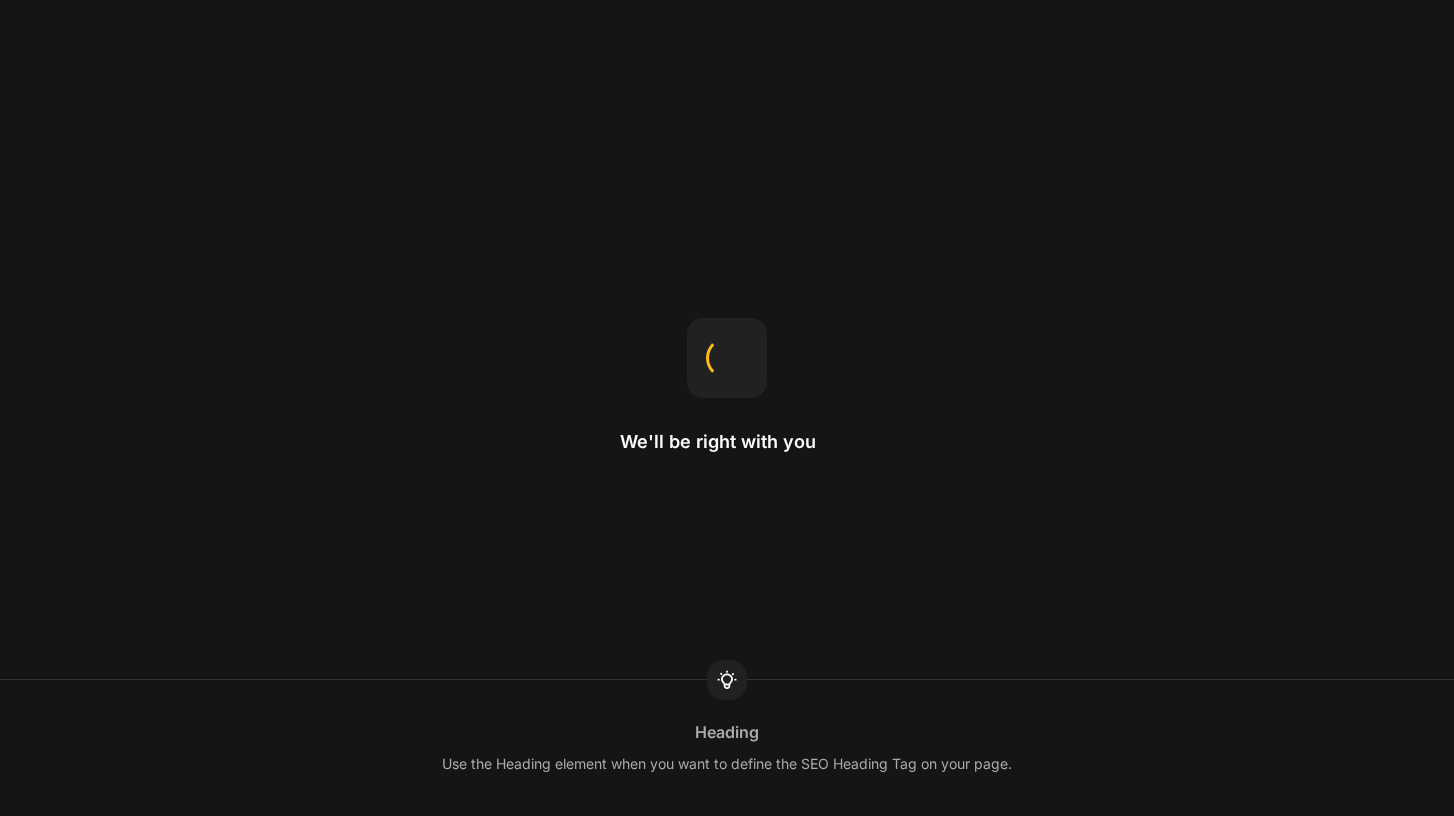 scroll, scrollTop: 0, scrollLeft: 0, axis: both 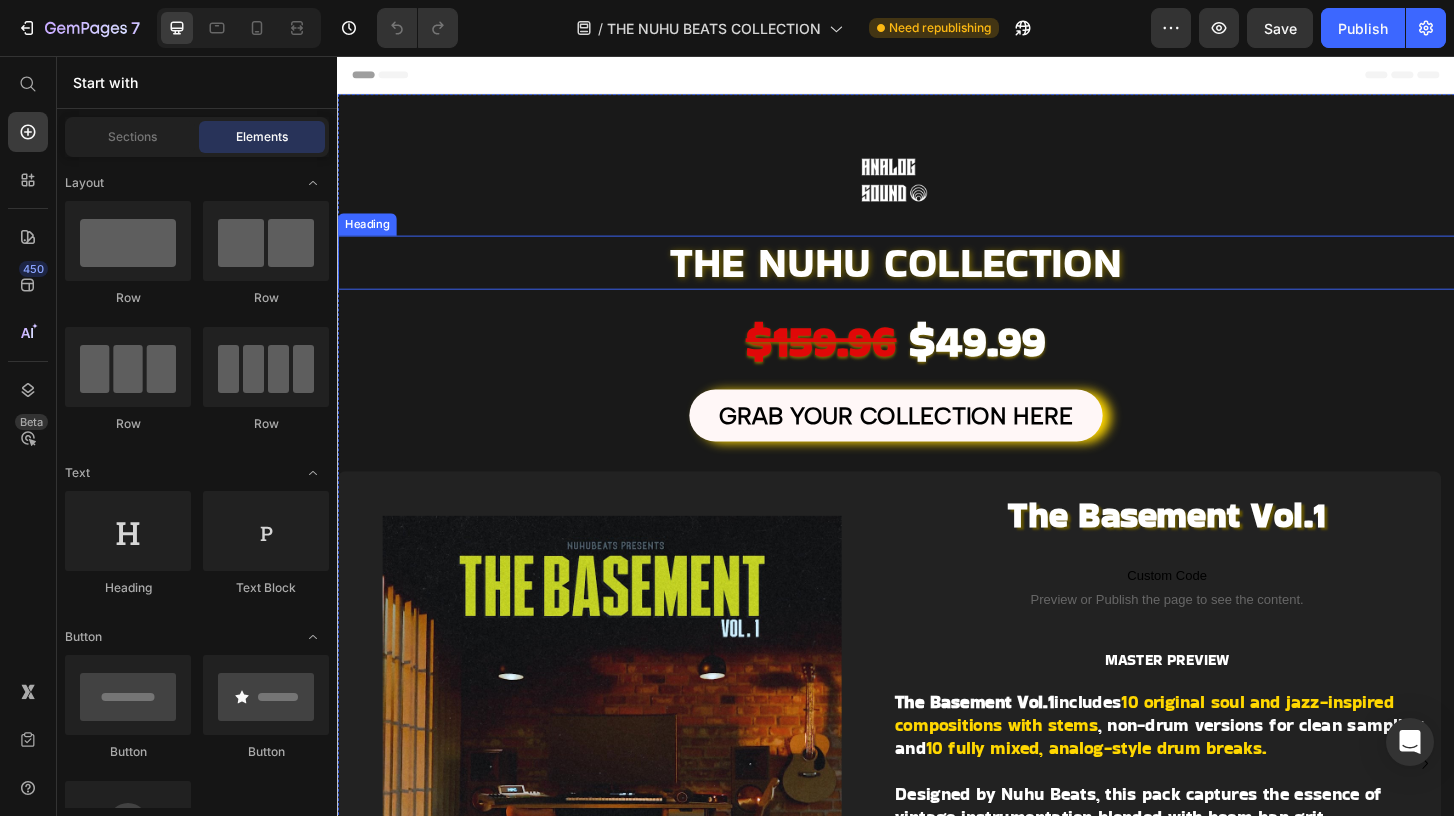 click on "THE NUHU COLLECTION" at bounding box center (937, 277) 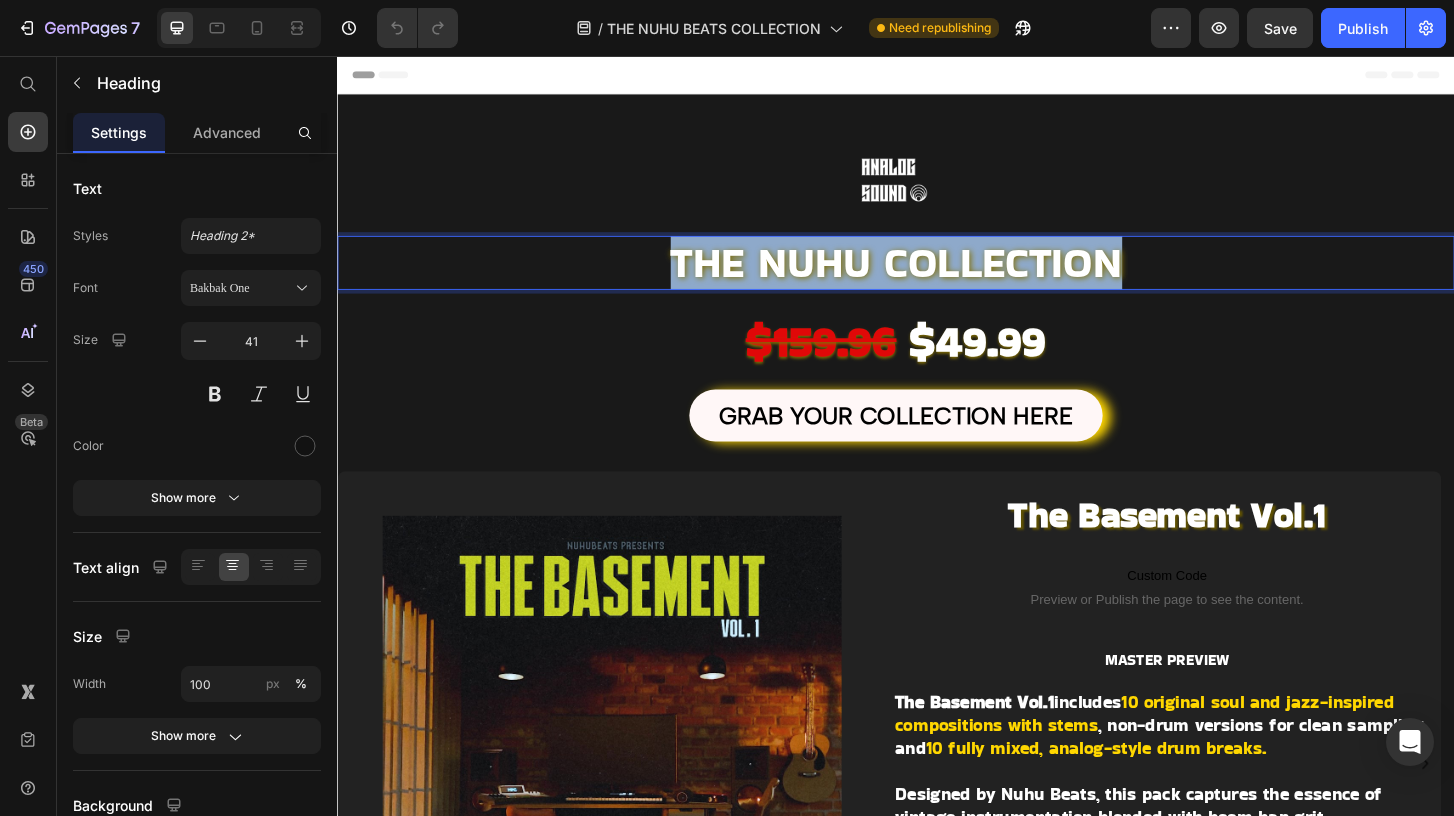 click on "THE NUHU COLLECTION" at bounding box center (937, 277) 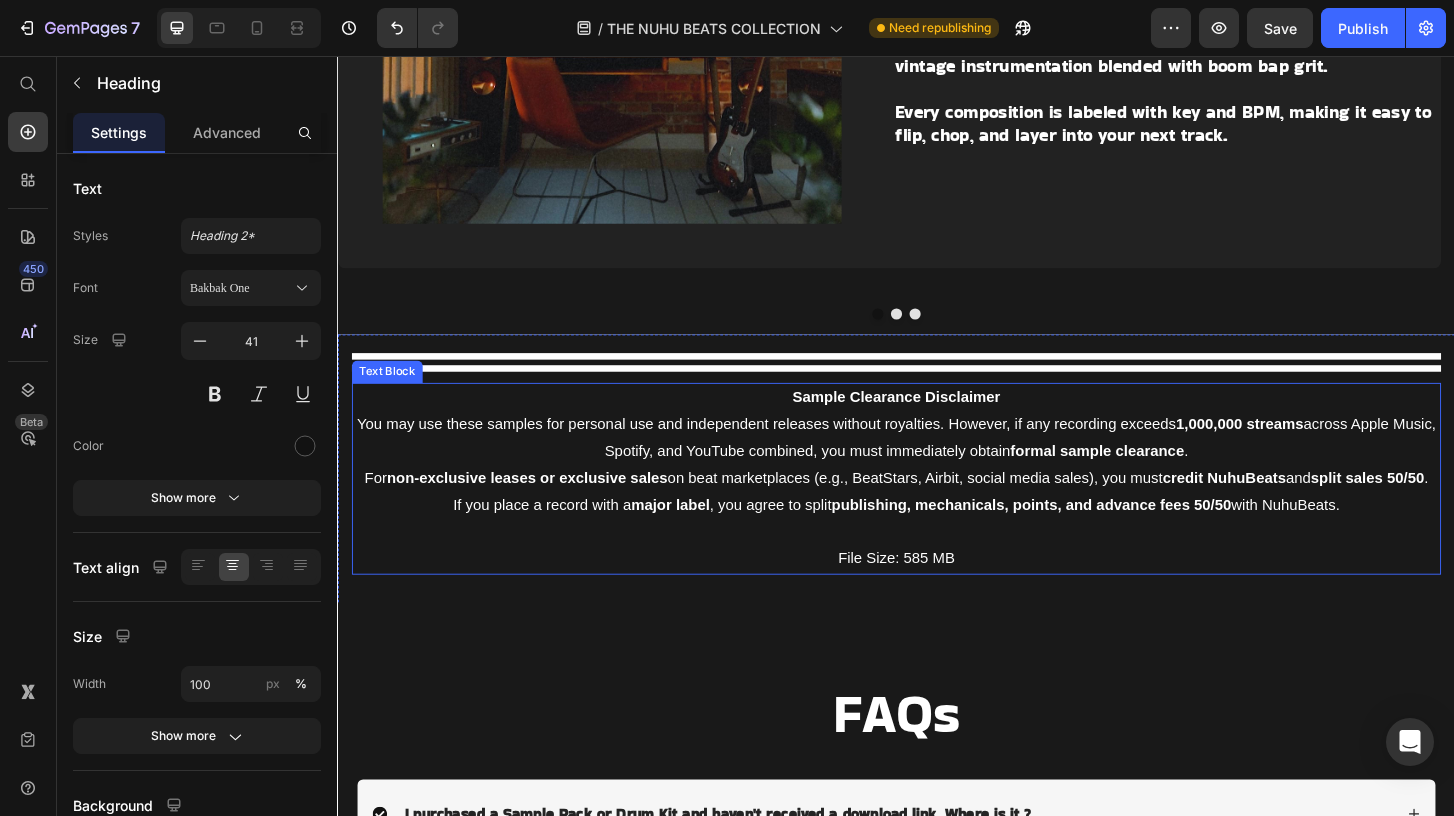 scroll, scrollTop: 949, scrollLeft: 0, axis: vertical 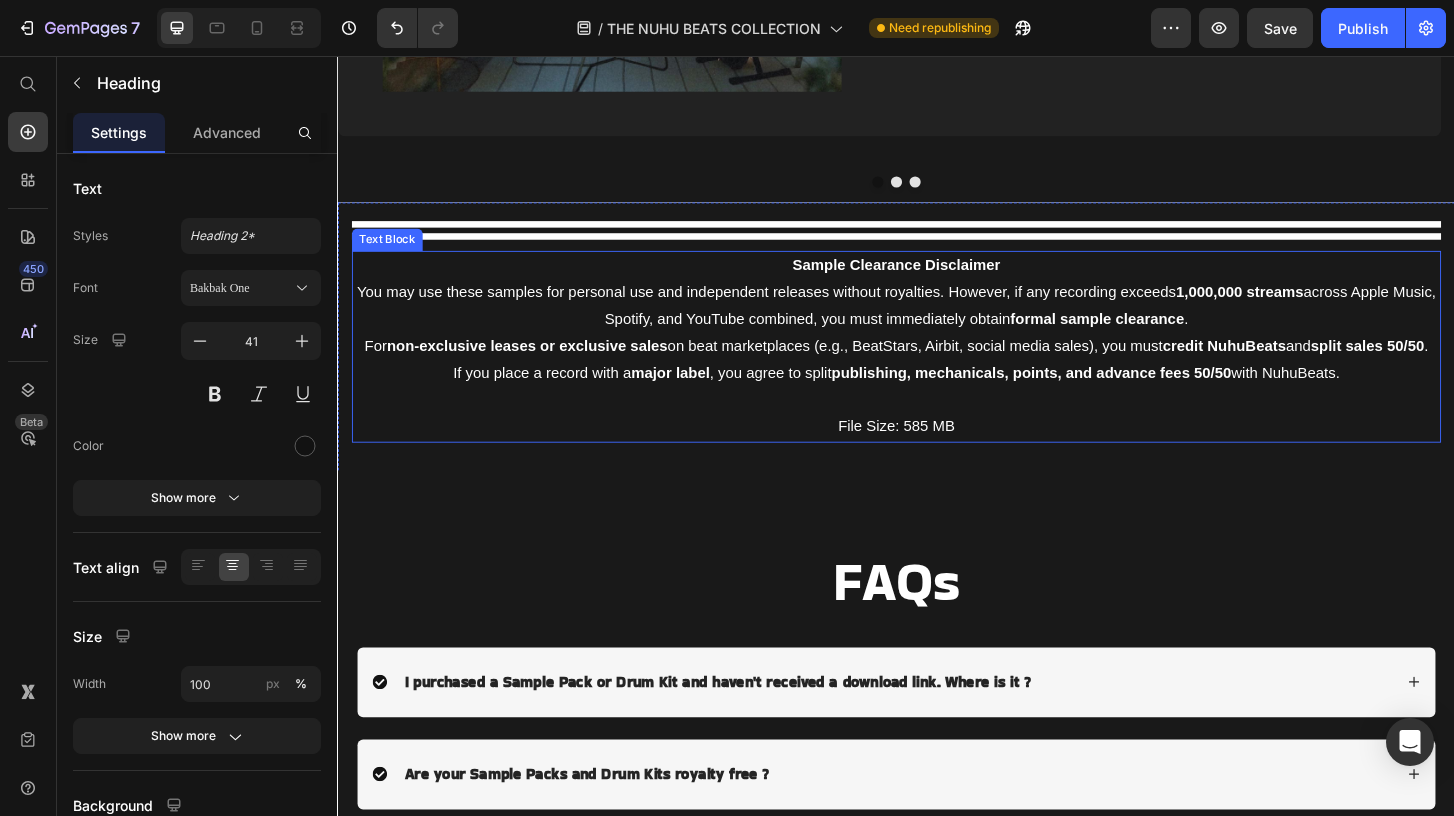 click on "formal sample clearance" at bounding box center (1152, 338) 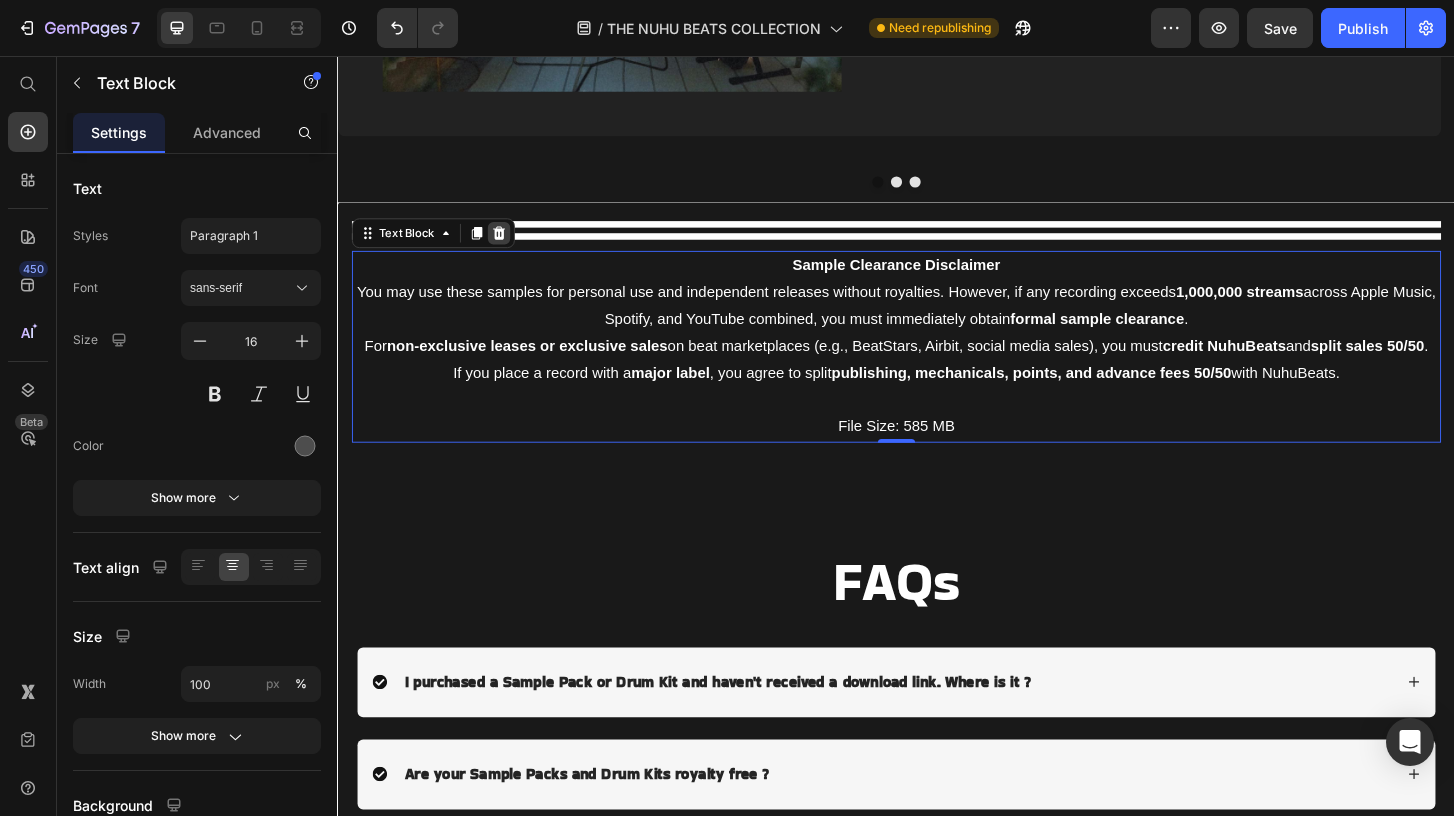 click 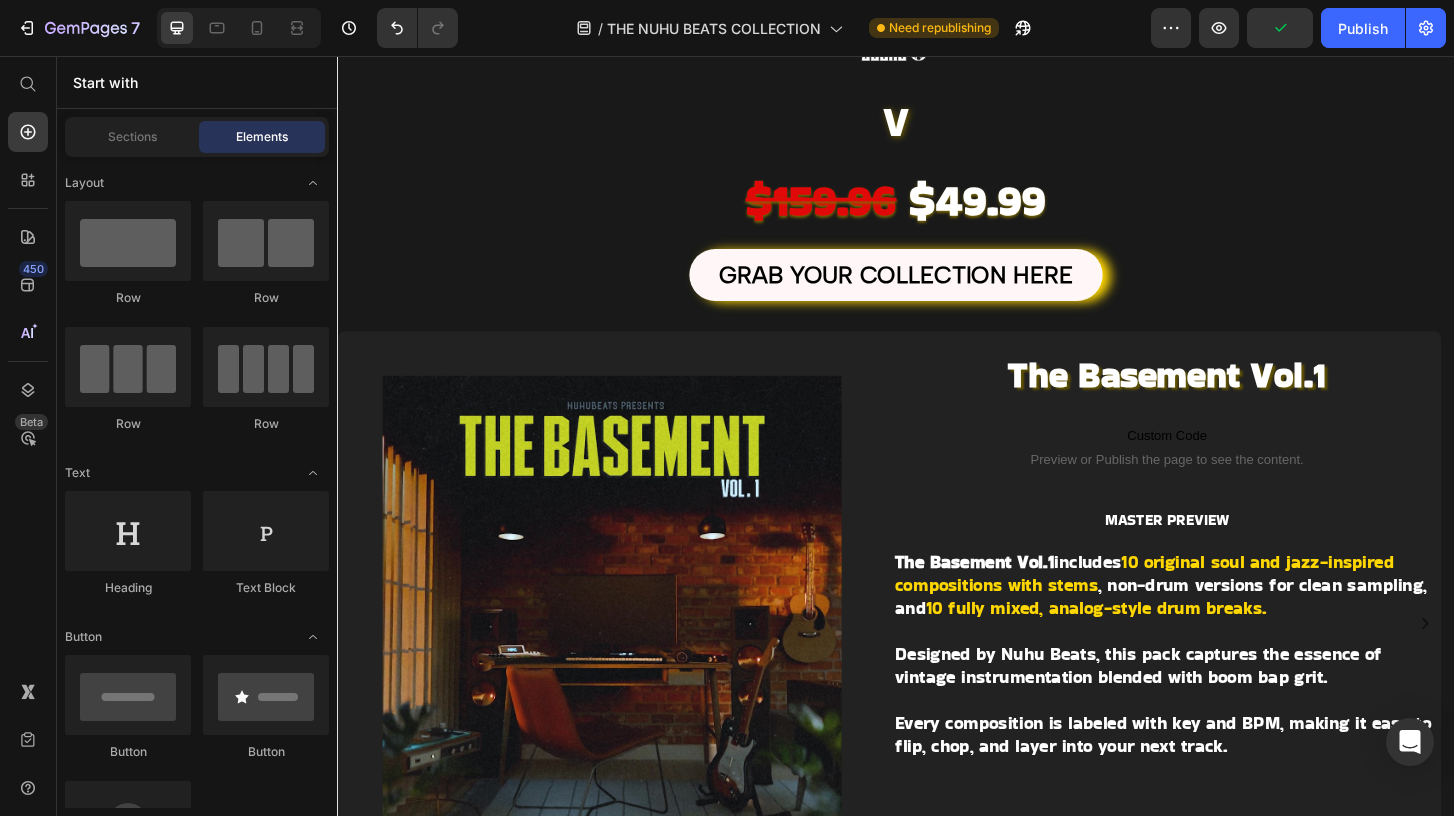 scroll, scrollTop: 0, scrollLeft: 0, axis: both 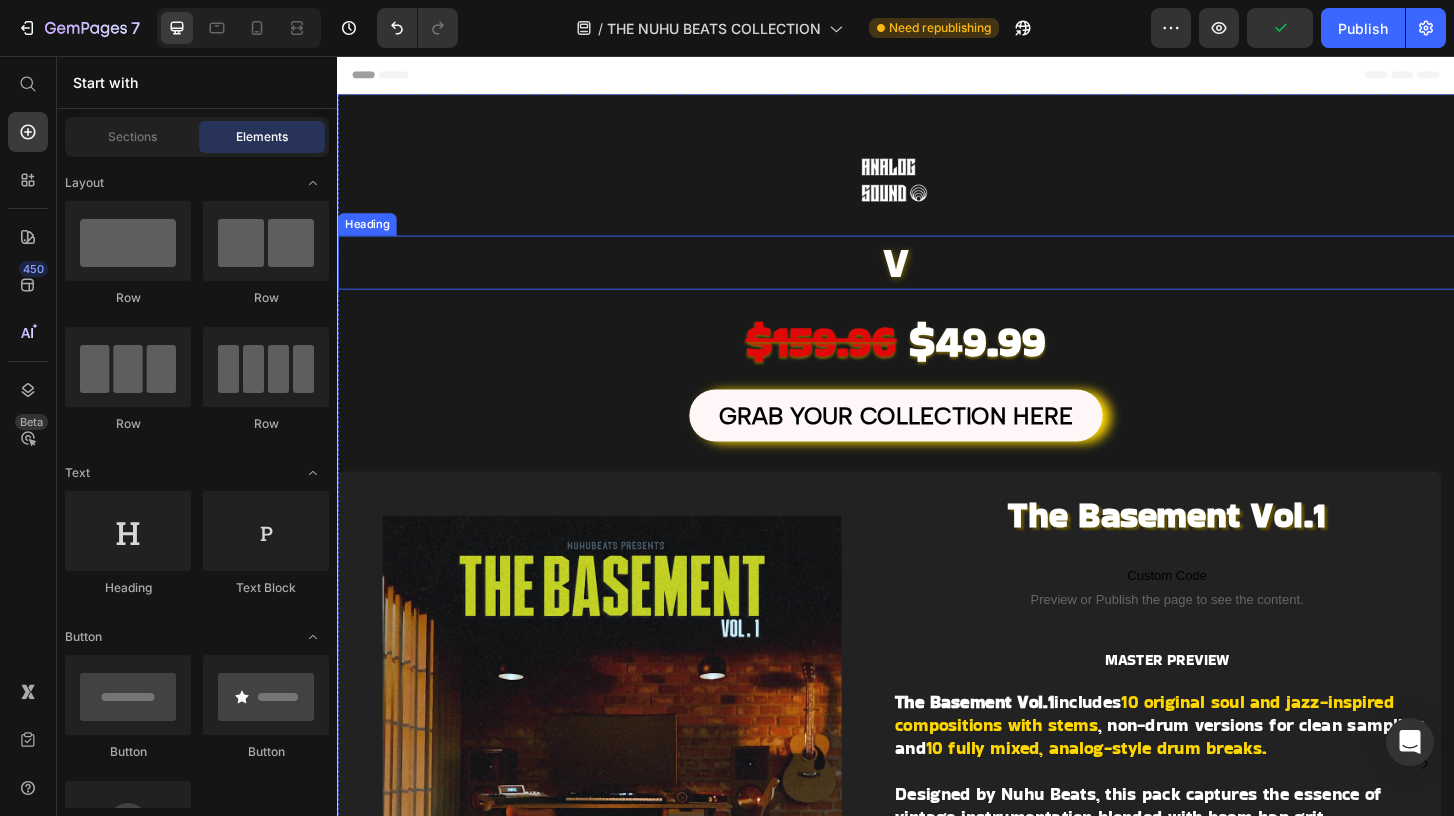 click on "⁠⁠⁠⁠⁠⁠⁠ V" at bounding box center (937, 278) 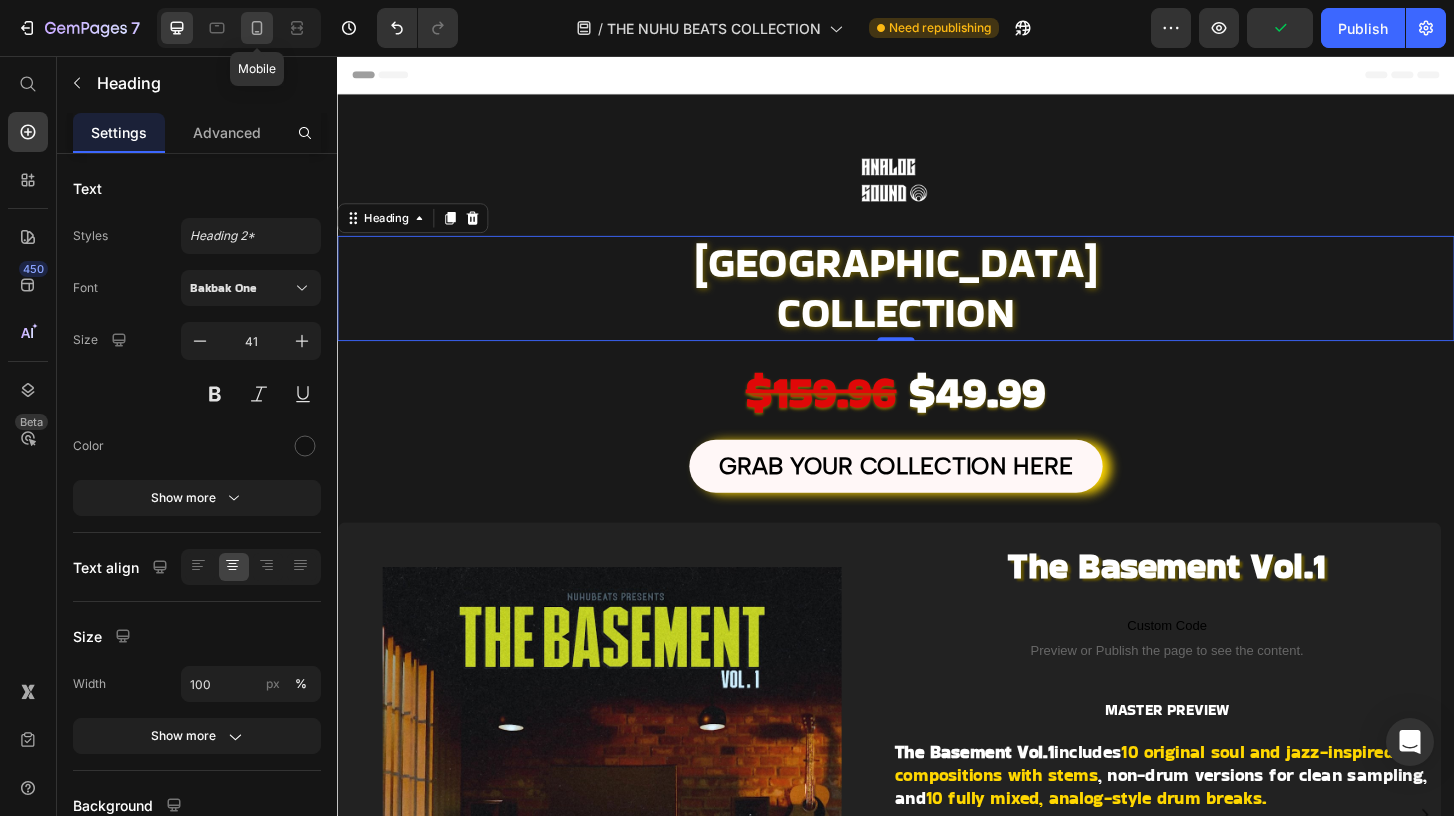 click 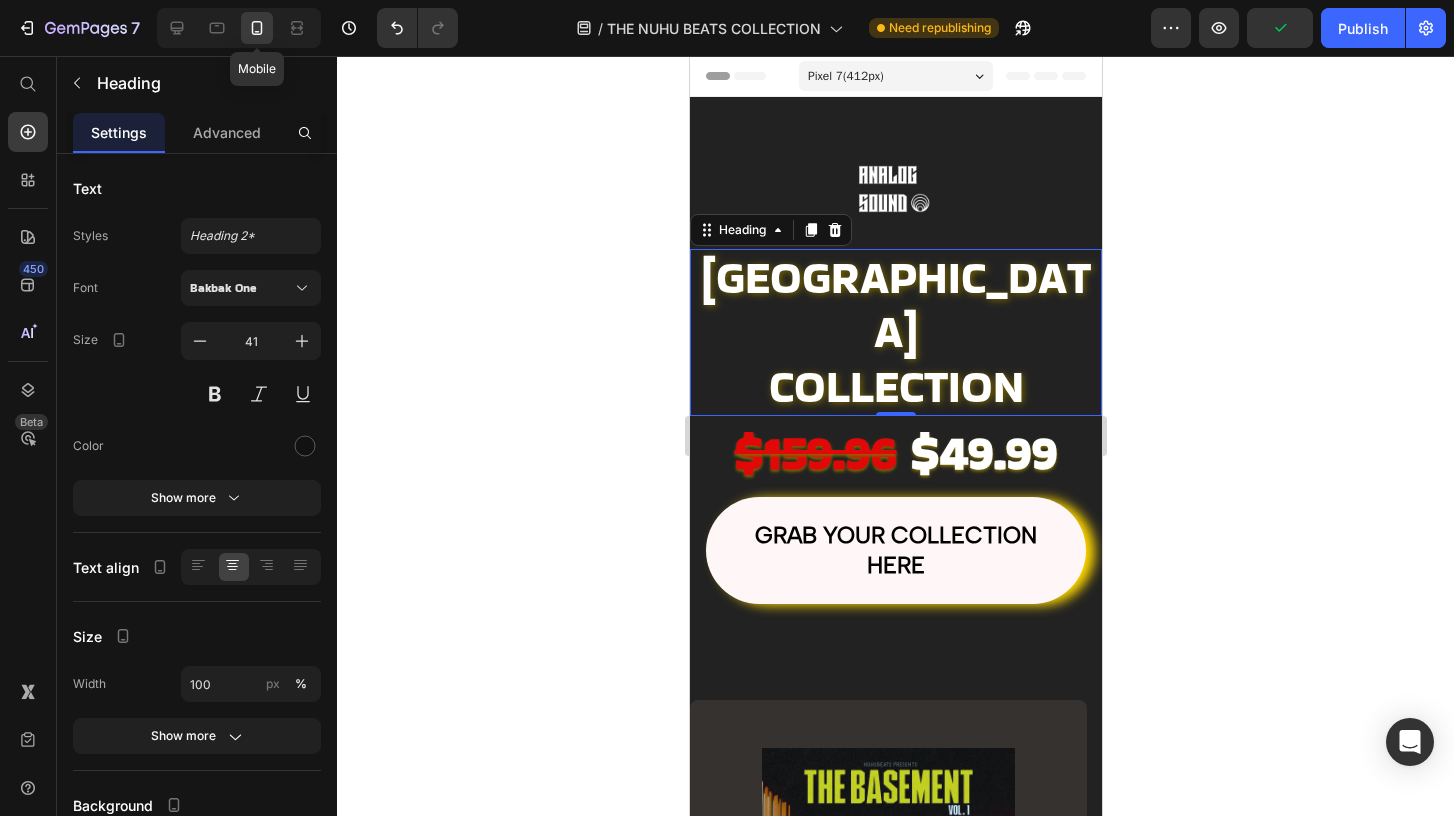 scroll, scrollTop: 123, scrollLeft: 0, axis: vertical 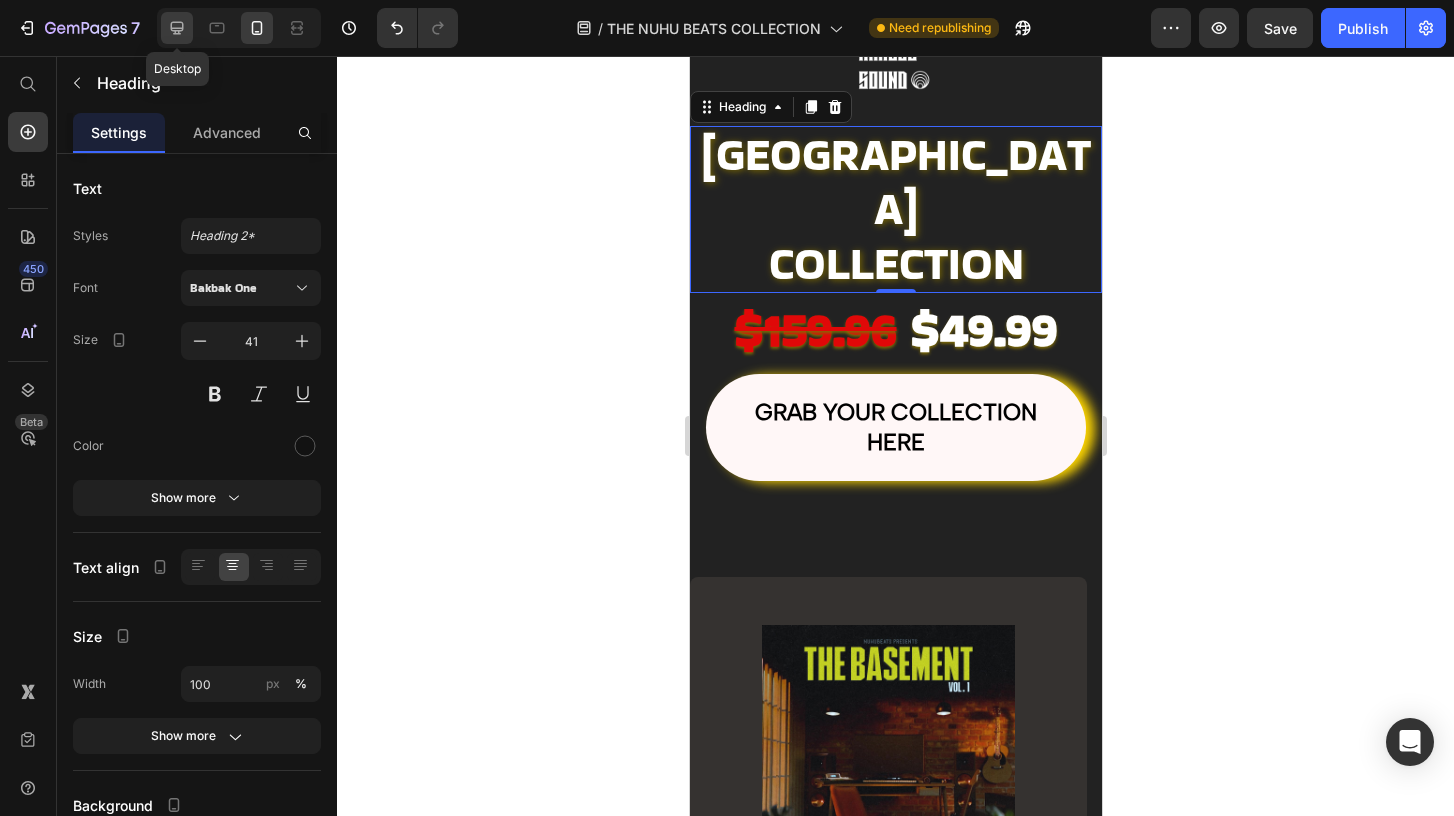 click 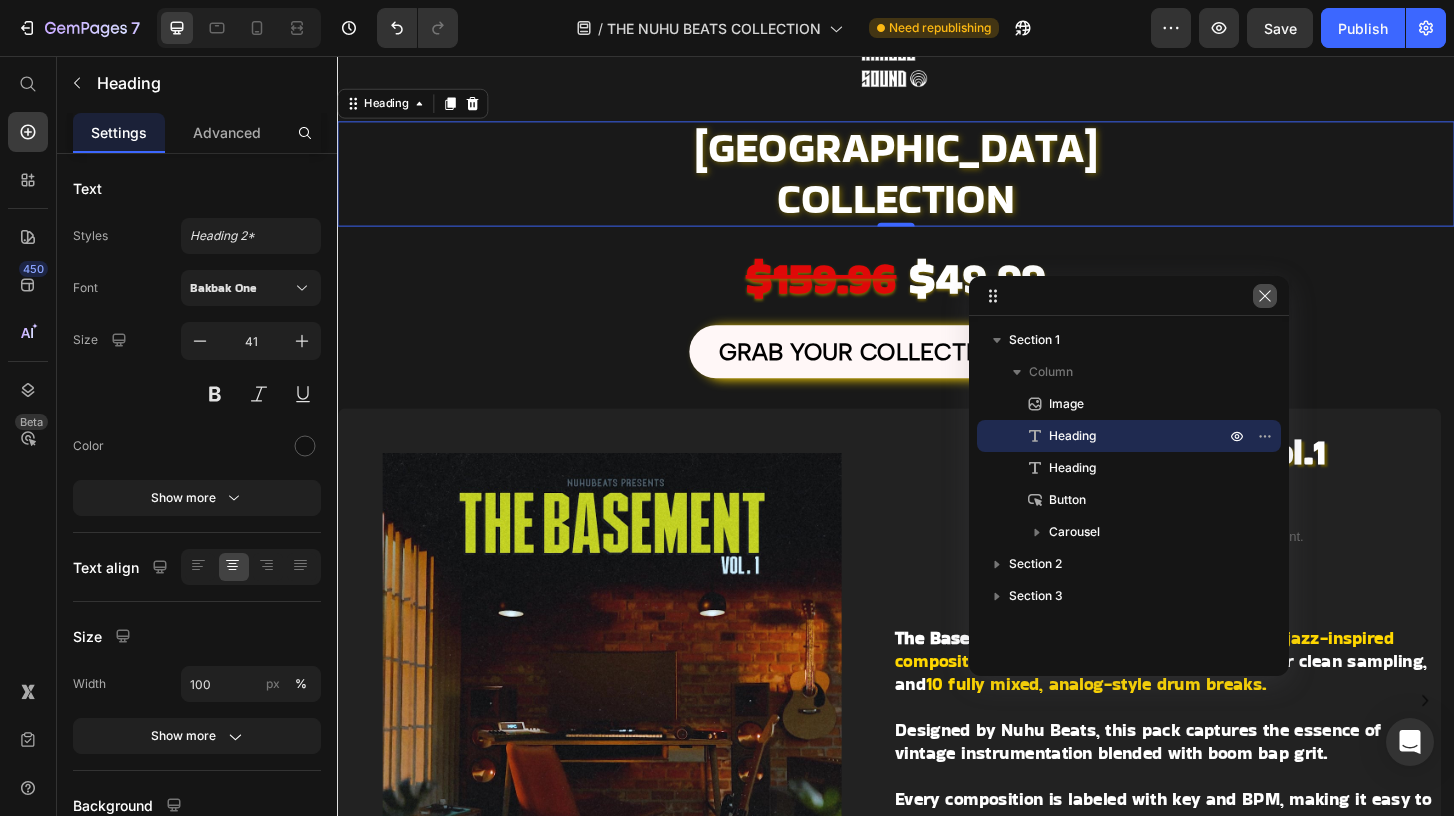 click 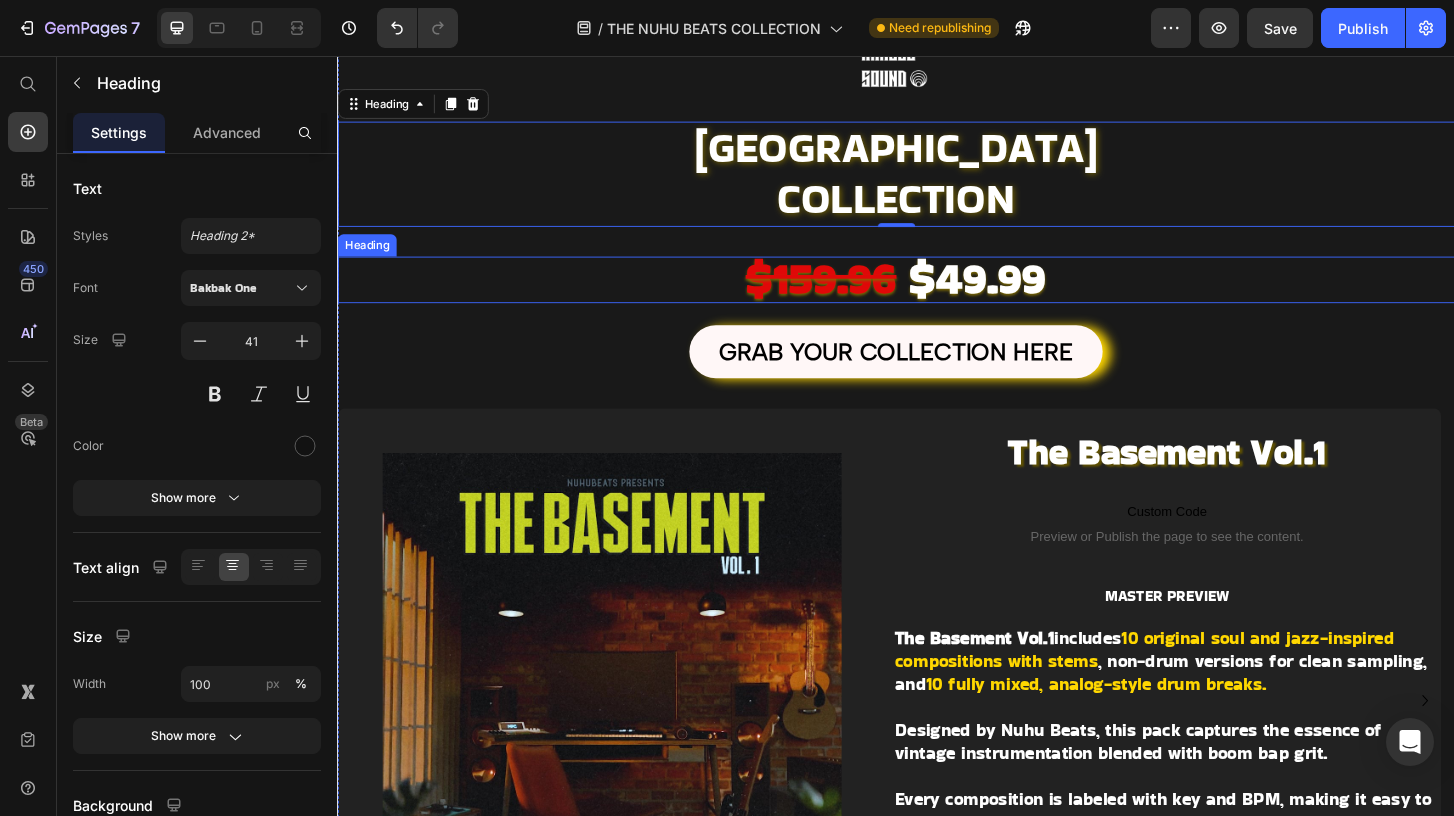 click on "$49.99" at bounding box center (1025, 293) 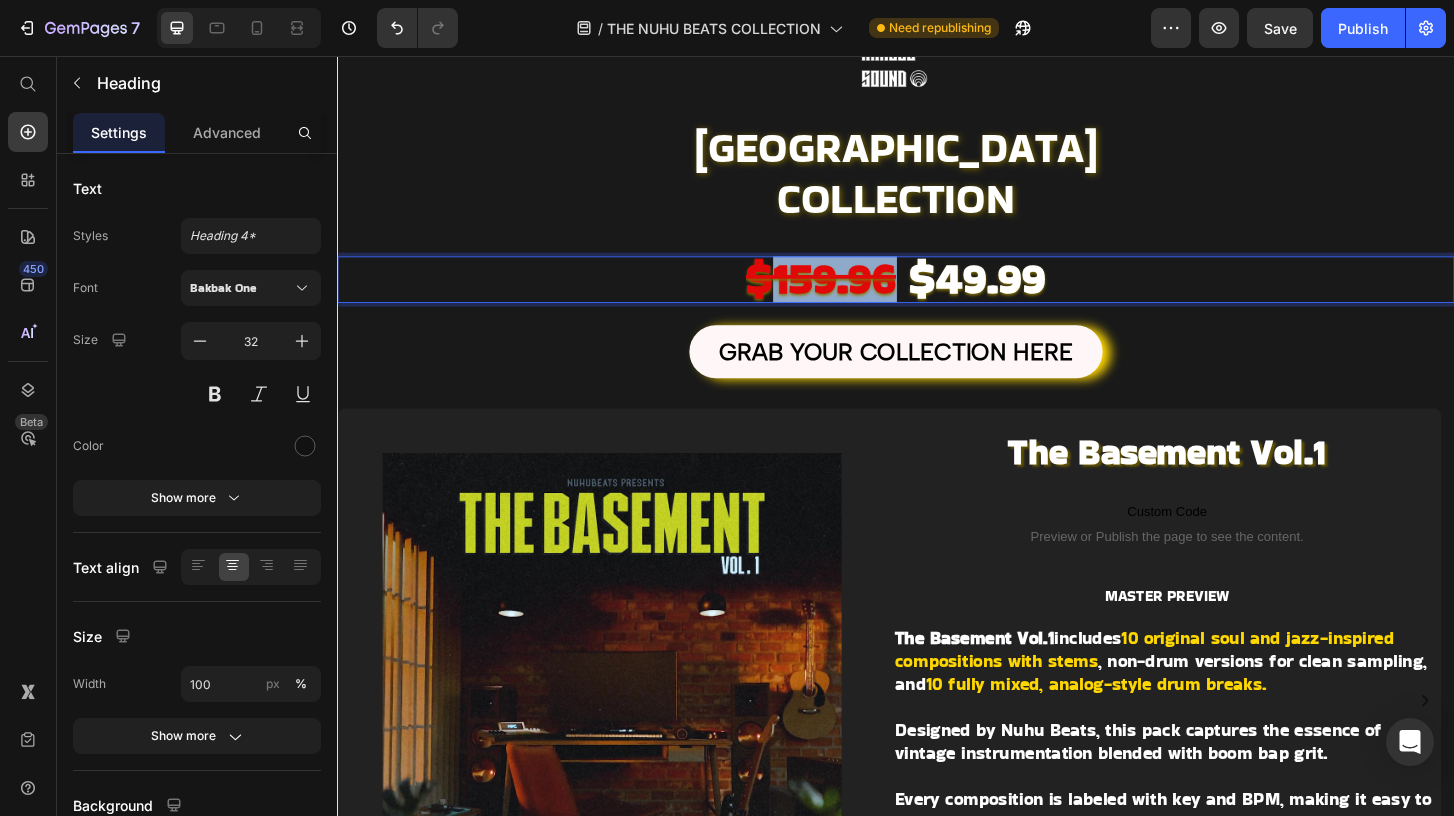 click on "$159.96" at bounding box center (857, 293) 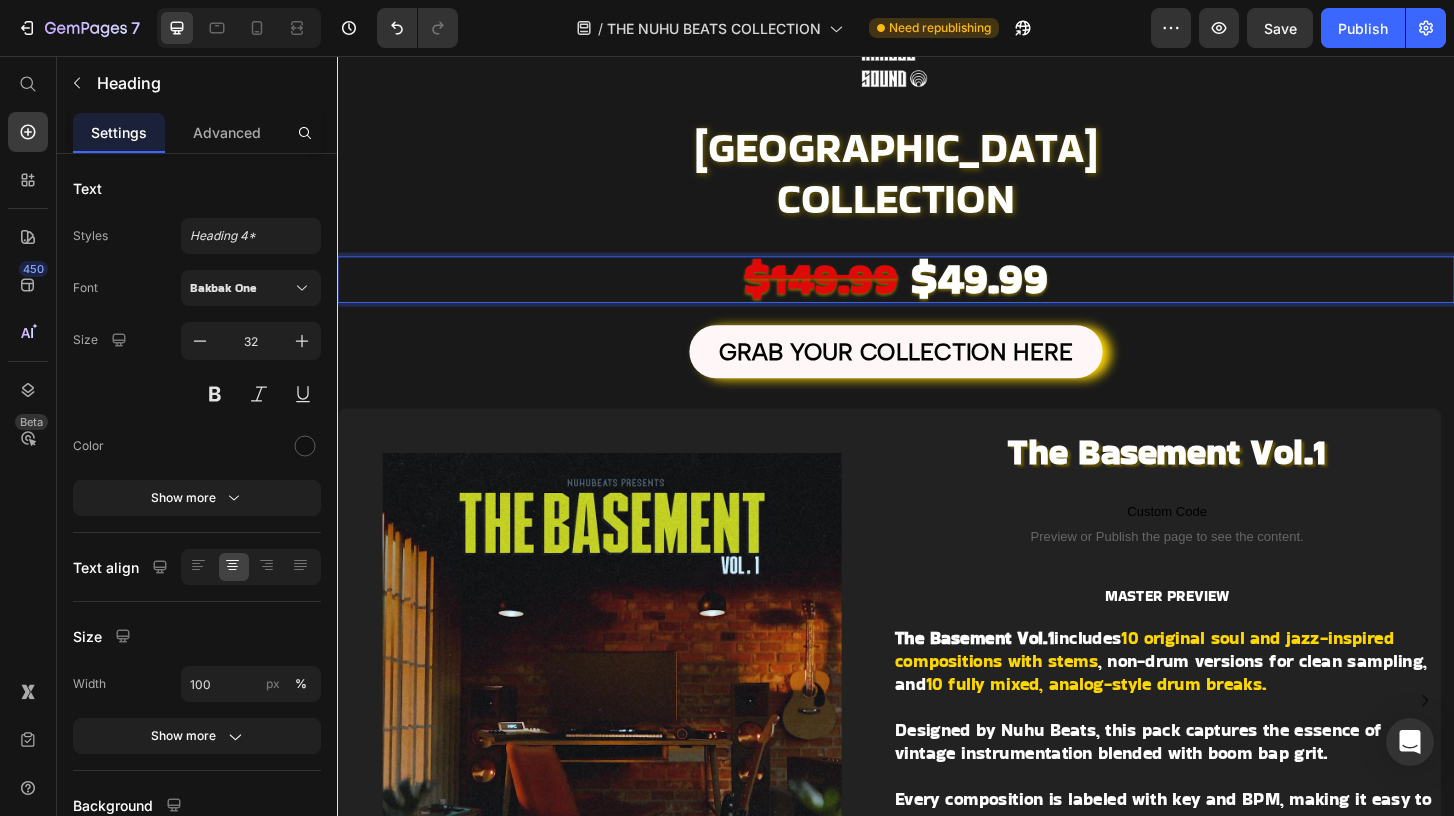 click on "$49.99" at bounding box center (1026, 293) 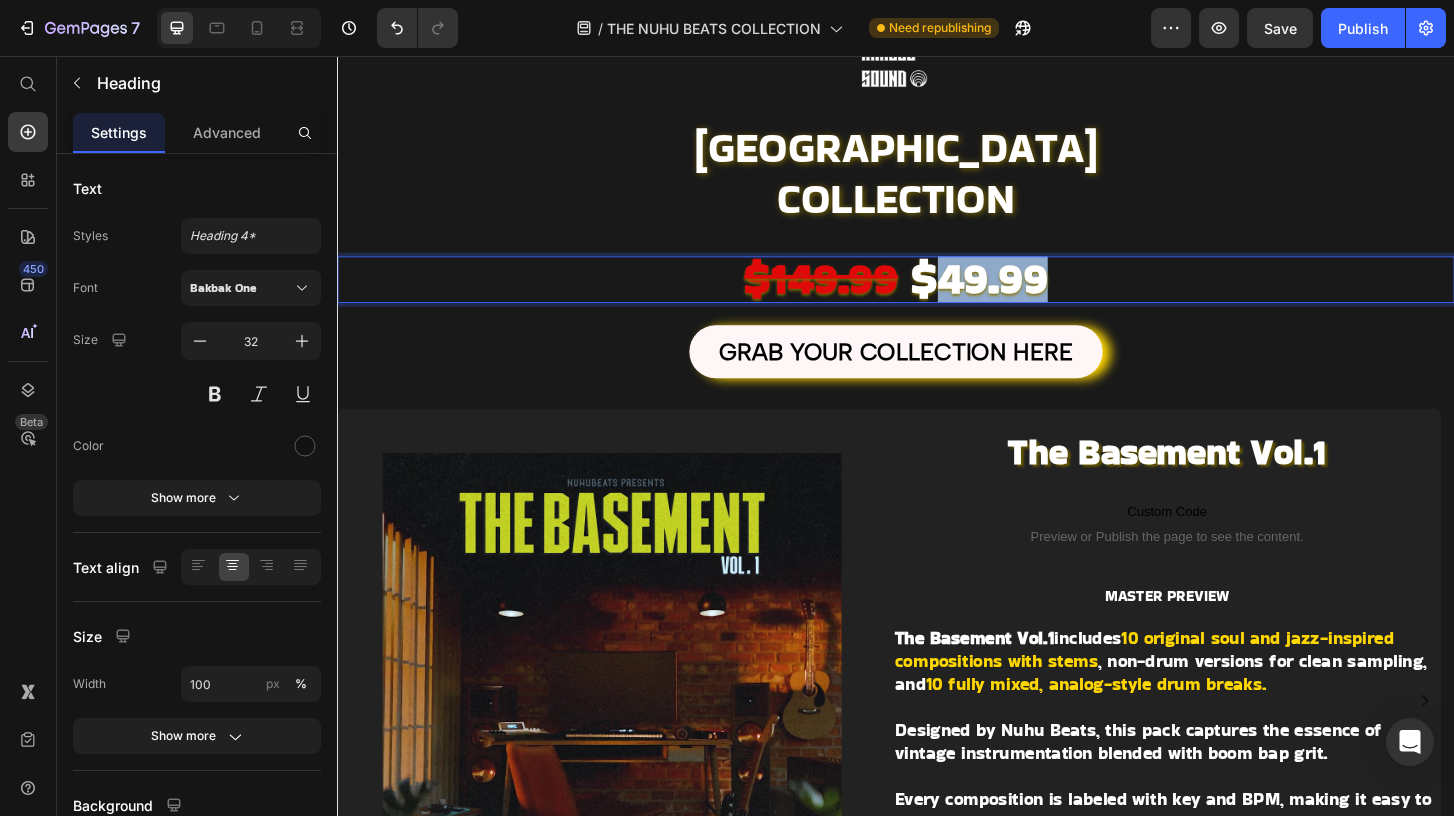 click on "$49.99" at bounding box center (1026, 293) 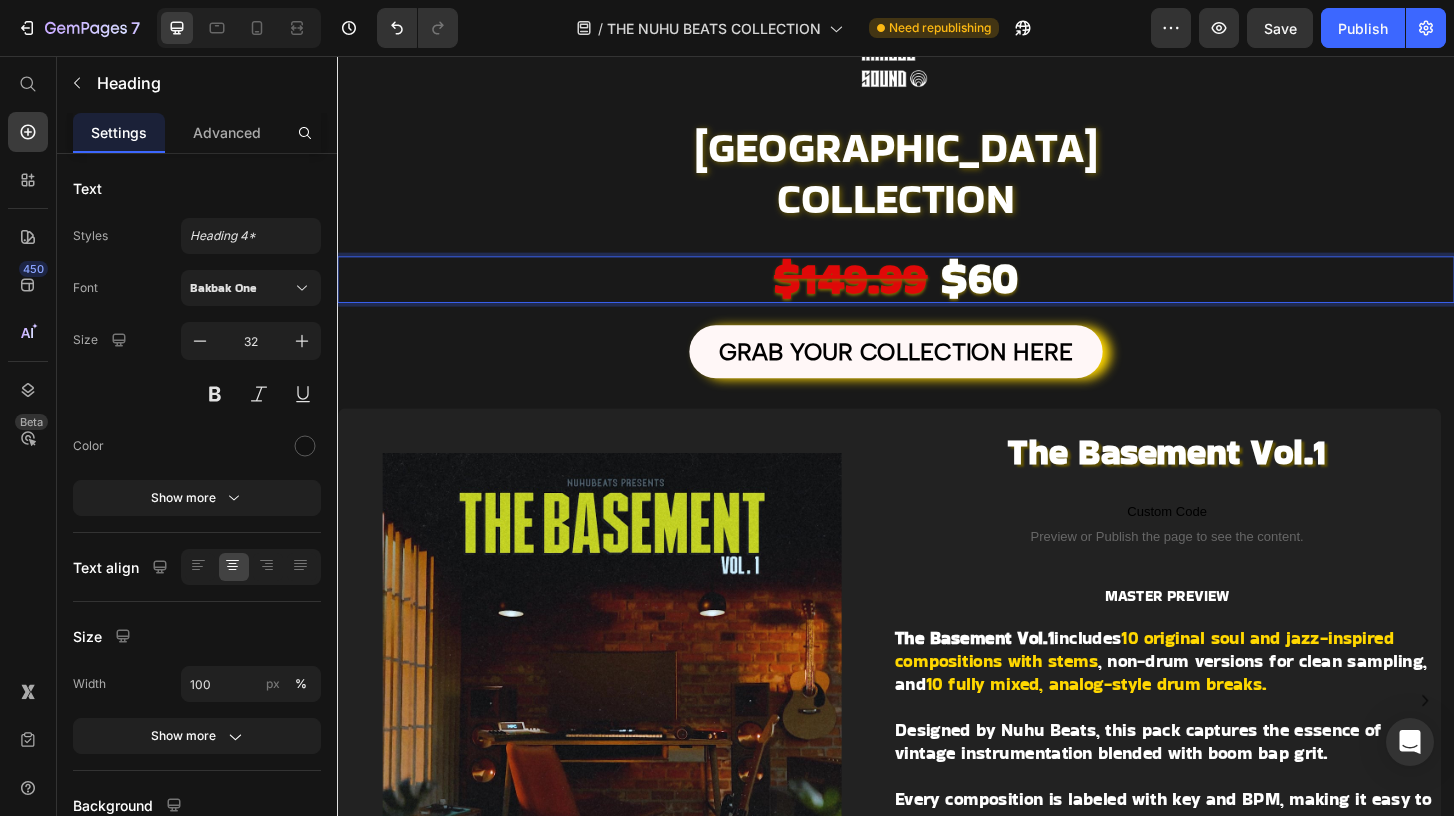 click on "$149.99" at bounding box center (888, 293) 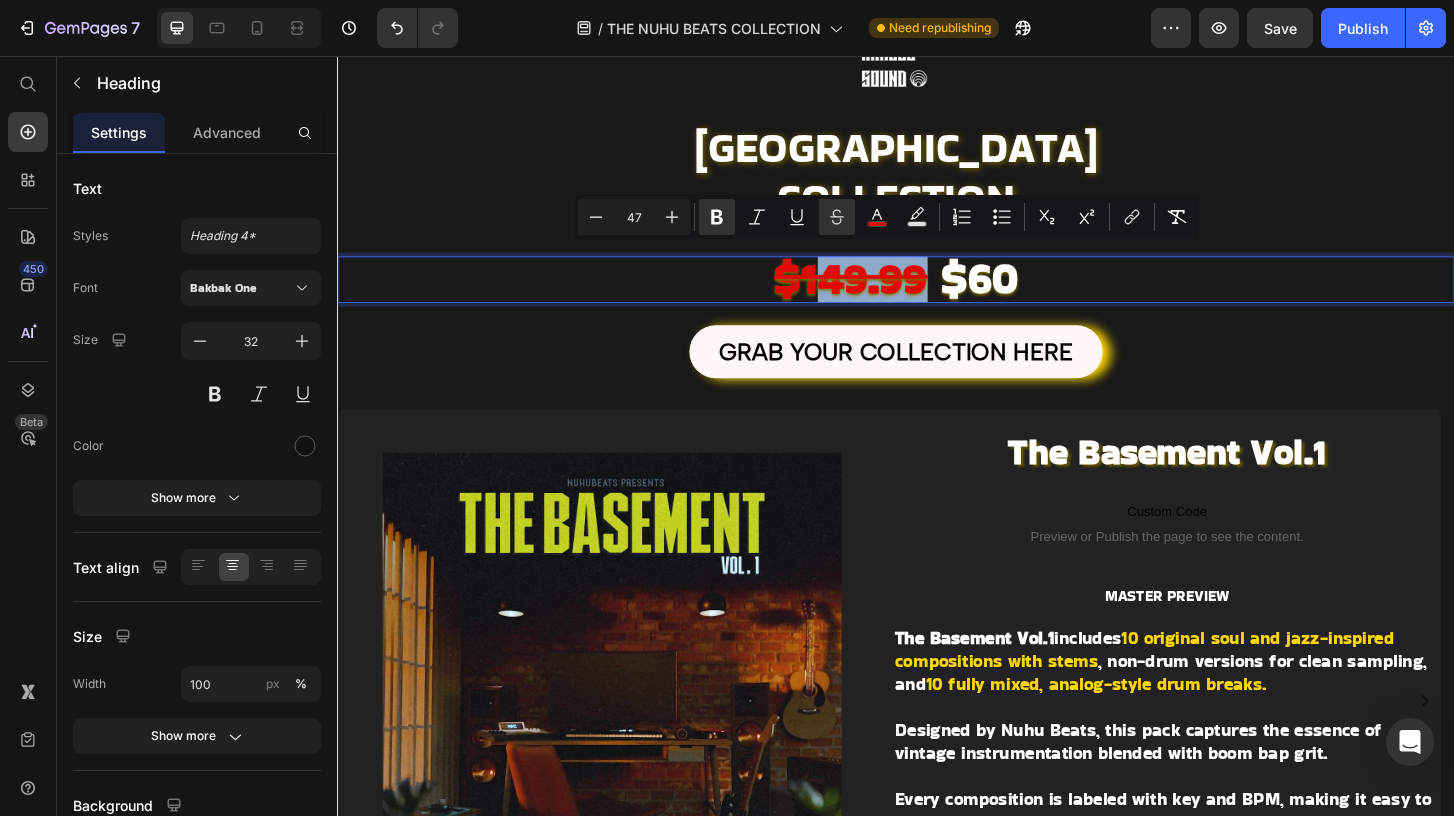 drag, startPoint x: 847, startPoint y: 296, endPoint x: 957, endPoint y: 301, distance: 110.11358 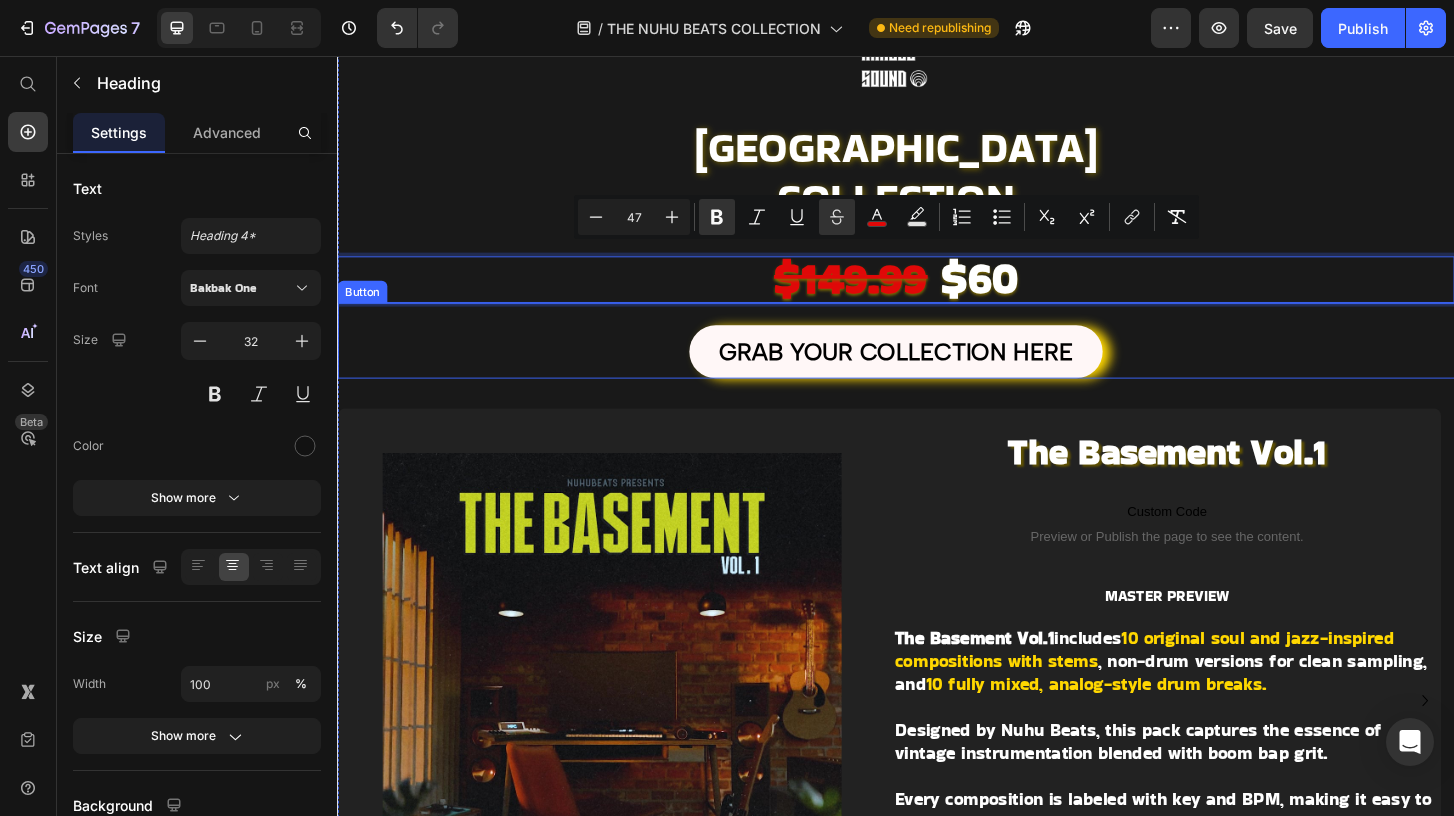 click on "GRAB YOUR COLLECTION HERE Button" at bounding box center (937, 361) 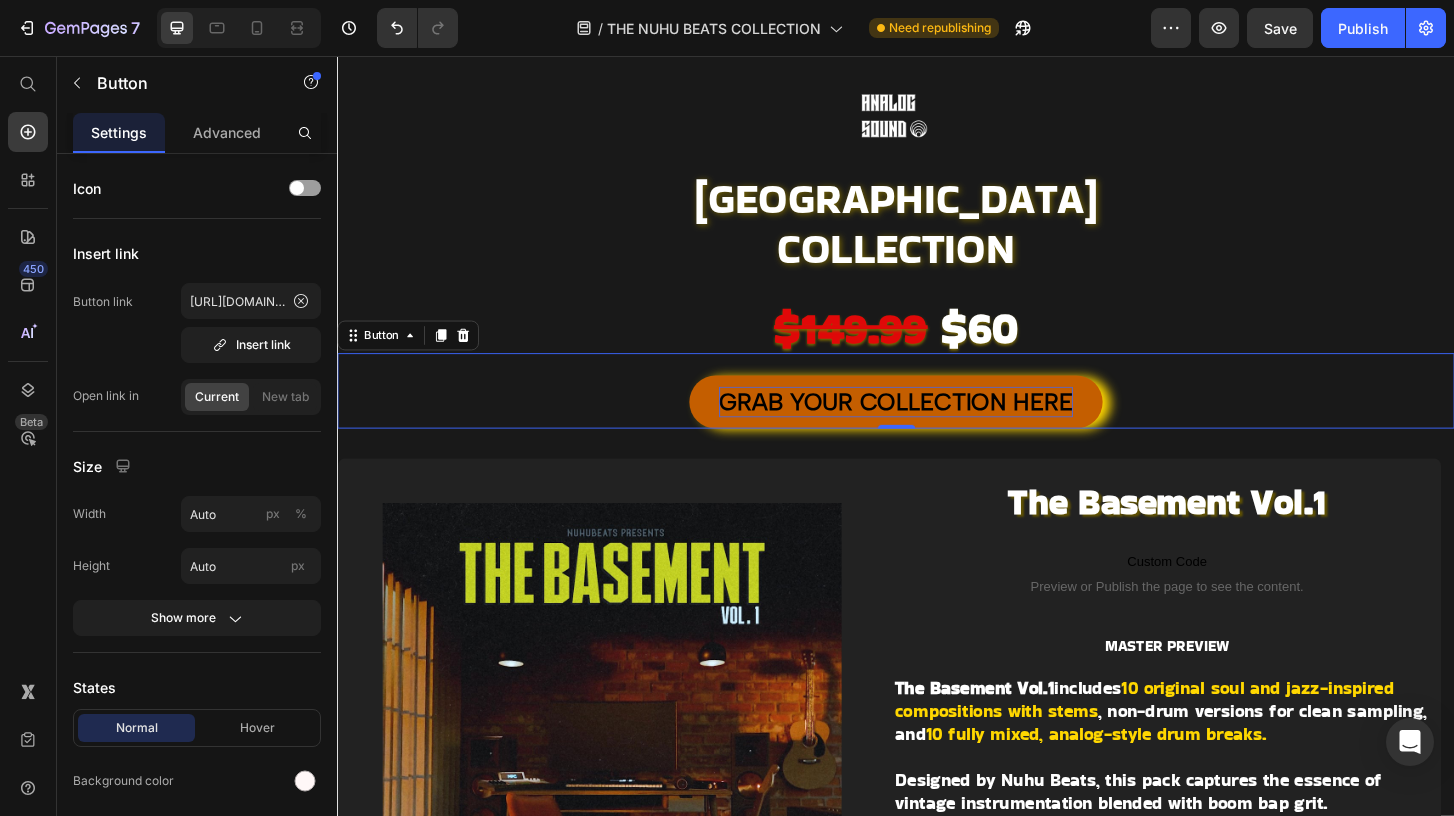 scroll, scrollTop: 60, scrollLeft: 0, axis: vertical 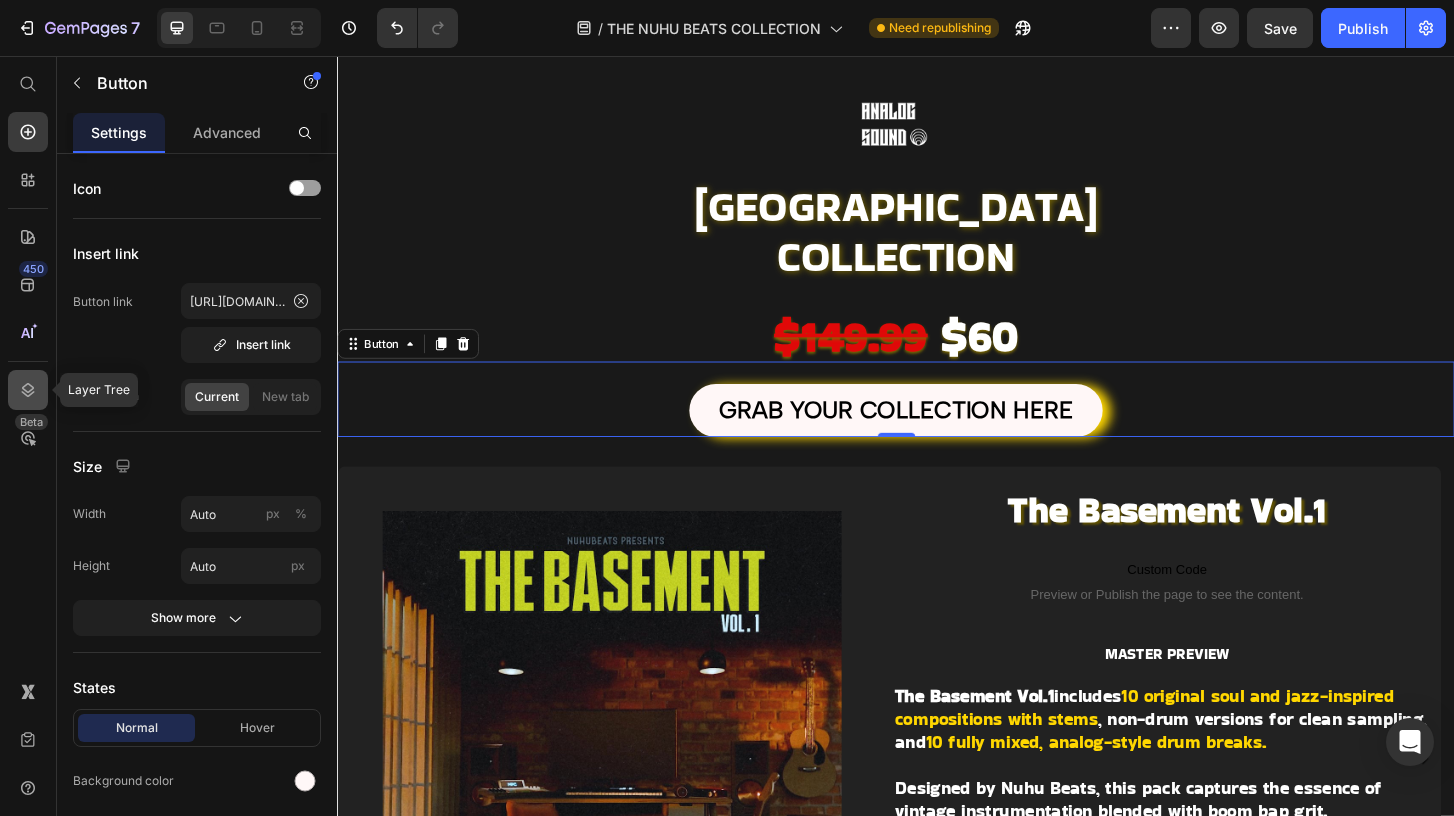 click 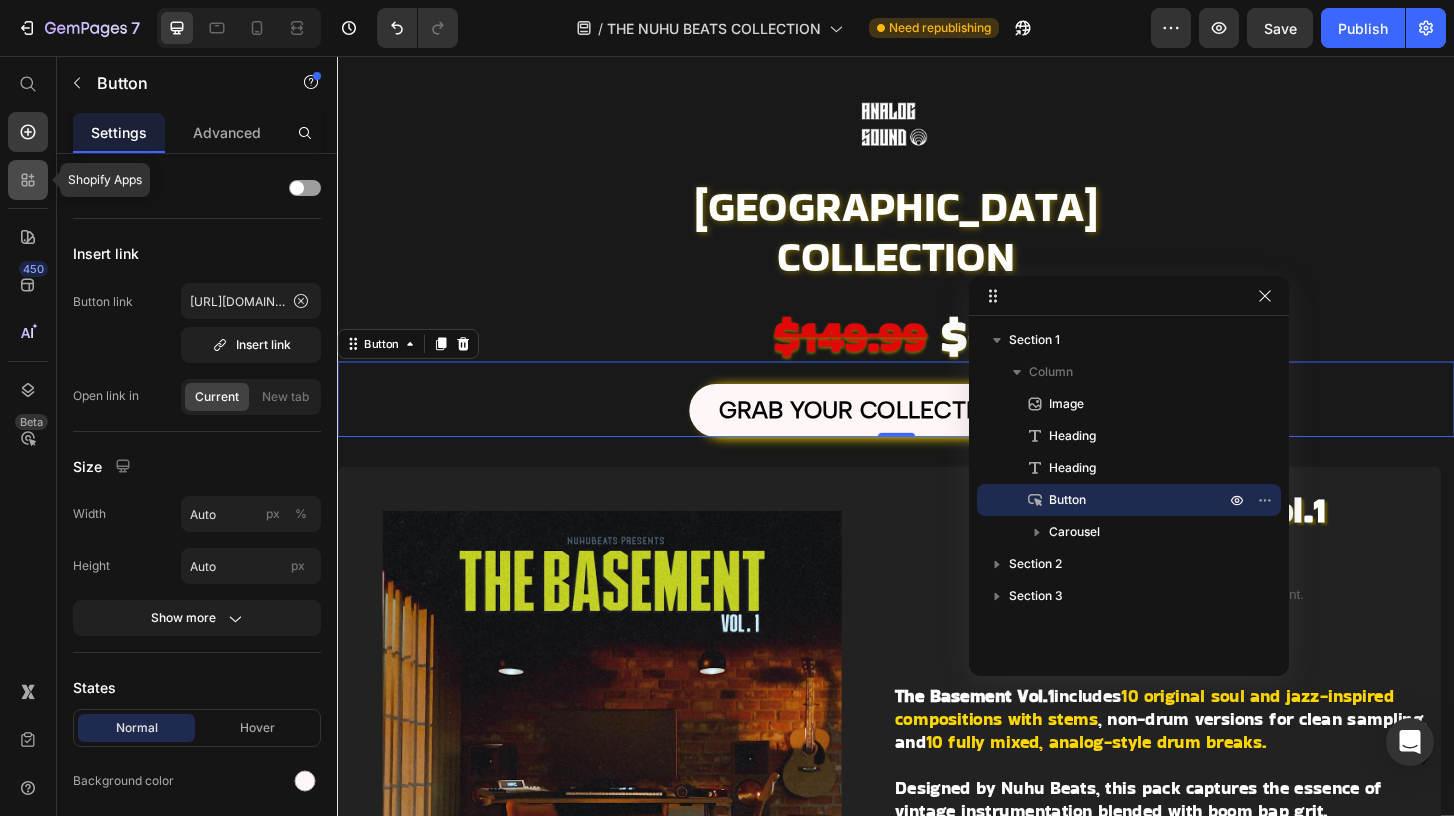 click 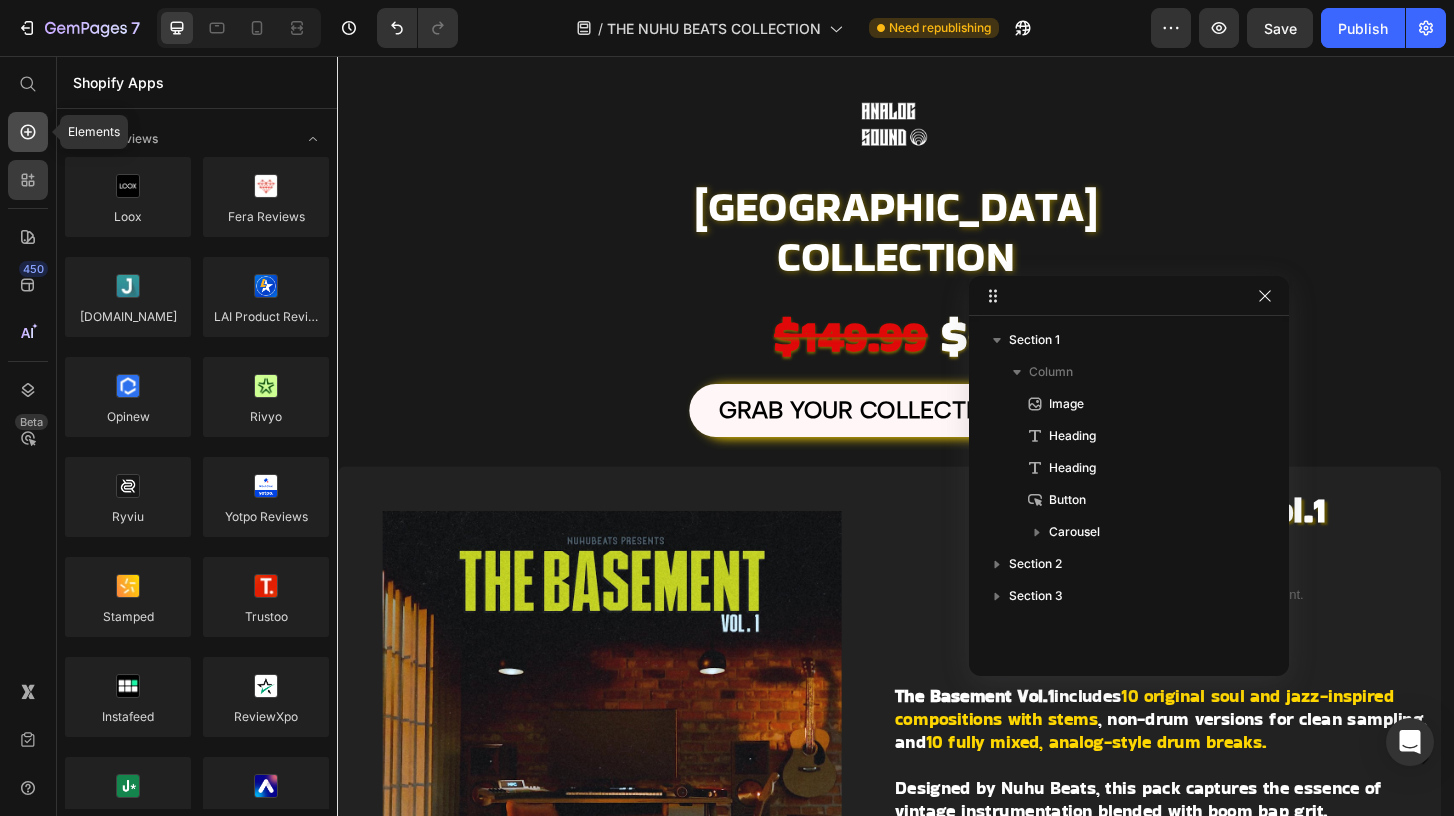 click 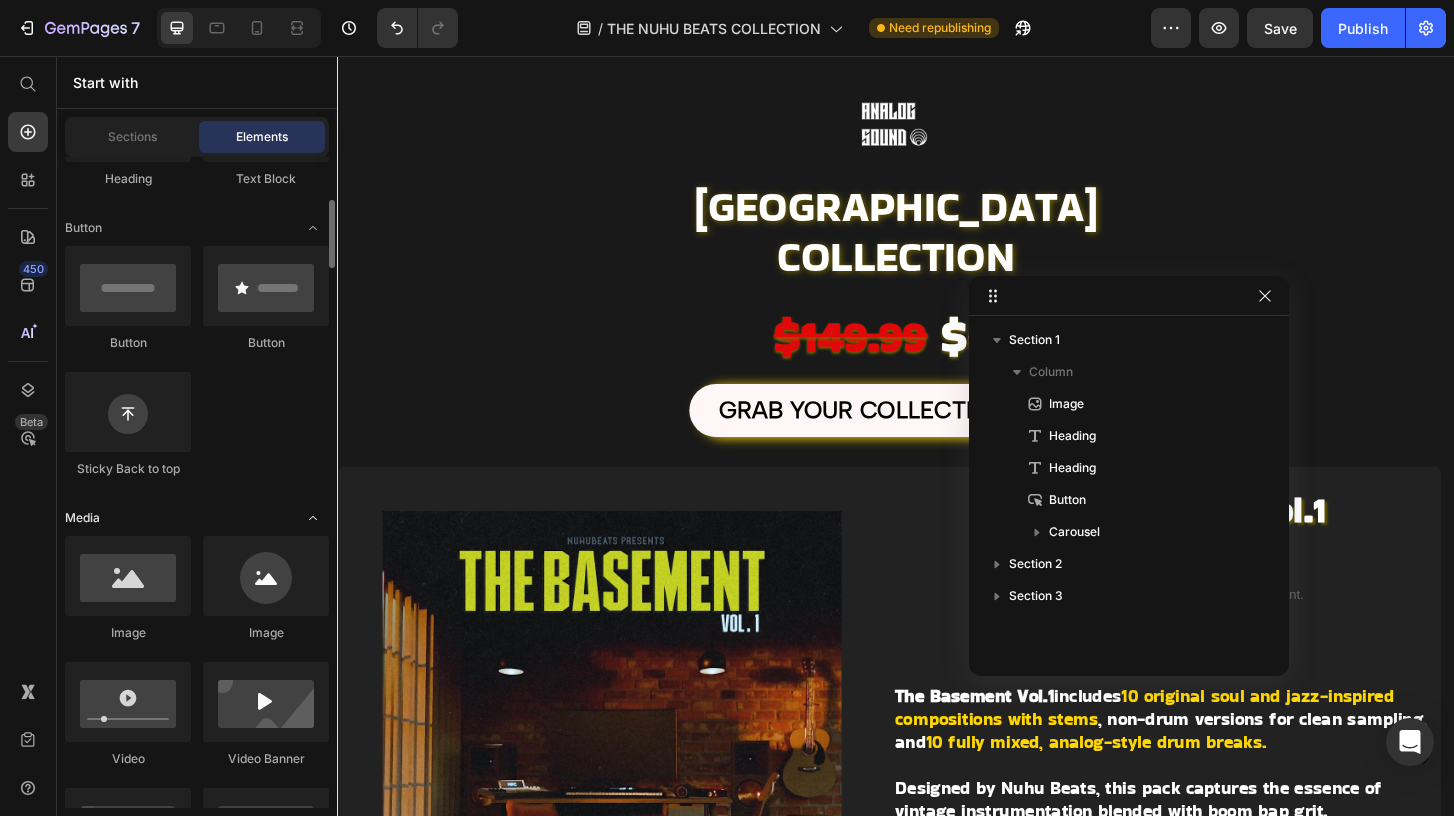 scroll, scrollTop: 547, scrollLeft: 0, axis: vertical 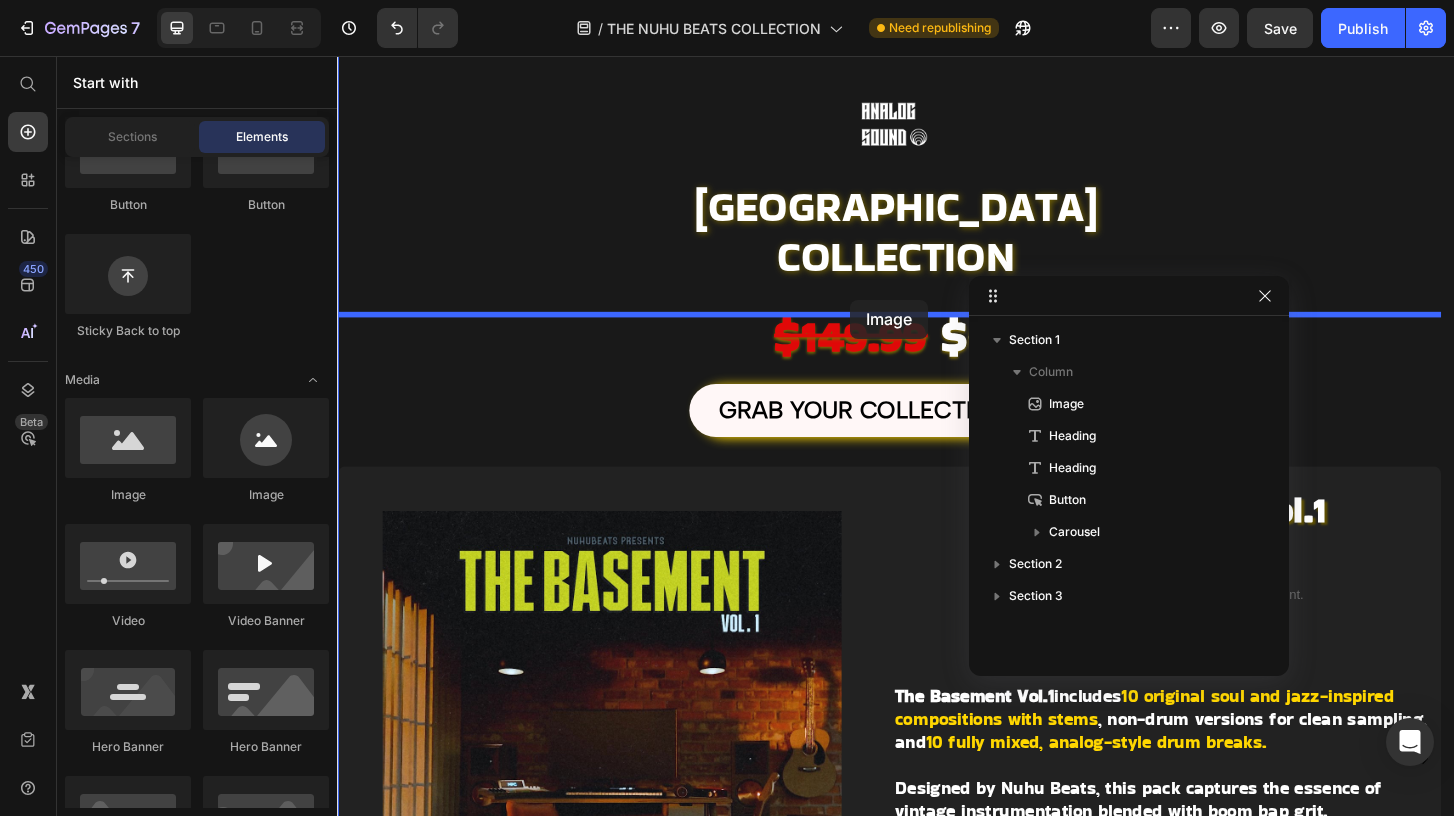drag, startPoint x: 480, startPoint y: 529, endPoint x: 888, endPoint y: 319, distance: 458.87253 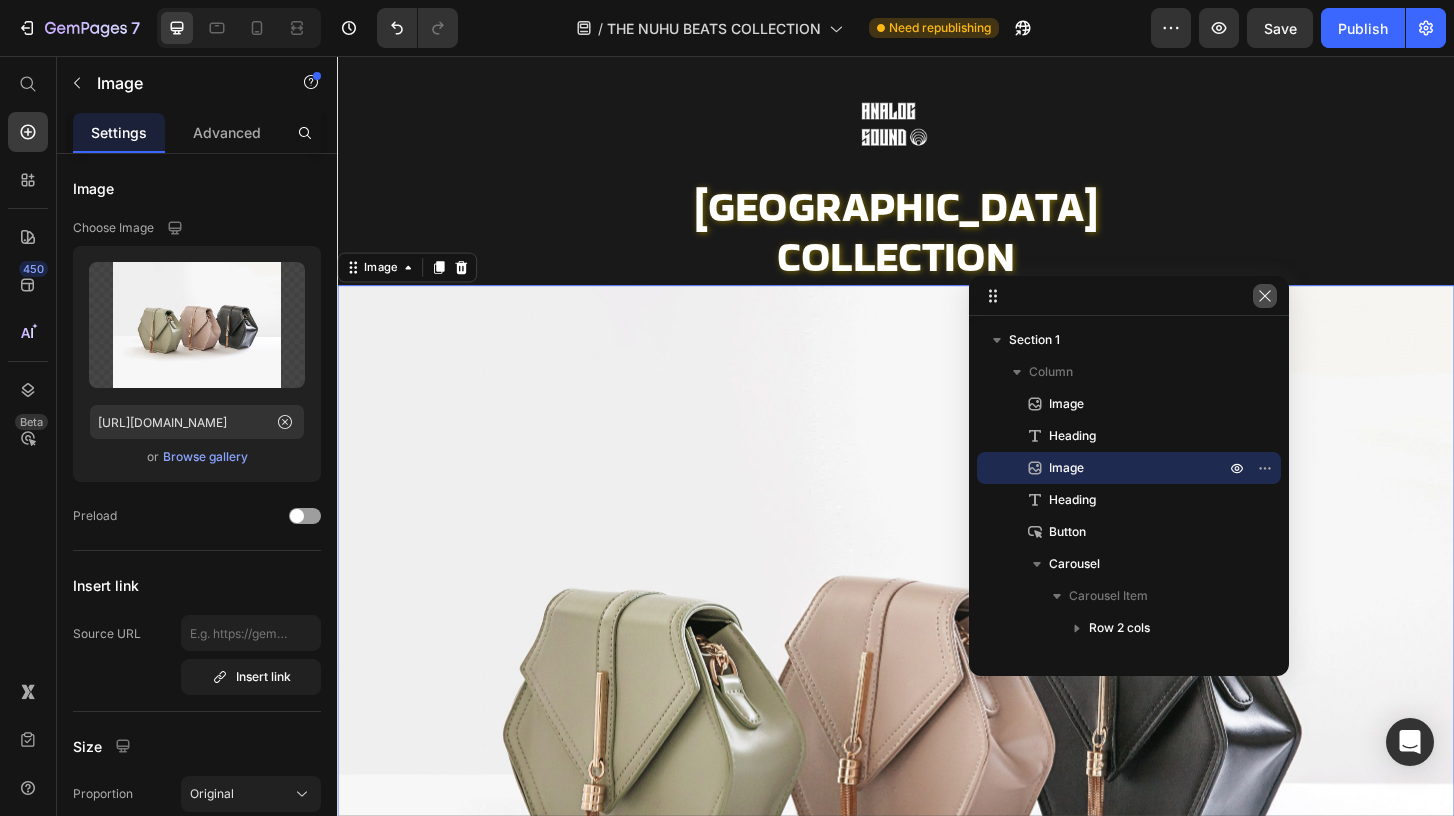 click 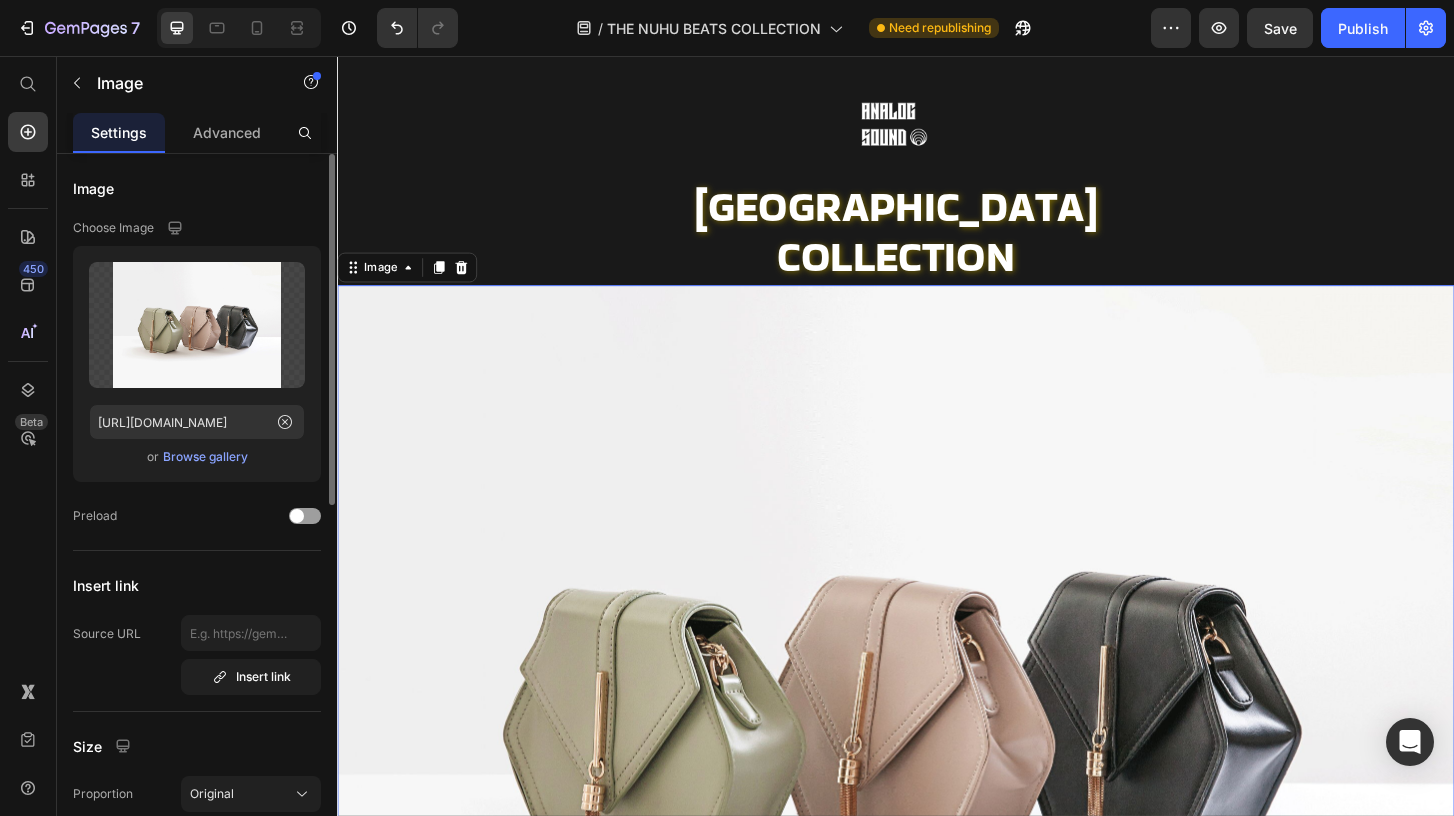click on "Browse gallery" at bounding box center (205, 457) 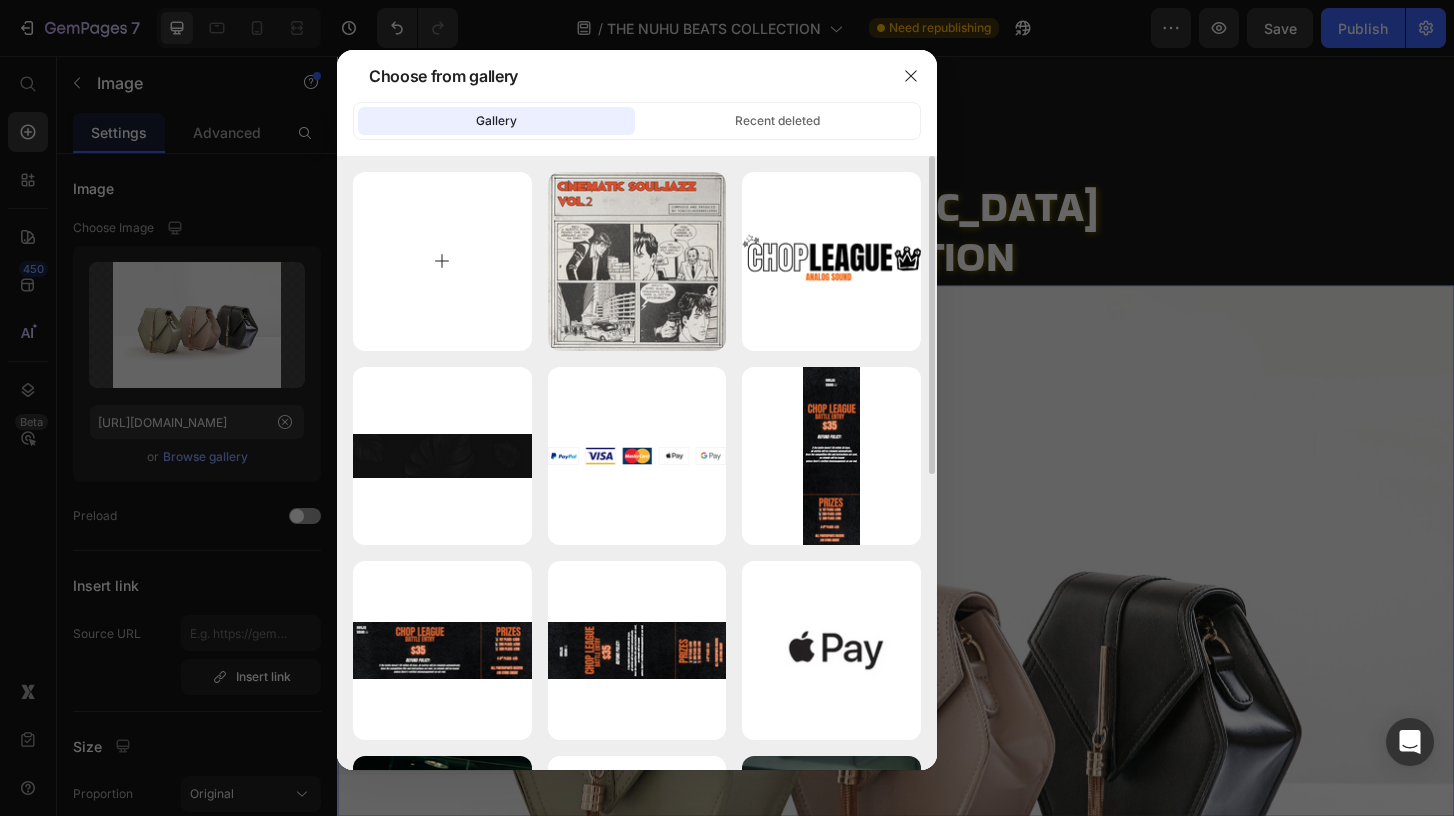 click at bounding box center [442, 261] 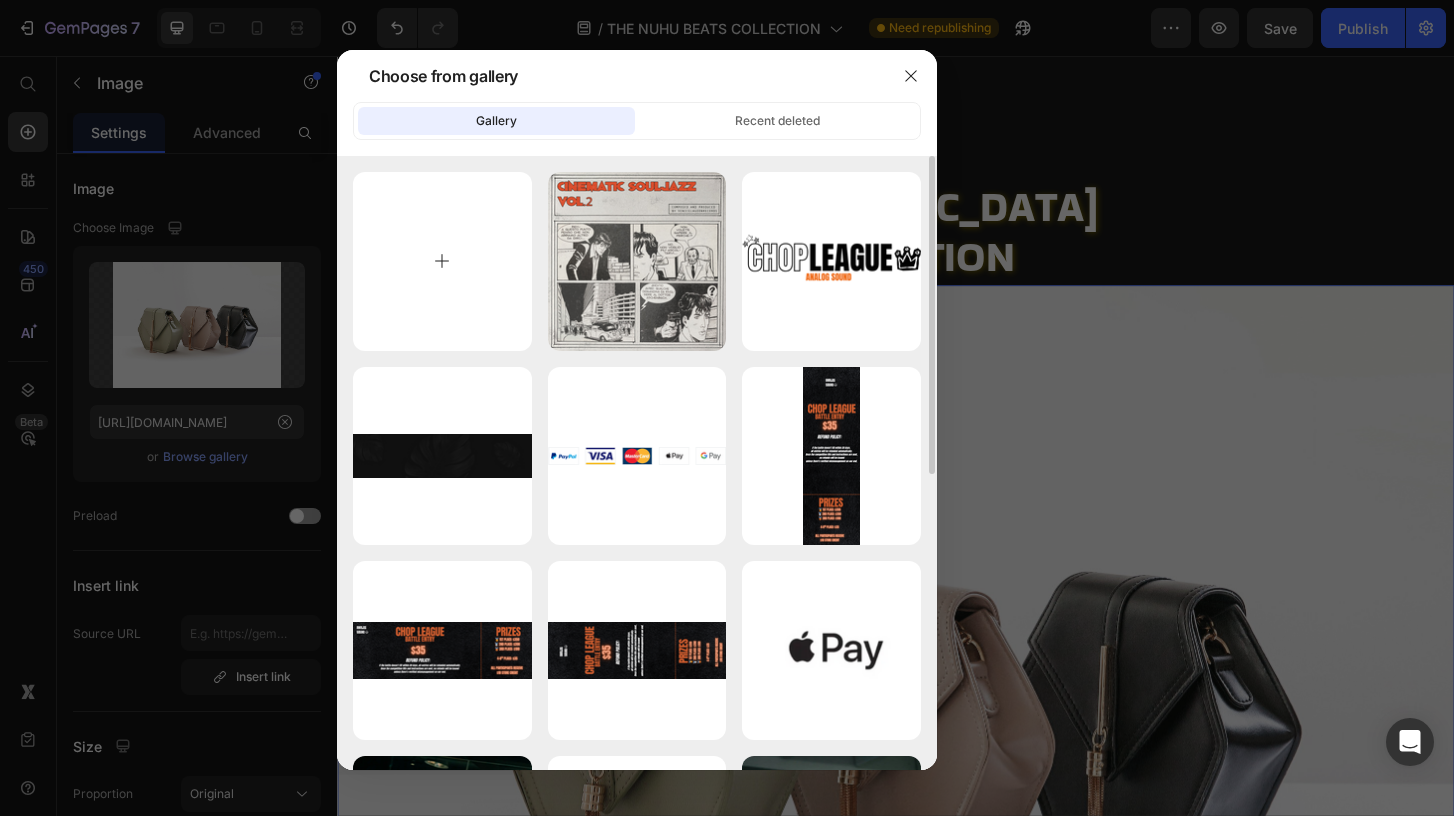 type on "C:\fakepath\VLR BUNDLE.png" 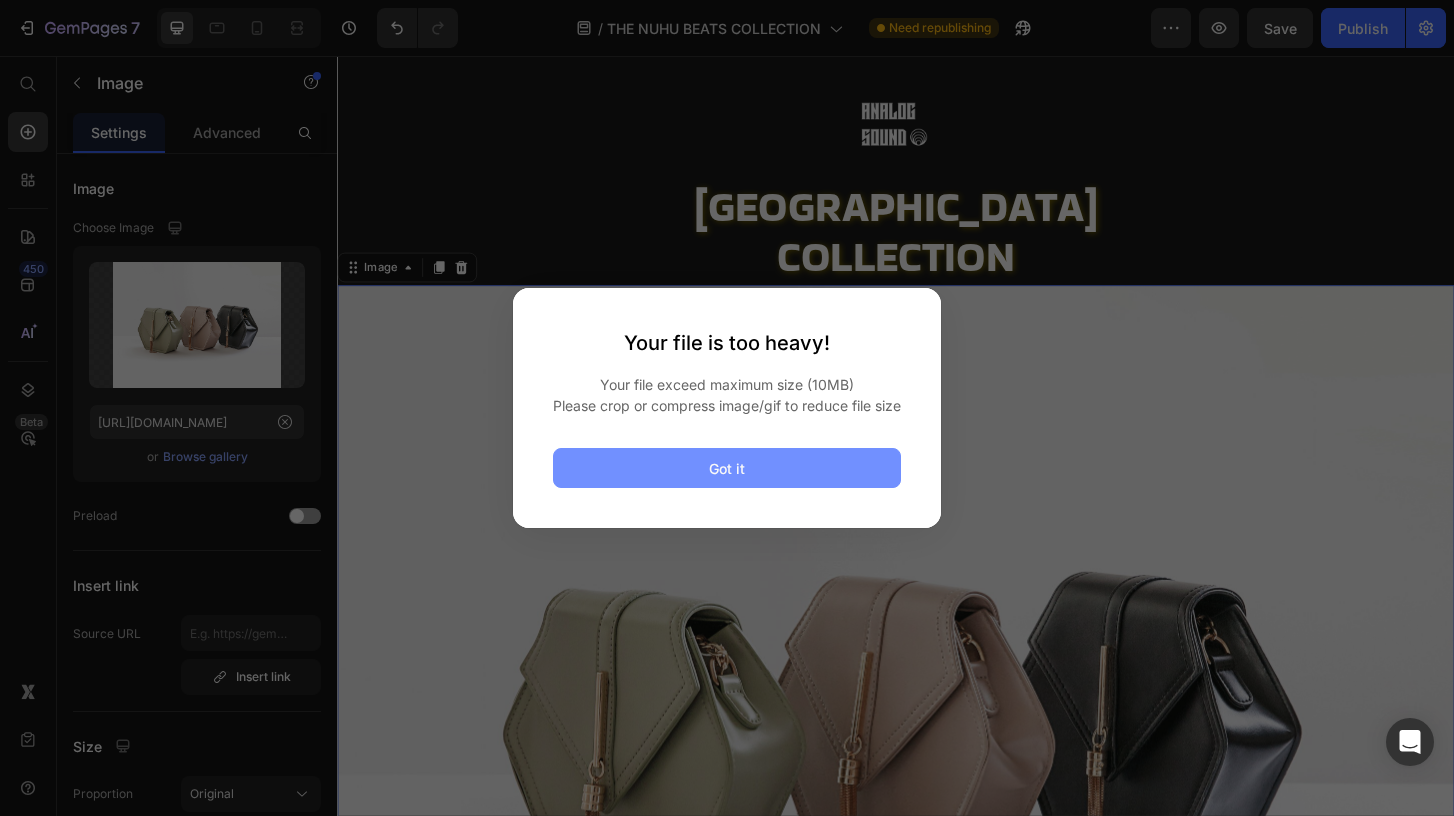 click on "Got it" at bounding box center (727, 468) 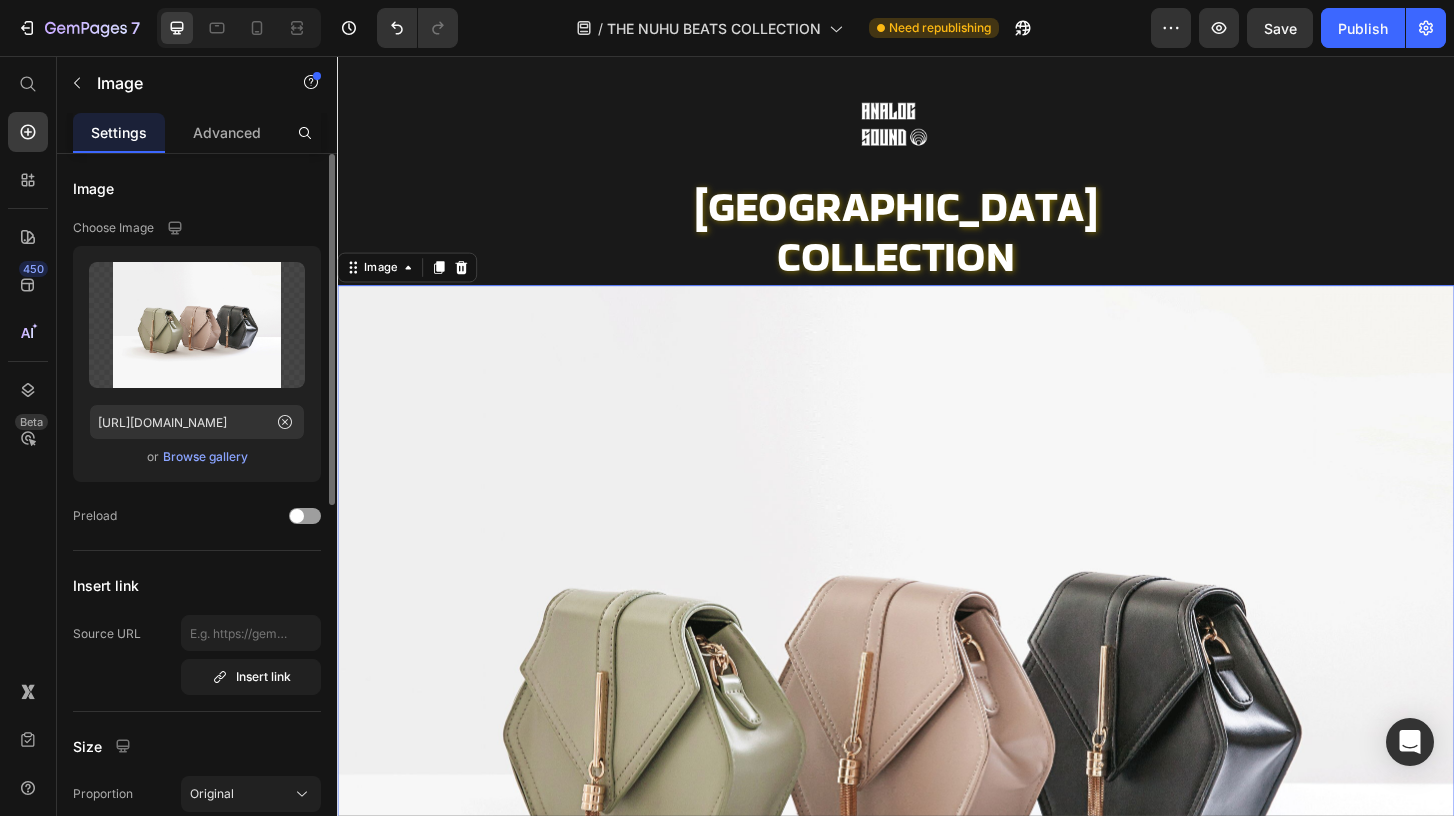 click on "Browse gallery" at bounding box center (205, 457) 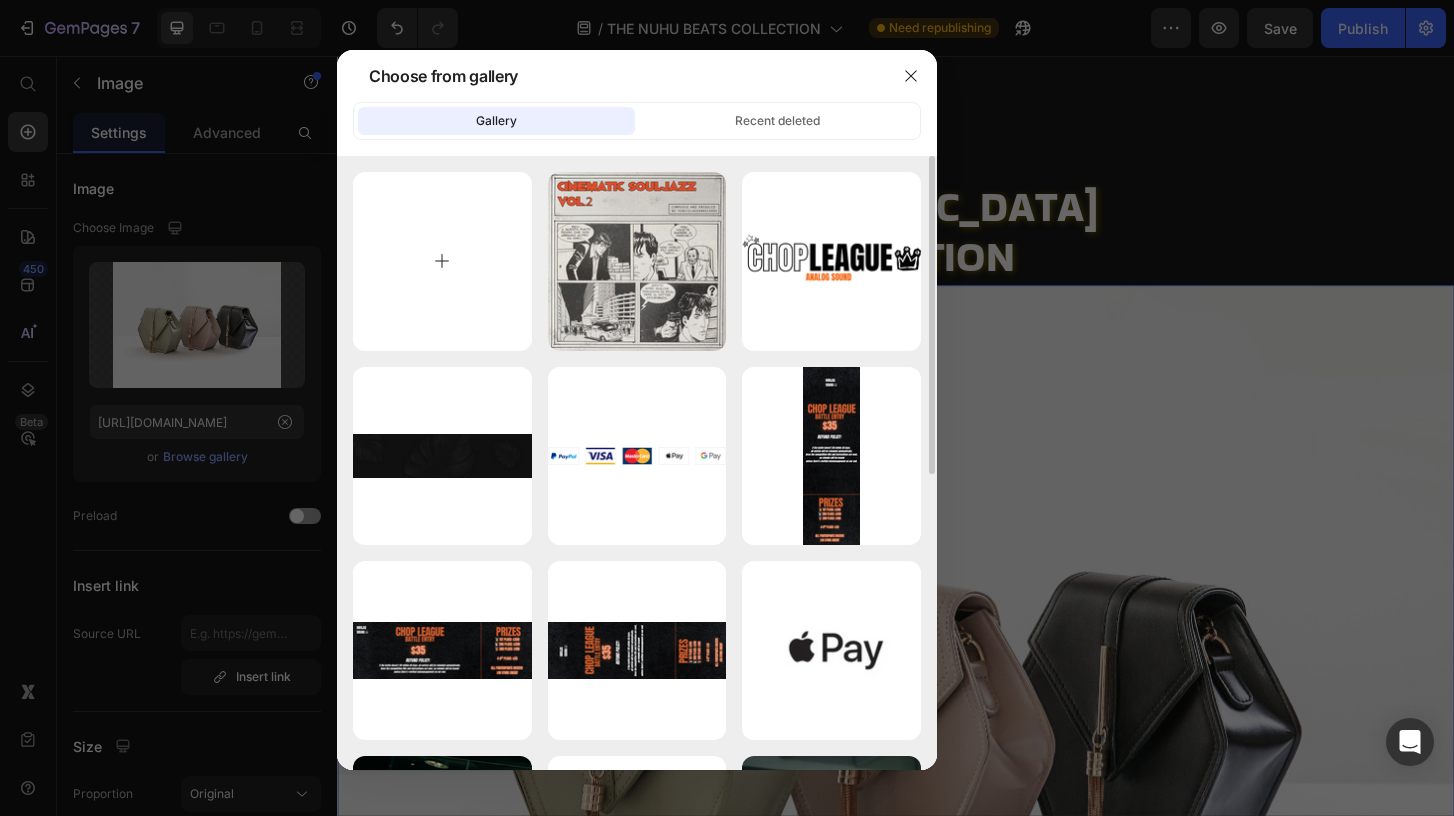 click at bounding box center (442, 261) 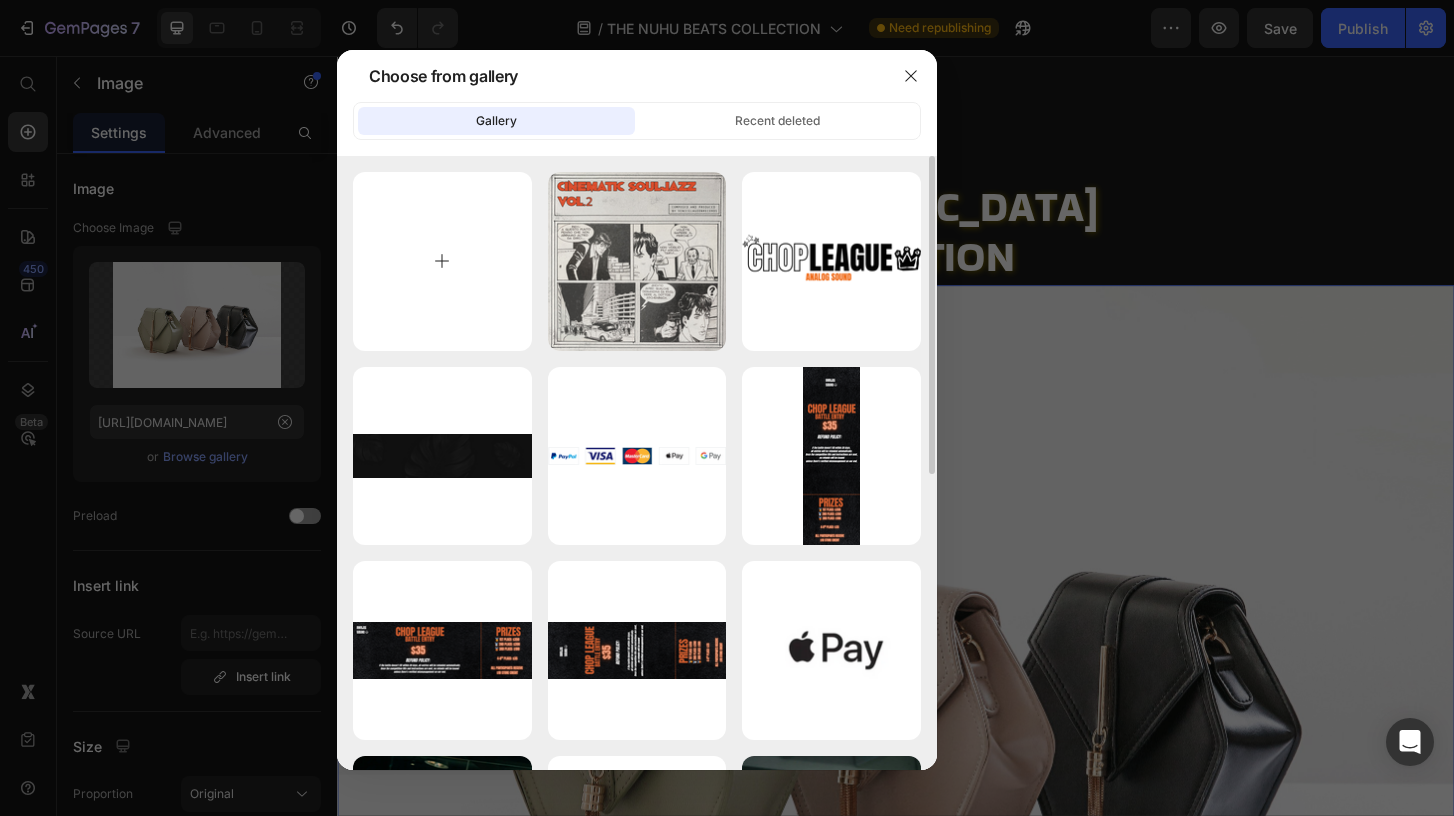type on "C:\fakepath\VLR BUNDLE-min.png" 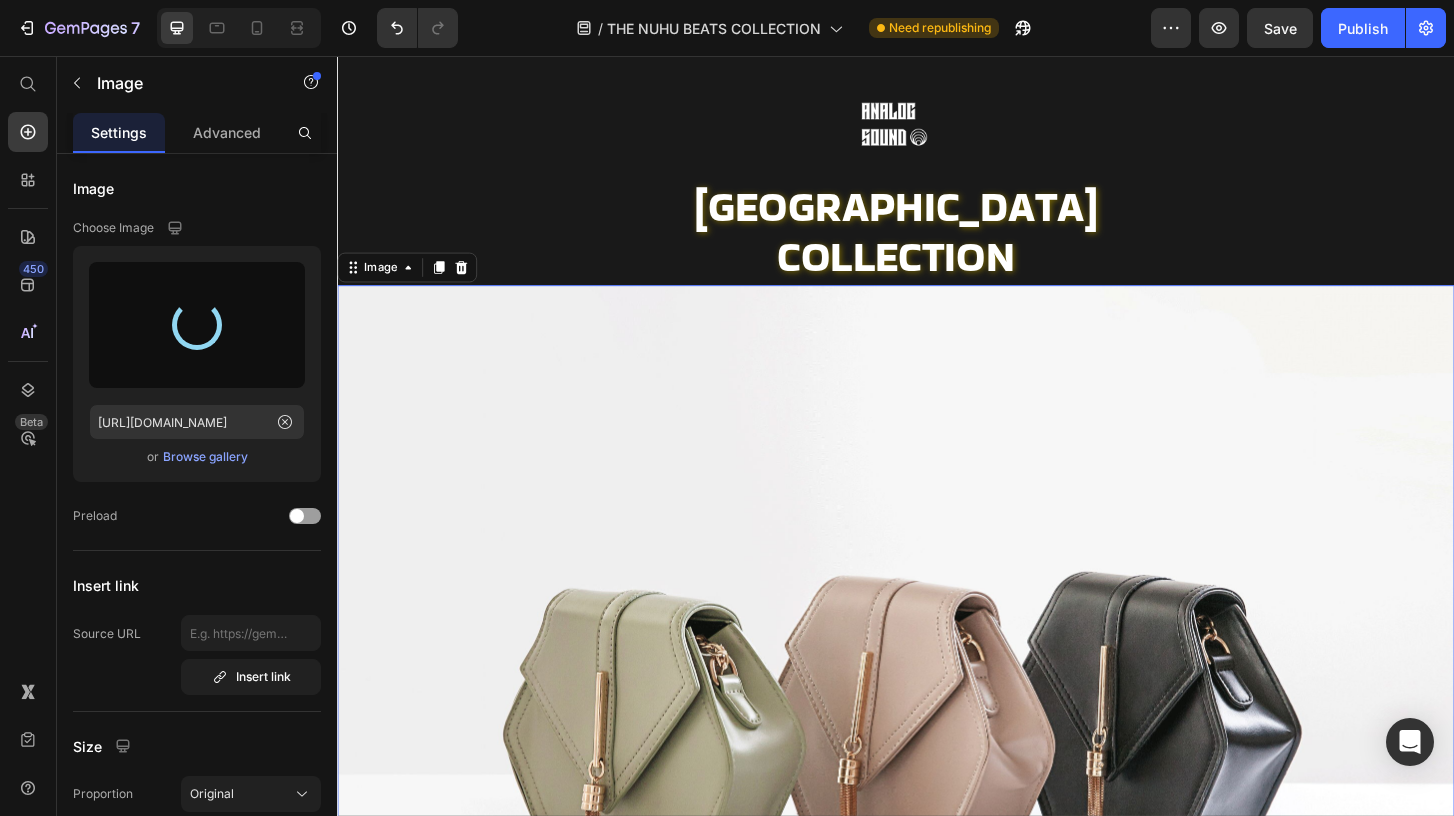 type on "[URL][DOMAIN_NAME]" 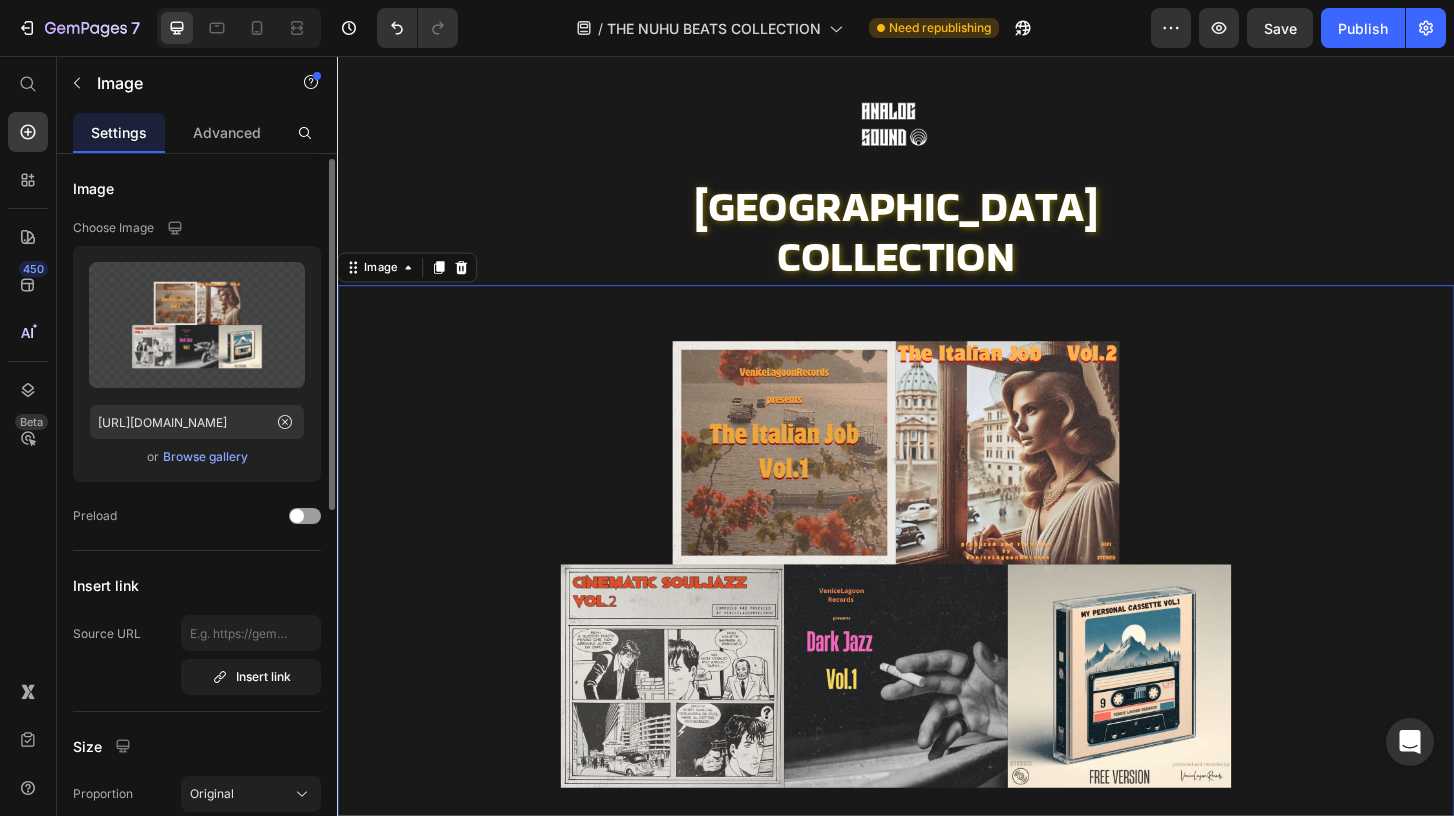scroll, scrollTop: 457, scrollLeft: 0, axis: vertical 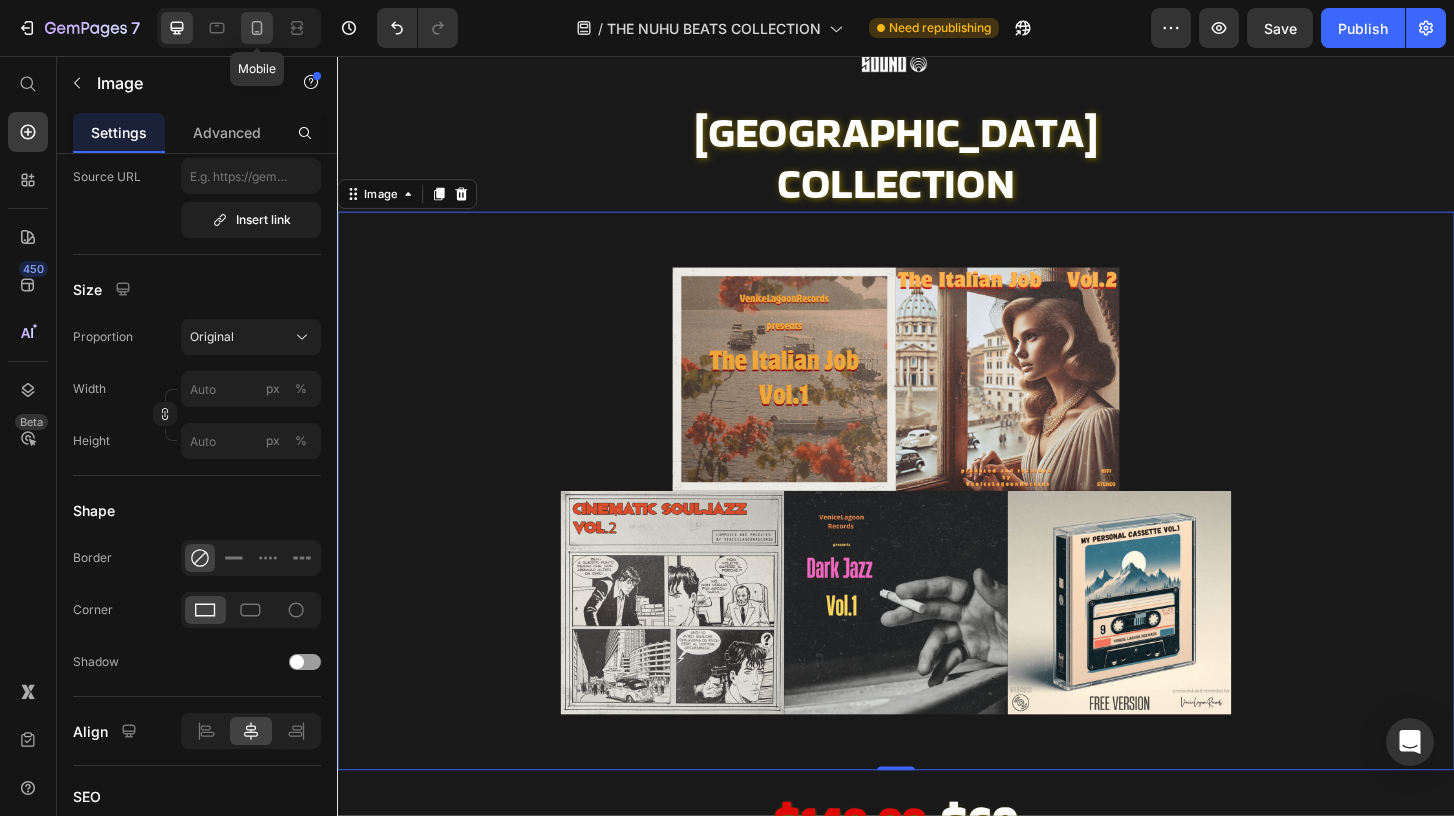 click 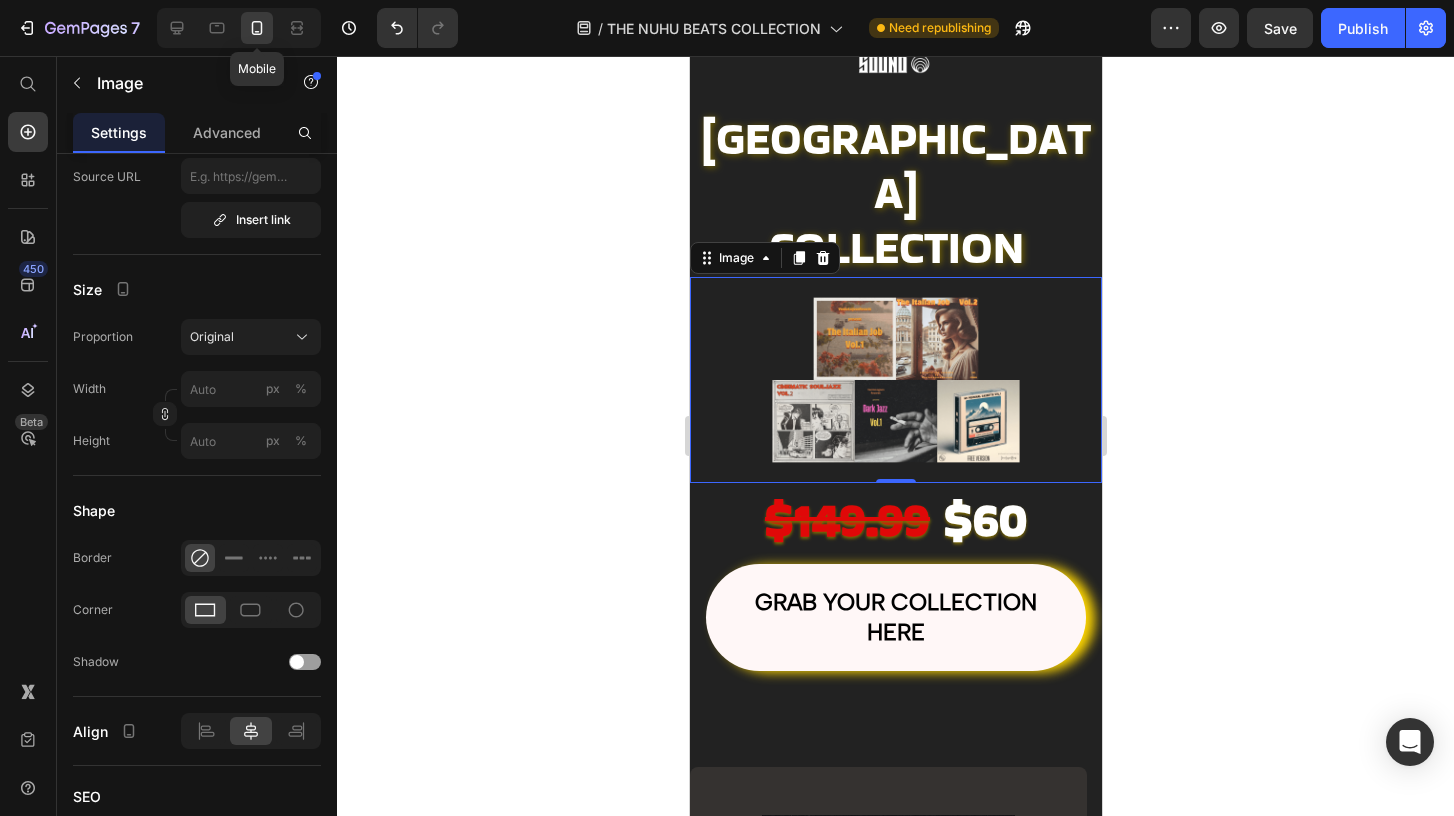 scroll, scrollTop: 236, scrollLeft: 0, axis: vertical 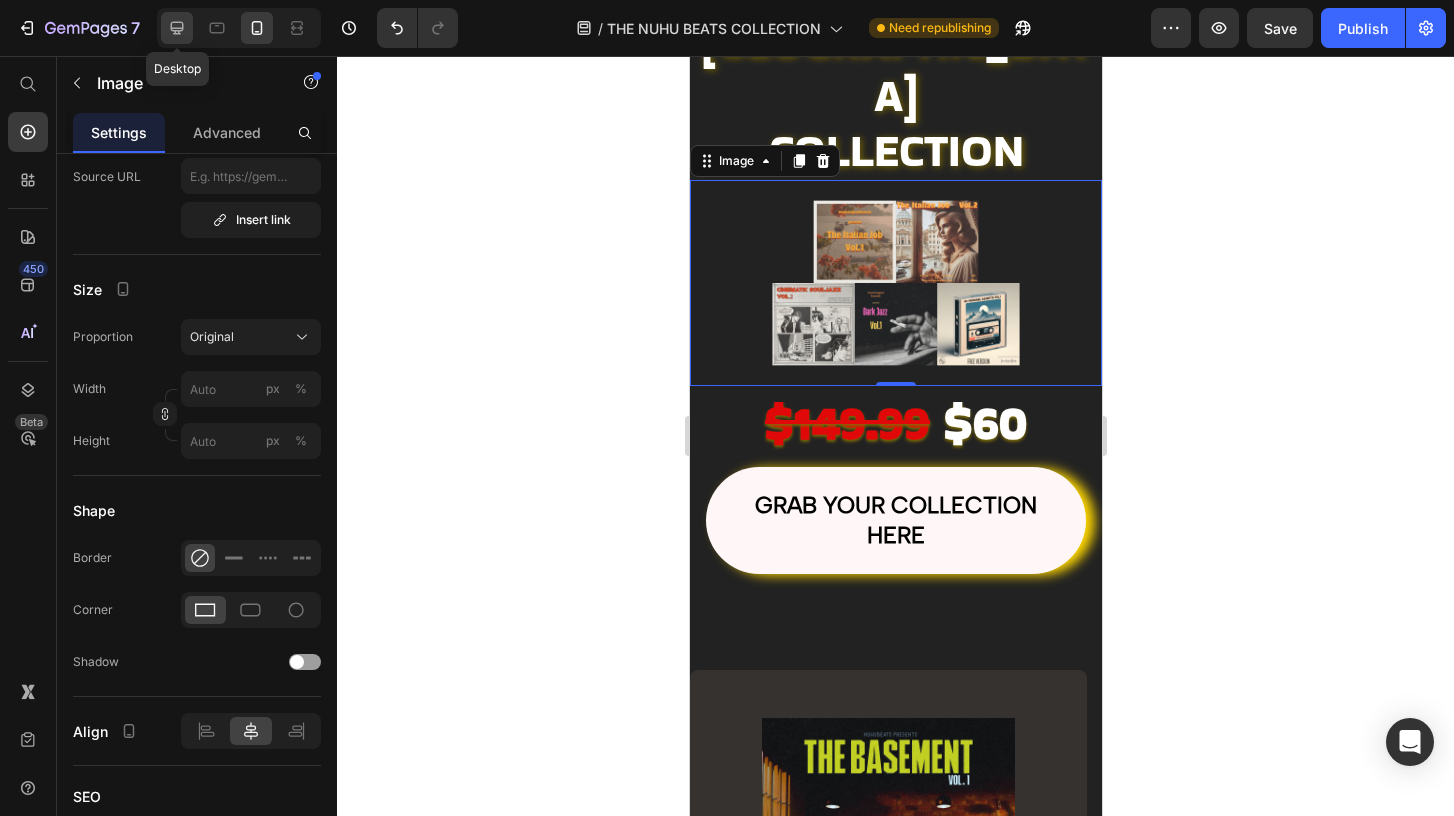 click 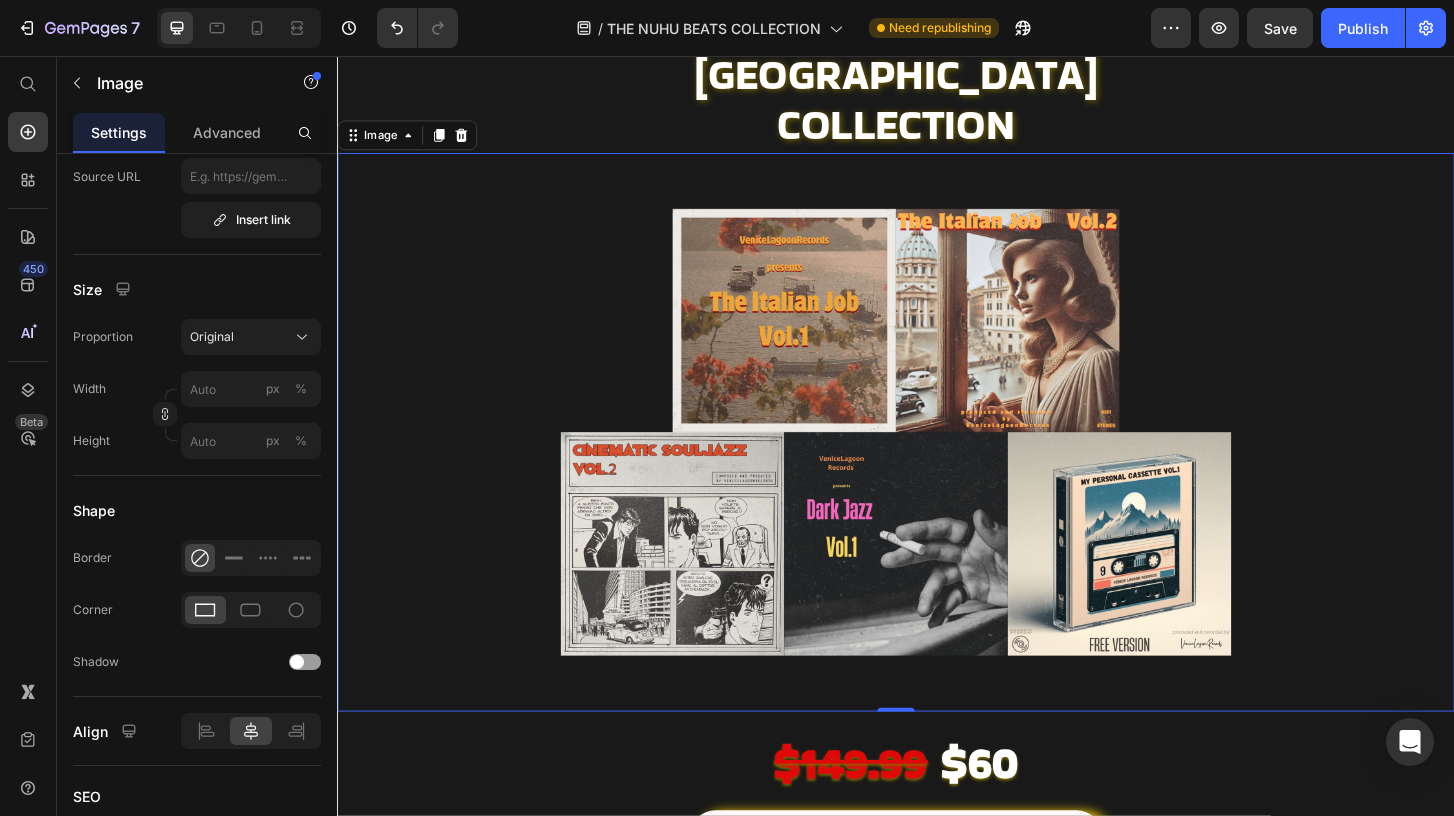 scroll, scrollTop: 273, scrollLeft: 0, axis: vertical 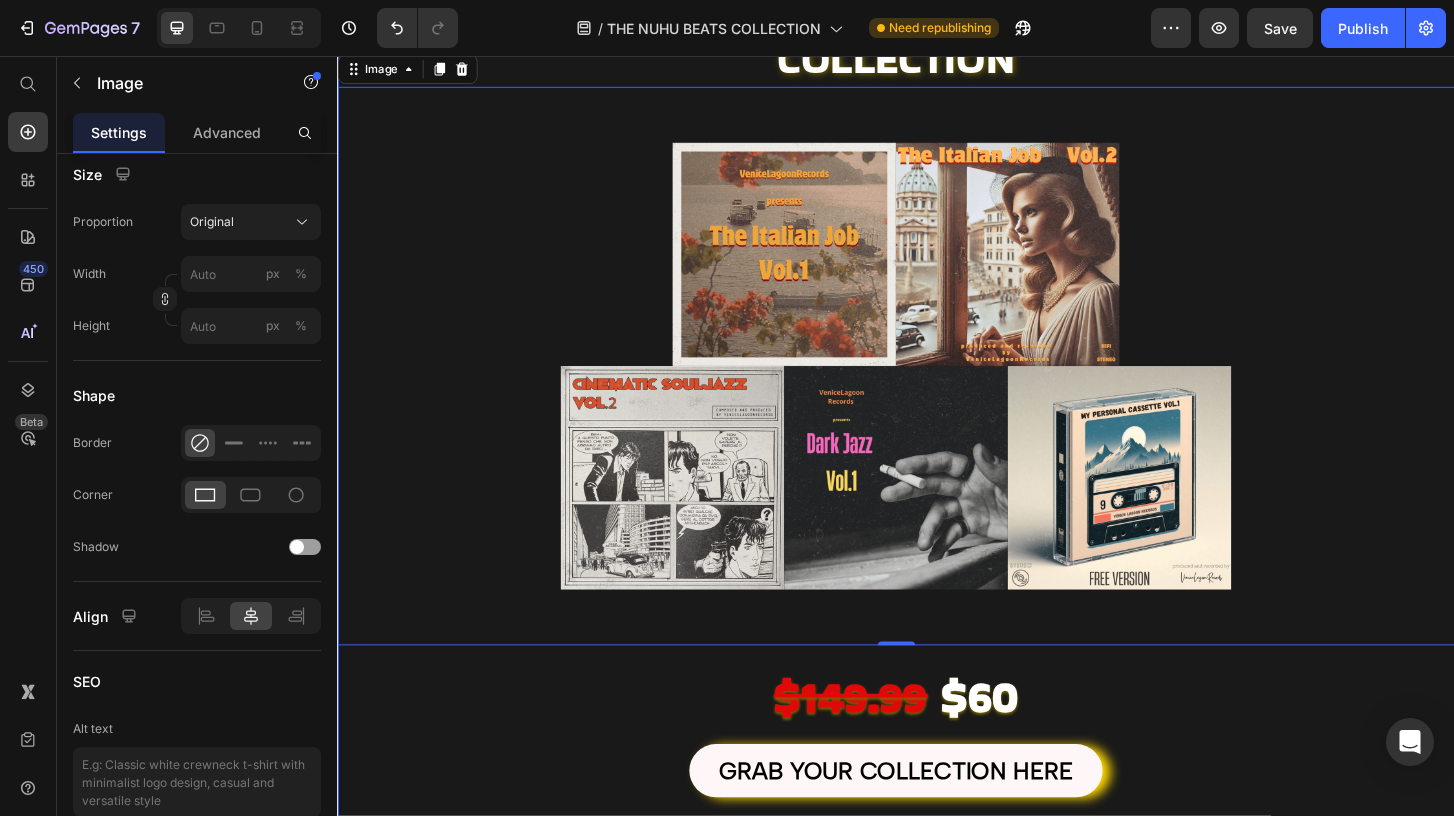 click on "GRAB YOUR COLLECTION HERE Button" at bounding box center (937, 811) 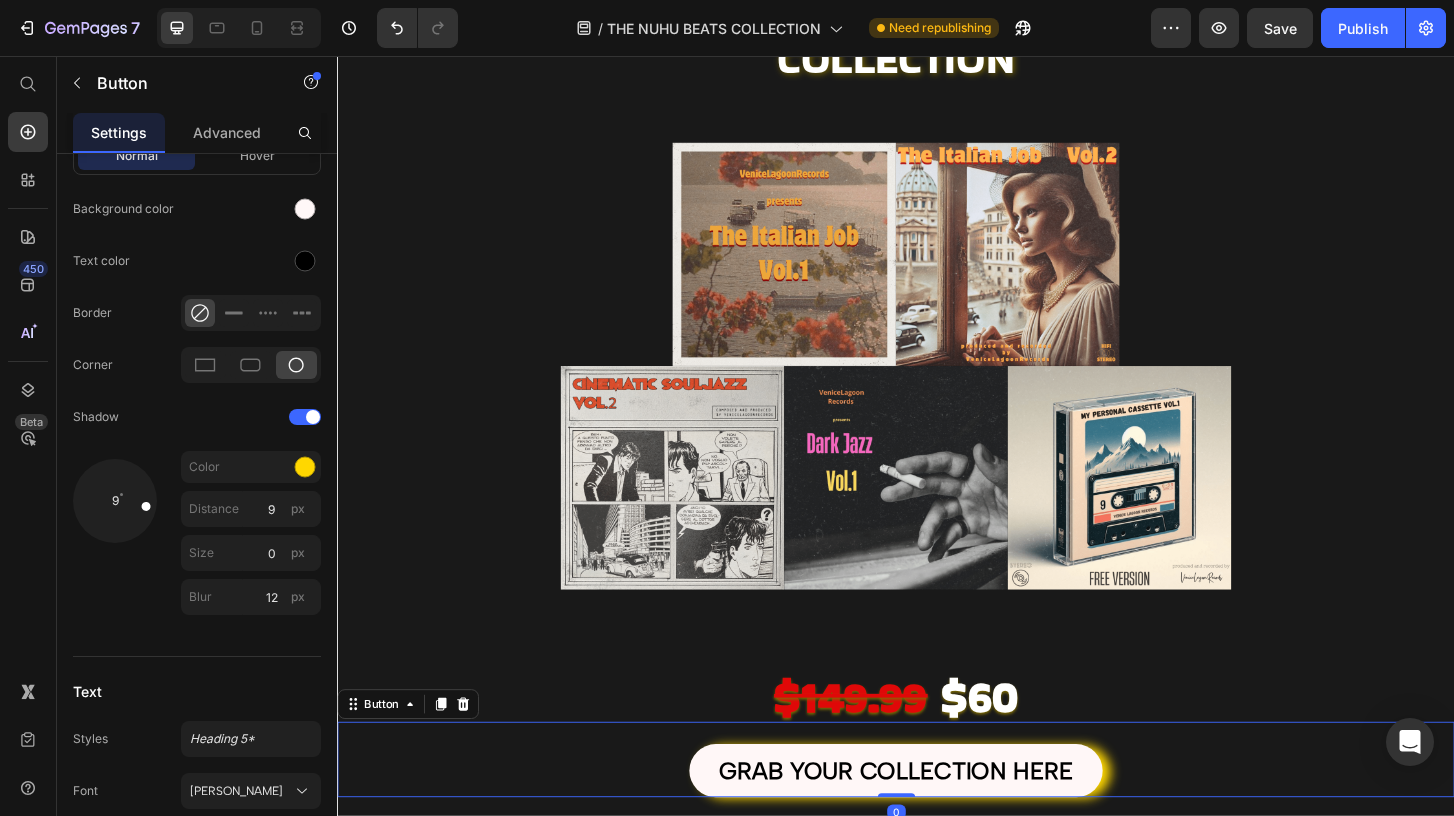 scroll, scrollTop: 0, scrollLeft: 0, axis: both 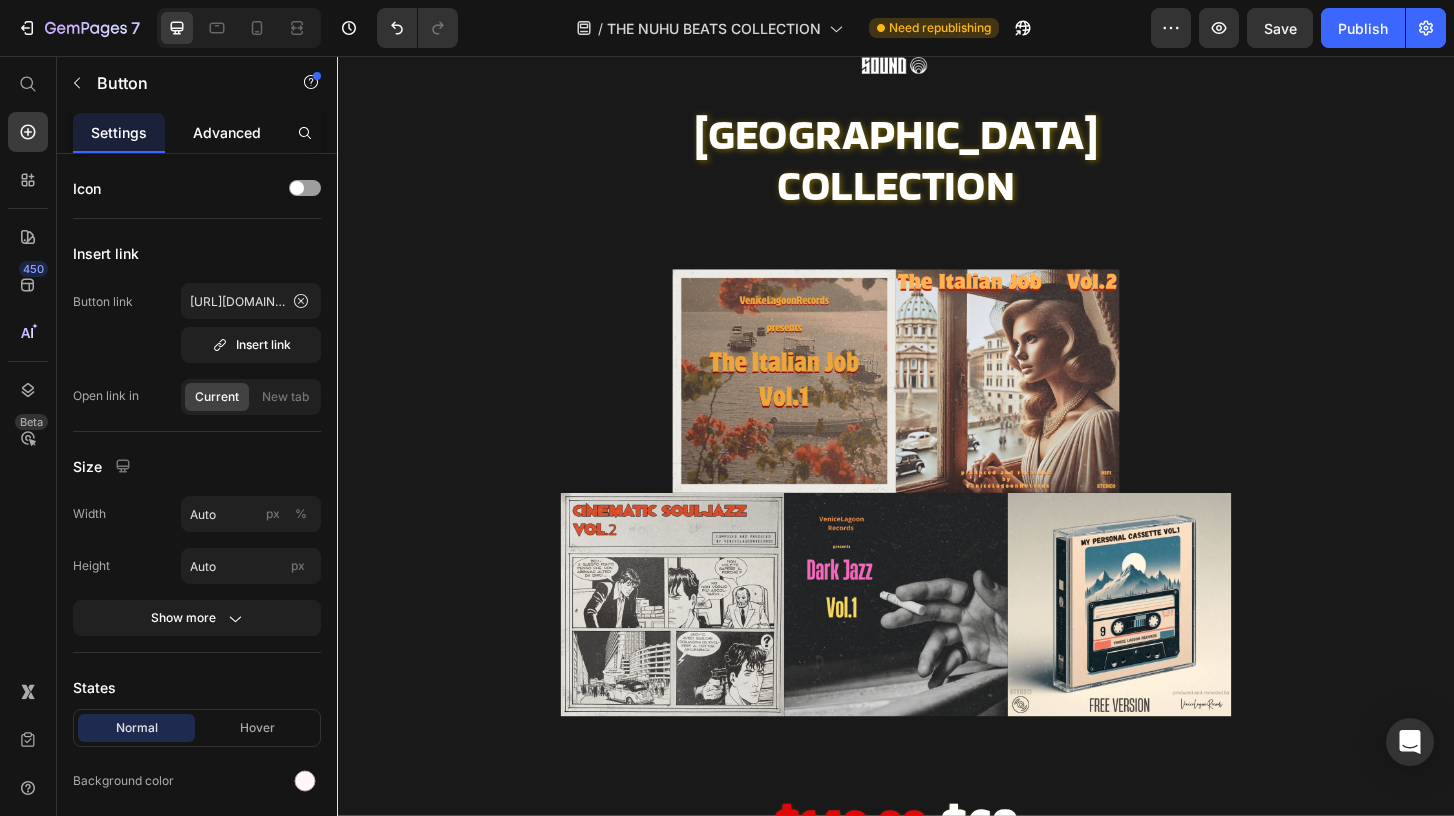 click on "Advanced" at bounding box center [227, 132] 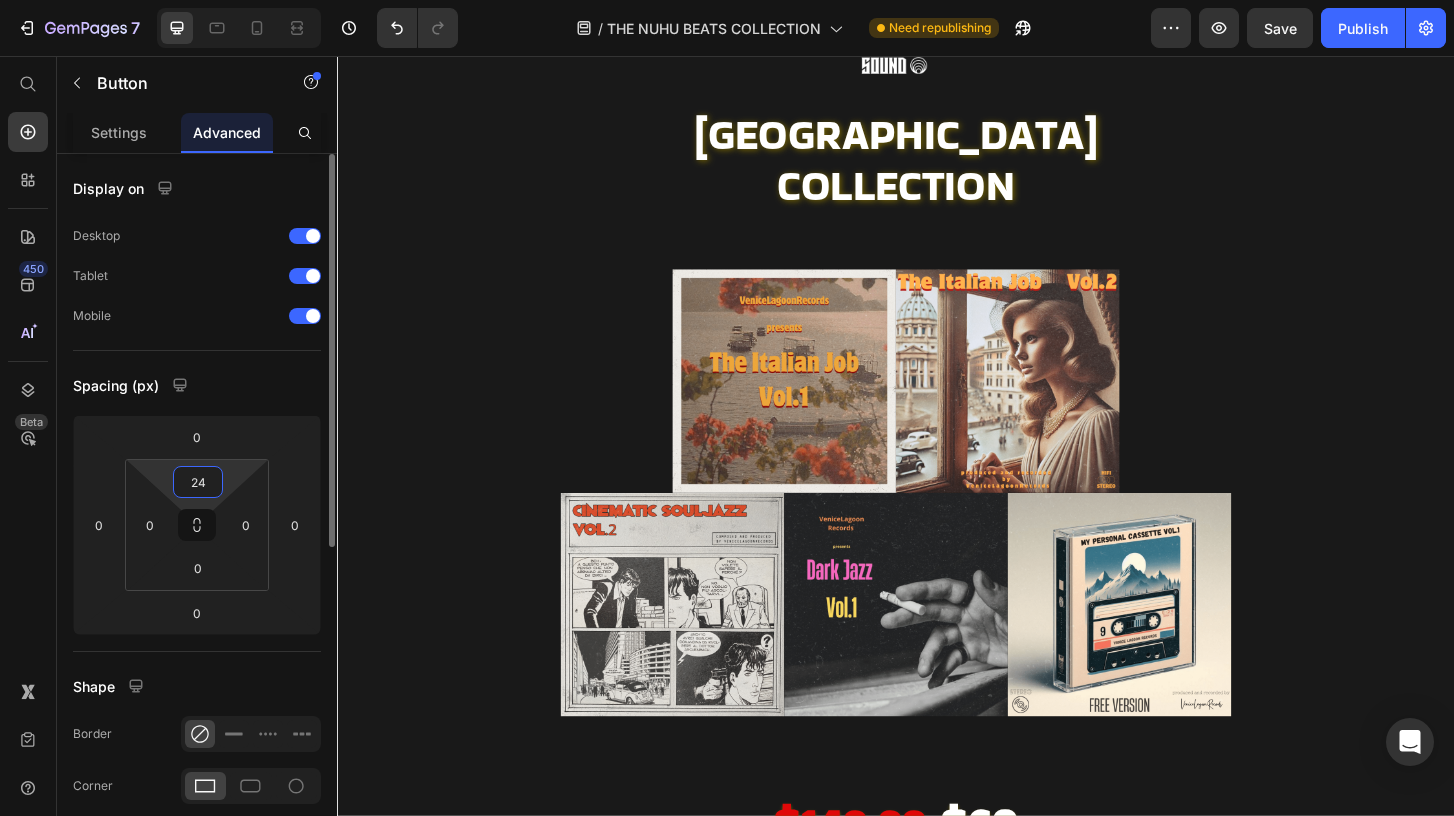 click on "24" at bounding box center (198, 482) 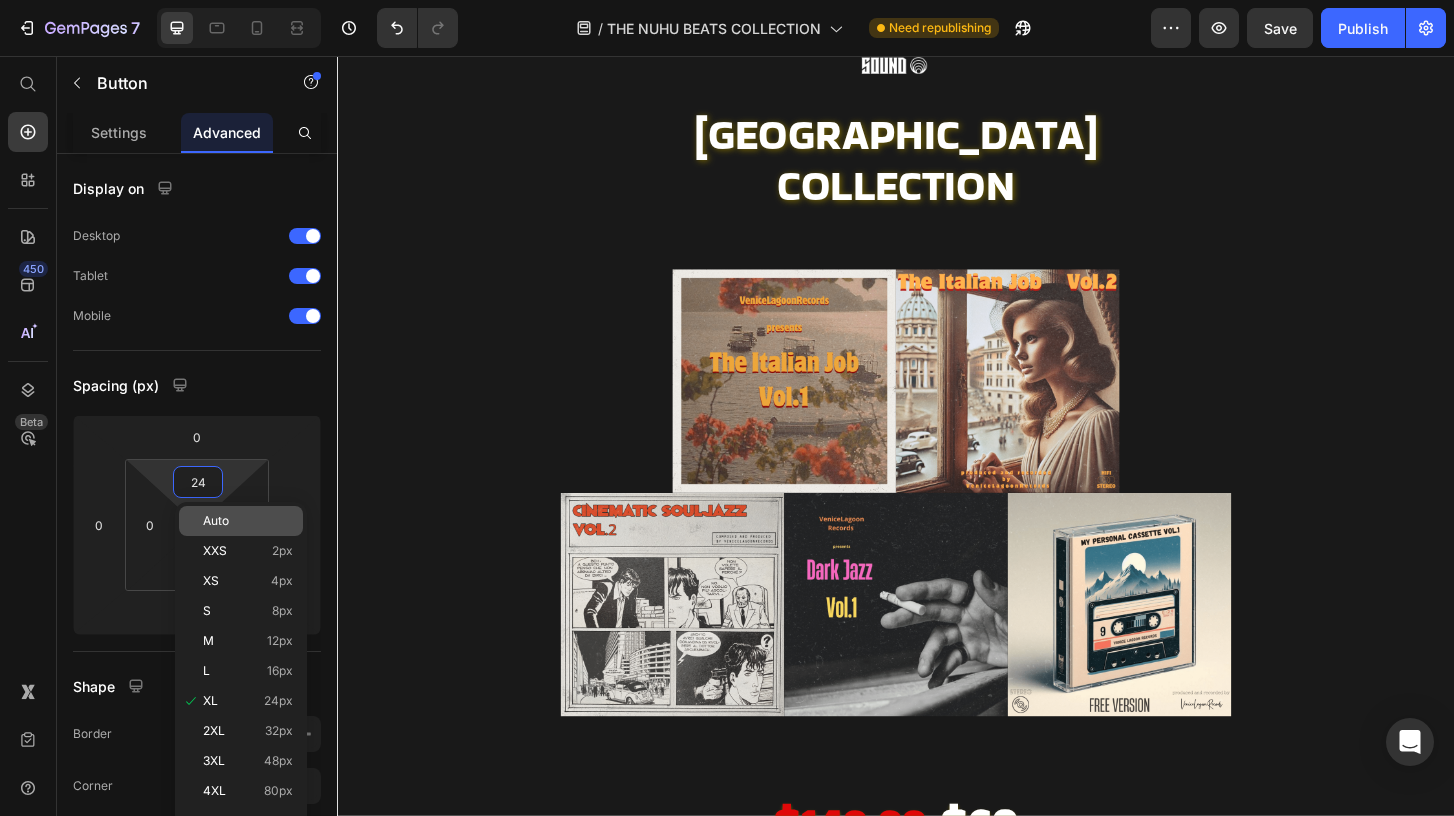 click on "Auto" 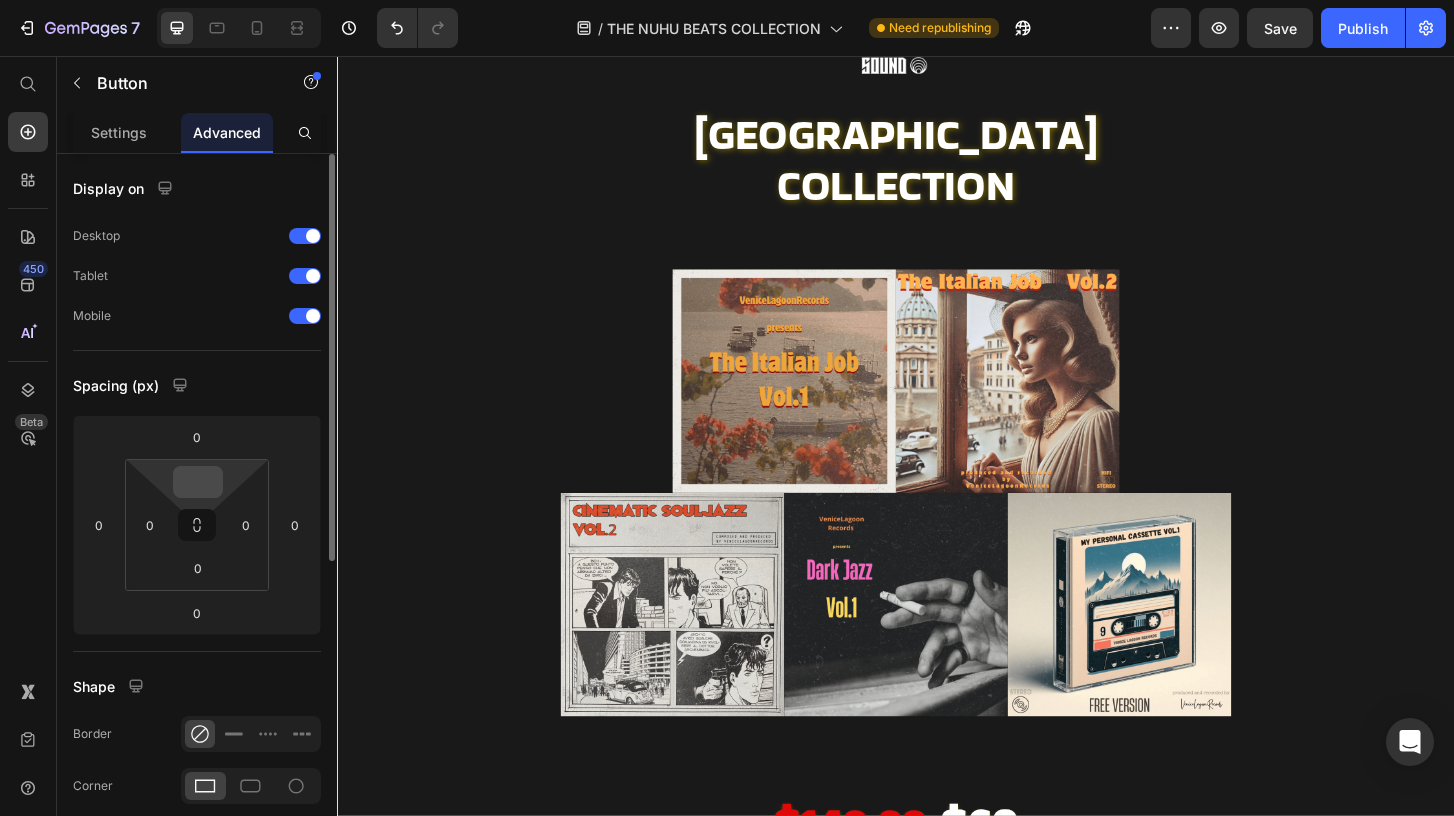 click at bounding box center (198, 482) 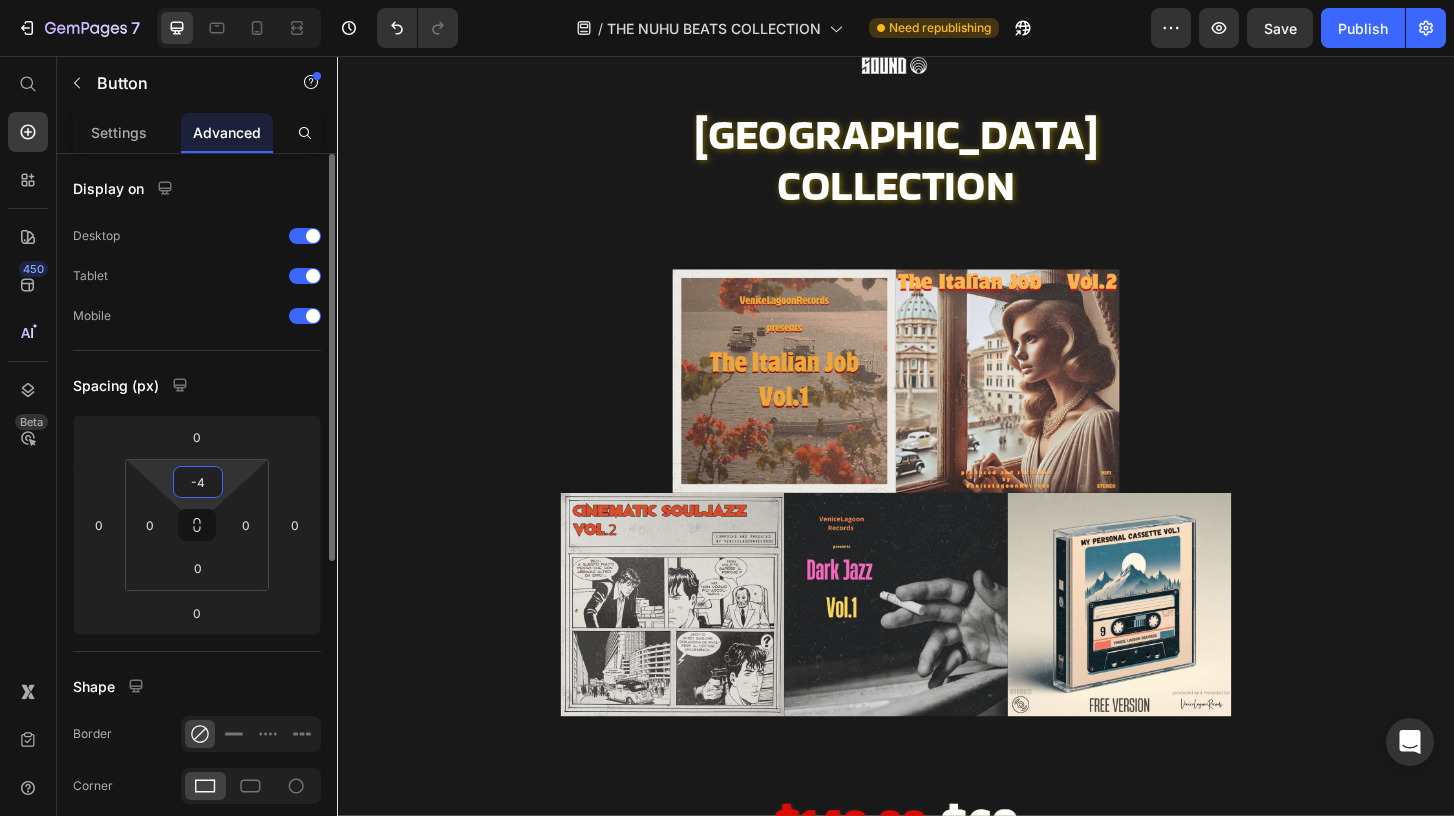 type on "-48" 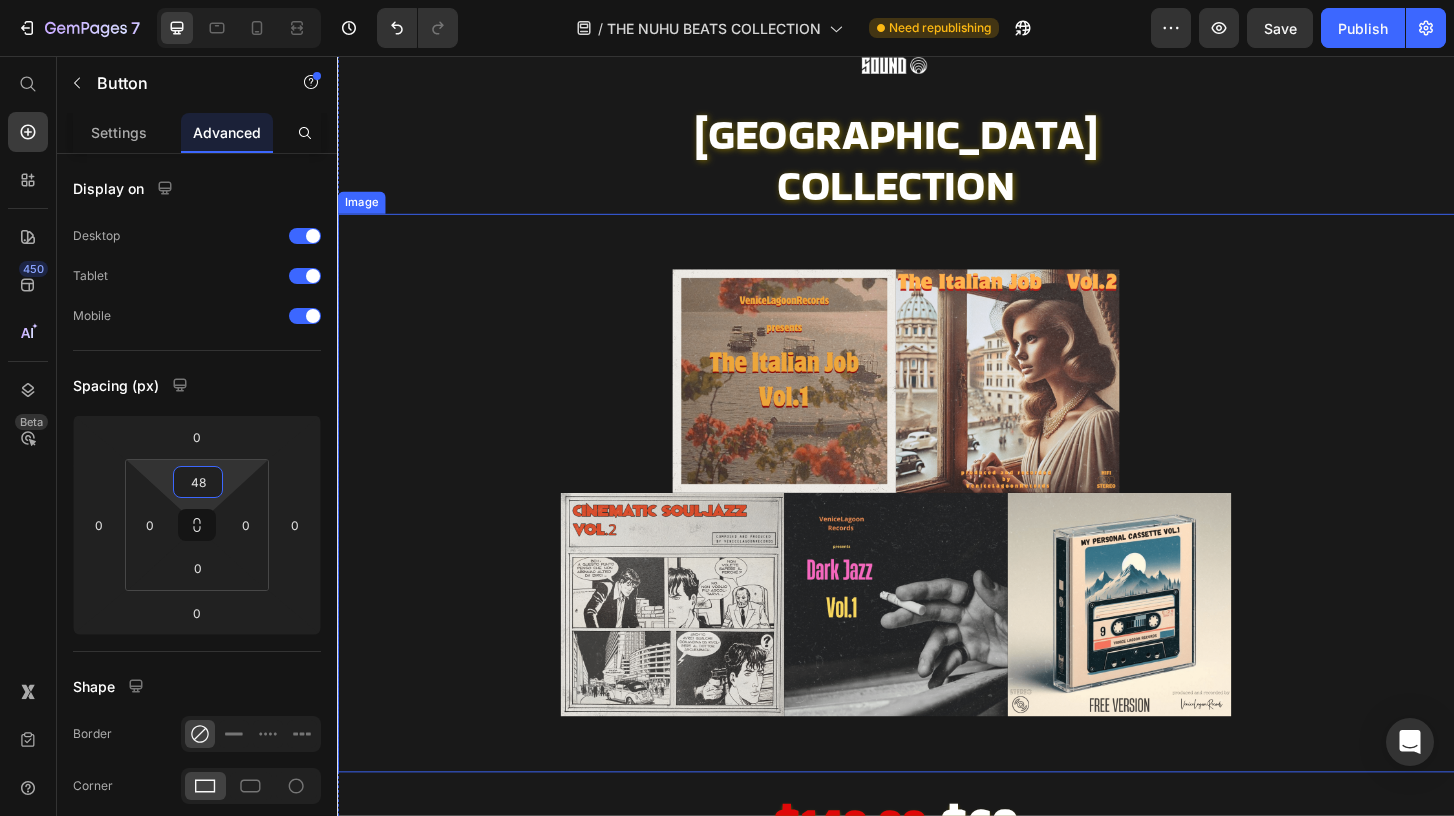 click at bounding box center (937, 525) 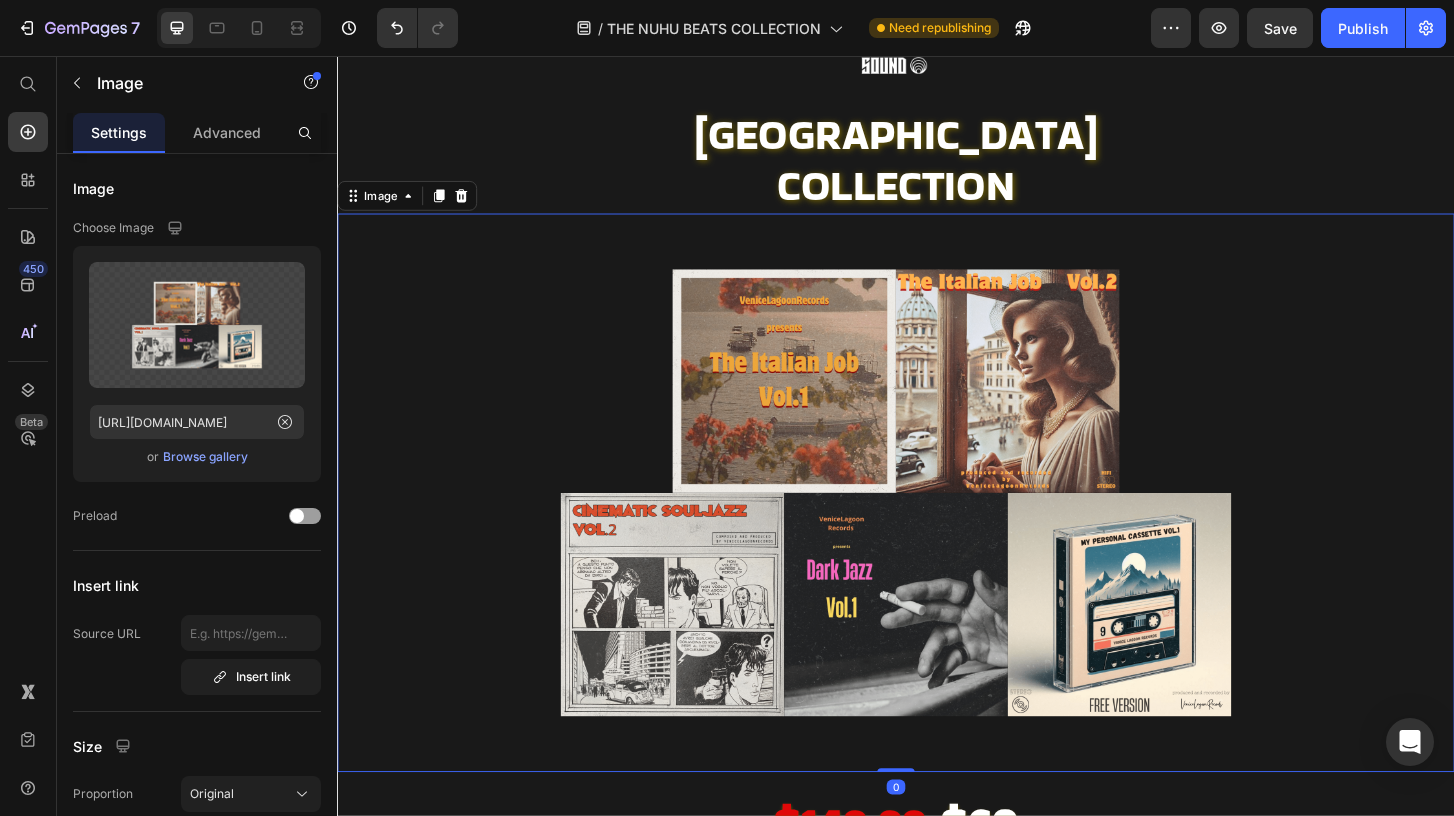 click at bounding box center (937, 525) 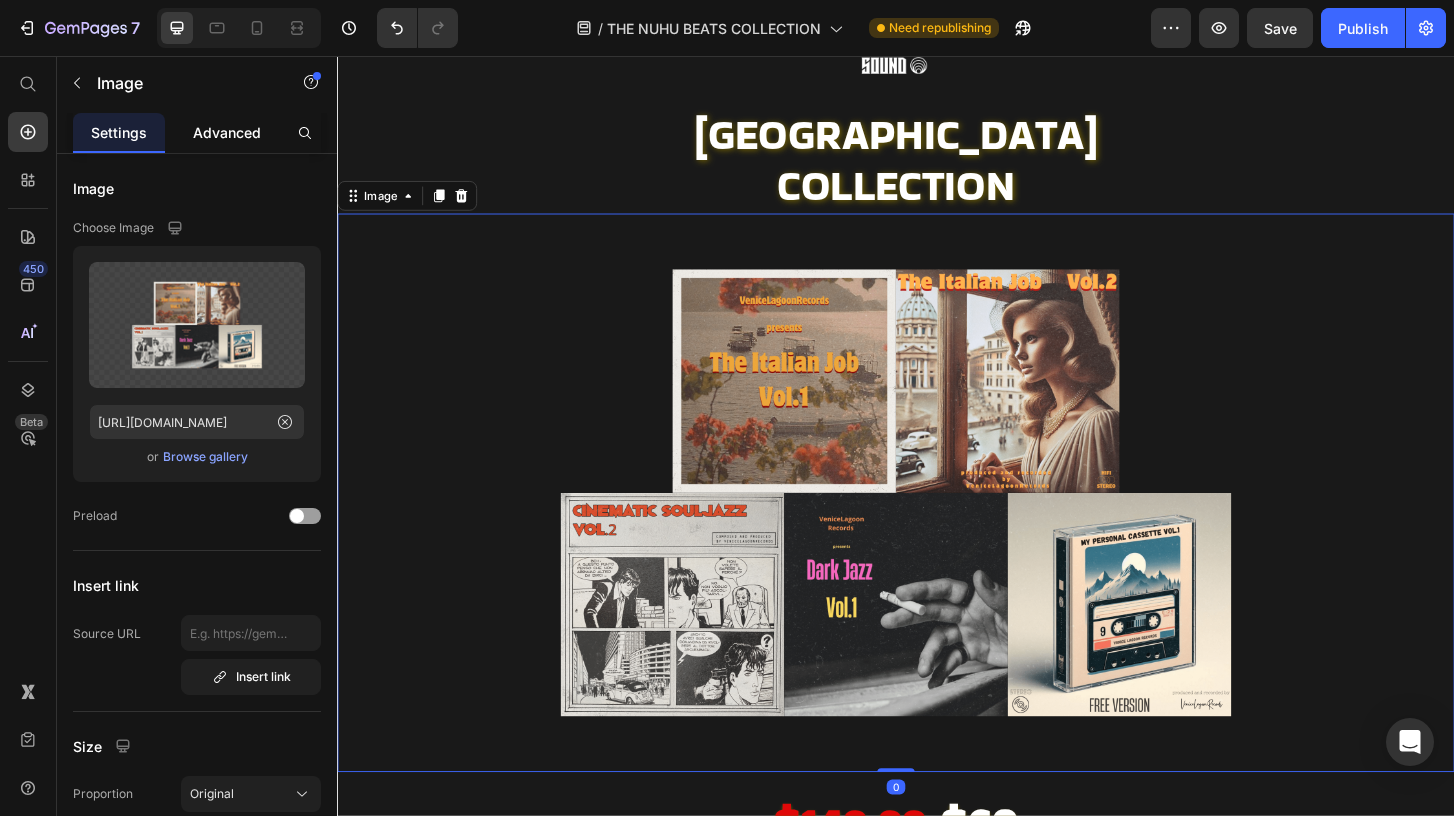 click on "Advanced" at bounding box center [227, 132] 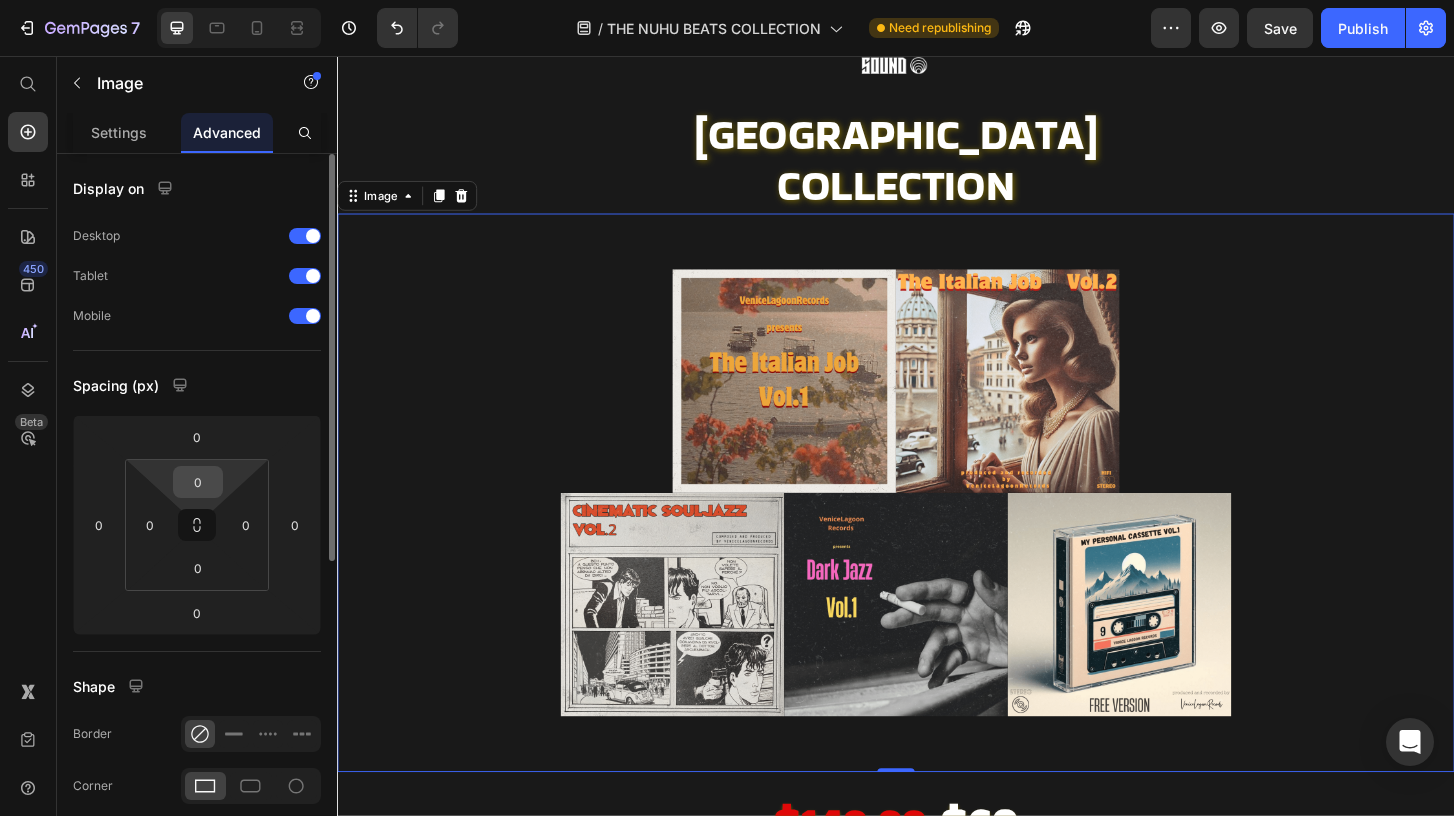 click on "0" at bounding box center [198, 482] 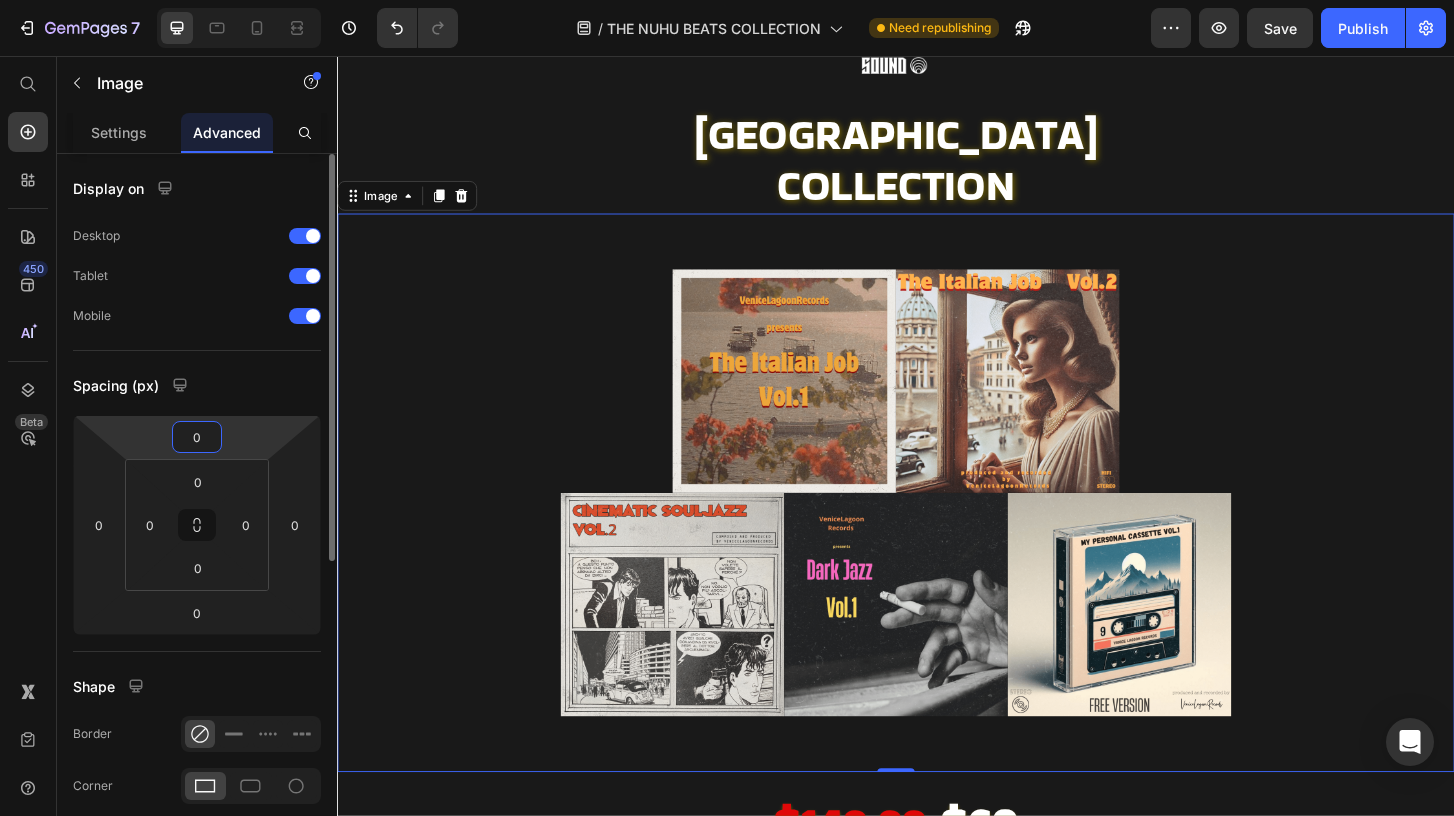 click on "0" at bounding box center (197, 437) 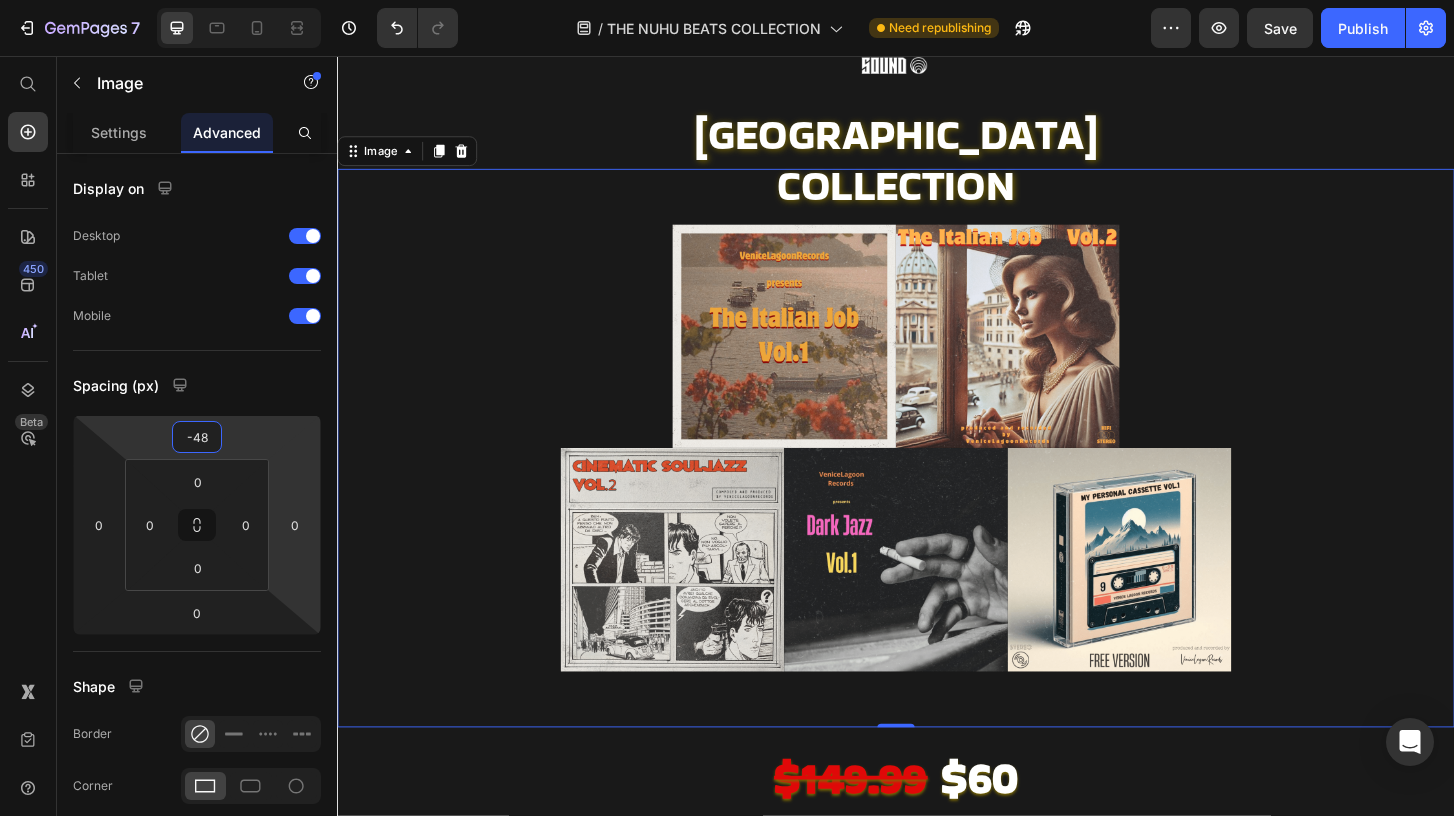 type on "-48" 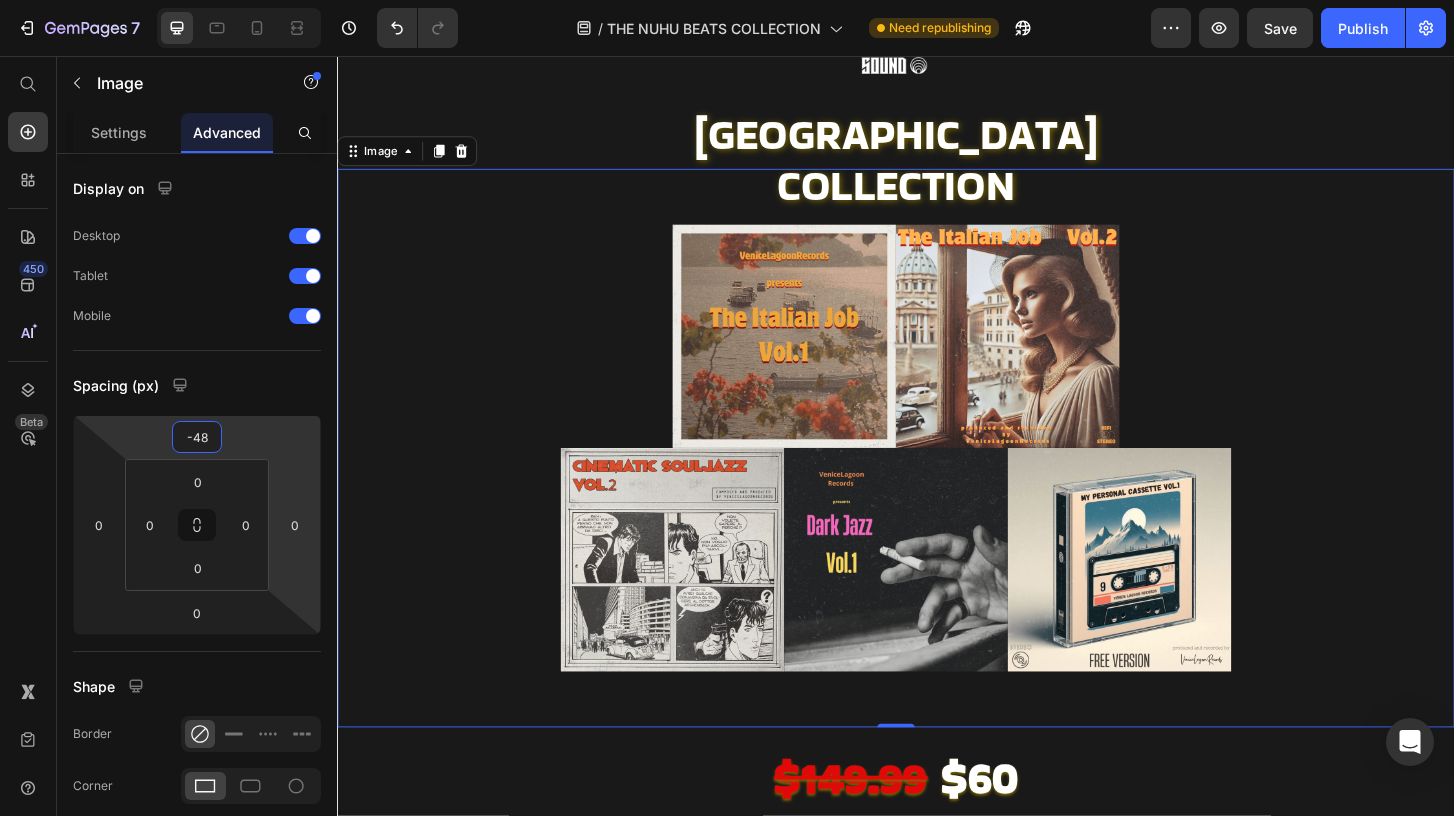 click at bounding box center (937, 477) 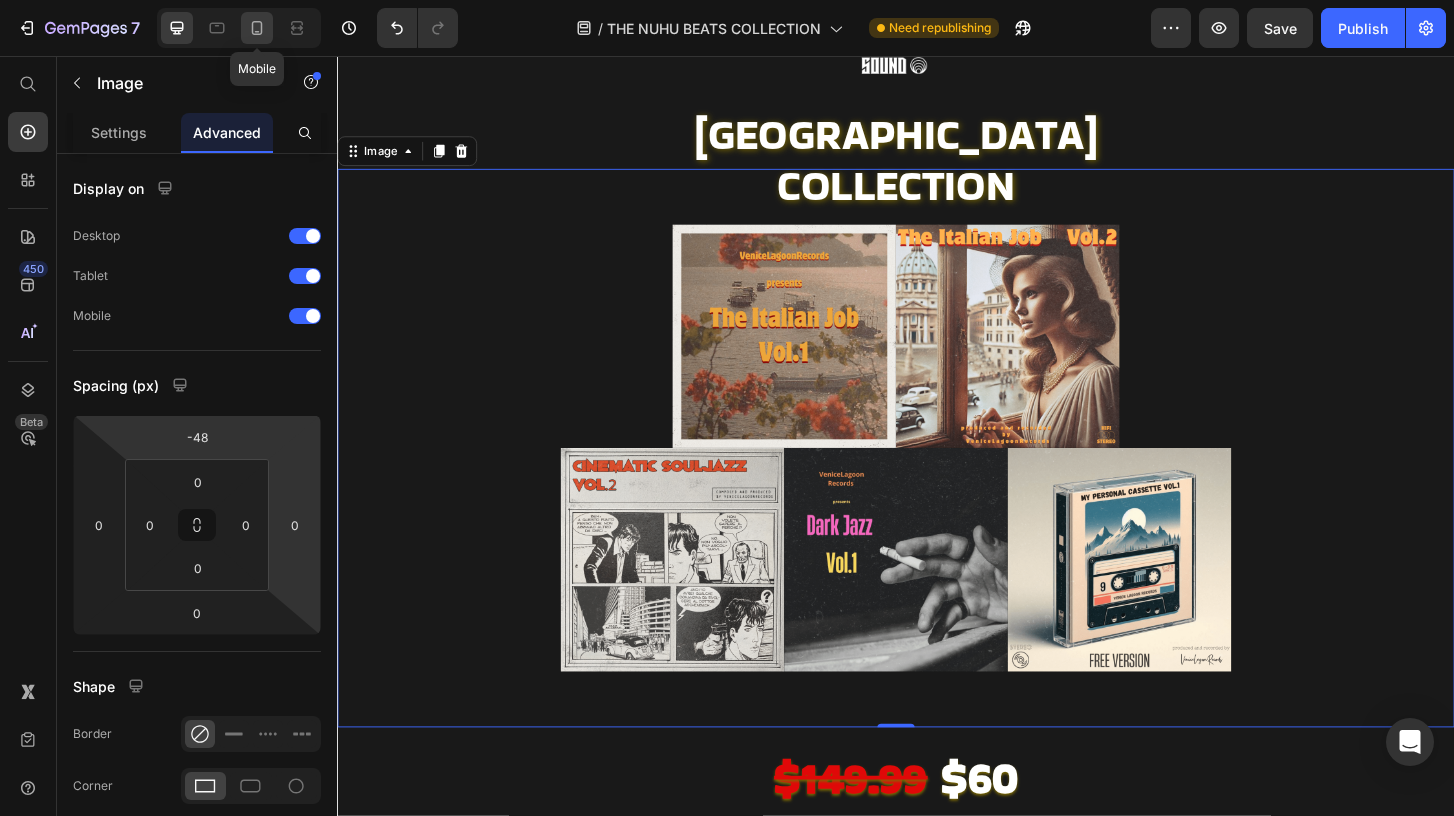 click 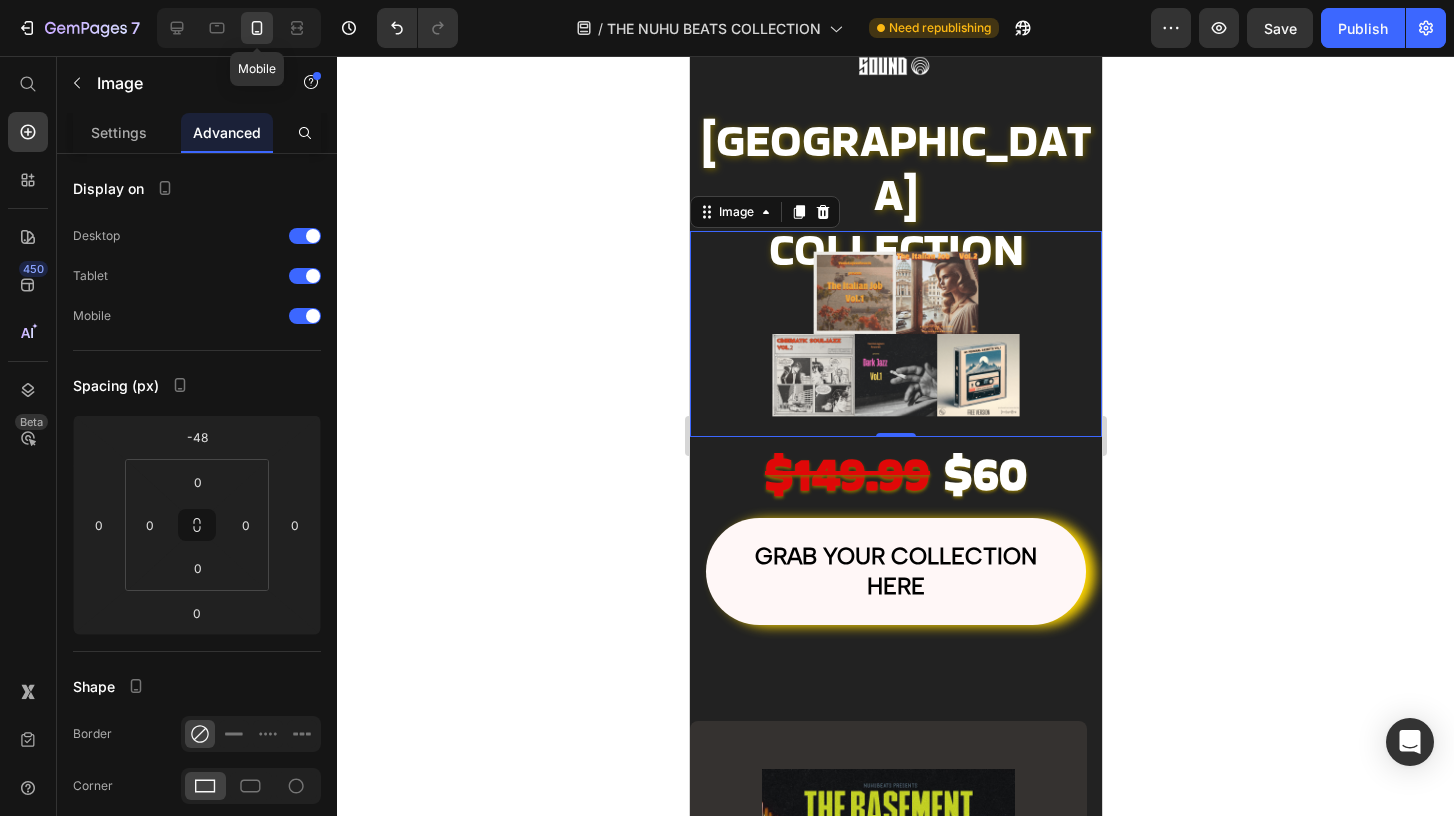scroll, scrollTop: 188, scrollLeft: 0, axis: vertical 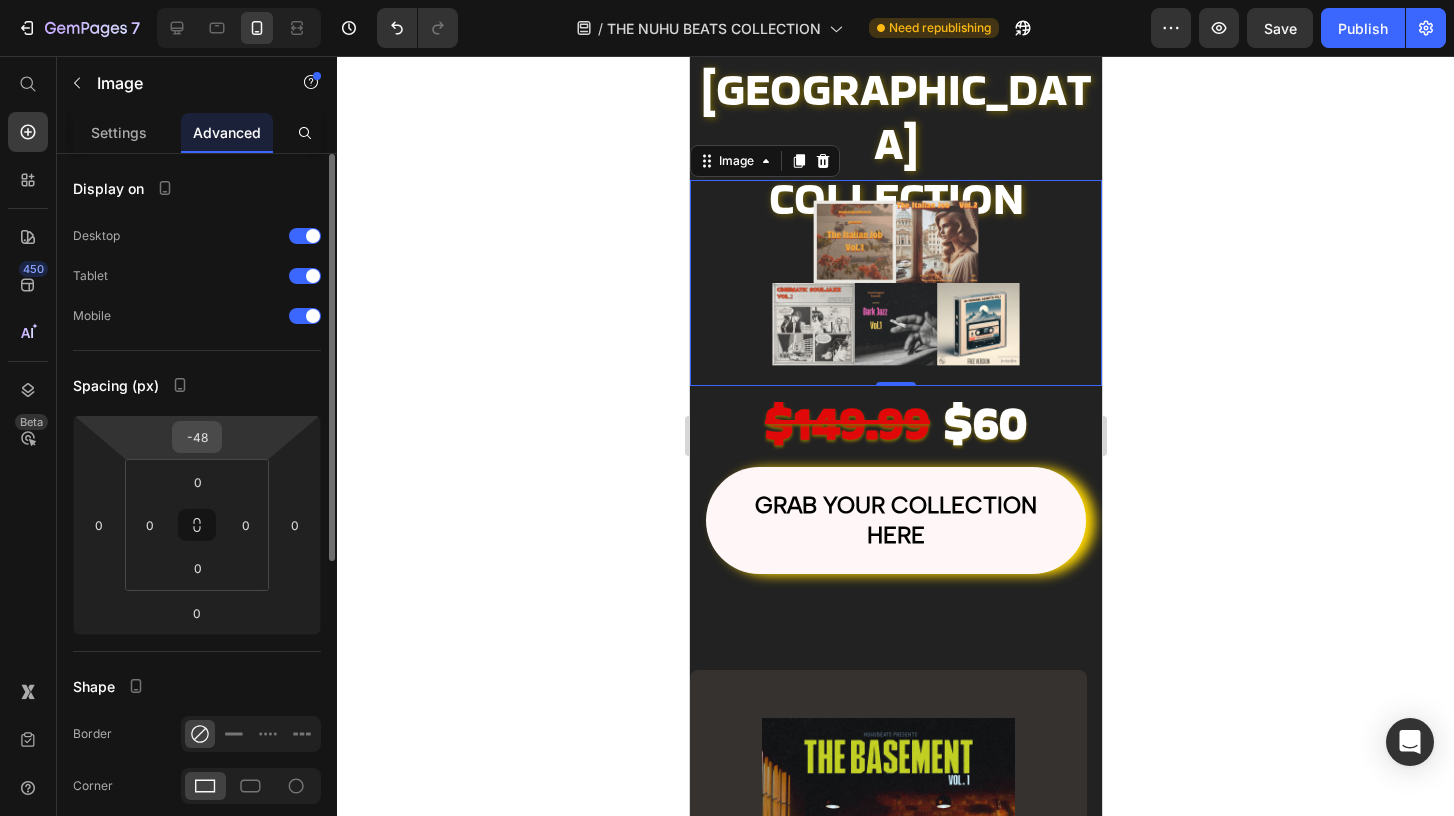 click on "-48" at bounding box center [197, 437] 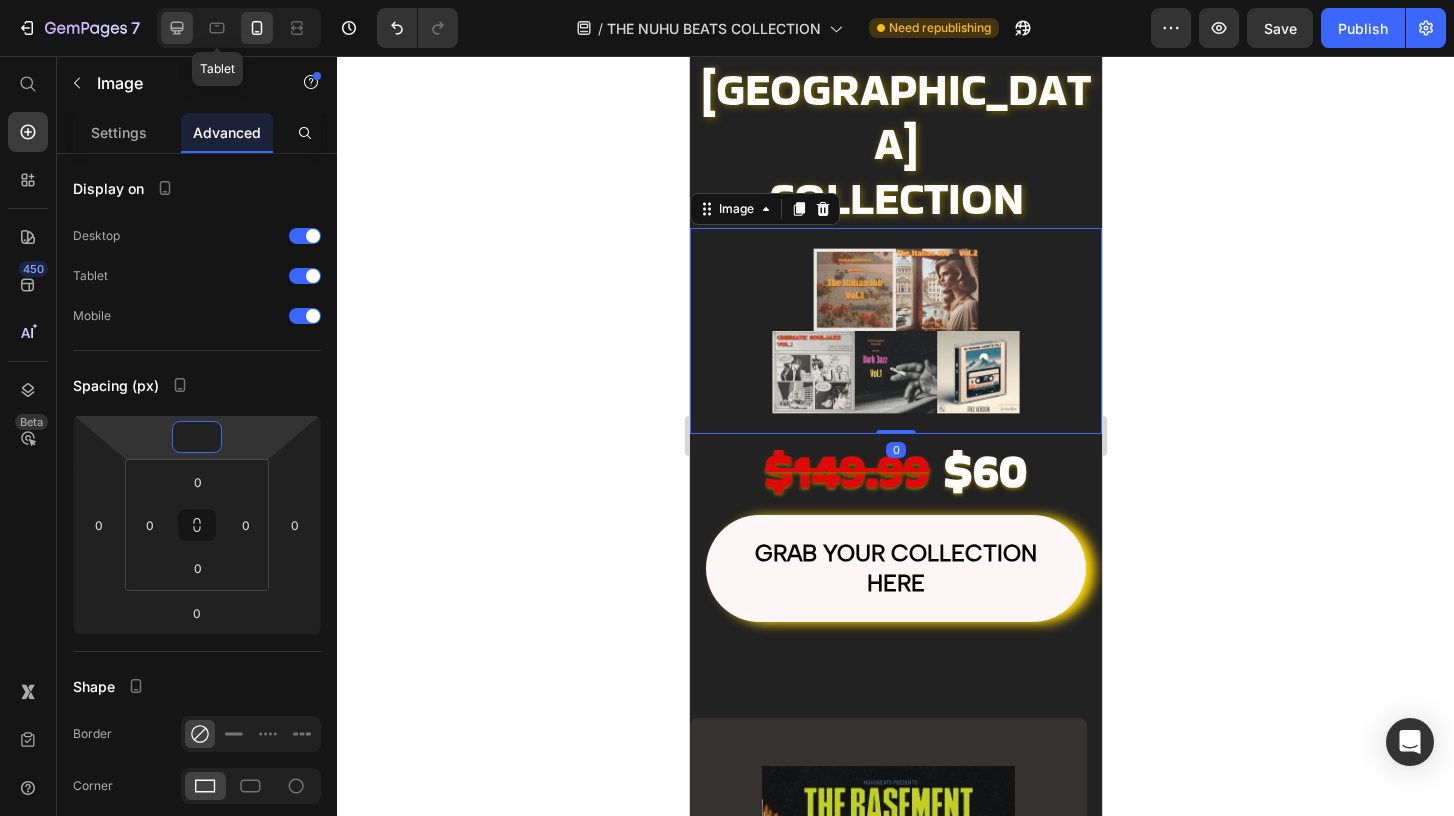 type on "0" 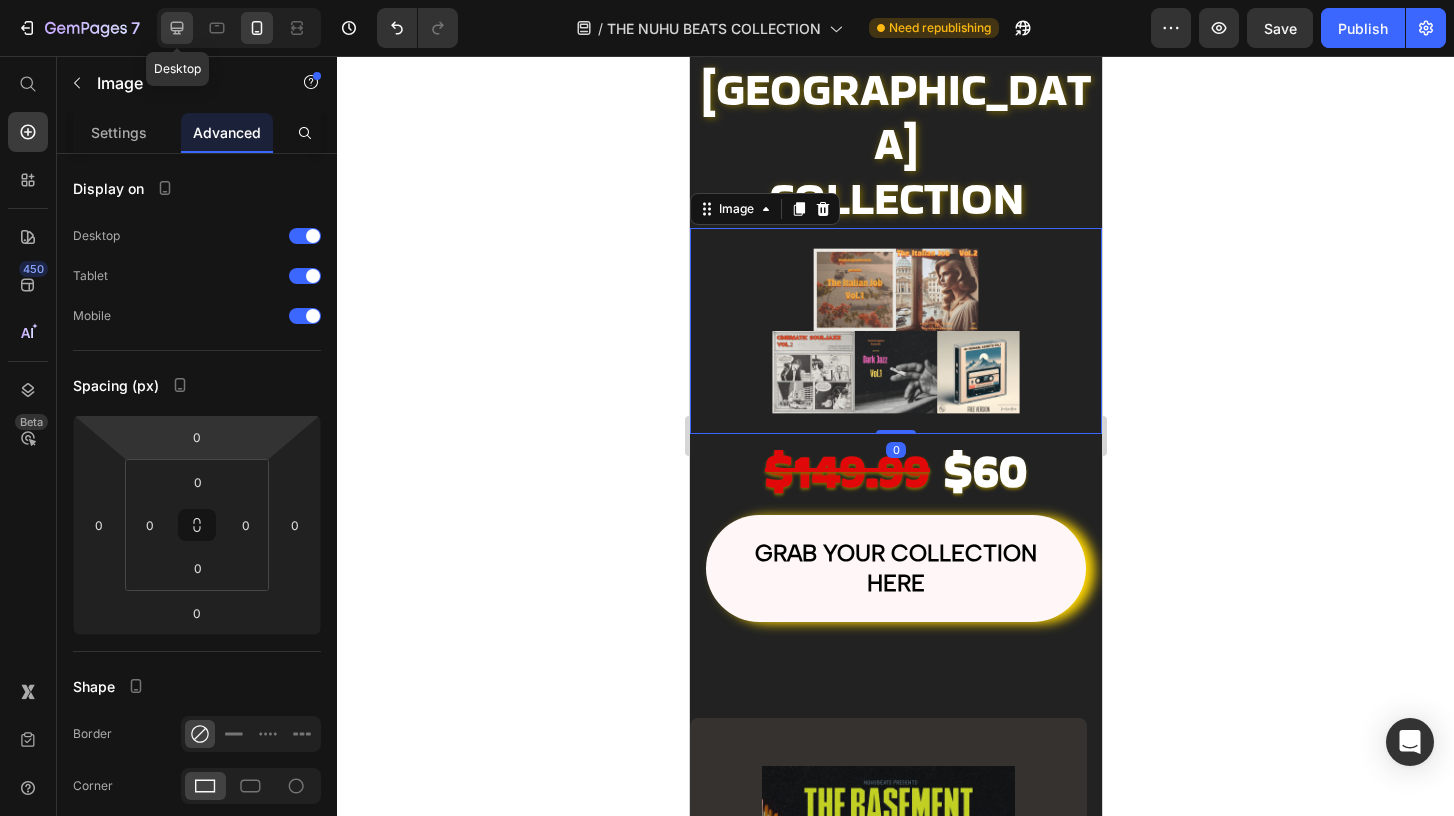 click 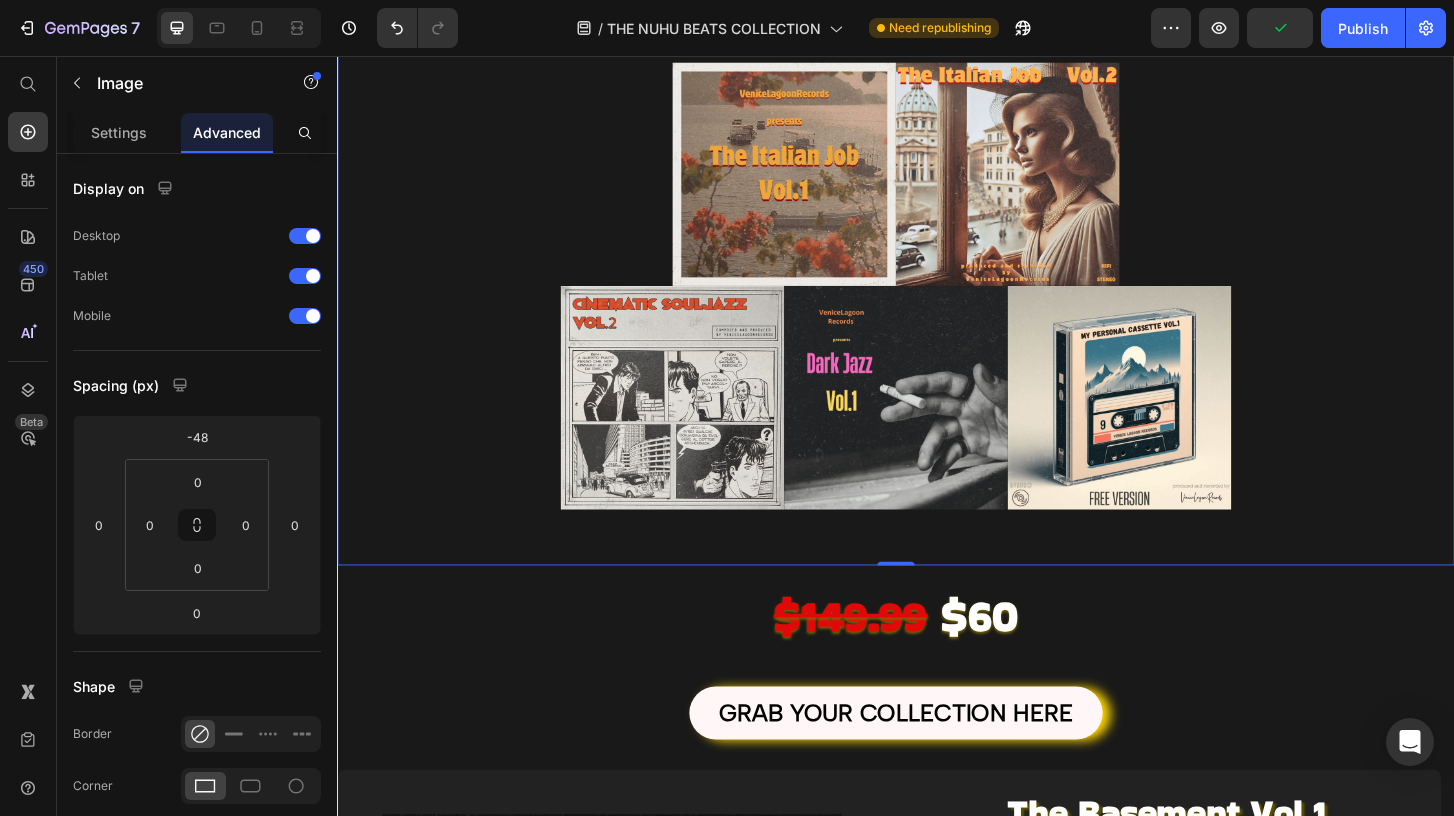 scroll, scrollTop: 317, scrollLeft: 0, axis: vertical 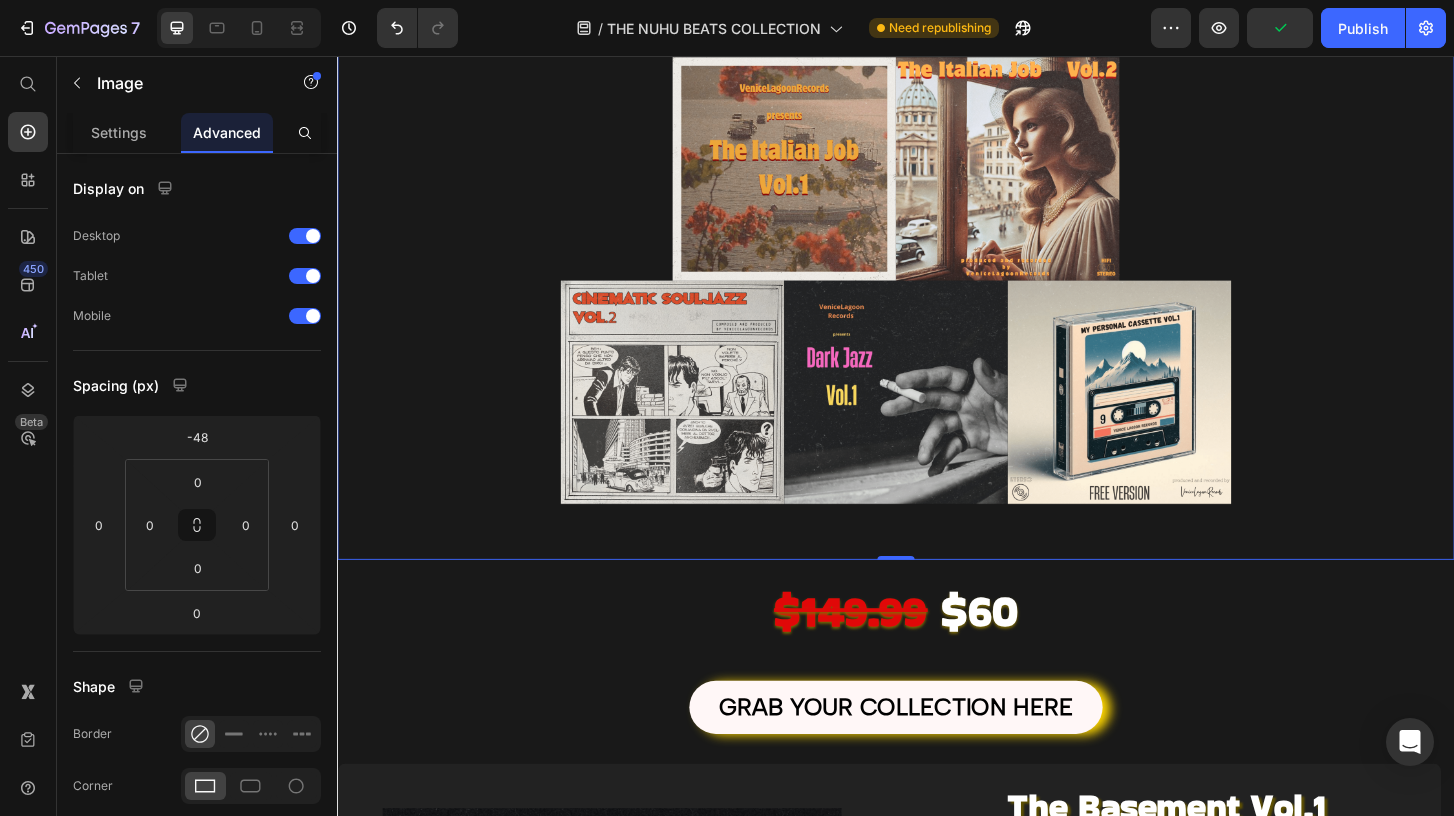 click on "Image ⁠⁠⁠⁠⁠⁠⁠ VENICE LAGOON COLLECTION Heading Image   0 ⁠⁠⁠⁠⁠⁠⁠ $149.99   $60 Heading GRAB YOUR COLLECTION HERE Button
Image The Basement Vol.1   Heading
Custom Code
Preview or Publish the page to see the content. Custom Code MASTER PREVIEW Text Block The Basement Vol.1  includes  10 original soul and jazz-inspired compositions with stems , non-drum versions for clean sampling, and  10 fully mixed, analog-style drum breaks. Designed by Nuhu Beats, this pack captures the essence of vintage instrumentation blended with boom bap grit.  Every composition is labeled with key and BPM, making it easy to flip, chop, and layer into your next track. Heading Row Image Memories   Heading
Custom Code
Preview or Publish the page to see the content. Custom Code MASTER PREVIEW Text Block MEMORIES  includes  10 high-quality, soul-drenched compositions with stems  and   no-percussion versions for full creative control.  Row" at bounding box center (937, 644) 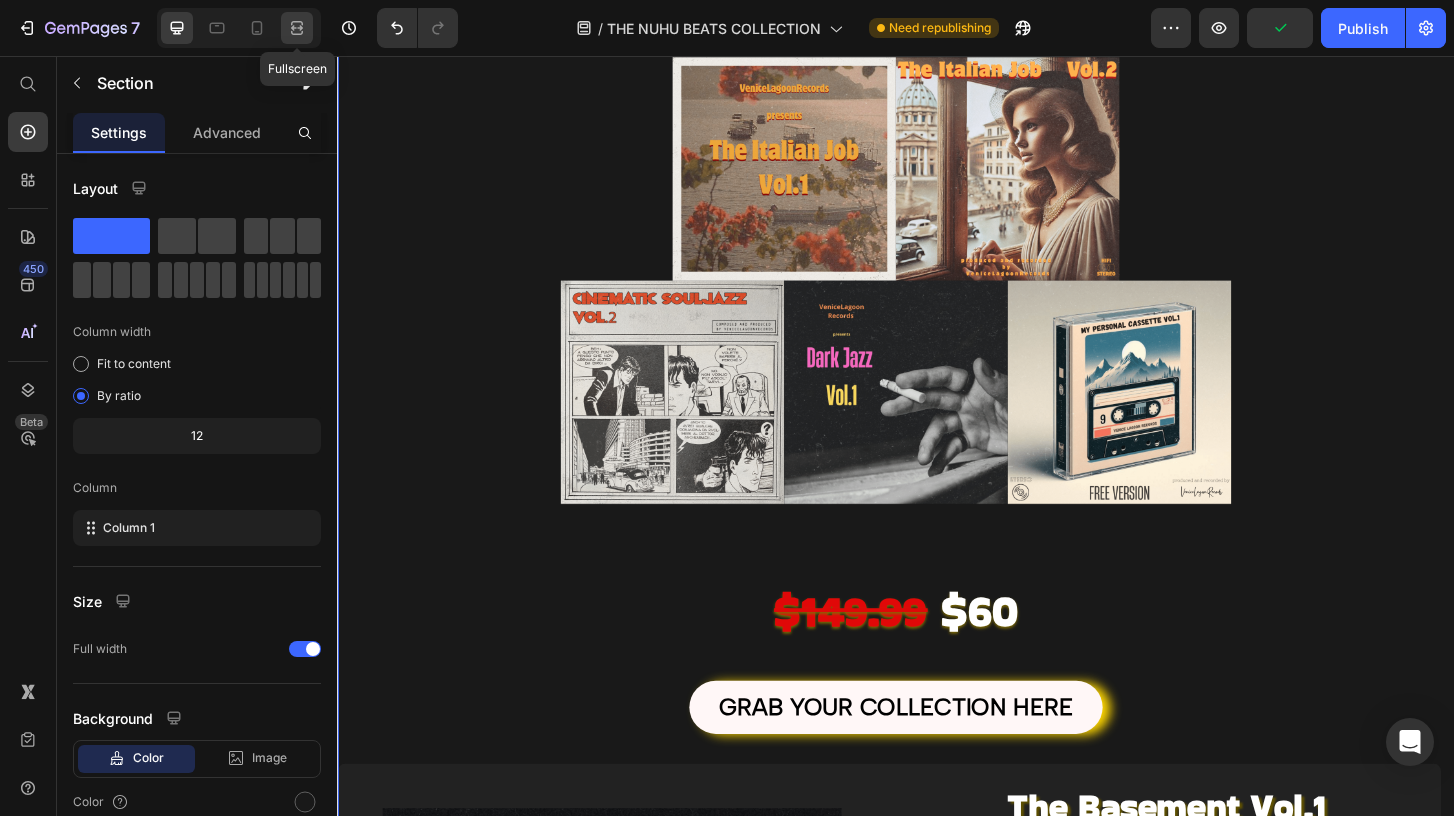 click 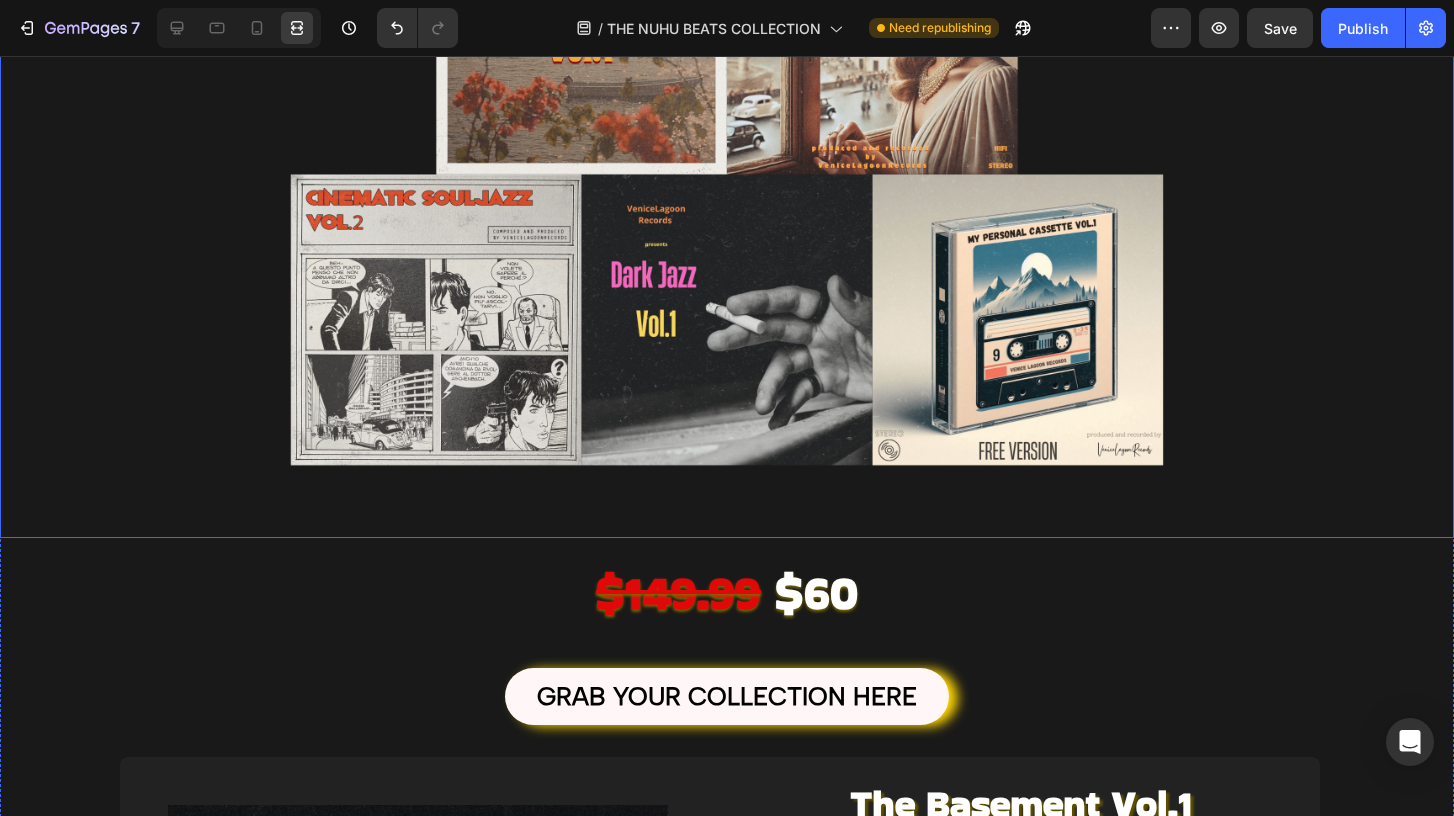 scroll, scrollTop: 409, scrollLeft: 0, axis: vertical 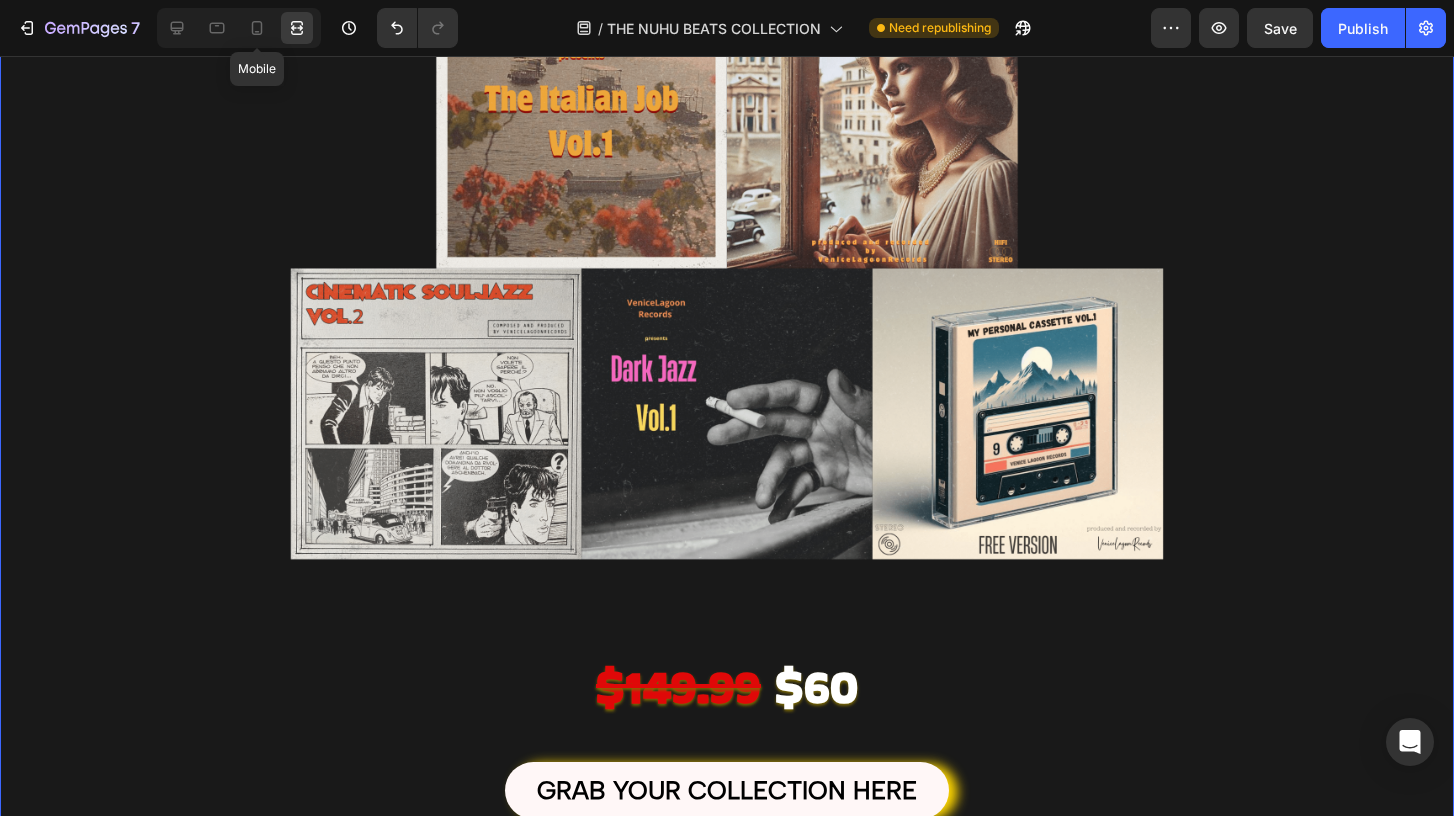 drag, startPoint x: 247, startPoint y: 26, endPoint x: 282, endPoint y: 41, distance: 38.078865 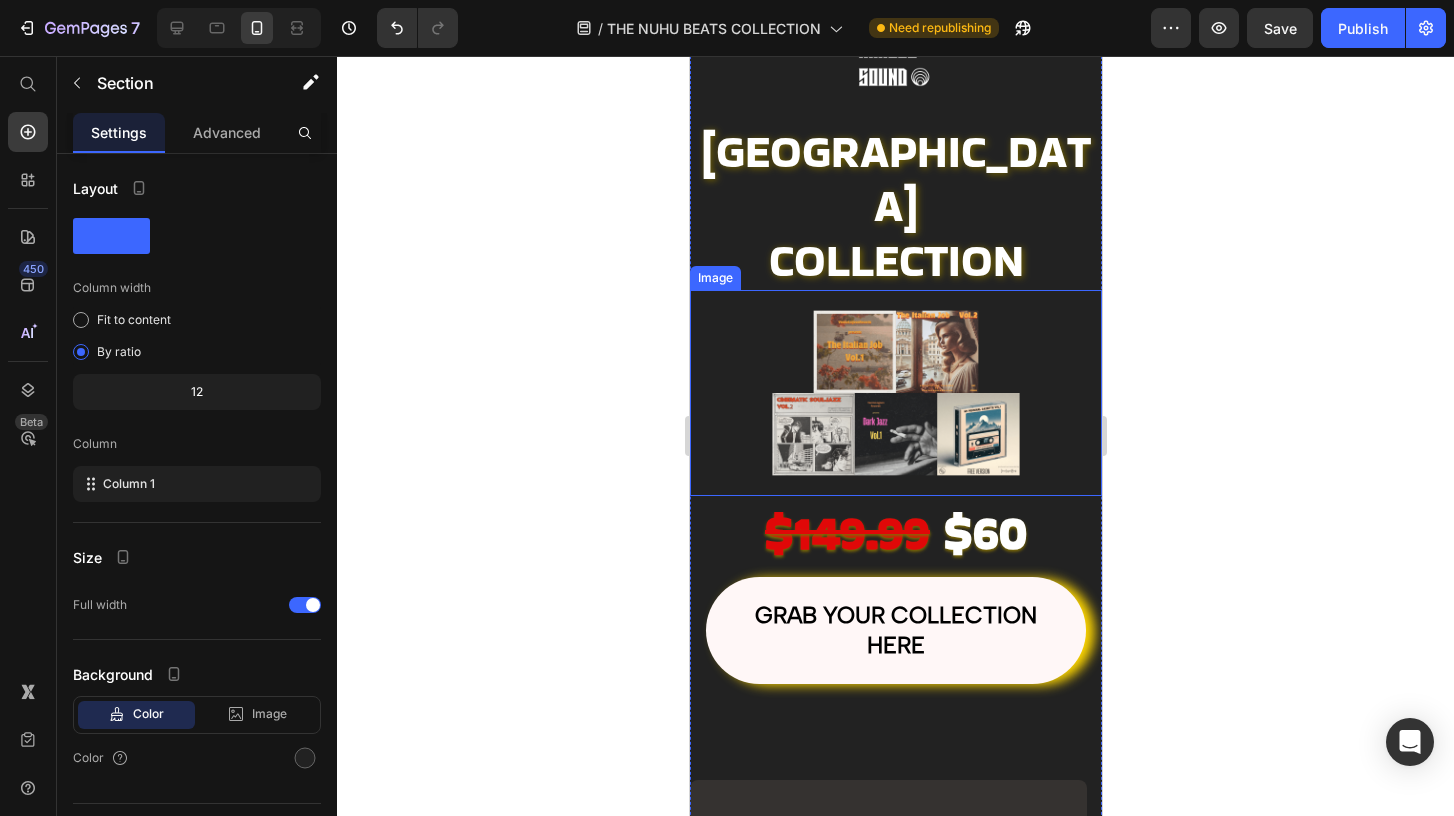 scroll, scrollTop: 132, scrollLeft: 0, axis: vertical 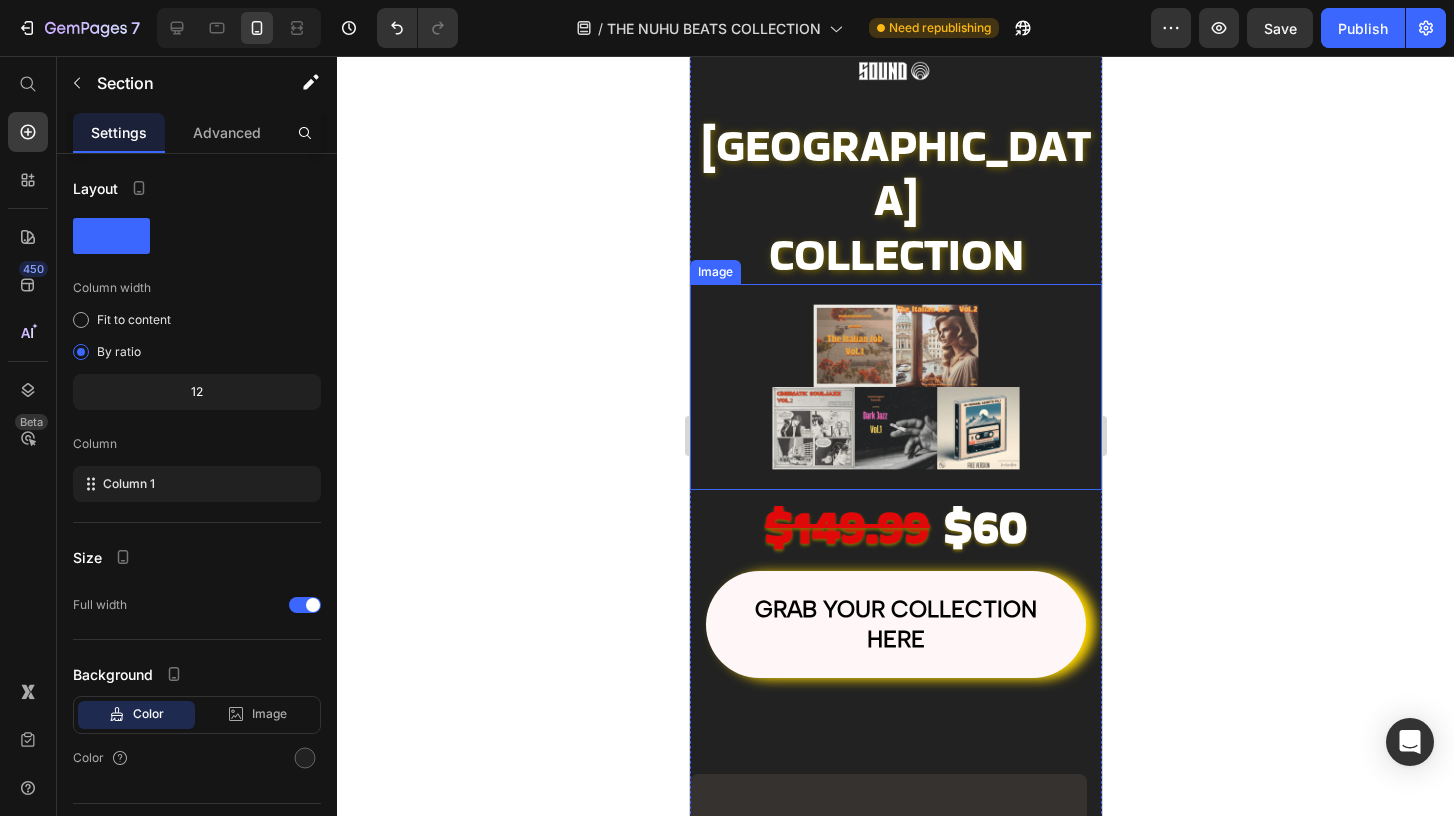 click at bounding box center [895, 387] 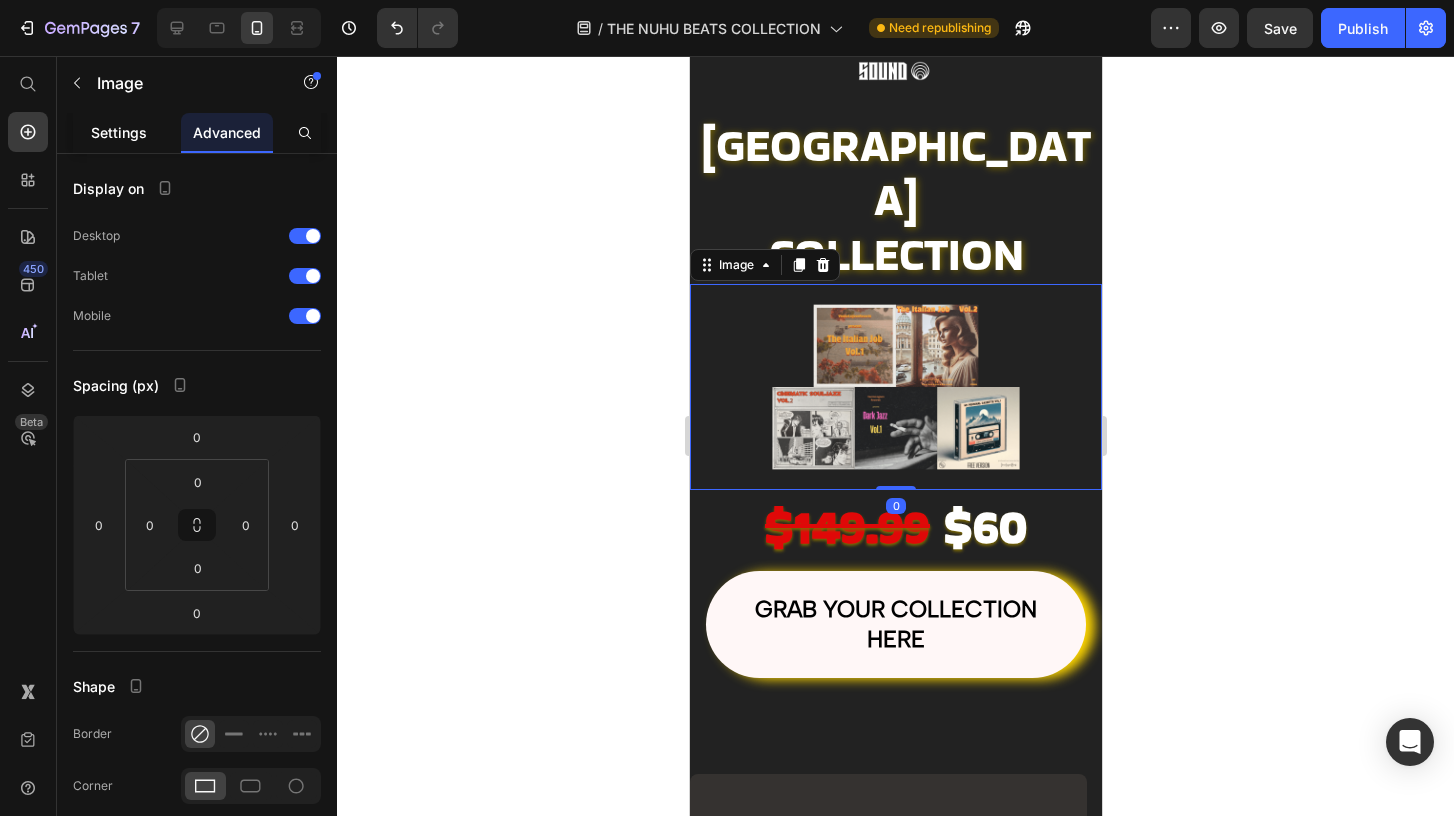 click on "Settings" at bounding box center [119, 132] 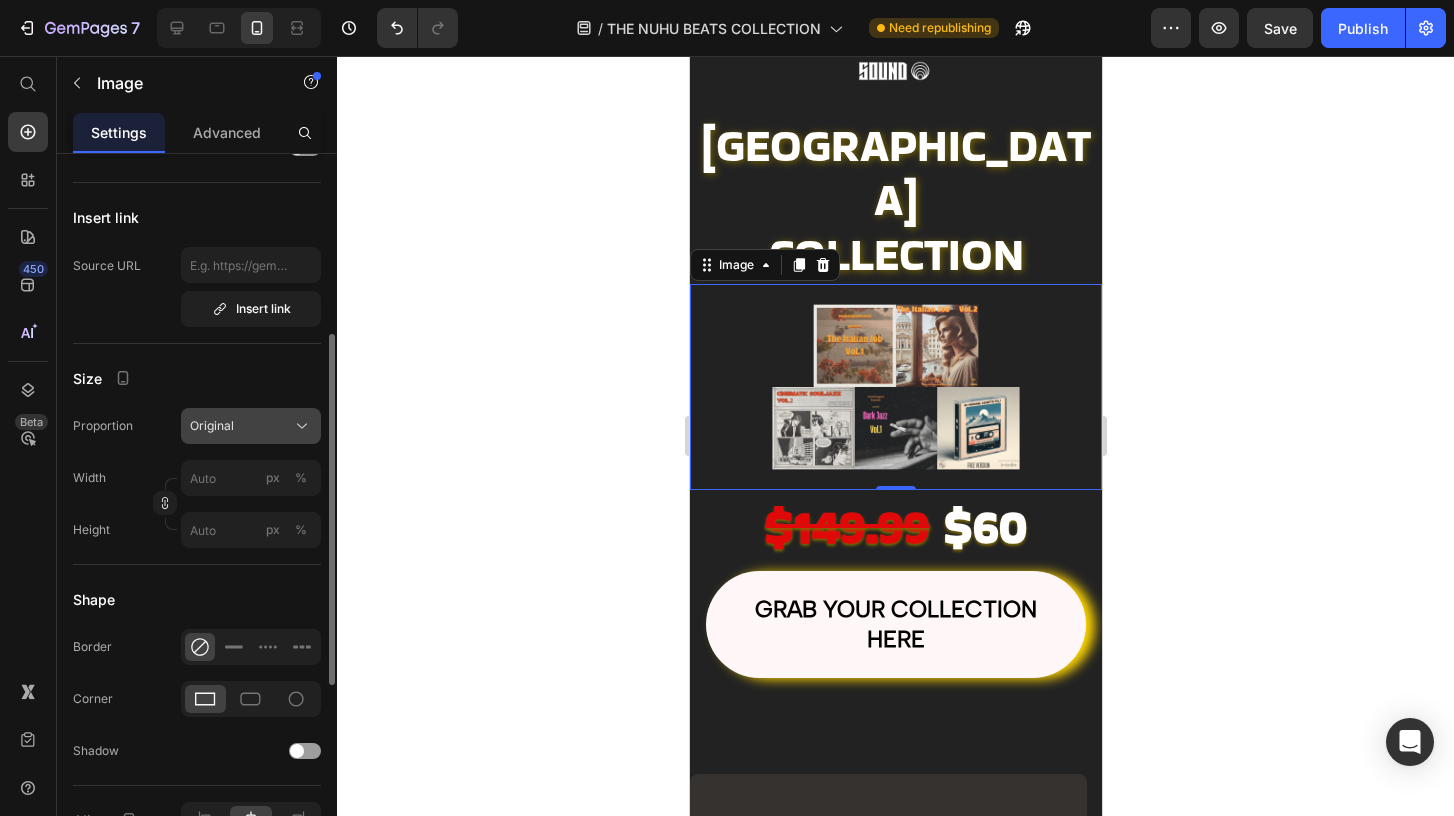 scroll, scrollTop: 372, scrollLeft: 0, axis: vertical 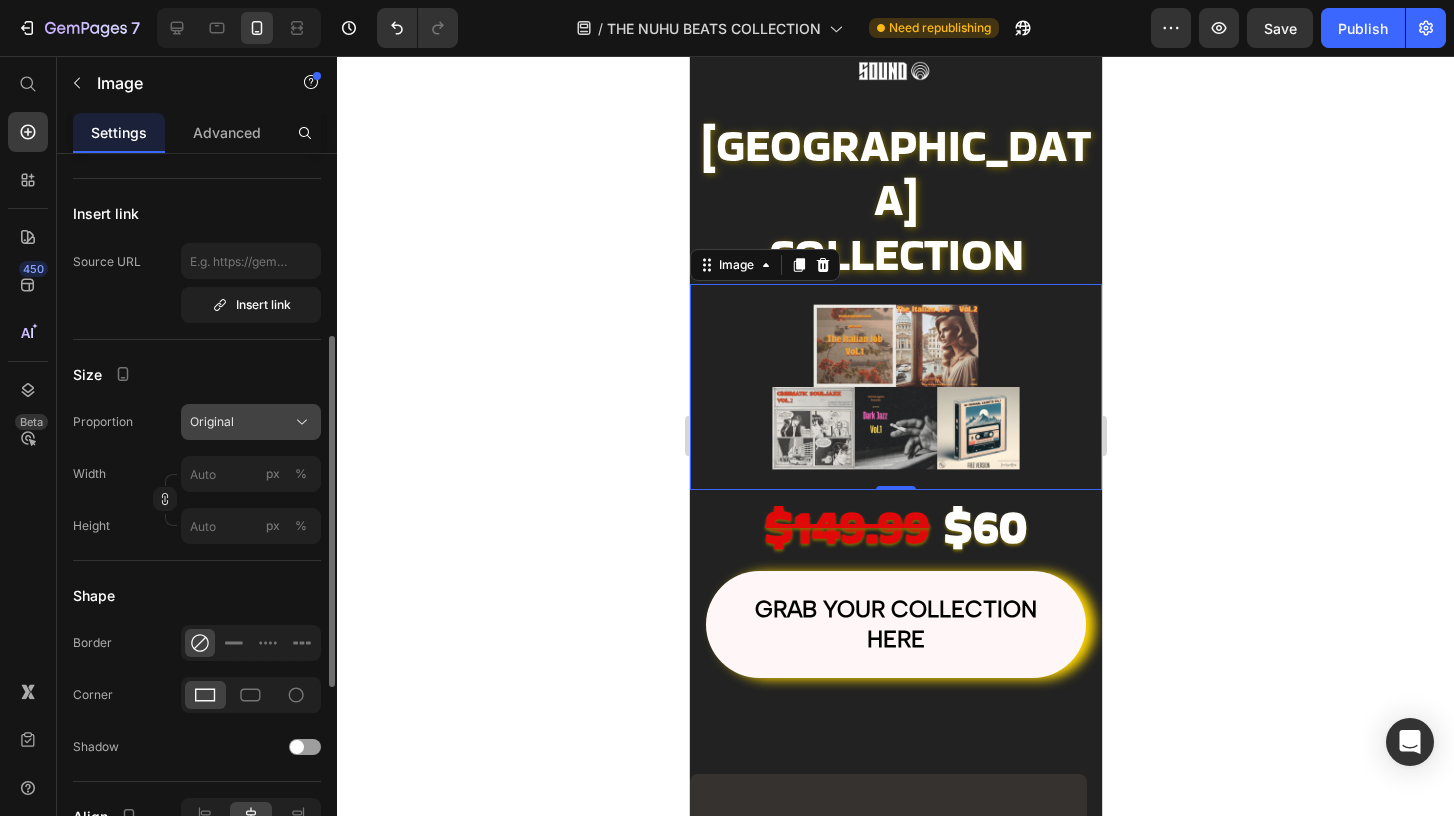 click on "Original" at bounding box center (251, 422) 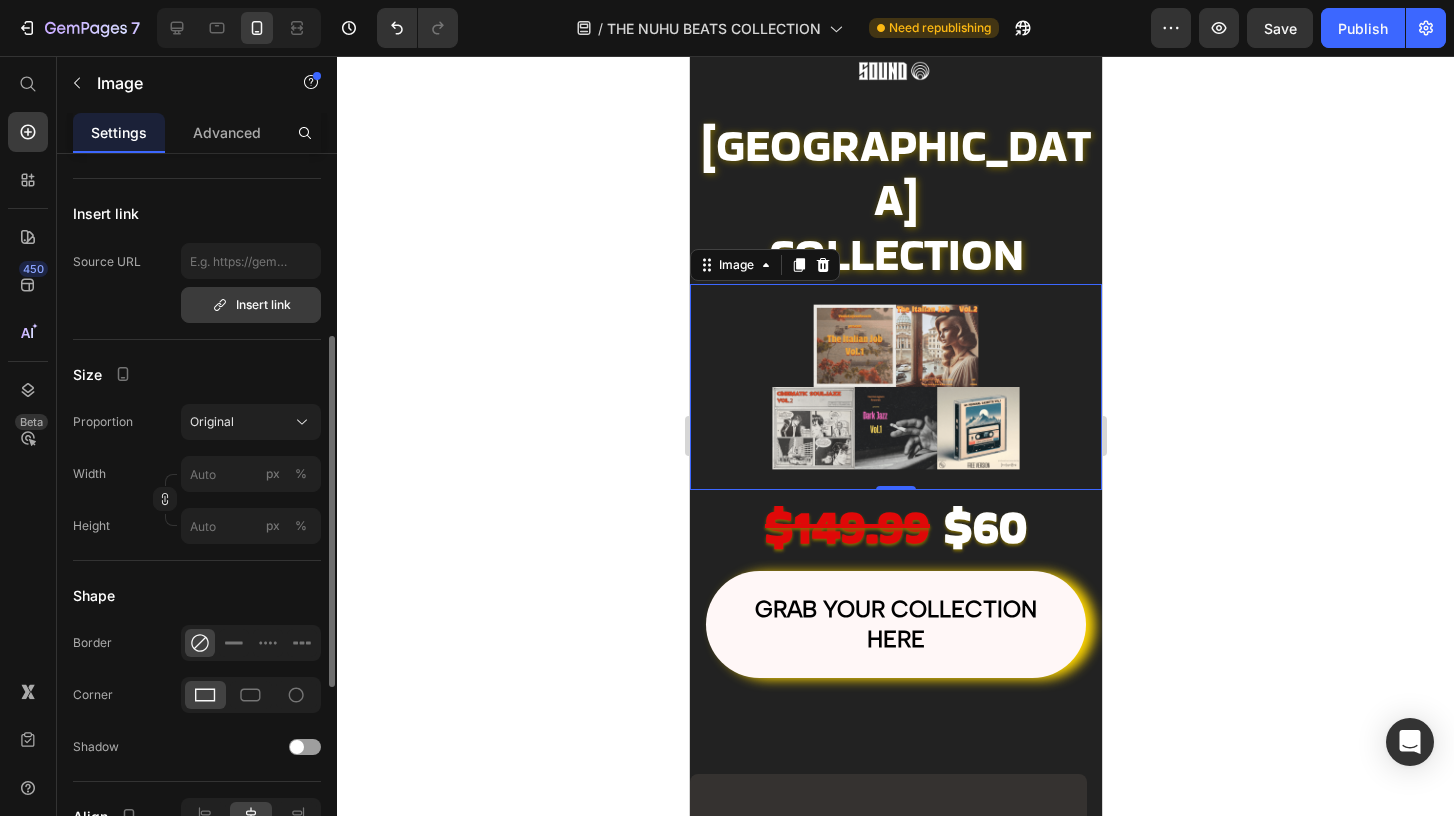 click on "Insert link" at bounding box center (251, 305) 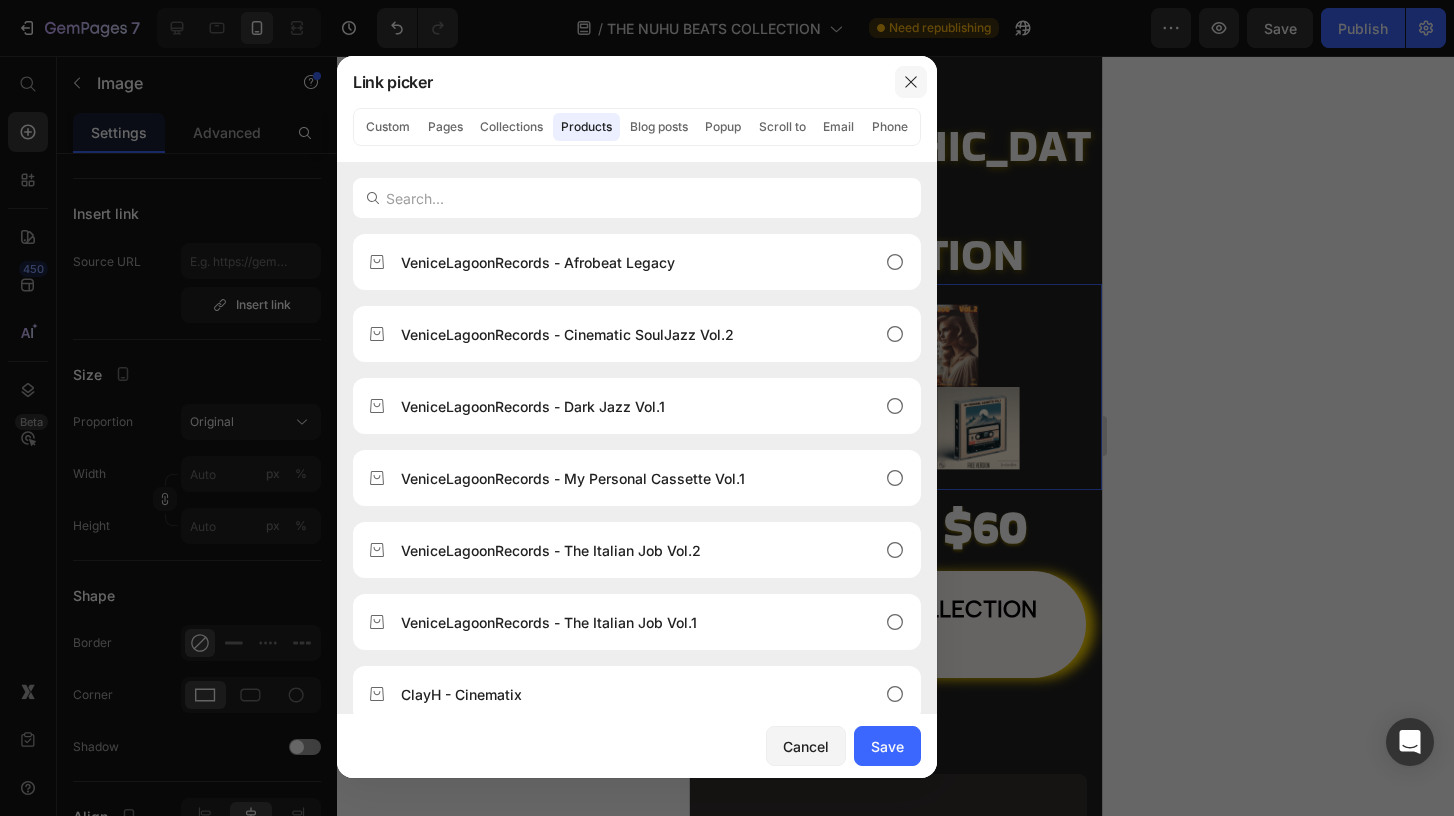 click 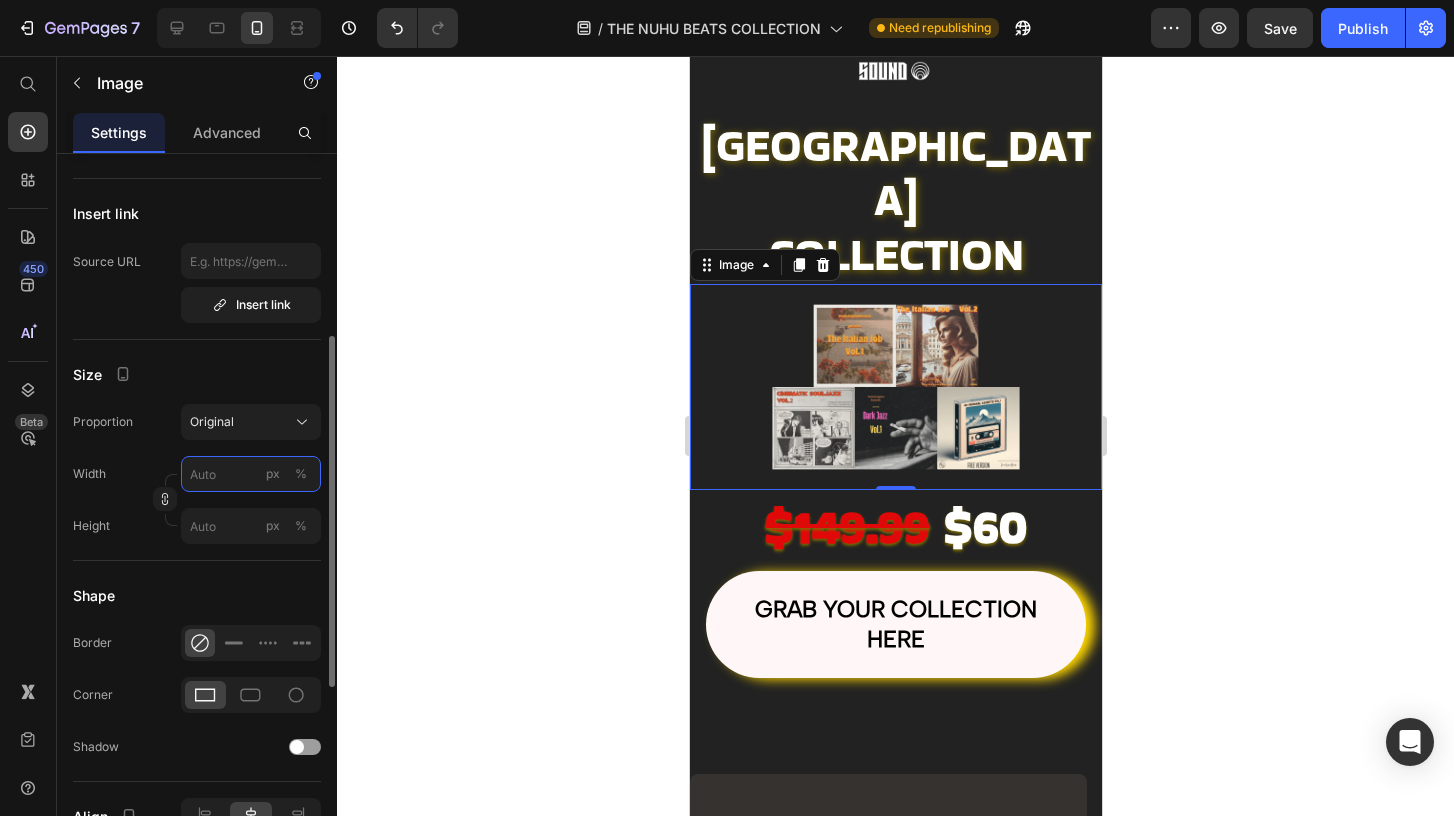 click on "px %" at bounding box center [251, 474] 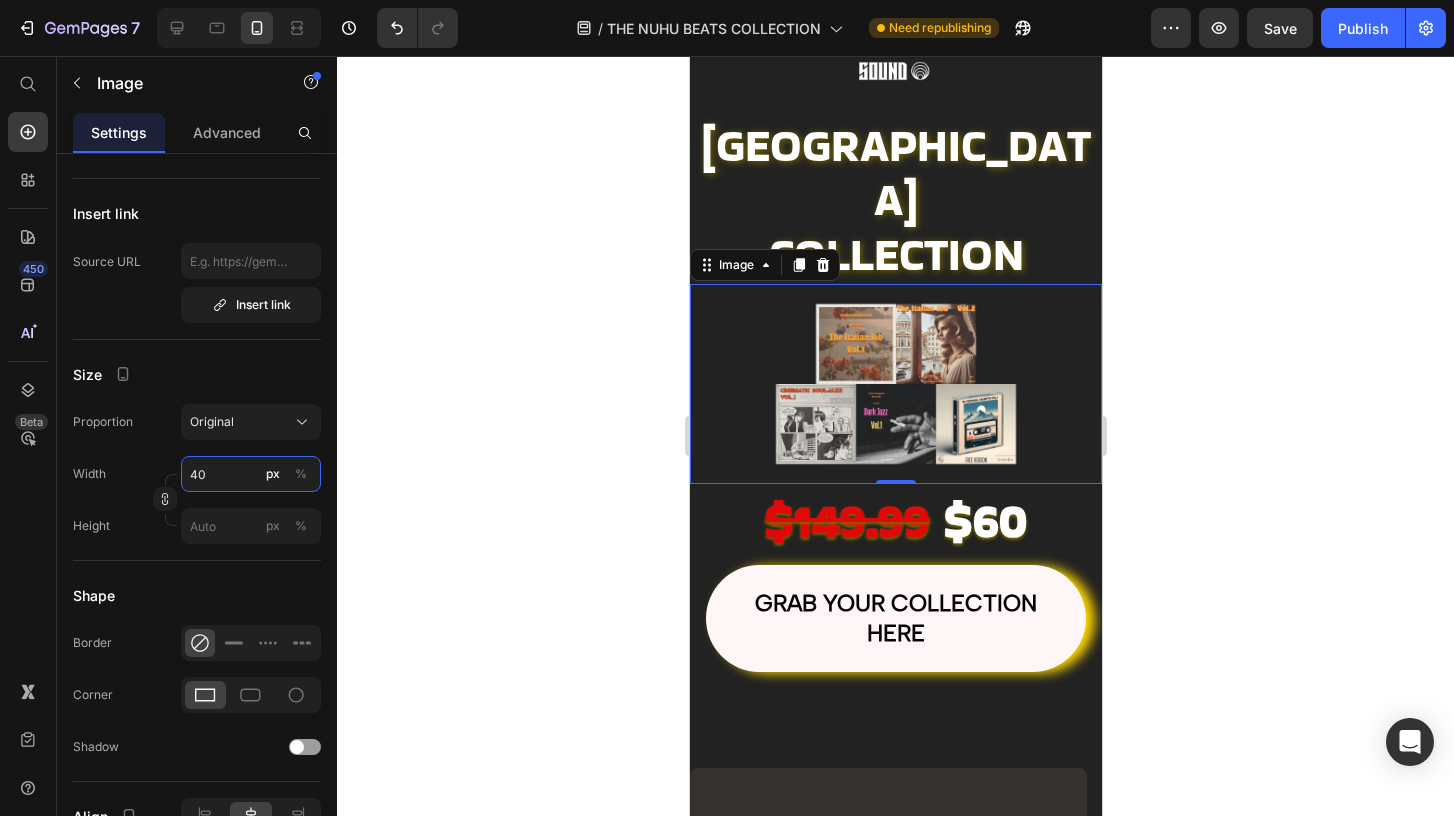 type on "4" 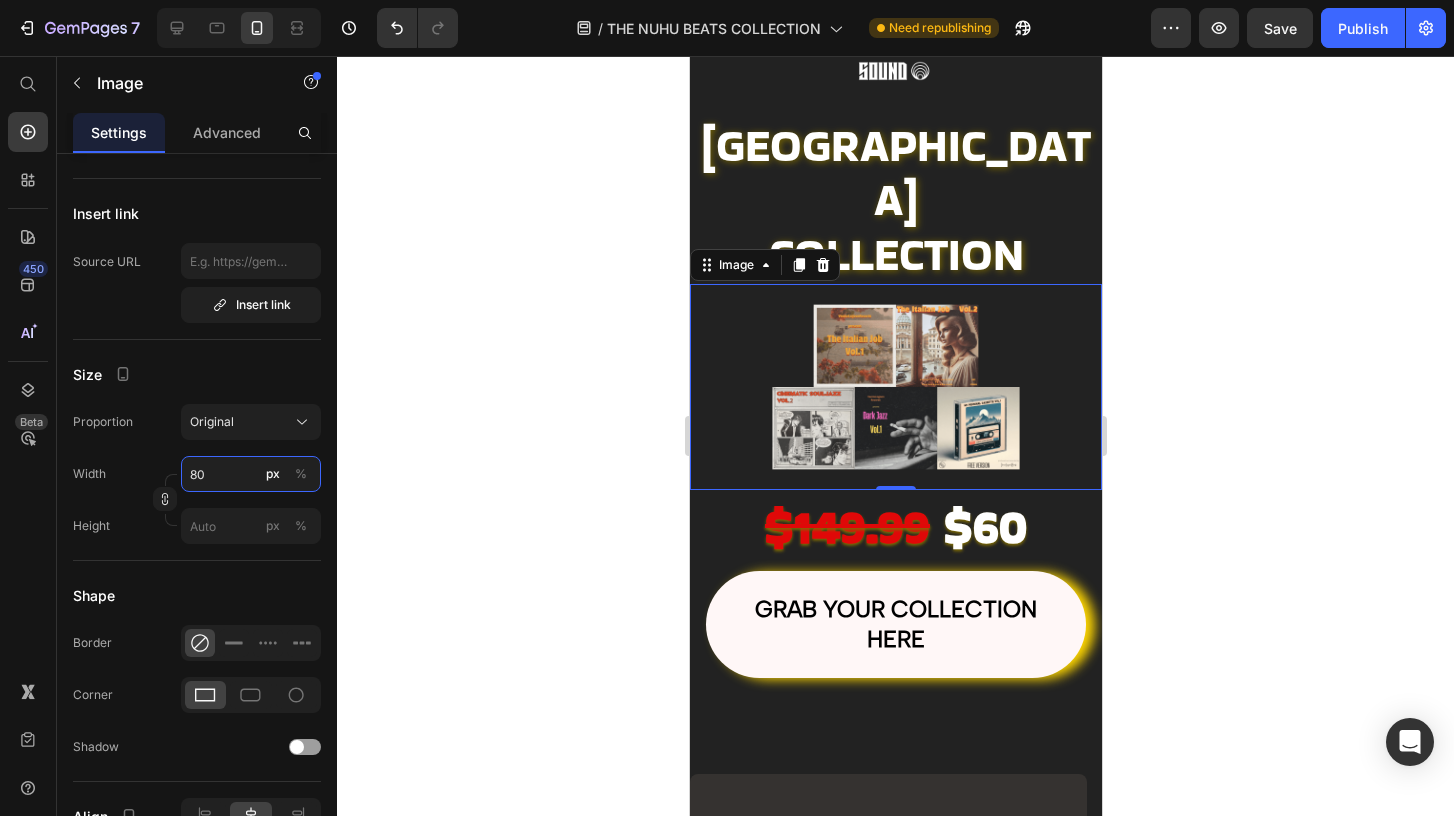 type on "8" 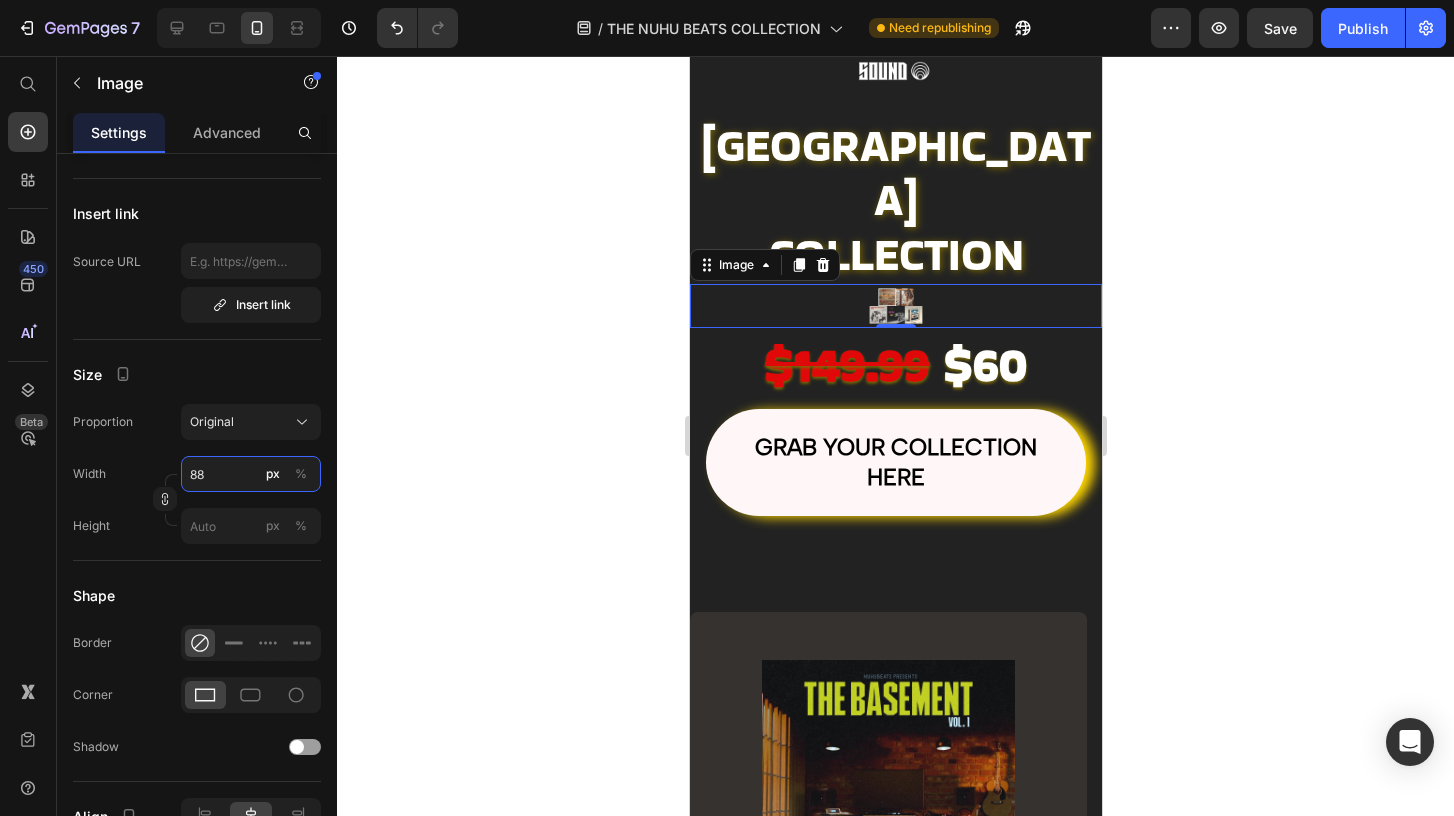 type on "8" 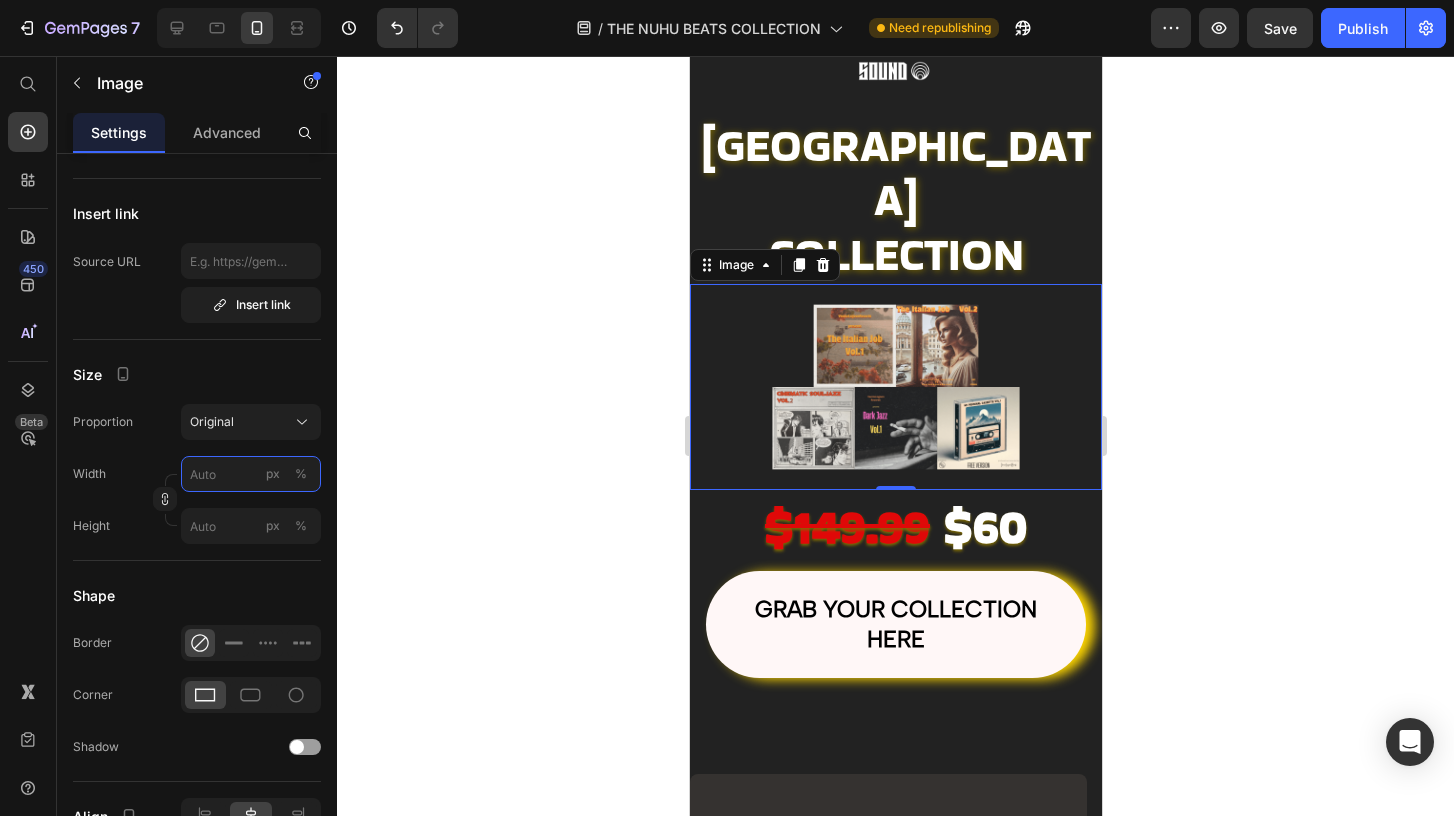 type on "8" 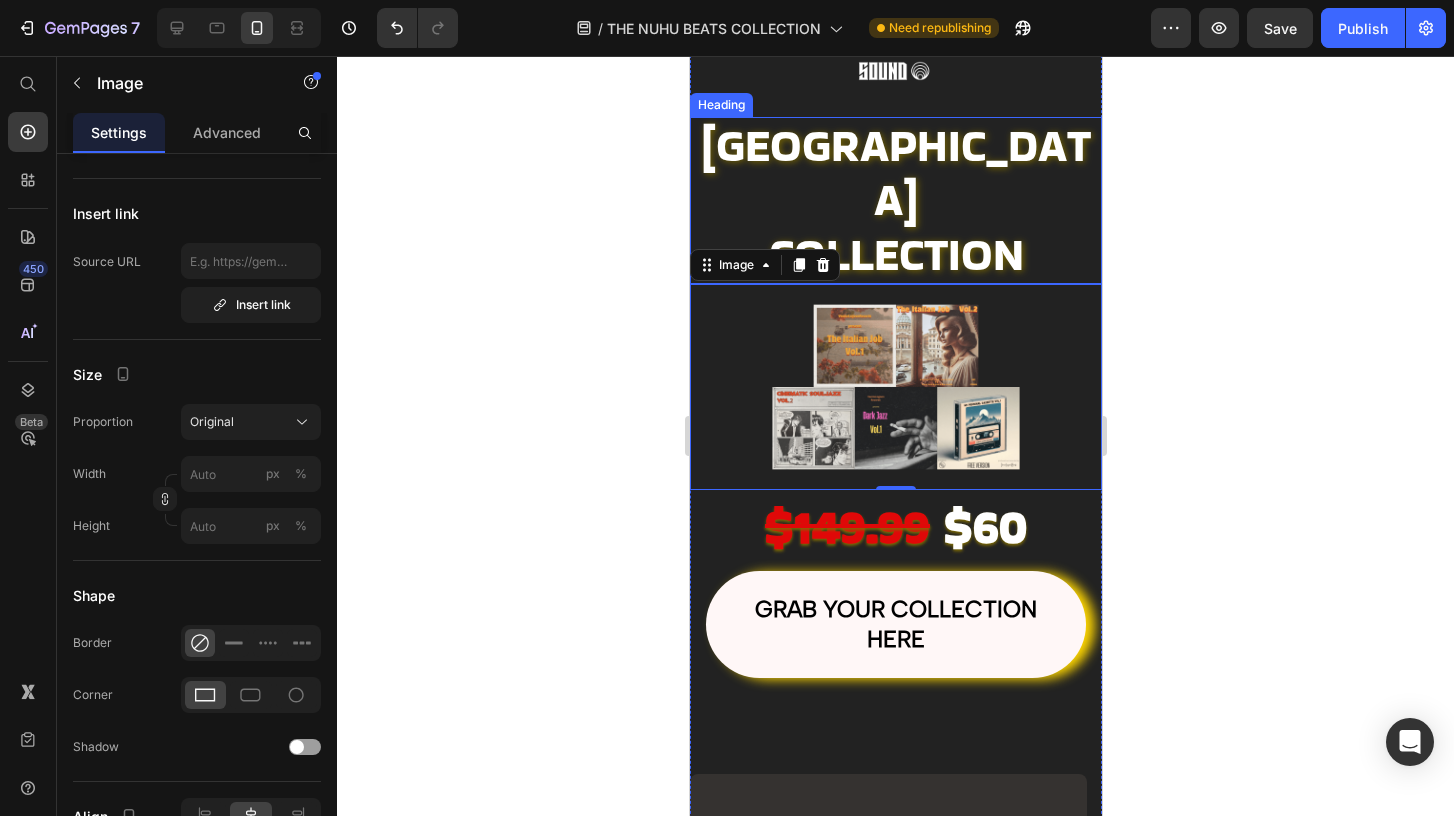 click on "COLLECTION" at bounding box center [895, 254] 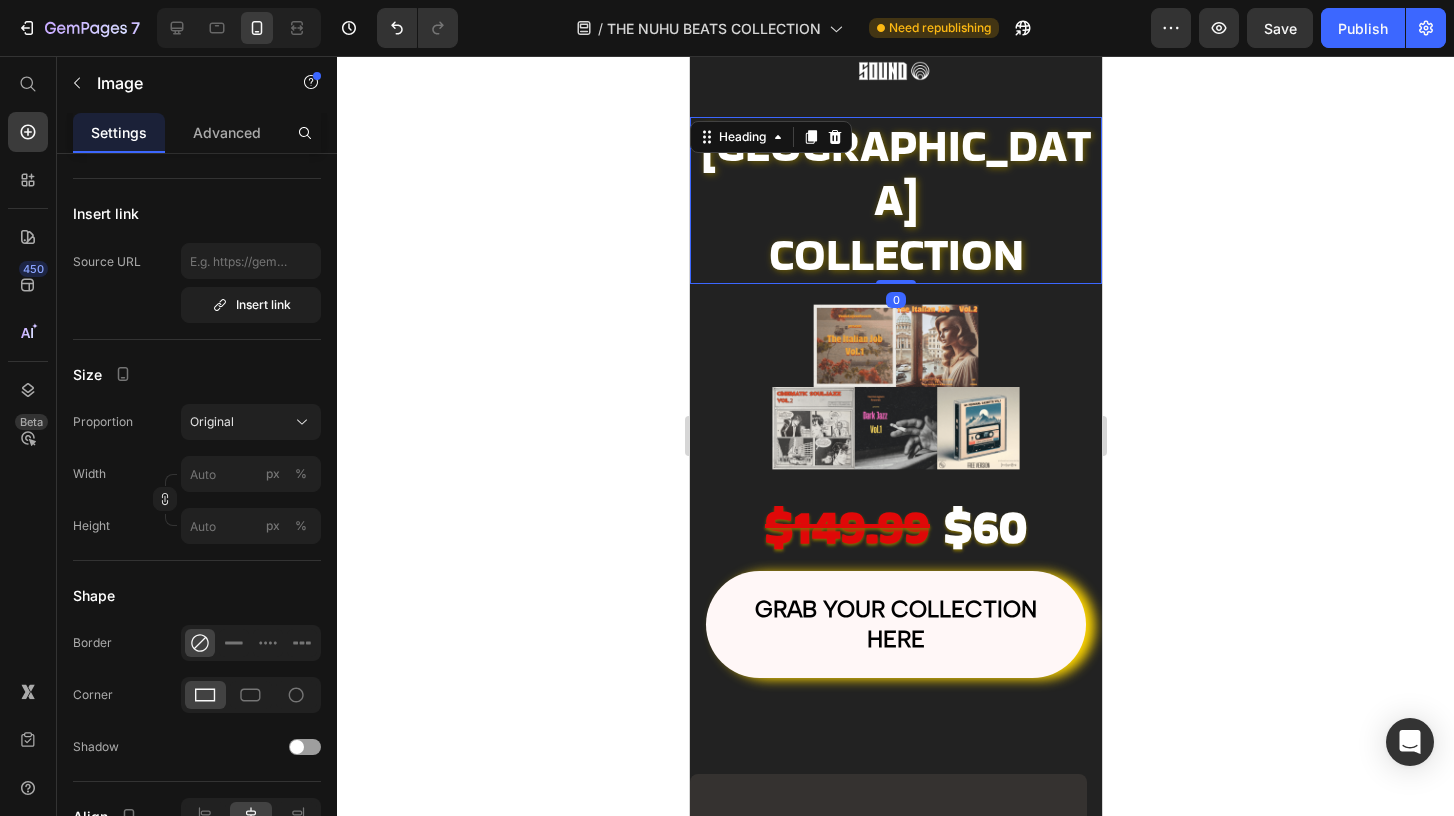 scroll, scrollTop: 0, scrollLeft: 0, axis: both 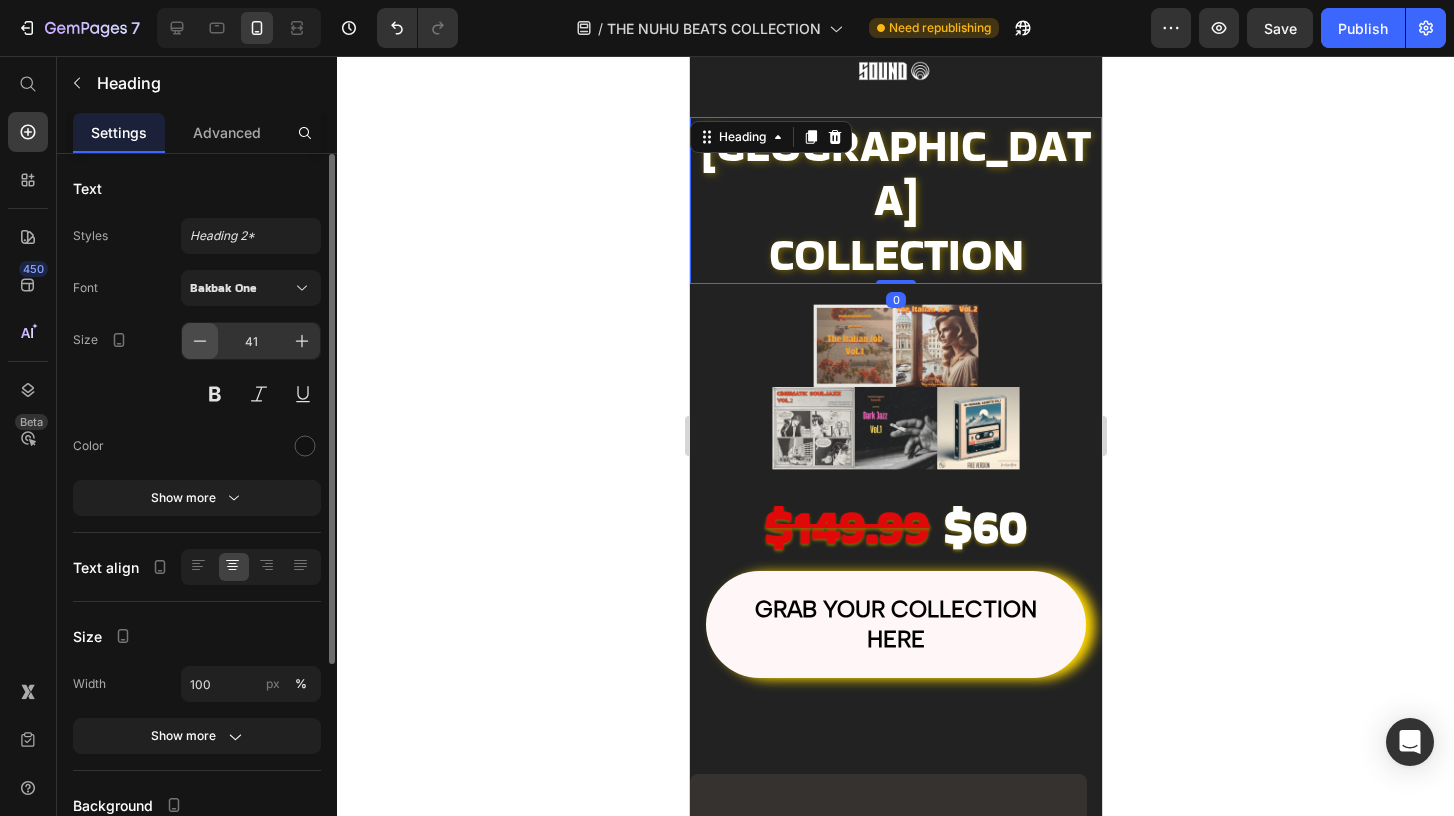 click 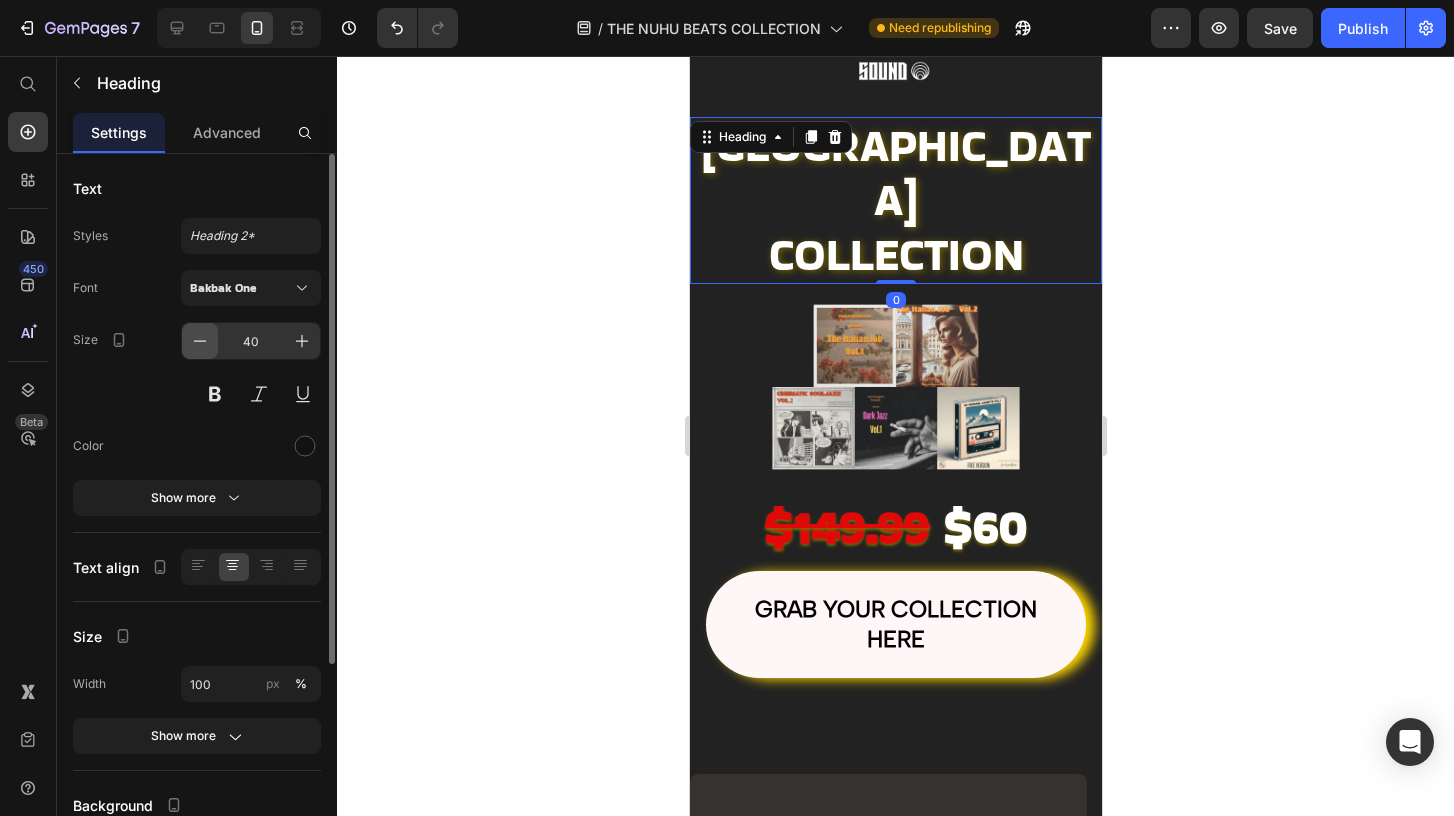 click 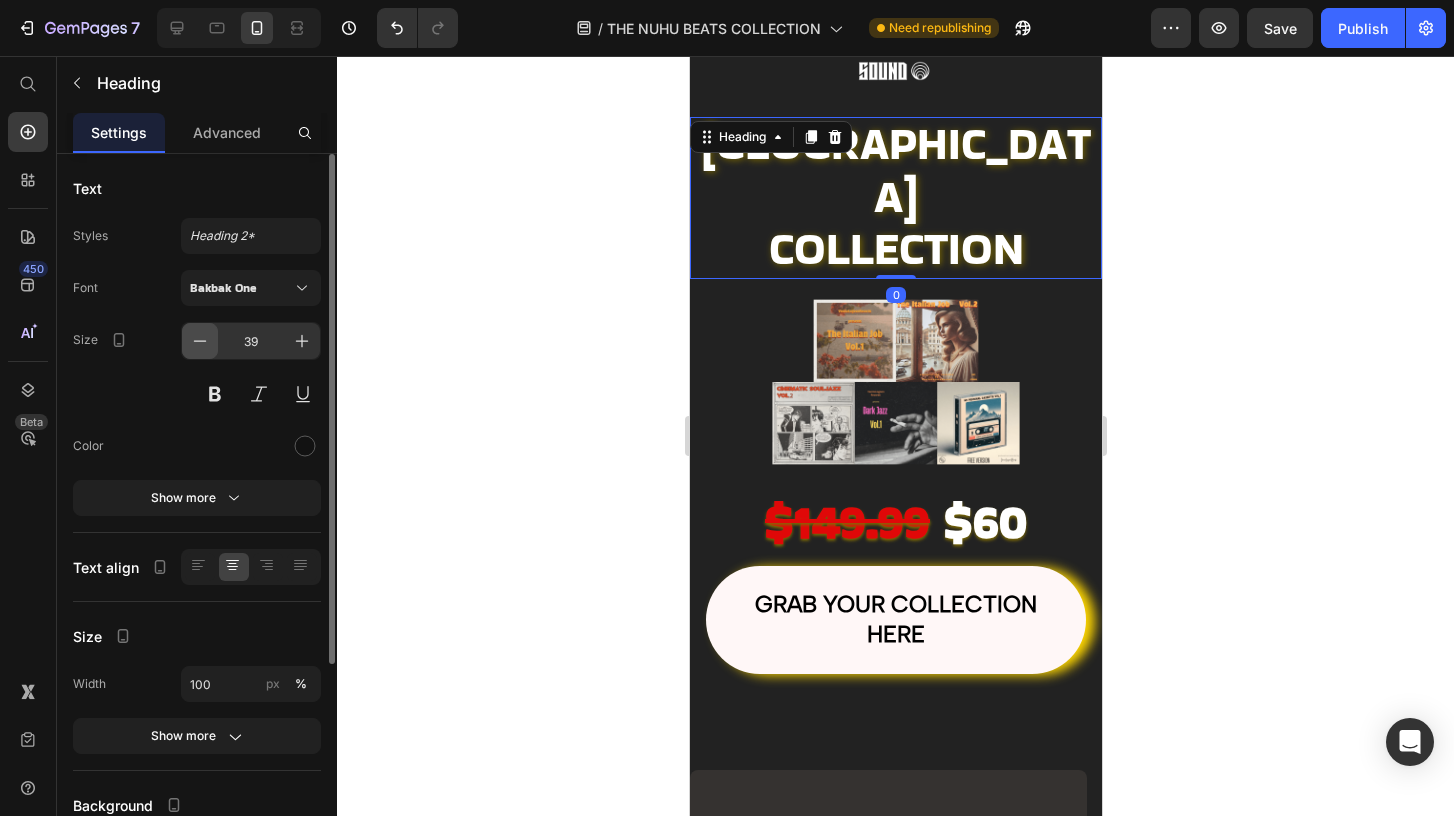 click 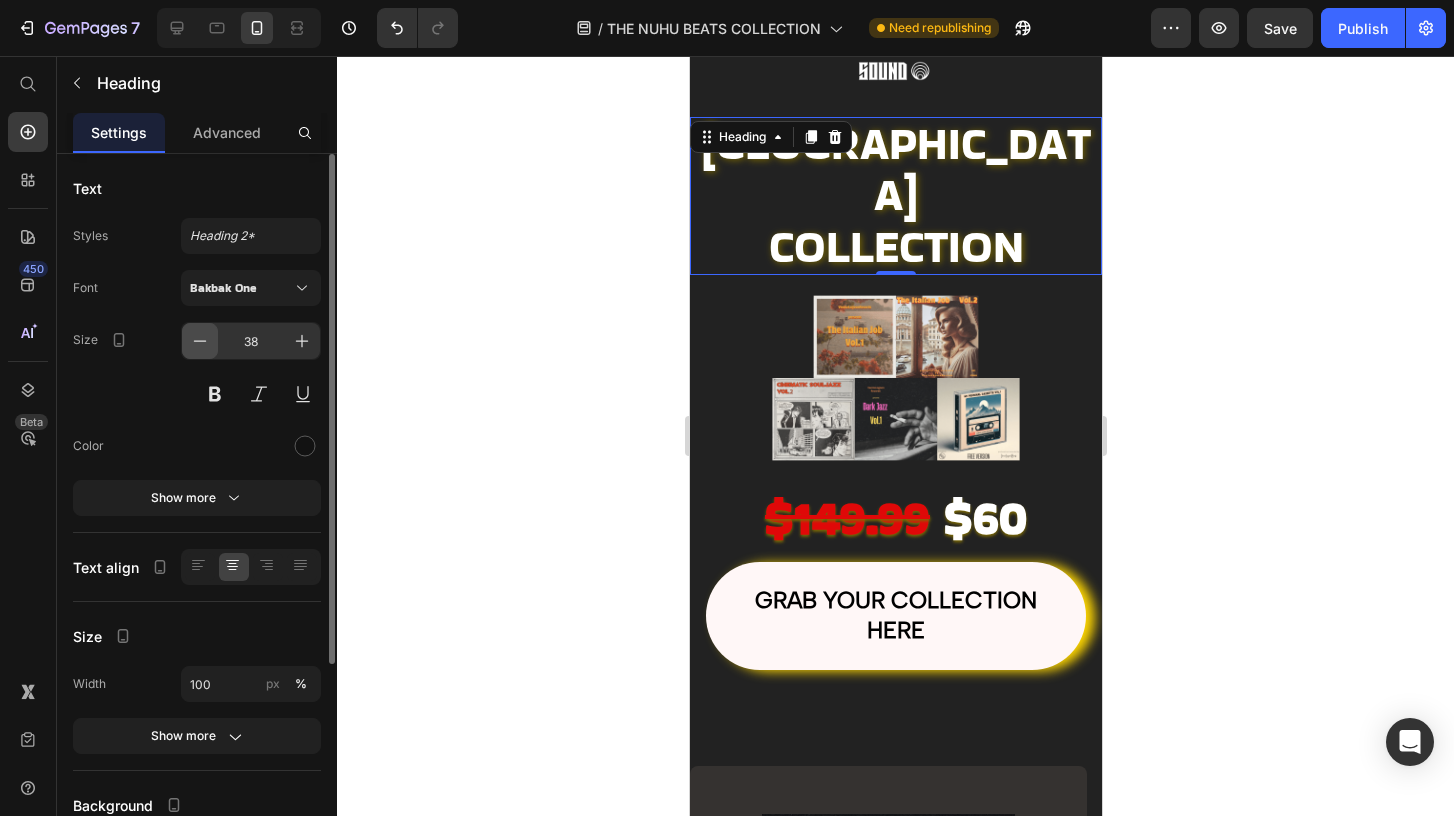 click 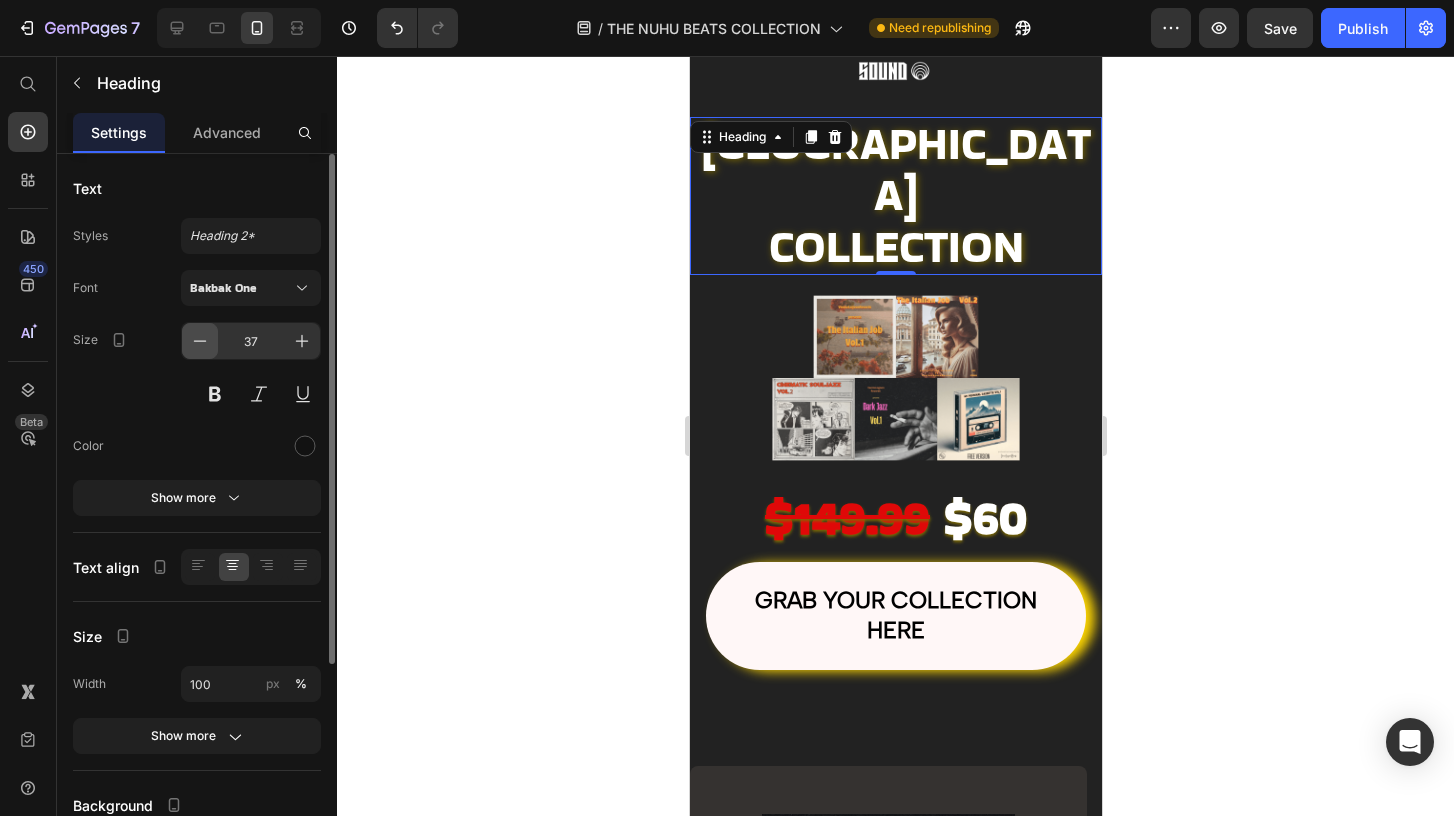 click 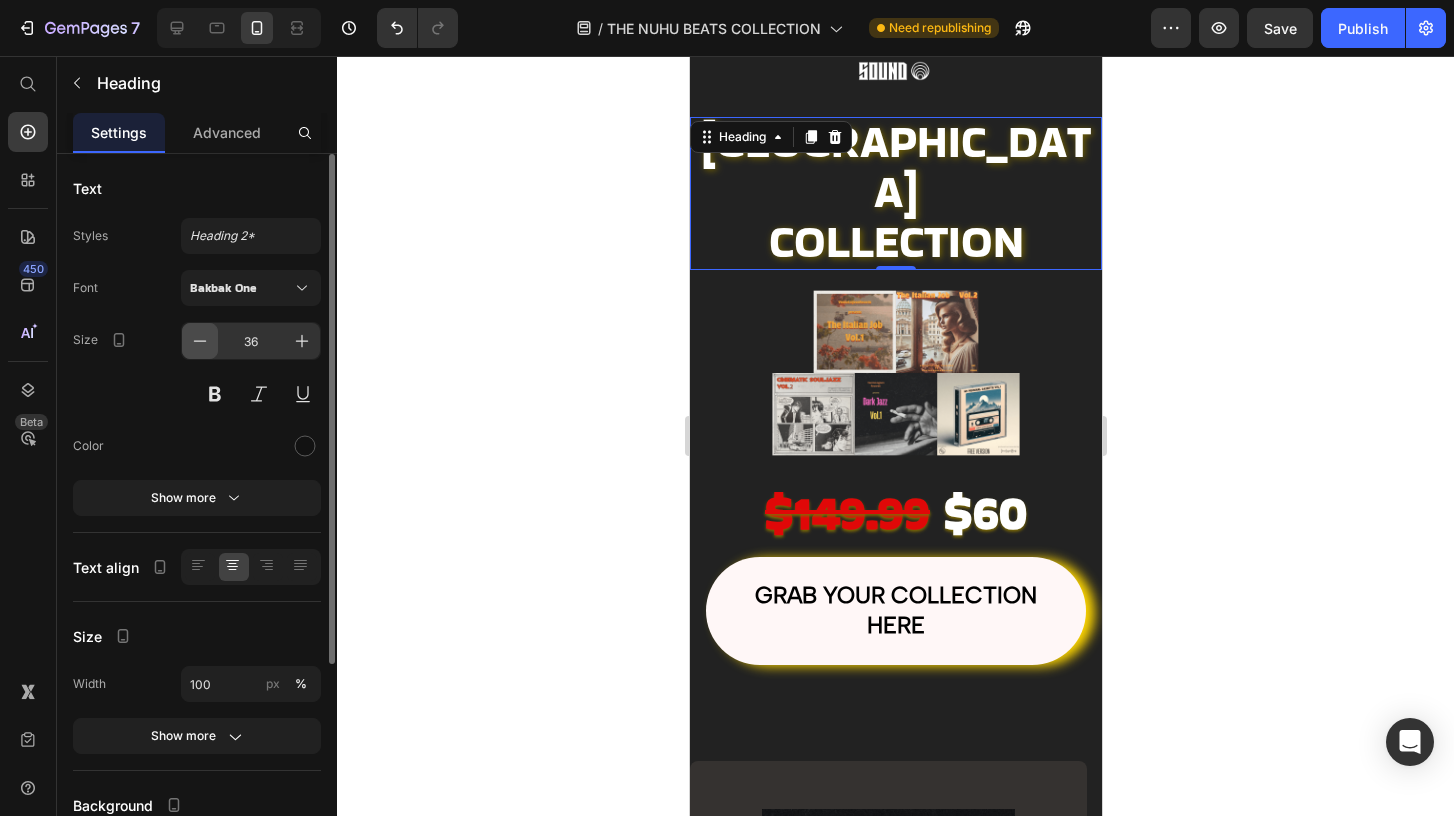 click 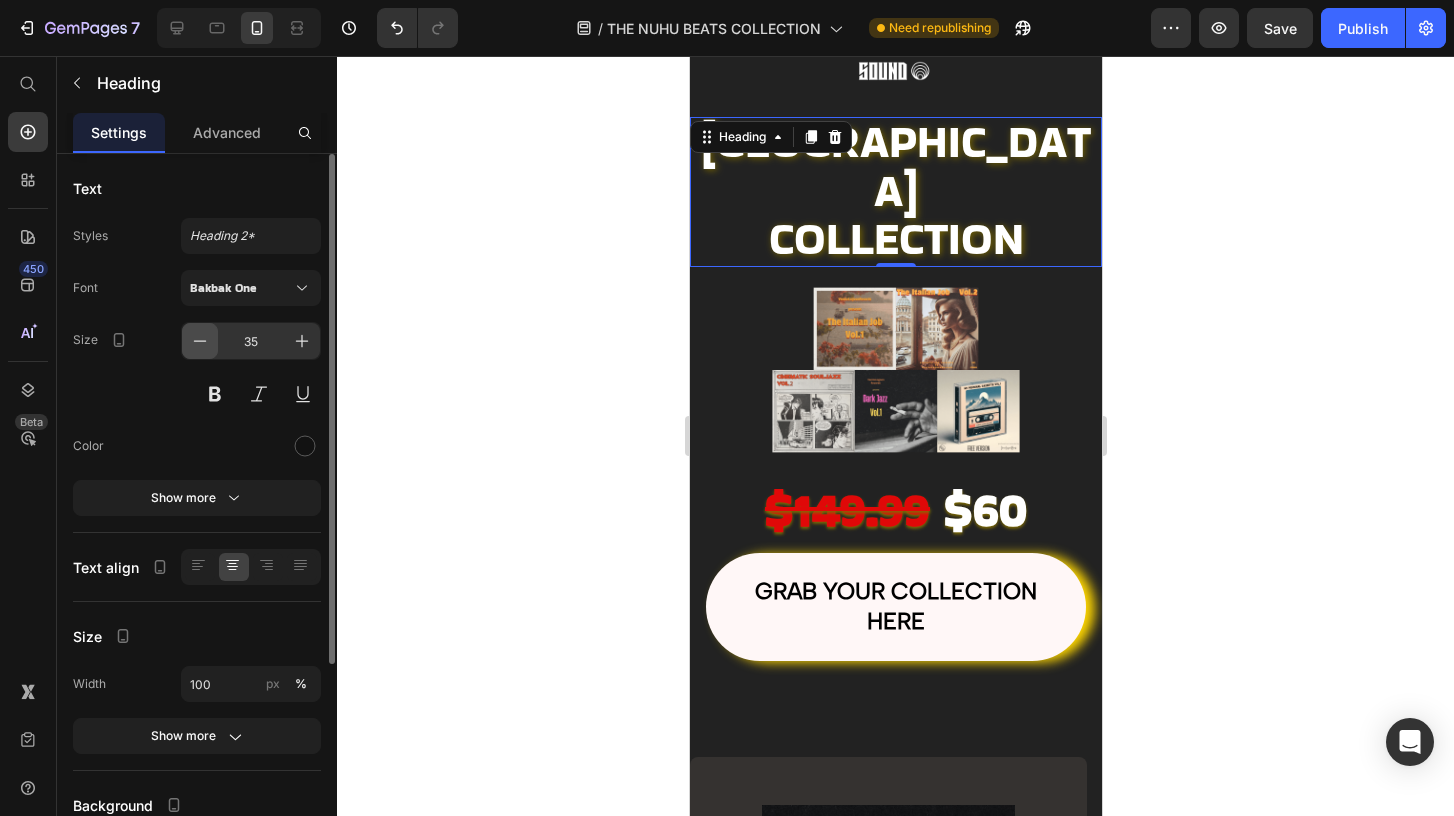 click 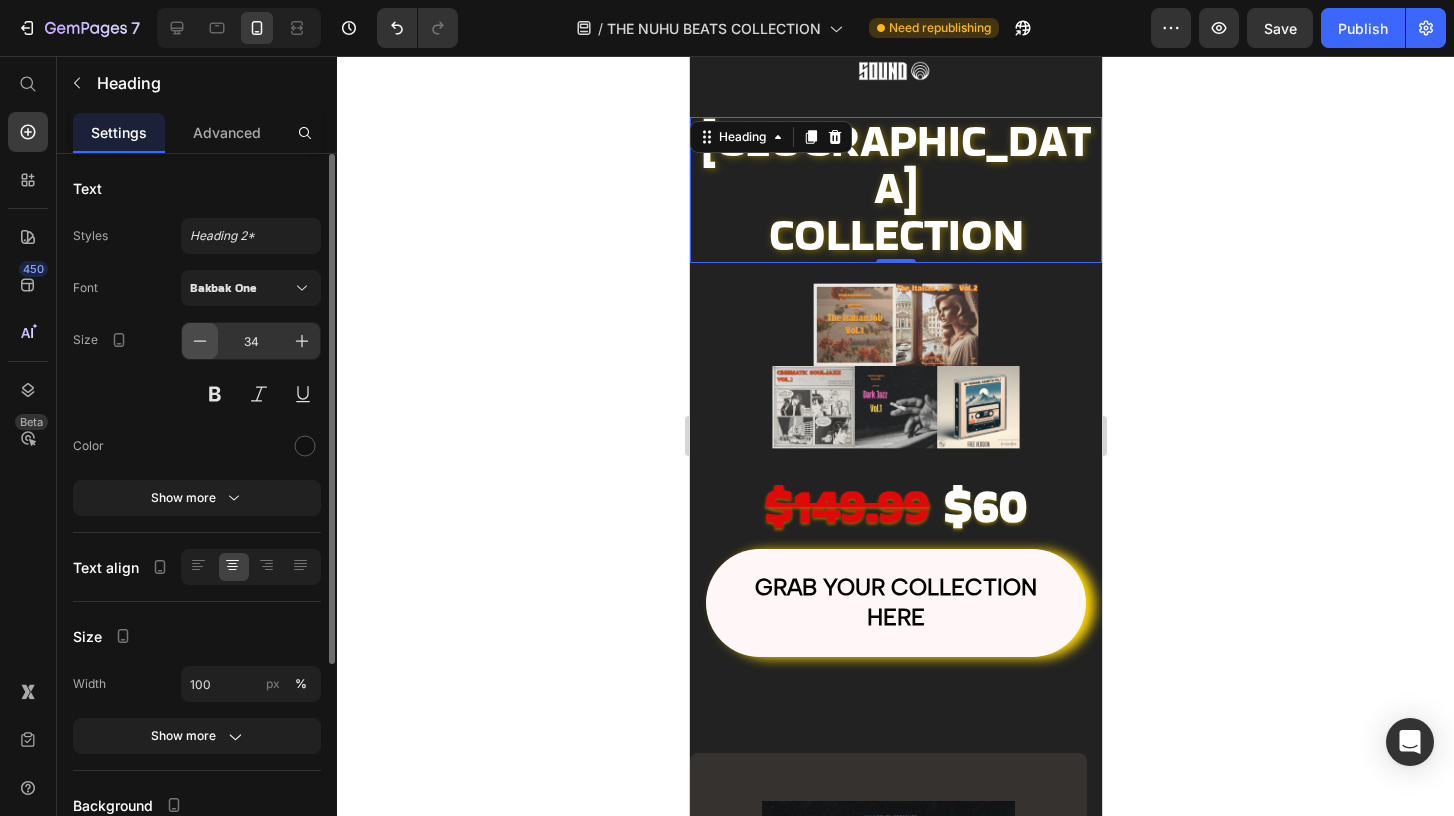 click 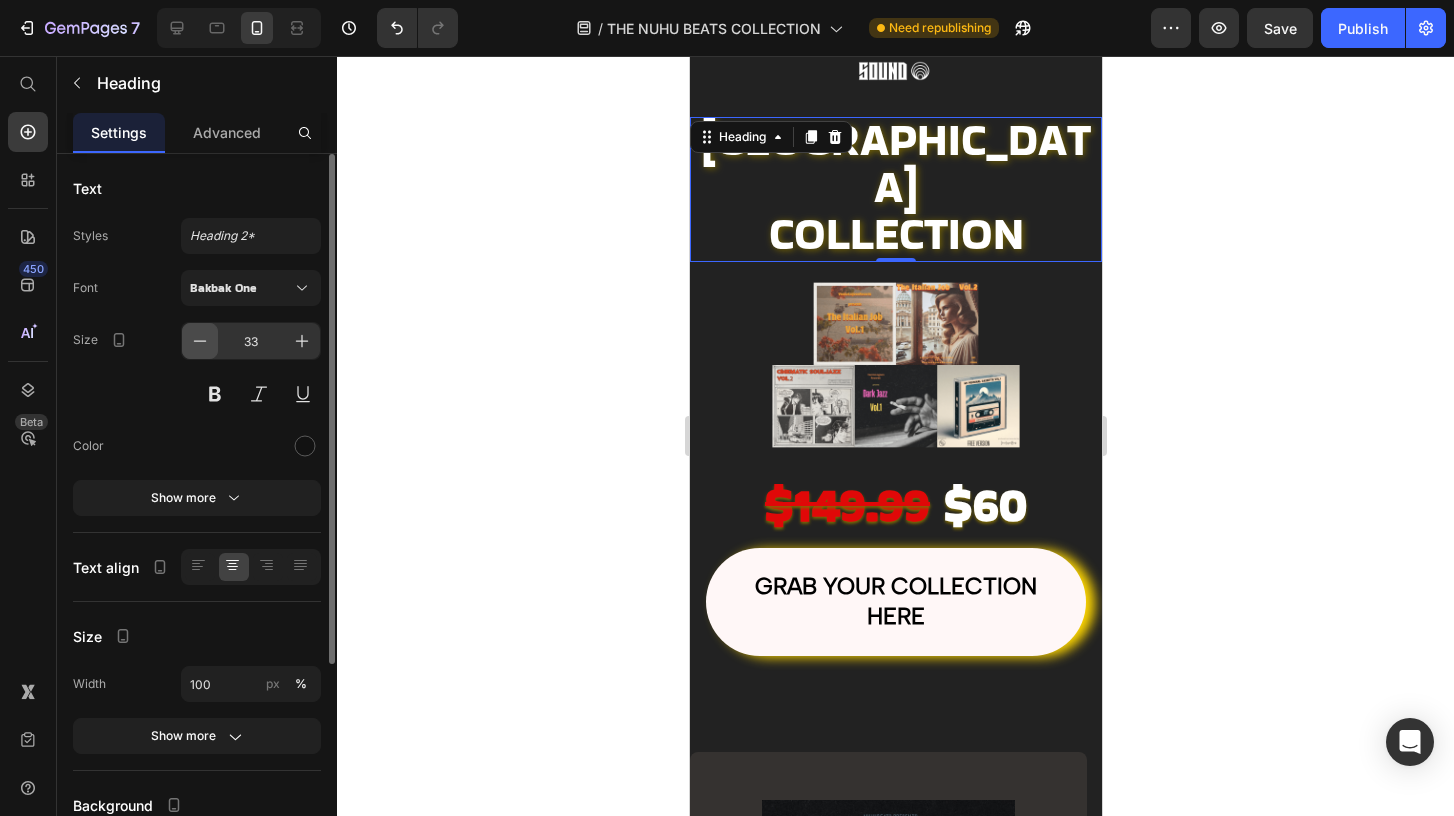 click 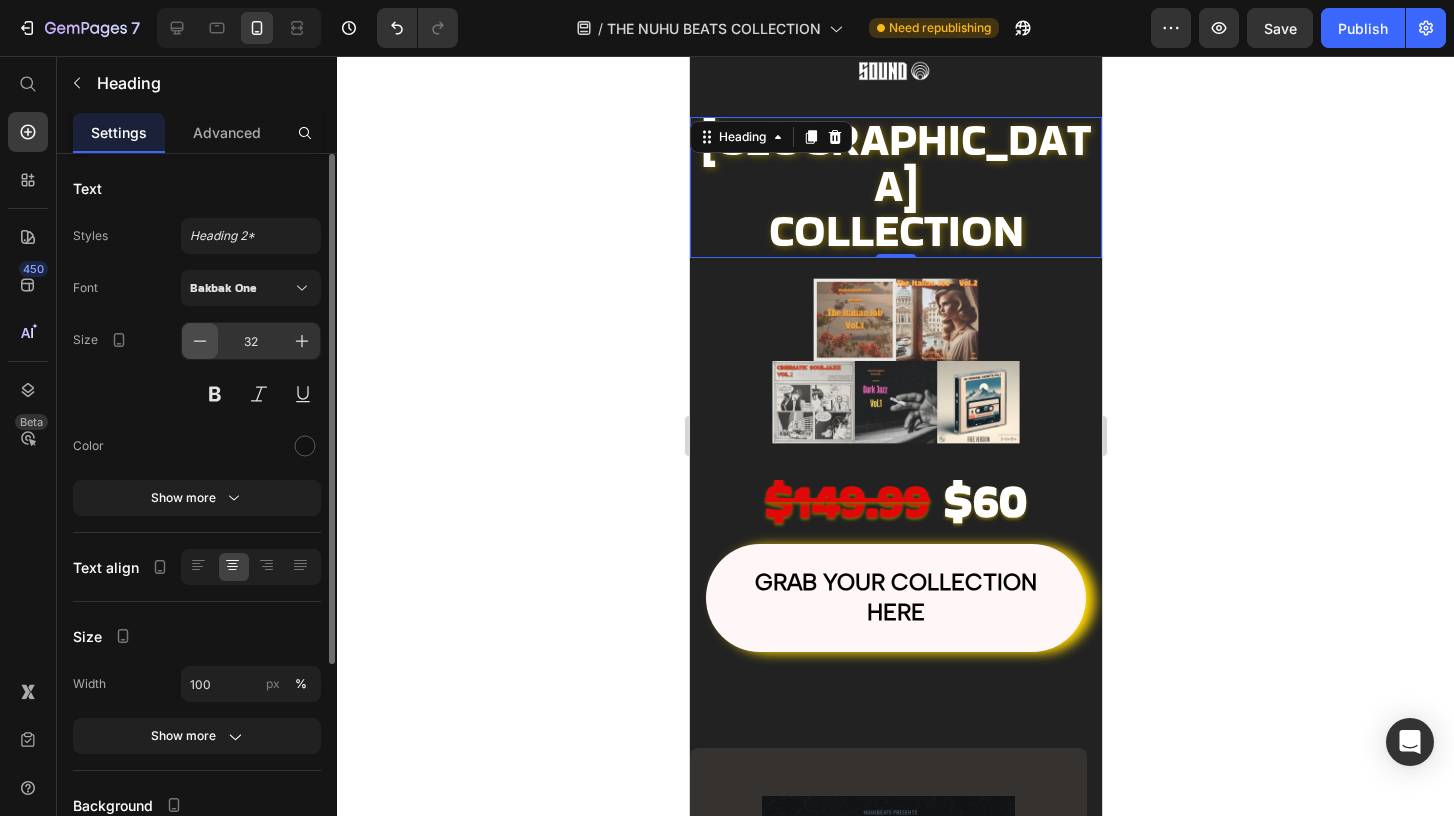 click 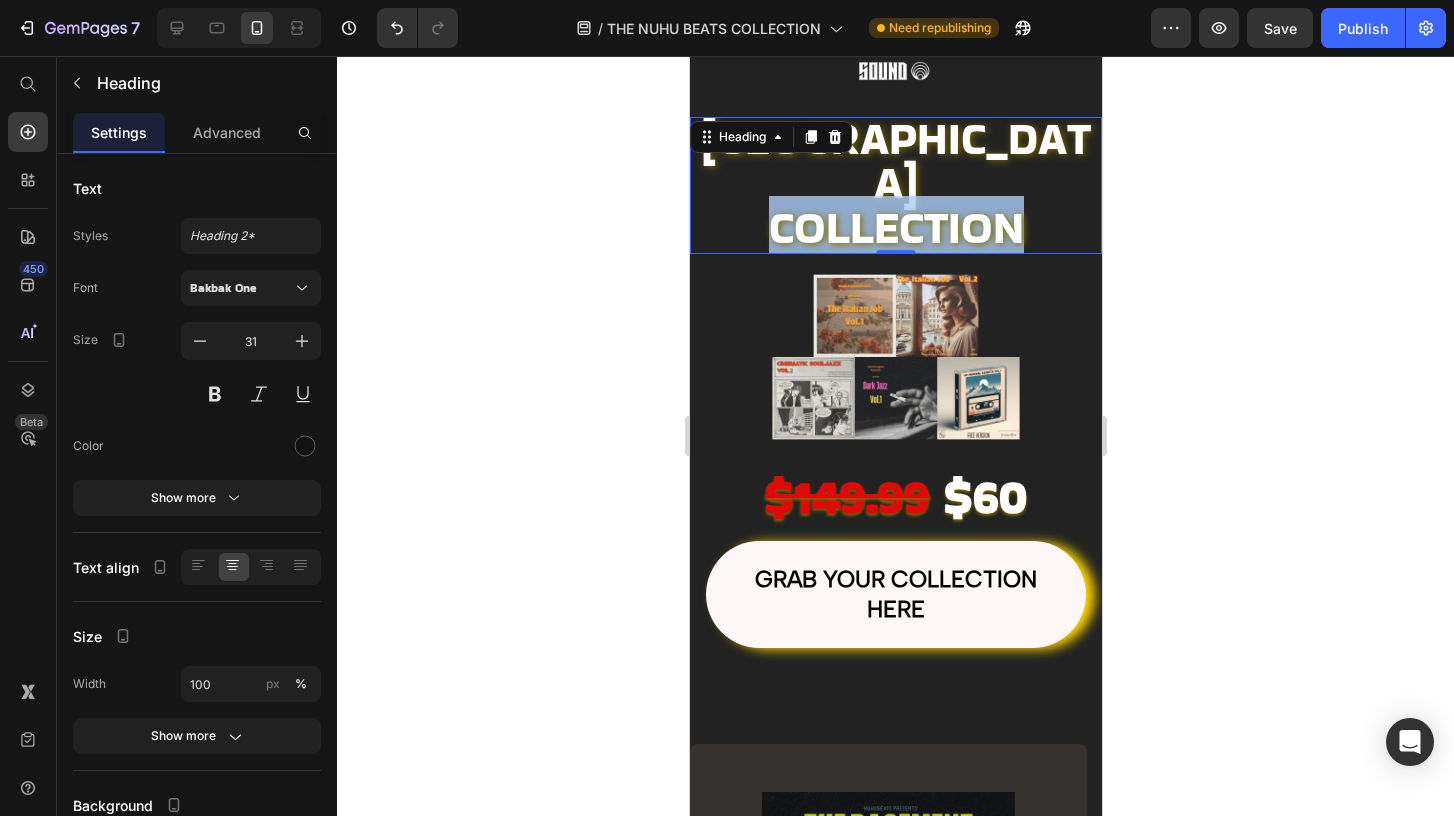click on "COLLECTION" at bounding box center [895, 227] 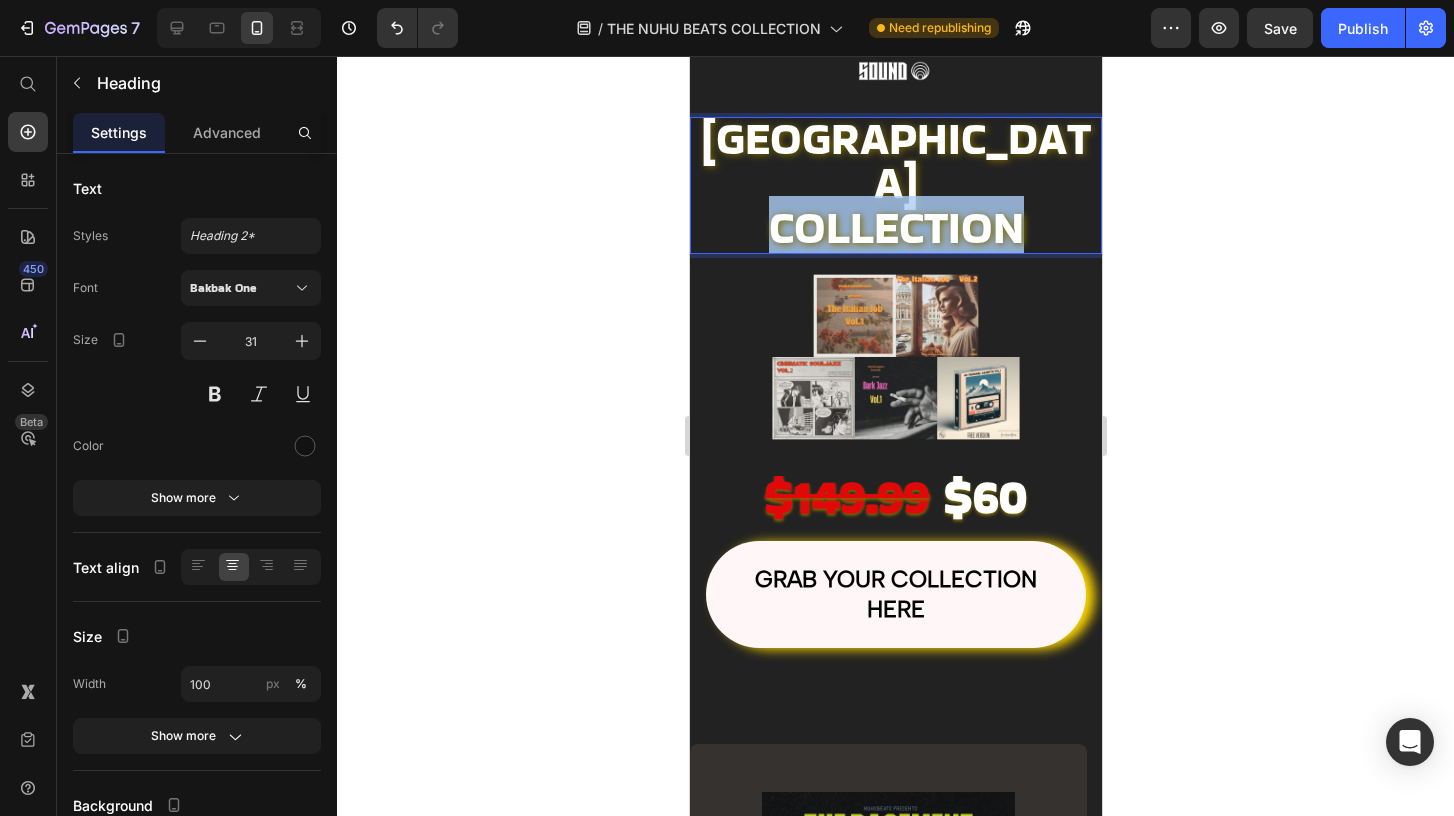 click on "COLLECTION" at bounding box center (895, 227) 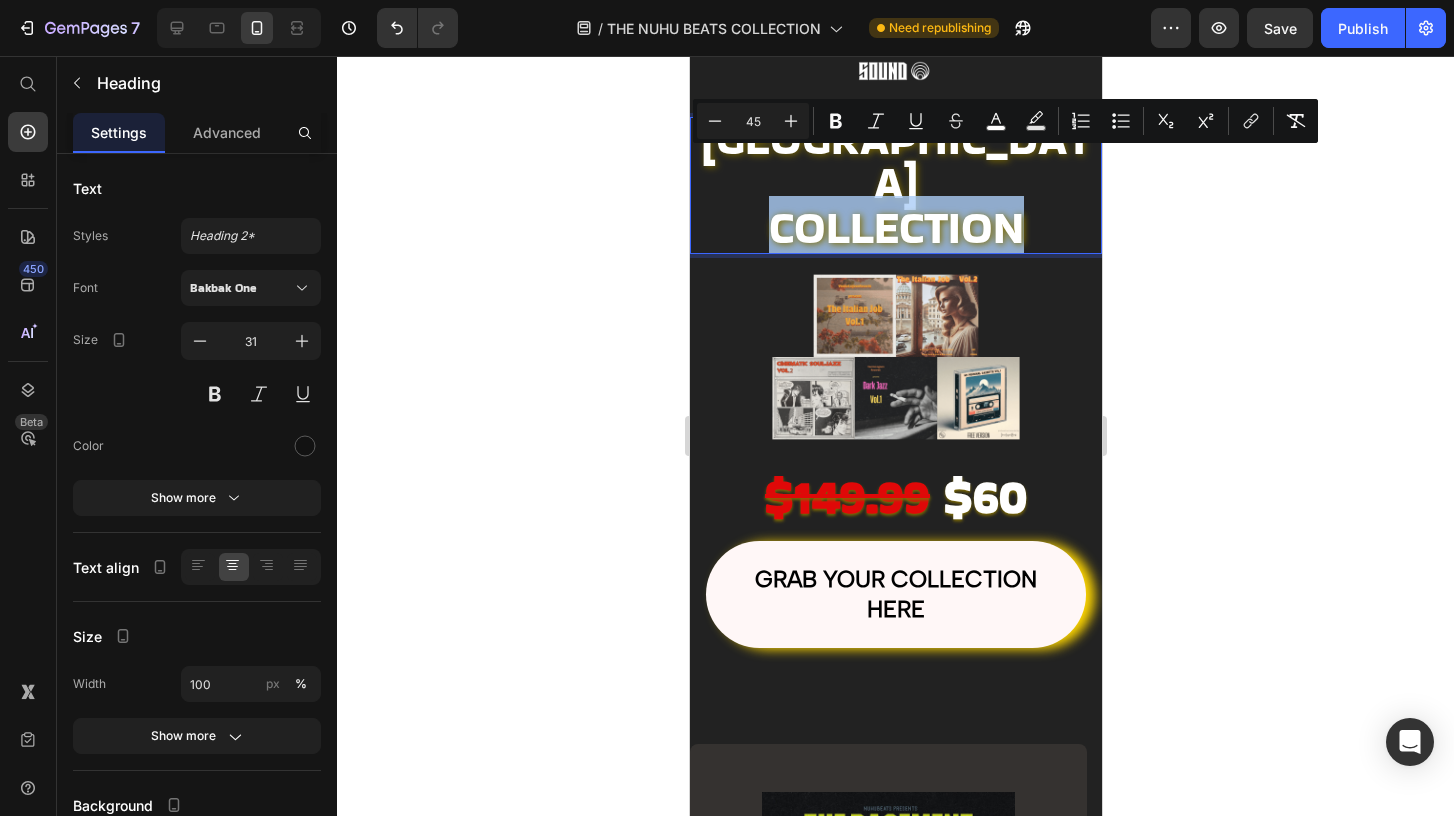 click on "COLLECTION" at bounding box center (895, 227) 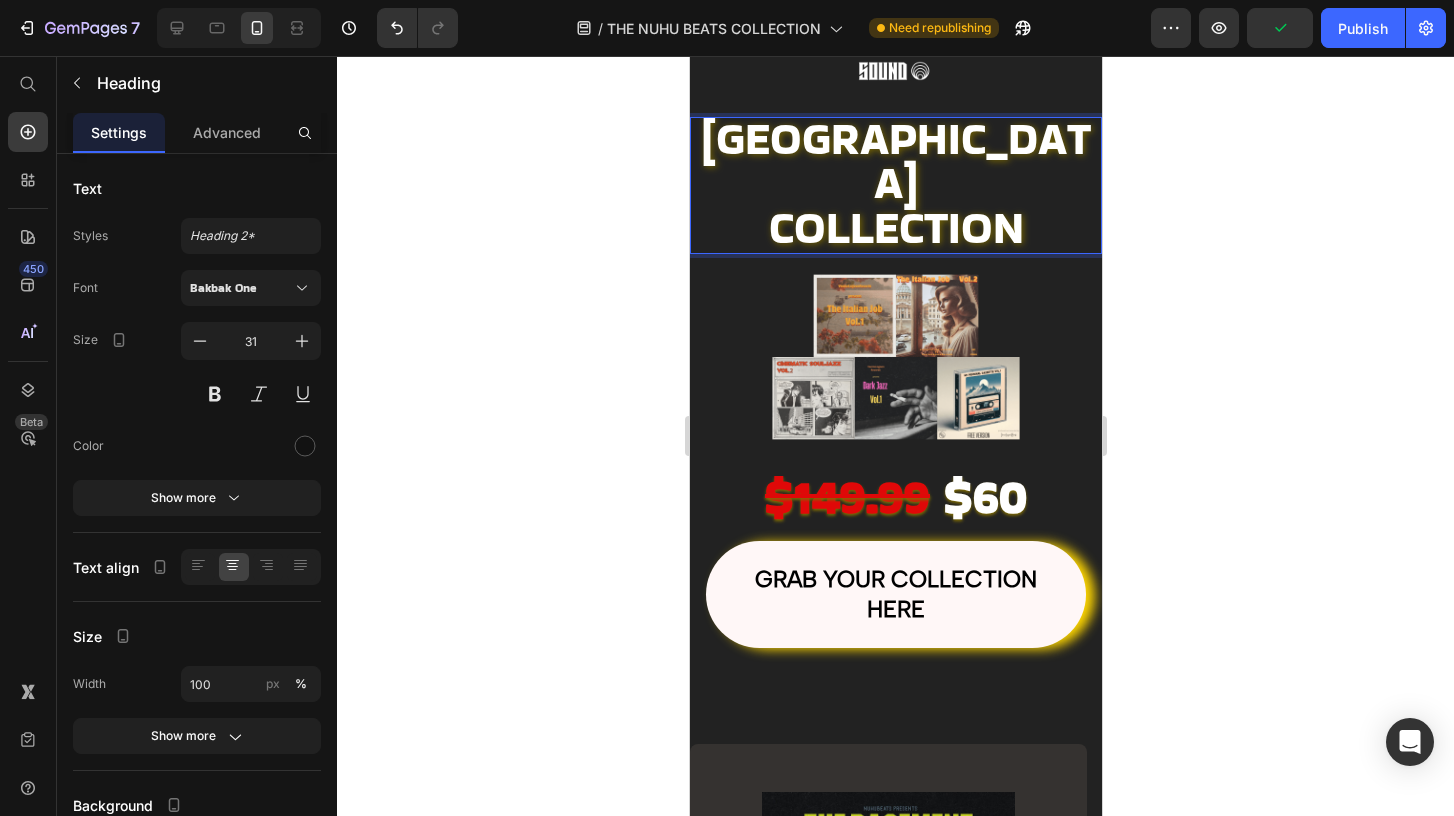 click on "VENICE LAGOON COLLECTION" at bounding box center (895, 185) 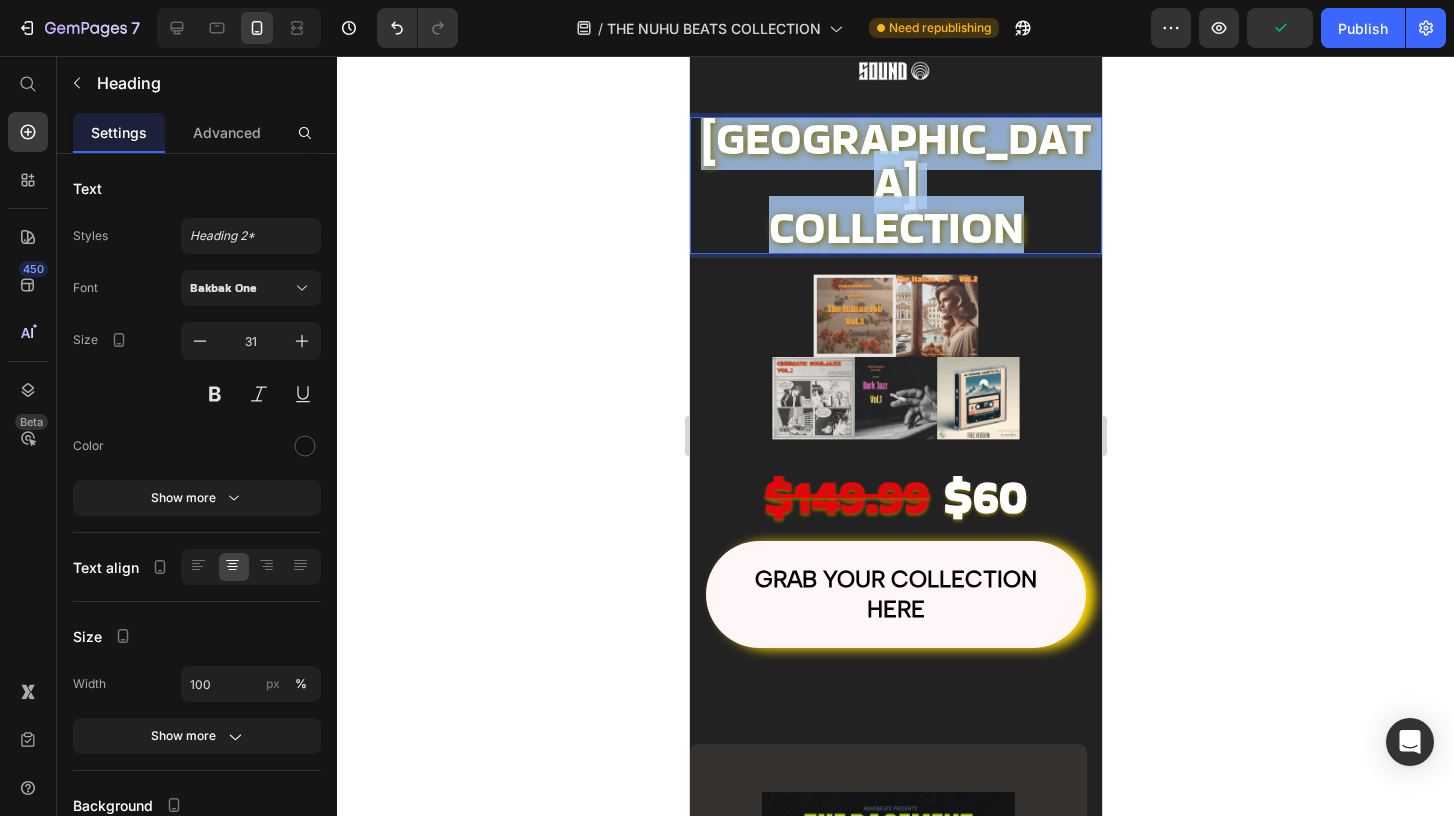 drag, startPoint x: 737, startPoint y: 144, endPoint x: 1131, endPoint y: 173, distance: 395.06583 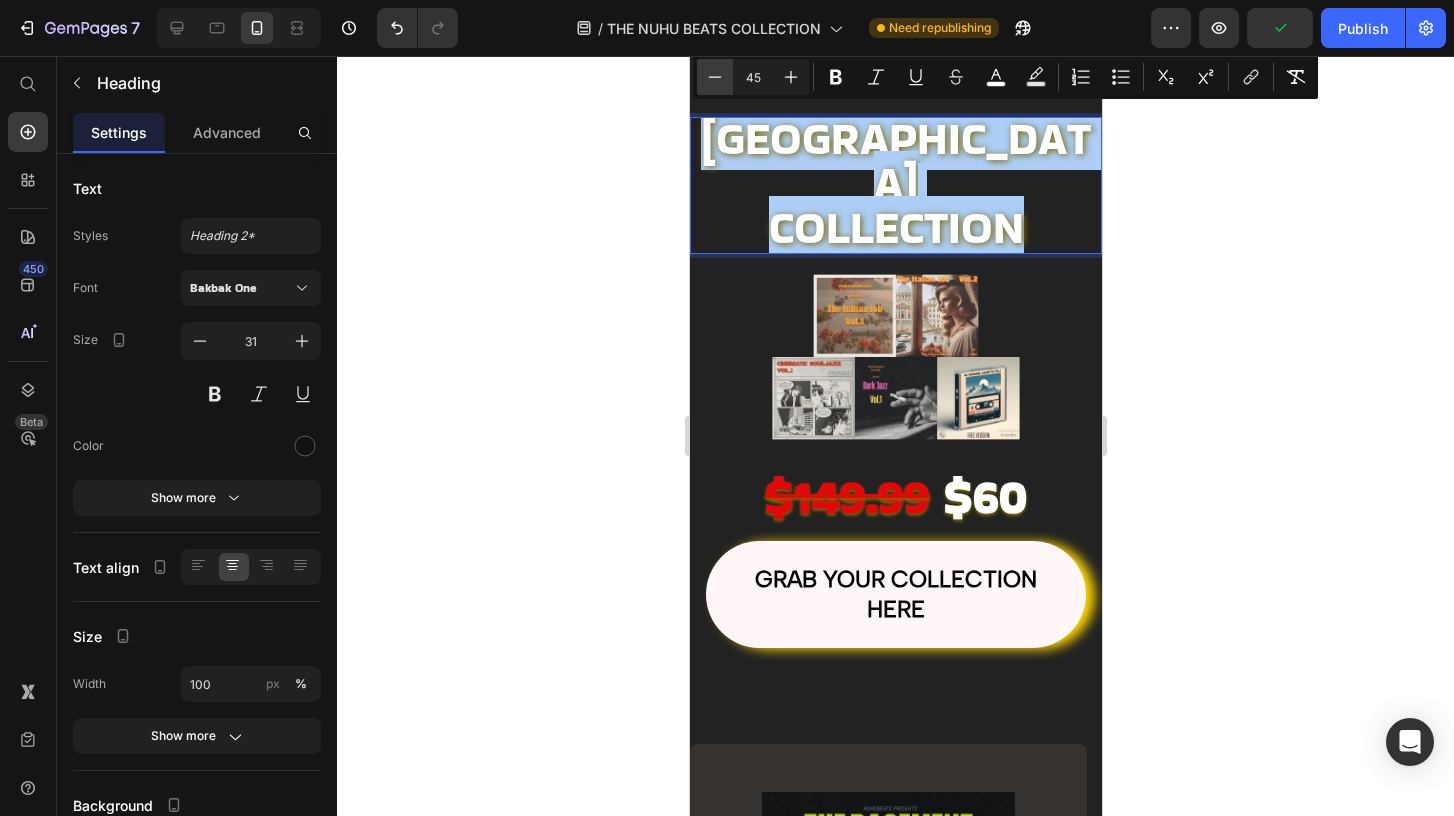 click 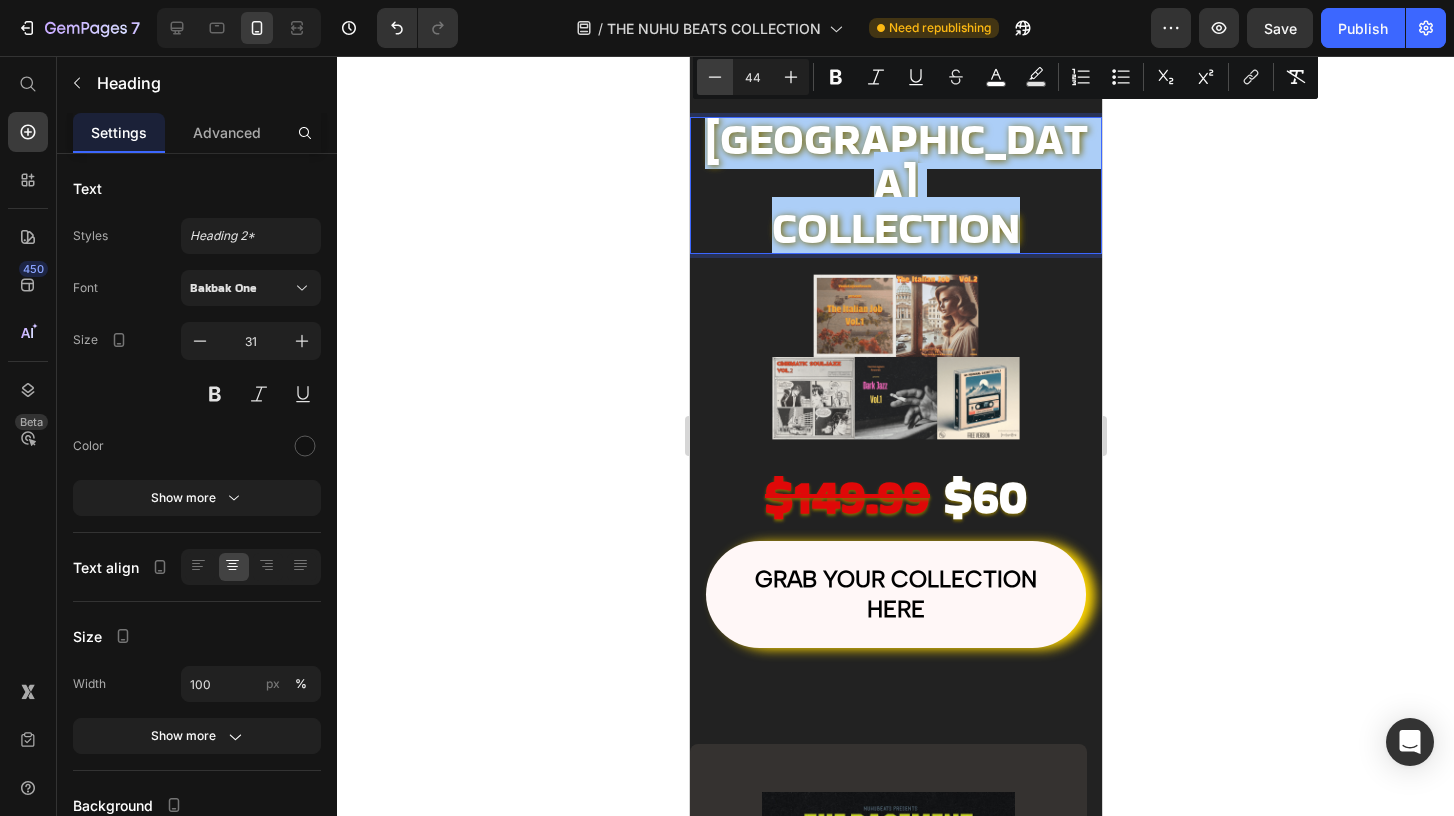click 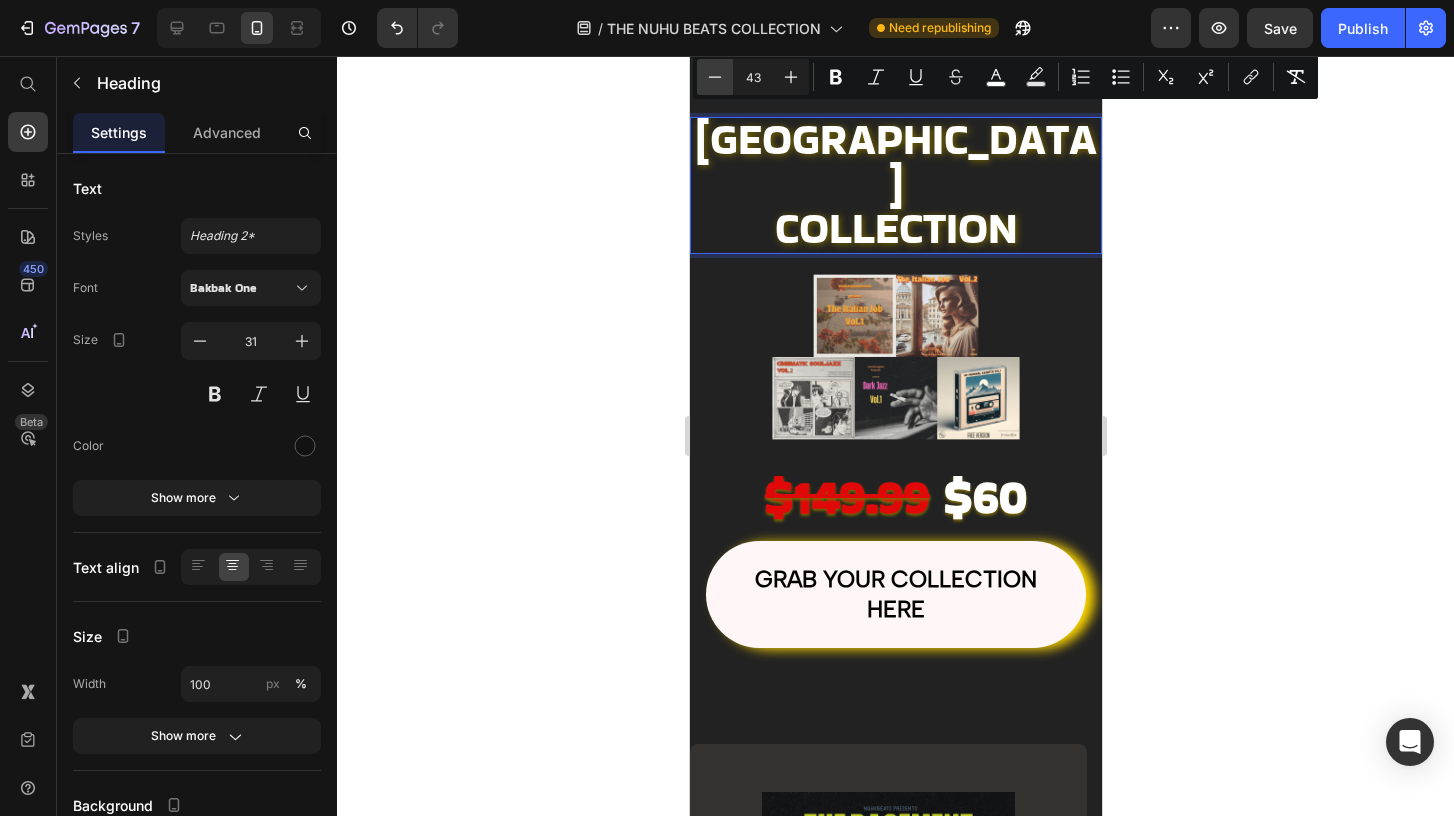click 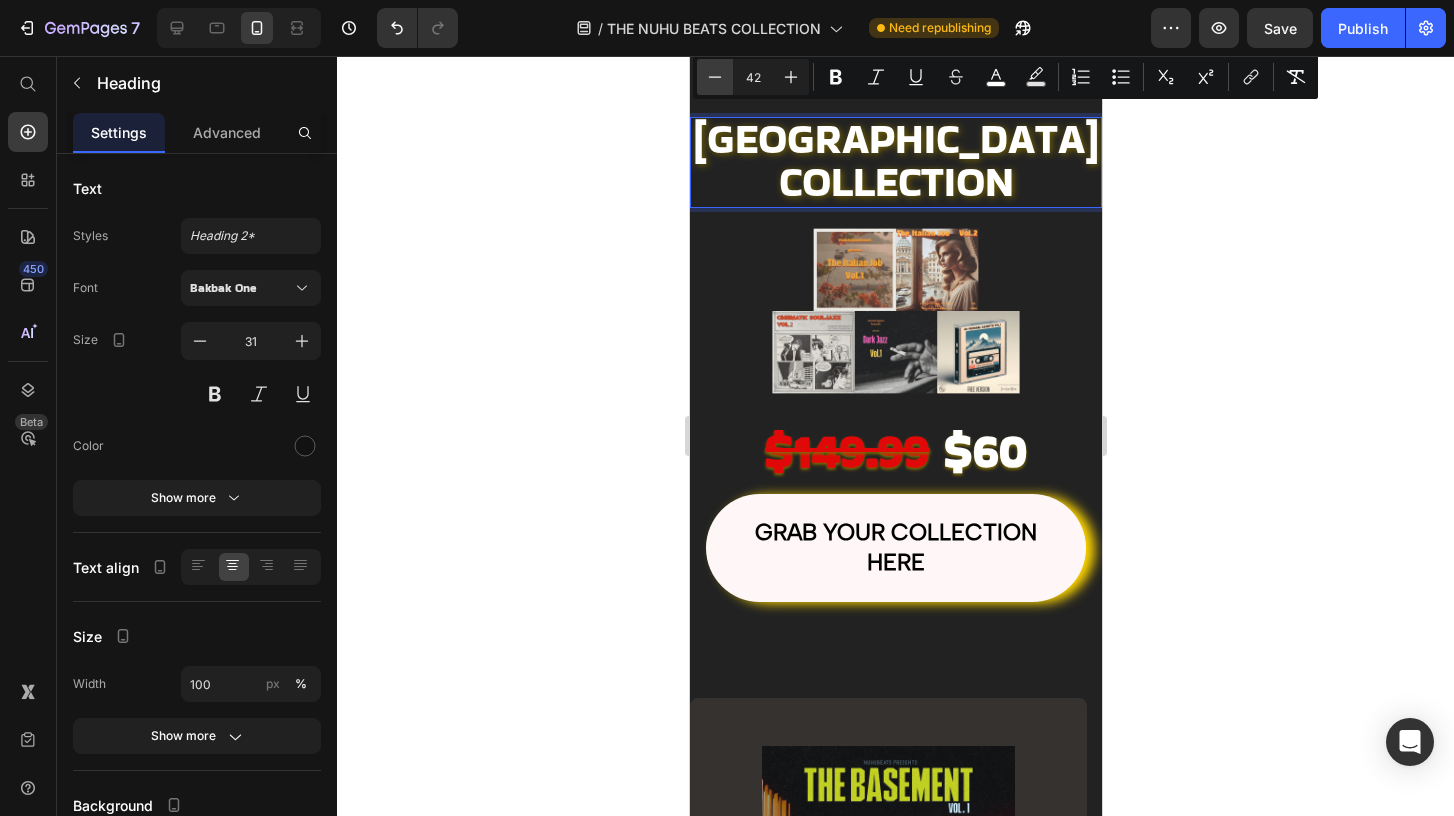 click 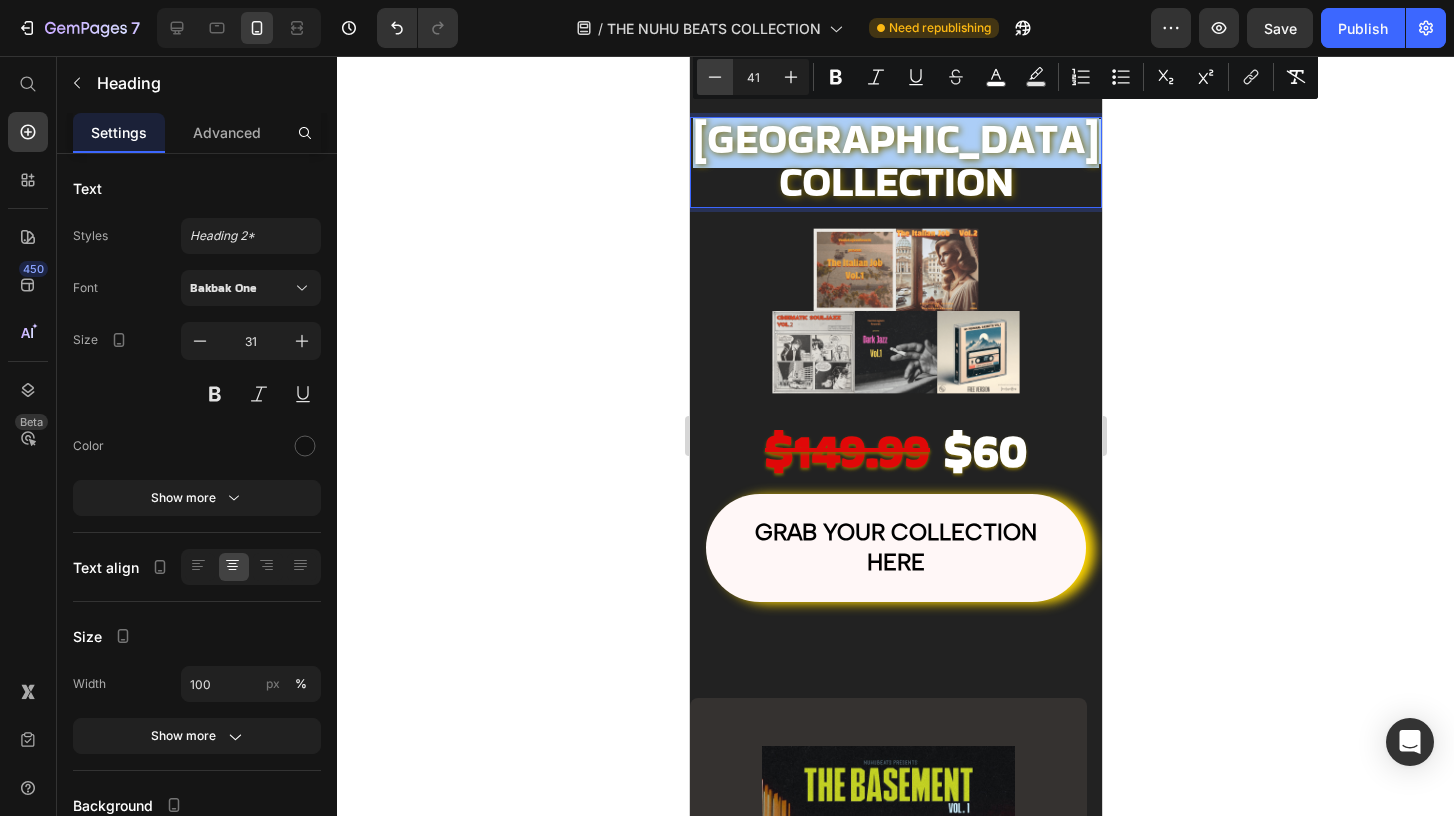 click 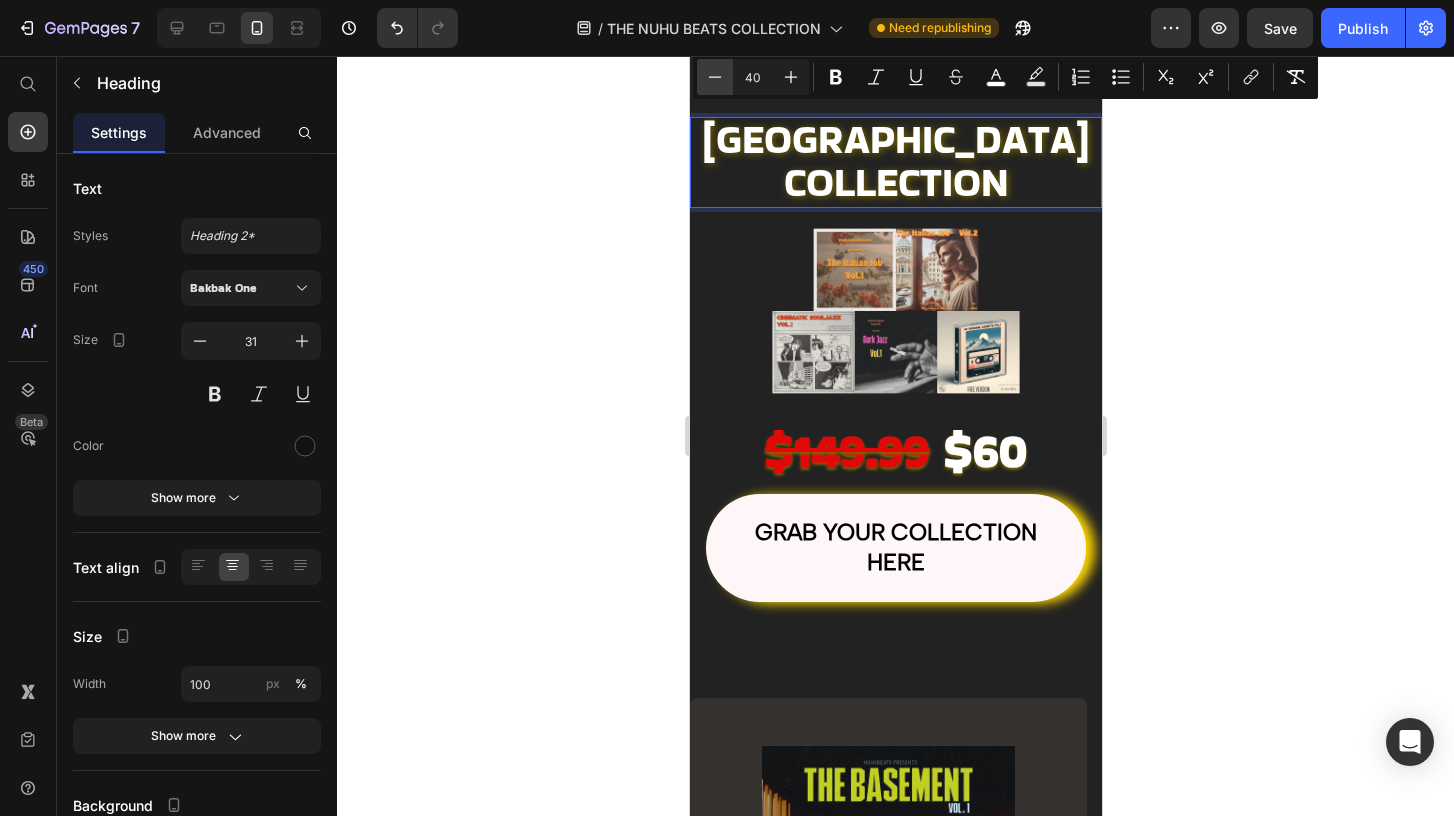 click 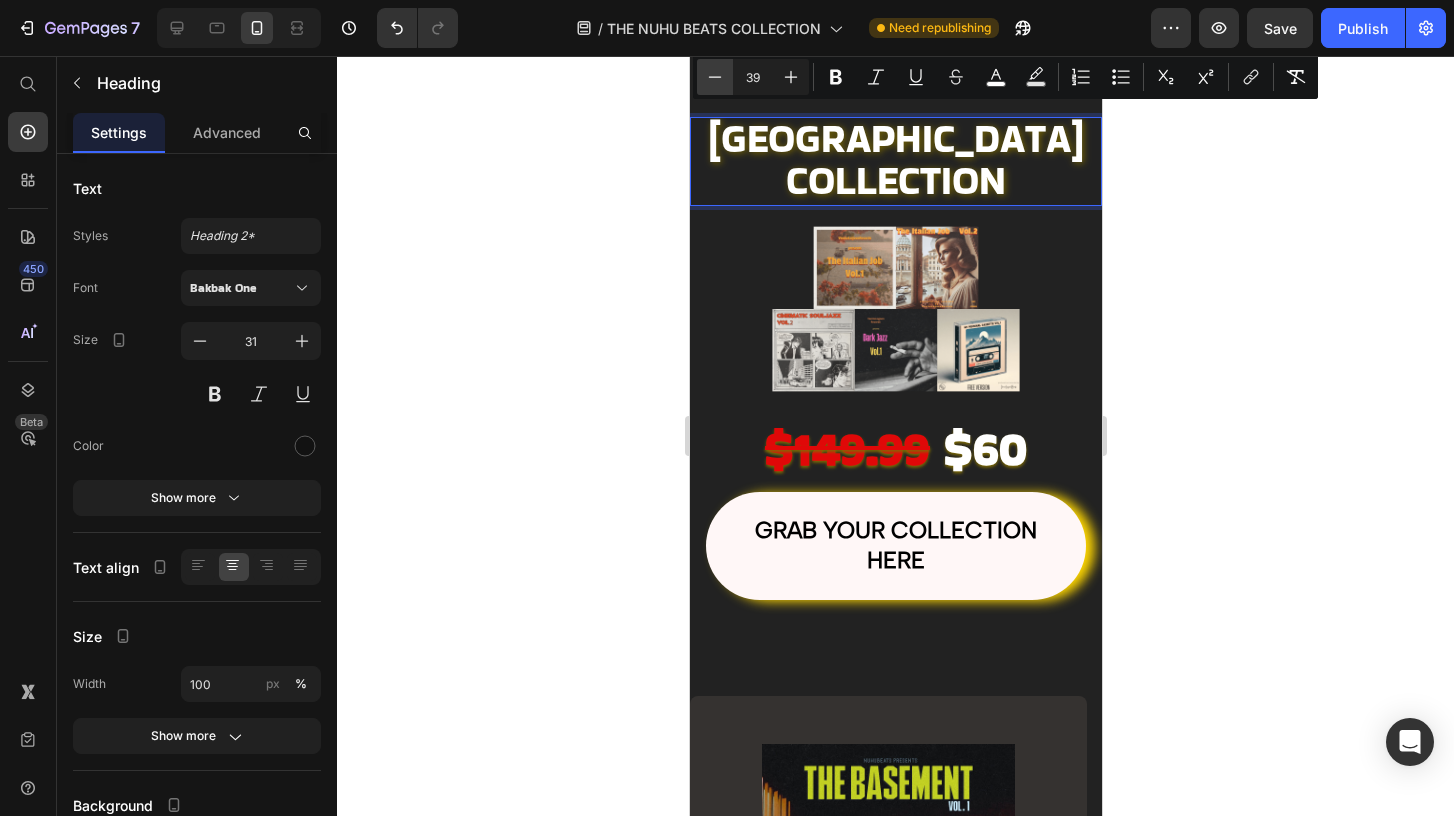 click 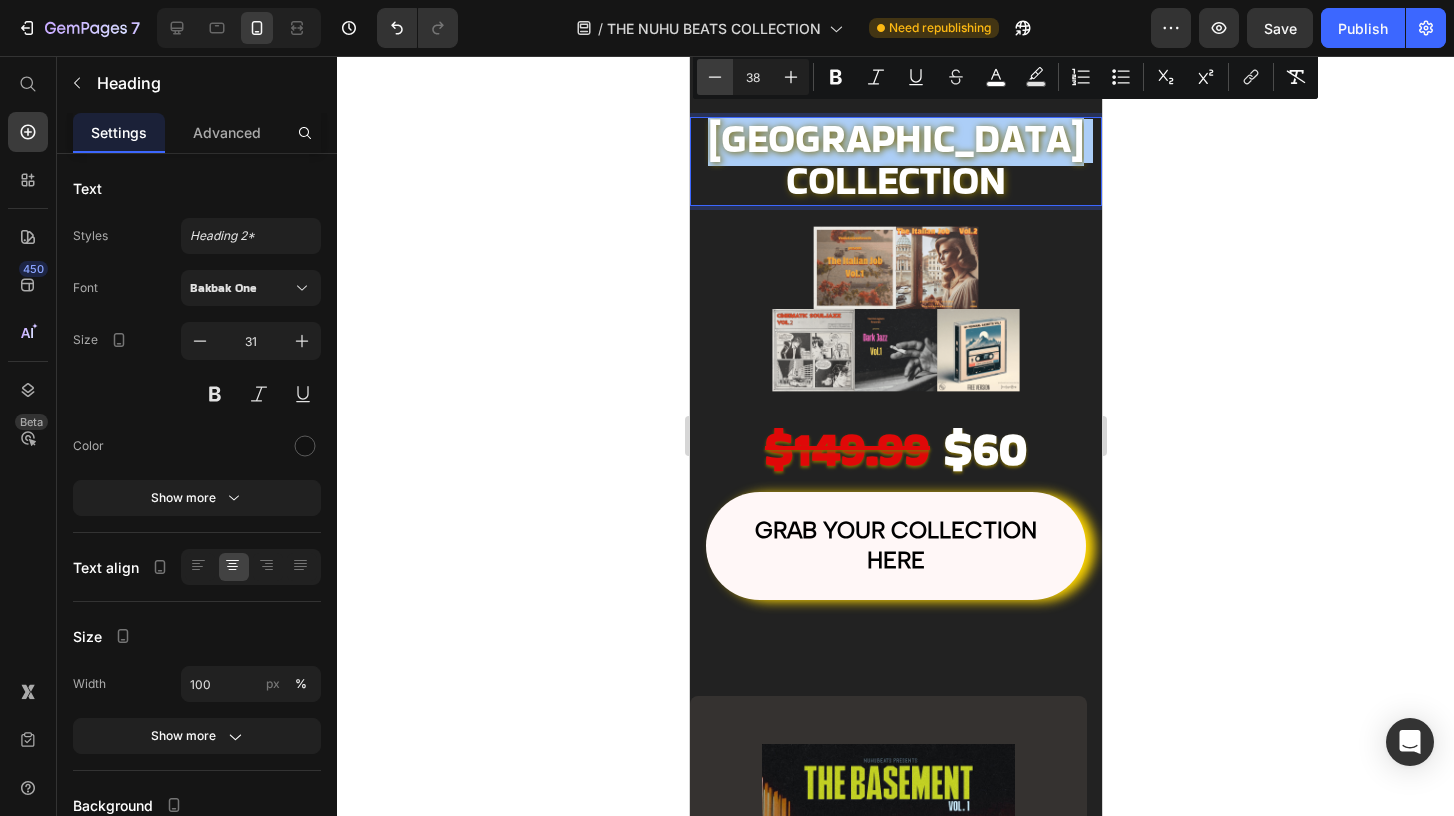 click 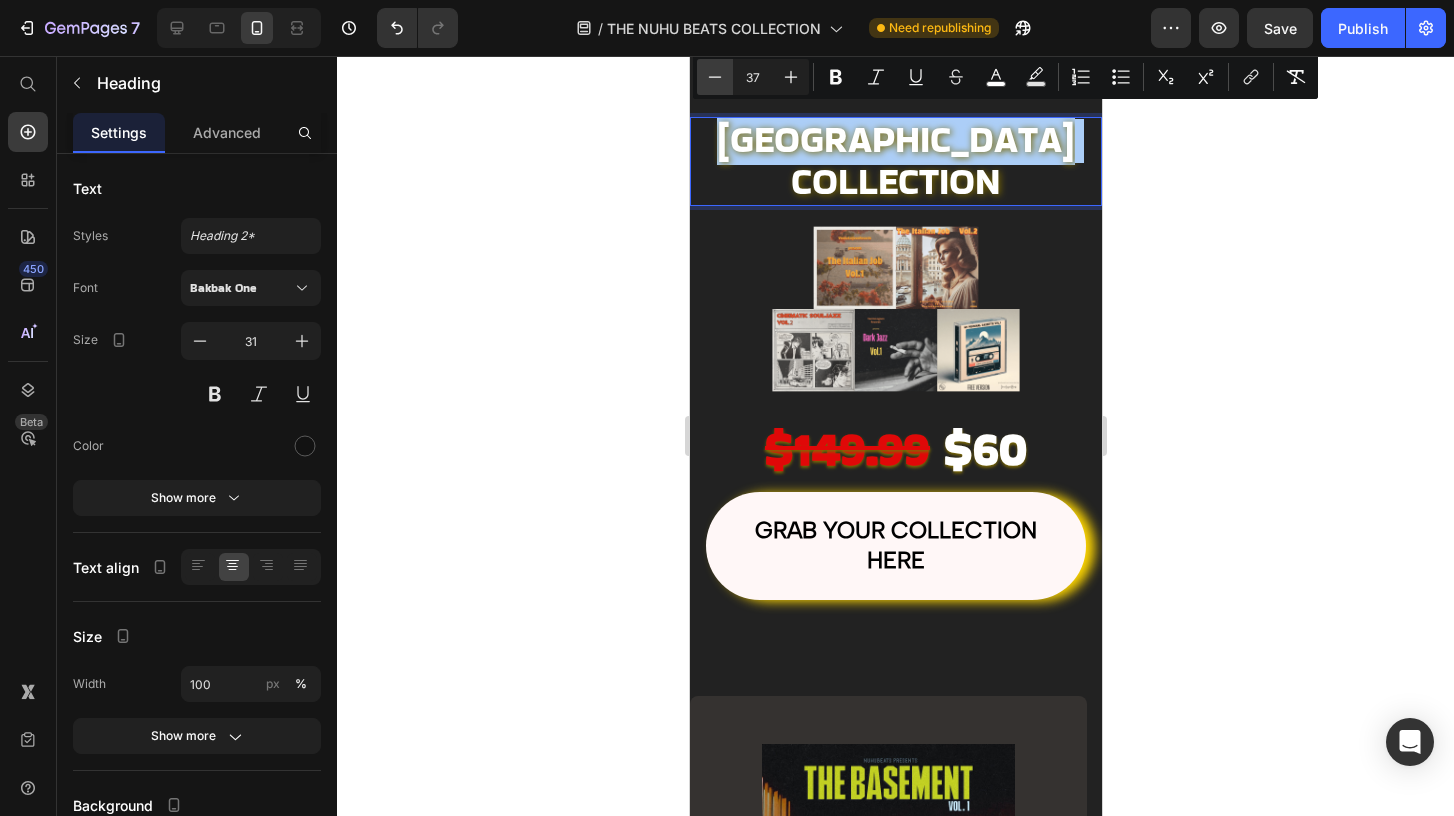 click 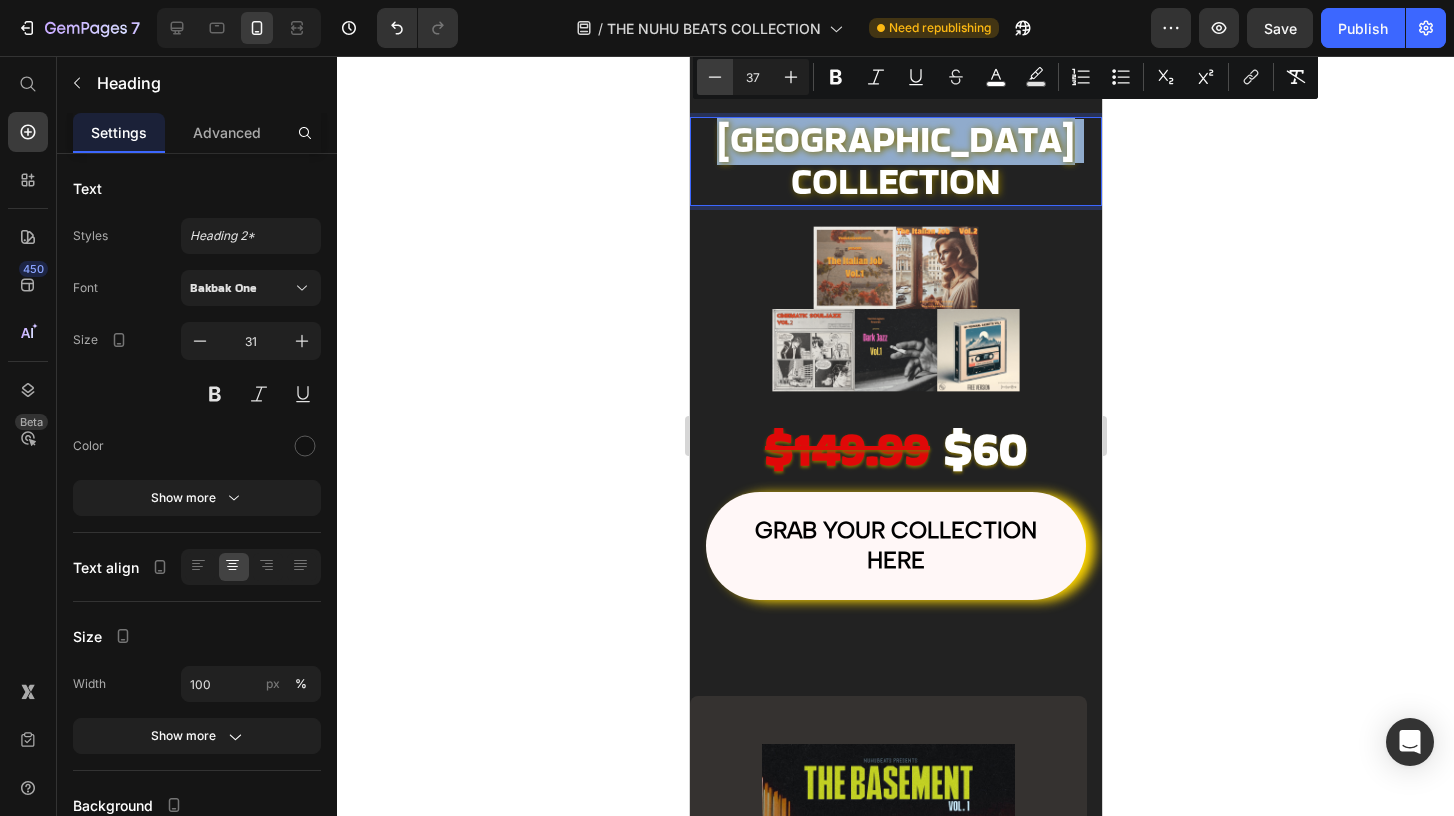 type on "36" 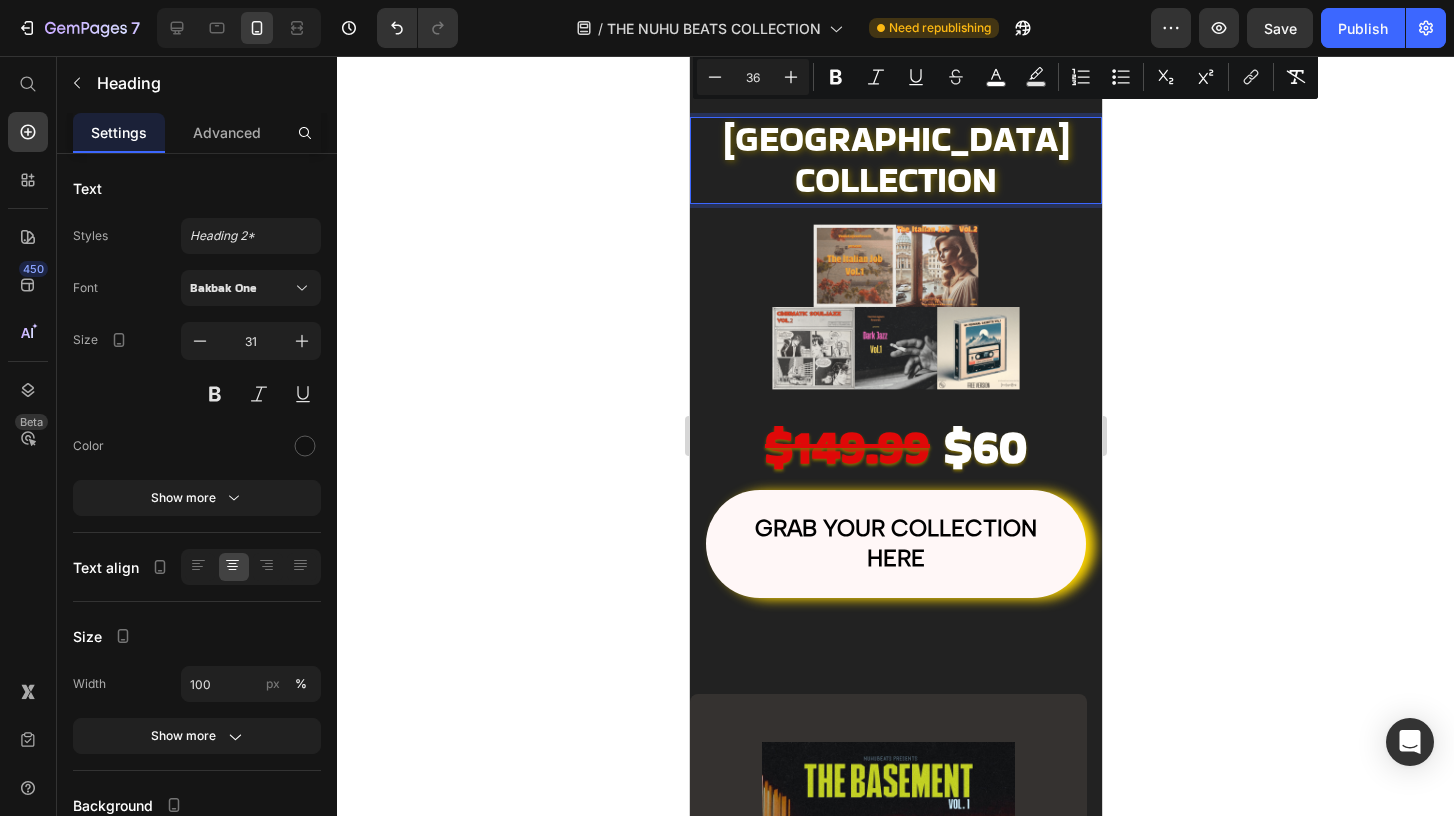 click 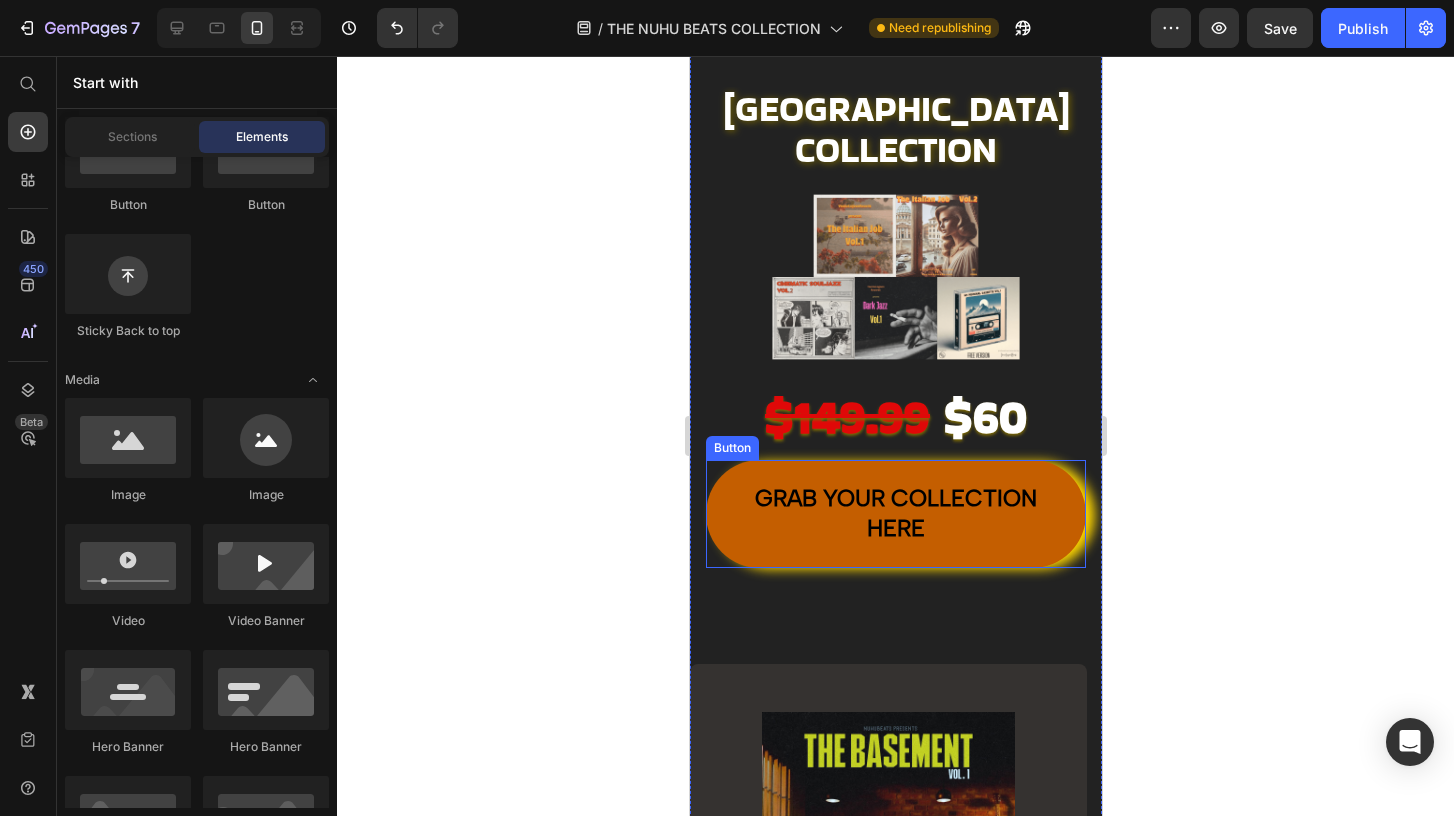 scroll, scrollTop: 0, scrollLeft: 0, axis: both 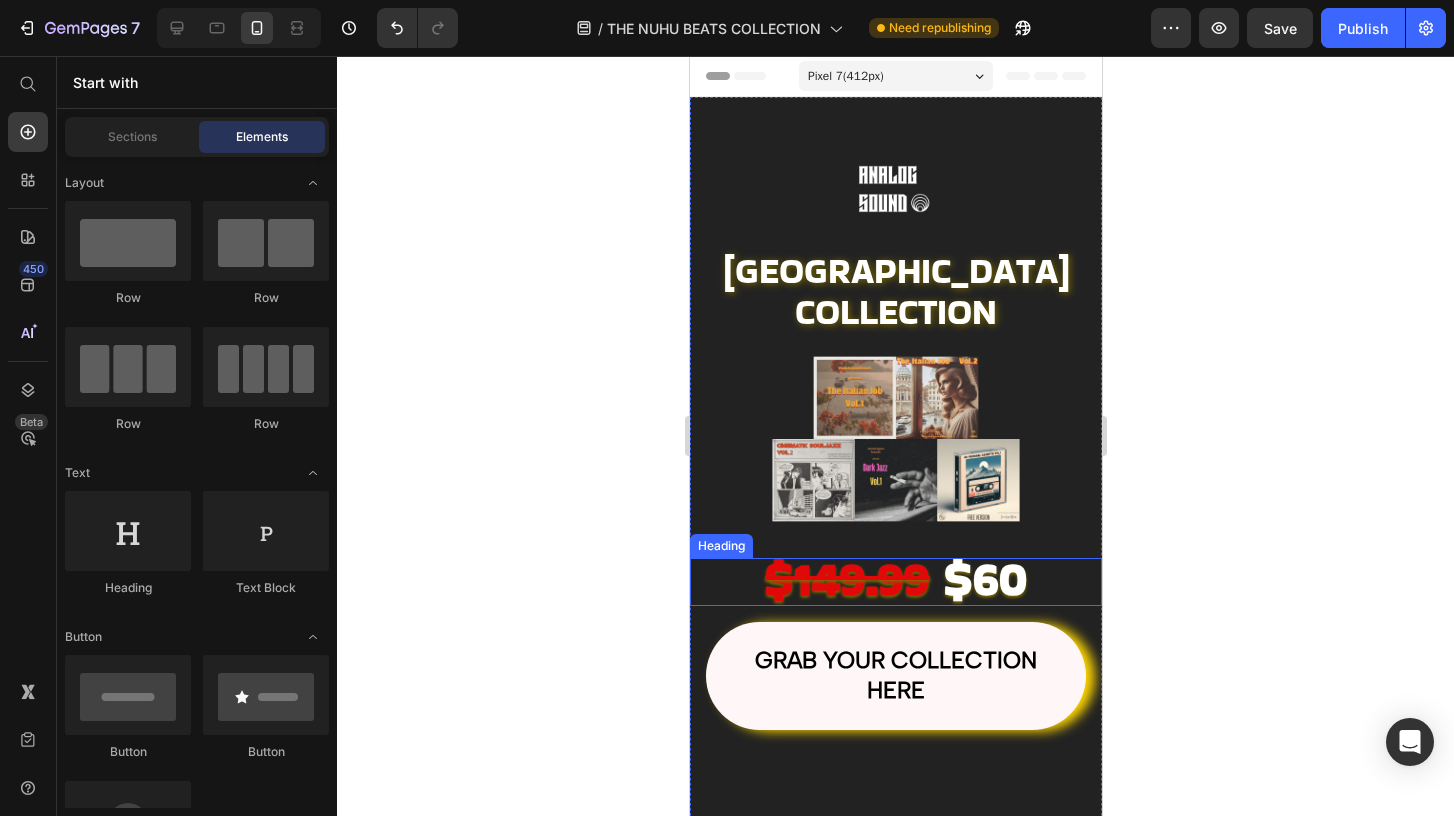 click on "$149.99" at bounding box center [846, 578] 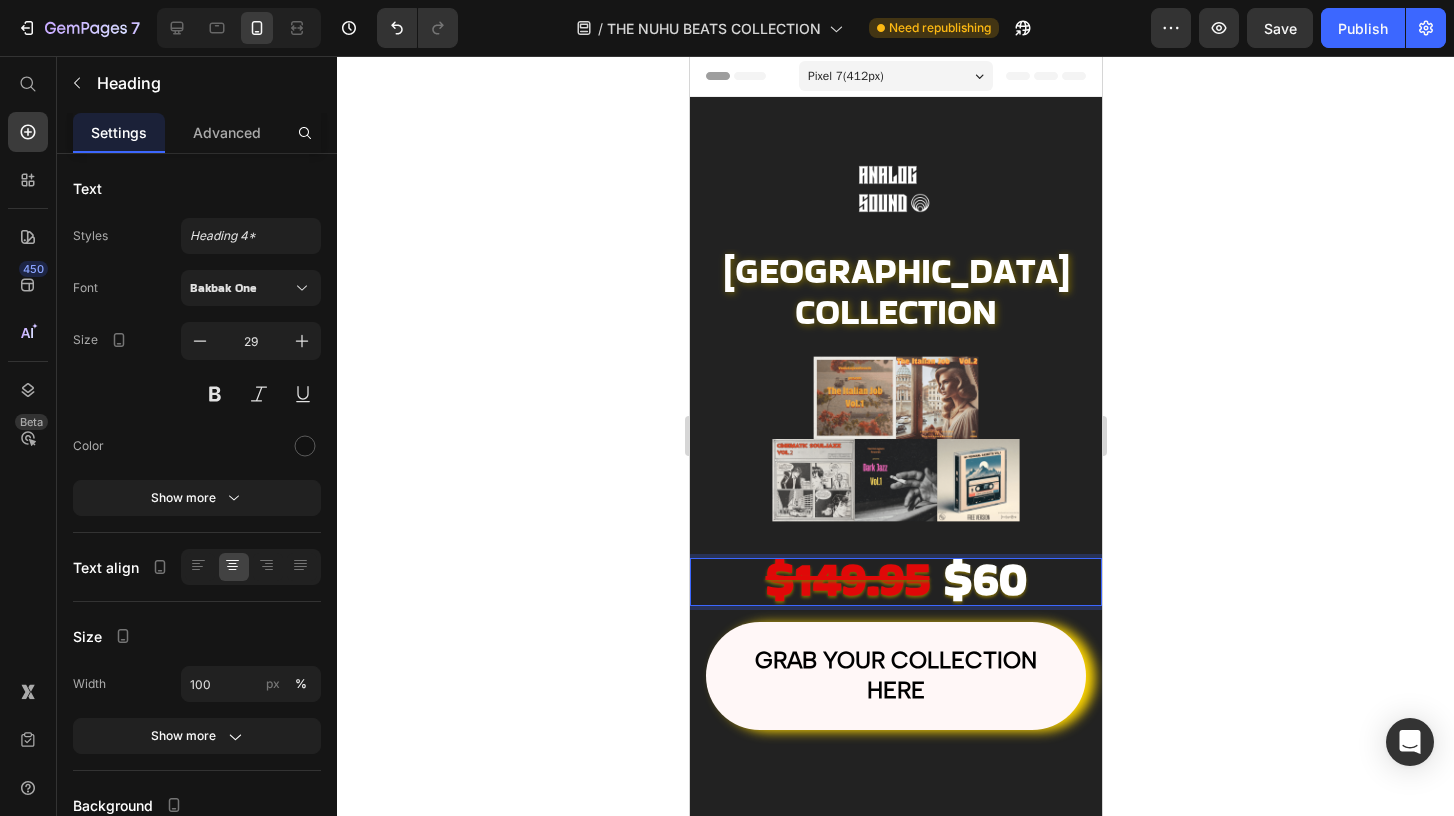 click 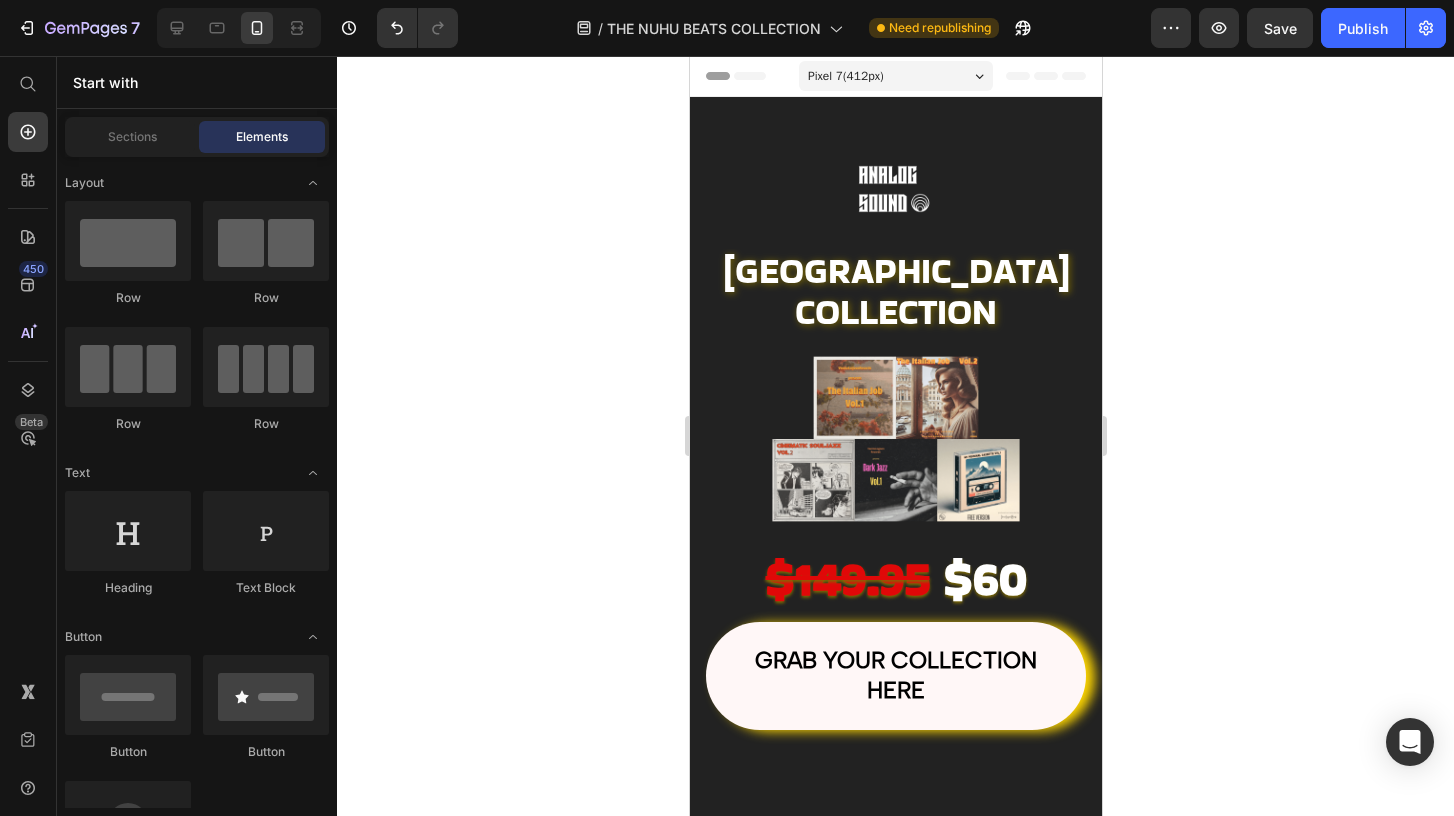click on "Pixel 7  ( 412 px)" at bounding box center (895, 76) 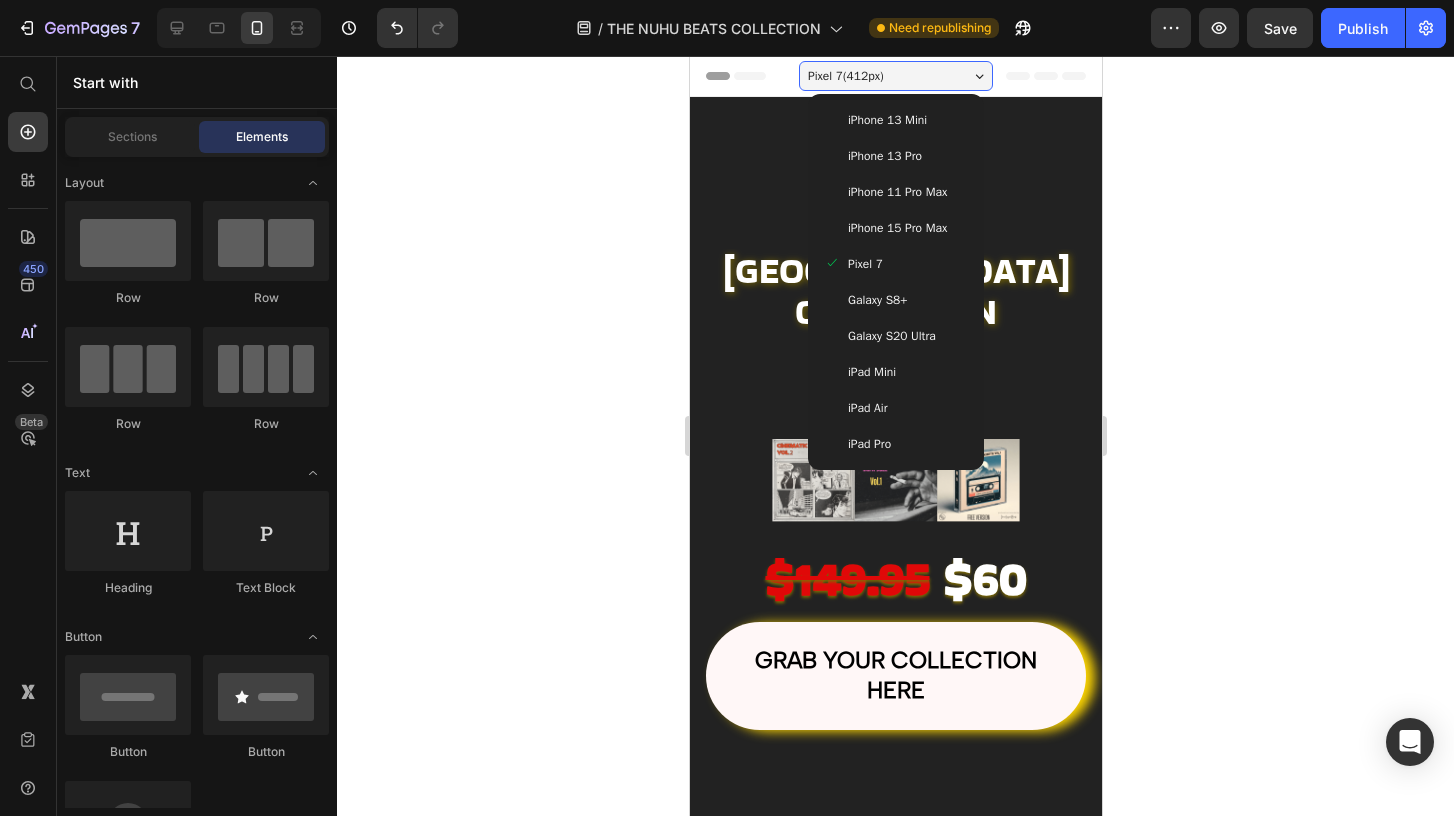 click on "iPhone 13 Pro" at bounding box center [895, 156] 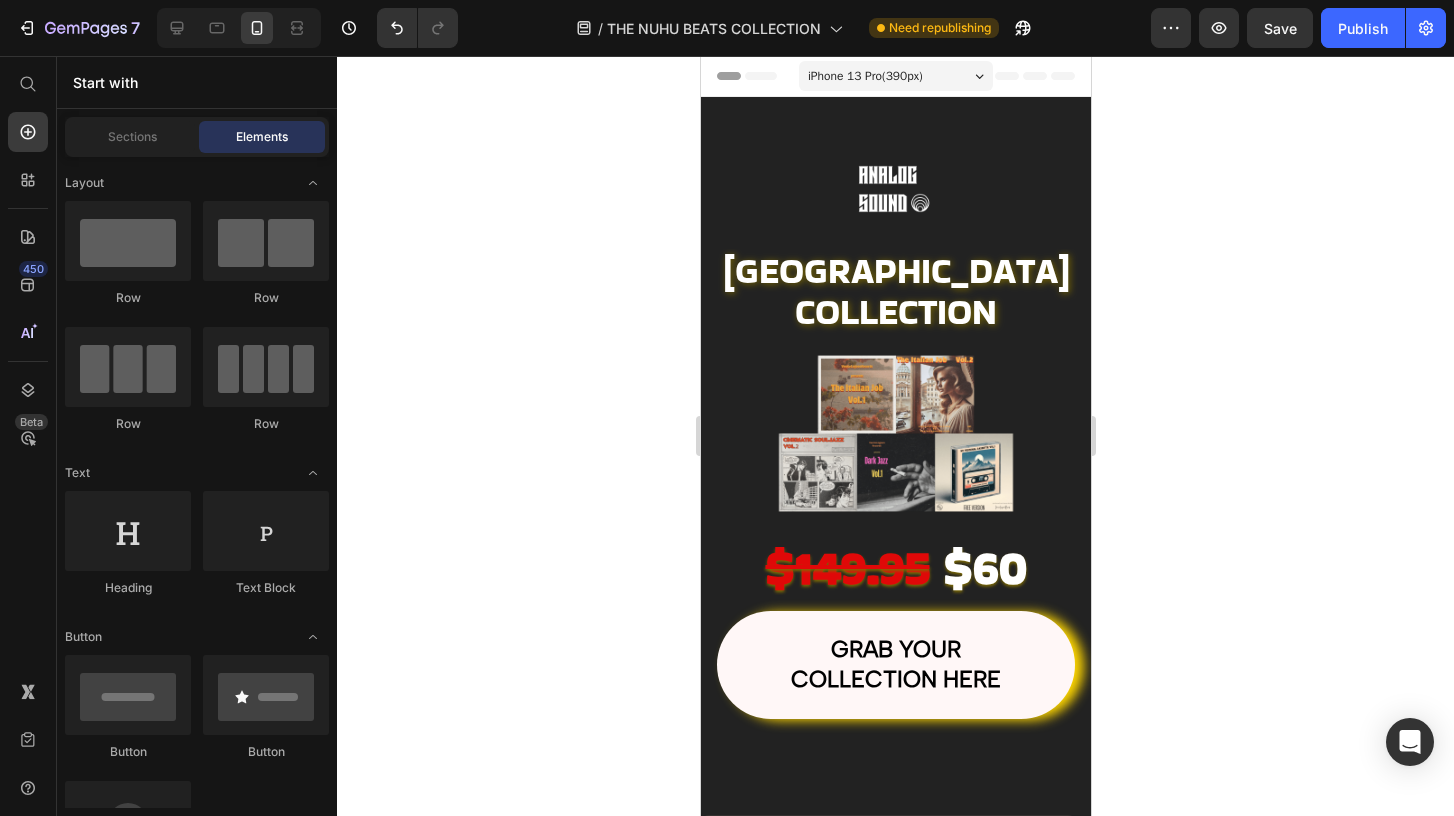 click on "iPhone 13 Pro  ( 390 px)" at bounding box center (864, 76) 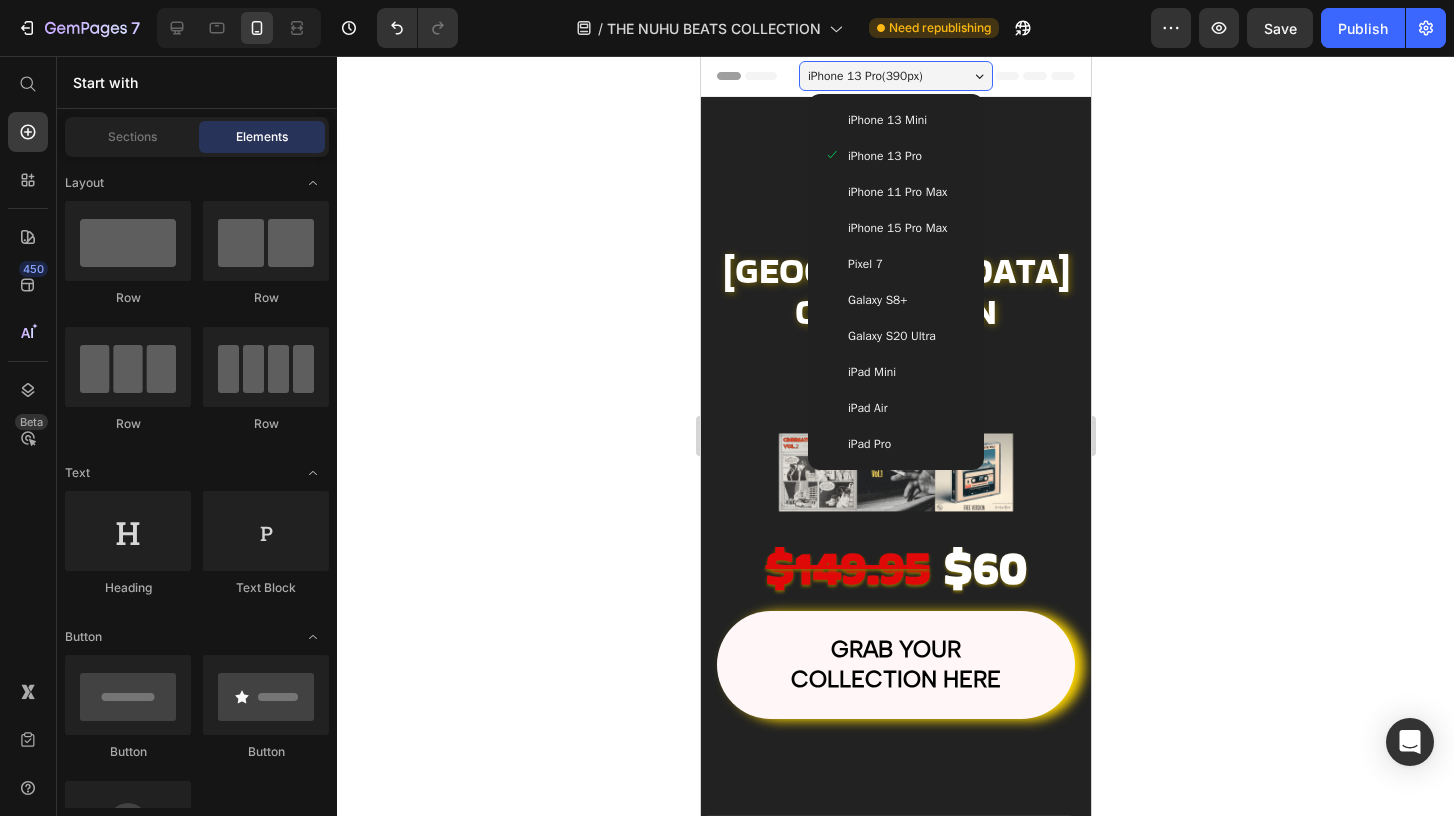click on "iPhone 15 Pro Max" at bounding box center (896, 228) 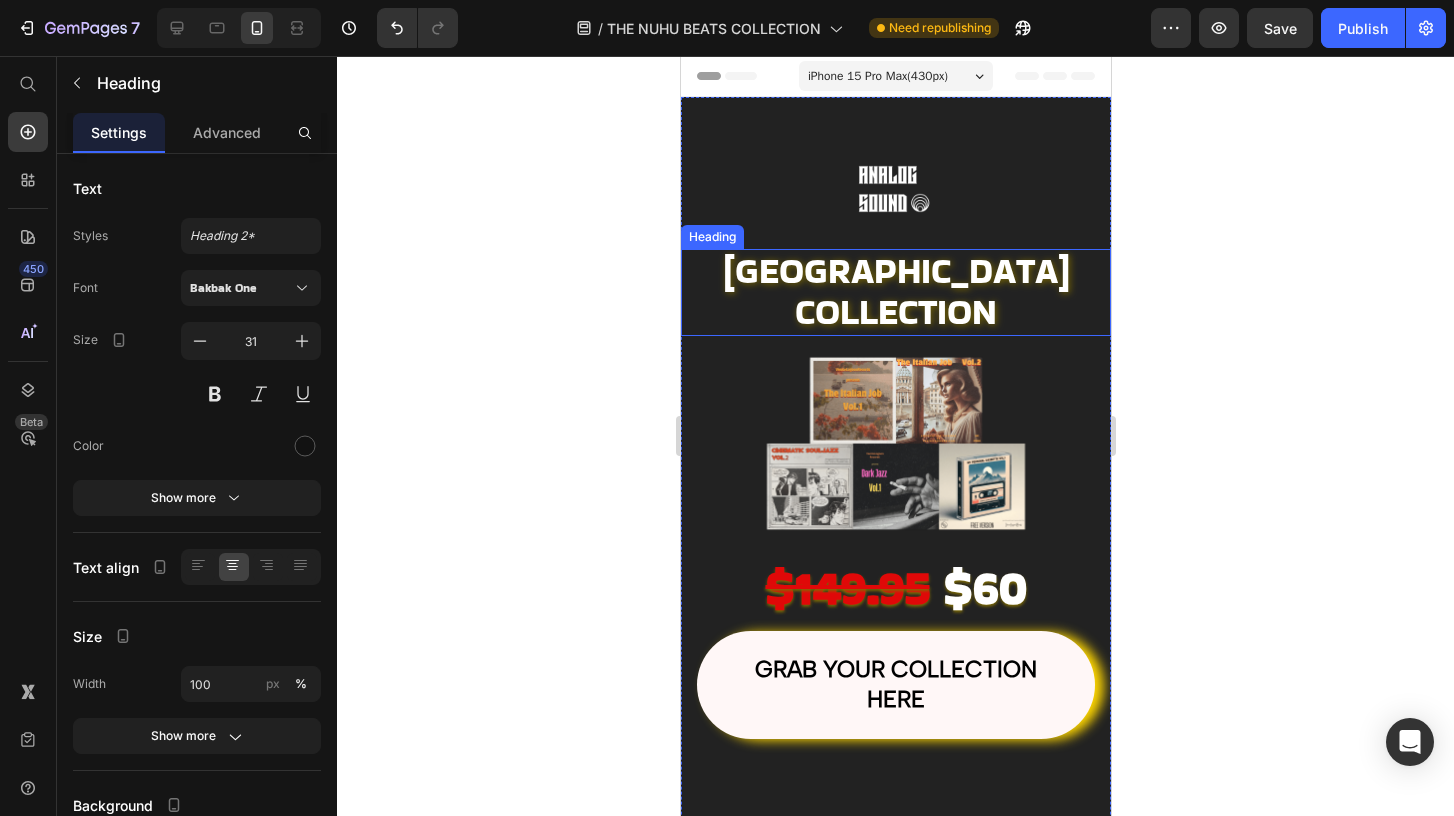 click on "⁠⁠⁠⁠⁠⁠⁠ VENICE LAGOON COLLECTION" at bounding box center (895, 292) 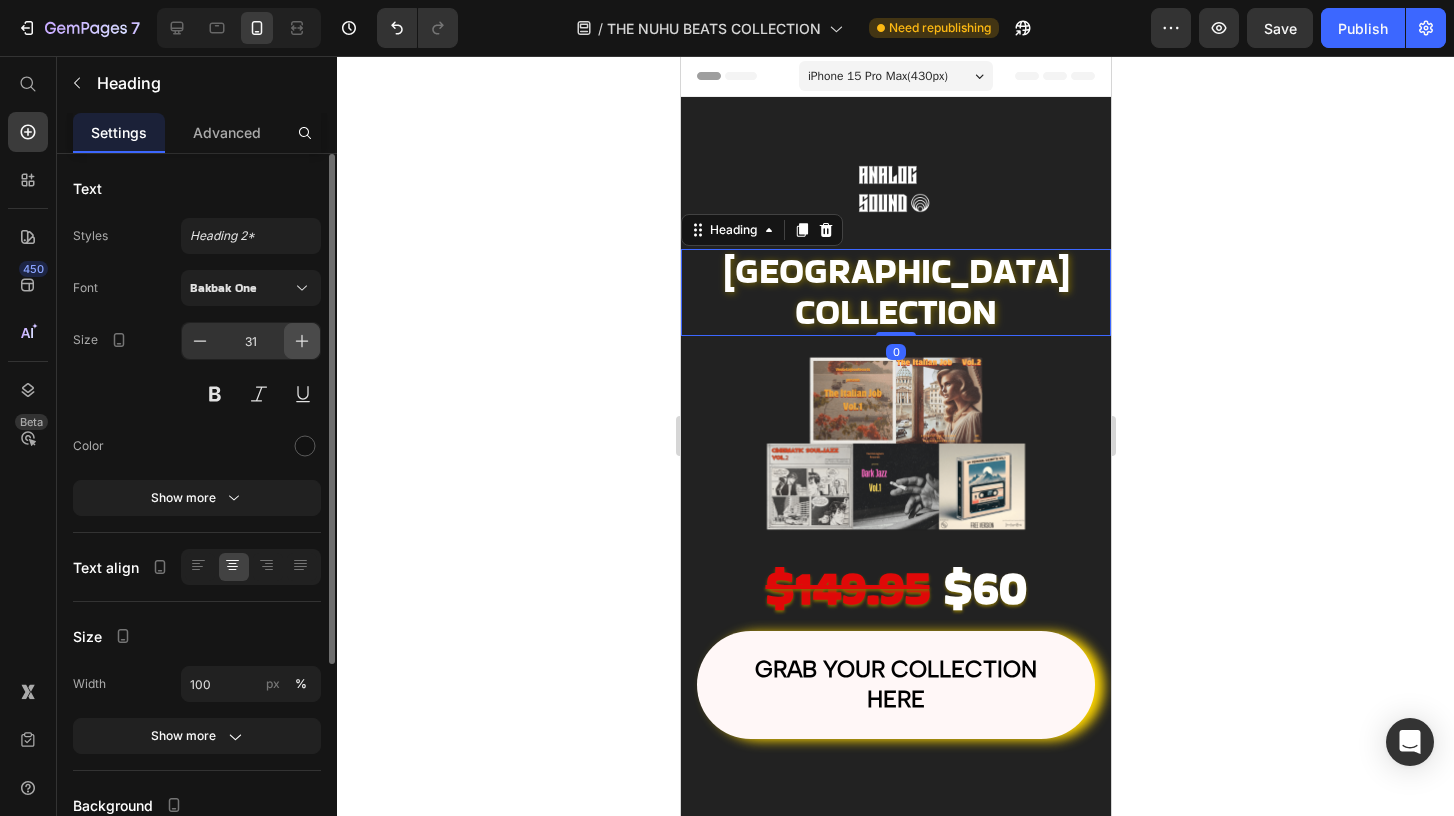 click 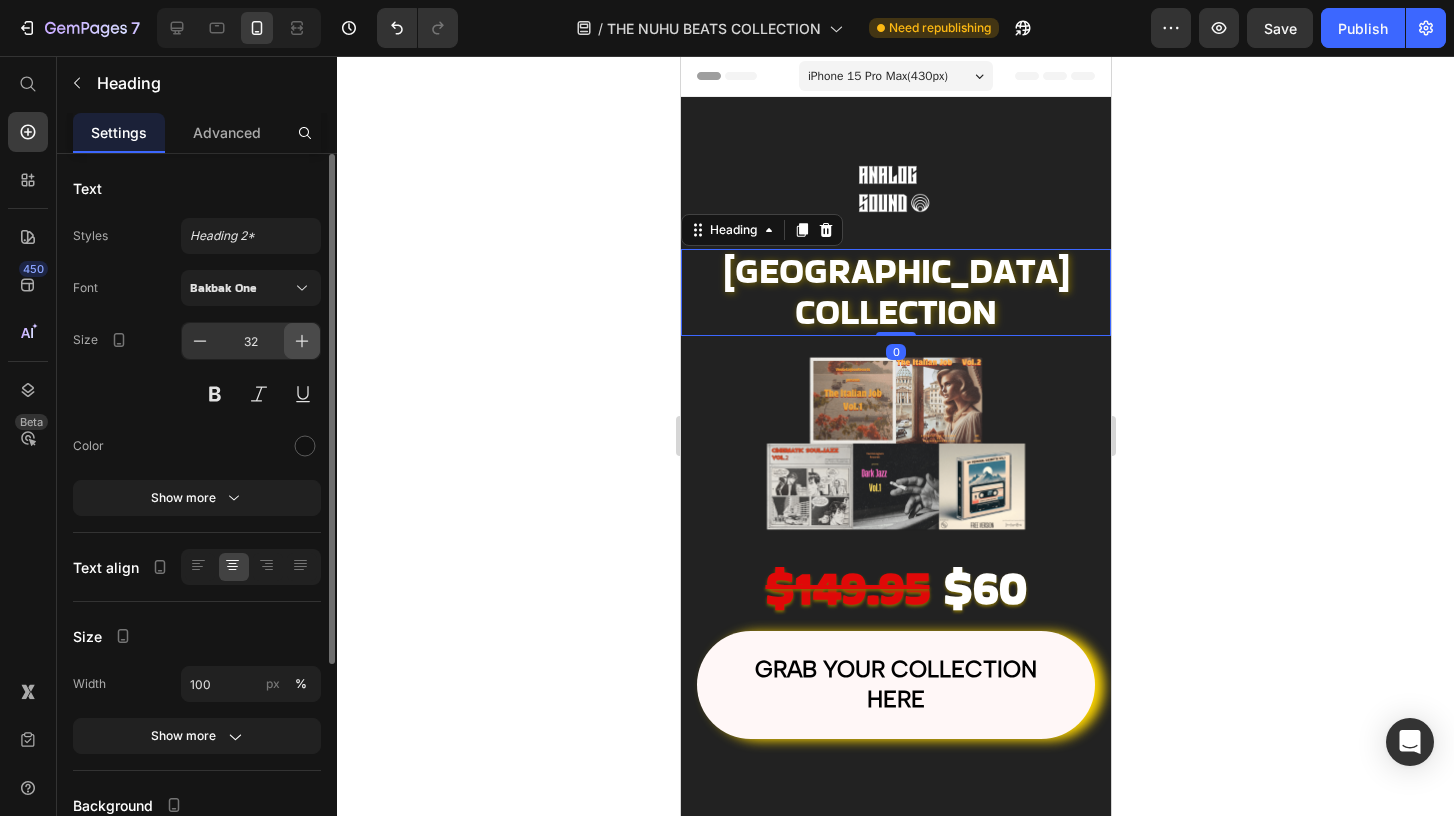 click 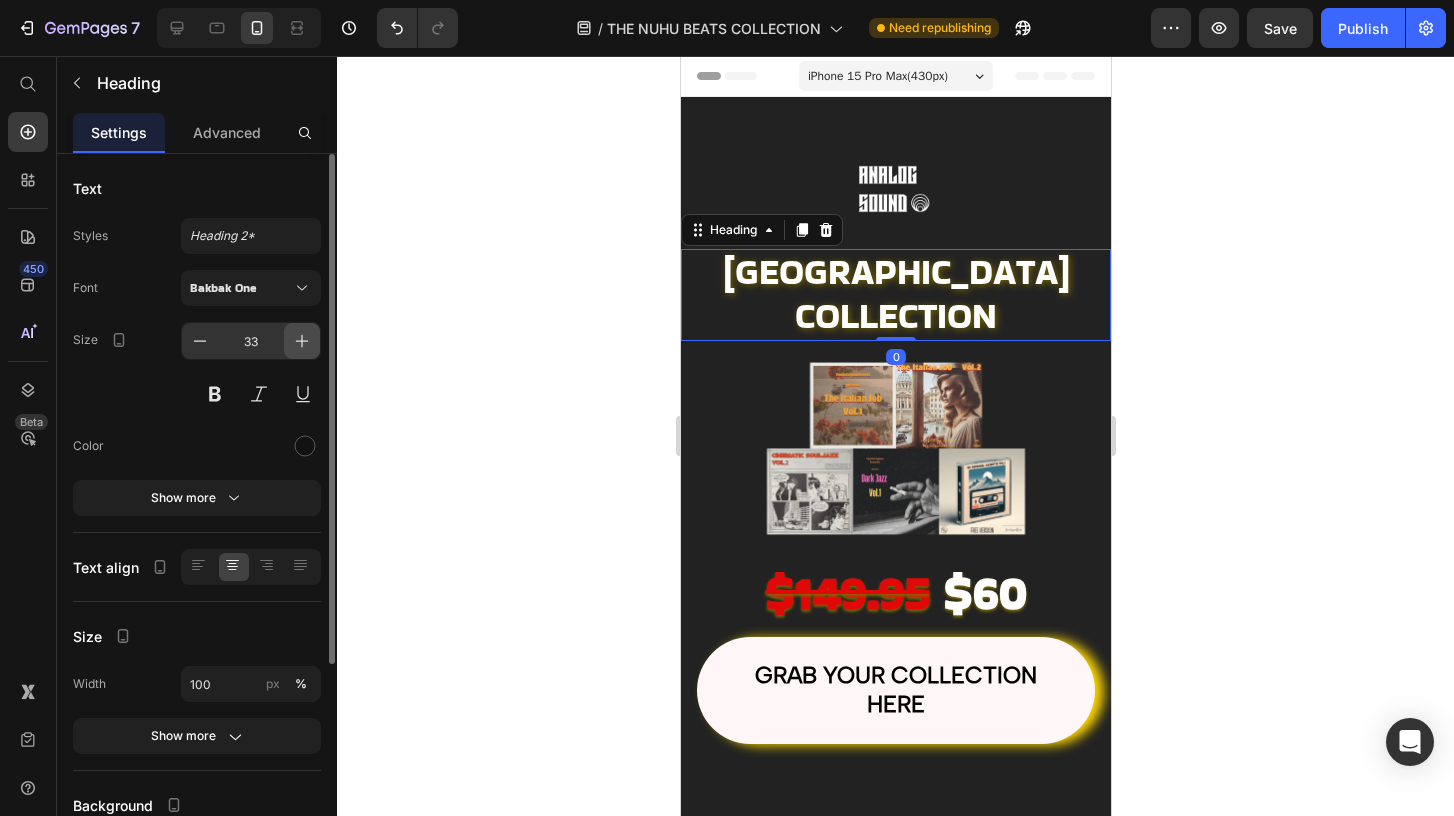 click 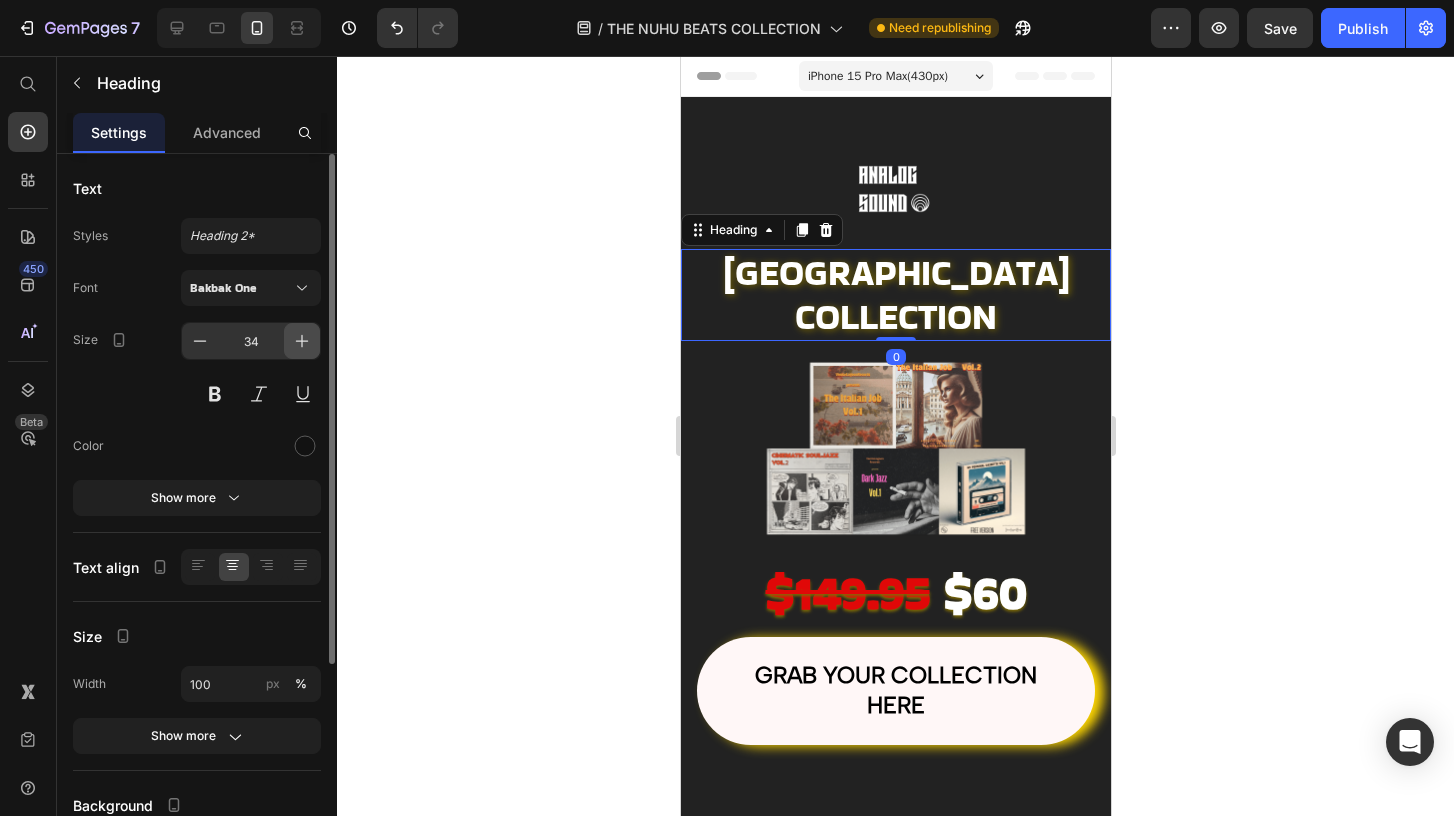 click 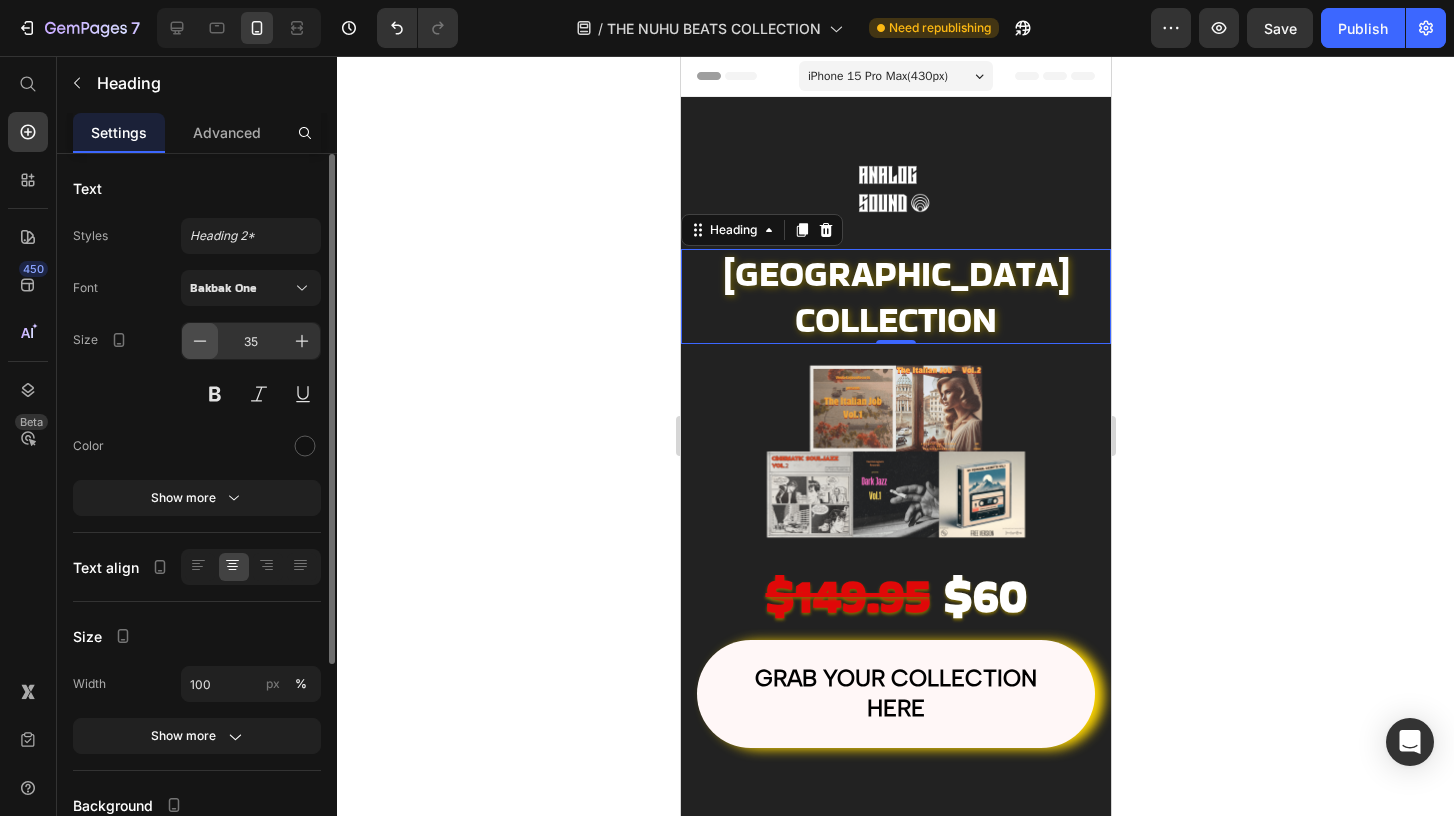 click at bounding box center [200, 341] 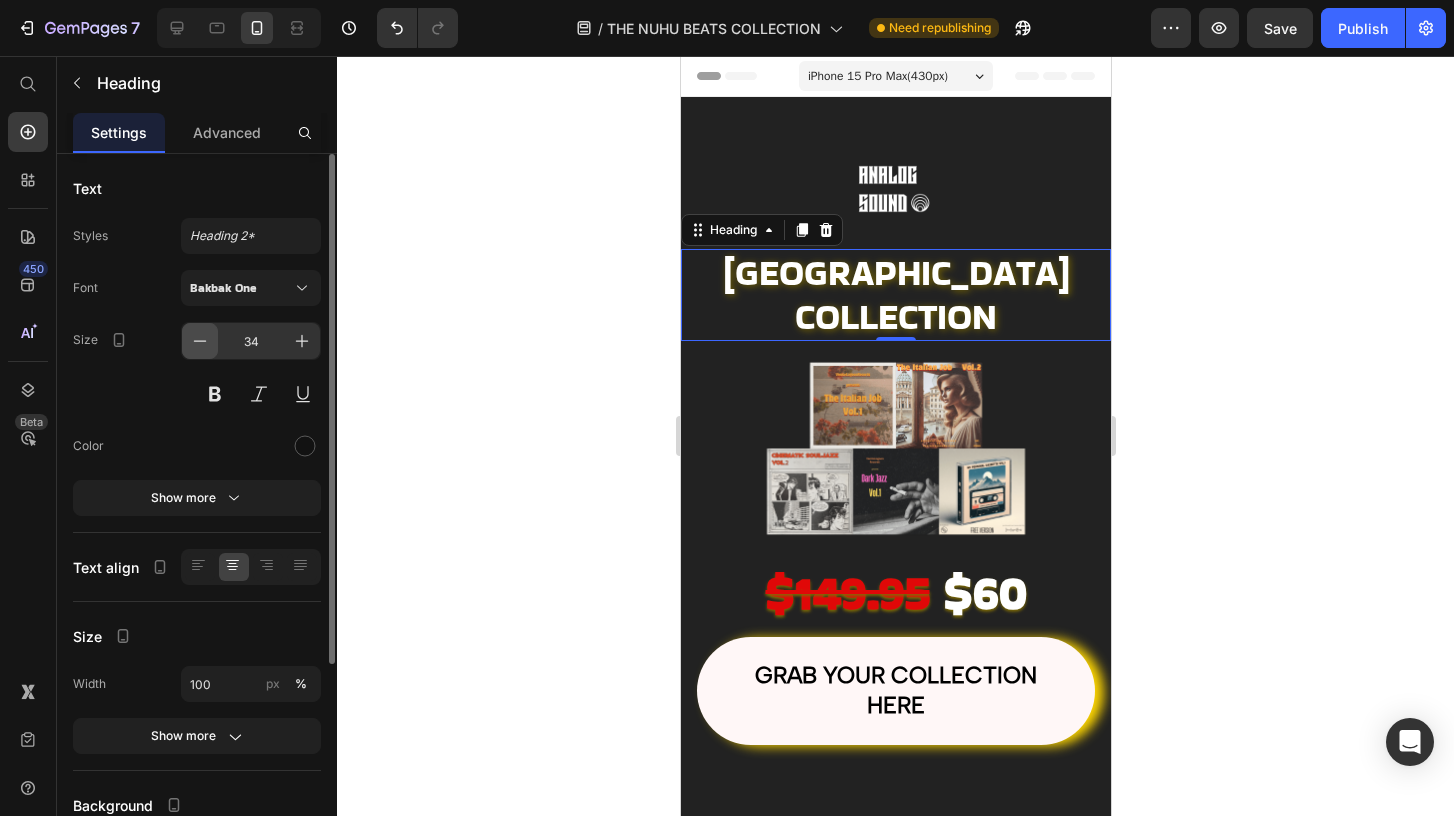 click at bounding box center [200, 341] 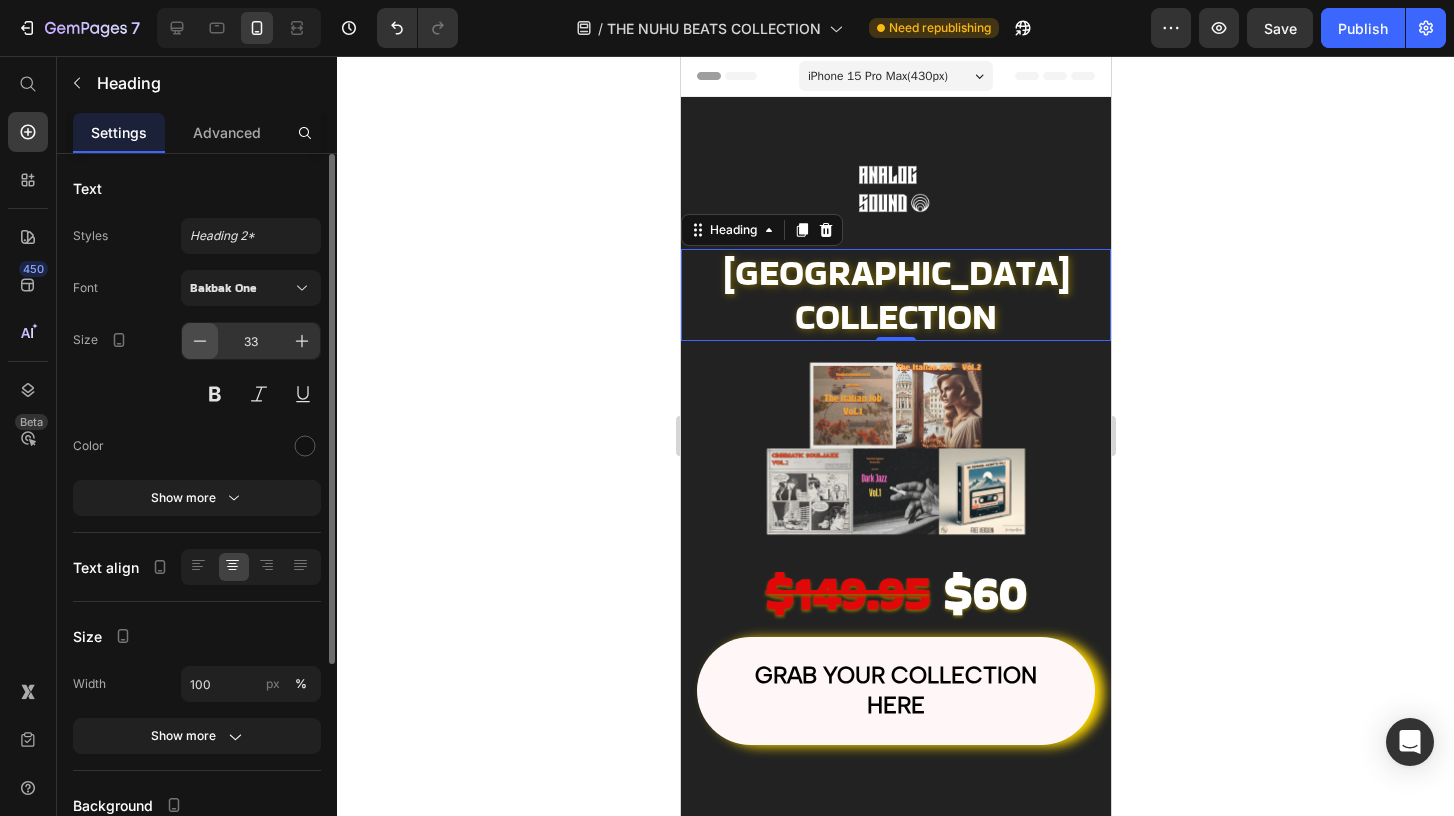 click at bounding box center [200, 341] 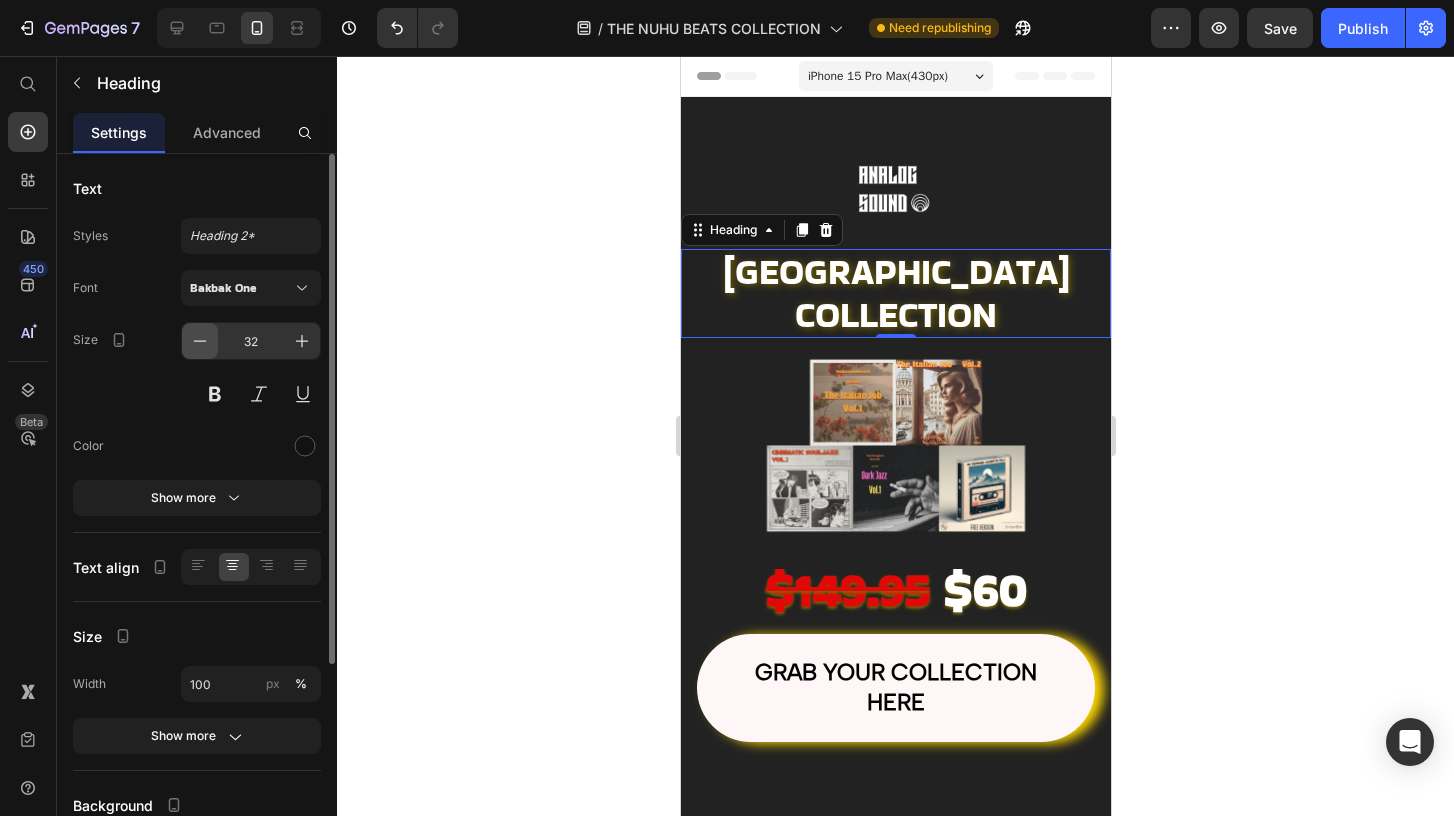 click at bounding box center (200, 341) 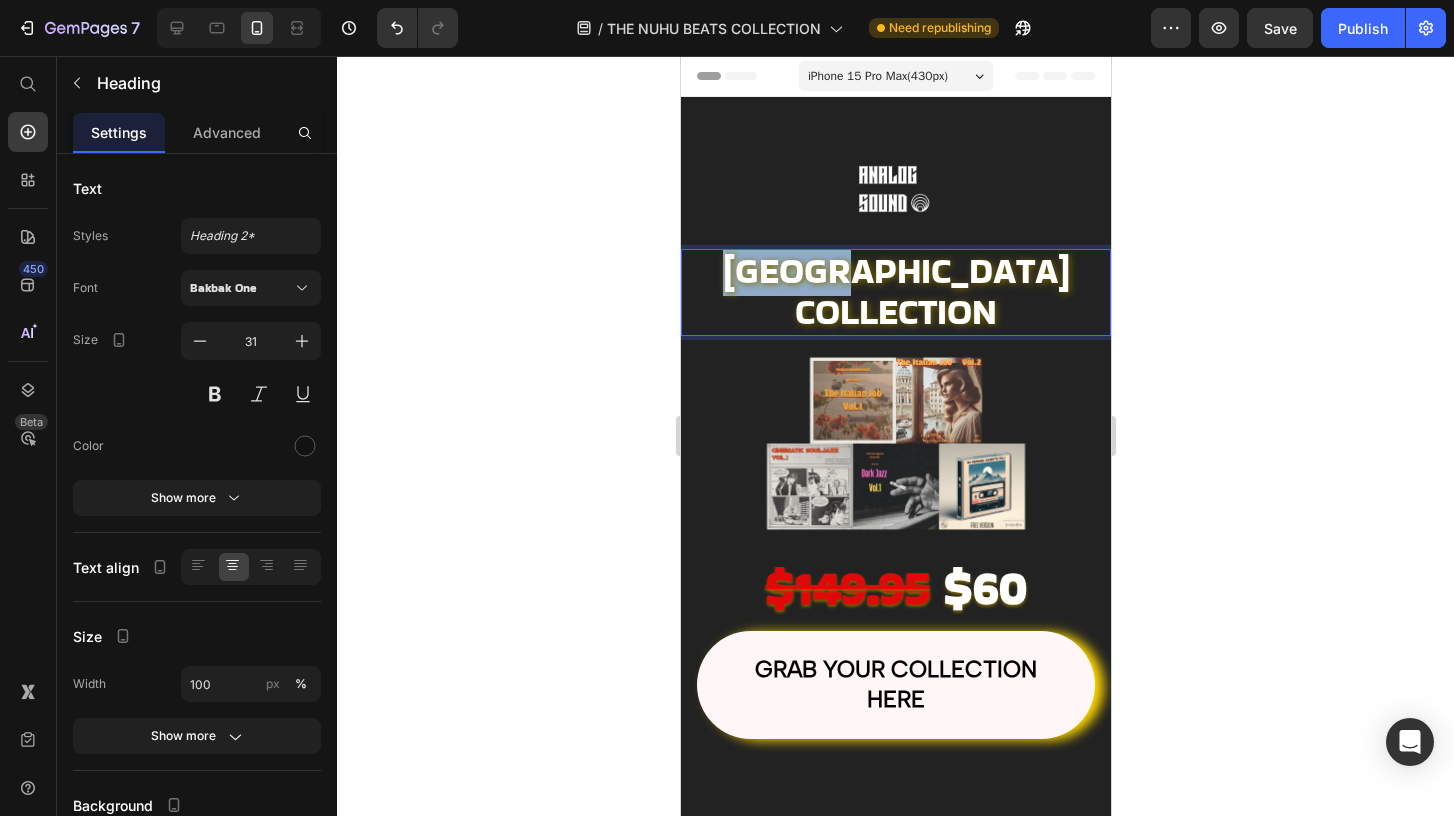 click on "VENICE LAGOON COLLECTION" at bounding box center (895, 292) 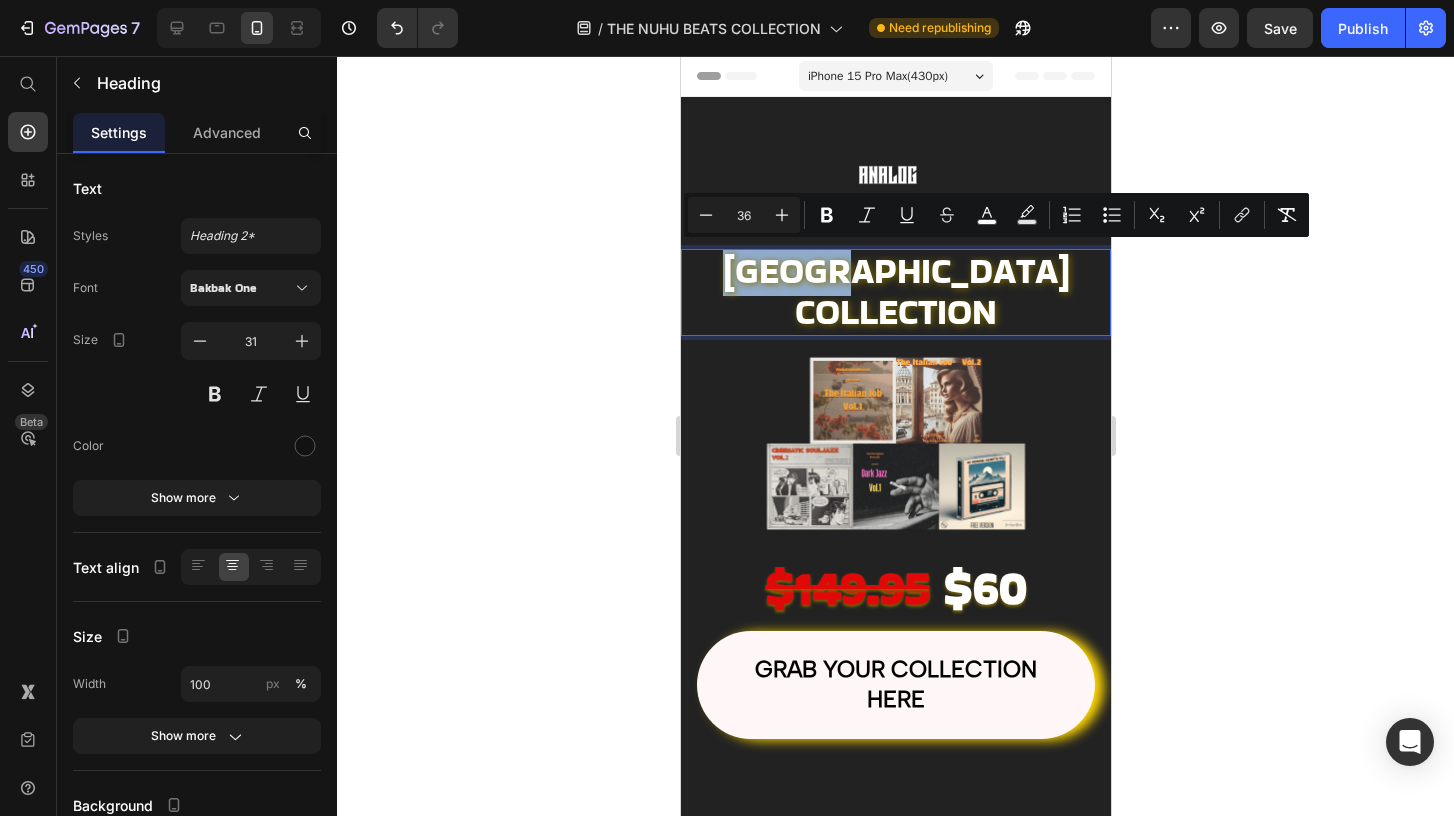click on "VENICE LAGOON COLLECTION" at bounding box center [895, 292] 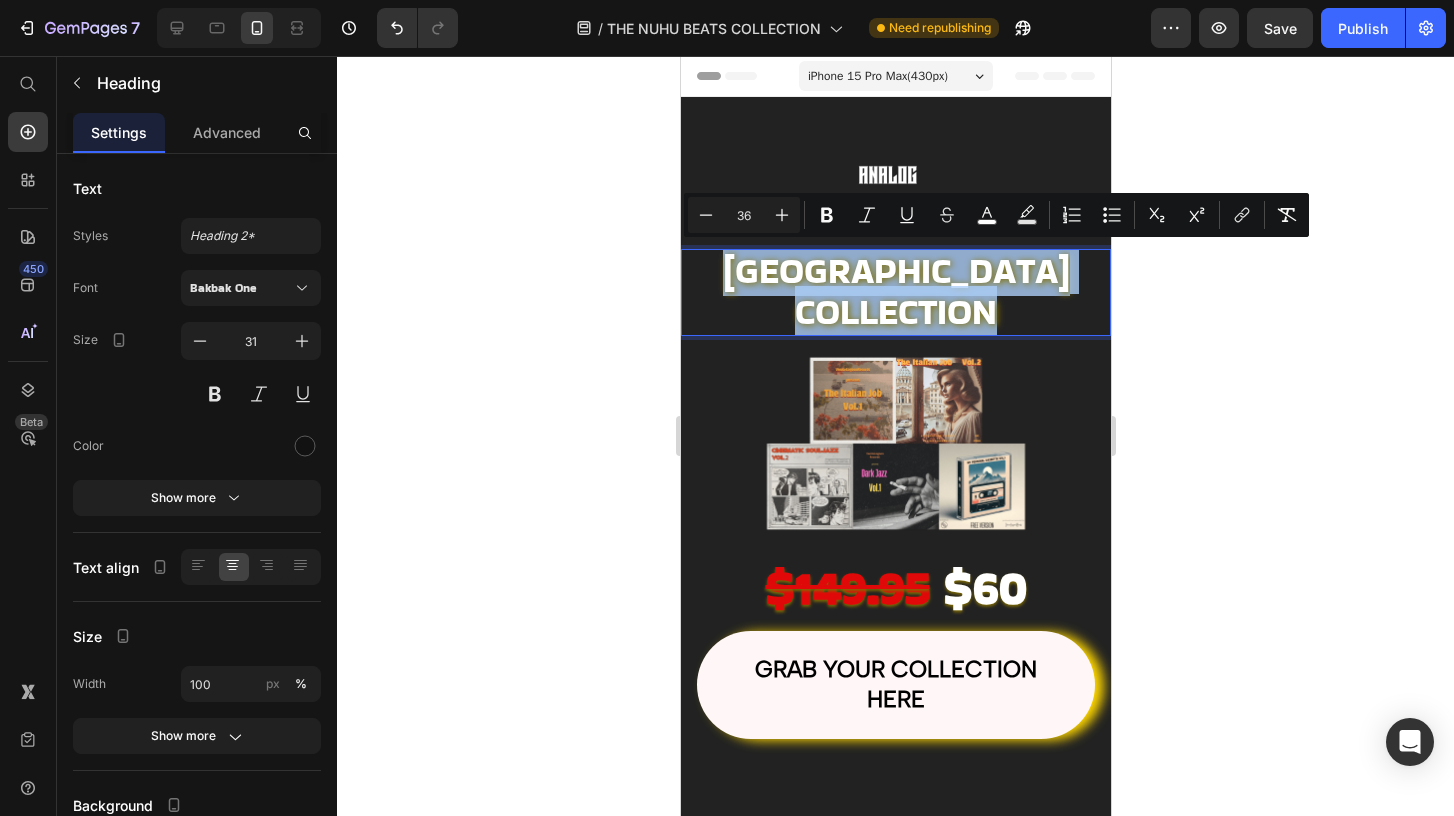 drag, startPoint x: 735, startPoint y: 269, endPoint x: 1064, endPoint y: 309, distance: 331.4227 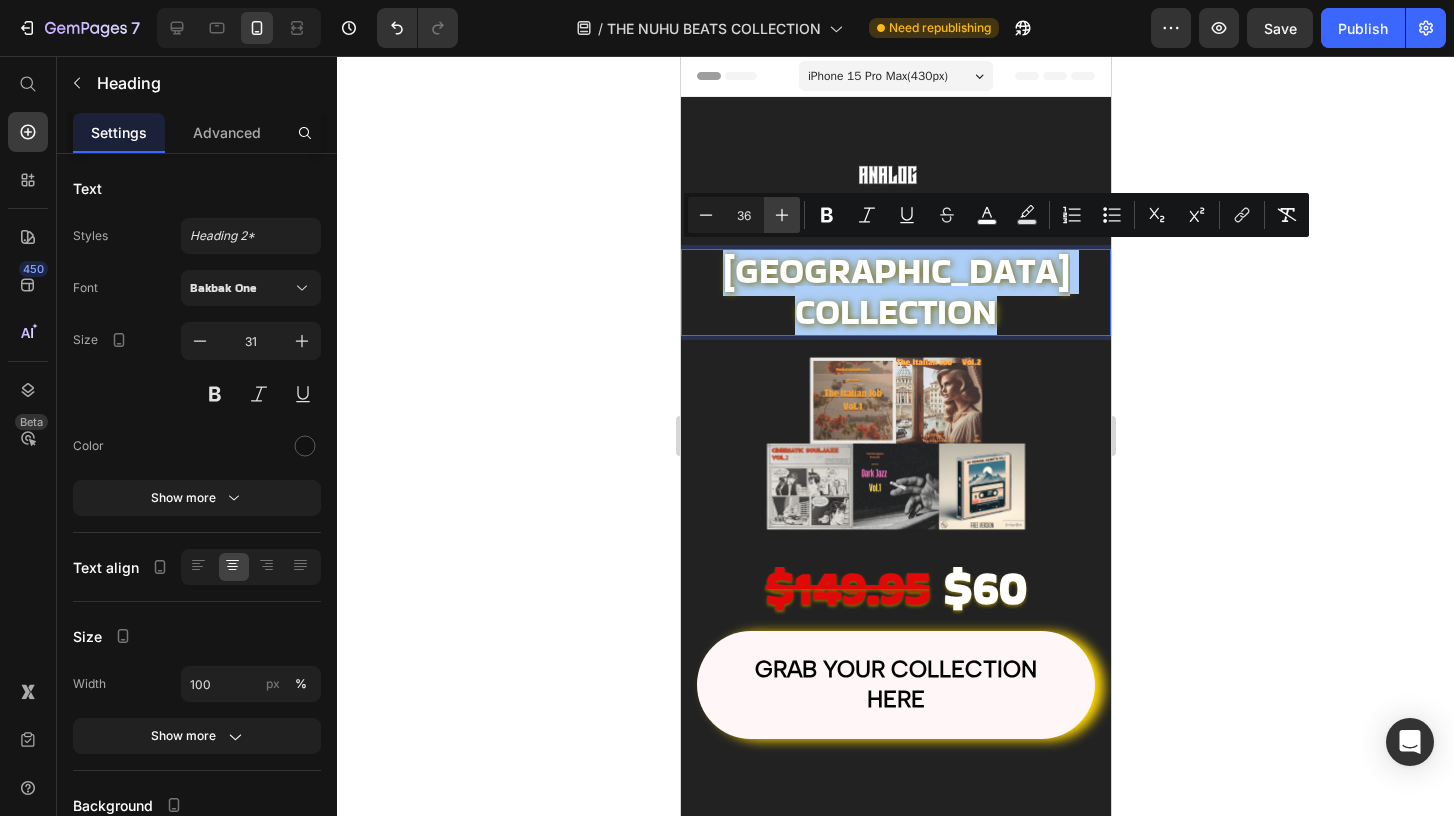 click 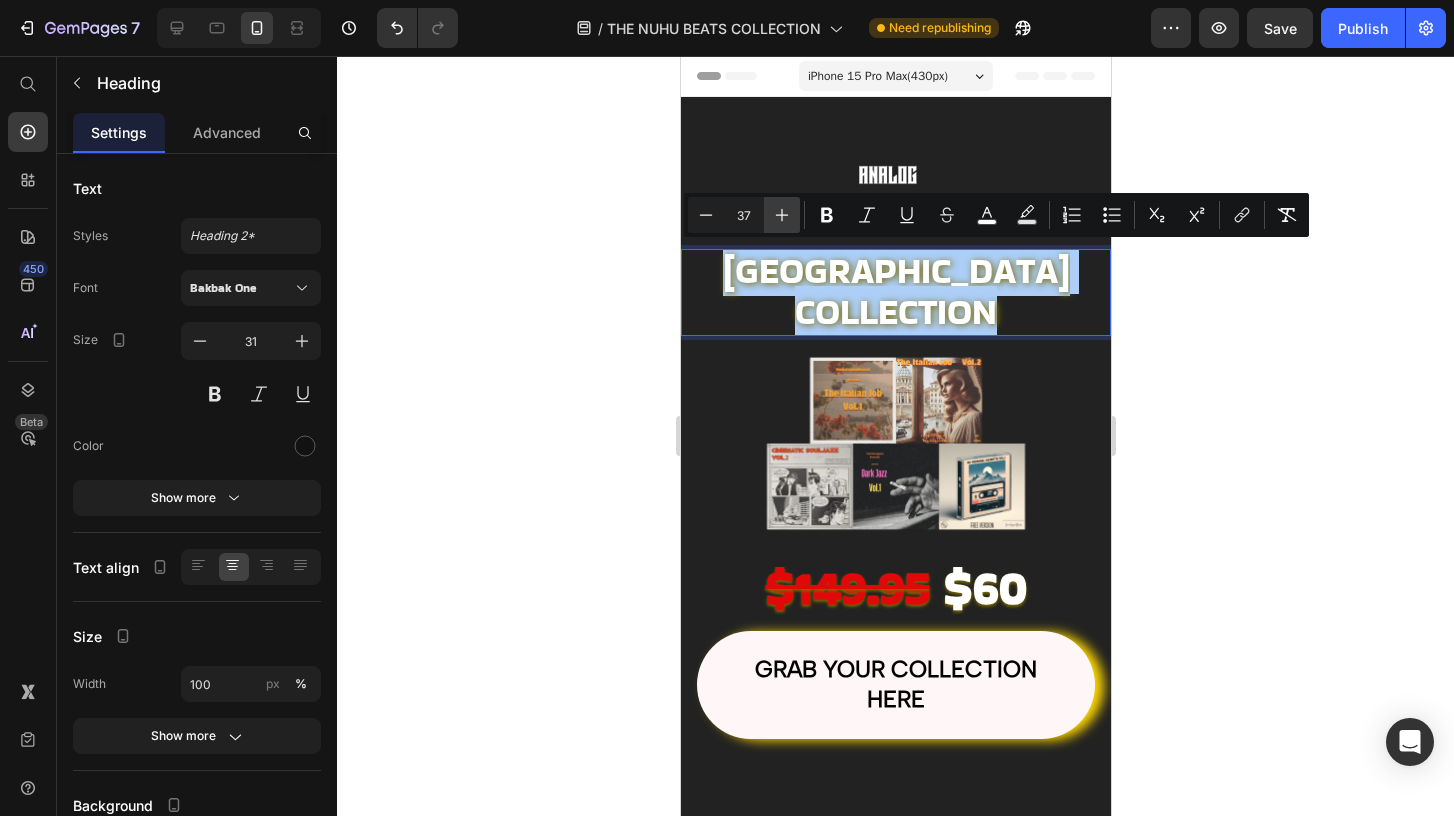 click 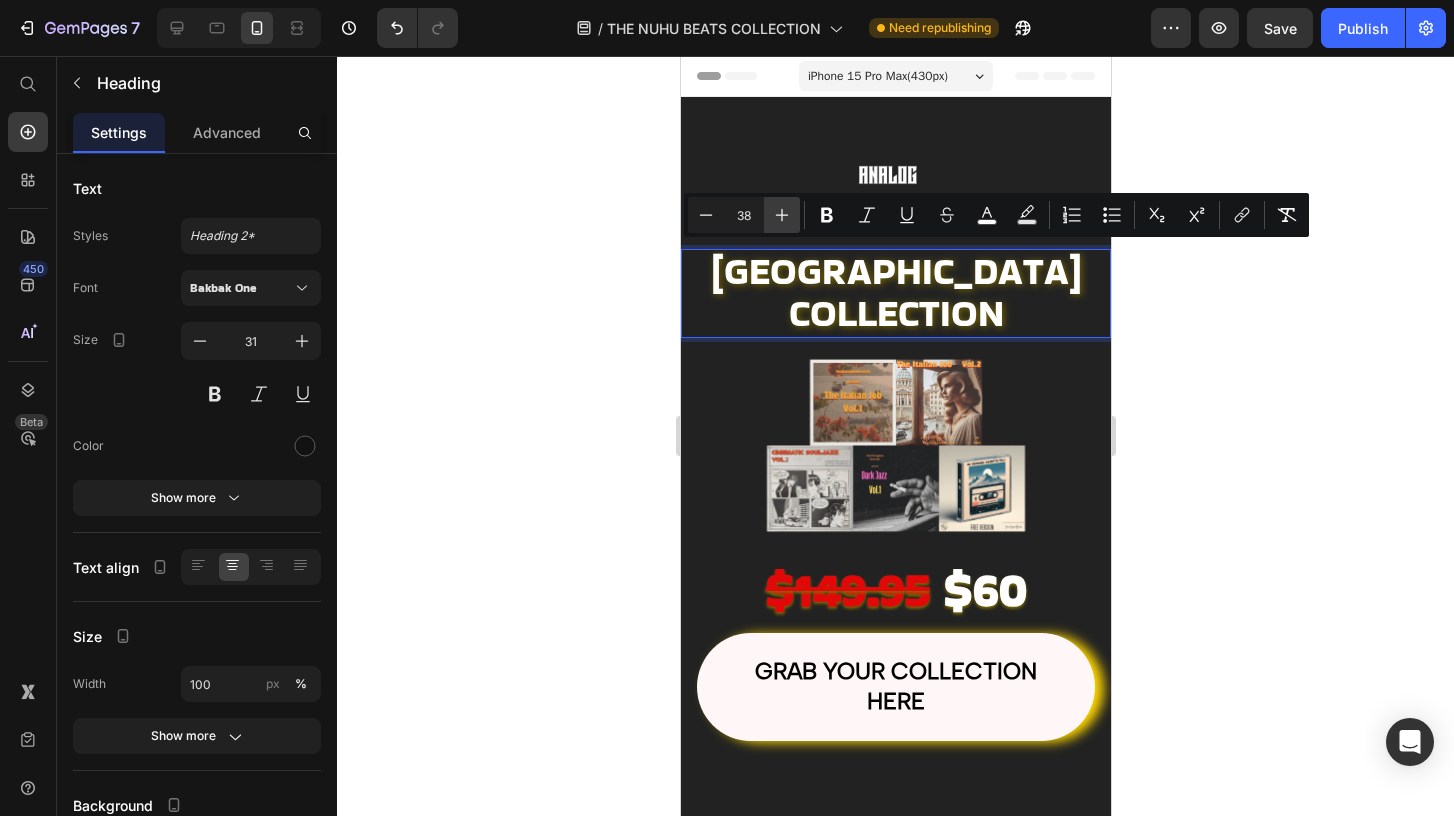 click 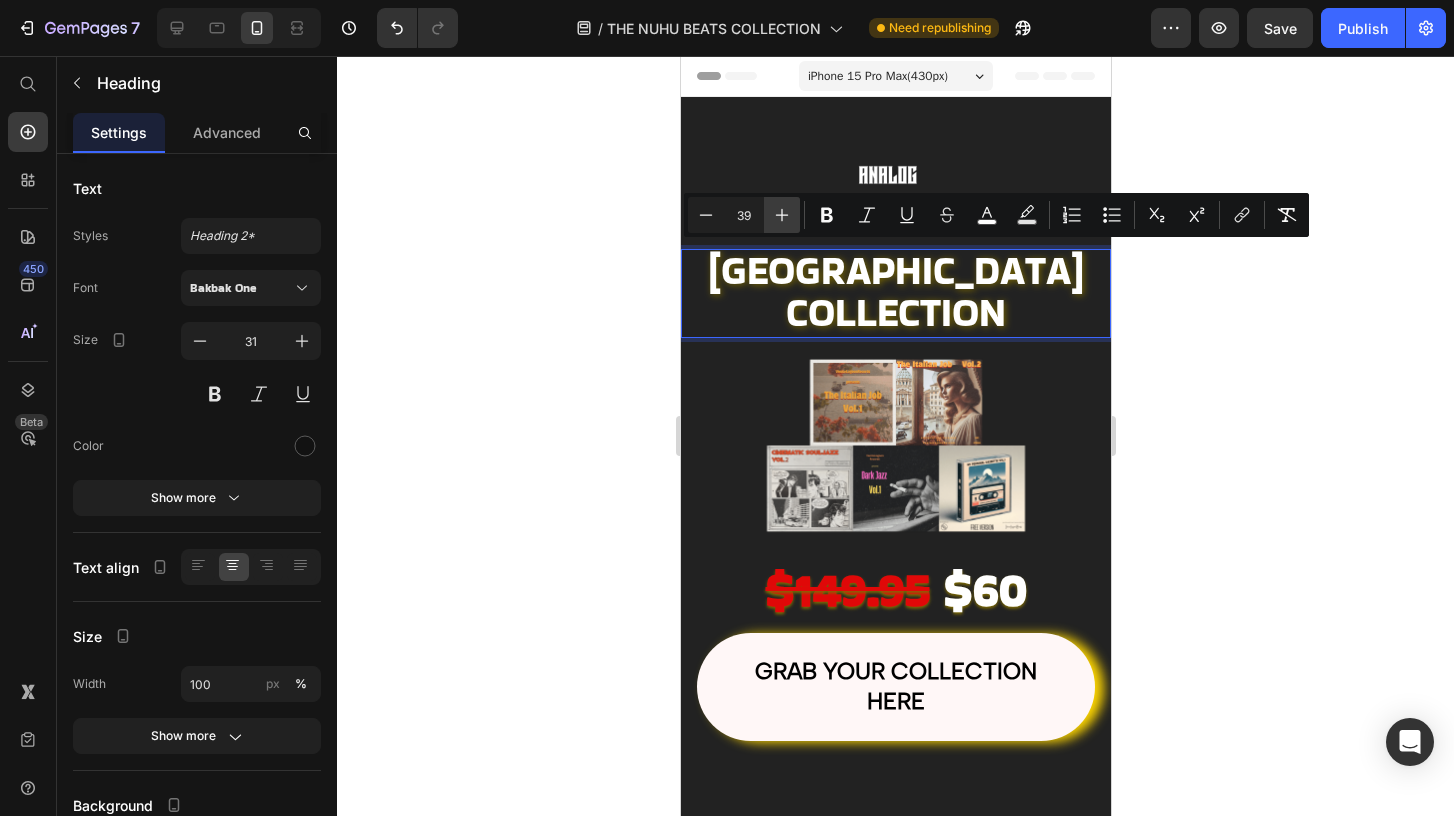 click 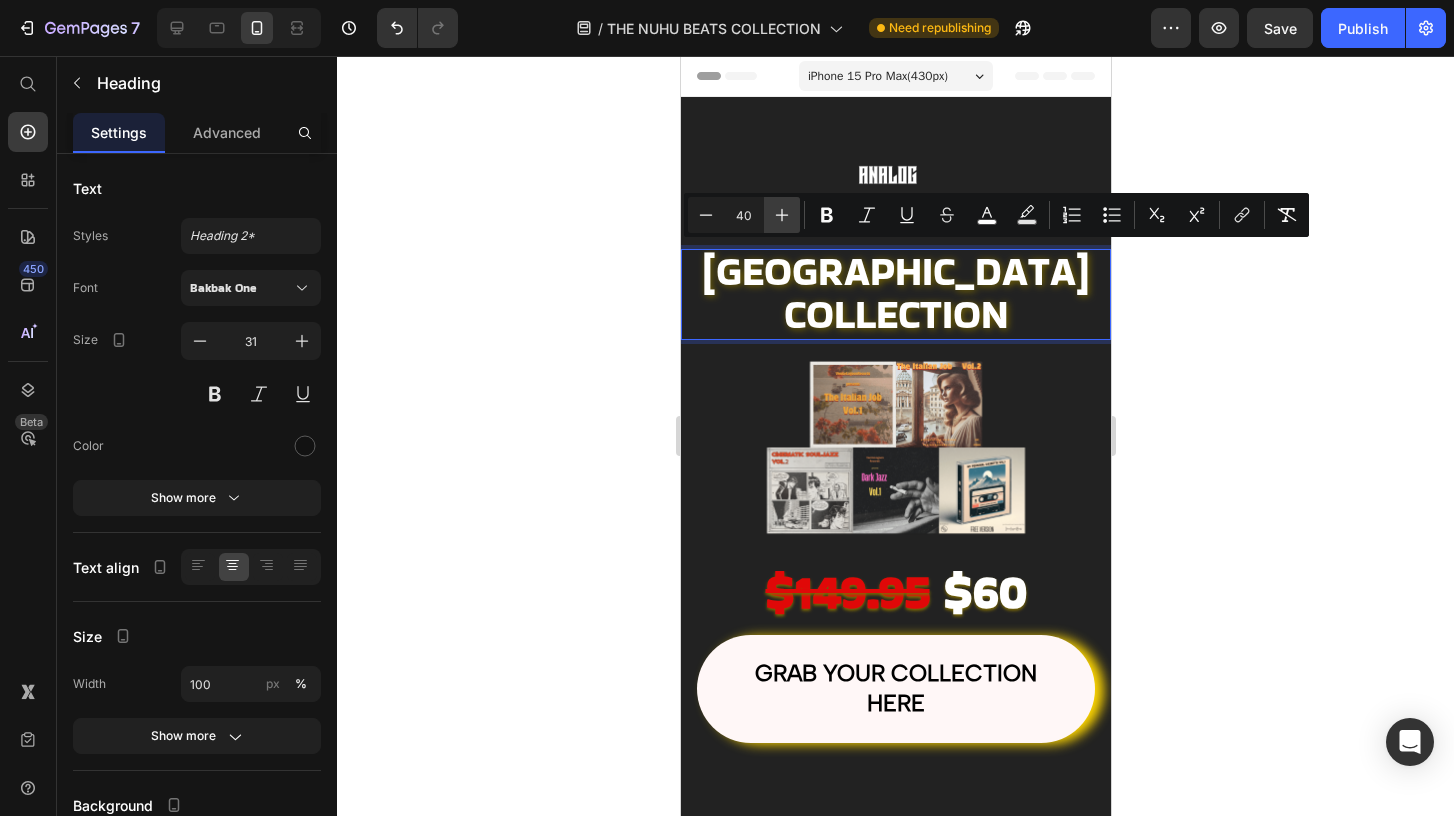 click 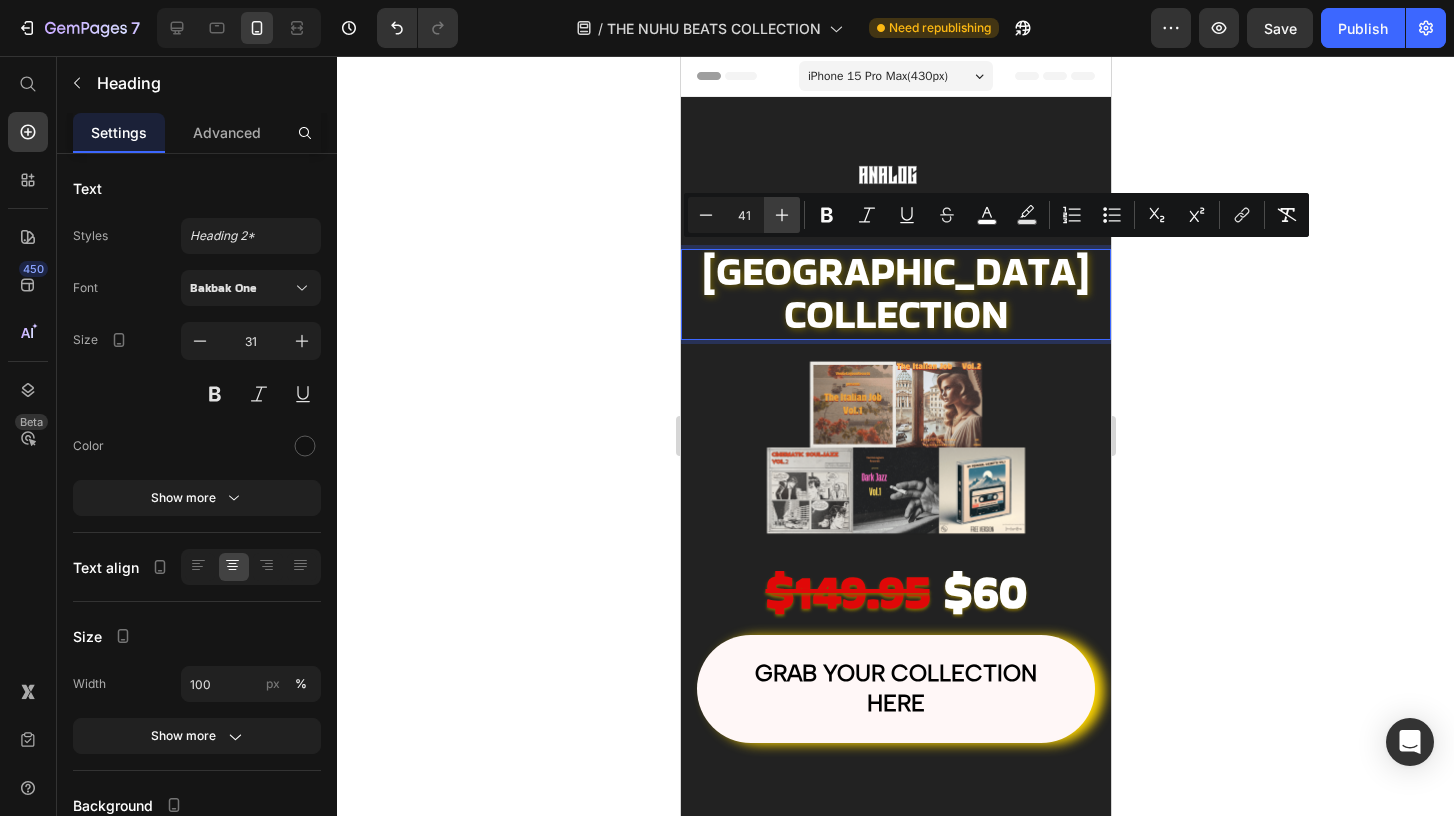 click 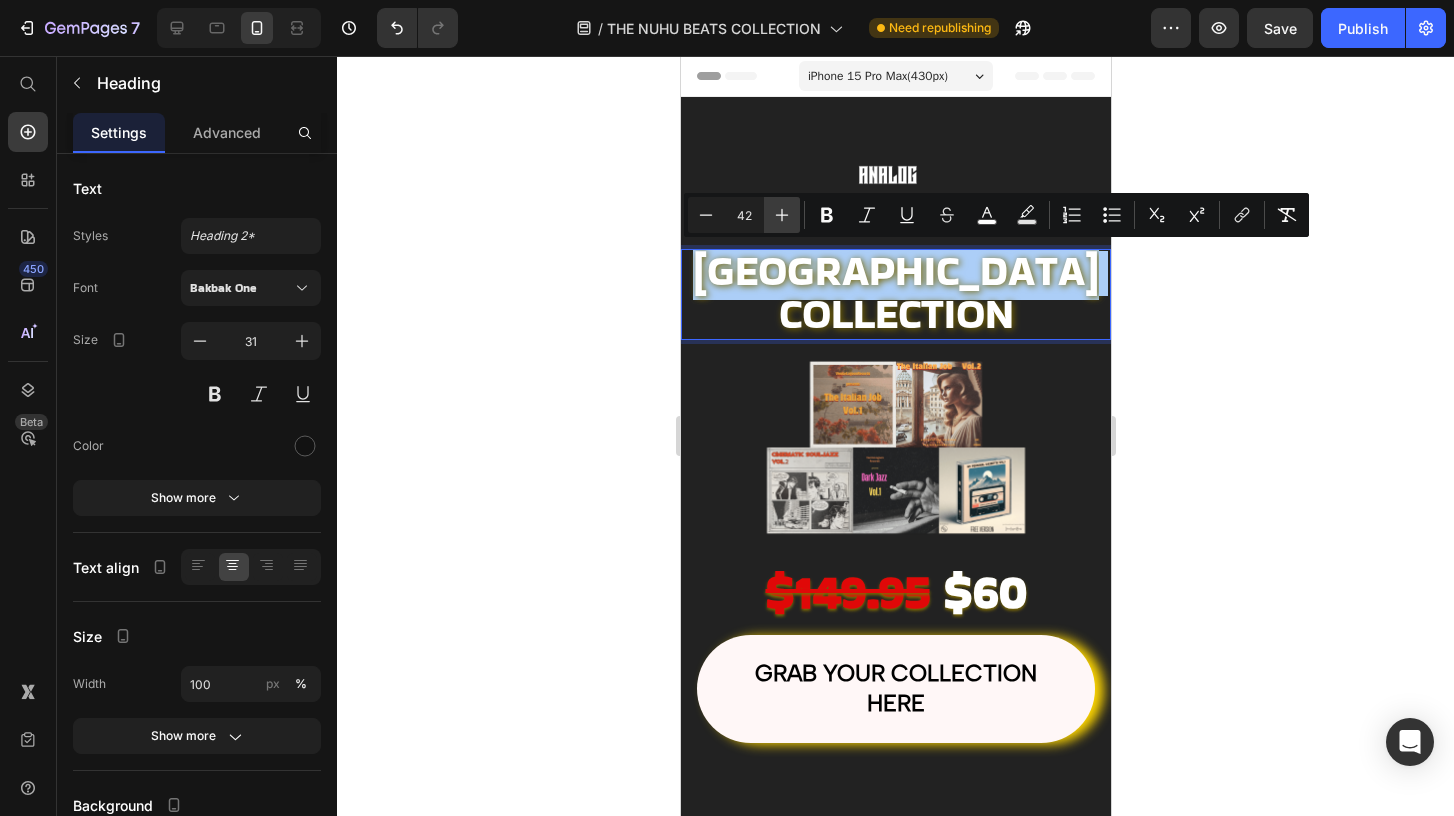click 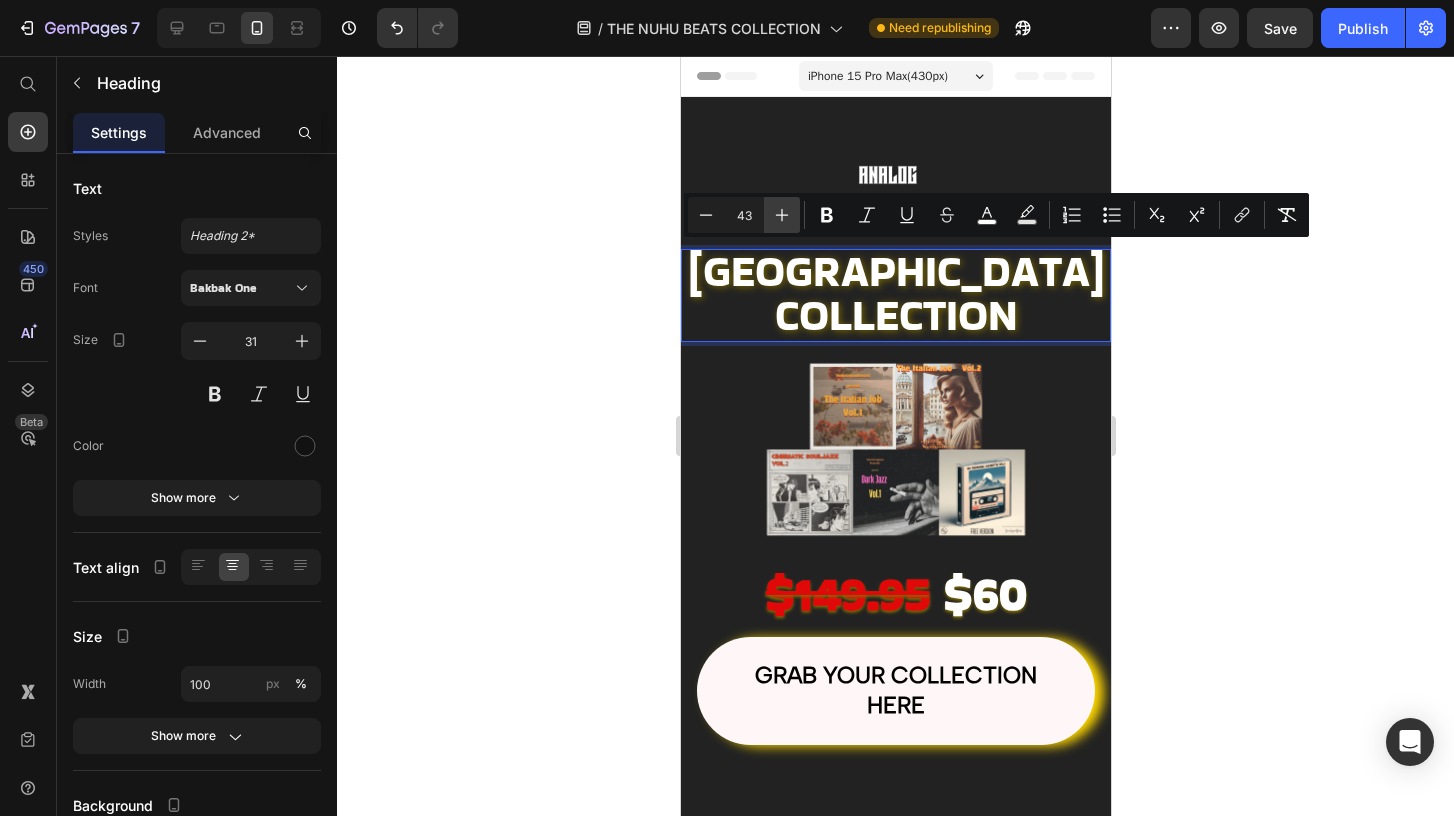 click 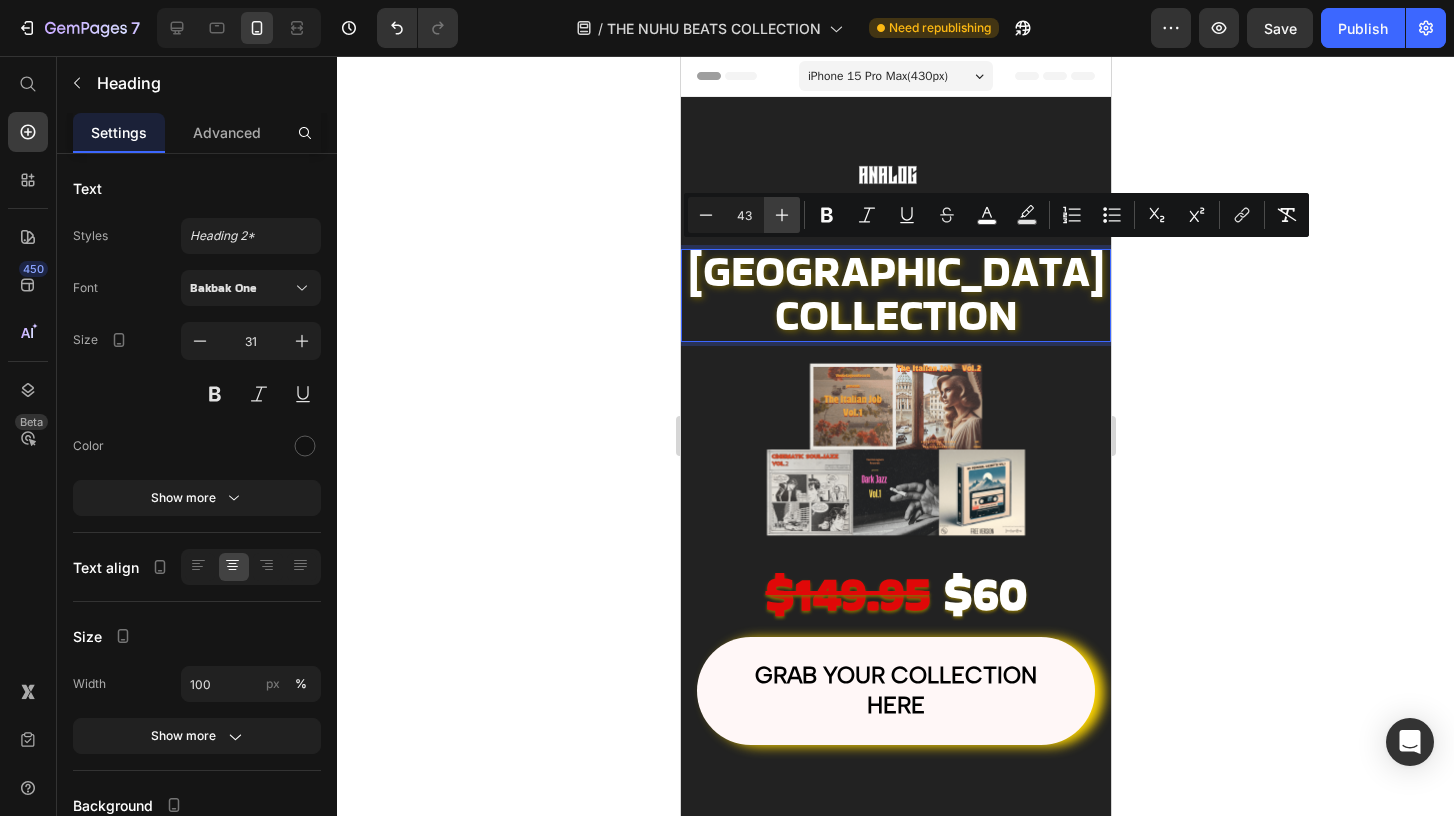 type on "44" 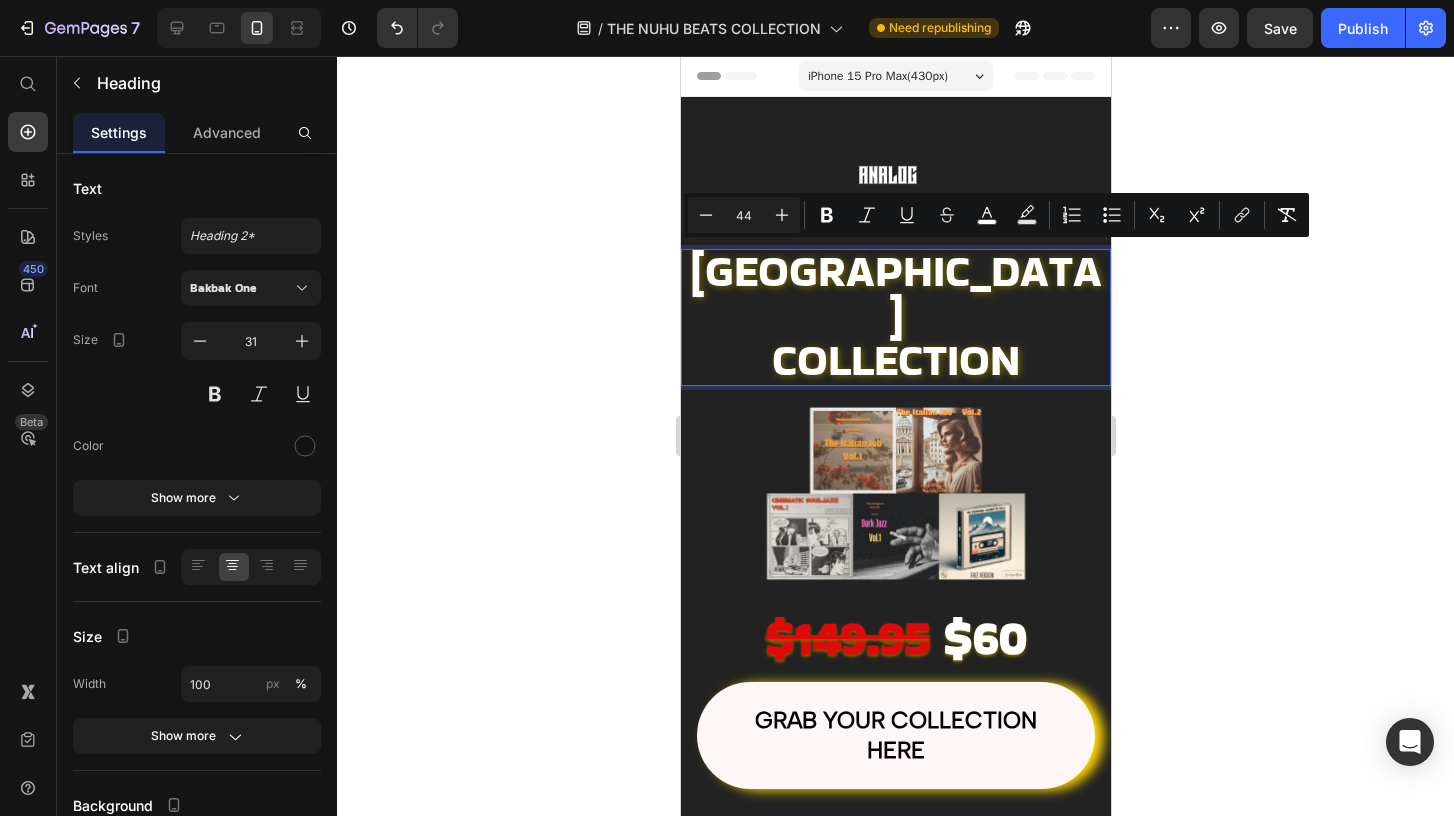 click 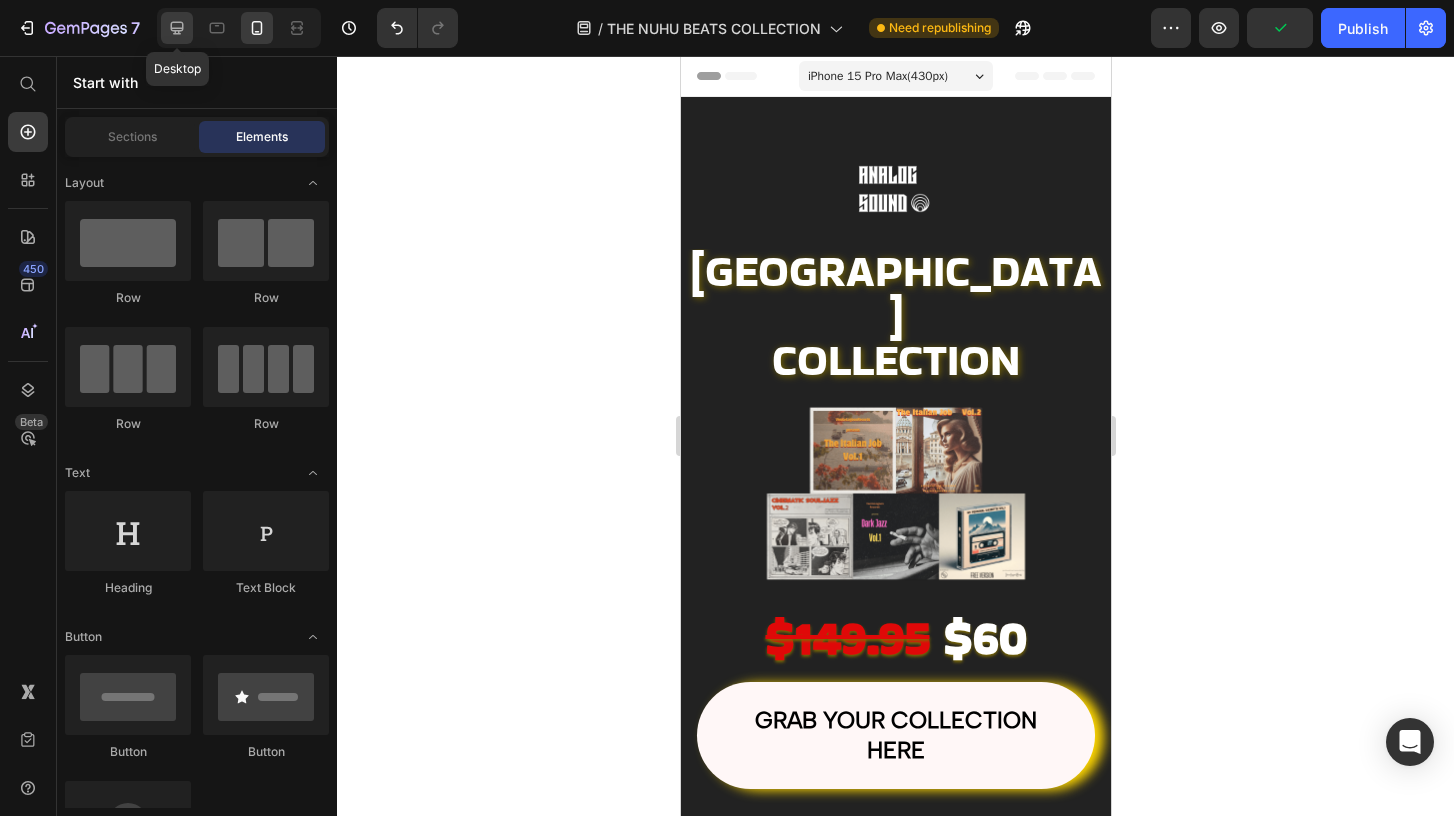 click 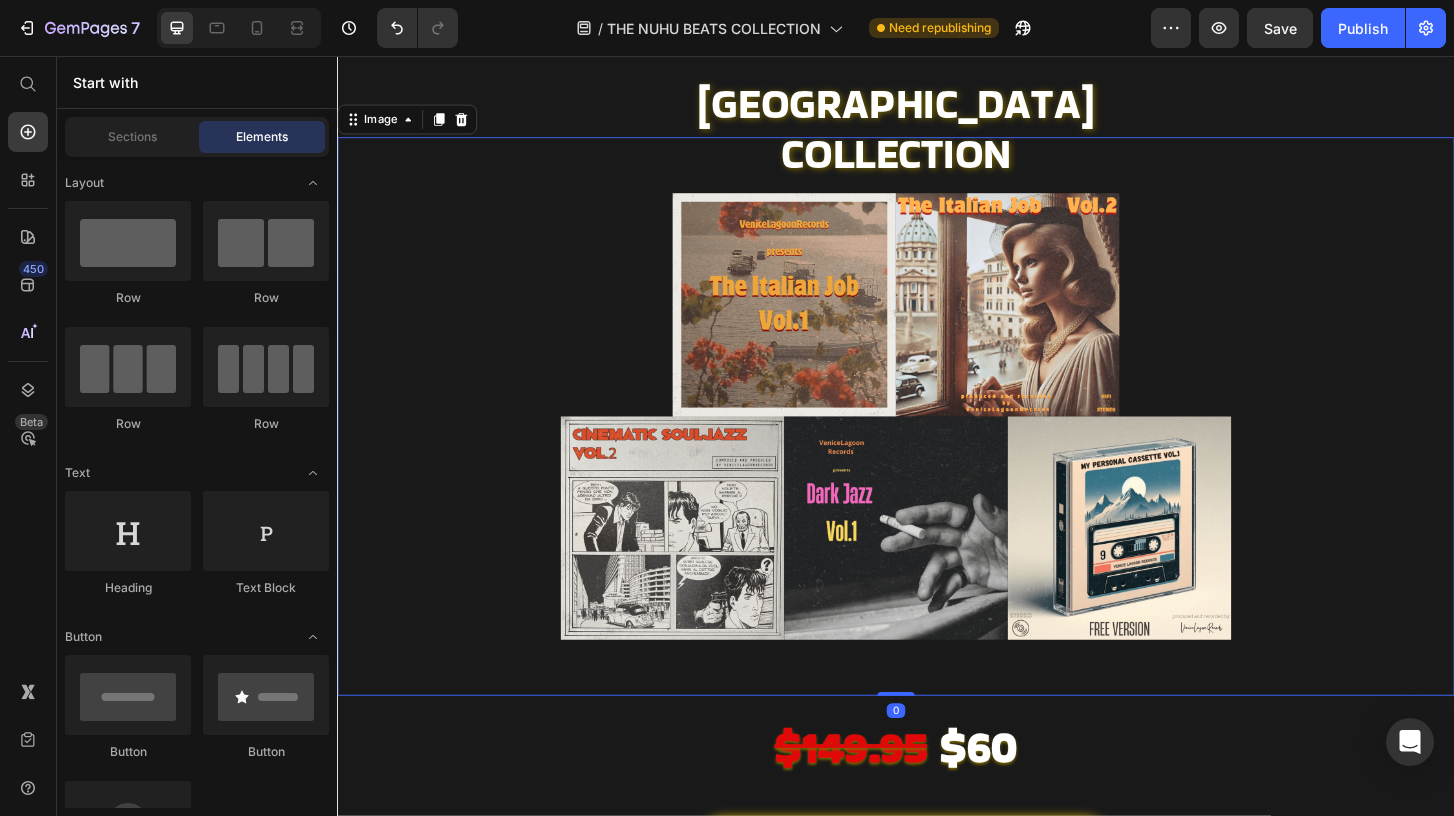 click at bounding box center (937, 443) 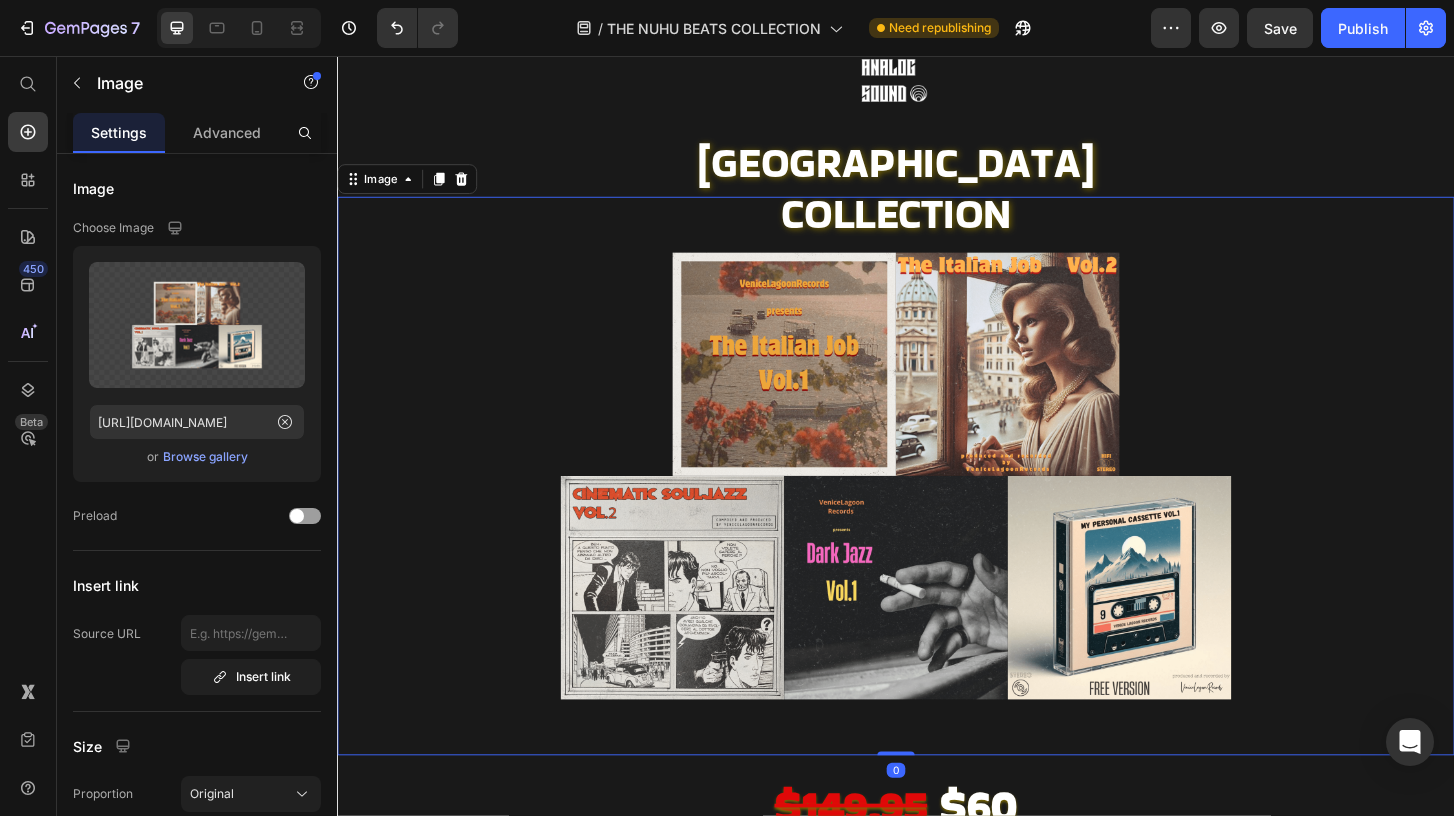 scroll, scrollTop: 22, scrollLeft: 0, axis: vertical 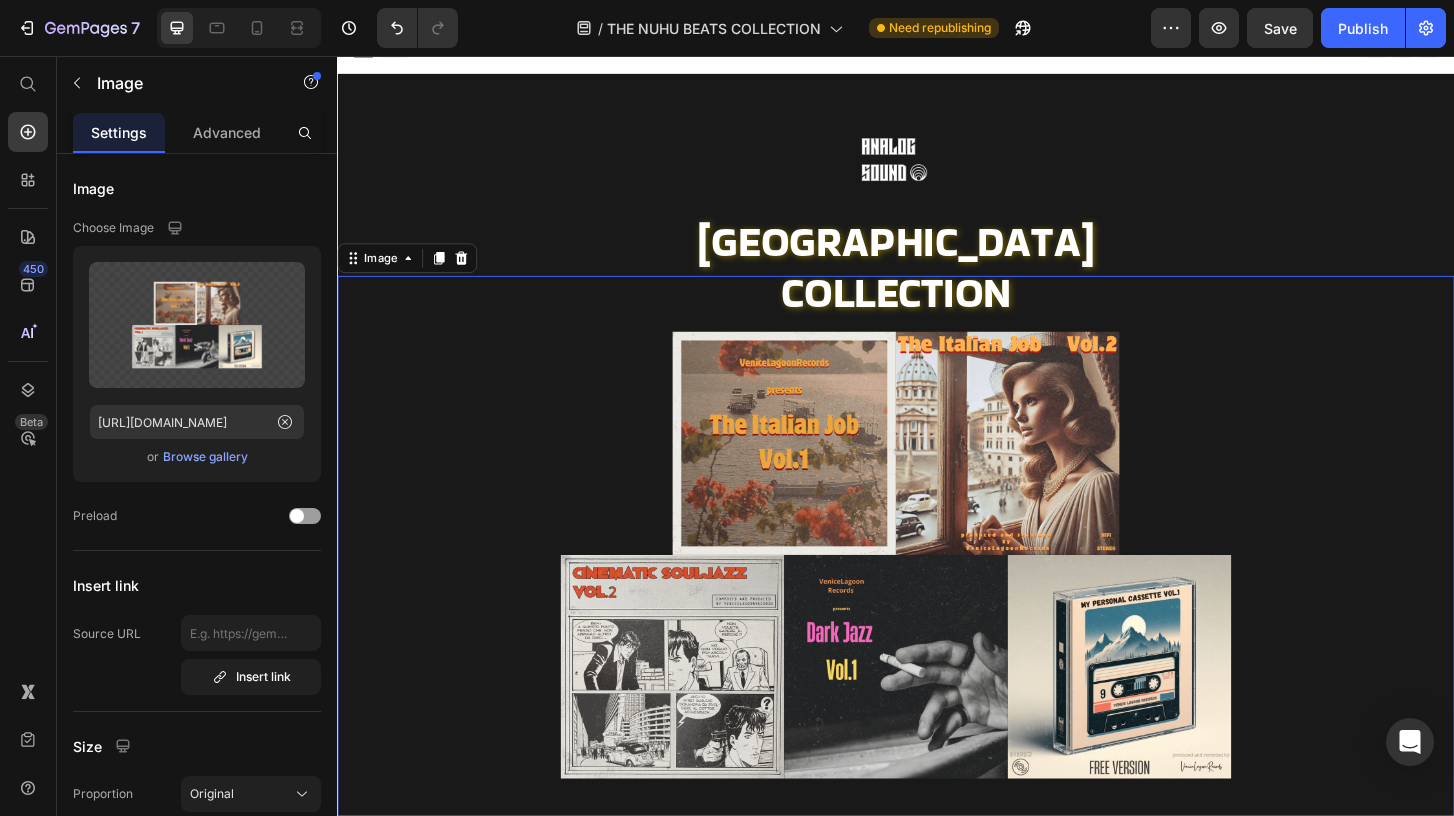 click at bounding box center (937, 592) 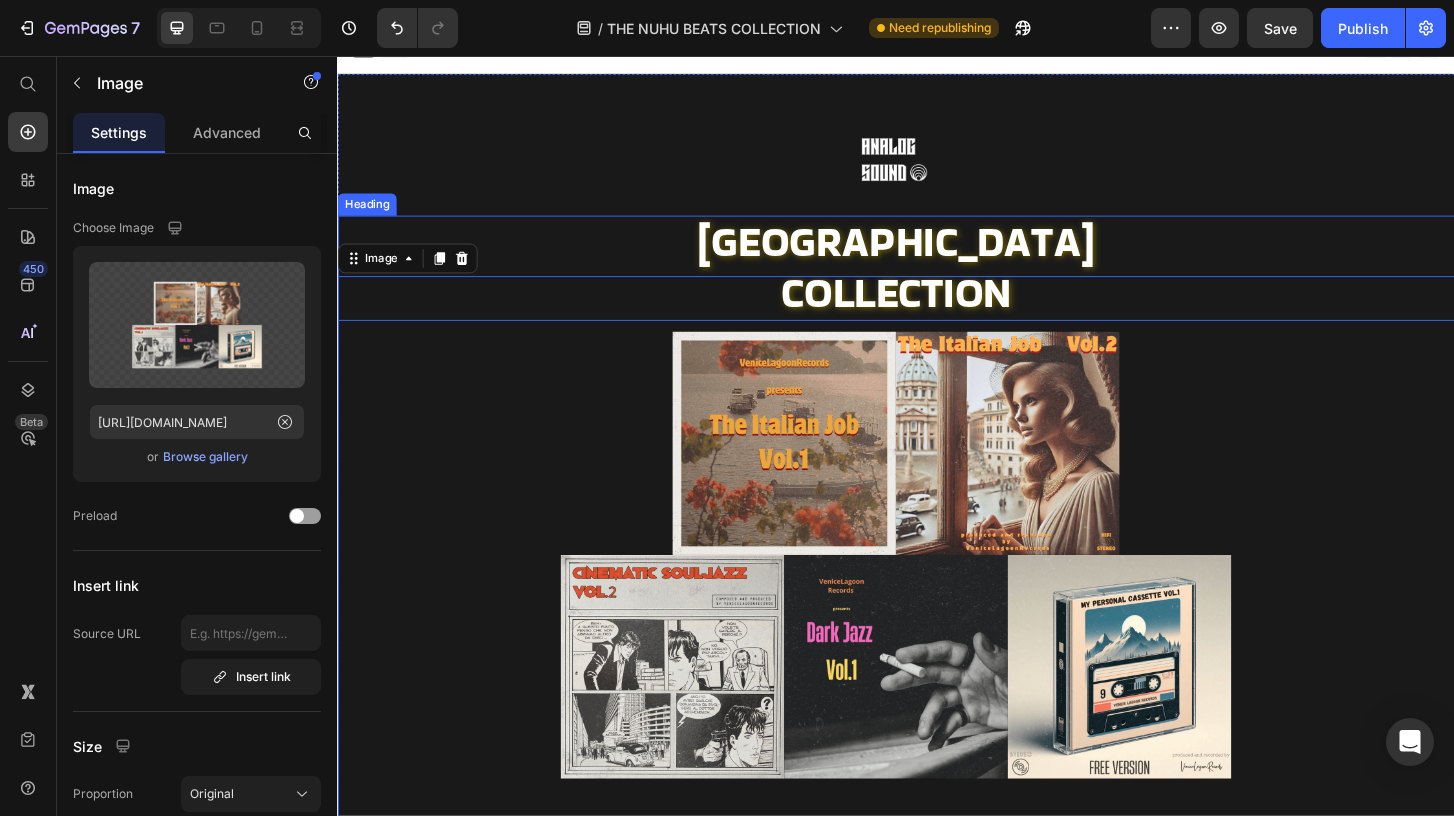 click on "[GEOGRAPHIC_DATA]" at bounding box center (937, 255) 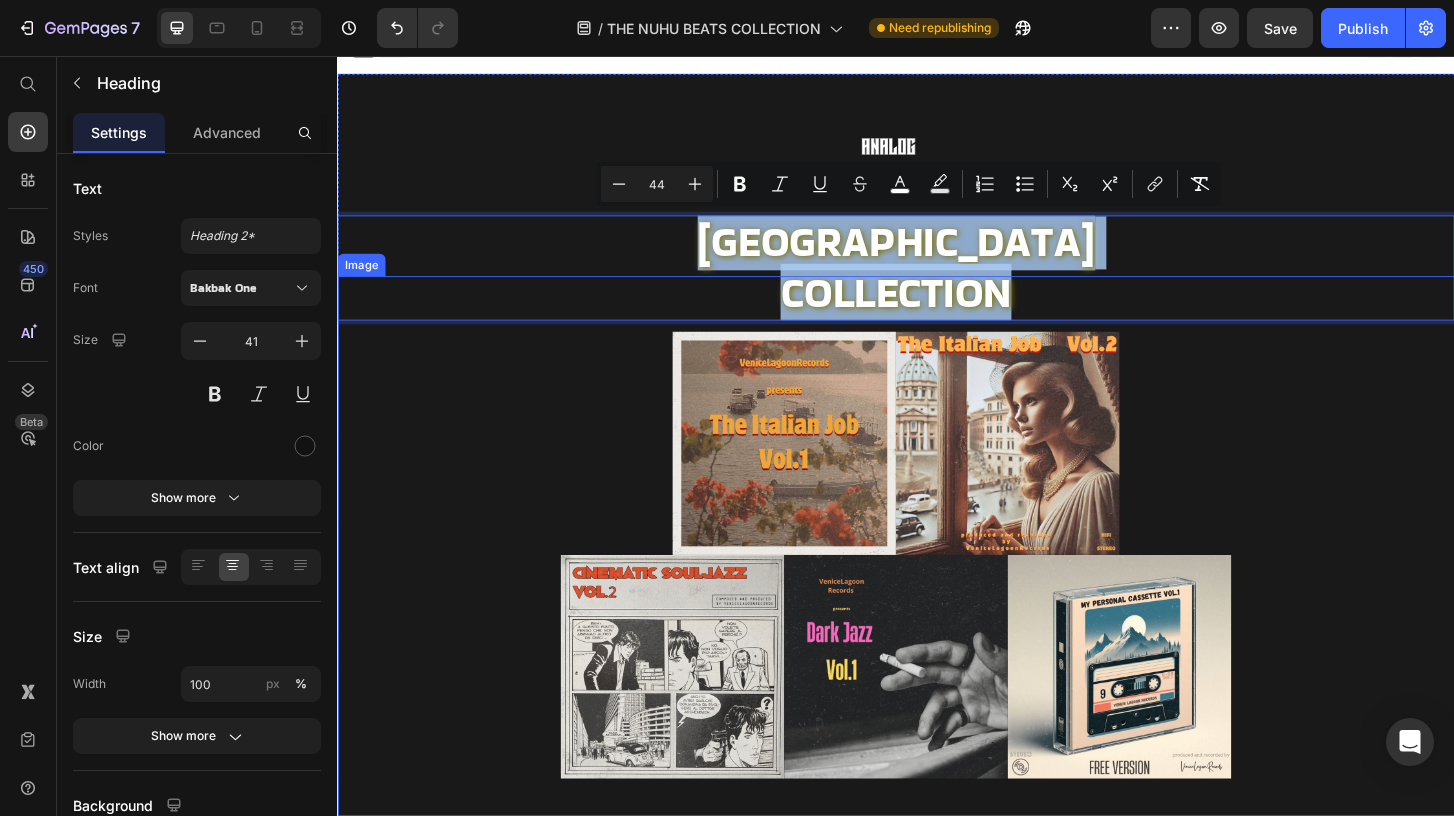 drag, startPoint x: 760, startPoint y: 250, endPoint x: 1162, endPoint y: 319, distance: 407.87866 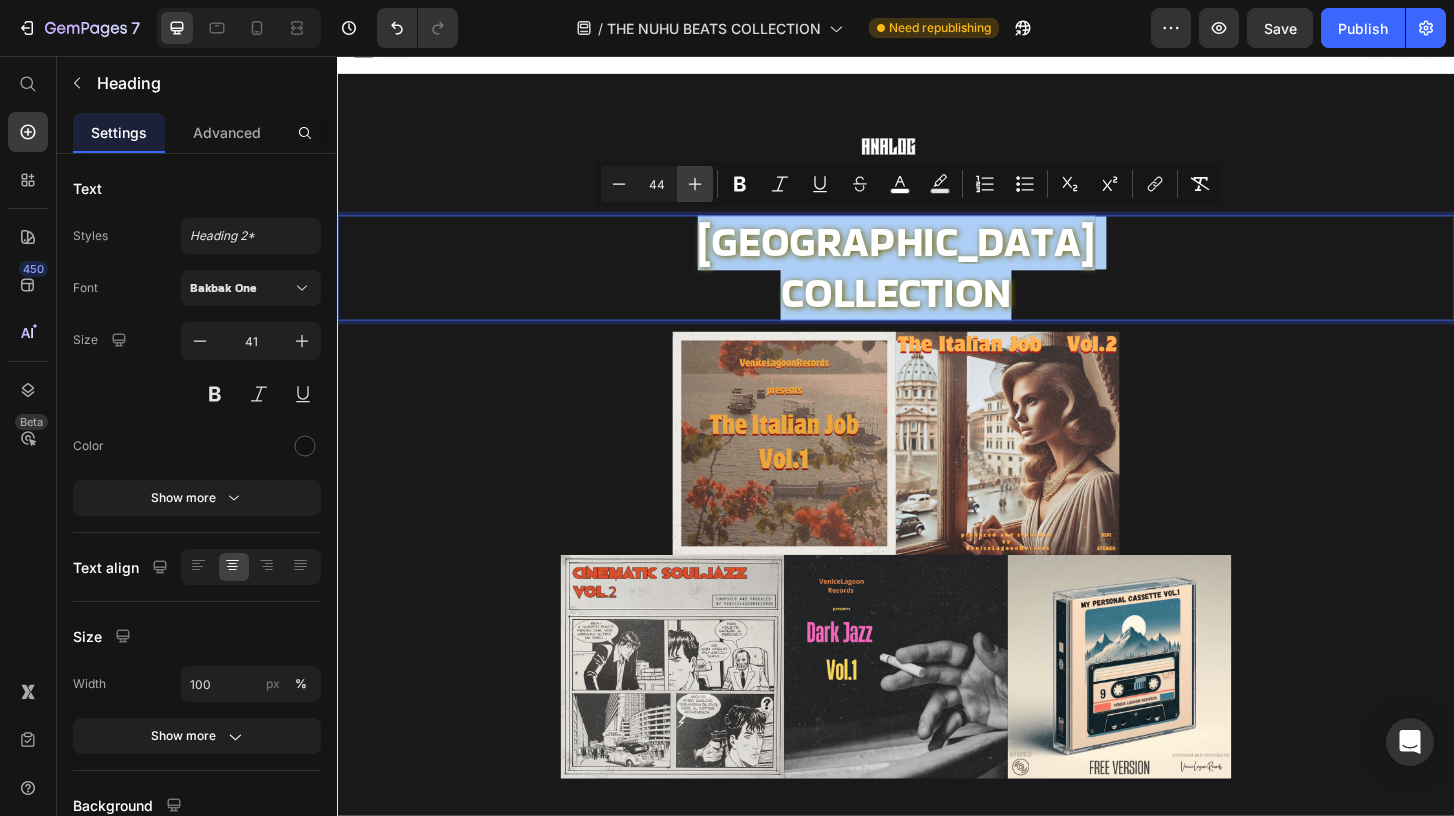 click 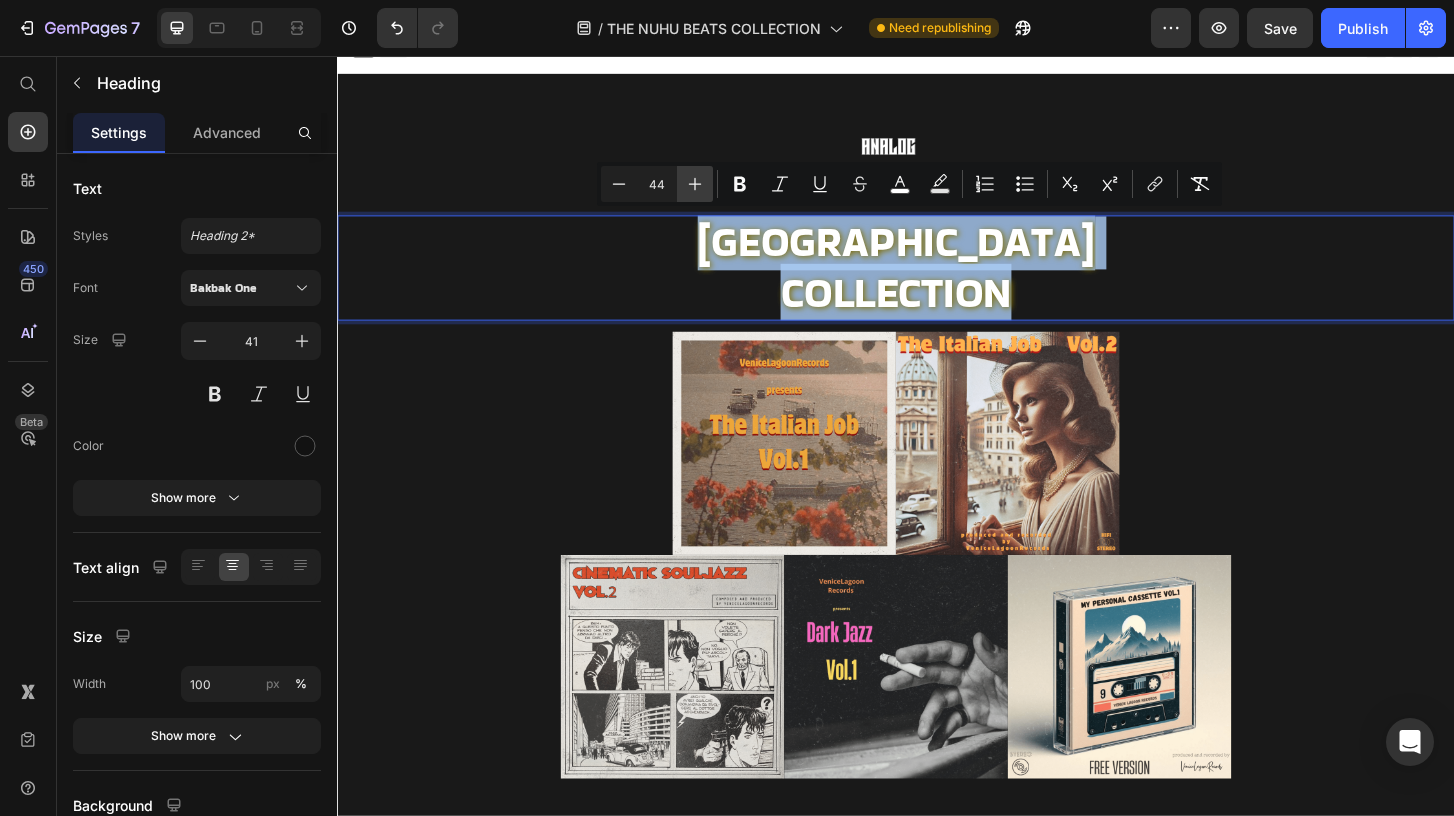 type on "45" 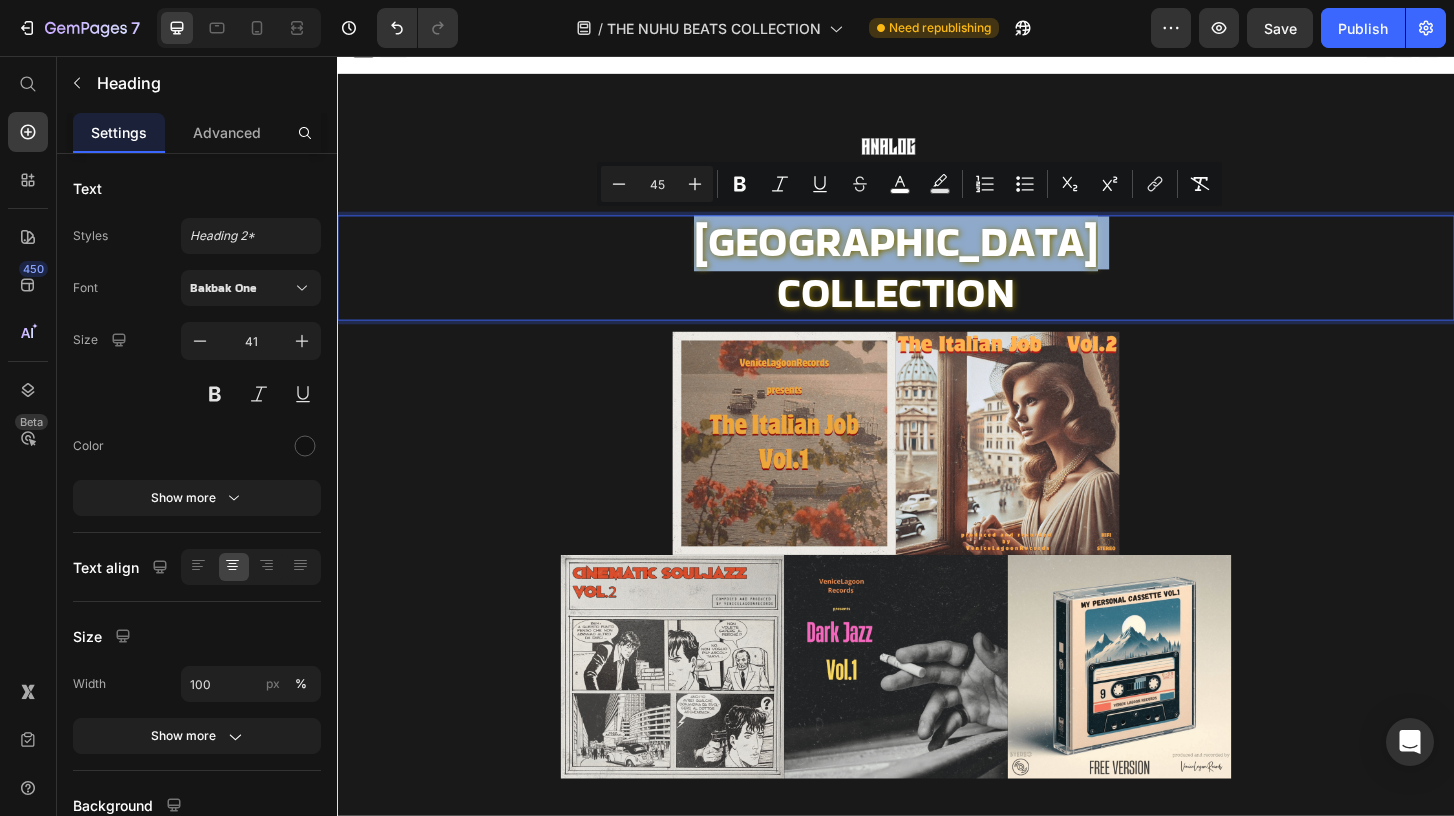 click on "[GEOGRAPHIC_DATA]" at bounding box center (937, 255) 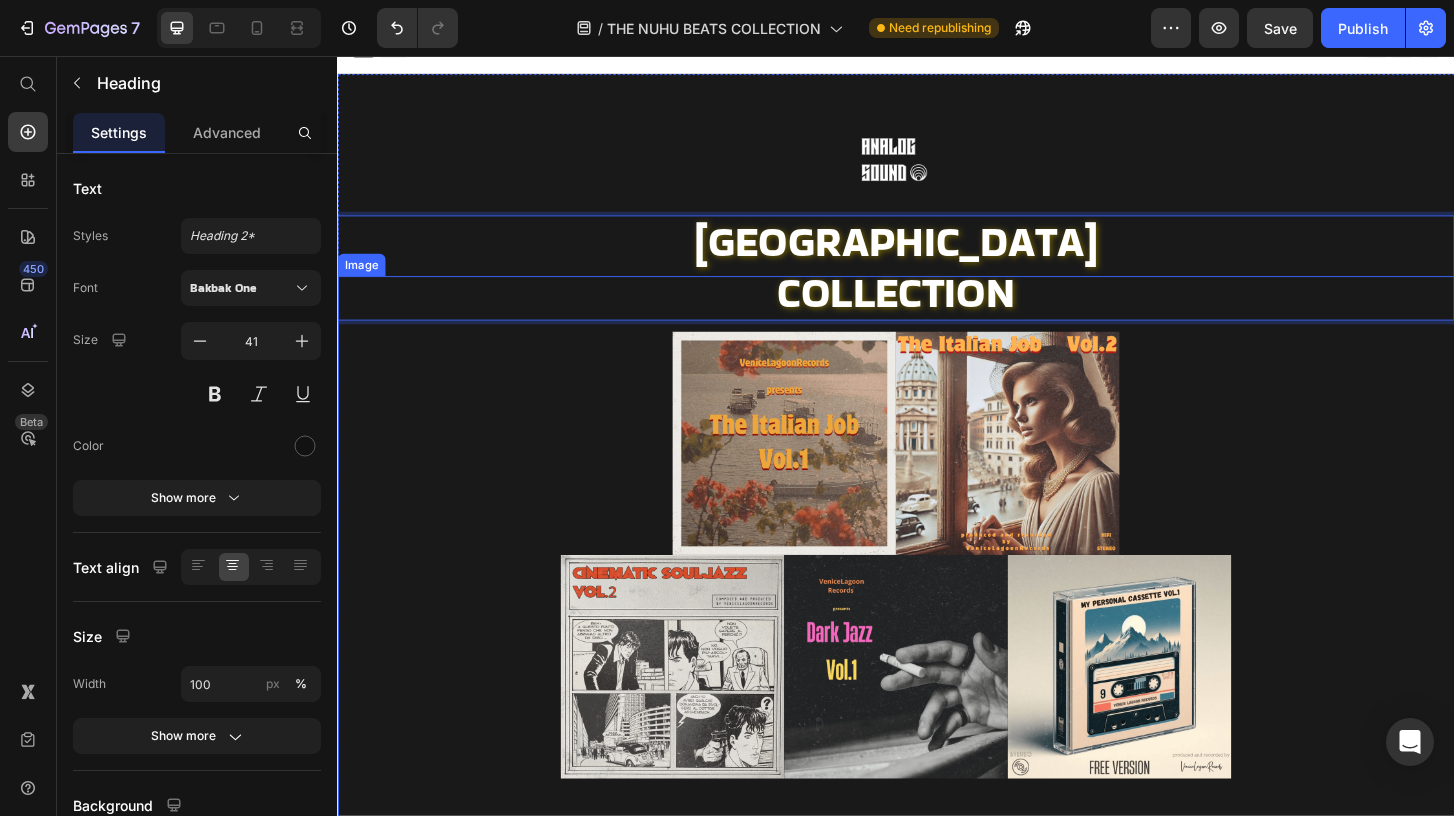 click at bounding box center [937, 592] 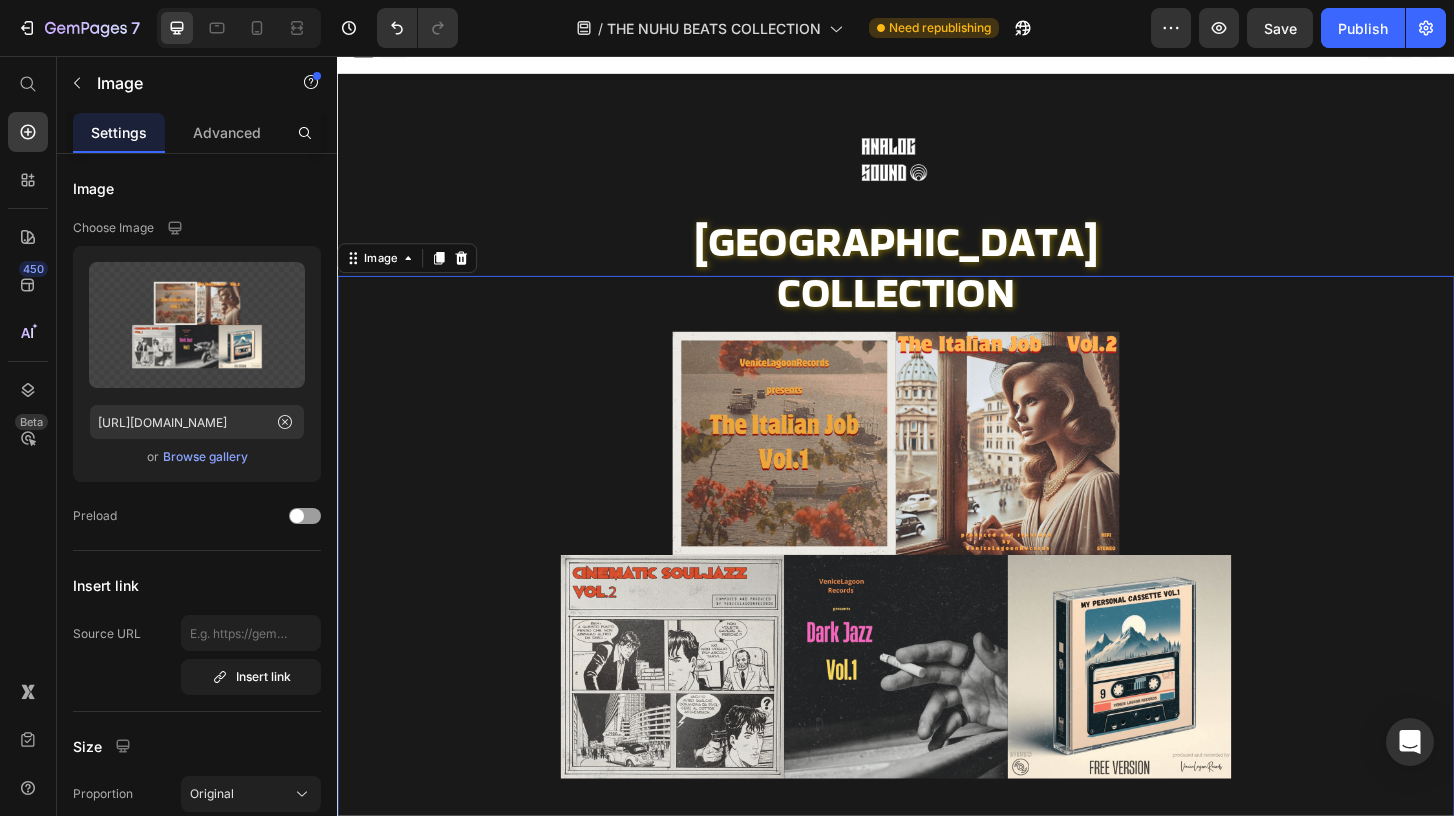 click at bounding box center (937, 592) 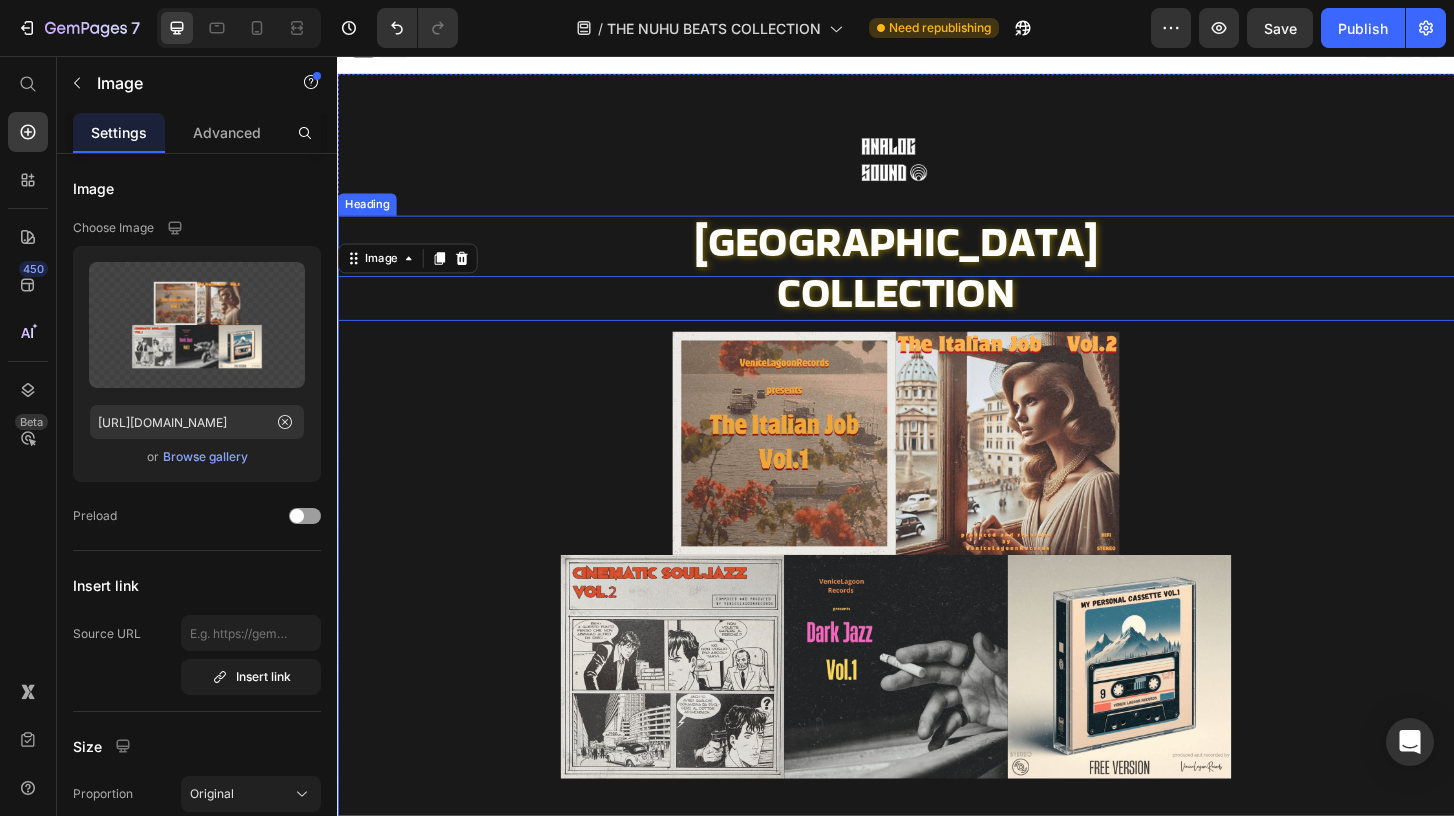 click on "[GEOGRAPHIC_DATA]" at bounding box center [937, 255] 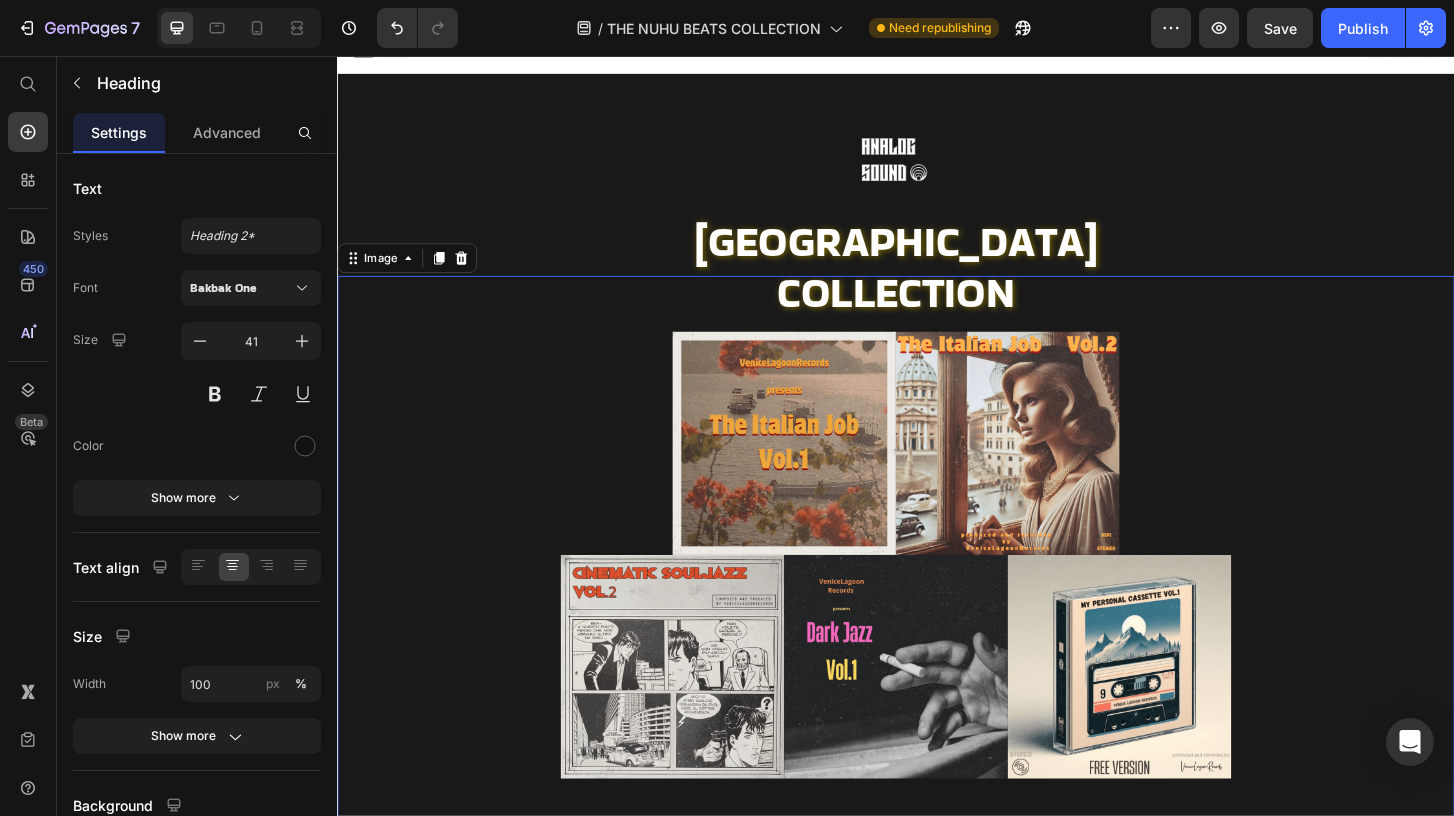 click at bounding box center (937, 592) 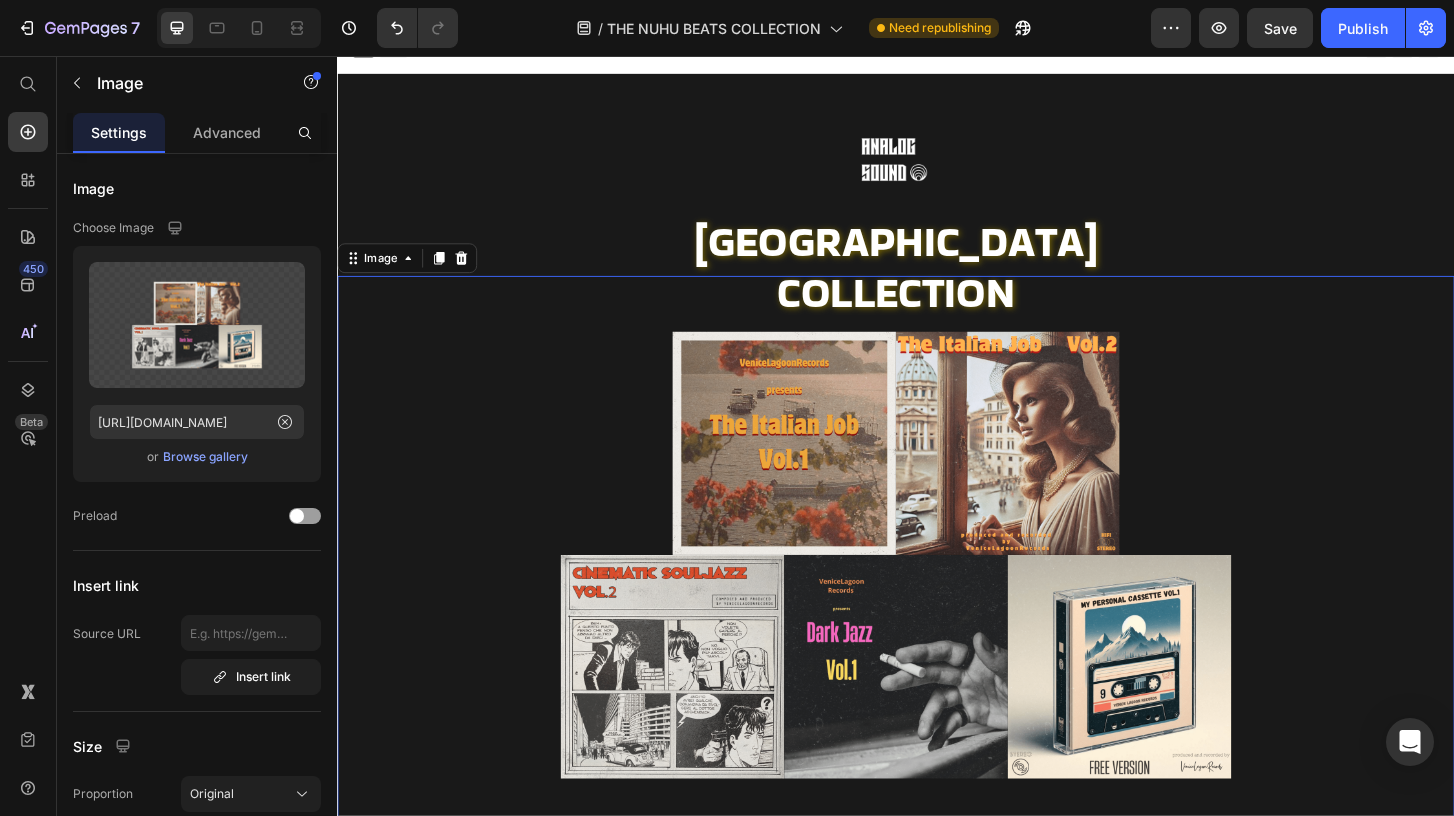 click at bounding box center (937, 592) 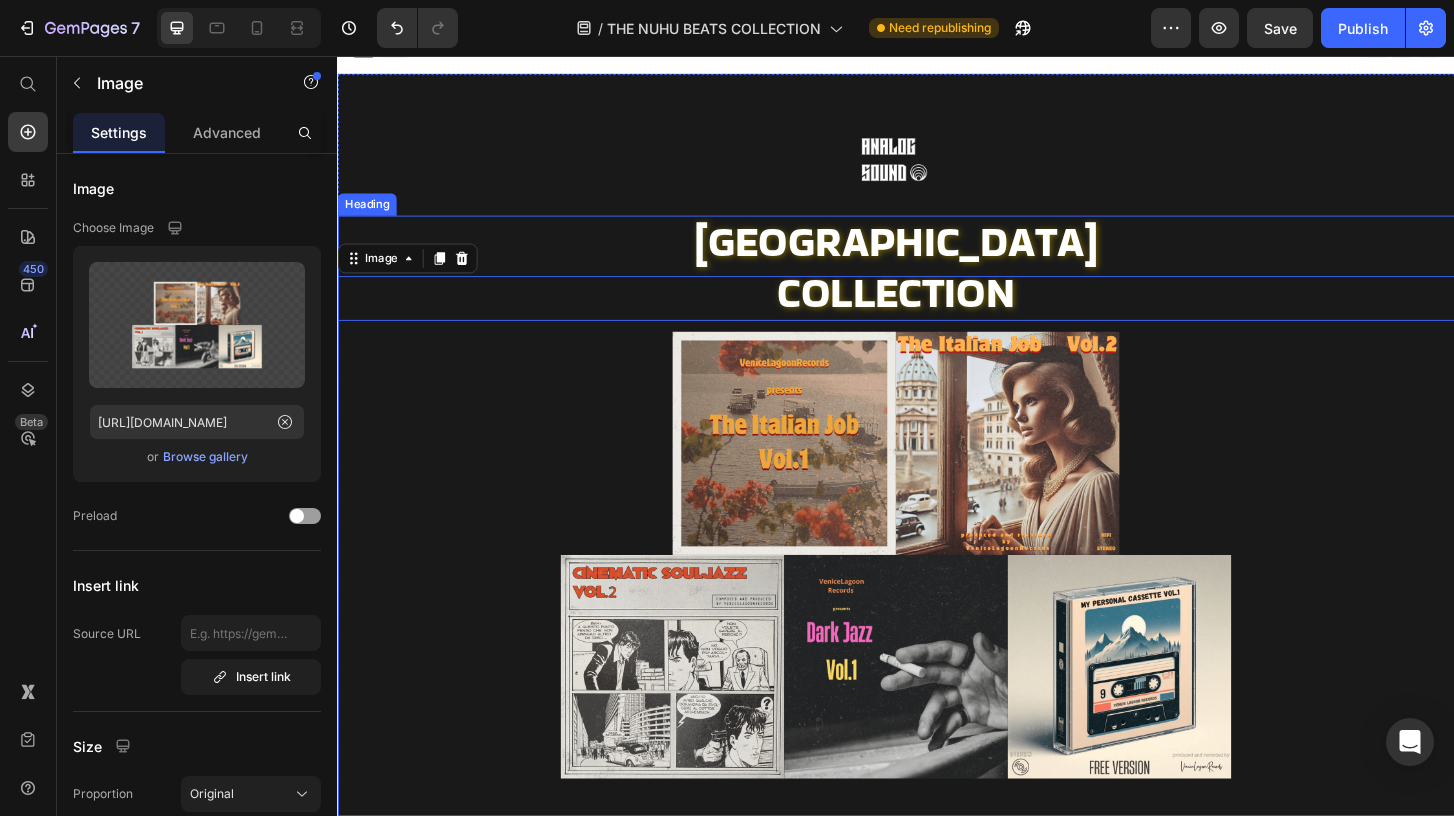 click on "[GEOGRAPHIC_DATA]" at bounding box center (937, 255) 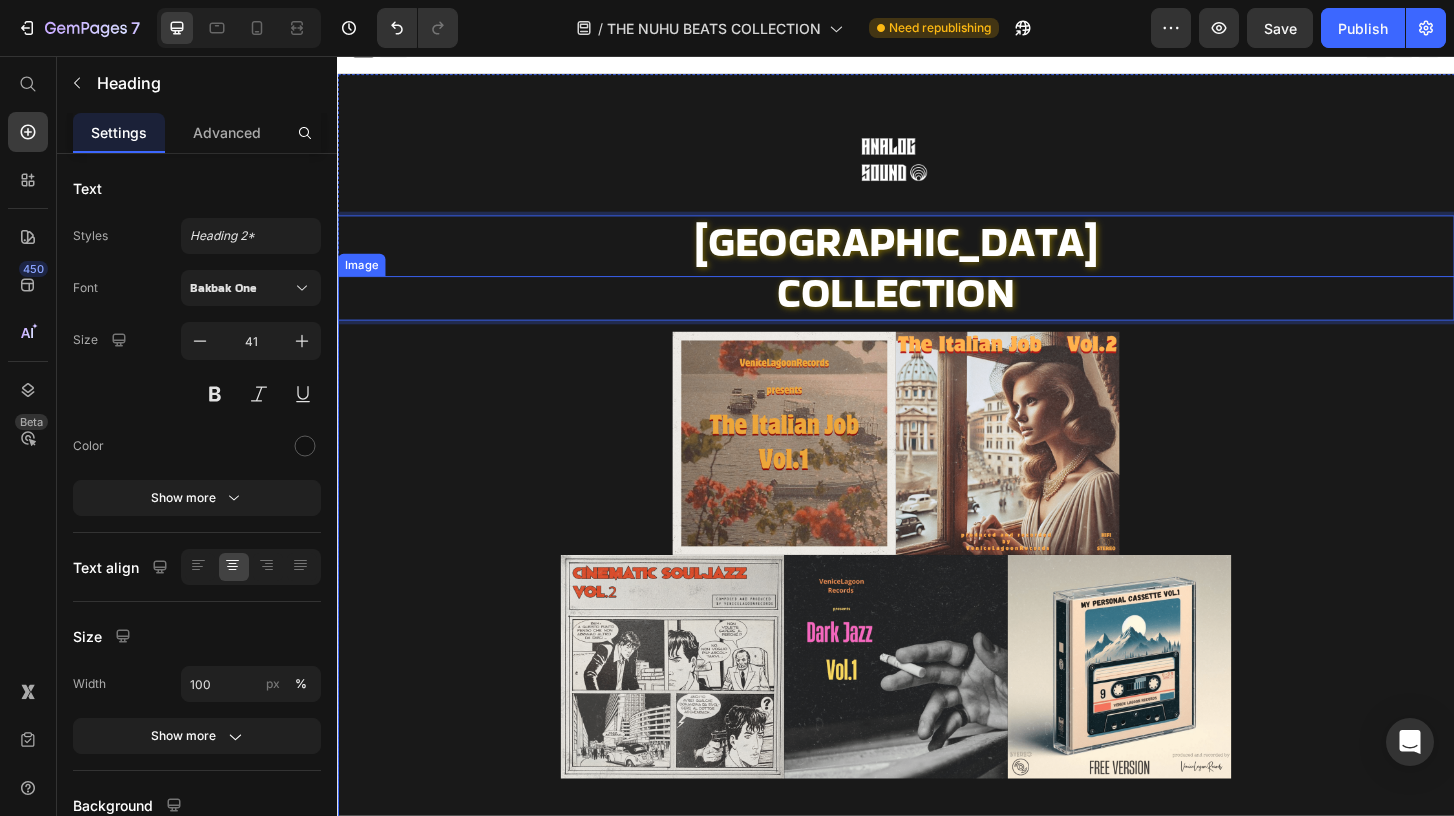 click at bounding box center [937, 592] 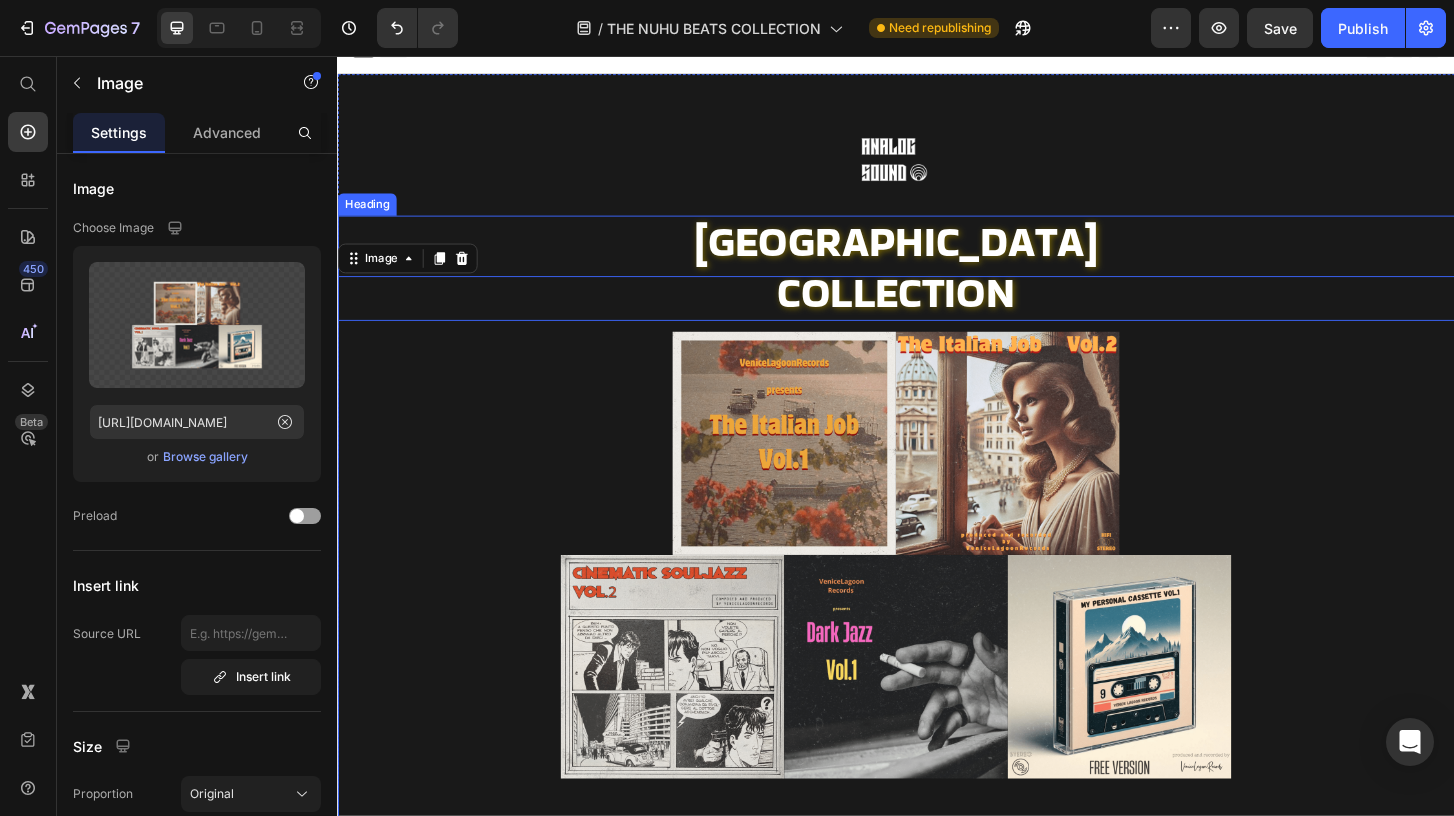 click on "[GEOGRAPHIC_DATA]" at bounding box center [937, 255] 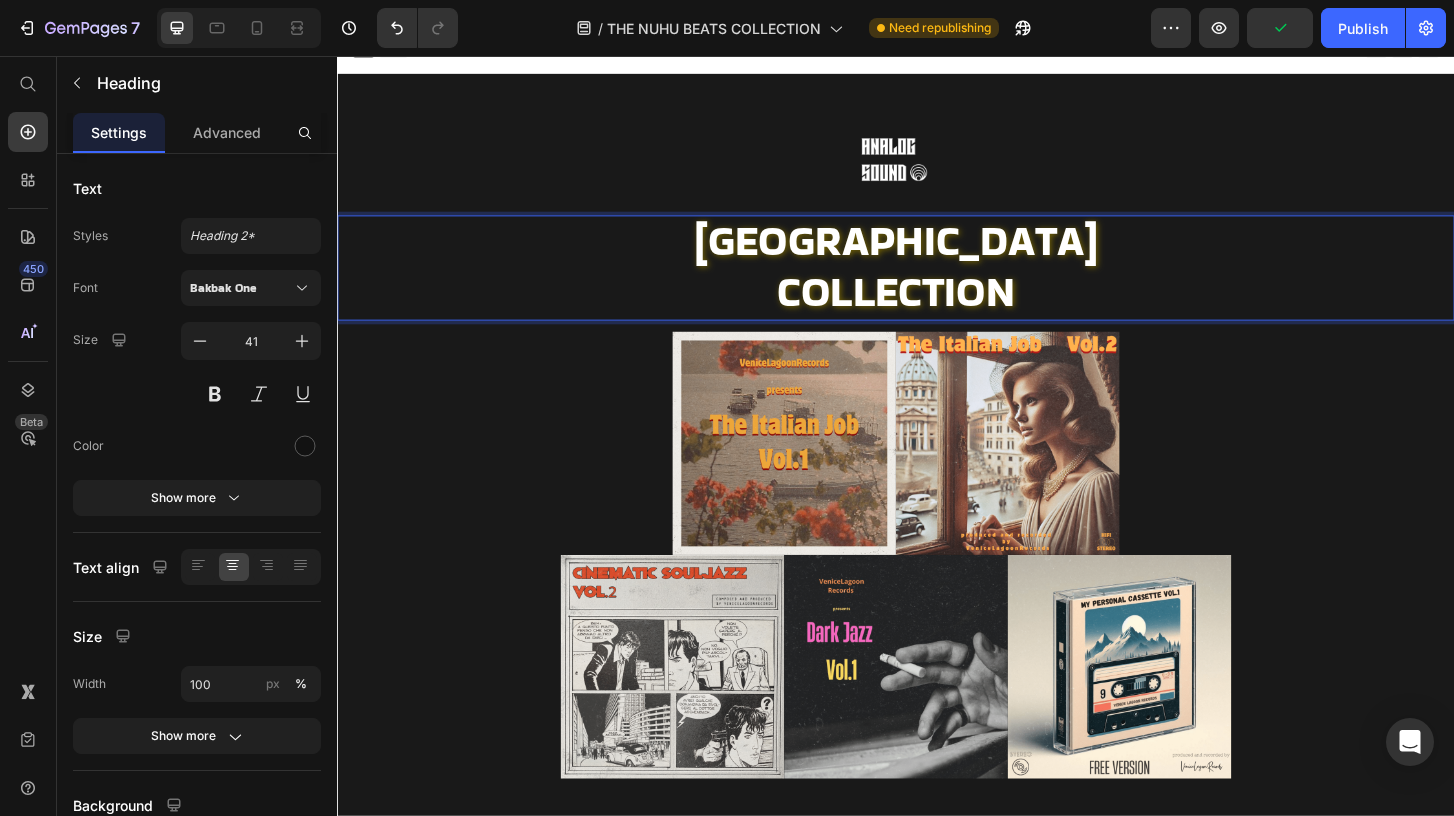 scroll, scrollTop: 0, scrollLeft: 0, axis: both 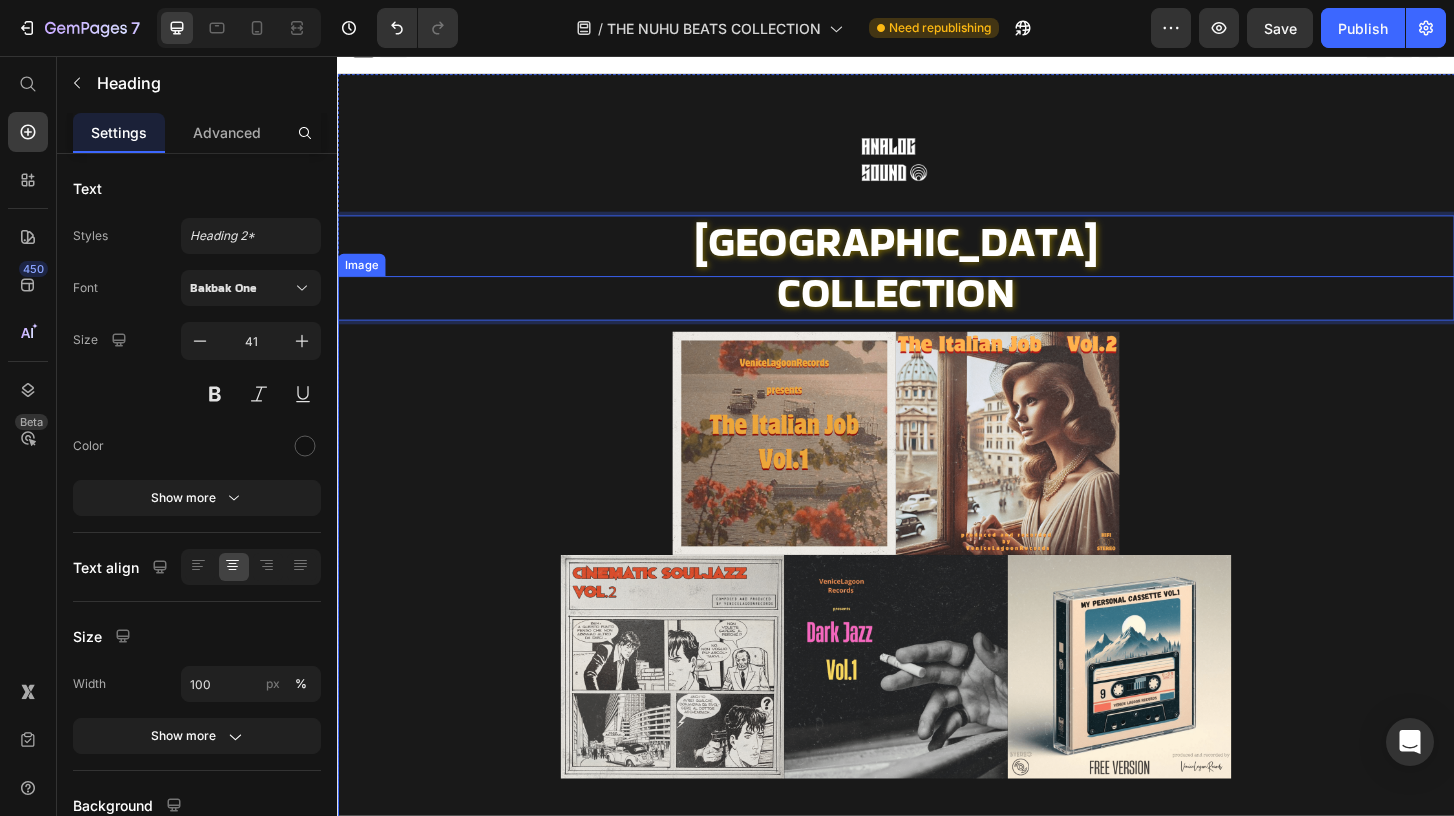 click at bounding box center [937, 592] 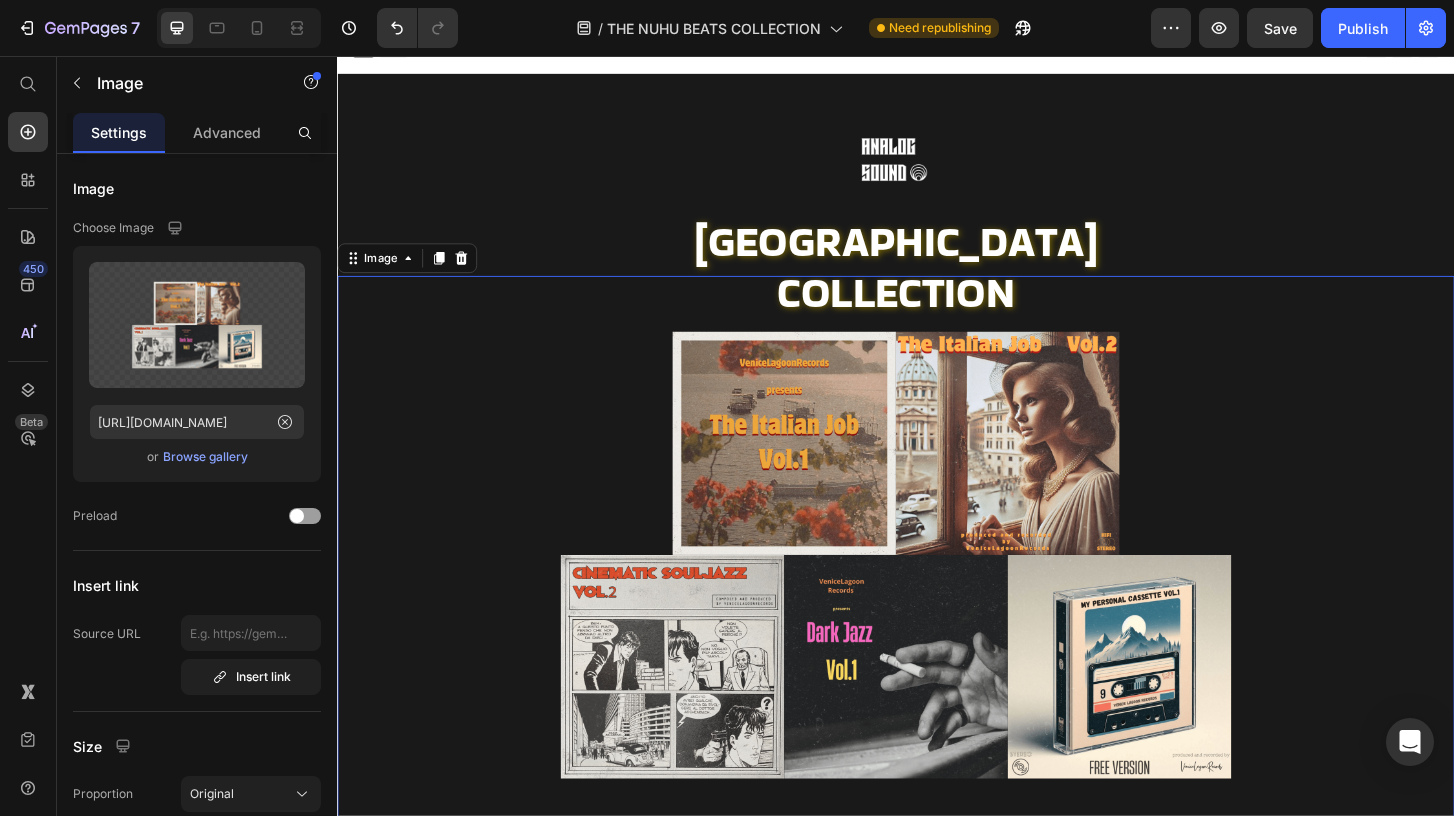 scroll, scrollTop: 165, scrollLeft: 0, axis: vertical 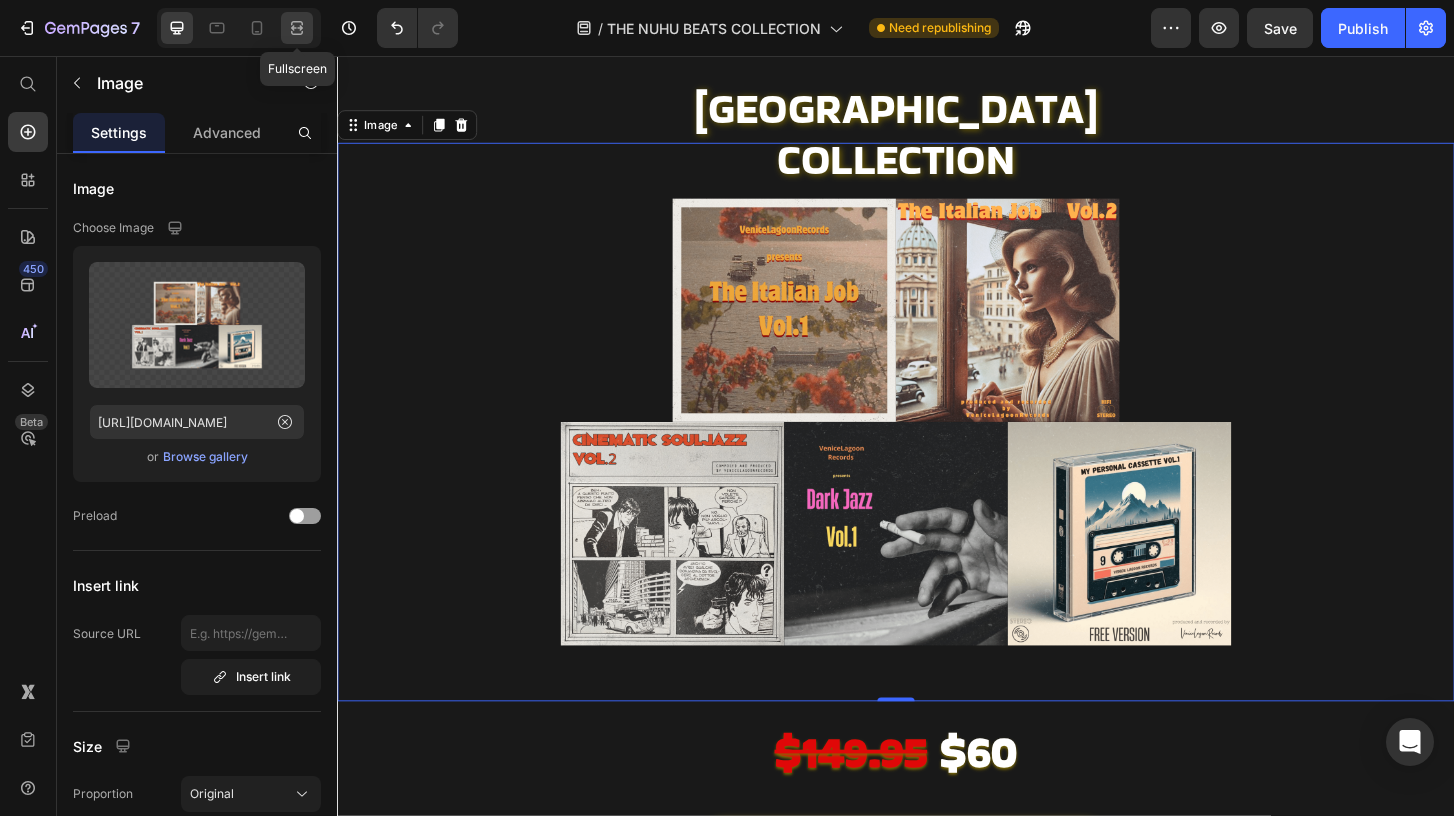 click 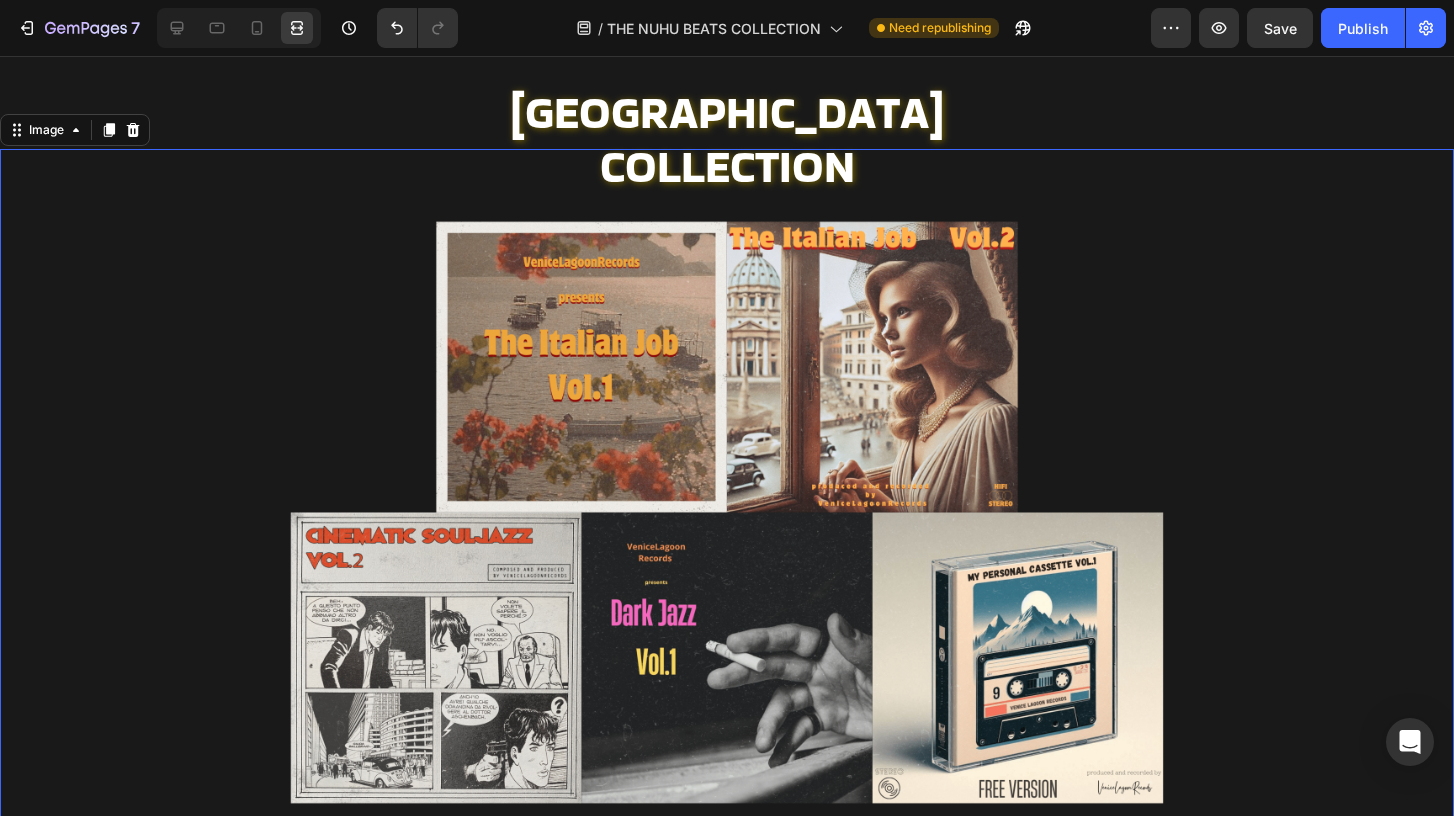 drag, startPoint x: 904, startPoint y: 271, endPoint x: 878, endPoint y: 274, distance: 26.172504 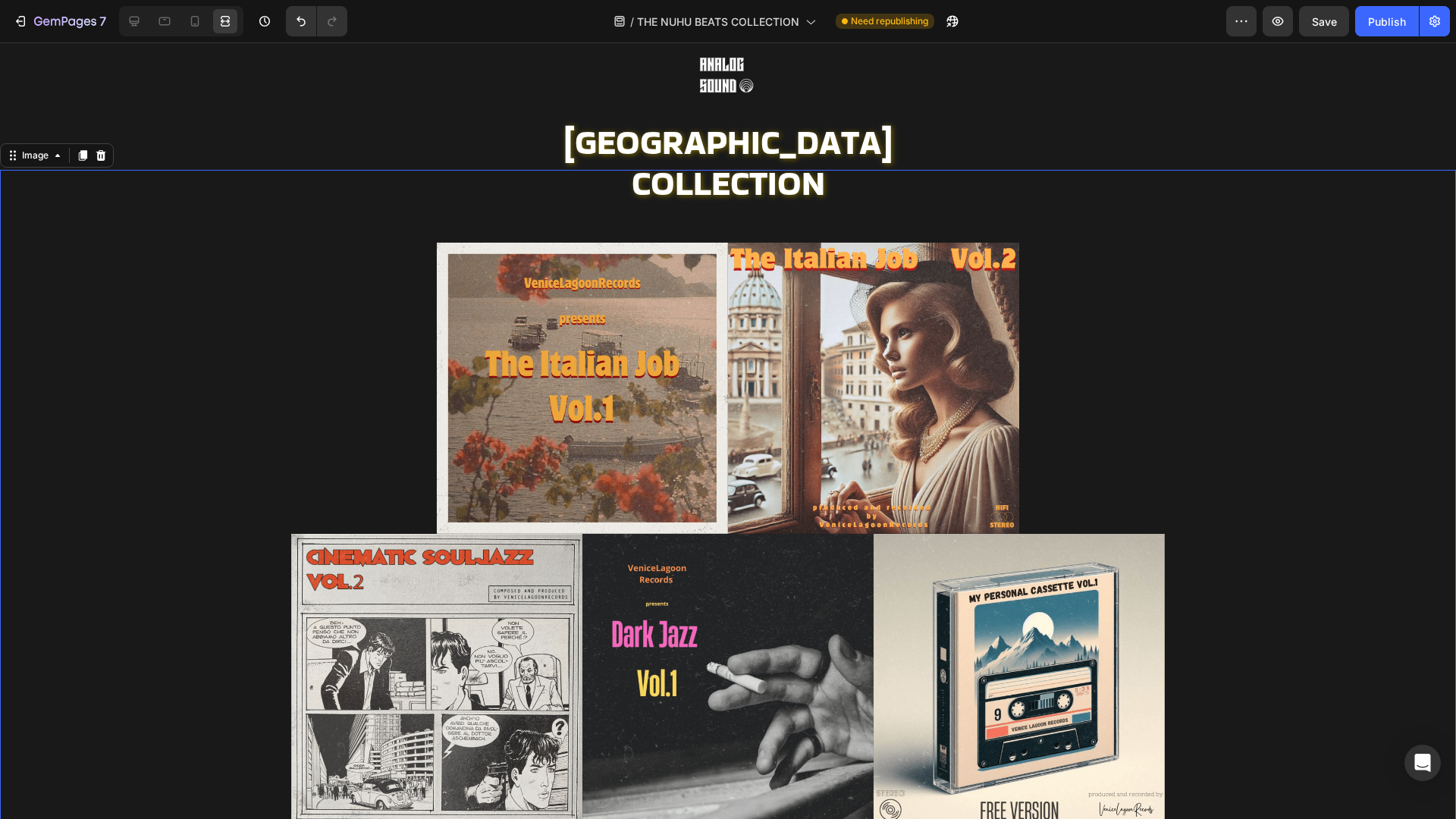 scroll, scrollTop: 127, scrollLeft: 0, axis: vertical 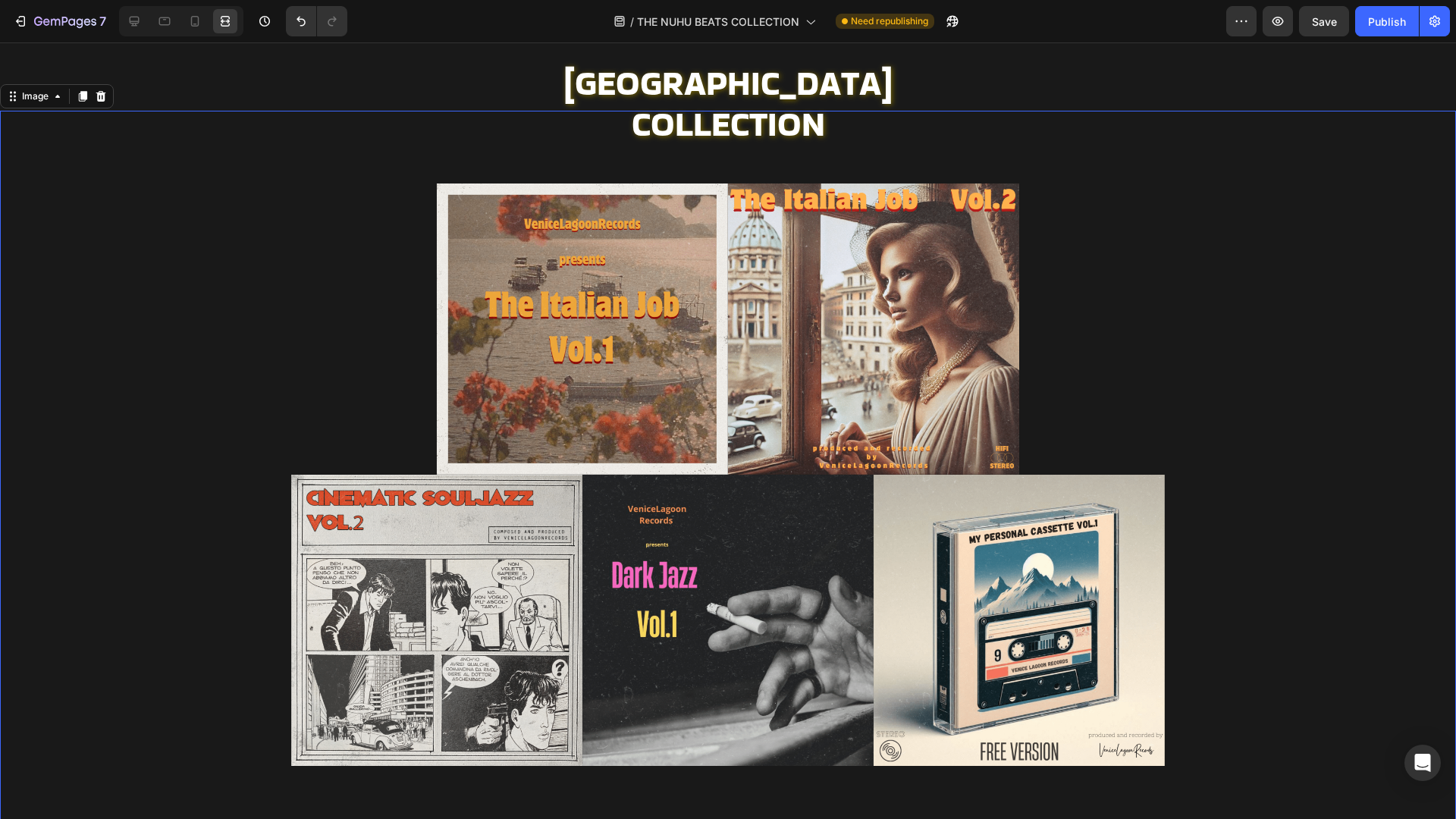 click at bounding box center (728, 475) 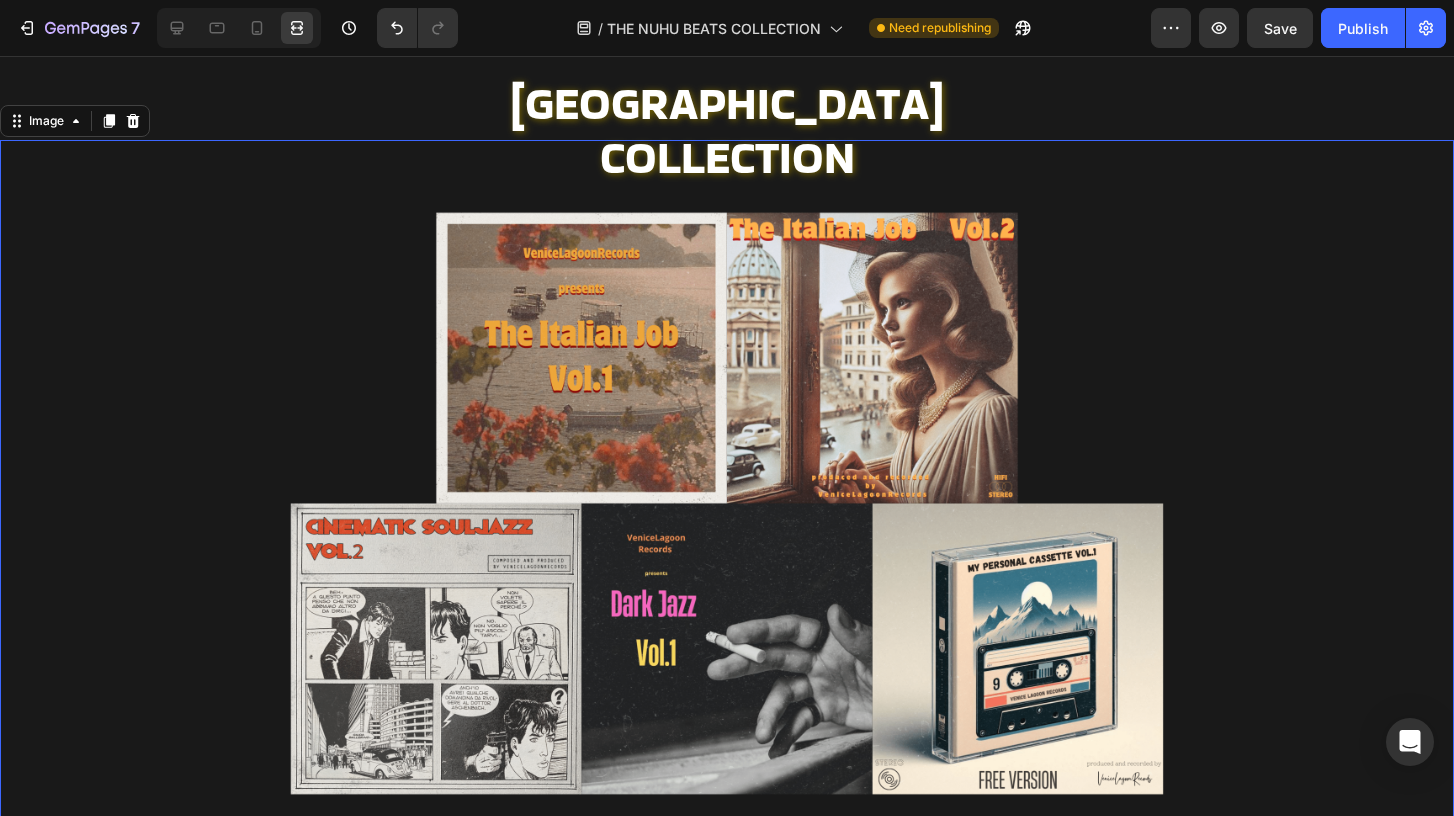 scroll, scrollTop: 287, scrollLeft: 0, axis: vertical 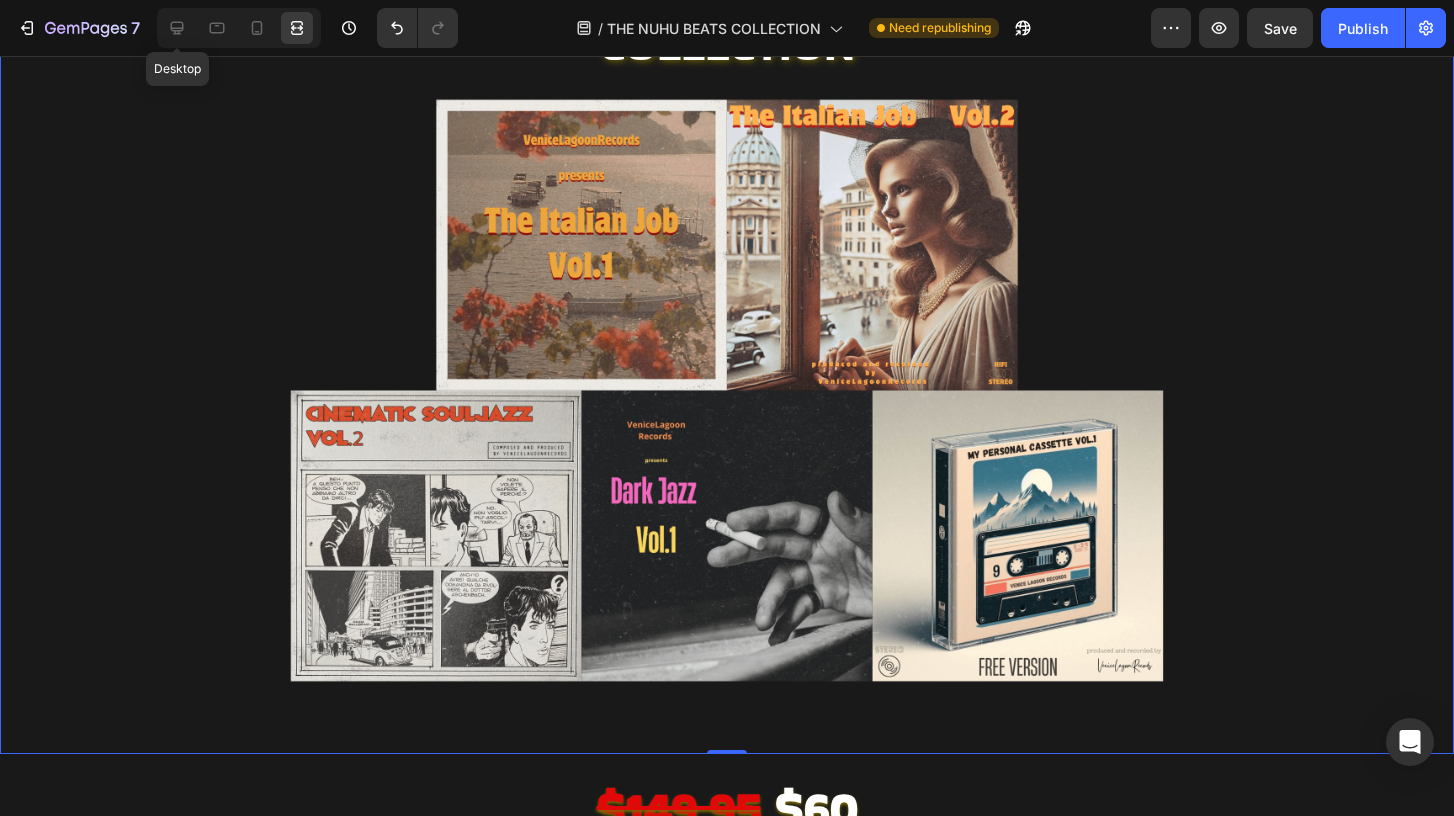 drag, startPoint x: 179, startPoint y: 35, endPoint x: 332, endPoint y: 114, distance: 172.19176 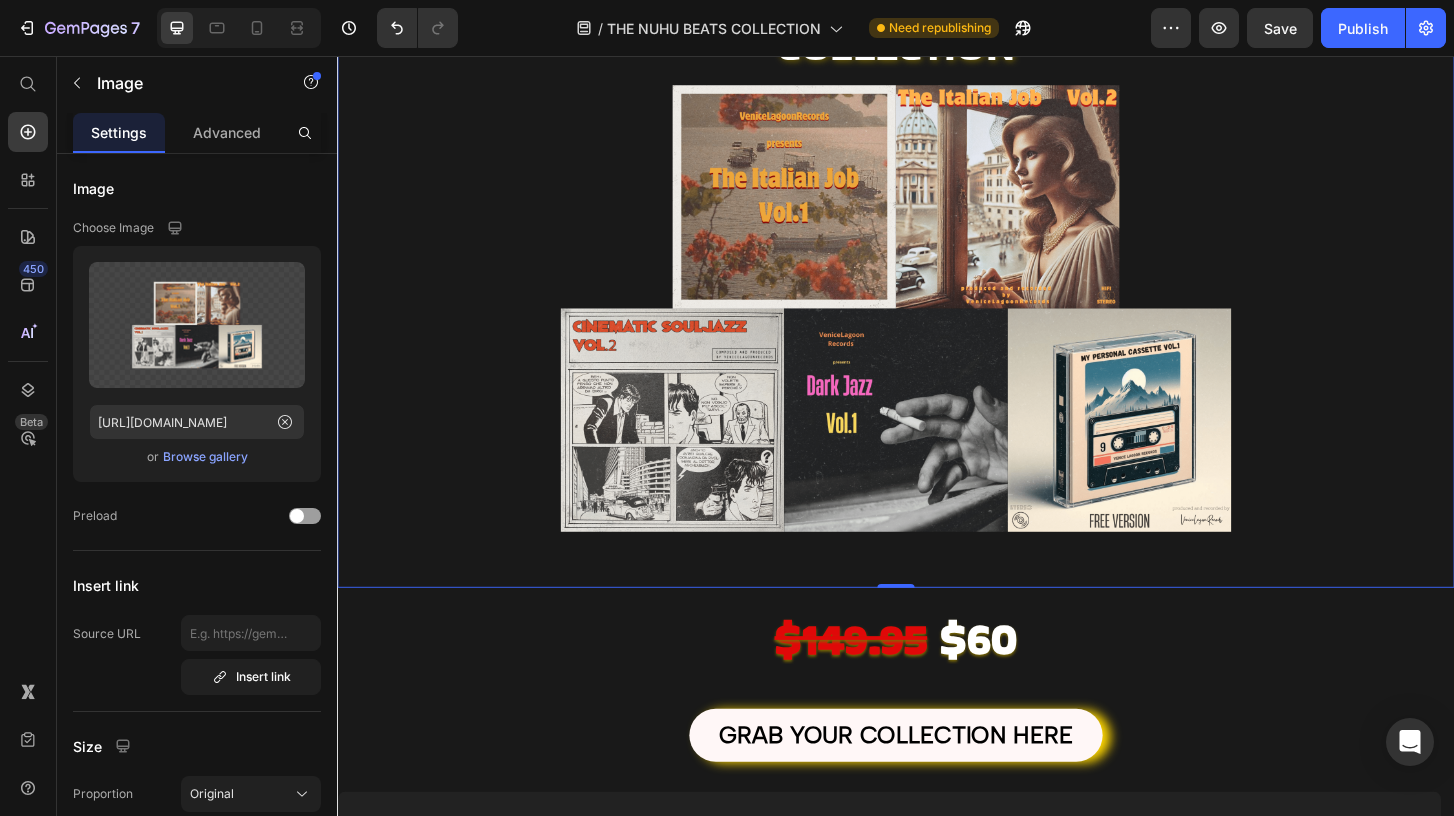 click at bounding box center [937, 327] 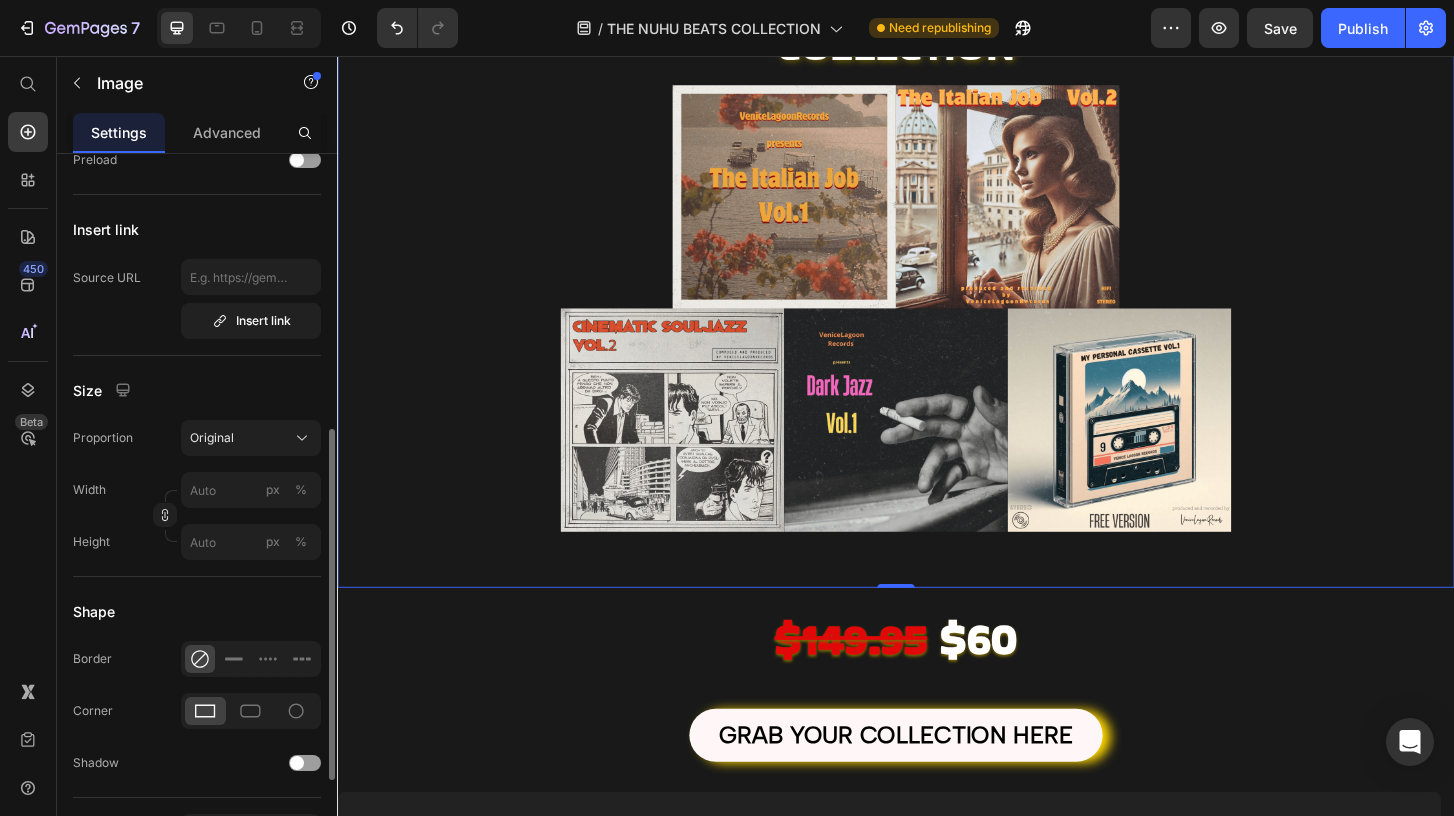 scroll, scrollTop: 424, scrollLeft: 0, axis: vertical 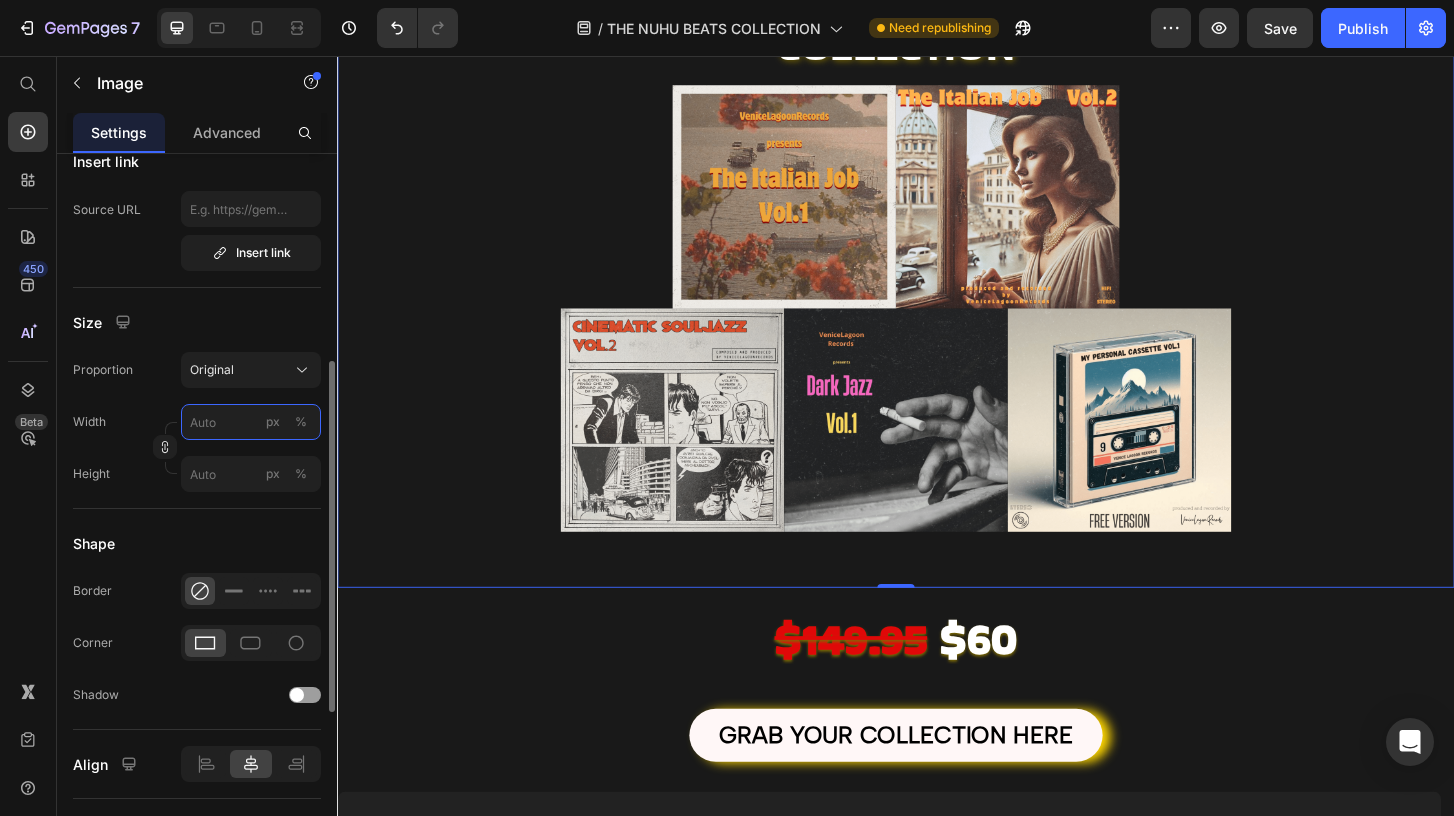 click on "px %" at bounding box center [251, 422] 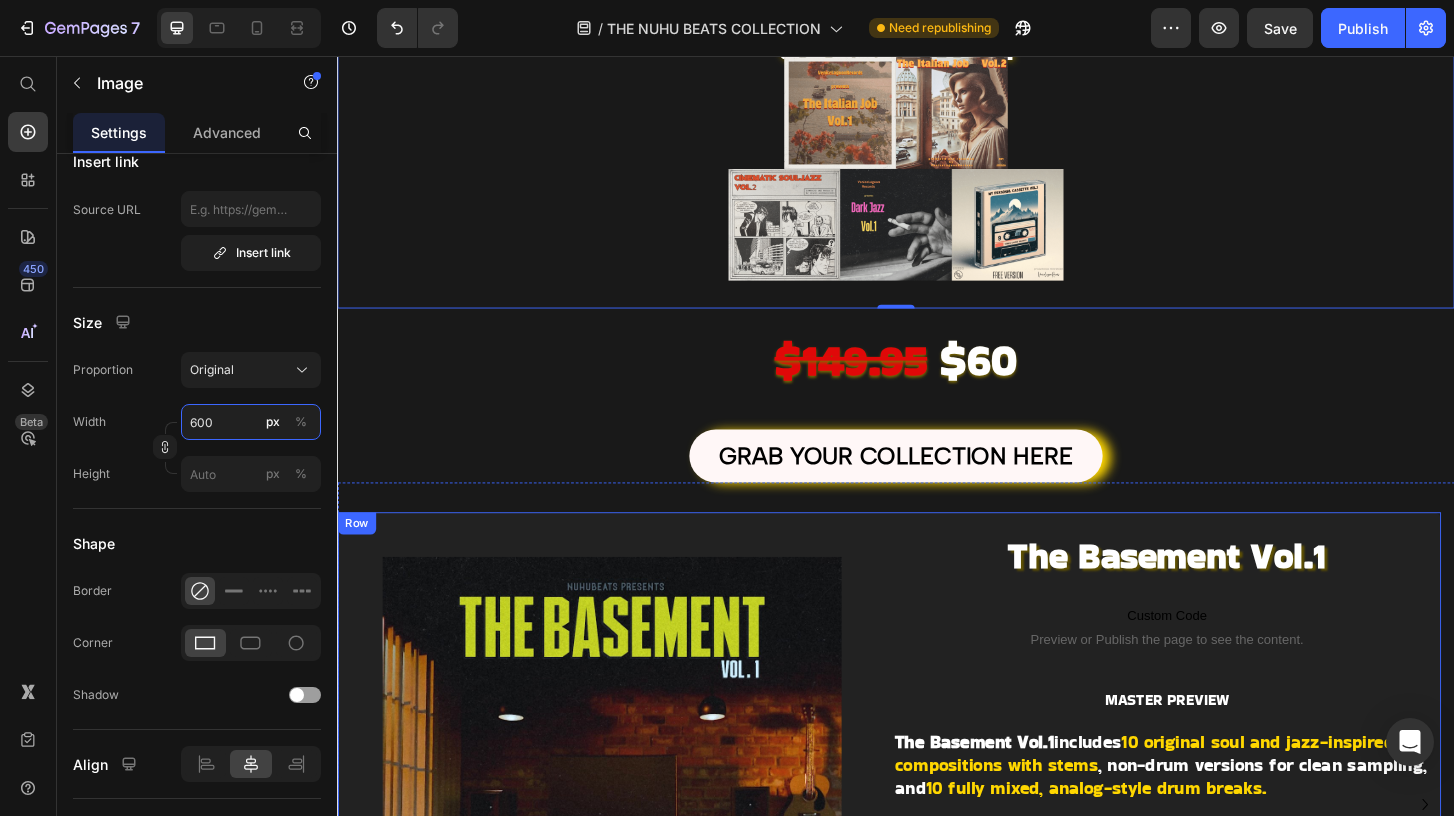 scroll, scrollTop: 28, scrollLeft: 0, axis: vertical 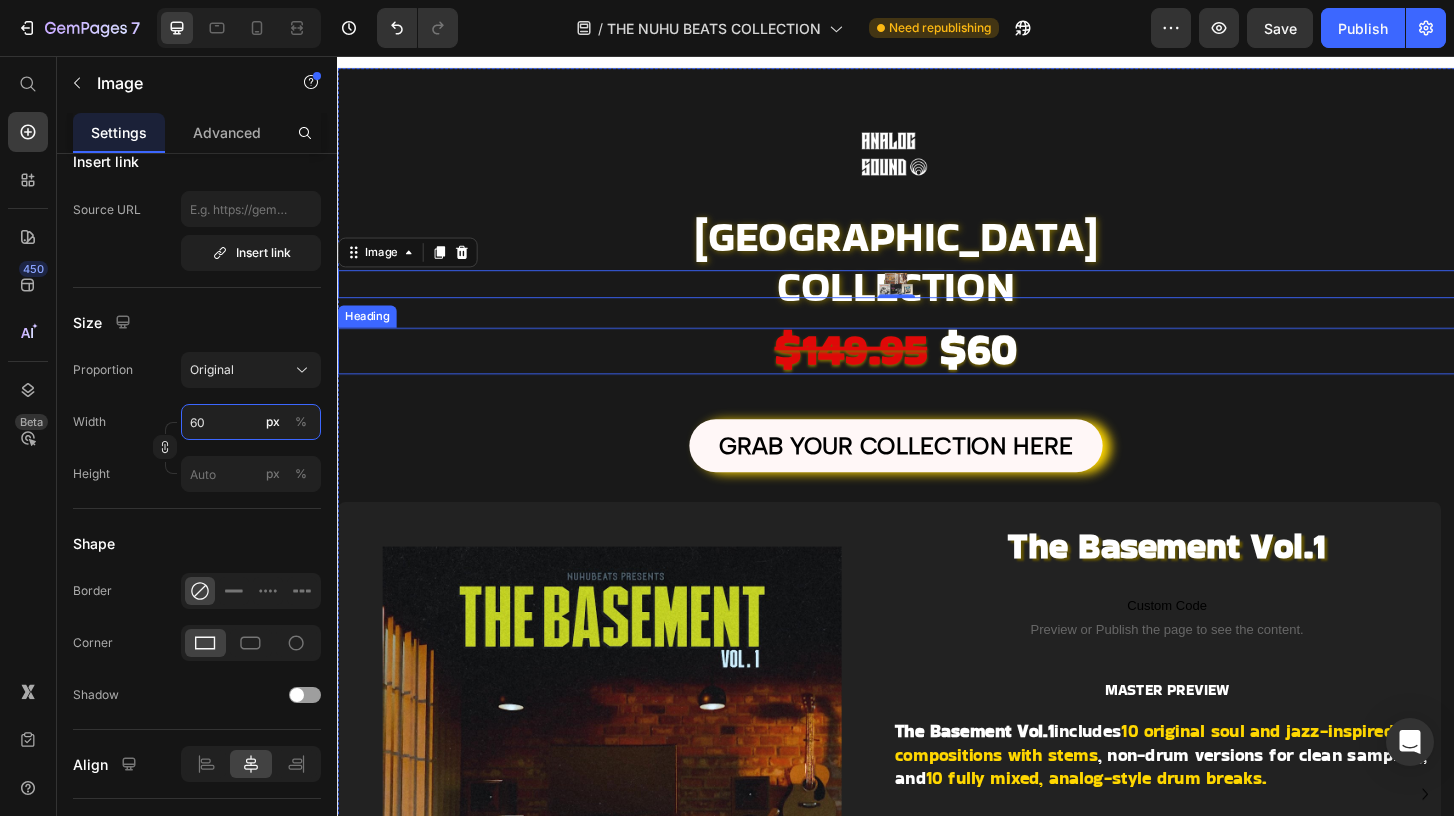 type on "6" 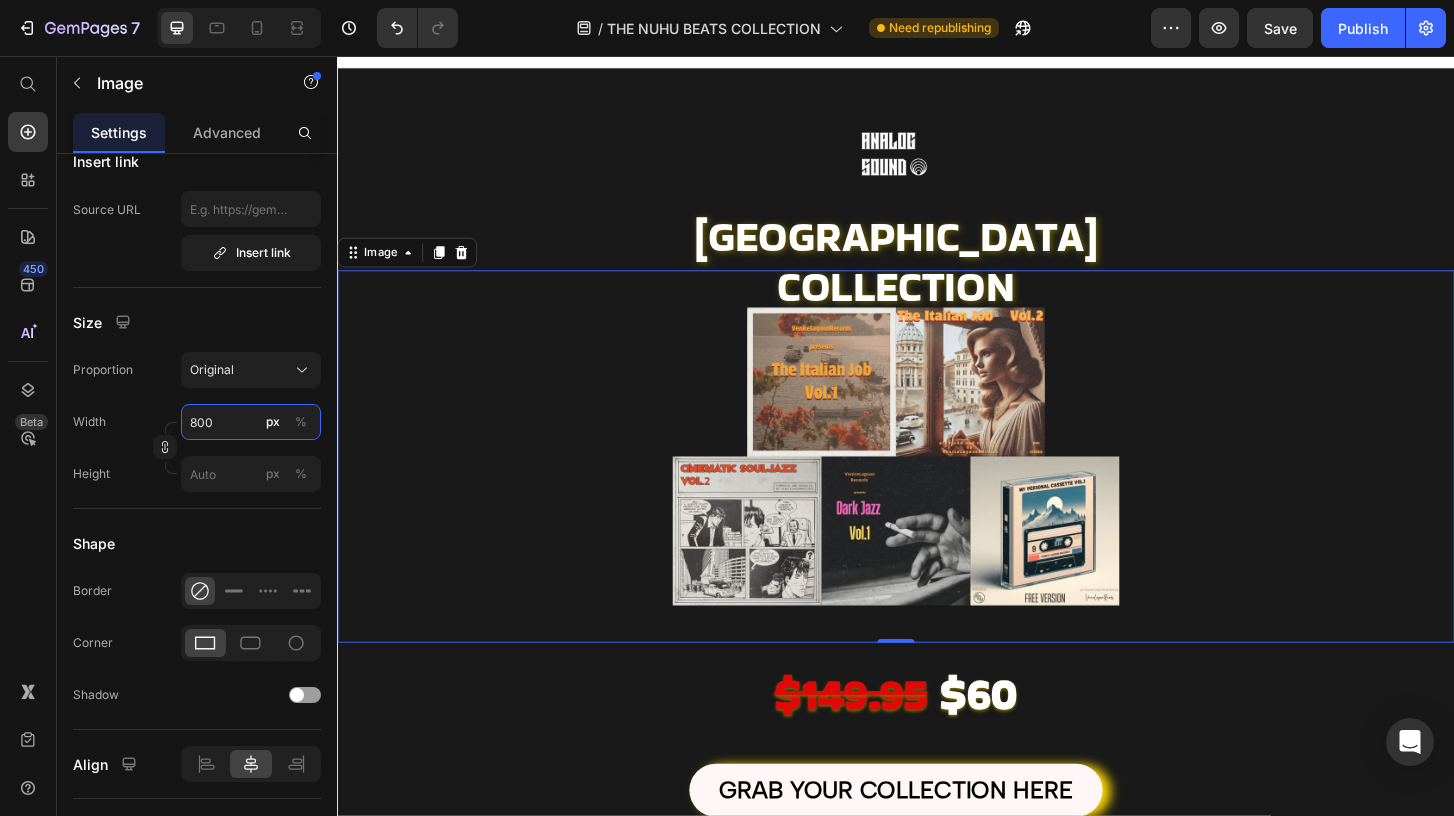 type on "800" 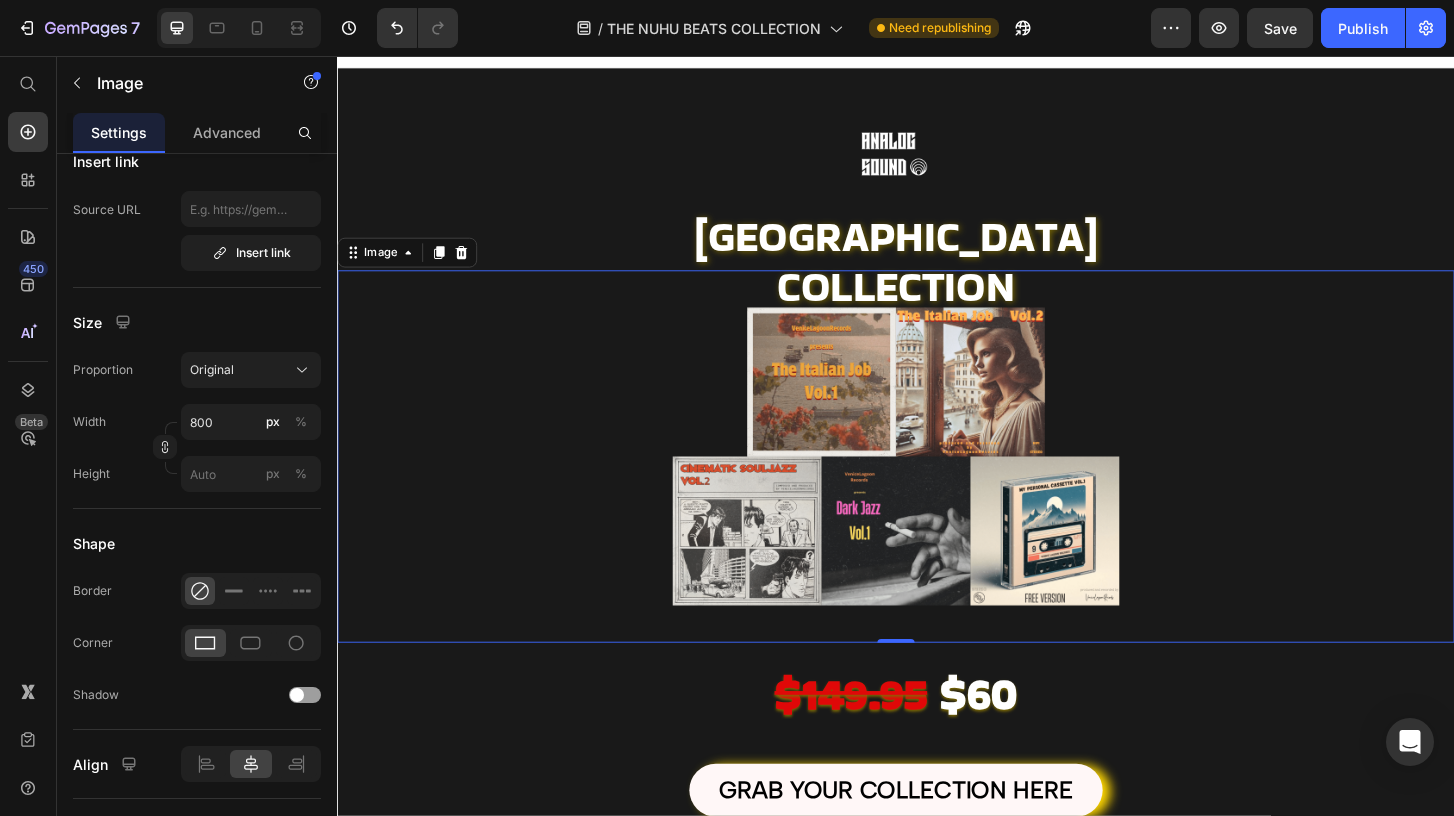 click at bounding box center [937, 486] 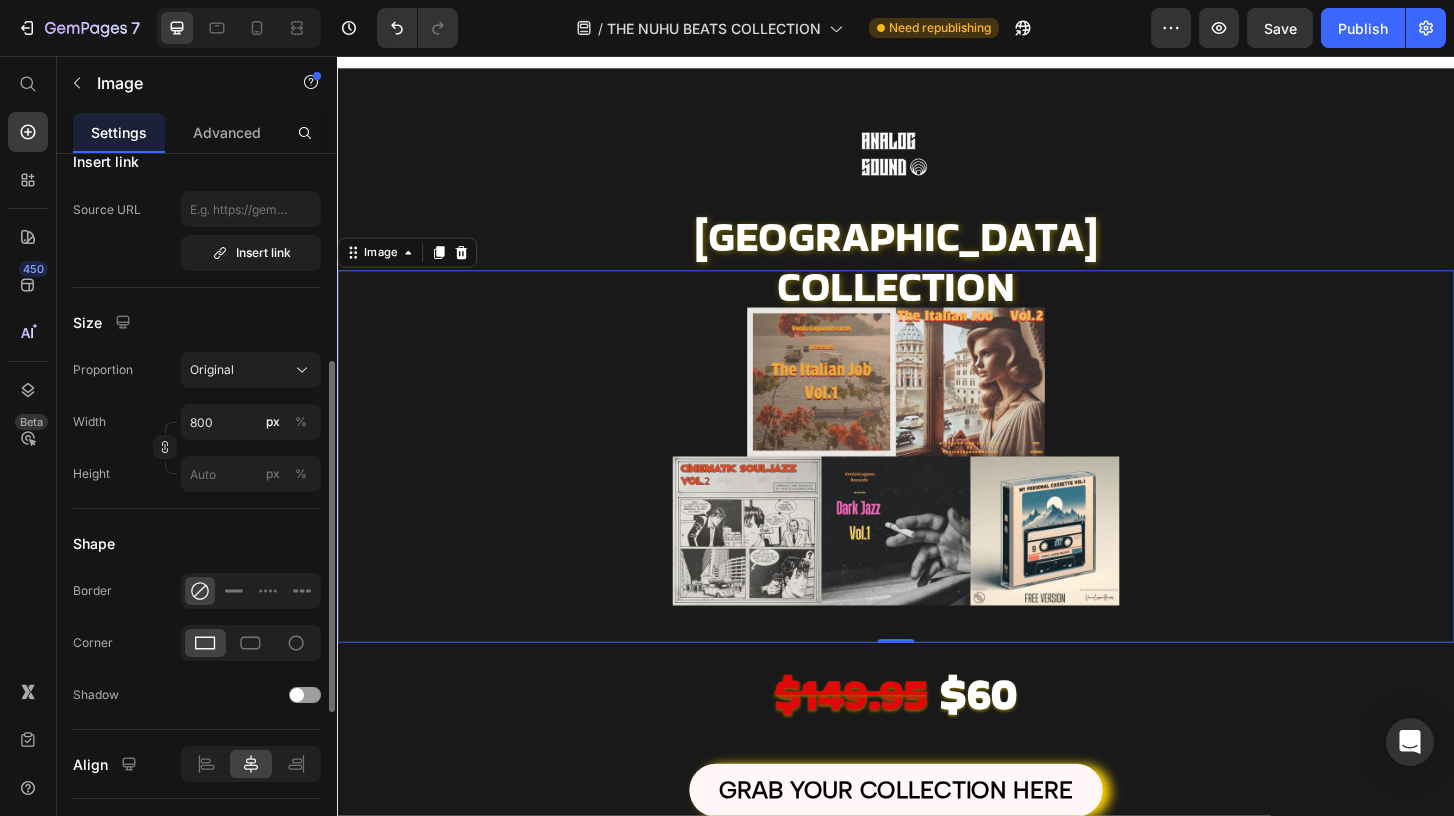 click on "Width 800 px % Height px %" 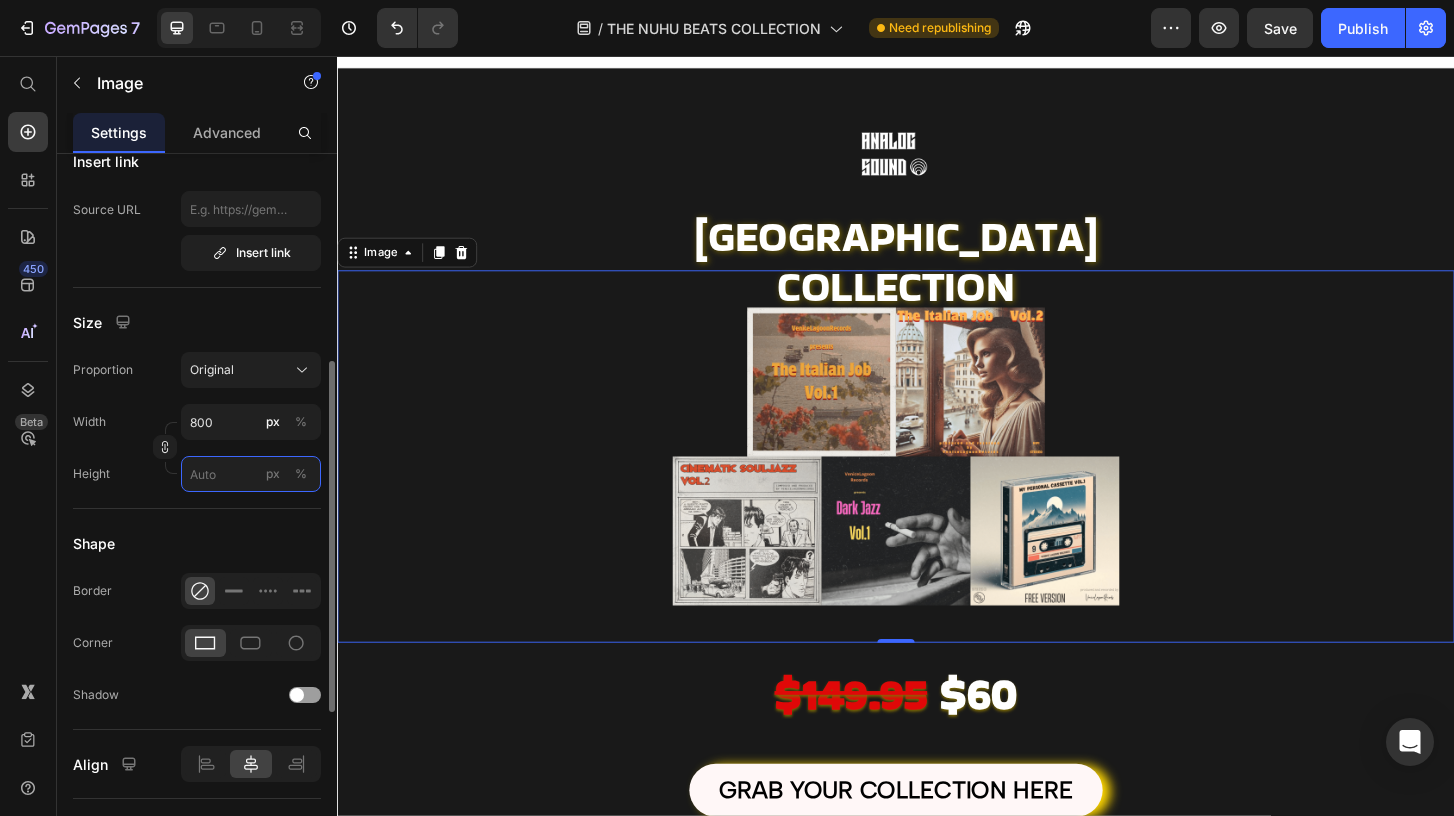 click on "px %" at bounding box center (251, 474) 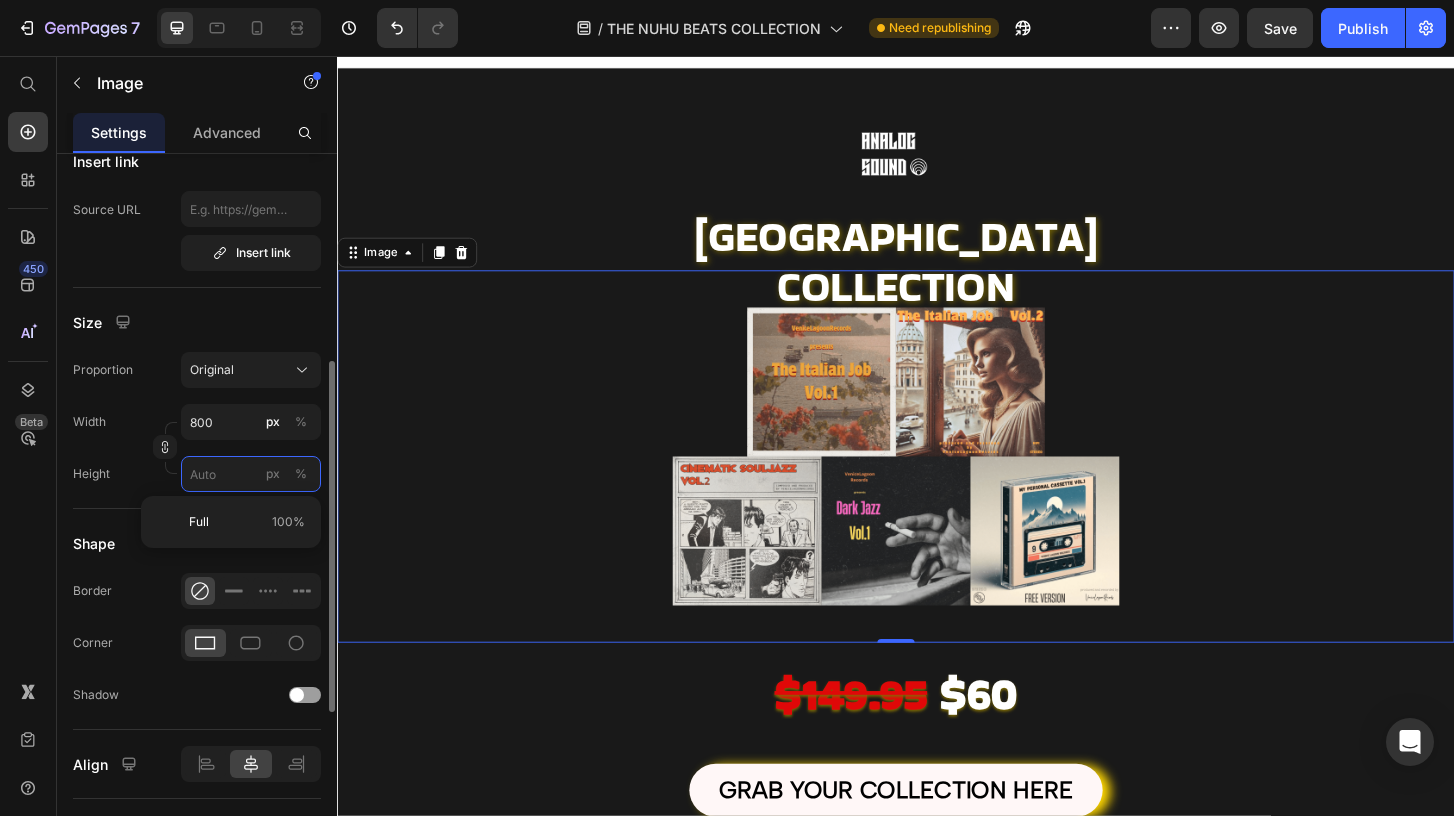 click on "px %" at bounding box center (251, 474) 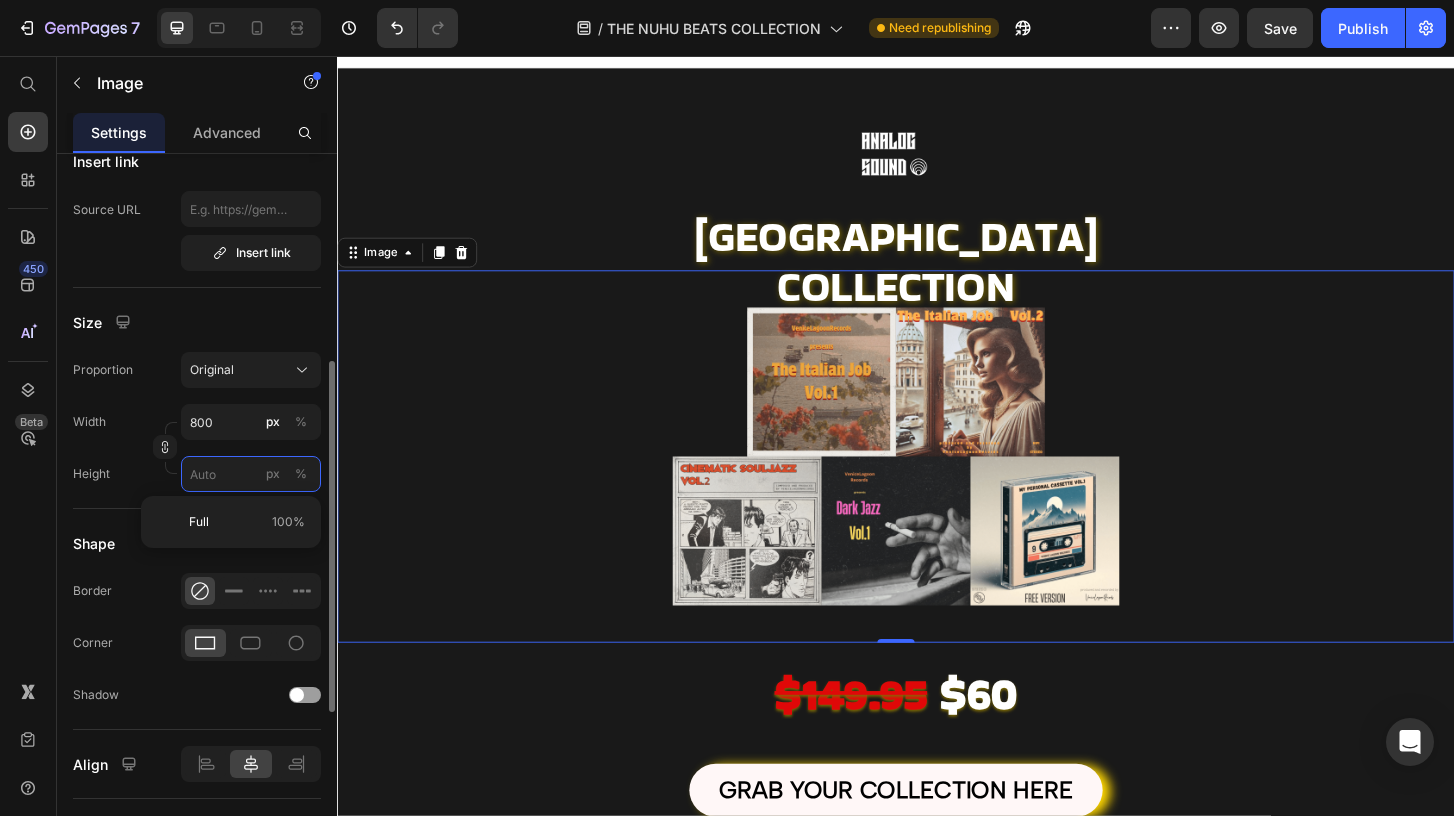 type 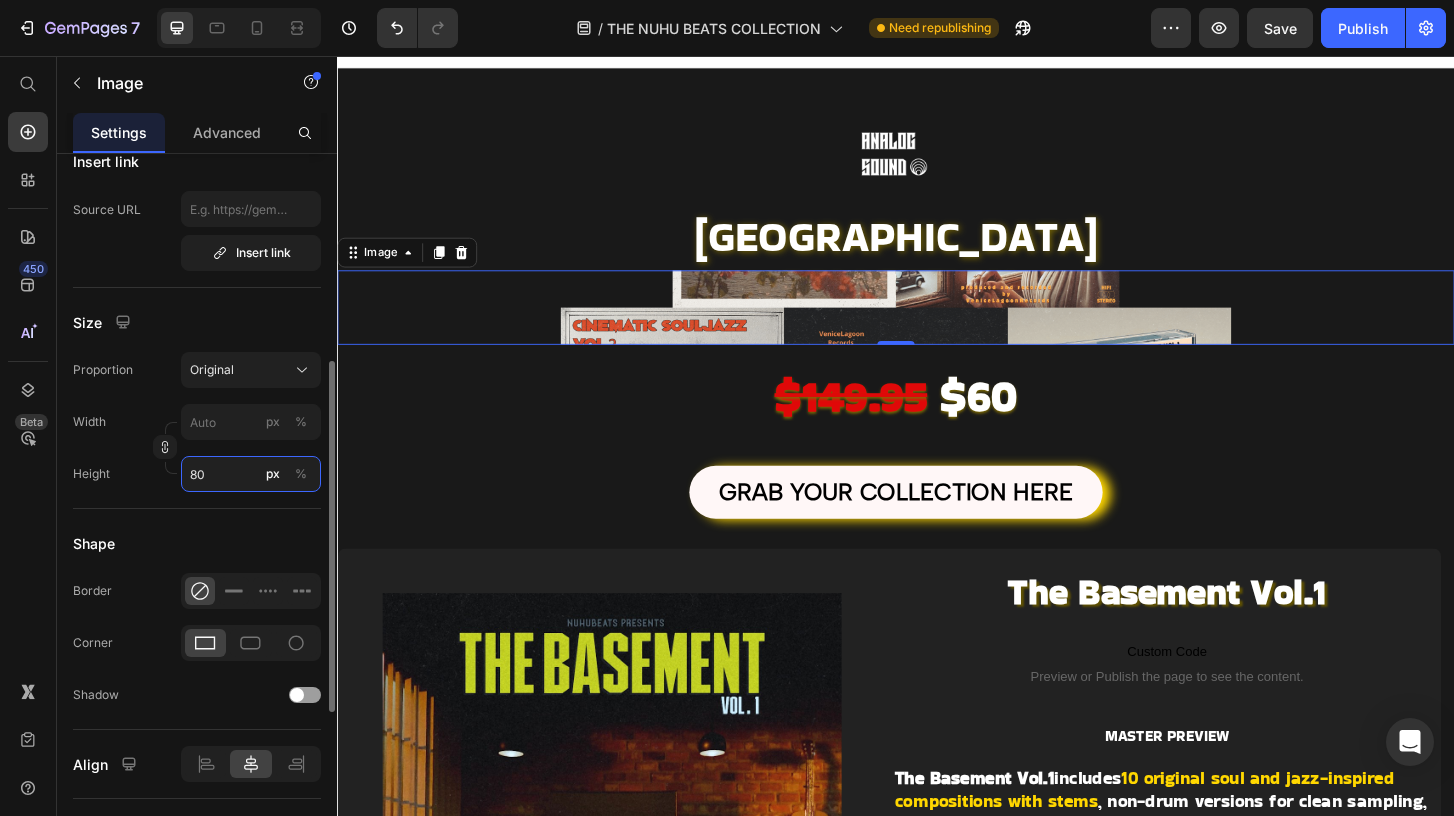 type on "8" 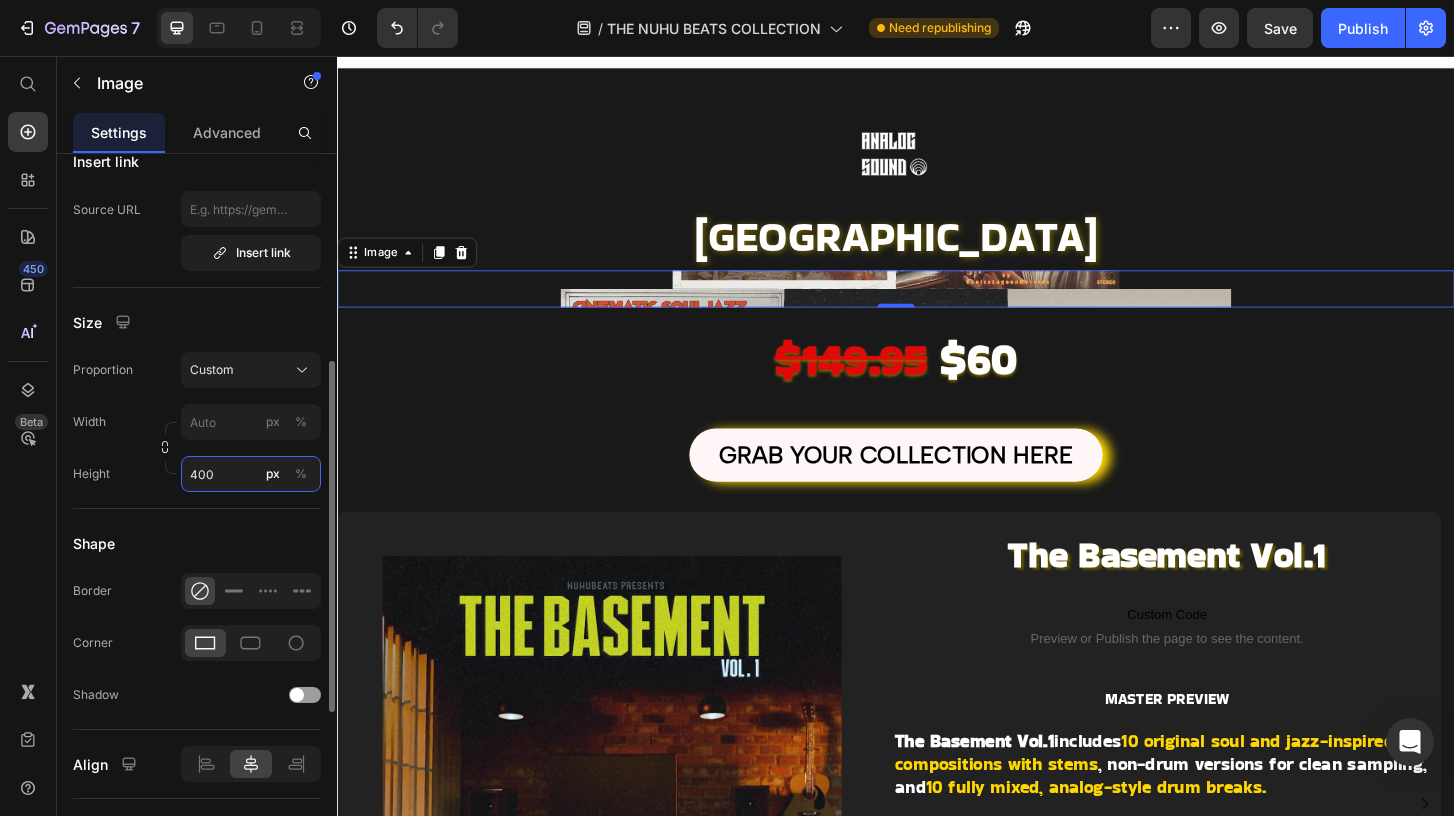 type on "8" 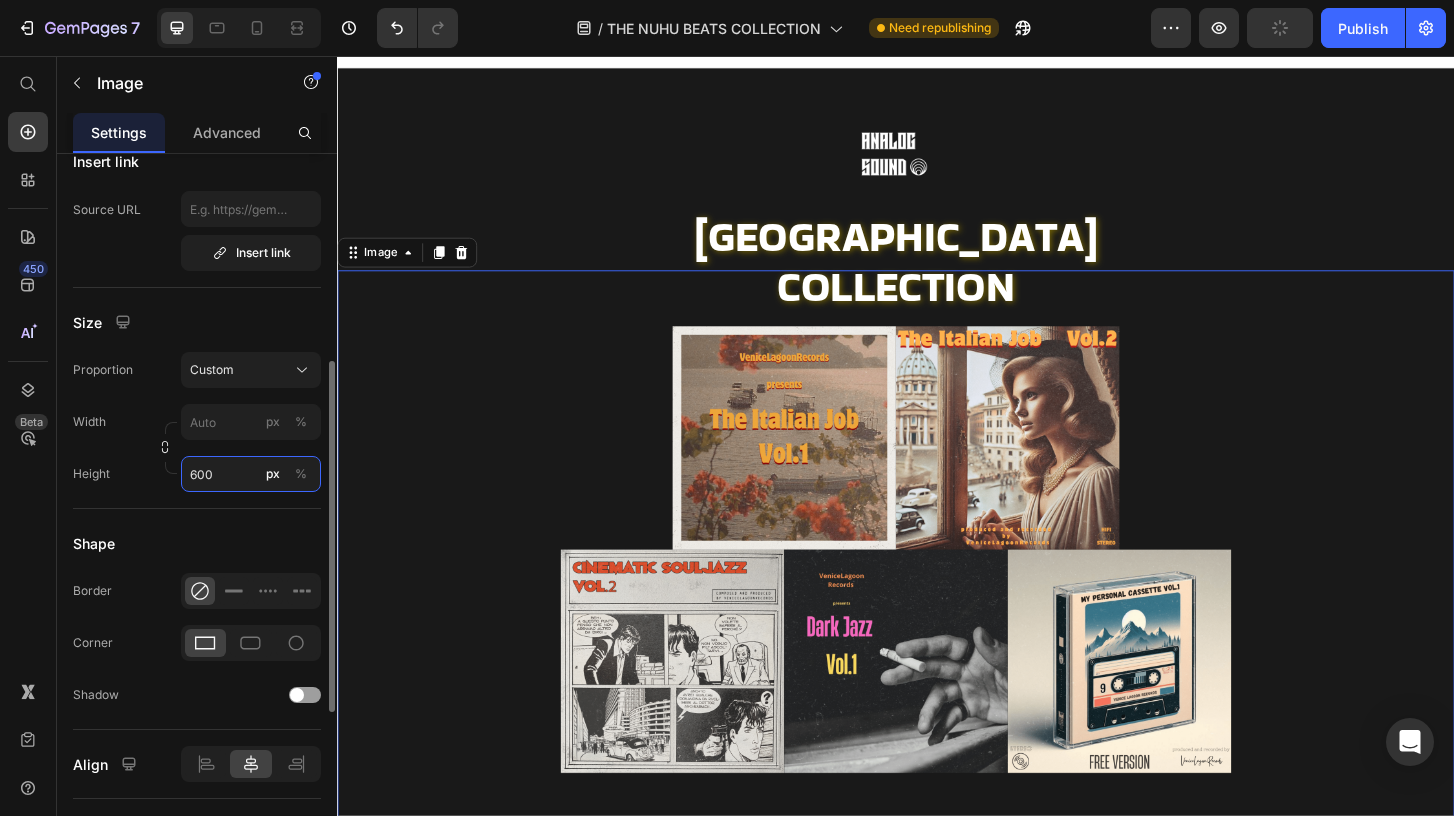 type on "8" 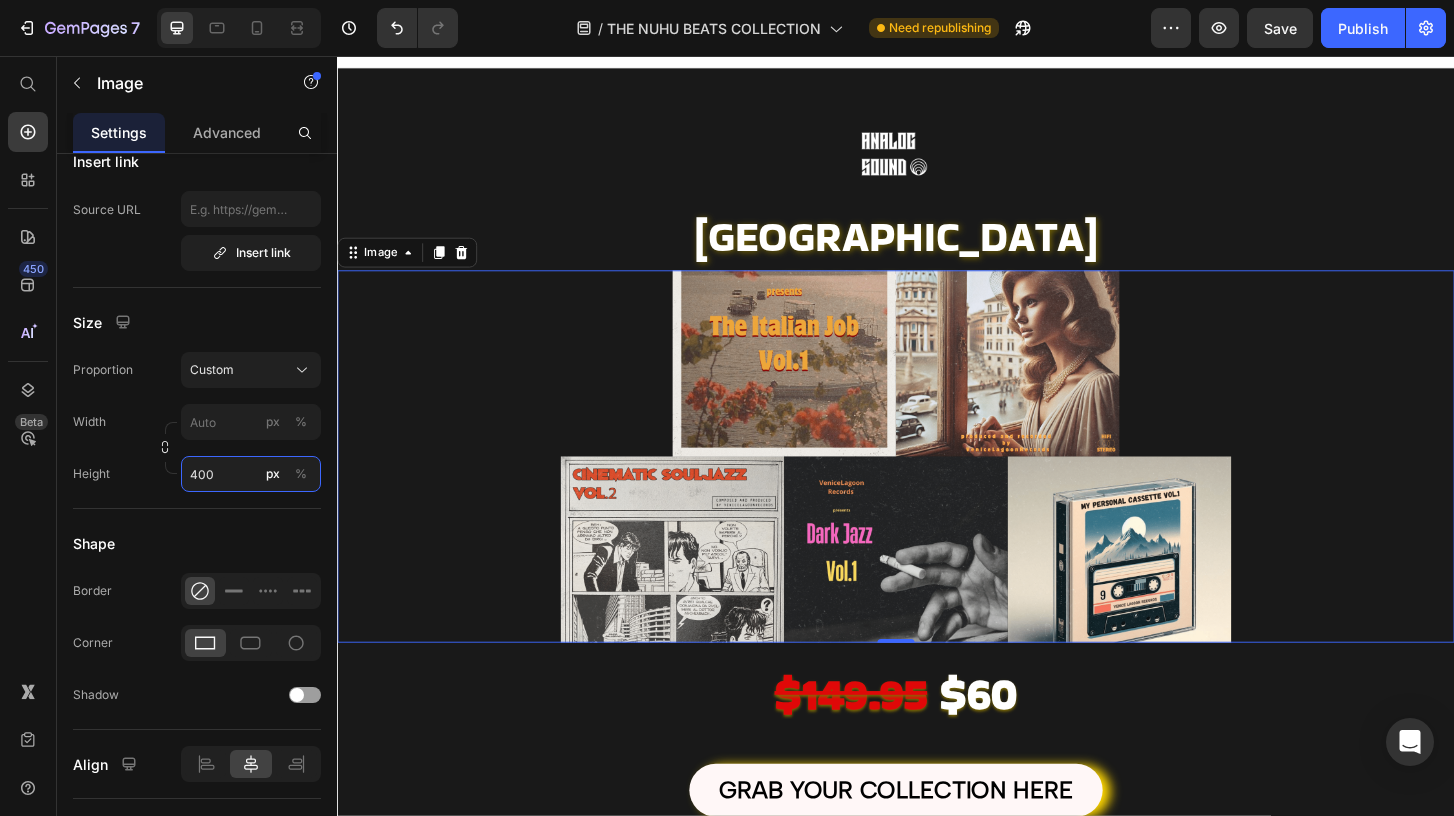 type on "400" 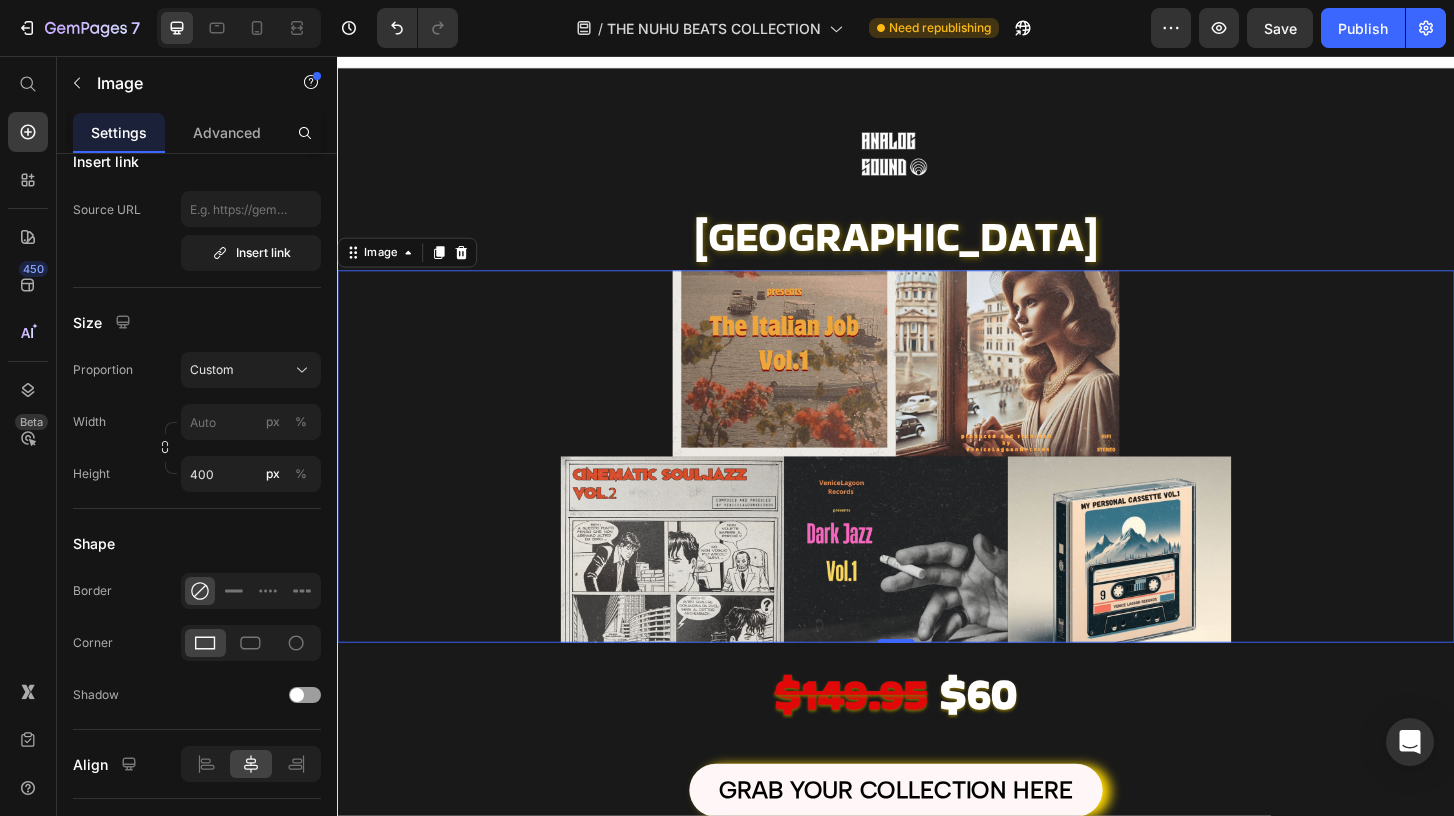 click at bounding box center (937, 486) 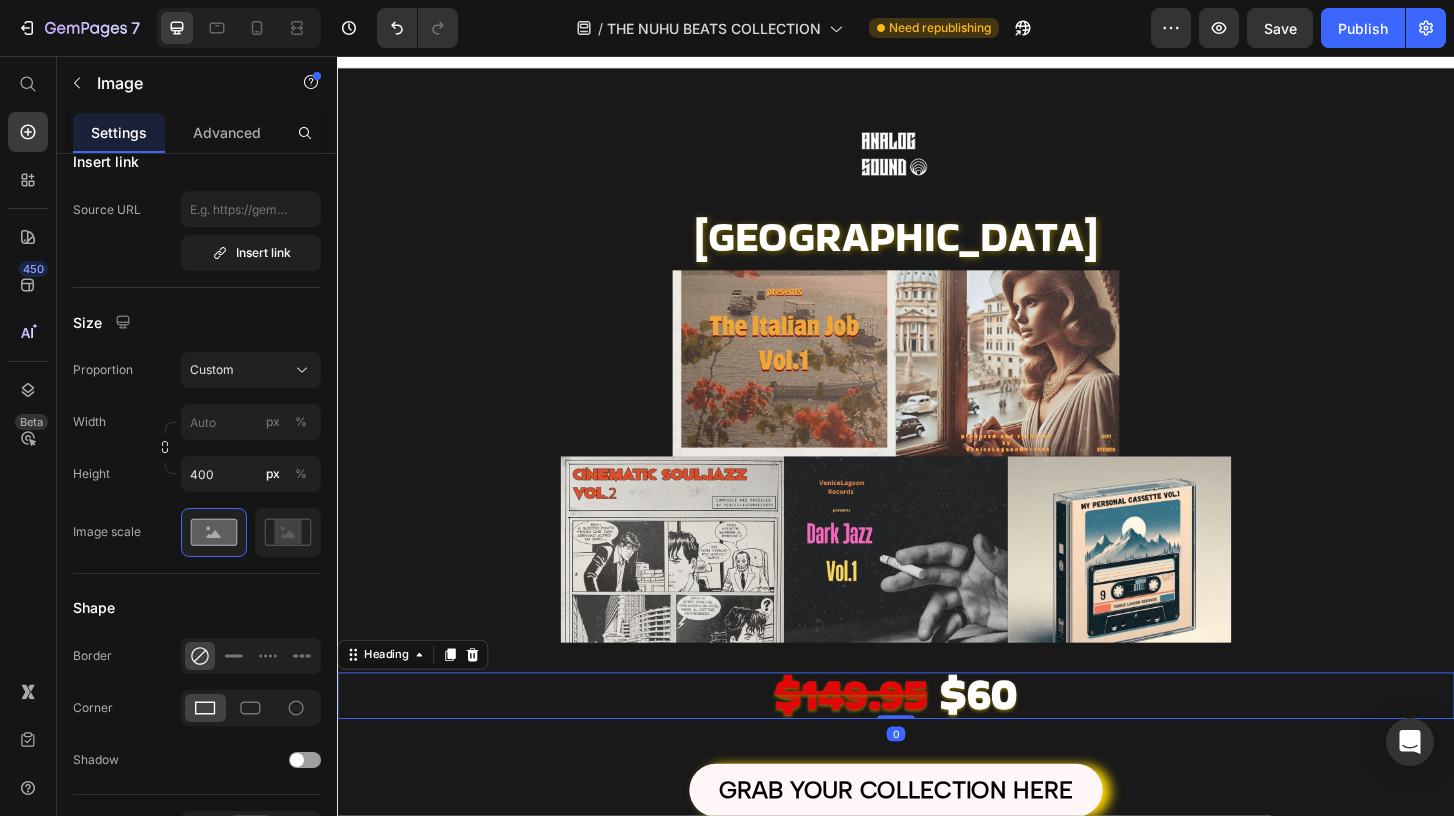 click on "⁠⁠⁠⁠⁠⁠⁠ $149.95   $60" at bounding box center (937, 743) 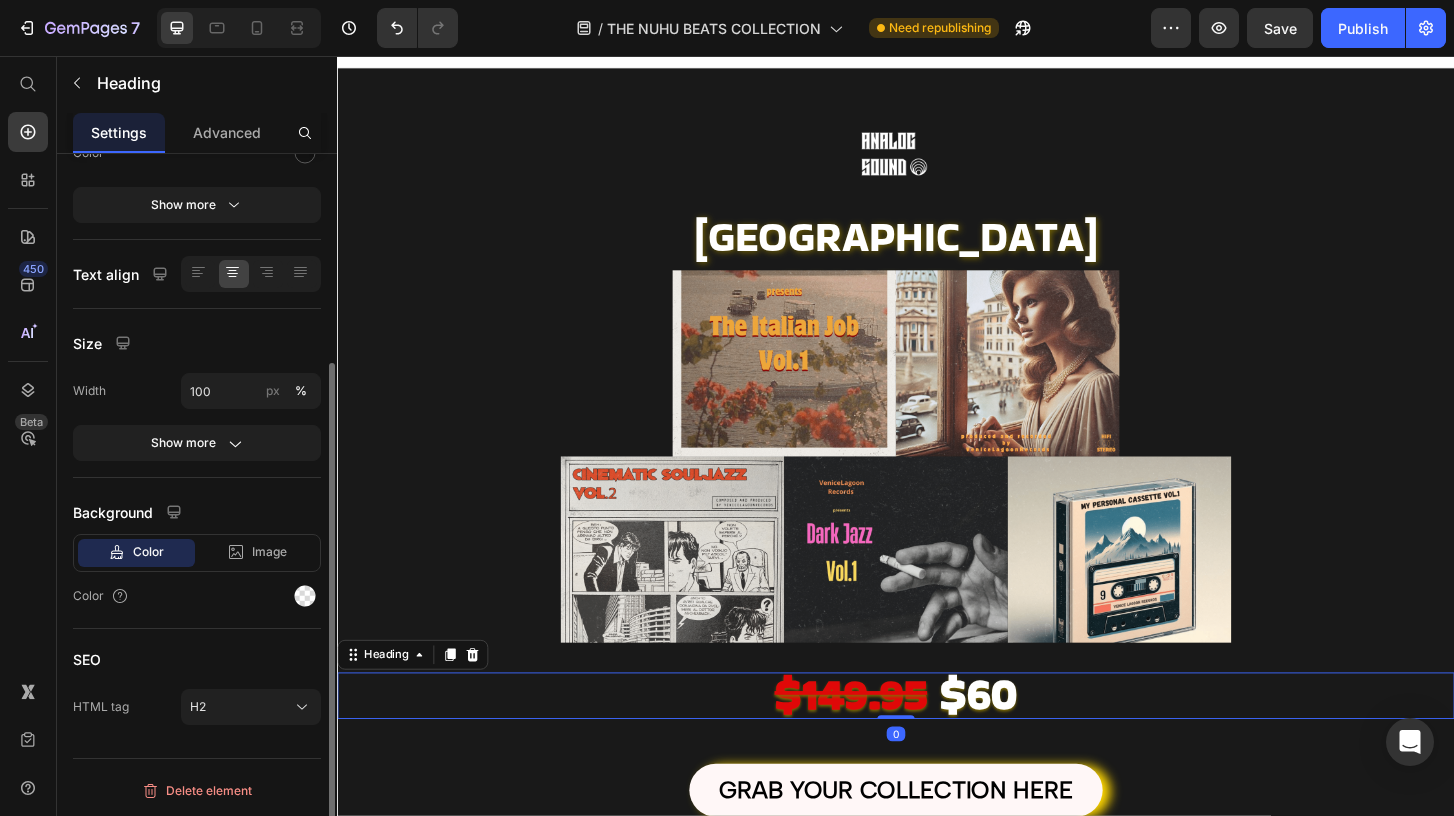 scroll, scrollTop: 0, scrollLeft: 0, axis: both 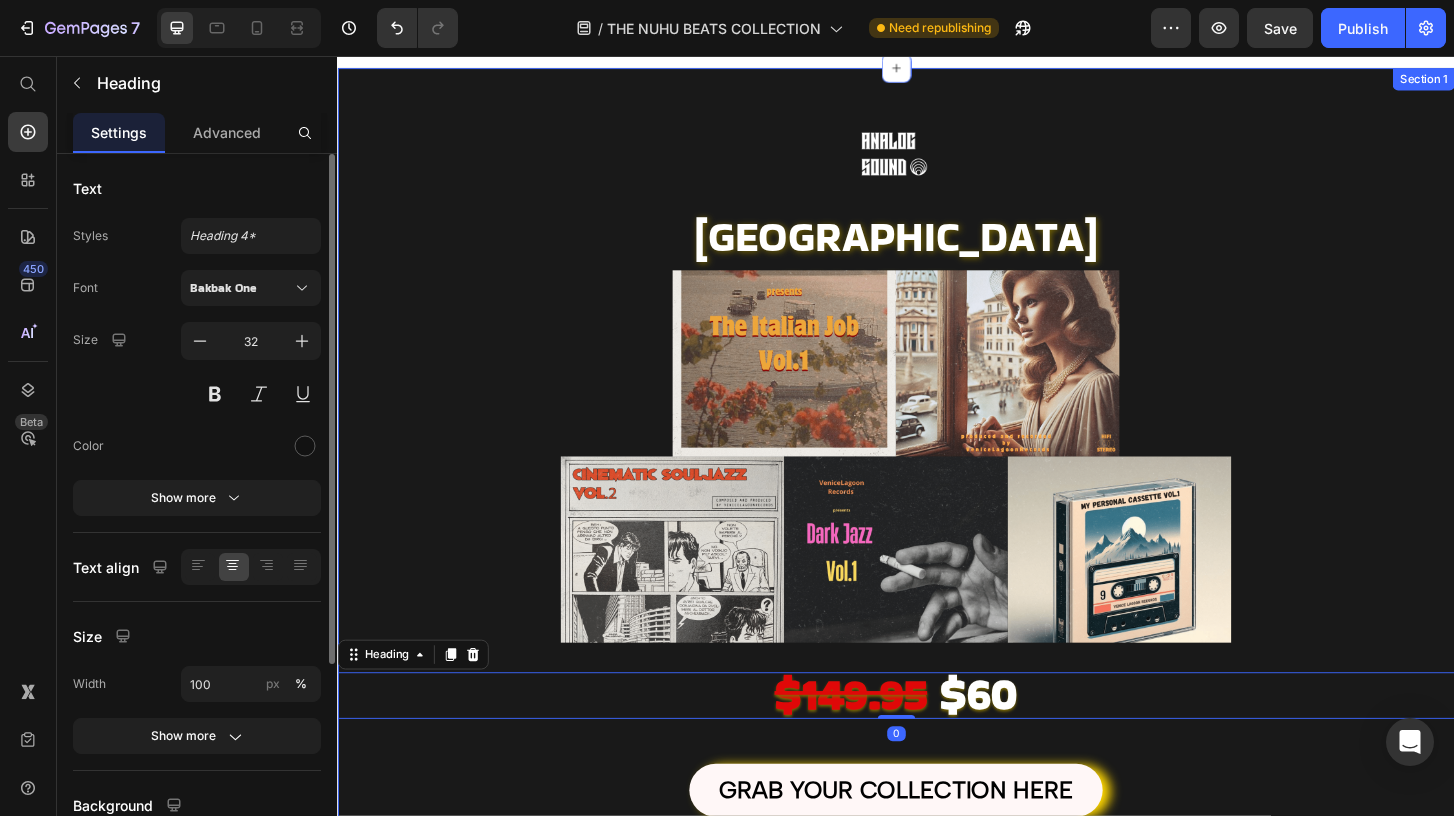 click at bounding box center (937, 486) 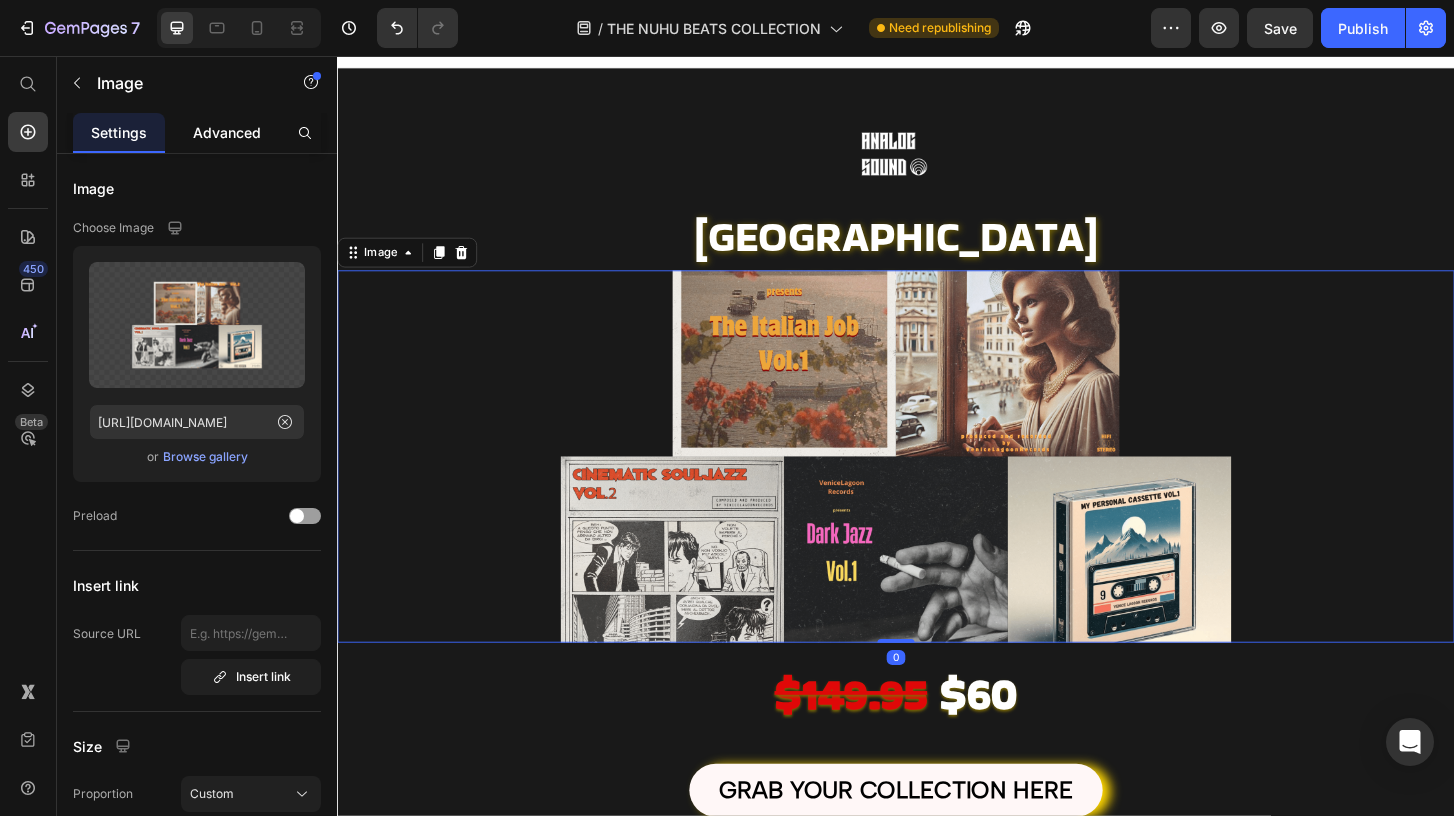 click on "Advanced" at bounding box center [227, 132] 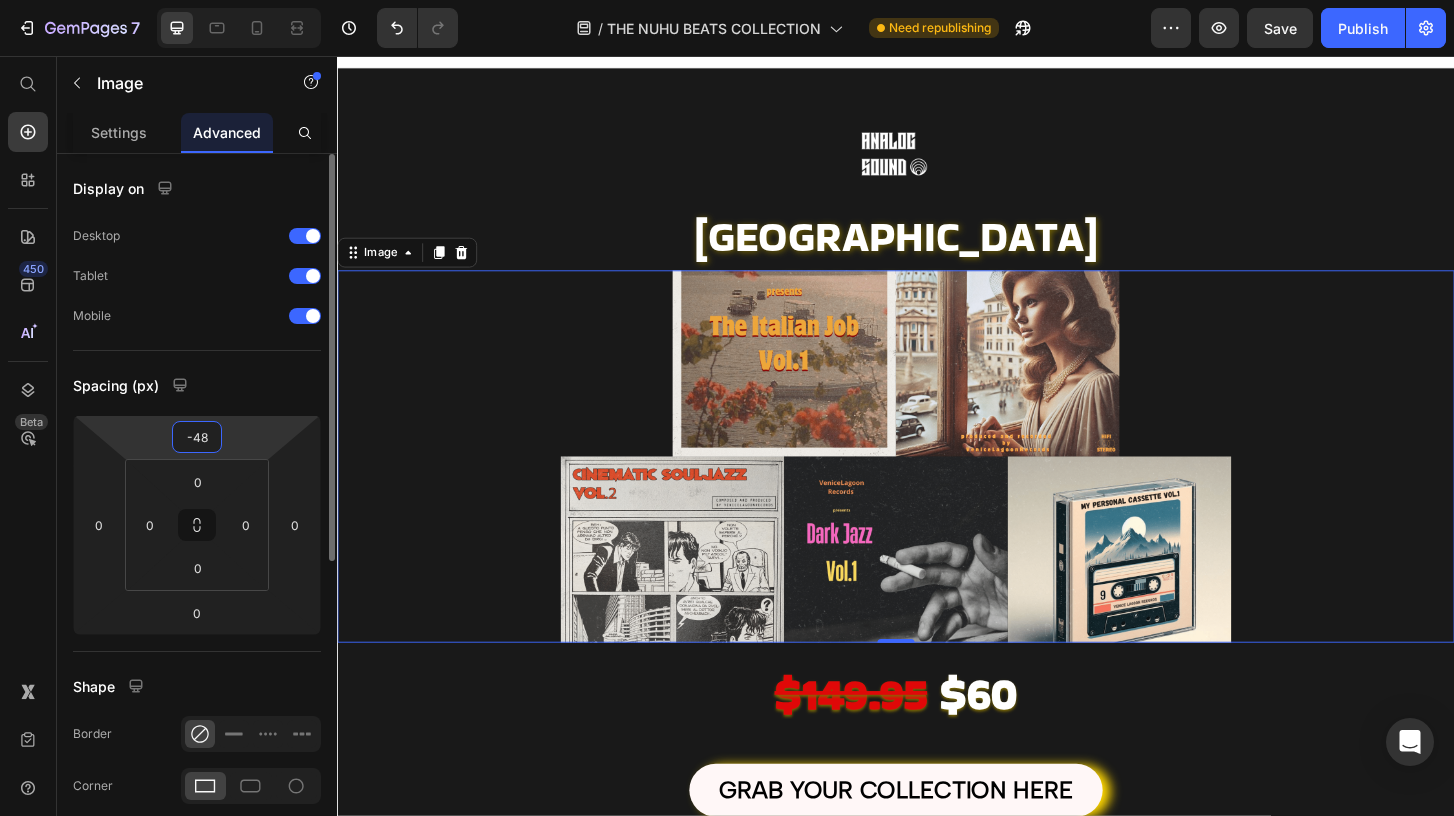click on "-48" at bounding box center (197, 437) 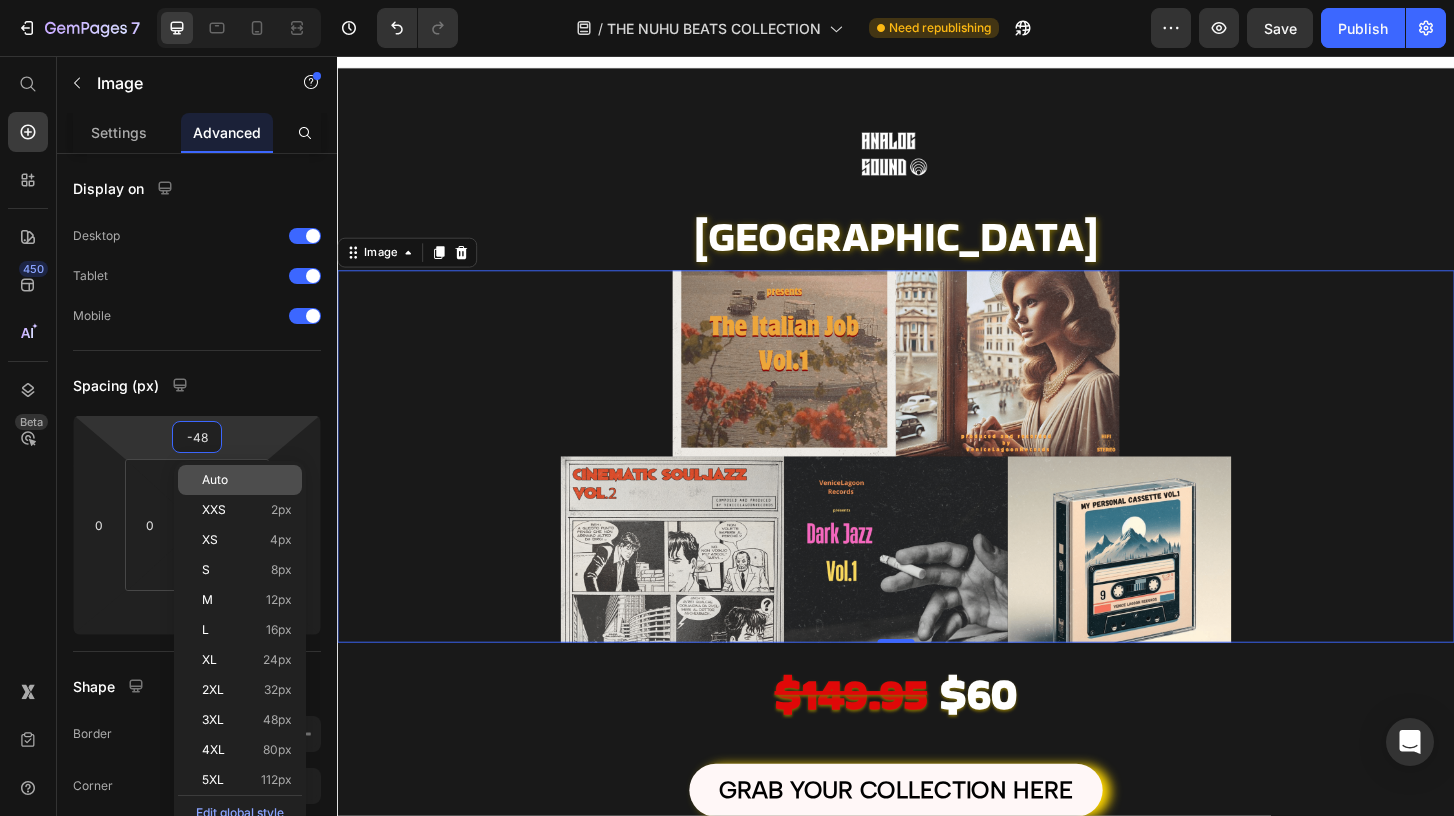 click on "Auto" at bounding box center [247, 480] 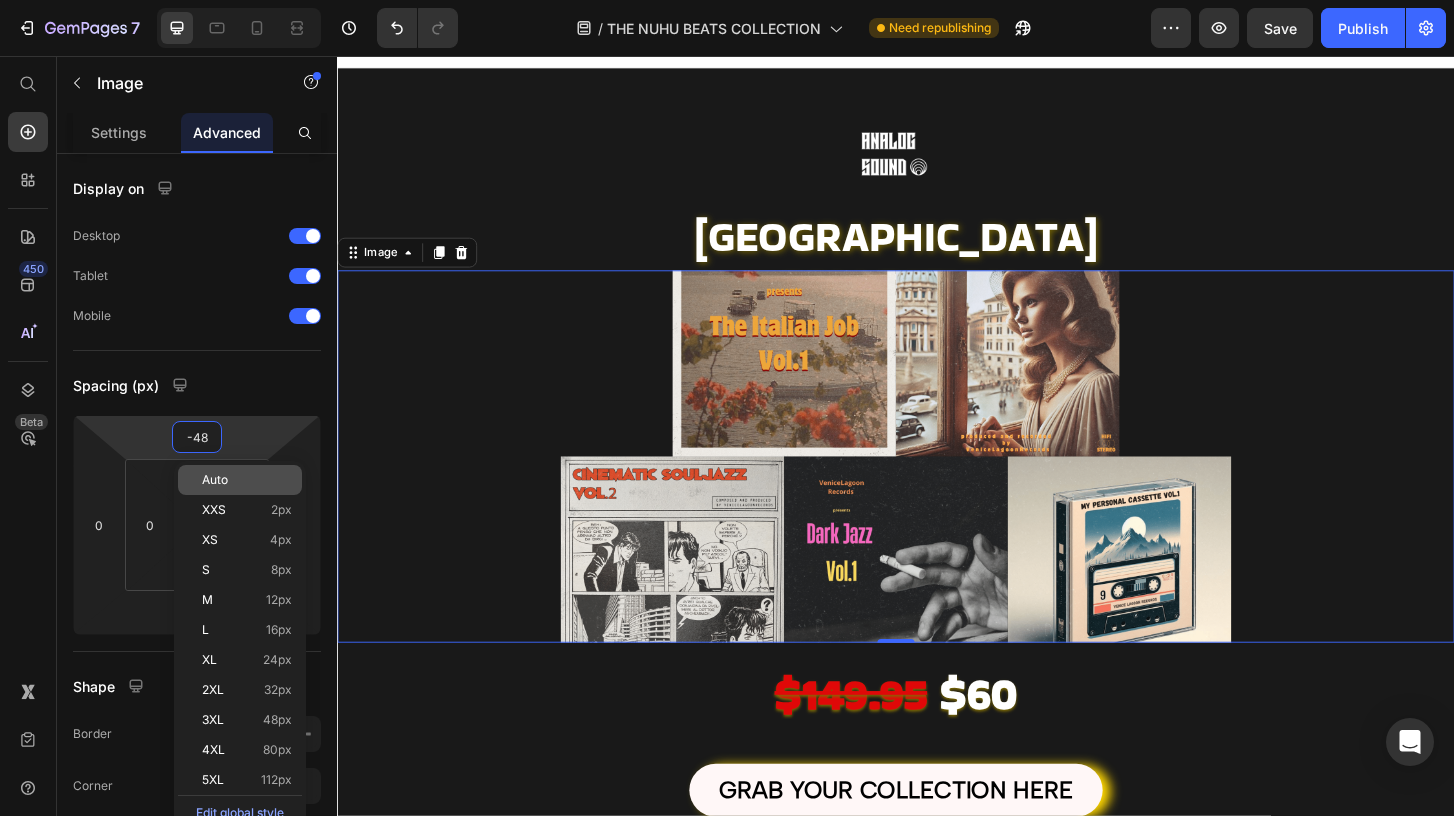 type 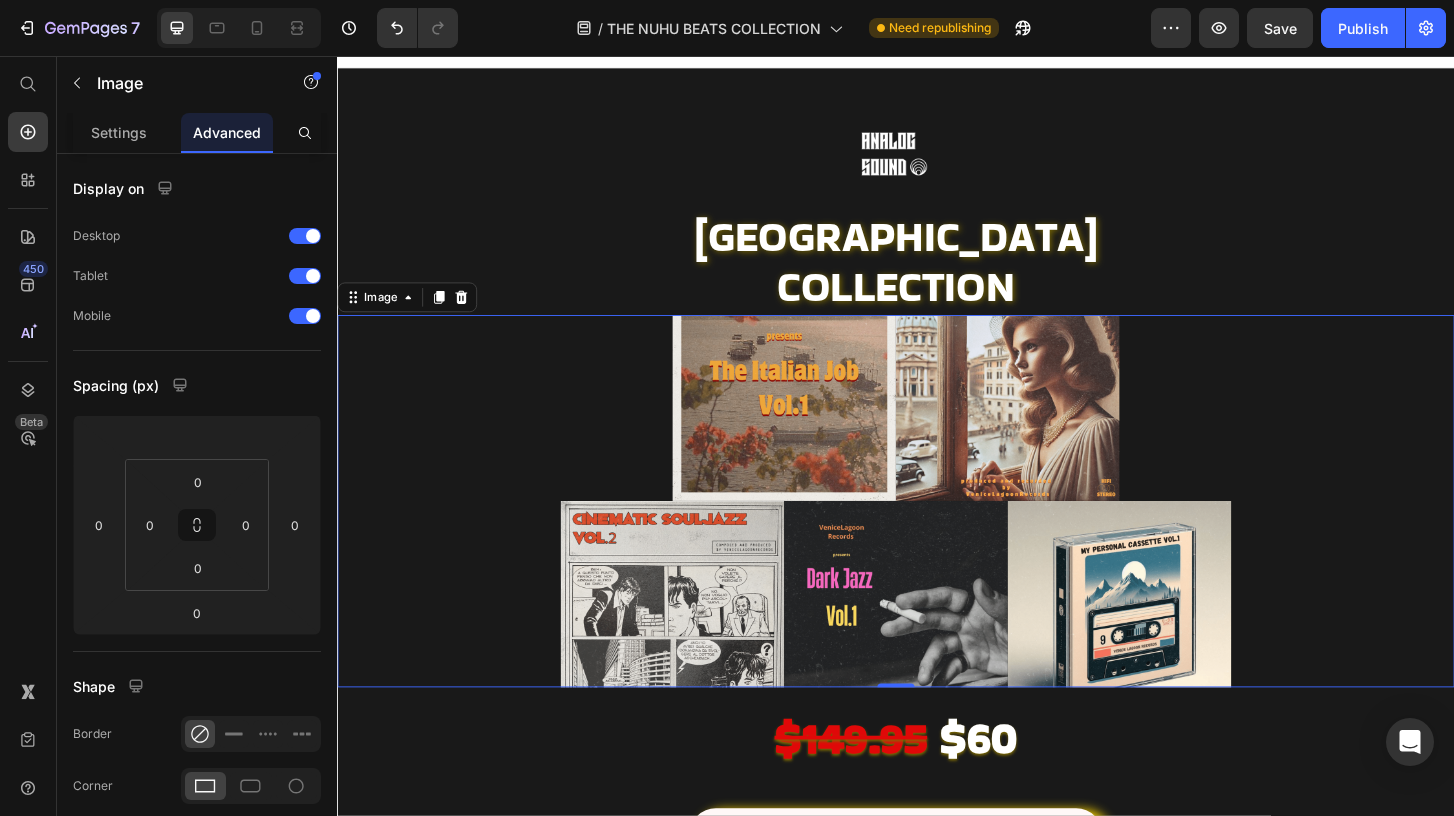 click at bounding box center [937, 534] 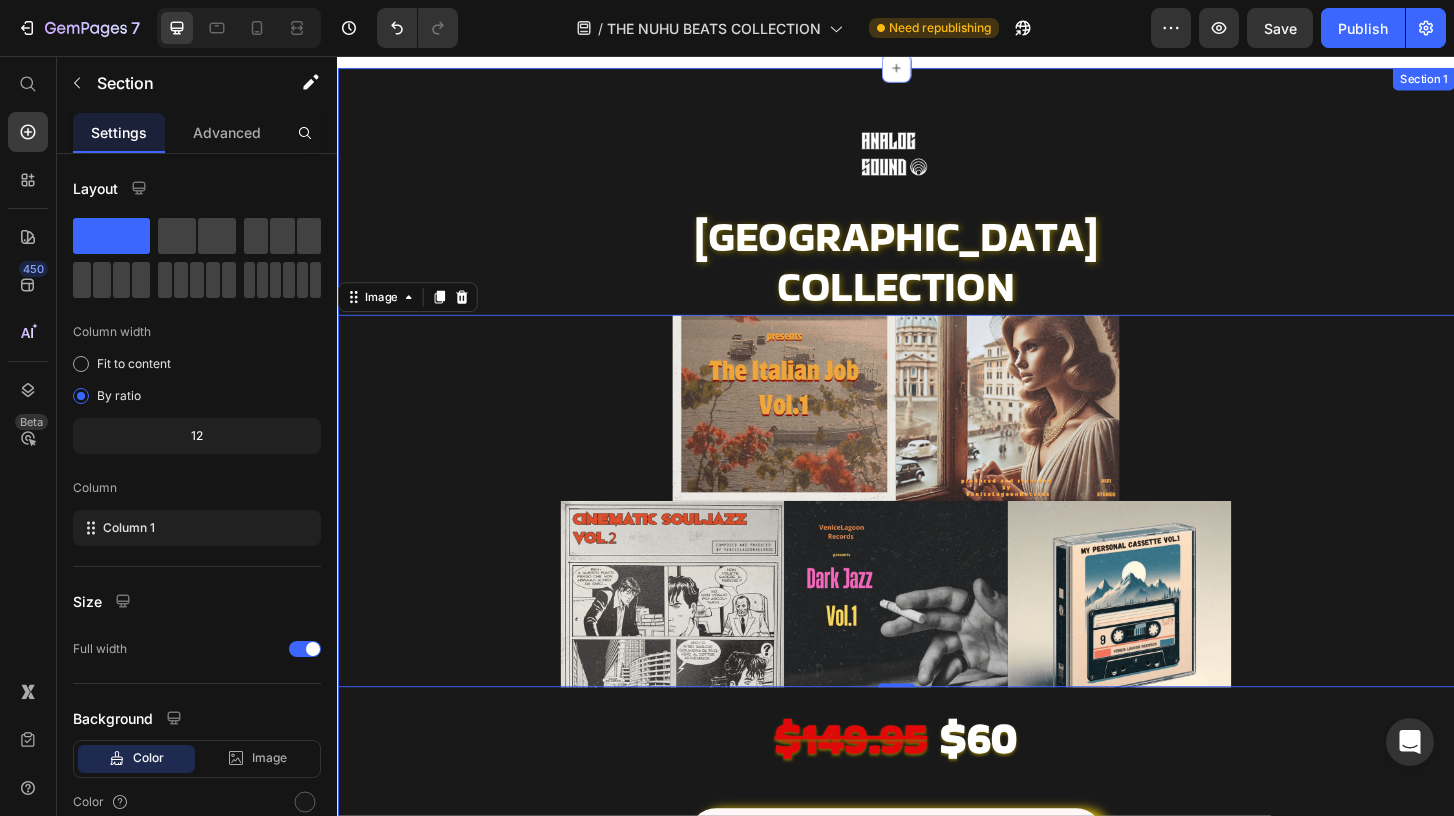 click on "Image ⁠⁠⁠⁠⁠⁠⁠ VENICE LAGOON COLLECTION Heading Image   0 ⁠⁠⁠⁠⁠⁠⁠ $149.95   $60 Heading GRAB YOUR COLLECTION HERE Button
Image The Basement Vol.1   Heading
Custom Code
Preview or Publish the page to see the content. Custom Code MASTER PREVIEW Text Block The Basement Vol.1  includes  10 original soul and jazz-inspired compositions with stems , non-drum versions for clean sampling, and  10 fully mixed, analog-style drum breaks. Designed by Nuhu Beats, this pack captures the essence of vintage instrumentation blended with boom bap grit.  Every composition is labeled with key and BPM, making it easy to flip, chop, and layer into your next track. Heading Row Image Memories   Heading
Custom Code
Preview or Publish the page to see the content. Custom Code MASTER PREVIEW Text Block MEMORIES  includes  10 high-quality, soul-drenched compositions with stems  and   no-percussion versions for full creative control.  Row" at bounding box center (937, 857) 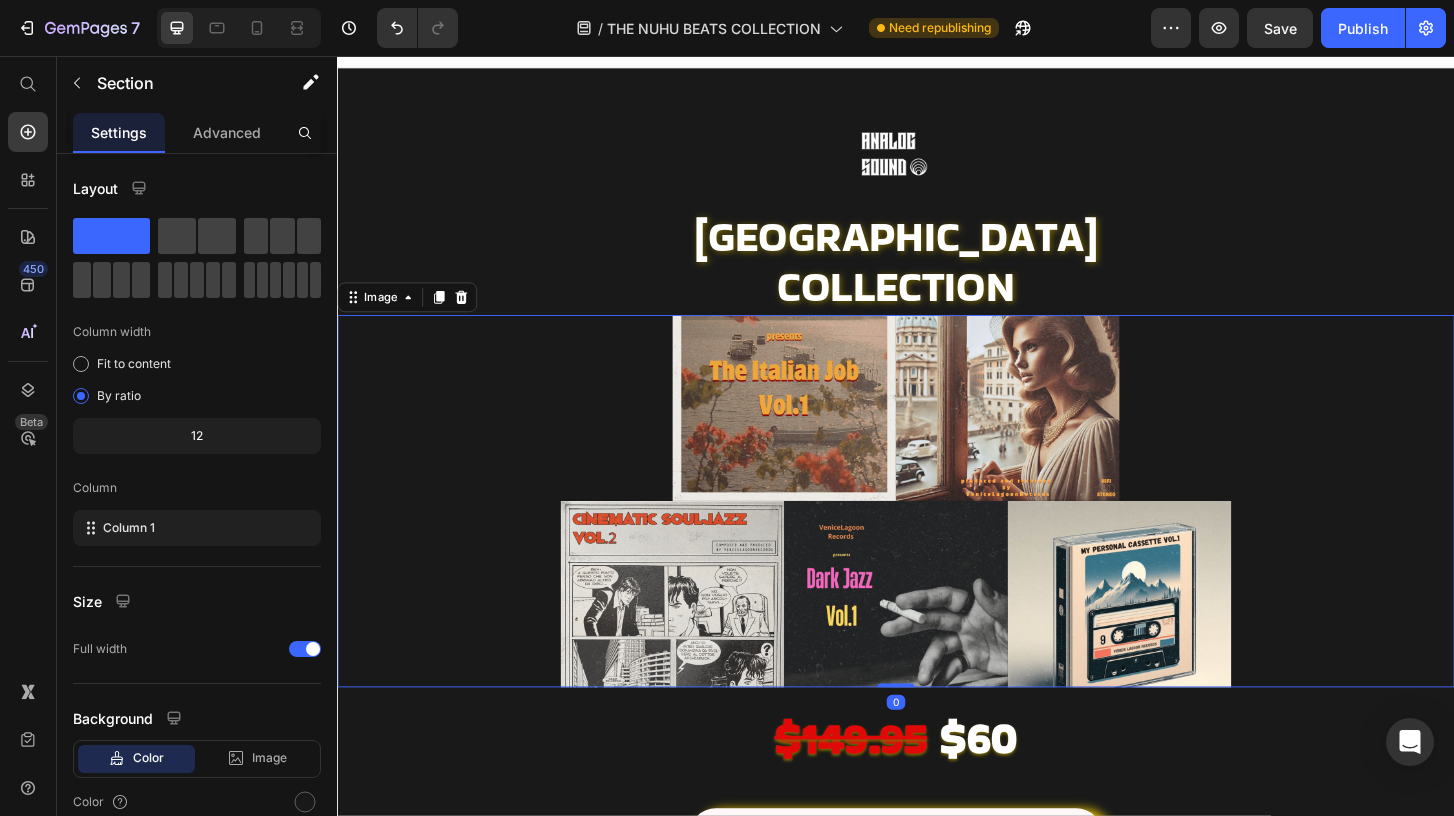 click at bounding box center [937, 534] 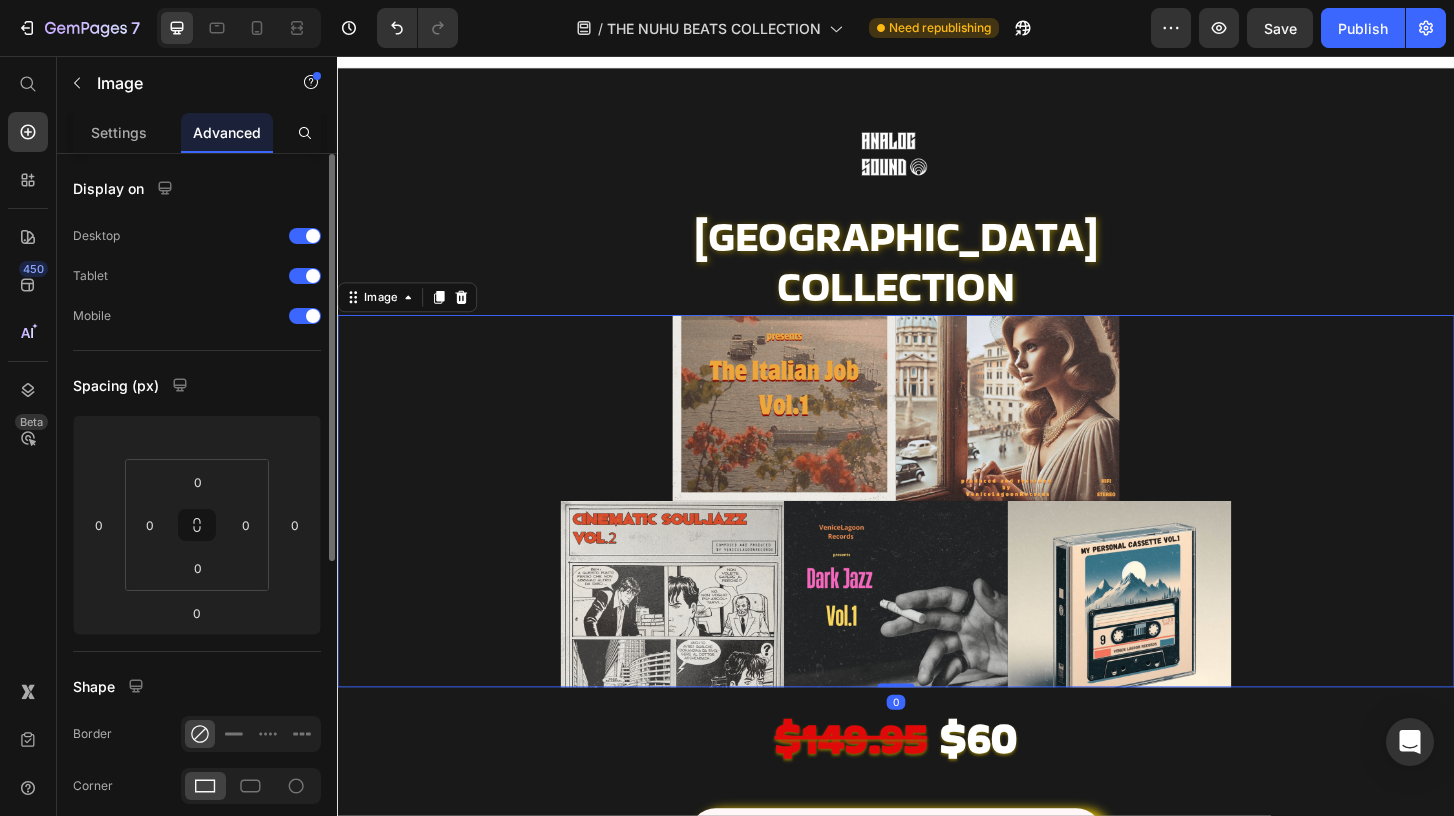 click on "Spacing (px) 0 0 0 0 0 0 0" 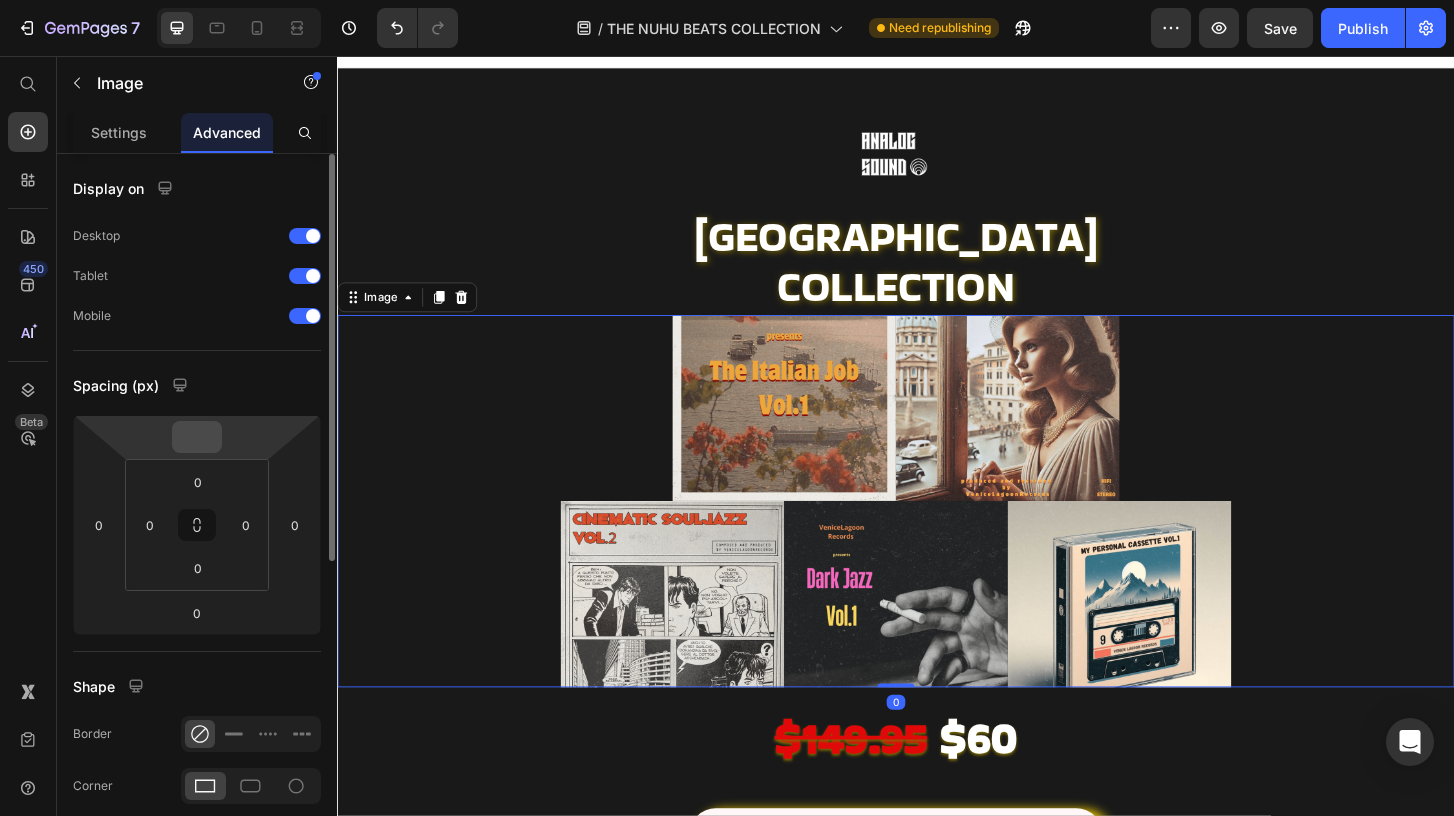 click at bounding box center (197, 437) 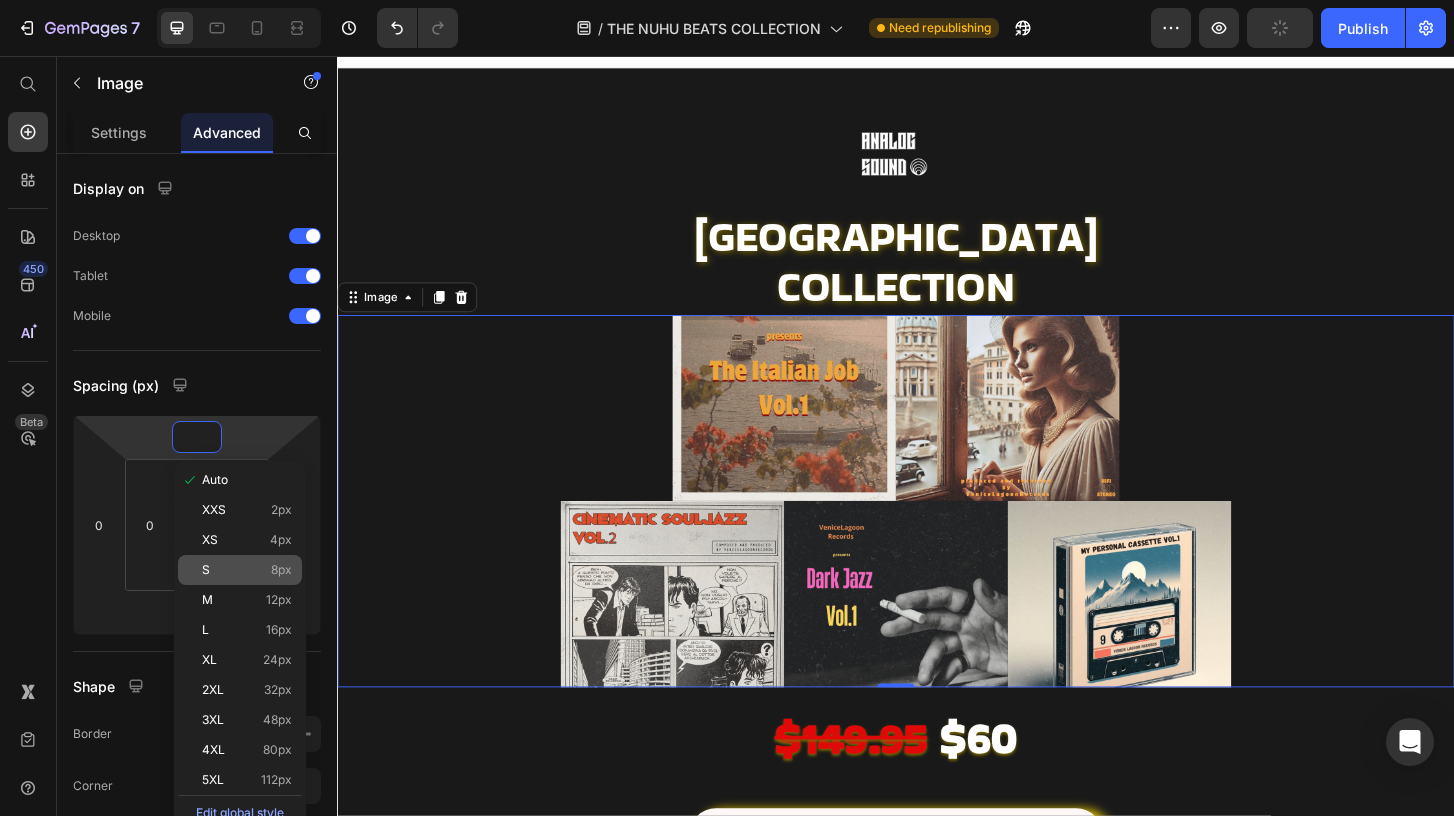 click on "S 8px" 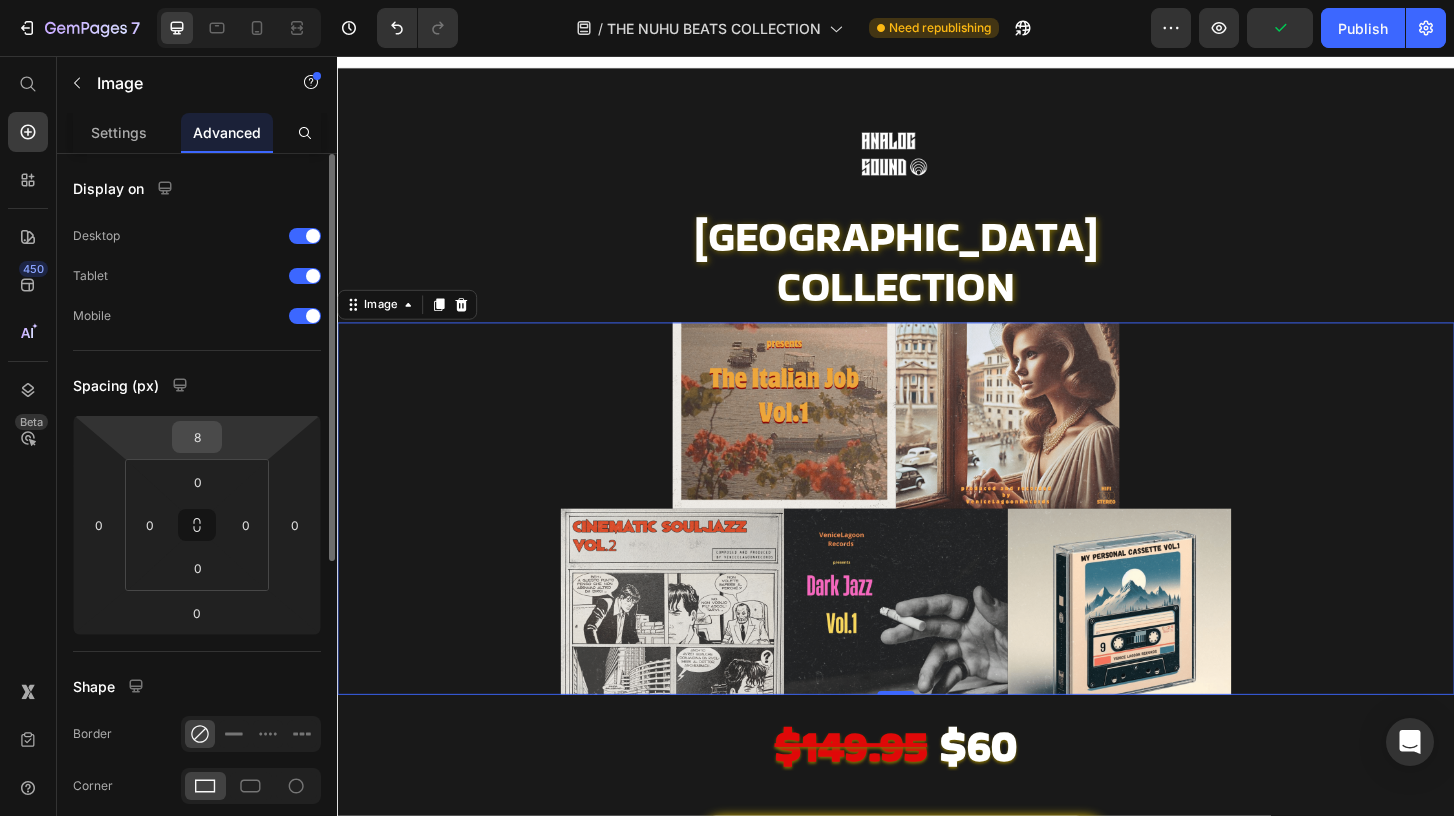 click on "8" at bounding box center (197, 437) 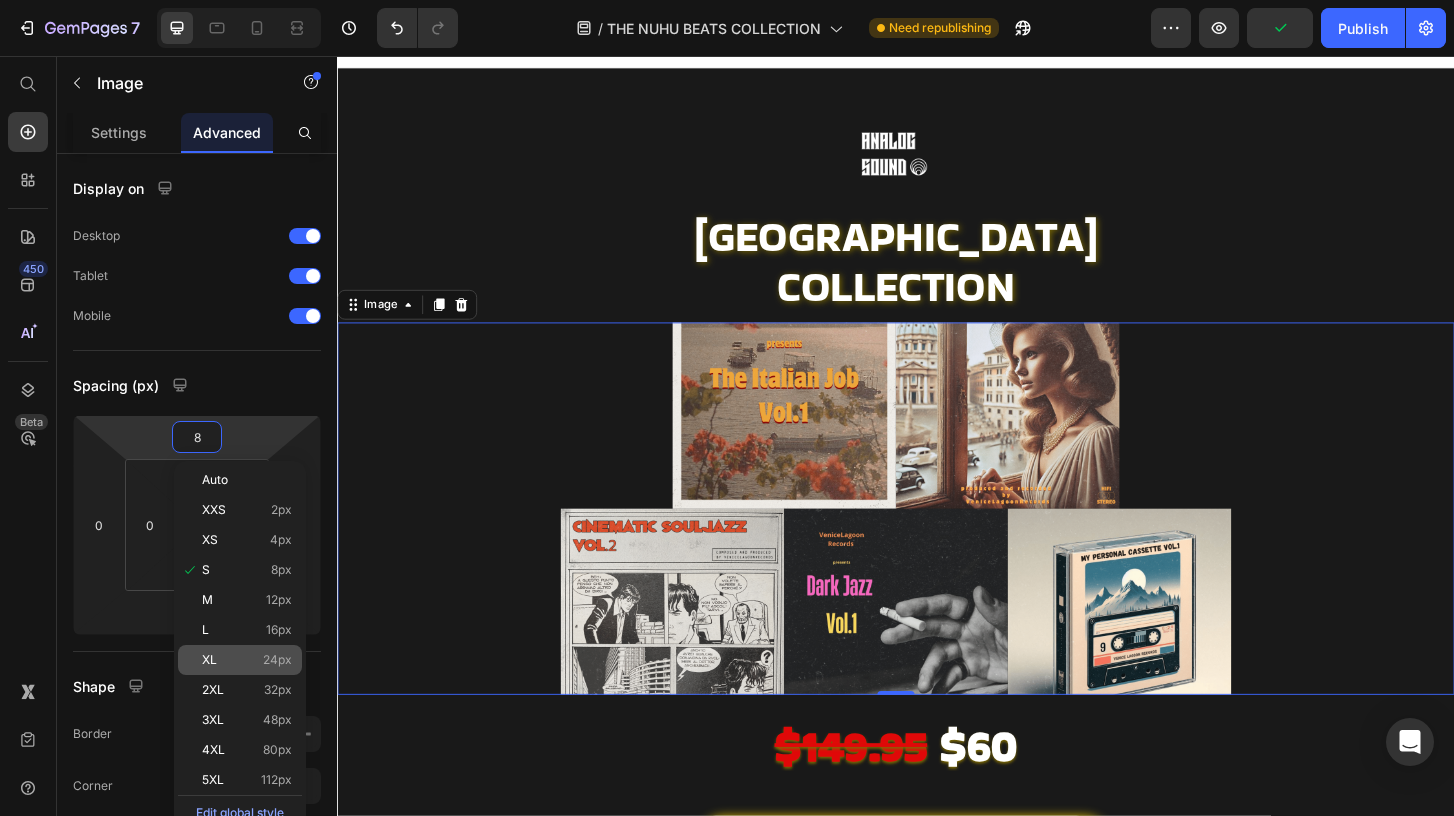 click on "24px" at bounding box center [277, 660] 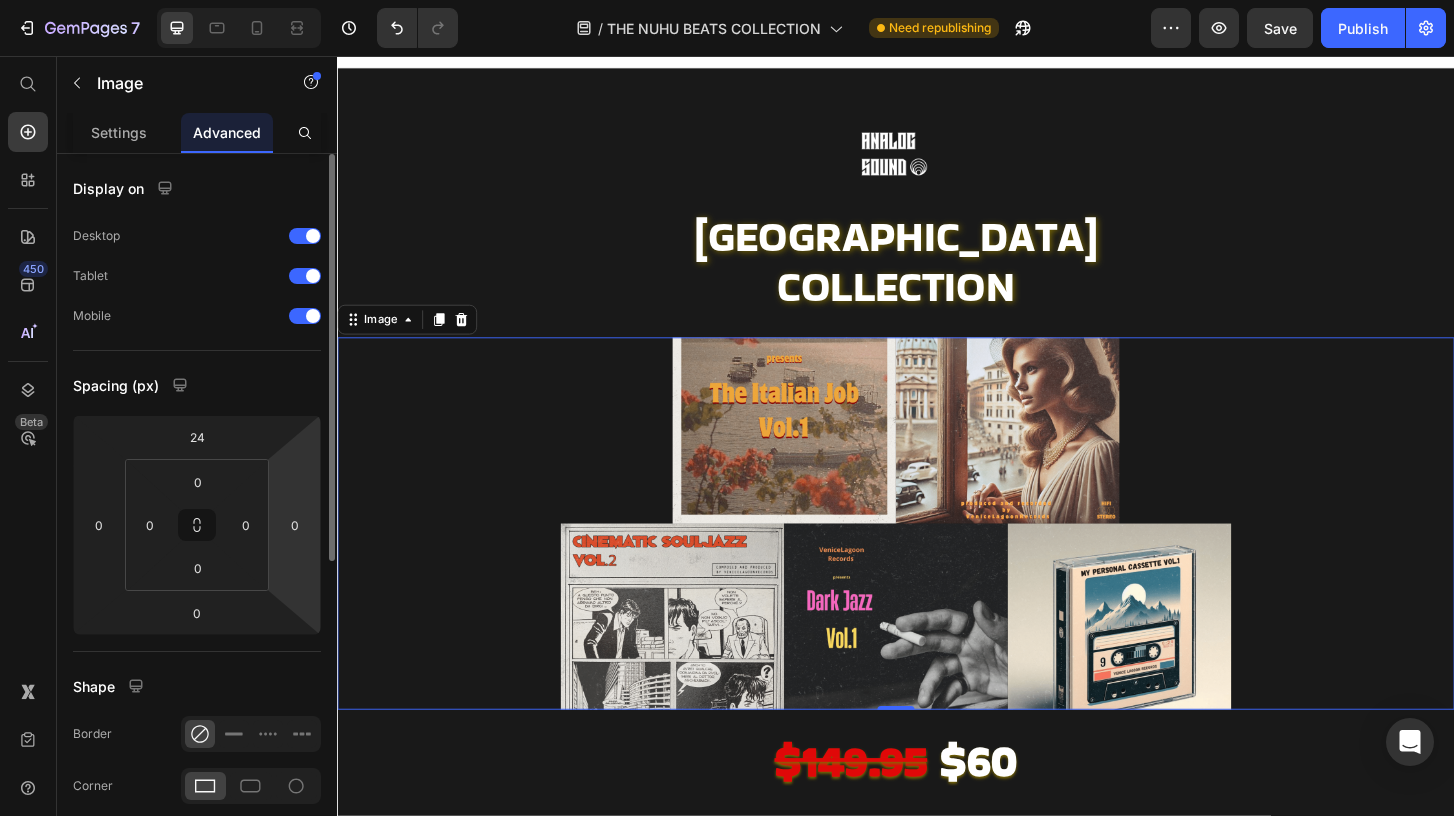 type on "8" 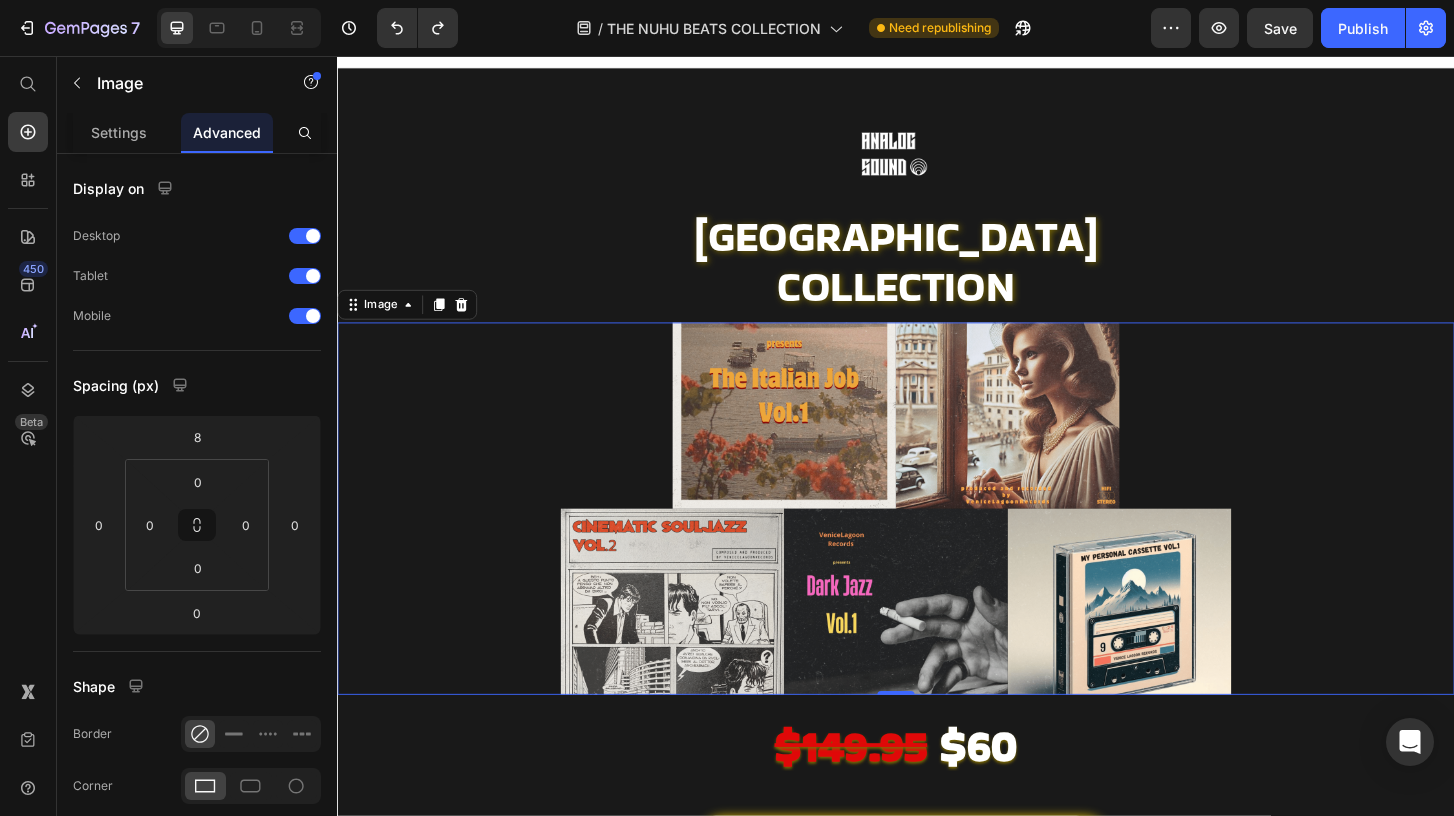 type 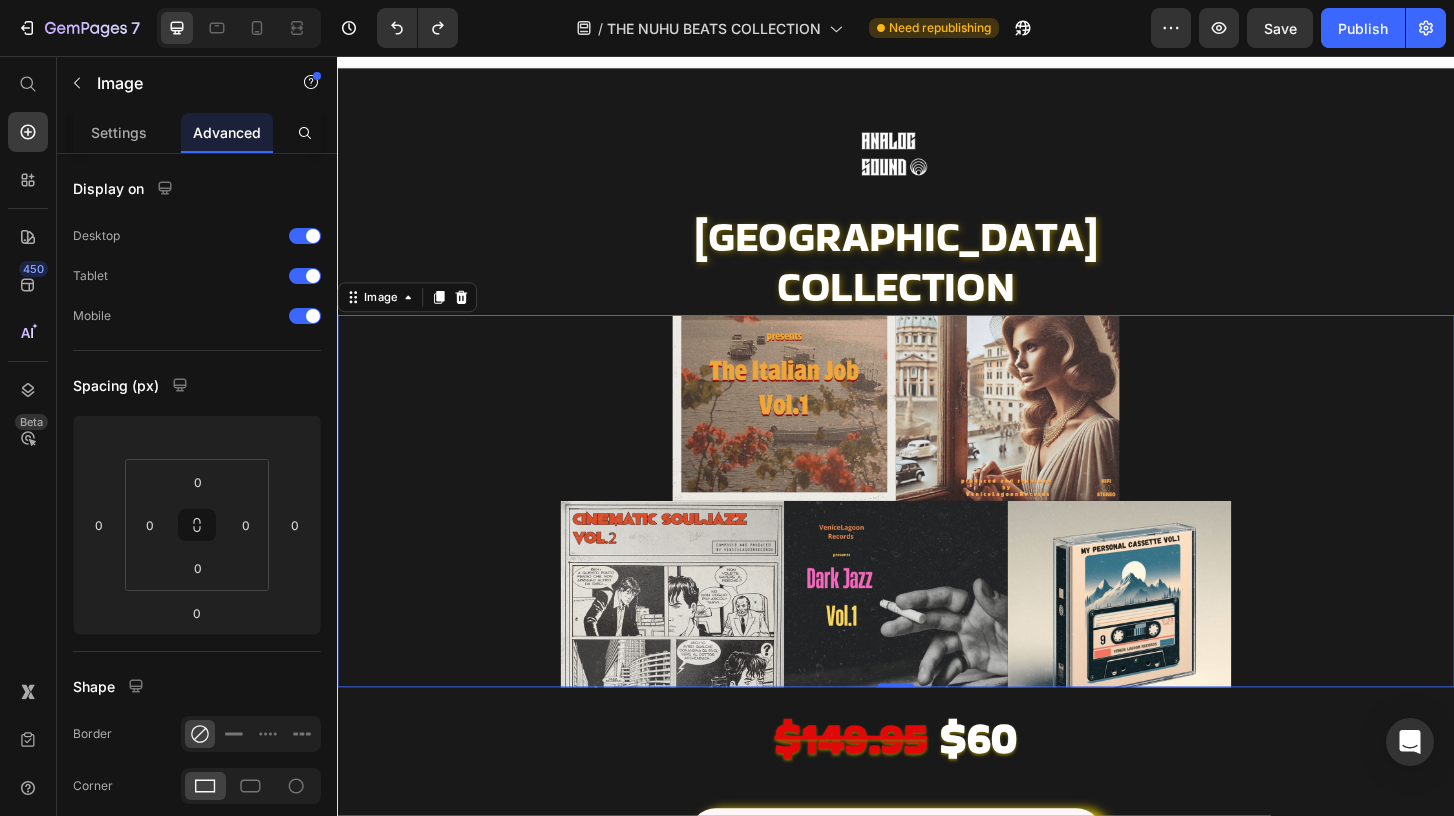 drag, startPoint x: 862, startPoint y: 484, endPoint x: 849, endPoint y: 479, distance: 13.928389 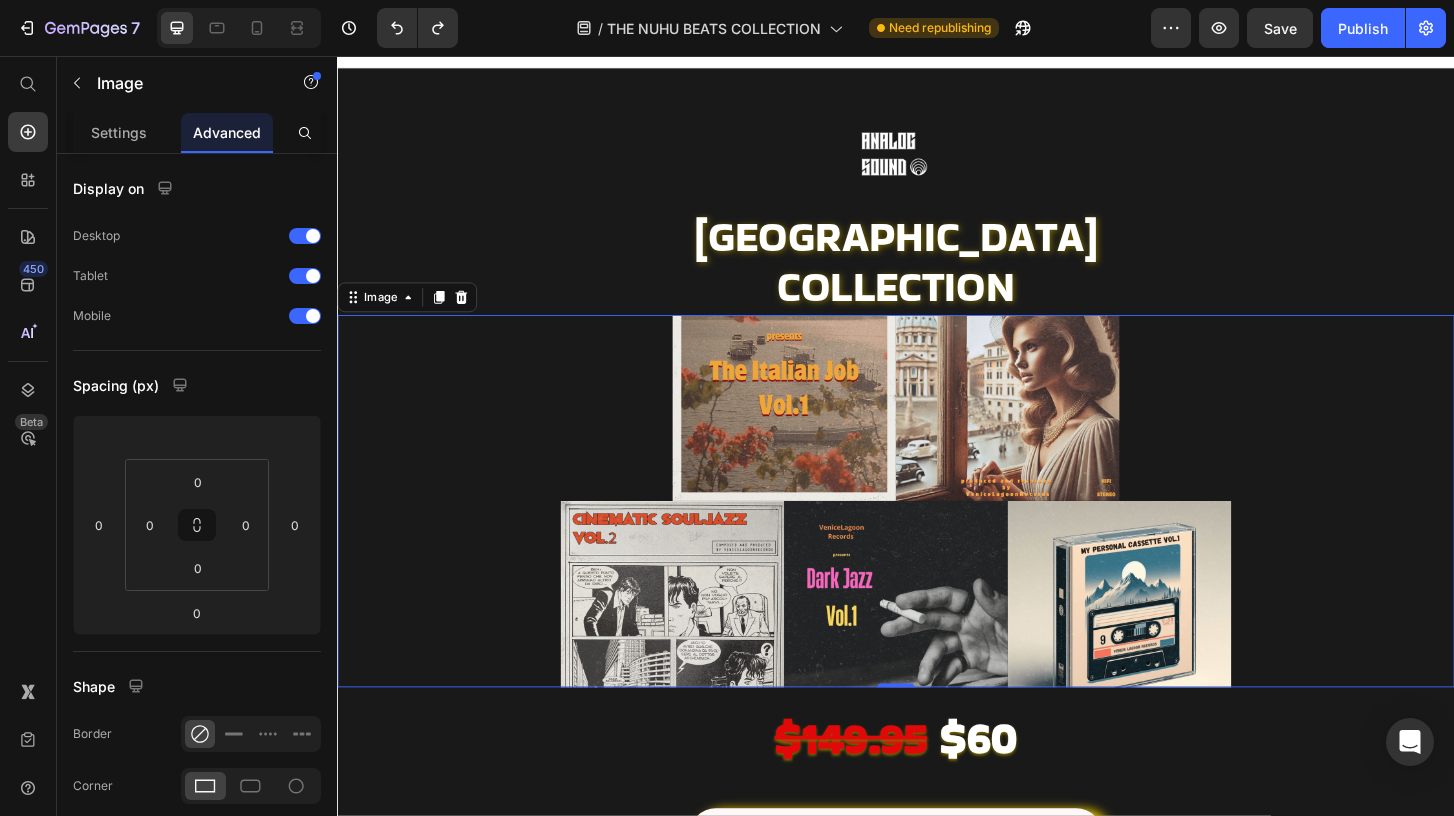 click at bounding box center [937, 534] 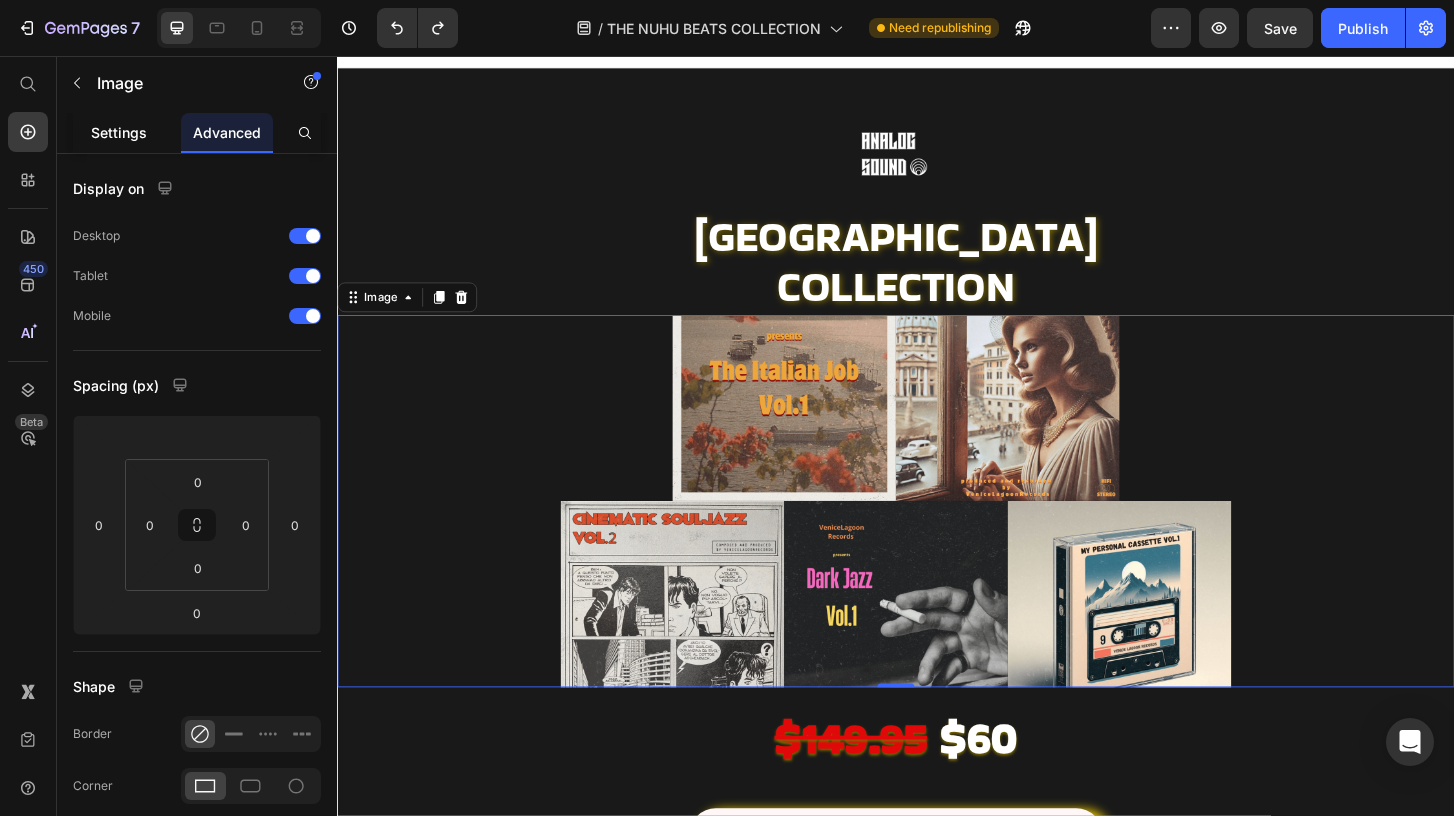 click on "Settings" 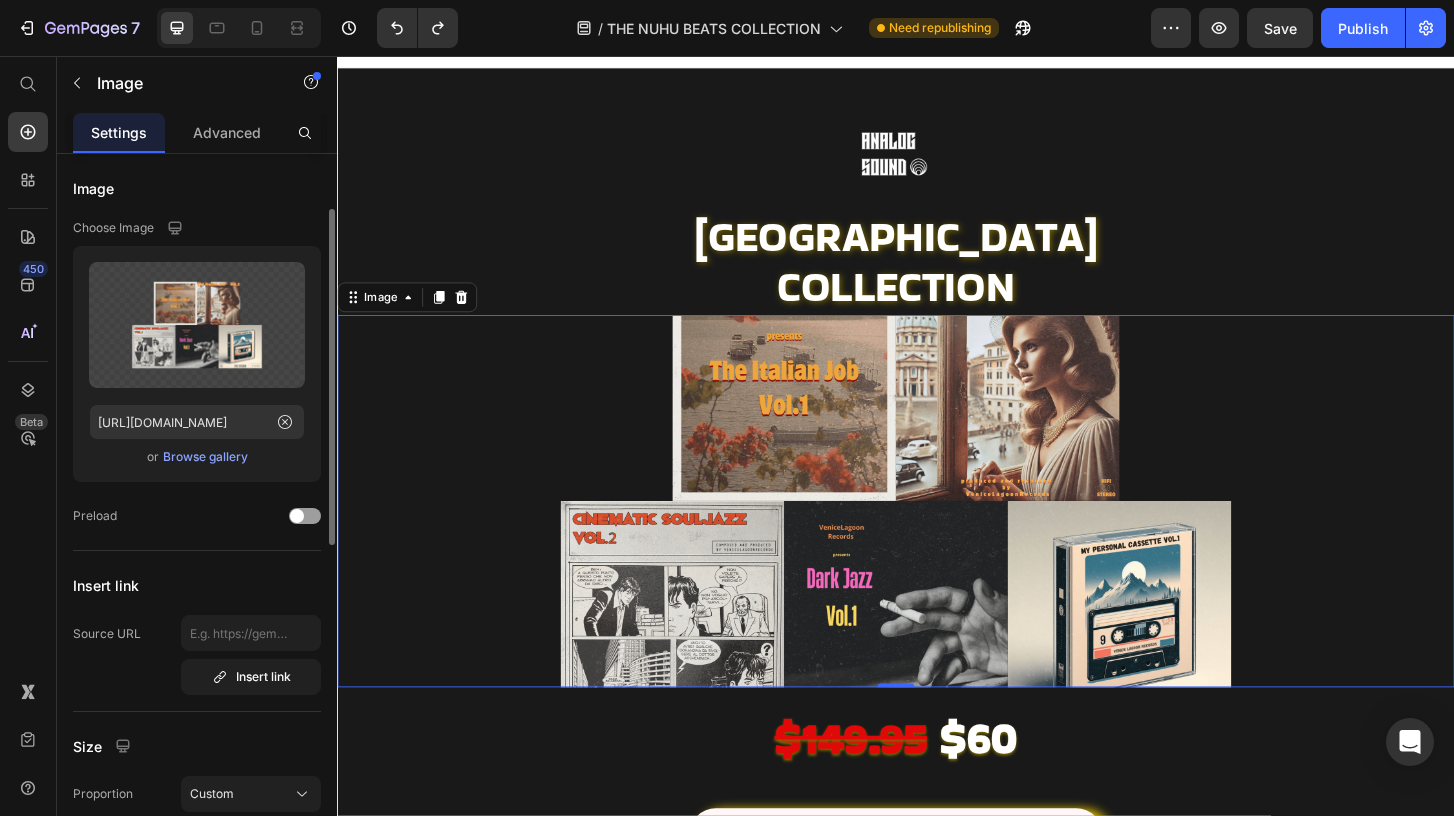 scroll, scrollTop: 336, scrollLeft: 0, axis: vertical 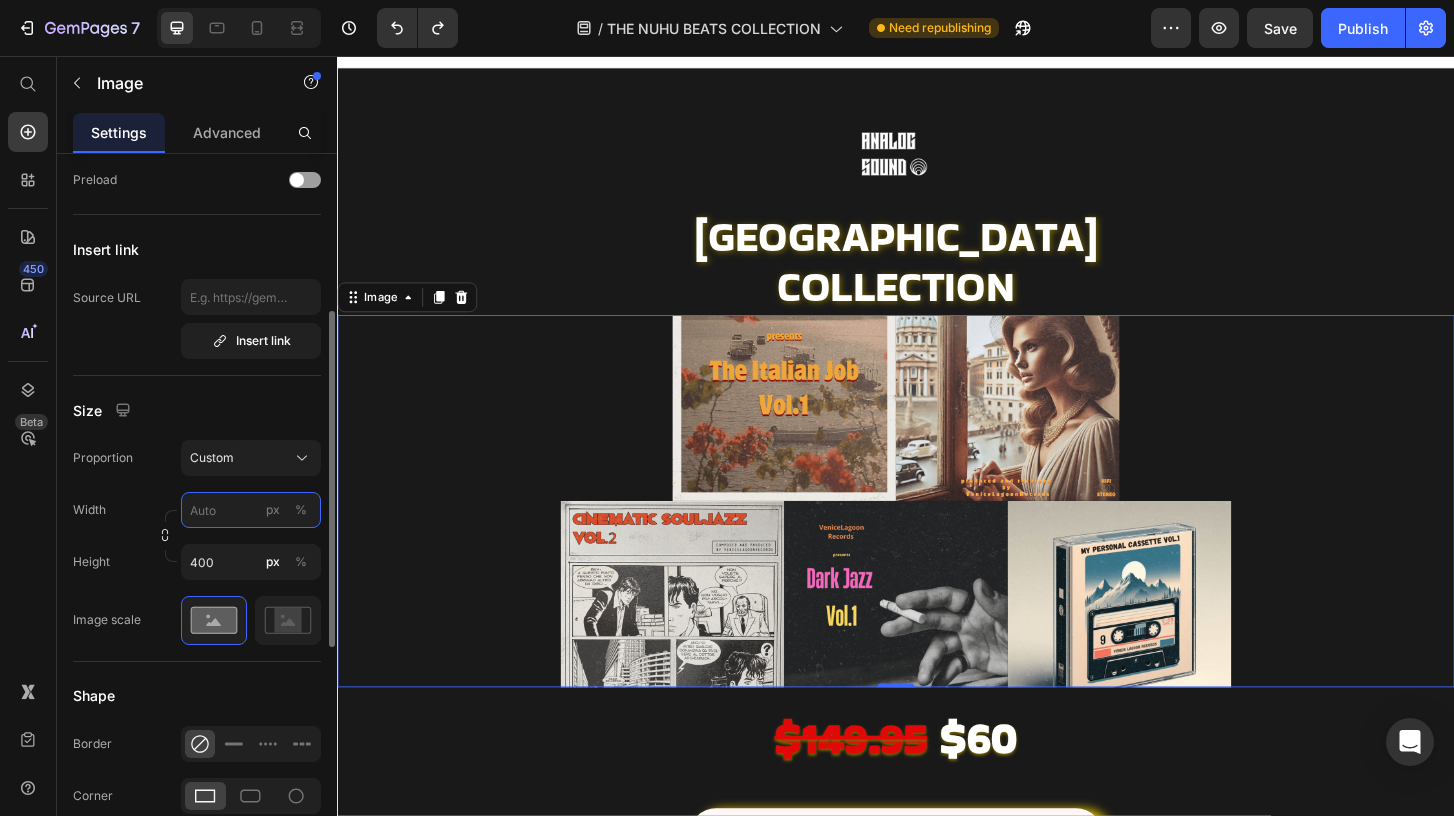 click on "px %" at bounding box center (251, 510) 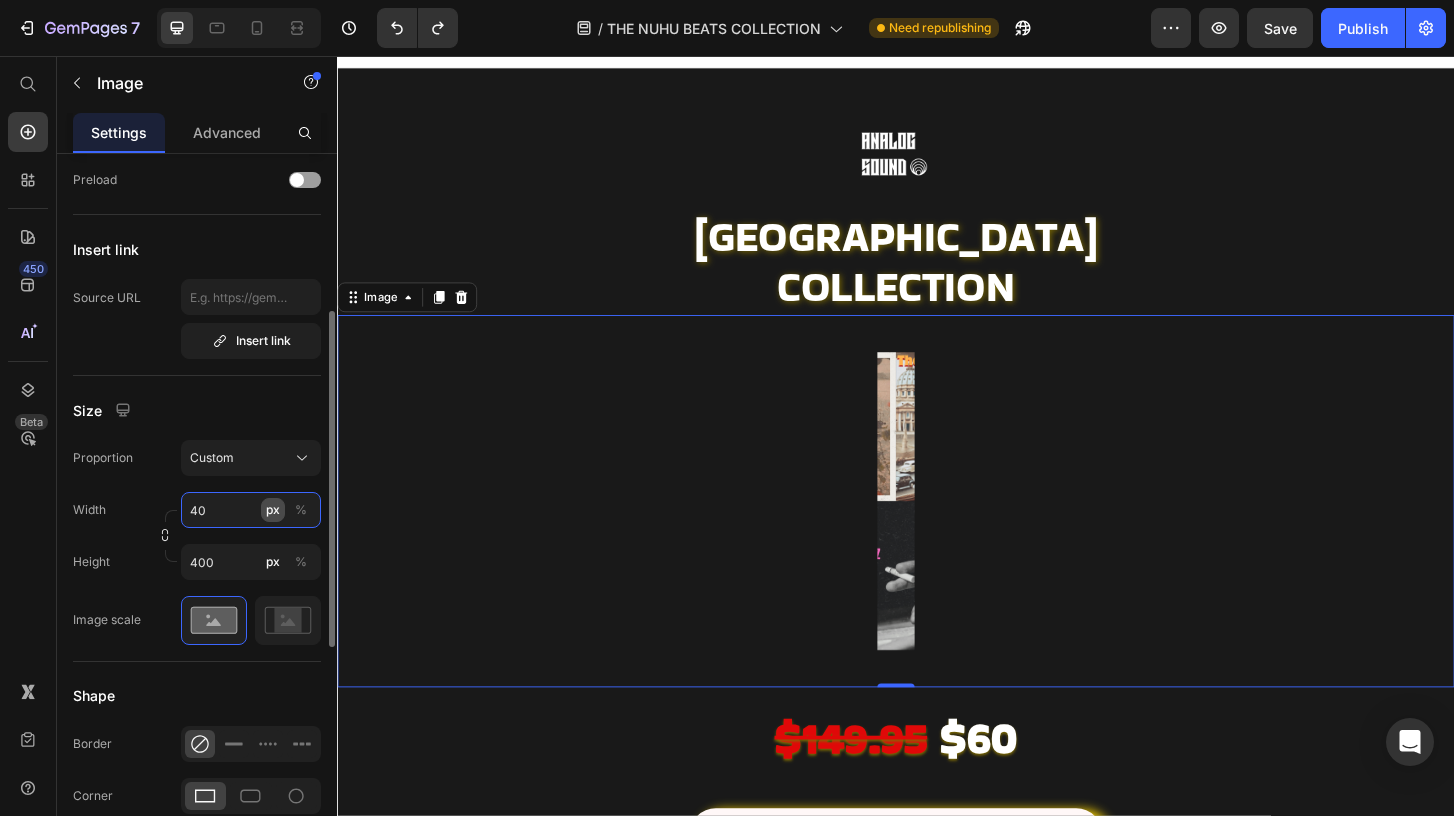 type on "4" 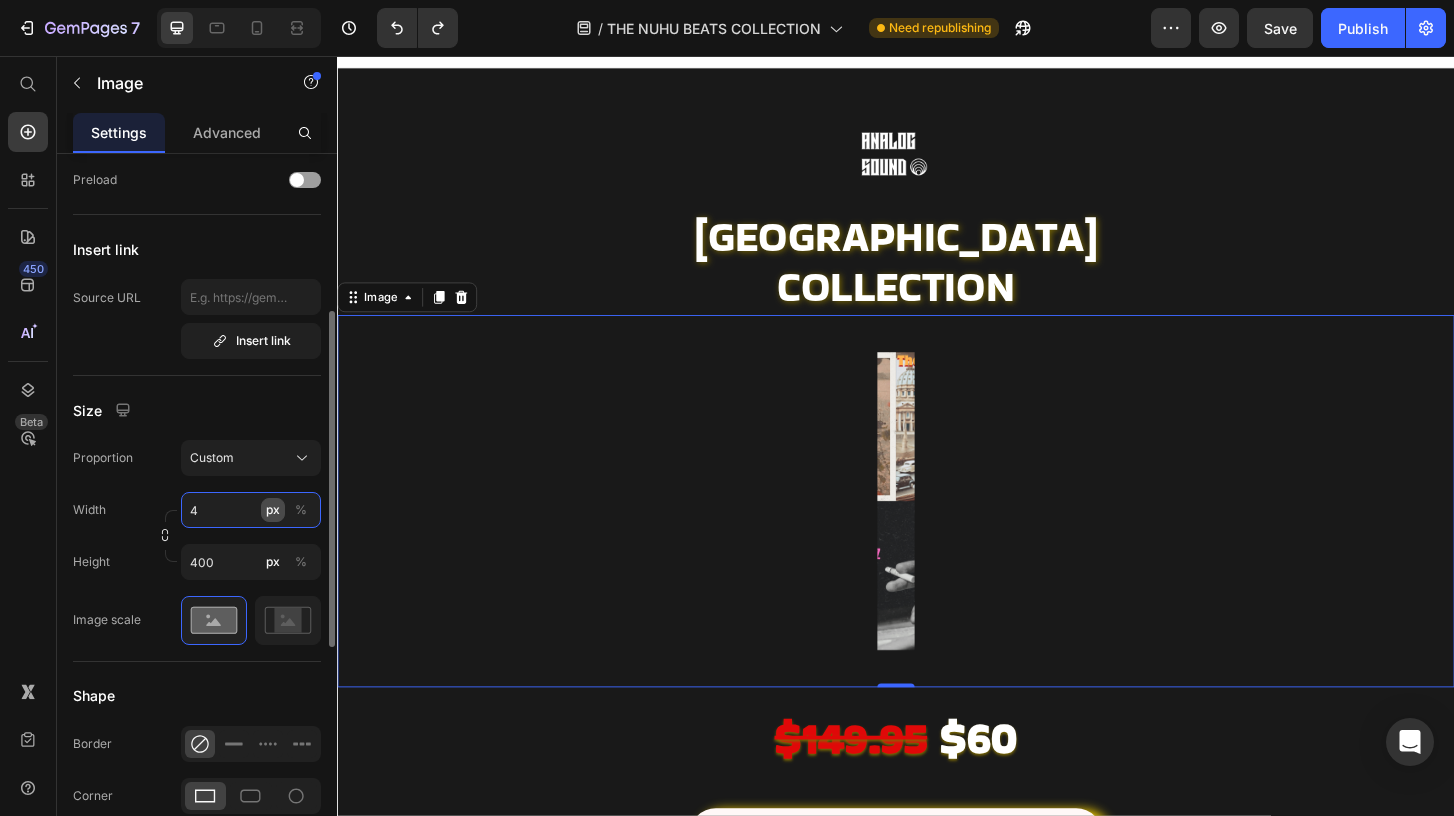 type 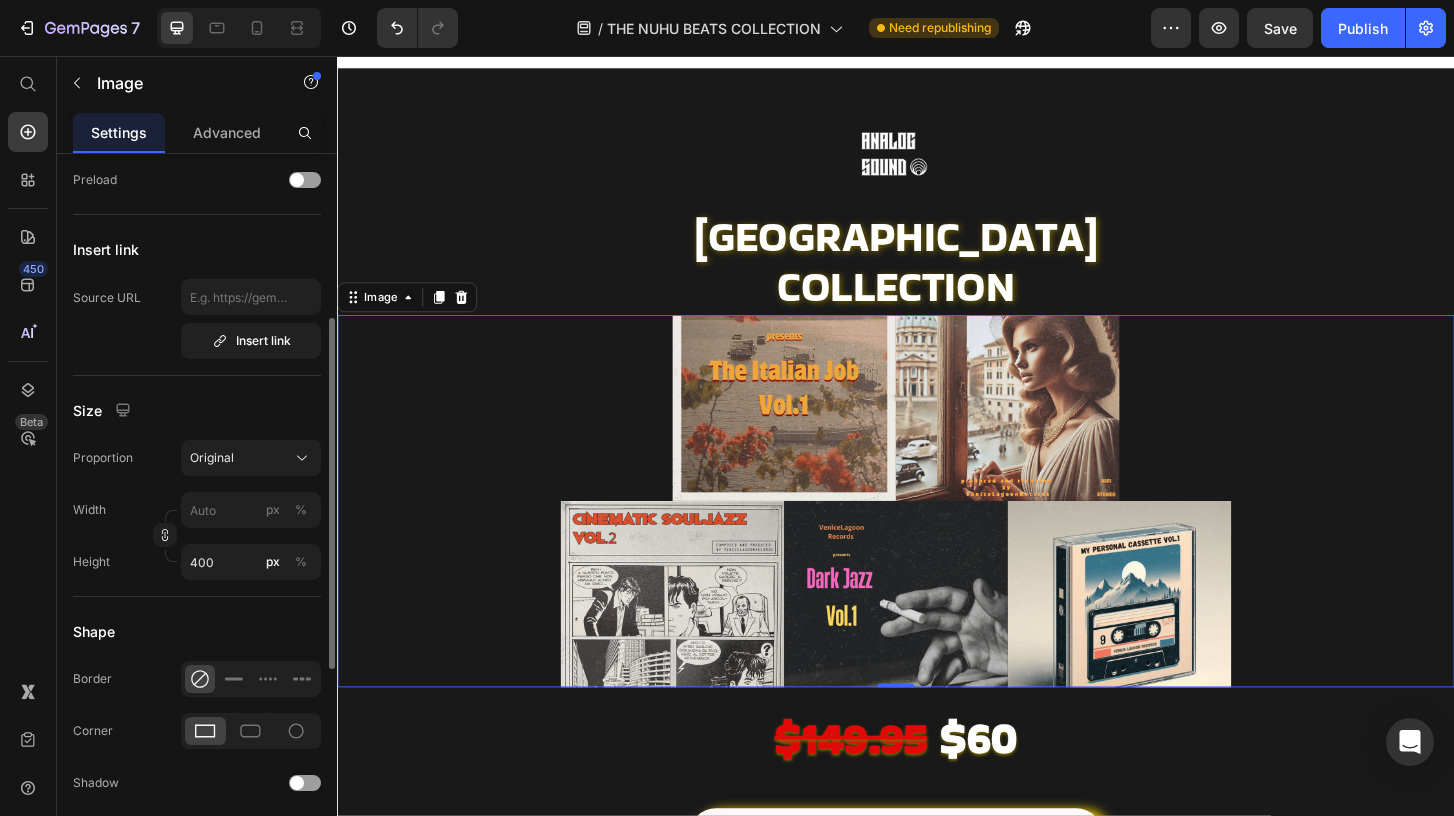 click on "Shape" at bounding box center [197, 631] 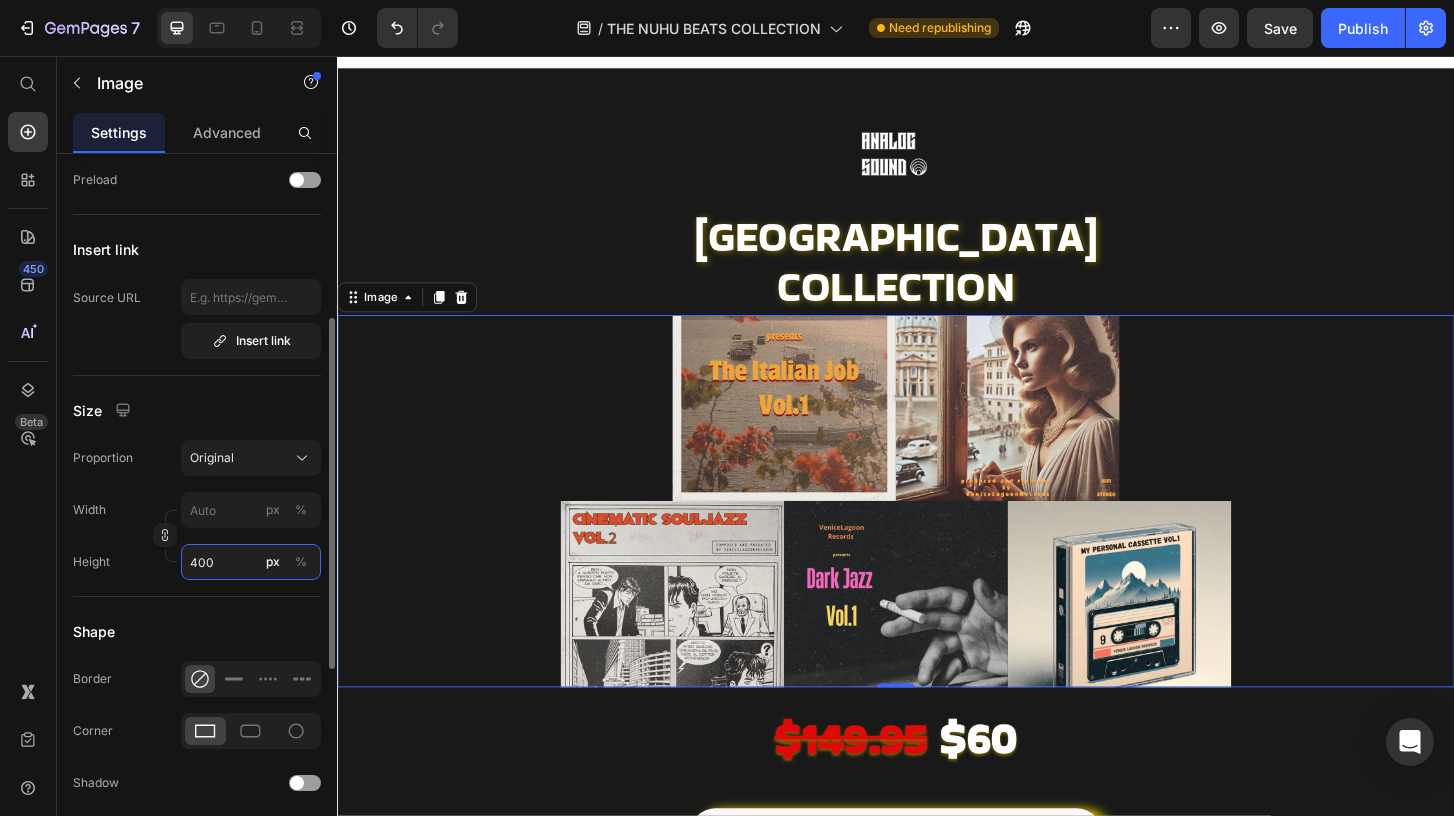 click on "400" at bounding box center (251, 562) 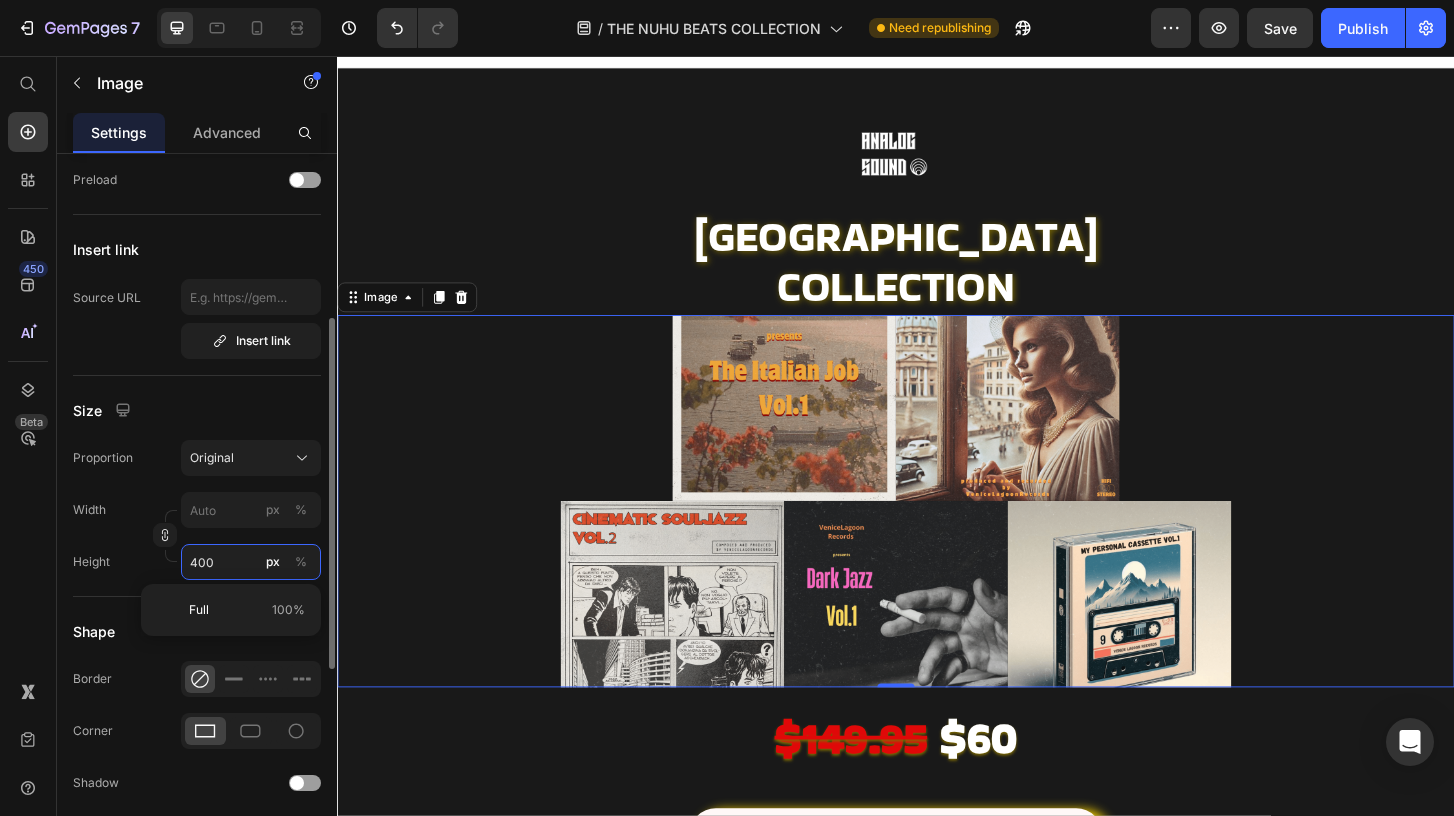 click on "400" at bounding box center [251, 562] 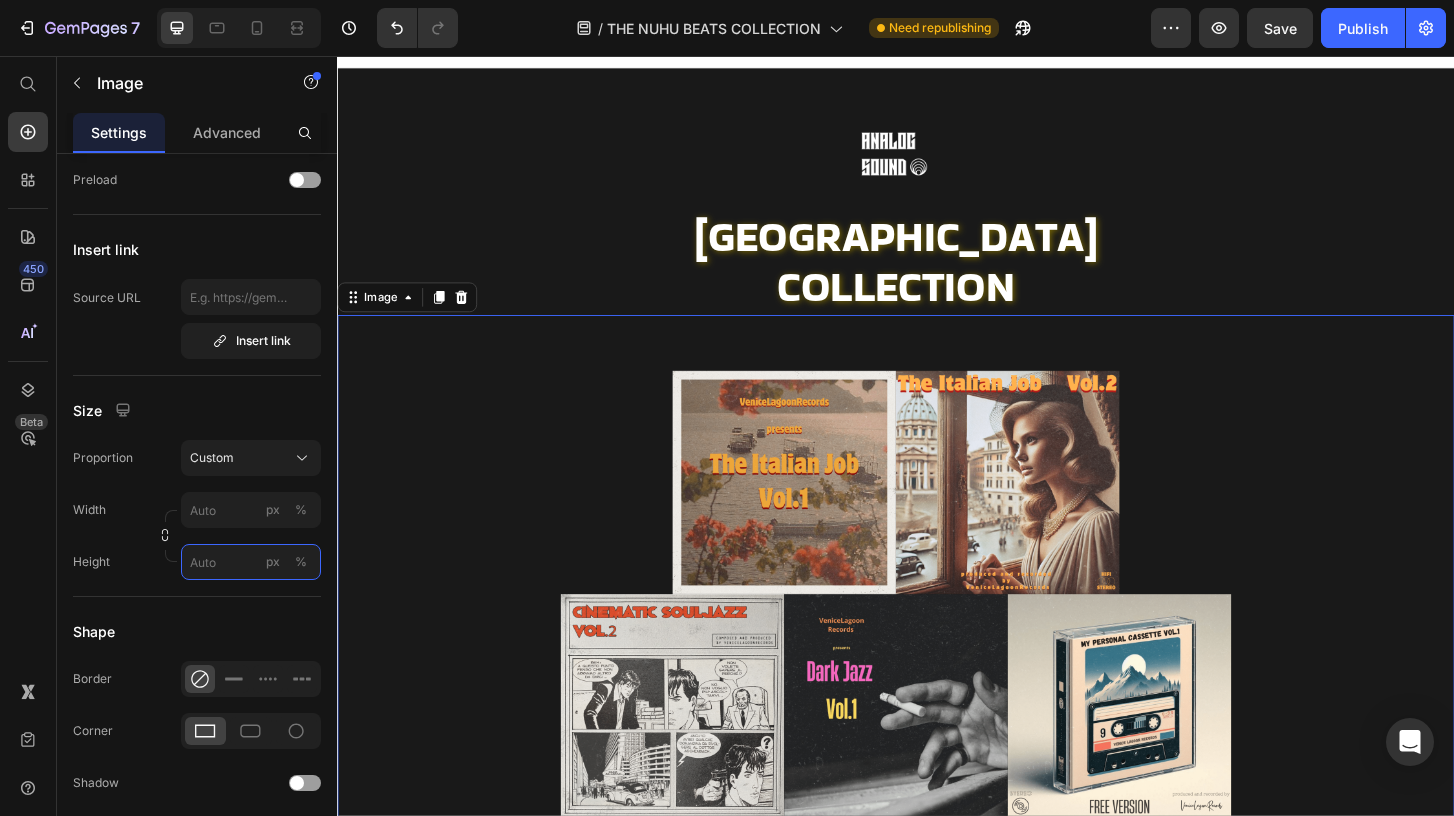 type 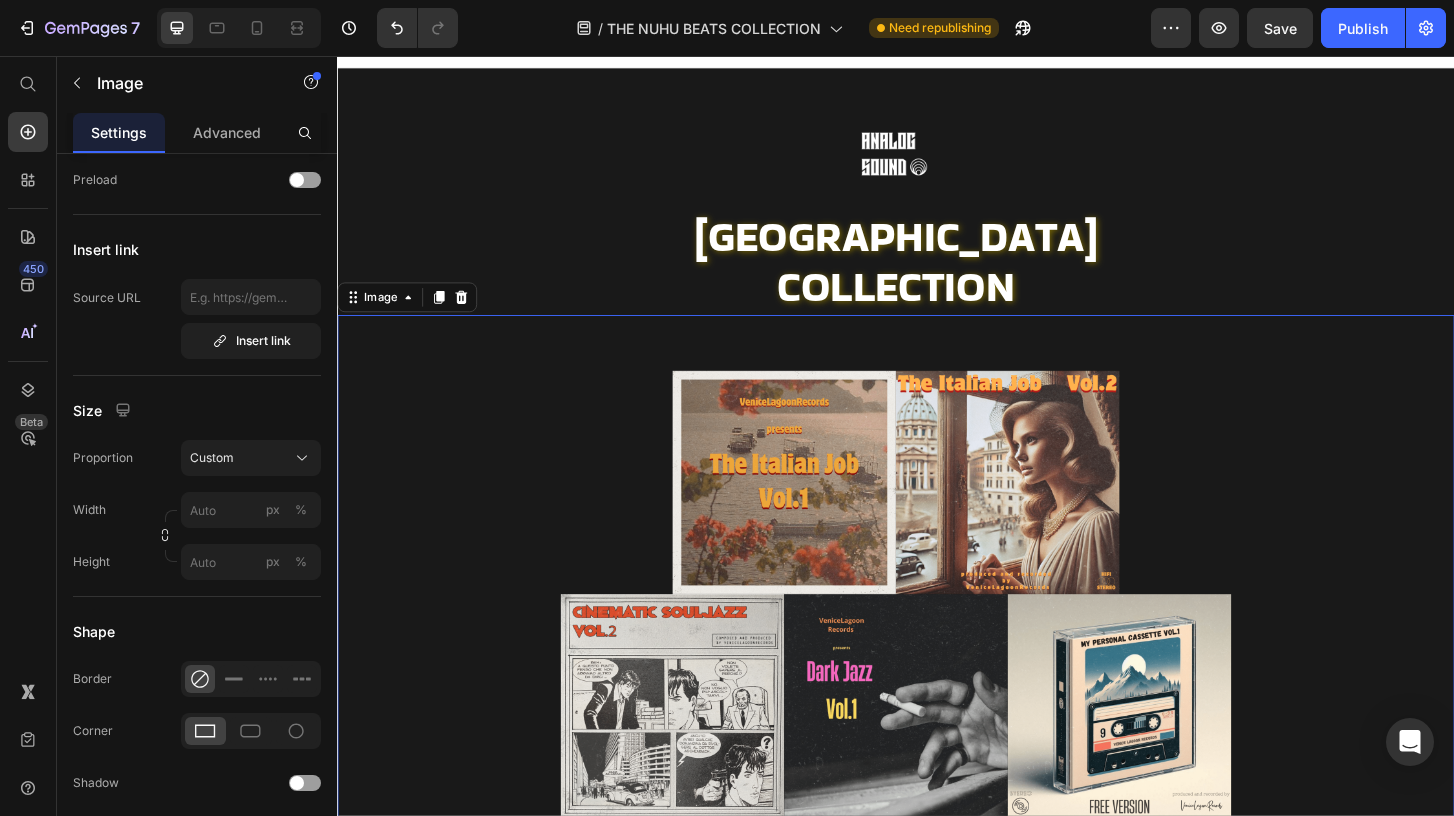 click at bounding box center [937, 634] 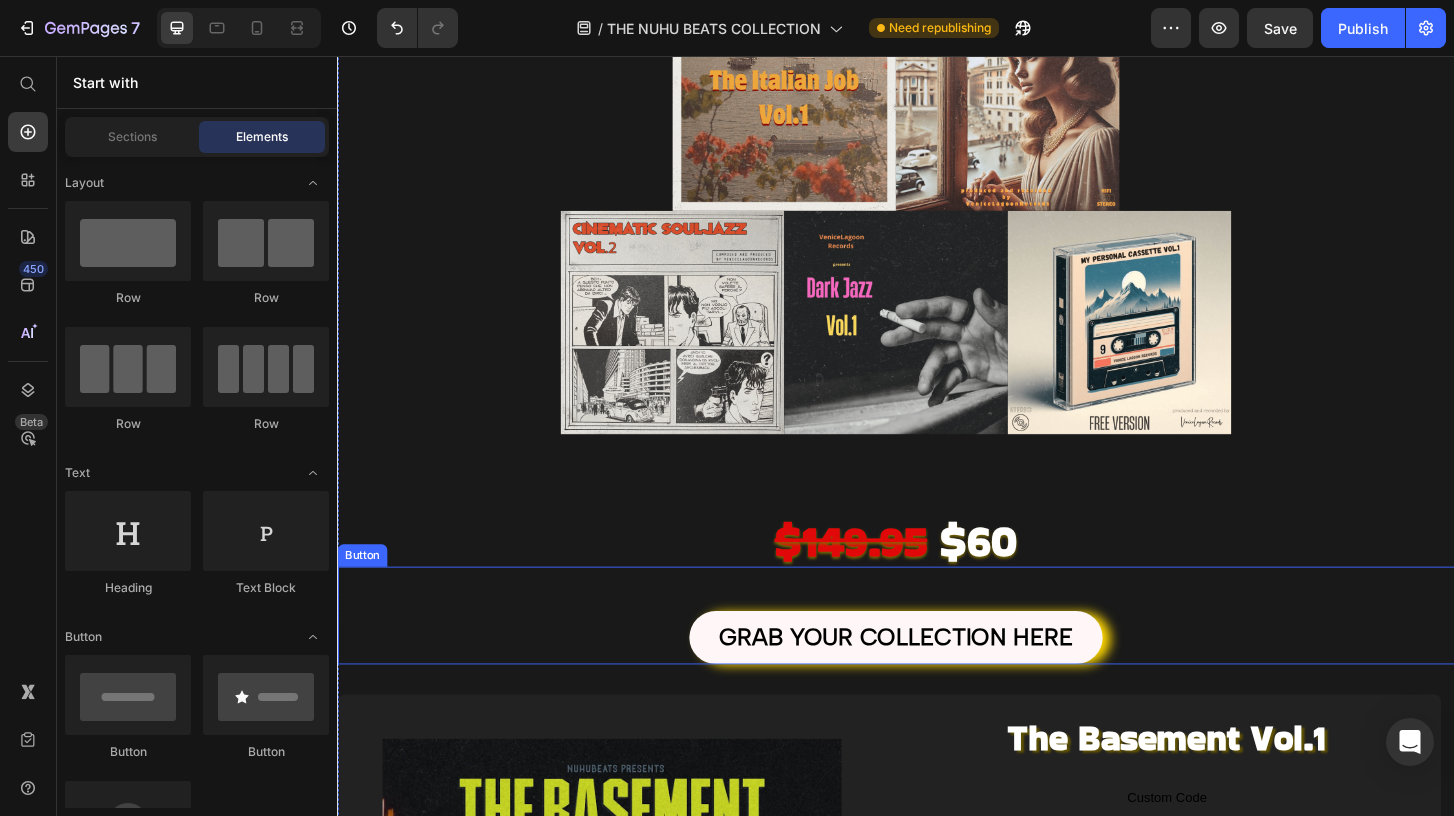 scroll, scrollTop: 247, scrollLeft: 0, axis: vertical 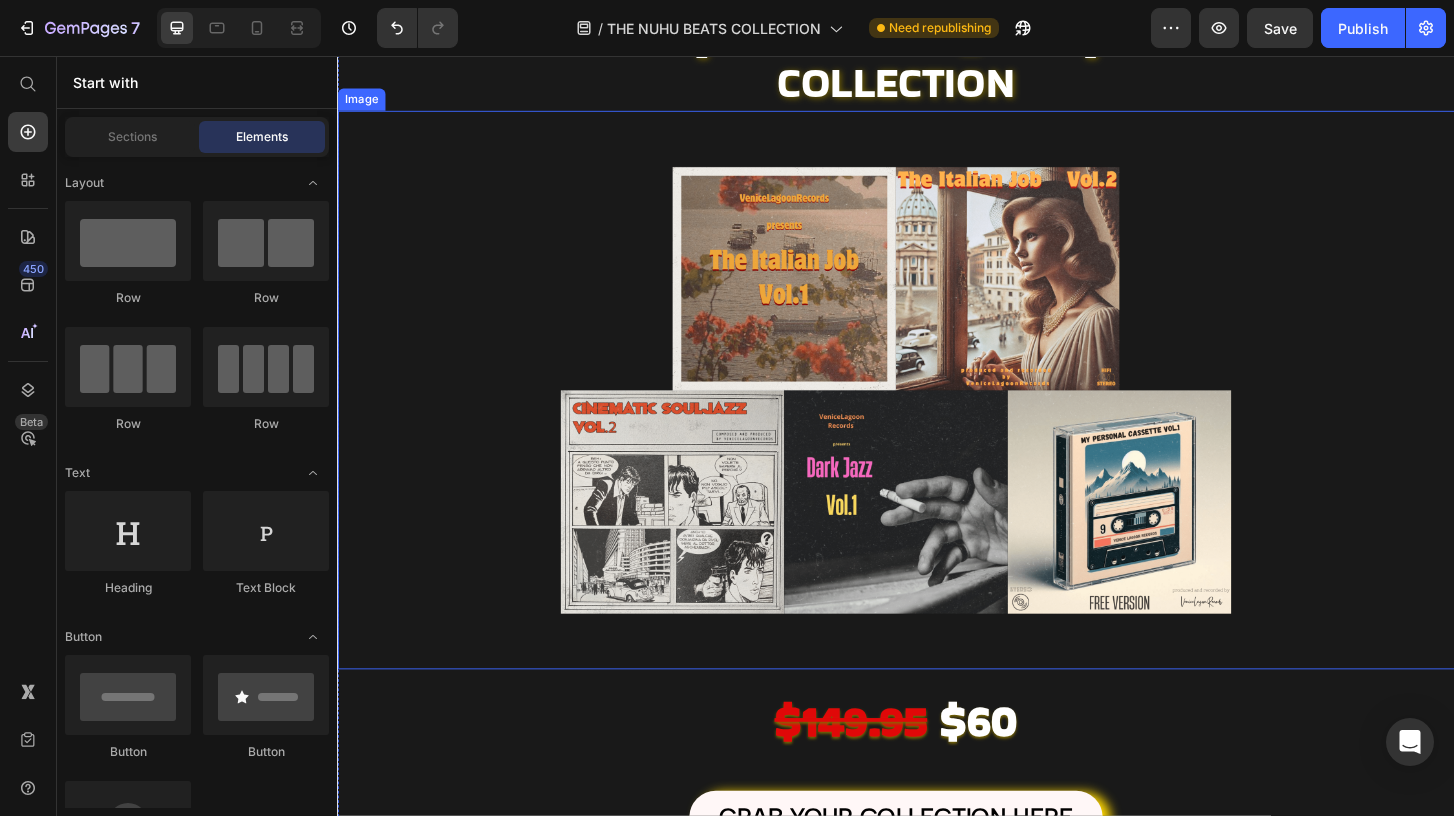 click at bounding box center [937, 415] 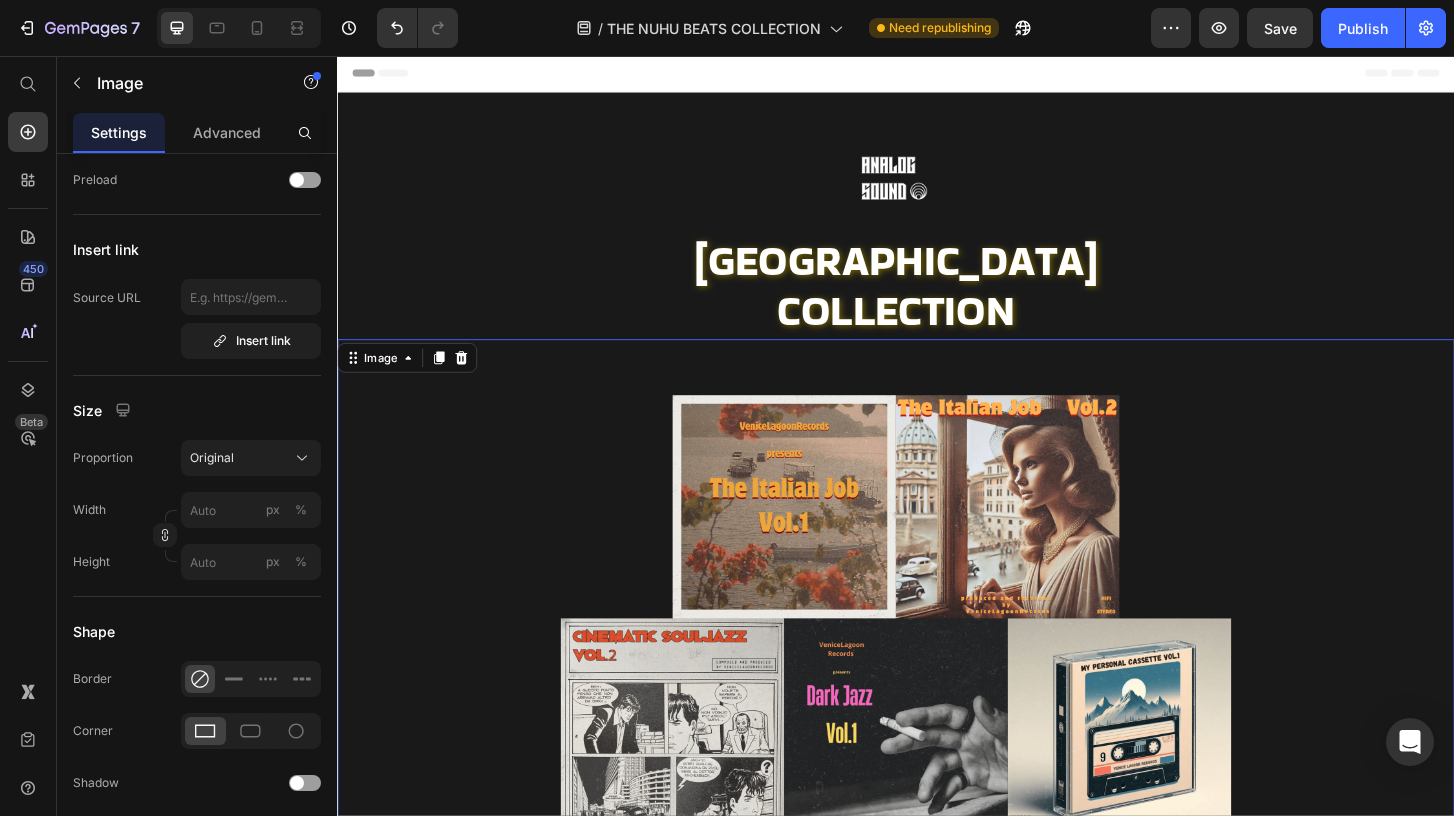 scroll, scrollTop: 0, scrollLeft: 0, axis: both 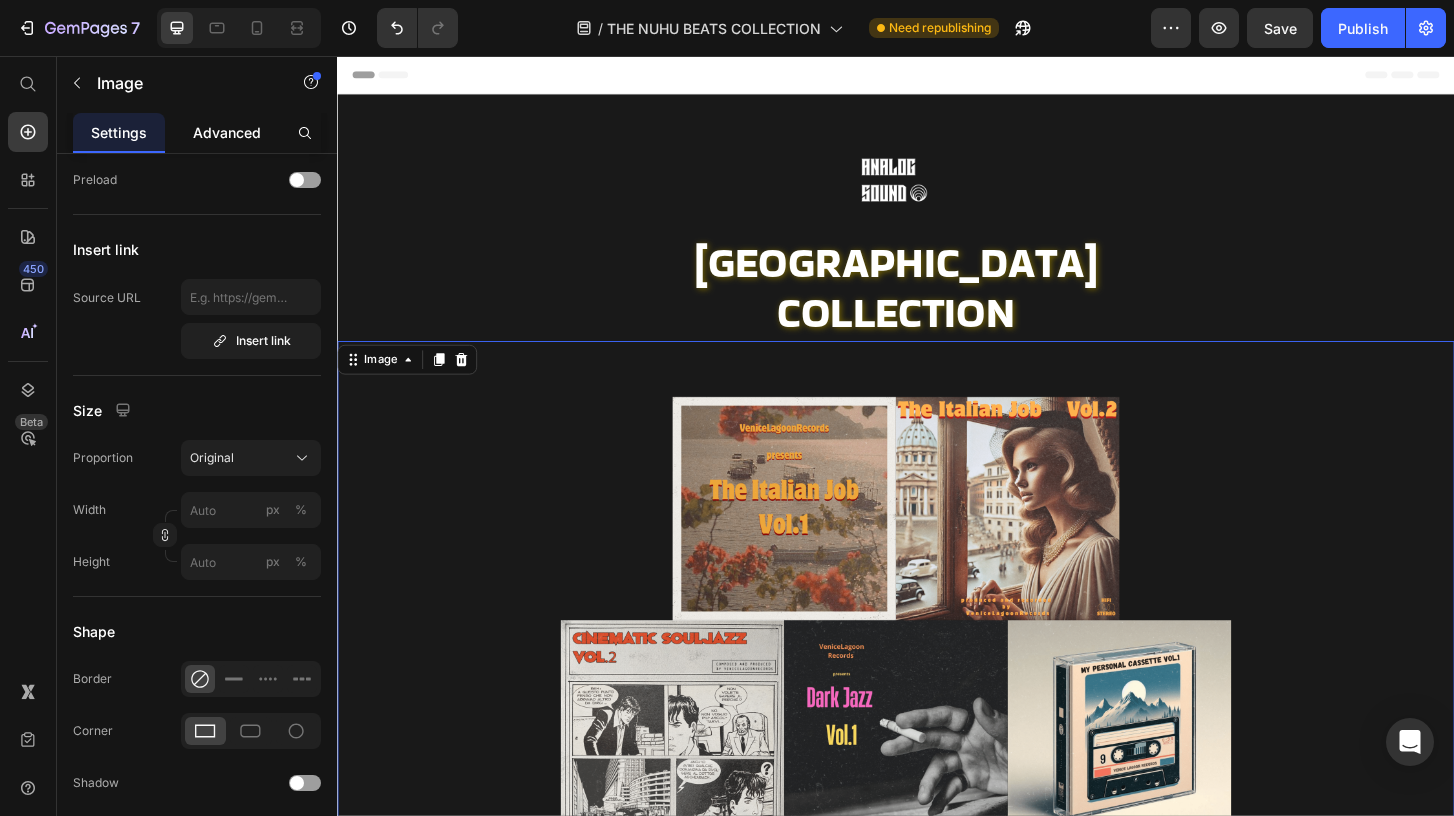 click on "Advanced" at bounding box center (227, 132) 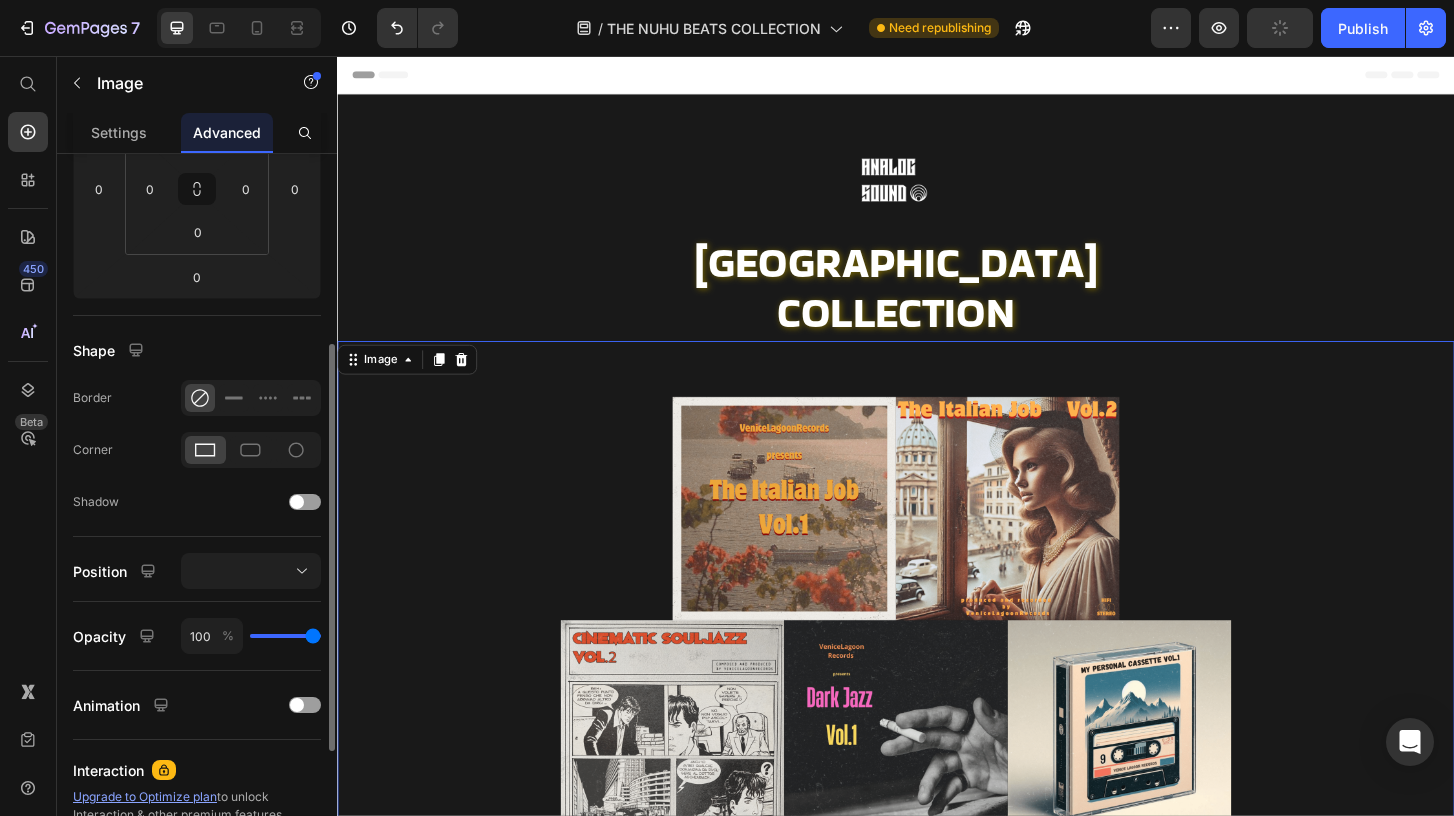 scroll, scrollTop: 0, scrollLeft: 0, axis: both 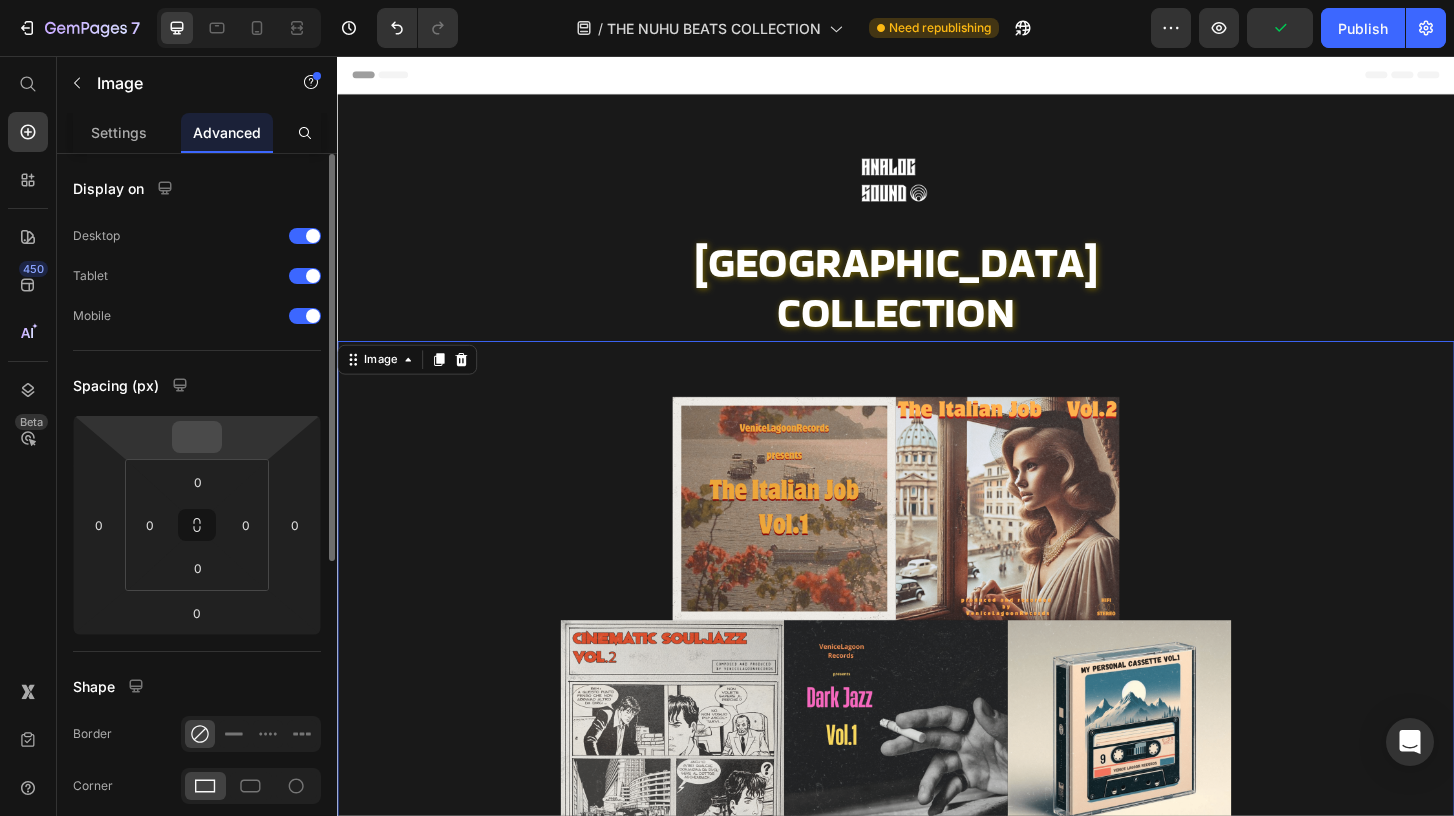 click at bounding box center (197, 437) 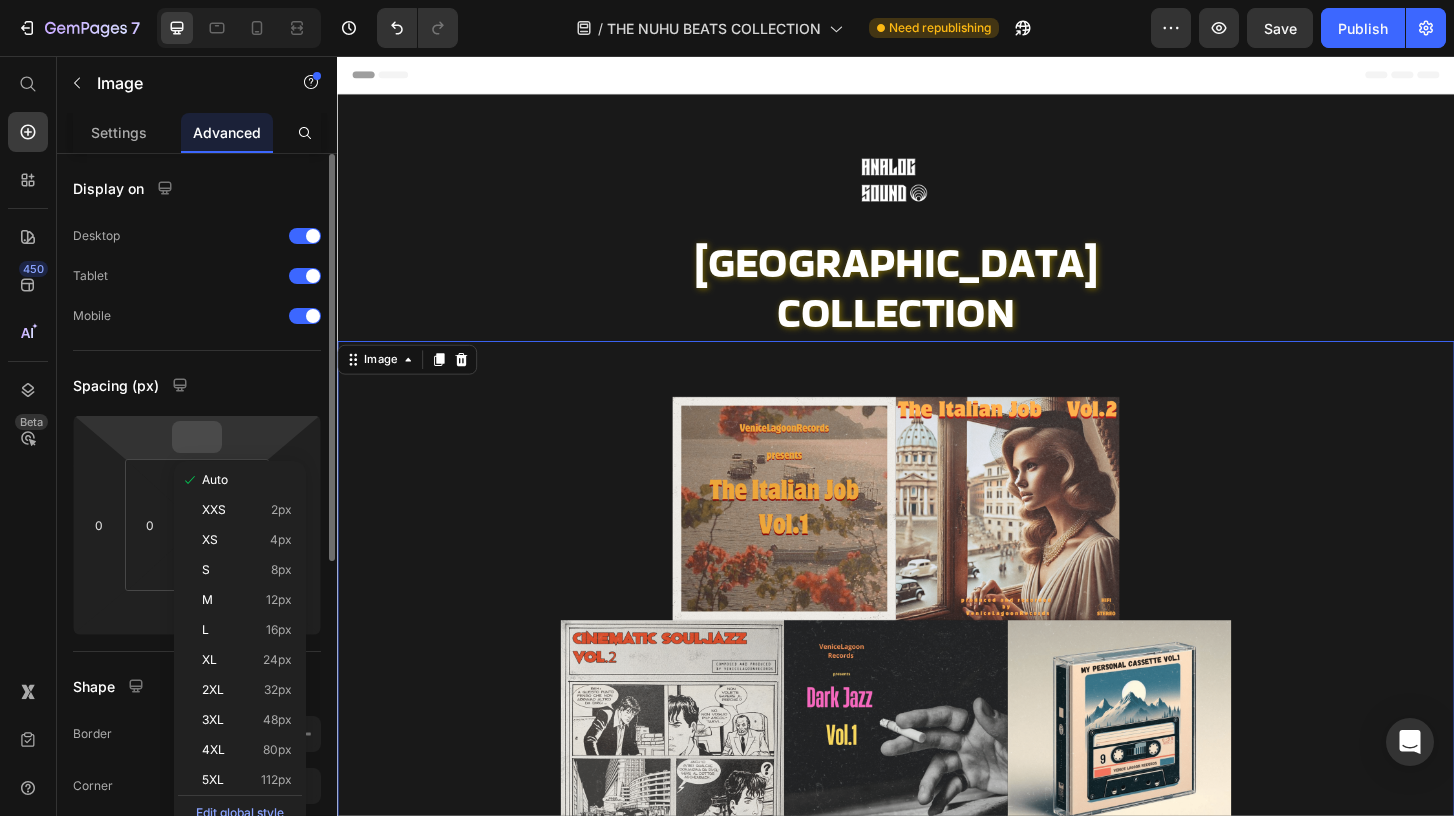 click at bounding box center (197, 437) 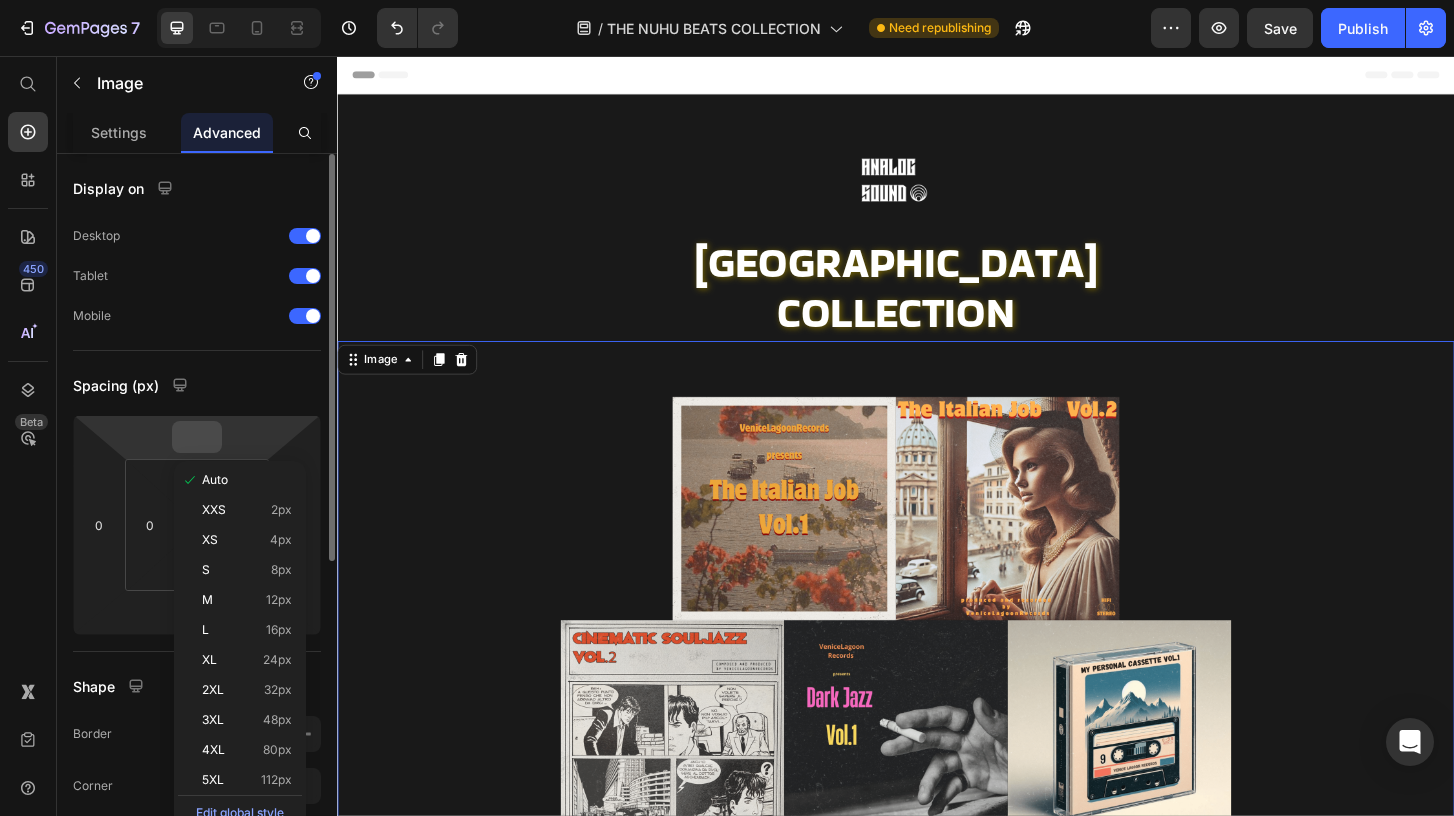 click at bounding box center (197, 437) 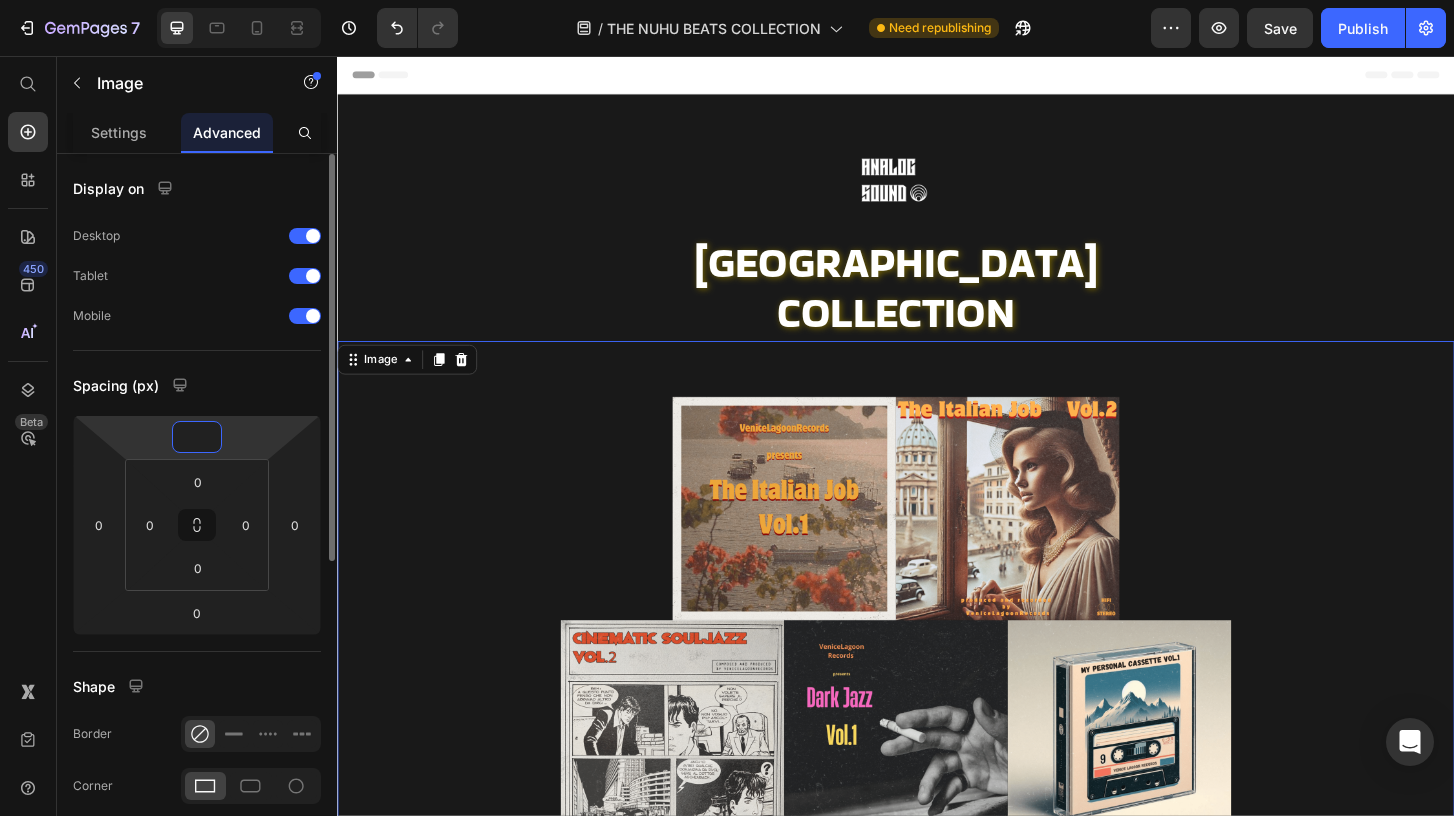 click at bounding box center [197, 437] 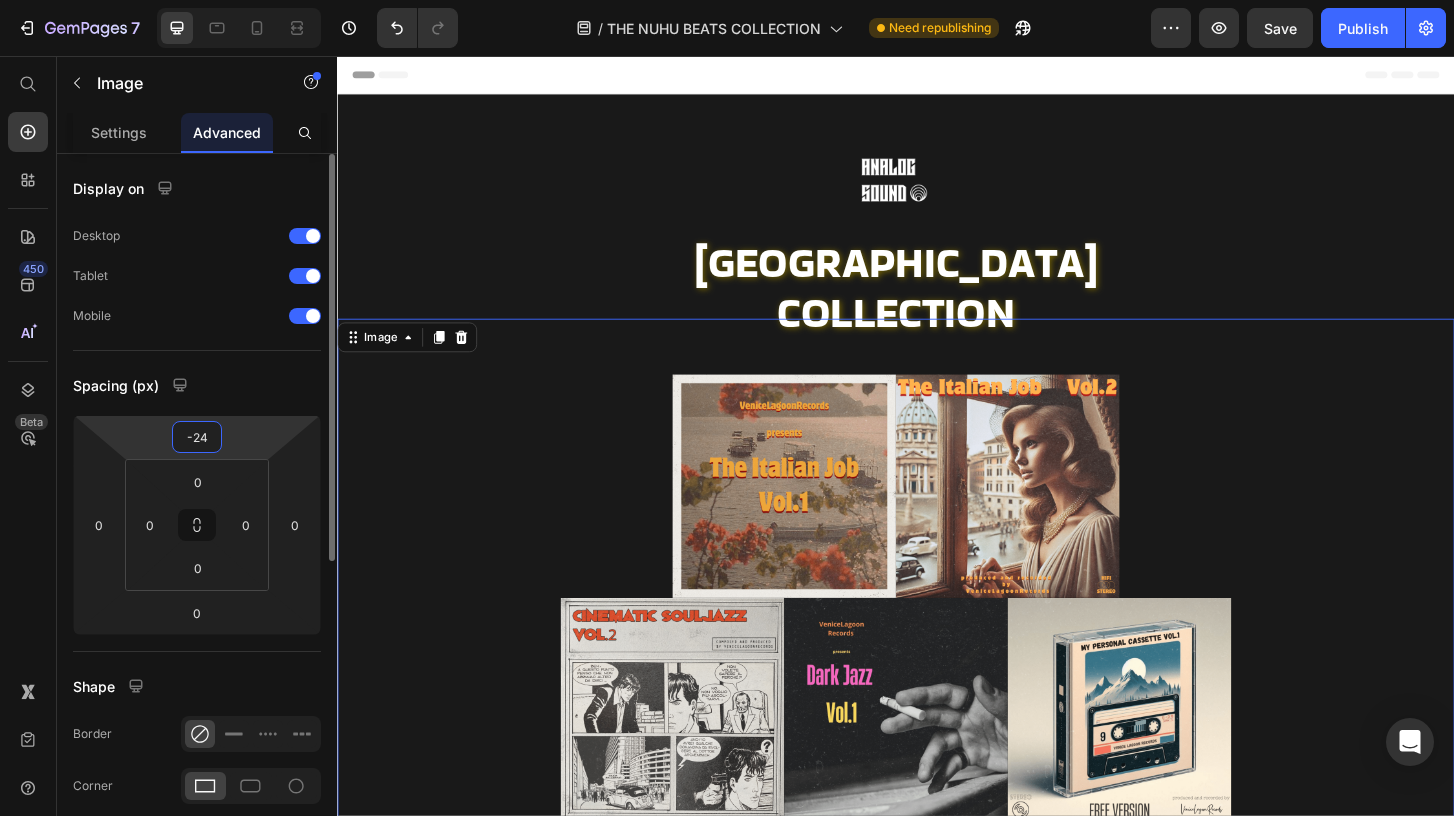 type on "-2" 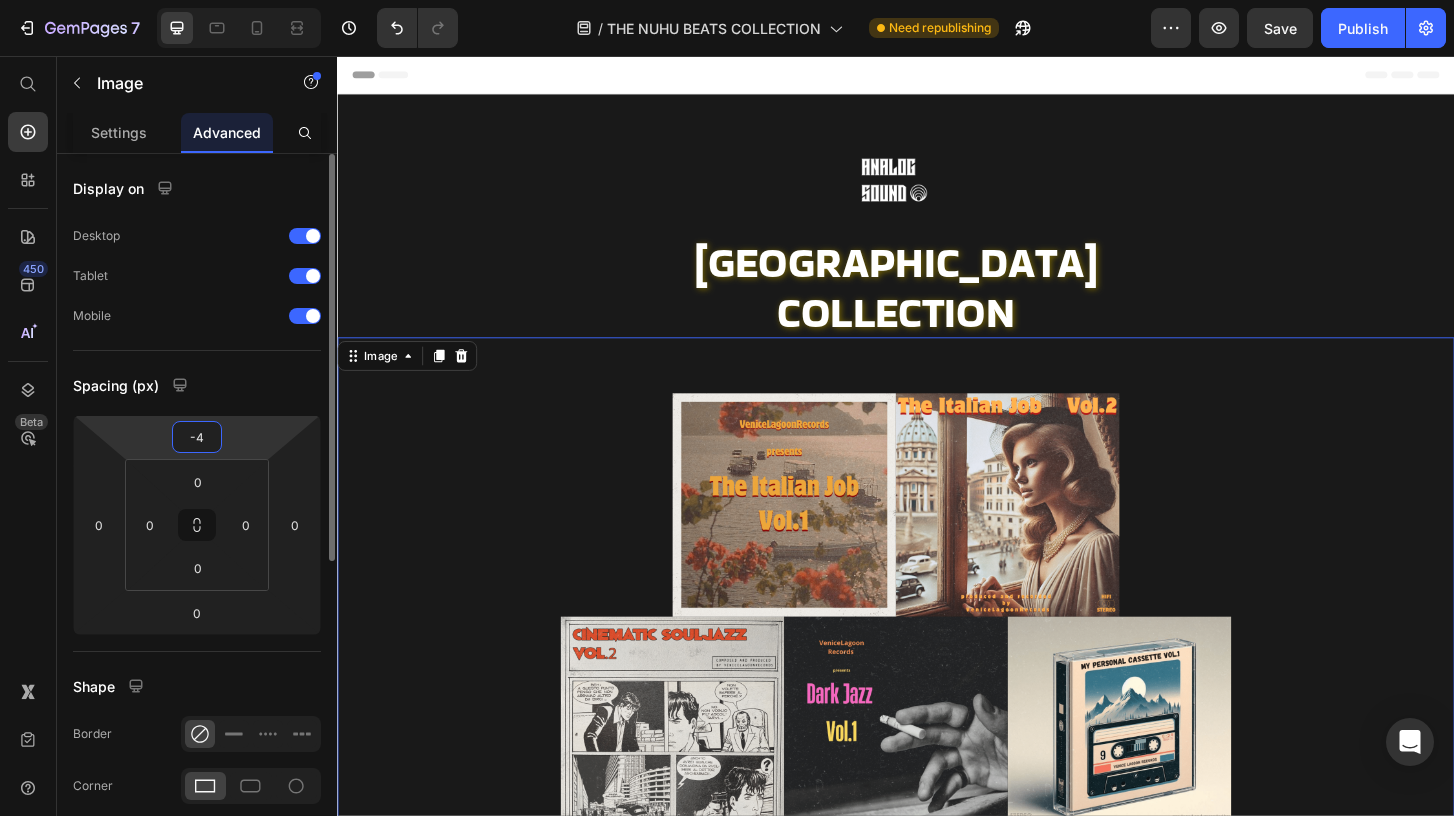 type on "-48" 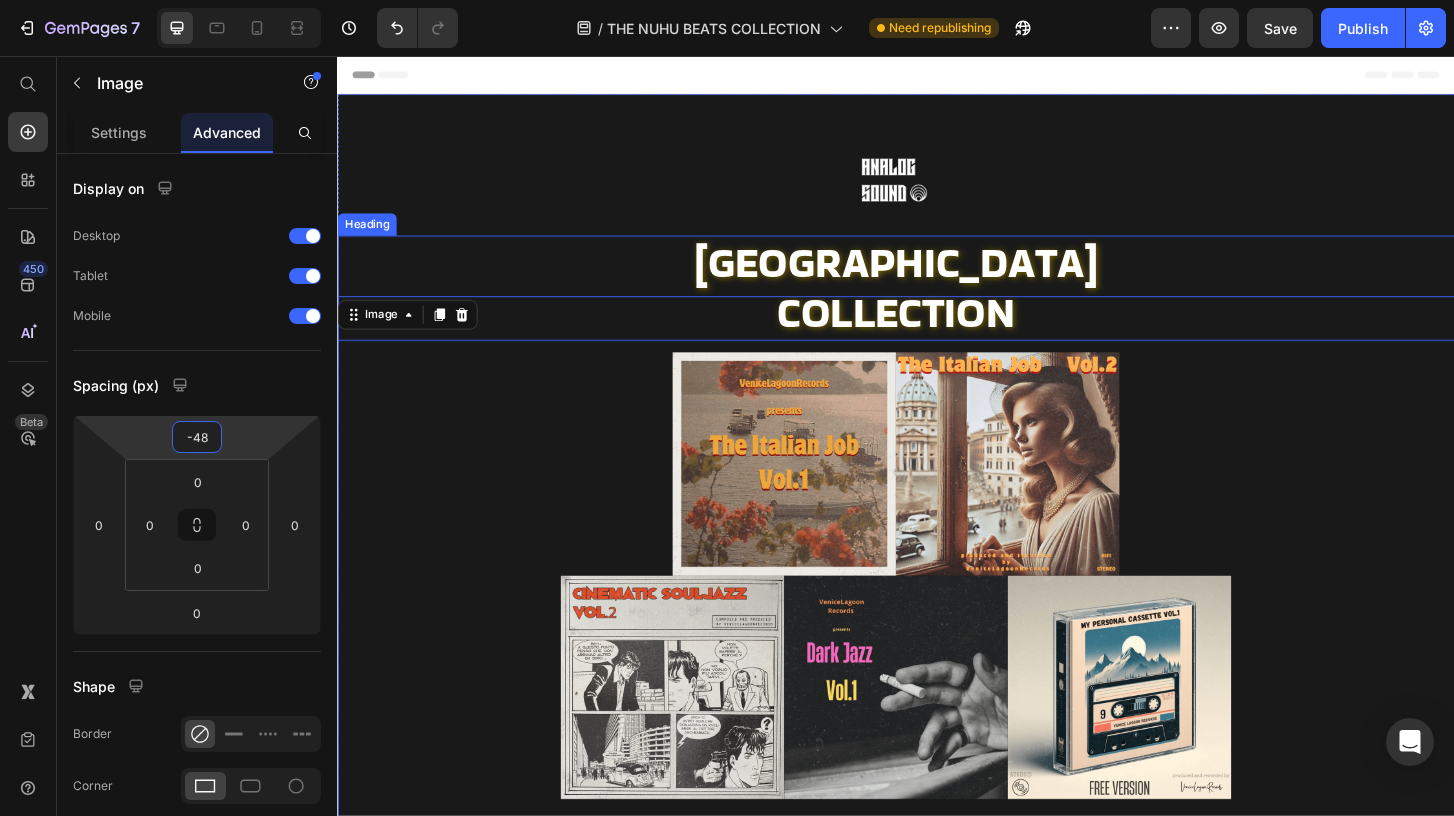 click on "COLLECTION" at bounding box center (937, 331) 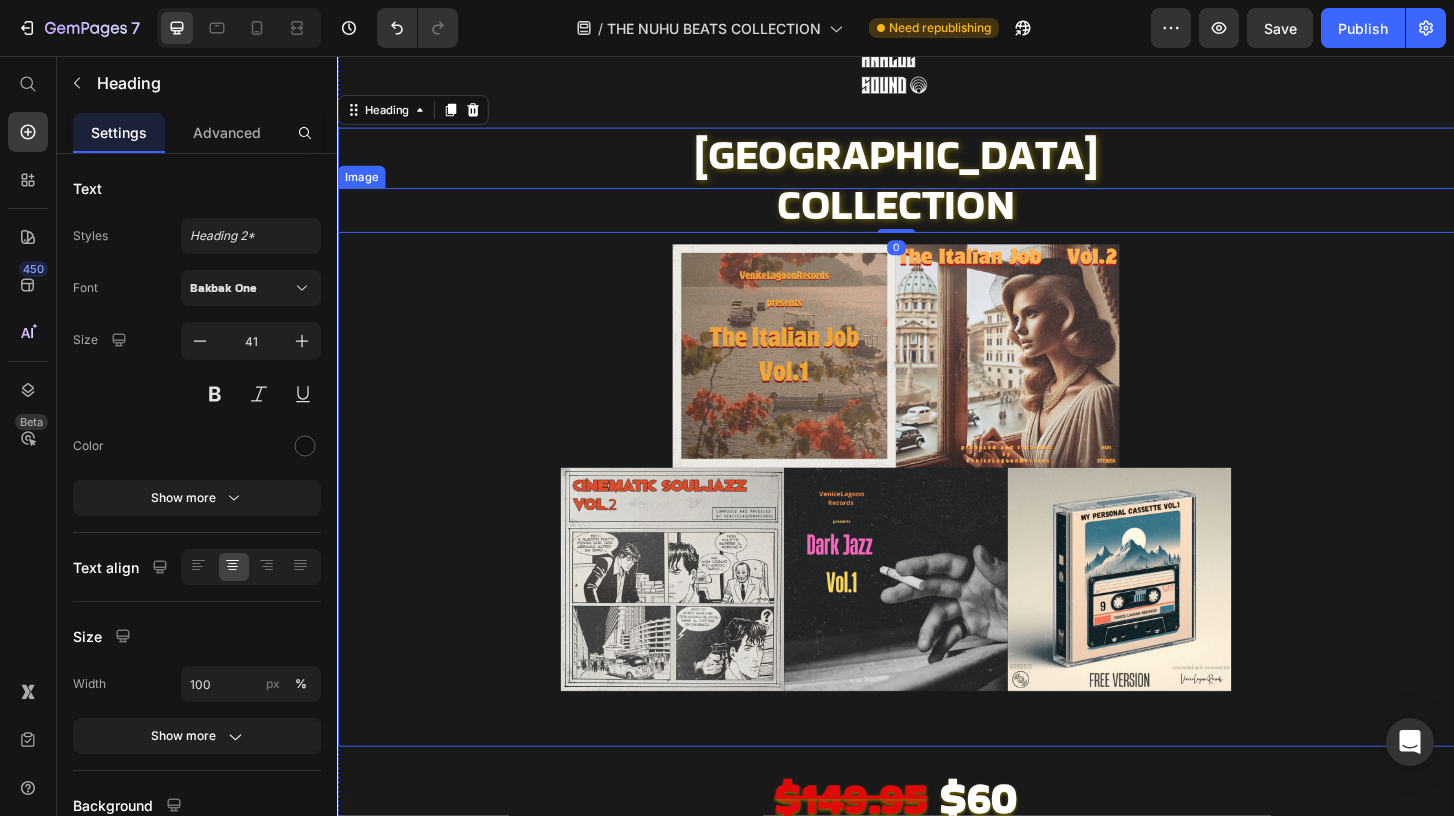 scroll, scrollTop: 342, scrollLeft: 0, axis: vertical 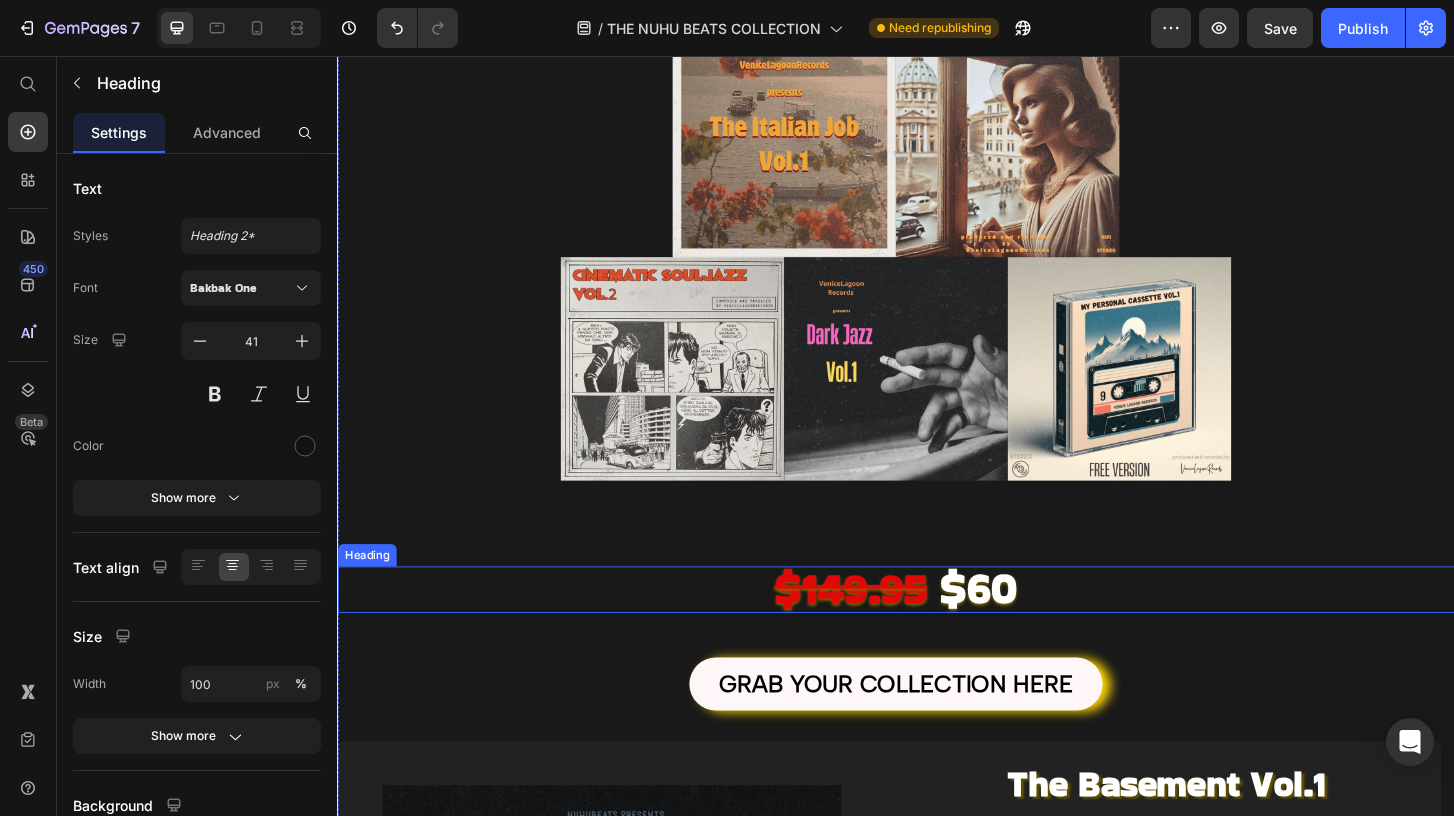 click on "$149.95" at bounding box center (889, 626) 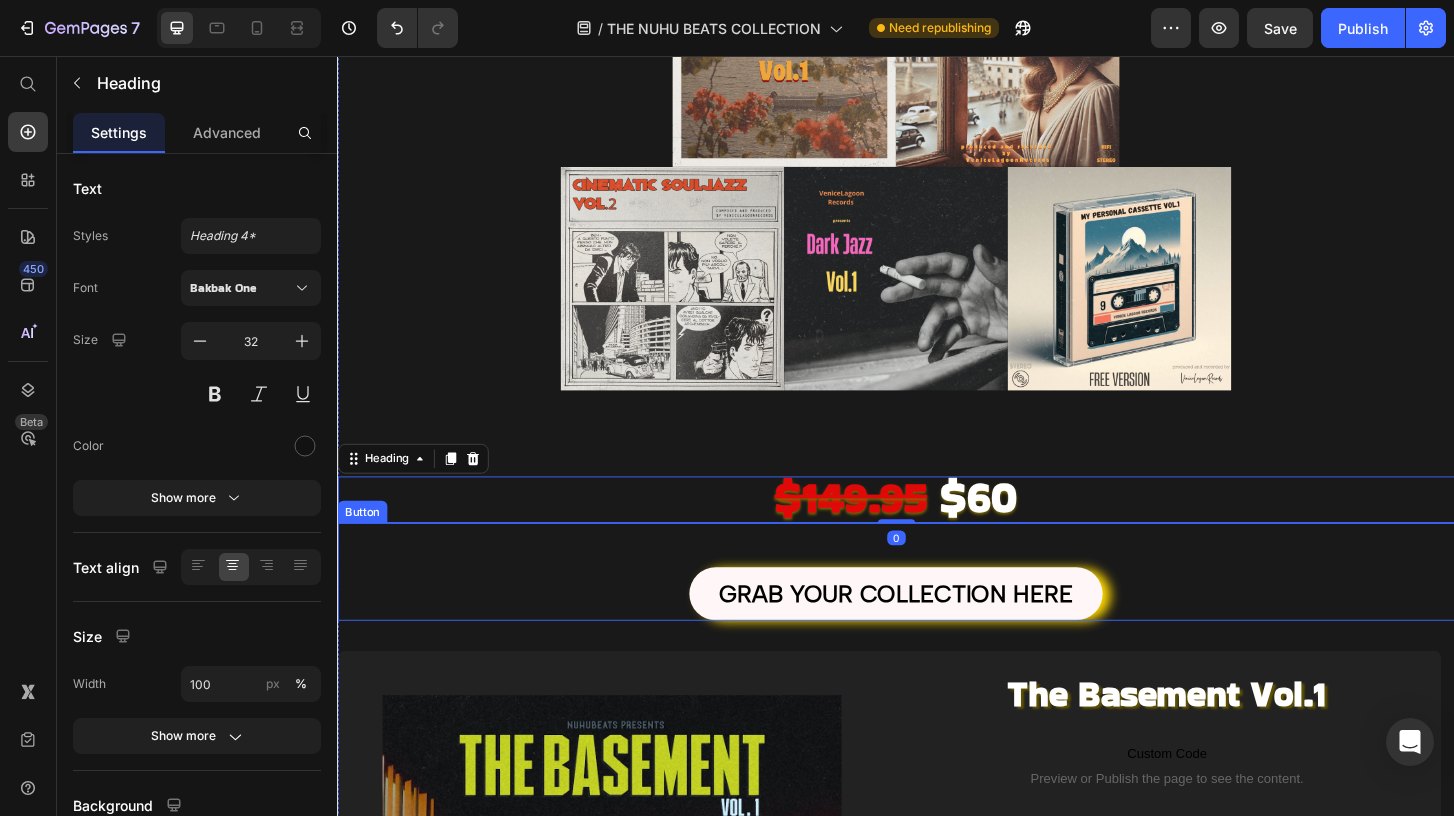 scroll, scrollTop: 450, scrollLeft: 0, axis: vertical 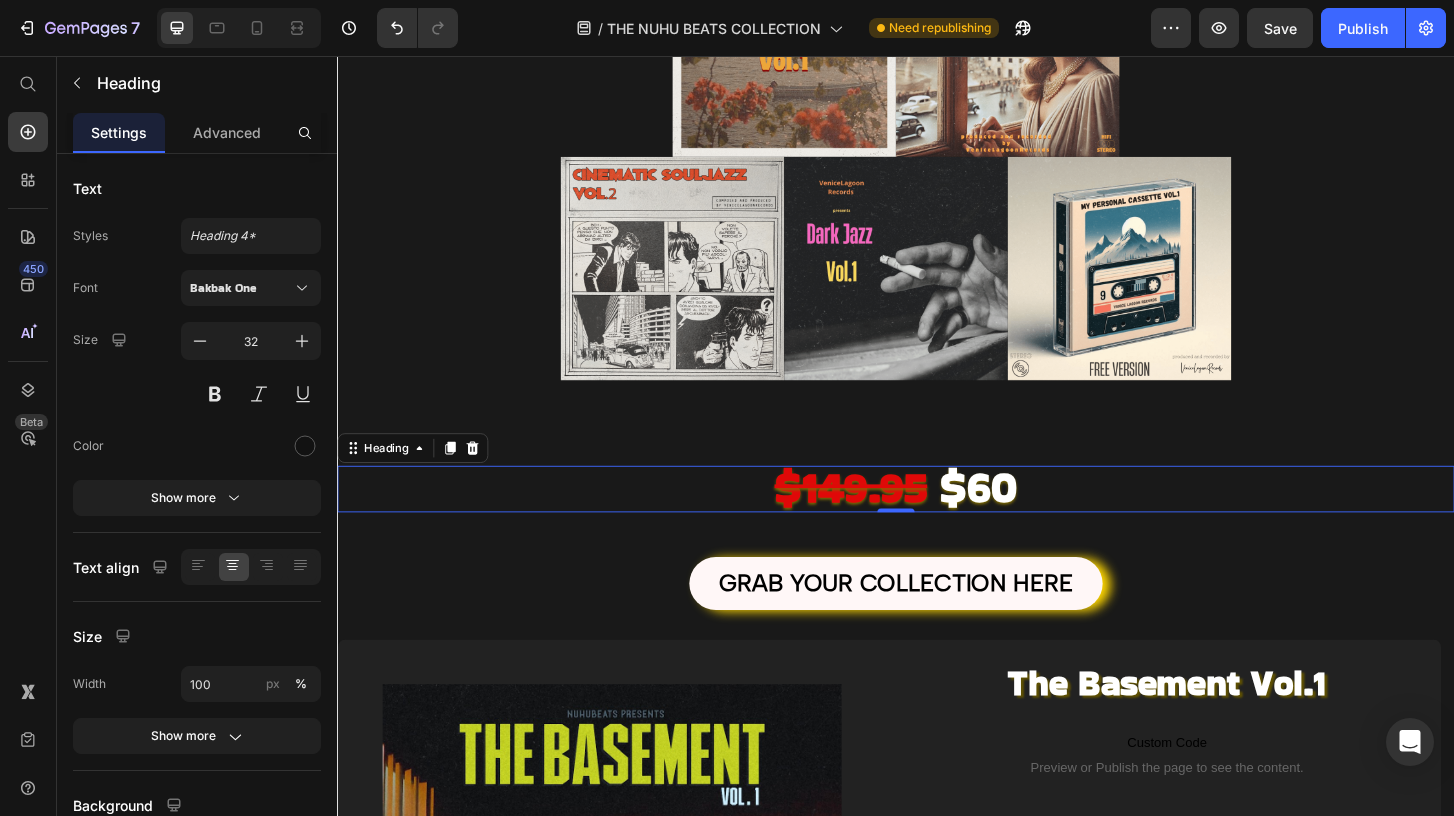 click at bounding box center [239, 28] 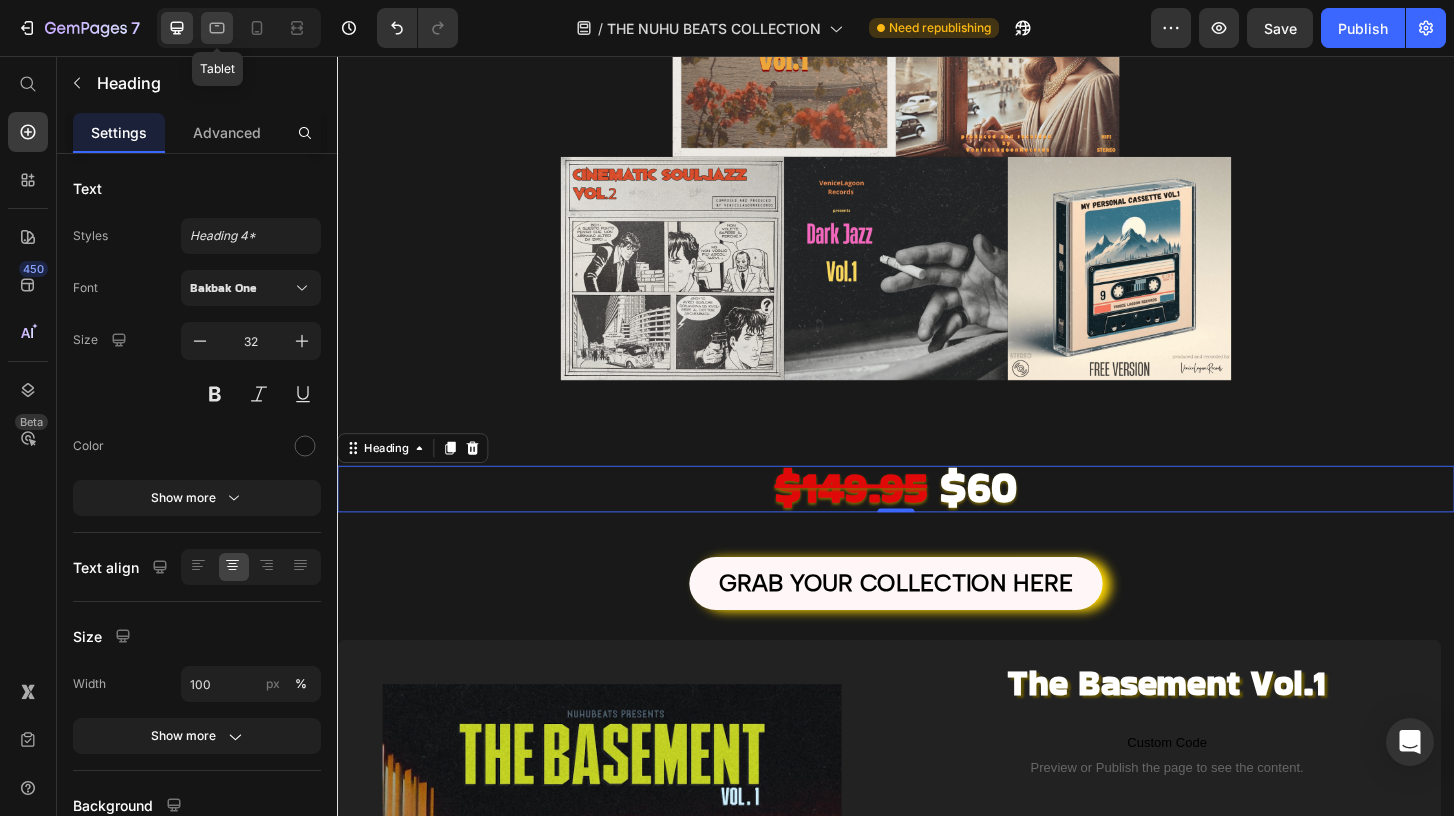 click 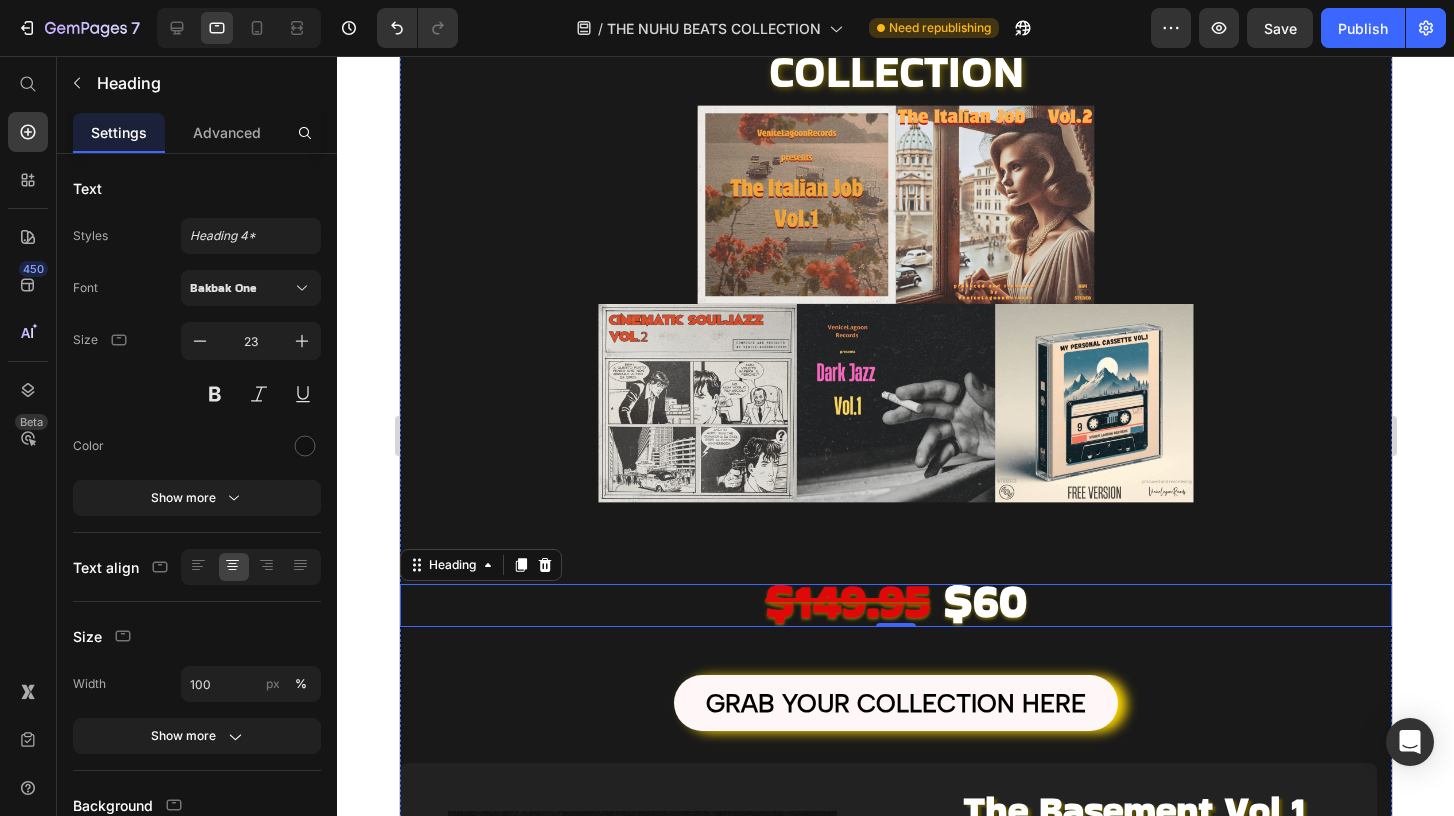 scroll, scrollTop: 0, scrollLeft: 0, axis: both 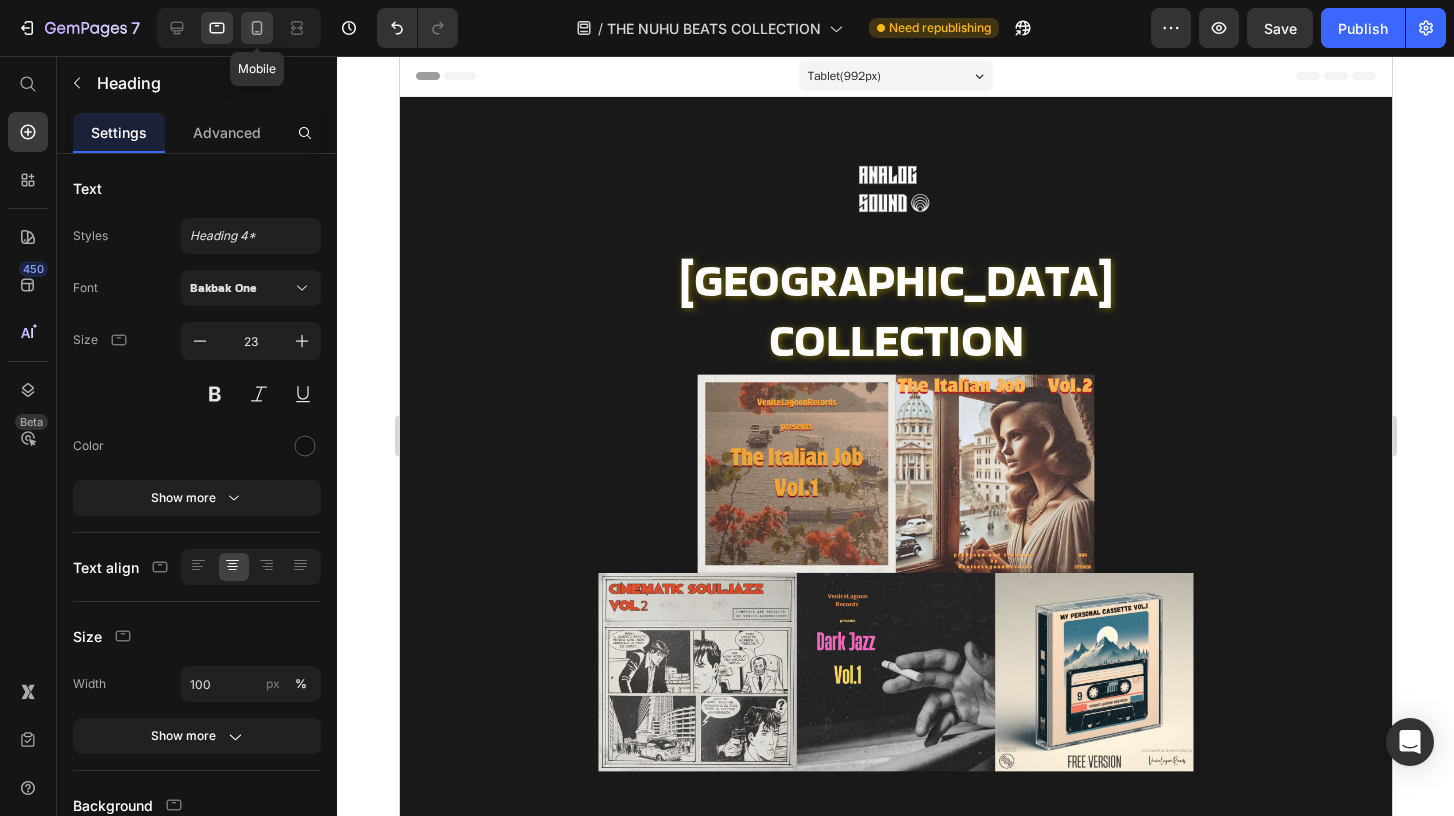 click 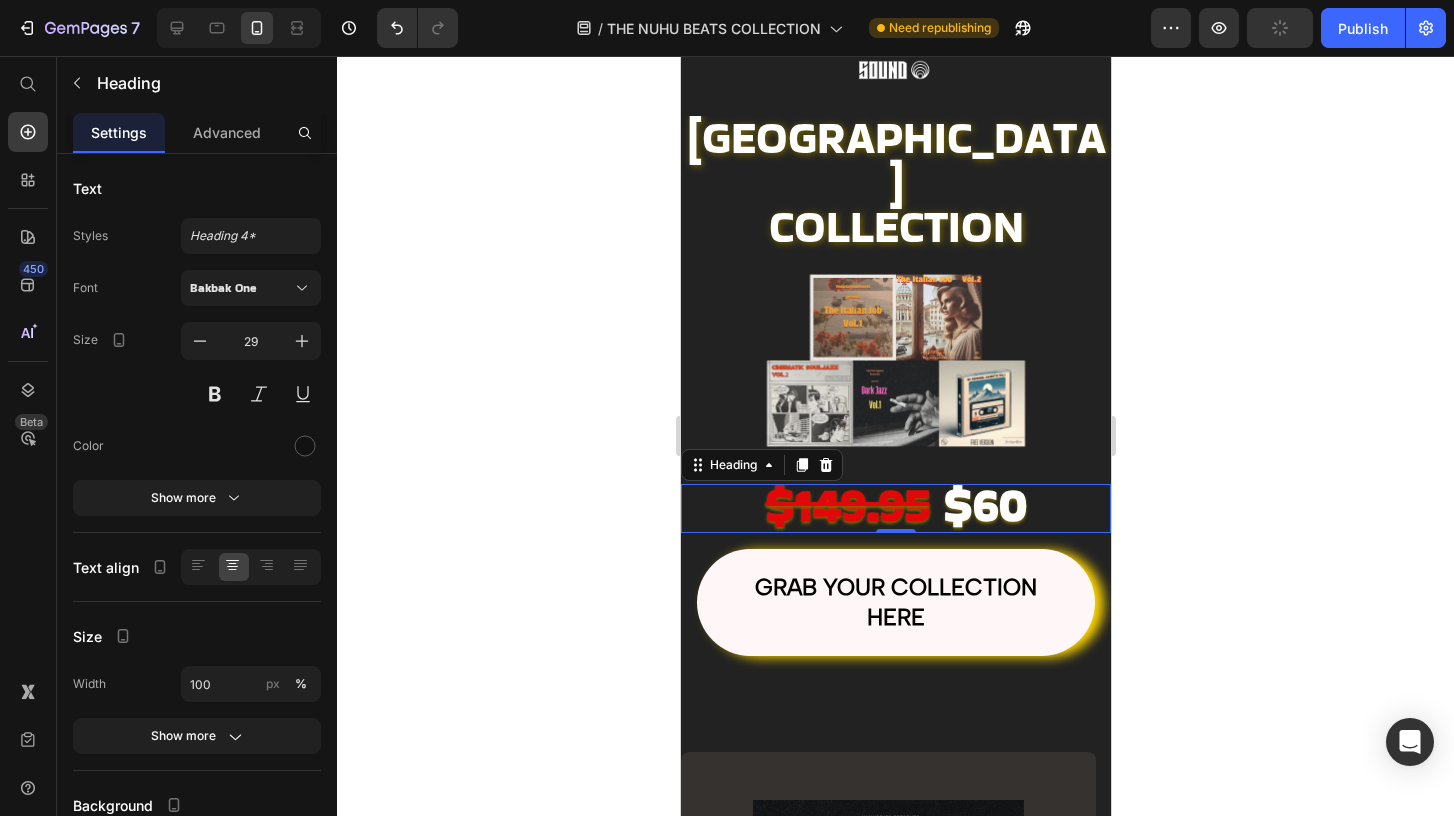 scroll, scrollTop: 439, scrollLeft: 0, axis: vertical 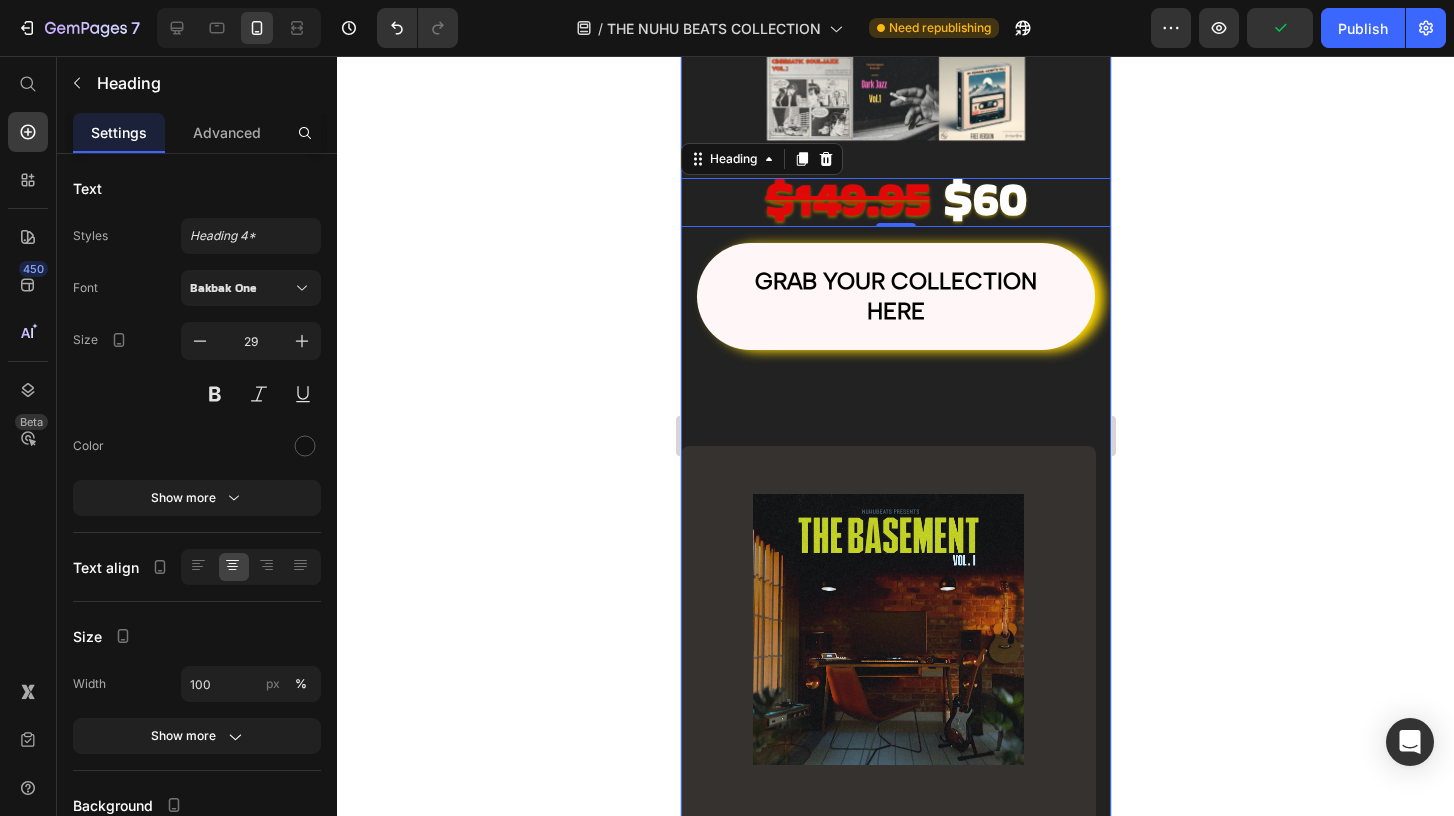 click on "Image The Basement Vol.1   Heading
Custom Code
Preview or Publish the page to see the content. Custom Code MASTER PREVIEW Text Block The Basement Vol.1  includes  10 original soul and jazz-inspired compositions with stems , non-drum versions for clean sampling, and  10 fully mixed, analog-style drum breaks. Designed by Nuhu Beats, this pack captures the essence of vintage instrumentation blended with boom bap grit.  Every composition is labeled with key and BPM, making it easy to flip, chop, and layer into your next track. Heading Row" at bounding box center [887, 962] 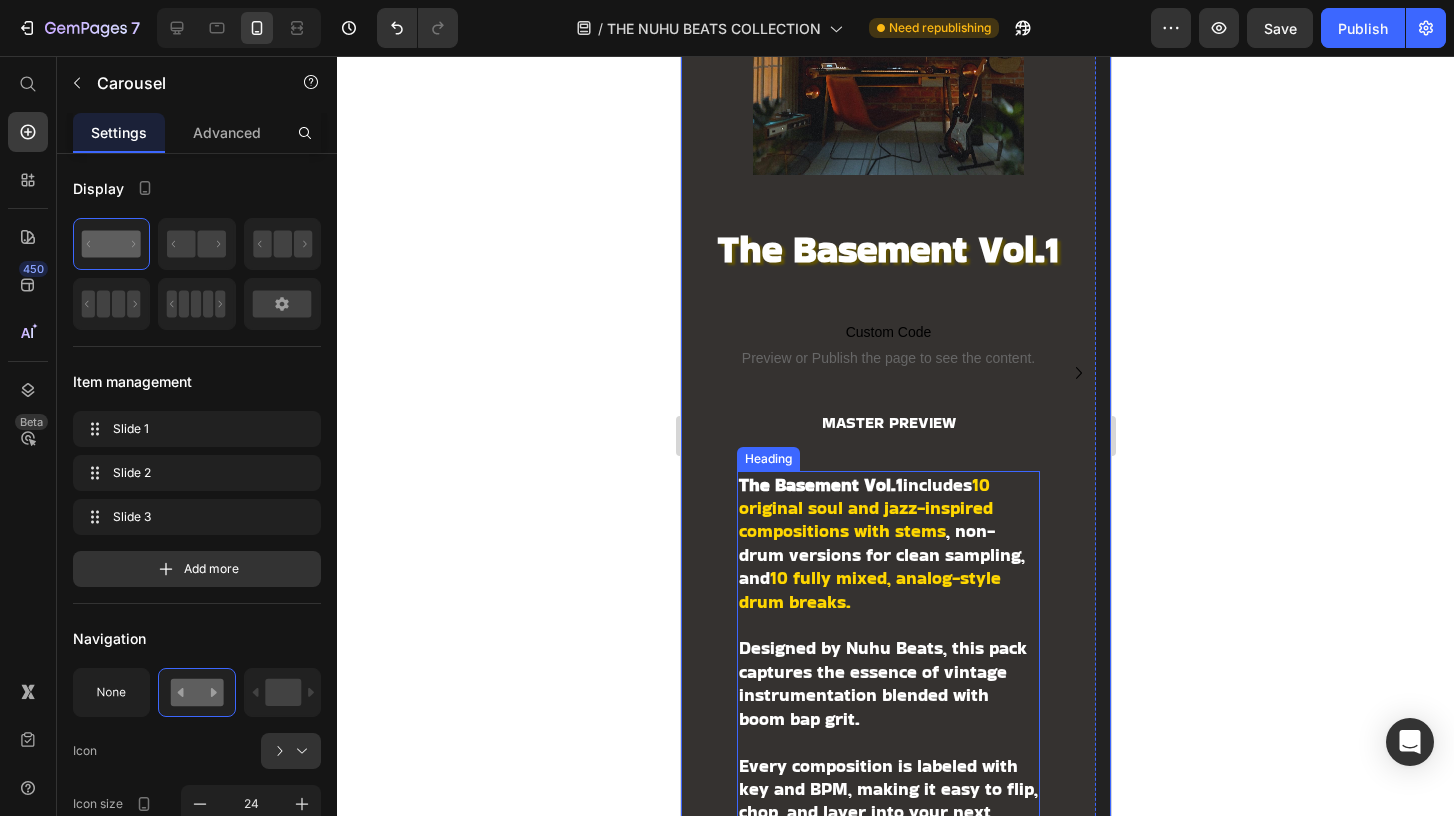 scroll, scrollTop: 1013, scrollLeft: 0, axis: vertical 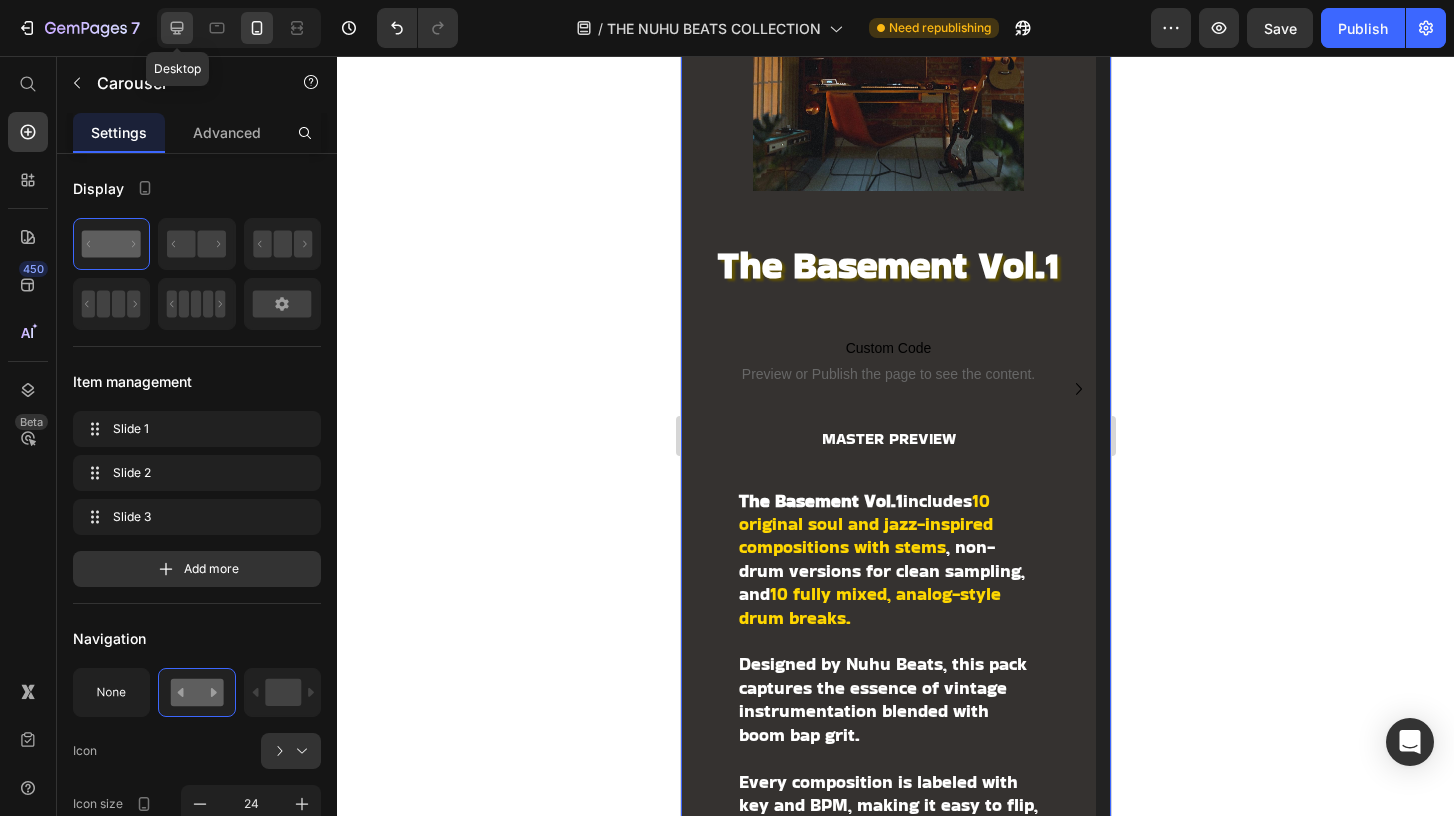 click 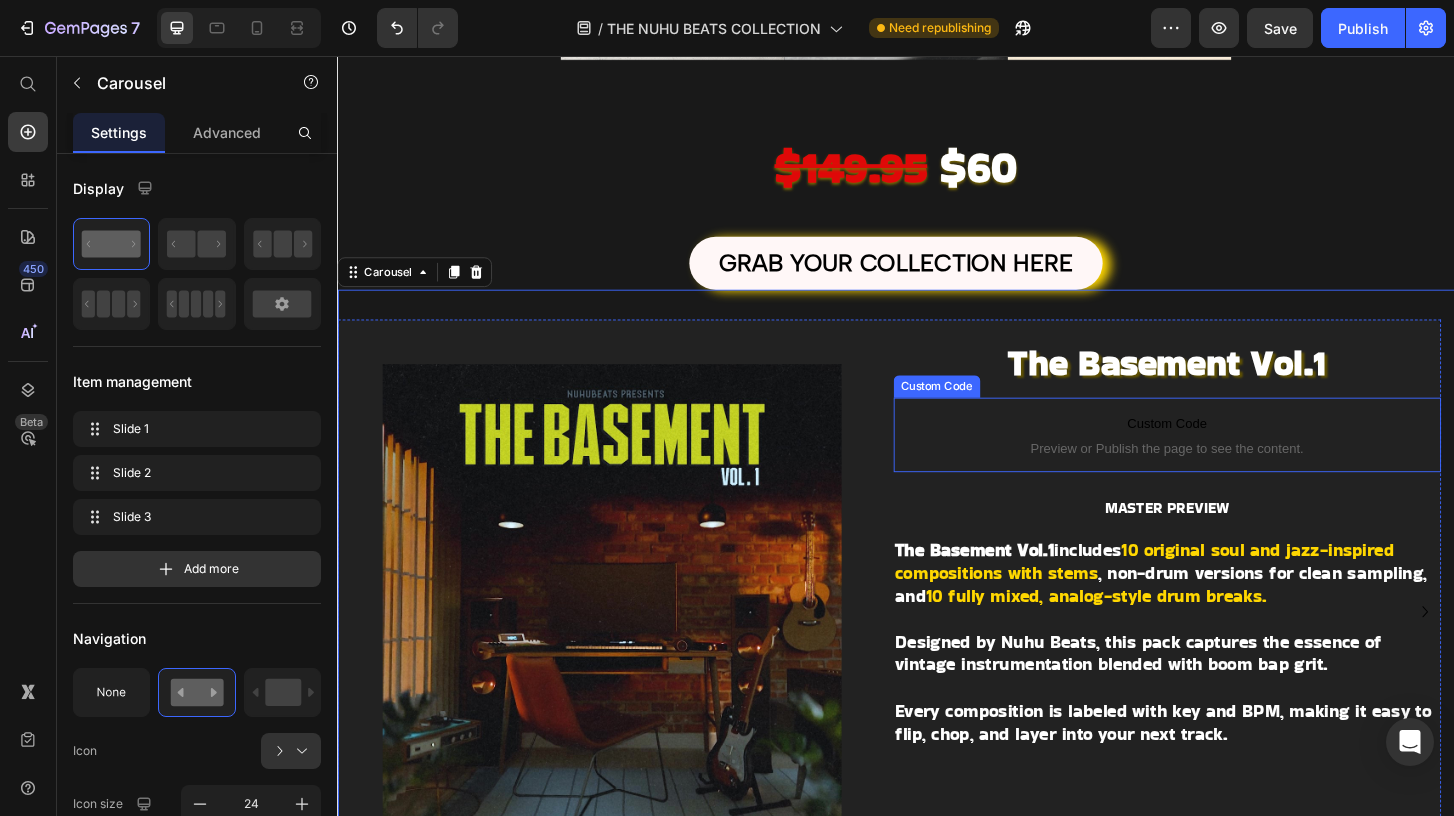 scroll, scrollTop: 976, scrollLeft: 0, axis: vertical 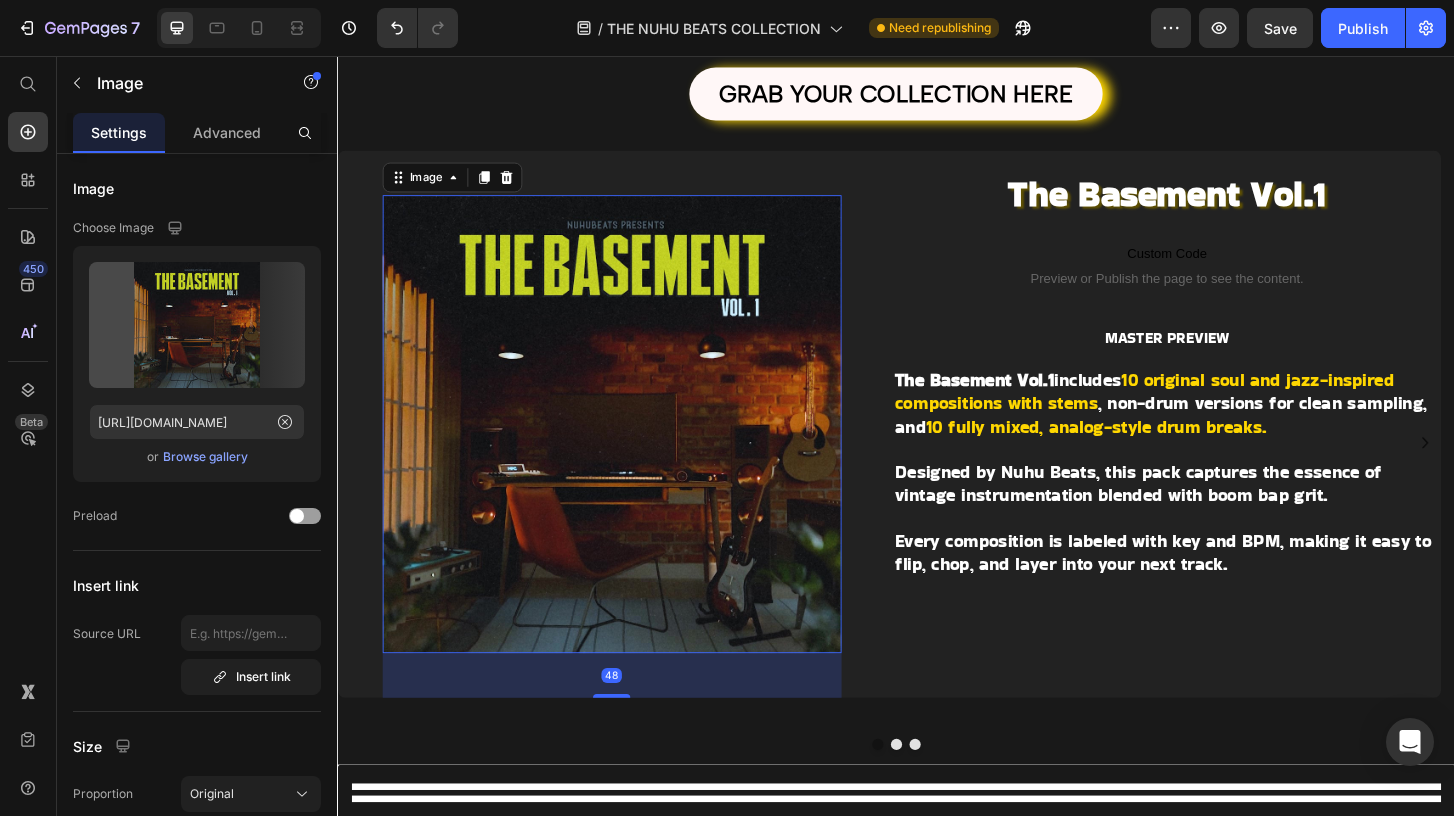 click at bounding box center [631, 451] 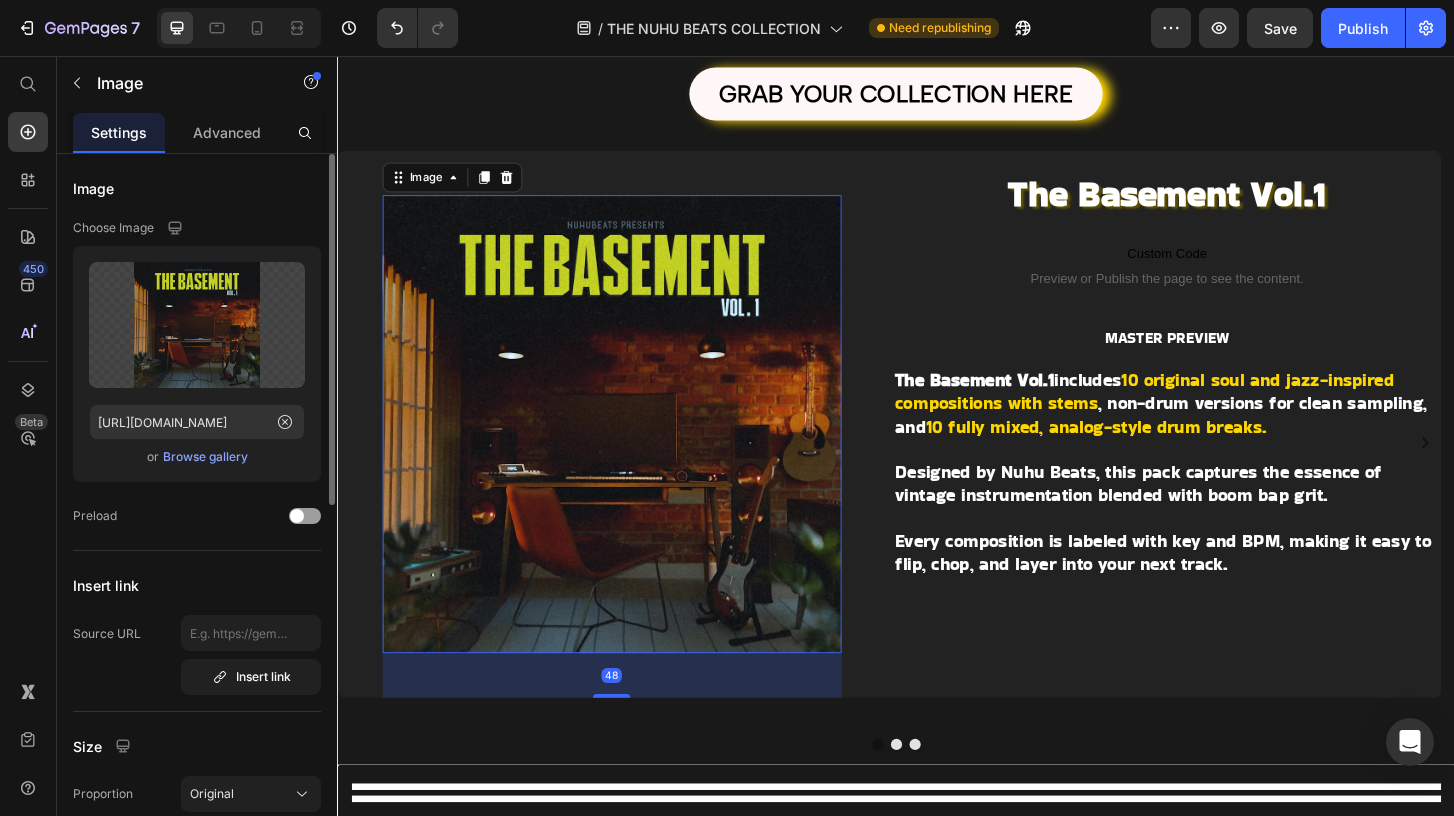 click on "Browse gallery" at bounding box center [205, 457] 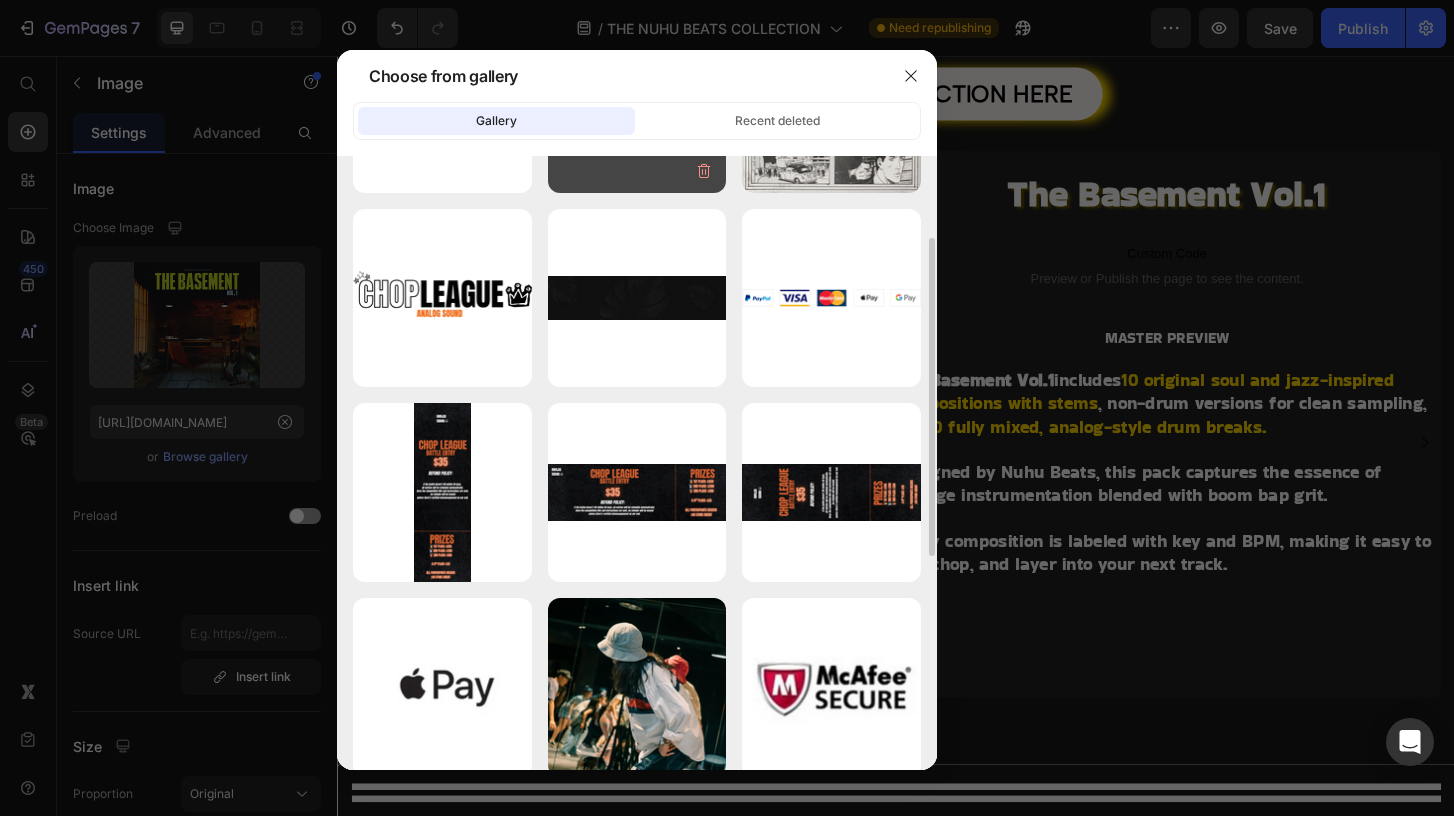 scroll, scrollTop: 0, scrollLeft: 0, axis: both 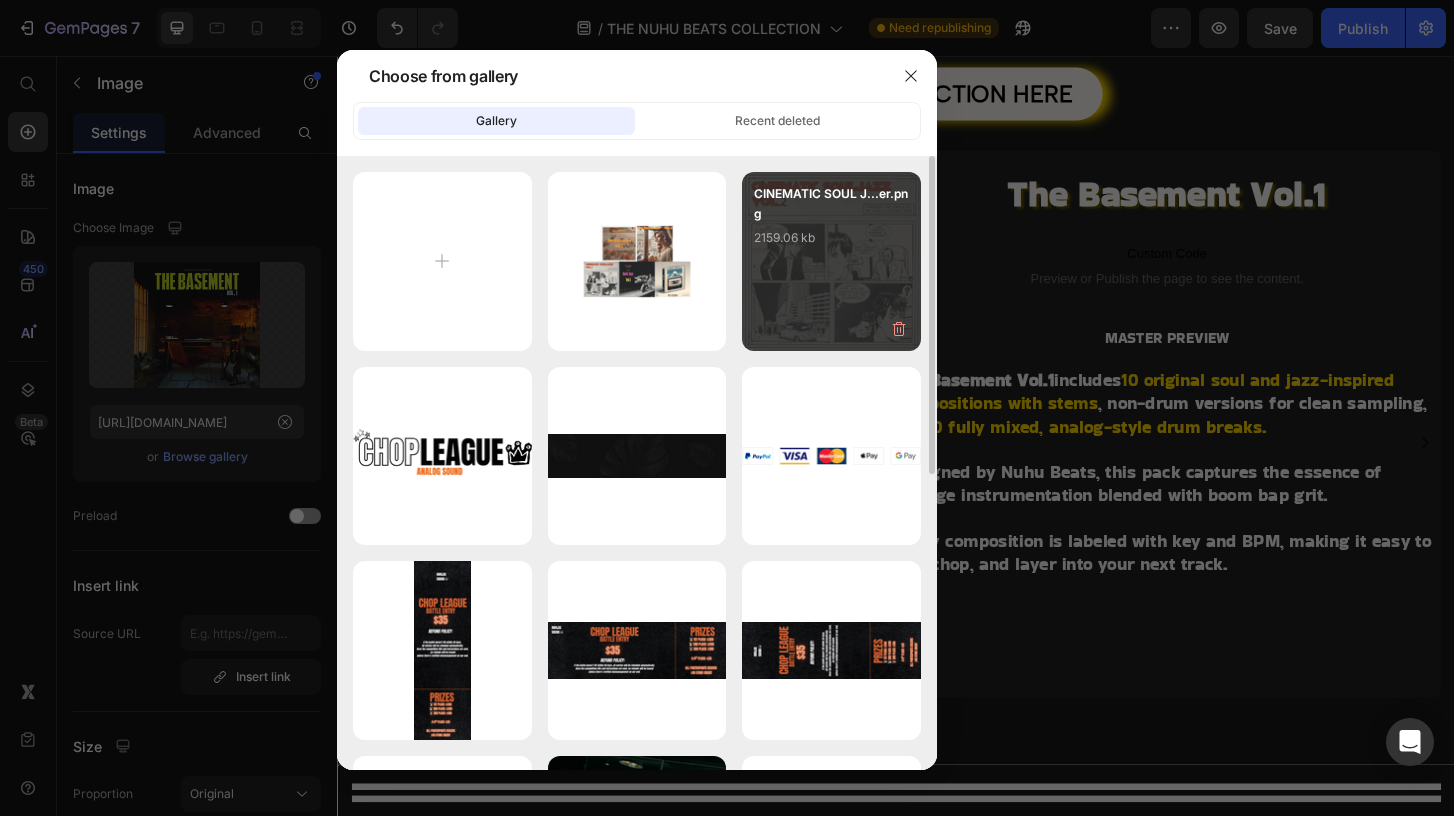 click on "CINEMATIC SOUL J...er.png 2159.06 kb" at bounding box center (831, 261) 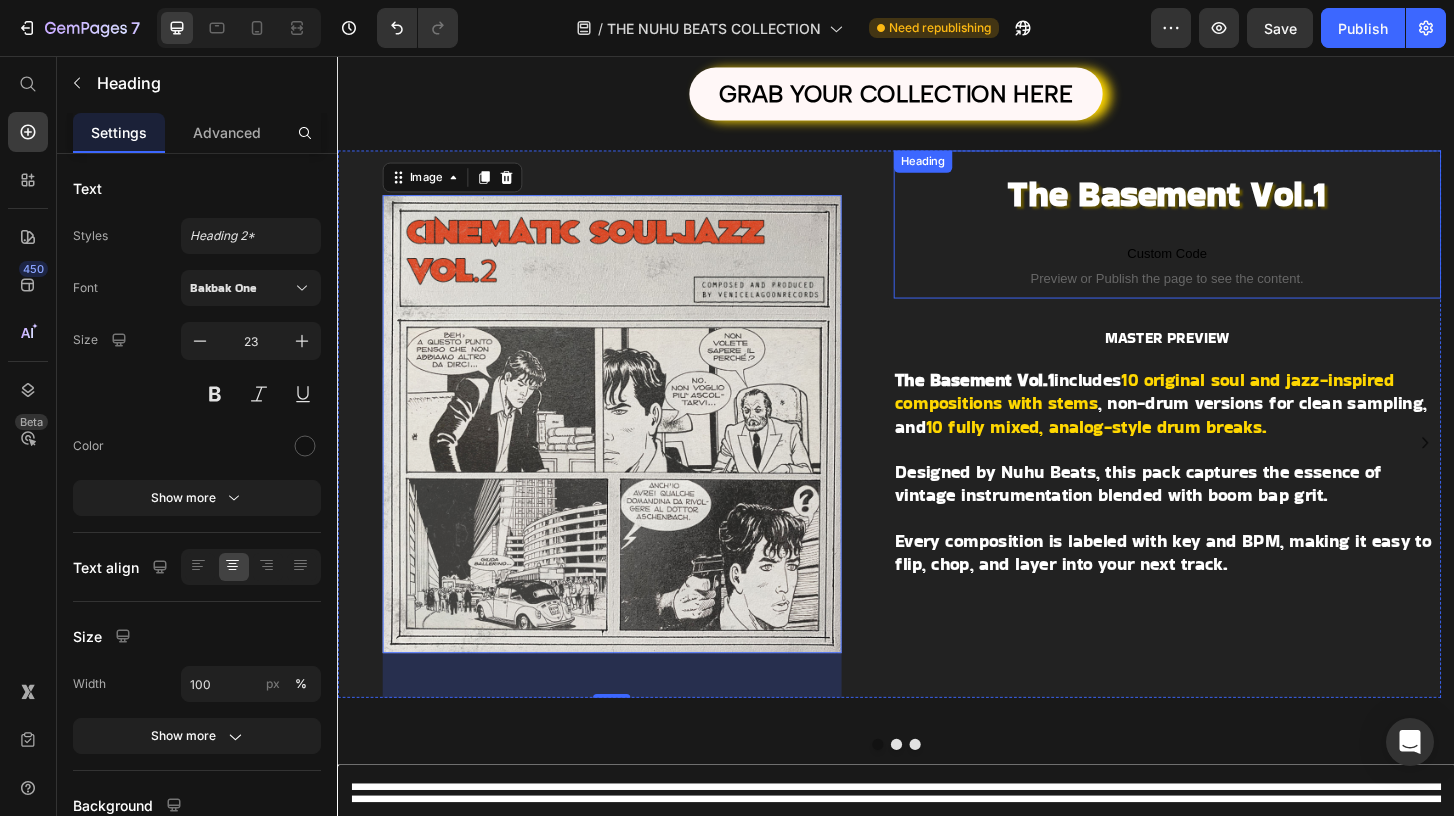 click on "The Basement Vol.1" at bounding box center (1227, 203) 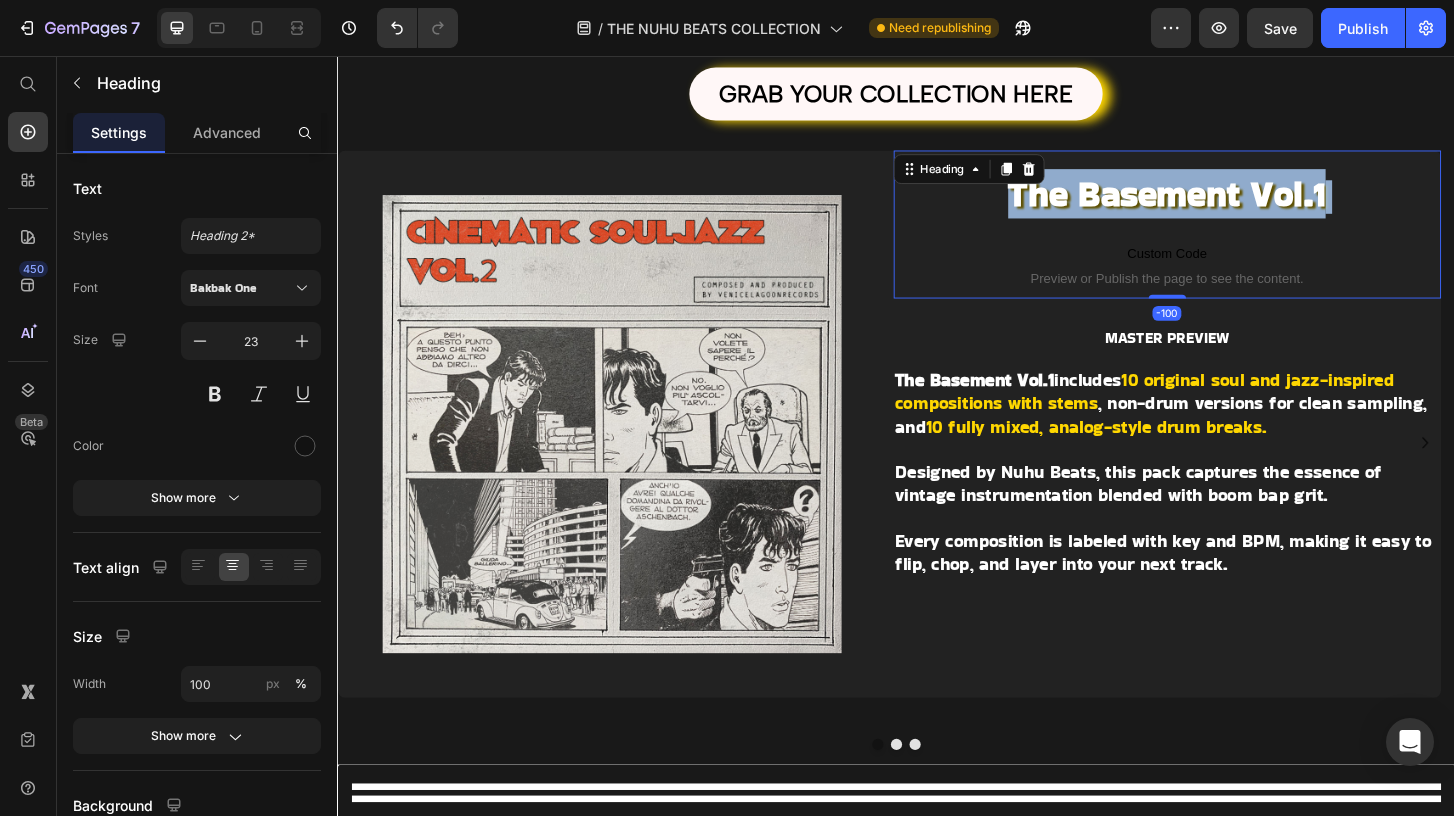 click on "The Basement Vol.1" at bounding box center [1227, 203] 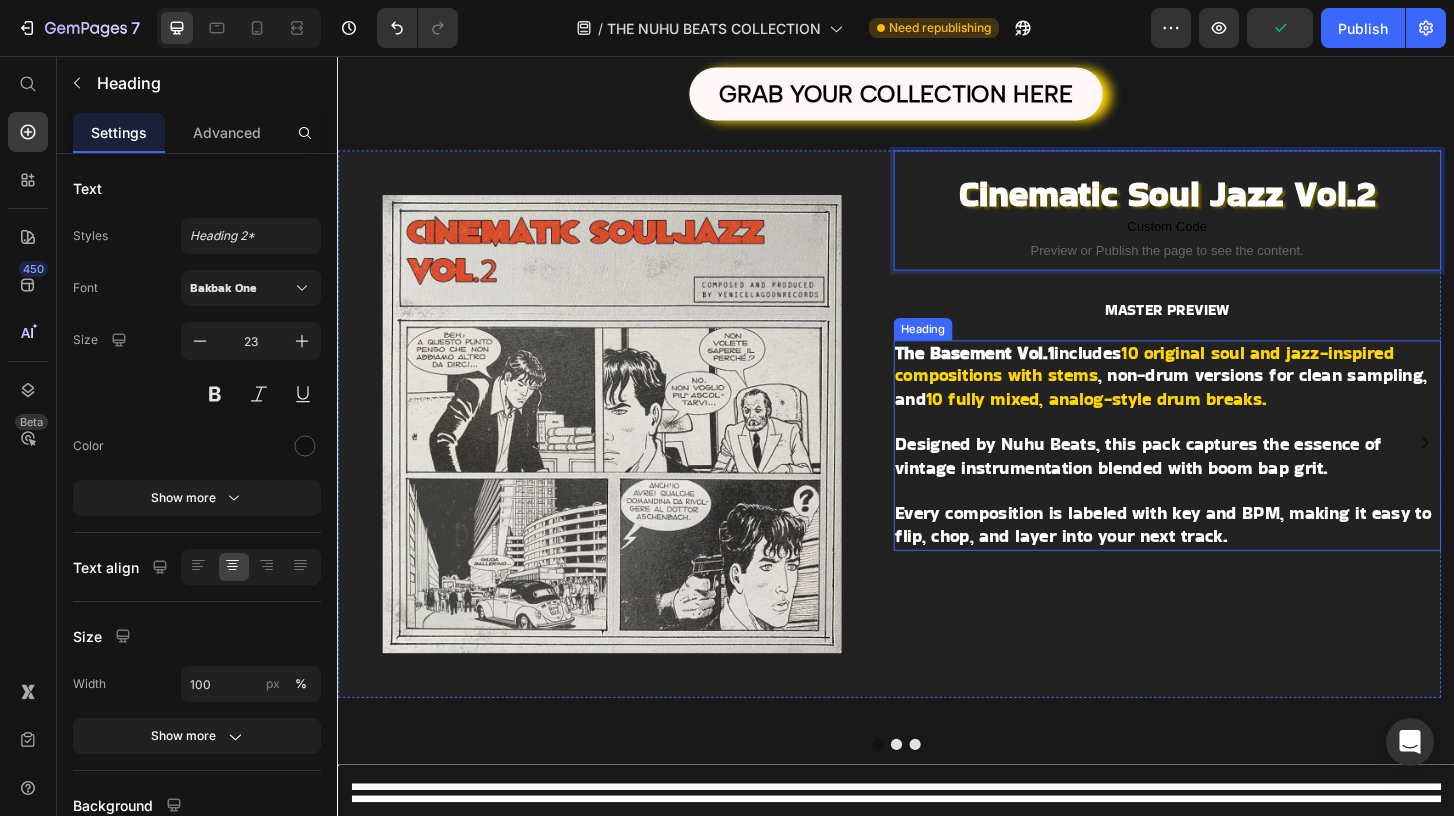 click on "10 fully mixed, analog-style drum breaks." at bounding box center [1152, 423] 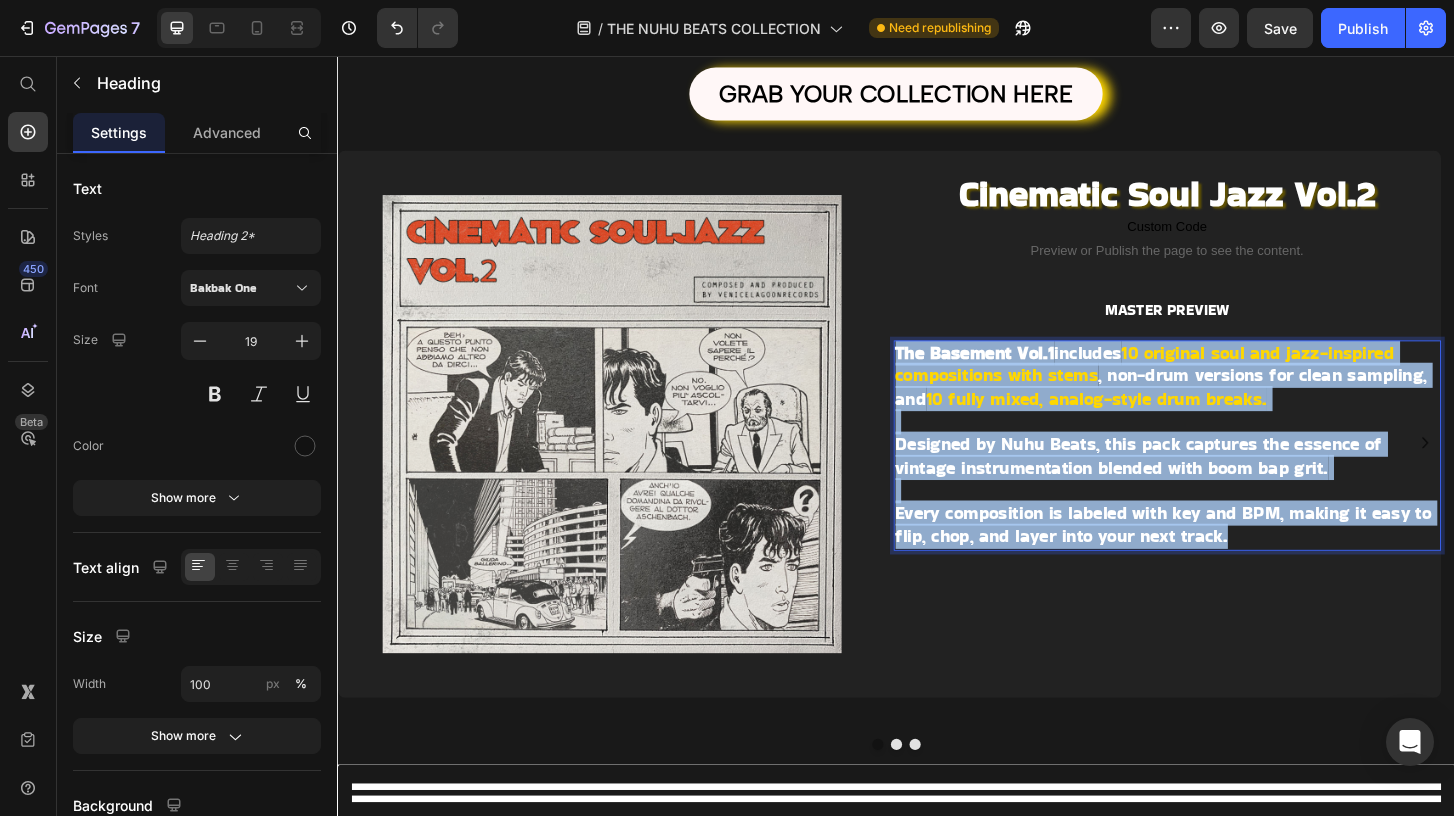 drag, startPoint x: 939, startPoint y: 367, endPoint x: 1352, endPoint y: 570, distance: 460.19345 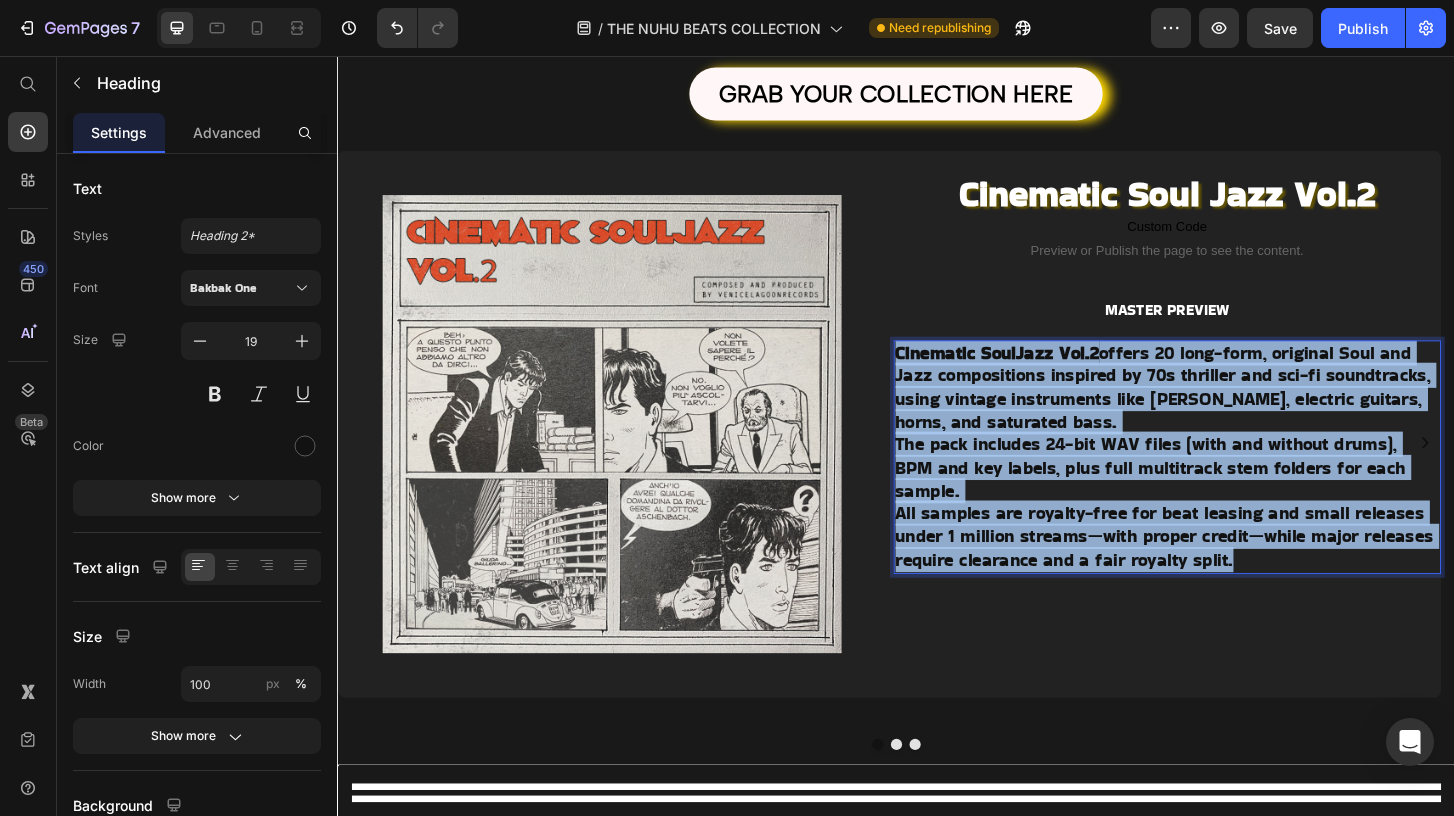 drag, startPoint x: 939, startPoint y: 368, endPoint x: 1398, endPoint y: 578, distance: 504.75836 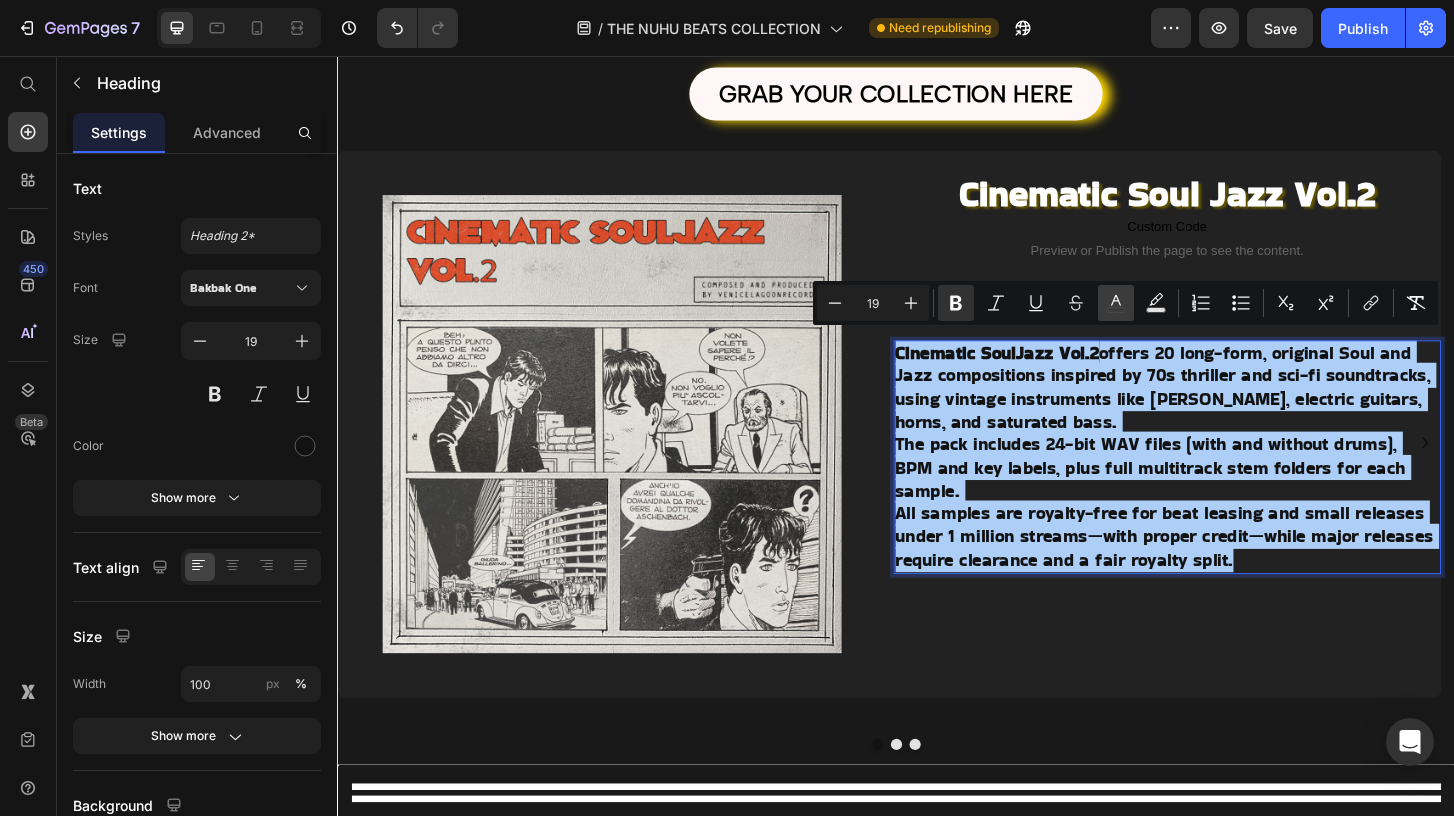 click 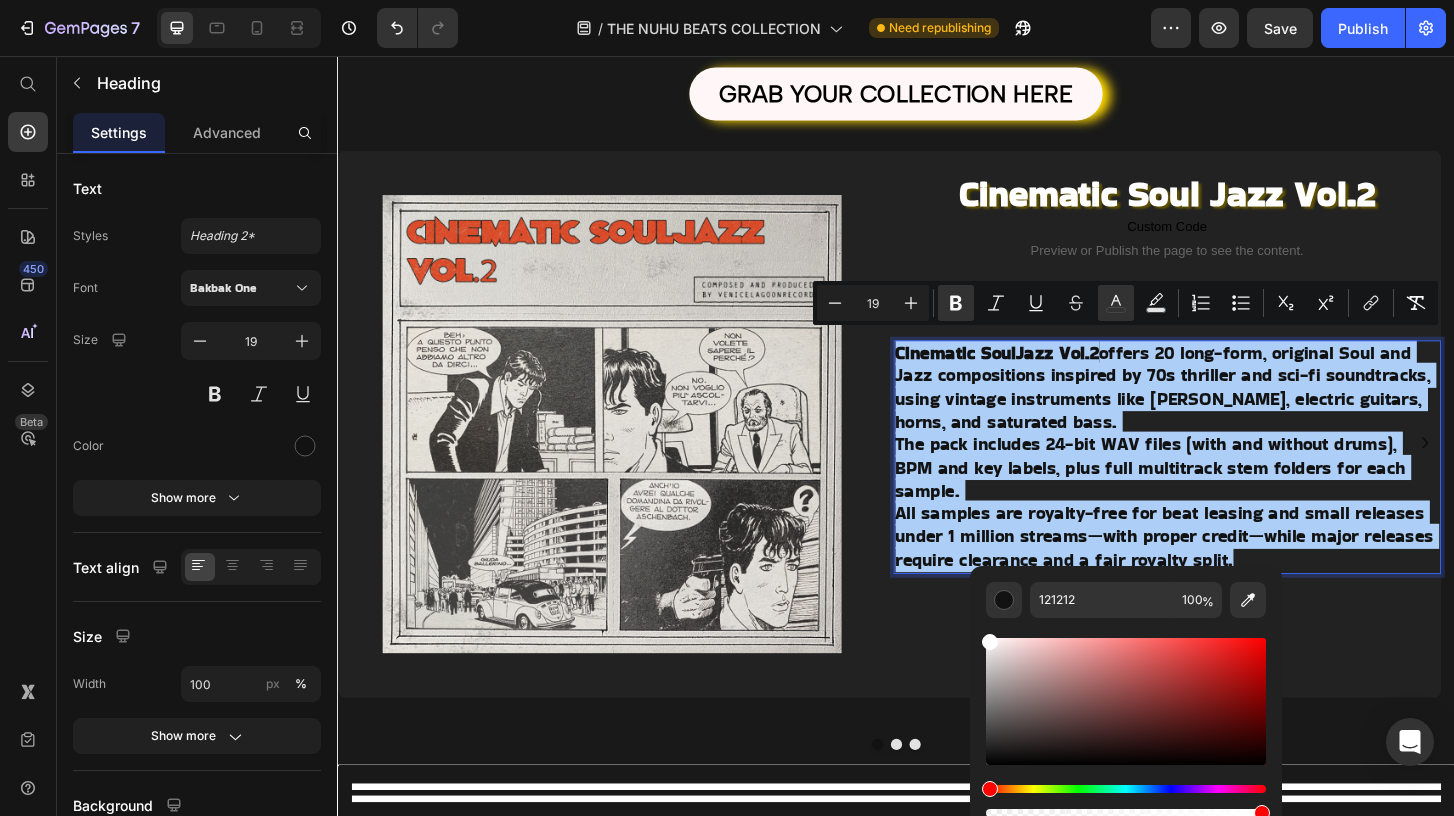 drag, startPoint x: 999, startPoint y: 678, endPoint x: 987, endPoint y: 618, distance: 61.188232 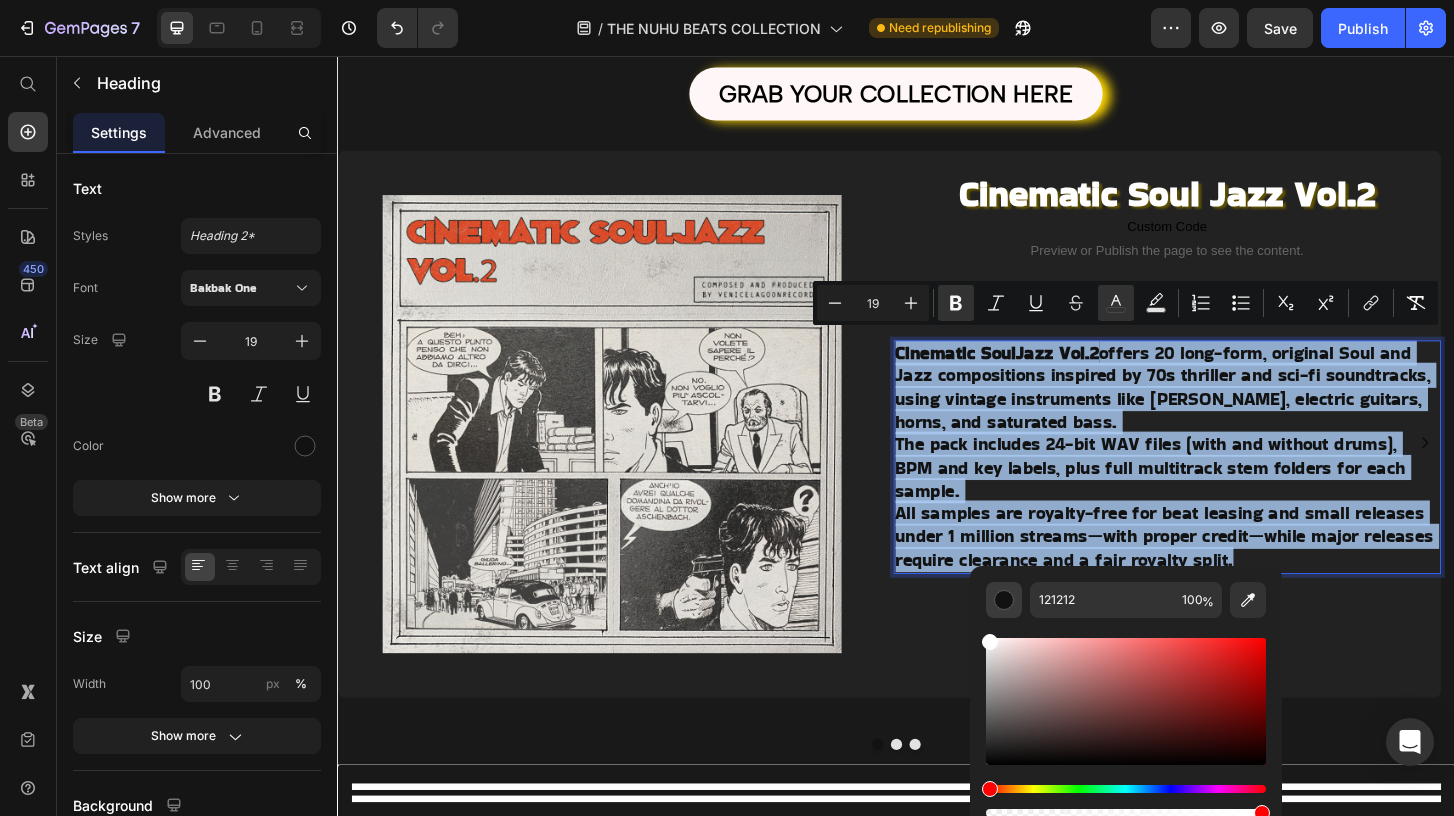 type on "FFFFFF" 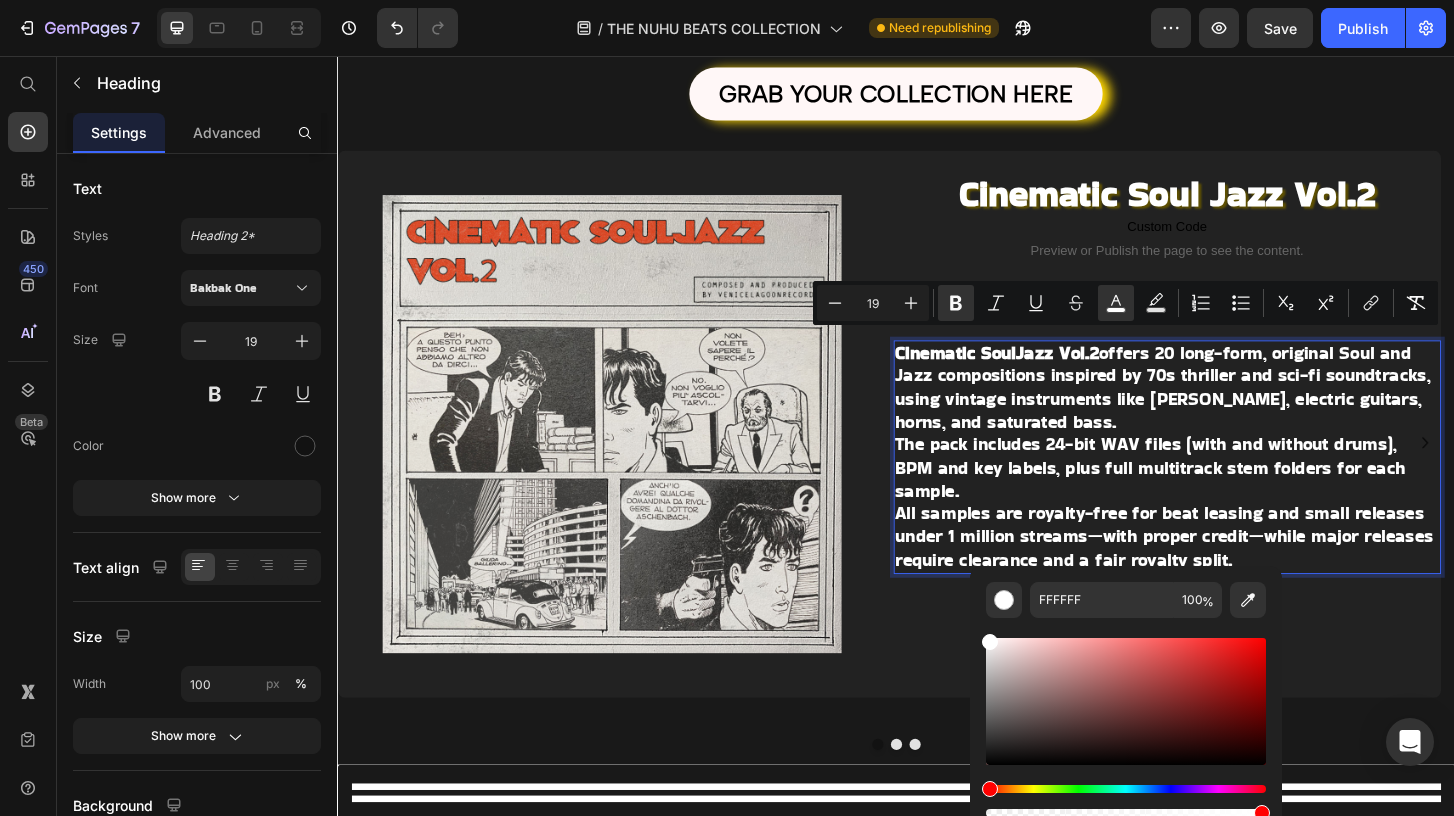 click on "The pack includes 24-bit WAV files (with and without drums), BPM and key labels, plus full multitrack stem folders for each sample." at bounding box center (1210, 497) 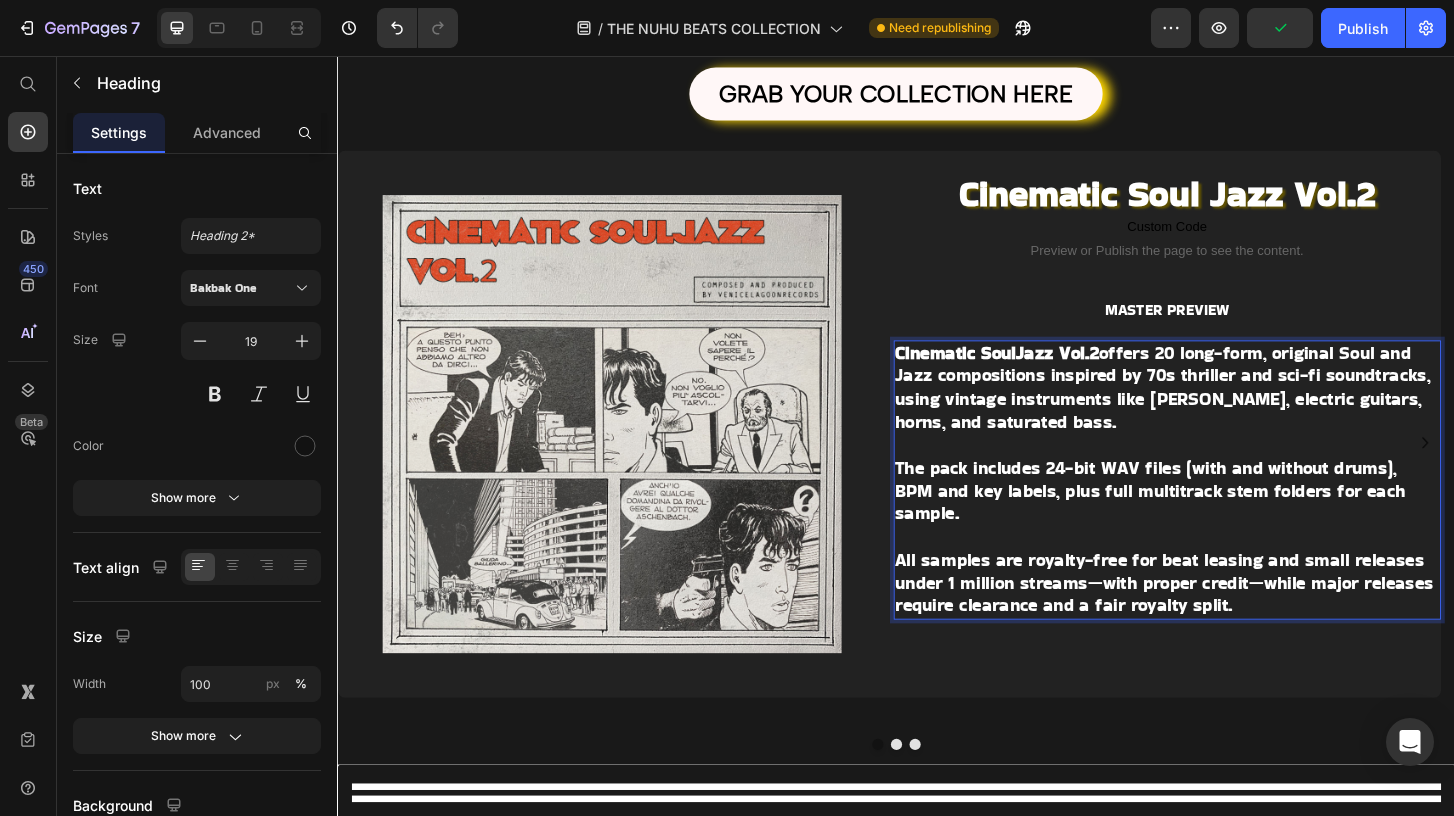 click on "The pack includes 24-bit WAV files (with and without drums), BPM and key labels, plus full multitrack stem folders for each sample." at bounding box center [1210, 522] 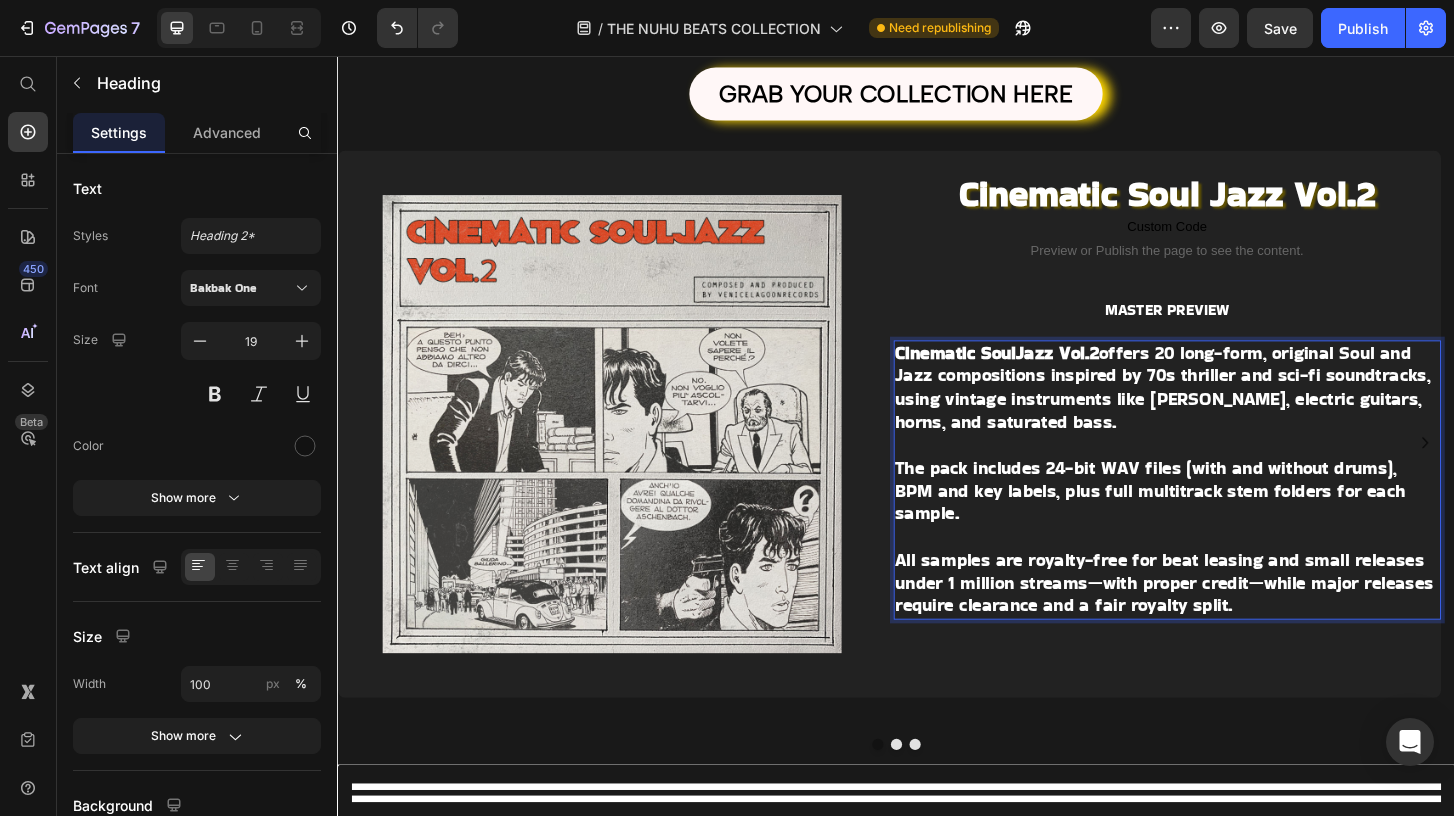 drag, startPoint x: 1223, startPoint y: 370, endPoint x: 1251, endPoint y: 372, distance: 28.071337 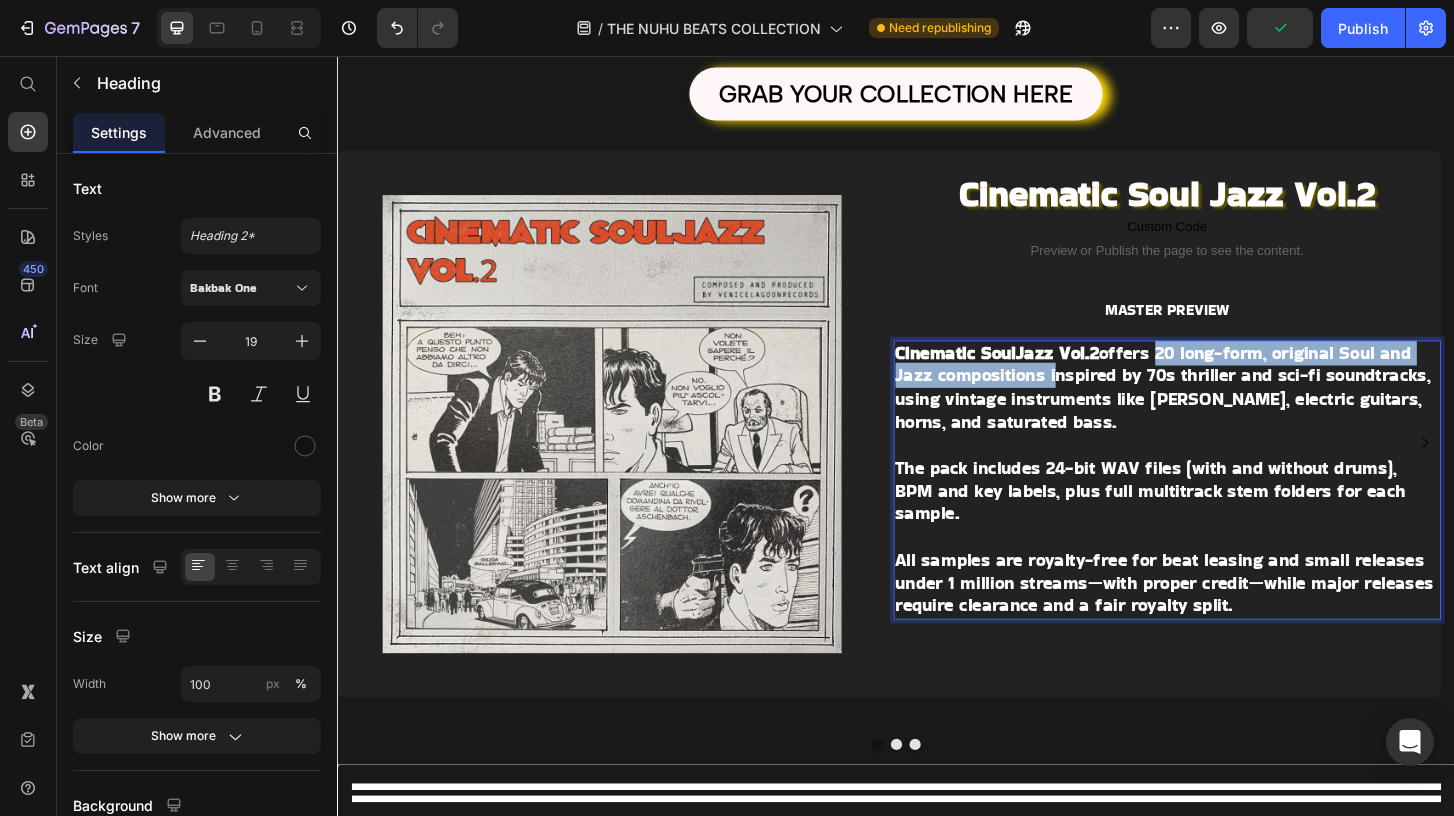 drag, startPoint x: 1215, startPoint y: 372, endPoint x: 1102, endPoint y: 391, distance: 114.58621 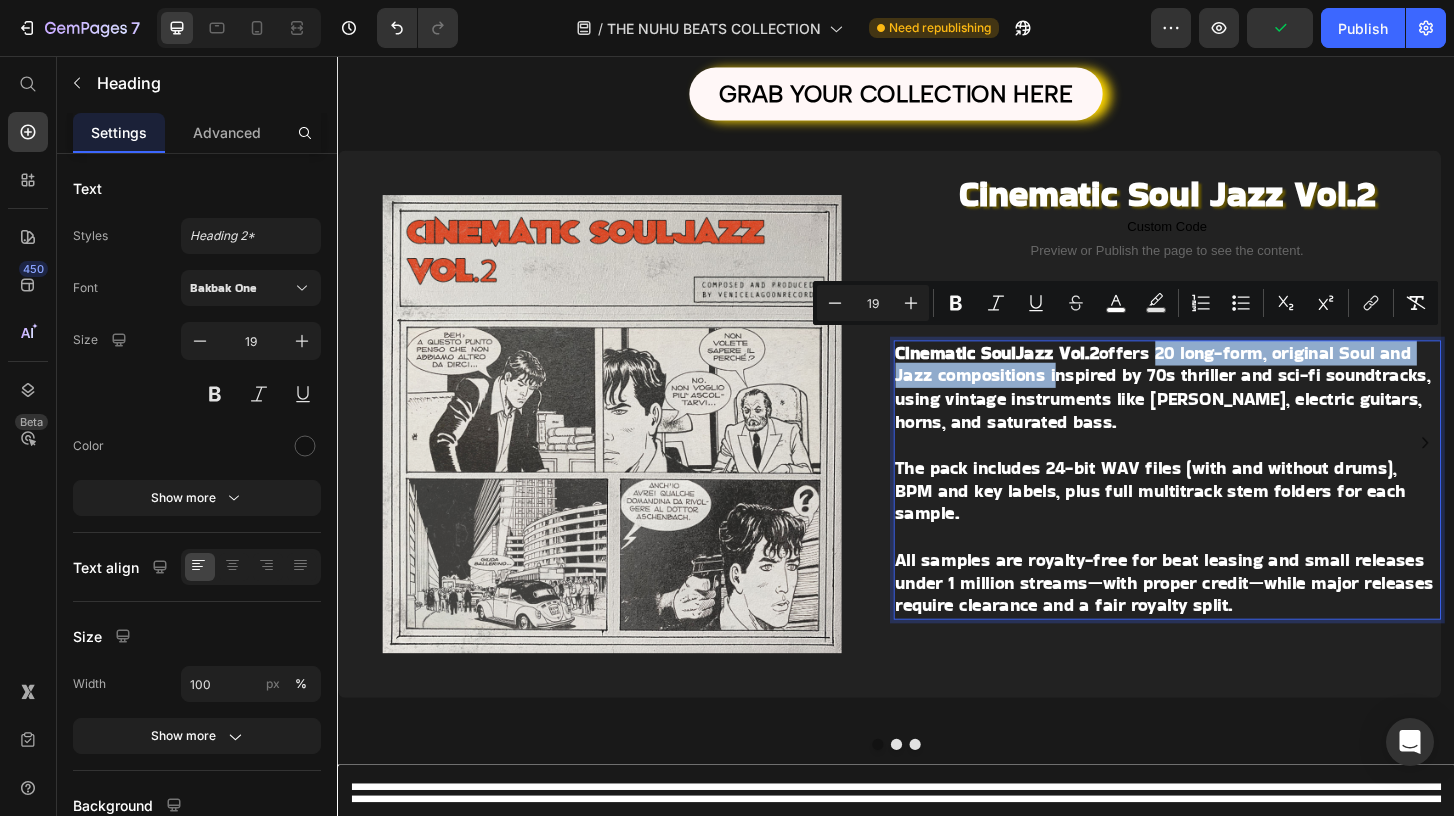 click on "Cinematic SoulJazz Vol.2  offers 20 long-form, original Soul and Jazz compositions inspired by 70s thriller and sci-fi soundtracks, using vintage instruments like [PERSON_NAME], electric guitars, horns, and saturated bass." at bounding box center (1223, 411) 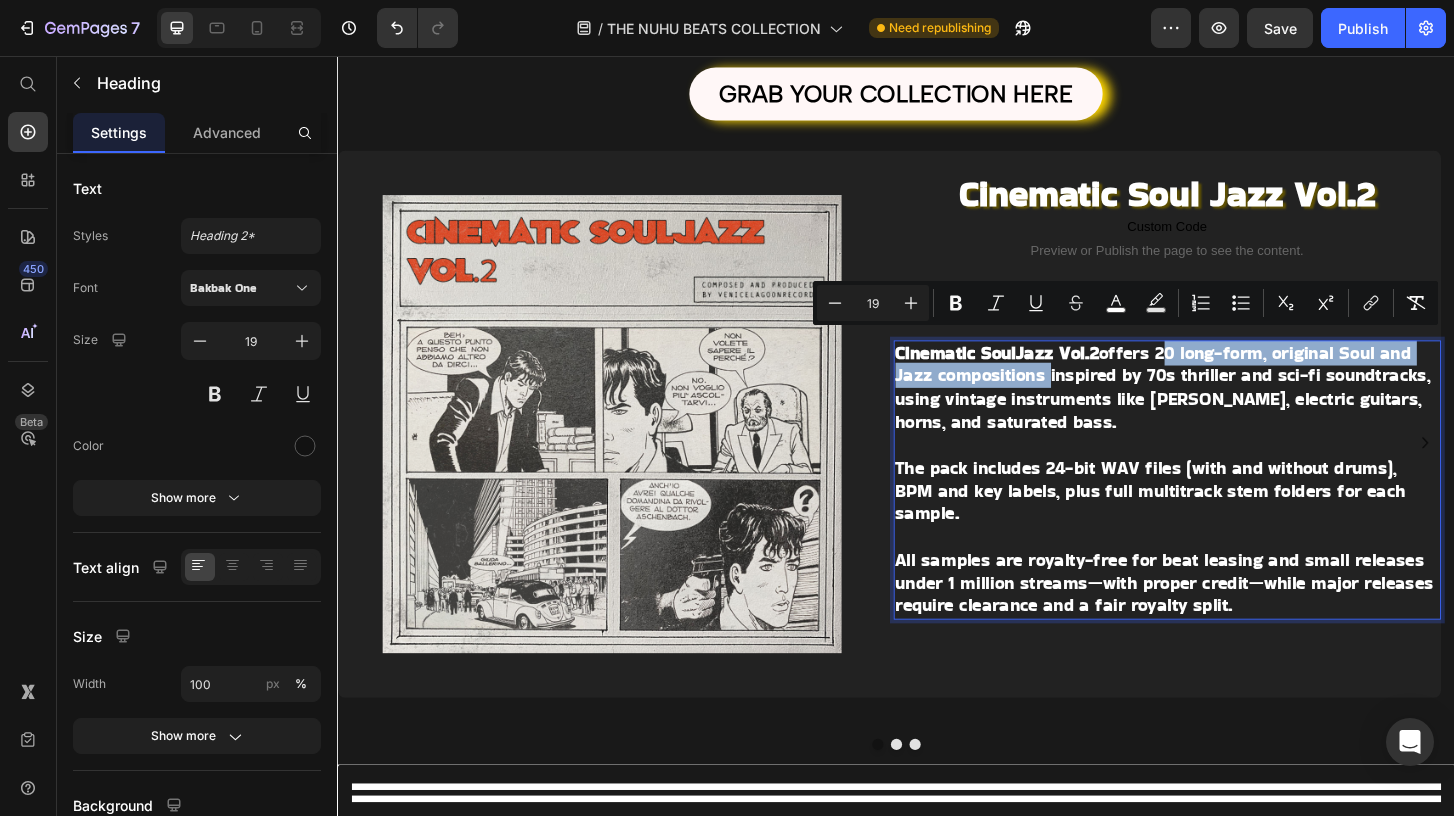 drag, startPoint x: 1219, startPoint y: 371, endPoint x: 1096, endPoint y: 386, distance: 123.911255 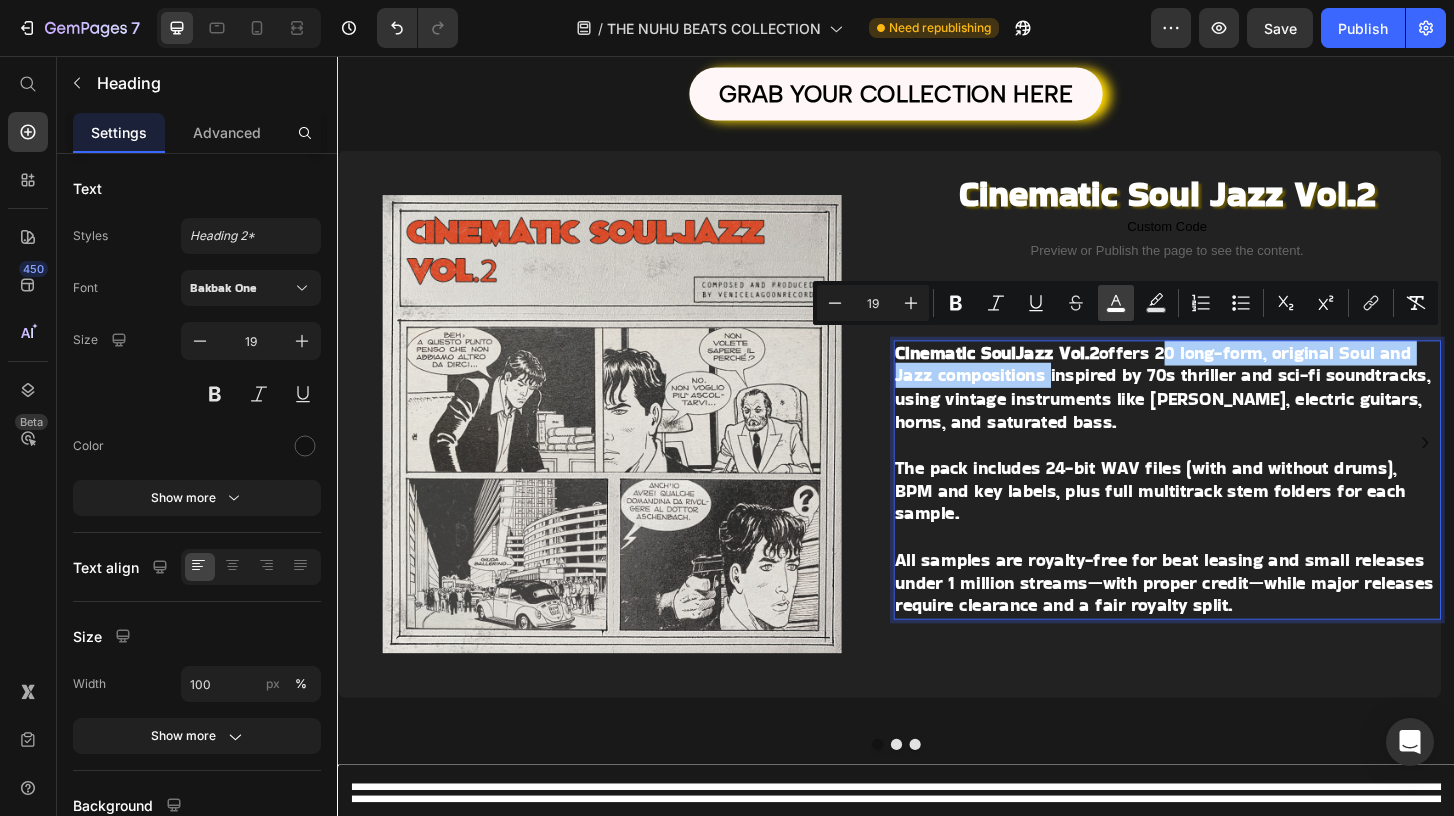 click on "color" at bounding box center [1116, 303] 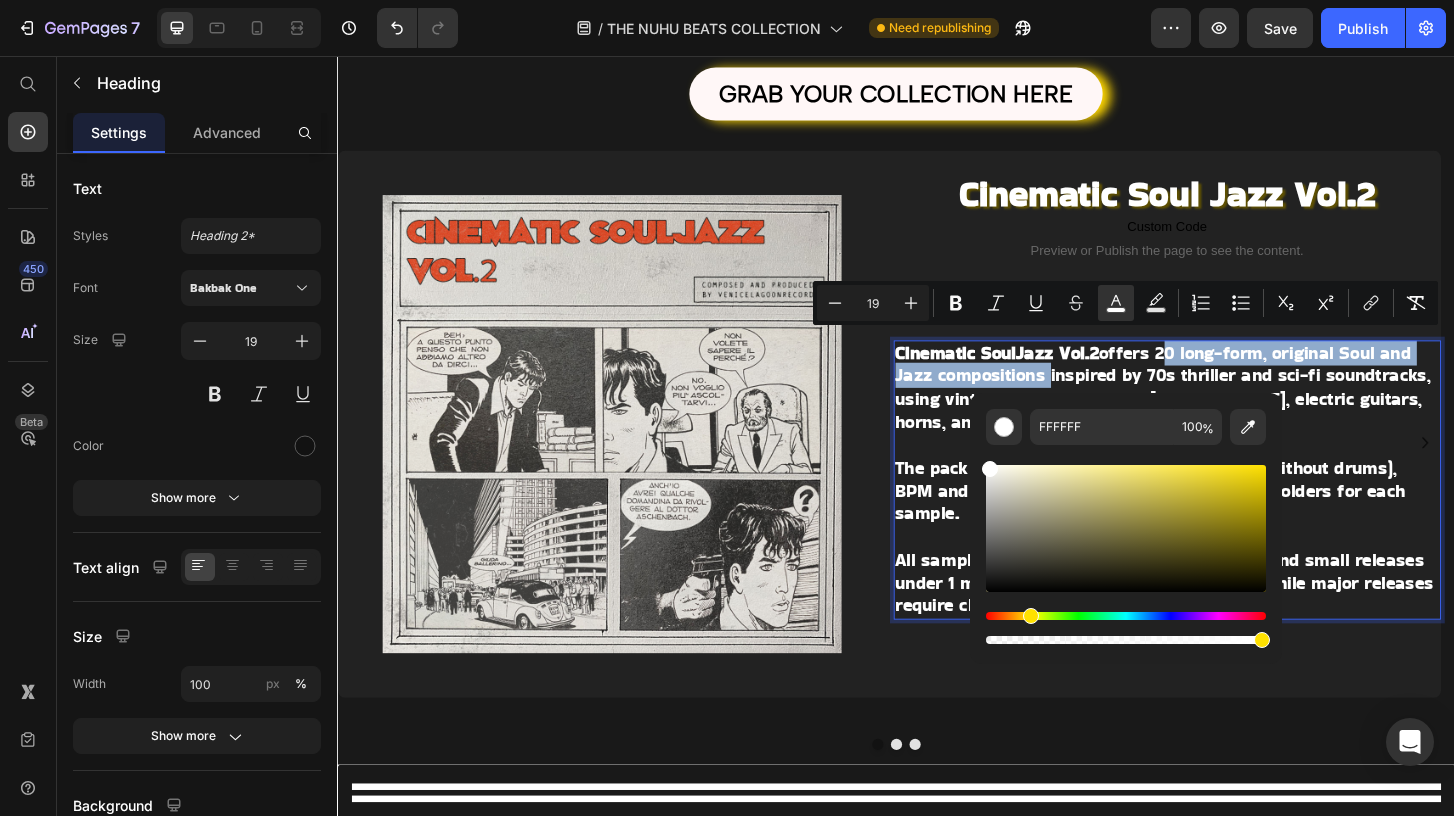 drag, startPoint x: 989, startPoint y: 620, endPoint x: 1027, endPoint y: 612, distance: 38.832977 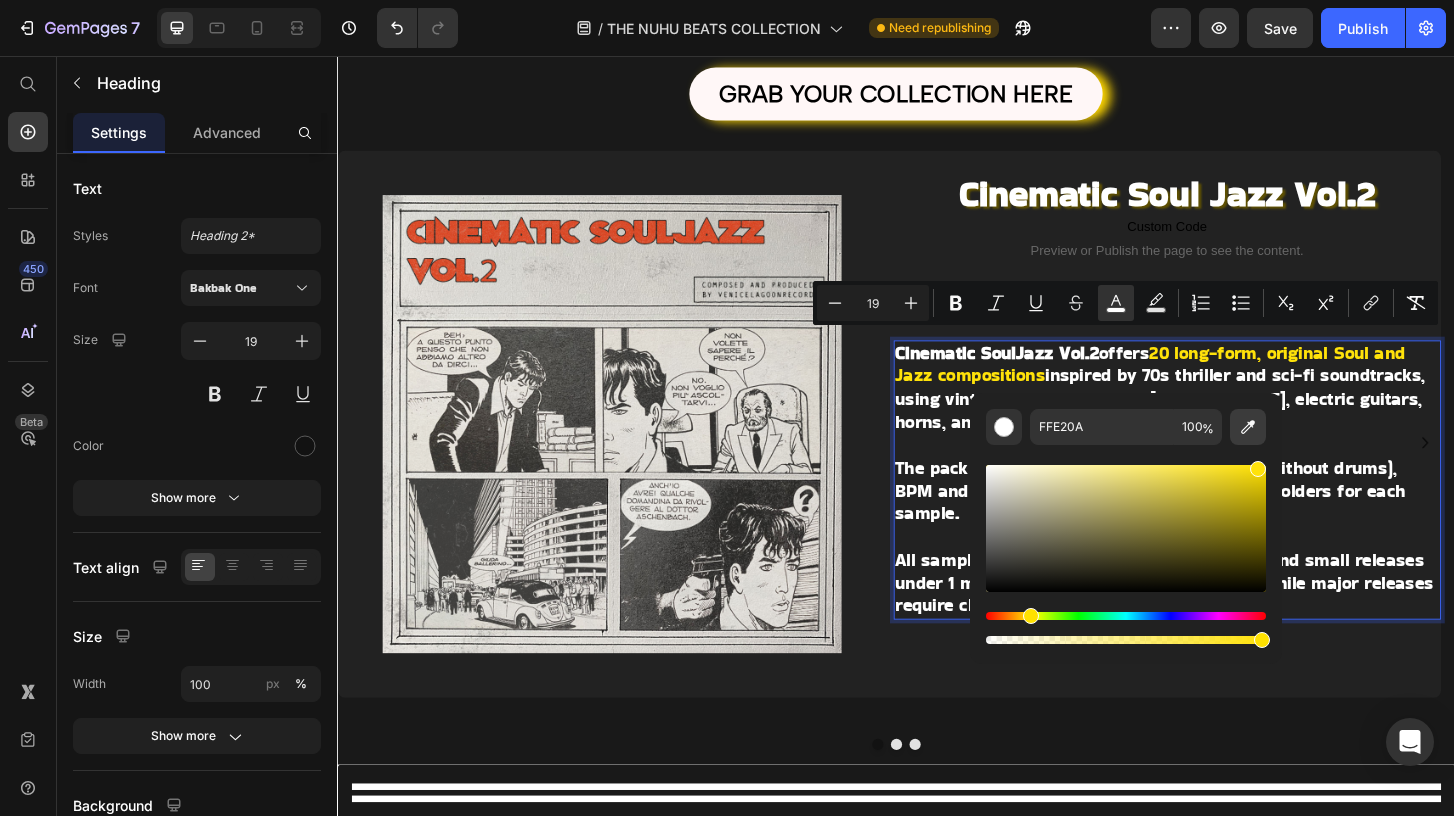 drag, startPoint x: 991, startPoint y: 470, endPoint x: 1257, endPoint y: 444, distance: 267.26767 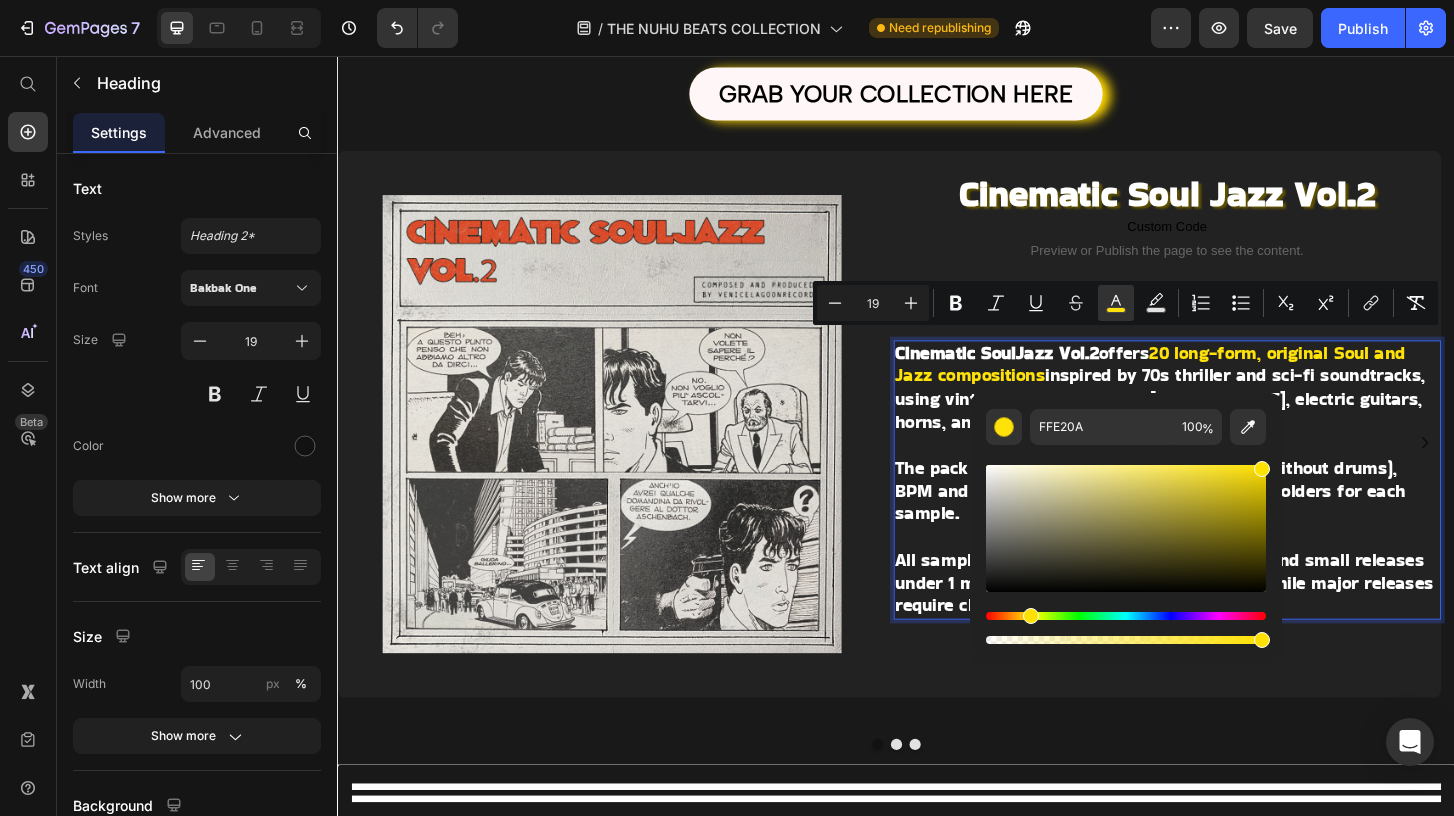 type on "FFE102" 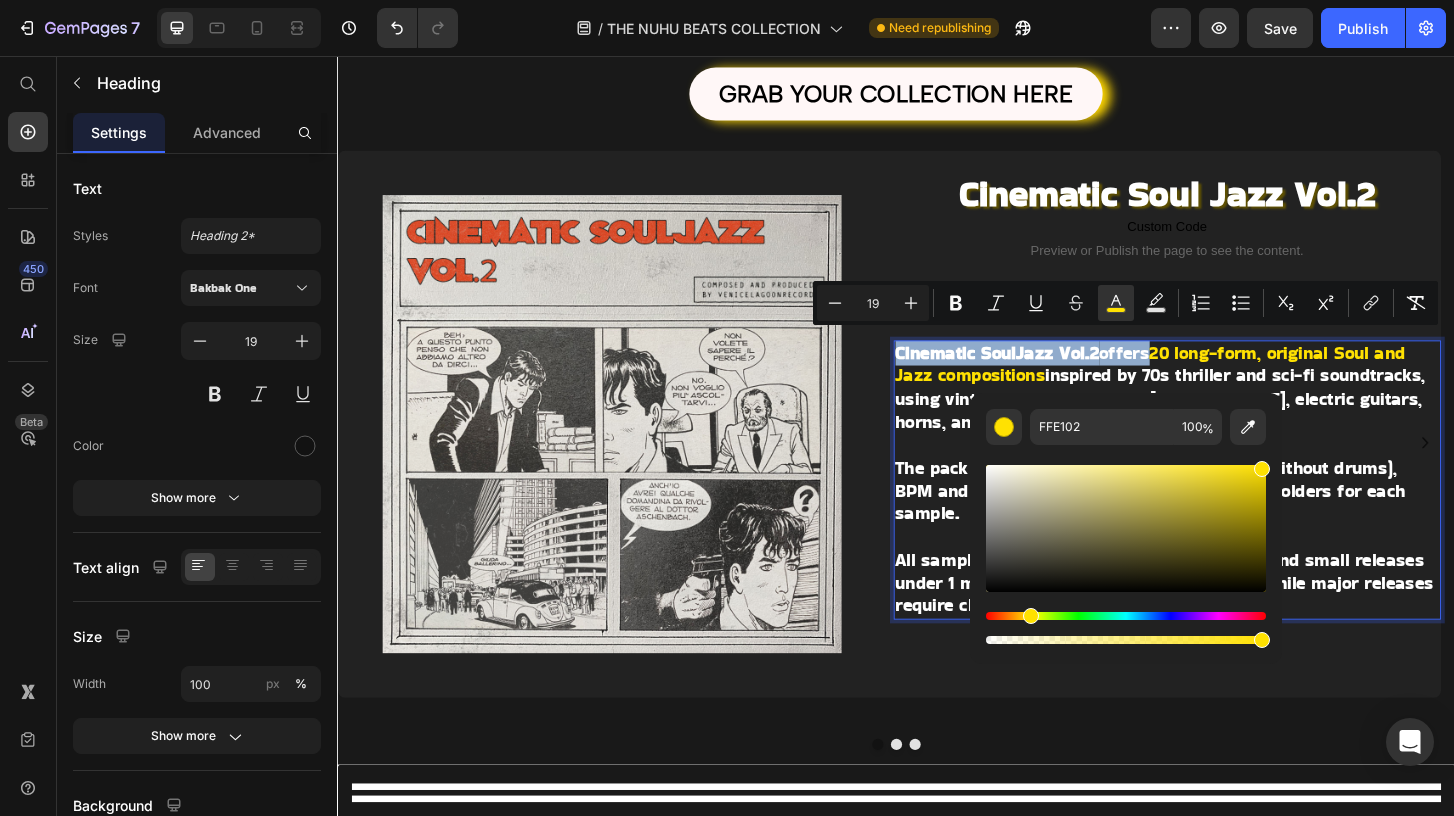 drag, startPoint x: 1252, startPoint y: 464, endPoint x: 1265, endPoint y: 461, distance: 13.341664 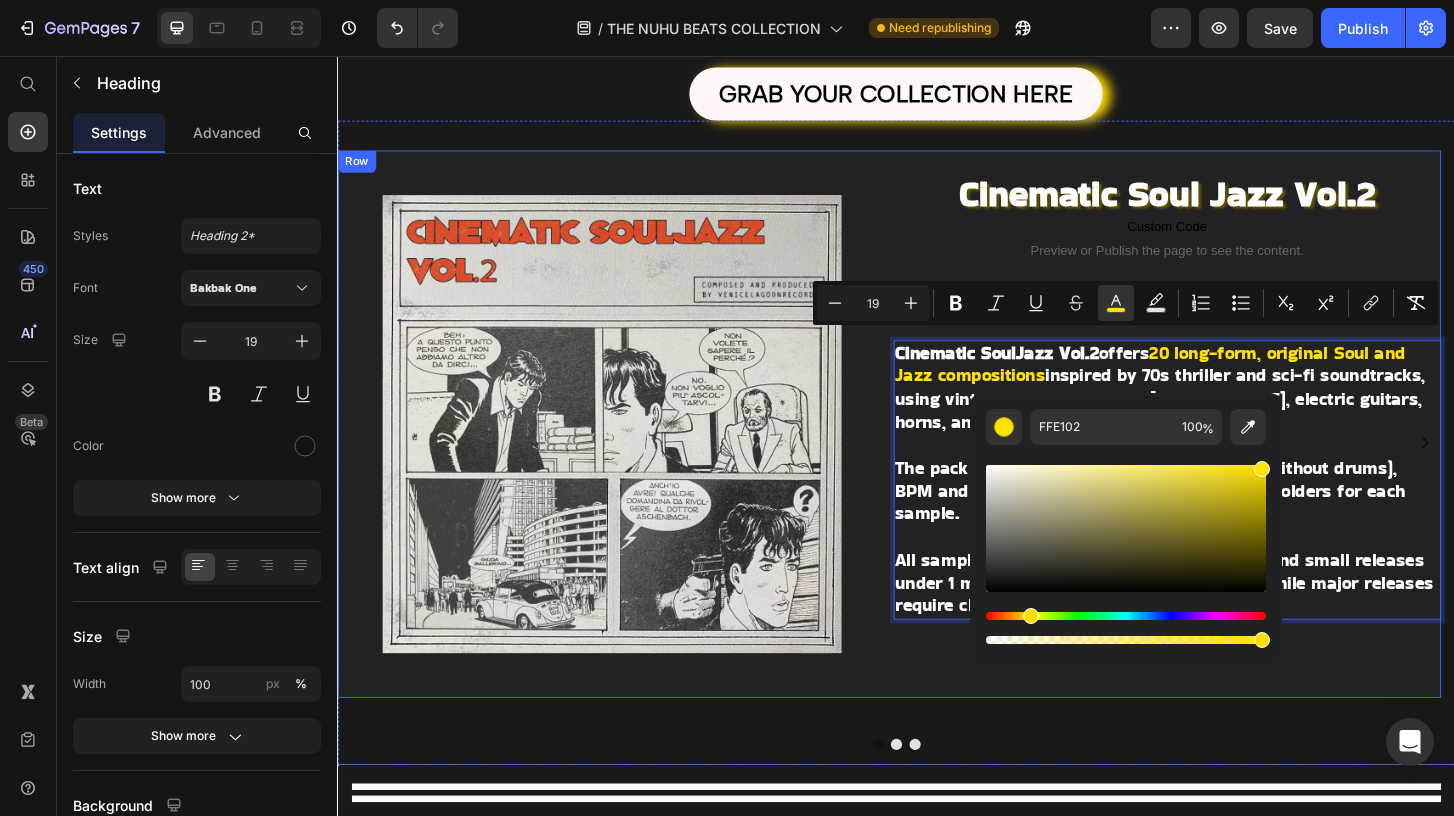 click on "⁠⁠⁠⁠⁠⁠⁠ Cinematic Soul Jazz Vol.2   Heading
Custom Code
Preview or Publish the page to see the content. Custom Code MASTER PREVIEW Text Block Cinematic SoulJazz Vol.2  offers  20 long-form, original Soul and Jazz compositions  inspired by 70s thriller and sci-fi soundtracks, using vintage instruments like [PERSON_NAME], electric guitars, horns, and saturated bass. The pack includes 24-bit WAV files (with and without drums), BPM and key labels, plus full multitrack stem folders for each sample. All samples are royalty-free for beat leasing and small releases under 1 million streams—with proper credit—while major releases require clearance and a fair royalty split. Heading   0" at bounding box center [1228, 451] 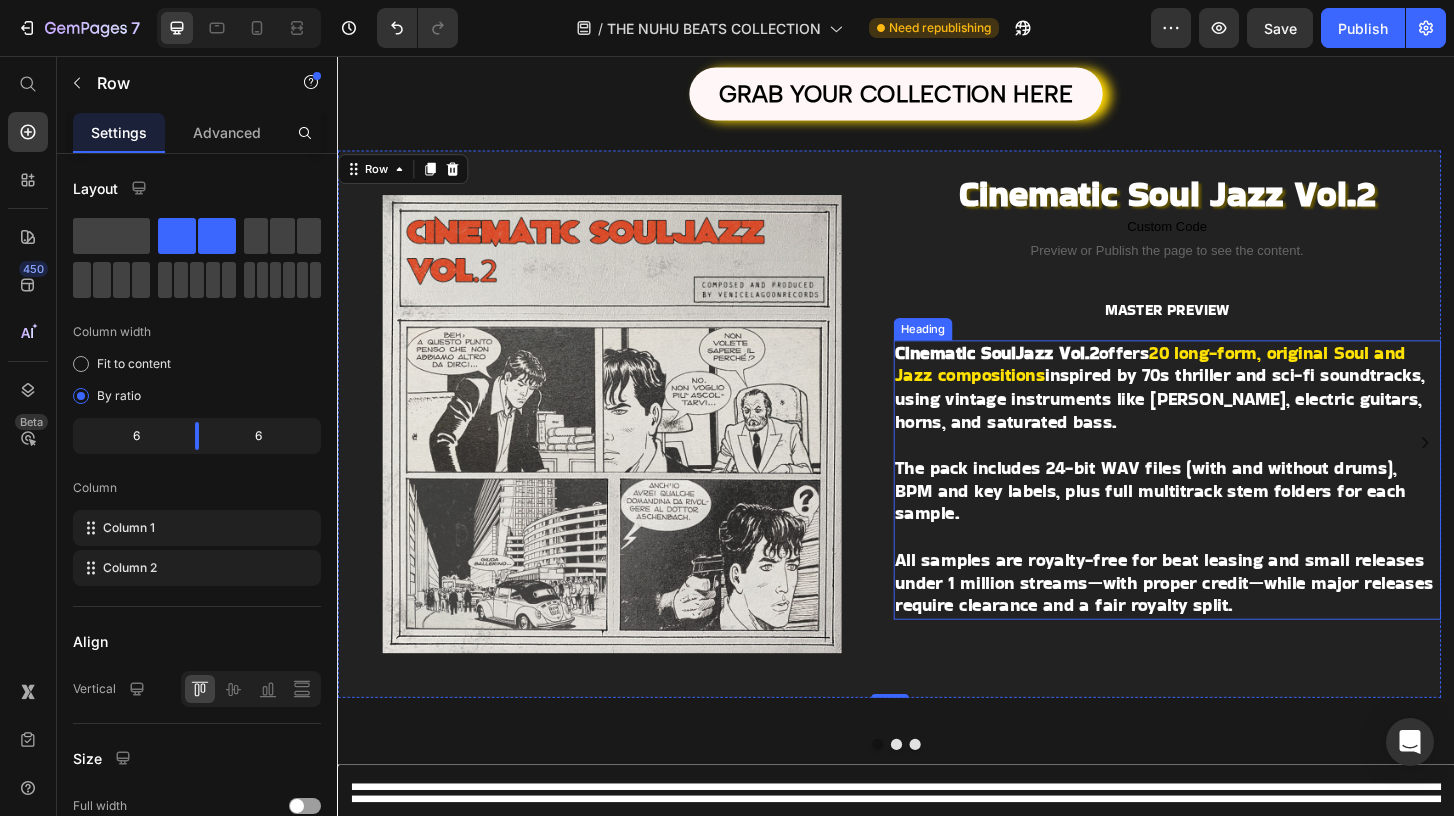 click on "All samples are royalty-free for beat leasing and small releases under 1 million streams—with proper credit—while major releases require clearance and a fair royalty split." at bounding box center [1225, 621] 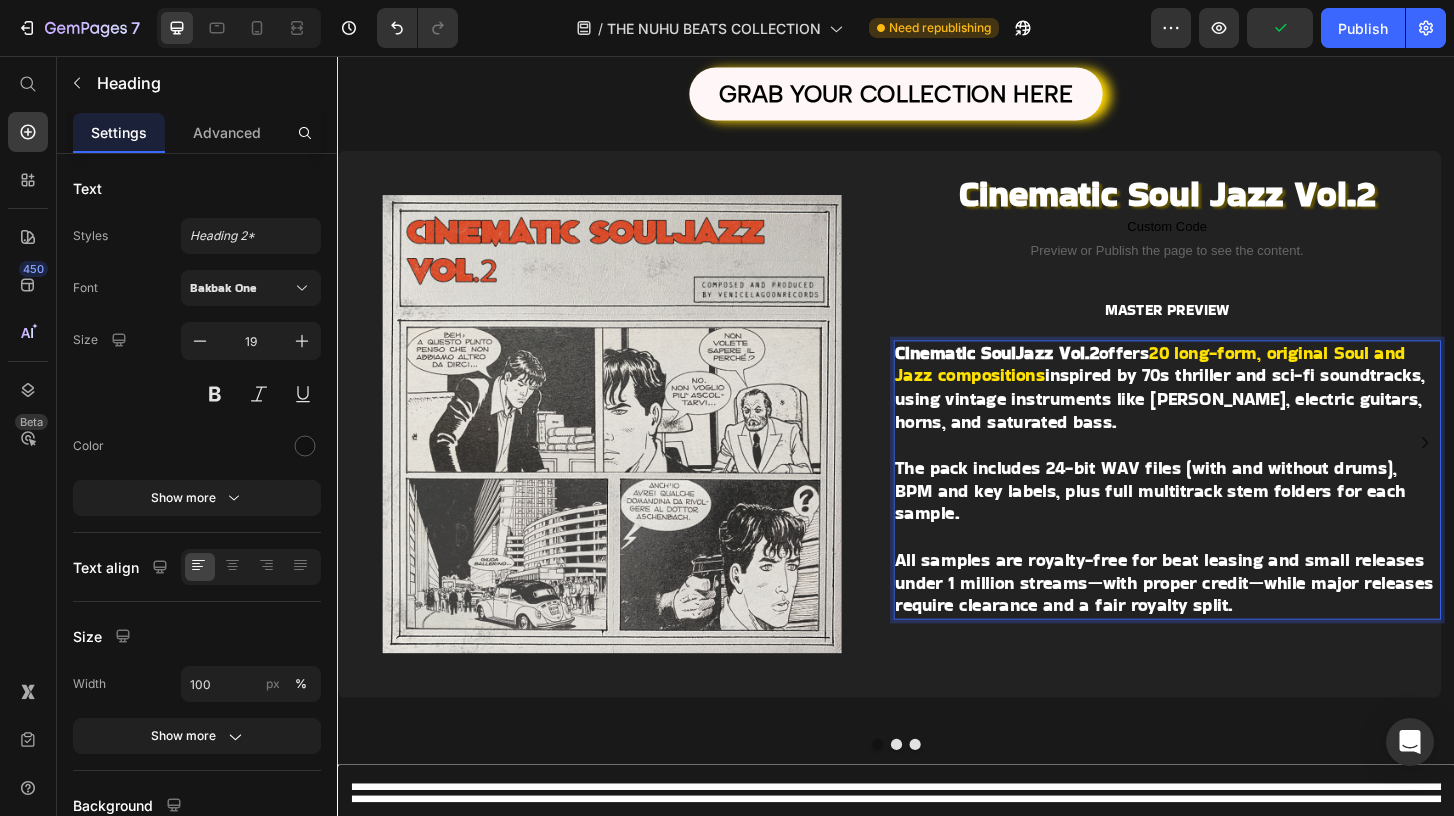 click on "All samples are royalty-free for beat leasing and small releases under 1 million streams—with proper credit—while major releases require clearance and a fair royalty split." at bounding box center (1225, 621) 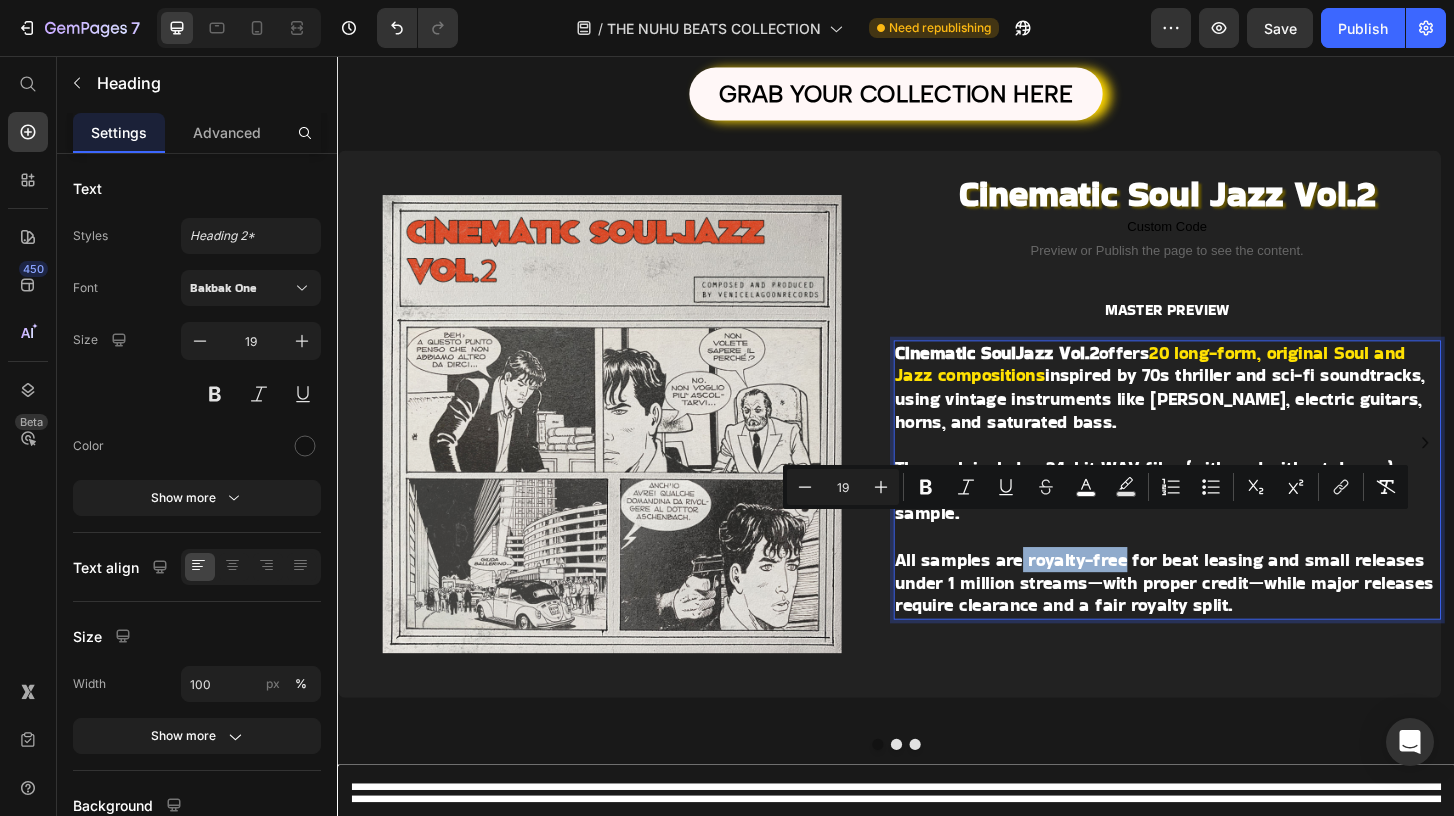 drag, startPoint x: 1072, startPoint y: 565, endPoint x: 1187, endPoint y: 560, distance: 115.10864 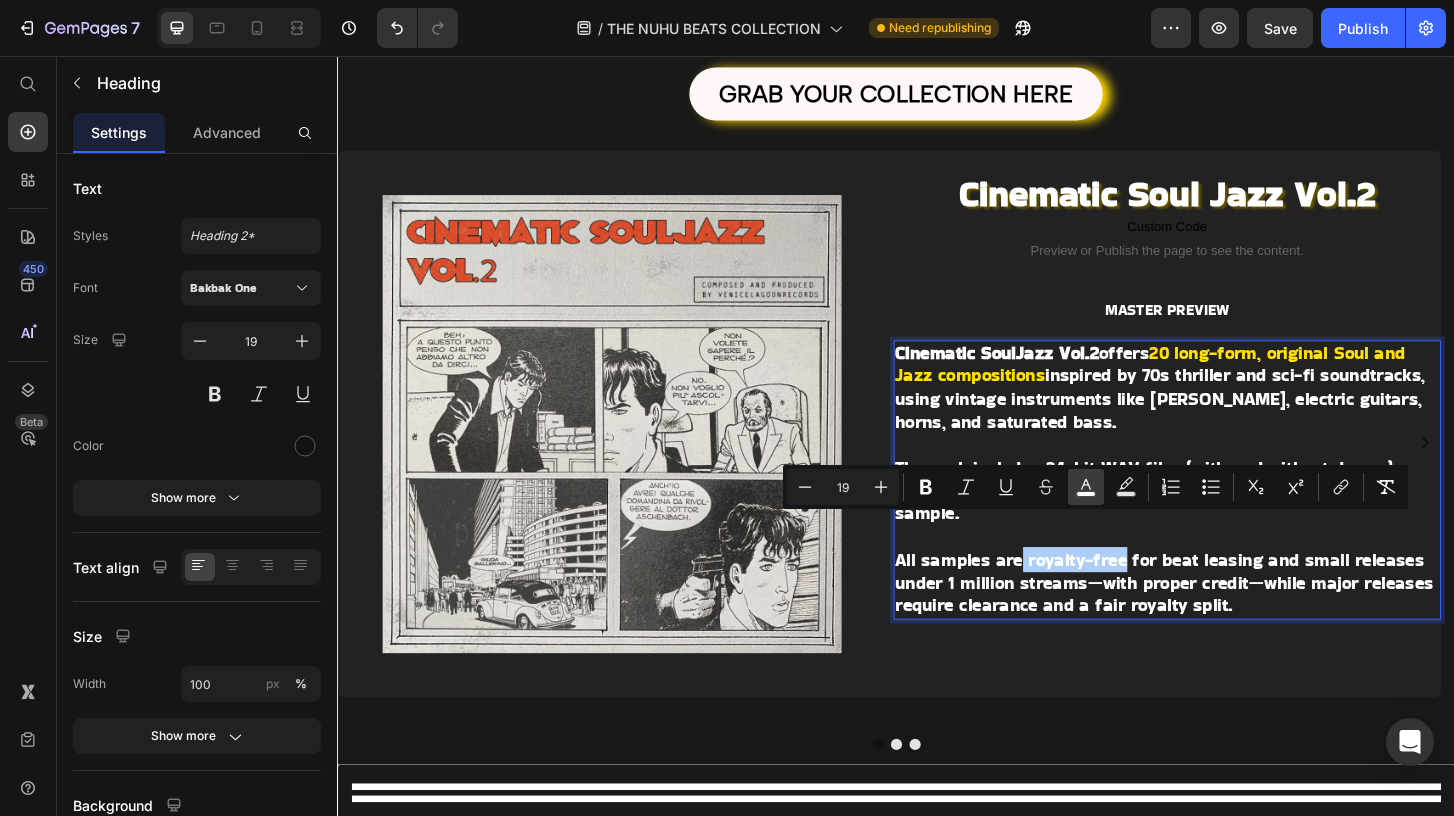 click 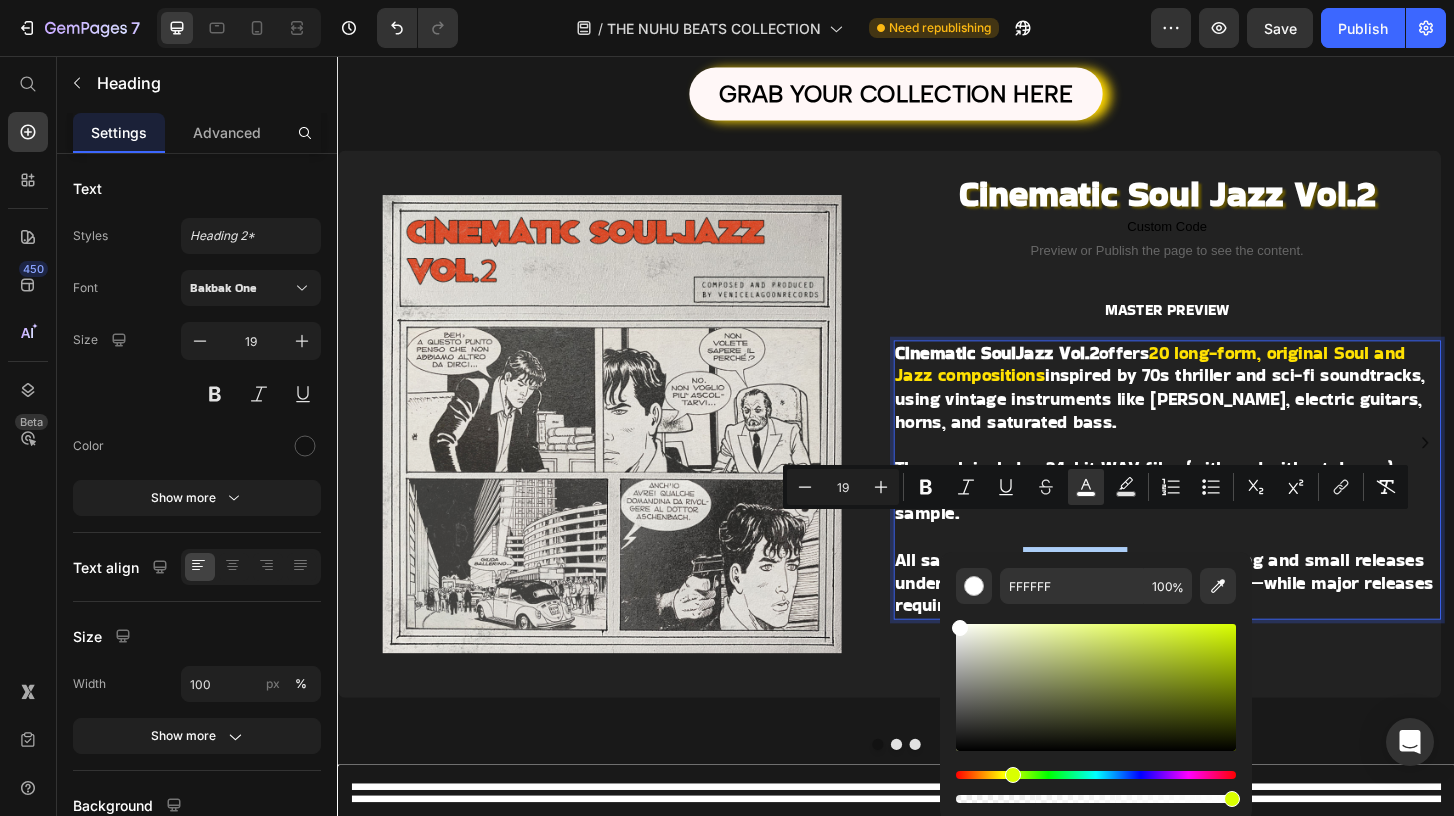drag, startPoint x: 963, startPoint y: 776, endPoint x: 1010, endPoint y: 773, distance: 47.095646 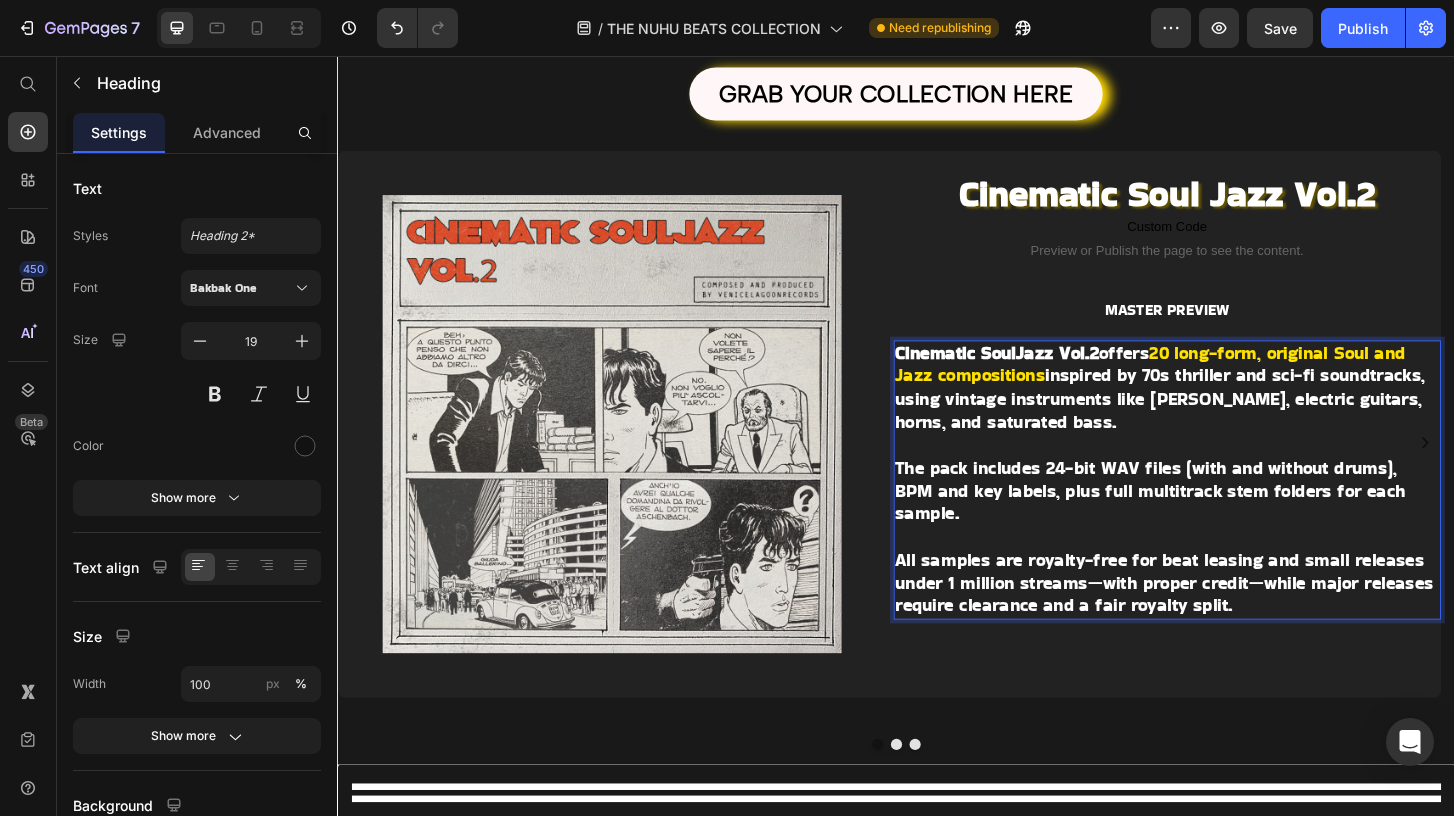 click on "Cinematic SoulJazz Vol.2  offers  20 long-form, original Soul and Jazz compositions  inspired by 70s thriller and sci-fi soundtracks, using vintage instruments like [PERSON_NAME], electric guitars, horns, and saturated bass. The pack includes 24-bit WAV files (with and without drums), BPM and key labels, plus full multitrack stem folders for each sample. All samples are royalty-free for beat leasing and small releases under 1 million streams—with proper credit—while major releases require clearance and a fair royalty split." at bounding box center (1228, 511) 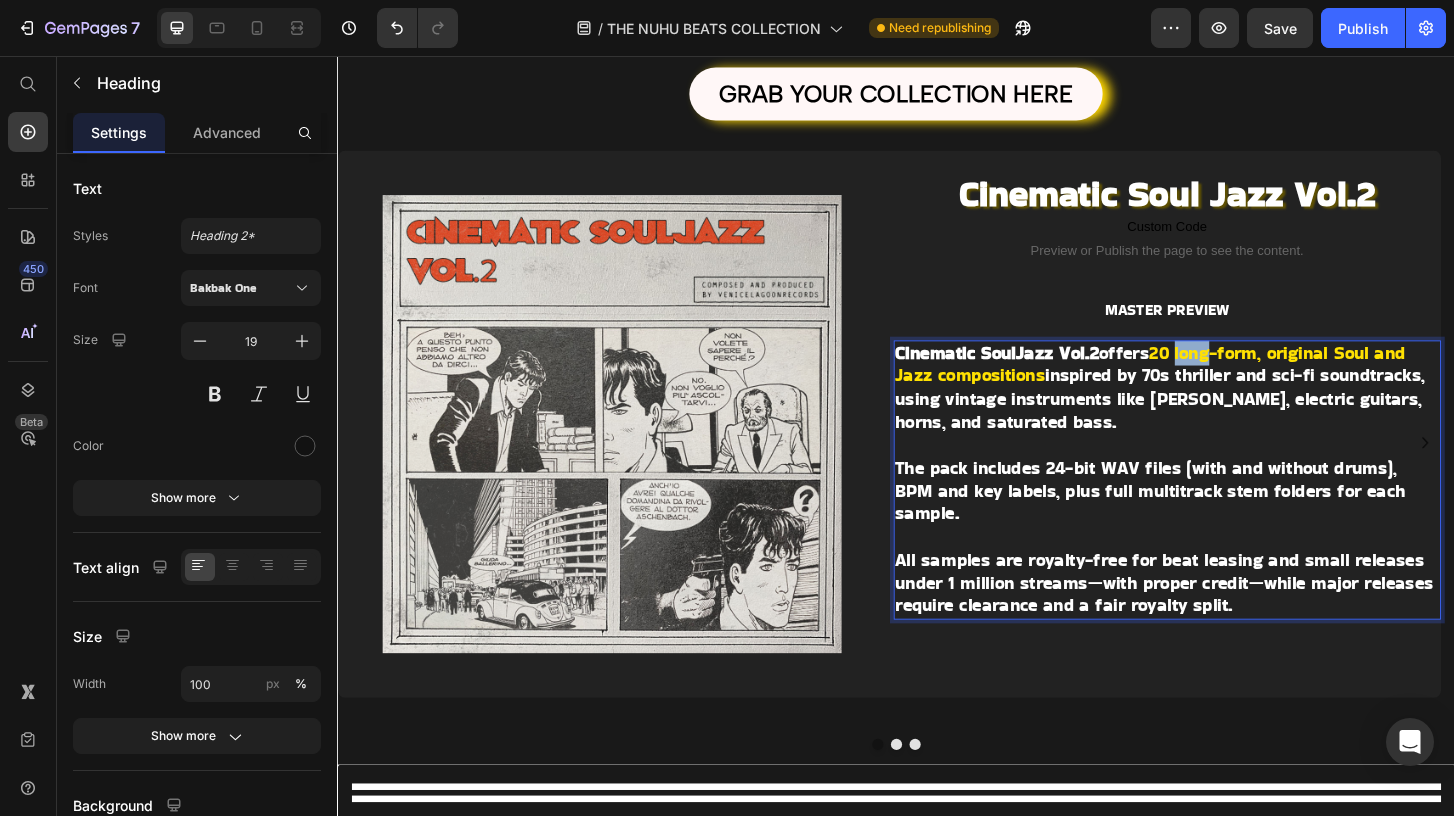 drag, startPoint x: 1243, startPoint y: 371, endPoint x: 1291, endPoint y: 365, distance: 48.373547 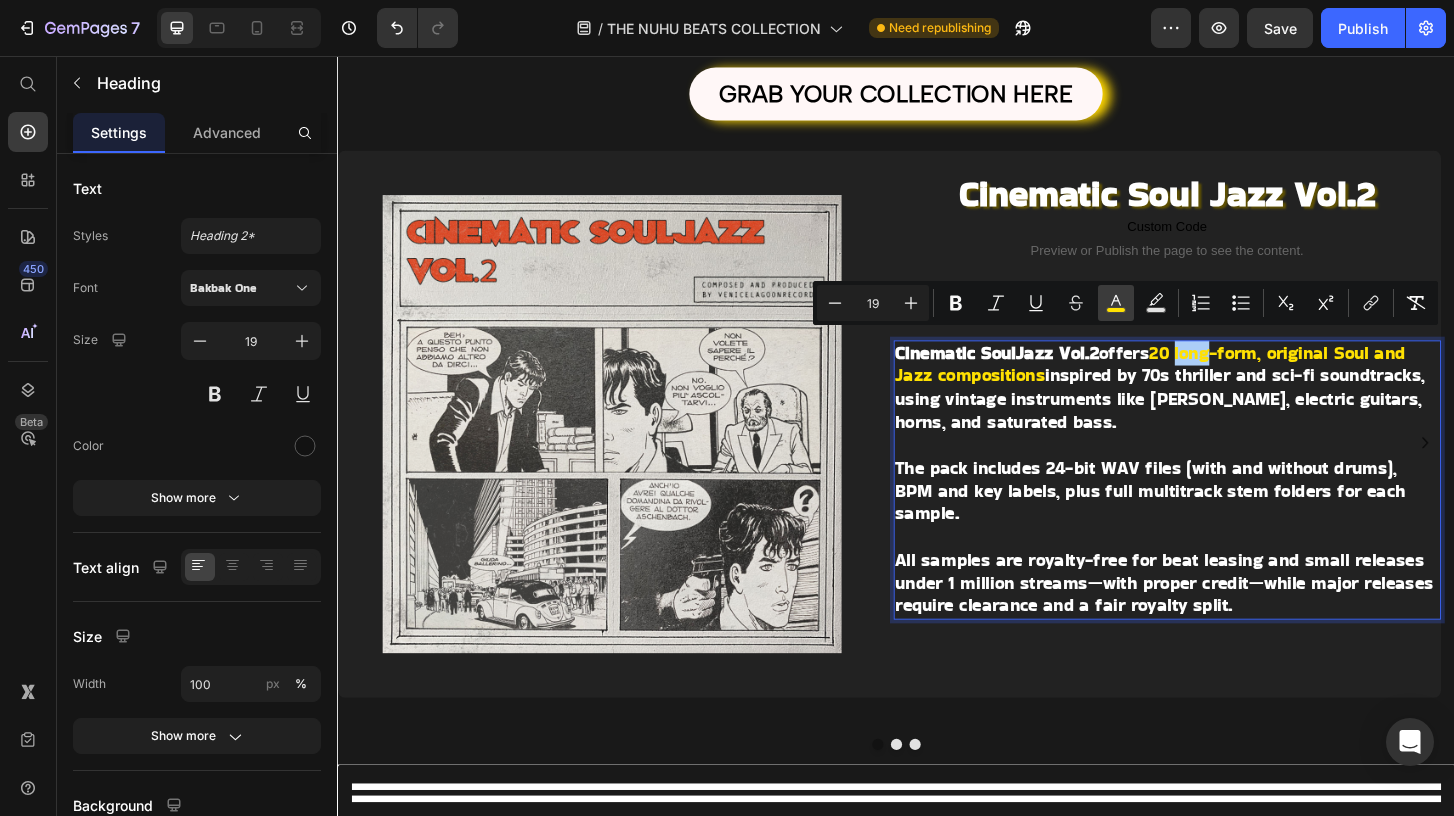 click 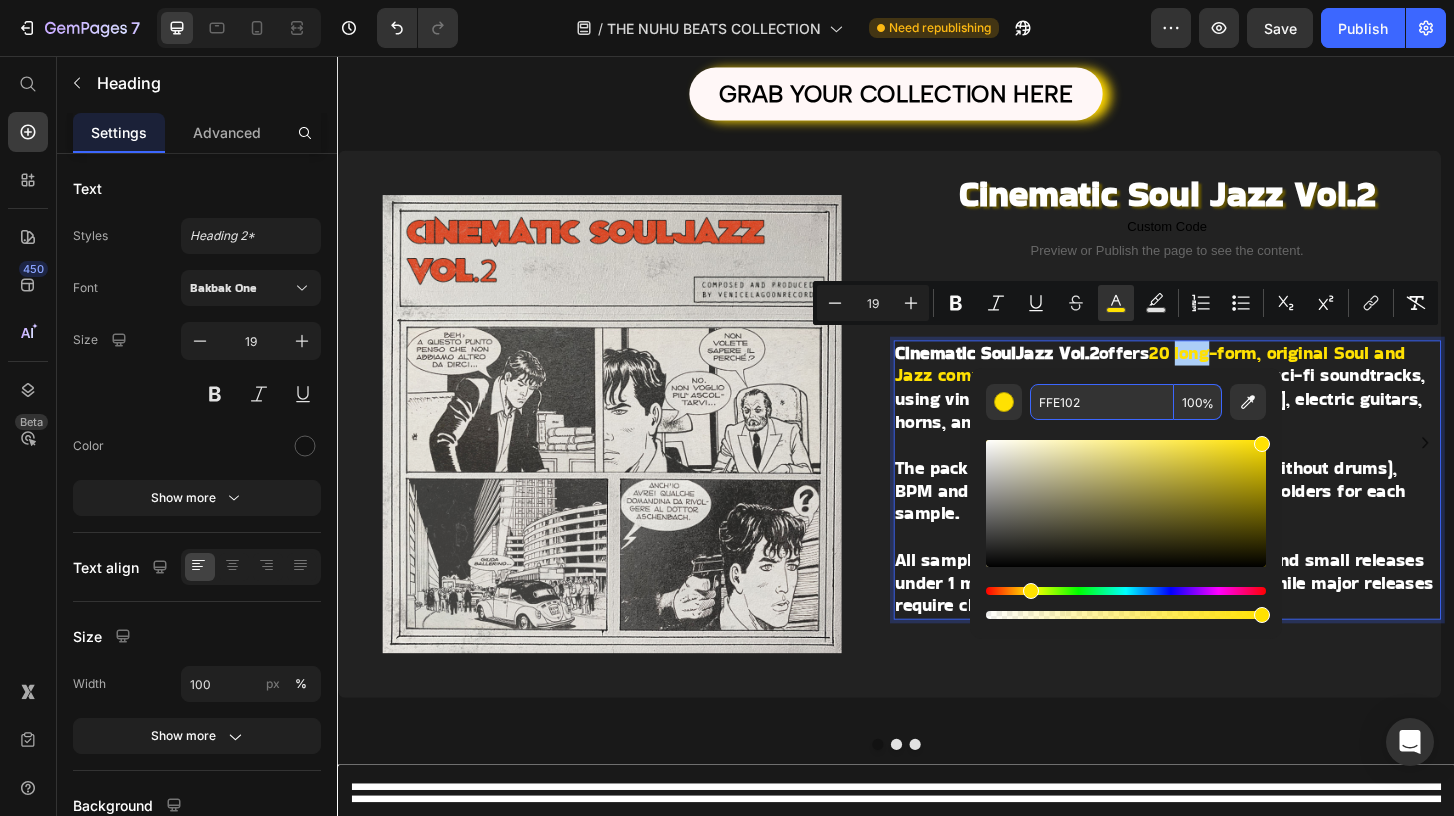 click on "FFE102" at bounding box center [1102, 402] 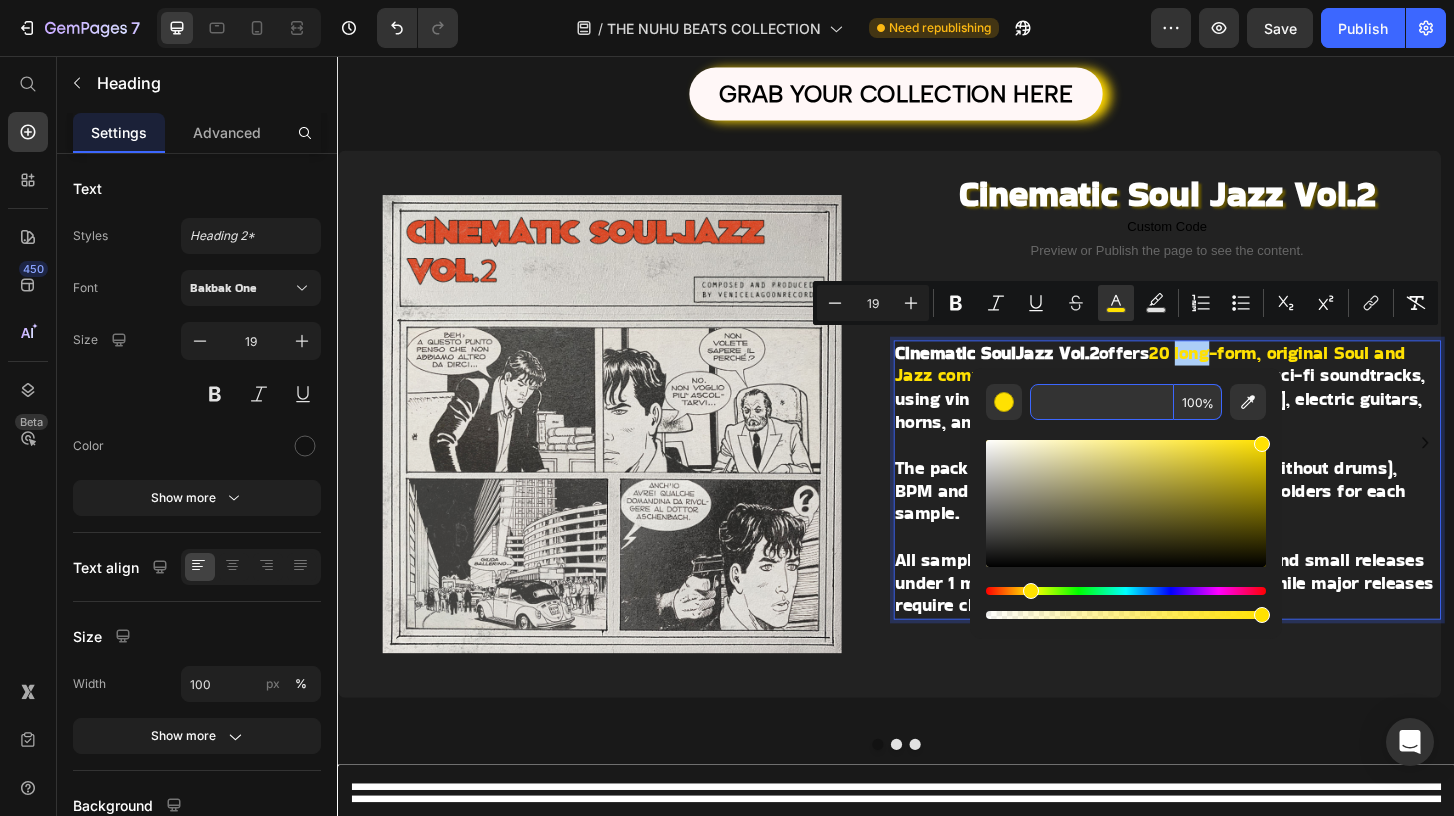 click at bounding box center [1126, 503] 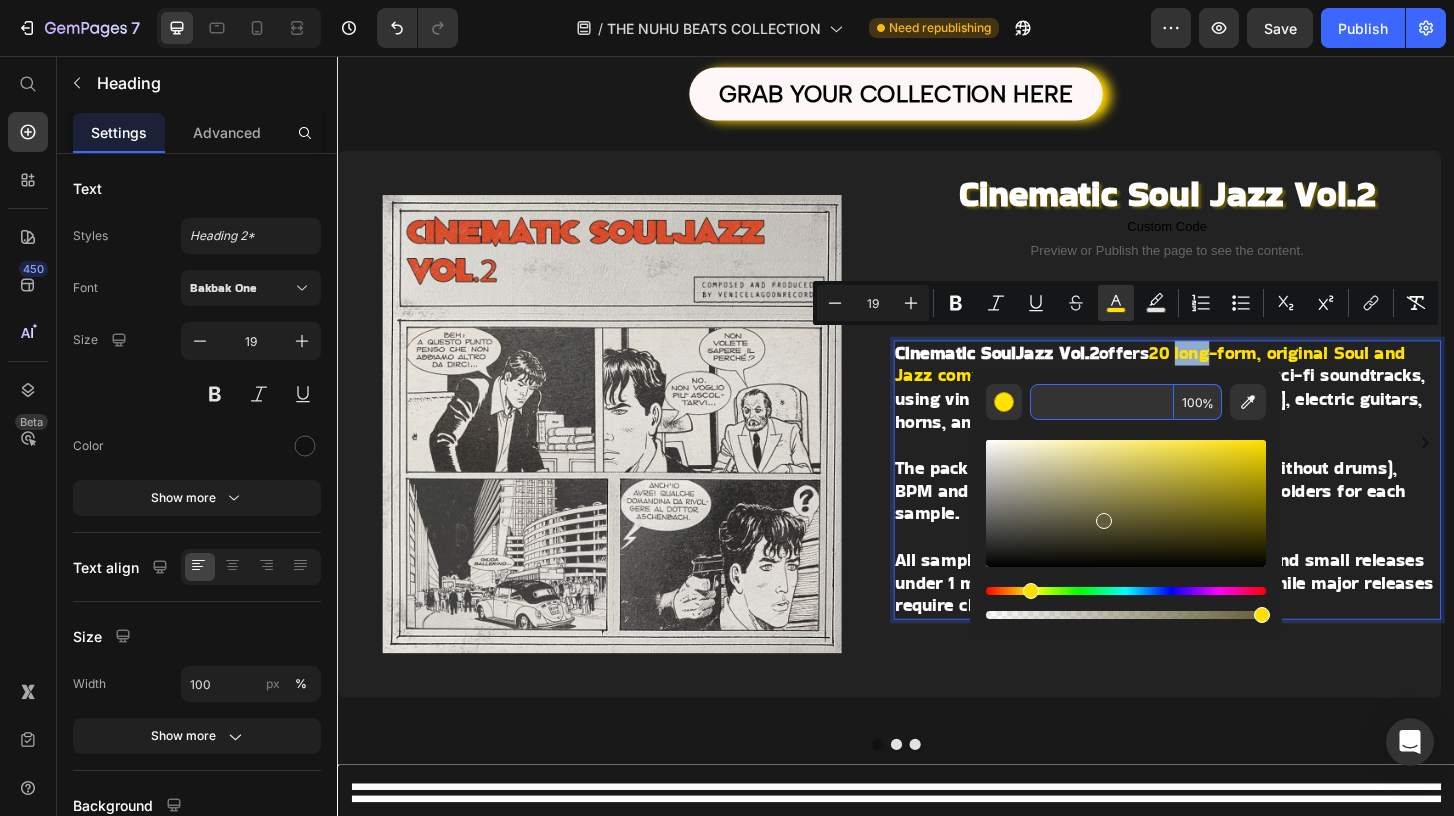type on "635E3A" 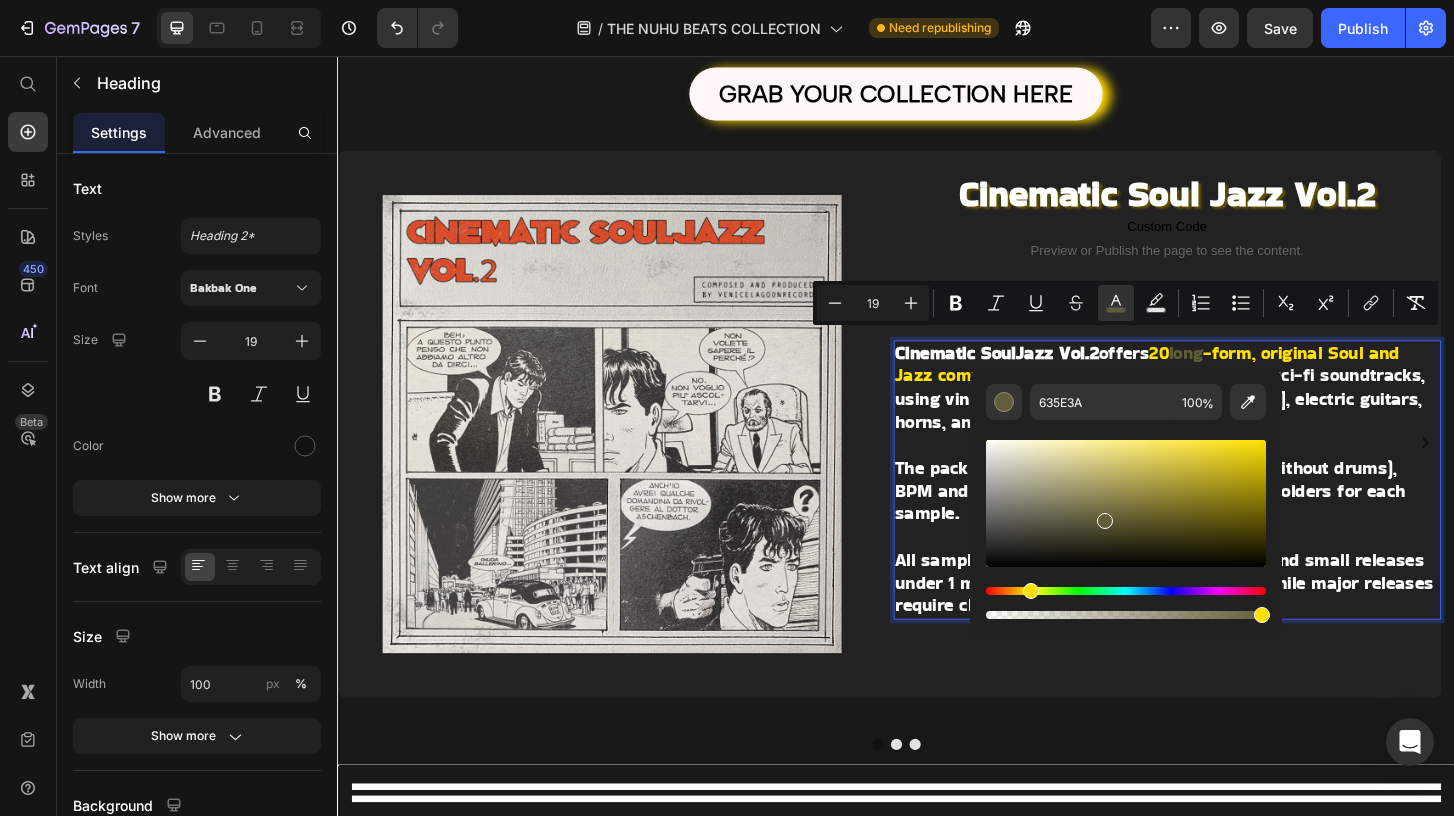click on "The pack includes 24-bit WAV files (with and without drums), BPM and key labels, plus full multitrack stem folders for each sample." at bounding box center [1210, 522] 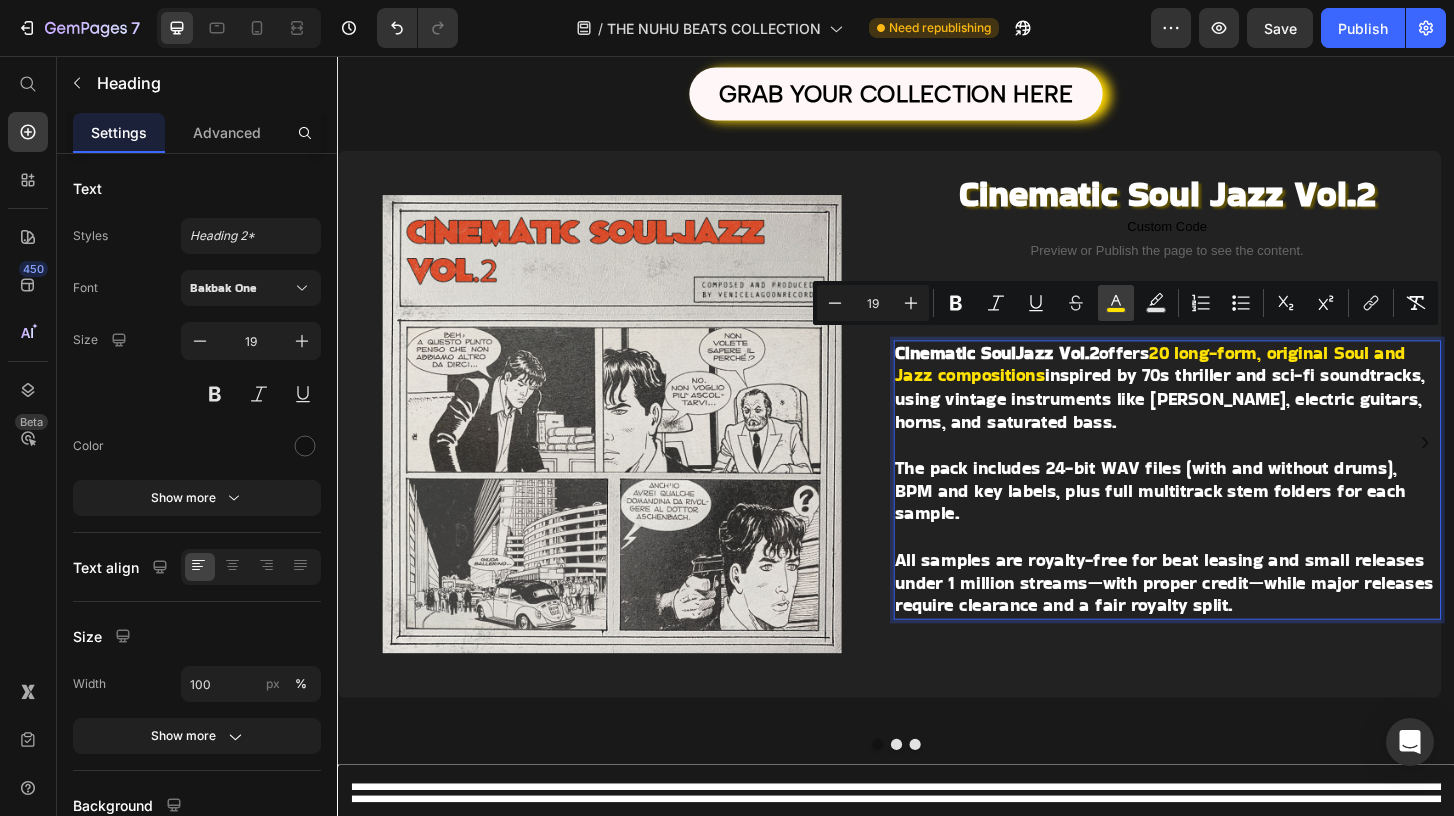 click 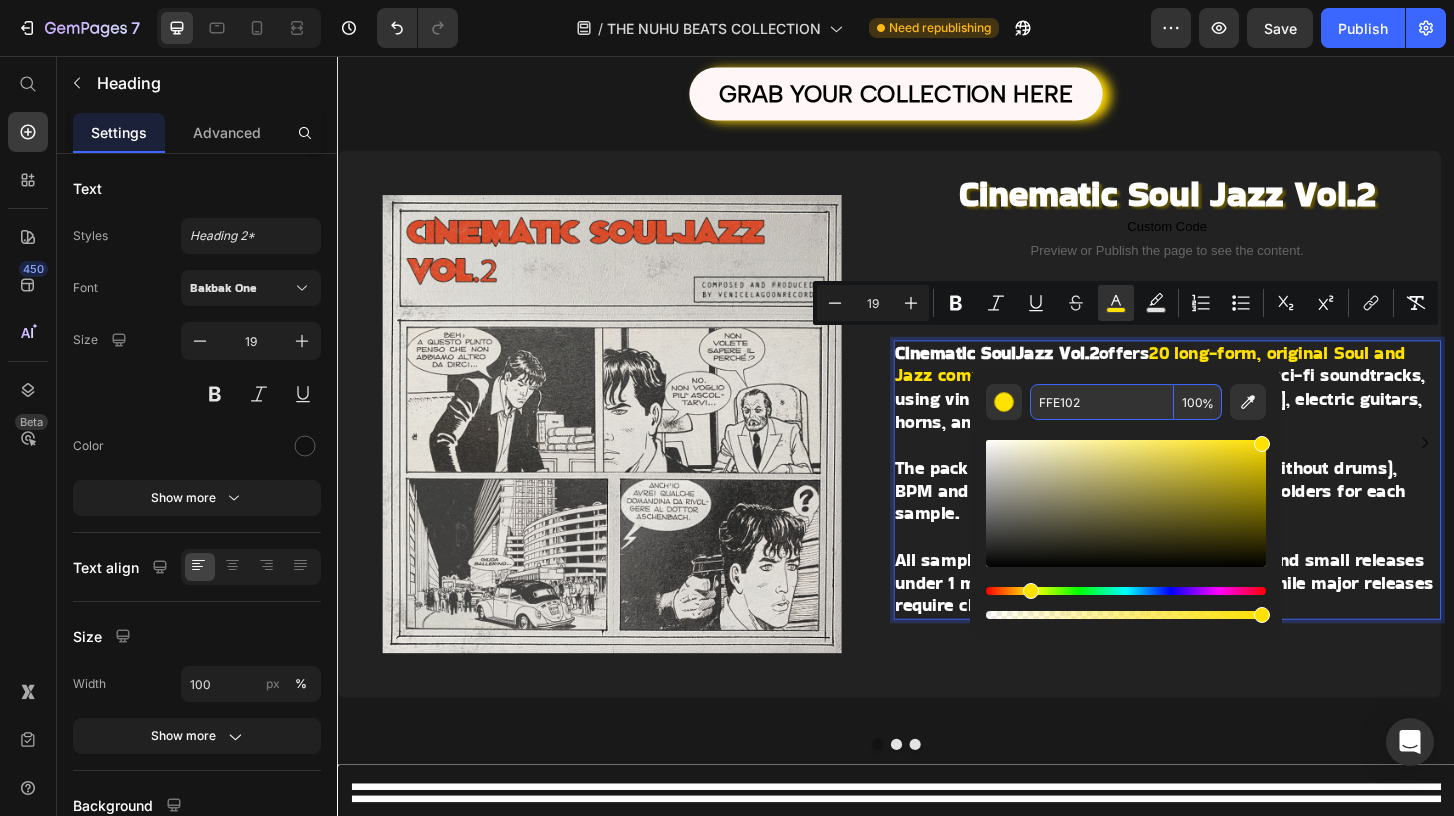 click on "FFE102" at bounding box center (1102, 402) 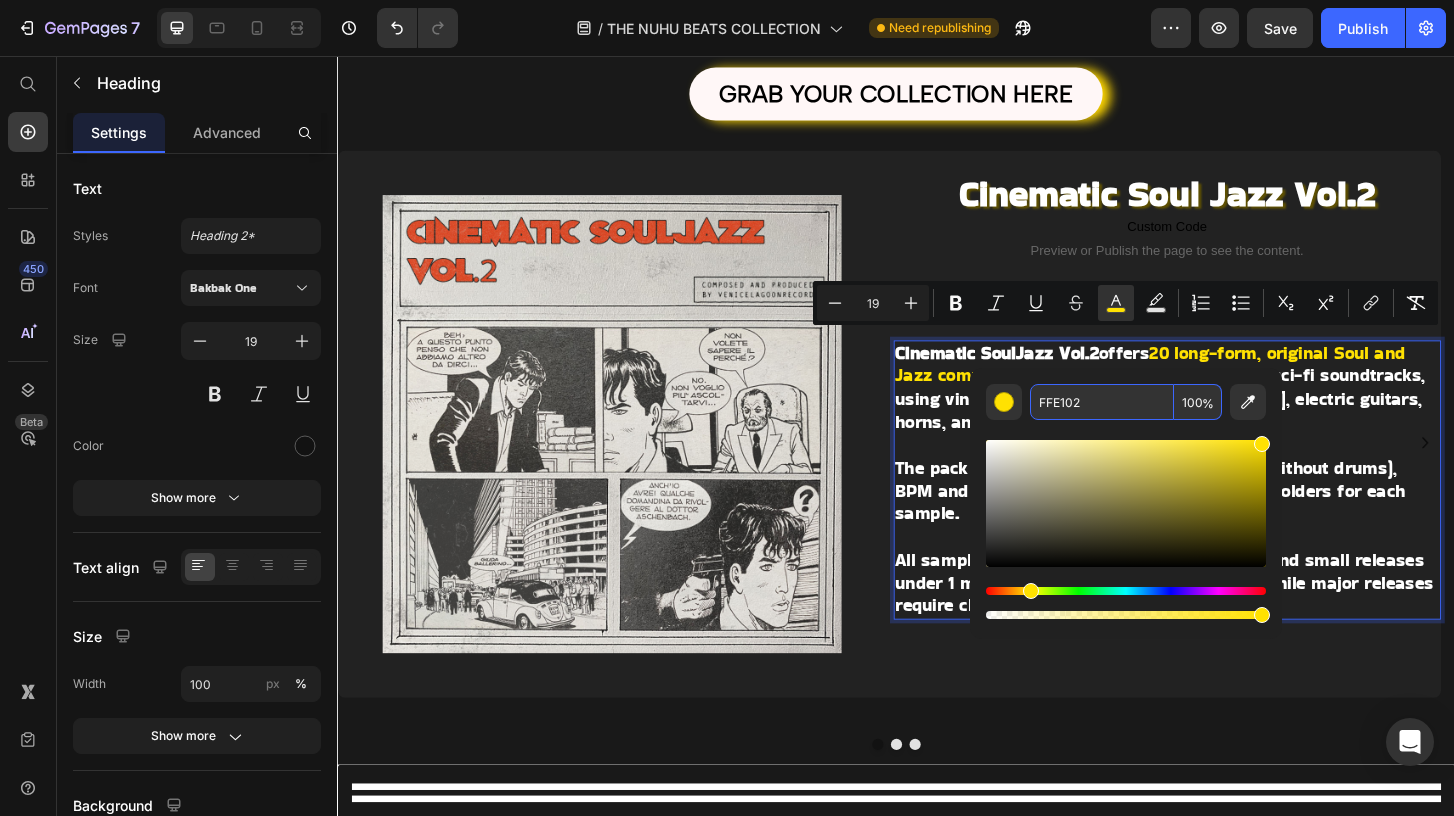 click on "Cinematic SoulJazz Vol.2  offers  20 long-form, original Soul and Jazz compositions  inspired by 70s thriller and sci-fi soundtracks, using vintage instruments like [PERSON_NAME], electric guitars, horns, and saturated bass. The pack includes 24-bit WAV files (with and without drums), BPM and key labels, plus full multitrack stem folders for each sample. All samples are royalty-free for beat leasing and small releases under 1 million streams—with proper credit—while major releases require clearance and a fair royalty split." at bounding box center (1228, 511) 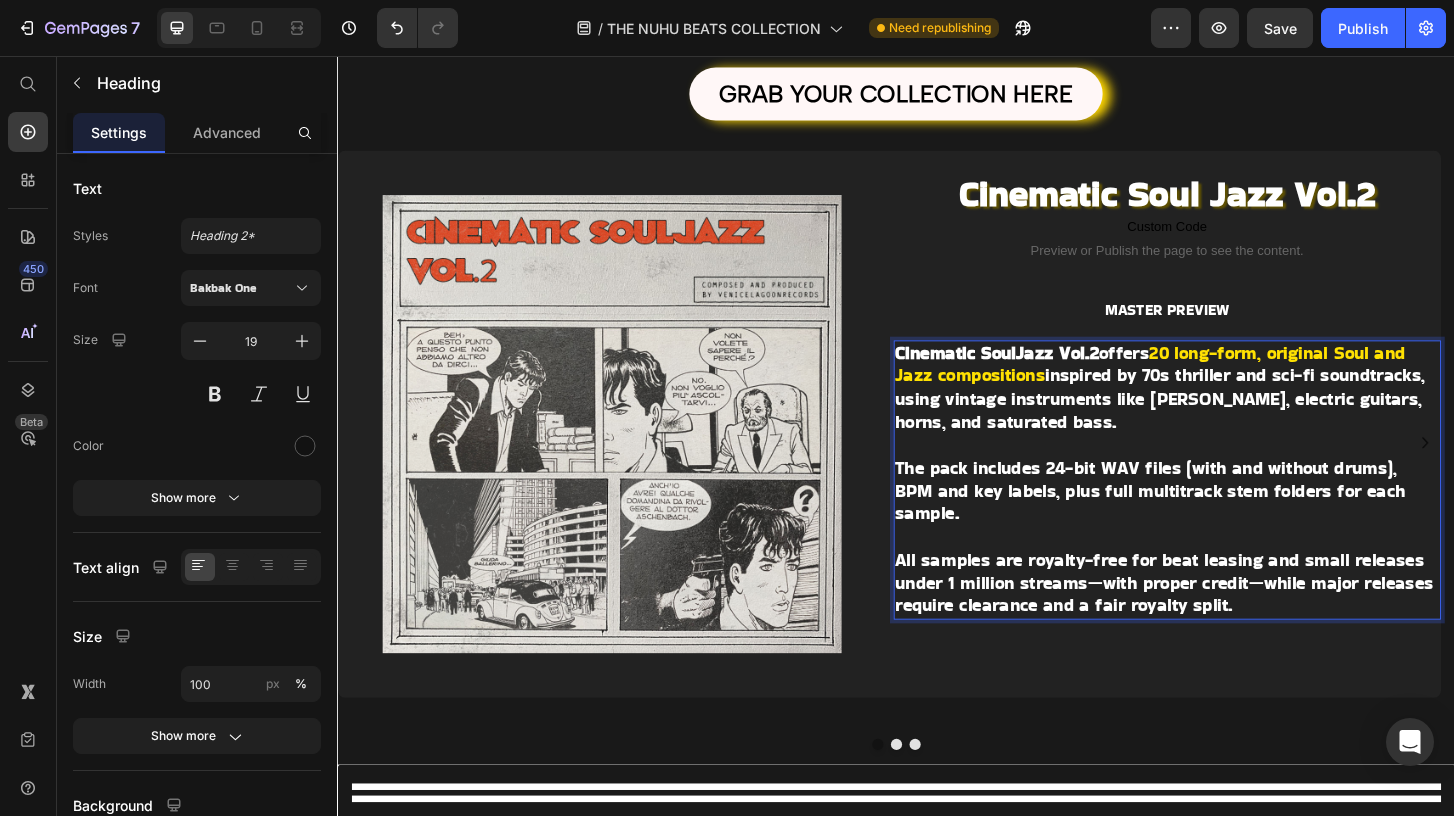 click on "Cinematic SoulJazz Vol.2  offers  20 long-form, original Soul and Jazz compositions  inspired by 70s thriller and sci-fi soundtracks, using vintage instruments like [PERSON_NAME], electric guitars, horns, and saturated bass. The pack includes 24-bit WAV files (with and without drums), BPM and key labels, plus full multitrack stem folders for each sample. ⁠⁠⁠⁠⁠⁠⁠ All samples are royalty-free for beat leasing and small releases under 1 million streams—with proper credit—while major releases require clearance and a fair royalty split." at bounding box center (1228, 511) 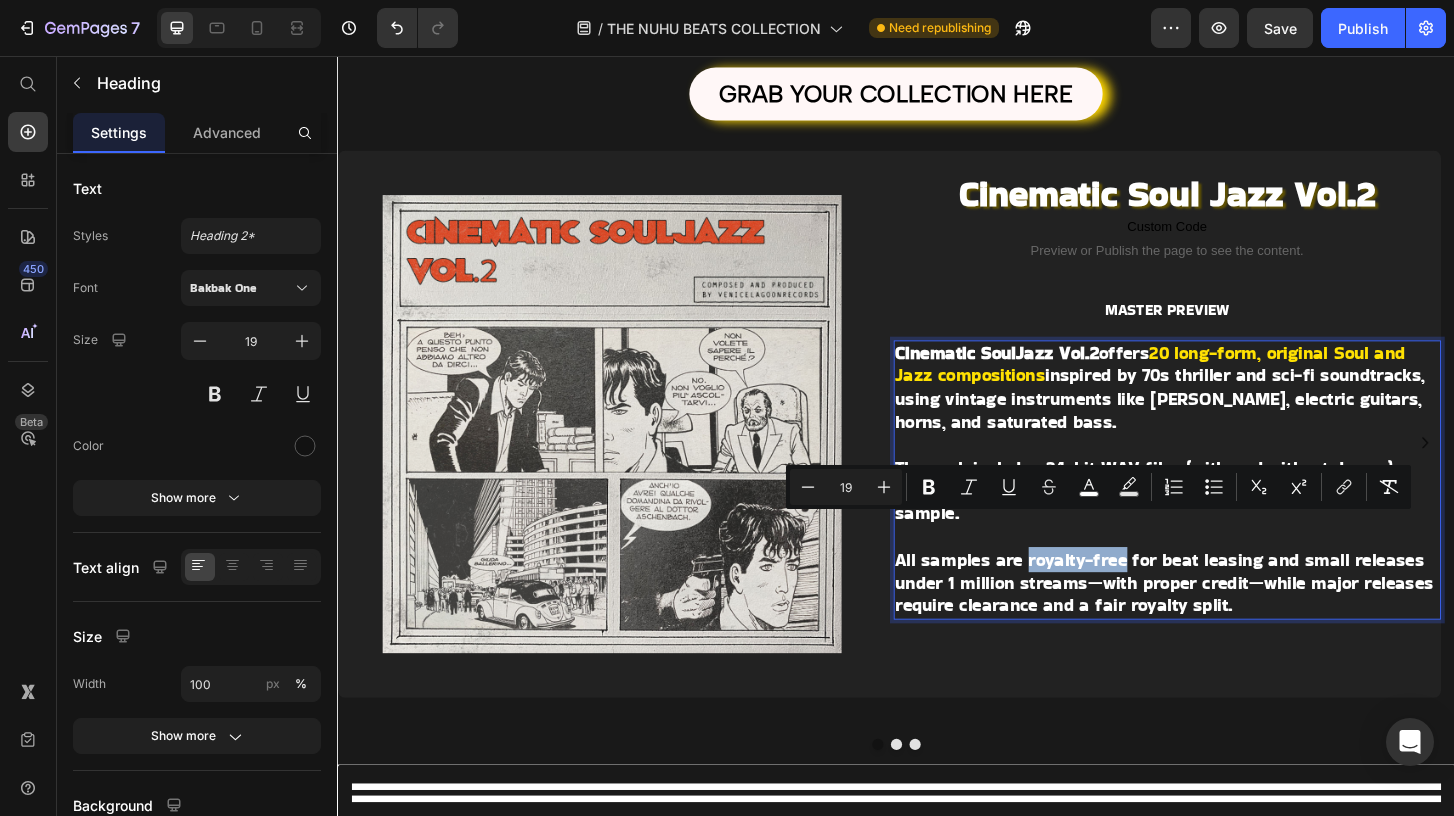 drag, startPoint x: 1080, startPoint y: 564, endPoint x: 1186, endPoint y: 571, distance: 106.23088 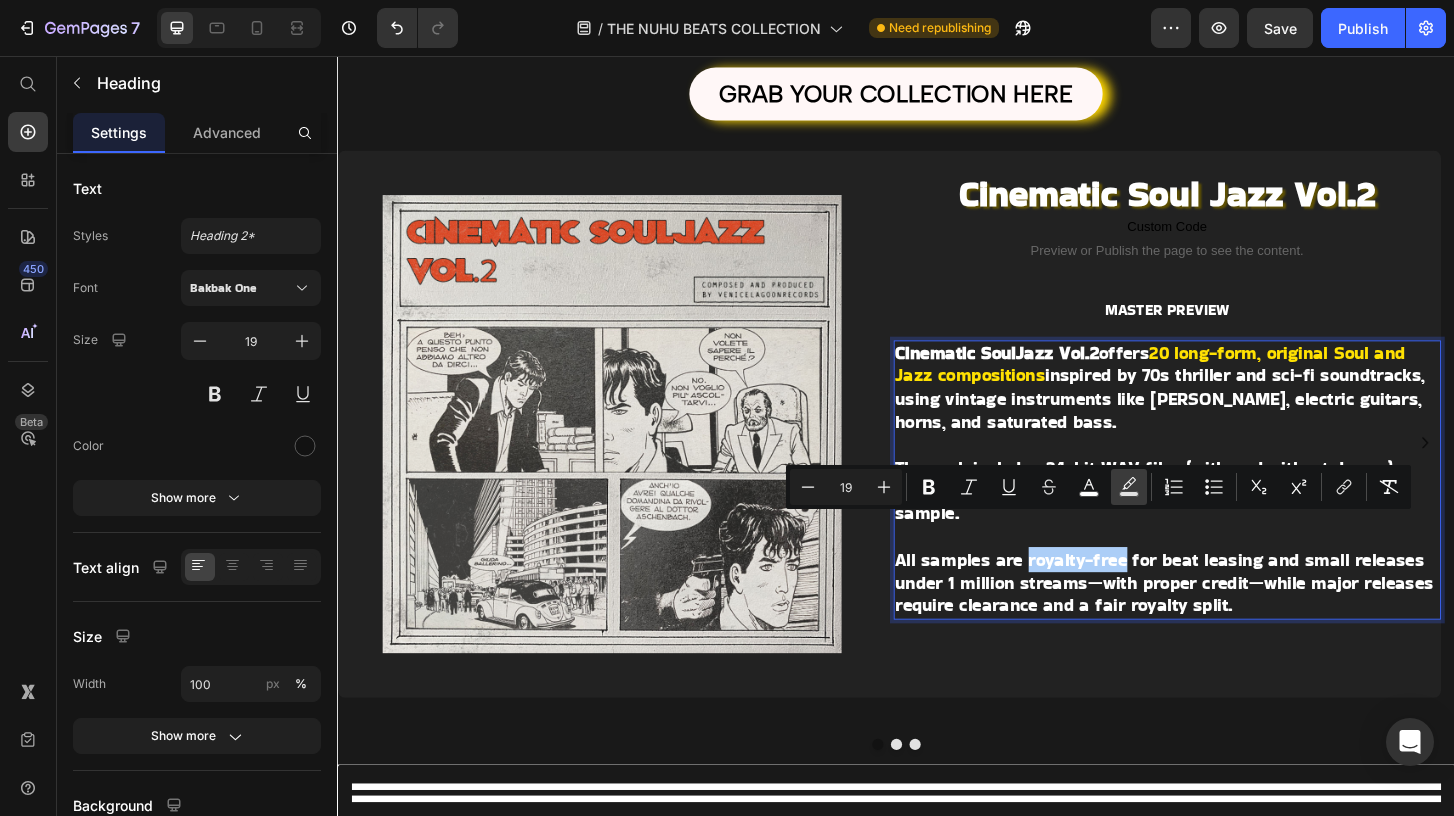 click 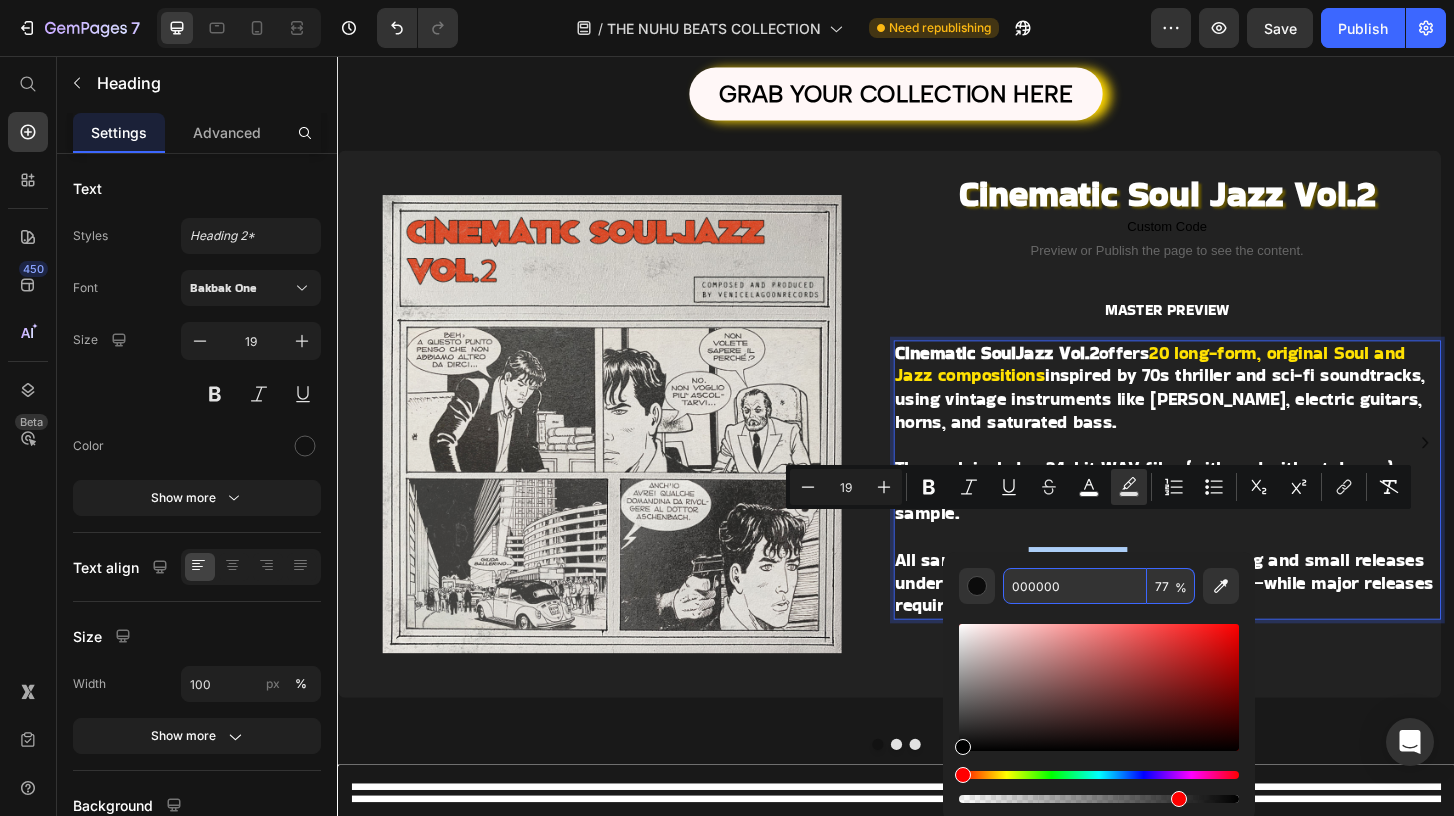 click on "000000" at bounding box center (1075, 586) 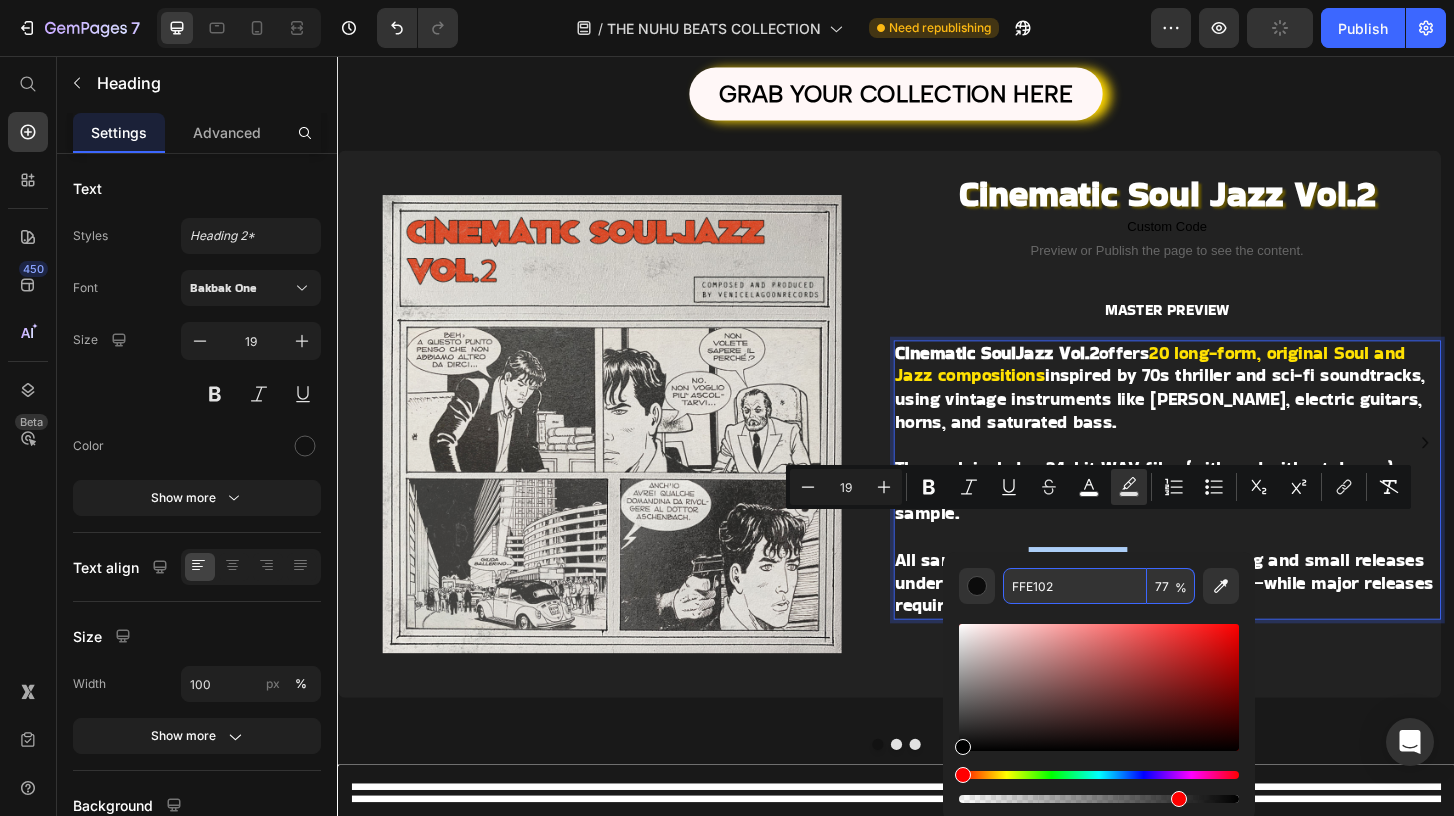 type on "FFE102" 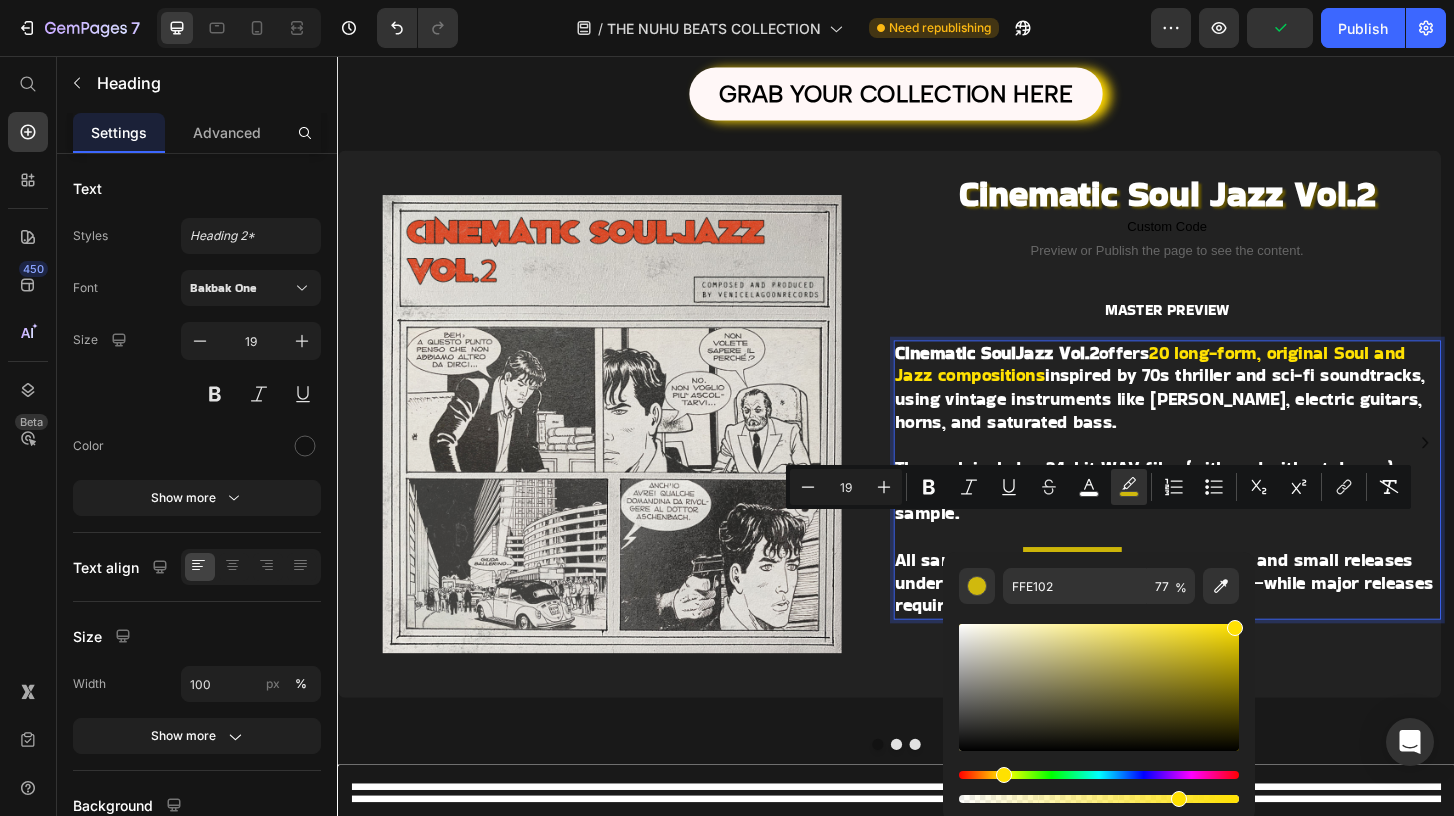 click on "for beat leasing and small releases under 1 million streams—with proper credit—while major releases require clearance and a fair royalty split." at bounding box center (1225, 621) 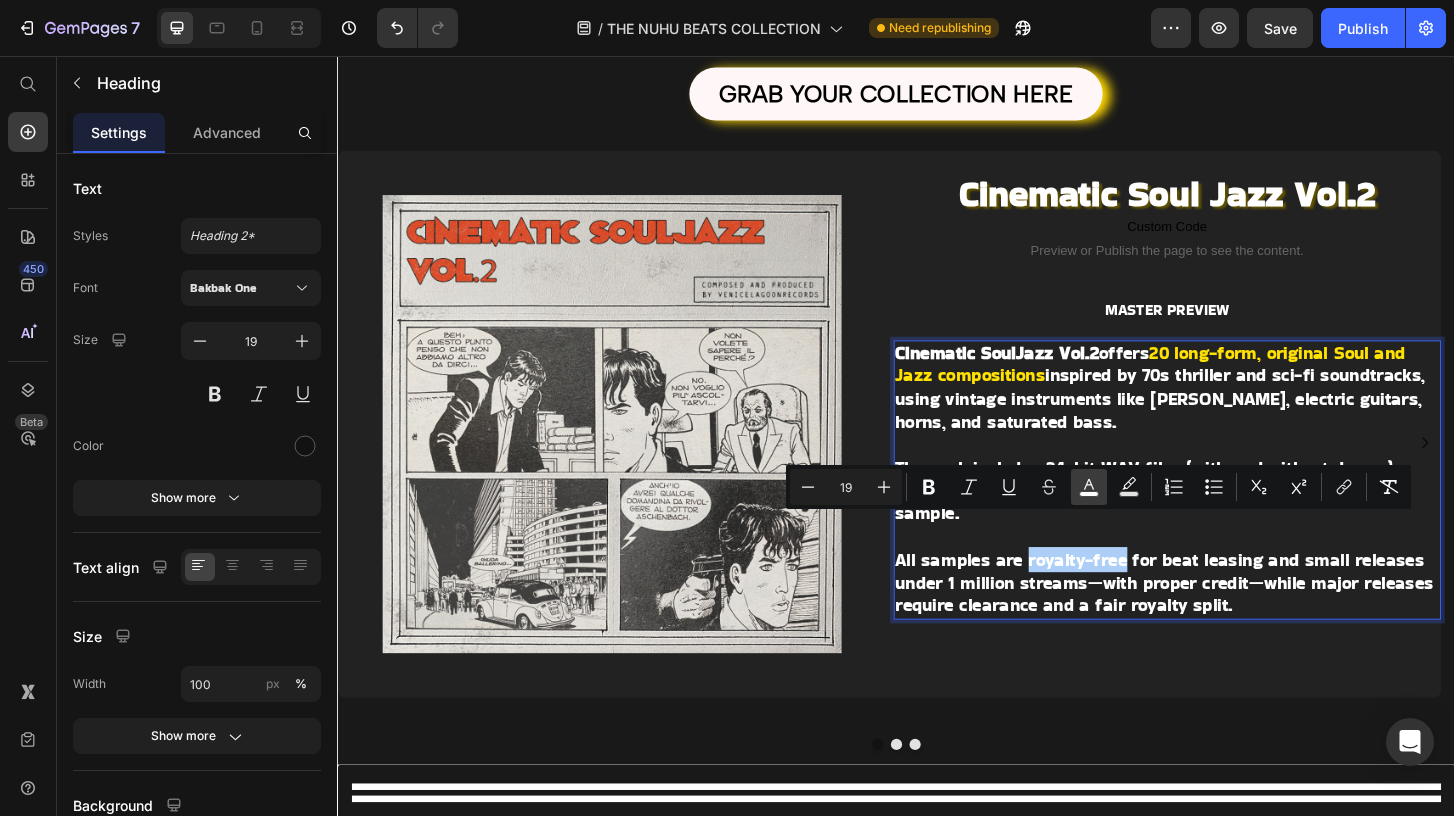 drag, startPoint x: 1080, startPoint y: 485, endPoint x: 804, endPoint y: 493, distance: 276.1159 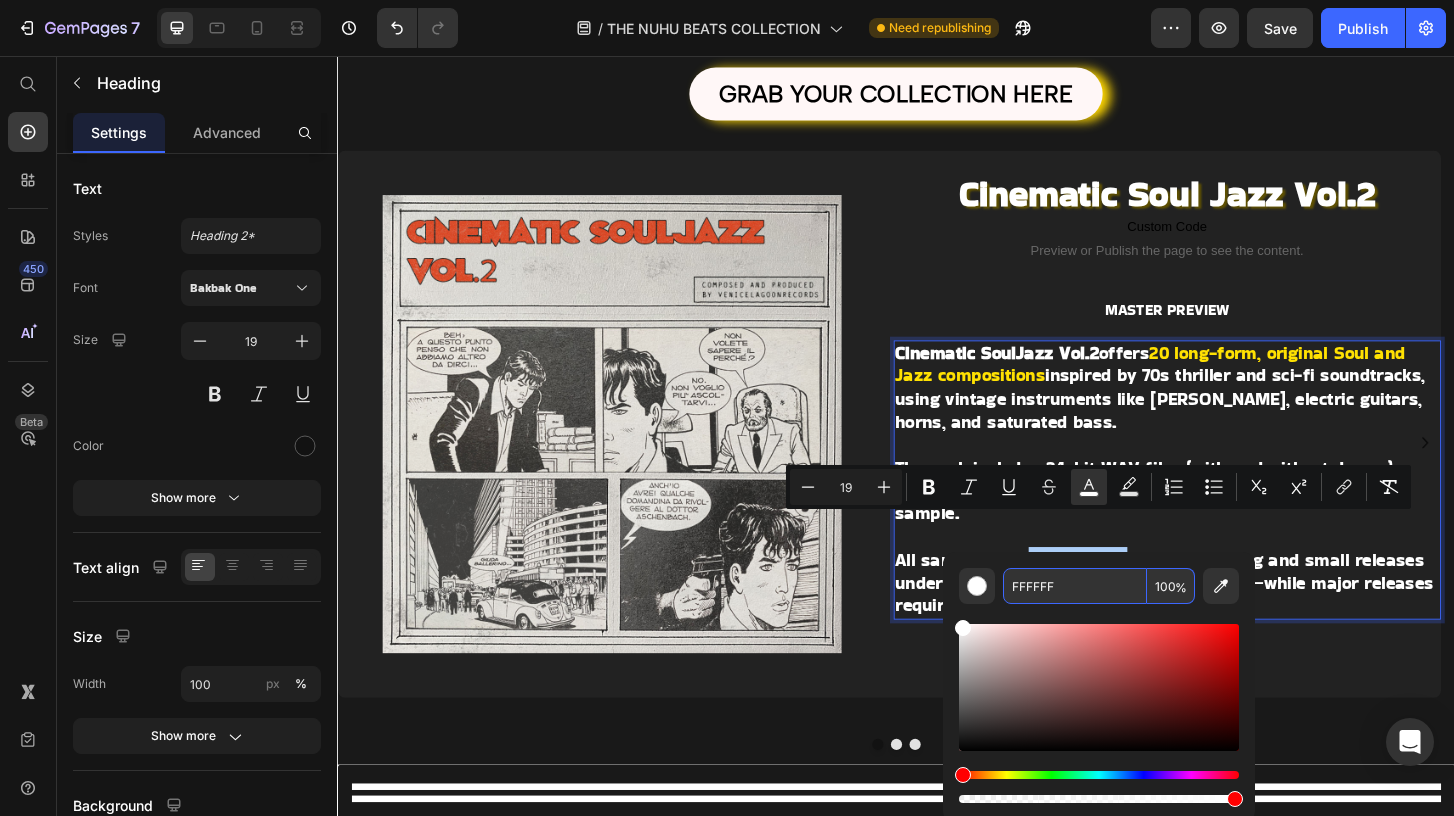 click on "FFFFFF" at bounding box center (1075, 586) 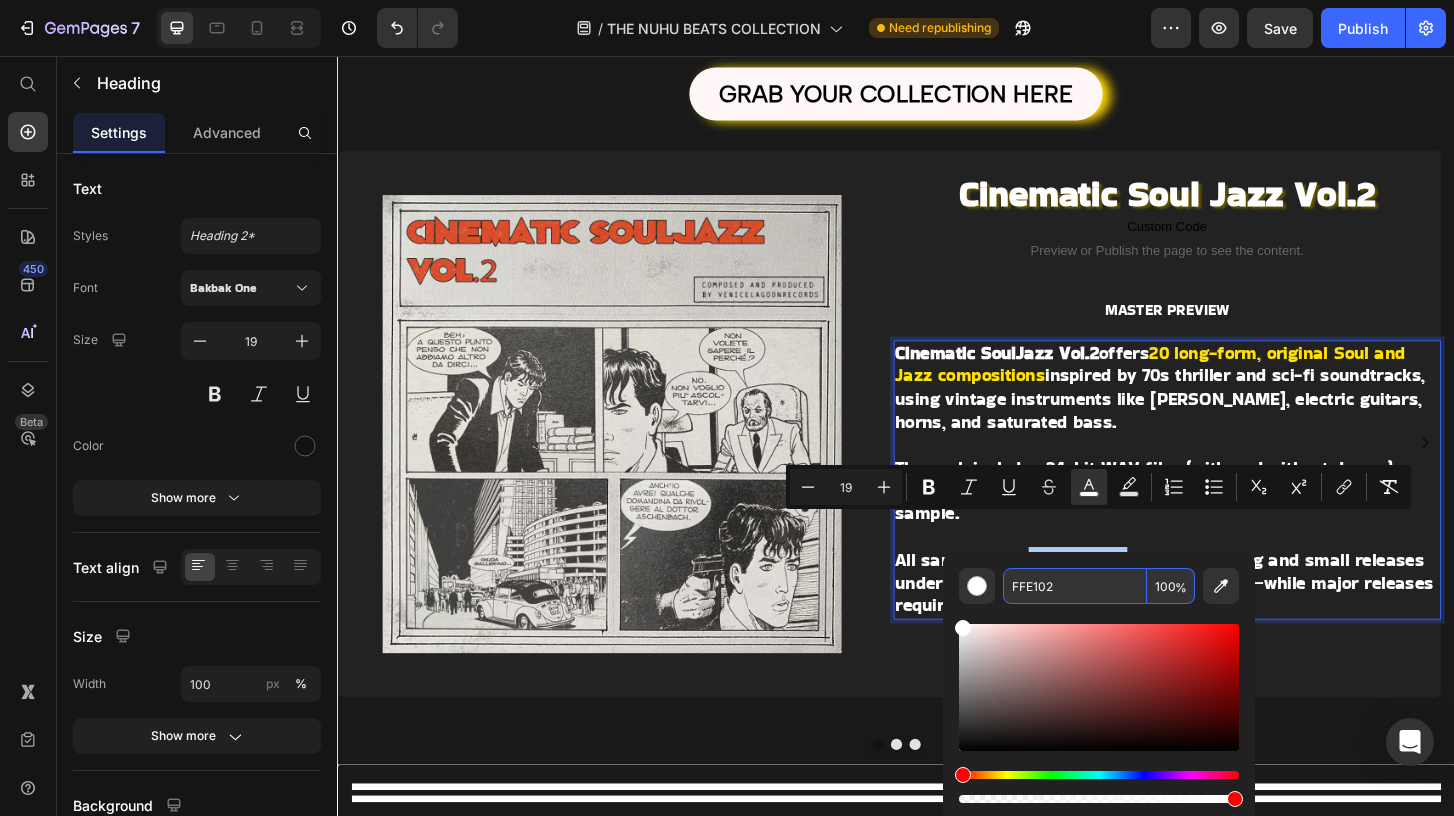 type on "FFE102" 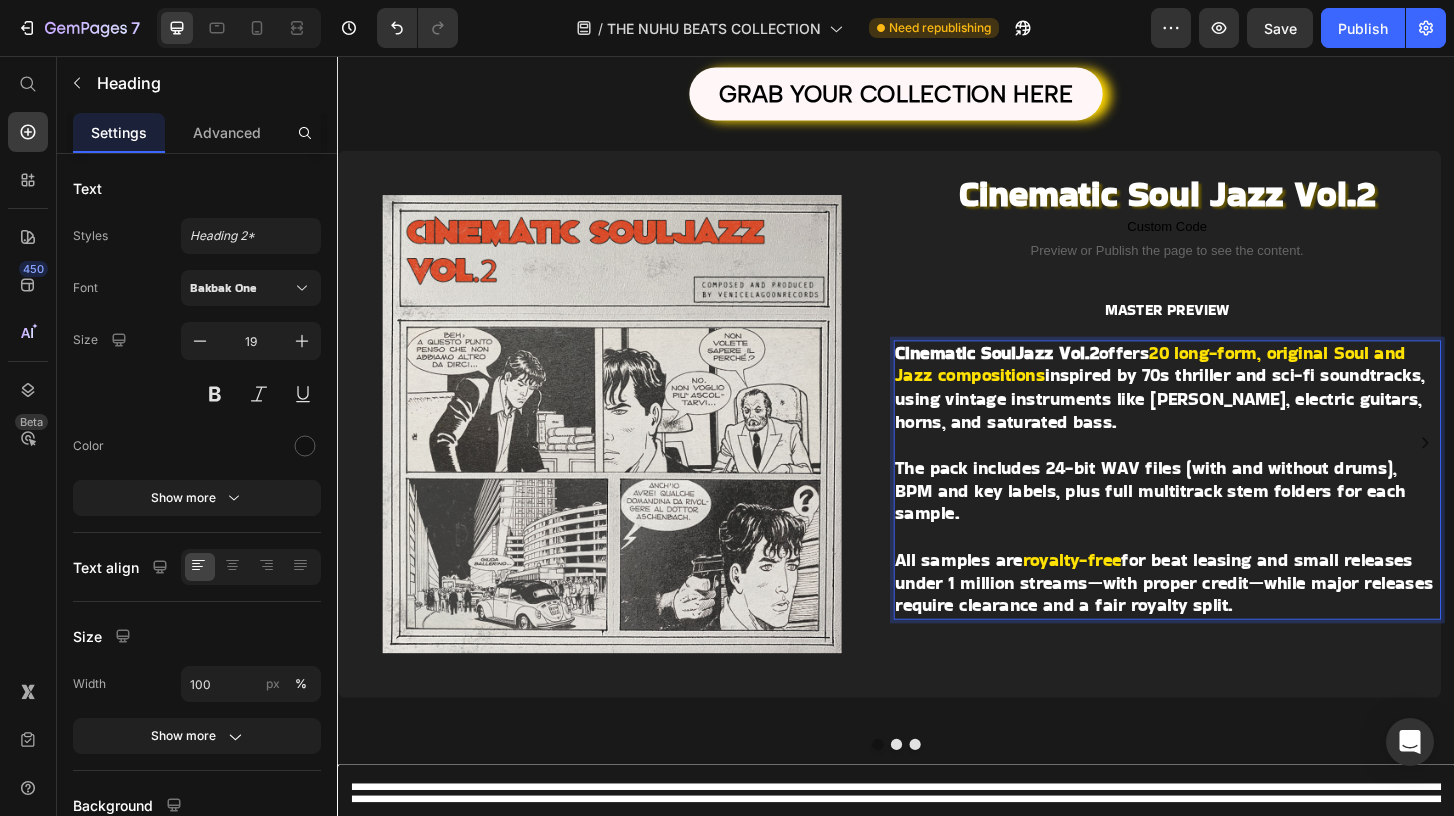 click on "Cinematic SoulJazz Vol.2  offers  20 long-form, original Soul and Jazz compositions  inspired by 70s thriller and sci-fi soundtracks, using vintage instruments like [PERSON_NAME], electric guitars, horns, and saturated bass. The pack includes 24-bit WAV files (with and without drums), BPM and key labels, plus full multitrack stem folders for each sample. All samples are  royalty-free  for beat leasing and small releases under 1 million streams—with proper credit—while major releases require clearance and a fair royalty split." at bounding box center [1228, 511] 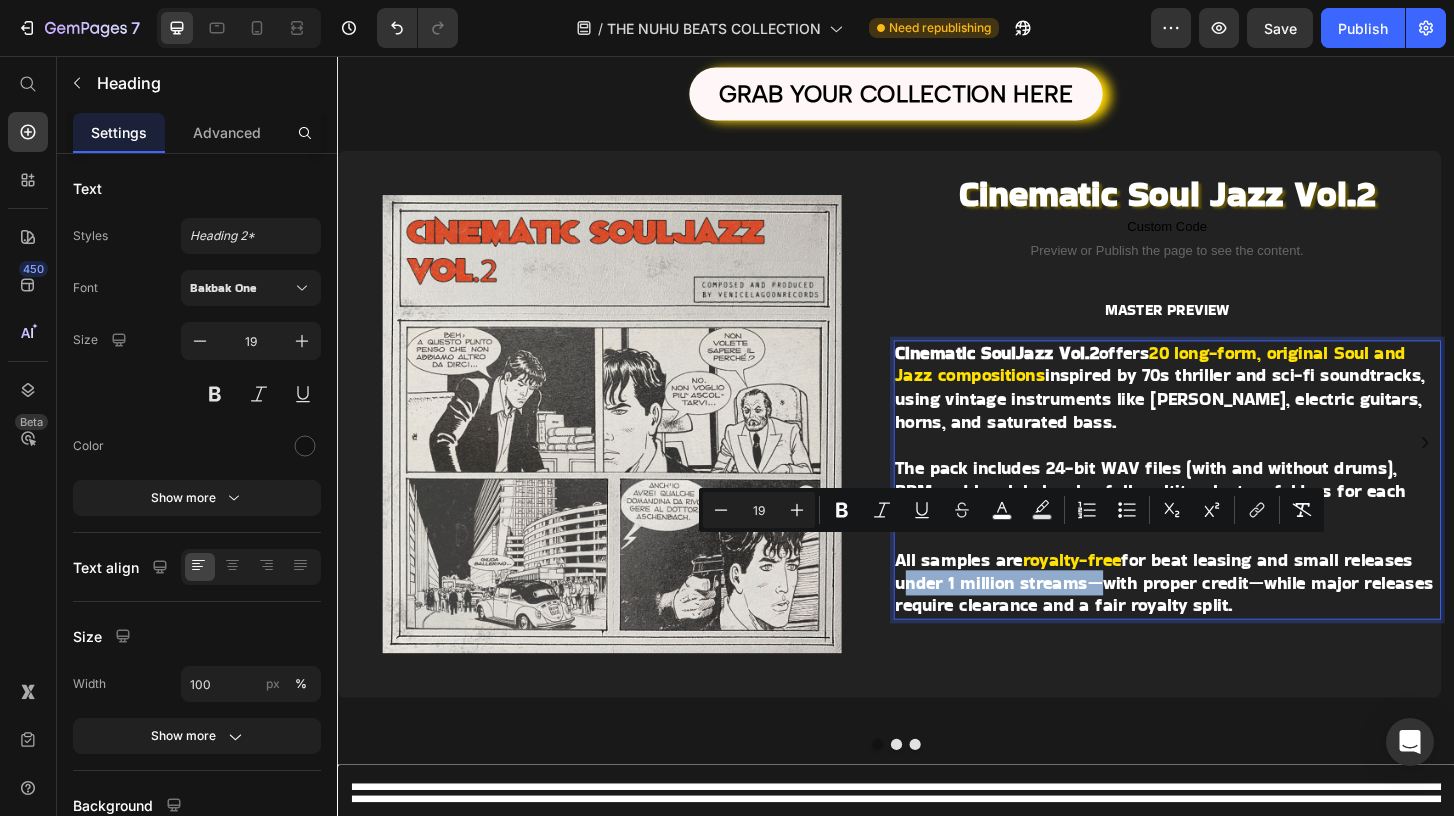 drag, startPoint x: 1010, startPoint y: 586, endPoint x: 1142, endPoint y: 588, distance: 132.01515 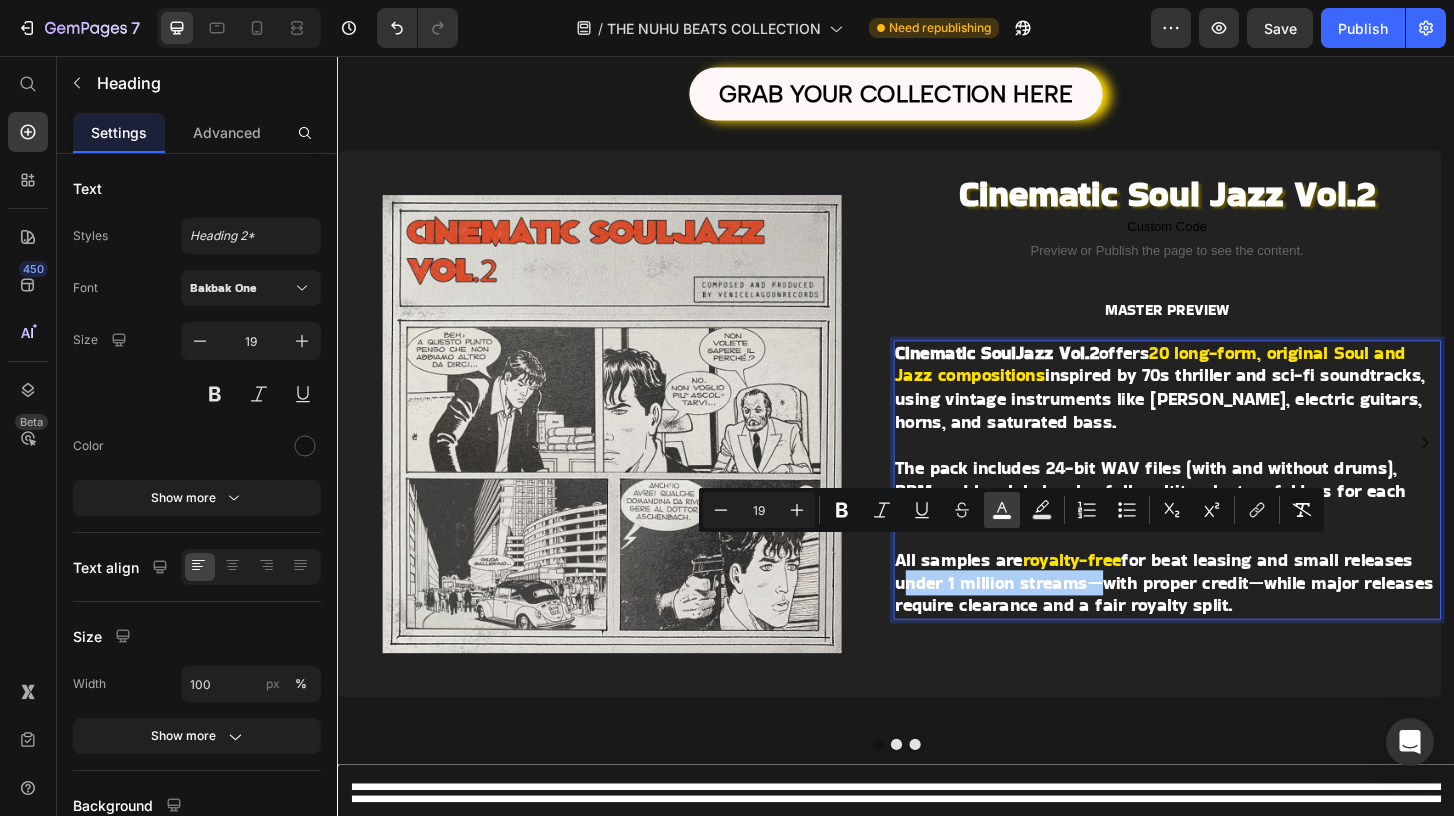 click 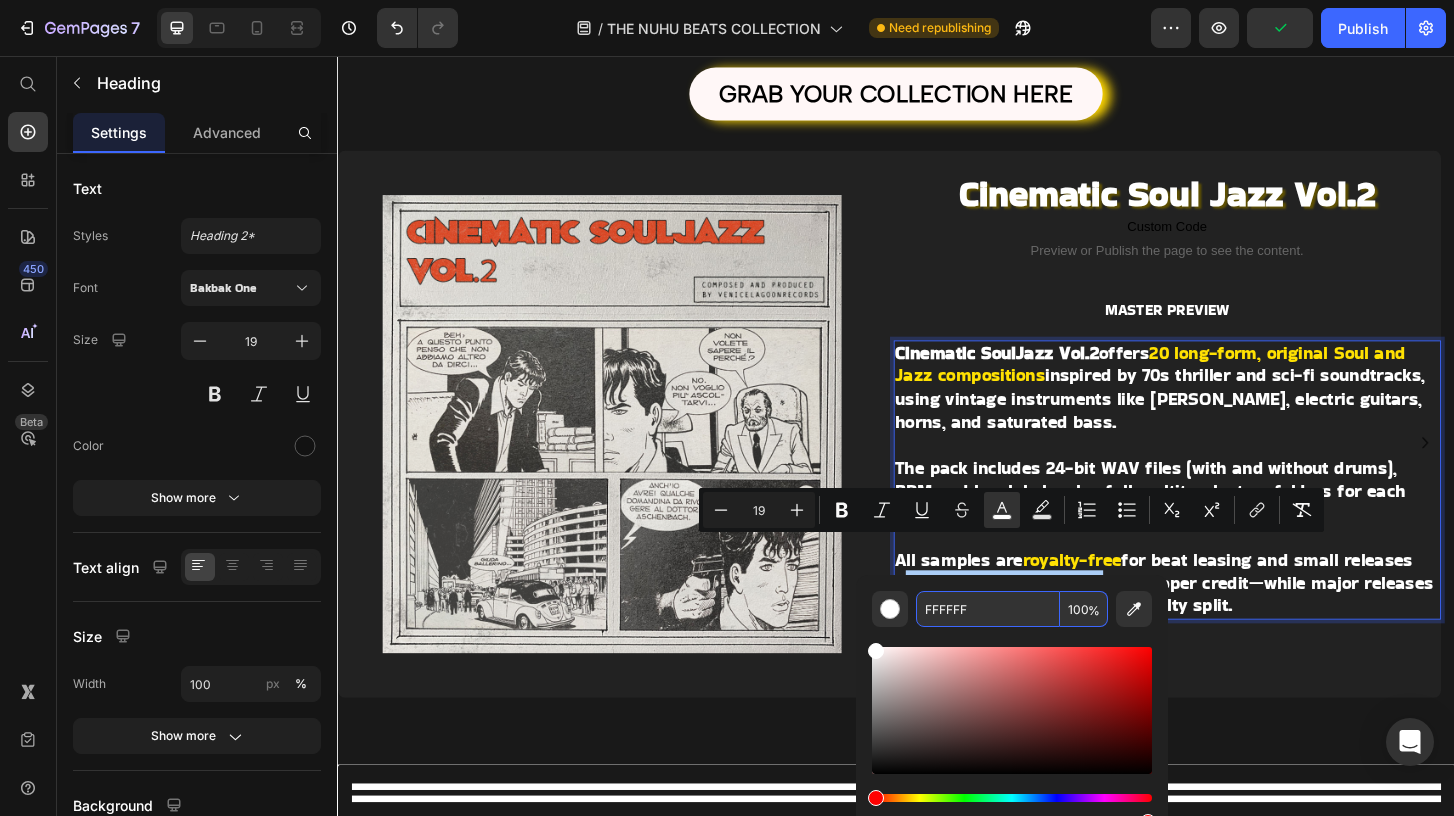 click on "FFFFFF" at bounding box center (988, 609) 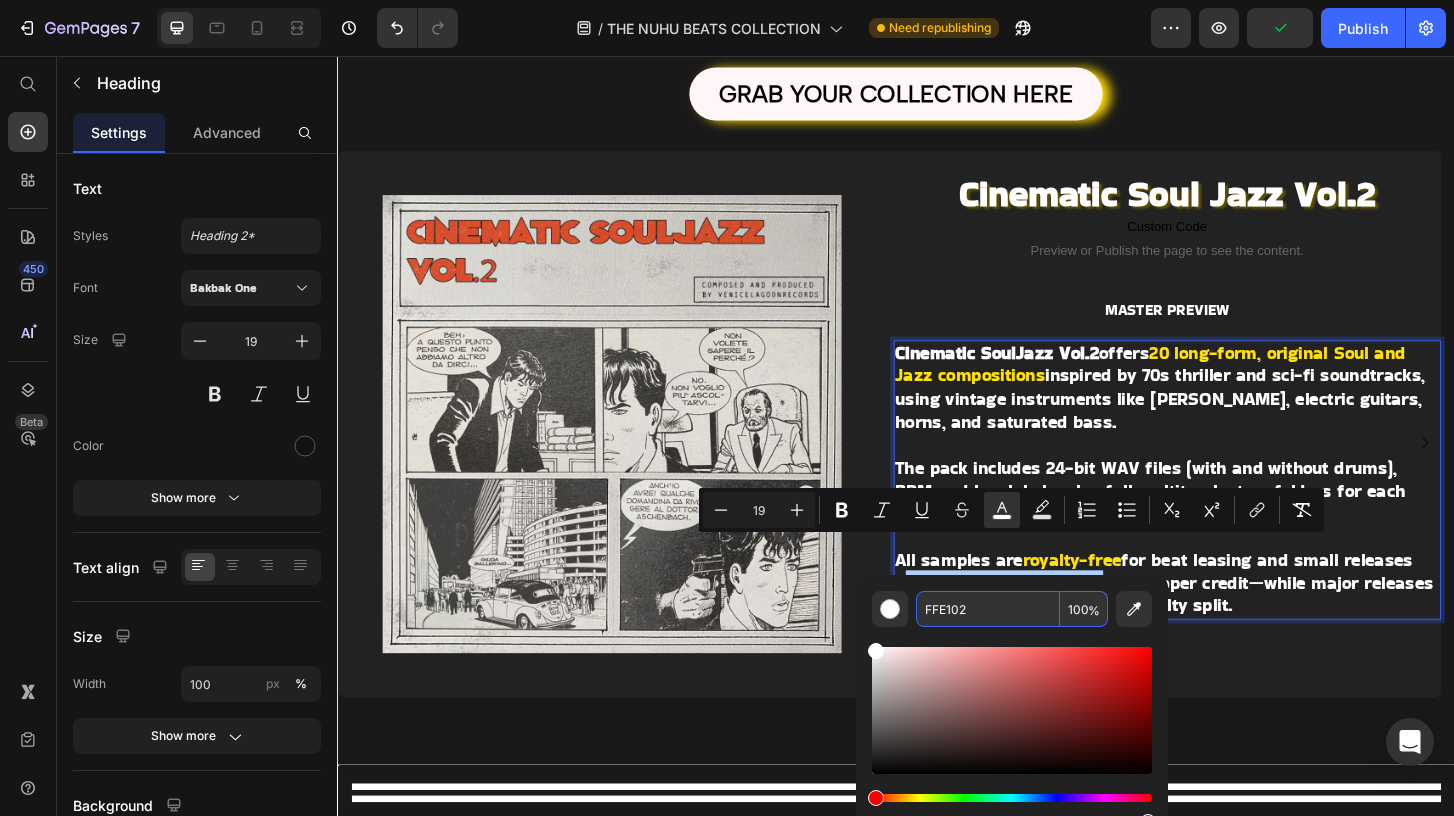 type on "FFE102" 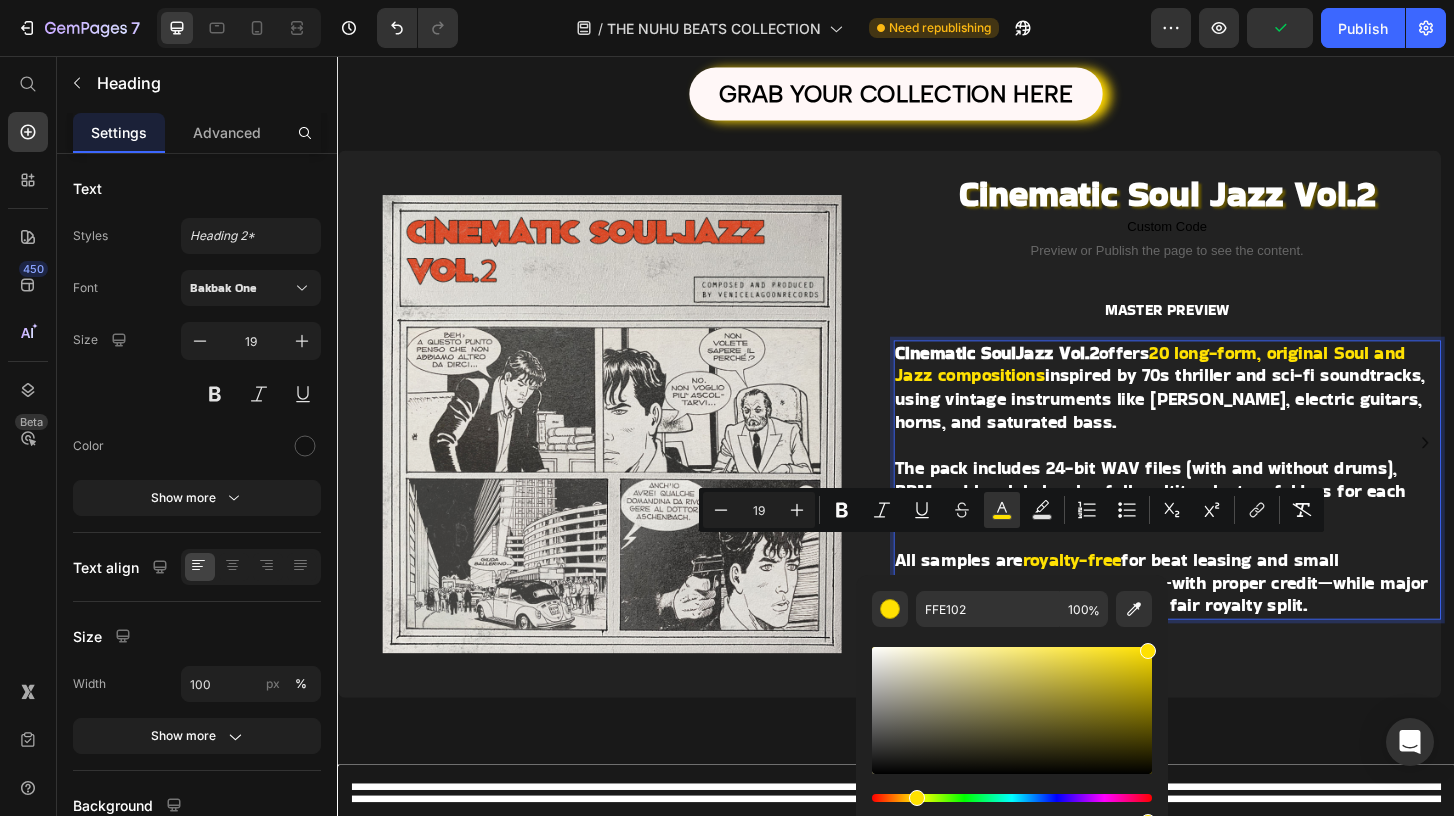click on "Cinematic SoulJazz Vol.2  offers  20 long-form, original Soul and Jazz compositions  inspired by 70s thriller and sci-fi soundtracks, using vintage instruments like [PERSON_NAME], electric guitars, horns, and saturated bass. The pack includes 24-bit WAV files (with and without drums), BPM and key labels, plus full multitrack stem folders for each sample. All samples are  royalty-free  for beat leasing and small releases  under 1 million streams —with proper credit—while major releases require clearance and a fair royalty split." at bounding box center [1228, 511] 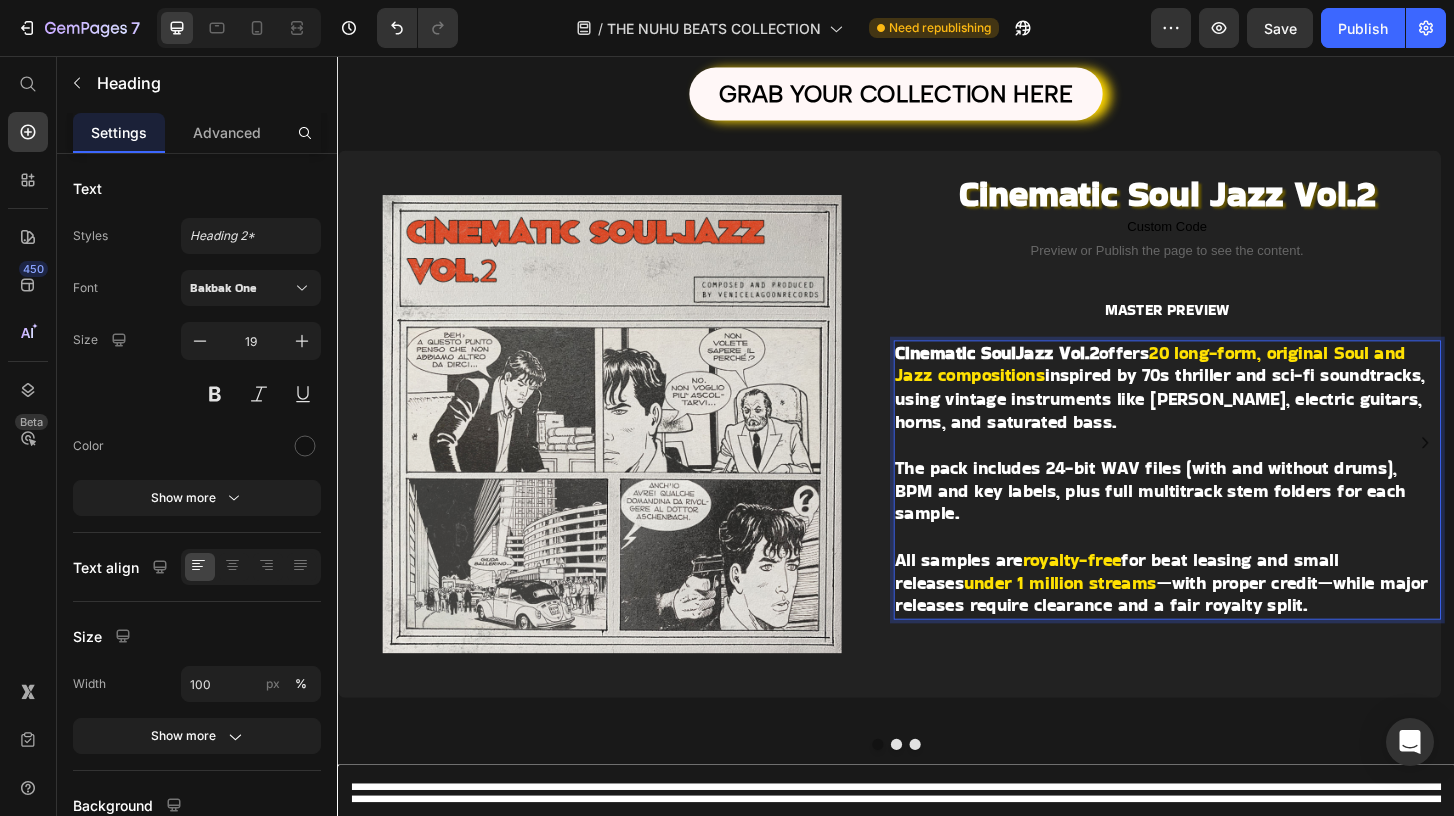 click on "MASTER PREVIEW" at bounding box center [1228, 329] 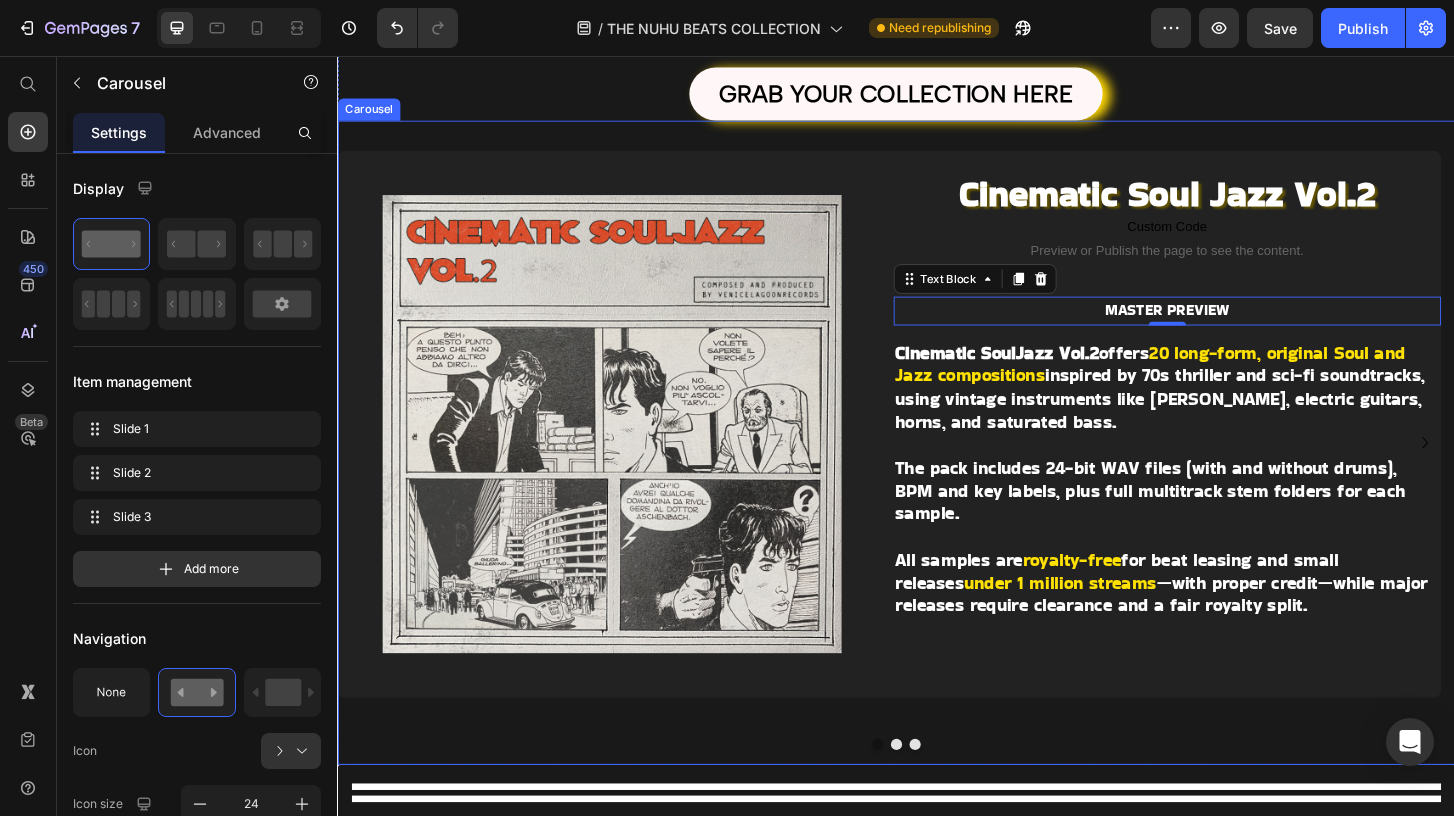 click at bounding box center [937, 795] 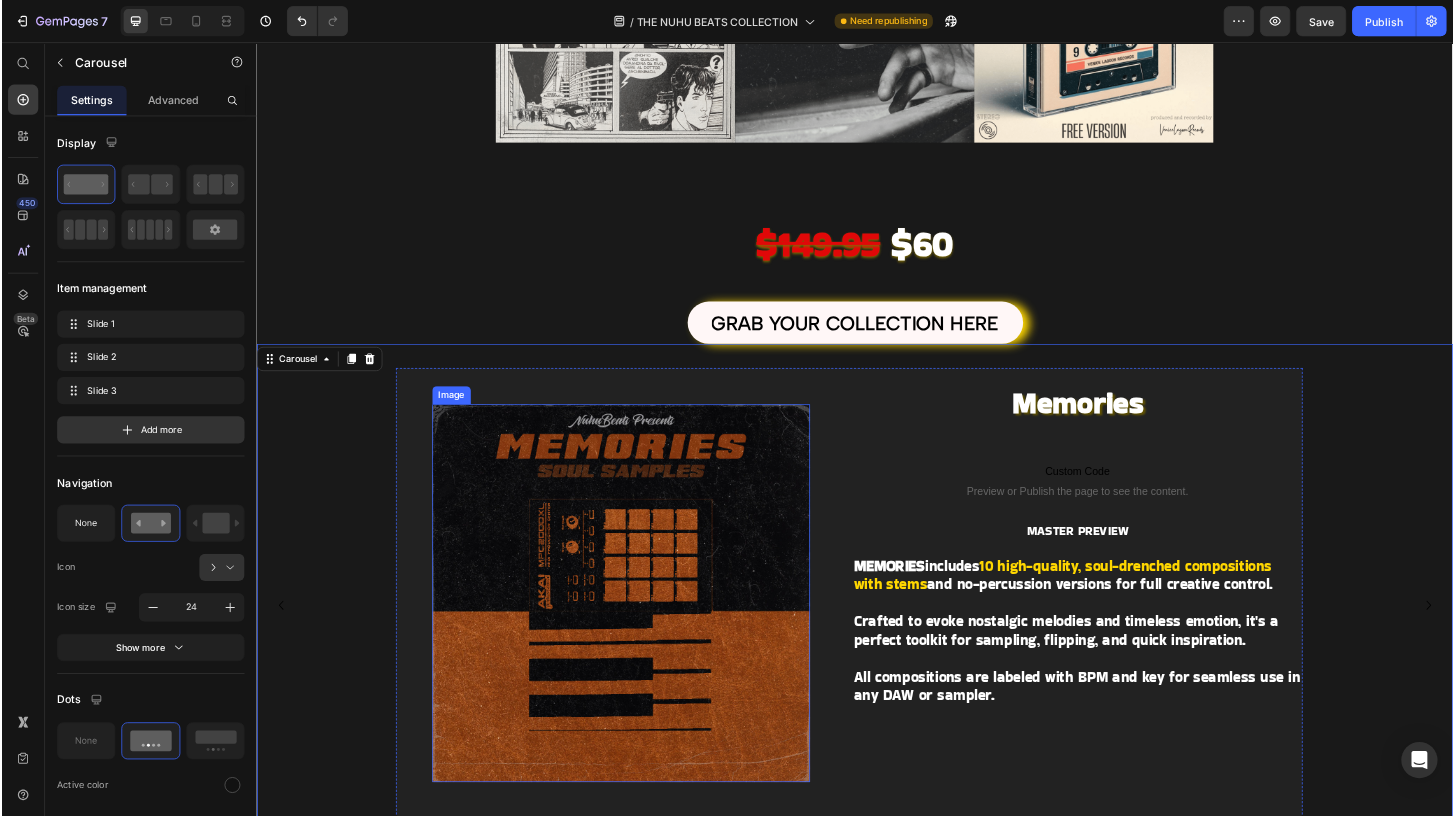 scroll, scrollTop: 992, scrollLeft: 0, axis: vertical 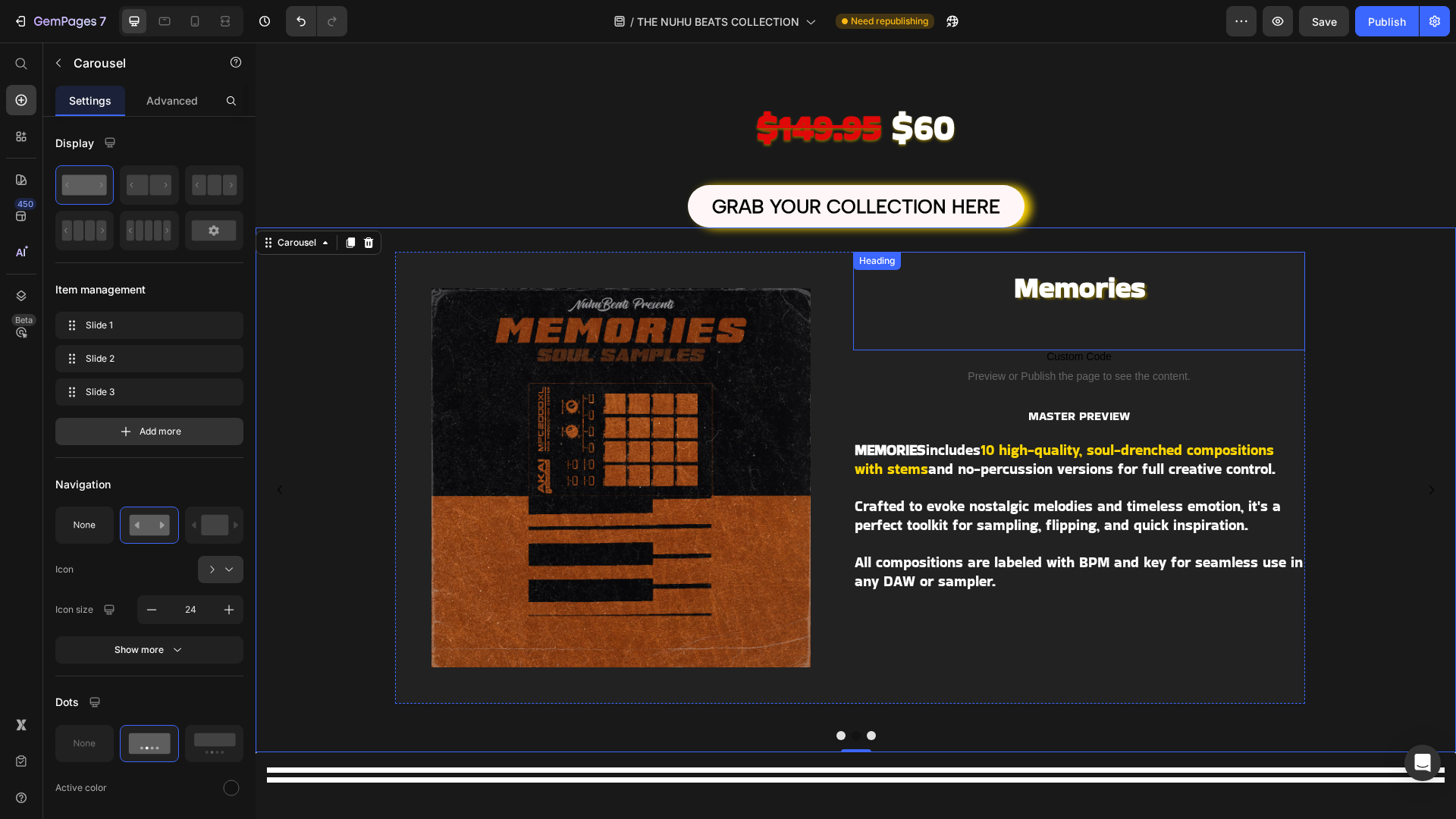 click on "Memories" at bounding box center (1079, 287) 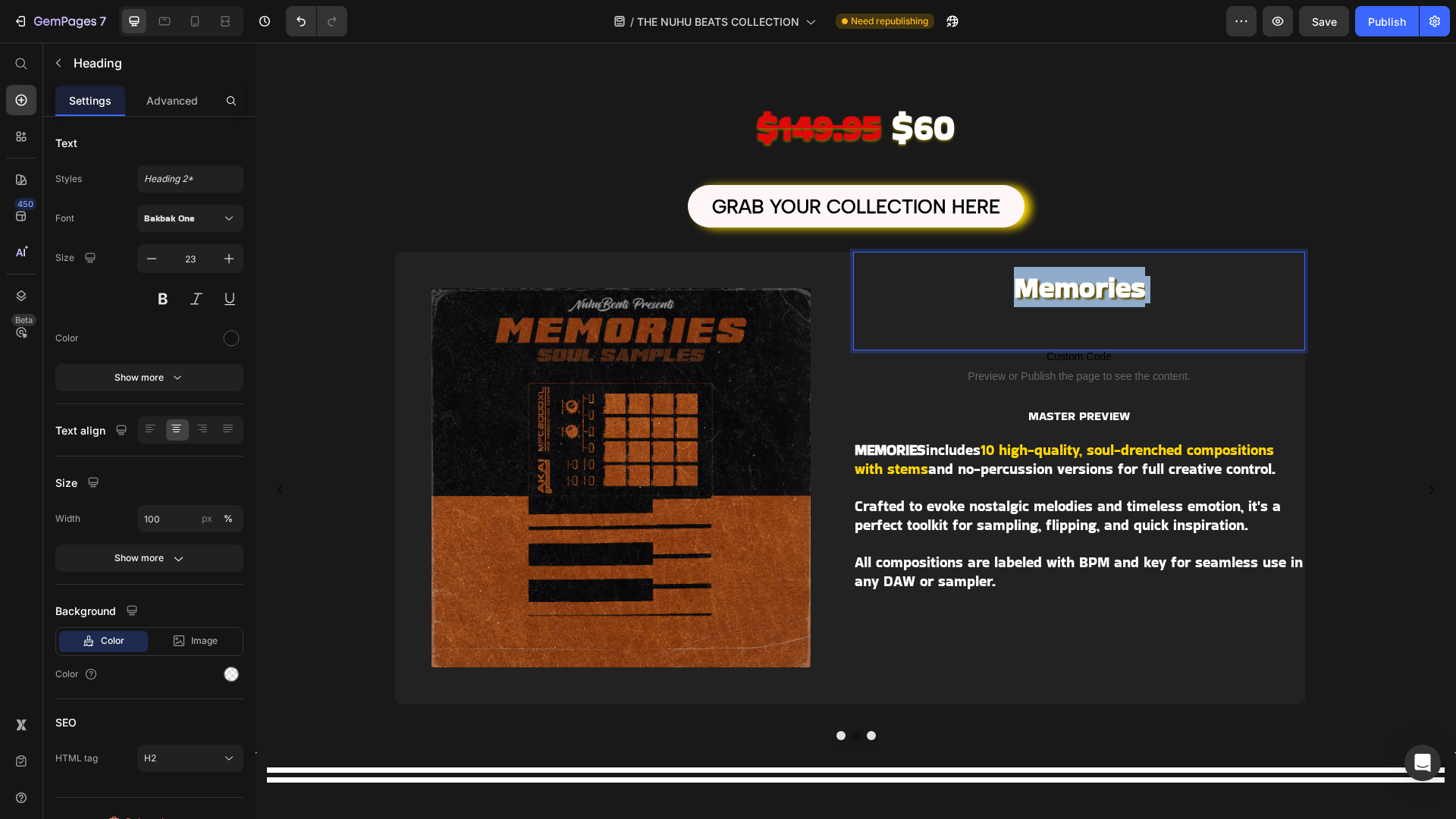 click on "Memories" at bounding box center (1079, 287) 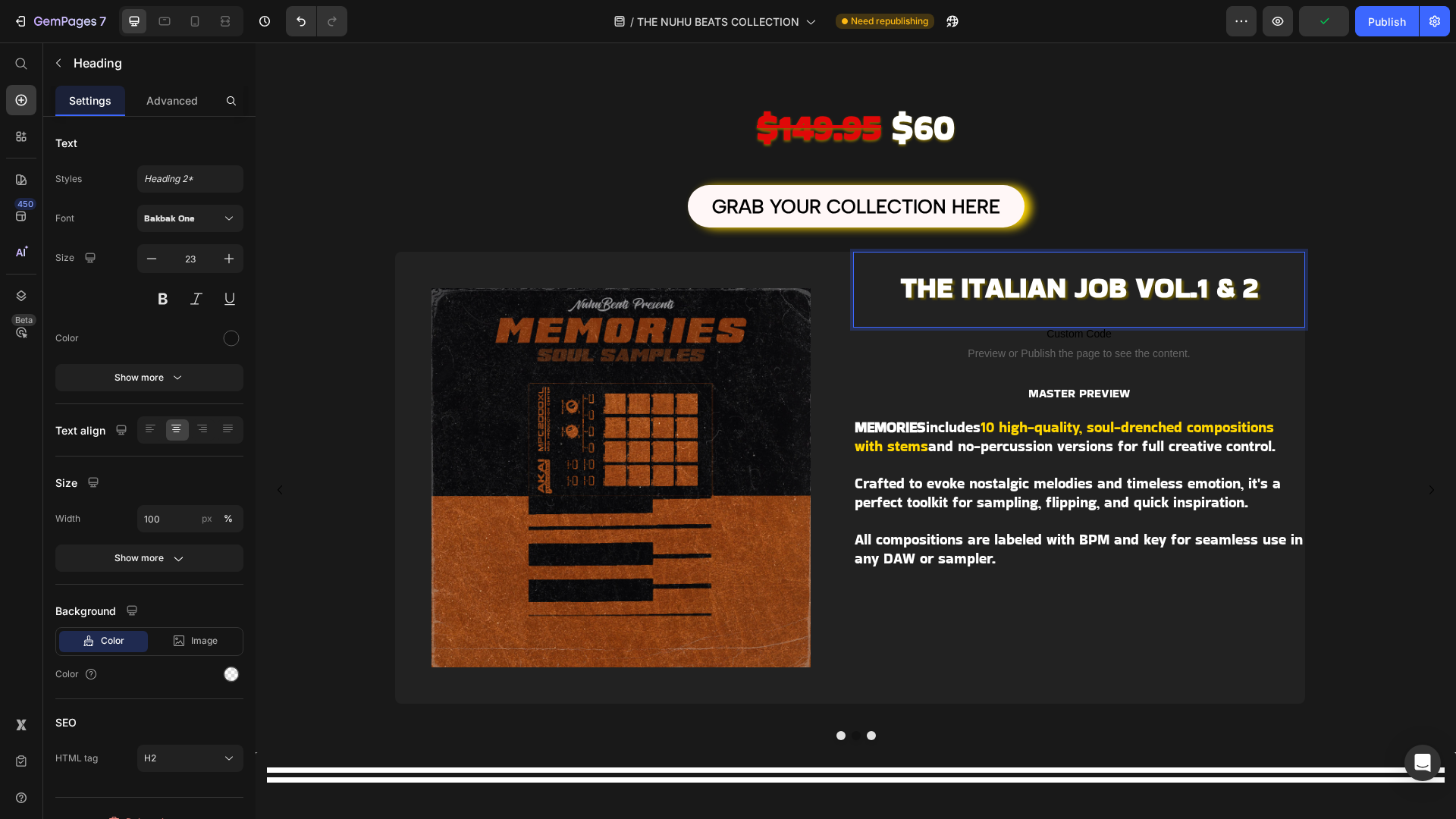 click on "THE ITALIAN JOB VOL.1 & 2" at bounding box center [1079, 287] 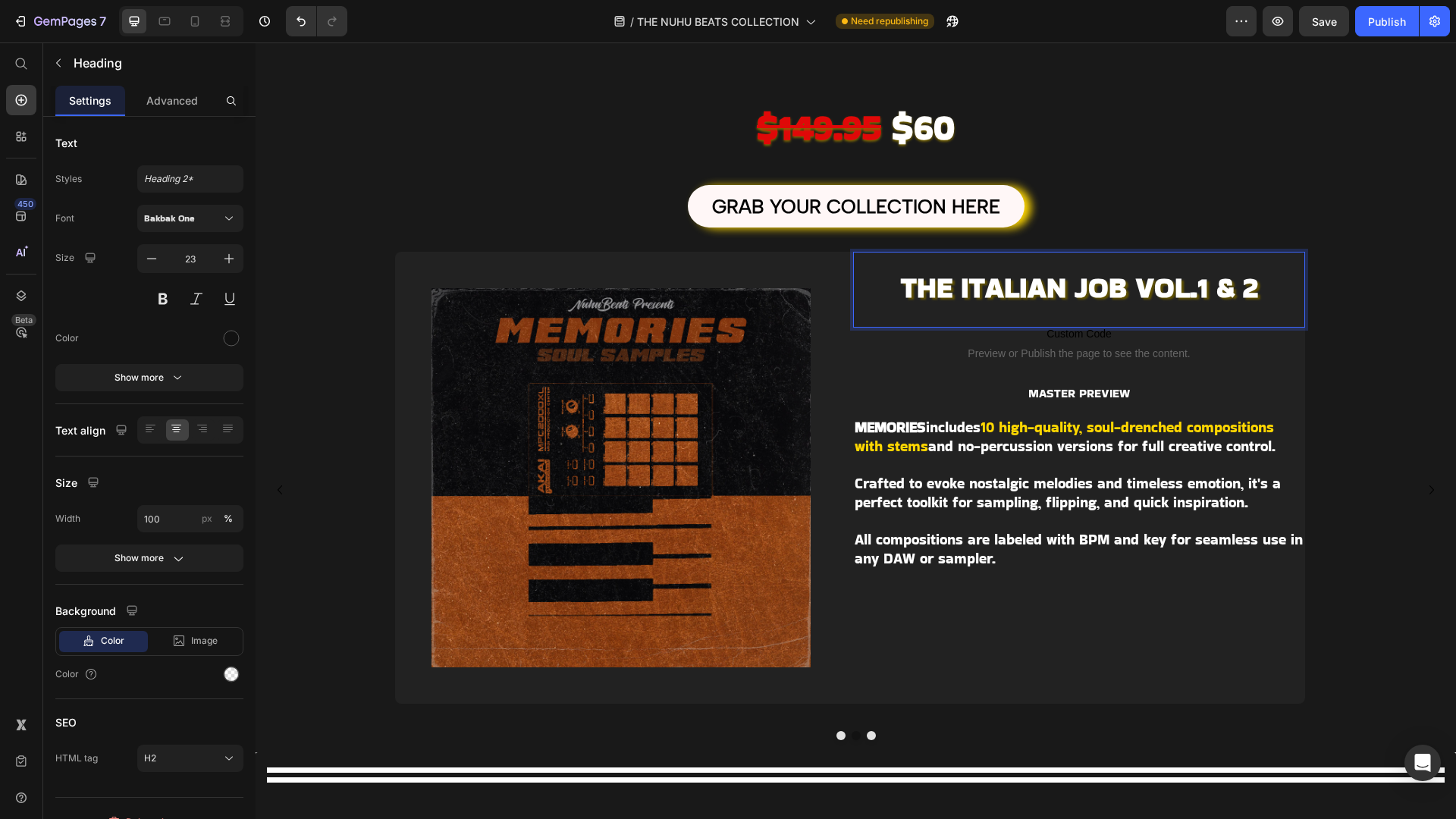 click on "THE ITALIAN JOB VOL.1 & 2" at bounding box center (1079, 287) 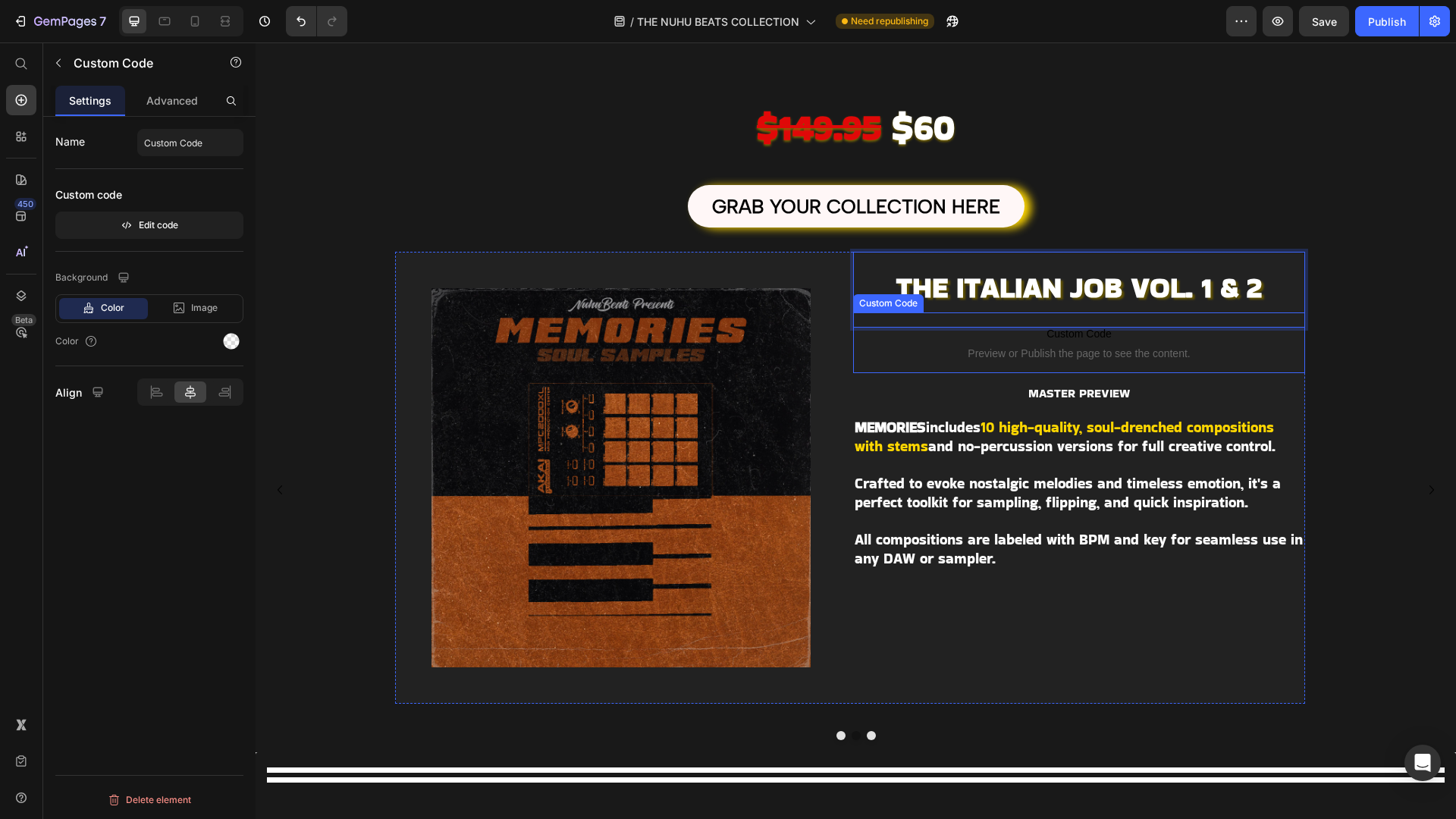 click on "Preview or Publish the page to see the content." at bounding box center [1079, 353] 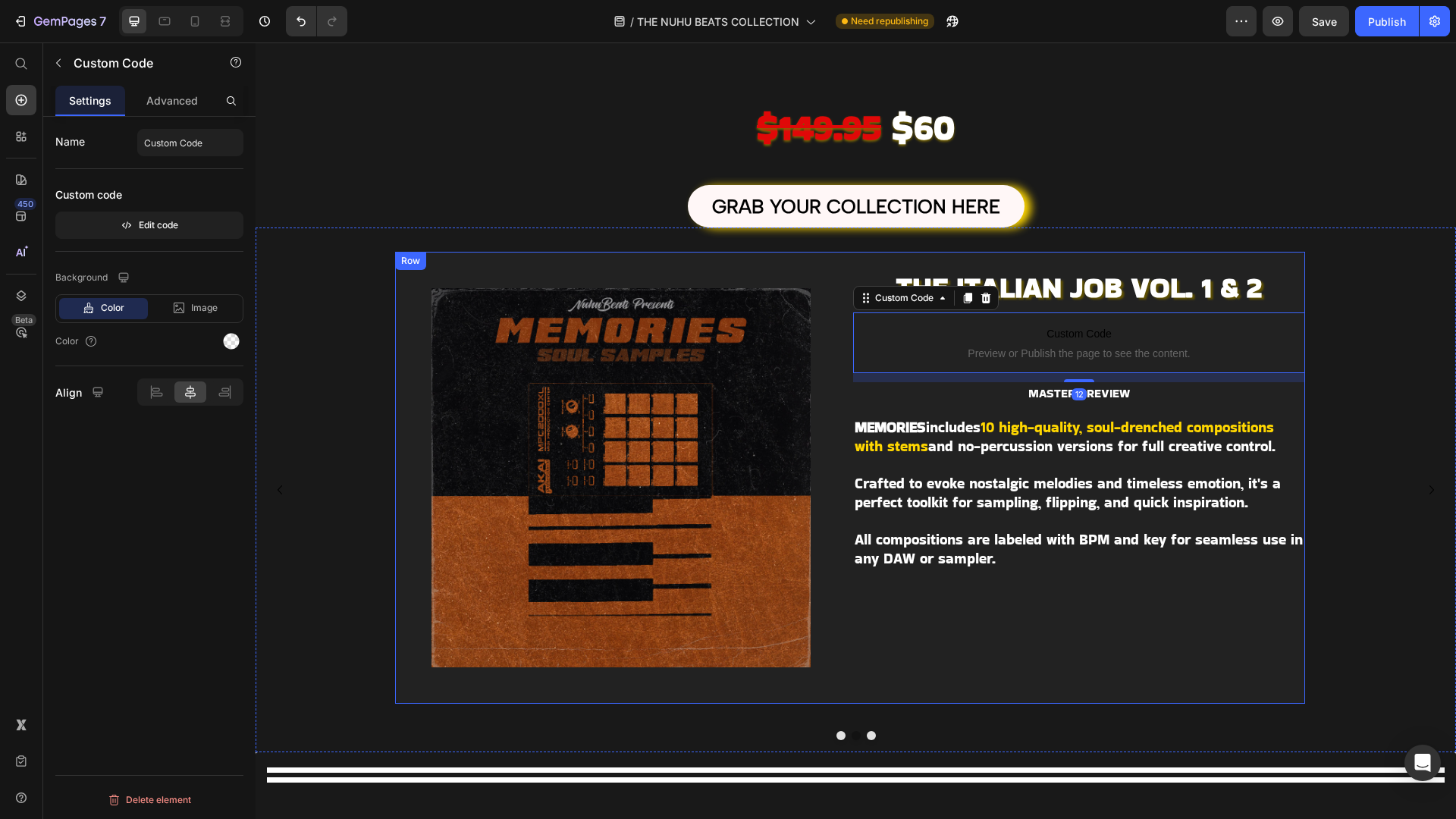 click on "10 high-quality, soul-drenched compositions with stems" at bounding box center (1064, 437) 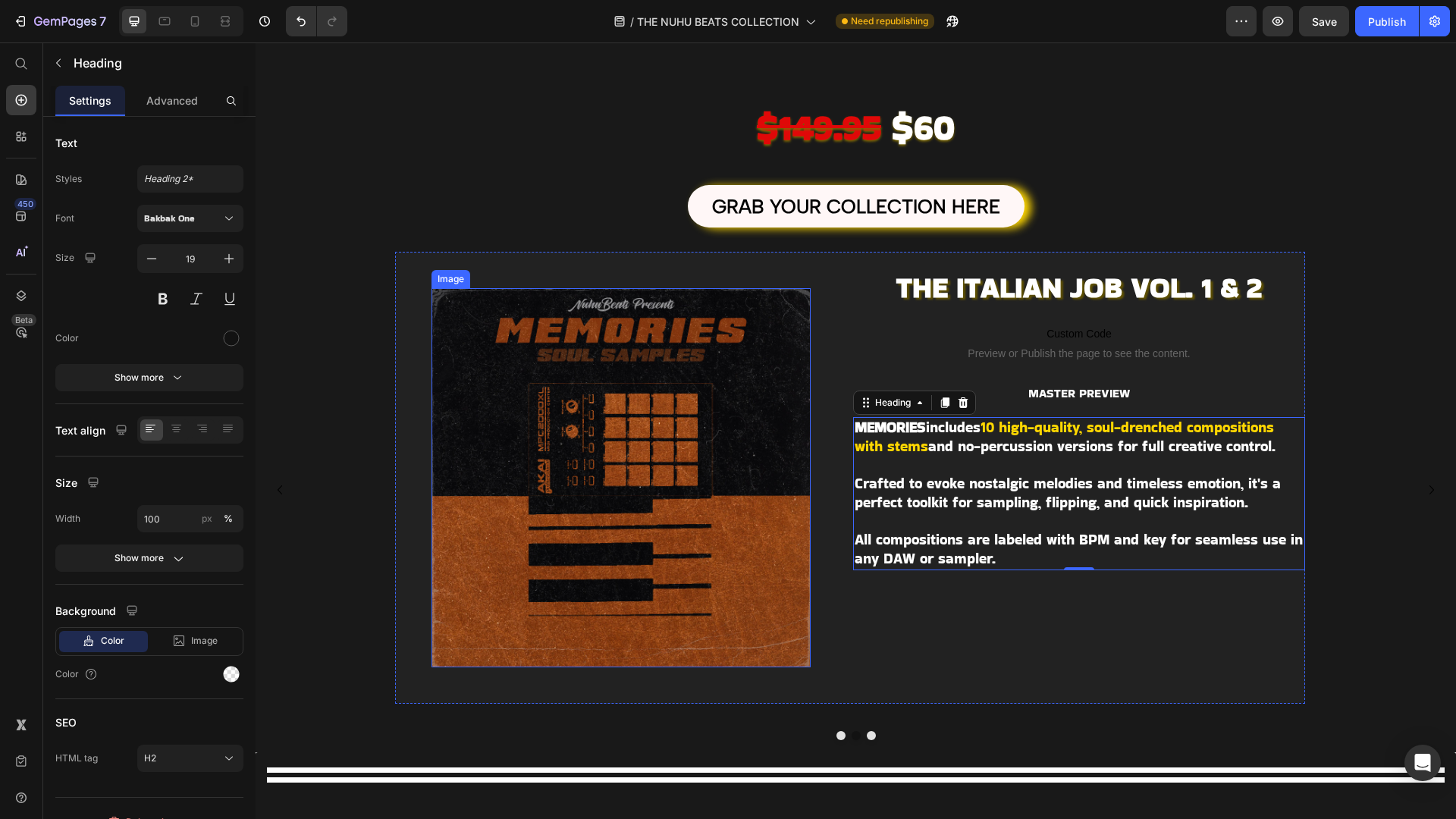 click at bounding box center [621, 478] 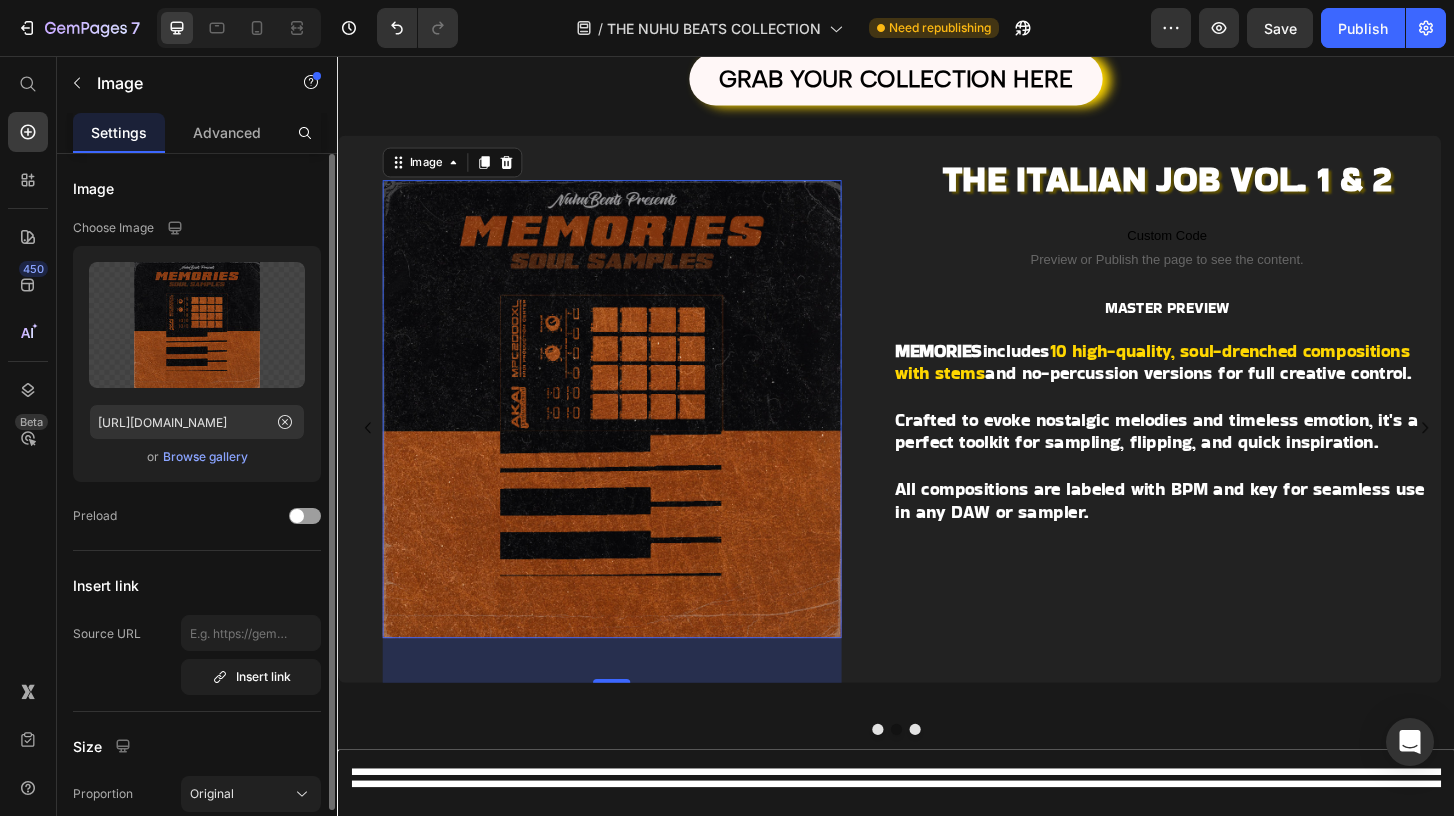 click on "Browse gallery" at bounding box center [205, 457] 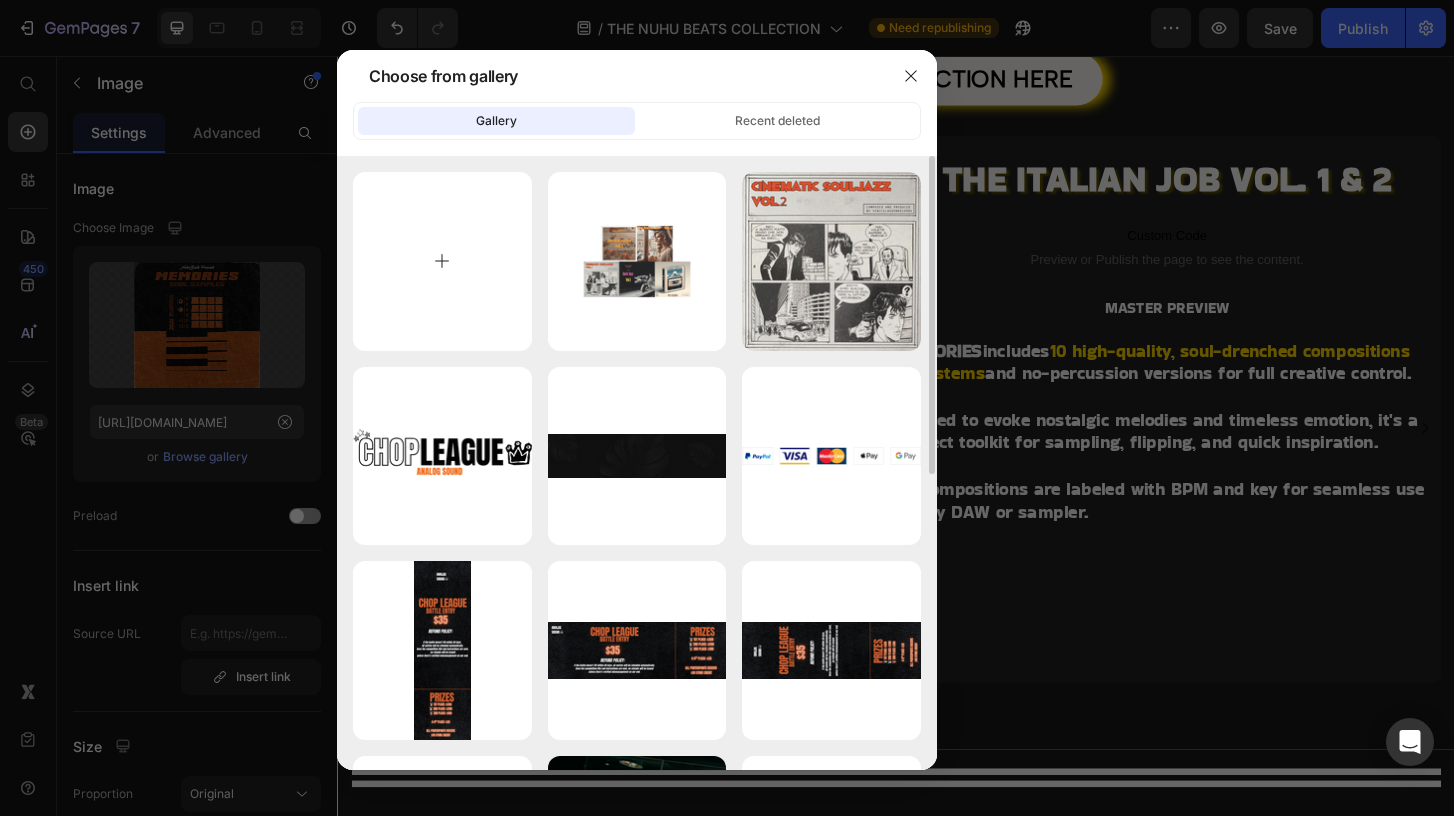 click at bounding box center (442, 261) 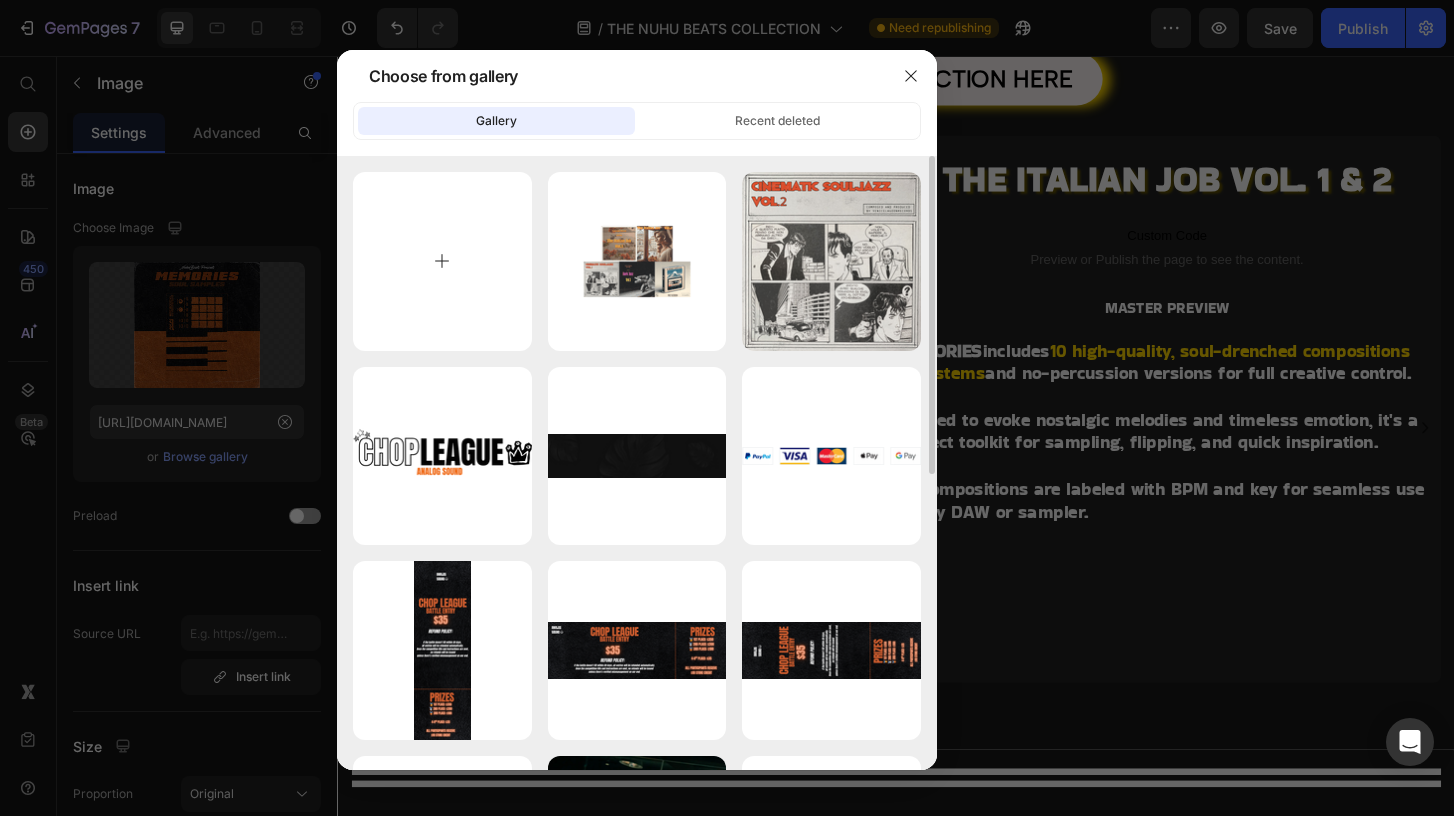 type on "C:\fakepath\THE ITALIAN JOB GIF.gif" 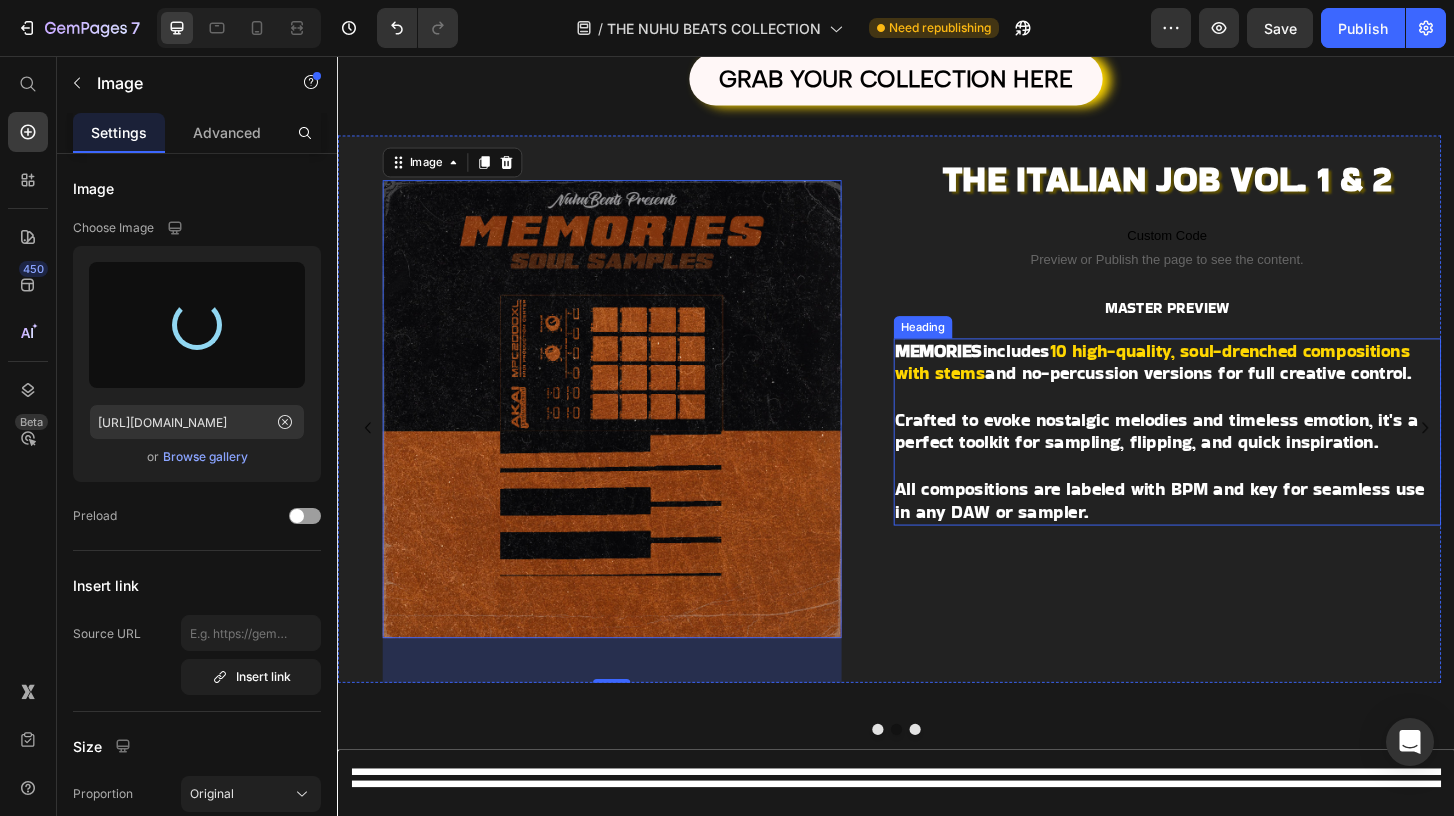 type on "[URL][DOMAIN_NAME]" 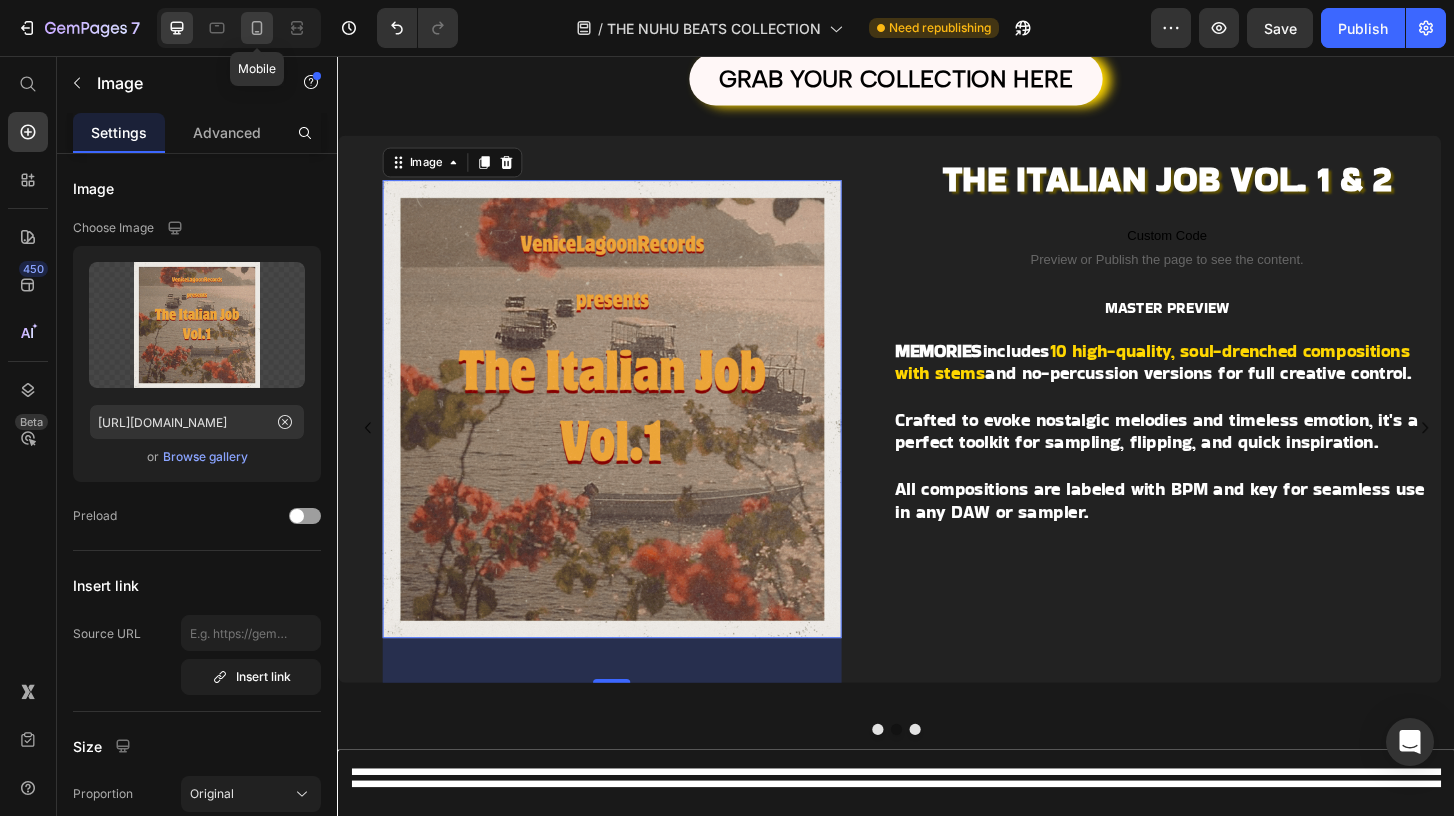 click 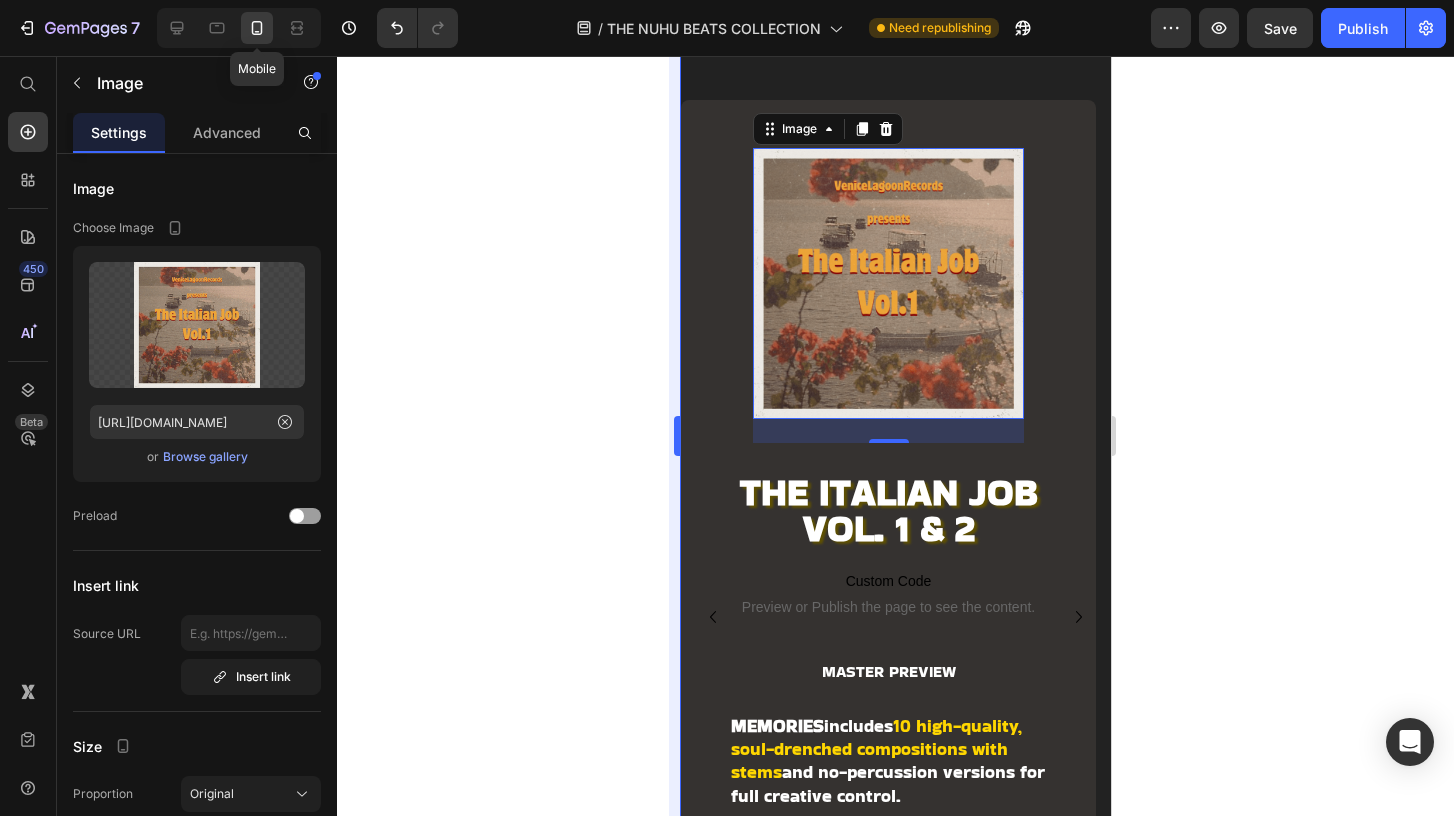 scroll, scrollTop: 756, scrollLeft: 0, axis: vertical 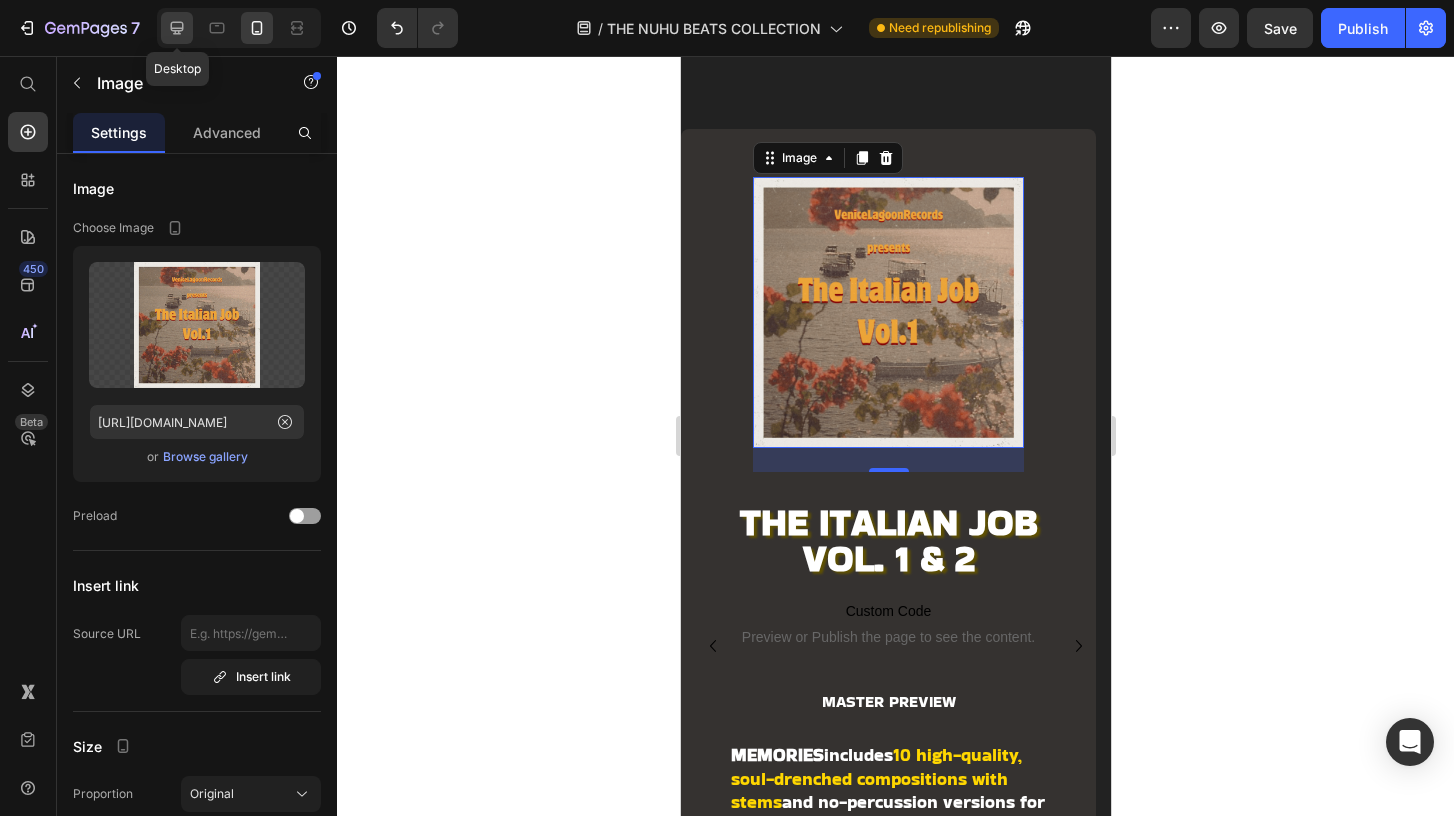 click 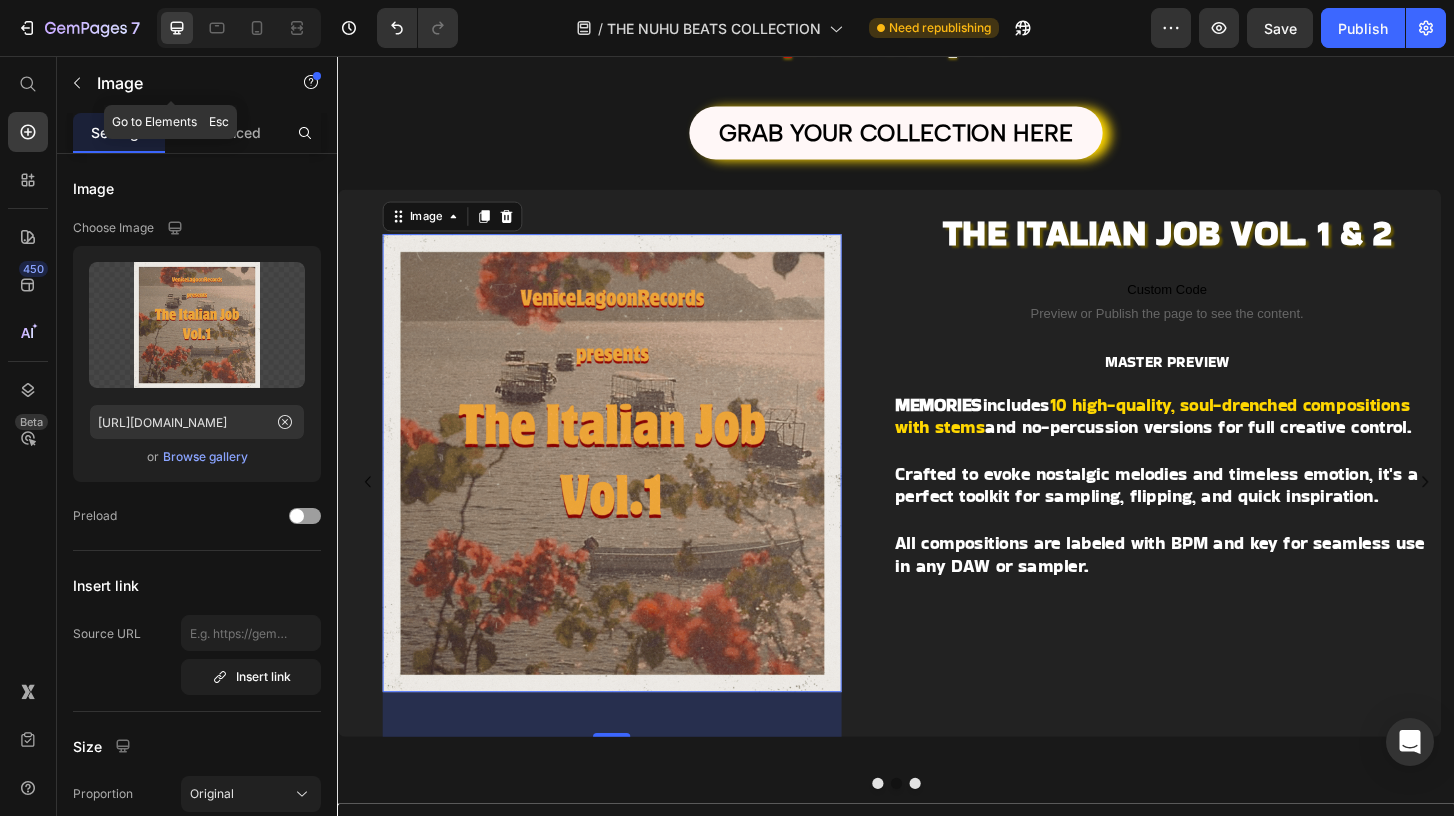 scroll, scrollTop: 1047, scrollLeft: 0, axis: vertical 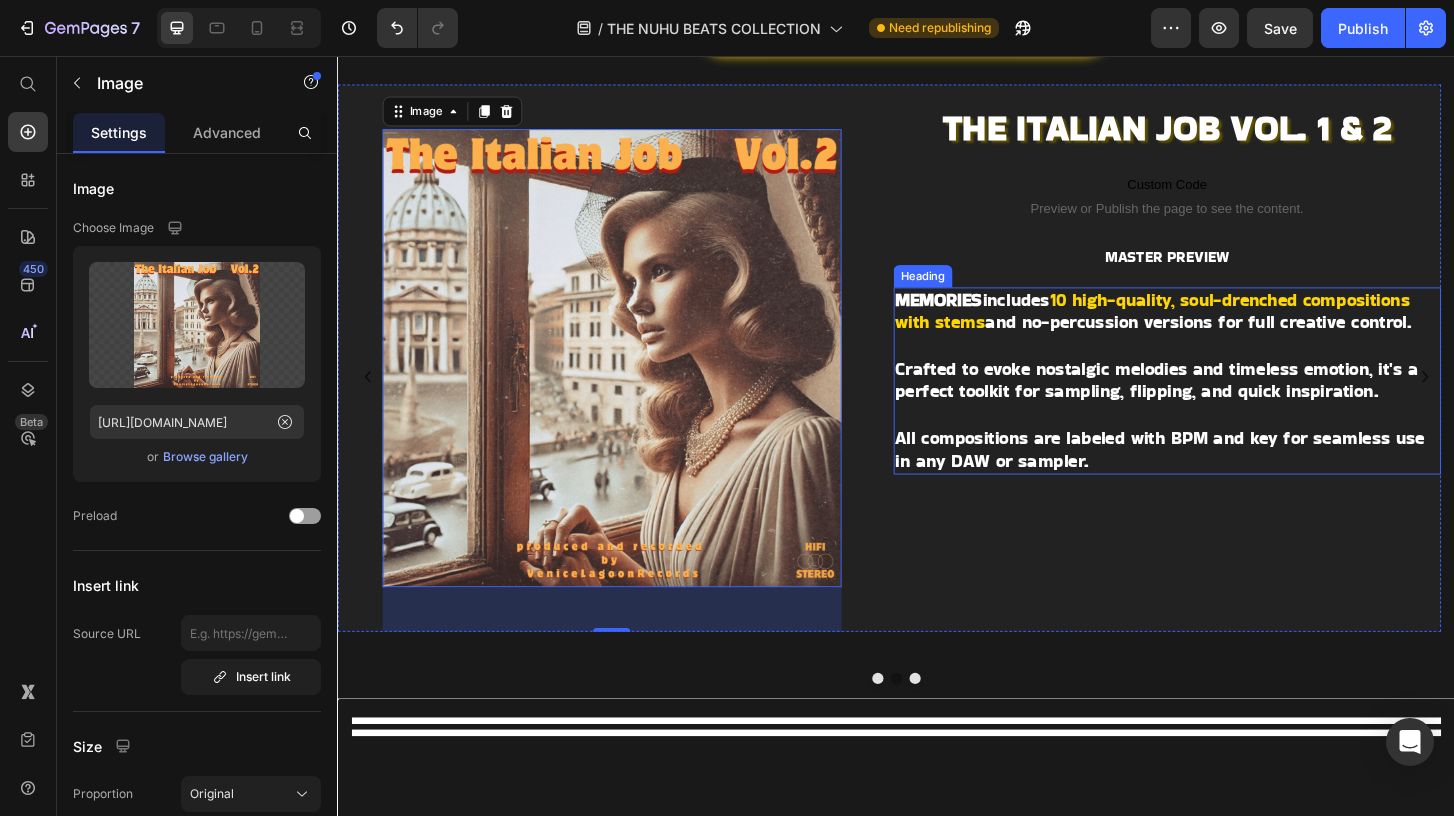 click on "All compositions are labeled with BPM and key for seamless use in any DAW or sampler." at bounding box center [1220, 478] 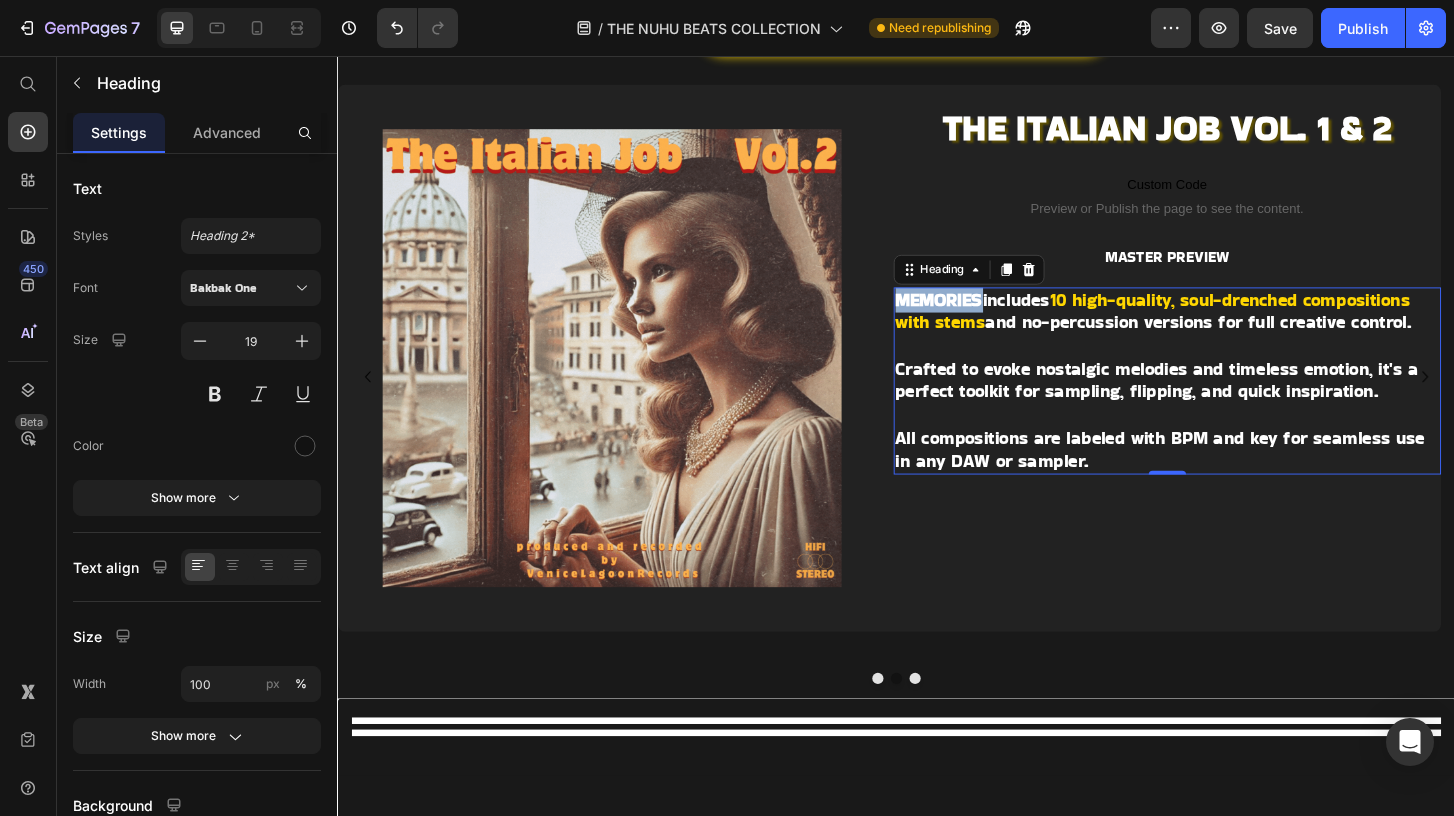 click on "MEMORIES" at bounding box center (983, 317) 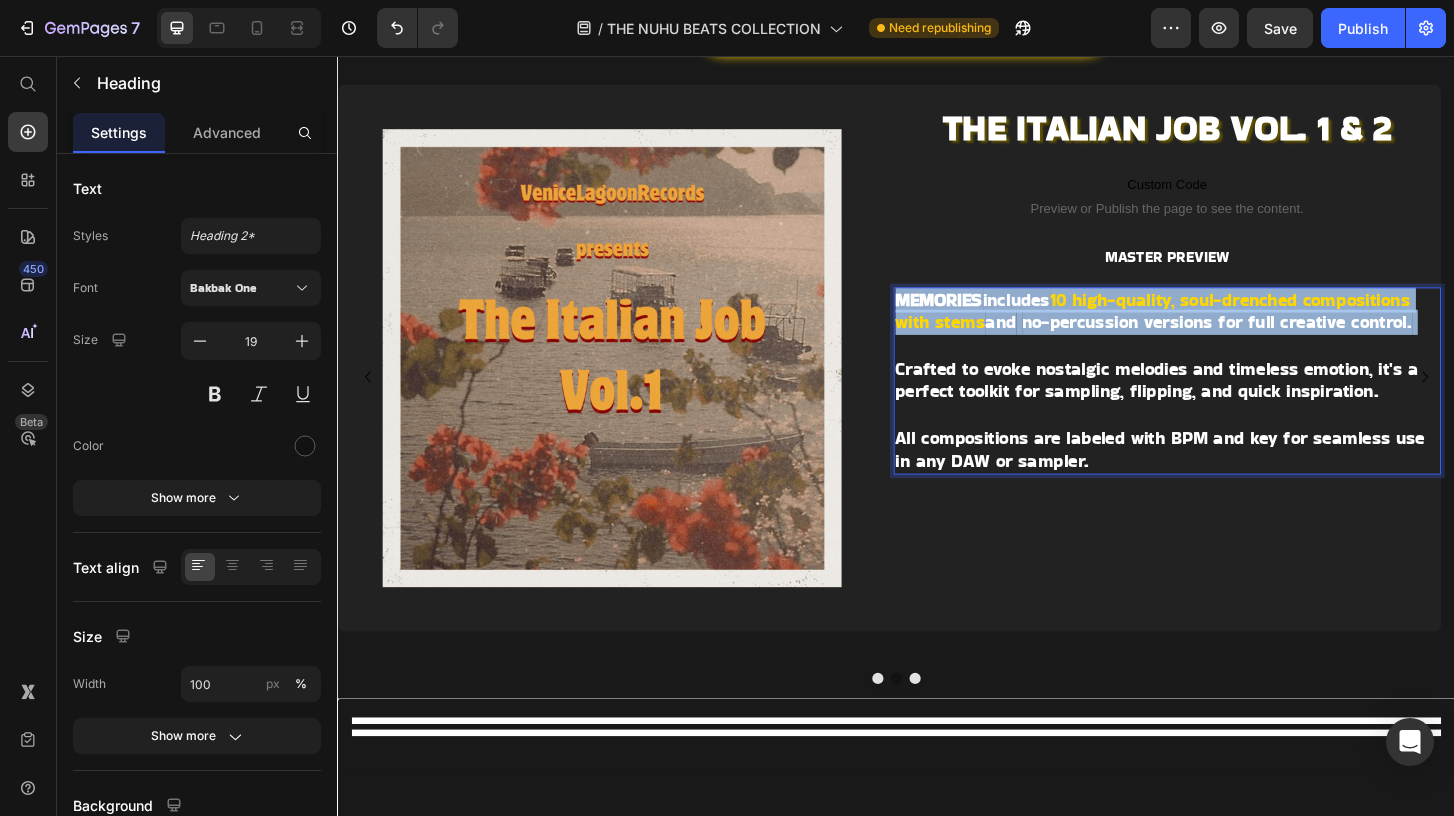 click on "MEMORIES" at bounding box center (983, 317) 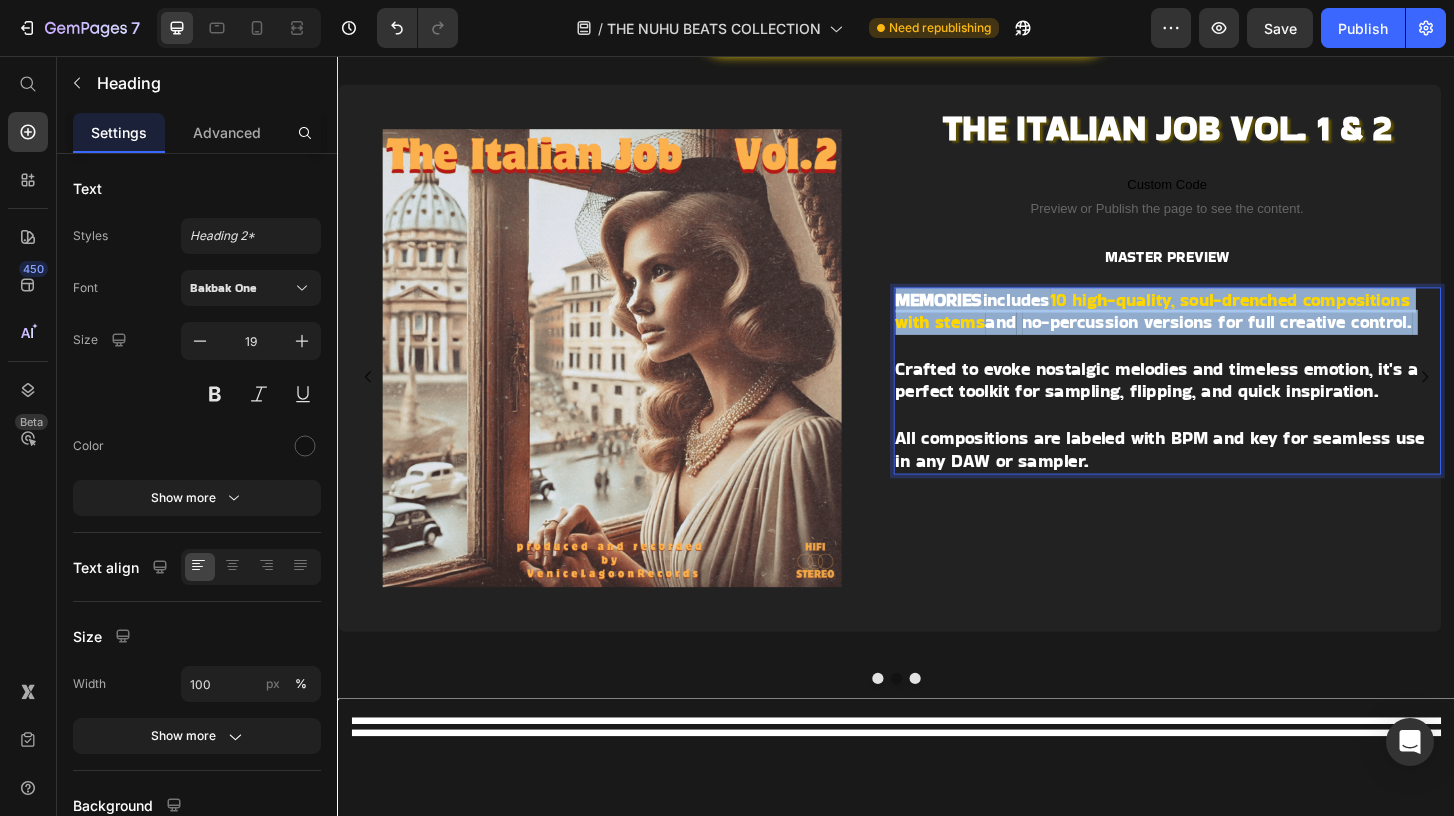 click on "MEMORIES" at bounding box center [983, 317] 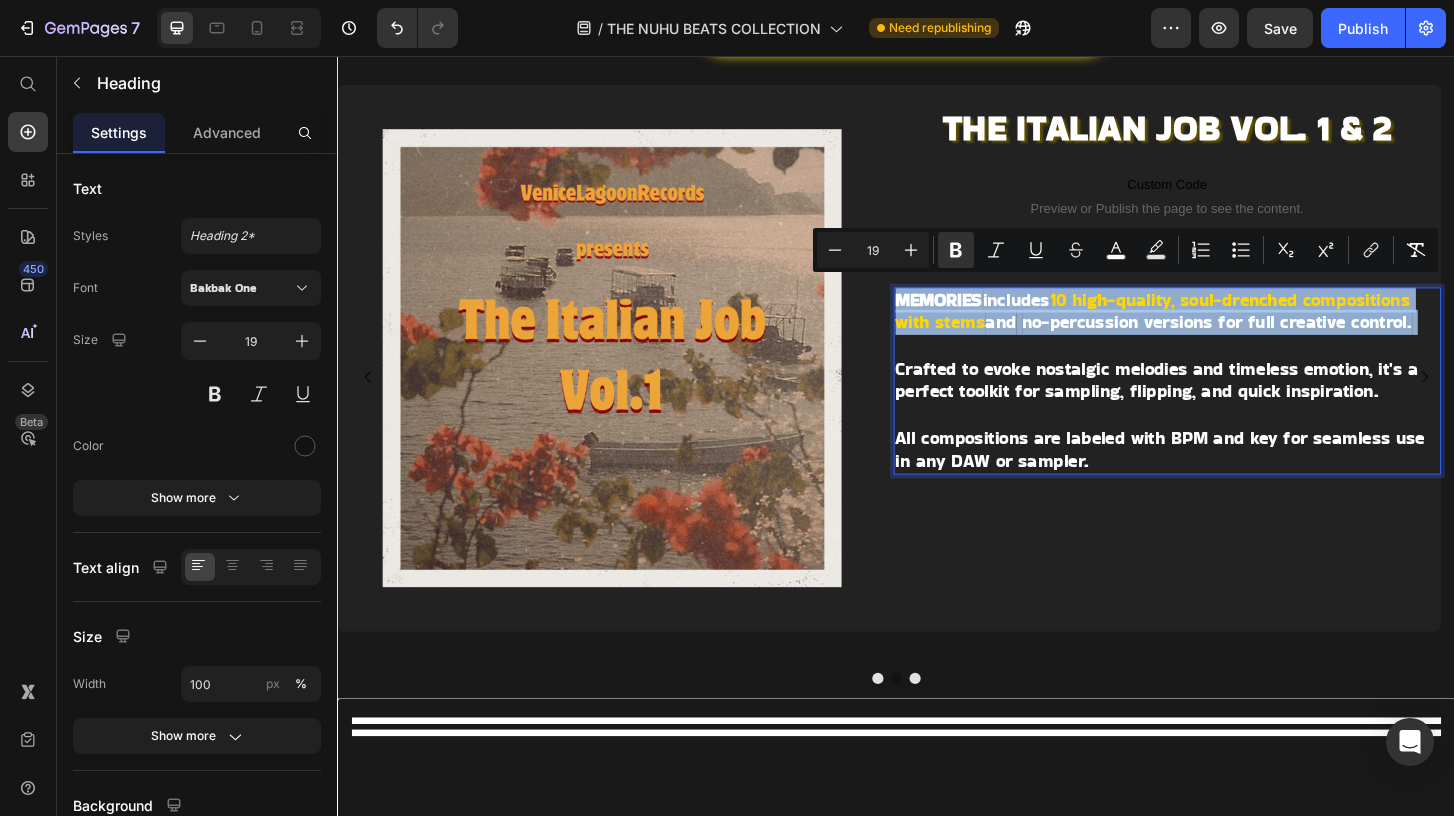 click on "10 high-quality, soul-drenched compositions with stems" at bounding box center [1212, 330] 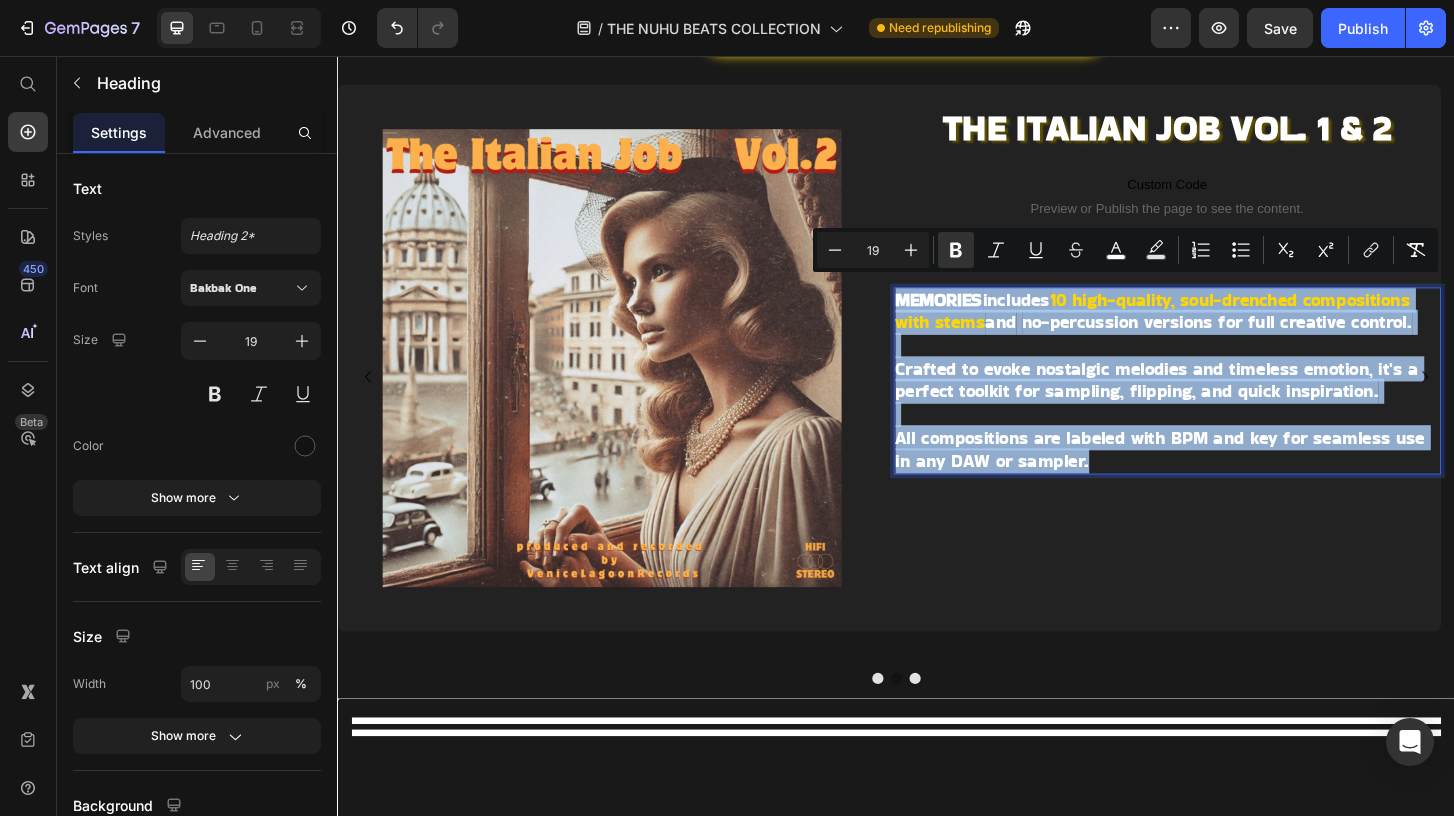drag, startPoint x: 937, startPoint y: 310, endPoint x: 1217, endPoint y: 476, distance: 325.50882 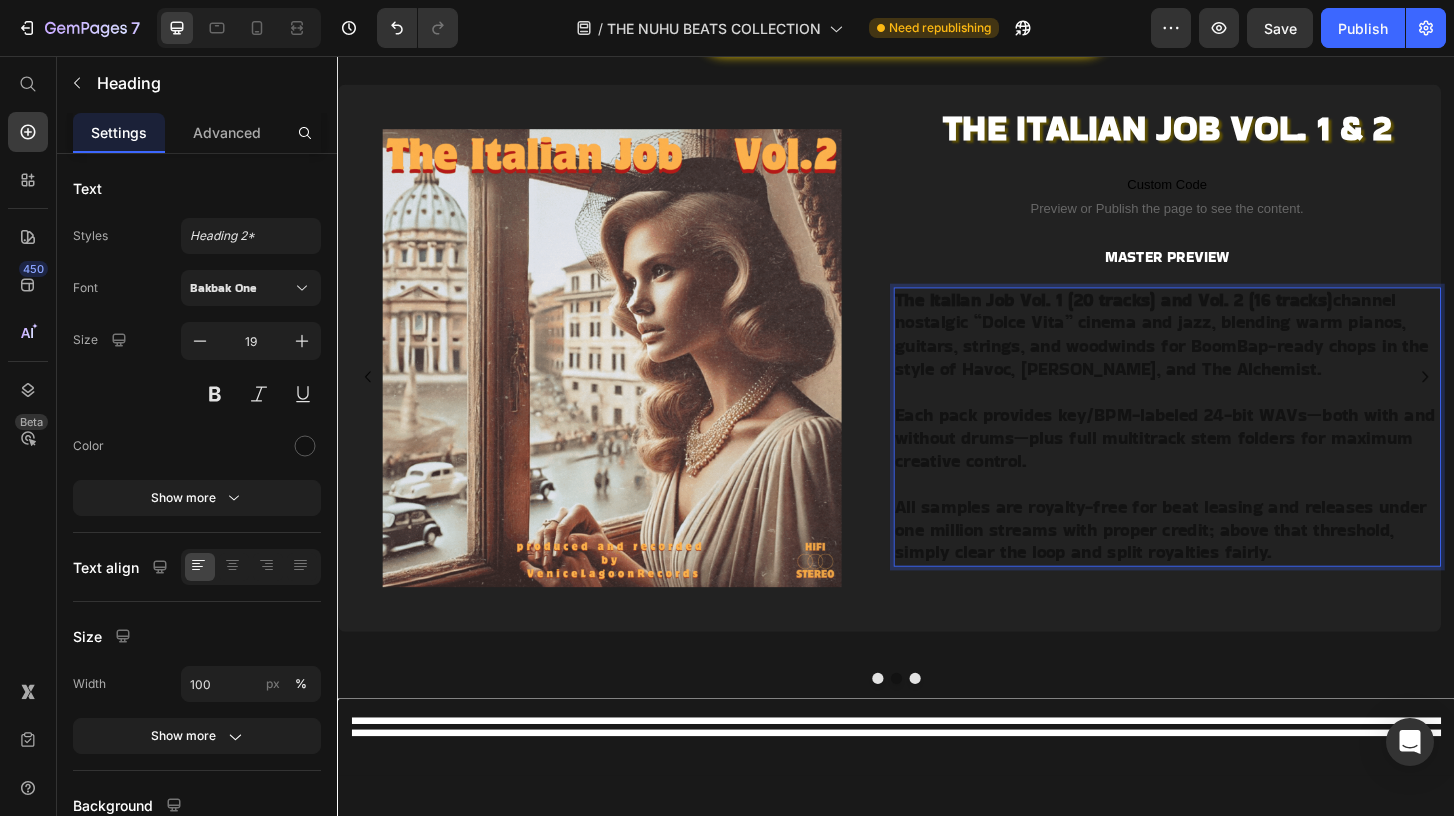 click on "Each pack provides key/BPM-labeled 24-bit WAVs—both with and without drums—plus full multitrack stem folders for maximum creative control." at bounding box center [1228, 466] 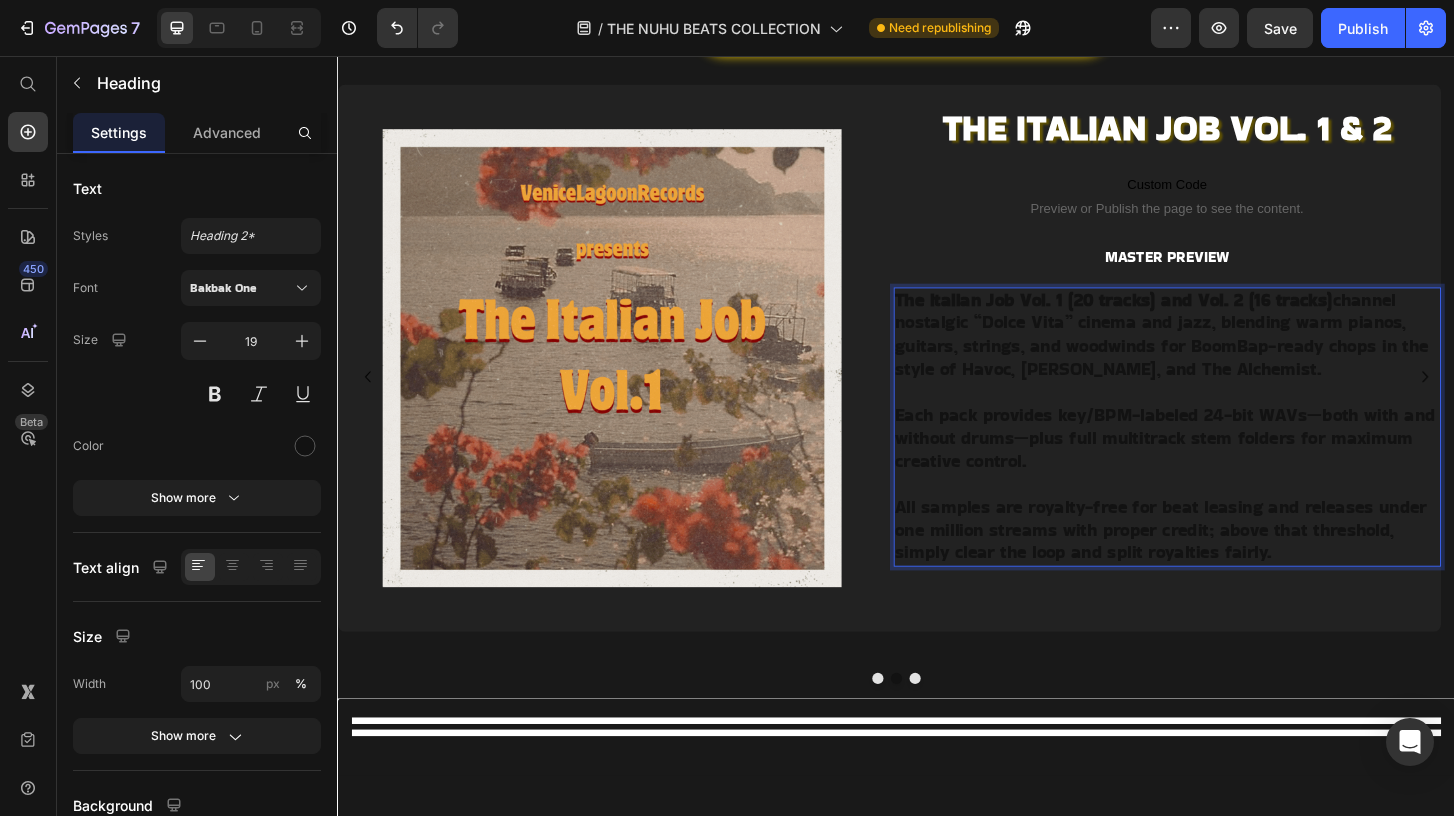 click on "The Italian Job Vol. 1 (20 tracks) and Vol. 2 (16 tracks)" at bounding box center (1171, 317) 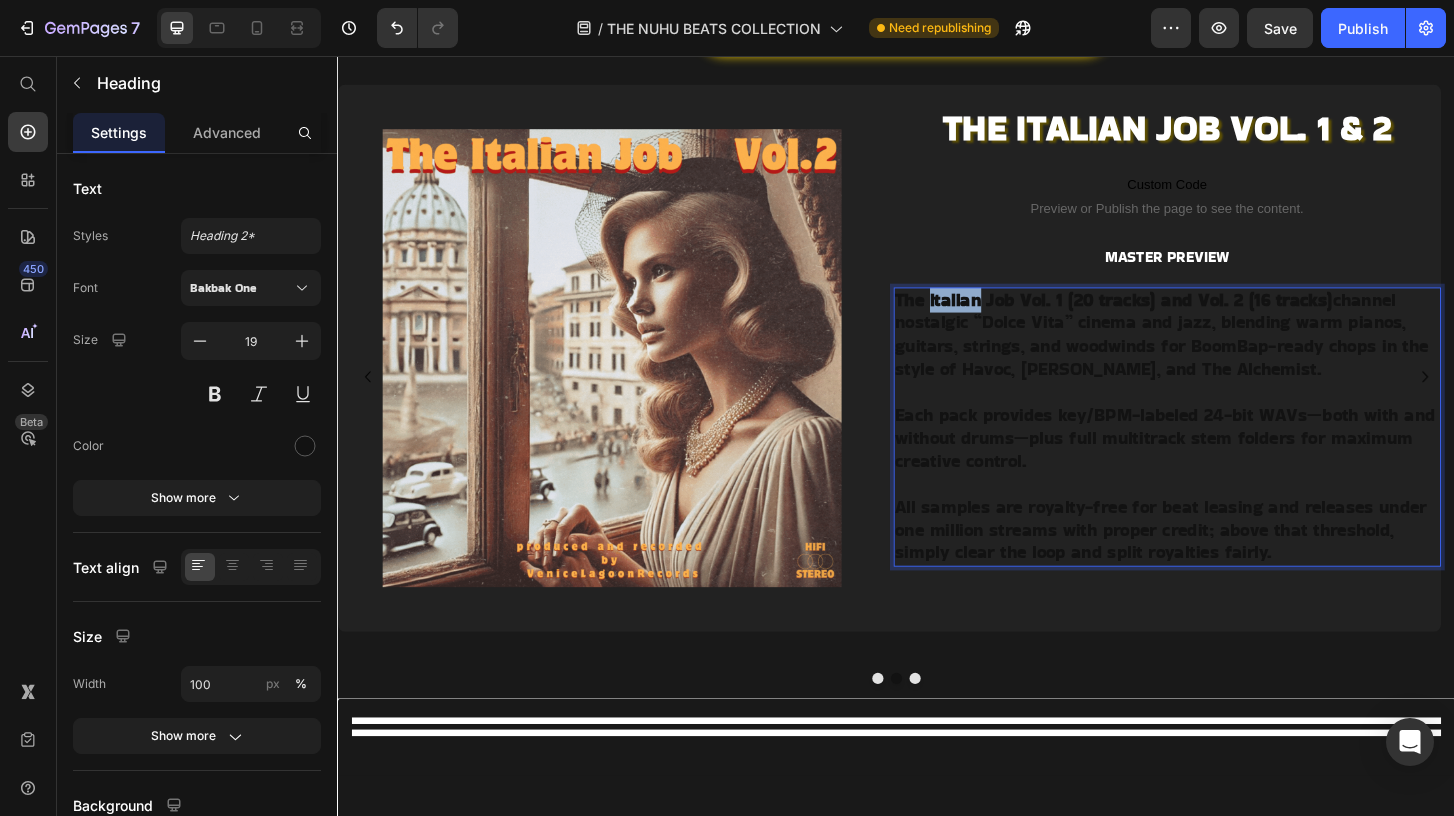 click on "The Italian Job Vol. 1 (20 tracks) and Vol. 2 (16 tracks)" at bounding box center (1171, 317) 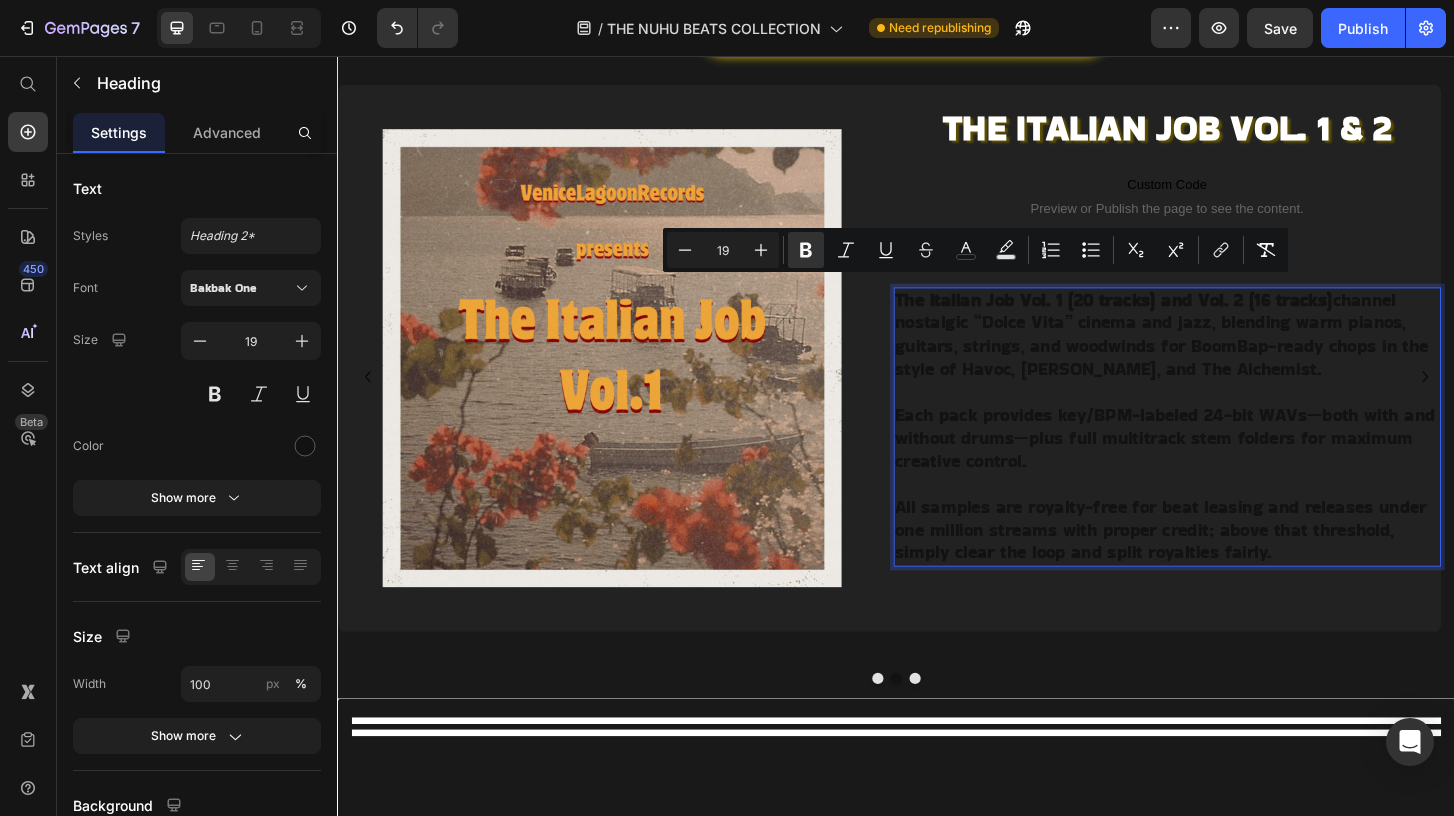 click on "The Italian Job Vol. 1 (20 tracks) and Vol. 2 (16 tracks)  channel nostalgic “Dolce Vita” cinema and jazz, blending warm pianos, guitars, strings, and woodwinds for BoomBap-ready chops in the style of Havoc, [PERSON_NAME], and The Alchemist." at bounding box center [1228, 355] 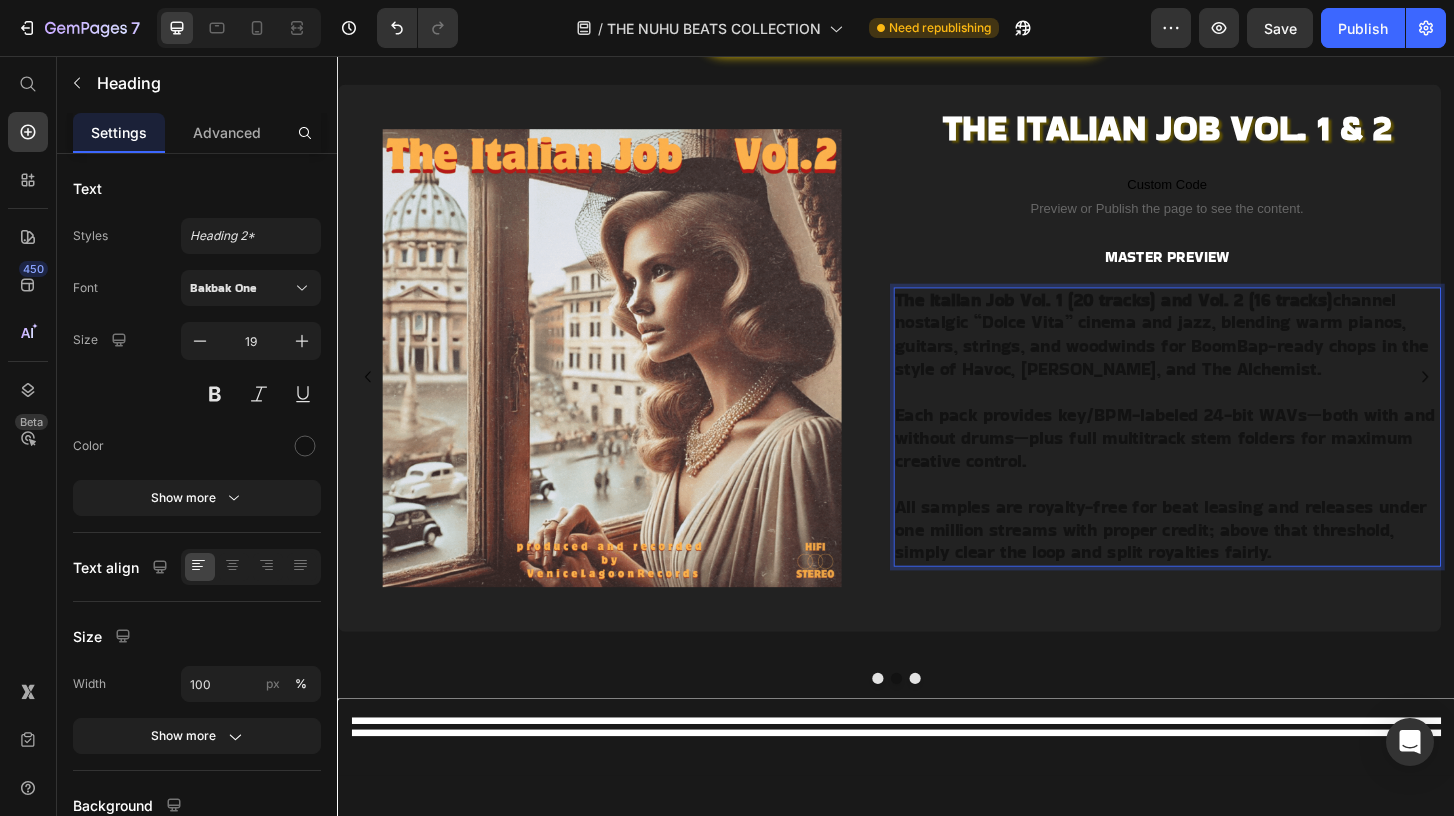 click on "The Italian Job Vol. 1 (20 tracks) and Vol. 2 (16 tracks)" at bounding box center [1171, 317] 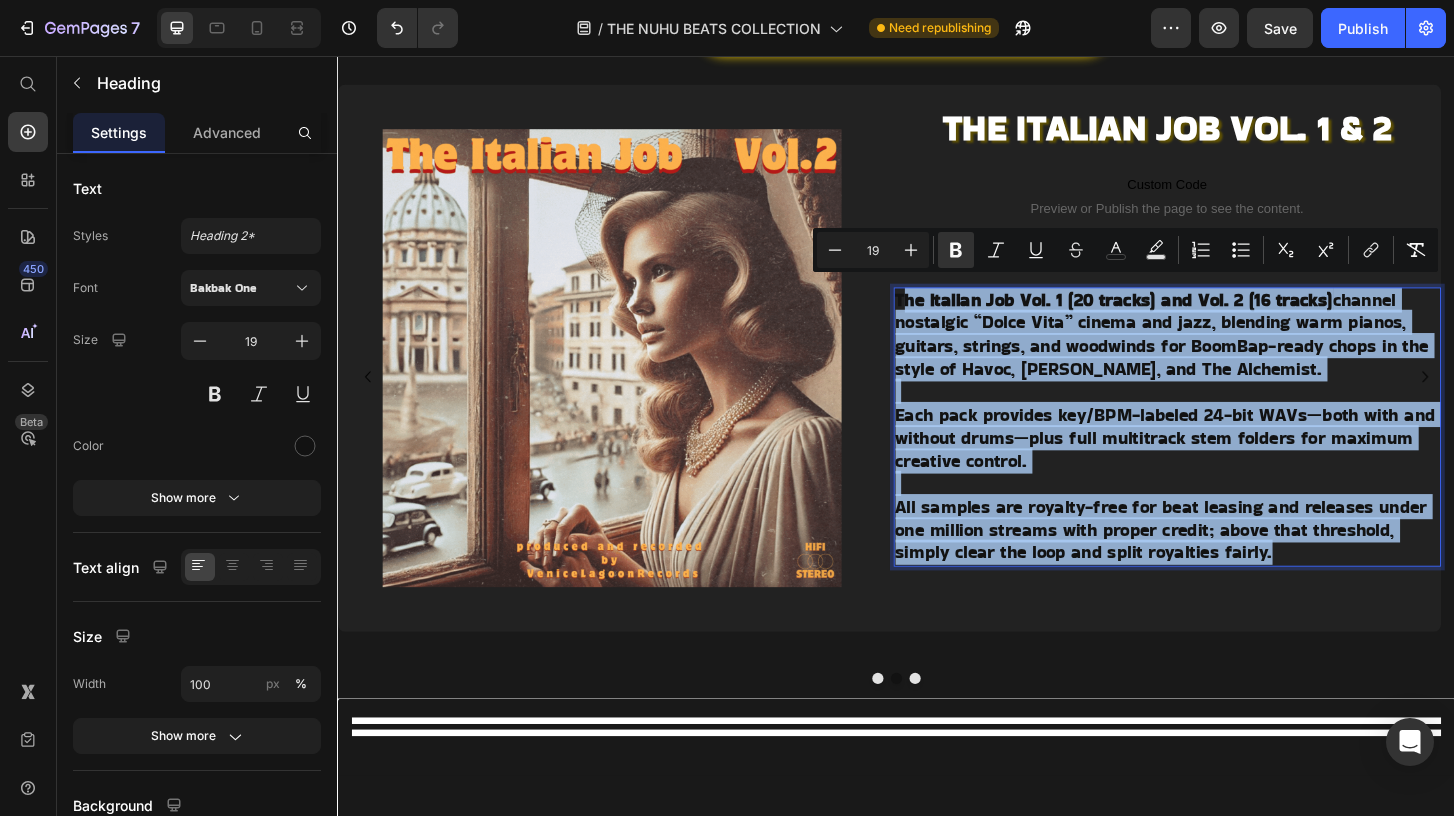 drag, startPoint x: 942, startPoint y: 315, endPoint x: 1475, endPoint y: 595, distance: 602.0706 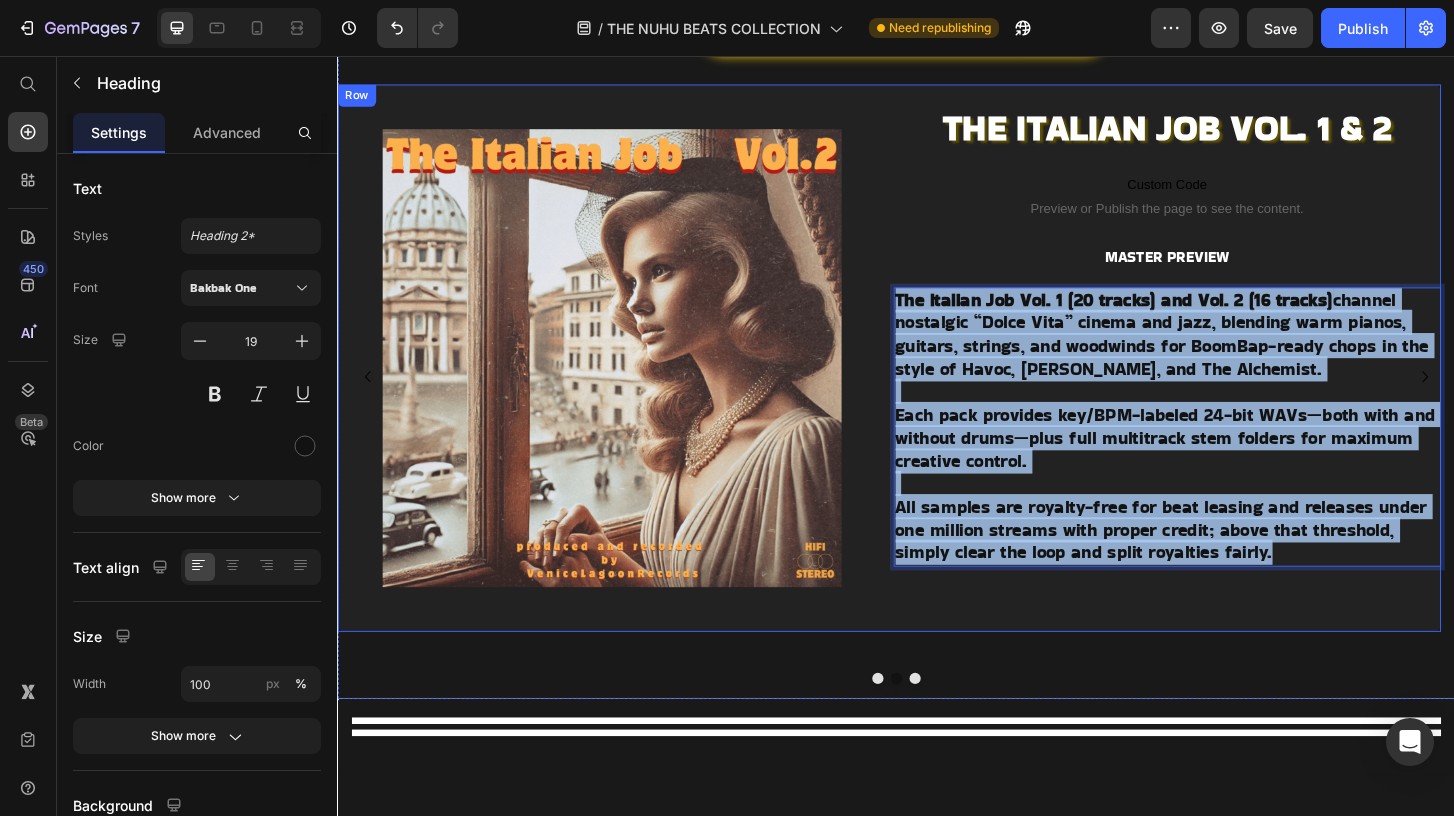 drag, startPoint x: 938, startPoint y: 304, endPoint x: 1322, endPoint y: 614, distance: 493.51392 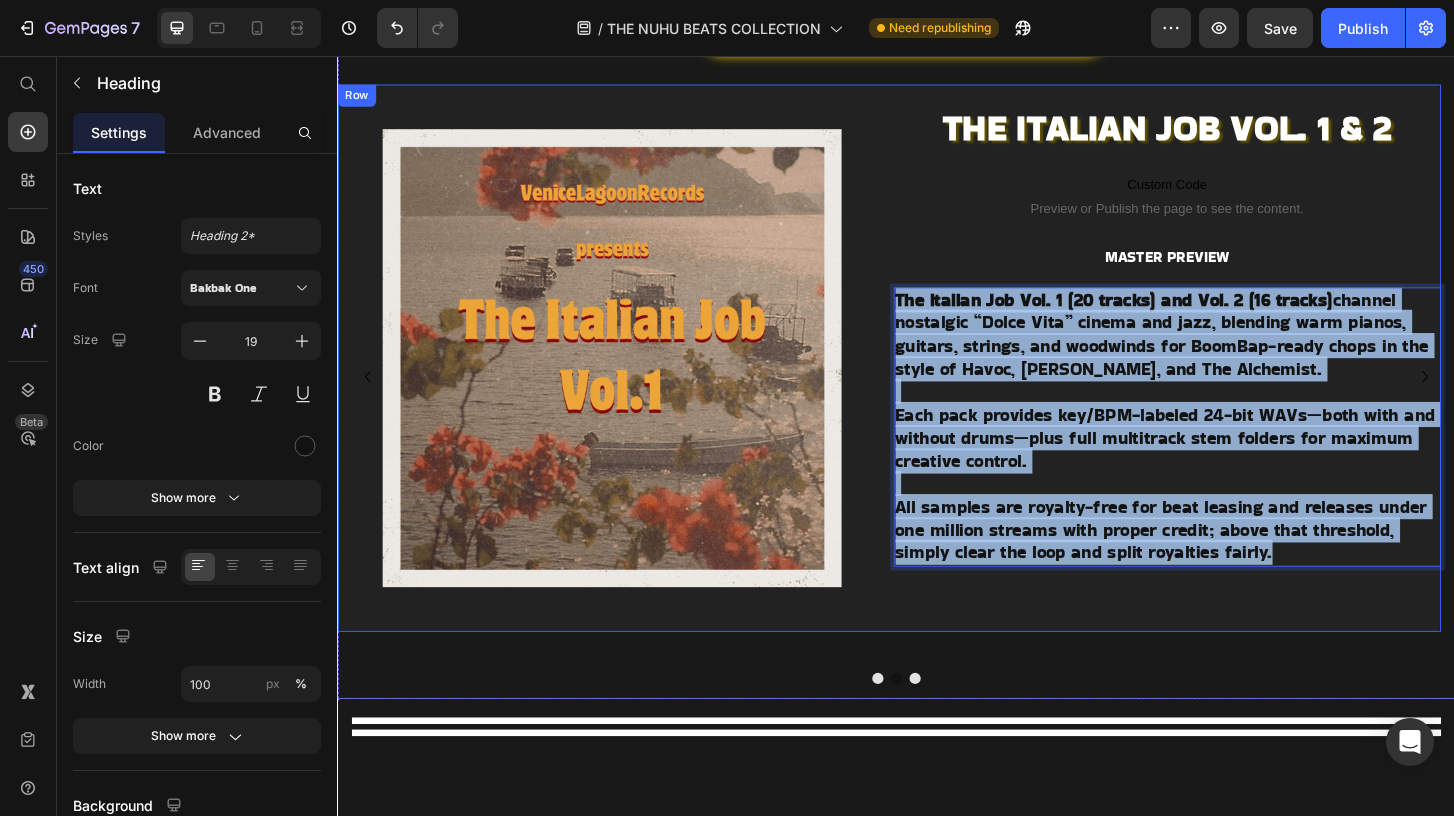 click on "⁠⁠⁠⁠⁠⁠⁠ THE ITALIAN JOB VOL. 1 & 2   Heading
Custom Code
Preview or Publish the page to see the content. Custom Code MASTER PREVIEW Text Block The Italian Job Vol. 1 (20 tracks) and Vol. 2 (16 tracks)  channel nostalgic “Dolce Vita” cinema and jazz, blending warm pianos, guitars, strings, and woodwinds for BoomBap-ready chops in the style of Havoc, [PERSON_NAME], and The Alchemist. Each pack provides key/BPM-labeled 24-bit WAVs—both with and without drums—plus full multitrack stem folders for maximum creative control. All samples are royalty-free for beat leasing and releases under one million streams with proper credit; above that threshold, simply clear the loop and split royalties fairly. Heading   0" at bounding box center [1228, 380] 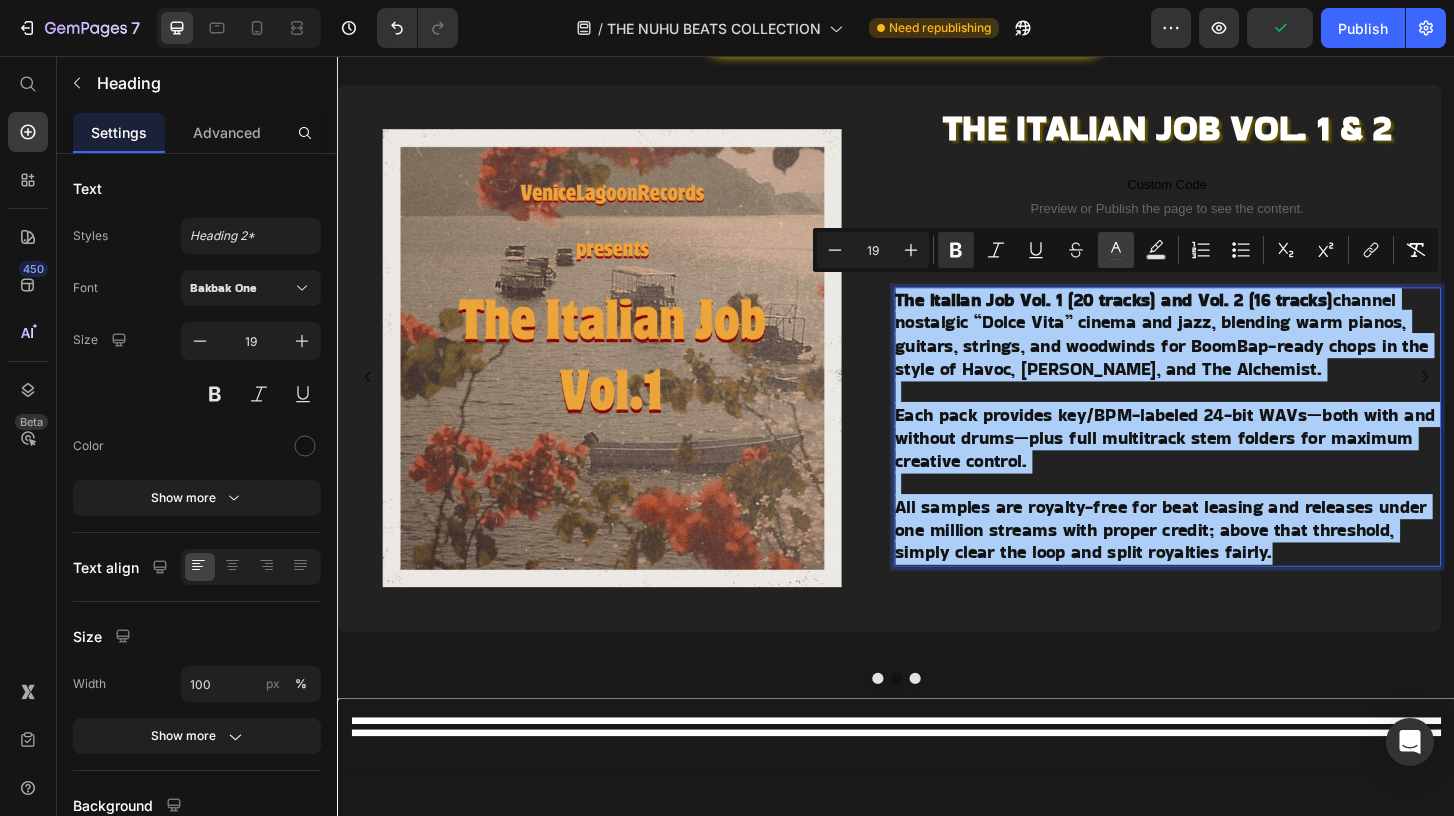 click on "color" at bounding box center (1116, 250) 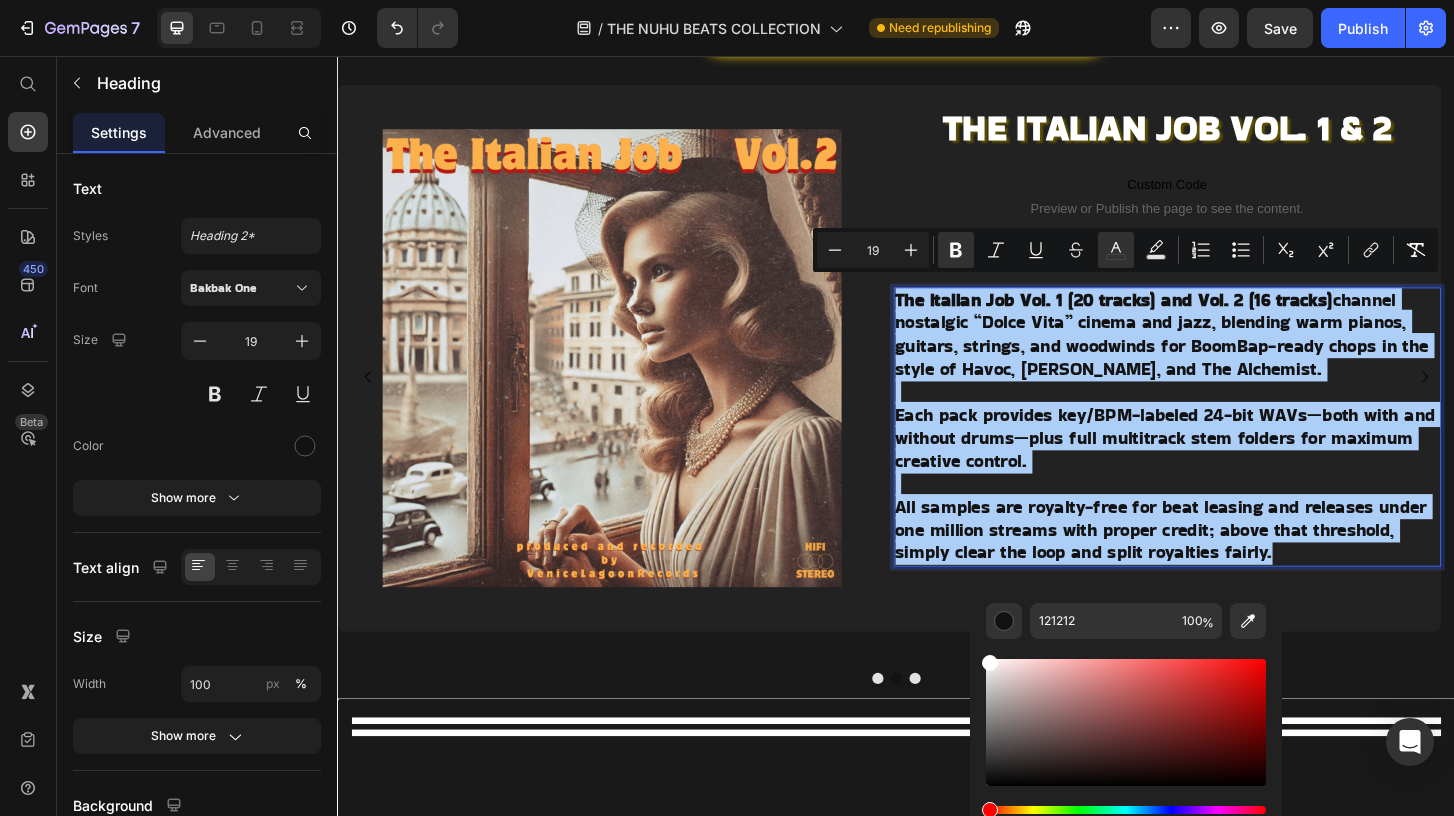 drag, startPoint x: 1006, startPoint y: 677, endPoint x: 975, endPoint y: 649, distance: 41.773197 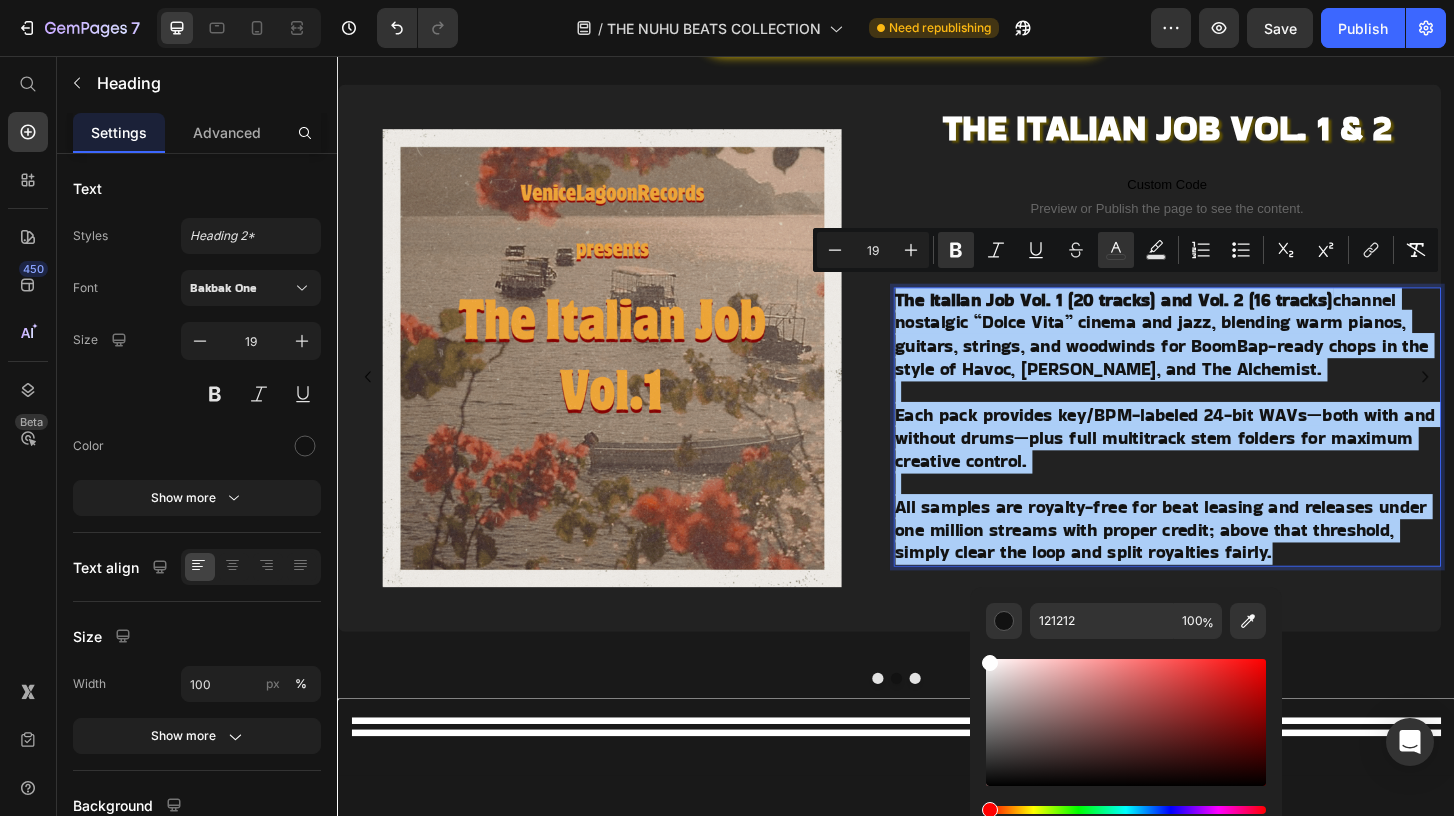 click on "121212 100 %" at bounding box center (1126, 714) 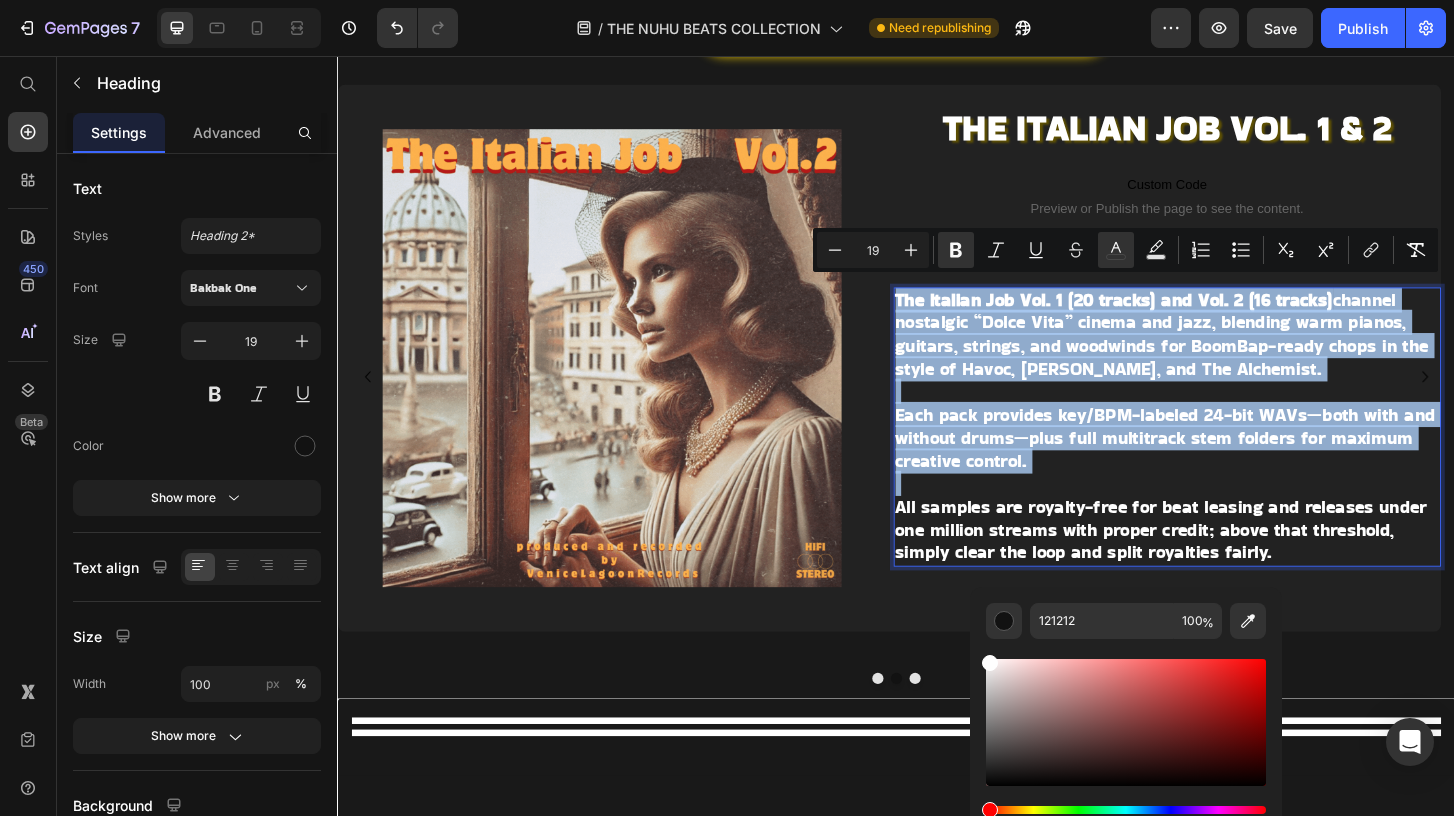 type on "FFFFFF" 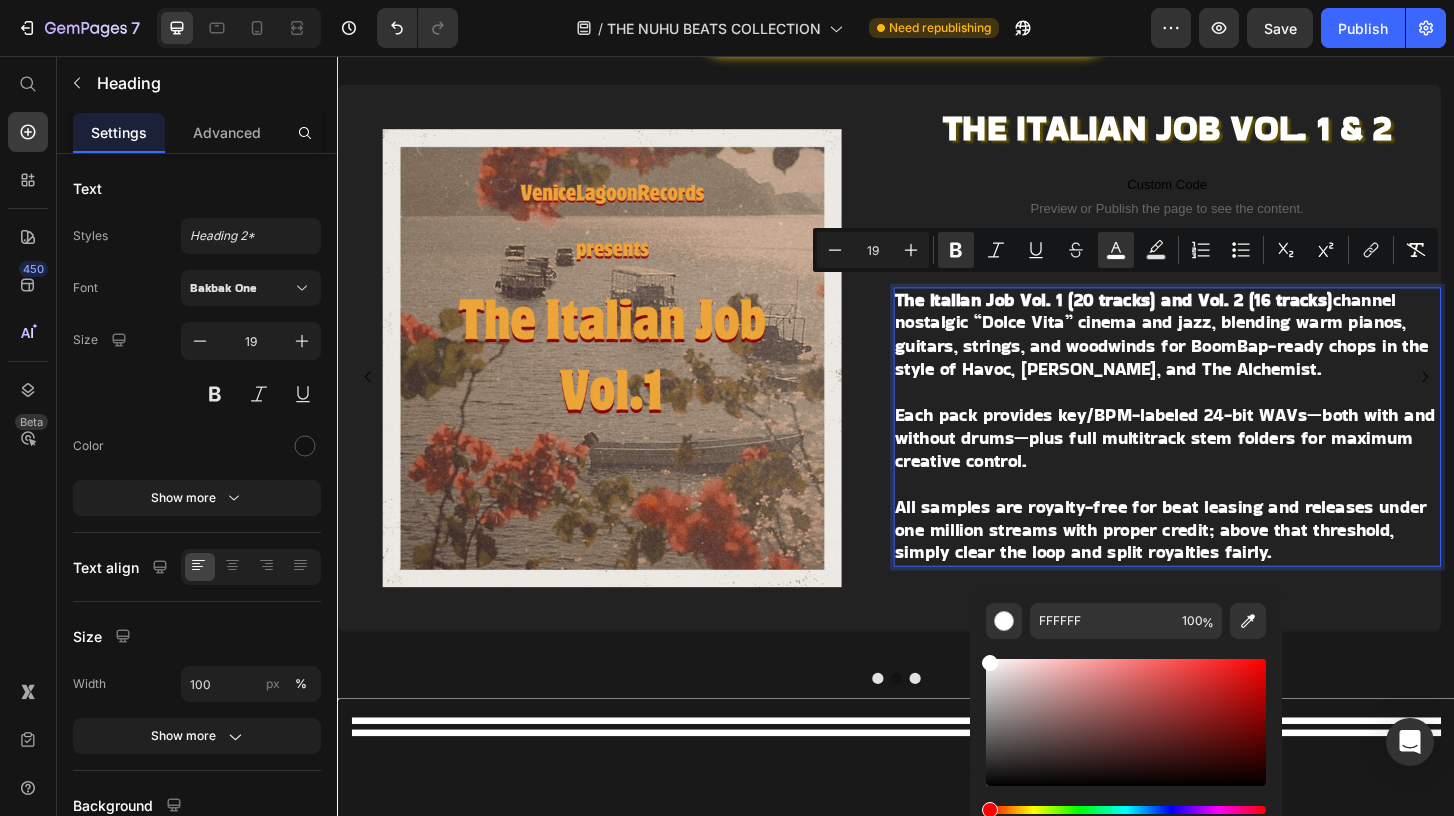 click at bounding box center (1228, 416) 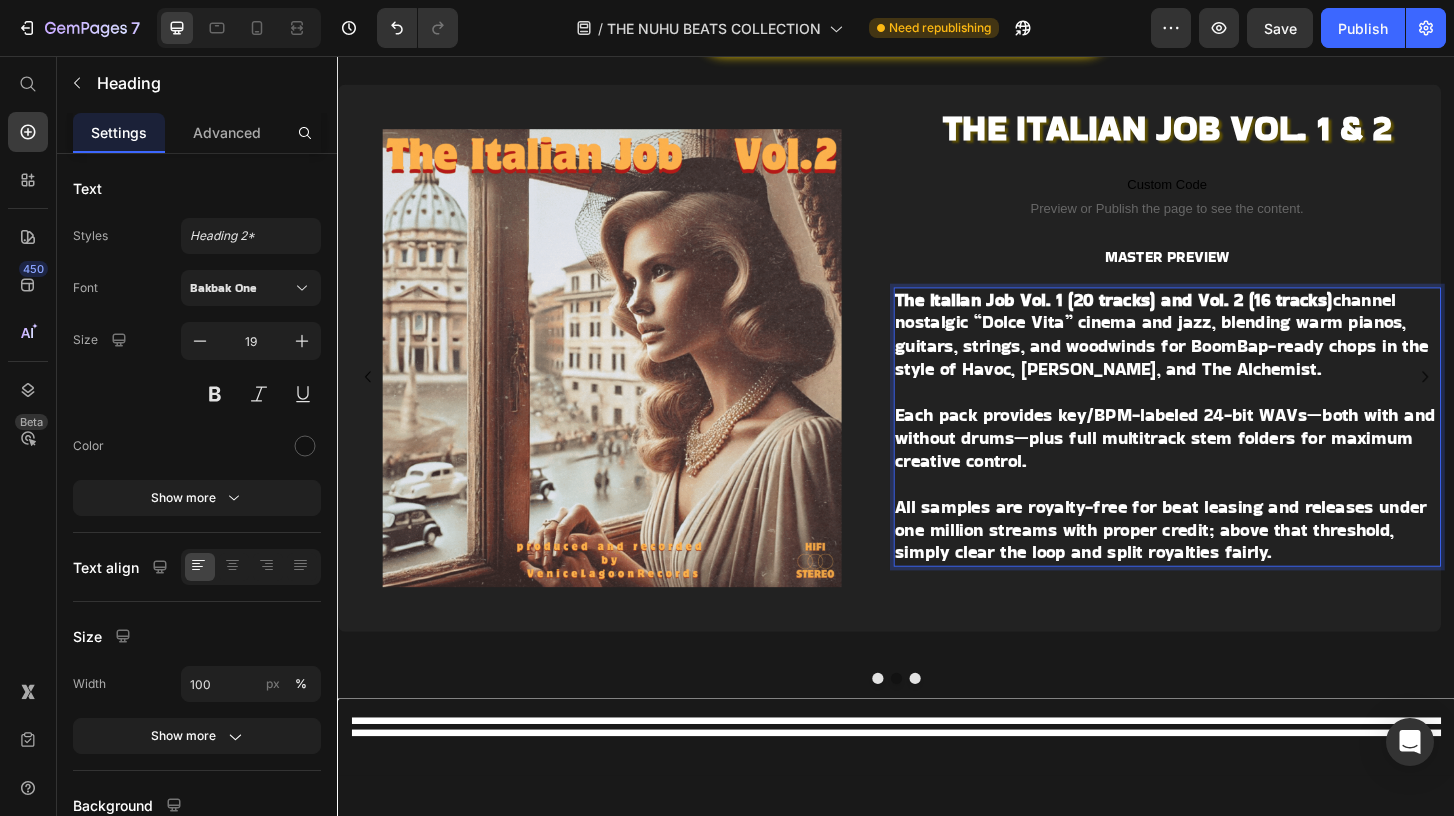 click on "The Italian Job Vol. 1 (20 tracks) and Vol. 2 (16 tracks)" at bounding box center (1171, 317) 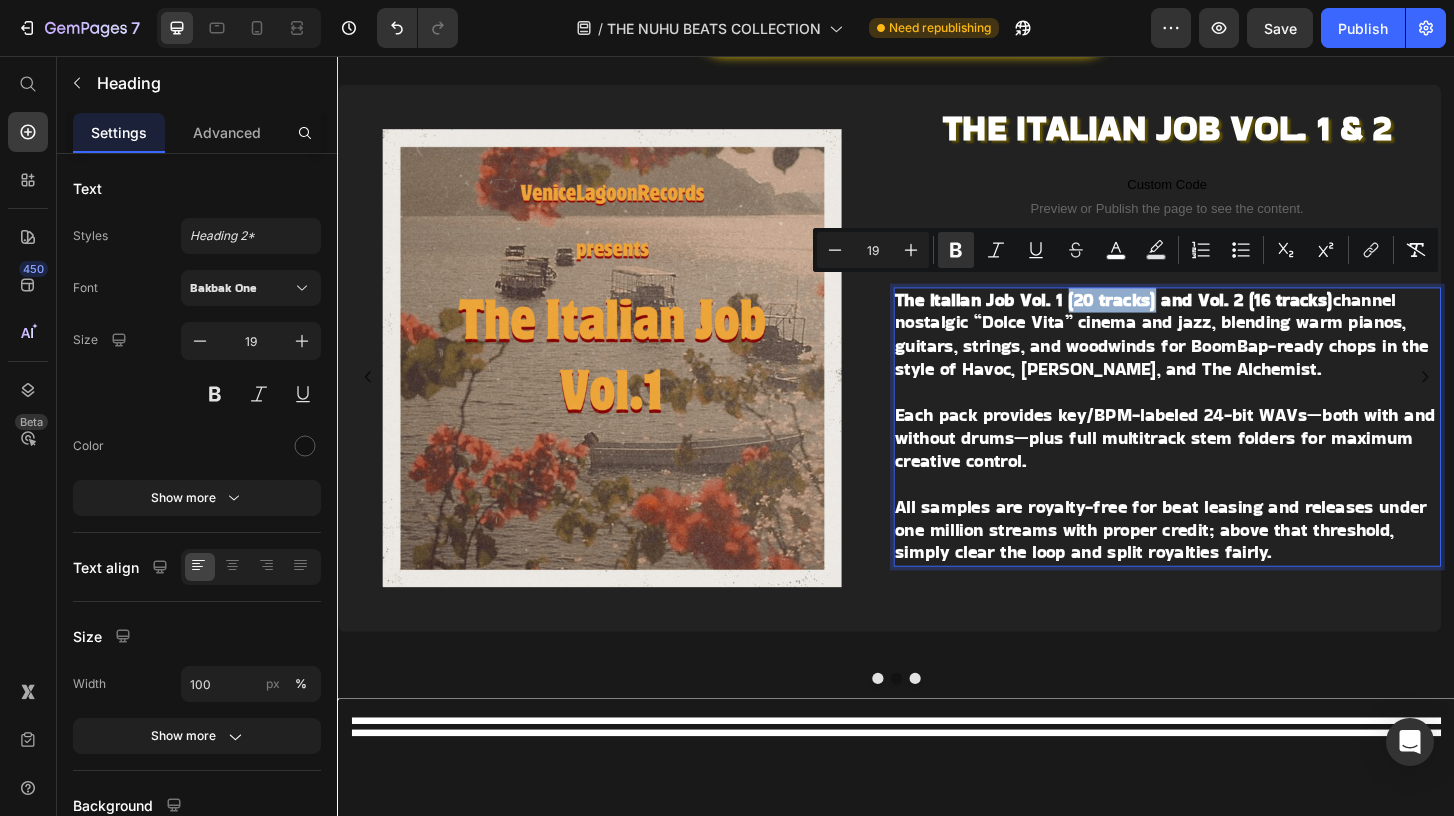 drag, startPoint x: 1216, startPoint y: 314, endPoint x: 1119, endPoint y: 308, distance: 97.18539 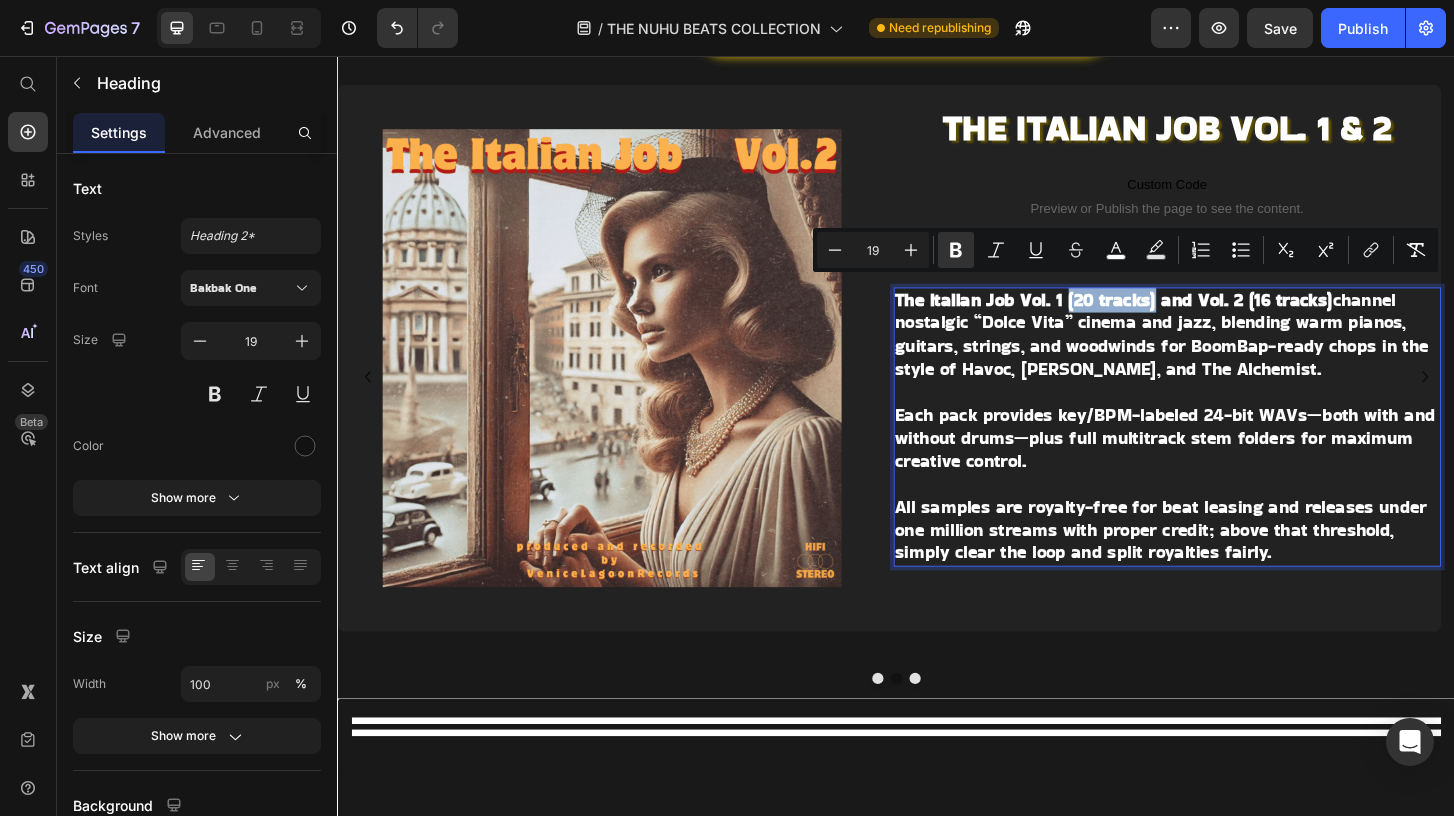 click on "The Italian Job Vol. 1 (20 tracks) and Vol. 2 (16 tracks)" at bounding box center [1171, 317] 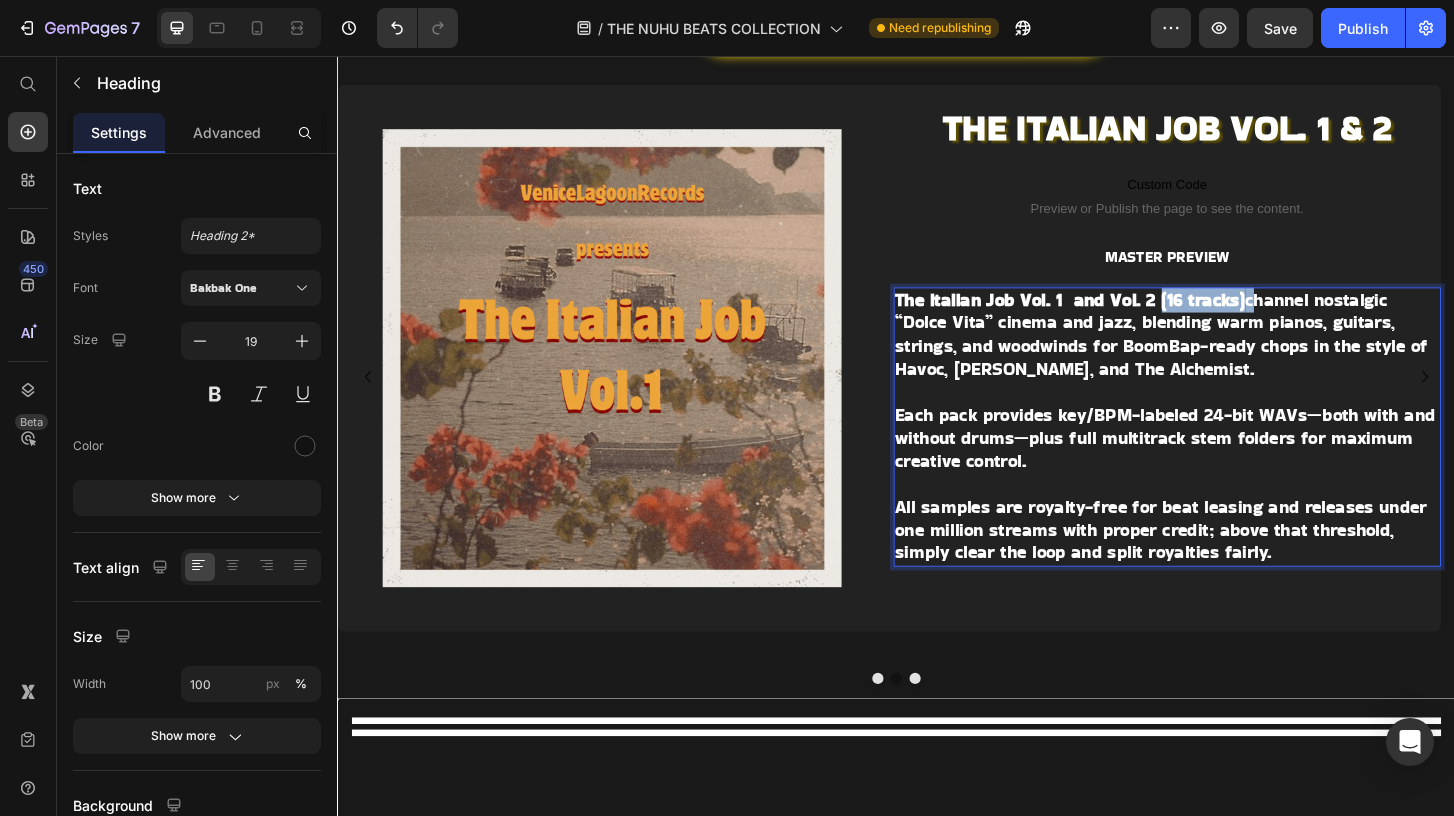 drag, startPoint x: 1314, startPoint y: 311, endPoint x: 1218, endPoint y: 317, distance: 96.18732 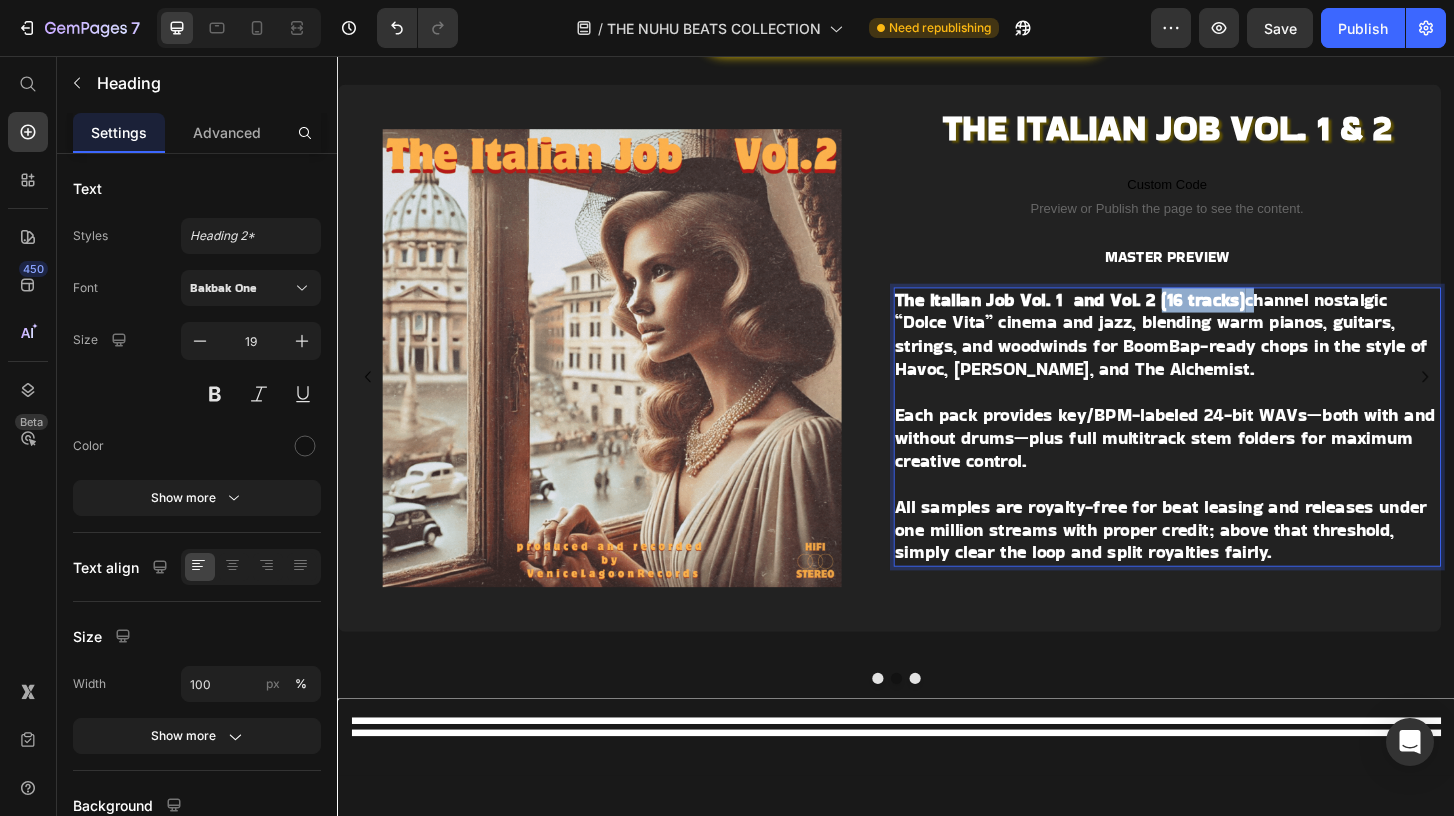 click on "The Italian Job Vol. 1  and Vol. 2 (16 tracks)  channel nostalgic “Dolce Vita” cinema and jazz, blending warm pianos, guitars, strings, and woodwinds for BoomBap-ready chops in the style of Havoc, [PERSON_NAME], and The Alchemist." at bounding box center [1222, 354] 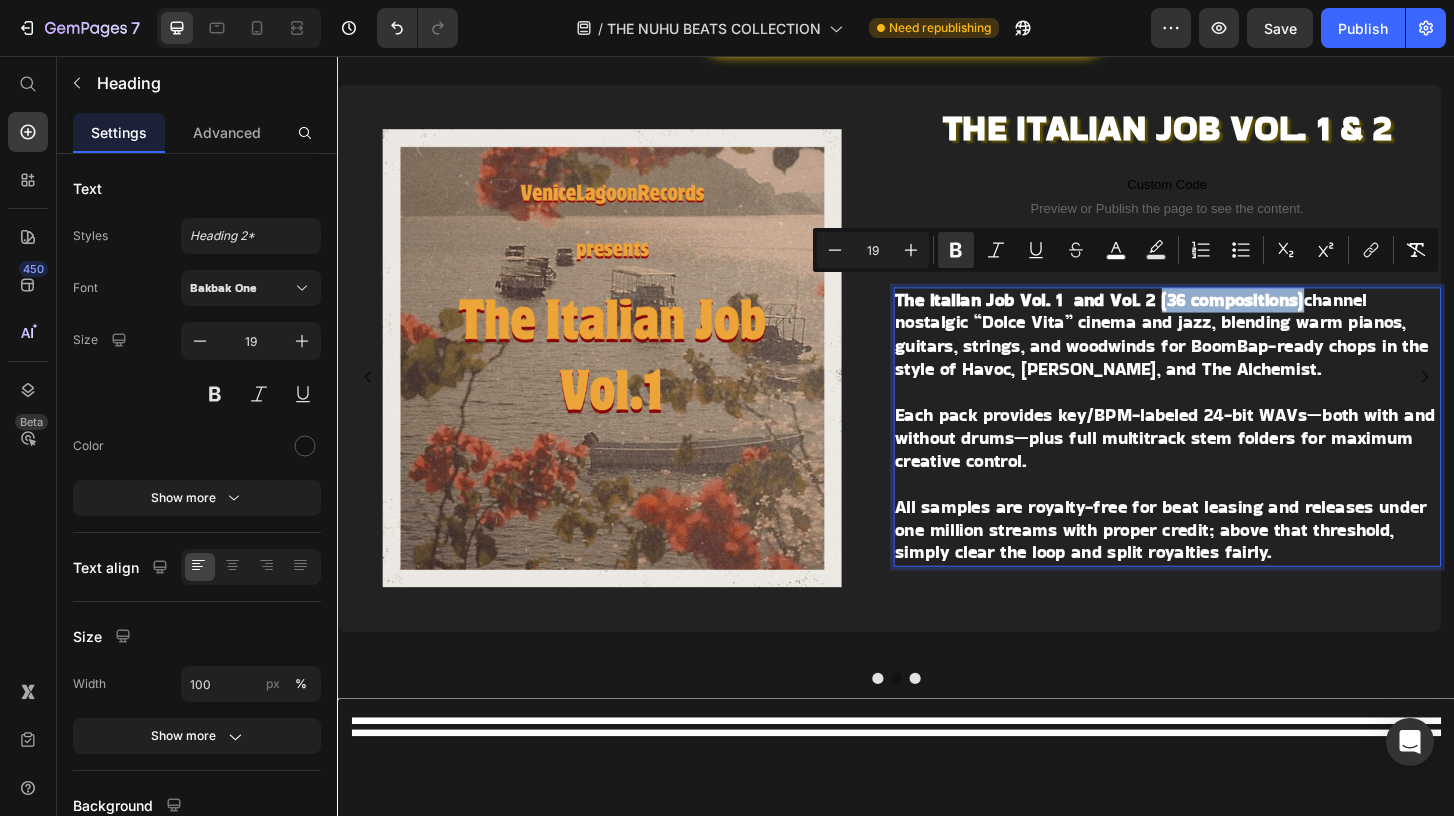 drag, startPoint x: 1374, startPoint y: 309, endPoint x: 1223, endPoint y: 307, distance: 151.01324 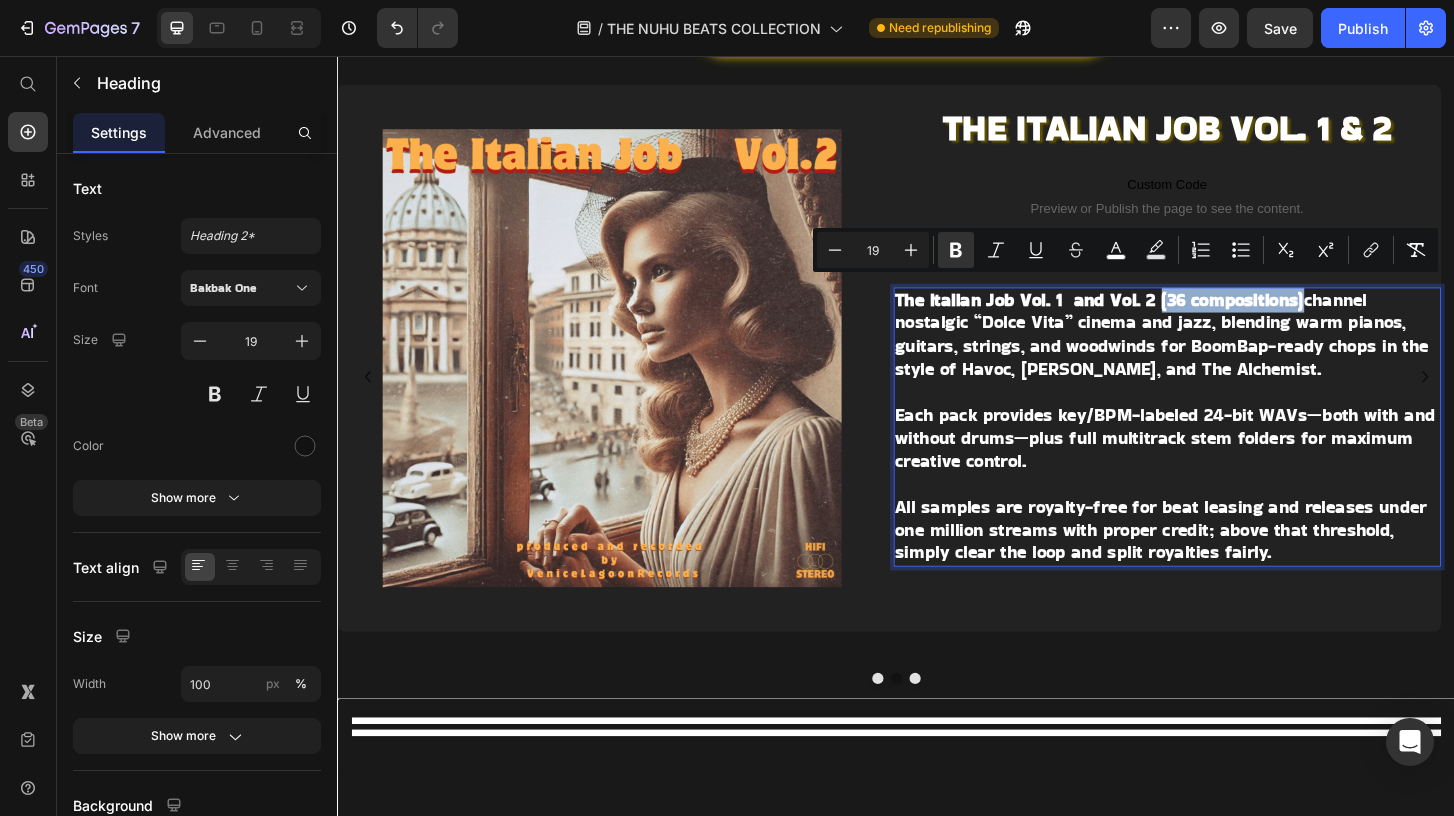 click on "The Italian Job Vol. 1  and Vol. 2 (36 compositions)" at bounding box center (1155, 317) 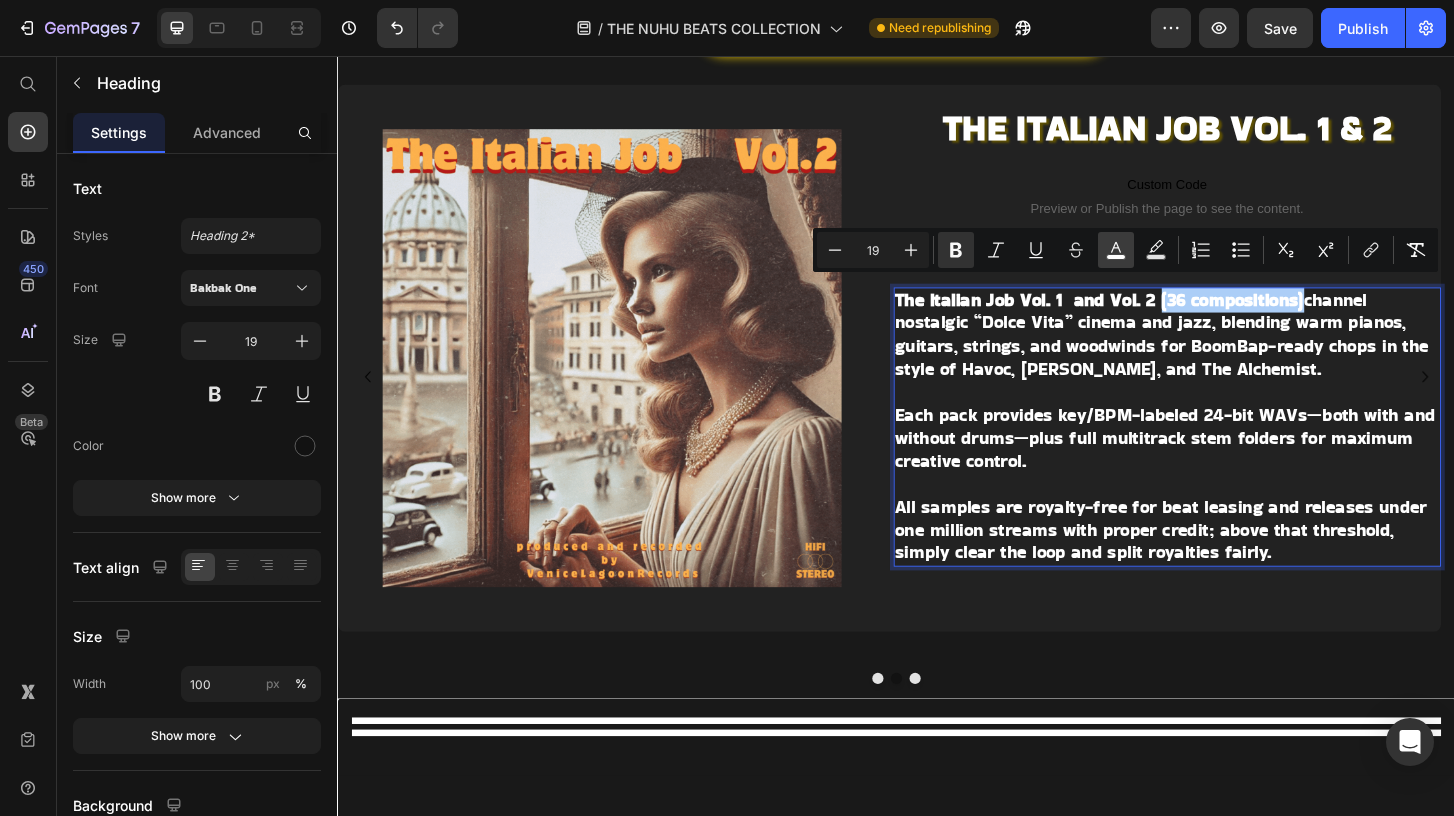 click 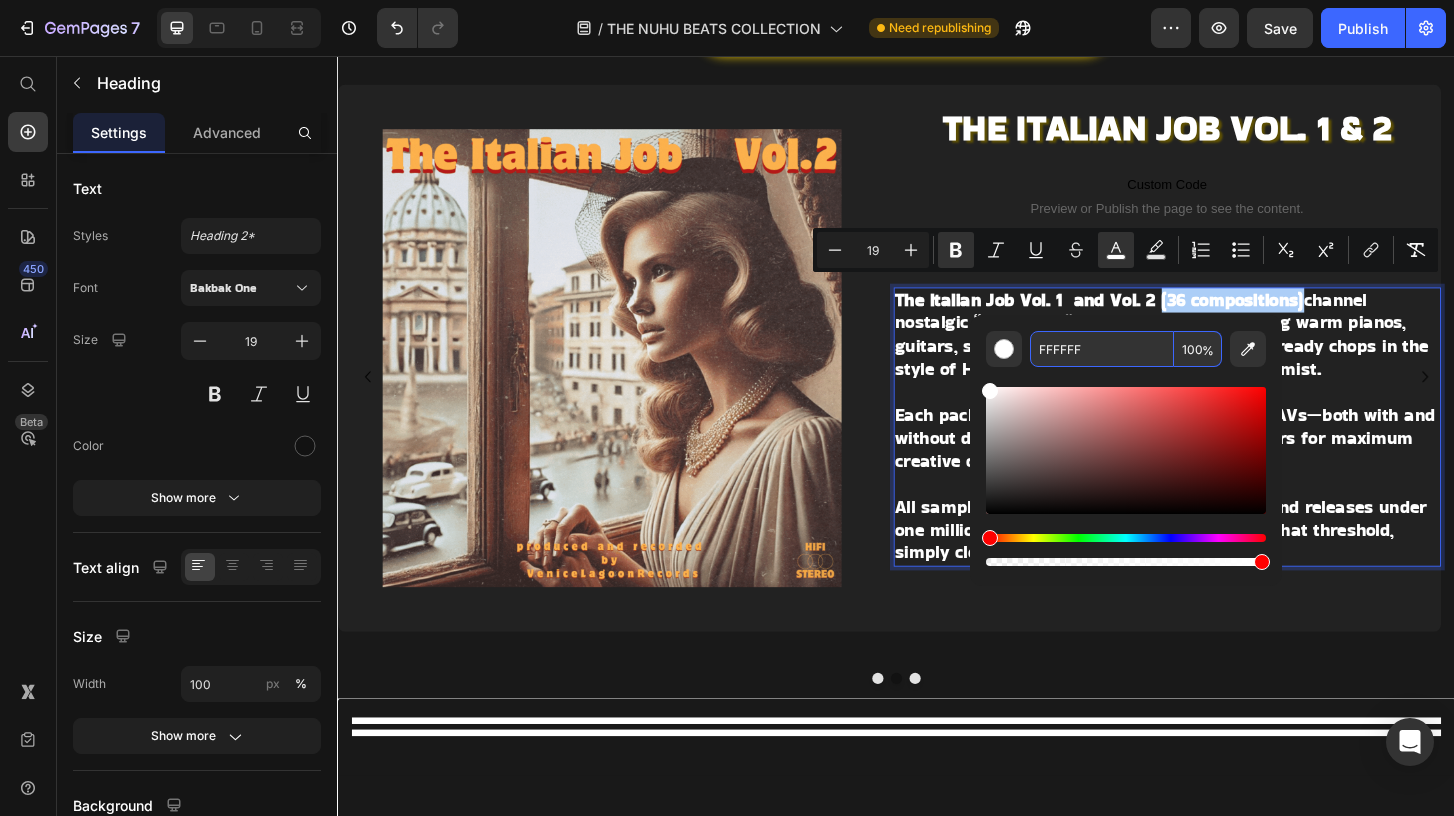 click on "FFFFFF" at bounding box center [1102, 349] 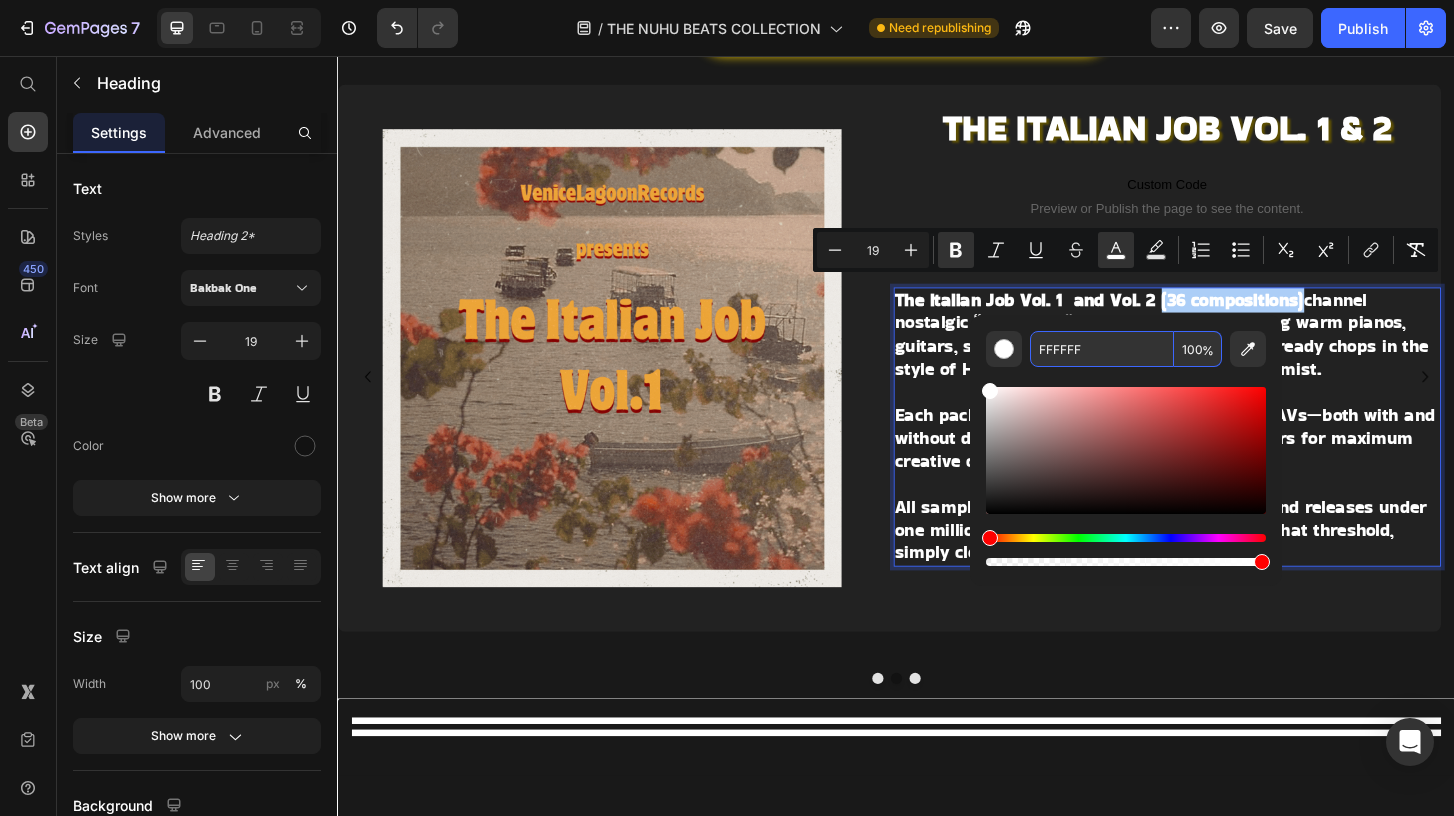 paste on "The Italian Job Vol. 1 (20 tracks) and Vol. 2 (16 tracks) channel nostalgic “Dolce Vita” cinema and jazz, blending warm pianos, guitars, strings, and woodwinds for BoomBap-ready chops in the style of Havoc, [PERSON_NAME], and The Alchemist.  Each pack provides key/BPM-labeled 24-bit WAVs—both with and without drums—plus full multitrack stem folders for maximum creative control.  All samples are royalty-free for beat leasing and releases under one million streams with proper credit; above that threshold, simply clear the loop and split royalties fairly." 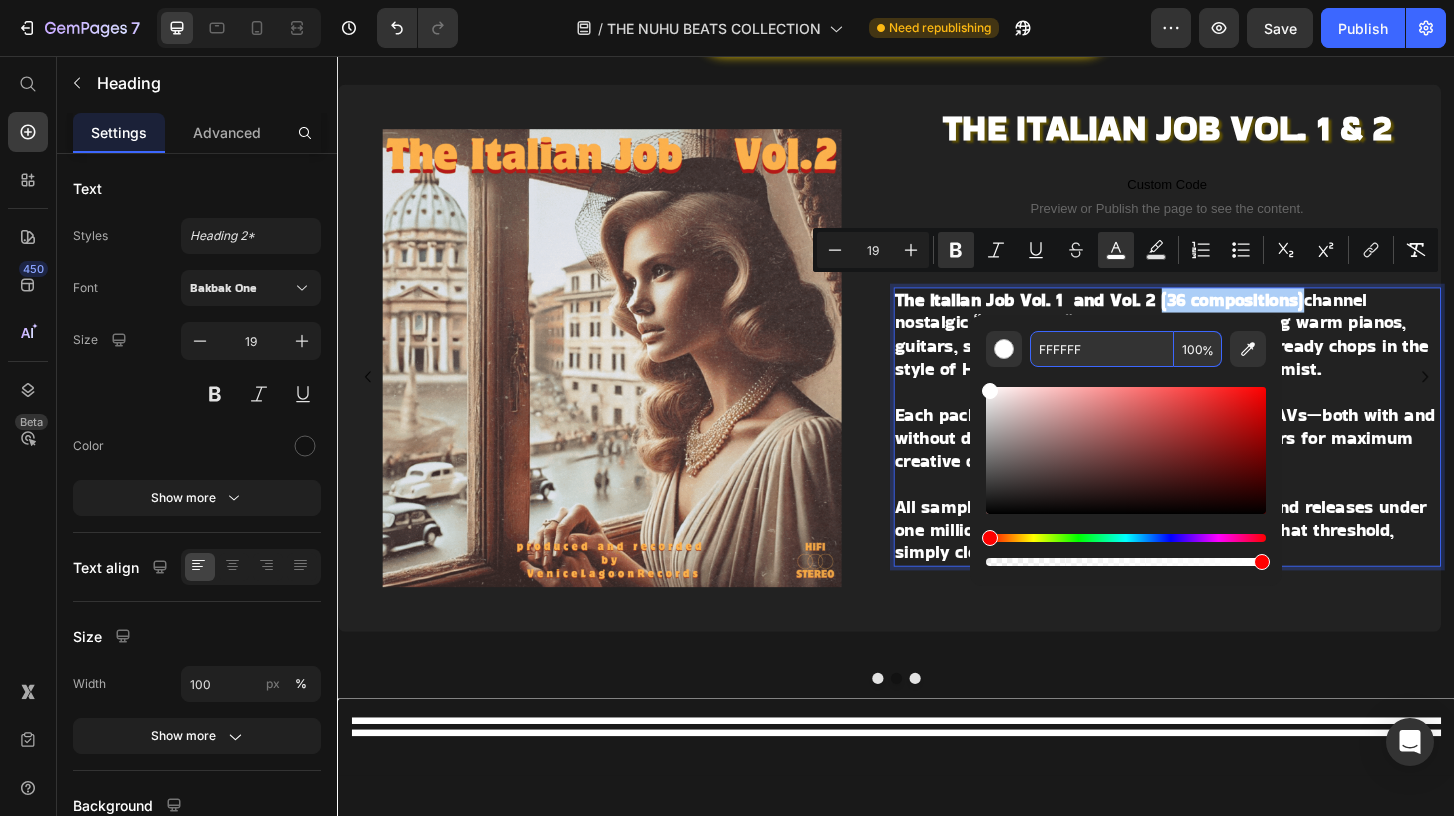 type on "The Italian Job Vol. 1 (20 tracks) and Vol. 2 (16 tracks) channel nostalgic “Dolce Vita” cinema and jazz, blending warm pianos, guitars, strings, and woodwinds for BoomBap-ready chops in the style of Havoc, [PERSON_NAME], and The Alchemist.  Each pack provides key/BPM-labeled 24-bit WAVs—both with and without drums—plus full multitrack stem folders for maximum creative control.  All samples are royalty-free for beat leasing and releases under one million streams with proper credit; above that threshold, simply clear the loop and split royalties fairly." 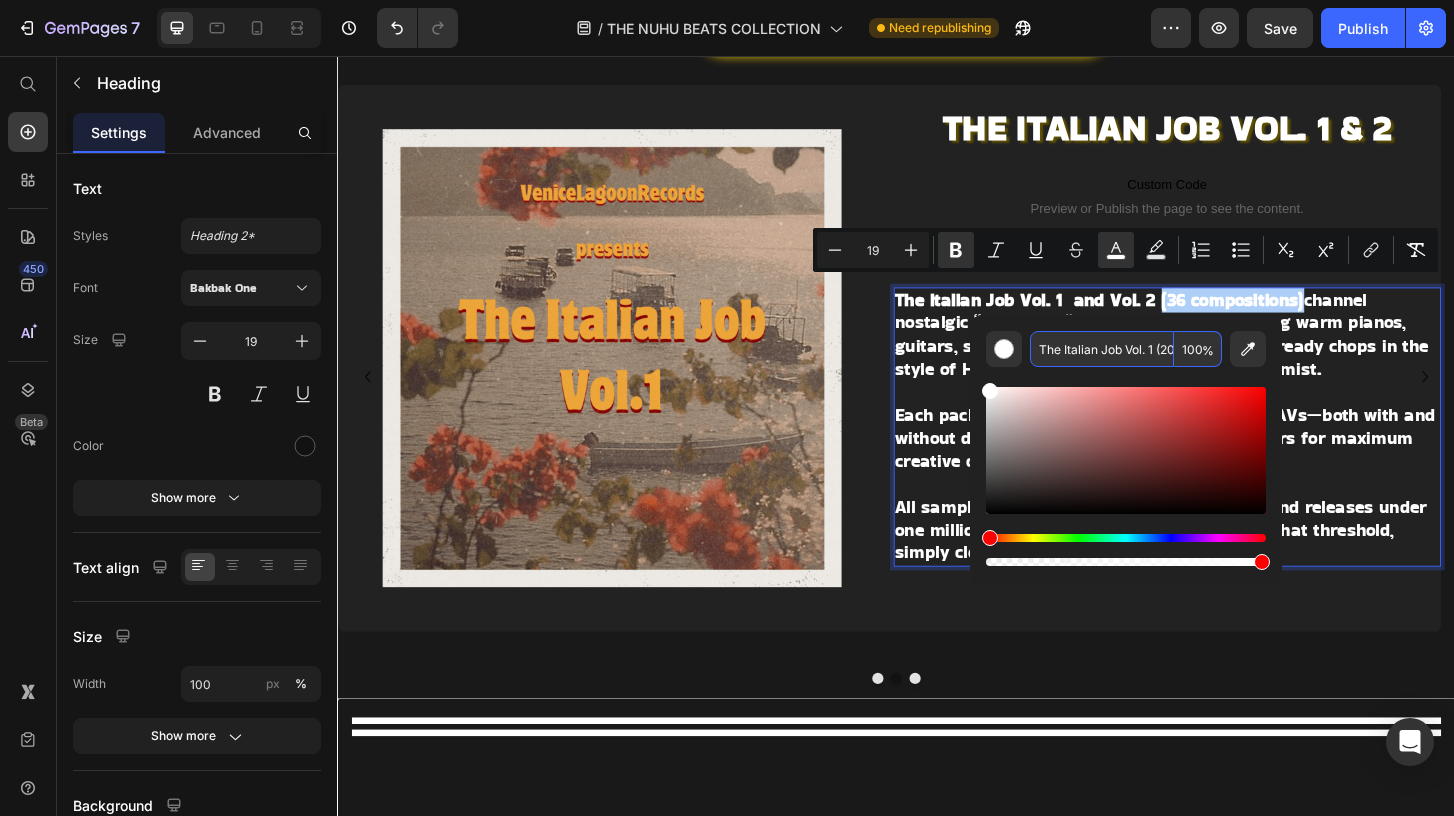 scroll, scrollTop: 0, scrollLeft: 2986, axis: horizontal 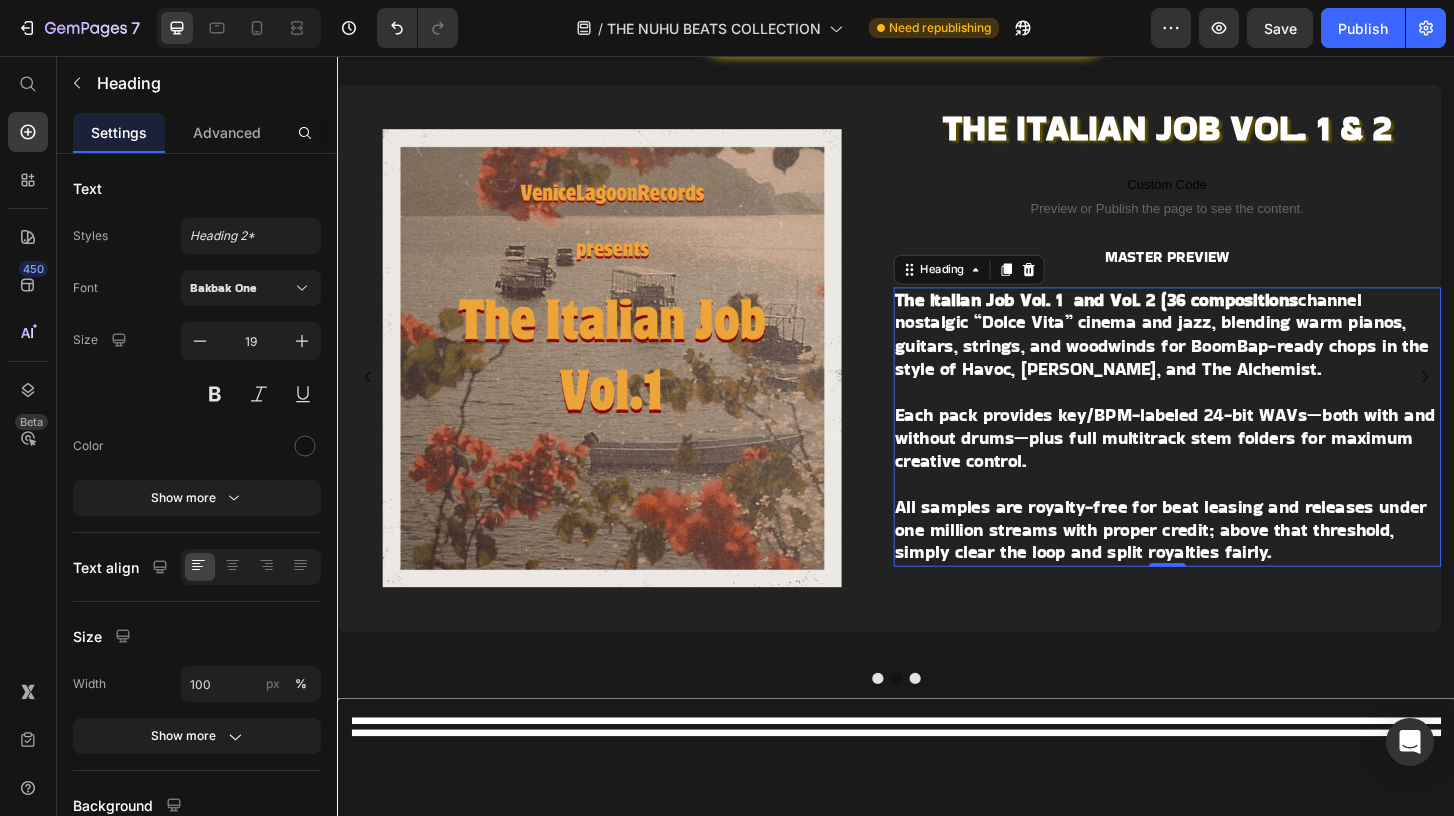 click on "The Italian Job Vol. 1  and Vol. 2 (36 compositions" at bounding box center (1152, 317) 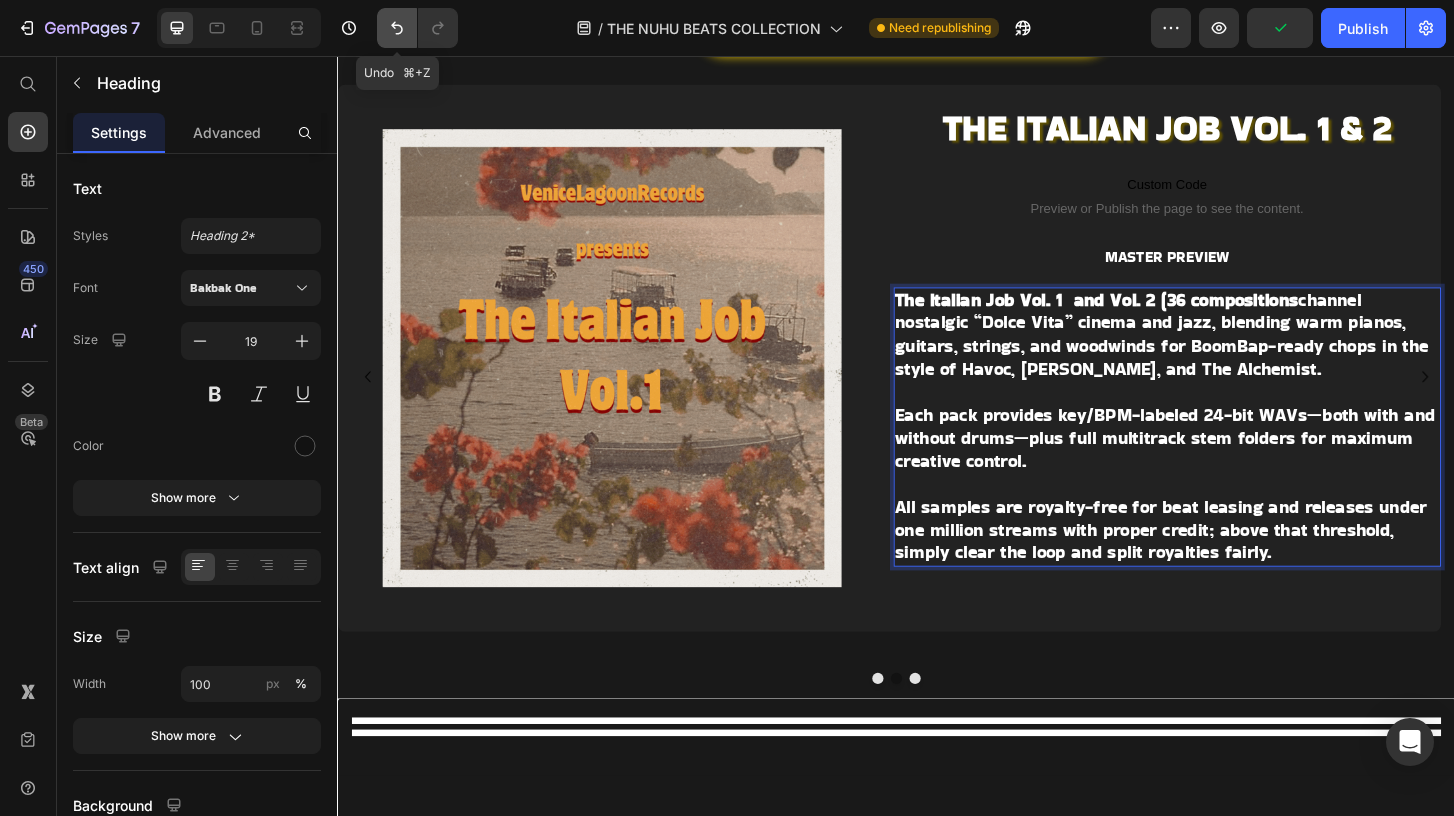 click 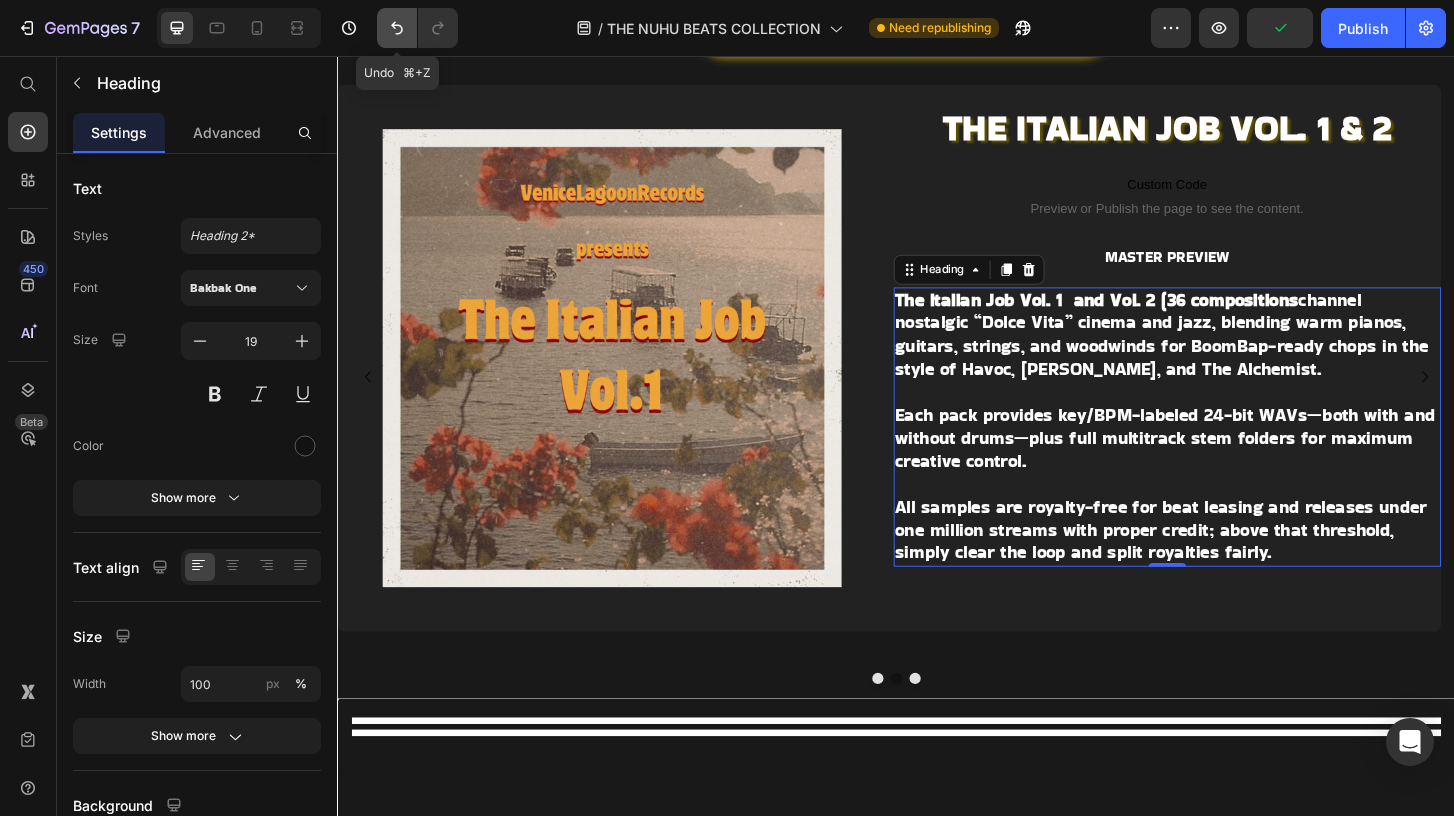 click 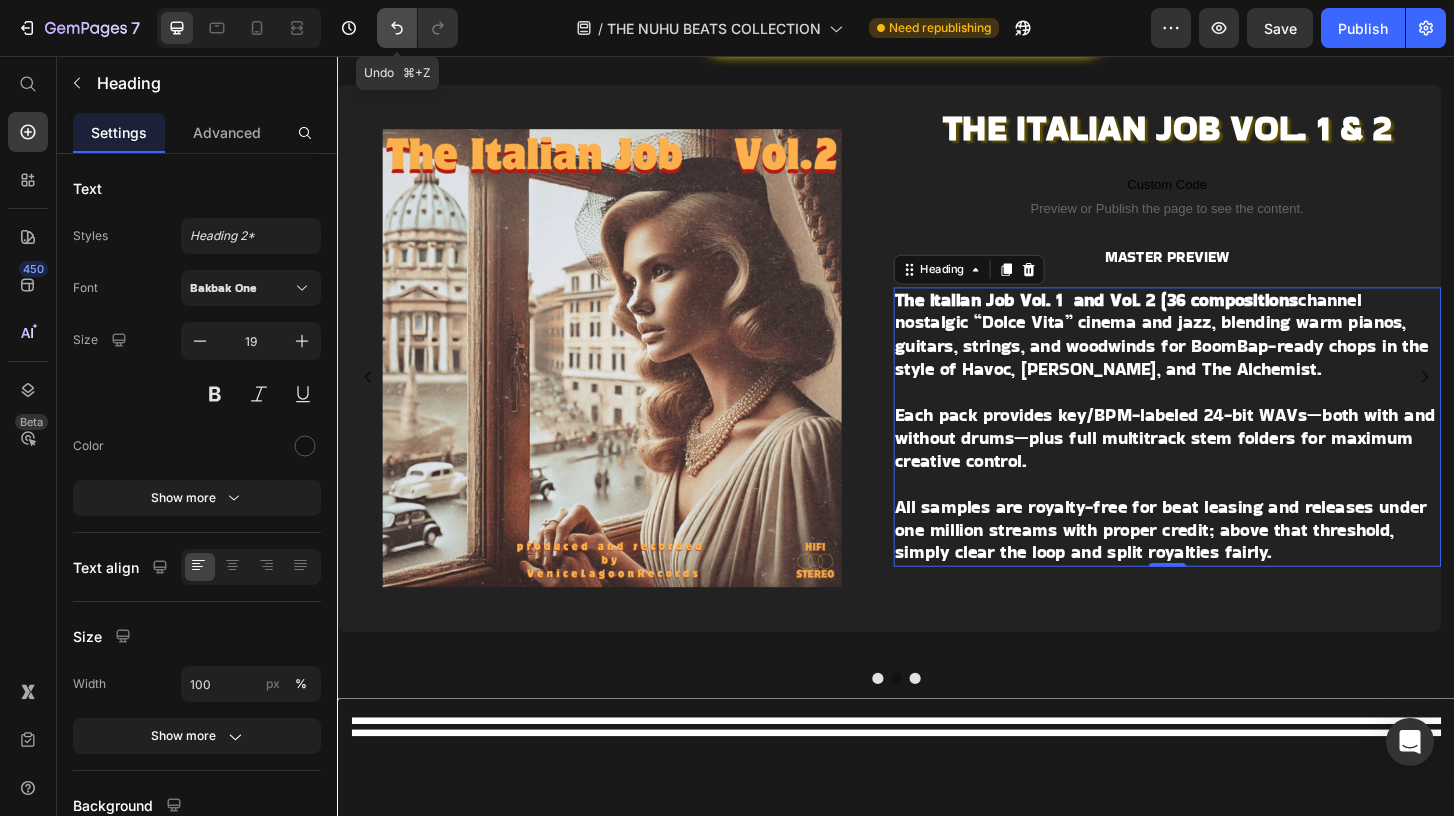click 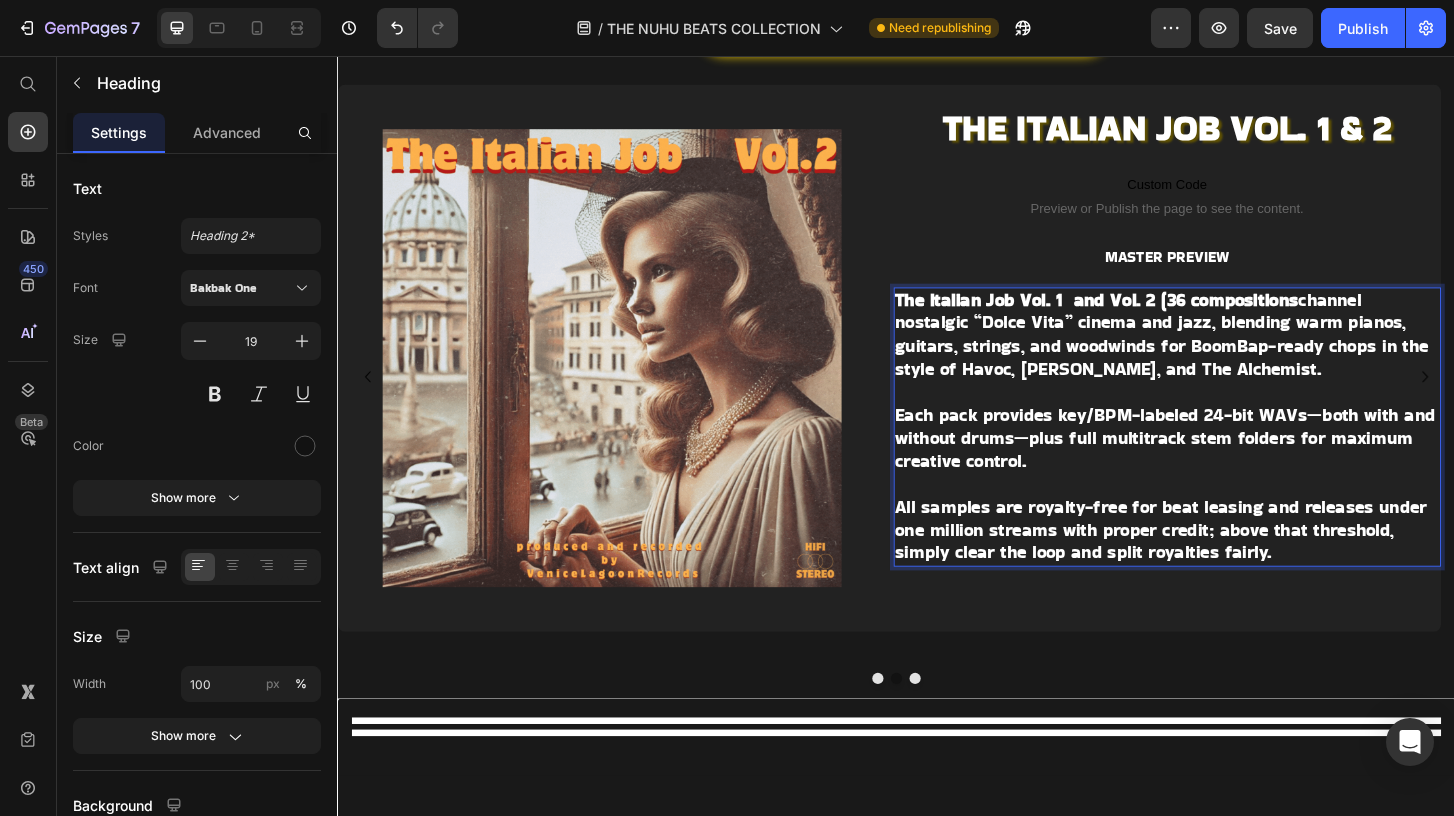 click on "The Italian Job Vol. 1  and Vol. 2 (36 compositions" at bounding box center [1152, 317] 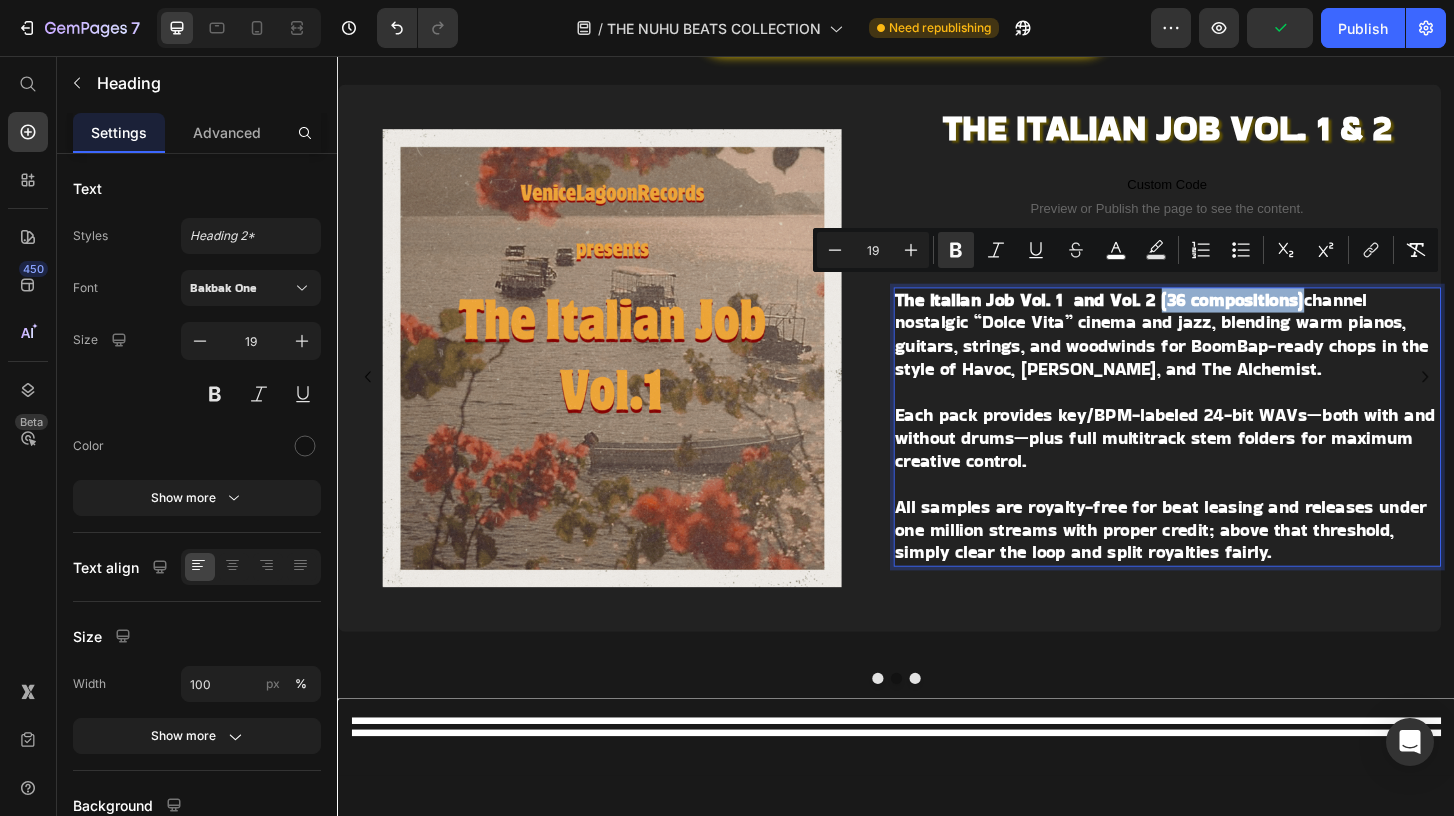 drag, startPoint x: 1375, startPoint y: 309, endPoint x: 1223, endPoint y: 313, distance: 152.05263 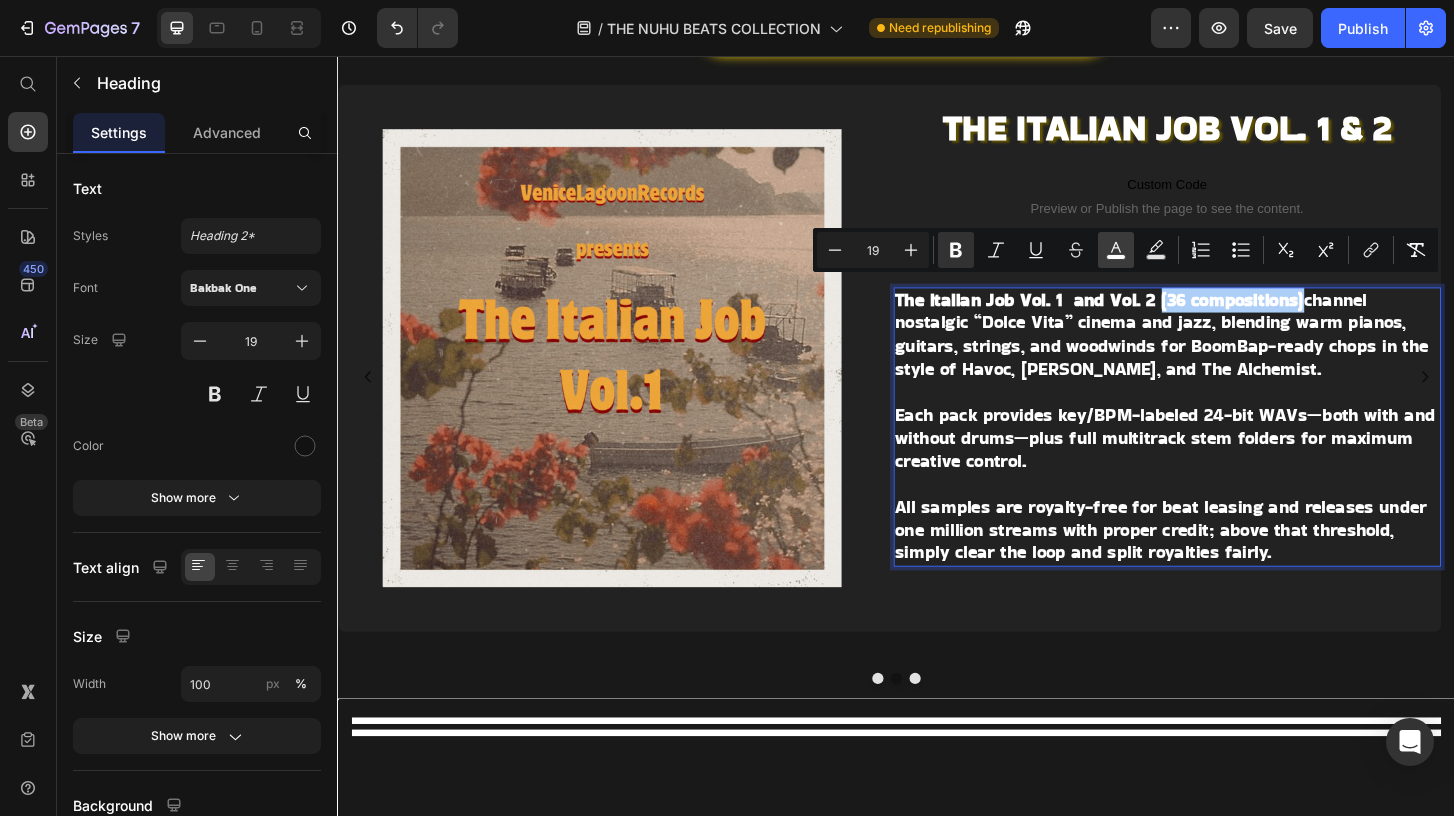 click 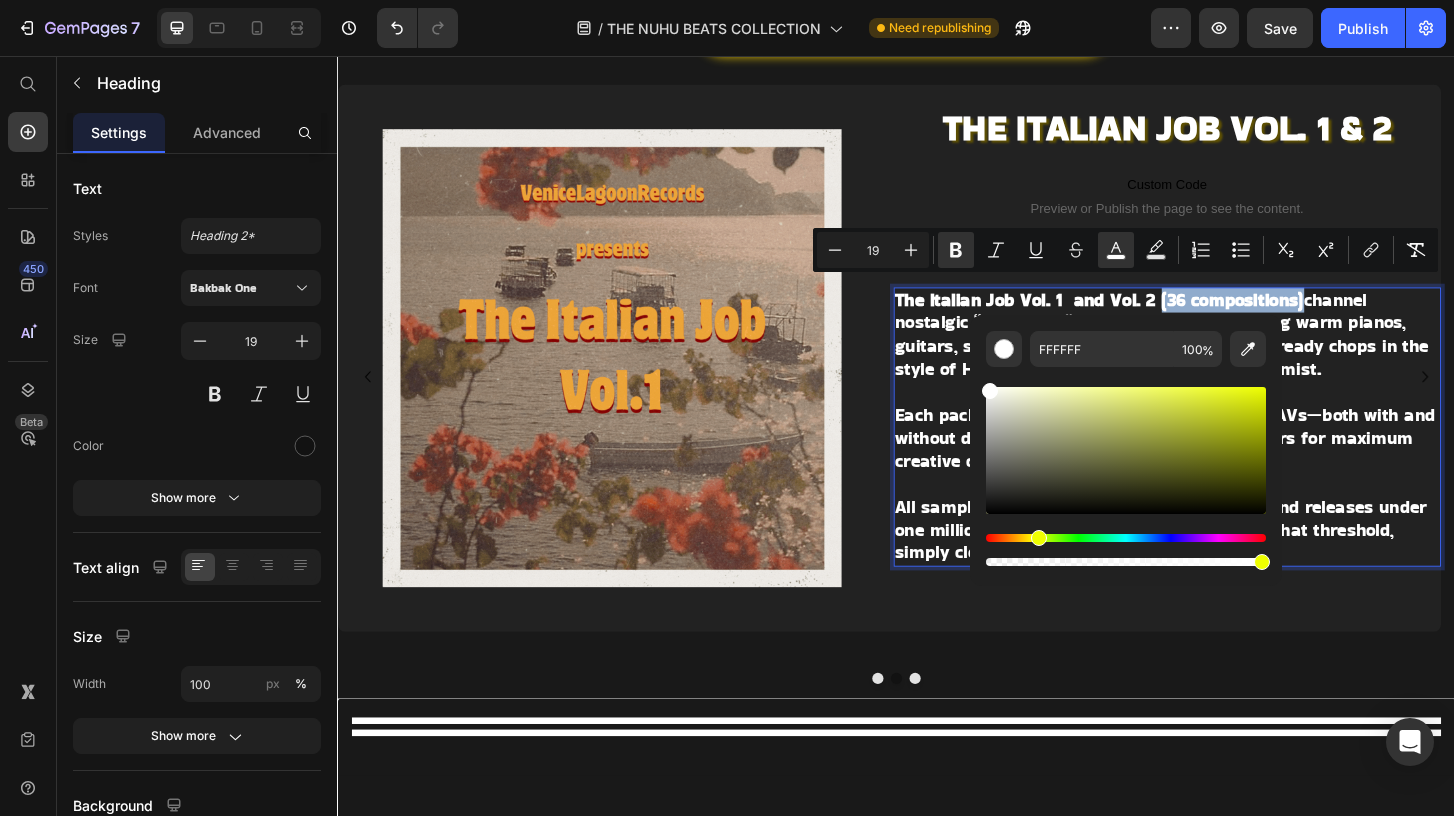 drag, startPoint x: 988, startPoint y: 543, endPoint x: 1035, endPoint y: 542, distance: 47.010635 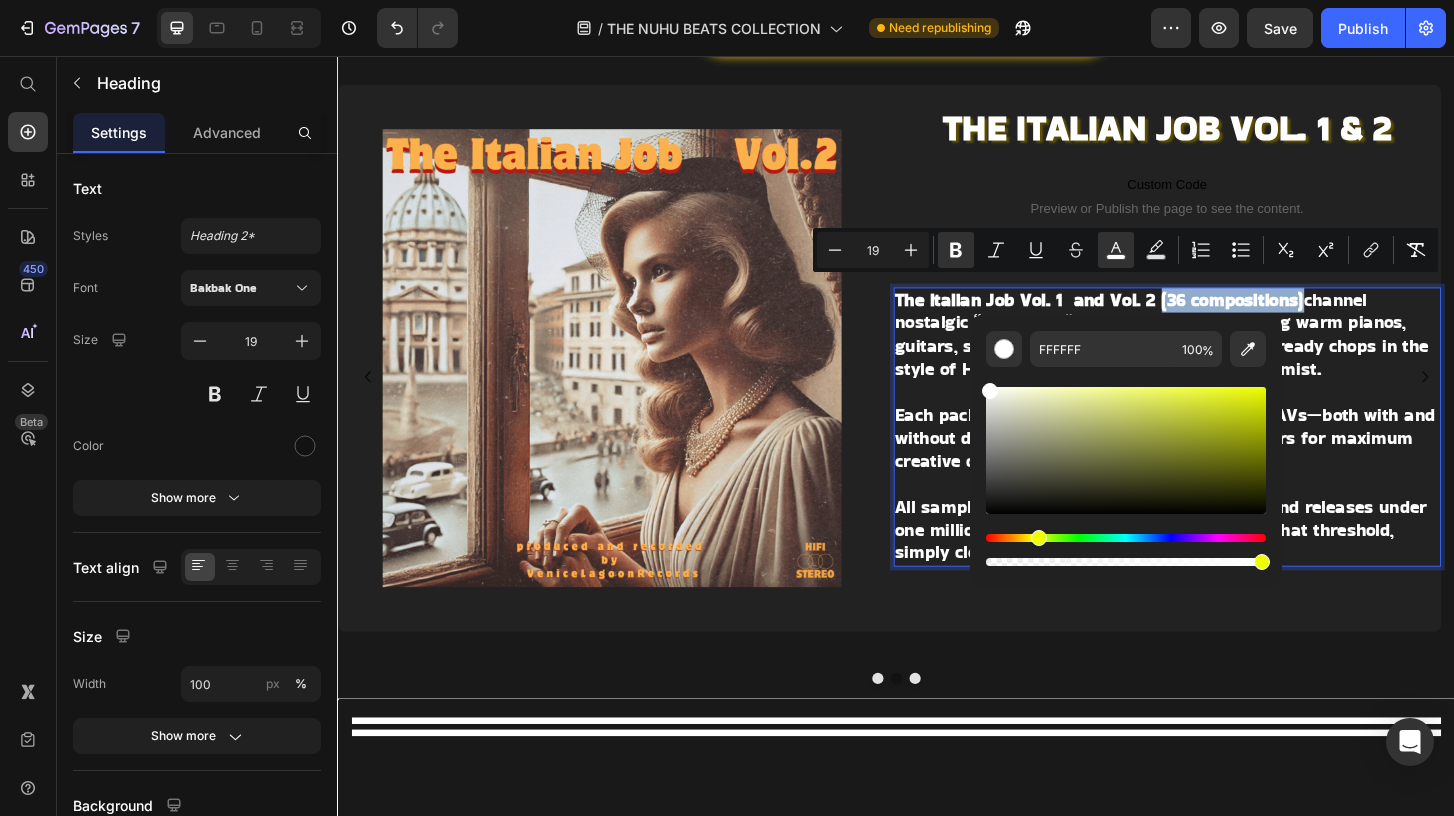 click at bounding box center [1039, 538] 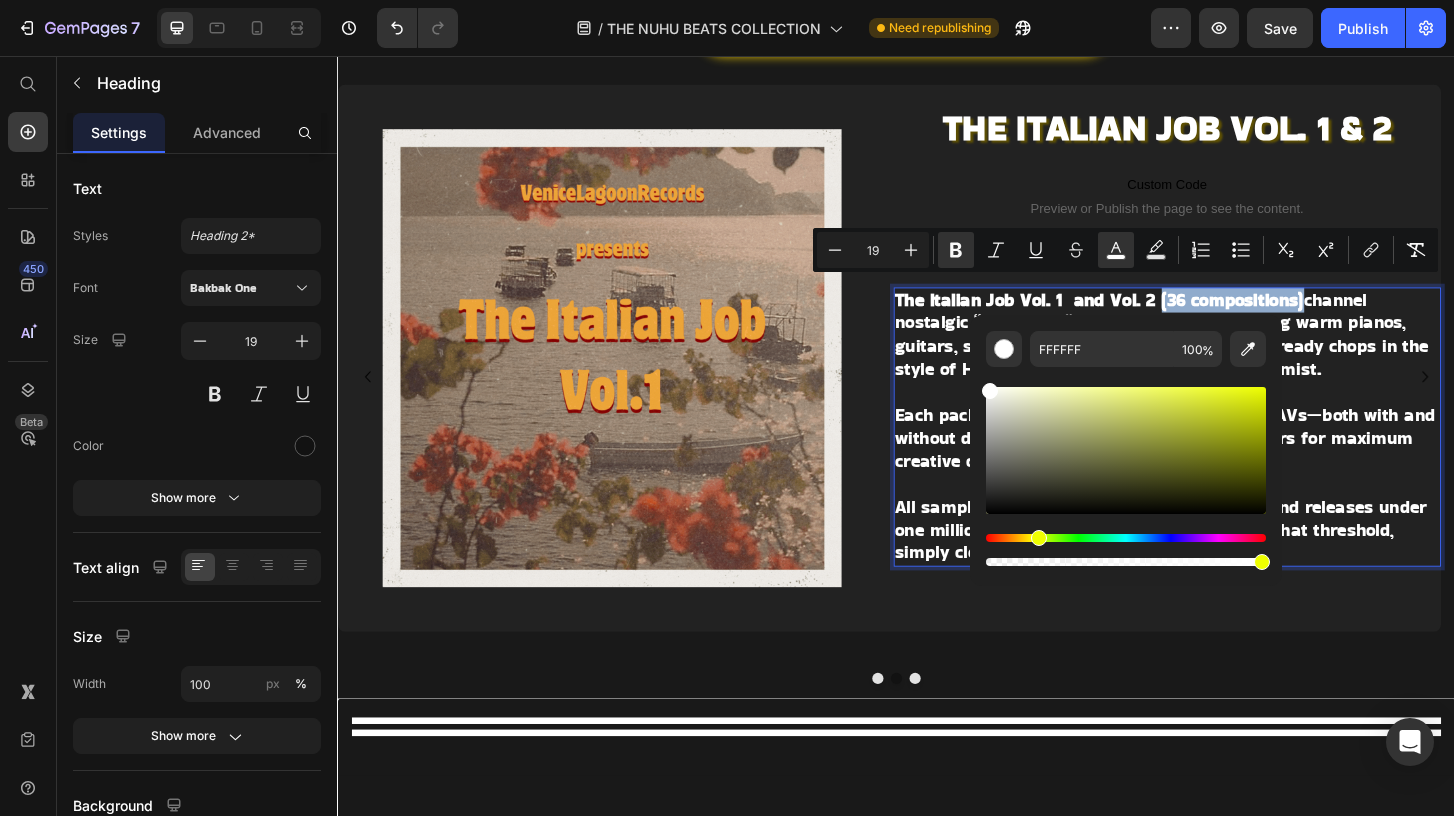 click at bounding box center (1126, 450) 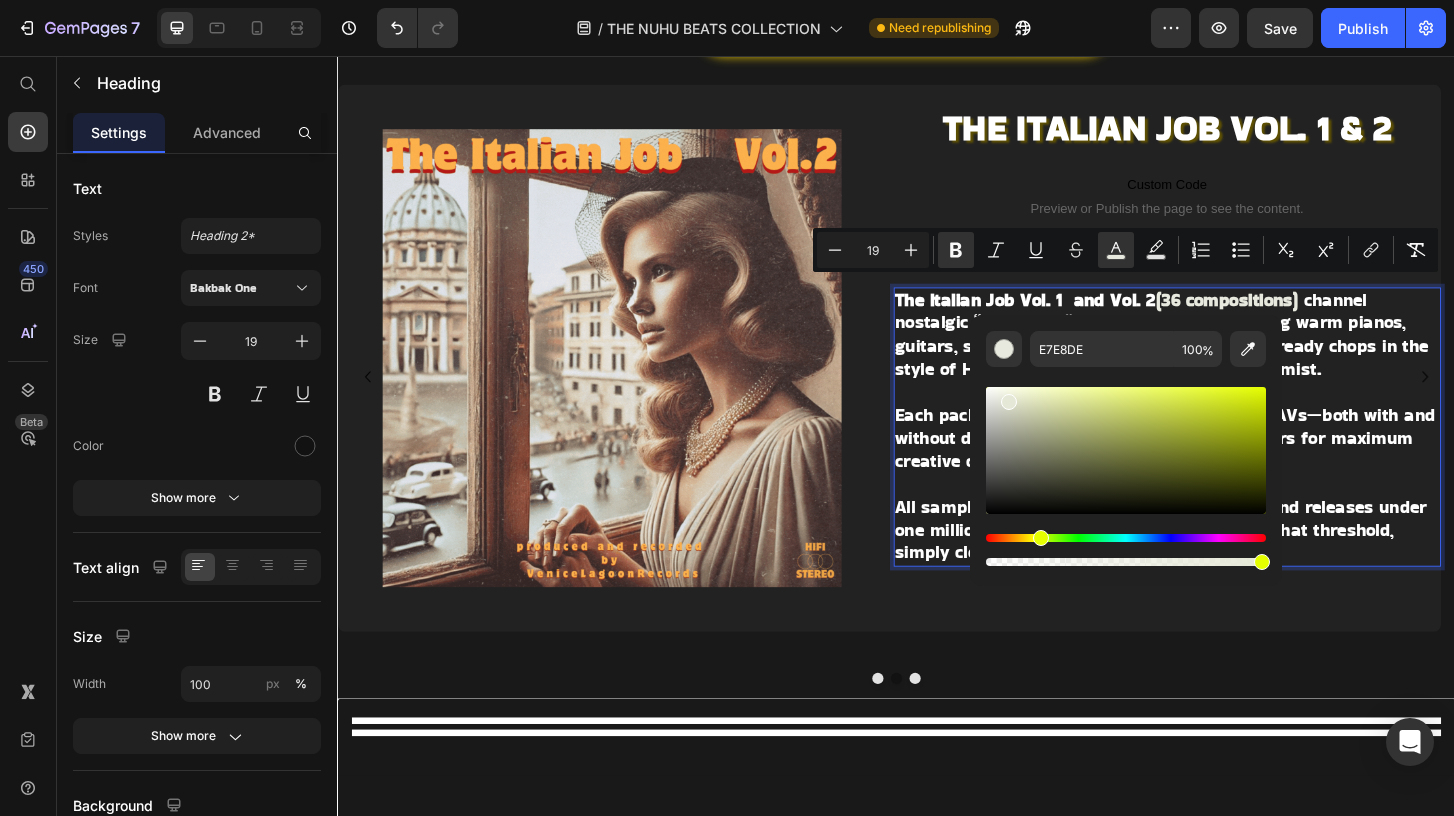 drag, startPoint x: 997, startPoint y: 398, endPoint x: 1025, endPoint y: 402, distance: 28.284271 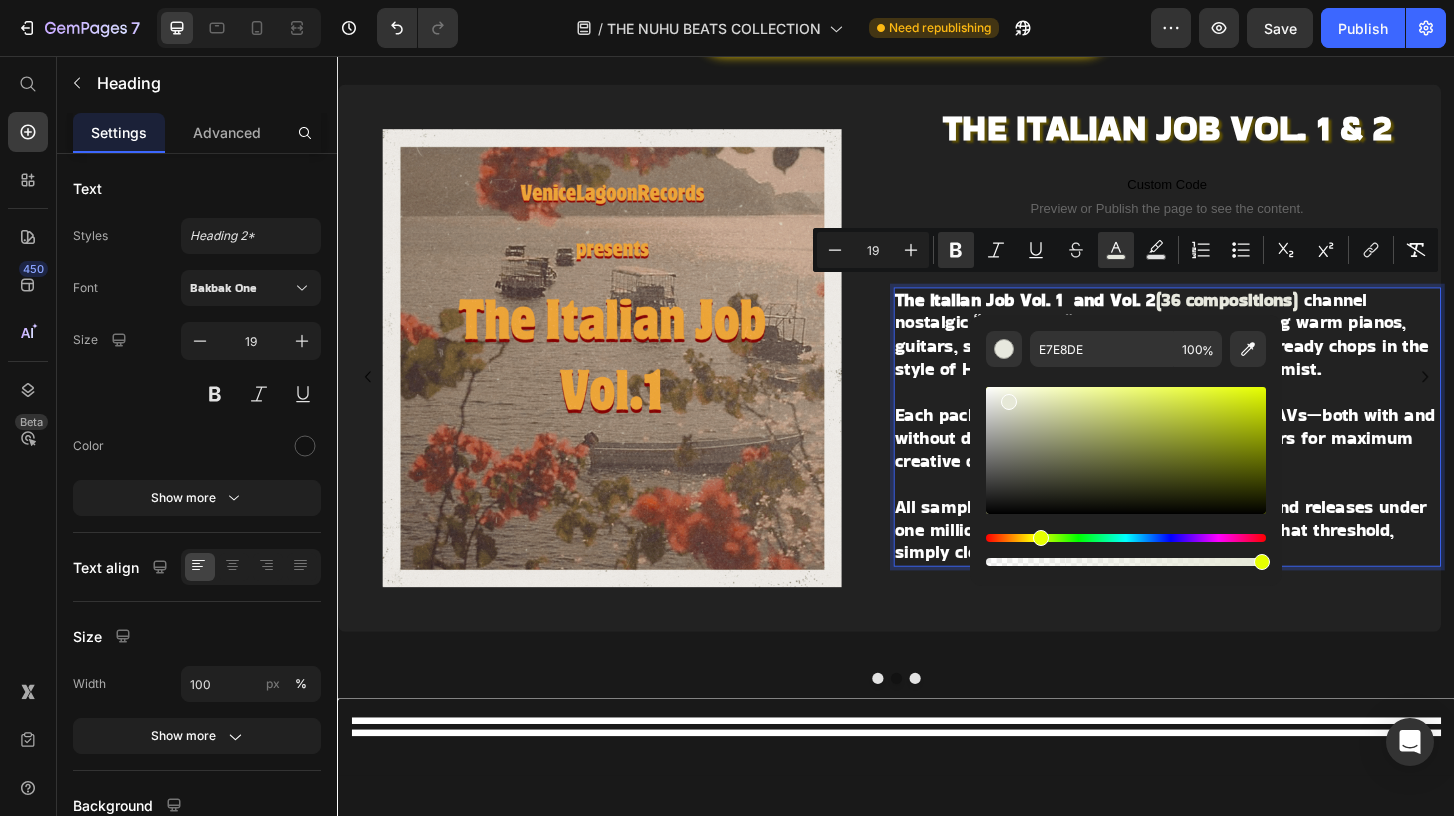 click at bounding box center [1009, 402] 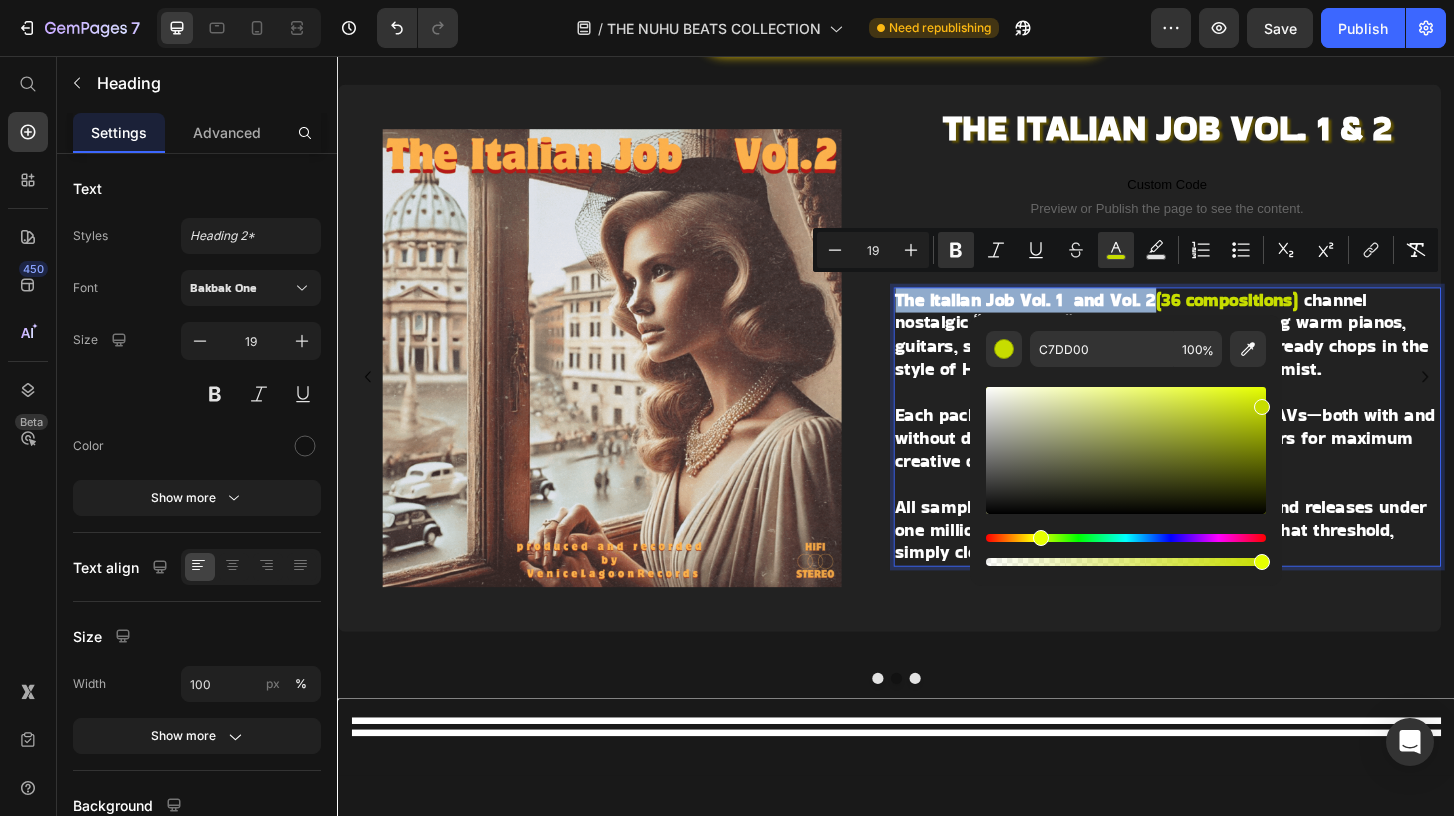 drag, startPoint x: 1362, startPoint y: 458, endPoint x: 1386, endPoint y: 441, distance: 29.410883 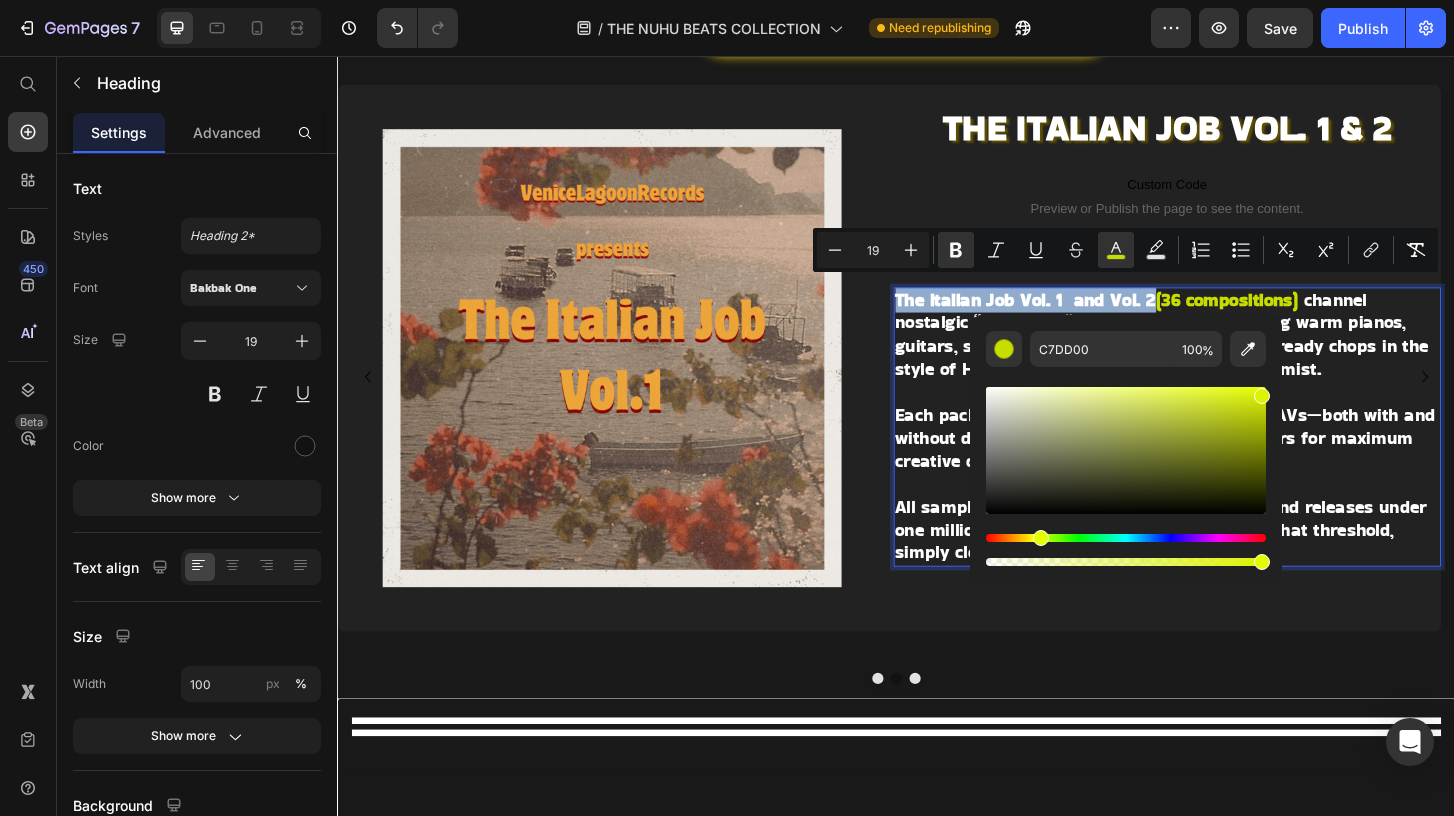 drag, startPoint x: 1266, startPoint y: 411, endPoint x: 1266, endPoint y: 363, distance: 48 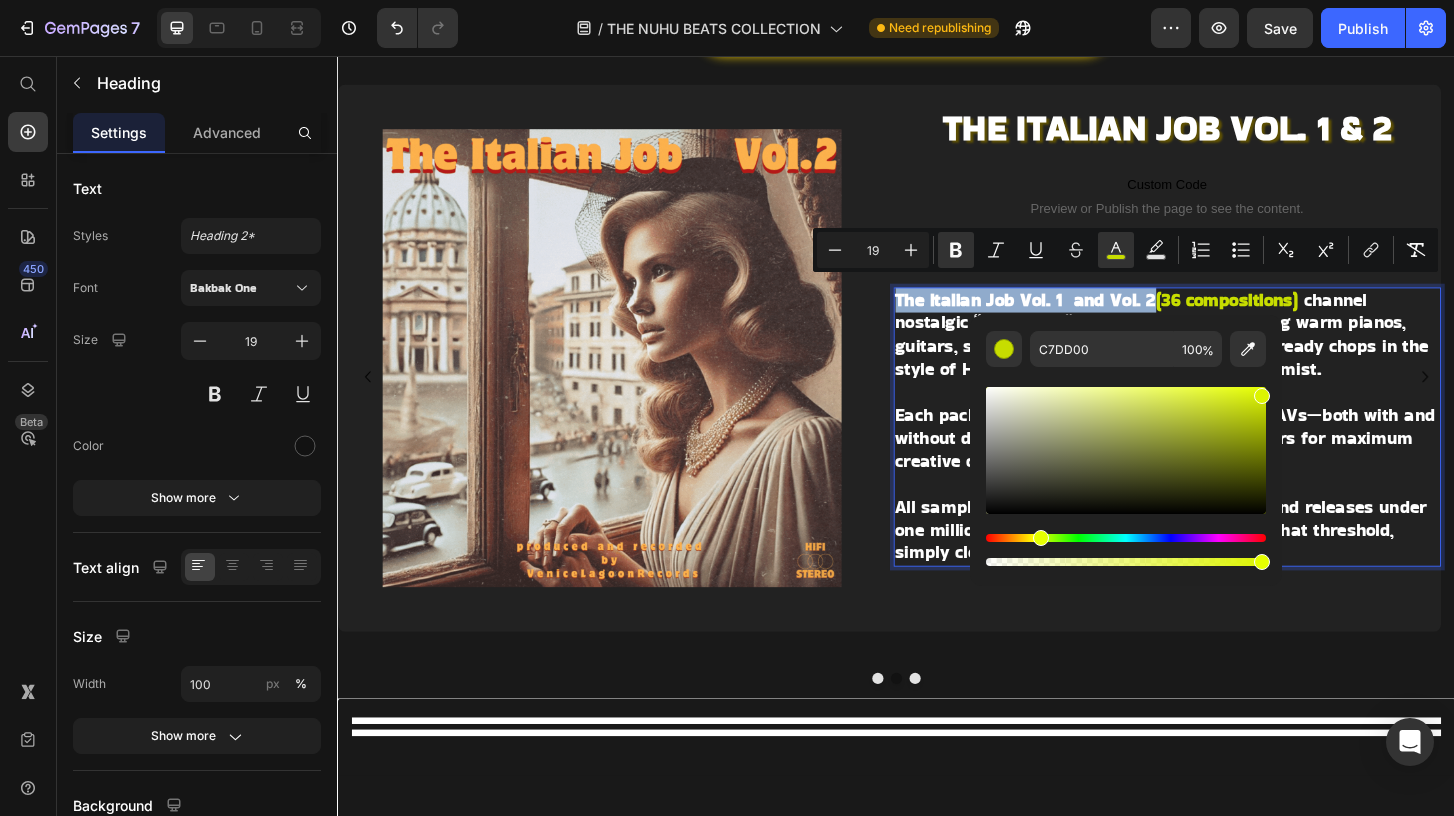 click on "C7DD00 100 %" at bounding box center [1126, 442] 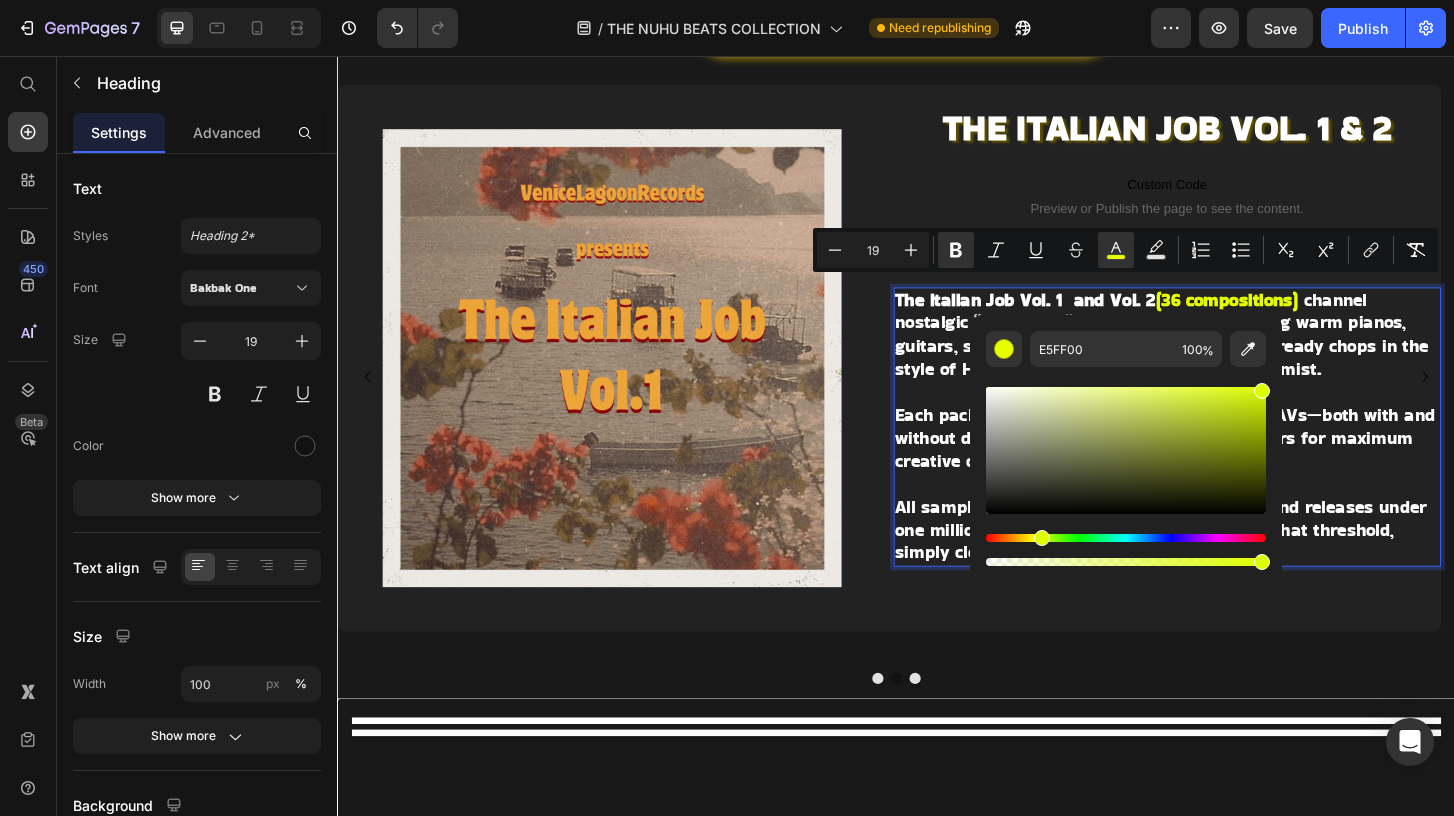click at bounding box center [1042, 538] 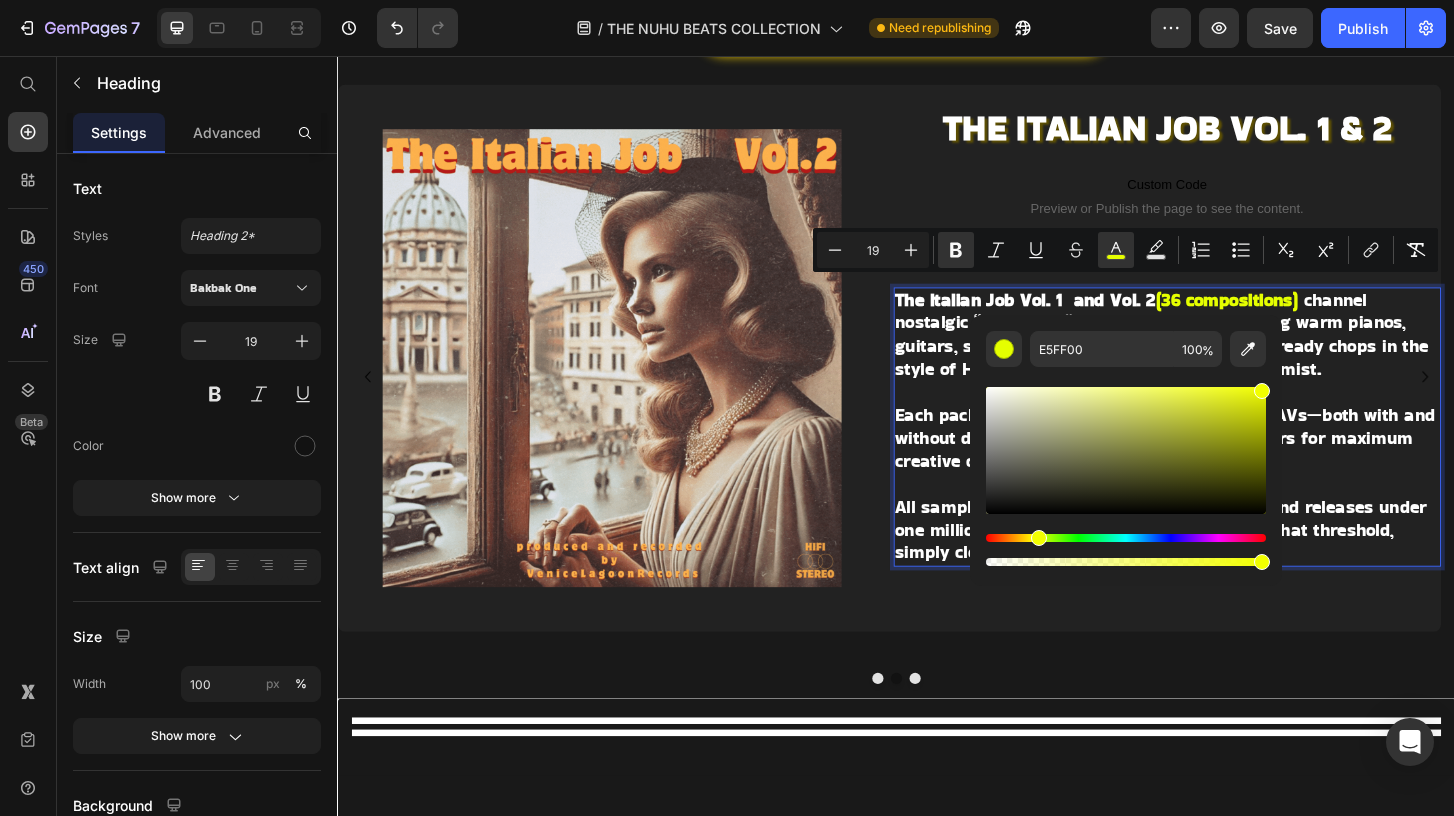 type on "F2FF00" 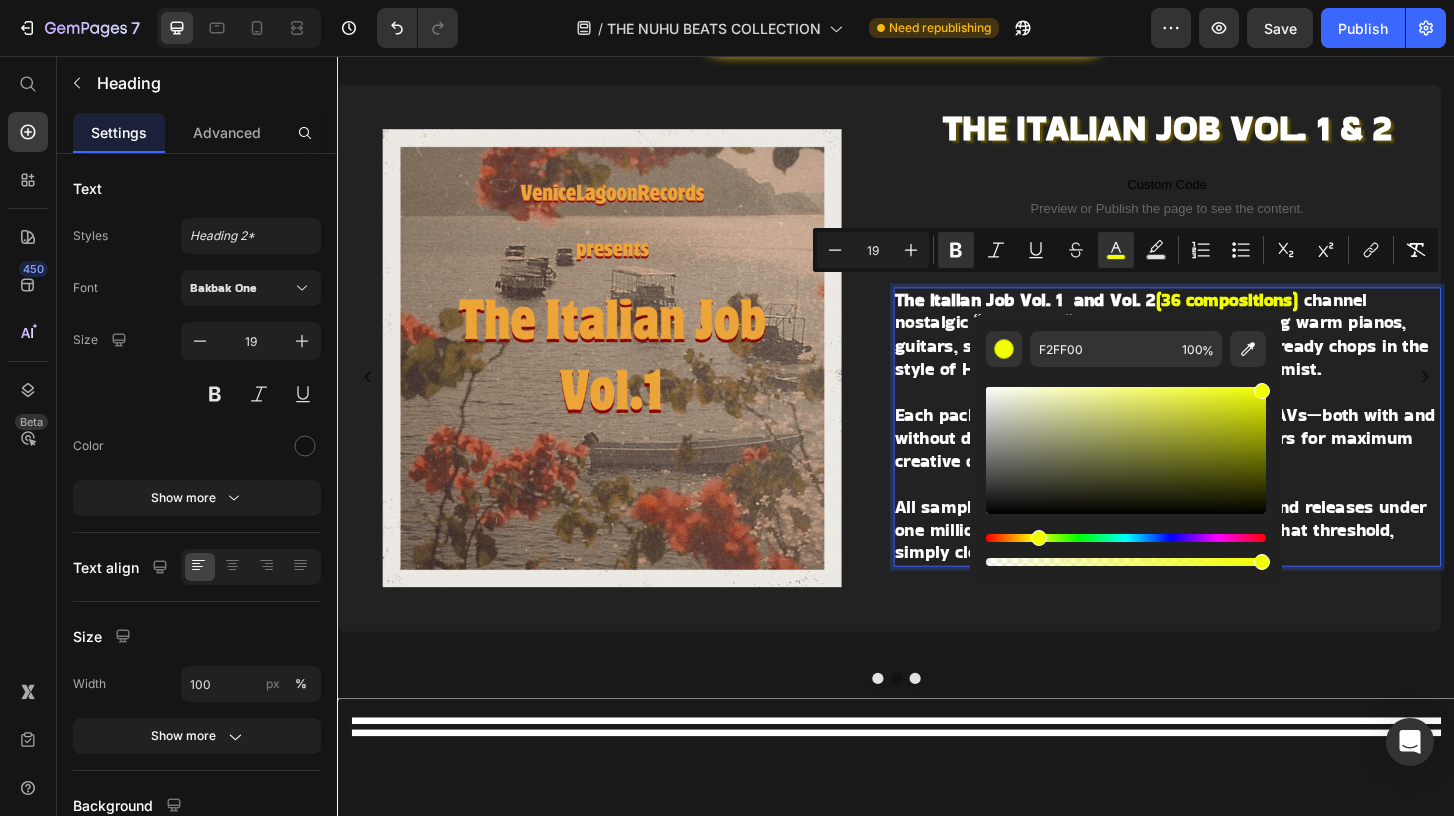 click at bounding box center (1039, 538) 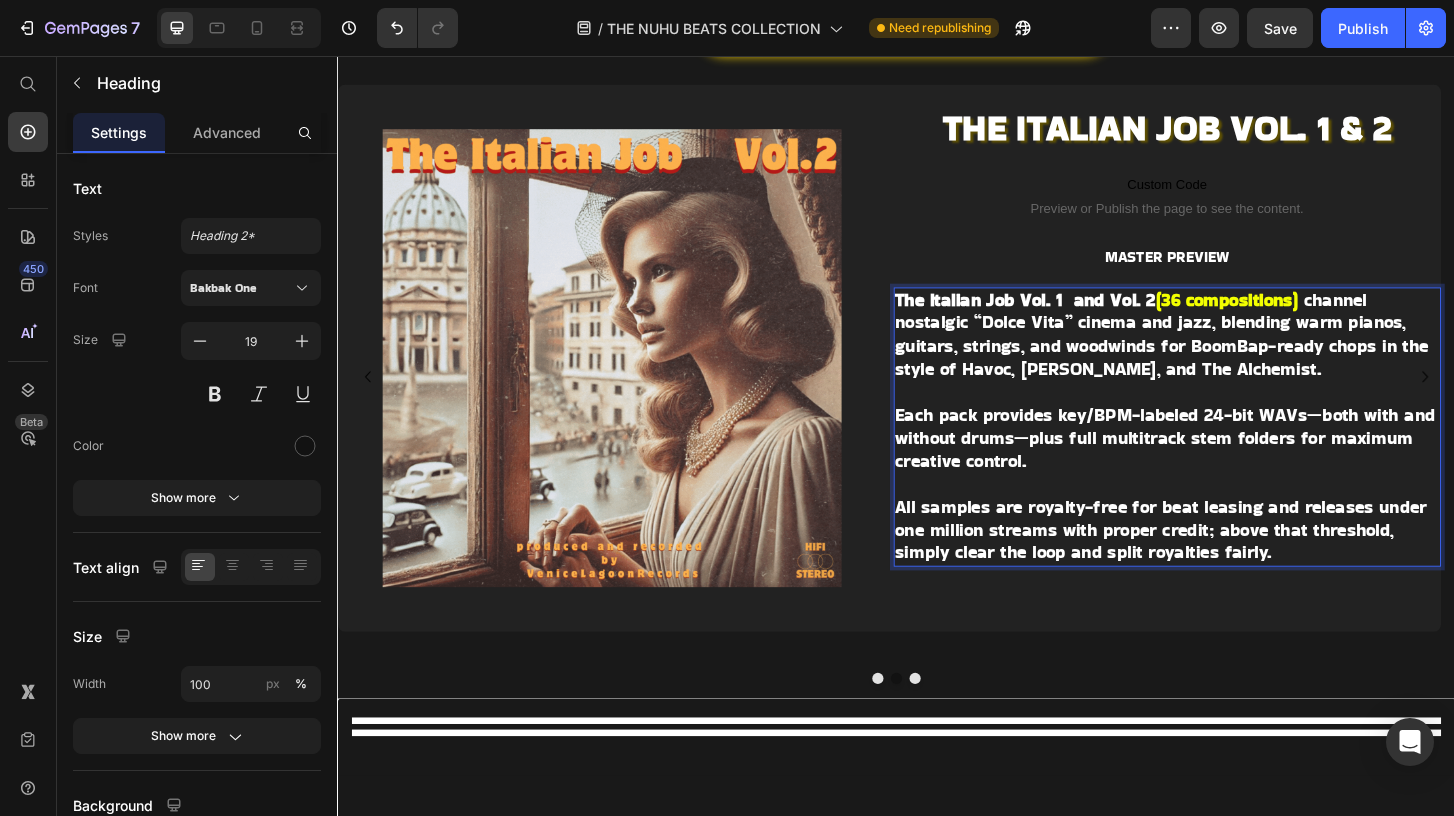 click on "Each pack provides key/BPM-labeled 24-bit WAVs—both with and without drums—plus full multitrack stem folders for maximum creative control." at bounding box center [1226, 465] 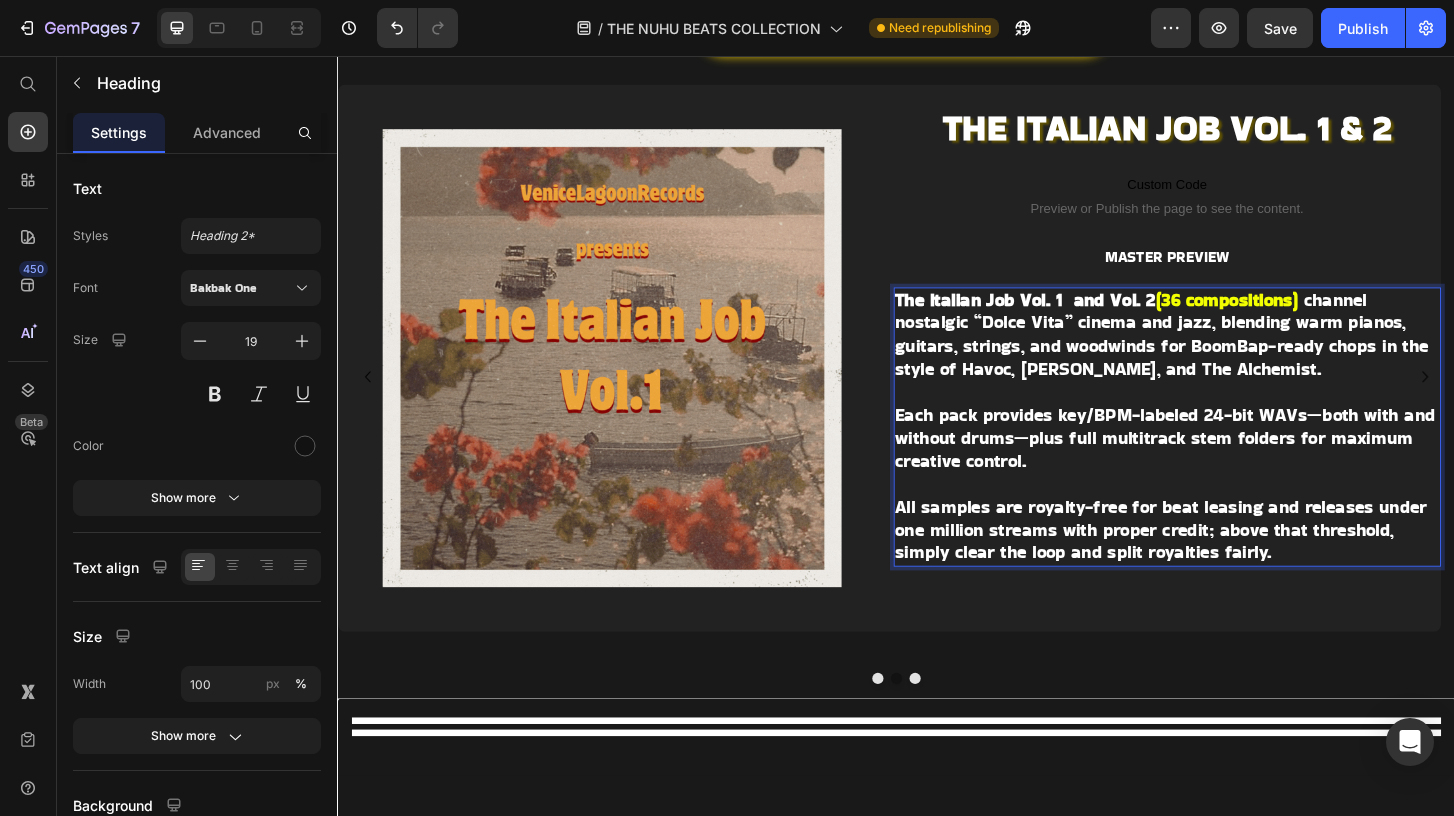 click on "The Italian Job Vol. 1  and Vol. 2  (36 compositions)   channel nostalgic “Dolce Vita” cinema and jazz, blending warm pianos, guitars, strings, and woodwinds for BoomBap-ready chops in the style of Havoc, [PERSON_NAME], and The Alchemist.   Each pack provides key/BPM-labeled 24-bit WAVs—both with and without drums—plus full multitrack stem folders for maximum creative control.   All samples are royalty-free for beat leasing and releases under one million streams with proper credit; above that threshold, simply clear the loop and split royalties fairly." at bounding box center [1228, 454] 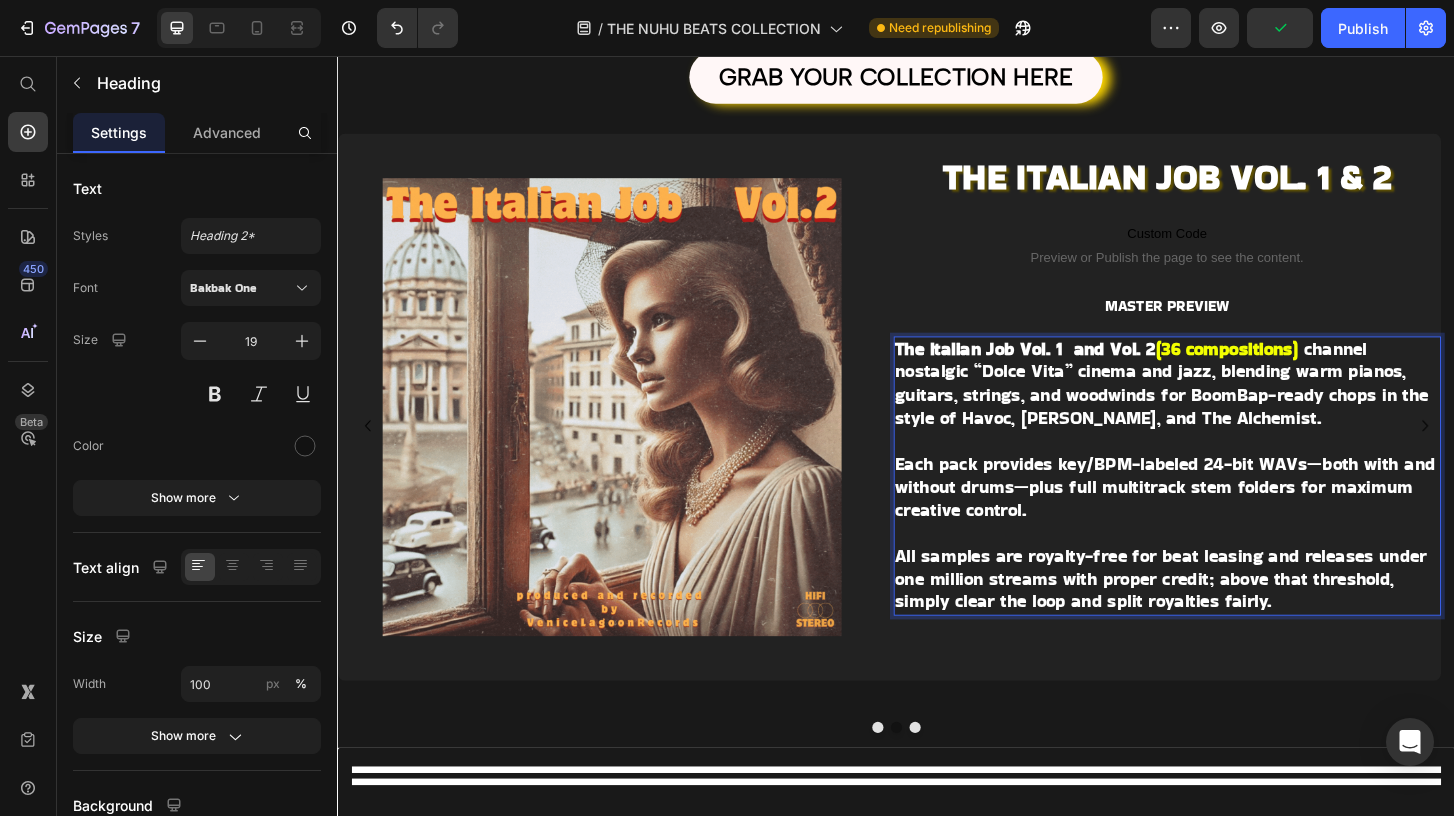scroll, scrollTop: 1127, scrollLeft: 0, axis: vertical 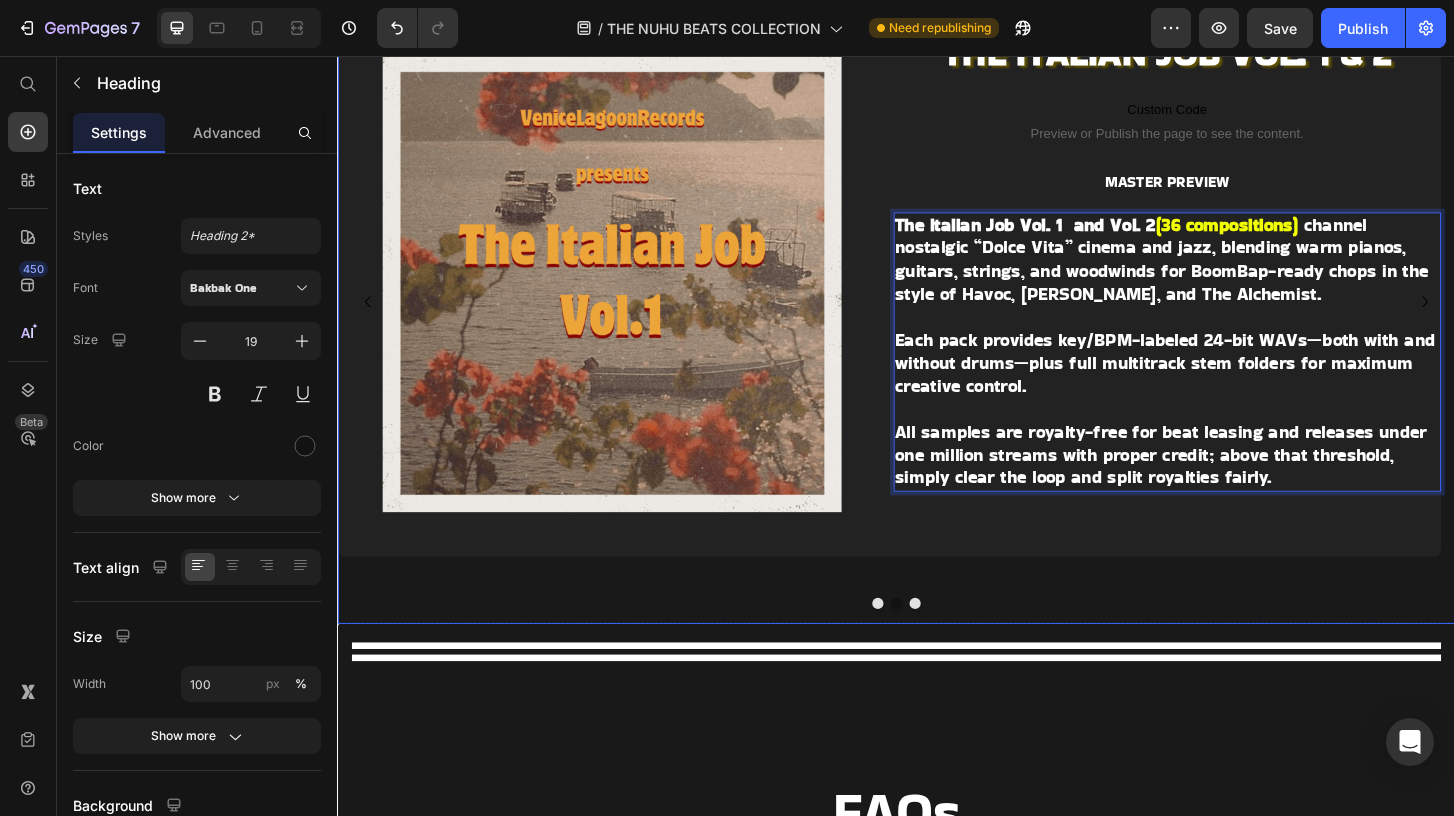 click at bounding box center (937, 644) 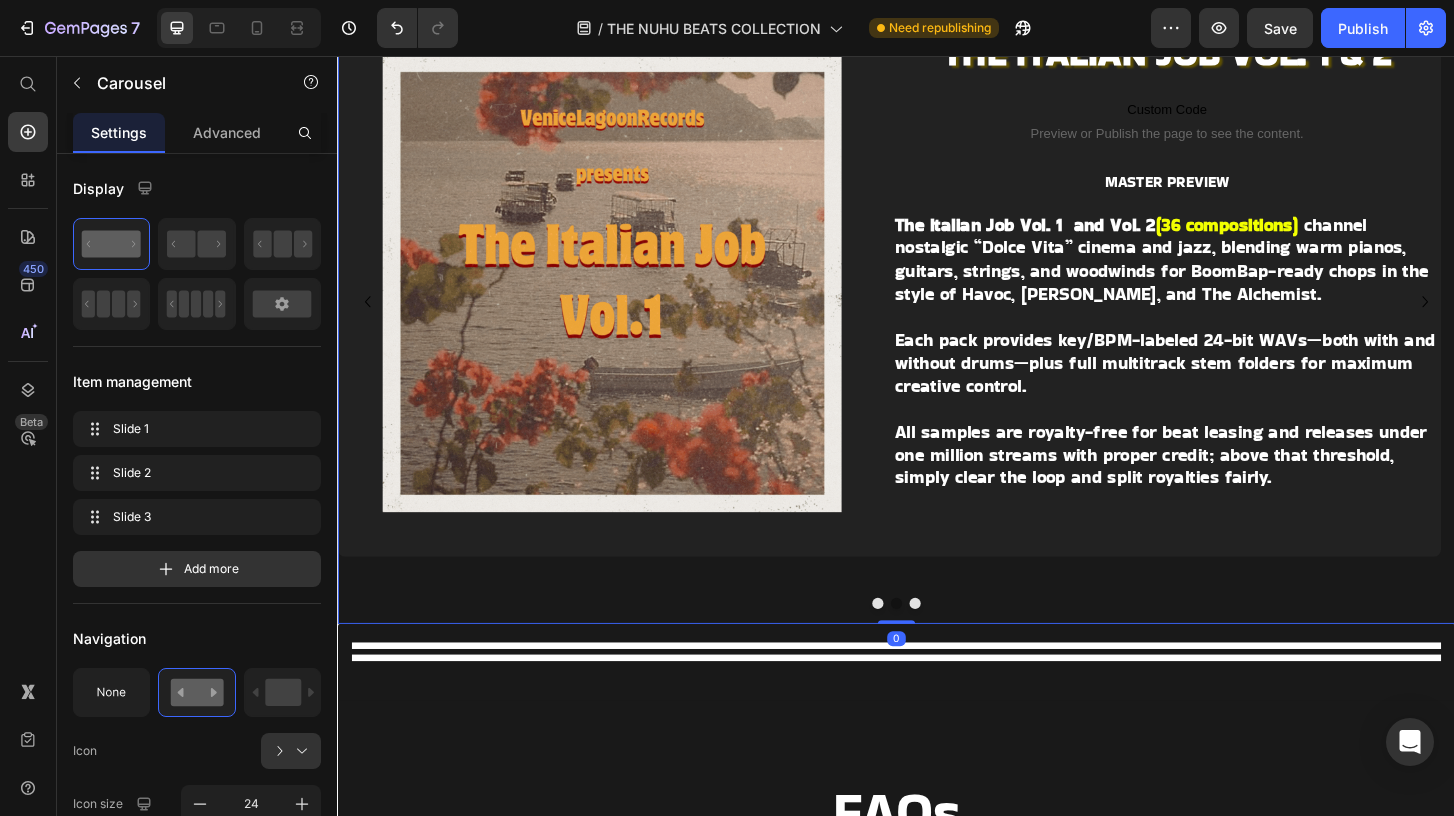 click at bounding box center (917, 644) 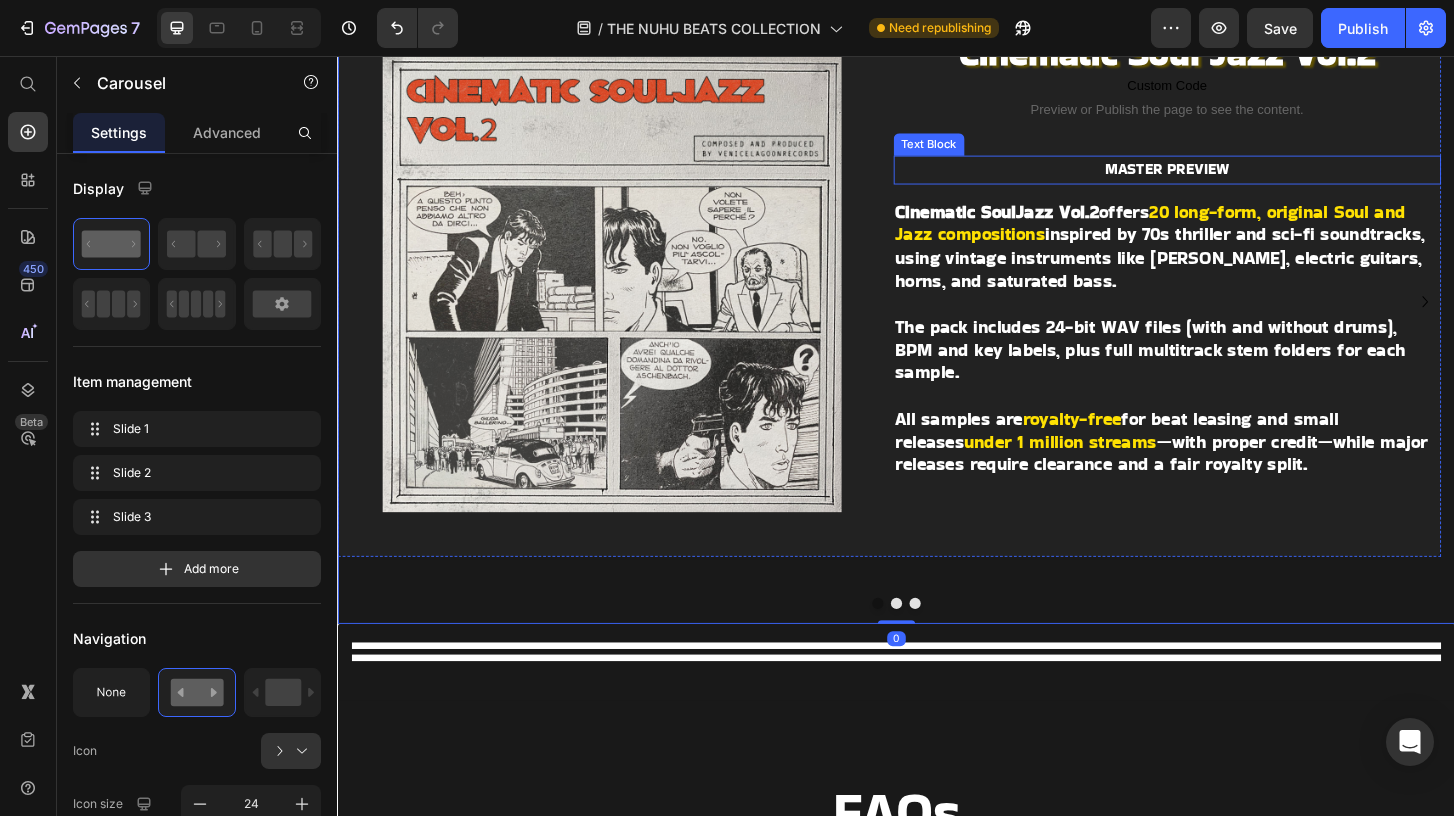 click on "20 long-form, original Soul and Jazz compositions" at bounding box center [1210, 236] 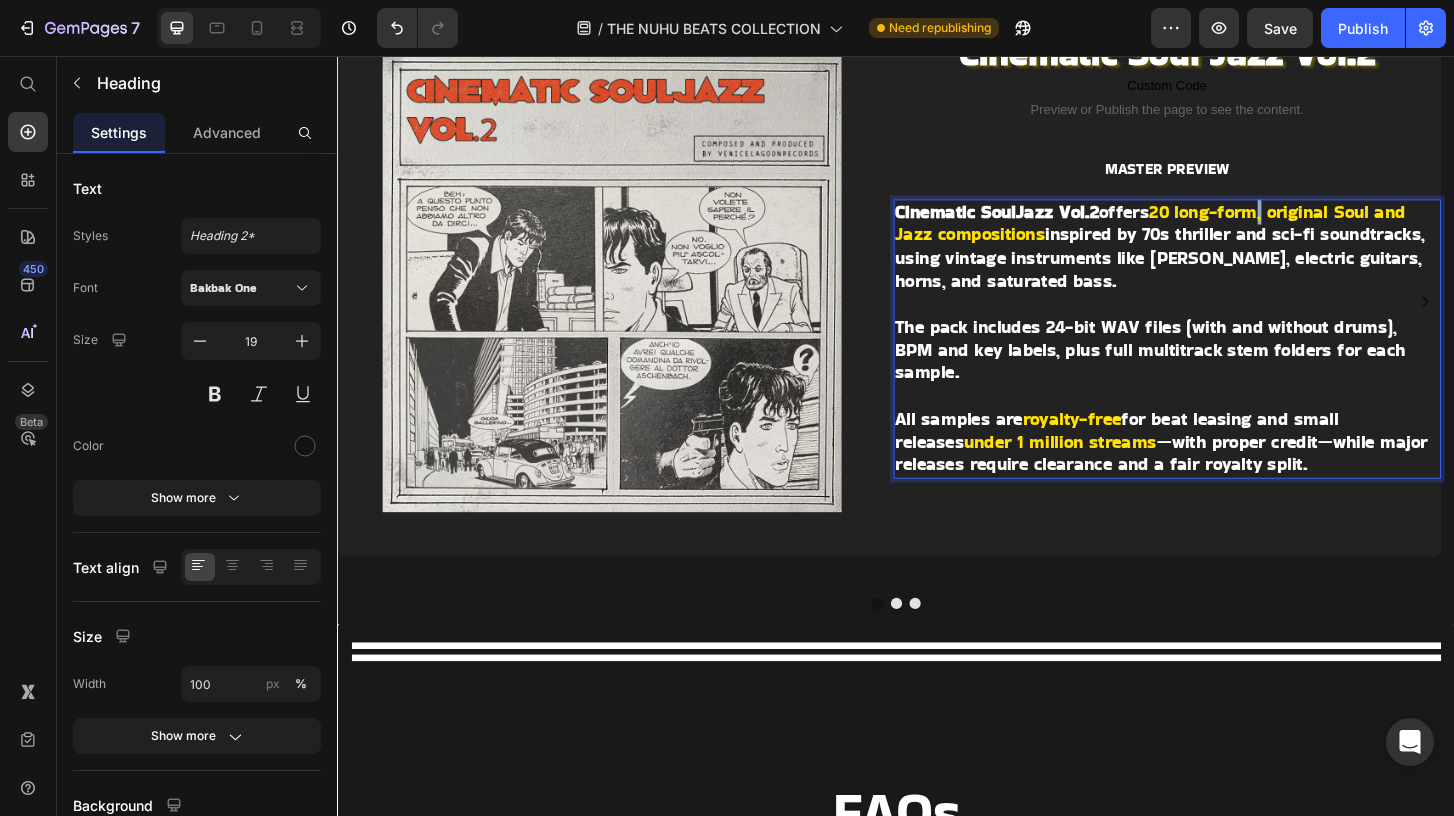 click on "20 long-form, original Soul and Jazz compositions" at bounding box center [1210, 236] 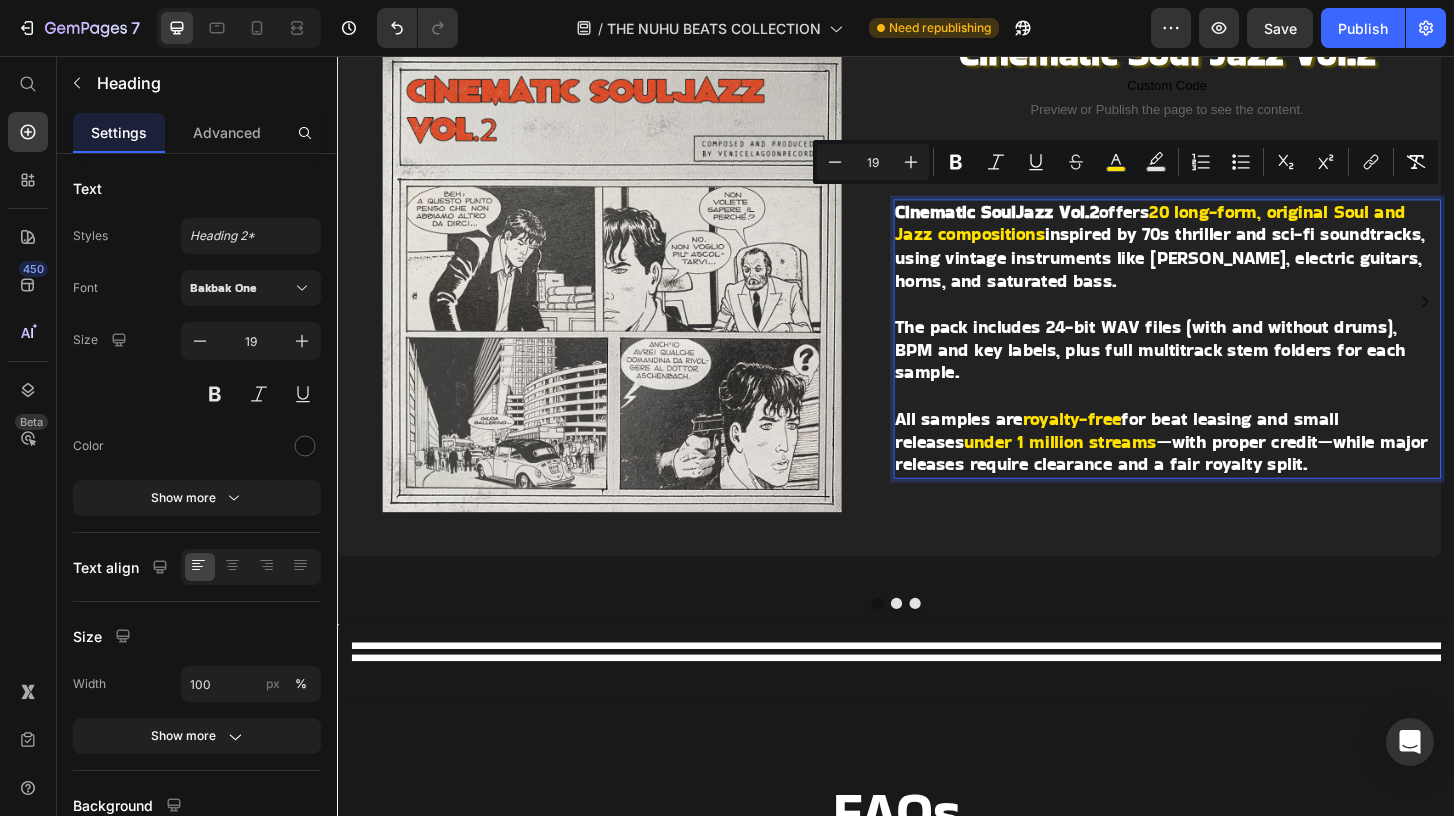 click on "20 long-form, original Soul and Jazz compositions" at bounding box center (1210, 236) 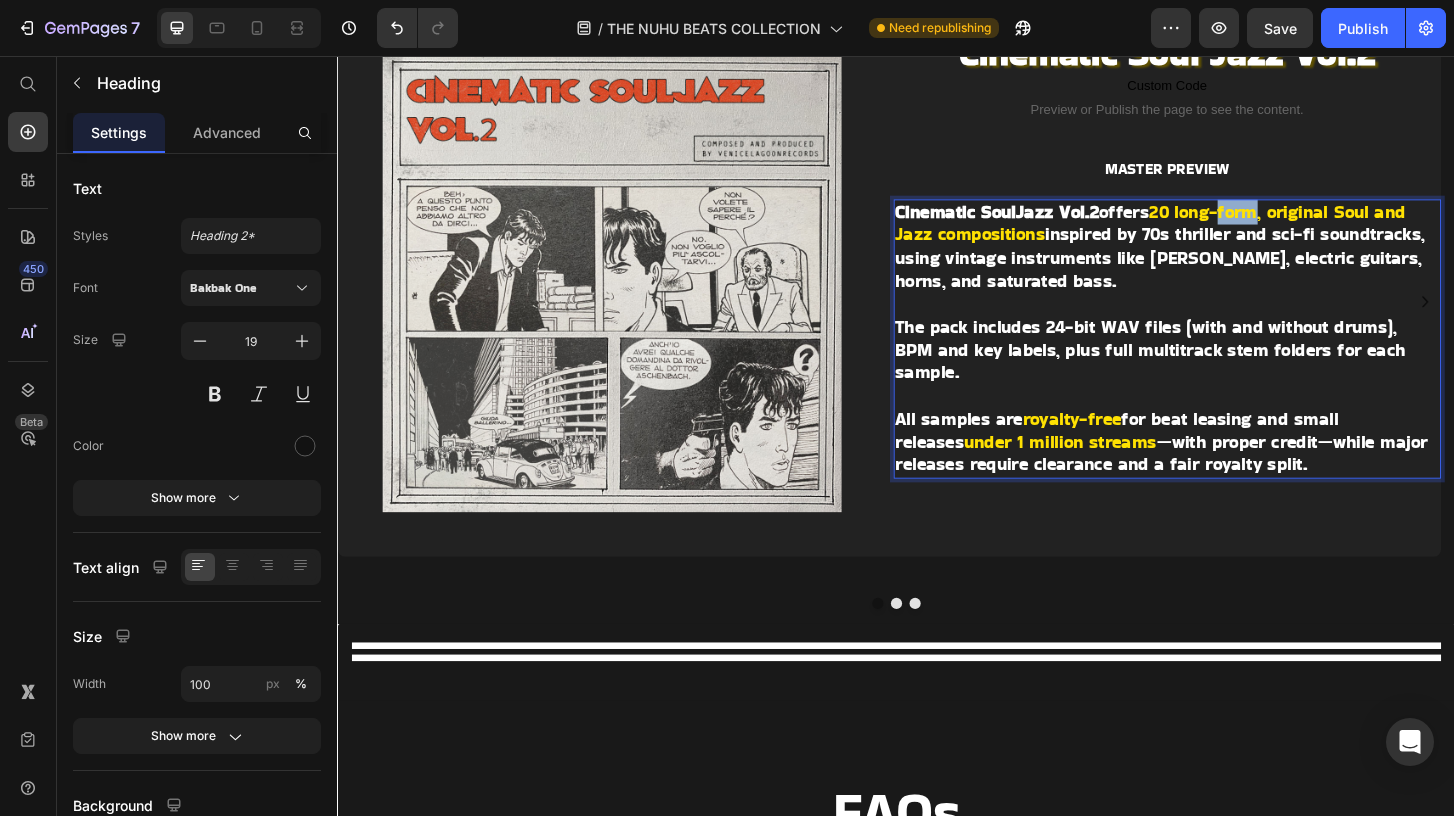 click on "20 long-form, original Soul and Jazz compositions" at bounding box center [1210, 236] 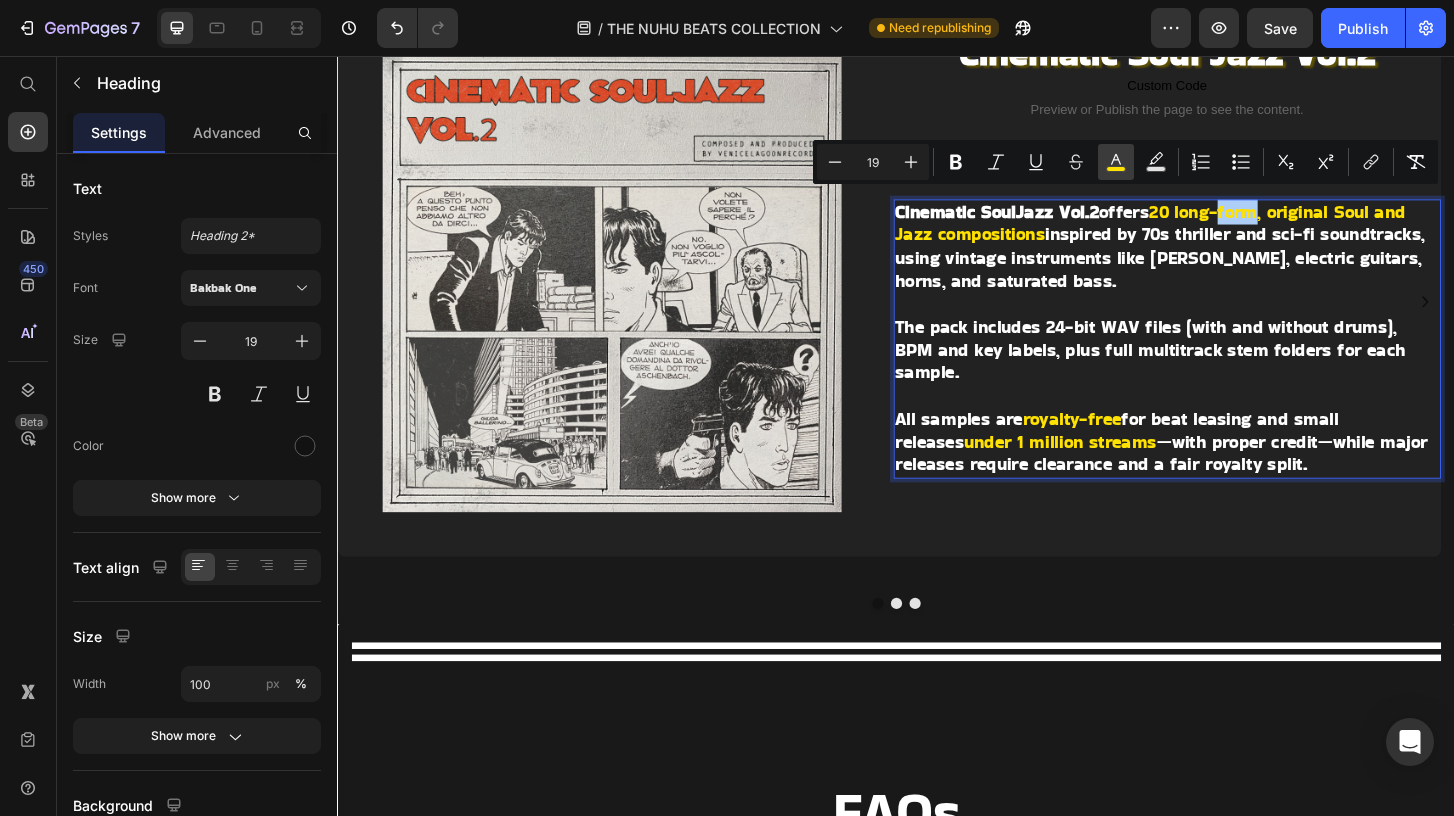 click 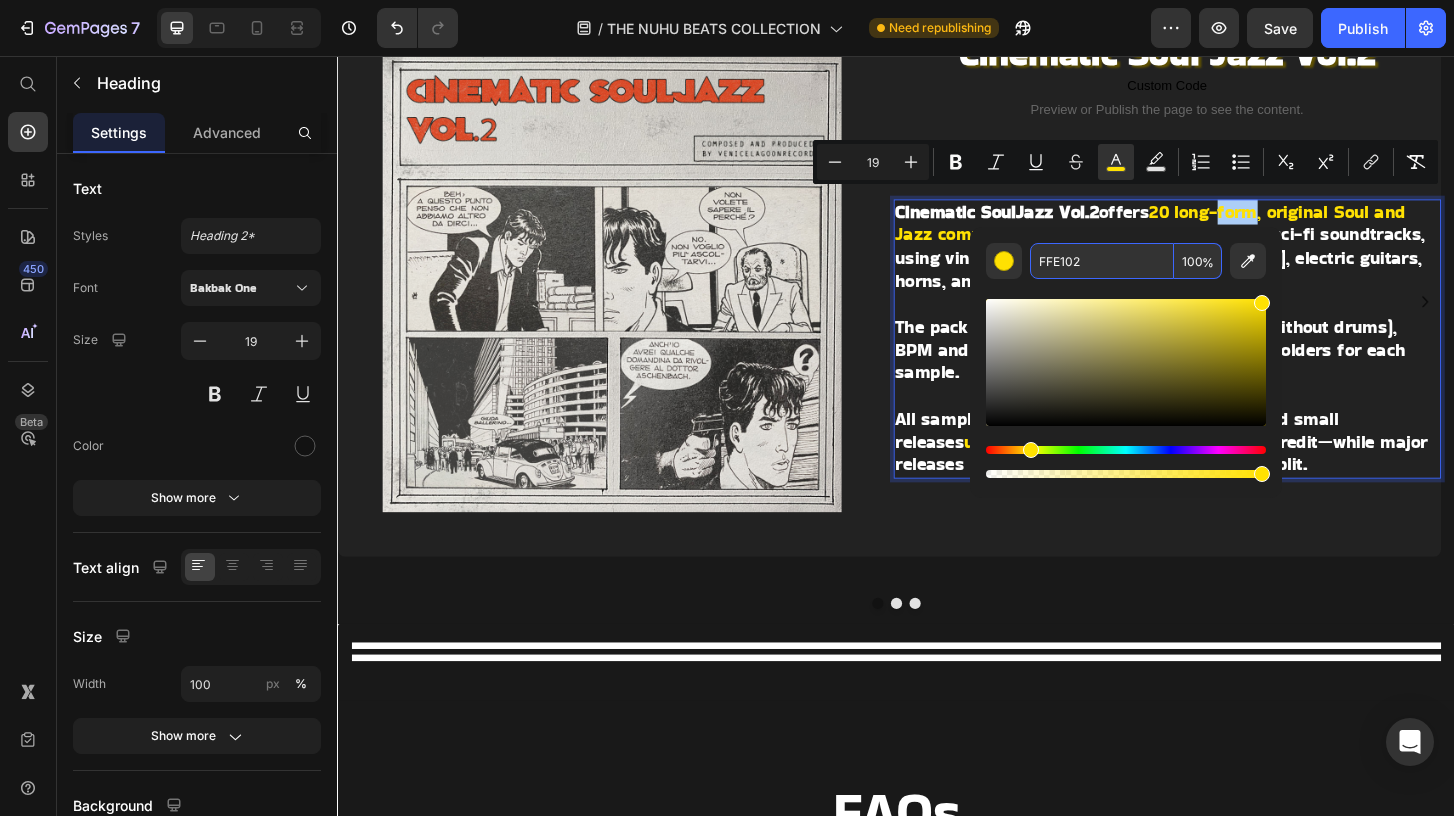 click on "FFE102" at bounding box center (1102, 261) 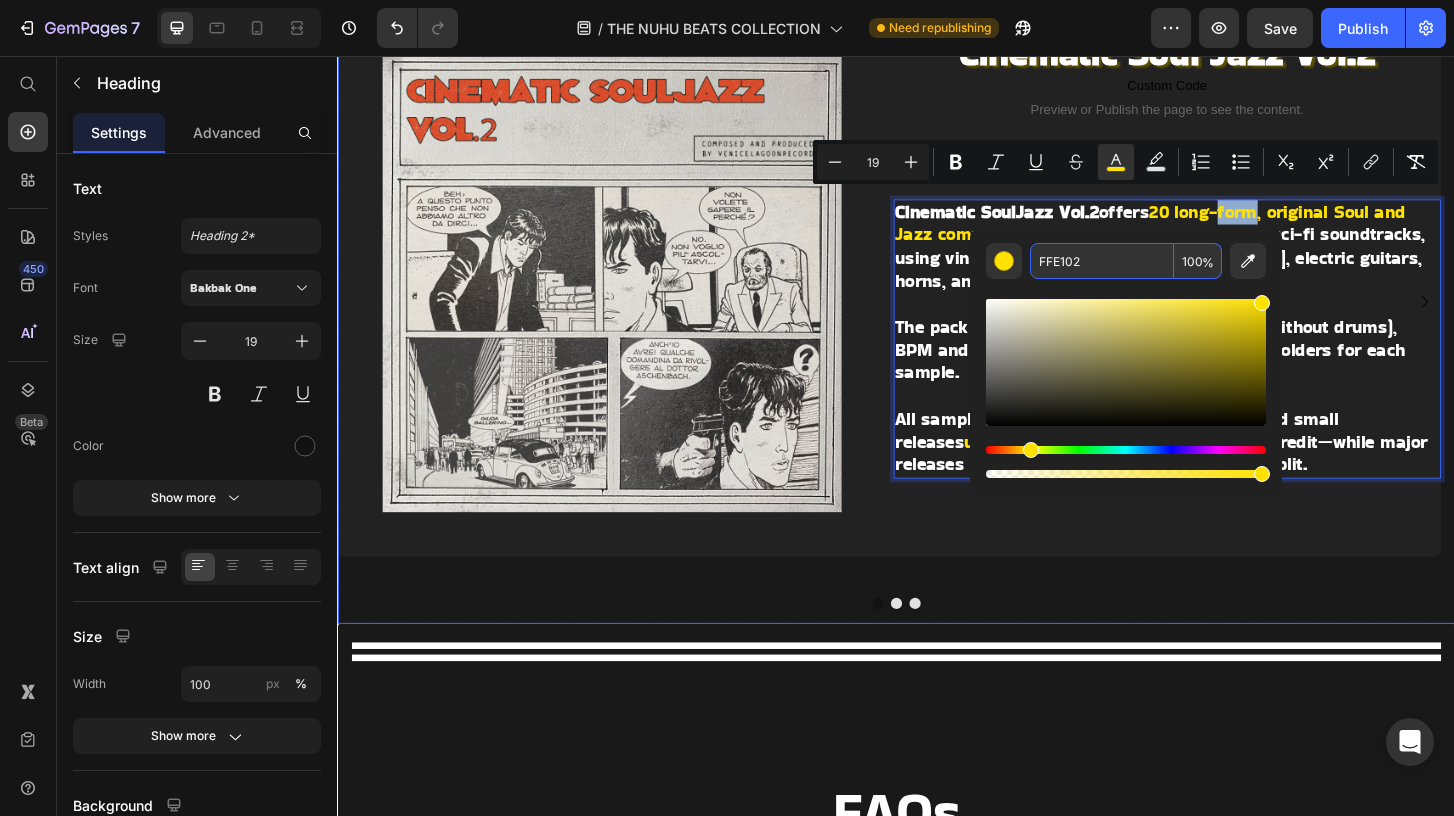 click at bounding box center [937, 644] 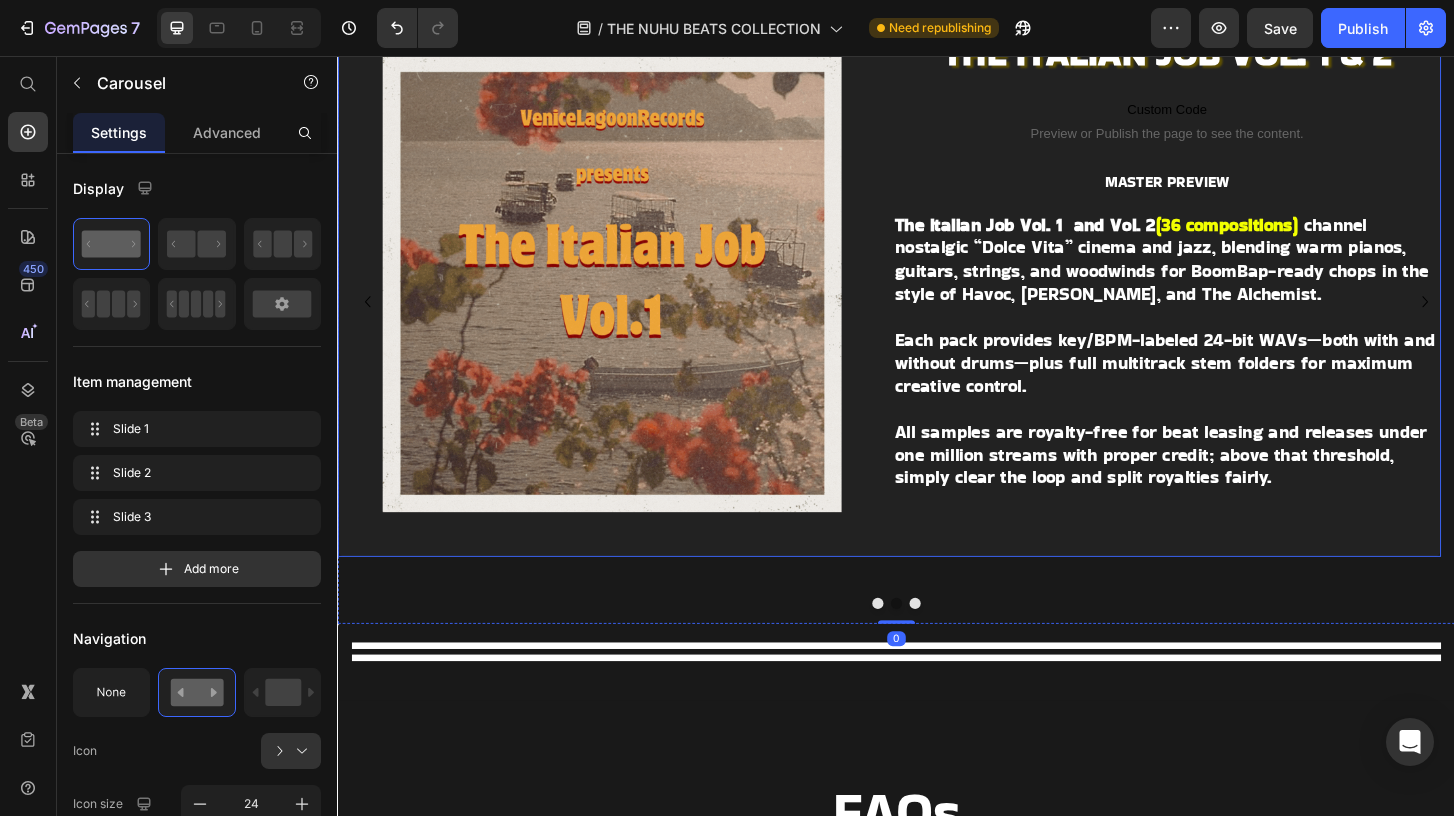 click on "(36 compositions)" at bounding box center [1292, 237] 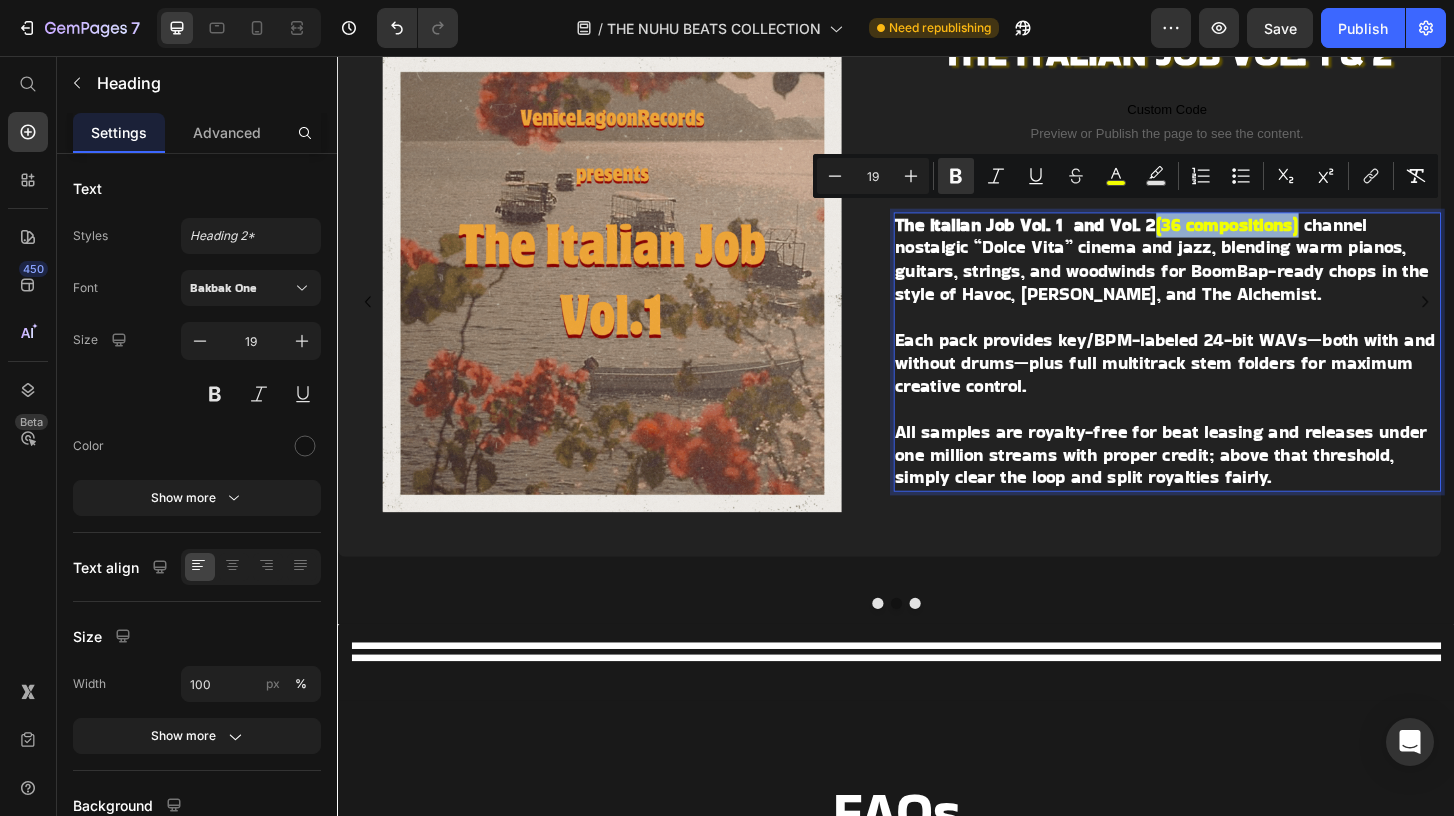 drag, startPoint x: 1220, startPoint y: 236, endPoint x: 1376, endPoint y: 237, distance: 156.0032 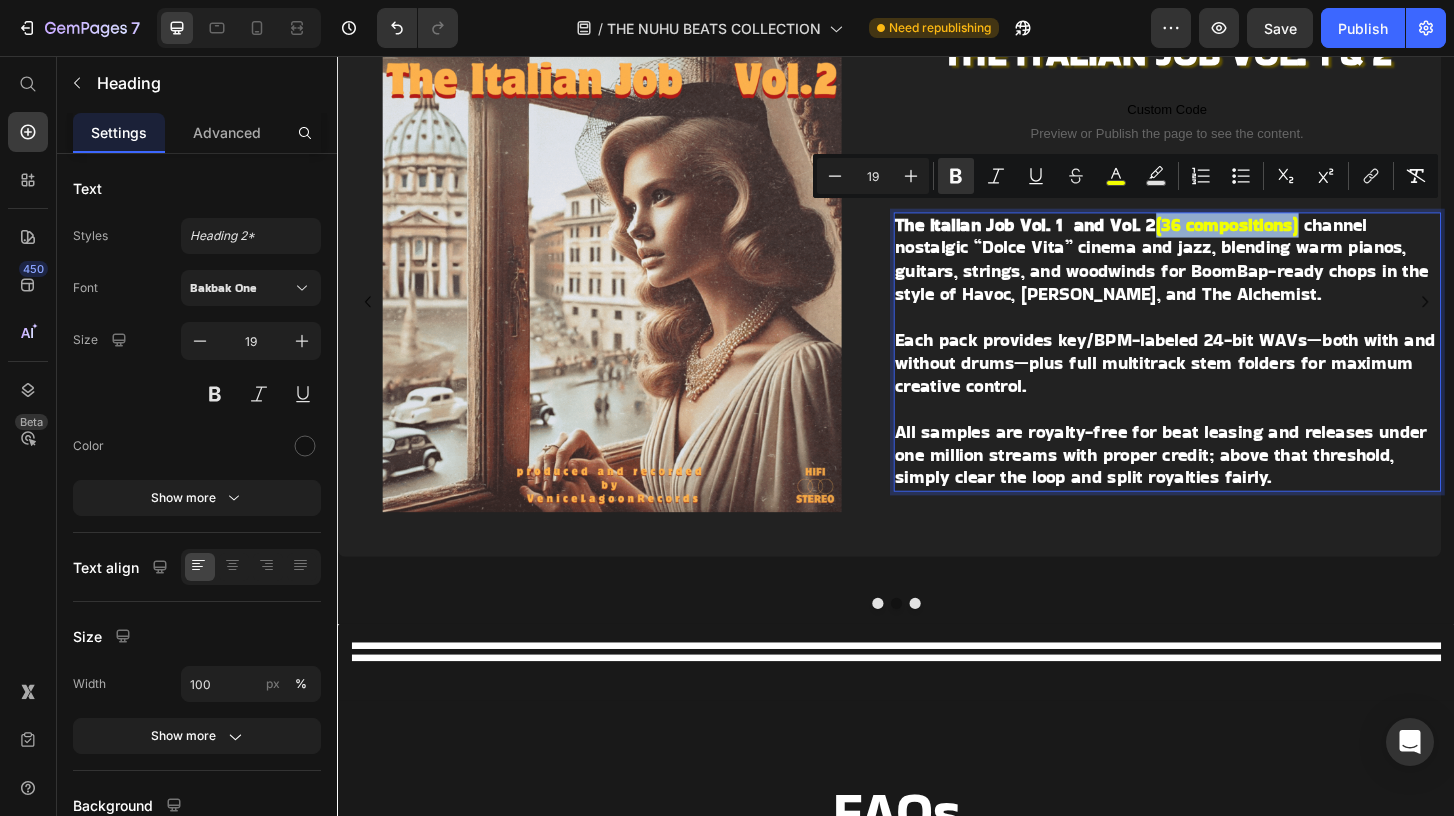 click on "The Italian Job Vol. 1  and Vol. 2  (36 compositions)   channel nostalgic “Dolce Vita” cinema and jazz, blending warm pianos, guitars, strings, and woodwinds for BoomBap-ready chops in the style of Havoc, [PERSON_NAME], and The Alchemist.   Each pack provides key/BPM-labeled 24-bit WAVs—both with and without drums—plus full multitrack stem folders for maximum creative control.   All samples are royalty-free for beat leasing and releases under one million streams with proper credit; above that threshold, simply clear the loop and split royalties fairly." at bounding box center [1228, 374] 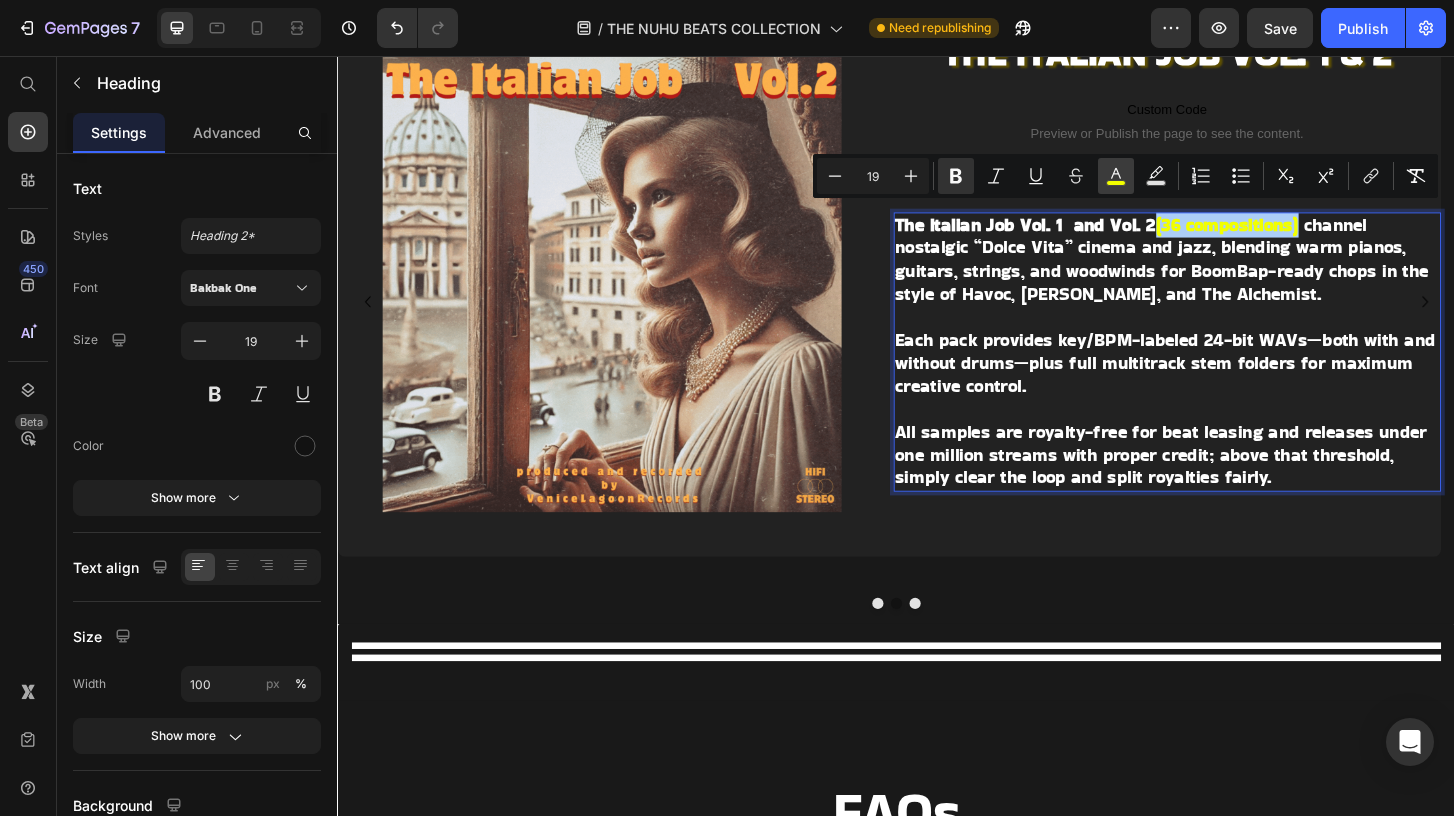 click 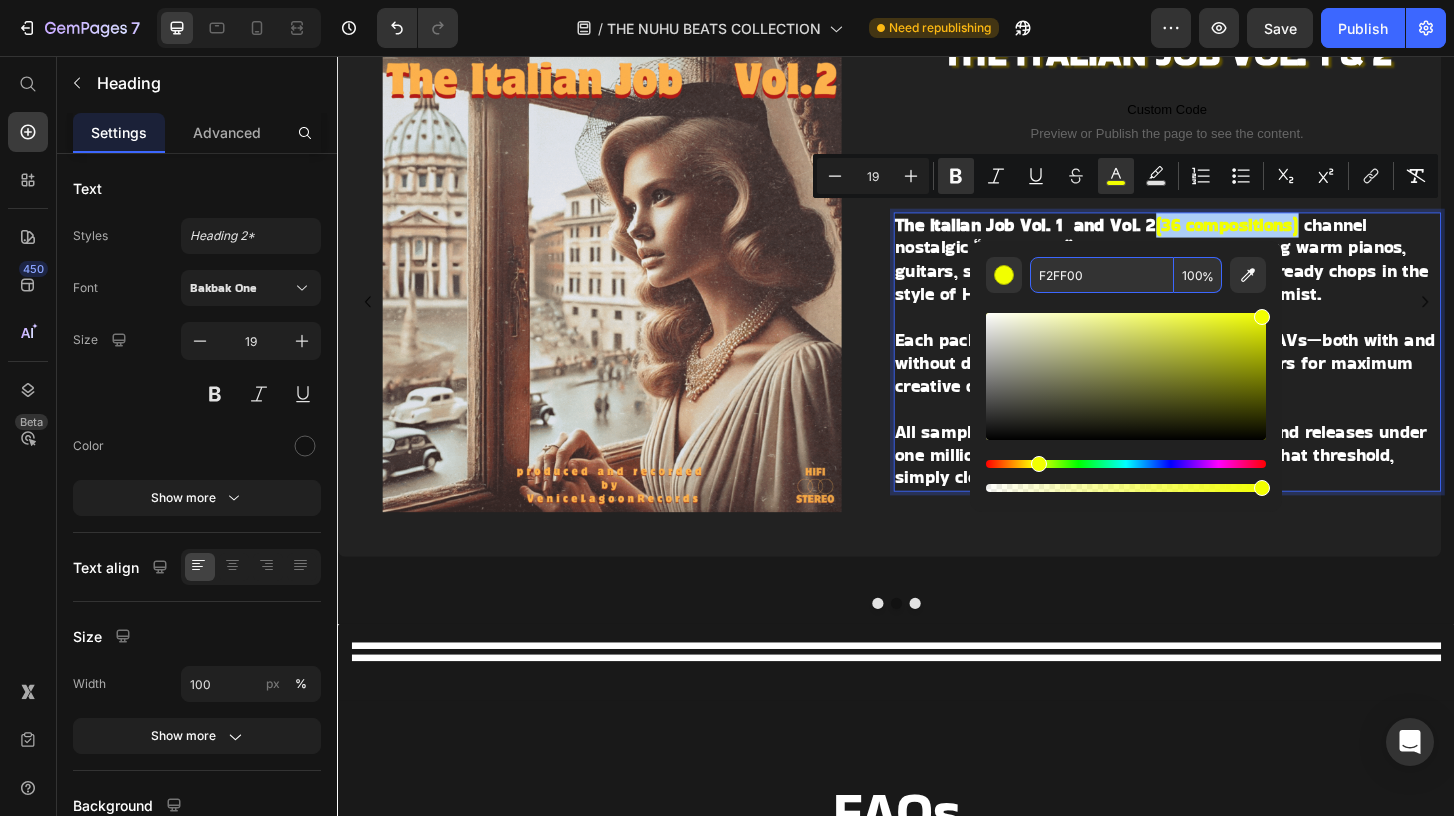 click on "F2FF00" at bounding box center (1102, 275) 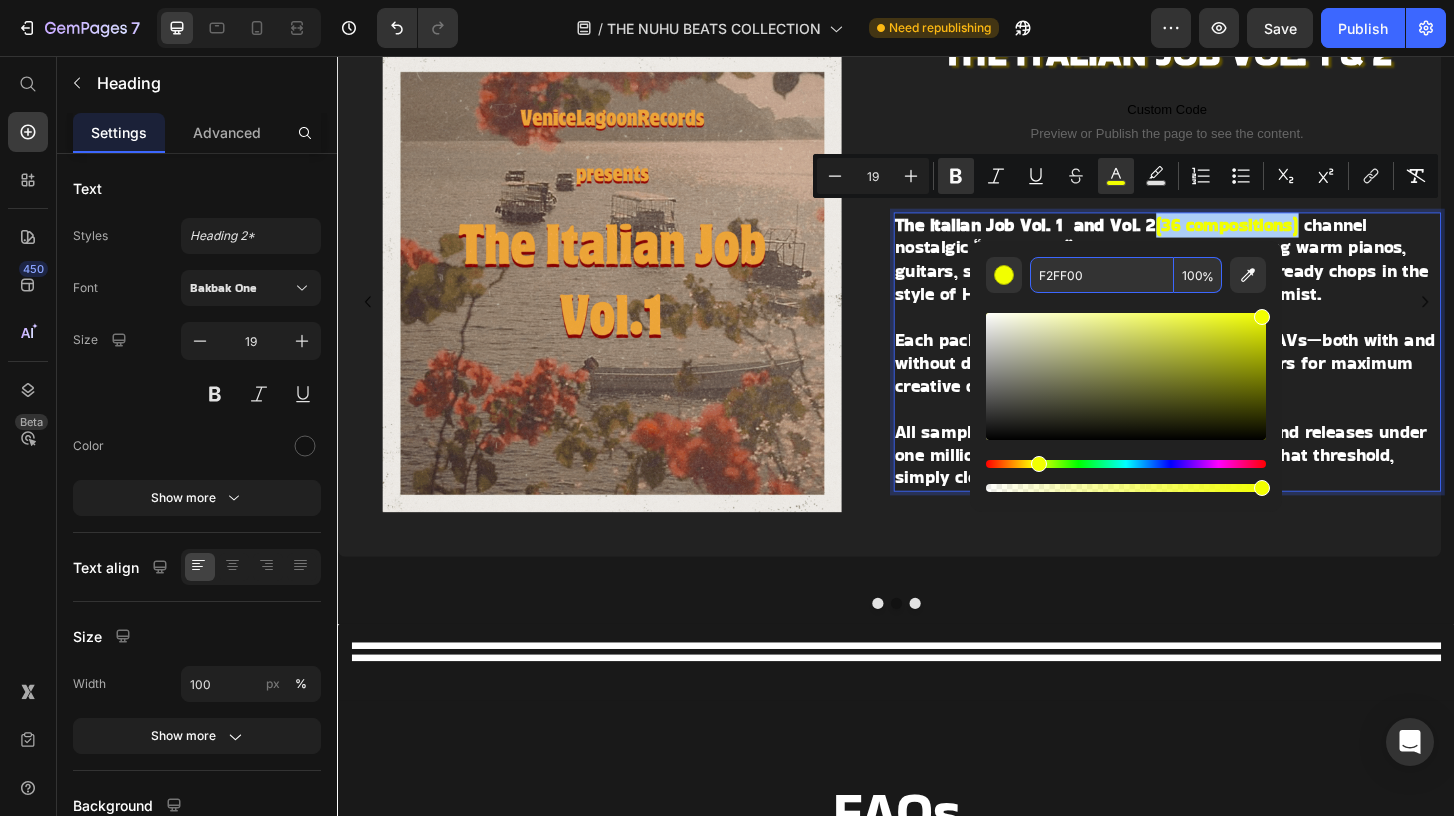 paste on "FE102" 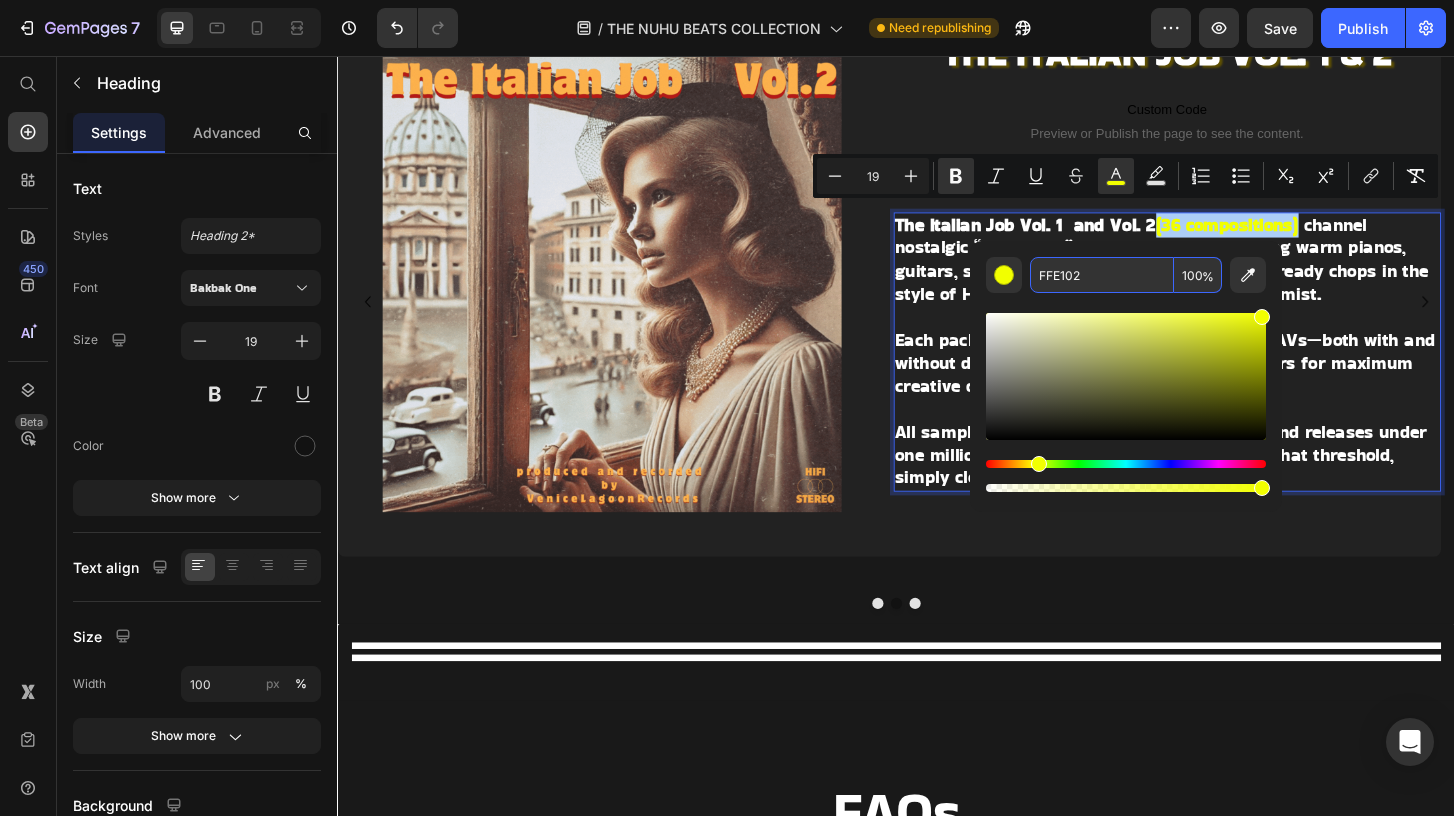 type on "FFE102" 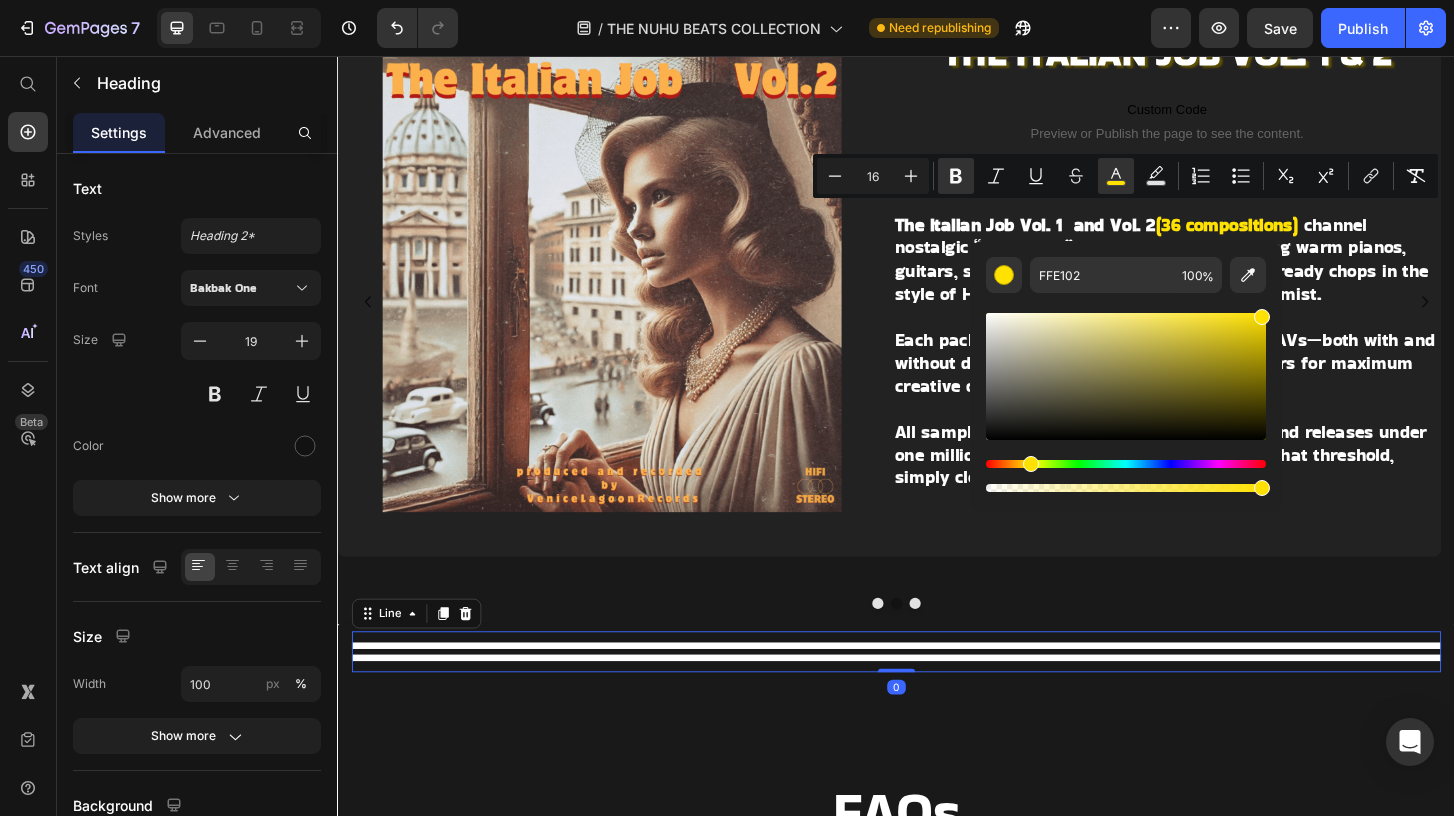 click on "Title Line   0" at bounding box center (937, 696) 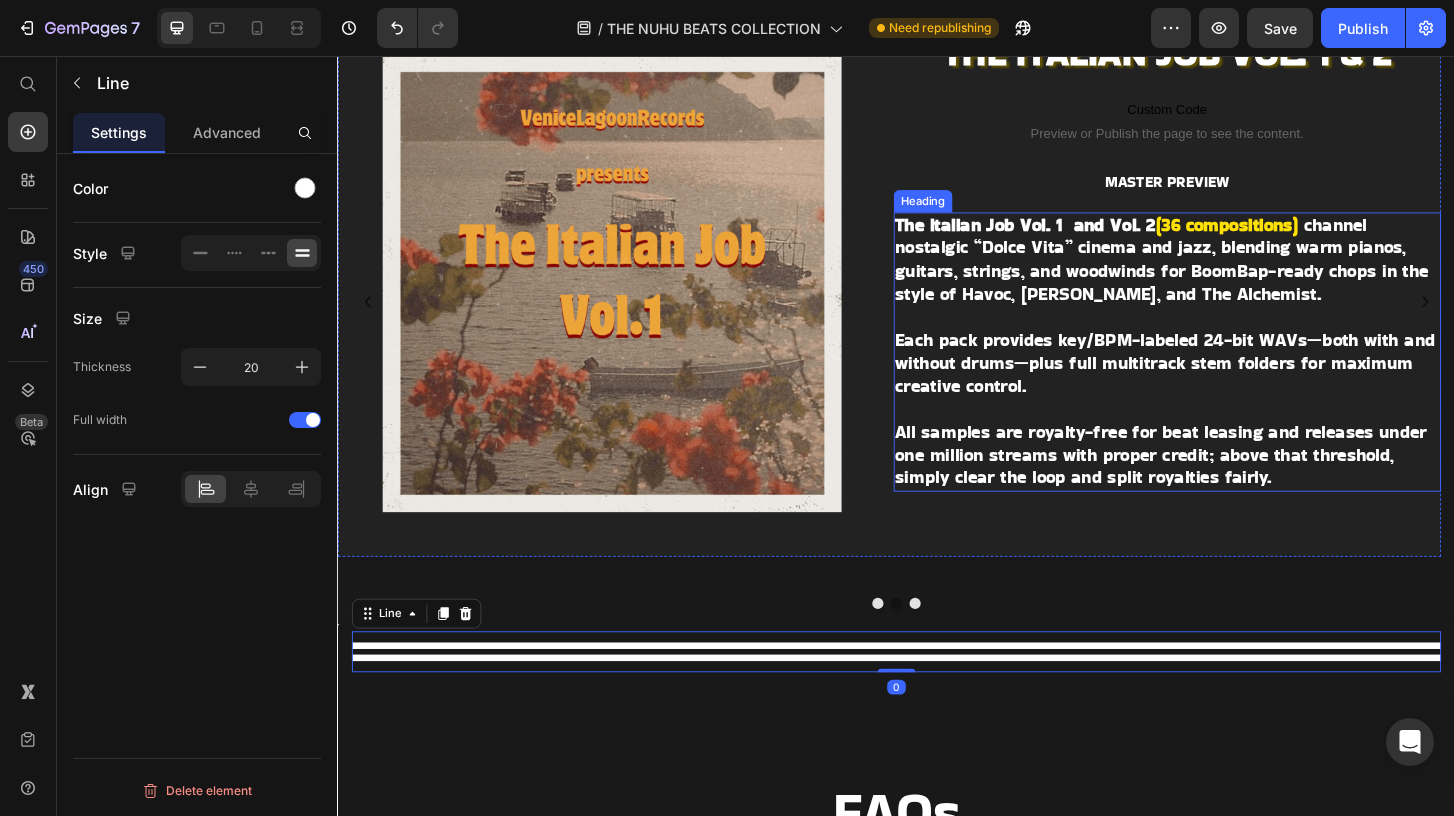 click on "channel nostalgic “Dolce Vita” cinema and jazz, blending warm pianos, guitars, strings, and woodwinds for BoomBap-ready chops in the style of Havoc, [PERSON_NAME], and The Alchemist." at bounding box center [1222, 274] 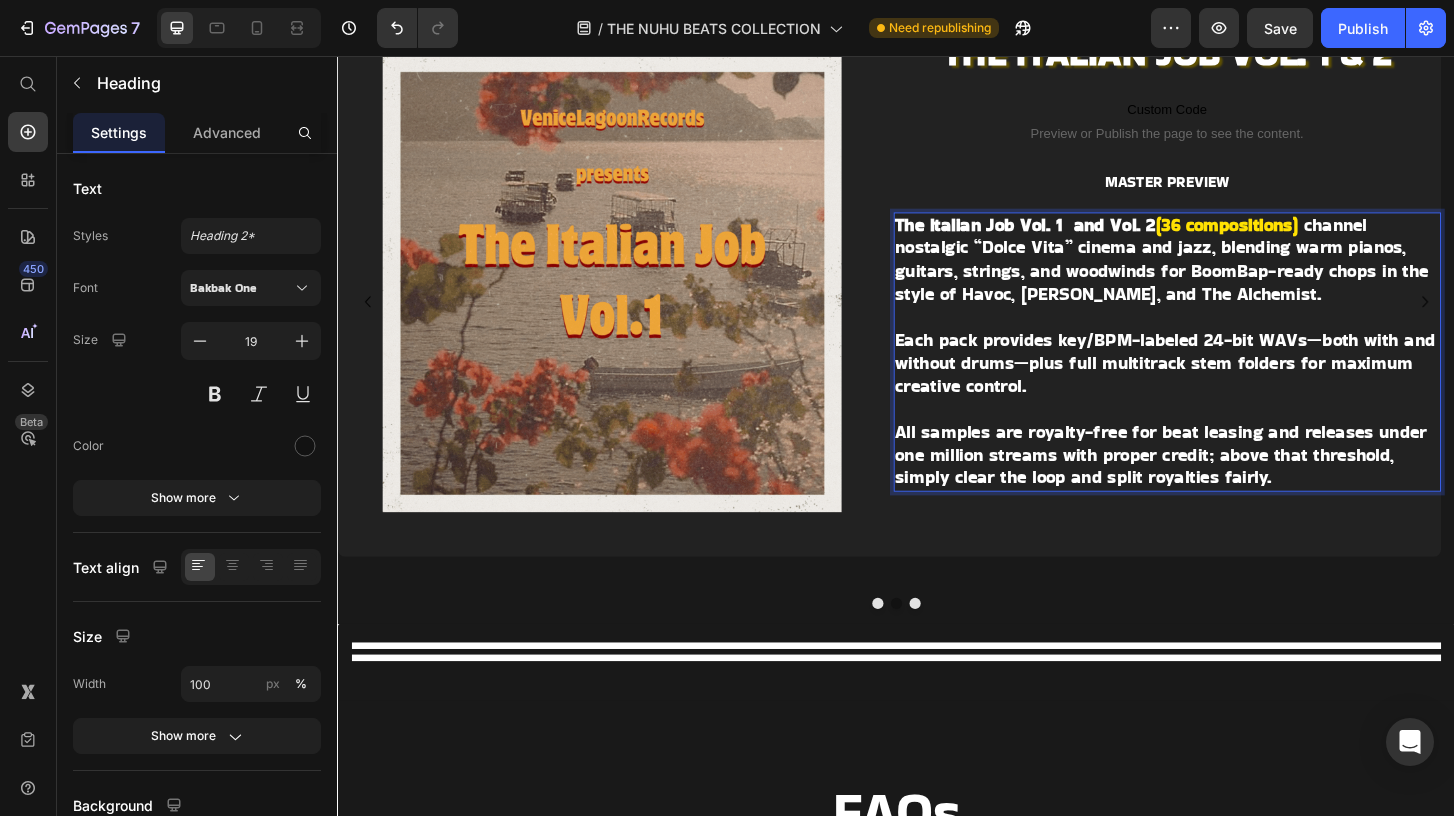 click on "The Italian Job Vol. 1  and Vol. 2  (36 compositions)   channel nostalgic “Dolce Vita” cinema and jazz, blending warm pianos, guitars, strings, and woodwinds for BoomBap-ready chops in the style of Havoc, [PERSON_NAME], and The Alchemist.   Each pack provides key/BPM-labeled 24-bit WAVs—both with and without drums—plus full multitrack stem folders for maximum creative control.   All samples are royalty-free for beat leasing and releases under one million streams with proper credit; above that threshold, simply clear the loop and split royalties fairly." at bounding box center (1228, 374) 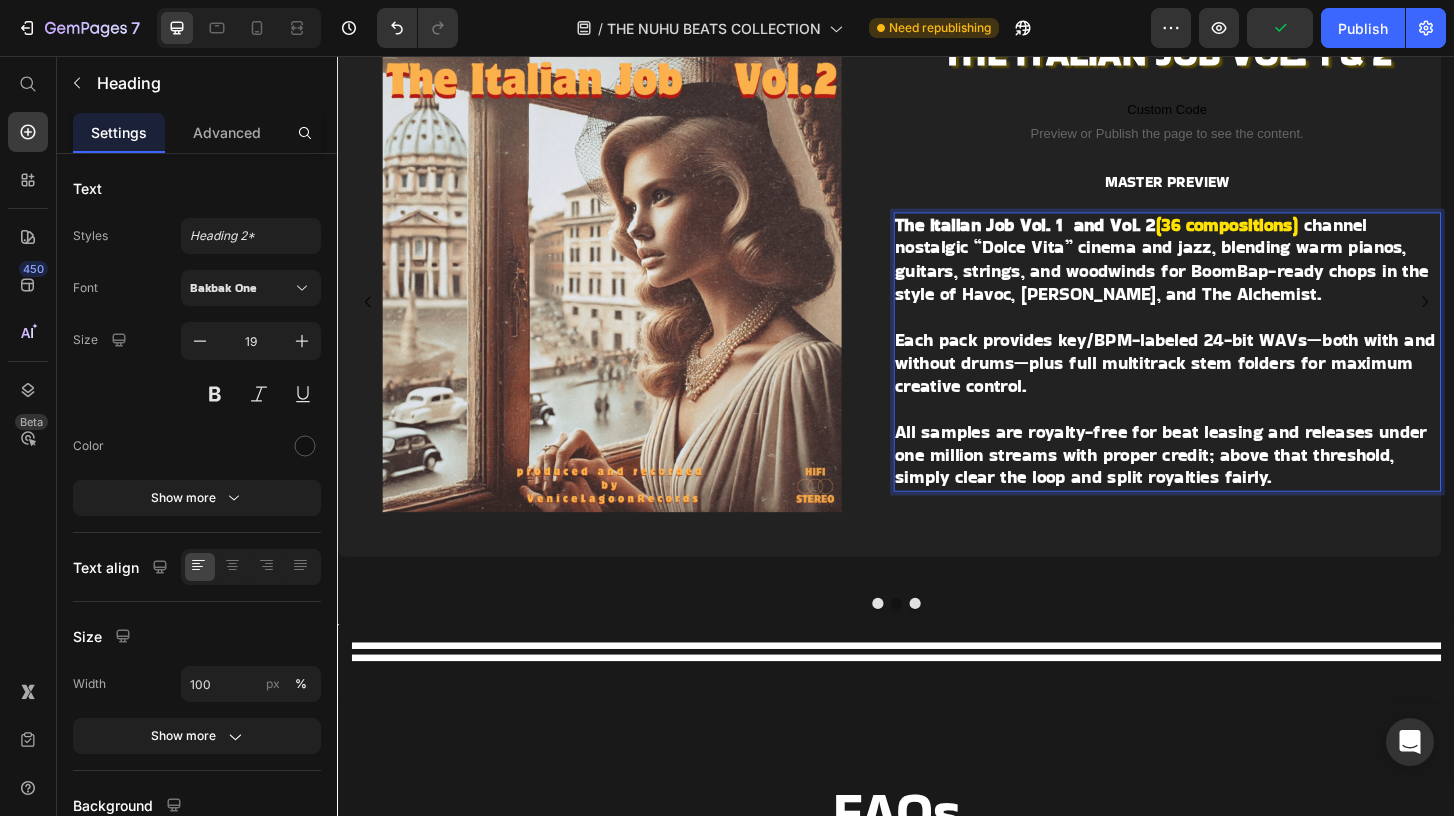 click on "All samples are royalty-free for beat leasing and releases under one million streams with proper credit; above that threshold, simply clear the loop and split royalties fairly." at bounding box center [1221, 484] 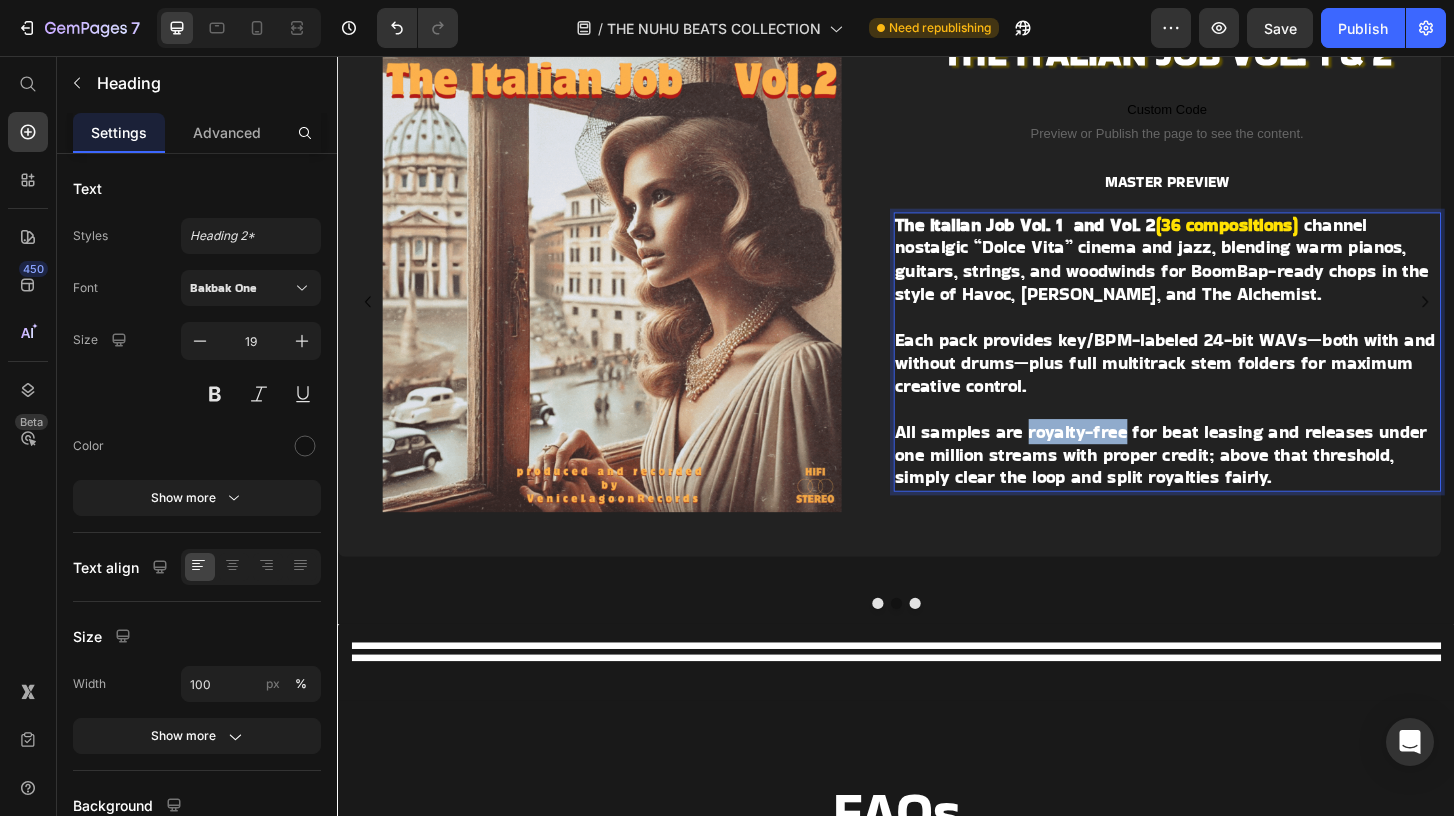 drag, startPoint x: 1078, startPoint y: 452, endPoint x: 1186, endPoint y: 454, distance: 108.01852 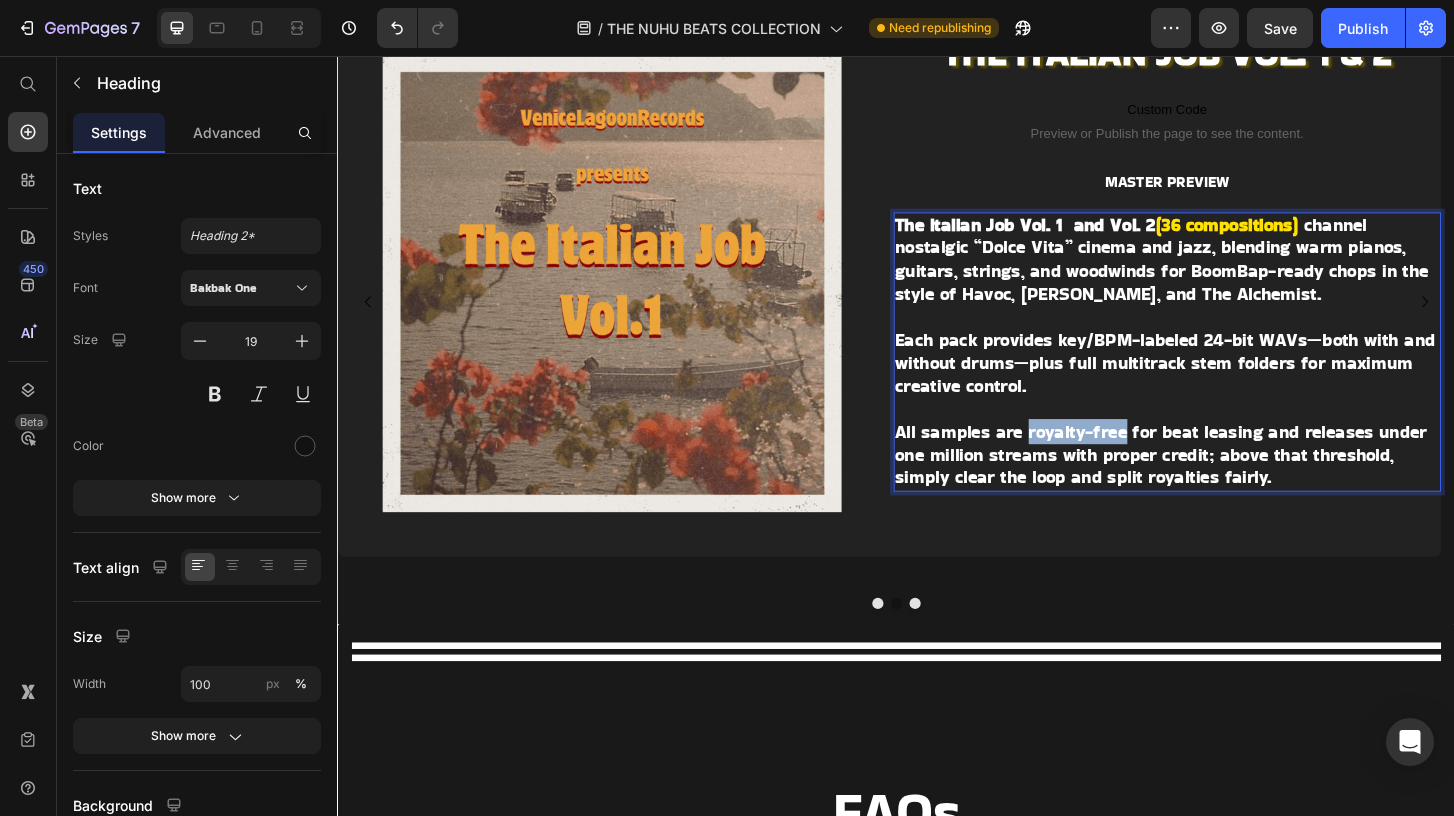click on "All samples are royalty-free for beat leasing and releases under one million streams with proper credit; above that threshold, simply clear the loop and split royalties fairly." at bounding box center (1221, 484) 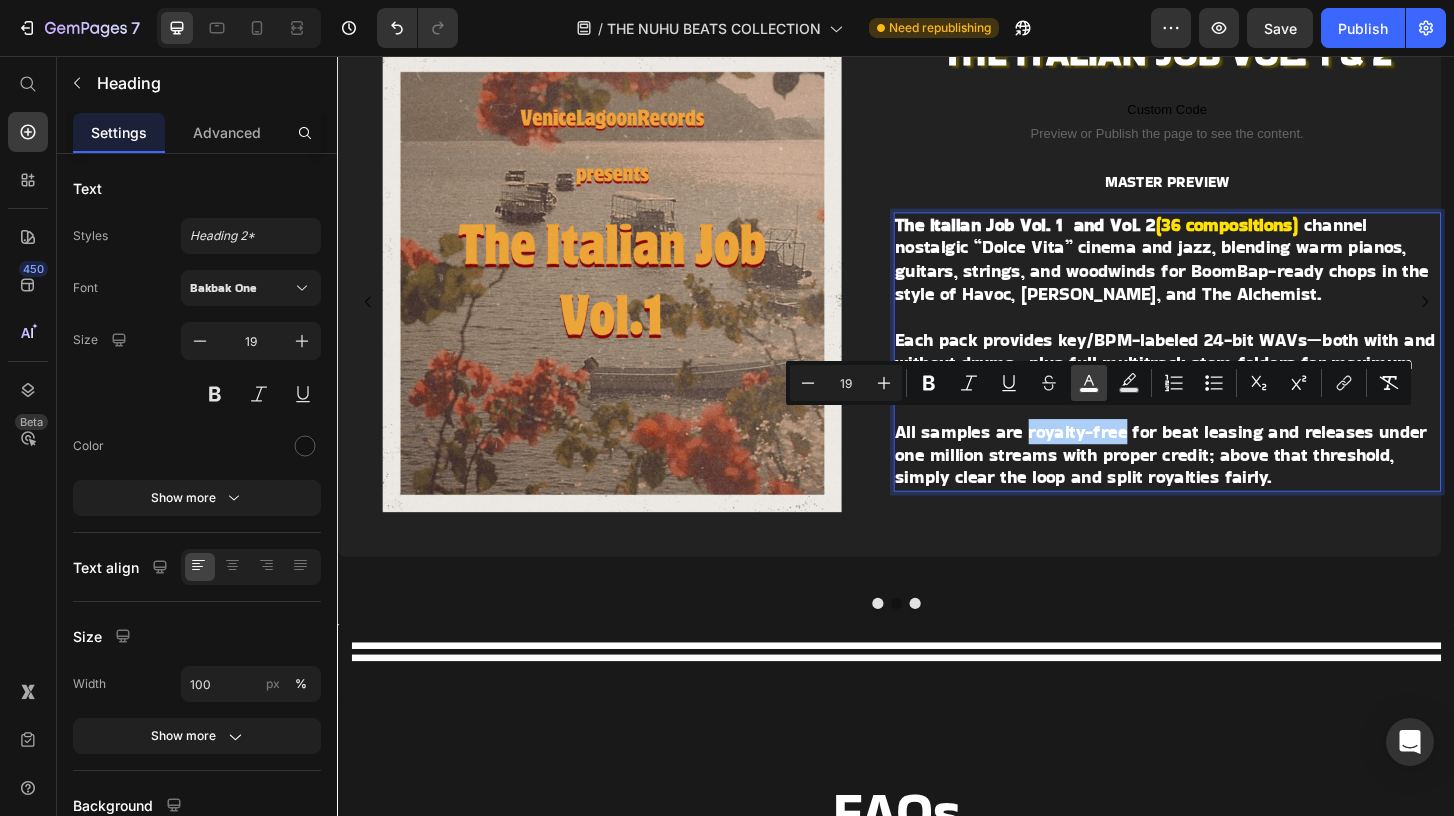 click 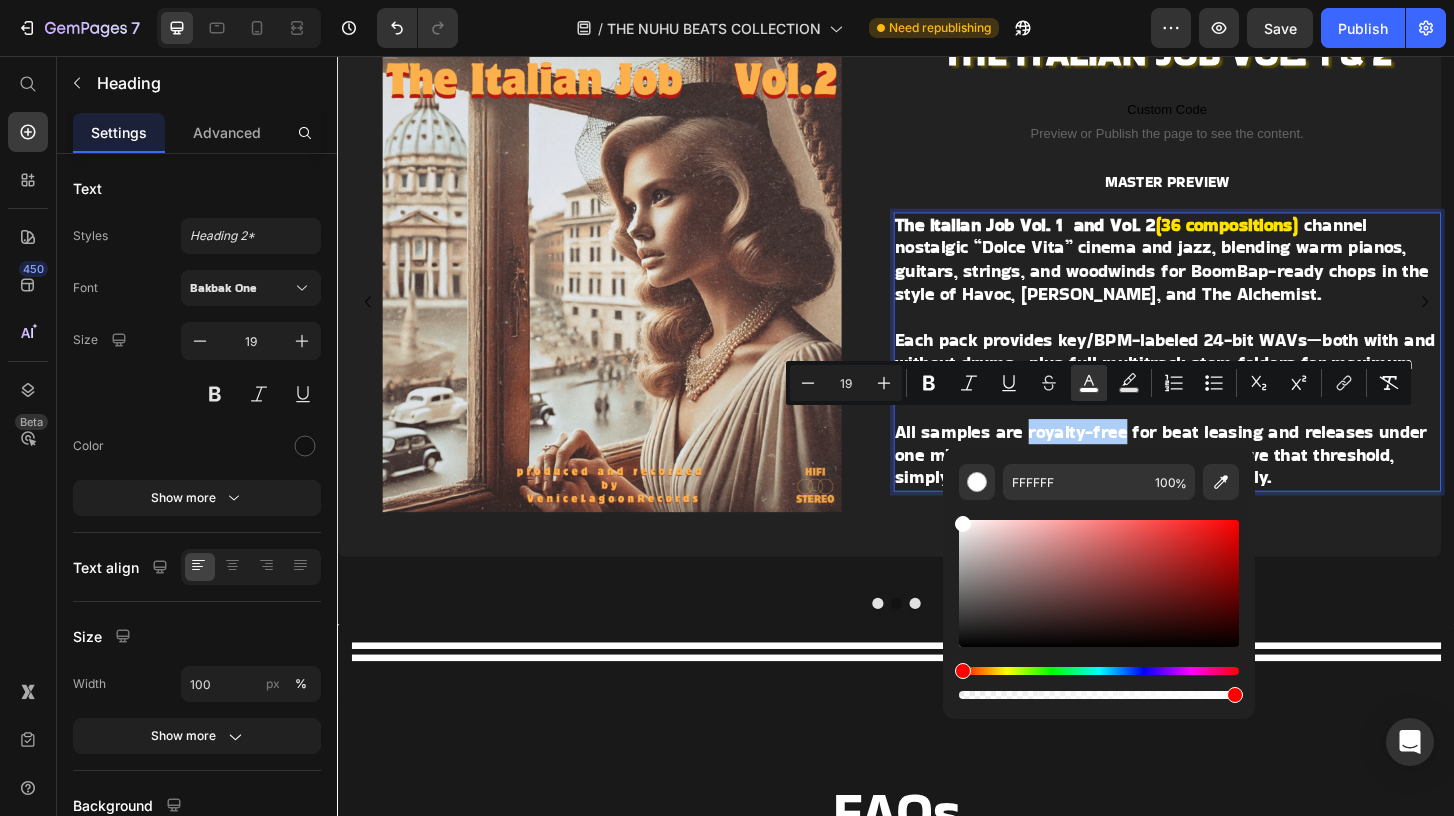type 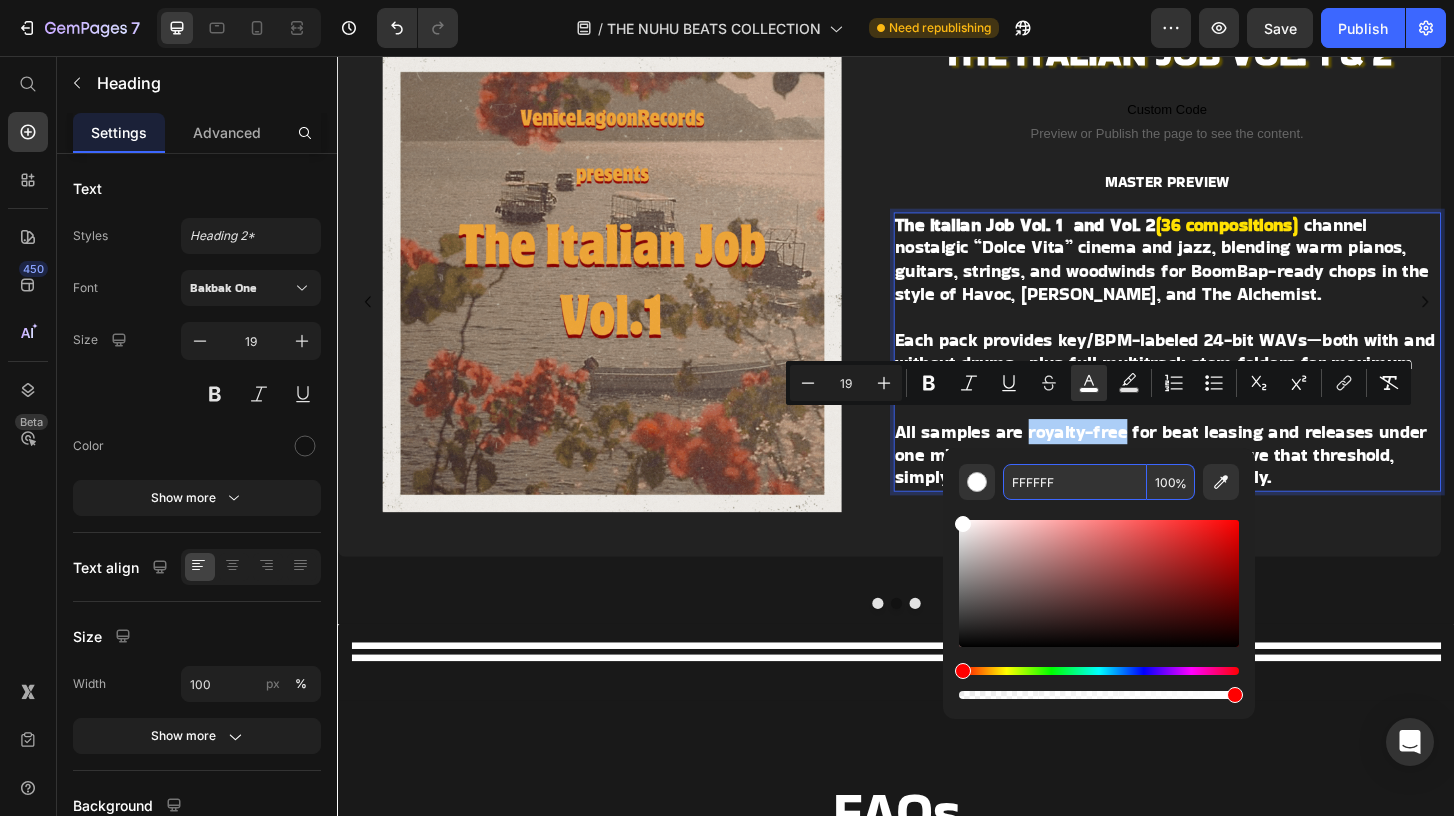 click on "FFFFFF" at bounding box center [1075, 482] 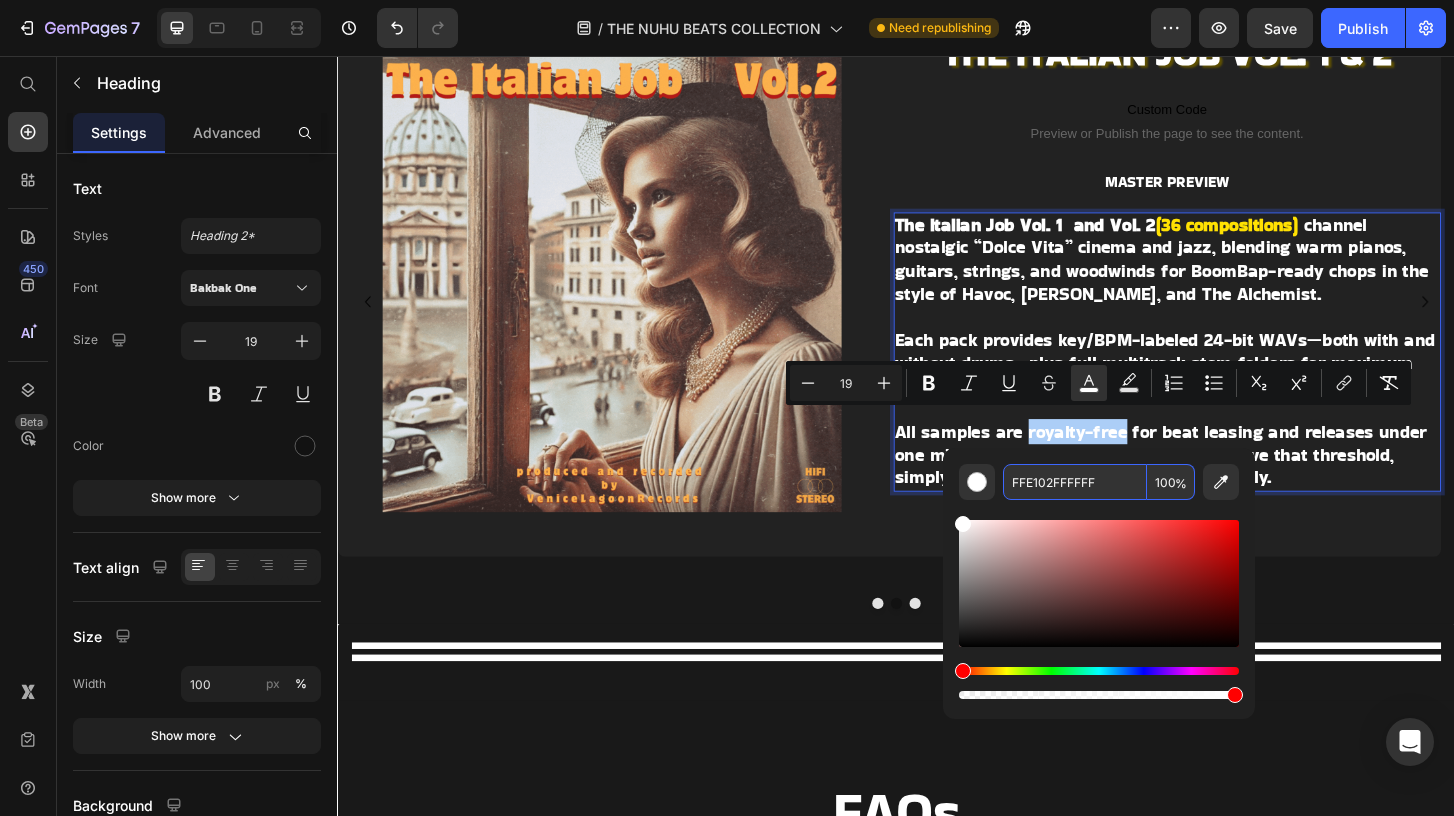 click on "FFE102FFFFFF" at bounding box center (1075, 482) 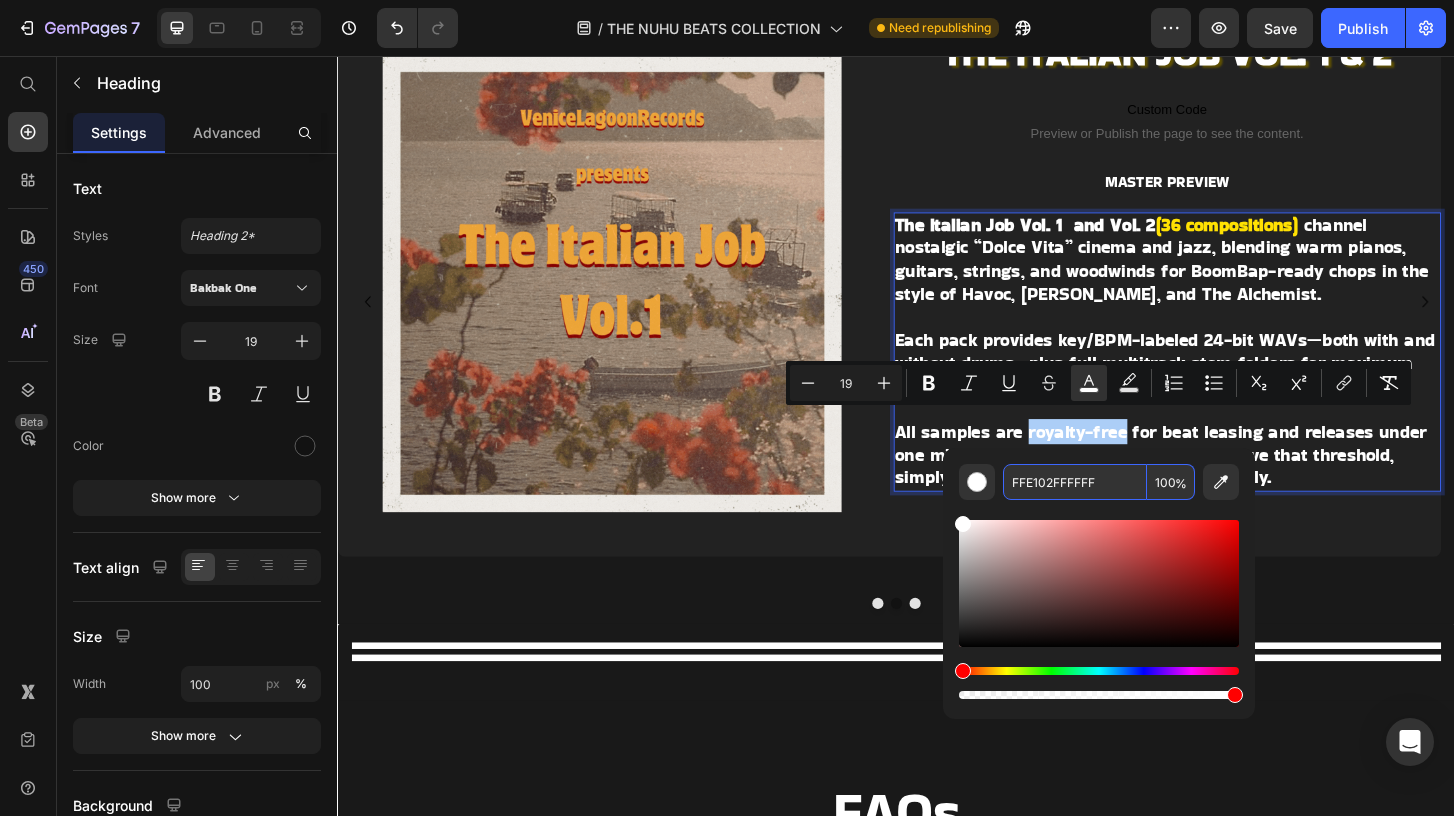 click on "FFE102FFFFFF" at bounding box center [1075, 482] 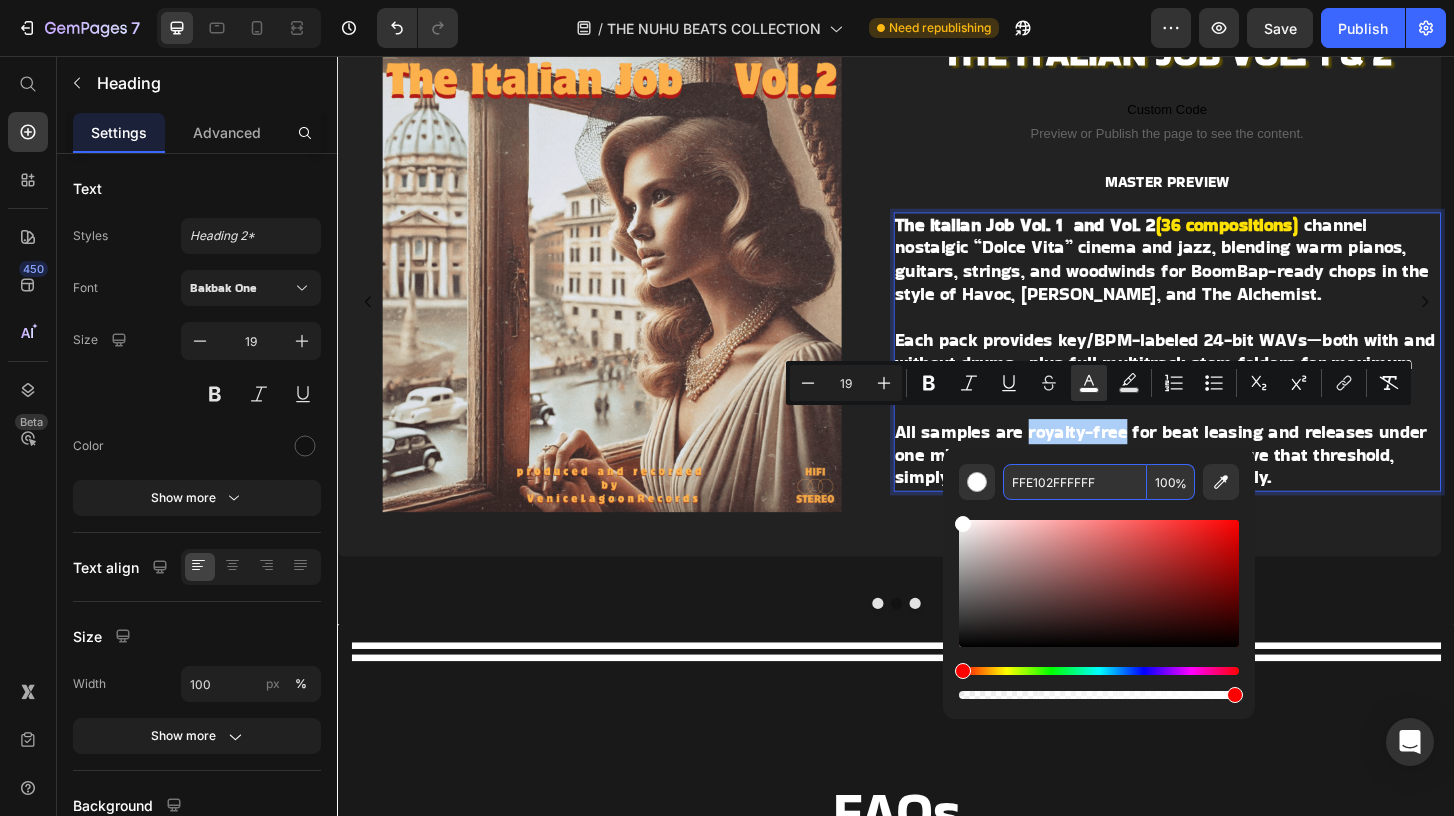 click on "FFE102FFFFFF" at bounding box center [1075, 482] 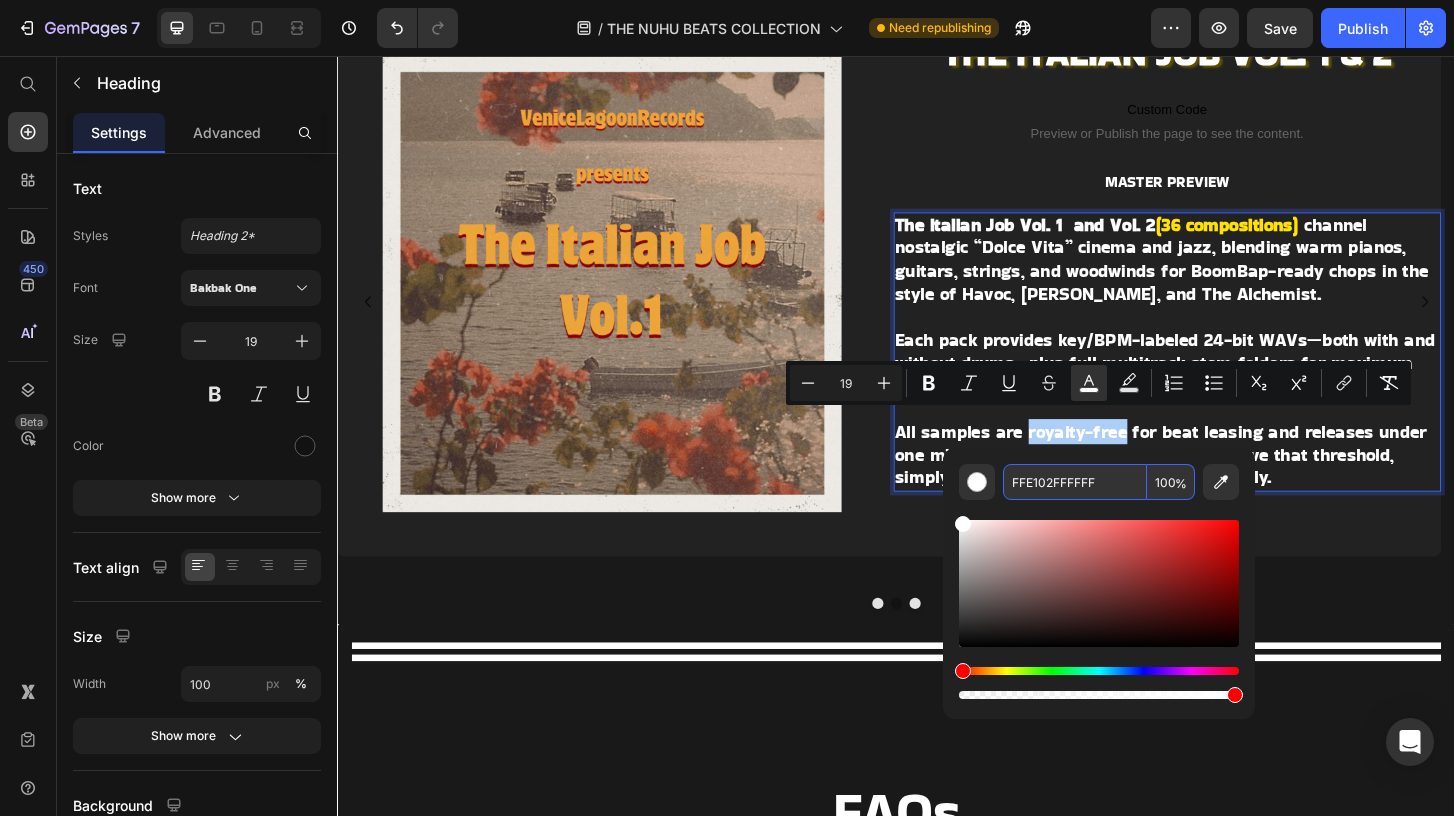 paste 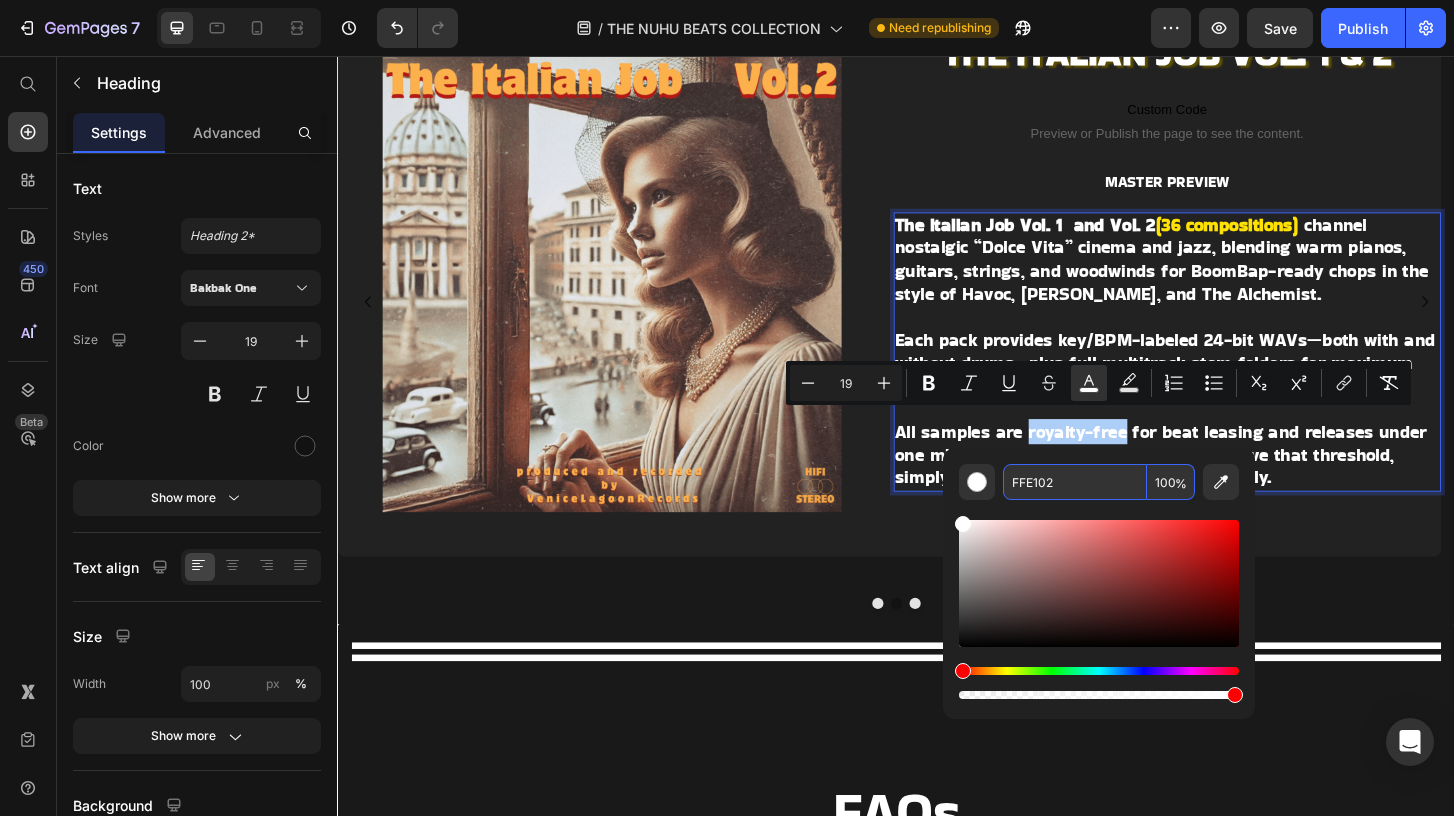 type on "FFE102" 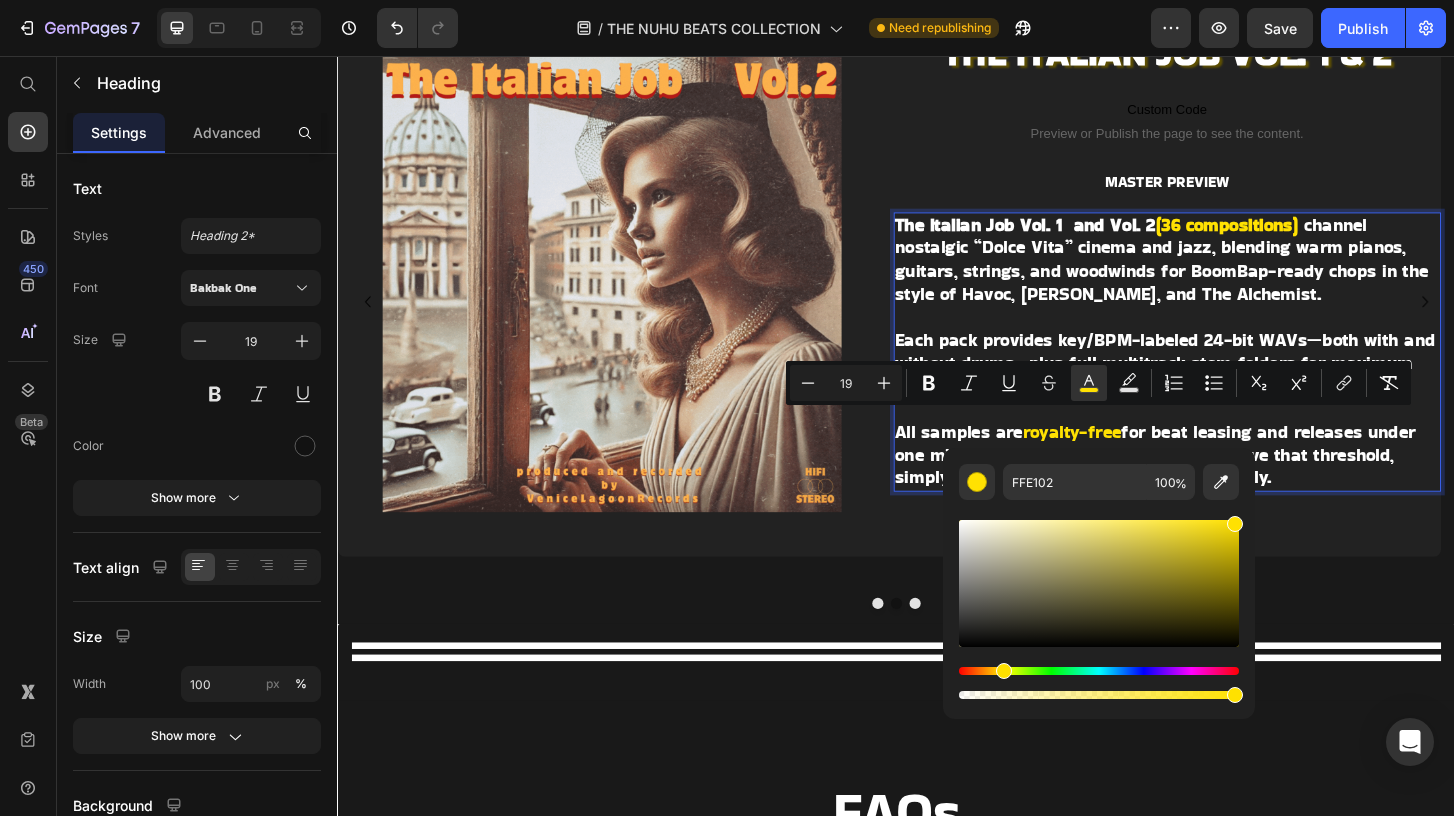 click on "for beat leasing and releases under one million streams with proper credit; above that threshold, simply clear the loop and split royalties fairly." at bounding box center (1215, 484) 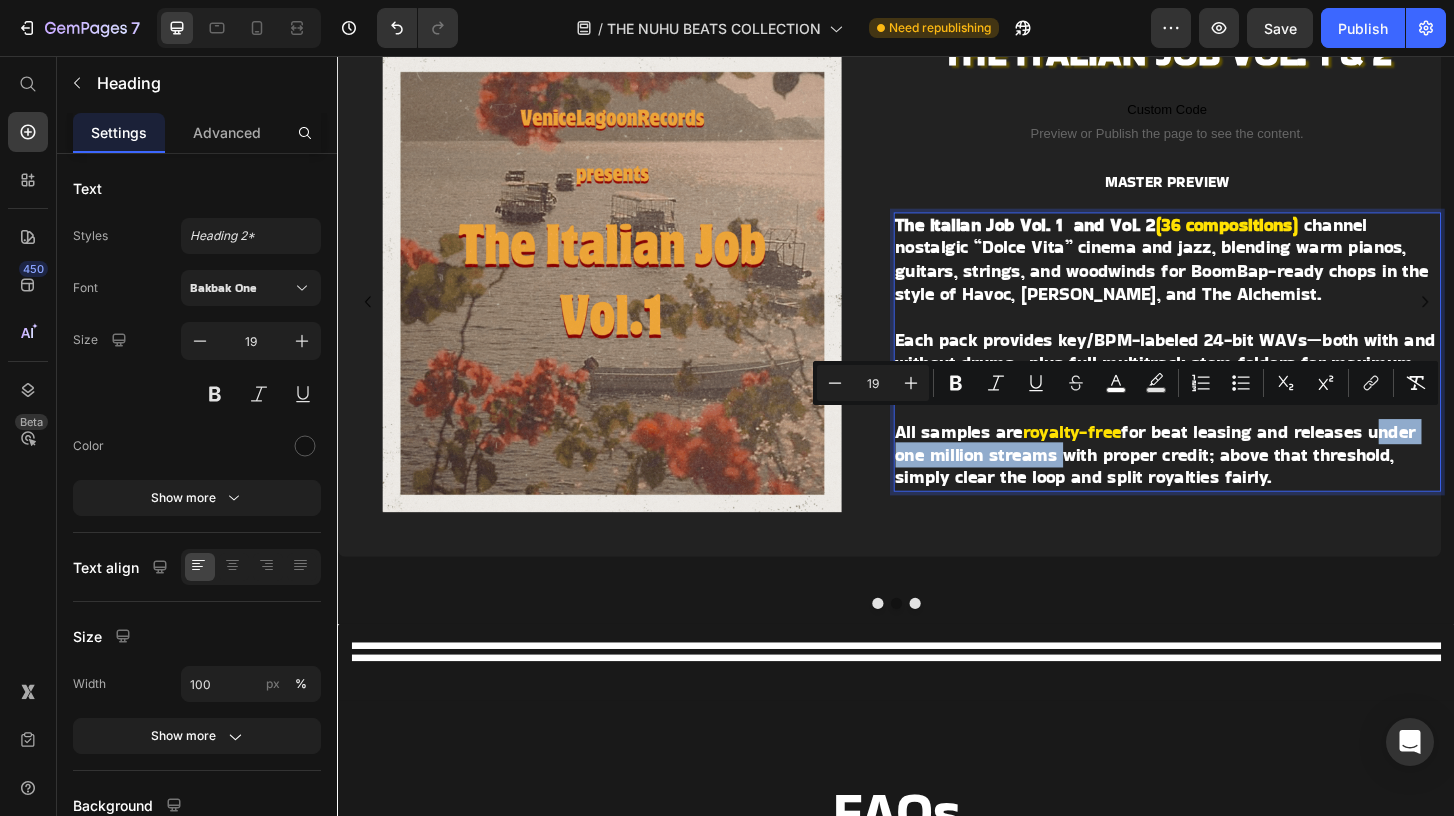 drag, startPoint x: 1459, startPoint y: 454, endPoint x: 1109, endPoint y: 479, distance: 350.89172 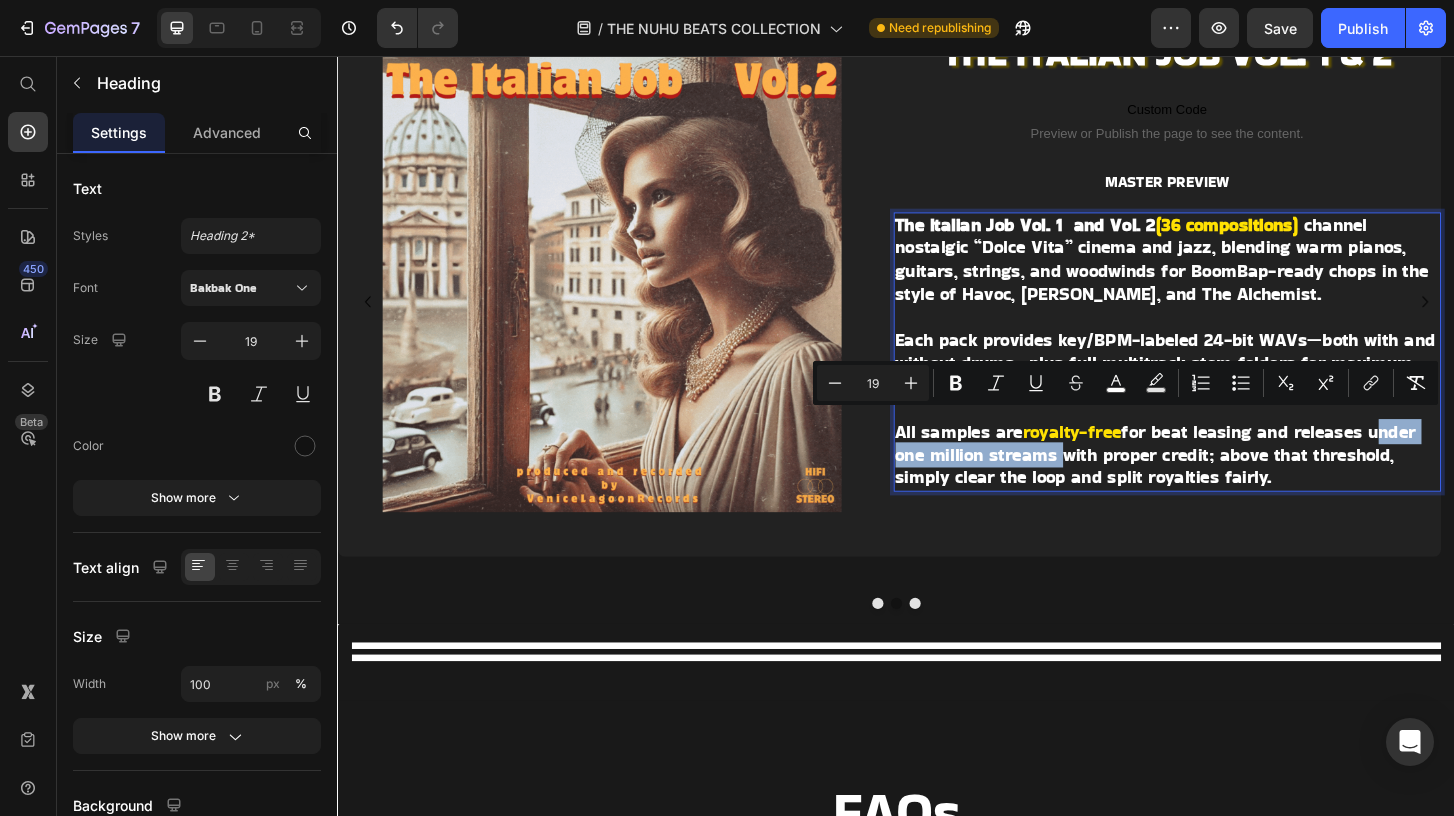 click on "for beat leasing and releases under one million streams with proper credit; above that threshold, simply clear the loop and split royalties fairly." at bounding box center (1215, 484) 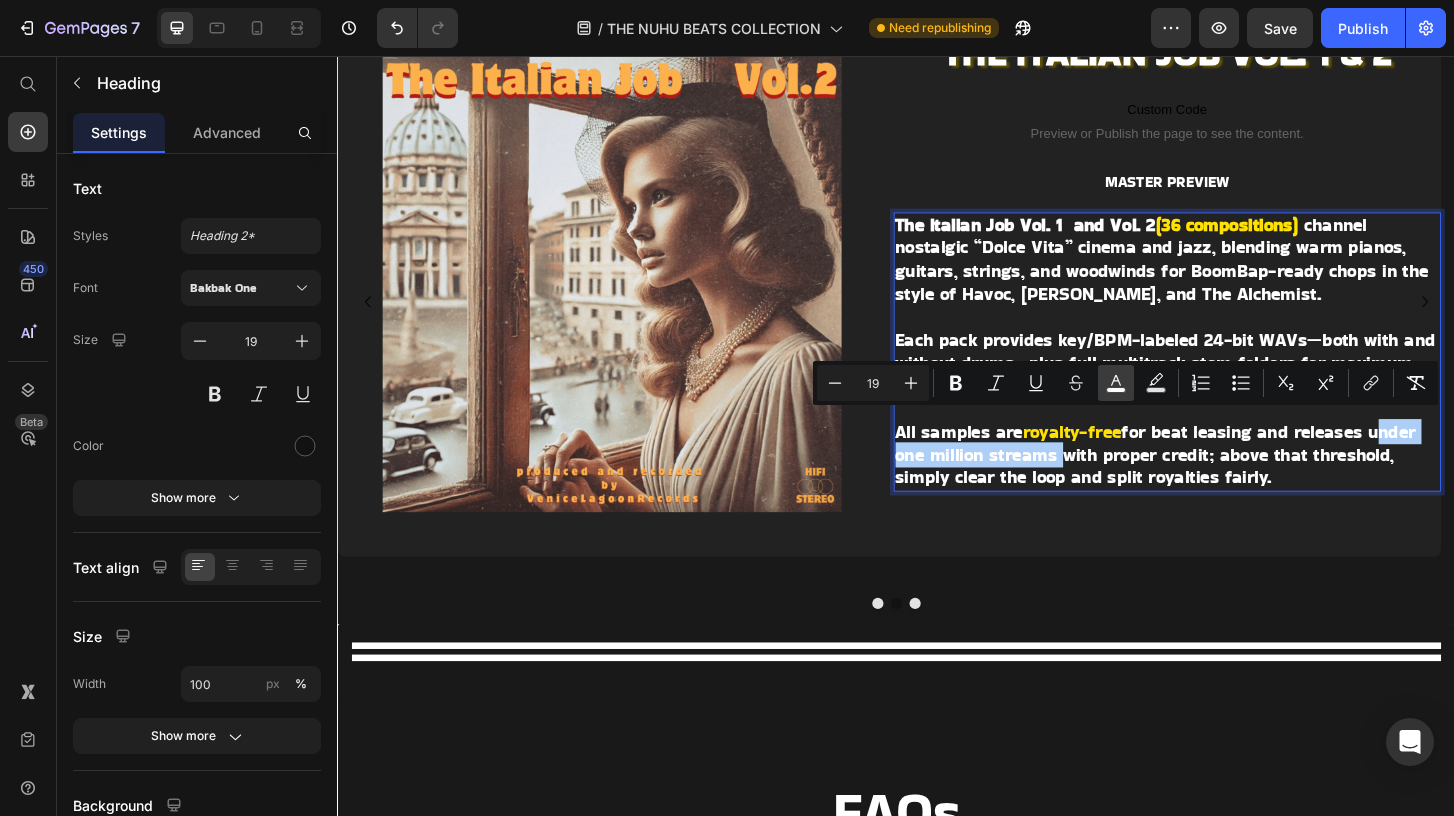 click 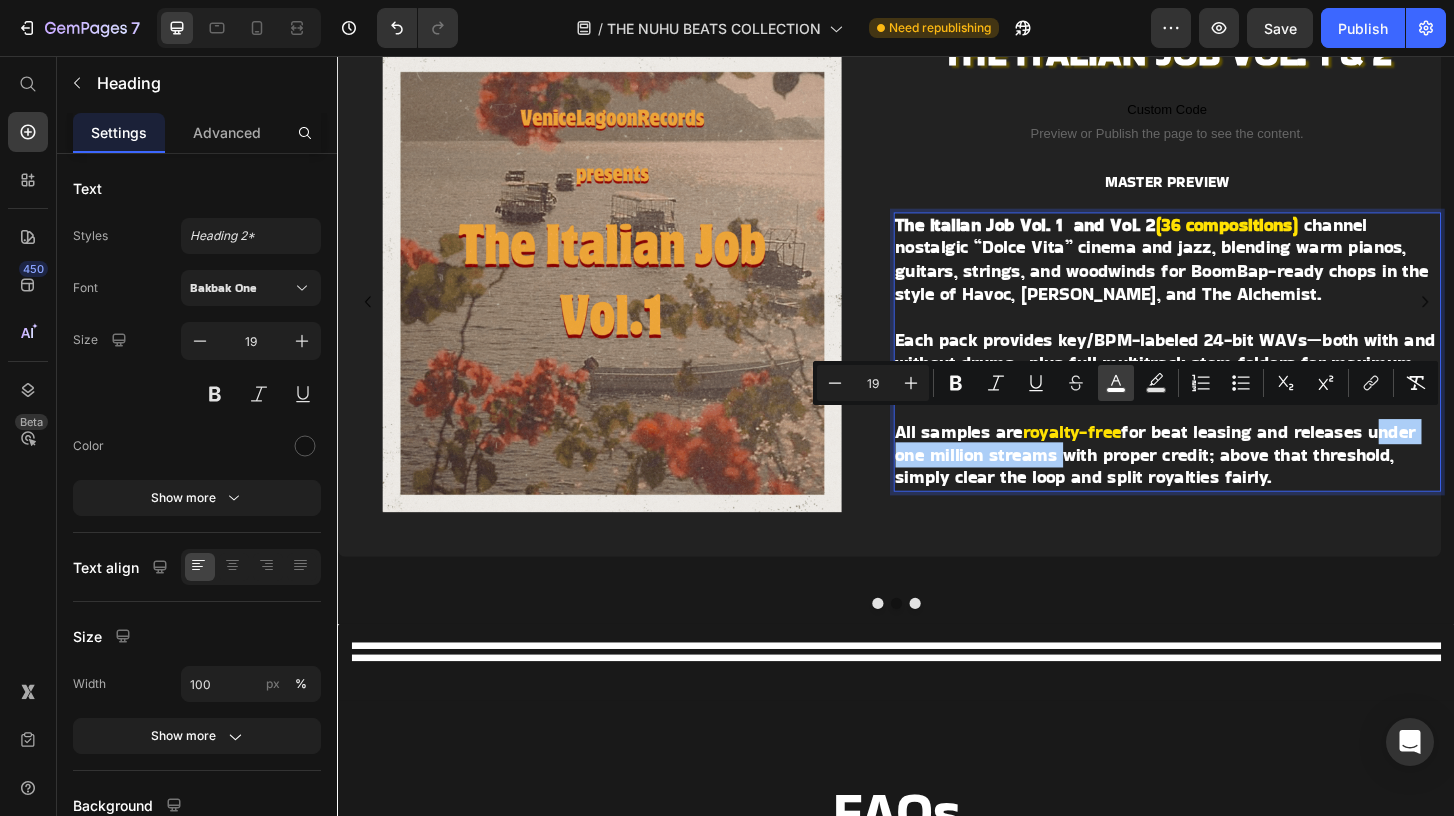type on "FFFFFF" 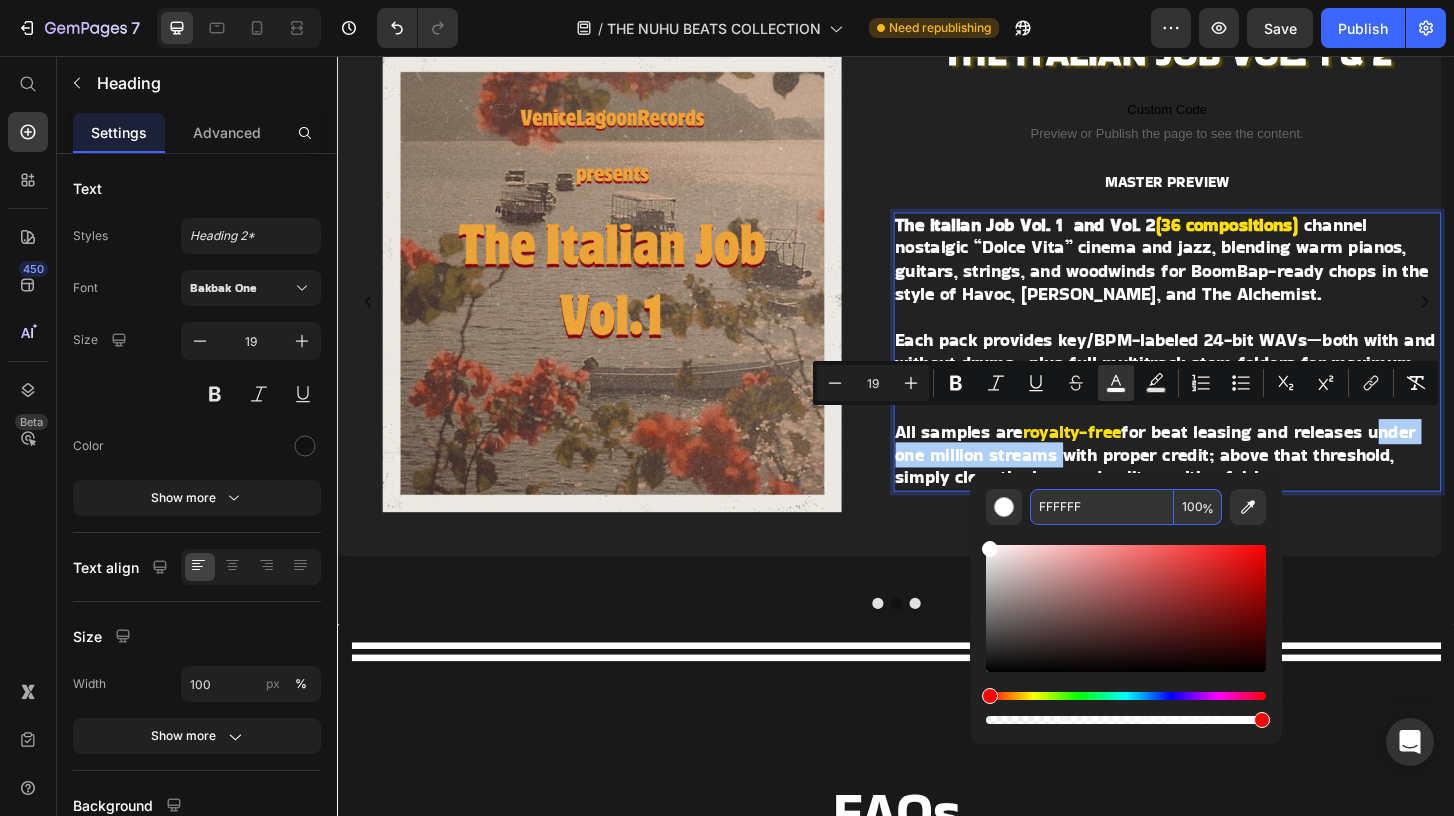 click on "FFFFFF" at bounding box center (1102, 507) 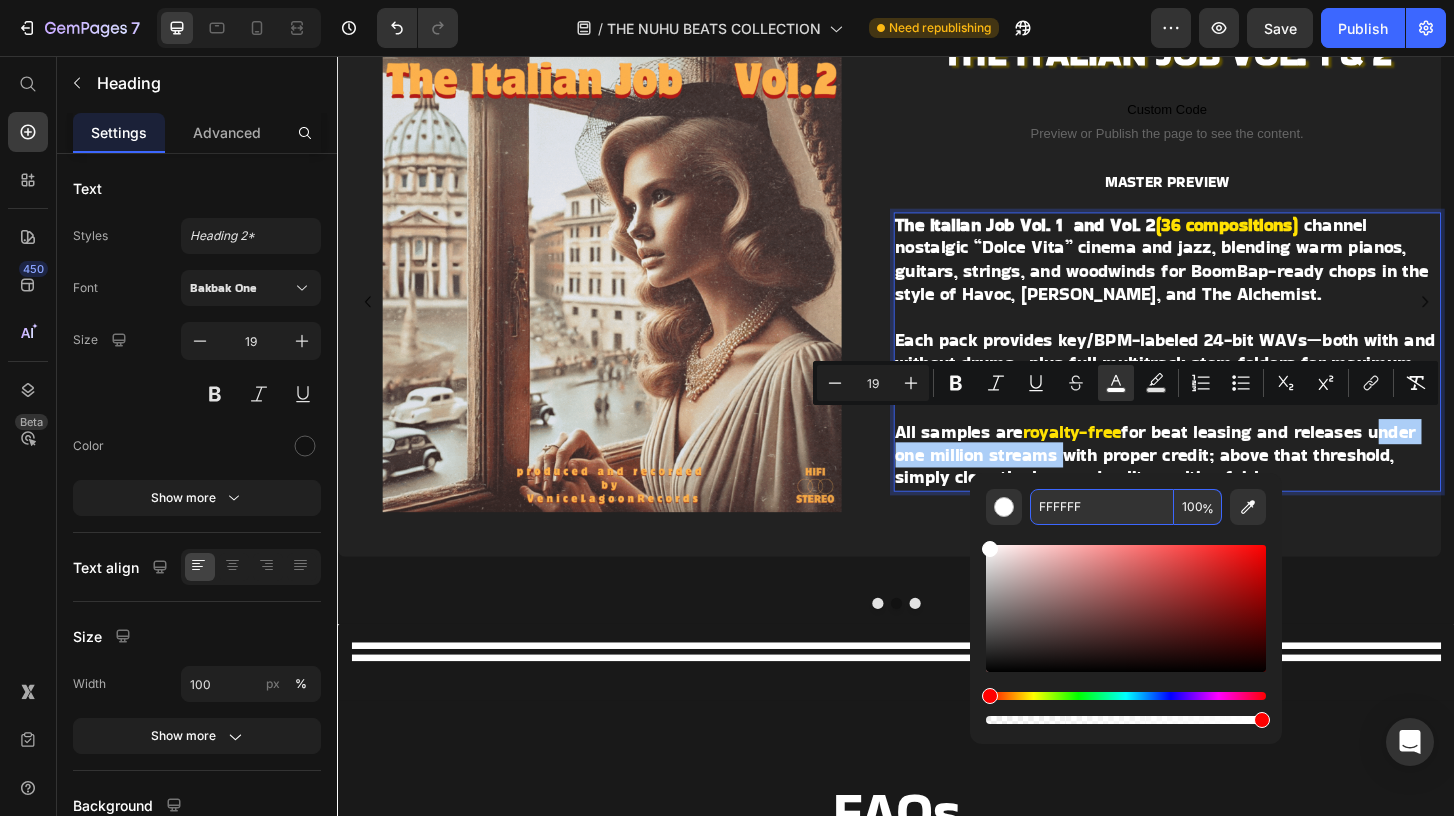 paste on "E102" 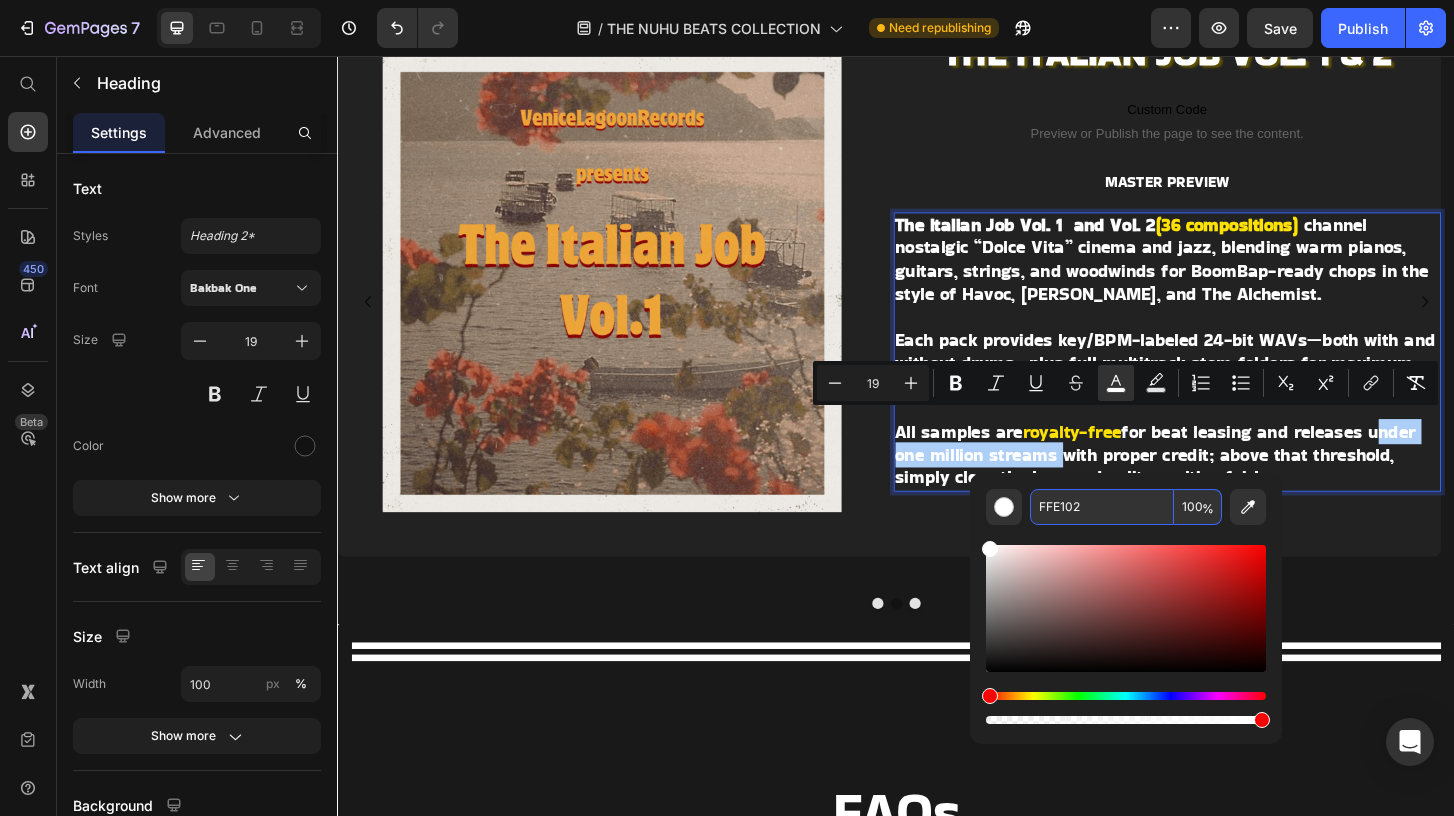 type on "FFE102" 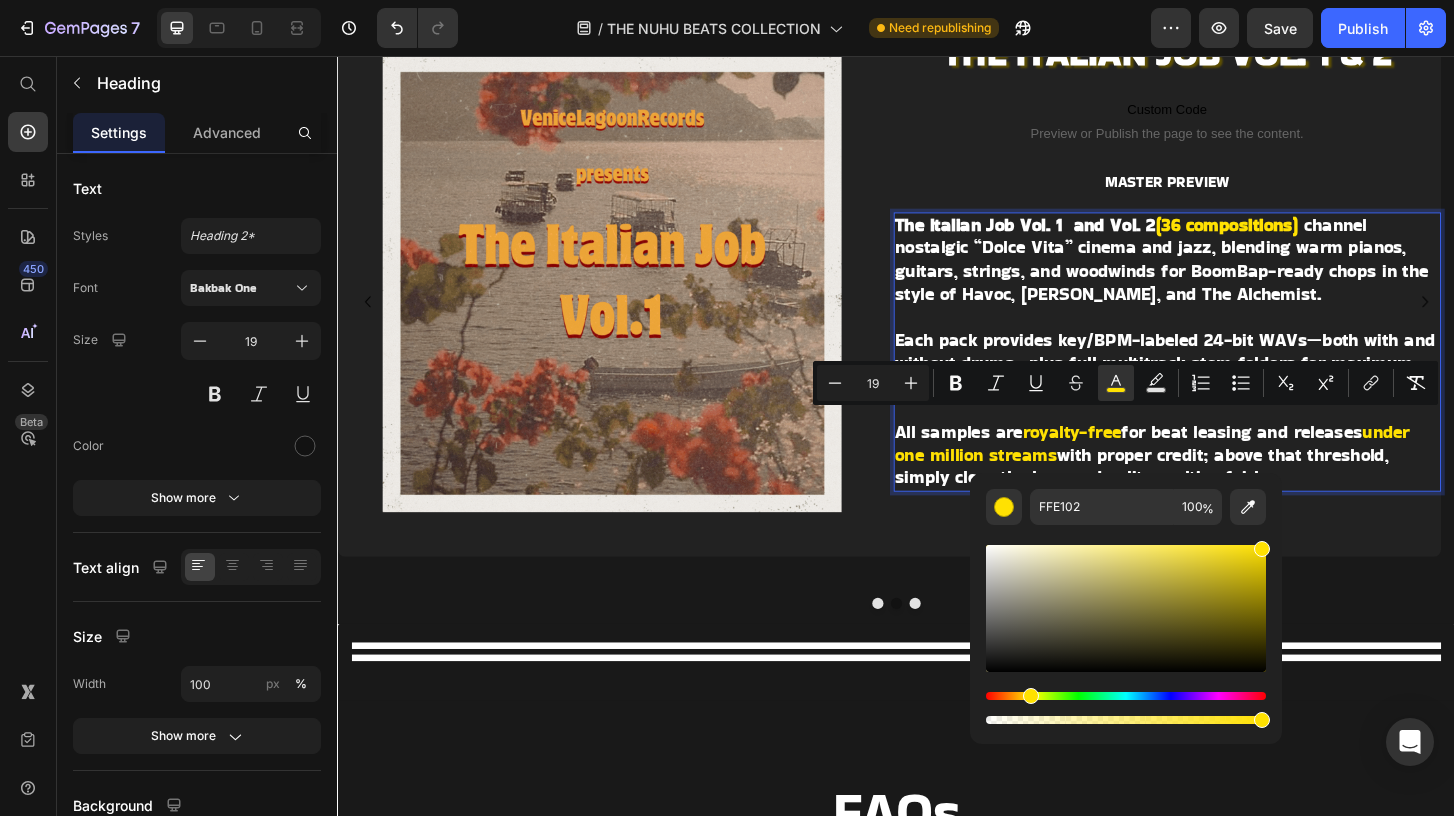 click on "with proper credit; above that threshold, simply clear the loop and split royalties fairly." at bounding box center (1201, 497) 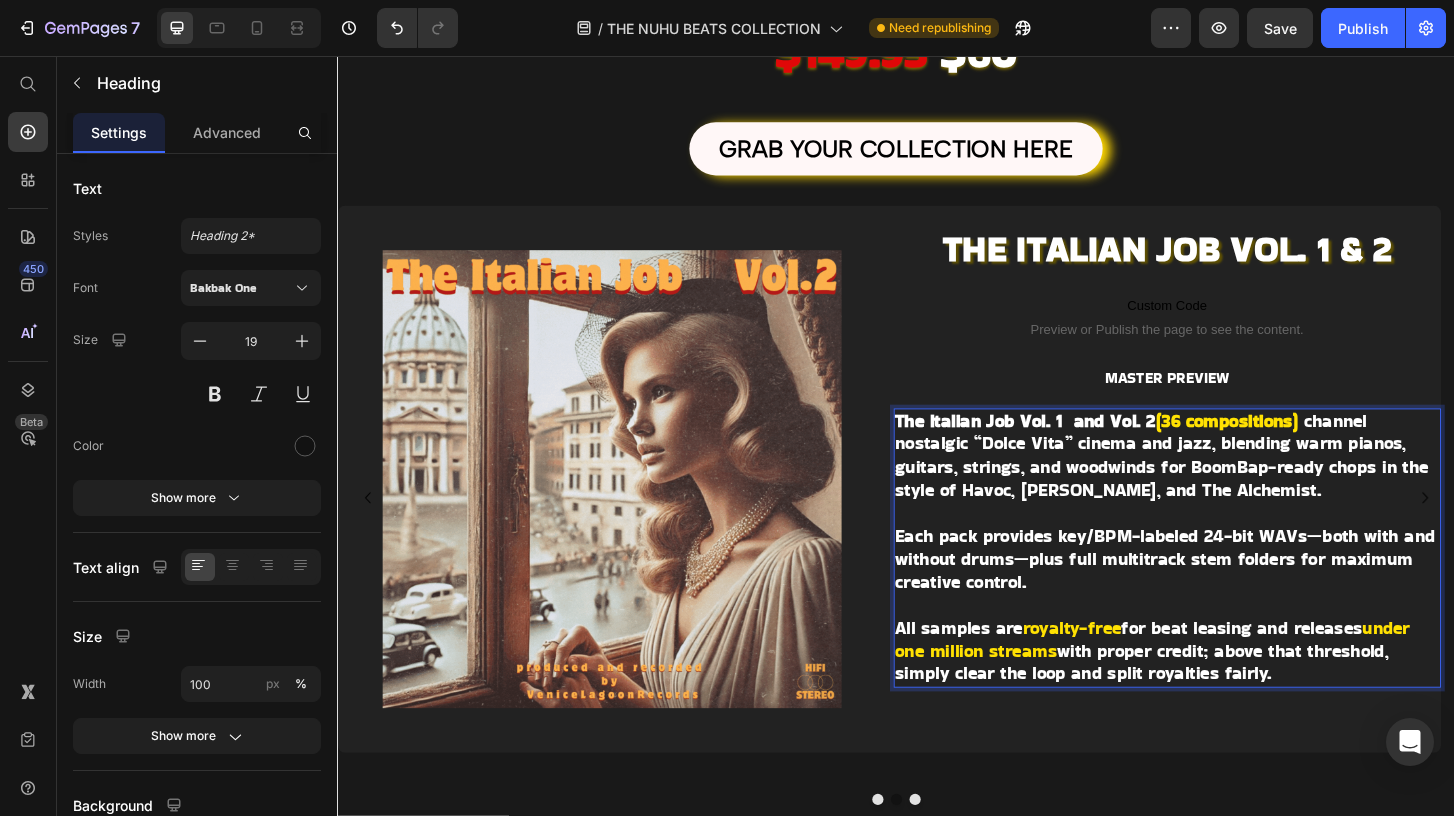 scroll, scrollTop: 923, scrollLeft: 0, axis: vertical 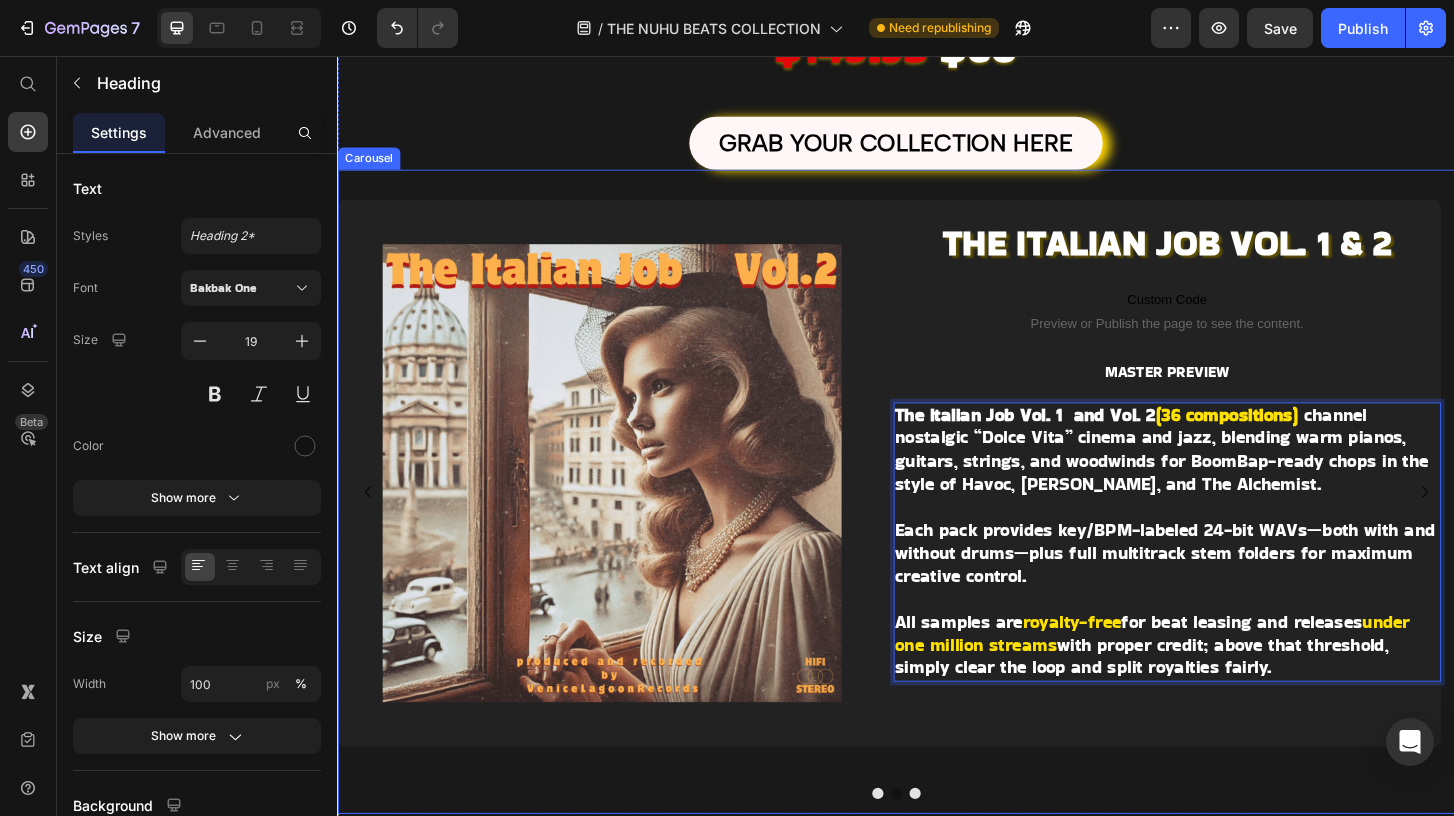 click at bounding box center [957, 848] 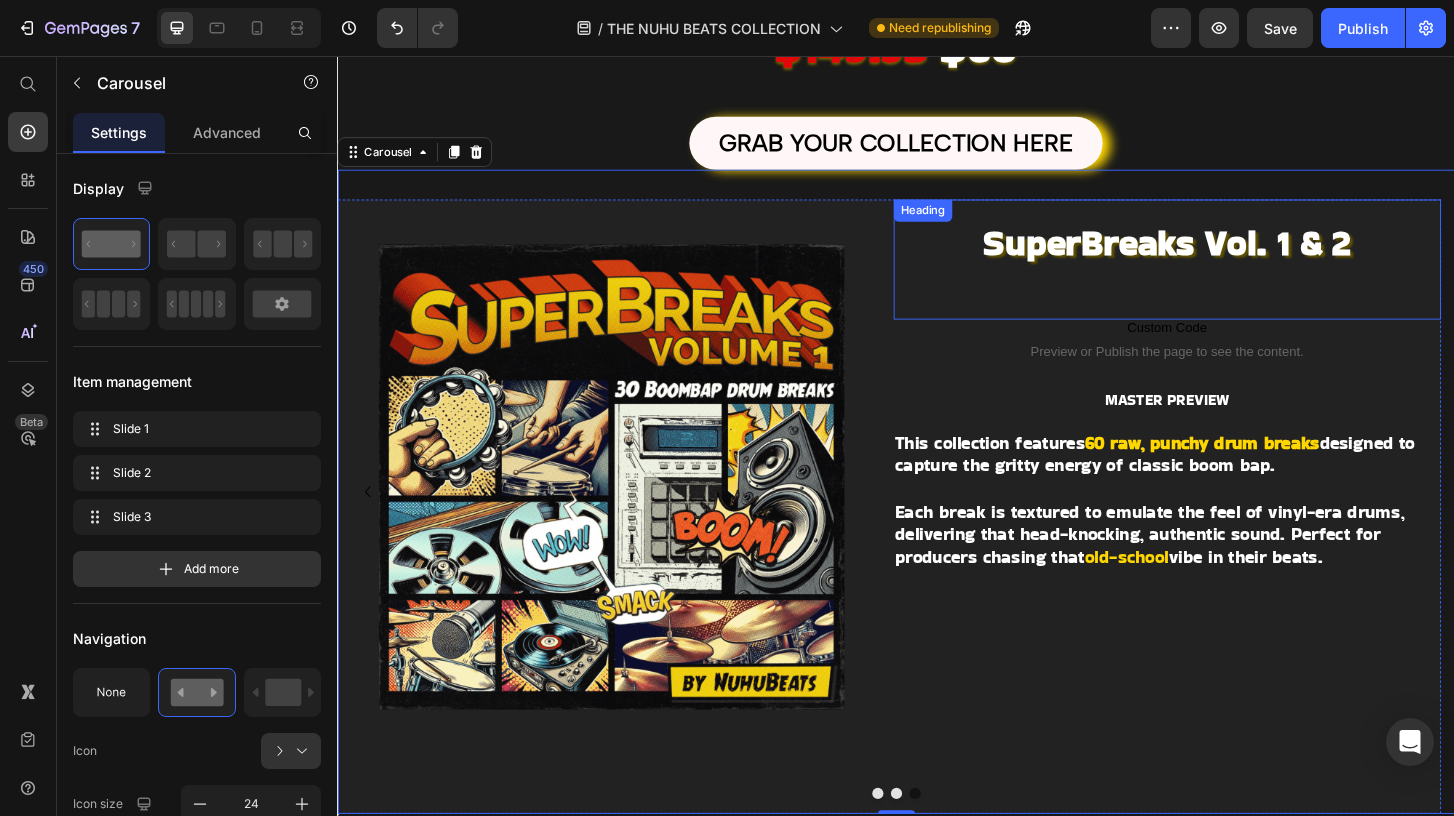 click on "SuperBreaks Vol. 1 & 2" at bounding box center [1227, 256] 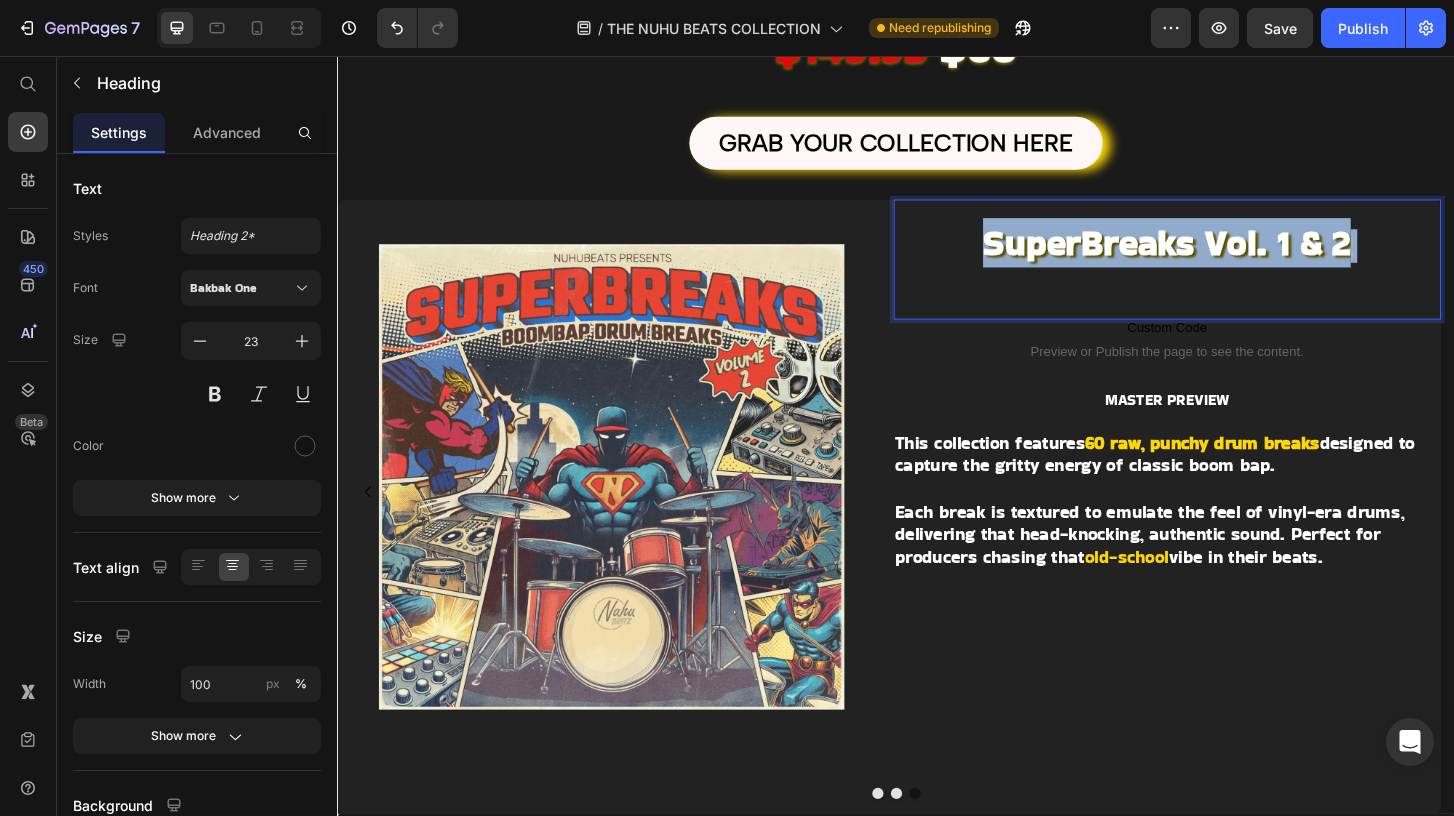 click on "SuperBreaks Vol. 1 & 2" at bounding box center [1227, 256] 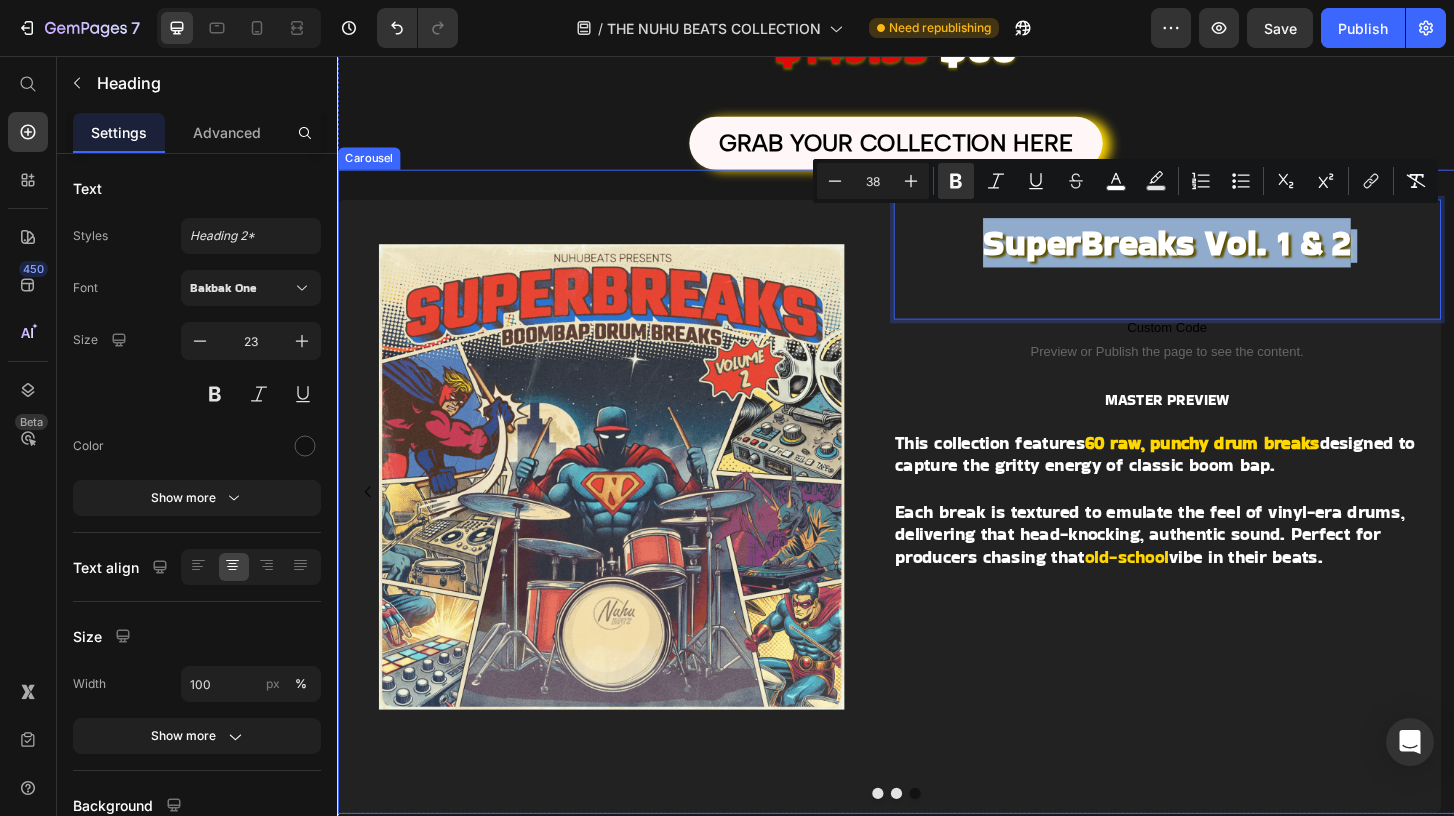 click at bounding box center (917, 848) 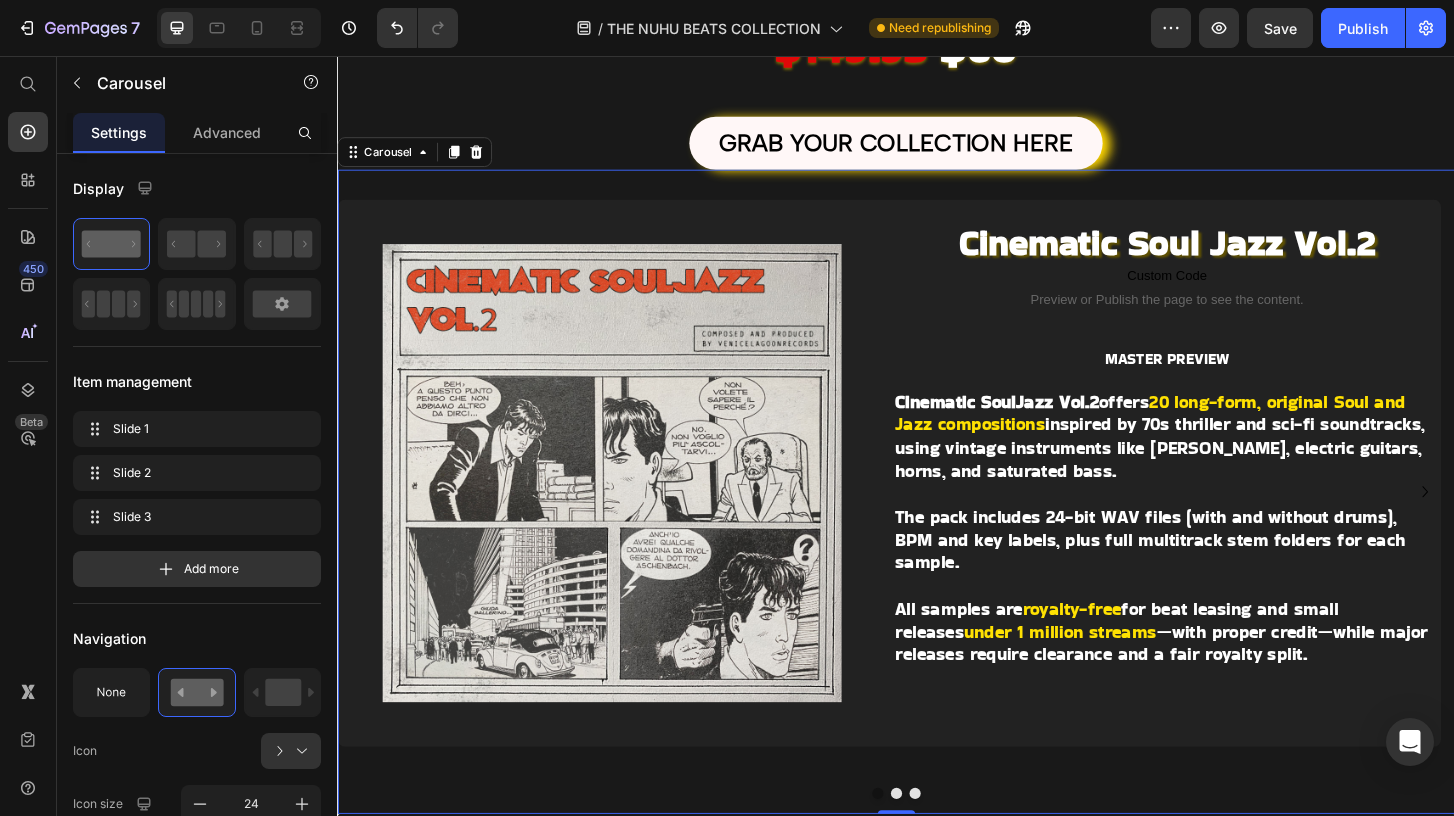 click at bounding box center (957, 848) 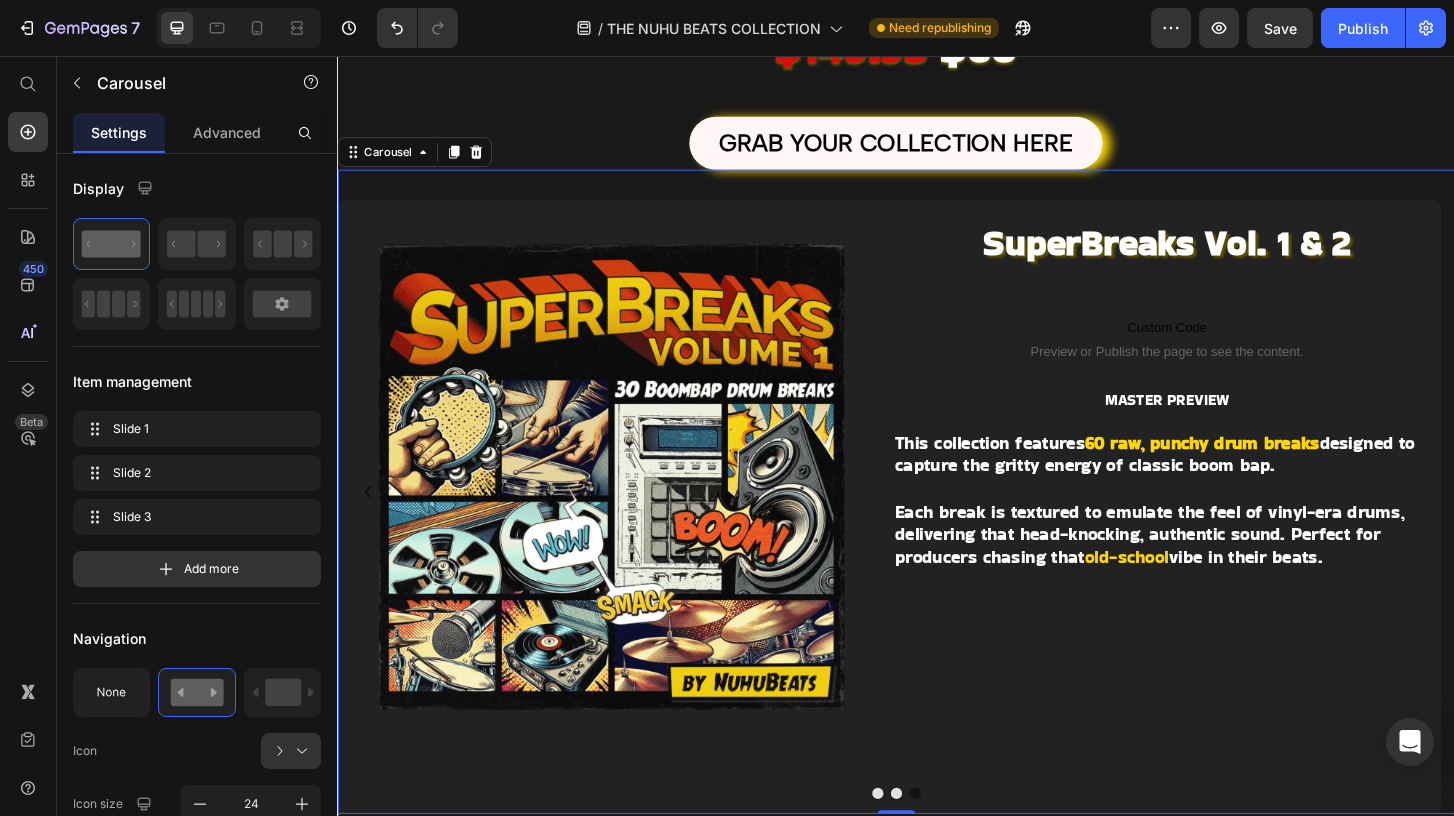 click on "Image ⁠⁠⁠⁠⁠⁠⁠ SuperBreaks Vol. 1 & 2   Heading
Custom Code
Preview or Publish the page to see the content. Custom Code MASTER PREVIEW Text Block This collection features  60 raw, punchy drum breaks  designed to capture the gritty energy of classic boom bap.  Each break is textured to emulate the feel of vinyl-era drums, delivering that head-knocking, authentic sound. Perfect for producers chasing that  old-school  vibe in their beats. Heading Row" at bounding box center [929, 524] 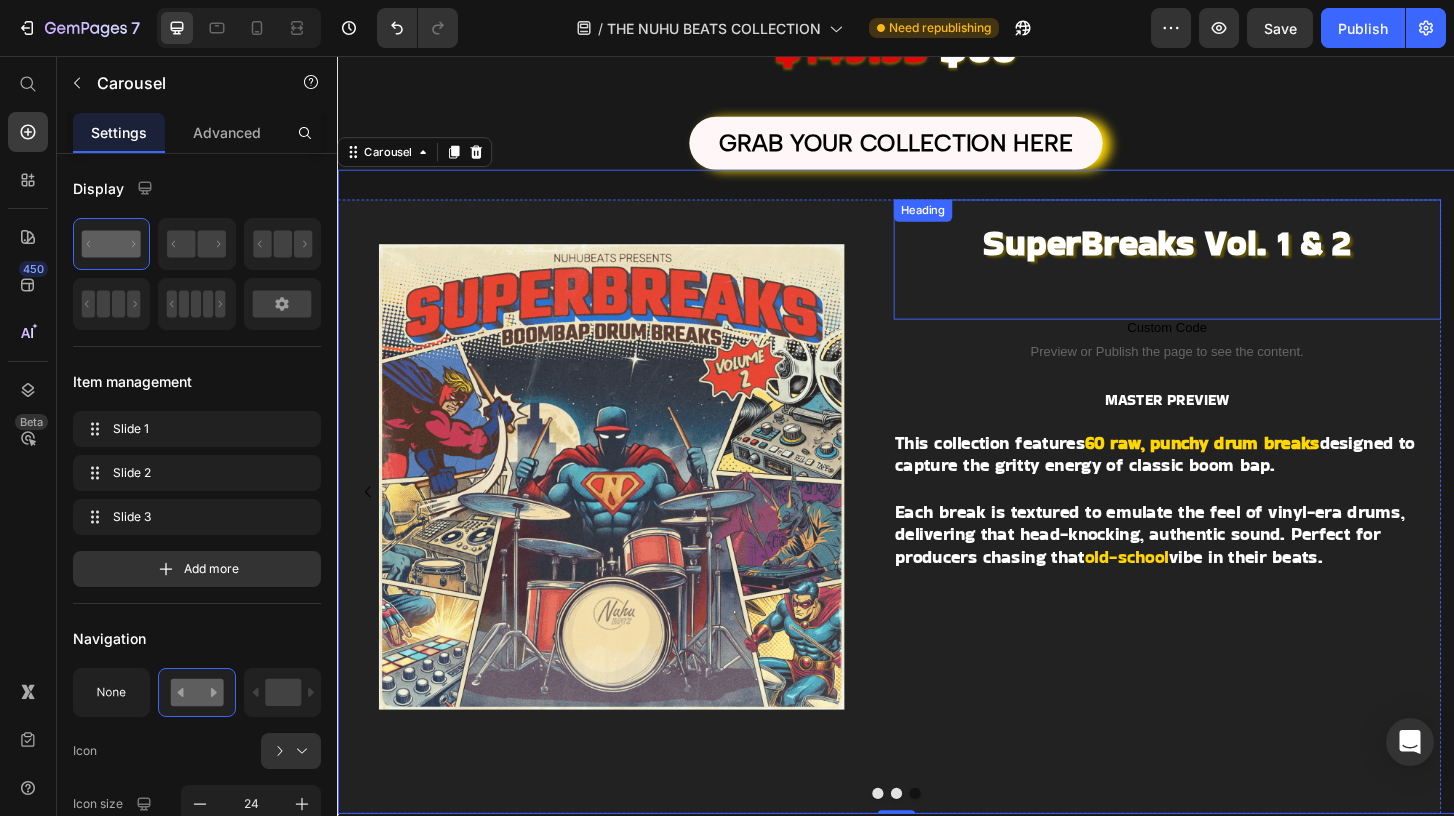 click on "SuperBreaks Vol. 1 & 2" at bounding box center [1227, 256] 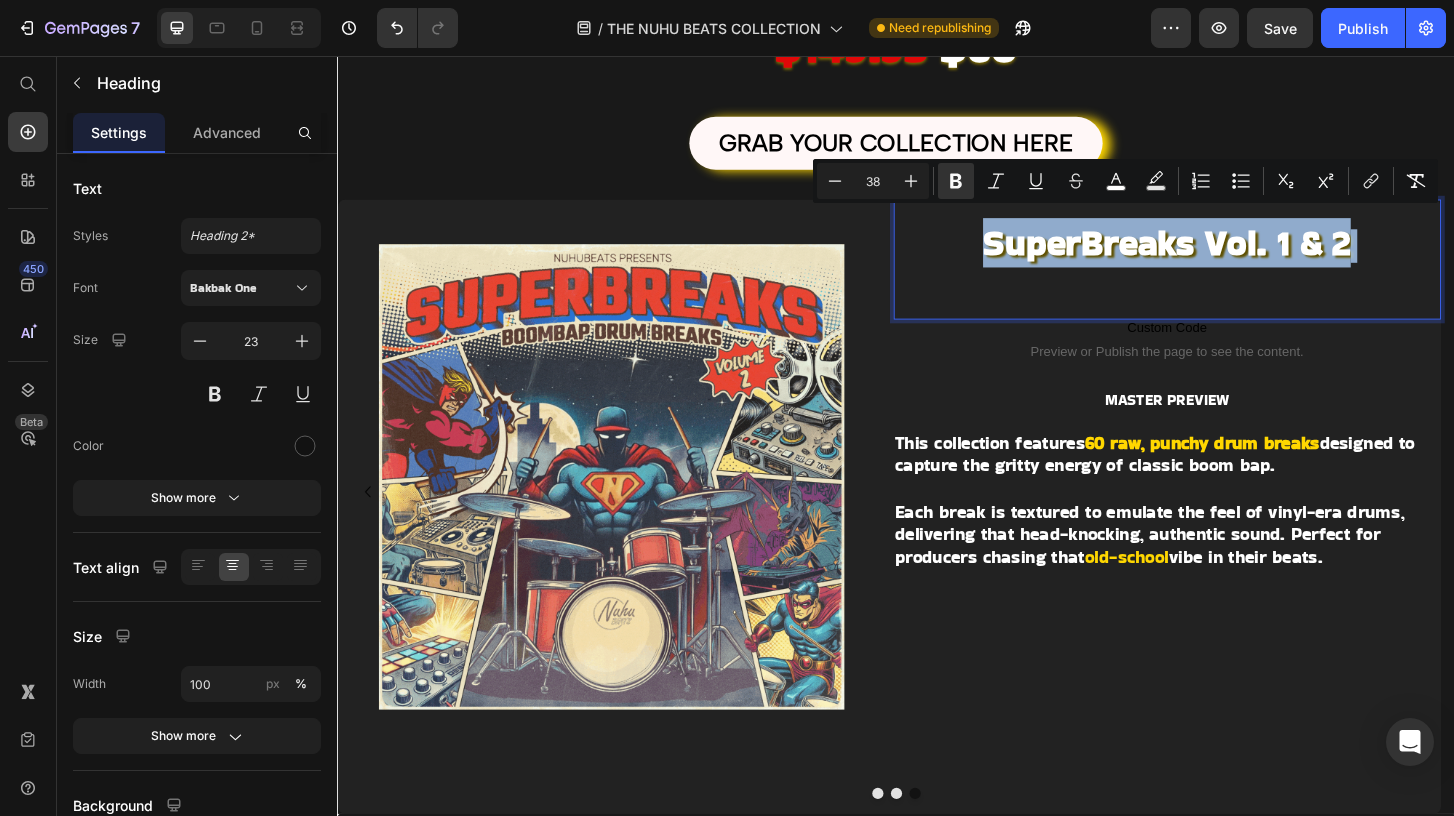 click on "SuperBreaks Vol. 1 & 2" at bounding box center [1227, 256] 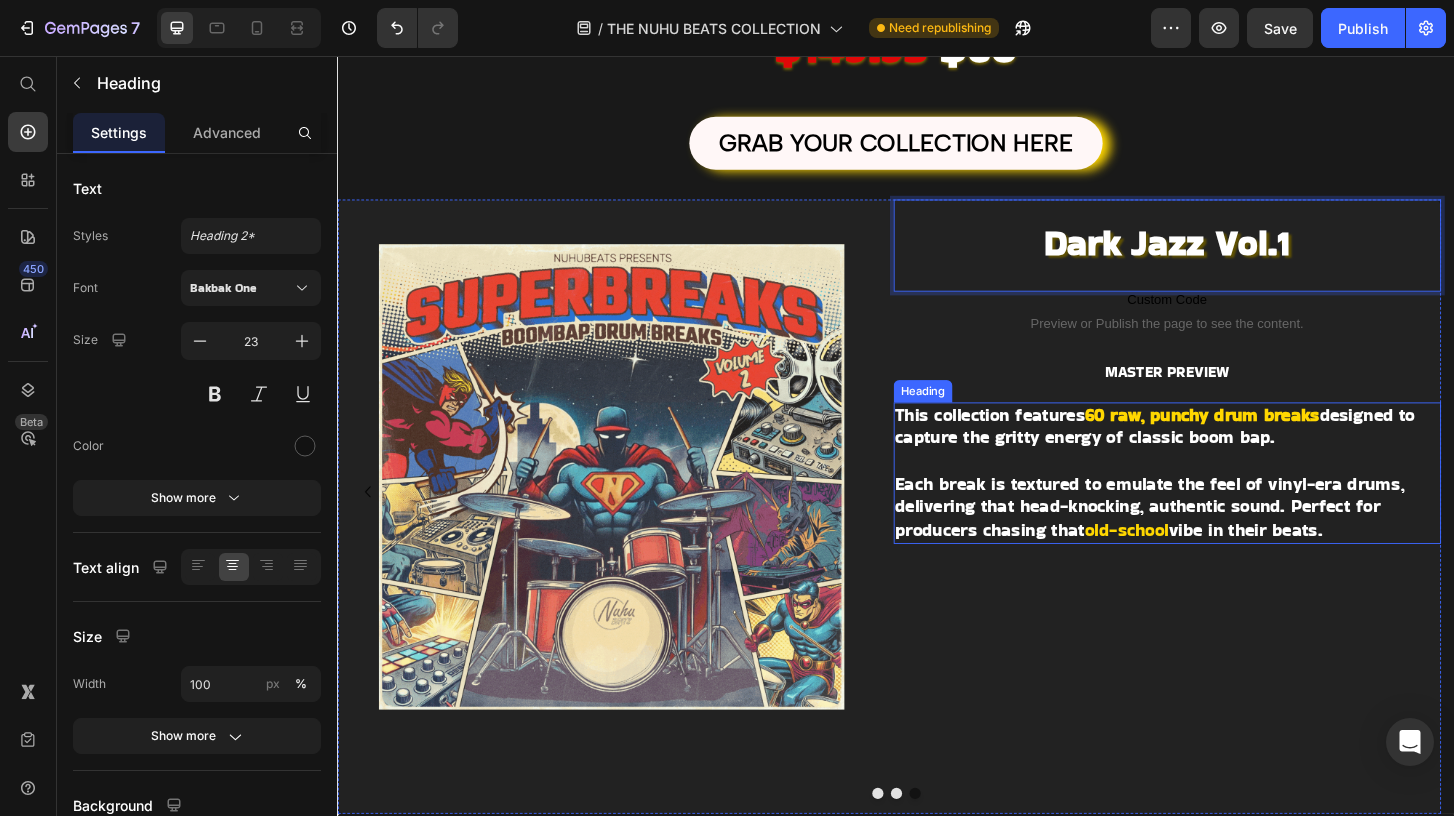 click on "Dark Jazz Vol.1   Heading   -100
Custom Code
Preview or Publish the page to see the content. Custom Code MASTER PREVIEW Text Block This collection features  60 raw, punchy drum breaks  designed to capture the gritty energy of classic boom bap.  Each break is textured to emulate the feel of vinyl-era drums, delivering that head-knocking, authentic sound. Perfect for producers chasing that  old-school  vibe in their beats. Heading" at bounding box center (1228, 484) 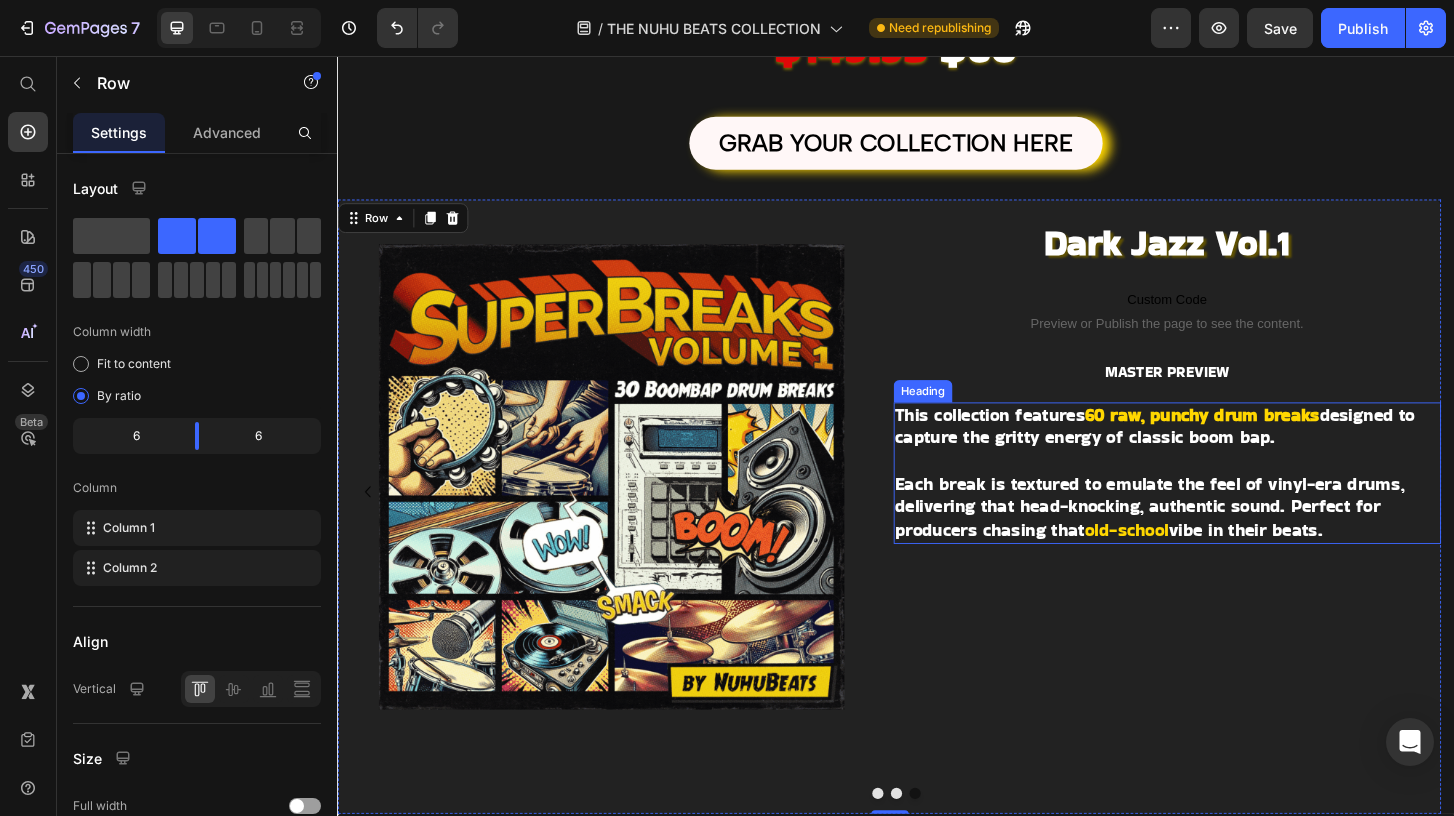 click on "Each break is textured to emulate the feel of vinyl-era drums, delivering that head-knocking, authentic sound. Perfect for producers chasing that" at bounding box center [1209, 540] 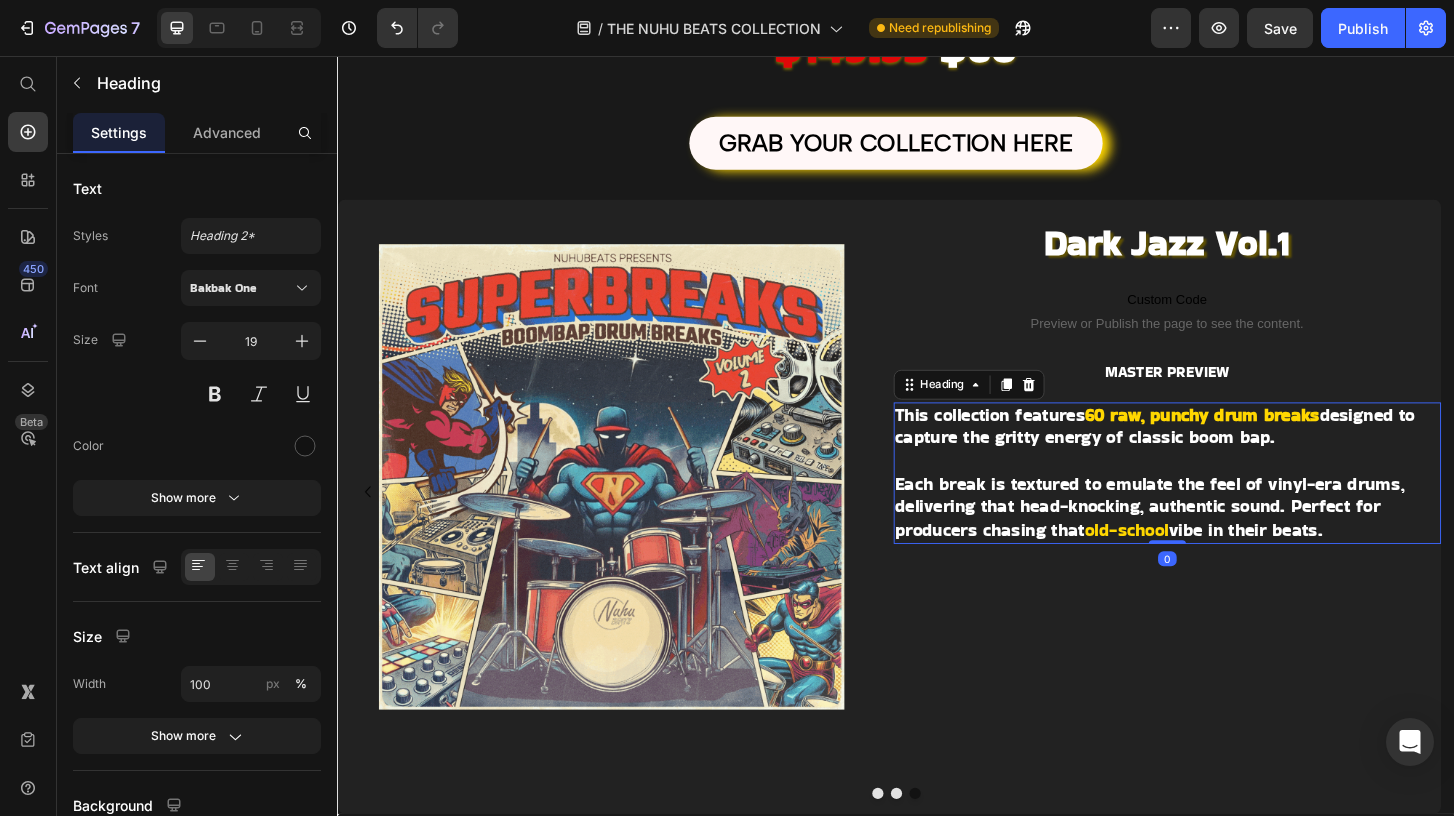 click on "This collection features  60 raw, punchy drum breaks  designed to capture the gritty energy of classic boom bap.  Each break is textured to emulate the feel of vinyl-era drums, delivering that head-knocking, authentic sound. Perfect for producers chasing that  old-school  vibe in their beats." at bounding box center (1228, 504) 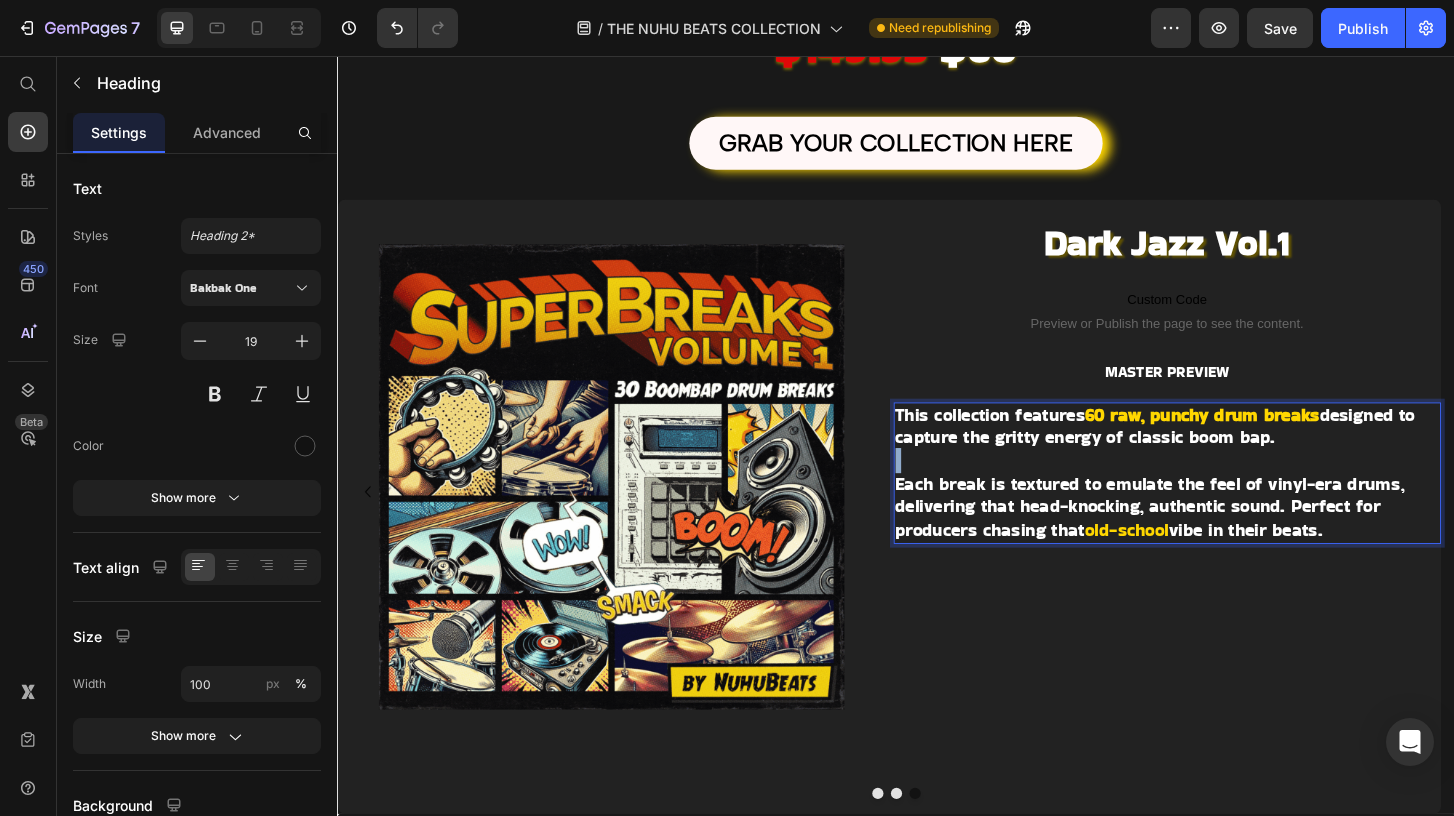 click on "This collection features  60 raw, punchy drum breaks  designed to capture the gritty energy of classic boom bap.  ⁠⁠⁠⁠⁠⁠⁠ Each break is textured to emulate the feel of vinyl-era drums, delivering that head-knocking, authentic sound. Perfect for producers chasing that  old-school  vibe in their beats." at bounding box center [1228, 504] 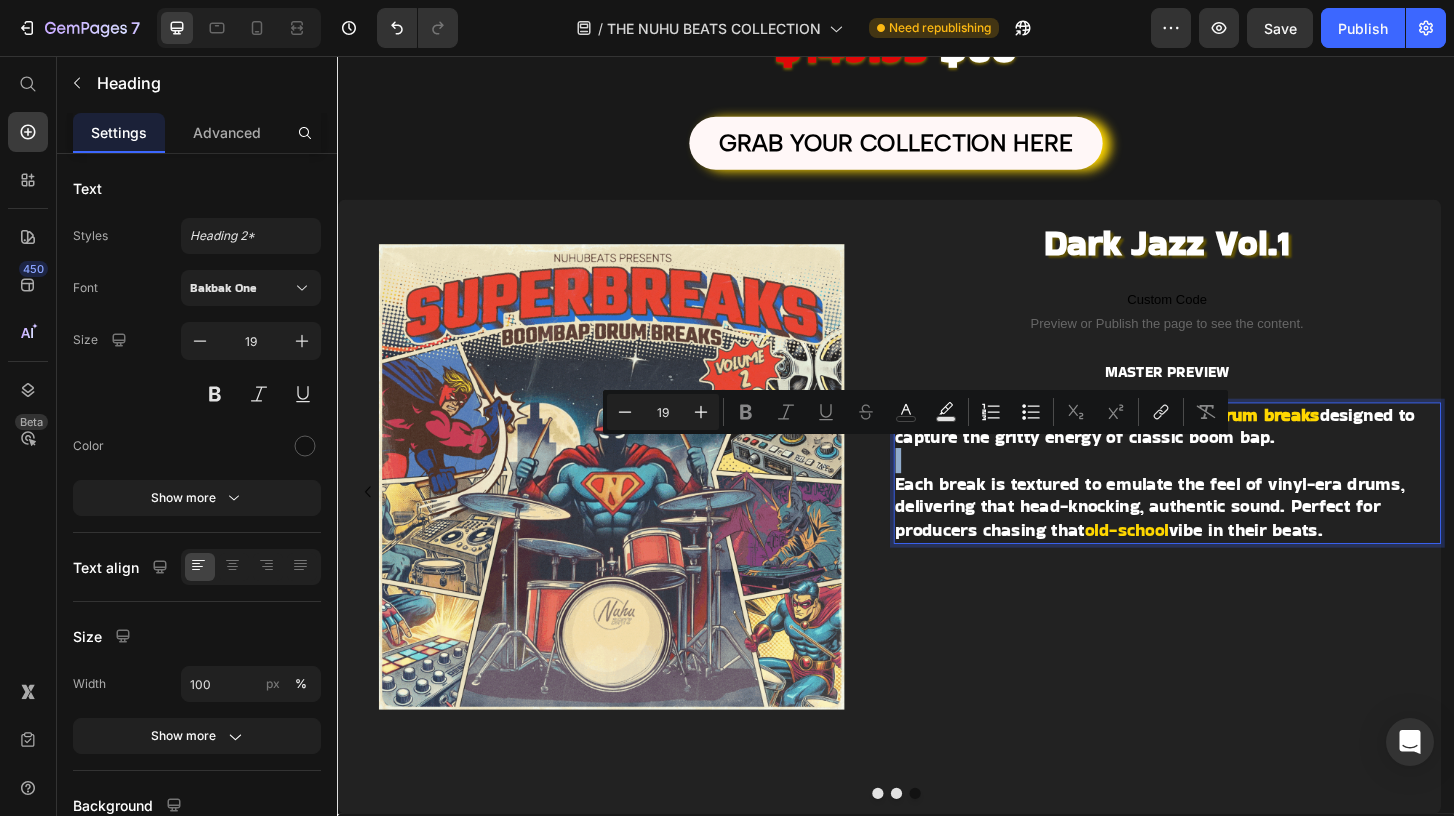 click on "Minus 19 Plus Bold Italic Underline       Strikethrough
color
color Numbered List Bulleted List Subscript Superscript       link Remove Format" at bounding box center [915, 412] 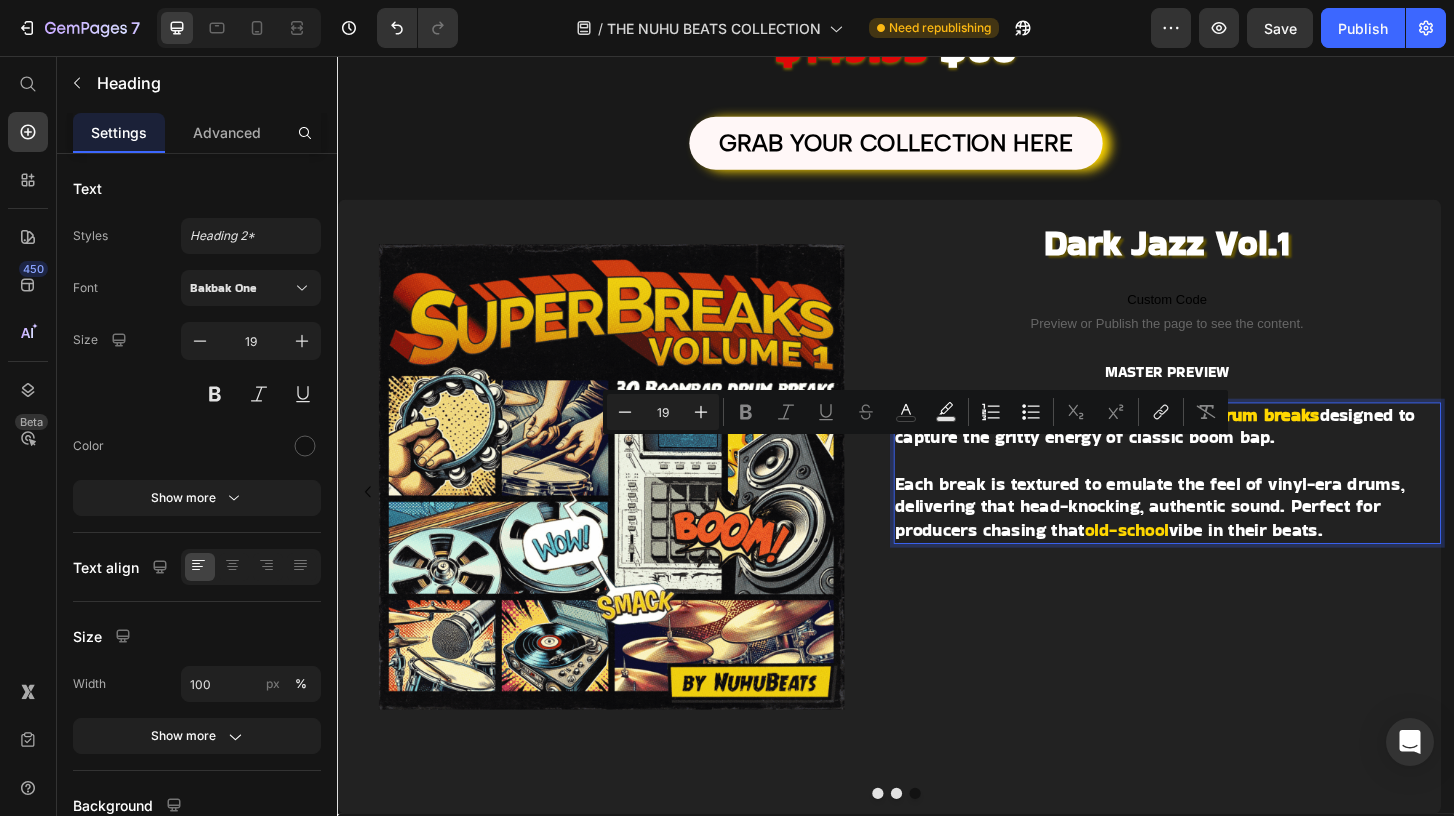 click on "Each break is textured to emulate the feel of vinyl-era drums, delivering that head-knocking, authentic sound. Perfect for producers chasing that" at bounding box center (1209, 540) 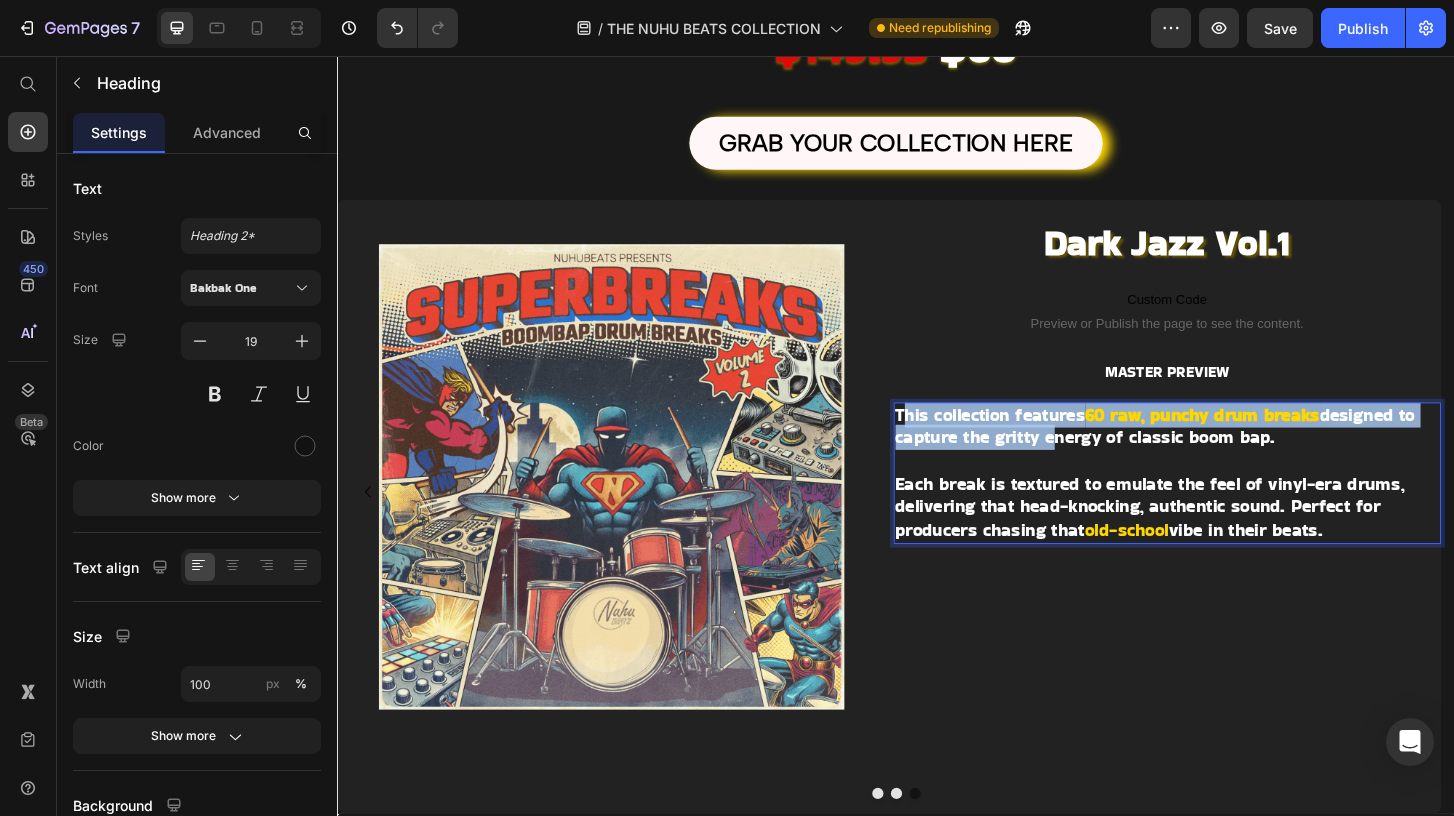 drag, startPoint x: 942, startPoint y: 438, endPoint x: 1095, endPoint y: 471, distance: 156.51837 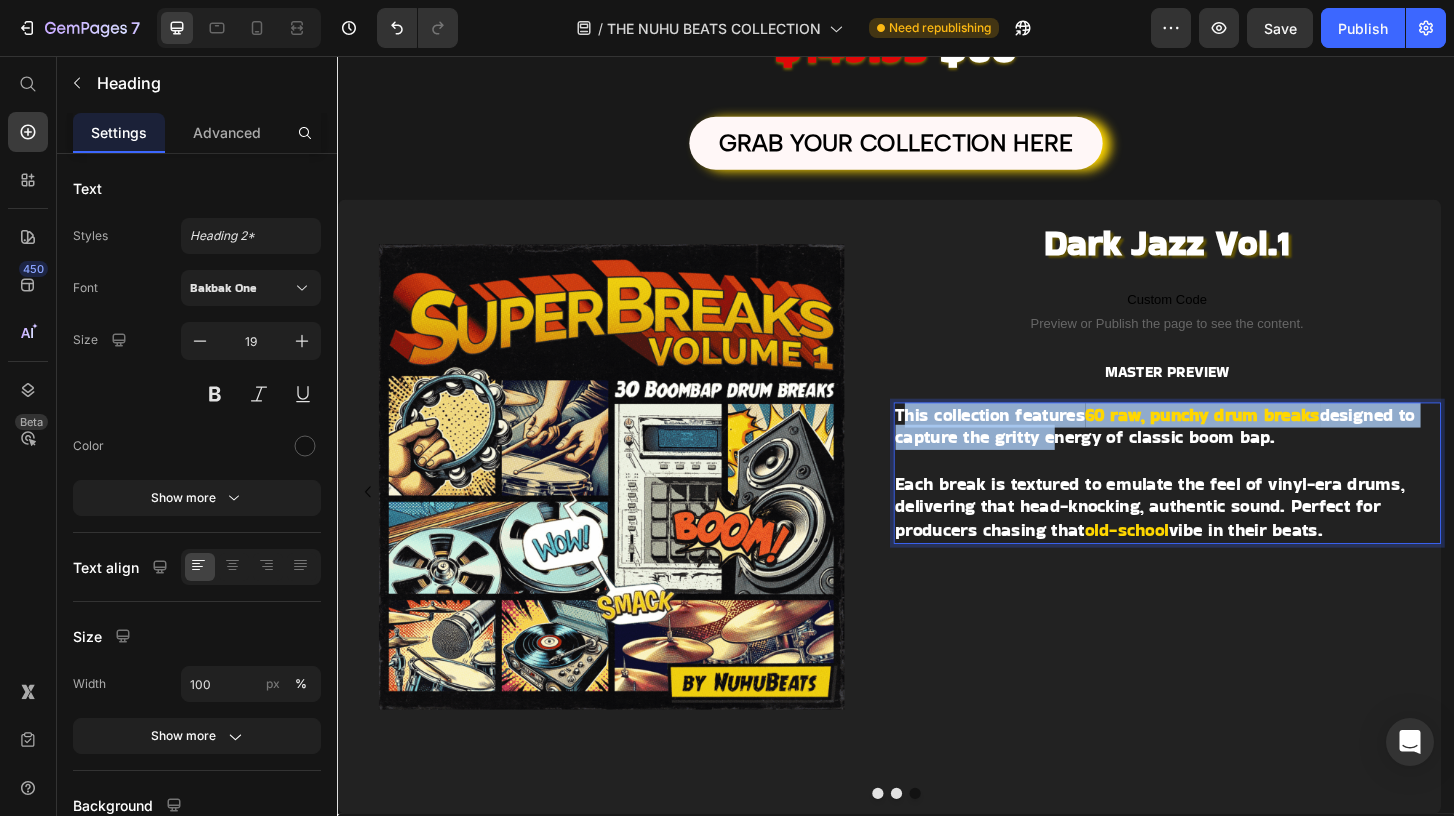 click on "designed to capture the gritty energy of classic boom bap." at bounding box center (1215, 454) 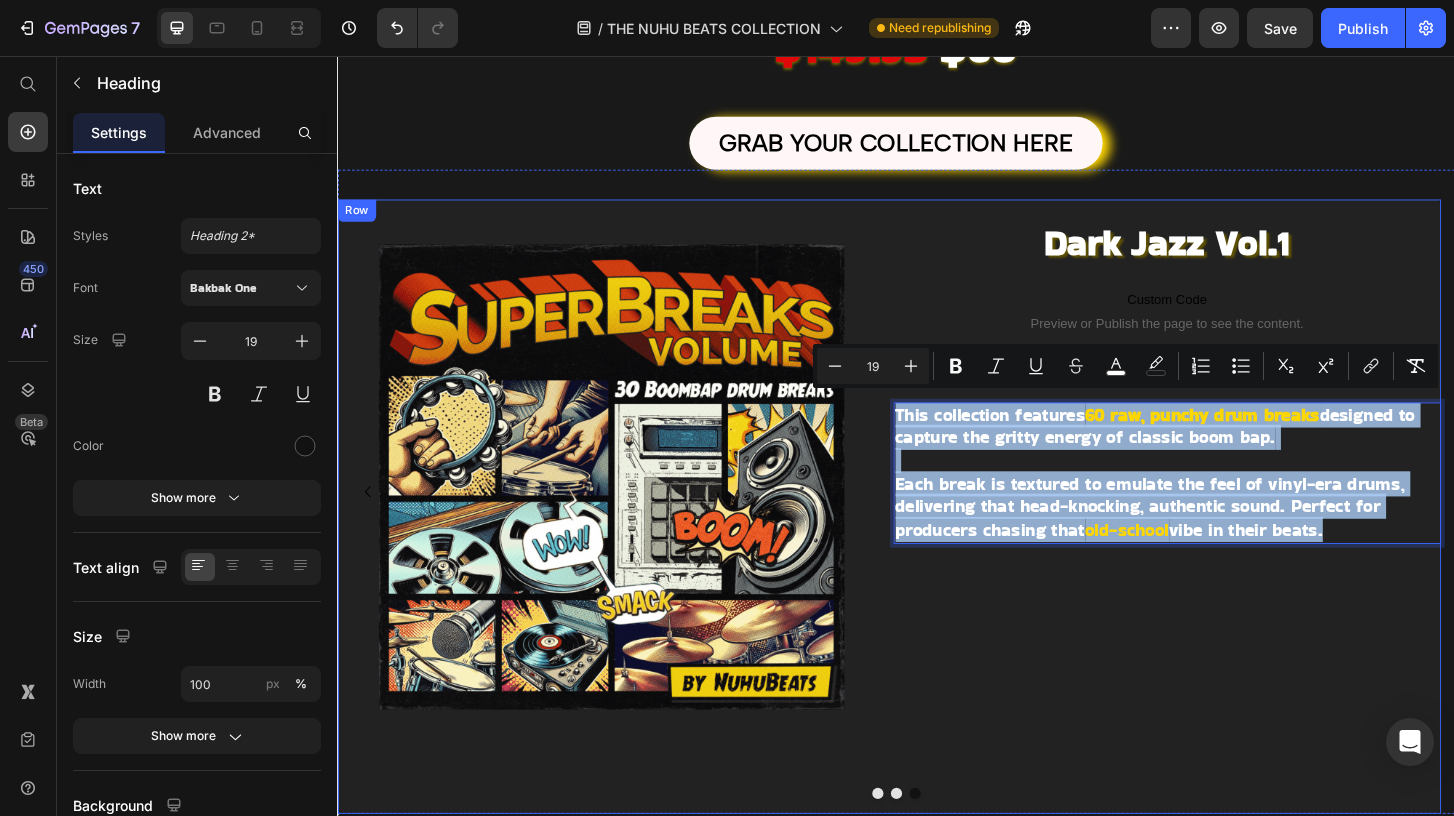 drag, startPoint x: 938, startPoint y: 430, endPoint x: 1353, endPoint y: 609, distance: 451.95798 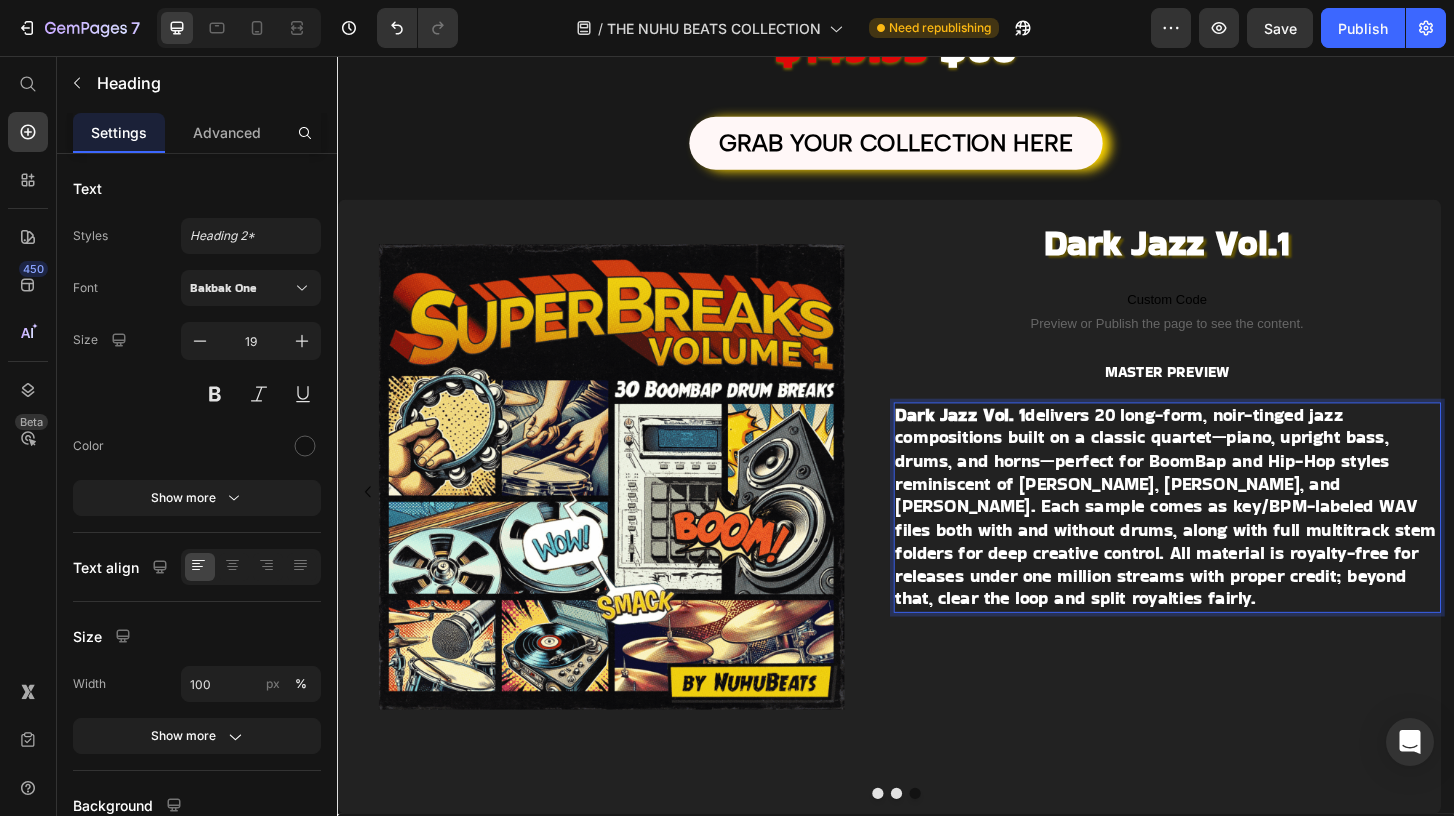 click on "Dark Jazz Vol. 1  delivers 20 long-form, noir-tinged jazz compositions built on a classic quartet—piano, upright bass, drums, and horns—perfect for BoomBap and Hip-Hop styles reminiscent of [PERSON_NAME], [PERSON_NAME], and [PERSON_NAME]. Each sample comes as key/BPM-labeled WAV files both with and without drums, along with full multitrack stem folders for deep creative control. All material is royalty-free for releases under one million streams with proper credit; beyond that, clear the loop and split royalties fairly." at bounding box center [1226, 540] 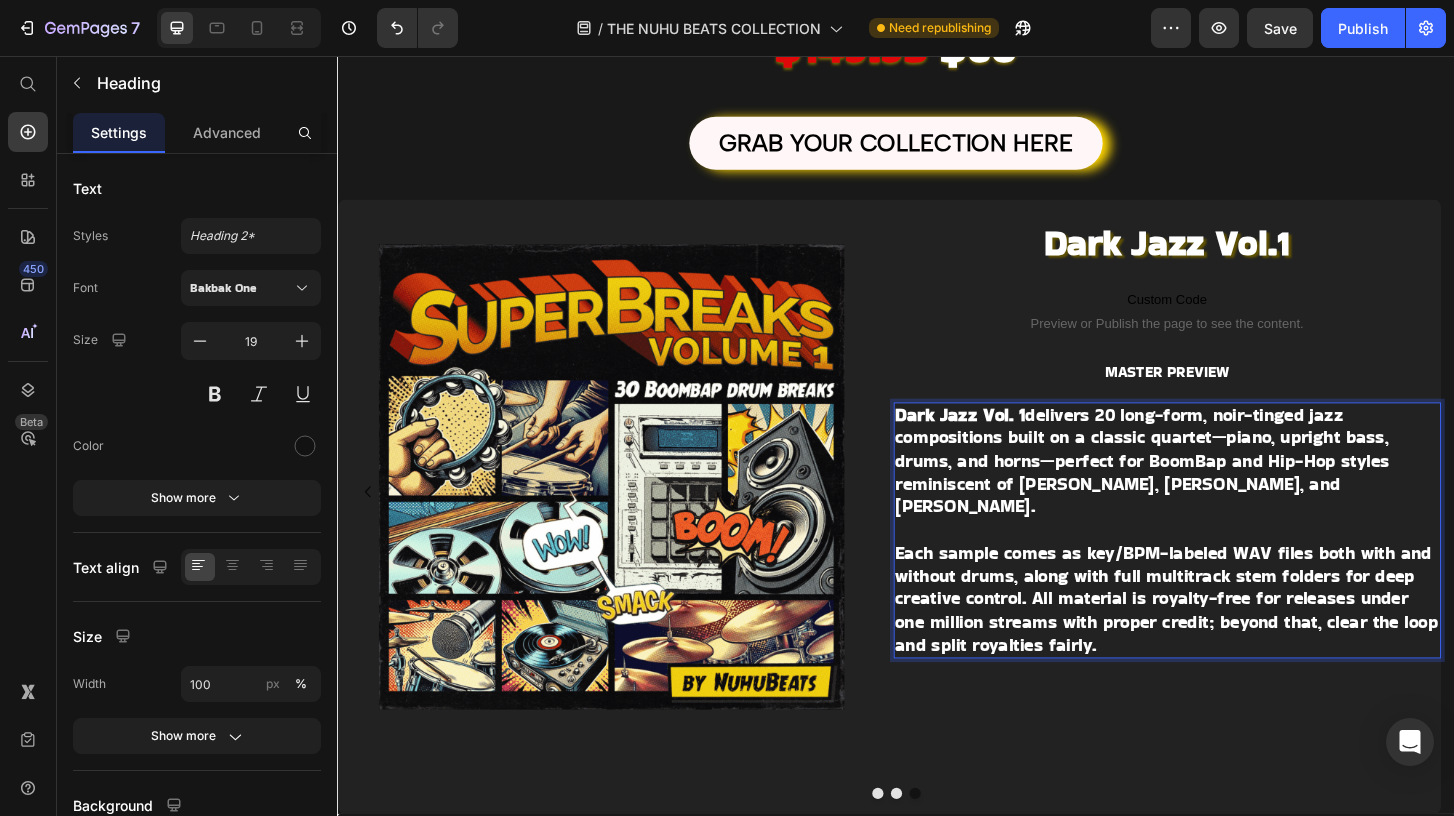 click on "Each sample comes as key/BPM-labeled WAV files both with and without drums, along with full multitrack stem folders for deep creative control. All material is royalty-free for releases under one million streams with proper credit; beyond that, clear the loop and split royalties fairly." at bounding box center [1227, 639] 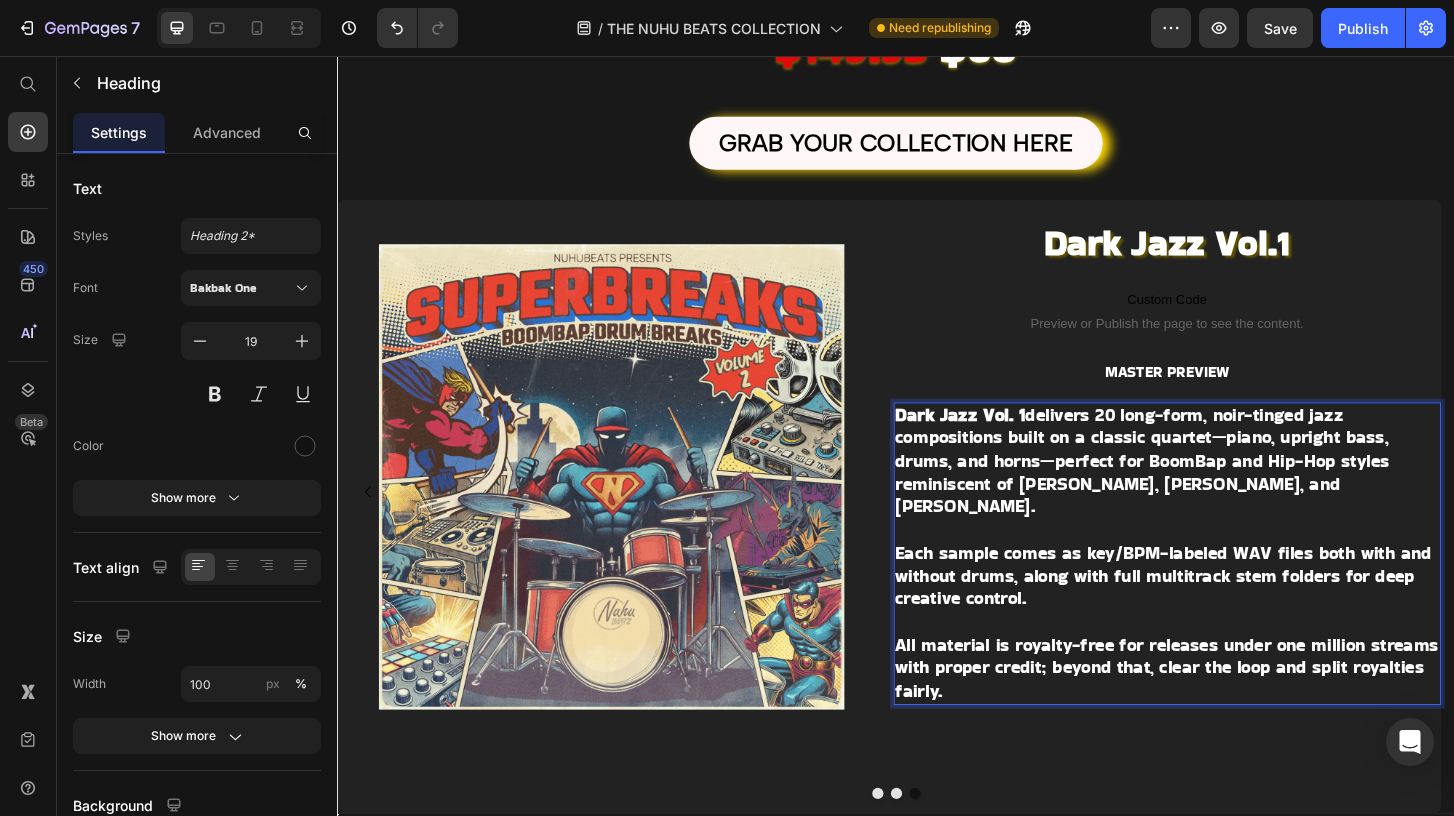 click on "Dark Jazz Vol. 1" at bounding box center [1006, 441] 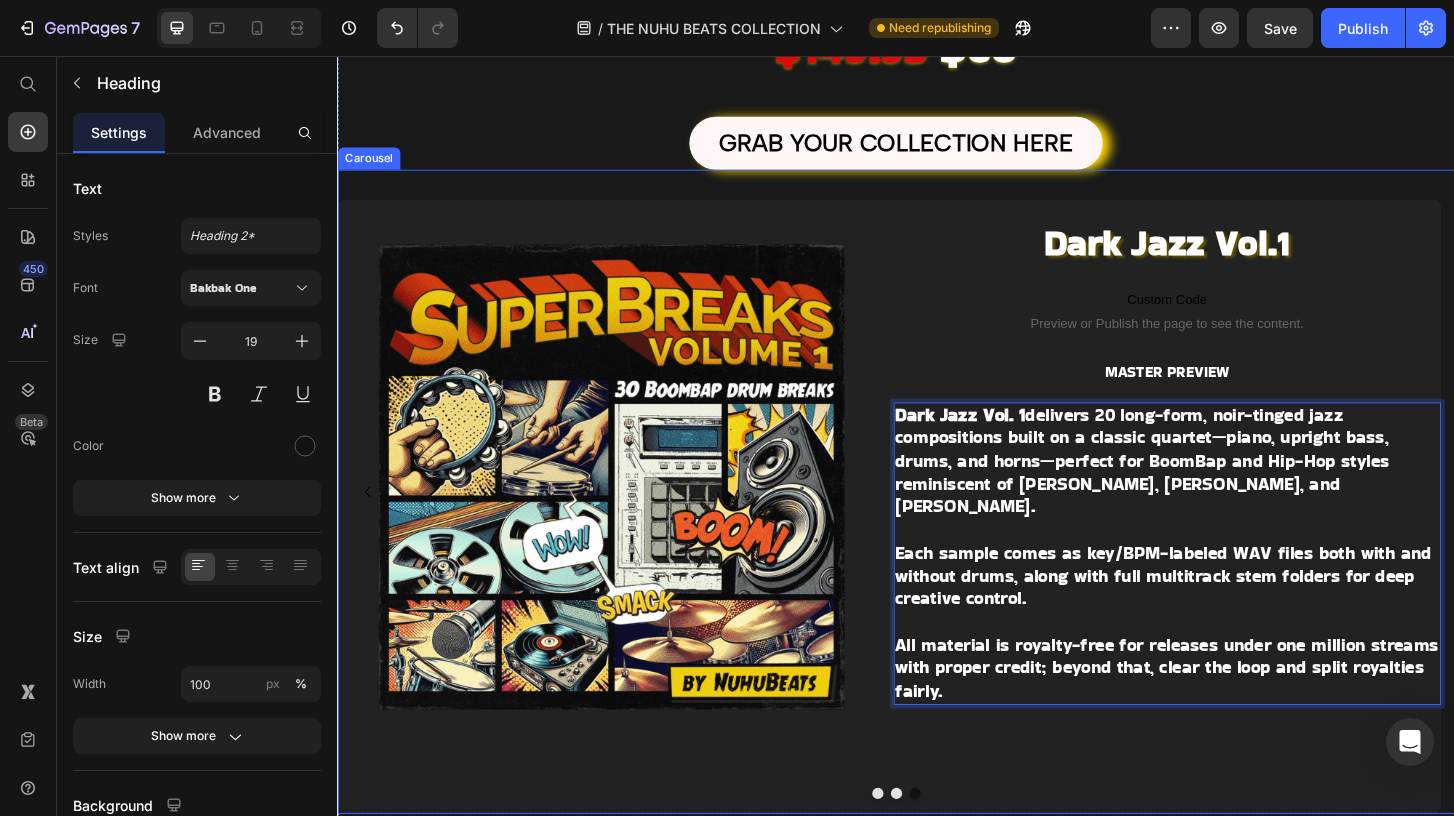 click at bounding box center (937, 848) 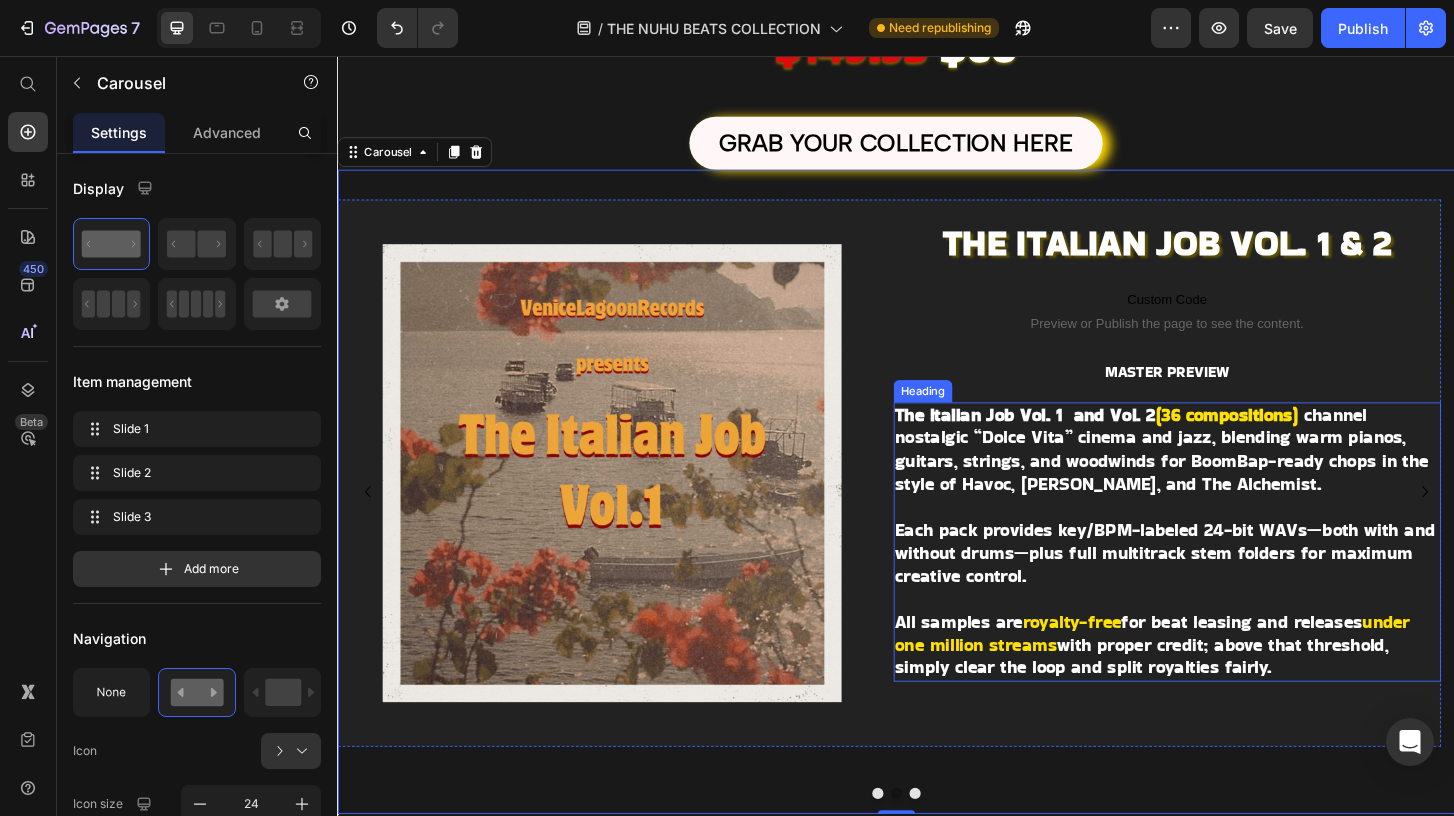 click on "(36 compositions)" at bounding box center (1292, 441) 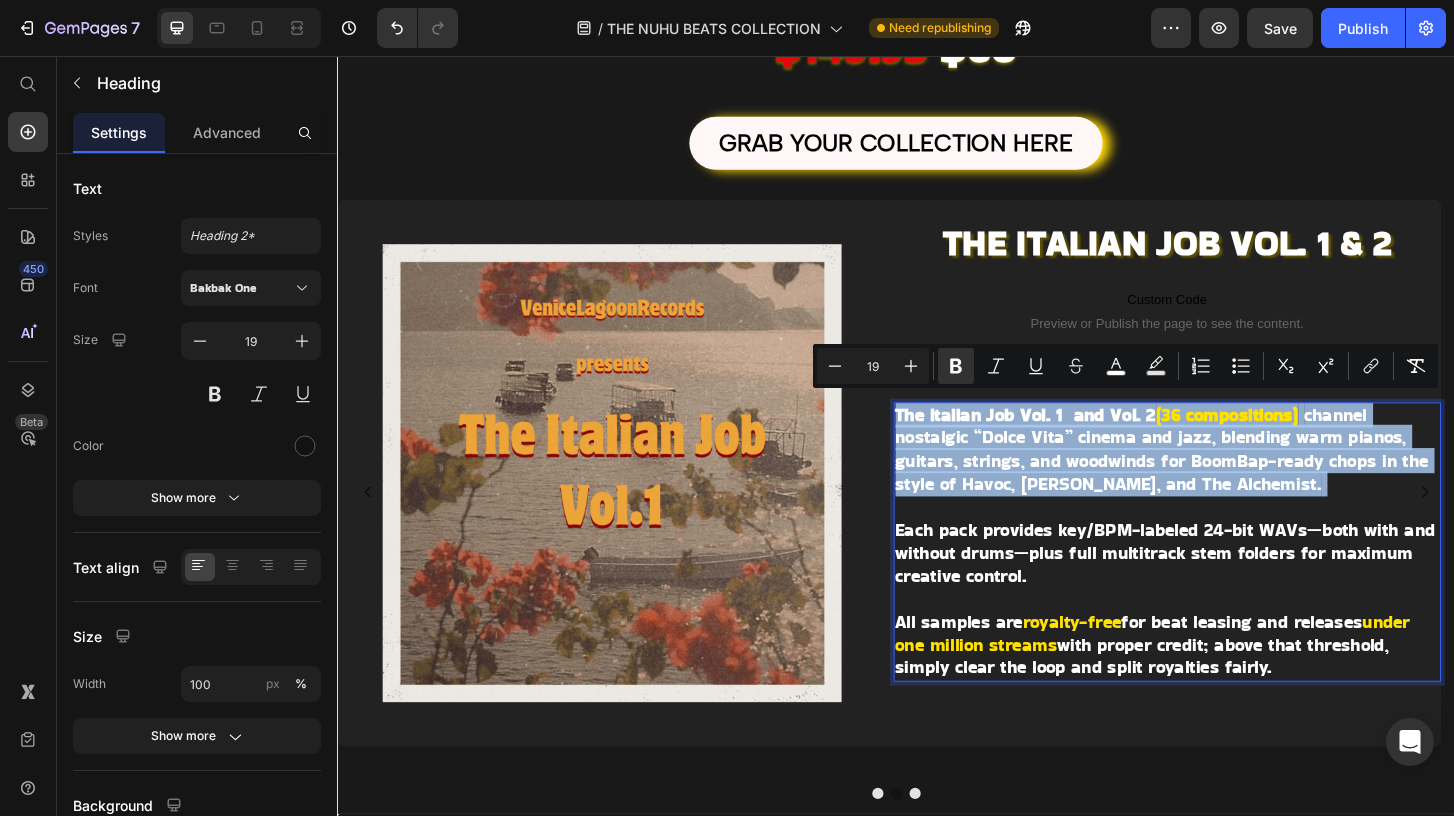 click on "(36 compositions)" at bounding box center (1292, 441) 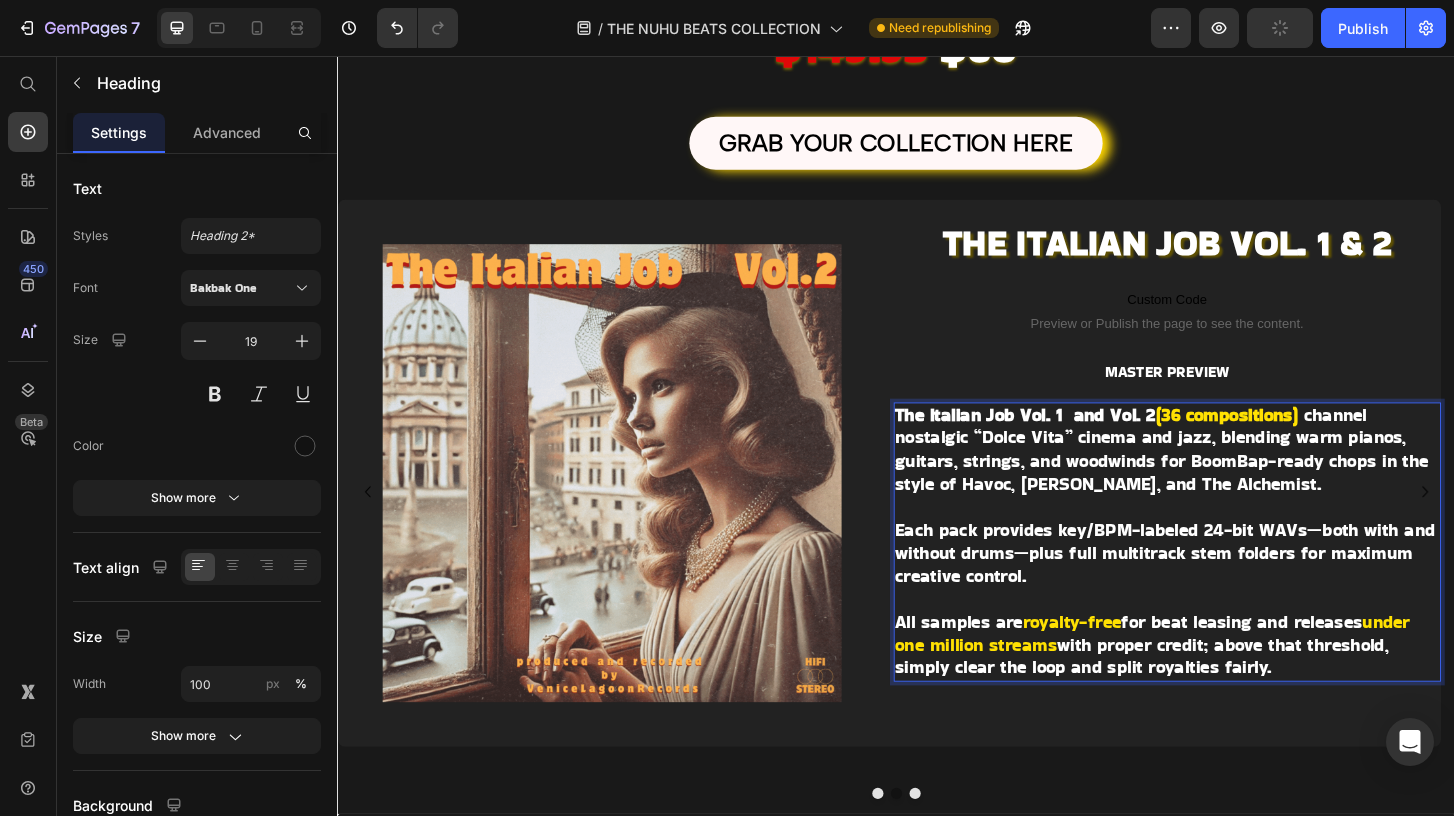 click on "channel nostalgic “Dolce Vita” cinema and jazz, blending warm pianos, guitars, strings, and woodwinds for BoomBap-ready chops in the style of Havoc, [PERSON_NAME], and The Alchemist." at bounding box center [1222, 478] 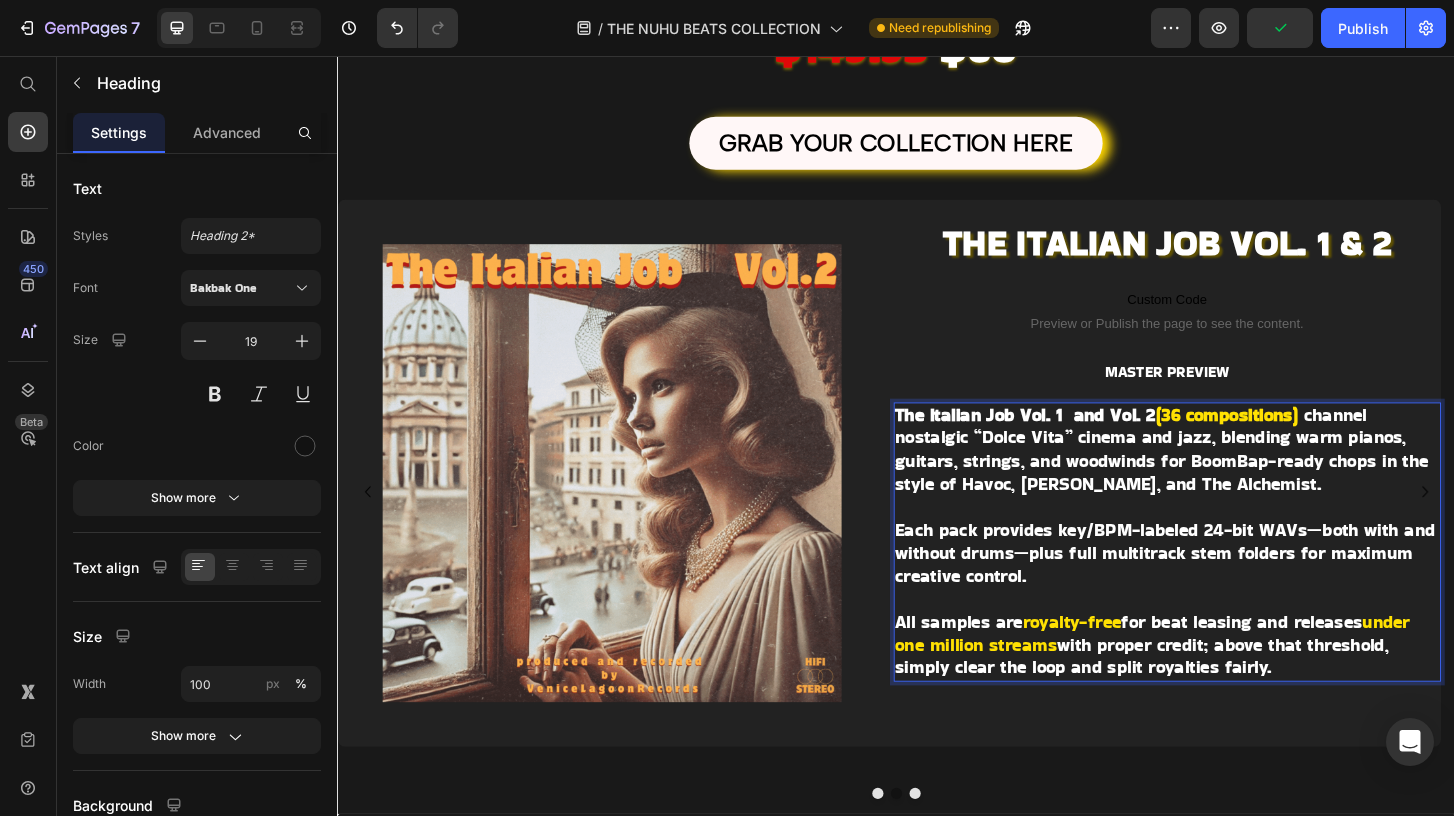 click on "(36 compositions)" at bounding box center [1292, 441] 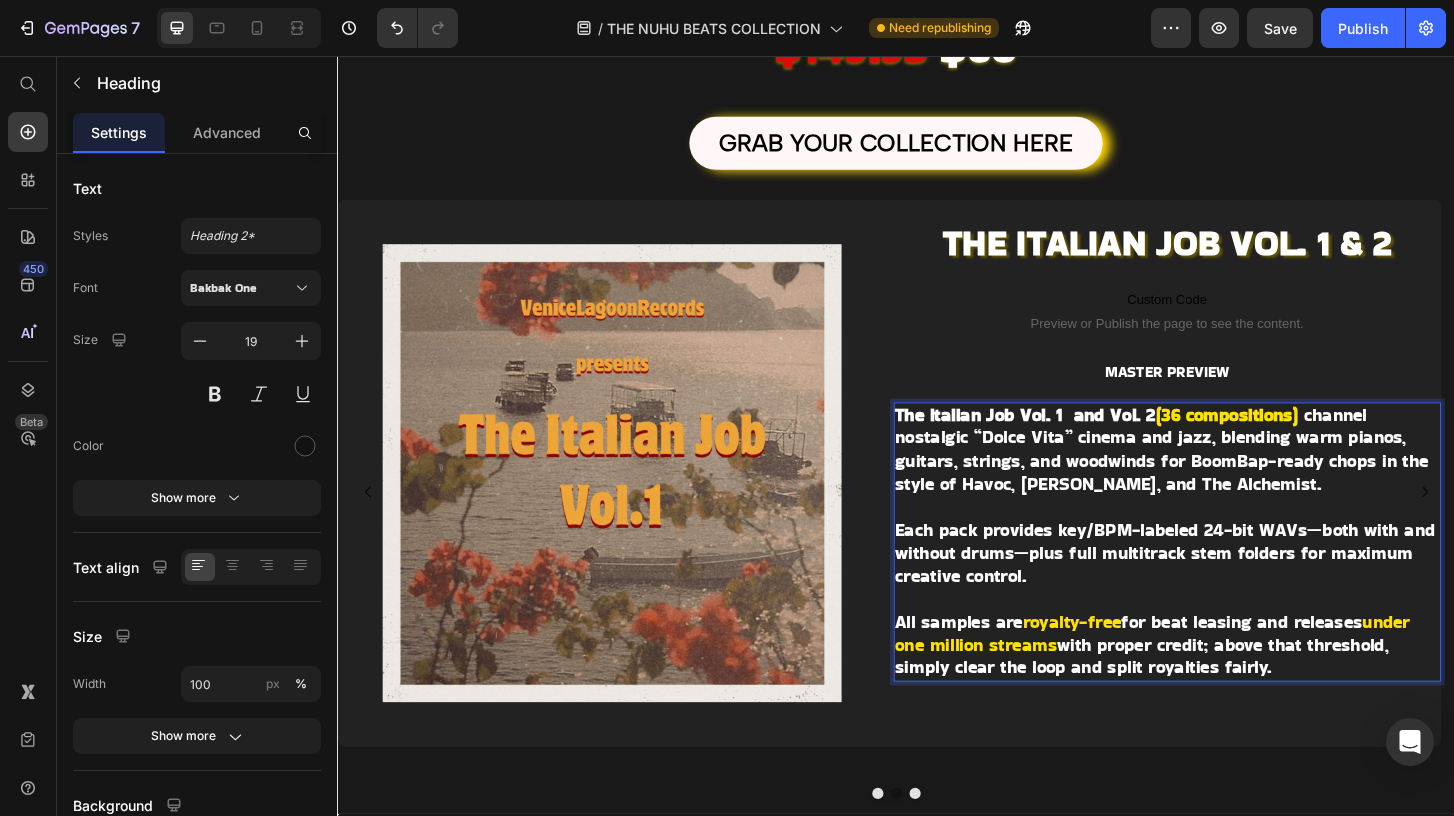 click on "(36 compositions)" at bounding box center [1292, 441] 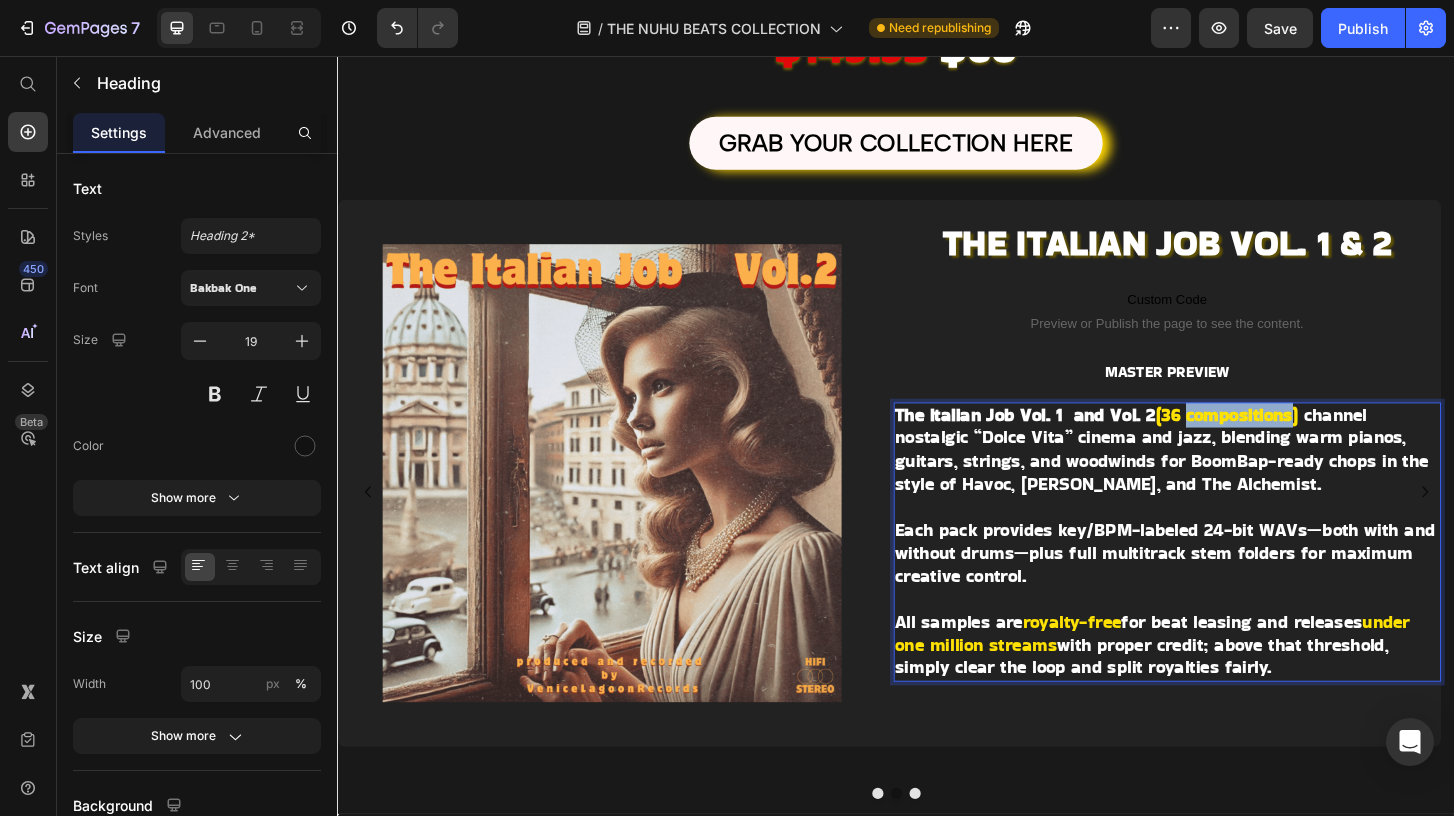 click on "(36 compositions)" at bounding box center (1292, 441) 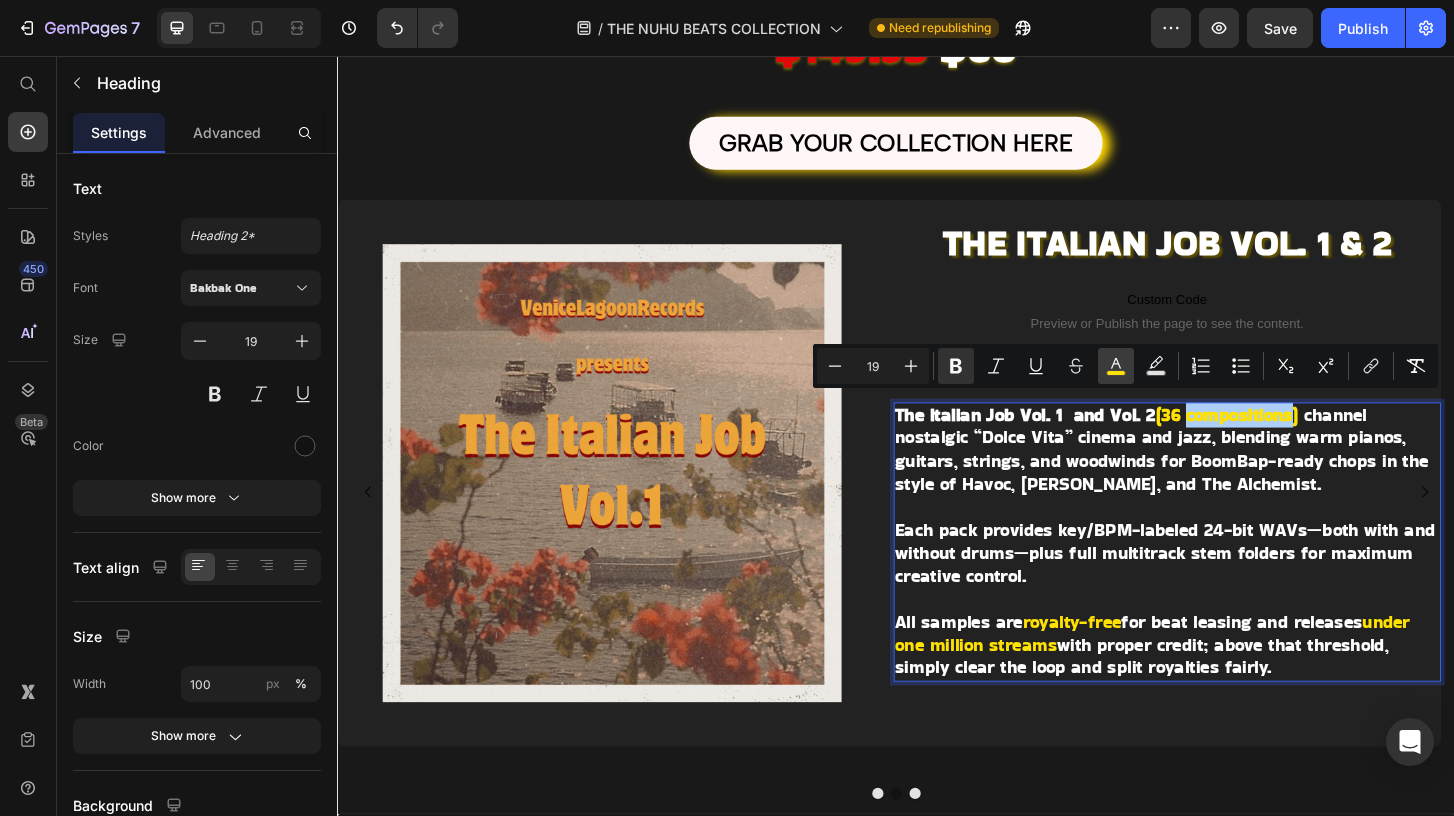 click on "color" at bounding box center [1116, 366] 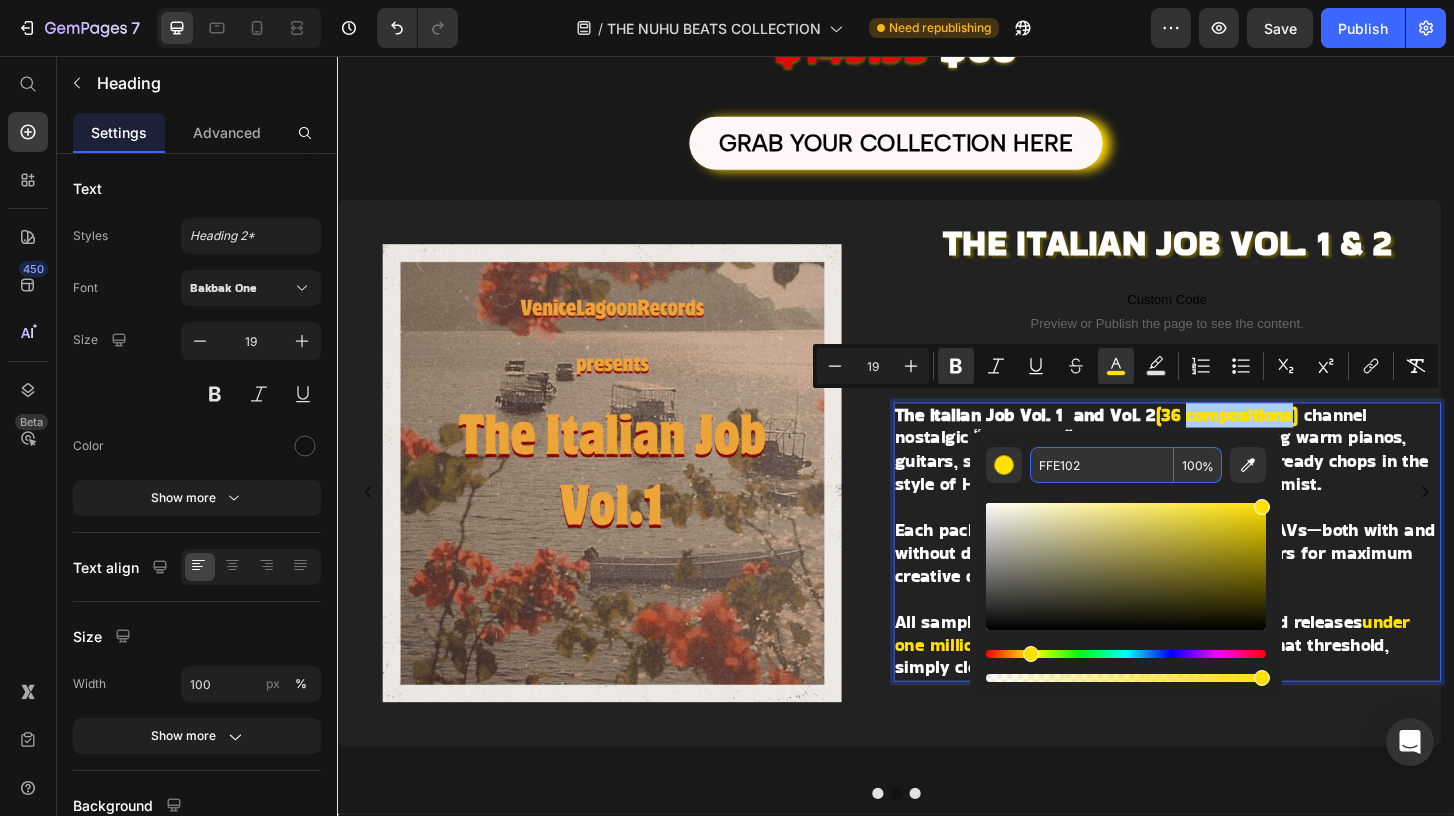 click on "FFE102" at bounding box center (1102, 465) 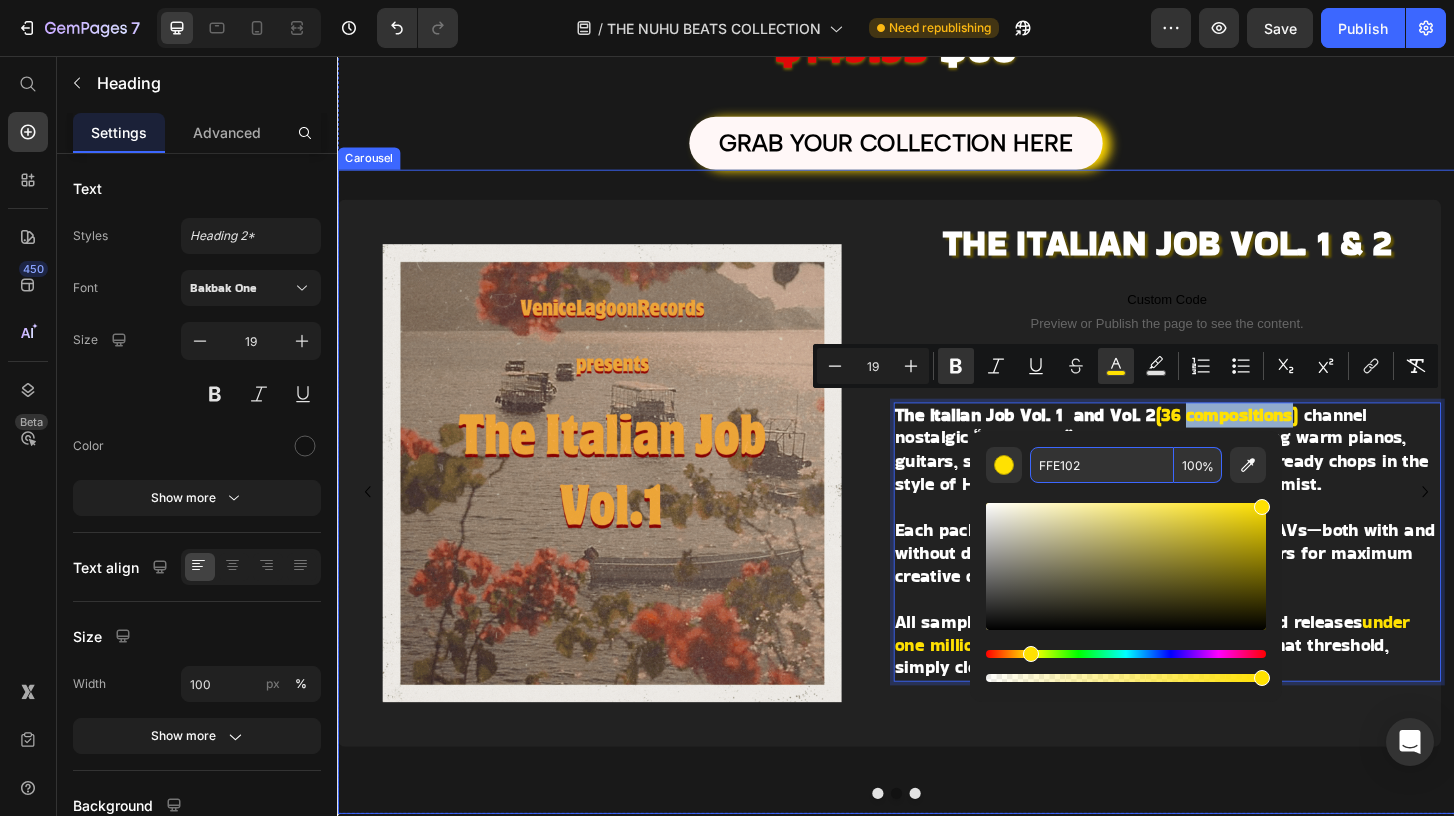 click on "Image ⁠⁠⁠⁠⁠⁠⁠ THE ITALIAN JOB VOL. 1 & 2   Heading
Custom Code
Preview or Publish the page to see the content. Custom Code MASTER PREVIEW Text Block The Italian Job Vol. 1  and Vol. 2  (36 compositions)   channel nostalgic “Dolce Vita” cinema and jazz, blending warm pianos, guitars, strings, and woodwinds for BoomBap-ready chops in the style of Havoc, [PERSON_NAME], and The Alchemist.   Each pack provides key/BPM-labeled 24-bit WAVs—both with and without drums—plus full multitrack stem folders for maximum creative control.   All samples are  royalty-free  for beat leasing and releases  under one million streams  with proper credit; above that threshold, simply clear the loop and split royalties fairly. Heading   0 Row" at bounding box center [929, 556] 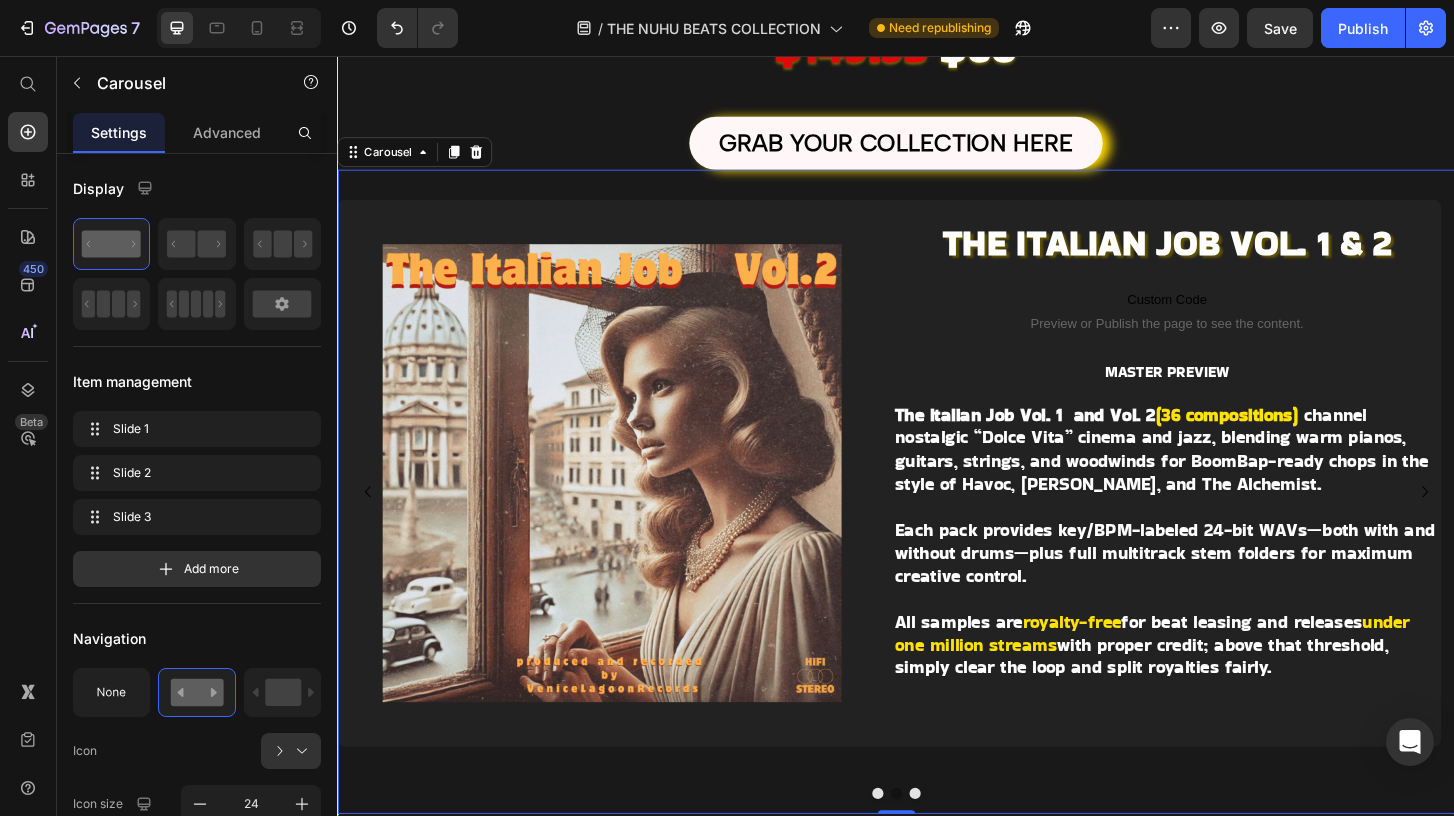 click at bounding box center (957, 848) 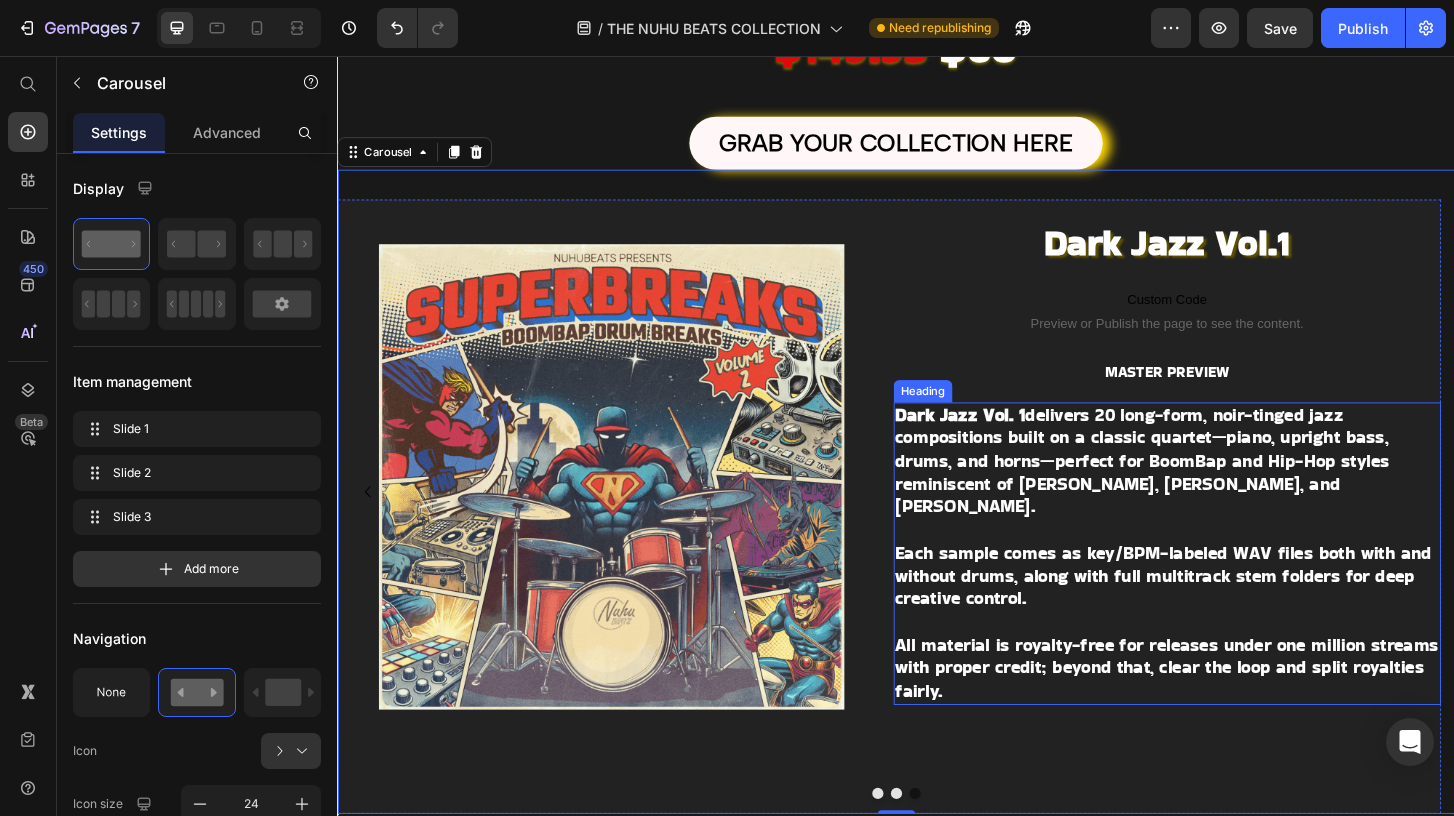 click on "Dark Jazz Vol. 1  delivers 20 long-form, noir-tinged jazz compositions built on a classic quartet—piano, upright bass, drums, and horns—perfect for BoomBap and Hip-Hop styles reminiscent of [PERSON_NAME], [PERSON_NAME], and [PERSON_NAME]." at bounding box center [1201, 491] 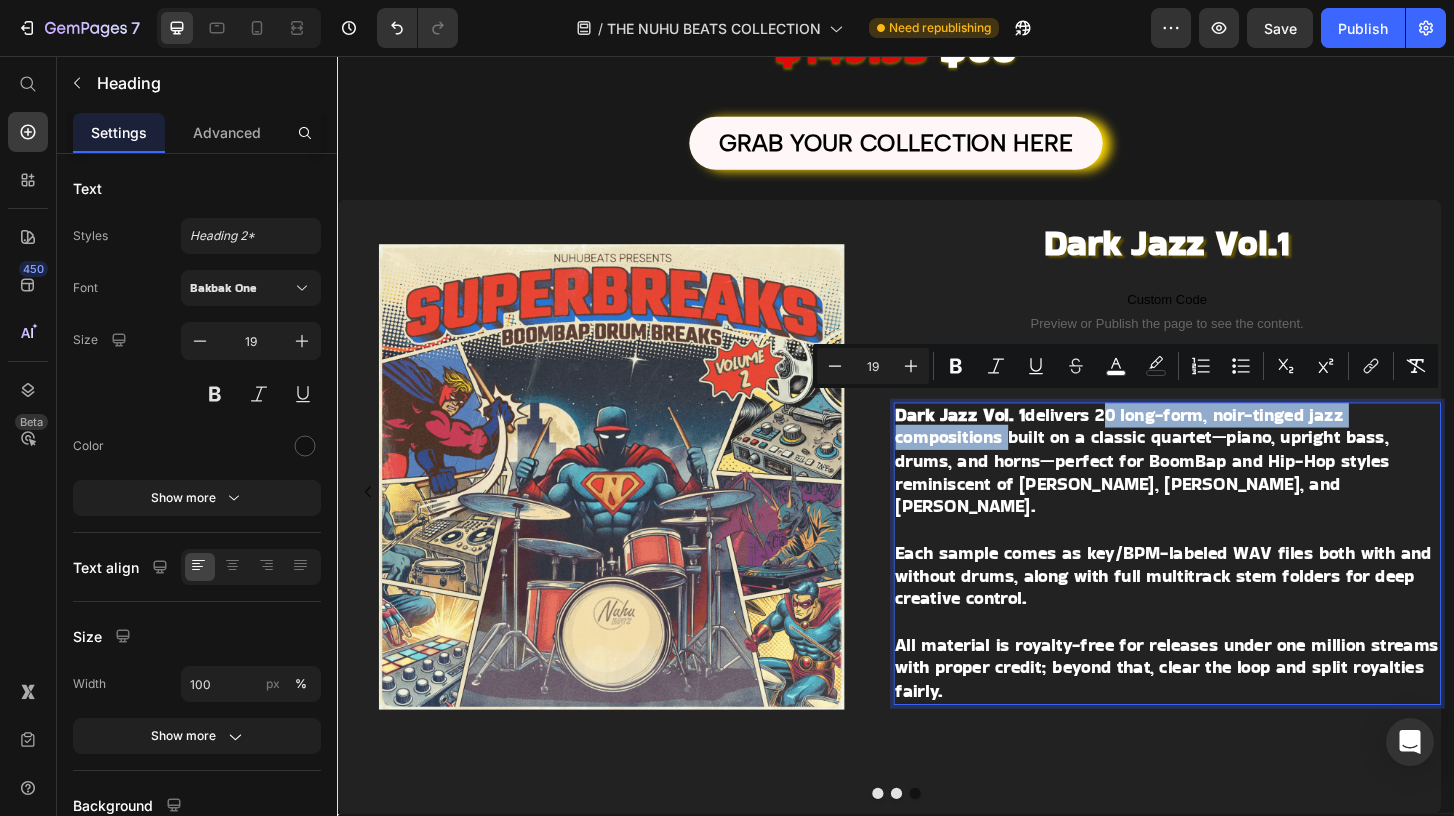 drag, startPoint x: 1159, startPoint y: 426, endPoint x: 1054, endPoint y: 472, distance: 114.6342 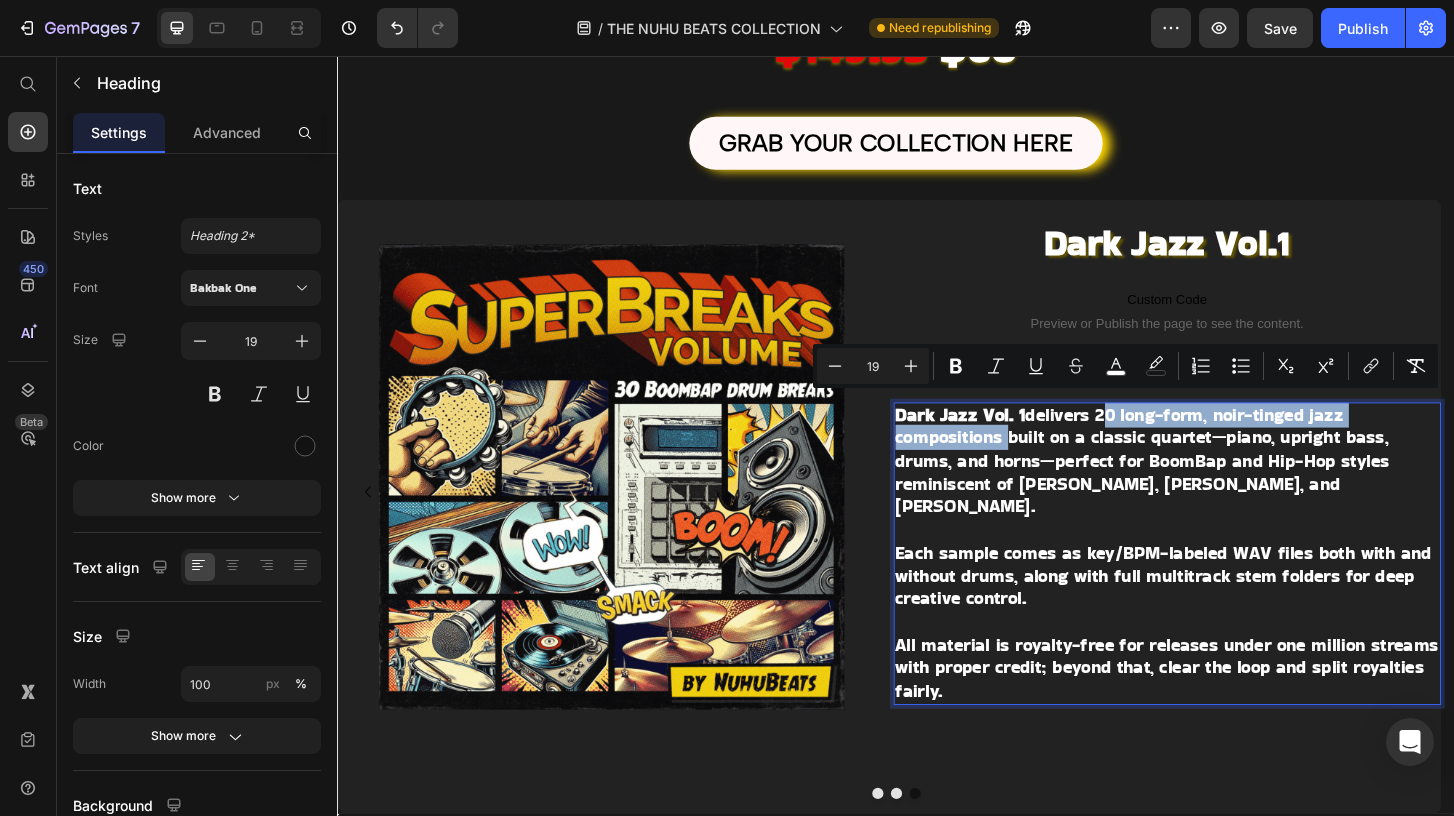 click on "Dark Jazz Vol. 1  delivers 20 long-form, noir-tinged jazz compositions built on a classic quartet—piano, upright bass, drums, and horns—perfect for BoomBap and Hip-Hop styles reminiscent of [PERSON_NAME], [PERSON_NAME], and [PERSON_NAME]." at bounding box center (1201, 491) 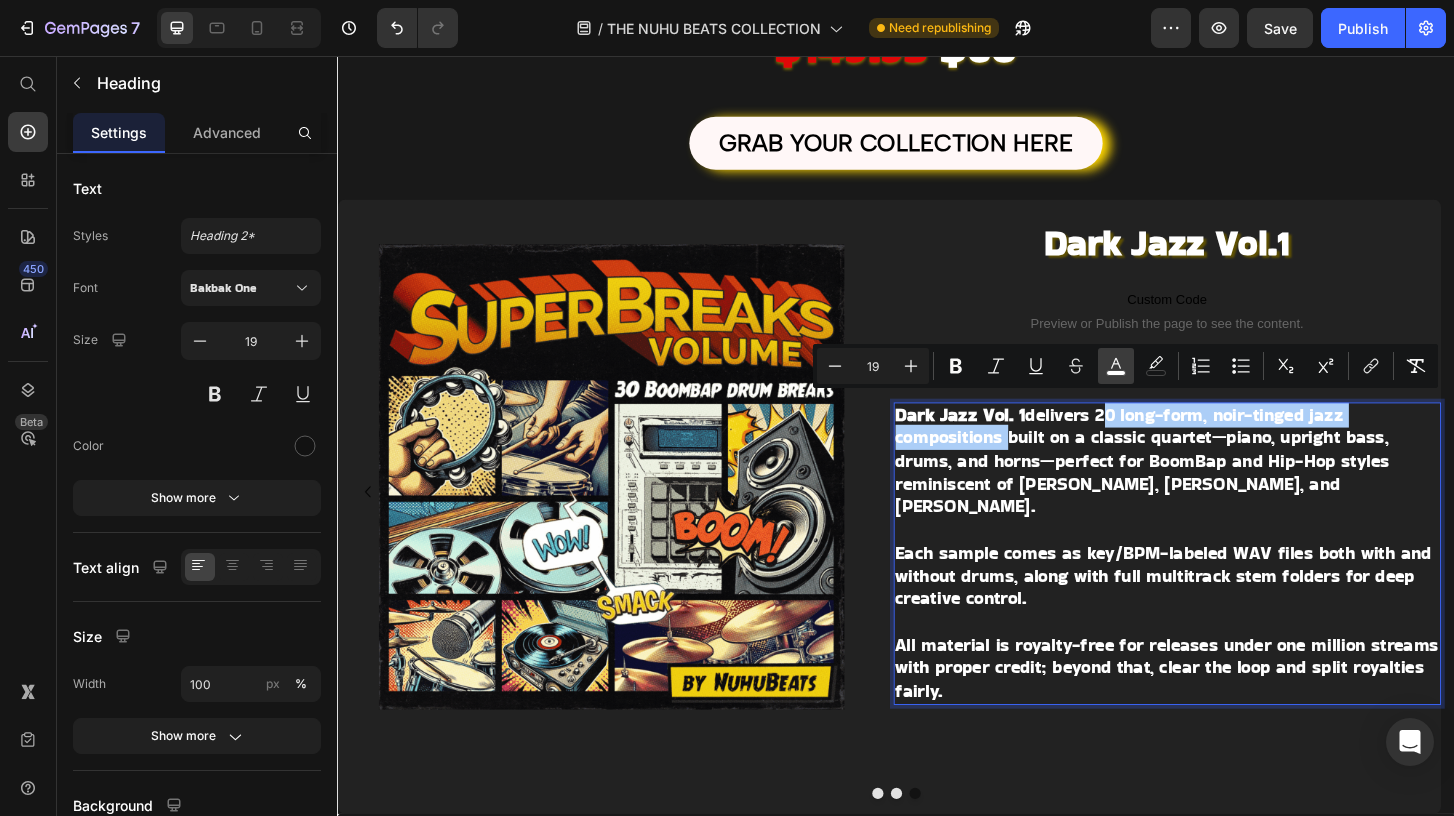 click on "color" at bounding box center [1116, 366] 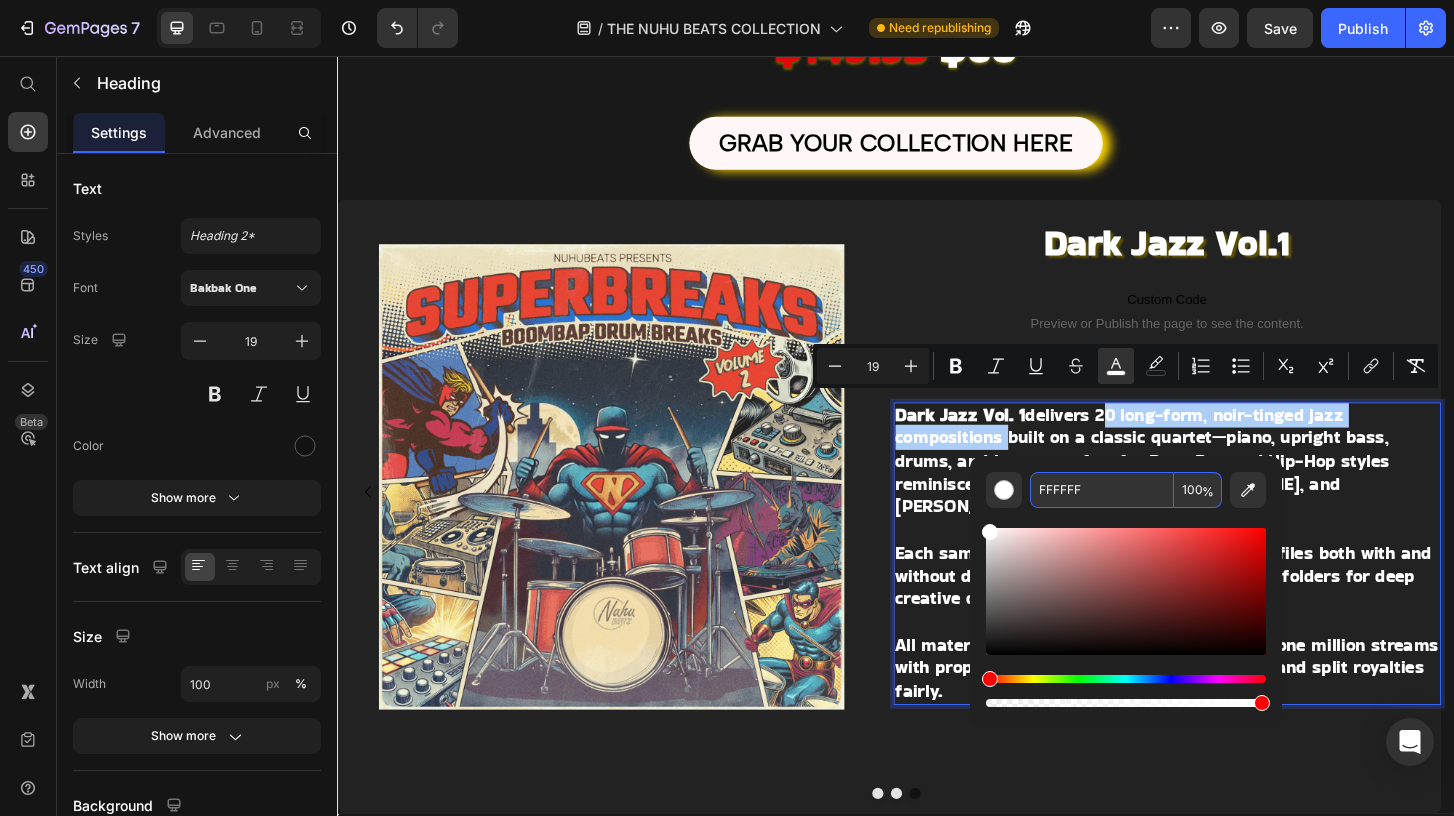 type 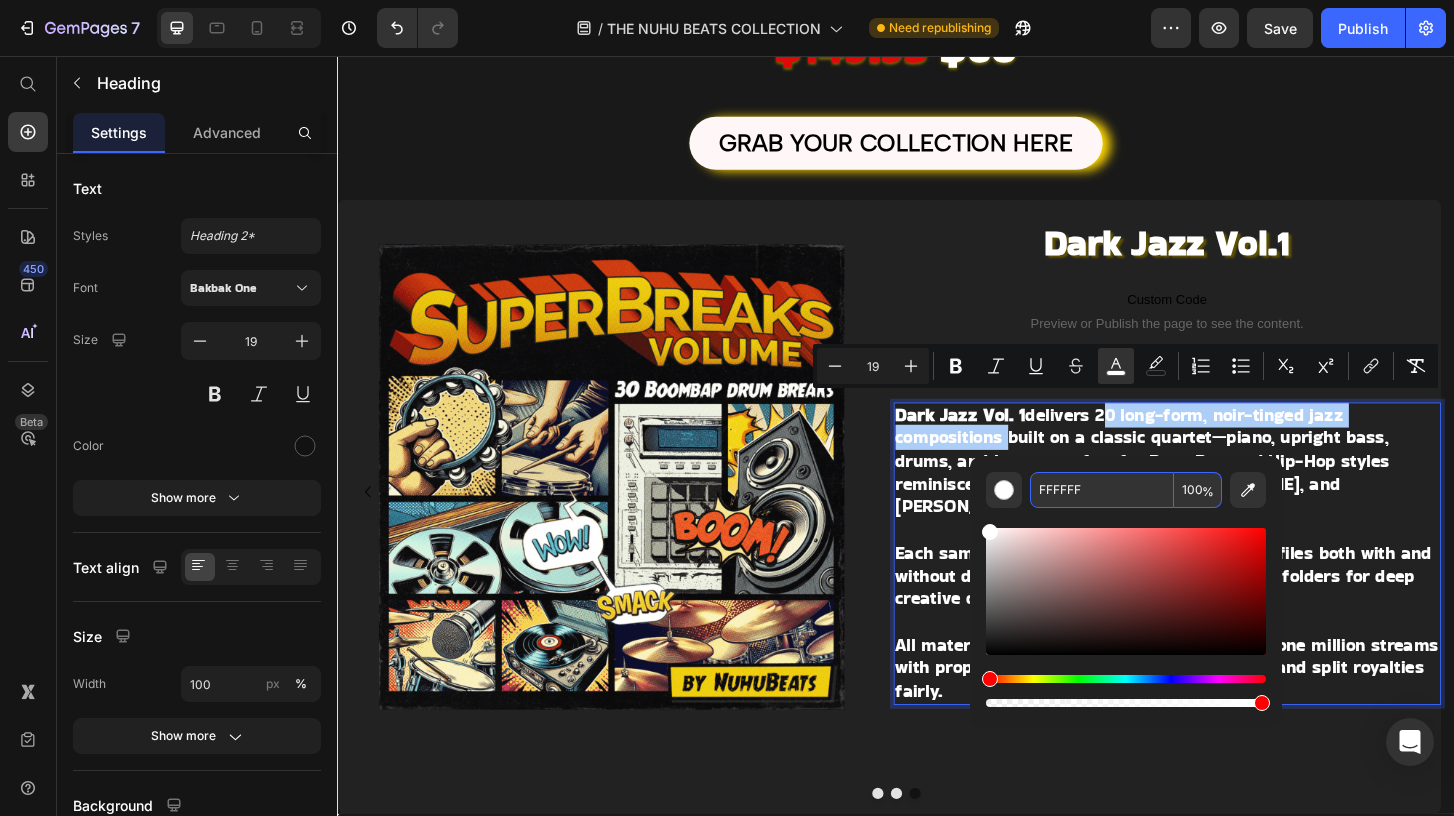 click on "FFFFFF" at bounding box center (1102, 490) 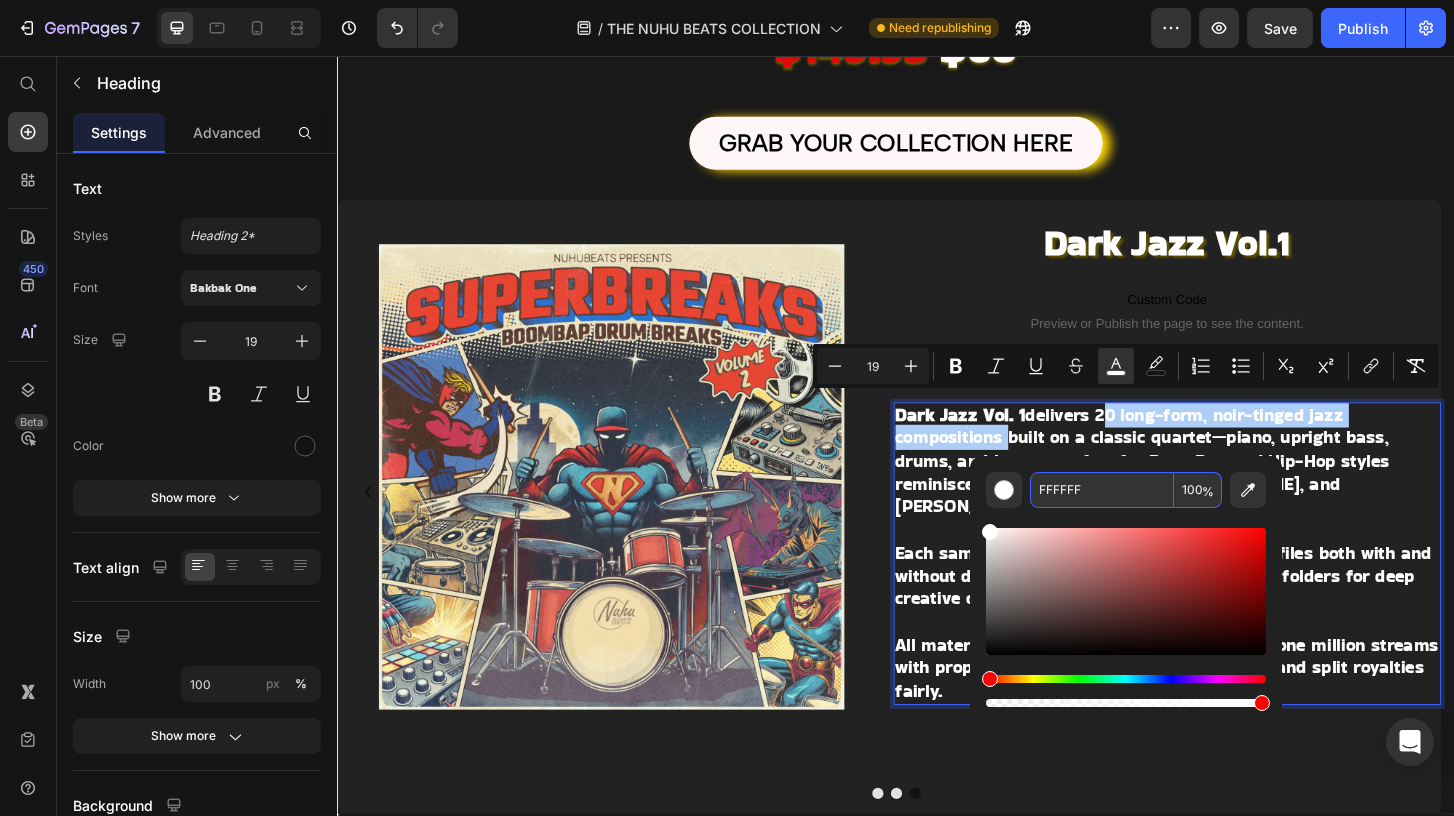 paste on "E102" 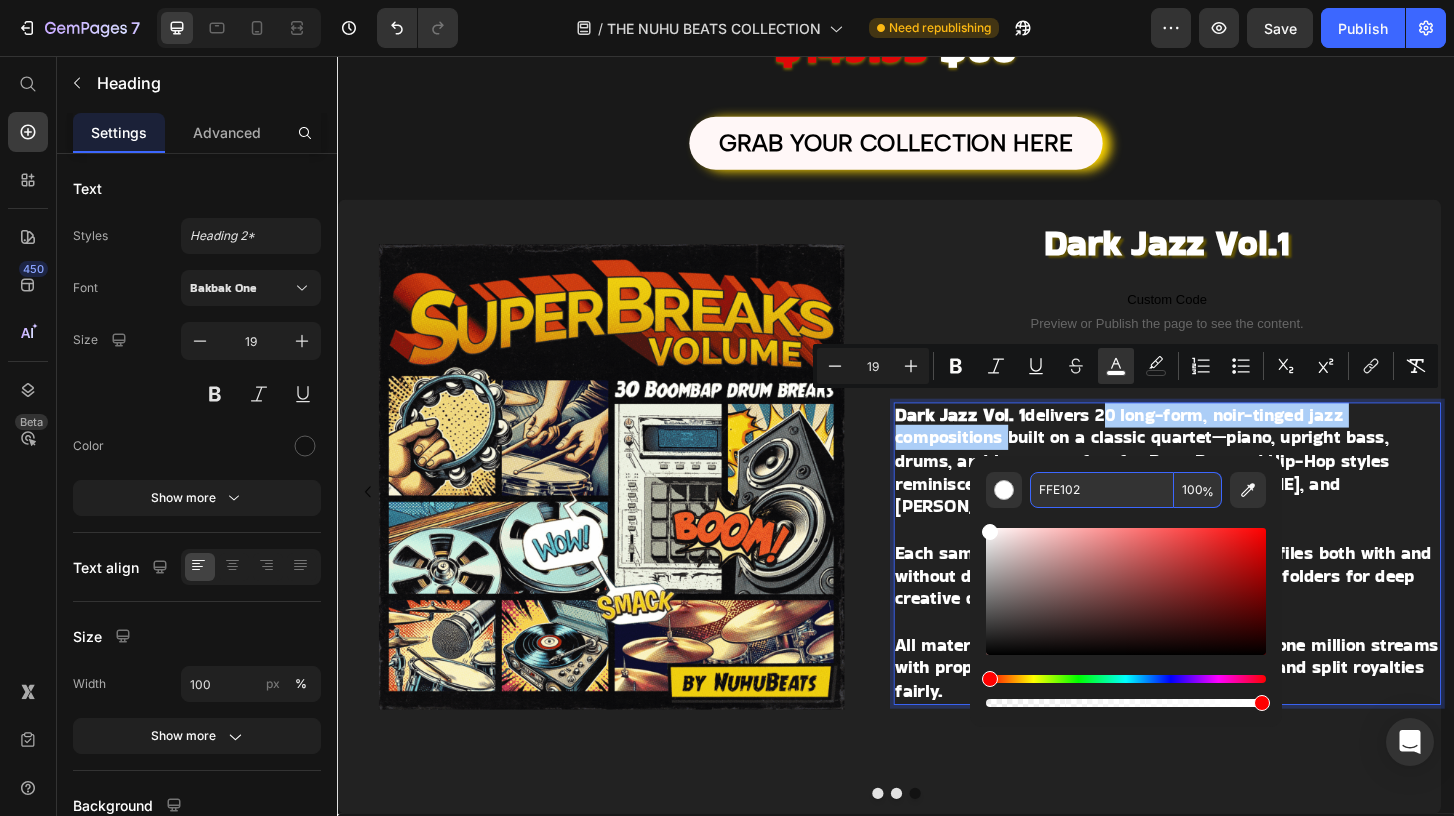type on "FFE102" 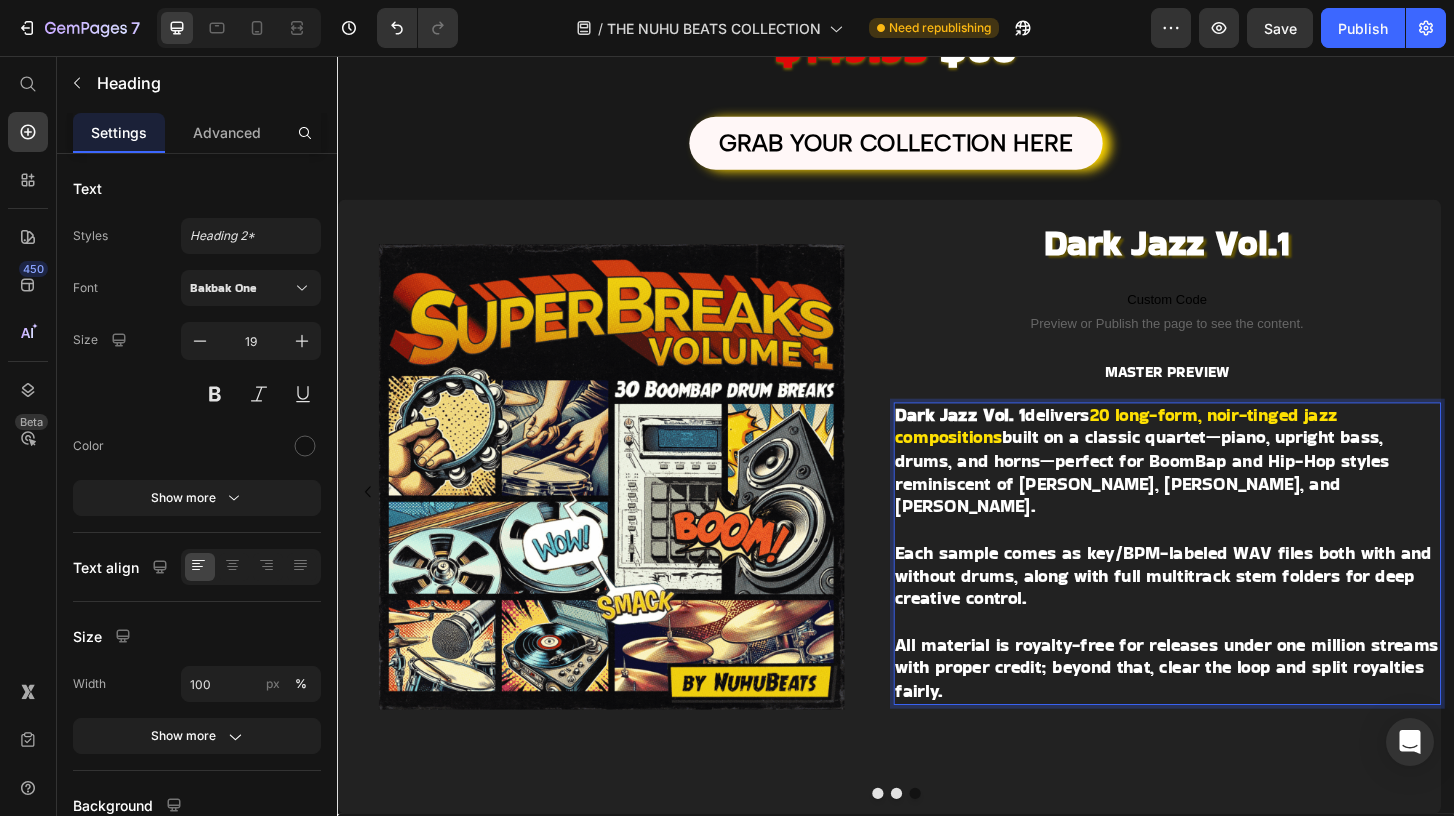 click on "built on a classic quartet—piano, upright bass, drums, and horns—perfect for BoomBap and Hip-Hop styles reminiscent of [PERSON_NAME], [PERSON_NAME], and [PERSON_NAME]." at bounding box center (1201, 502) 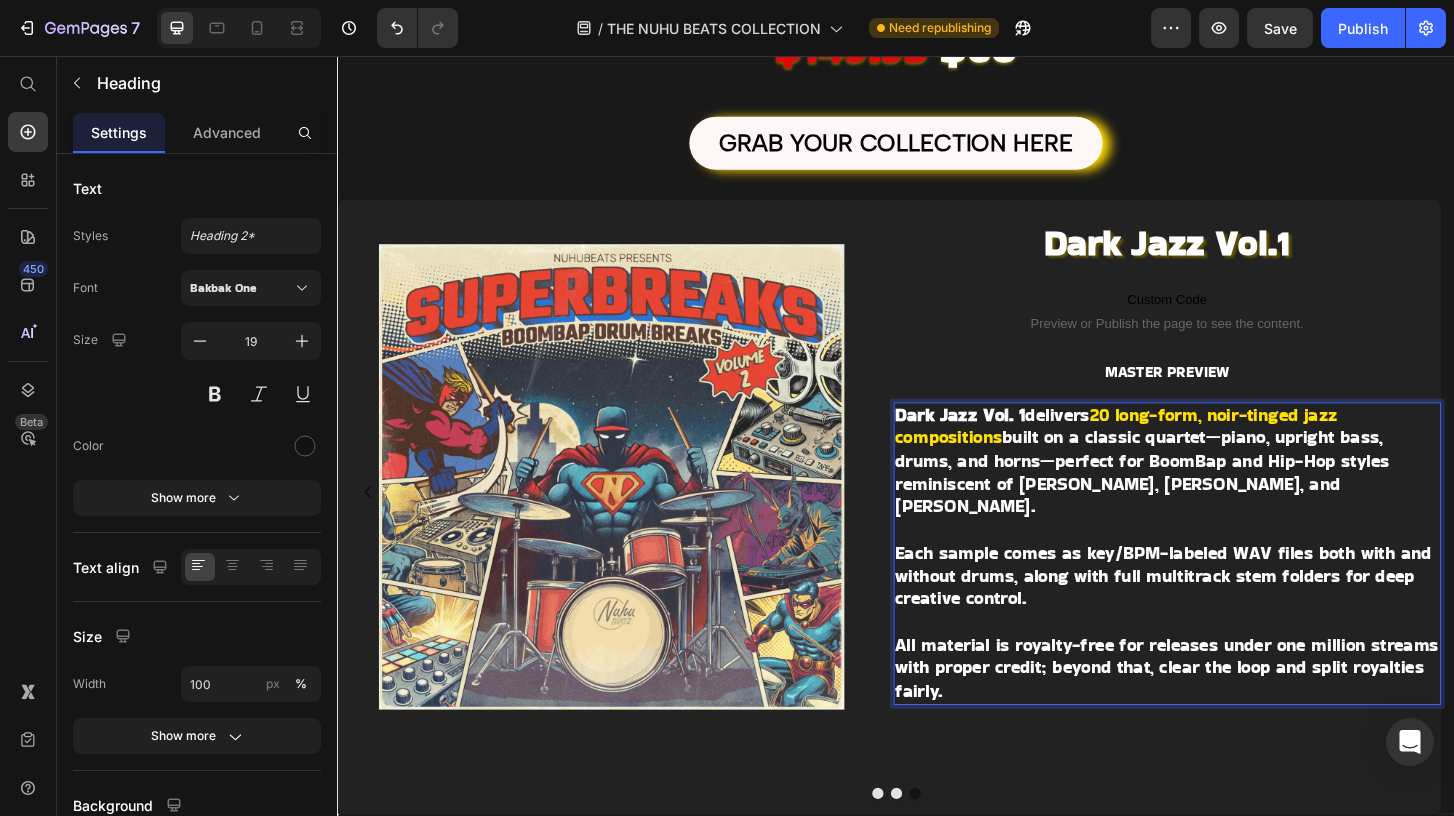 click on "All material is royalty-free for releases under one million streams with proper credit; beyond that, clear the loop and split royalties fairly." at bounding box center (1228, 713) 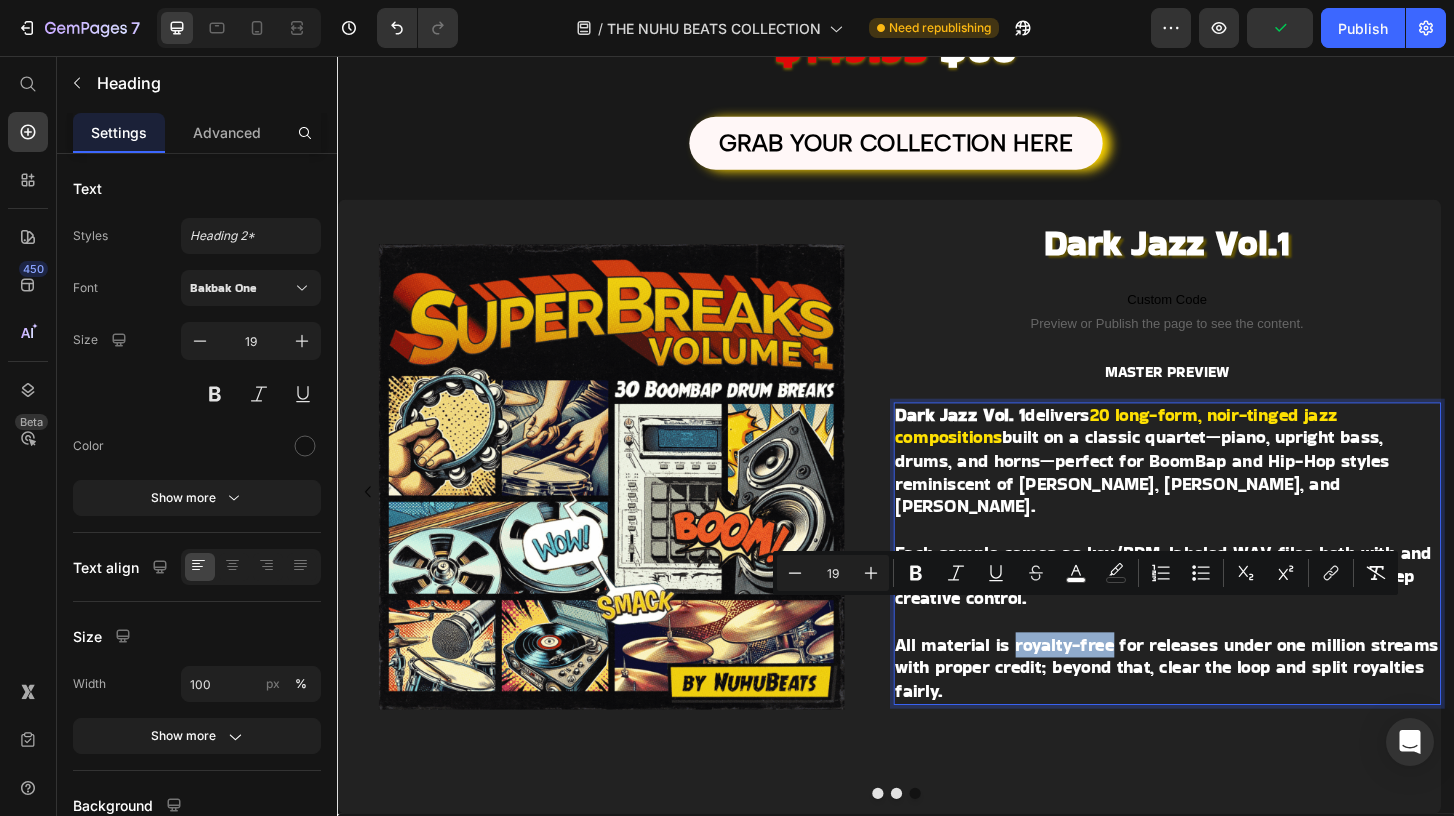 drag, startPoint x: 1066, startPoint y: 659, endPoint x: 1174, endPoint y: 656, distance: 108.04166 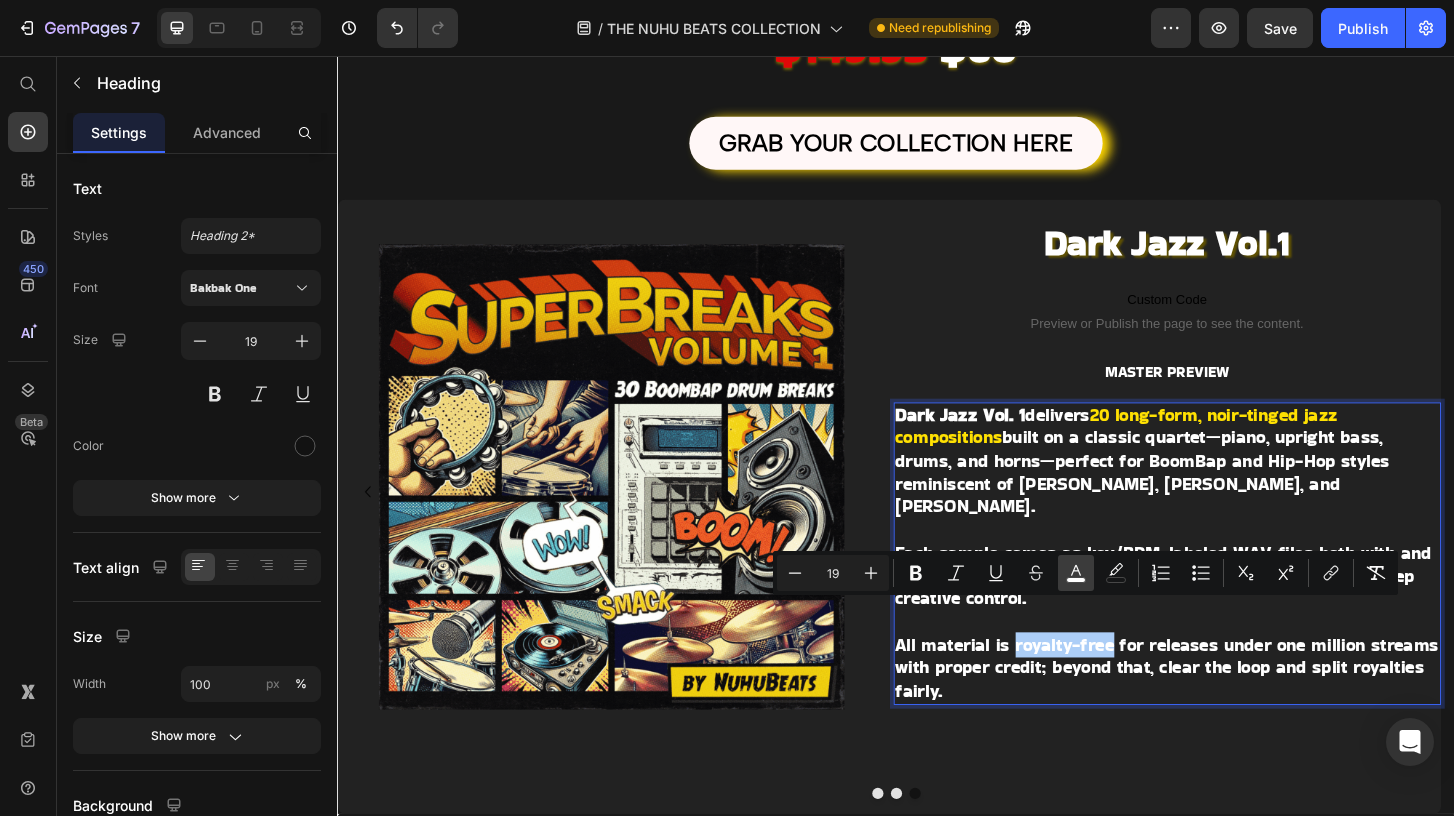 click 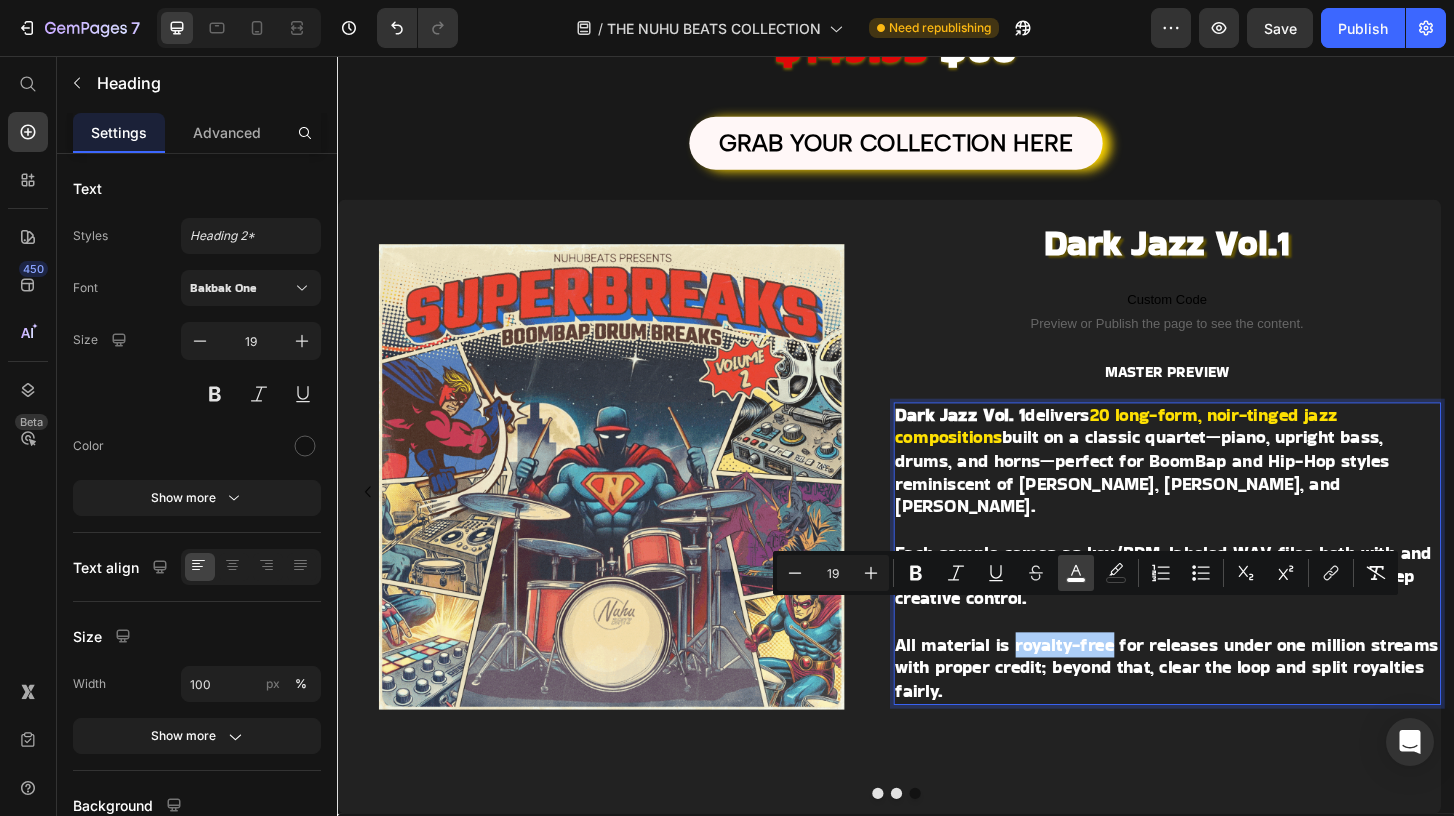 type on "FFFFFF" 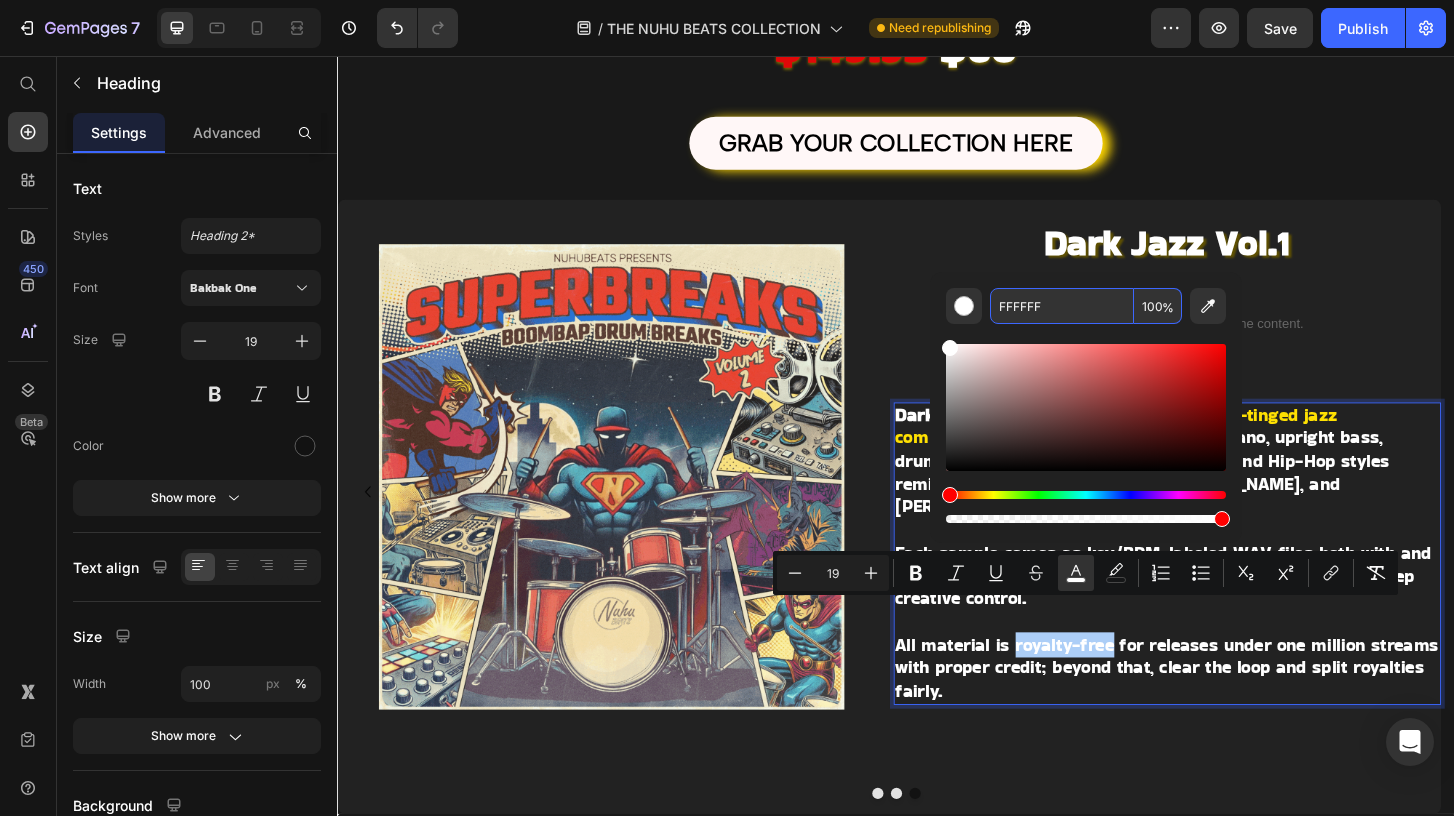 click on "FFFFFF" at bounding box center (1062, 306) 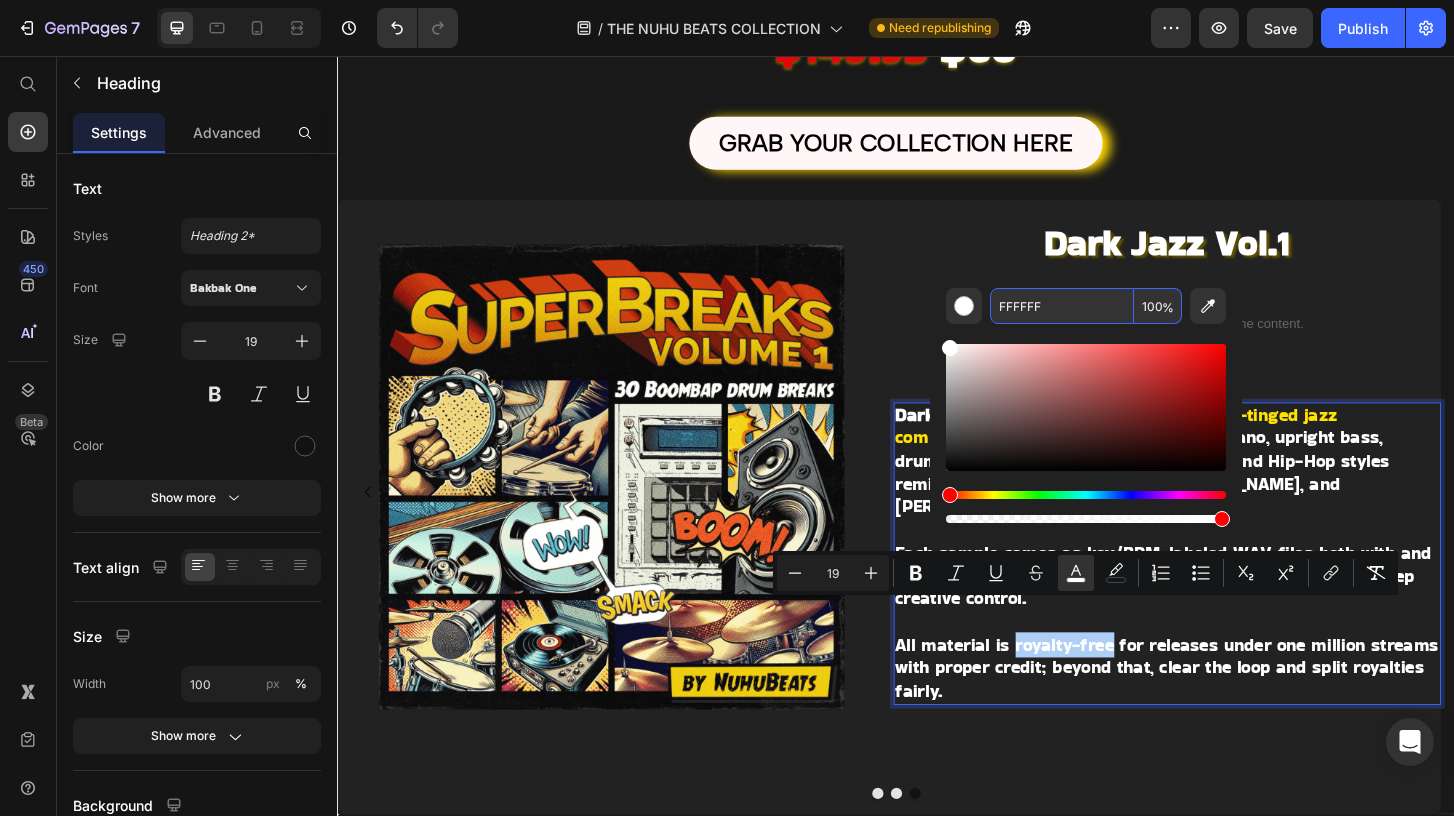paste on "E102" 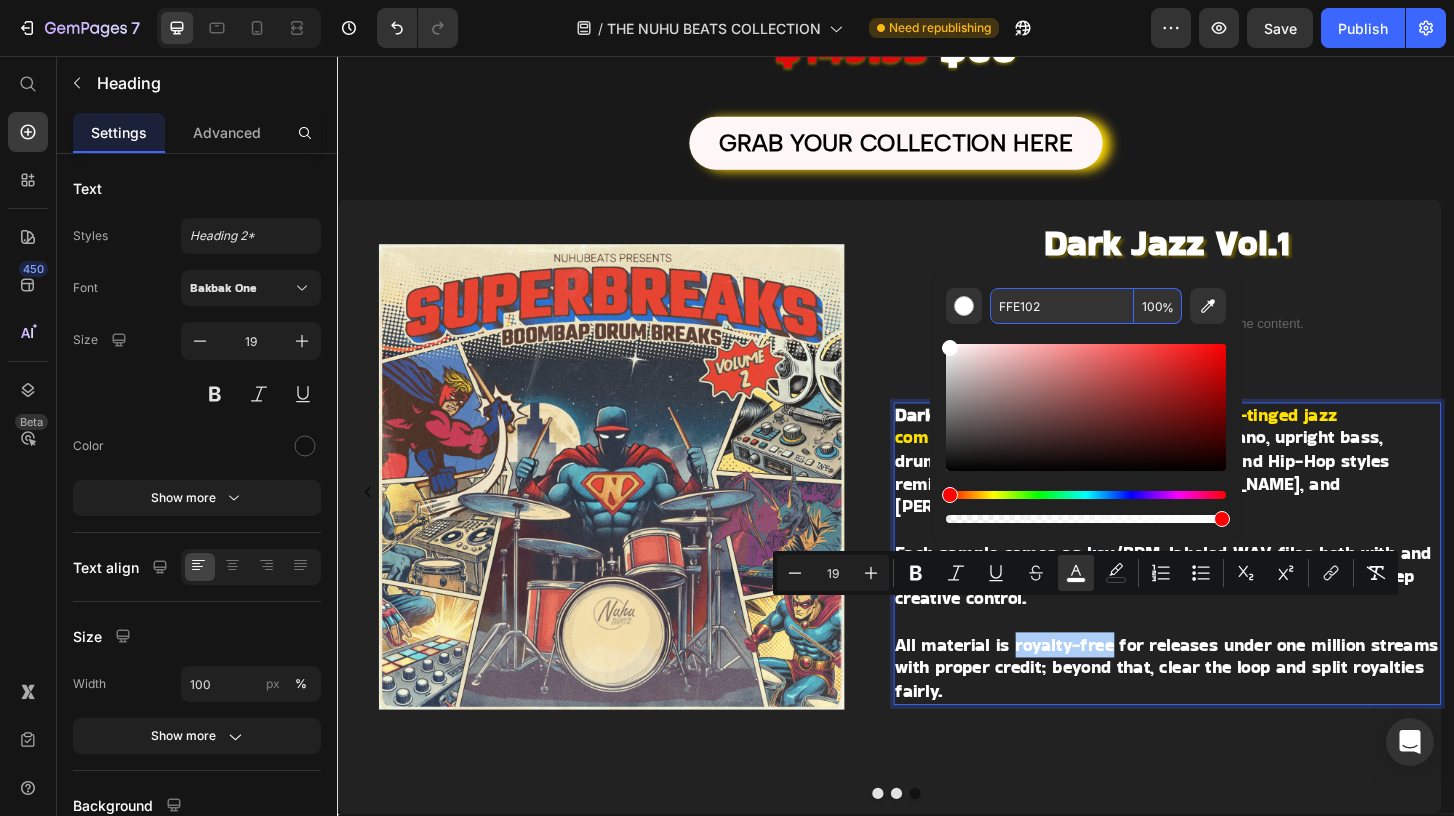 type on "FFE102" 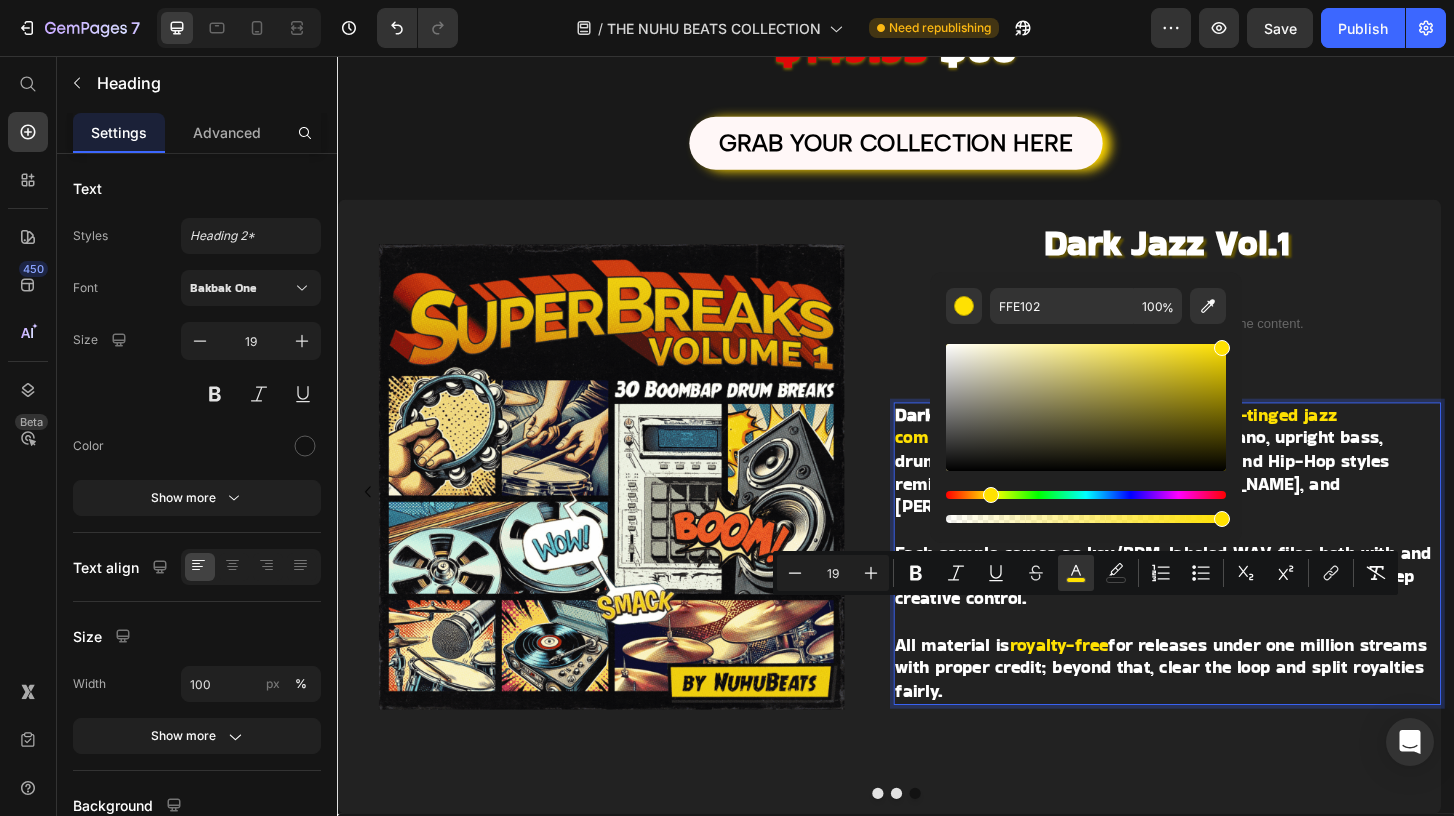 click on "Each sample comes as key/BPM-labeled WAV files both with and without drums, along with full multitrack stem folders for deep creative control." at bounding box center [1224, 614] 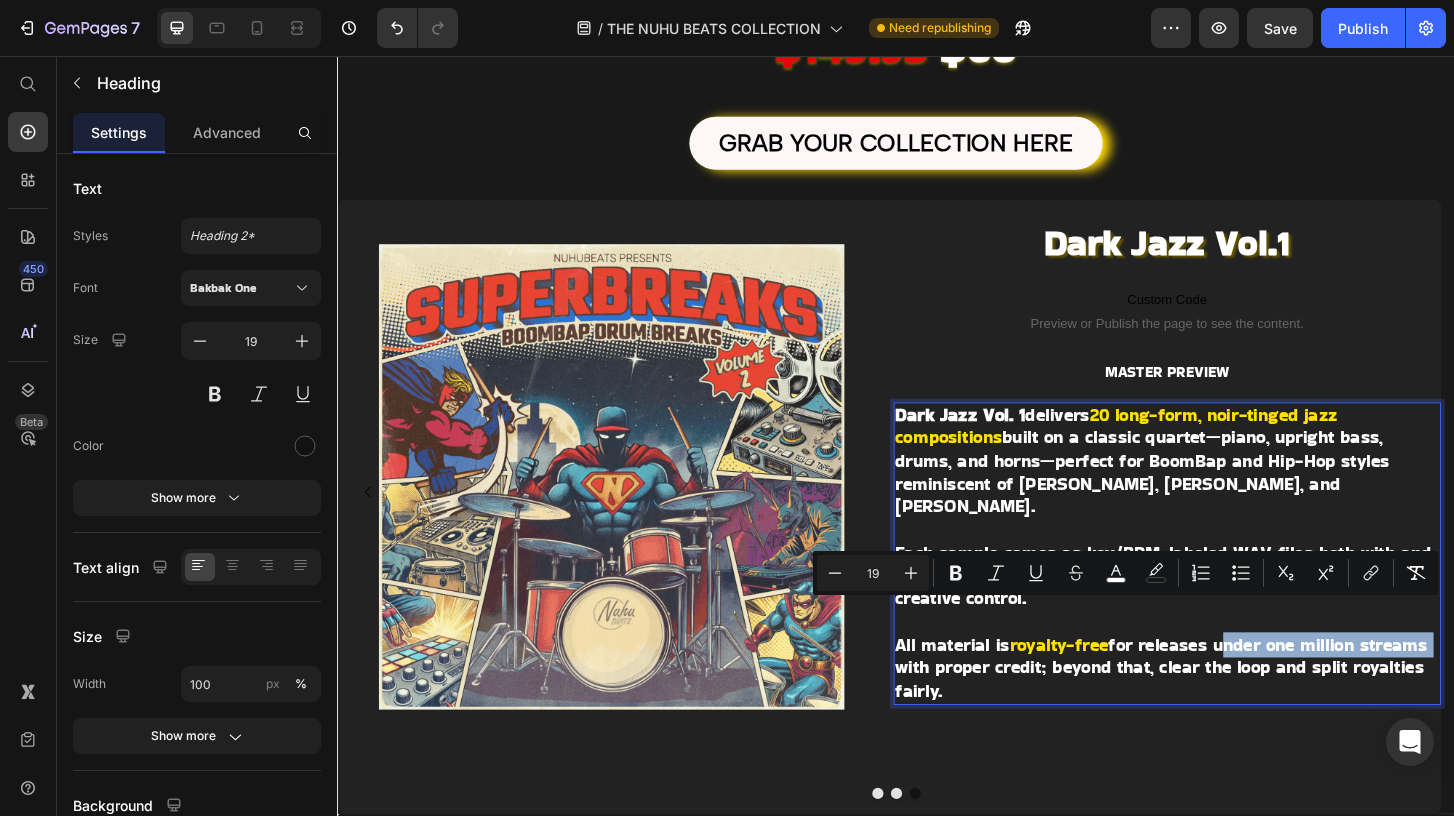 drag, startPoint x: 1288, startPoint y: 659, endPoint x: 1009, endPoint y: 687, distance: 280.4015 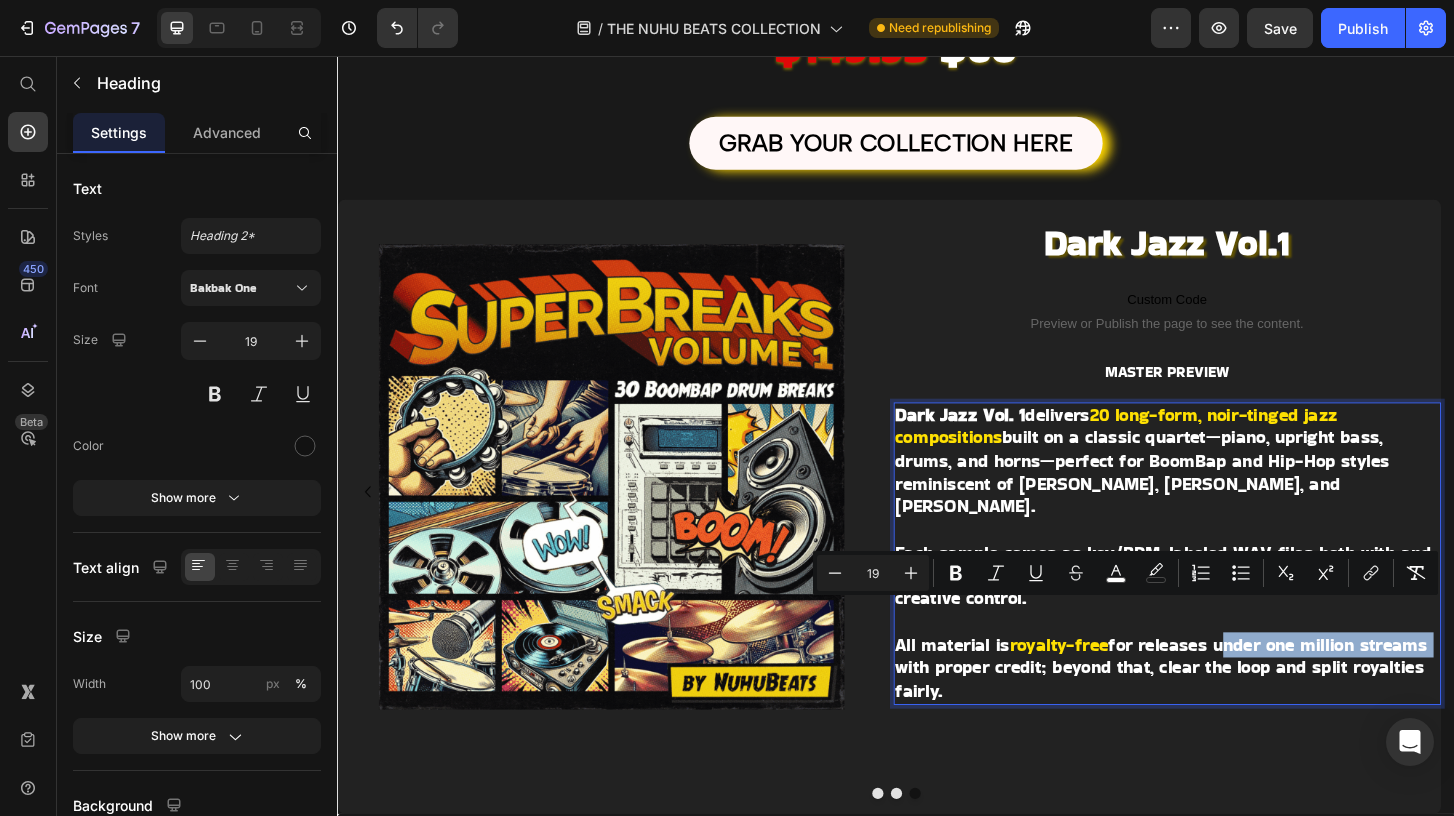 click on "for releases under one million streams with proper credit; beyond that, clear the loop and split royalties fairly." at bounding box center [1222, 713] 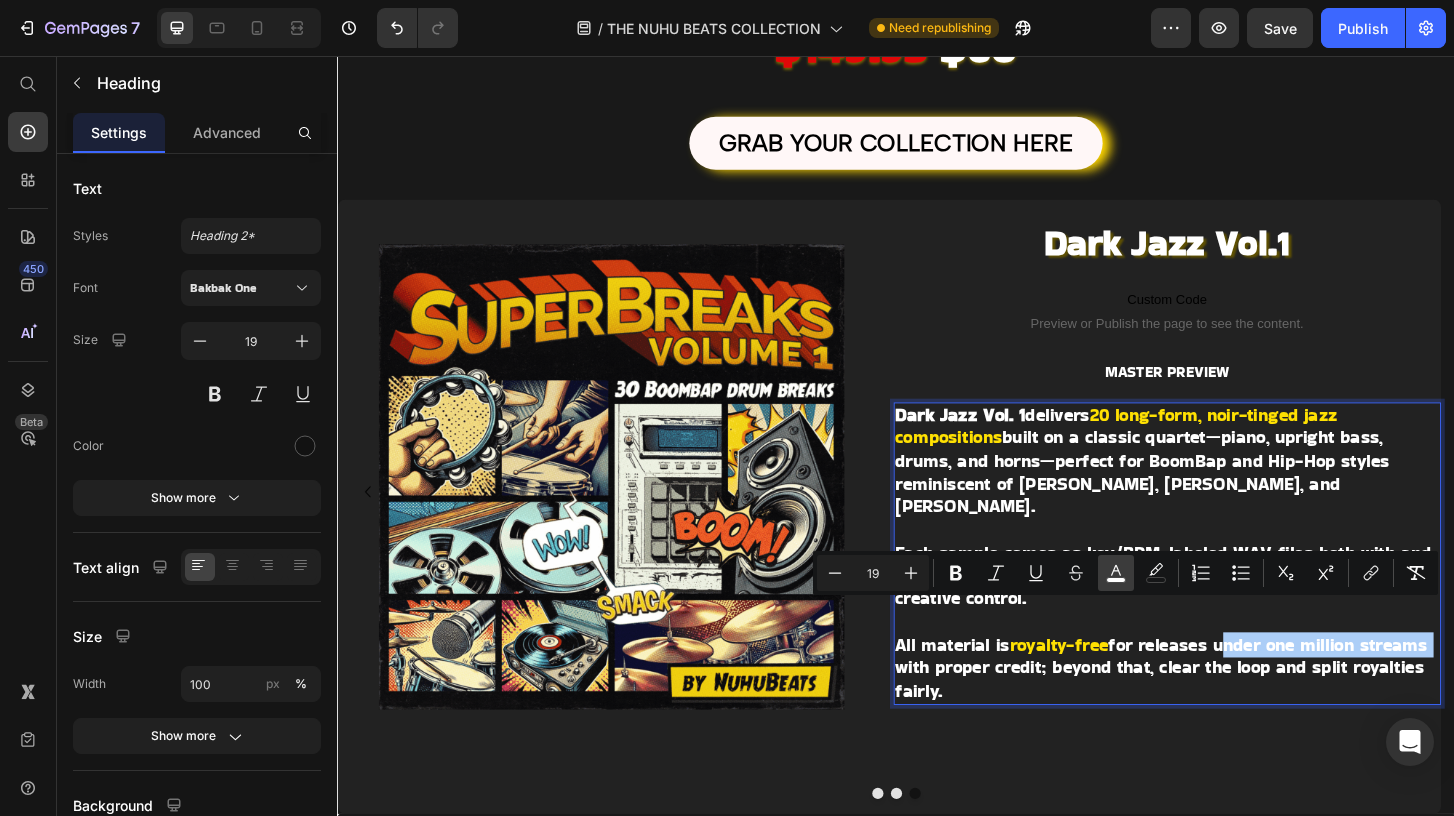 click on "color" at bounding box center (1116, 573) 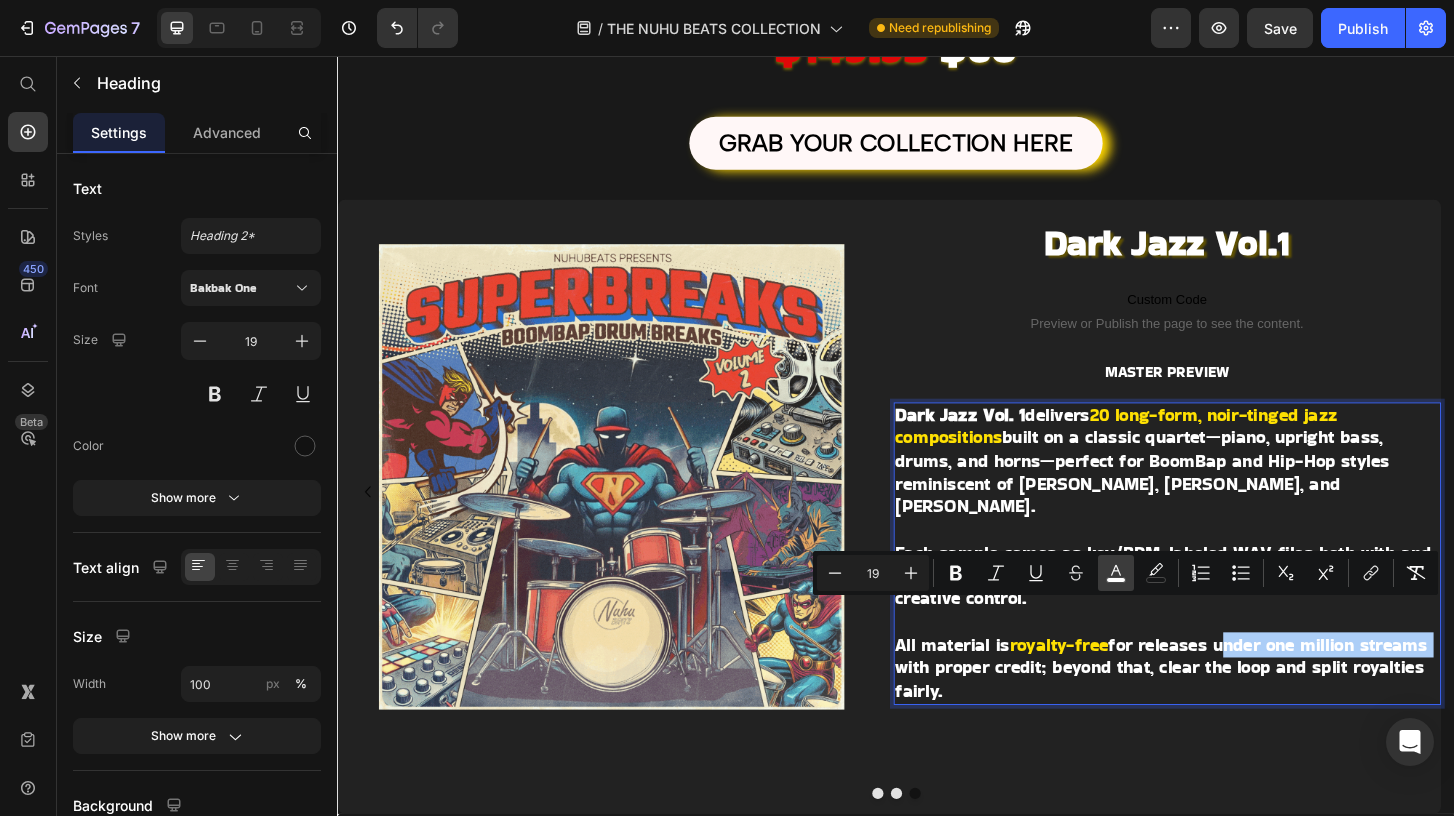 type on "FFFFFF" 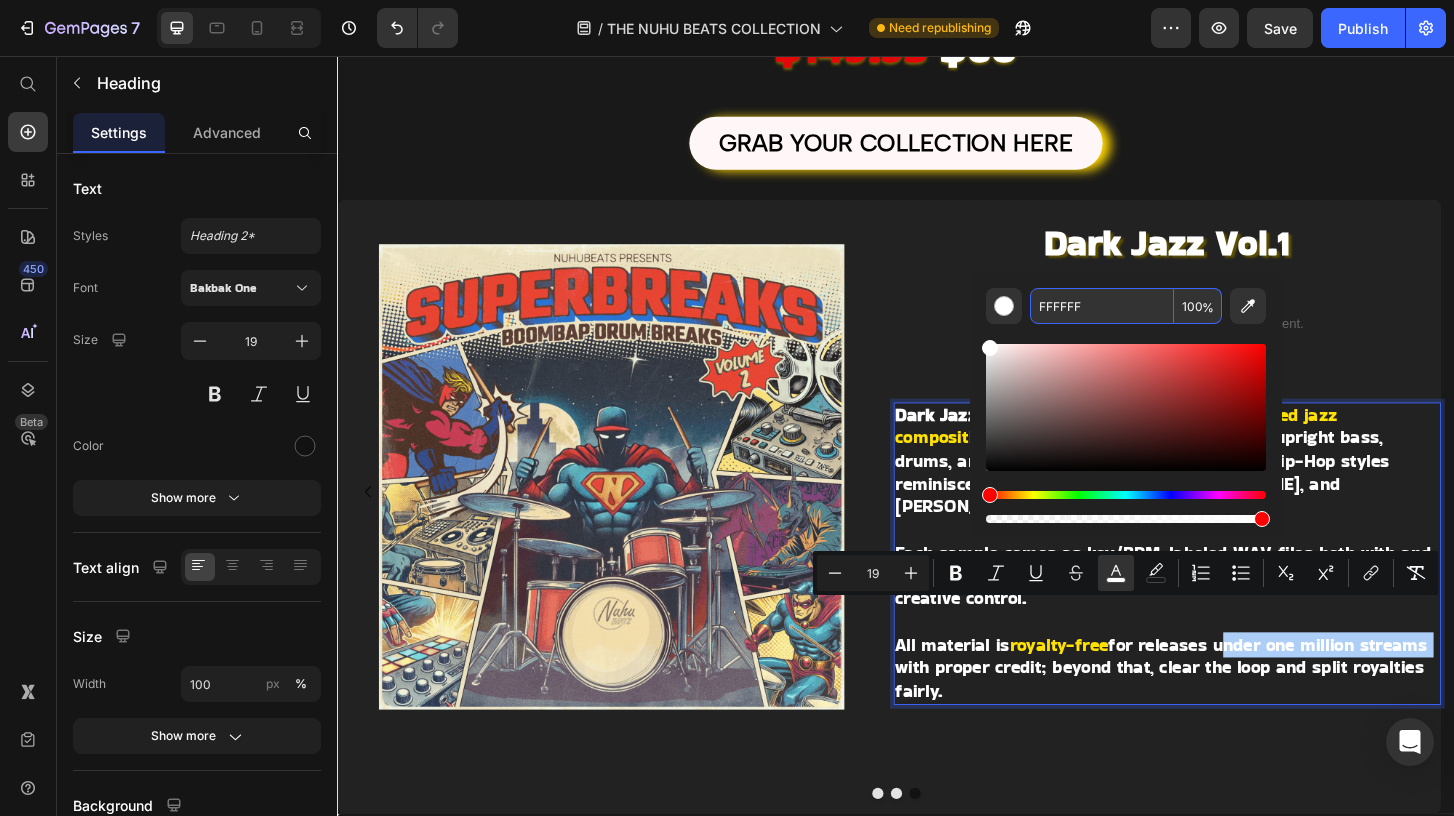 click on "FFFFFF" at bounding box center [1102, 306] 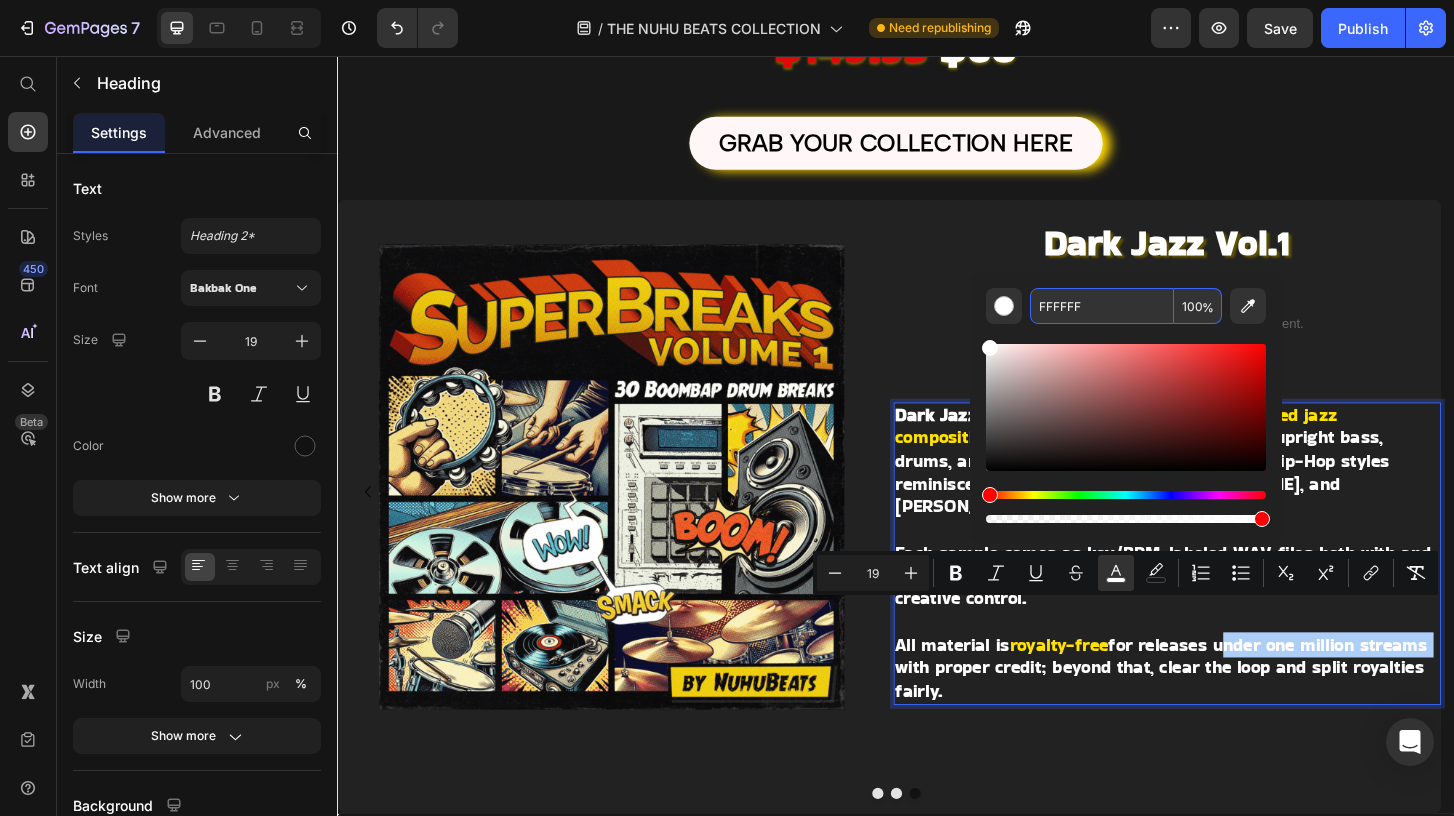 paste on "E102" 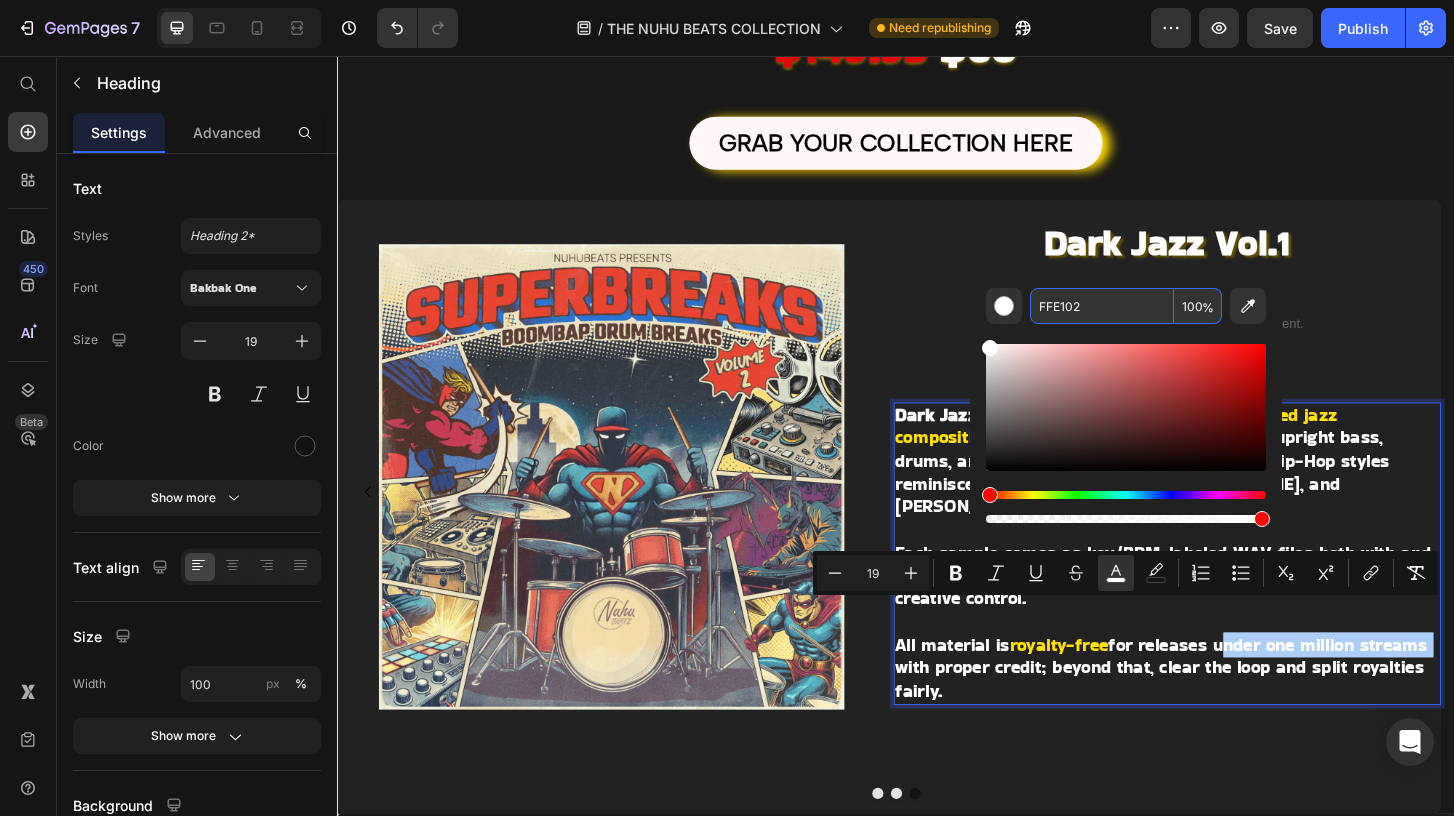 type on "FFE102" 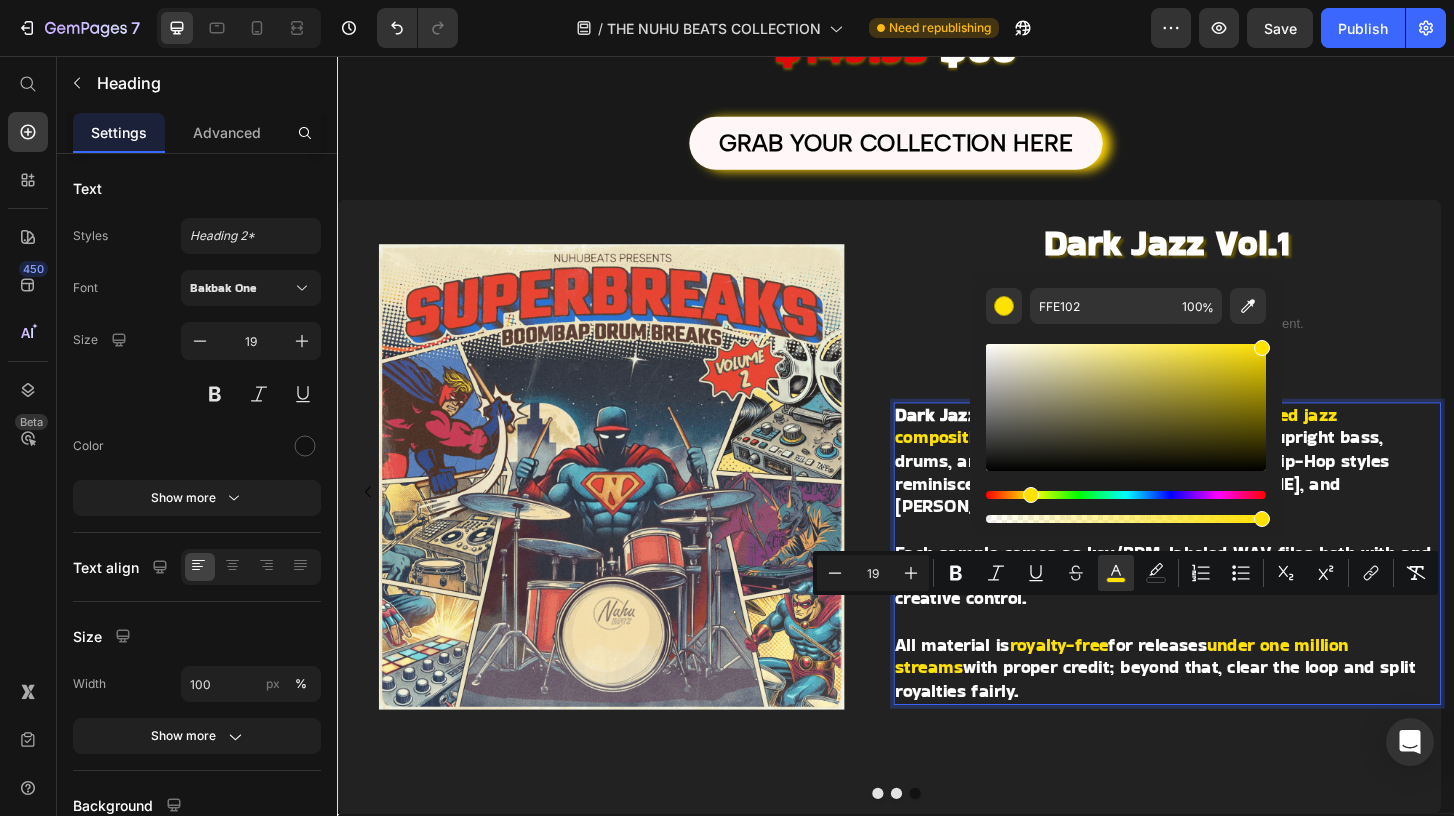 click on "Dark Jazz Vol. 1  delivers  20 long-form, noir-tinged jazz compositions  built on a classic quartet—piano, upright bass, drums, and horns—perfect for BoomBap and Hip-Hop styles reminiscent of [PERSON_NAME], [PERSON_NAME], and [PERSON_NAME].  Each sample comes as key/BPM-labeled WAV files both with and without drums, along with full multitrack stem folders for deep creative control.  All material is  royalty-free  for releases  under one million streams  with proper credit; beyond that, clear the loop and split royalties fairly." at bounding box center (1228, 590) 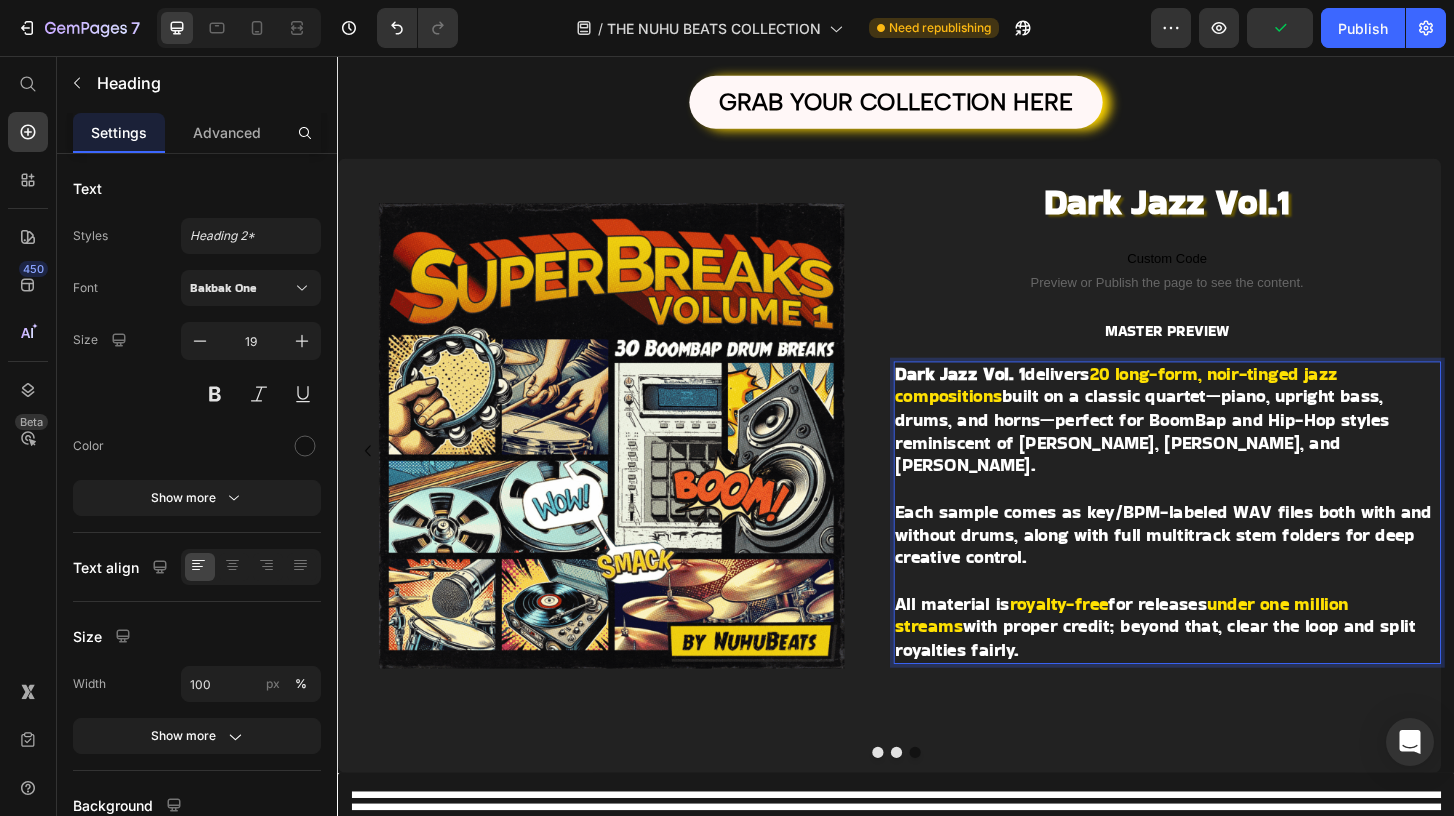 scroll, scrollTop: 887, scrollLeft: 0, axis: vertical 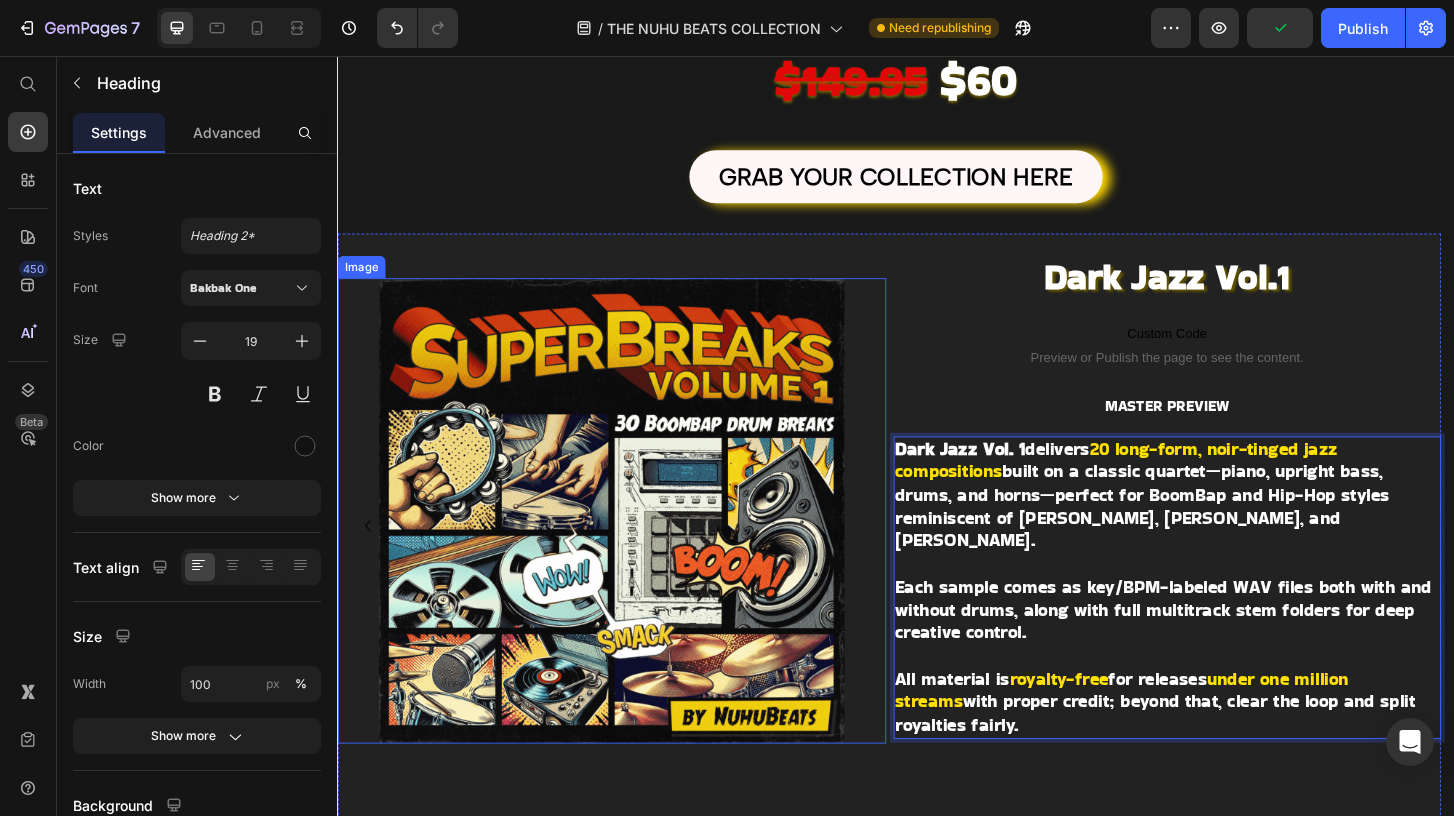 click at bounding box center [631, 544] 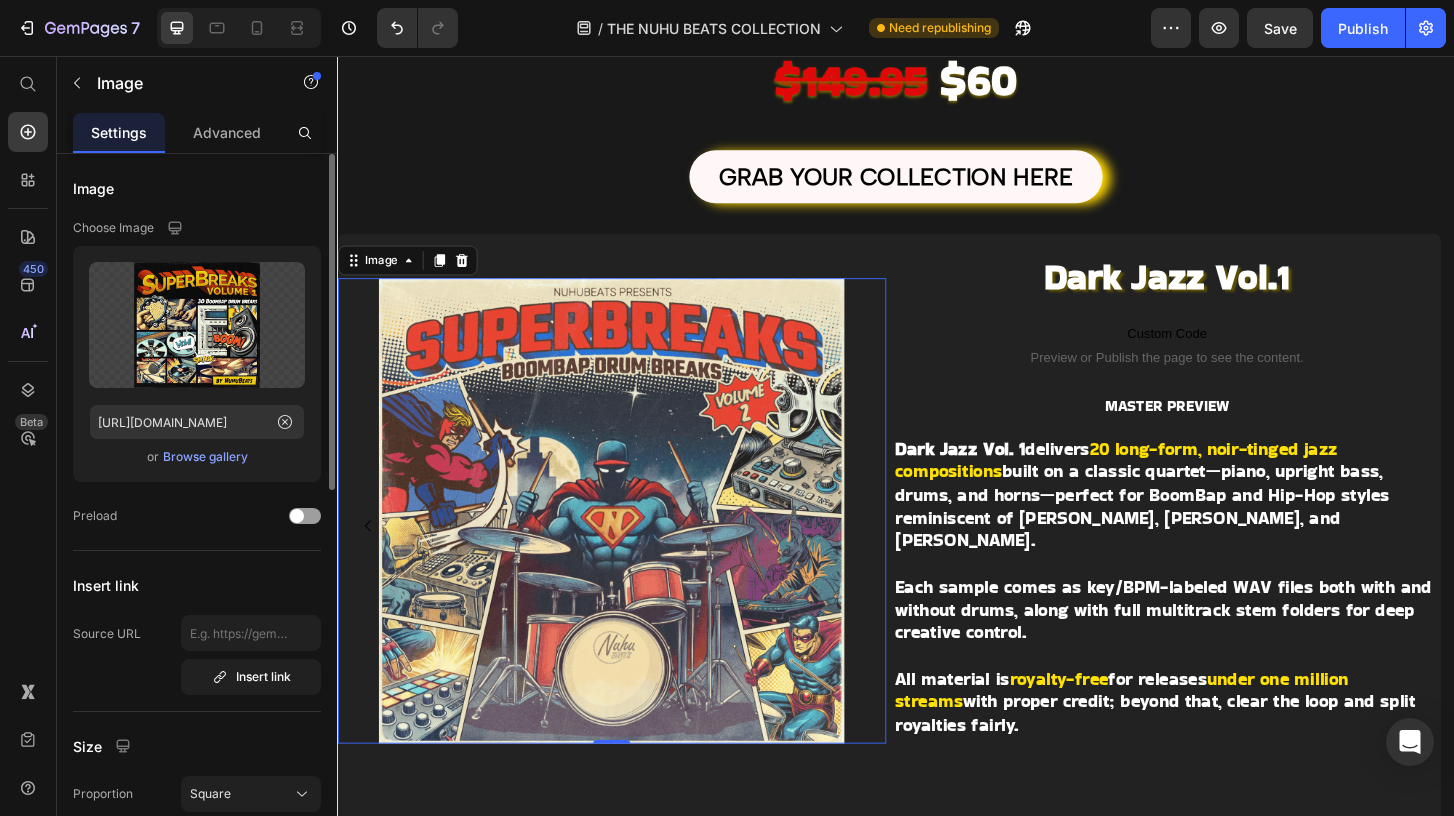 click on "Browse gallery" at bounding box center [205, 457] 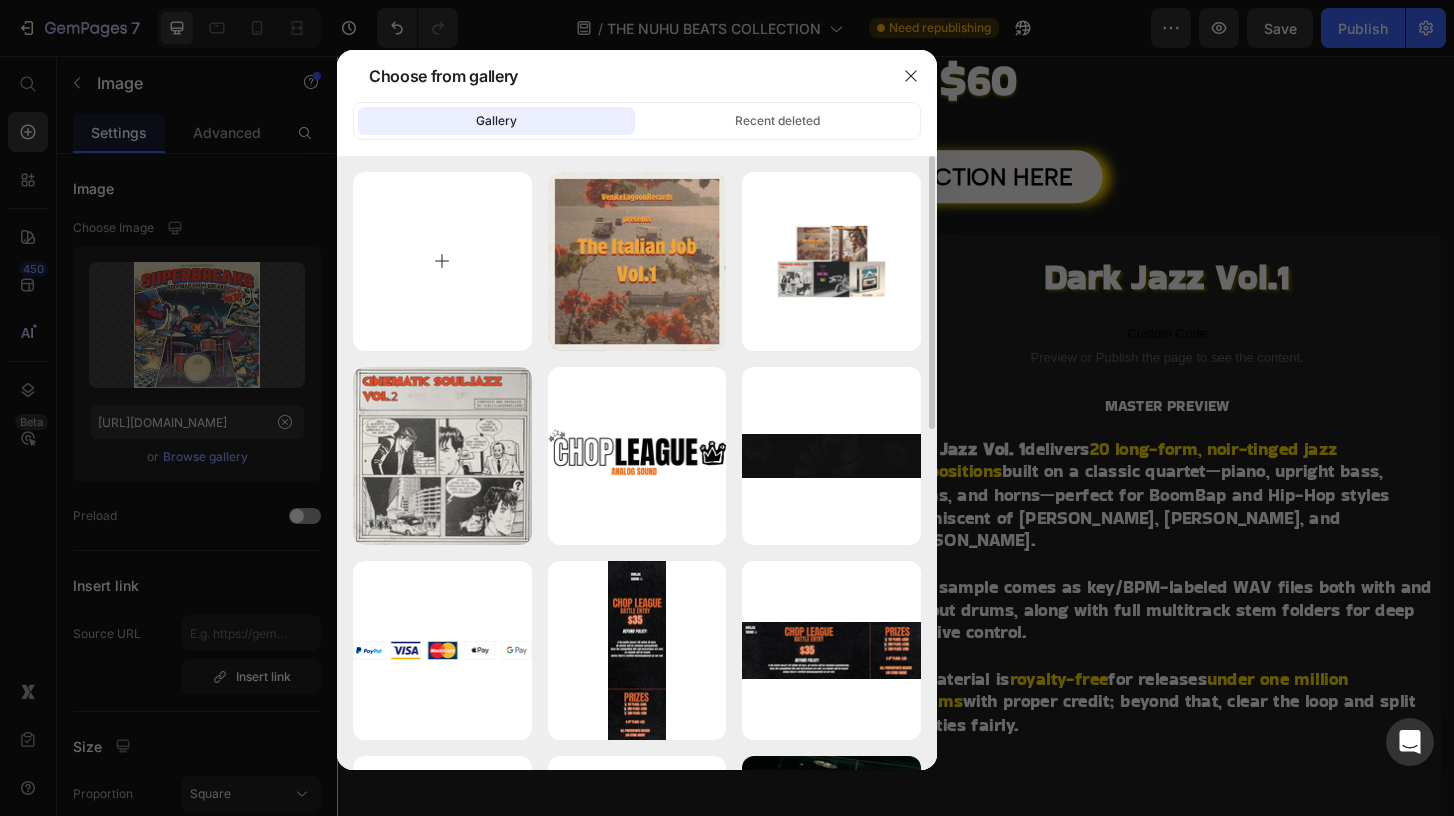 click at bounding box center [442, 261] 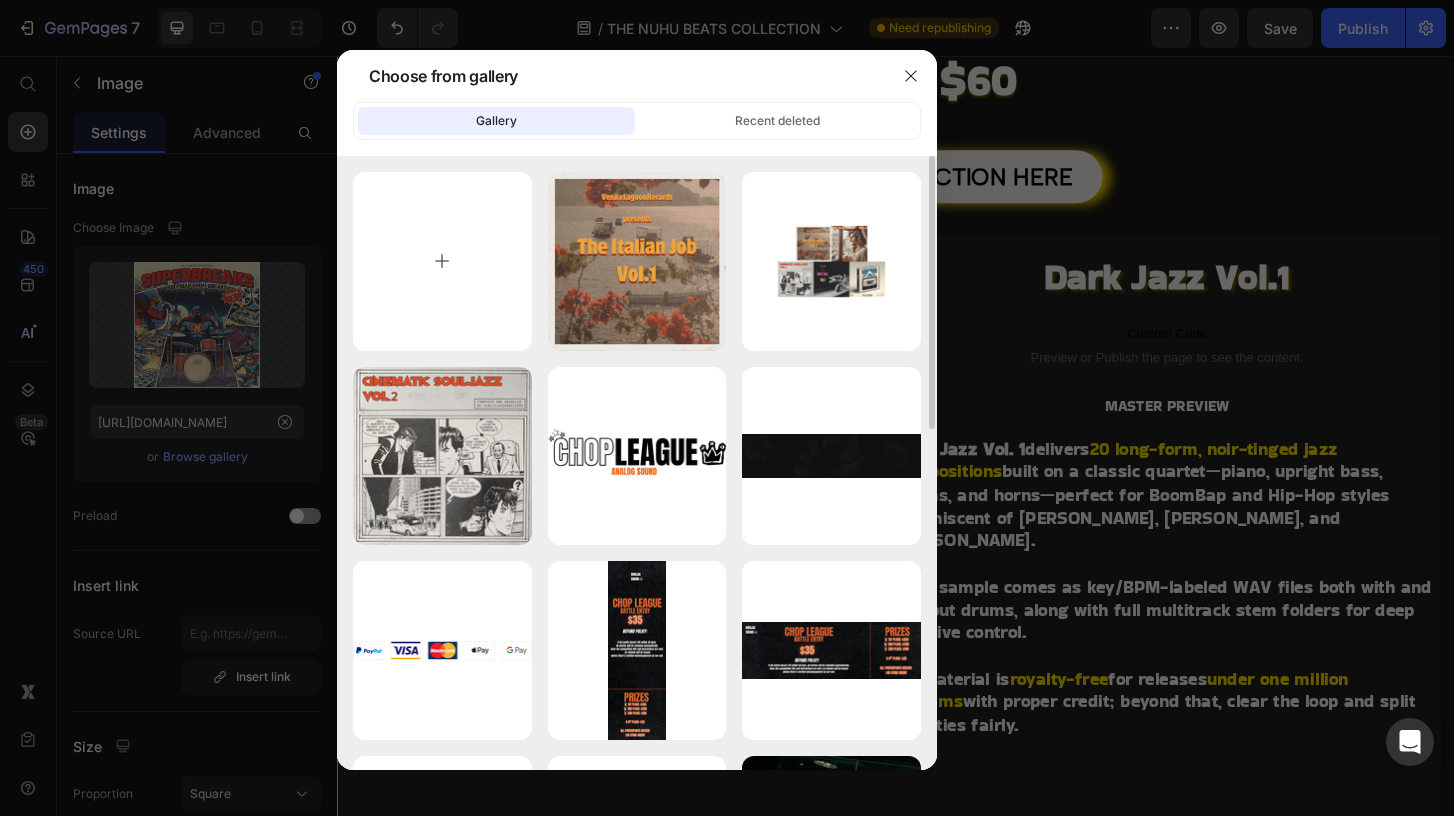 type on "C:\fakepath\Dark Jazz Vol.1.jpg" 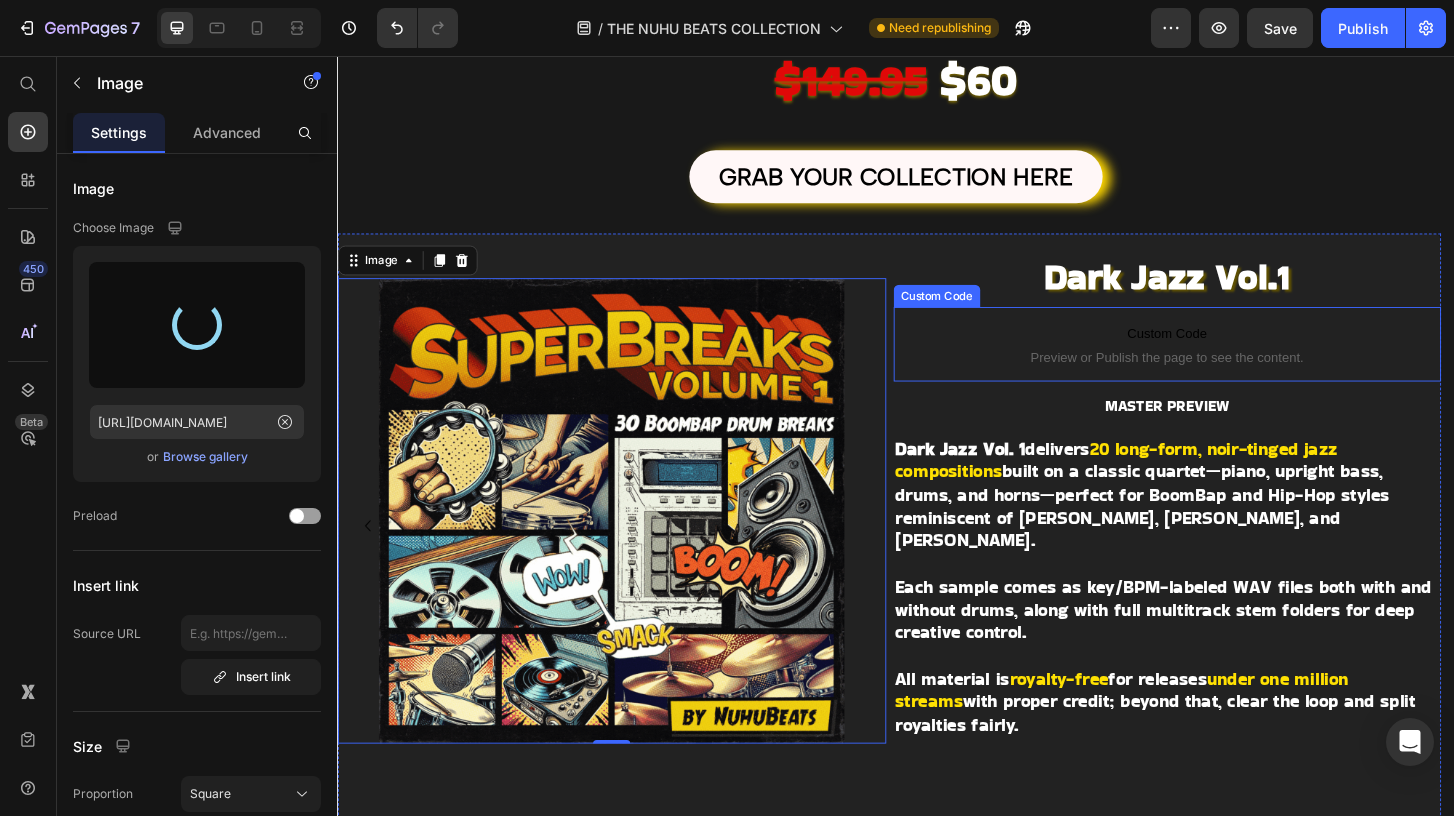 type on "[URL][DOMAIN_NAME]" 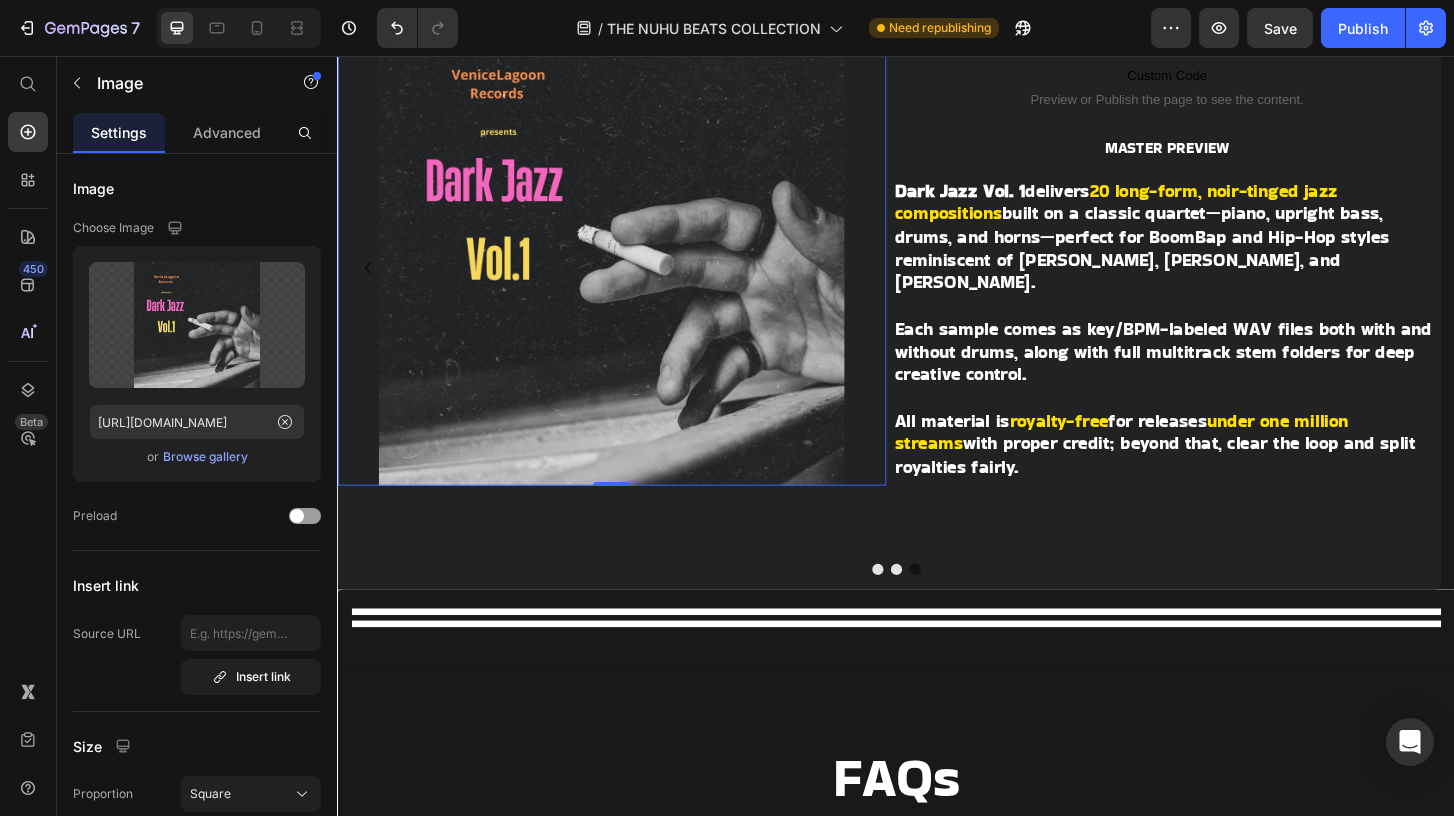 scroll, scrollTop: 764, scrollLeft: 0, axis: vertical 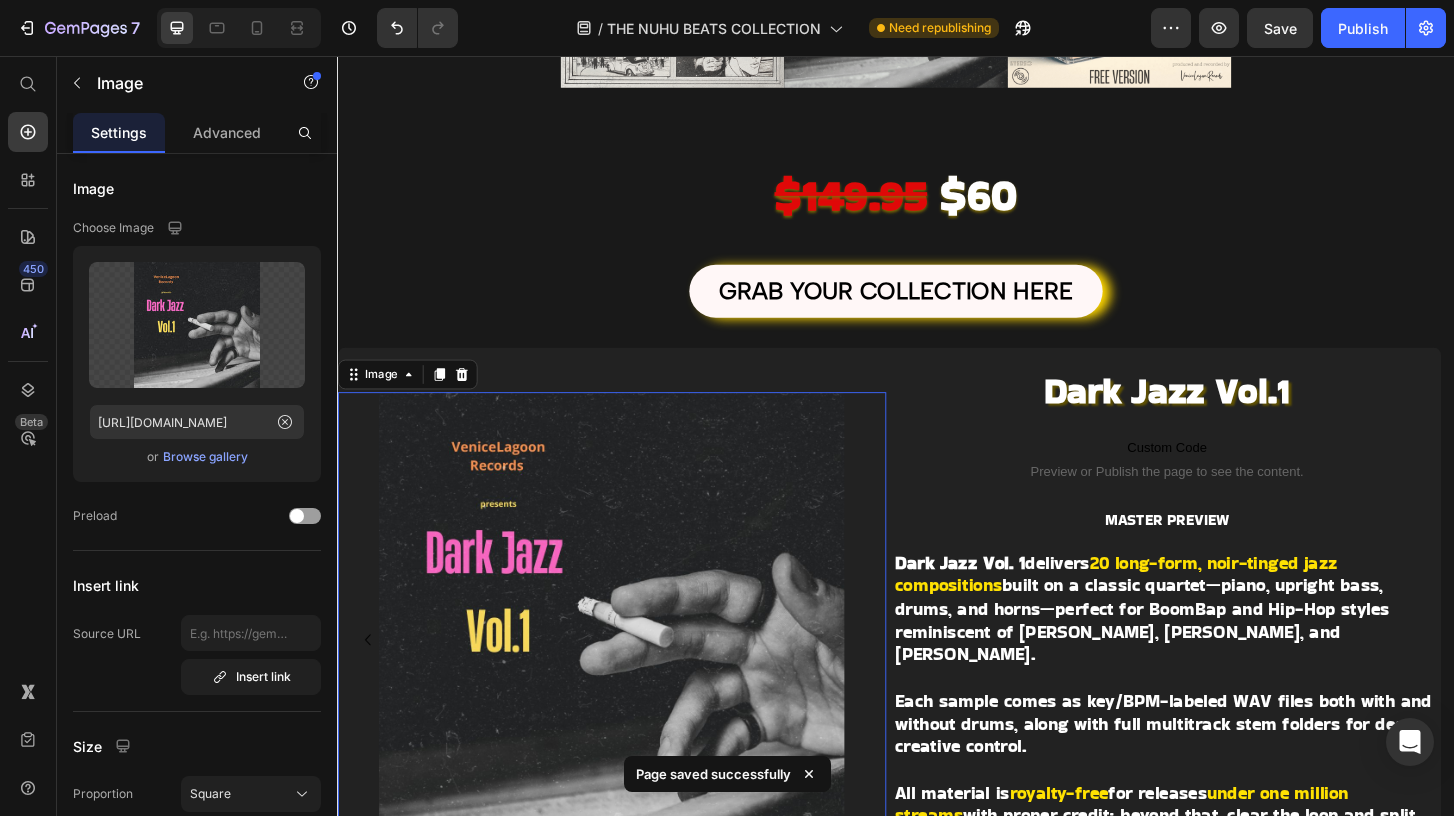 click on "⁠⁠⁠⁠⁠⁠⁠ $149.95   $60" at bounding box center (937, 207) 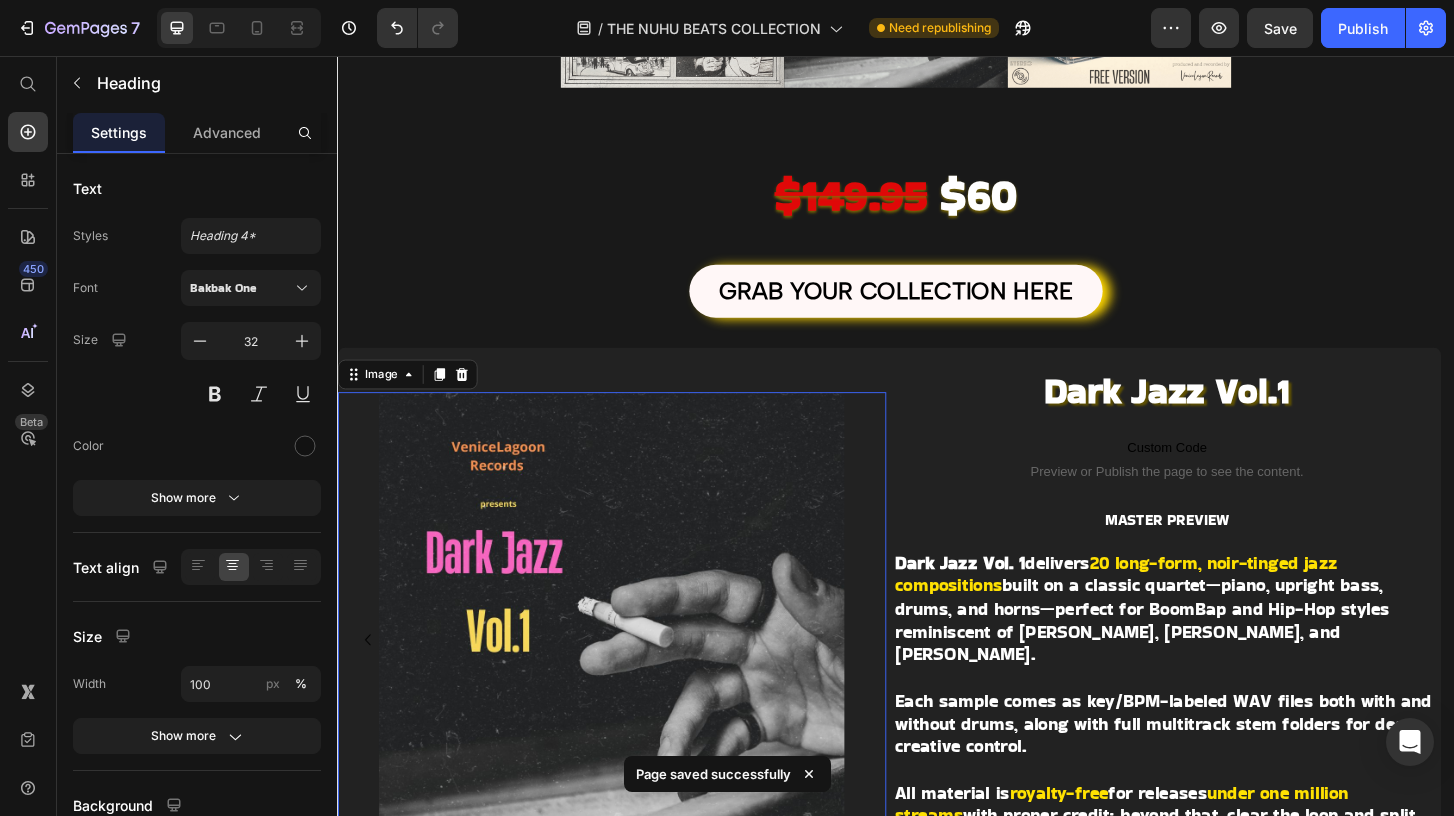 click at bounding box center (631, 667) 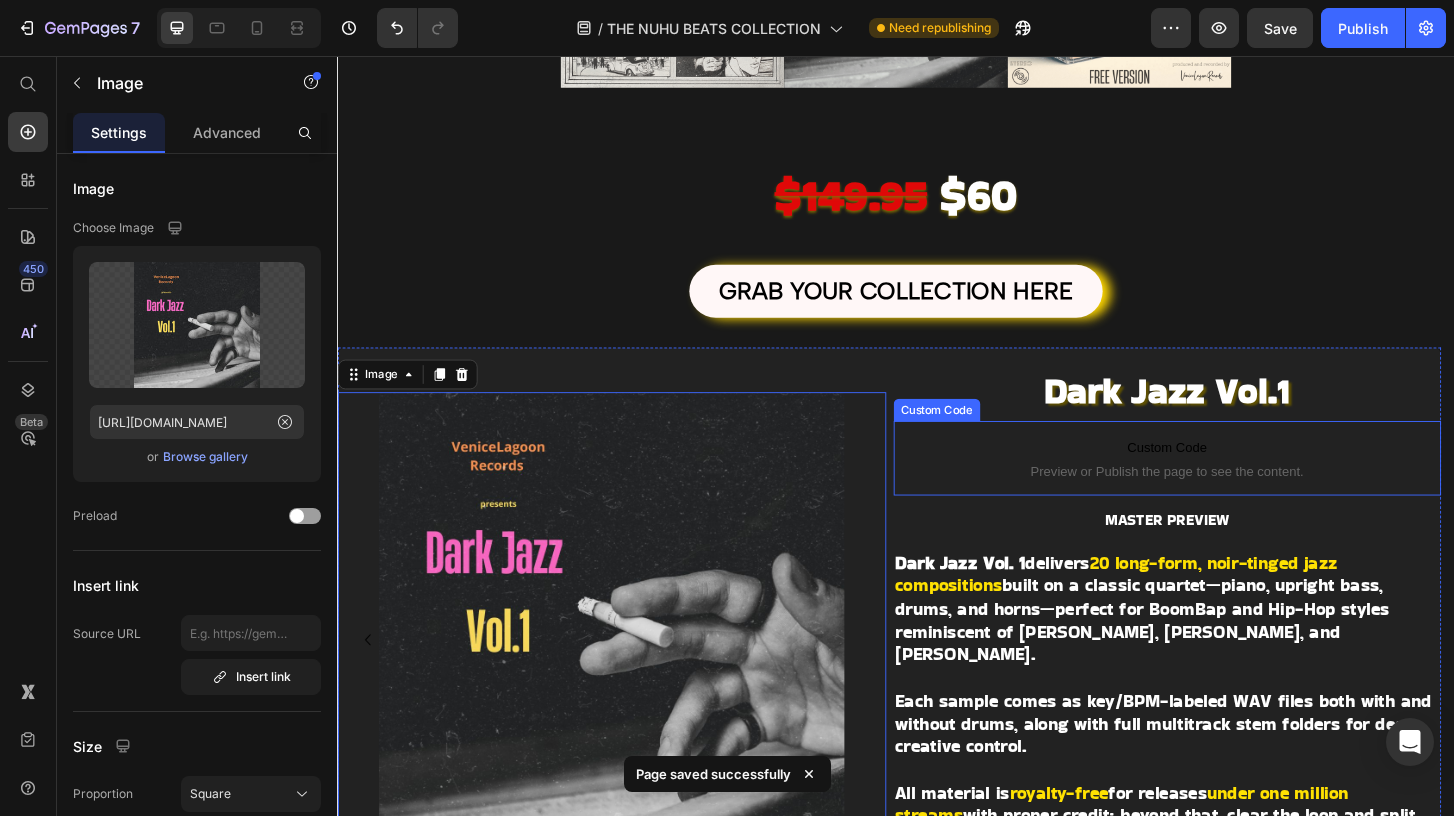 click on "Custom Code" at bounding box center (1228, 476) 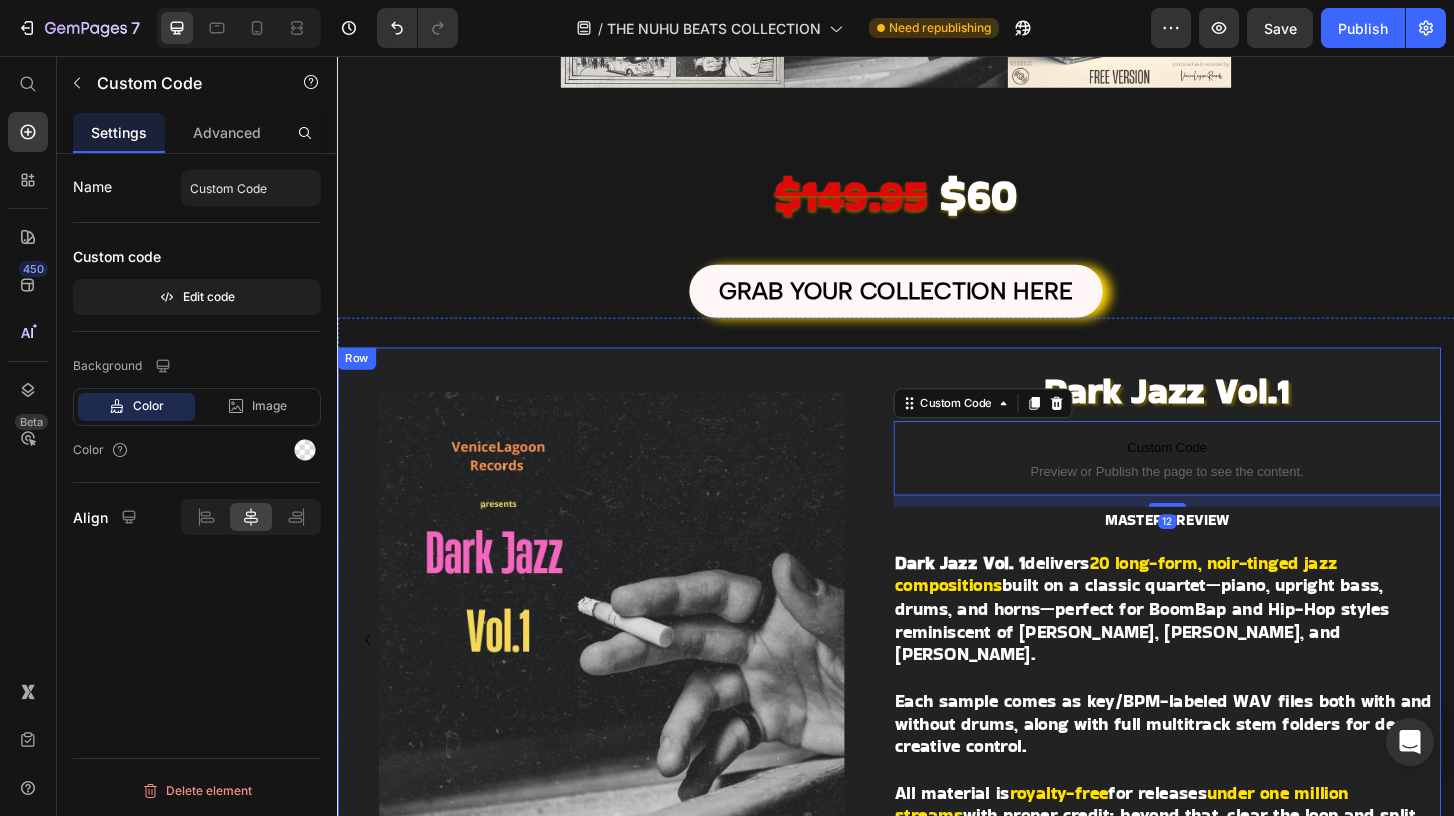 click on "Image" at bounding box center (631, 643) 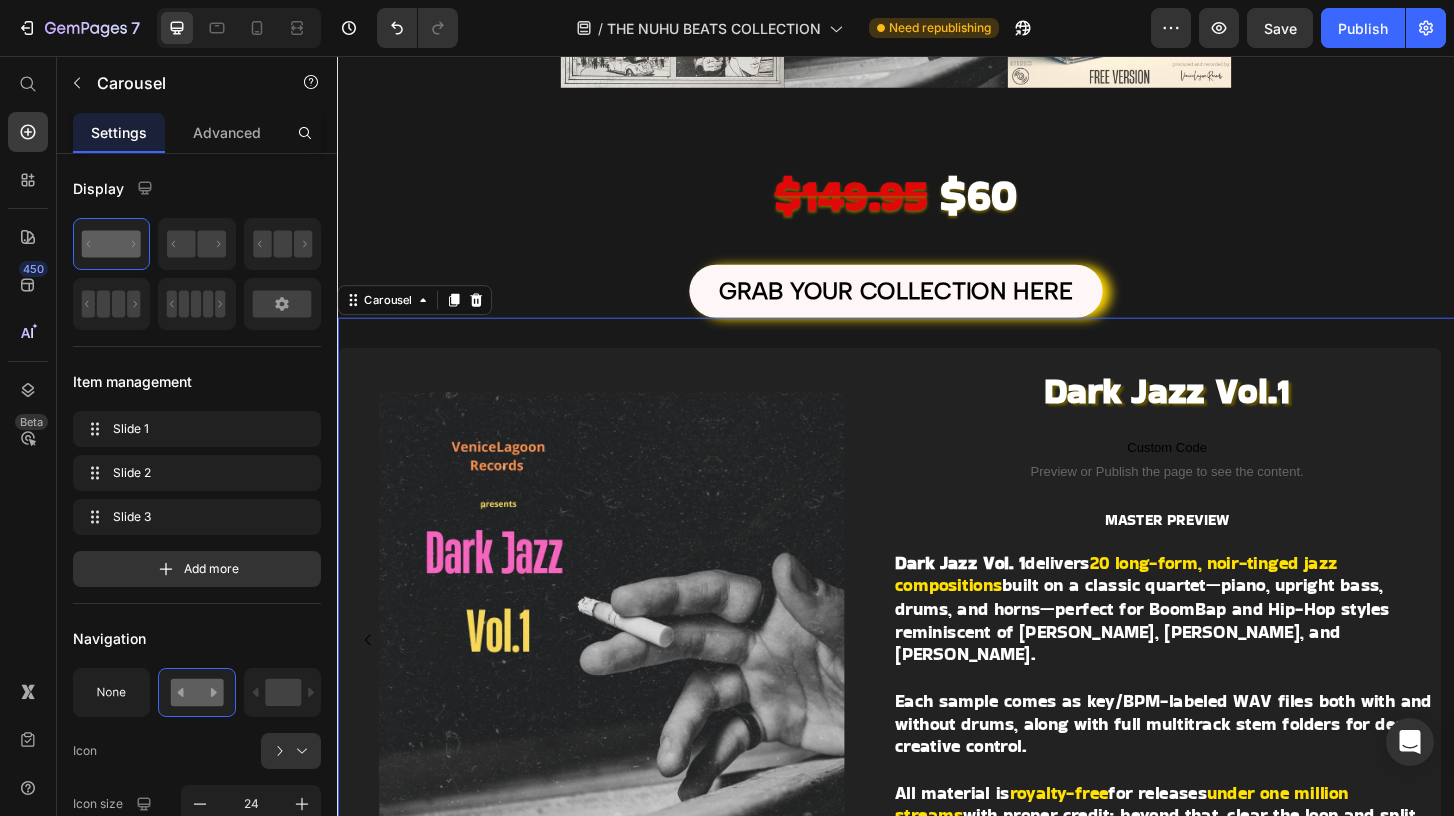 click on "Image ⁠⁠⁠⁠⁠⁠⁠ Dark Jazz Vol.1   Heading
Custom Code
Preview or Publish the page to see the content. Custom Code MASTER PREVIEW Text Block ⁠⁠⁠⁠⁠⁠⁠ Dark Jazz Vol. 1  delivers  20 long-form, noir-tinged jazz compositions  built on a classic quartet—piano, upright bass, drums, and horns—perfect for BoomBap and Hip-Hop styles reminiscent of [PERSON_NAME], [PERSON_NAME], and [PERSON_NAME].  Each sample comes as key/BPM-labeled WAV files both with and without drums, along with full multitrack stem folders for deep creative control.  All material is  royalty-free  for releases  under one million streams  with proper credit; beyond that, clear the loop and split royalties fairly. Heading Row" at bounding box center [929, 683] 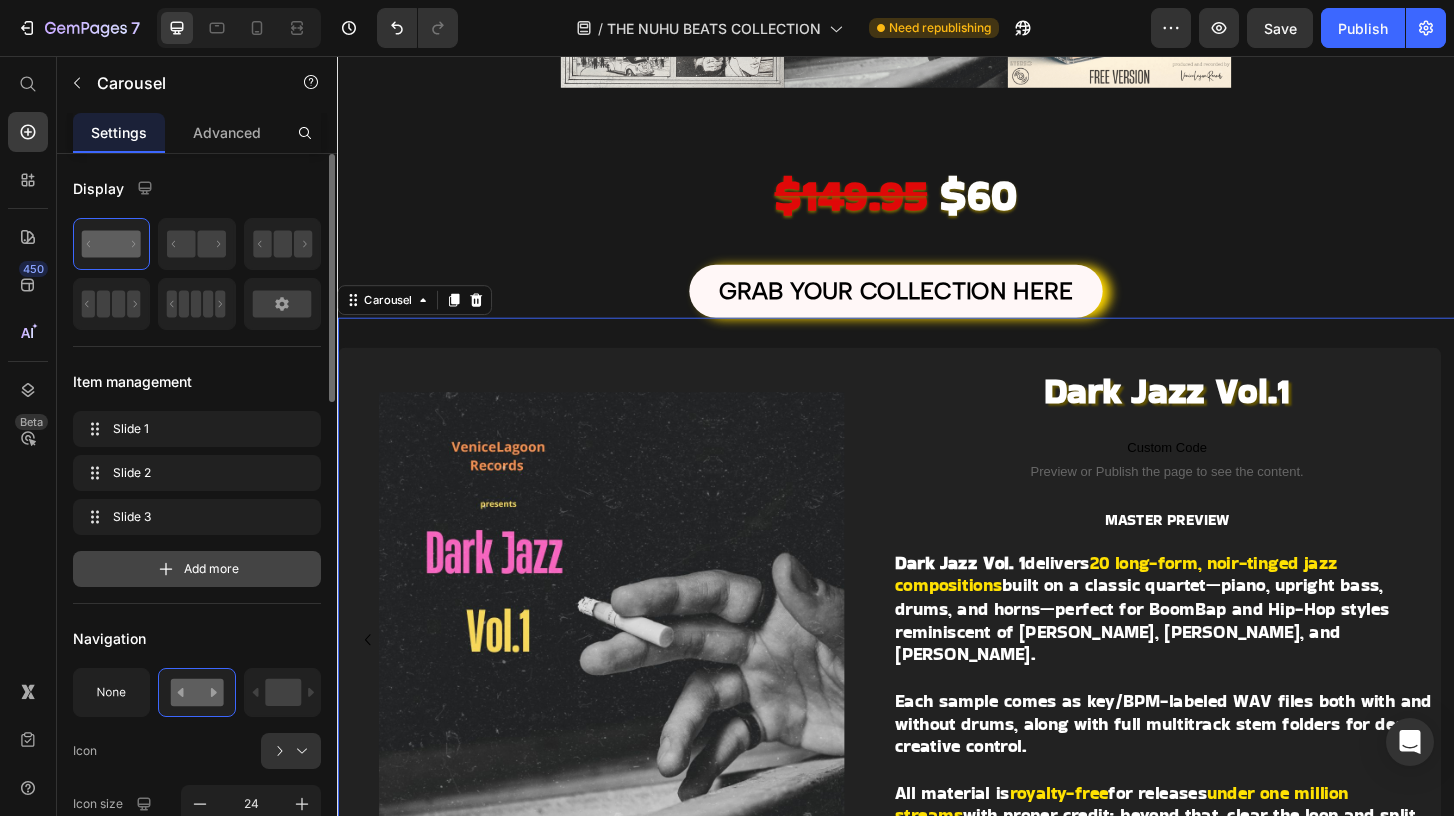 click on "Add more" at bounding box center (211, 569) 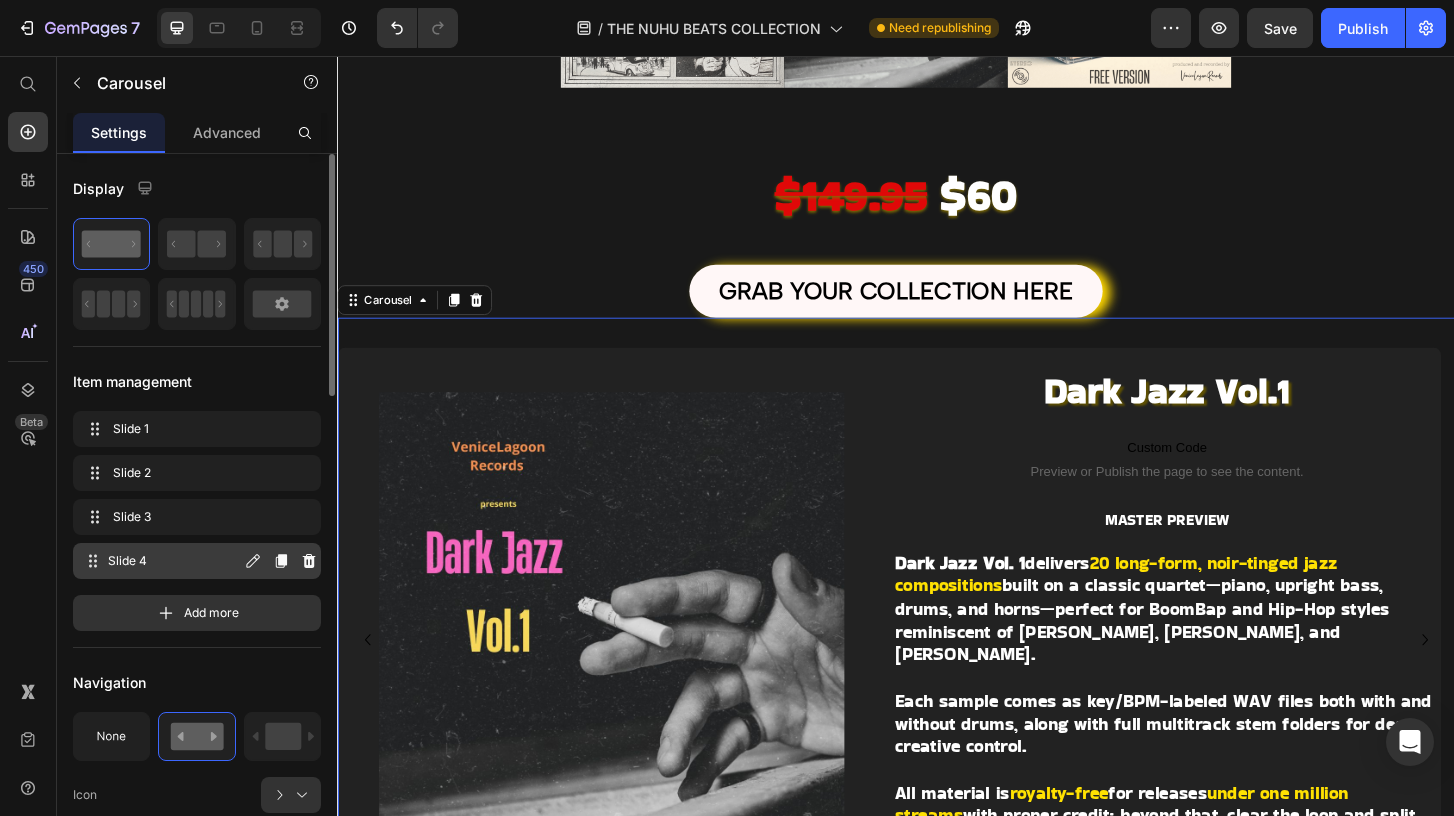 click on "Slide 4" at bounding box center (174, 561) 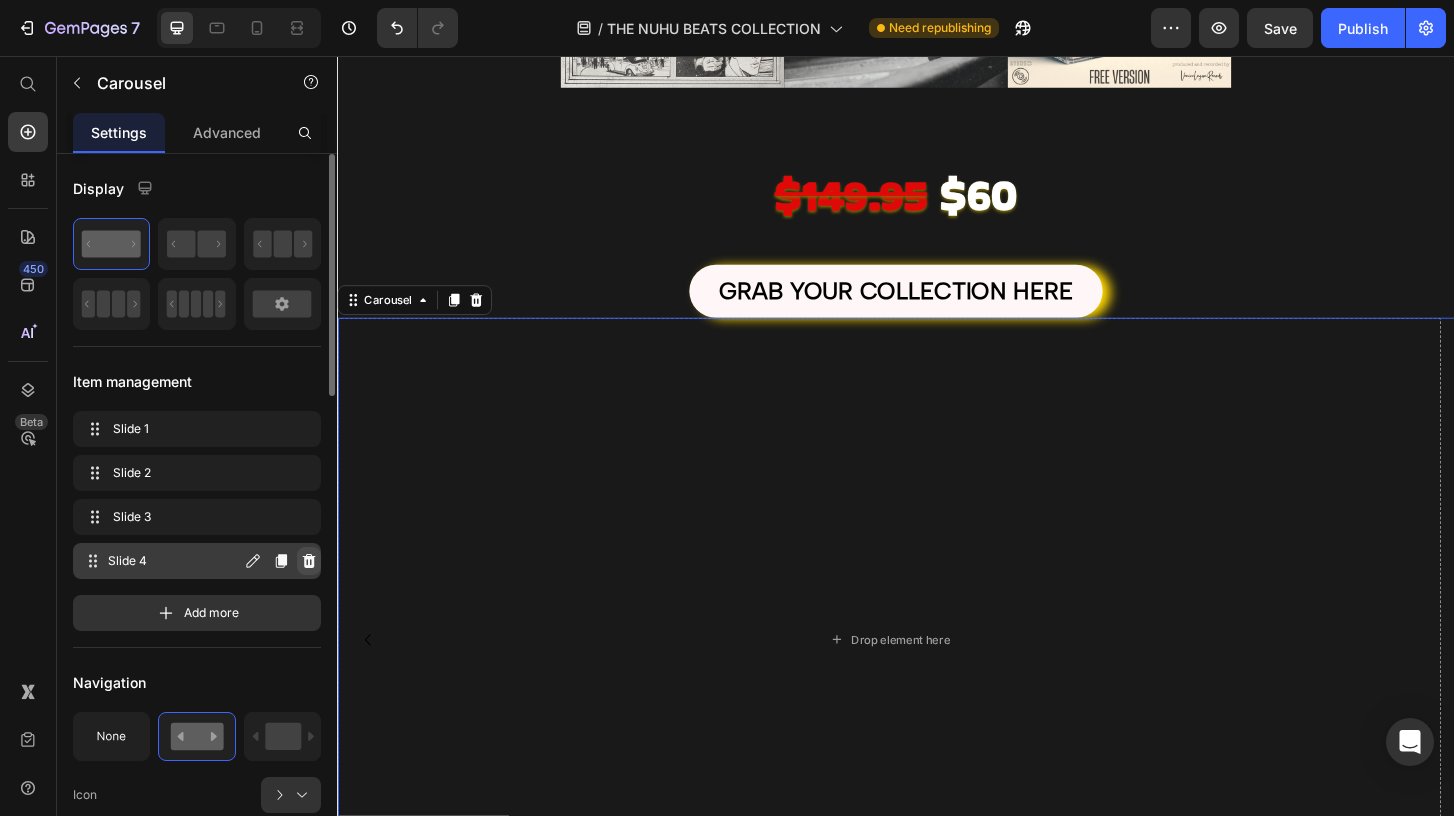 click 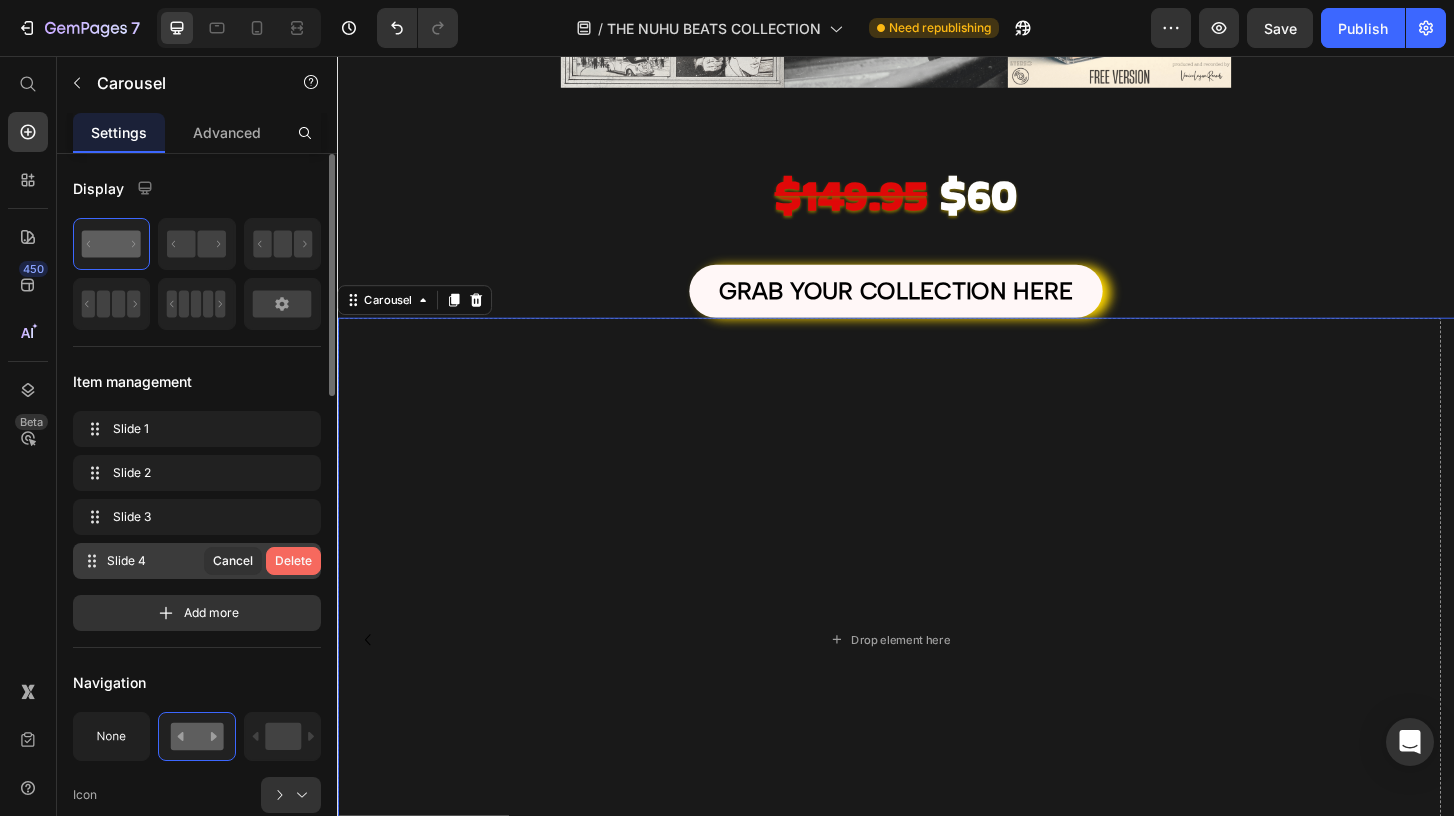 click on "Delete" at bounding box center (293, 561) 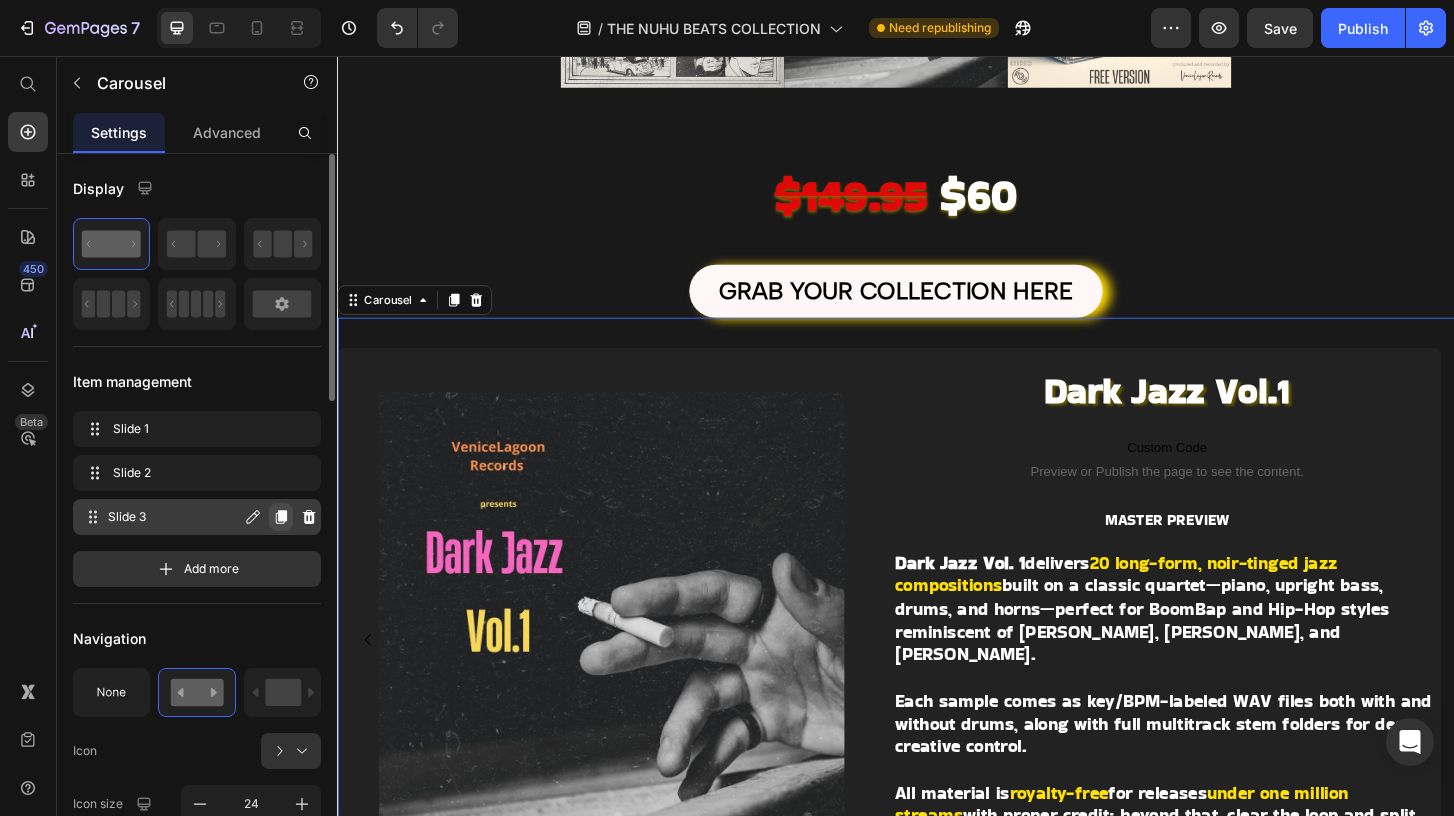 click 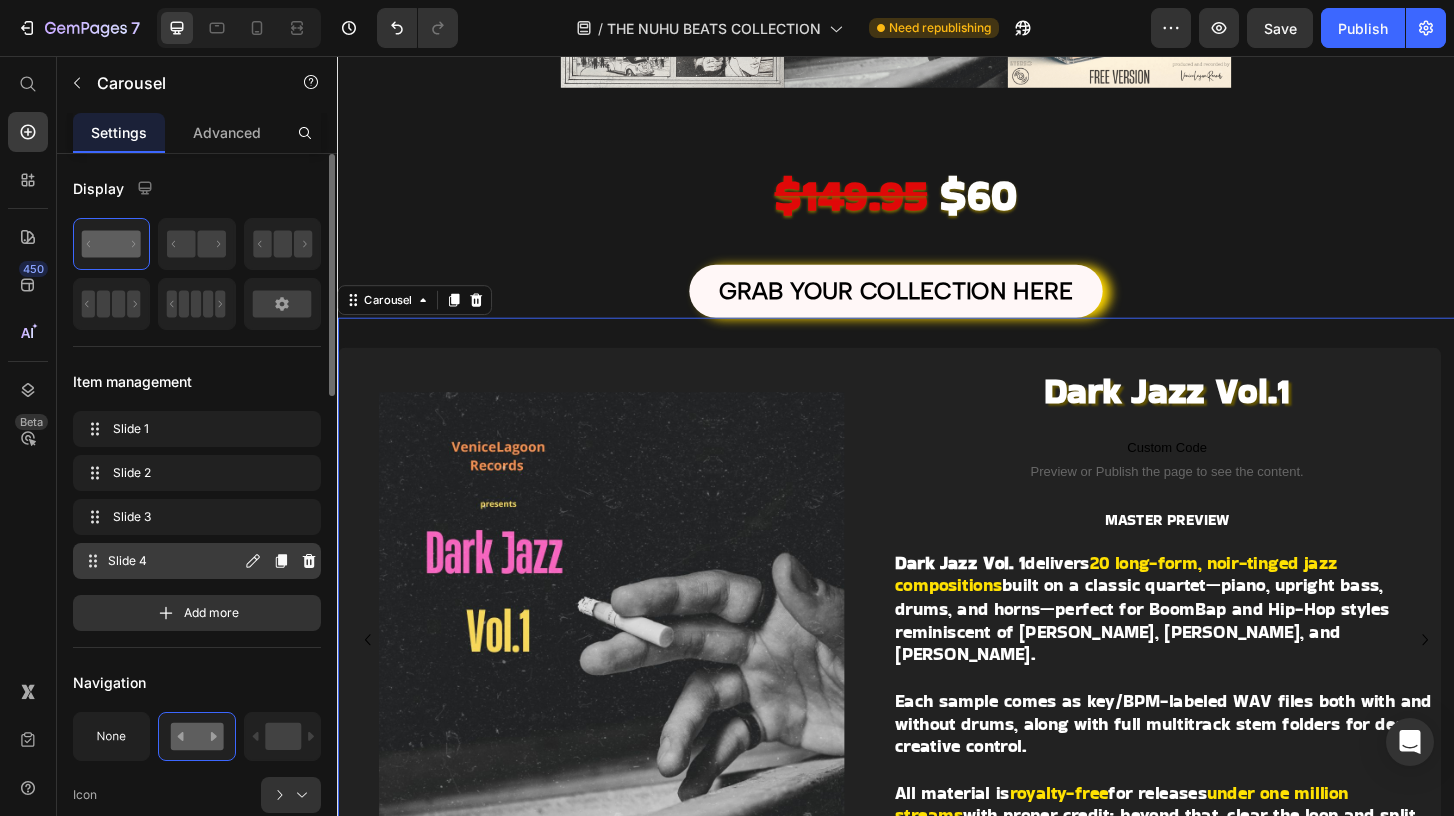 click on "Slide 4" at bounding box center (174, 561) 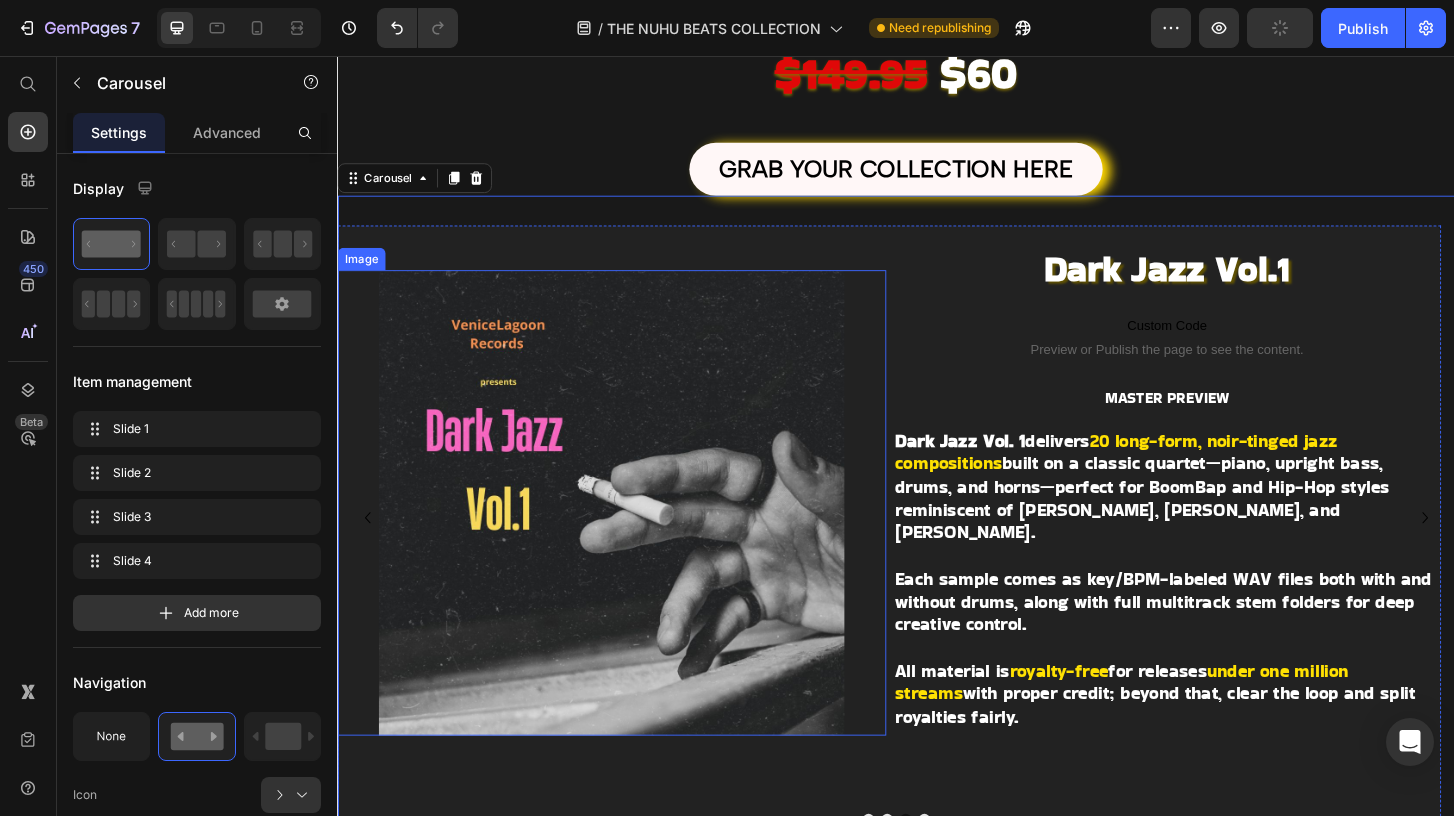 scroll, scrollTop: 1012, scrollLeft: 0, axis: vertical 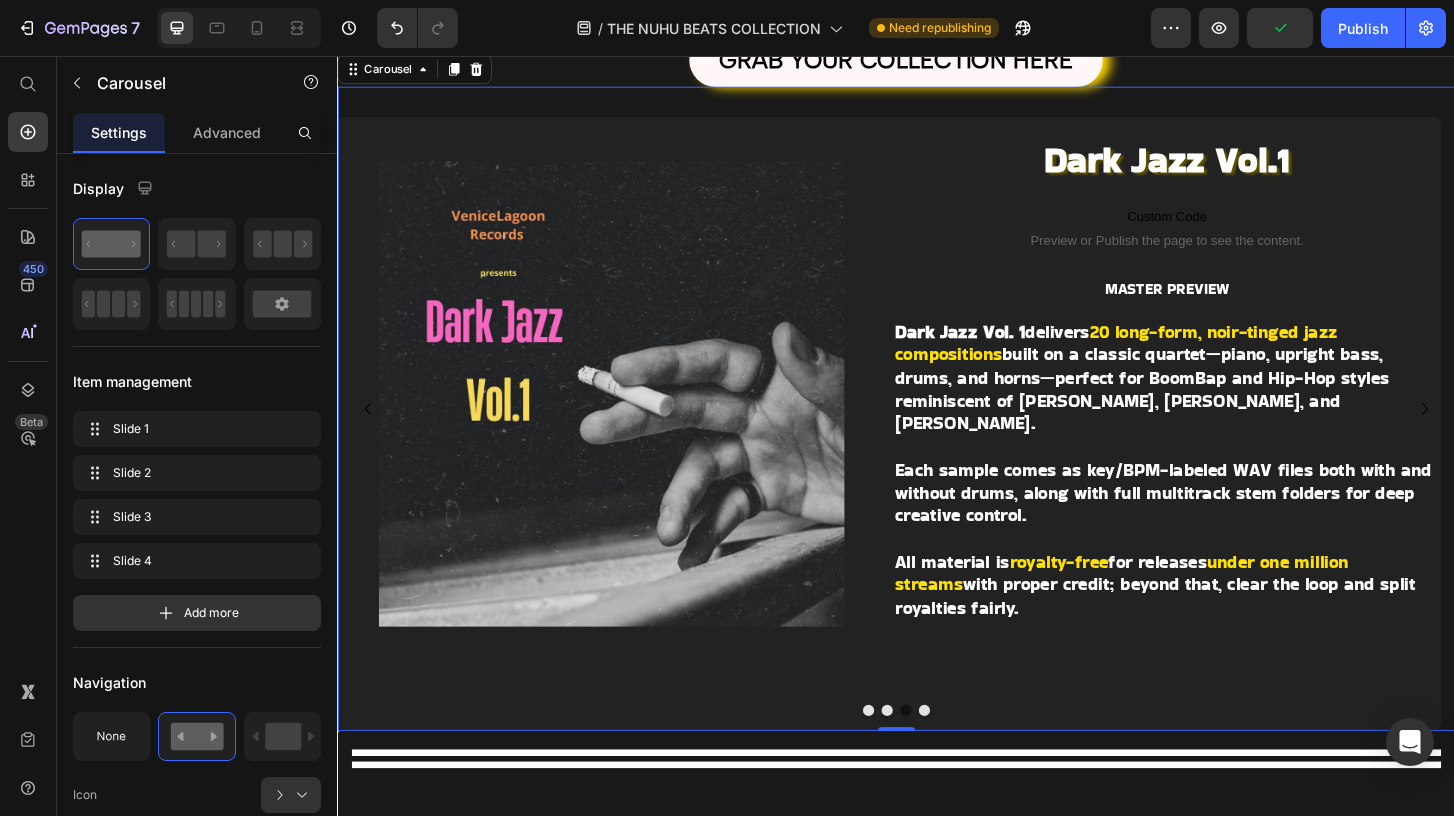 click at bounding box center (967, 759) 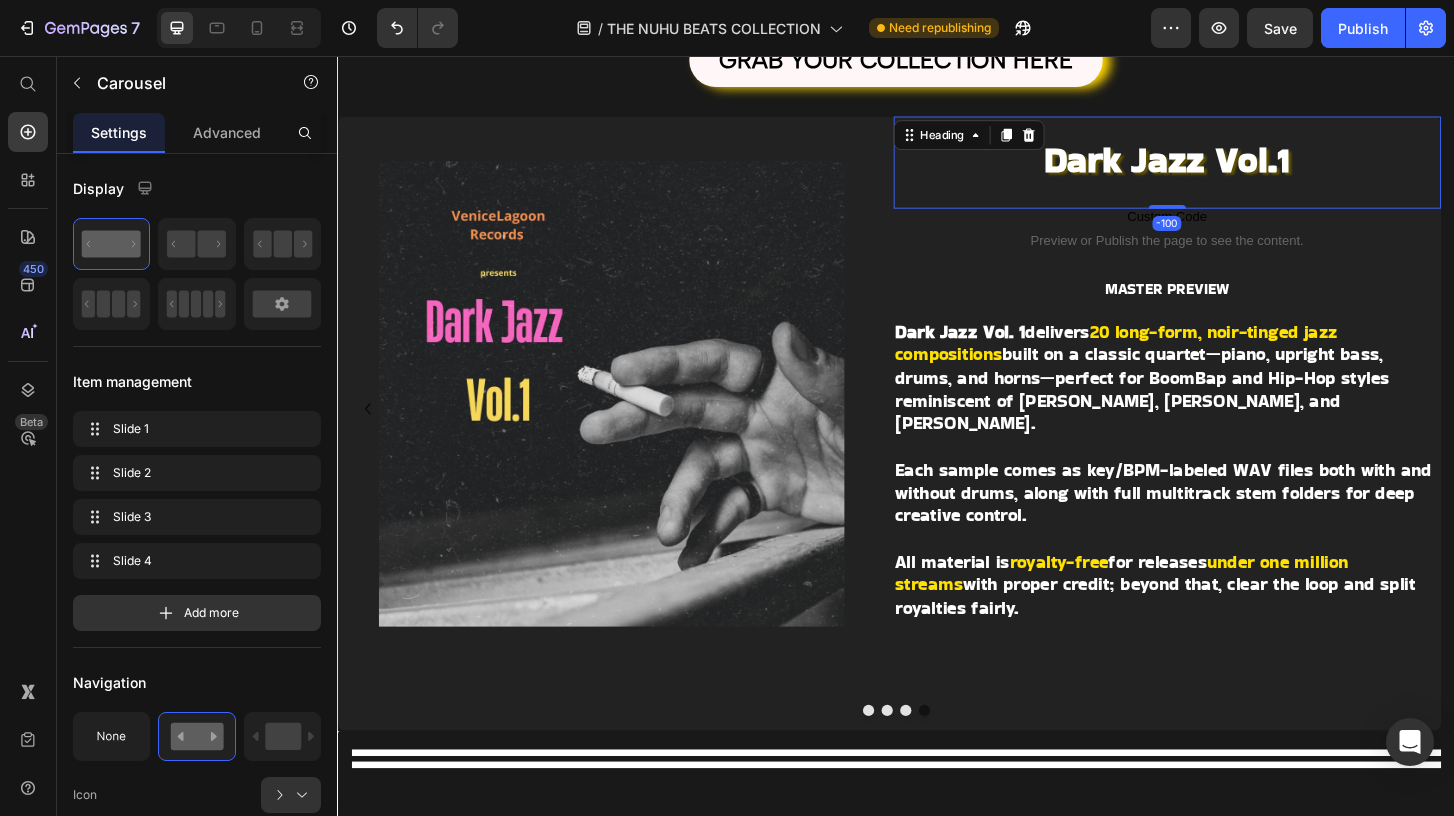 click on "Dark Jazz Vol.1" at bounding box center [1227, 167] 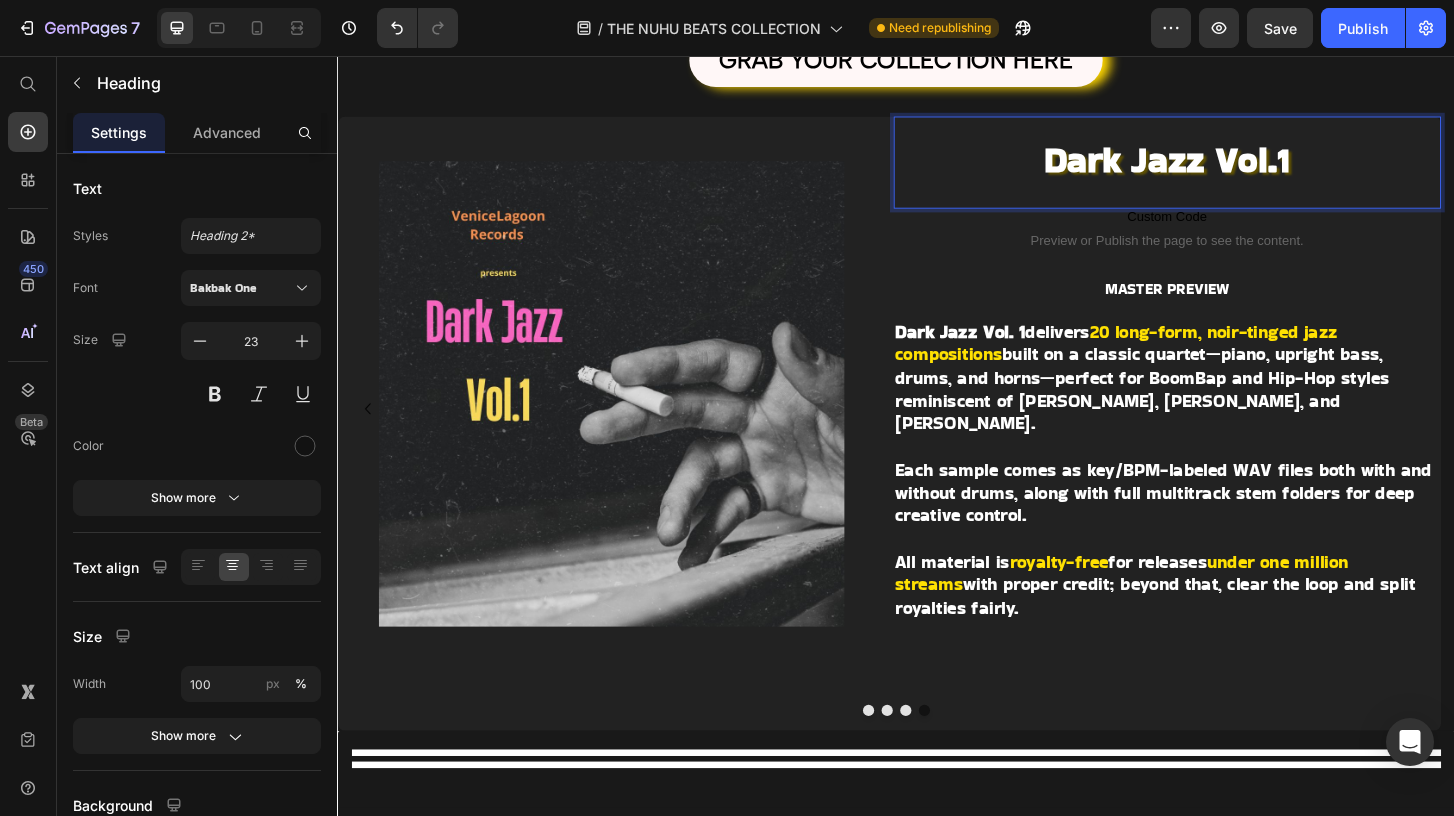 click on "Dark Jazz Vol.1" at bounding box center [1227, 167] 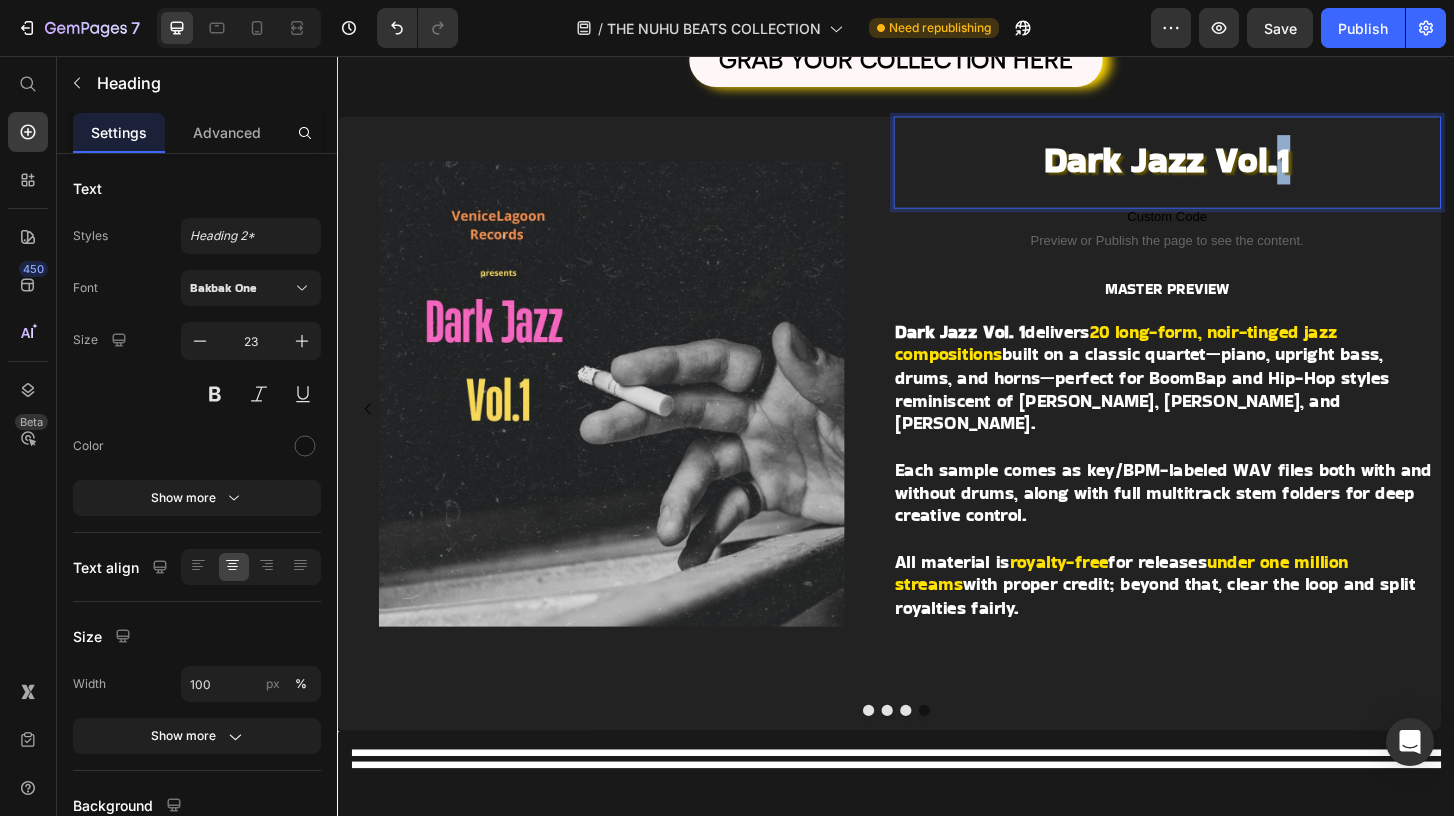 click on "Dark Jazz Vol.1" at bounding box center [1227, 167] 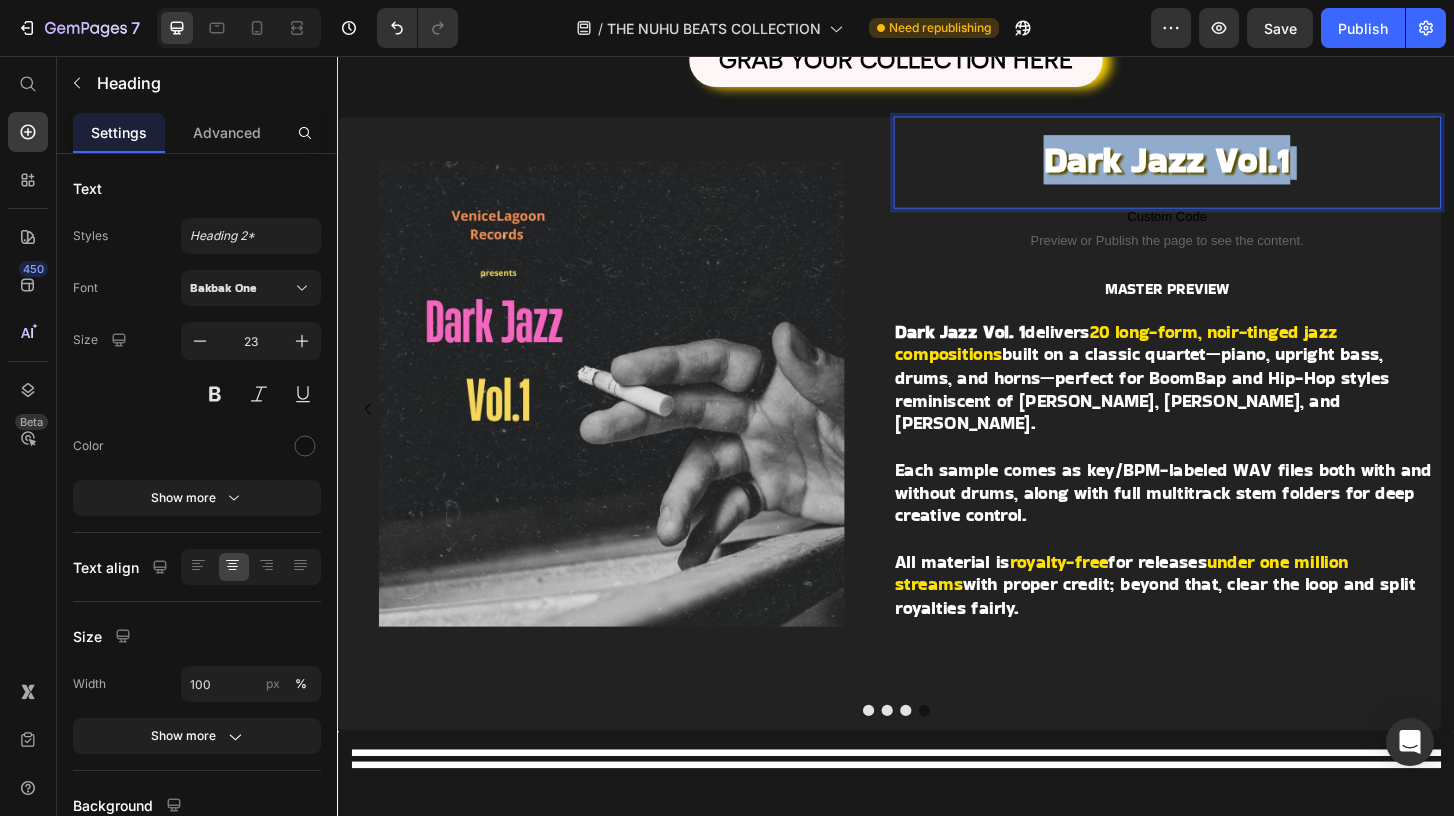 click on "Dark Jazz Vol.1" at bounding box center [1227, 167] 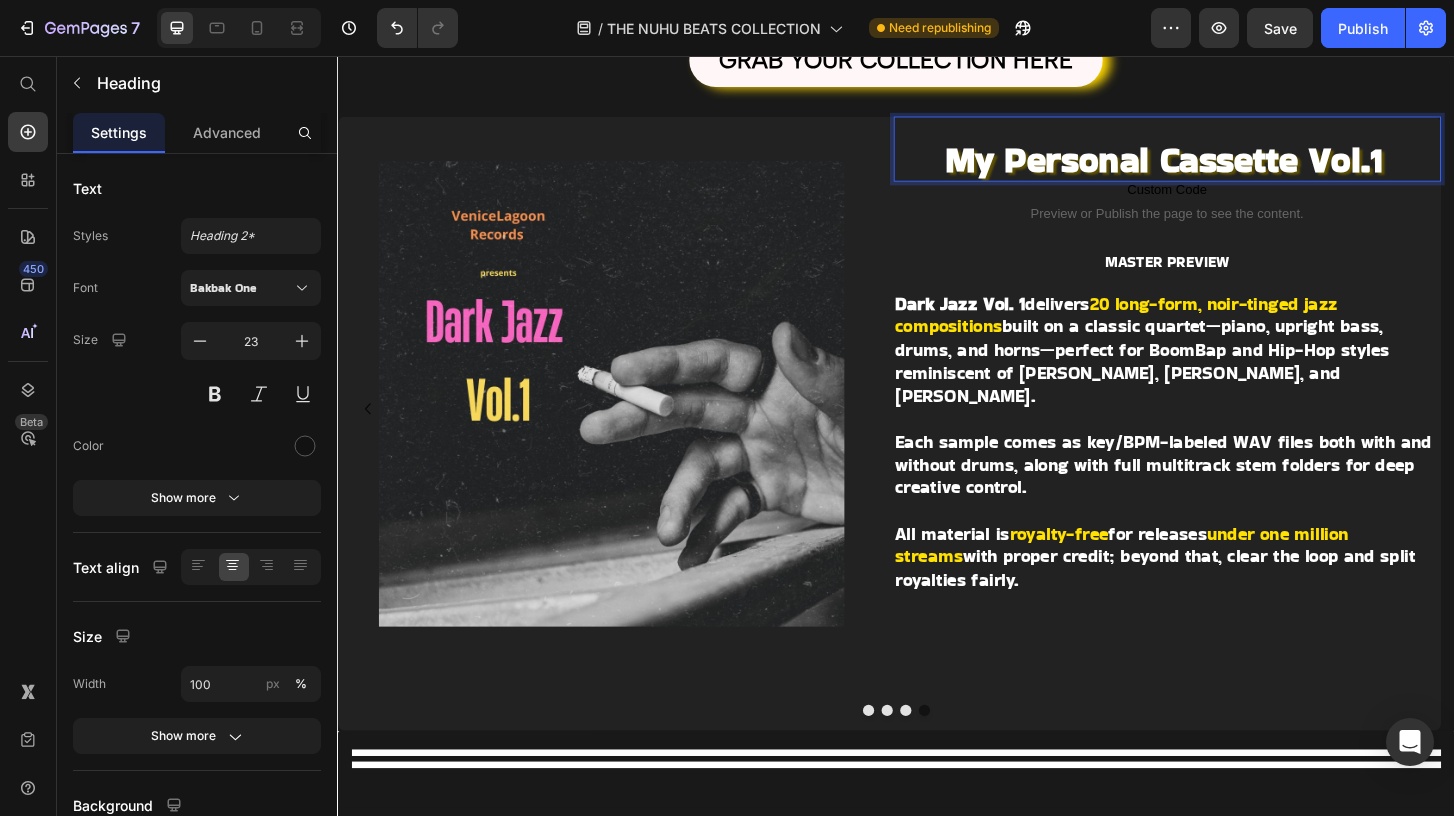scroll, scrollTop: 3, scrollLeft: 0, axis: vertical 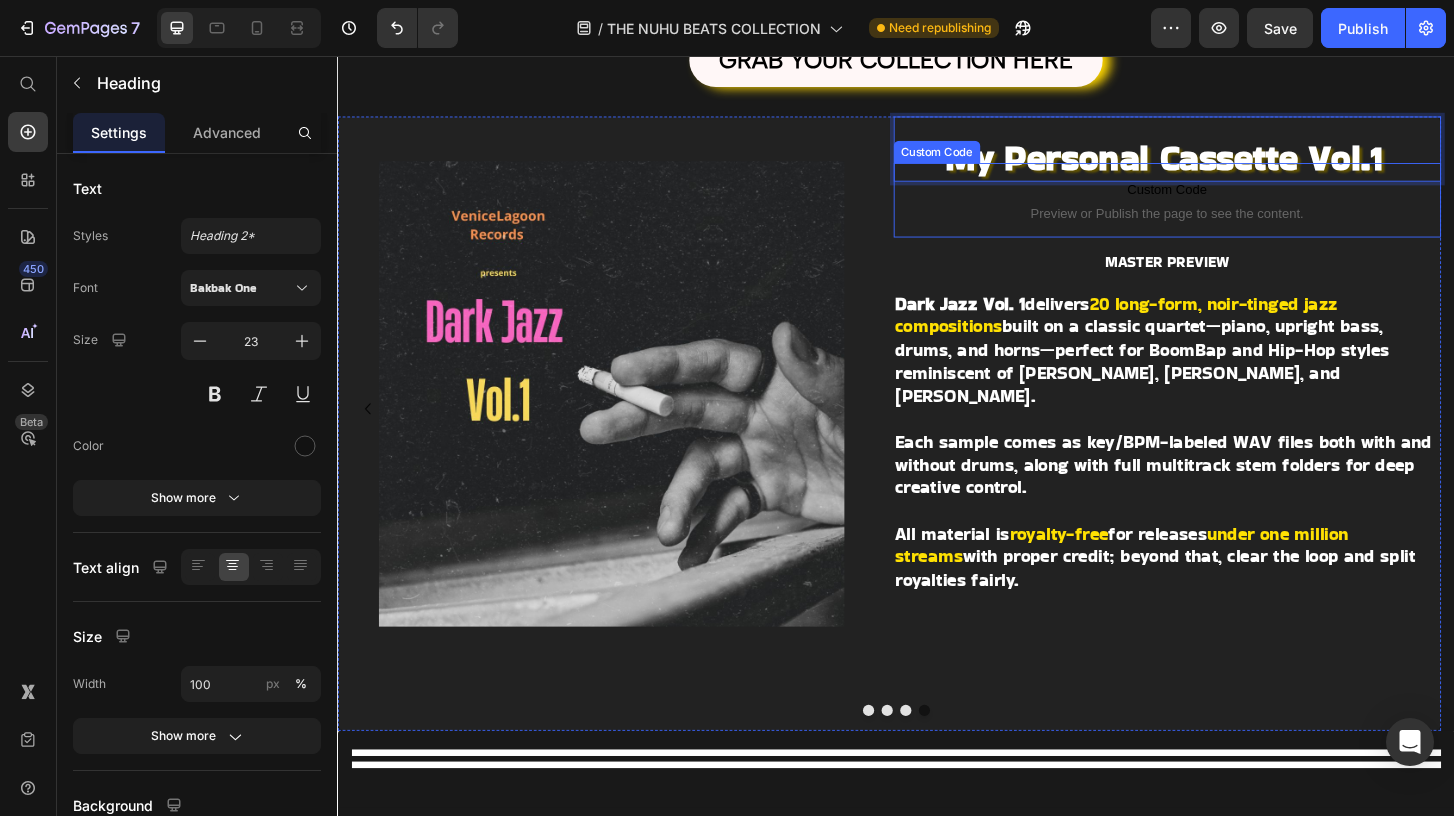 click on "MASTER PREVIEW" at bounding box center (1228, 277) 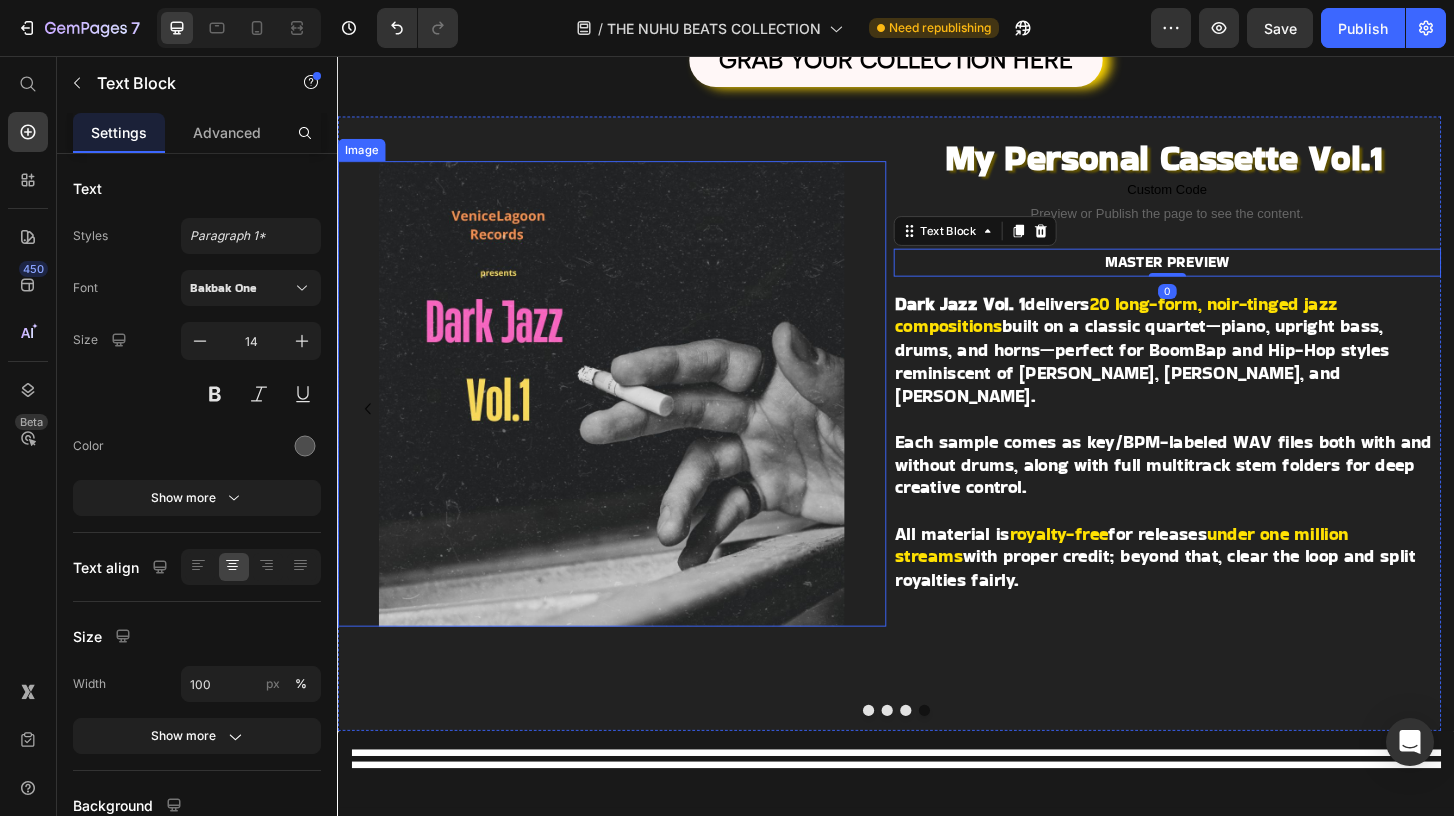 click at bounding box center (631, 419) 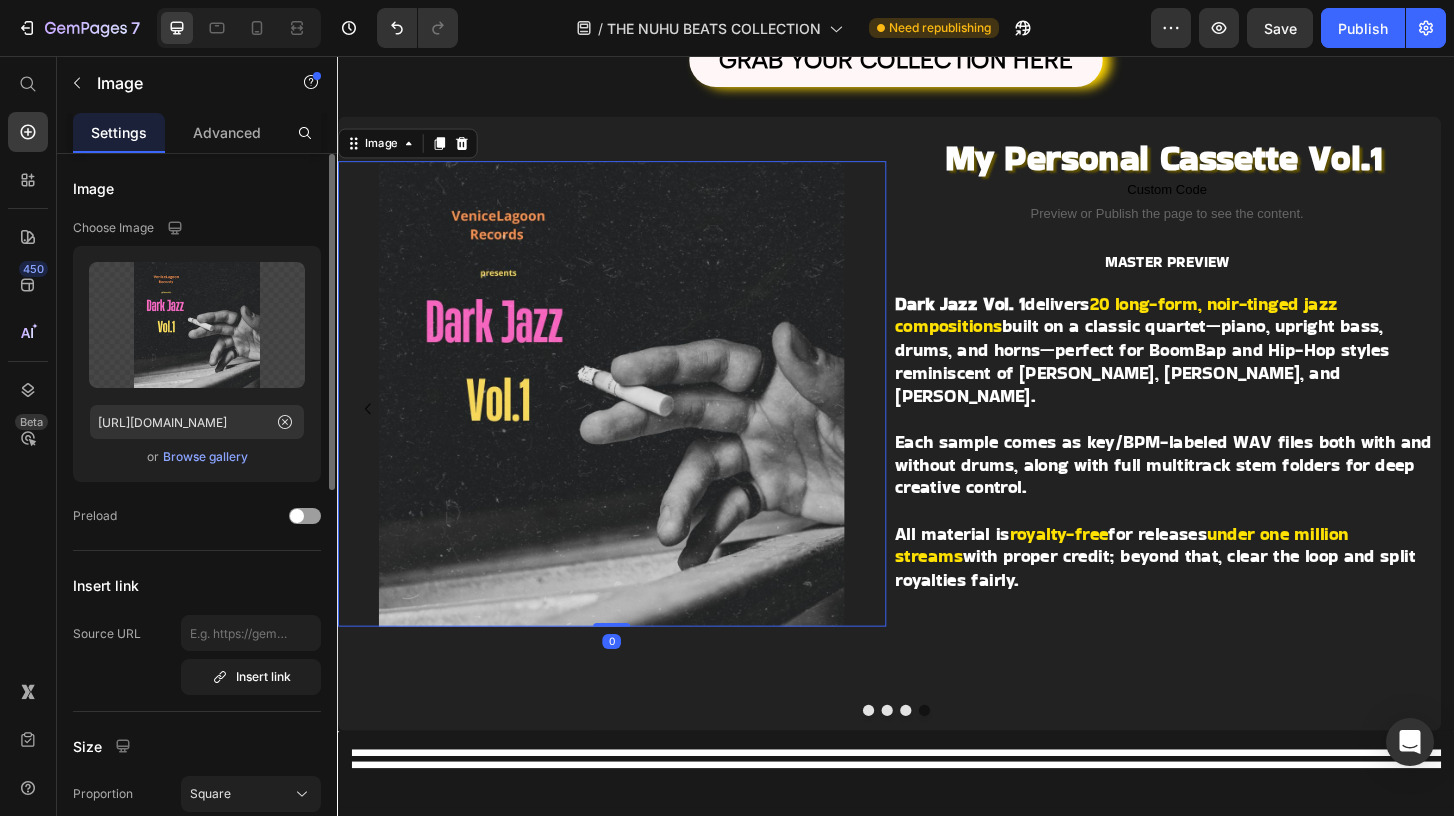 click on "Browse gallery" at bounding box center [205, 457] 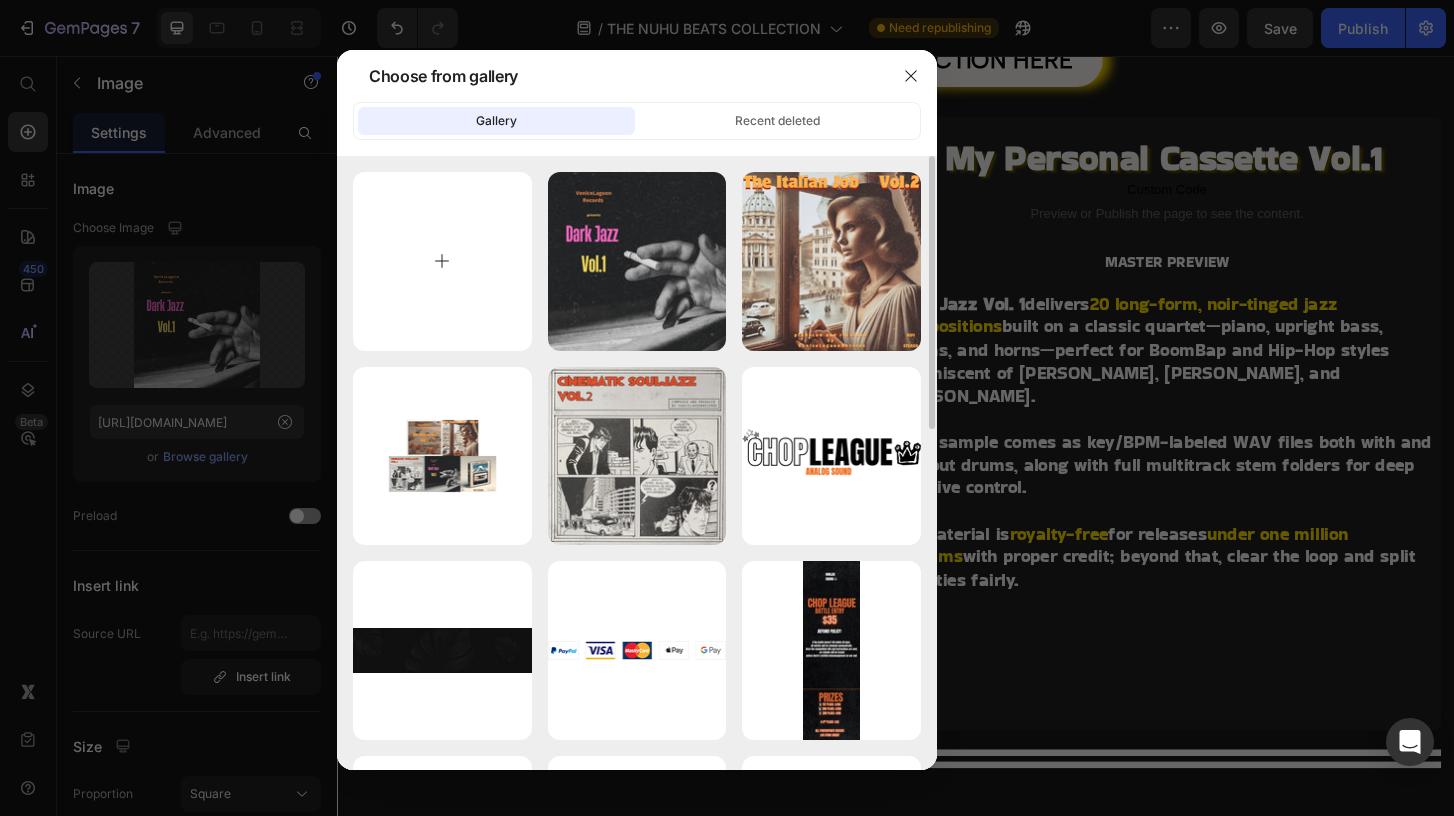 click at bounding box center [442, 261] 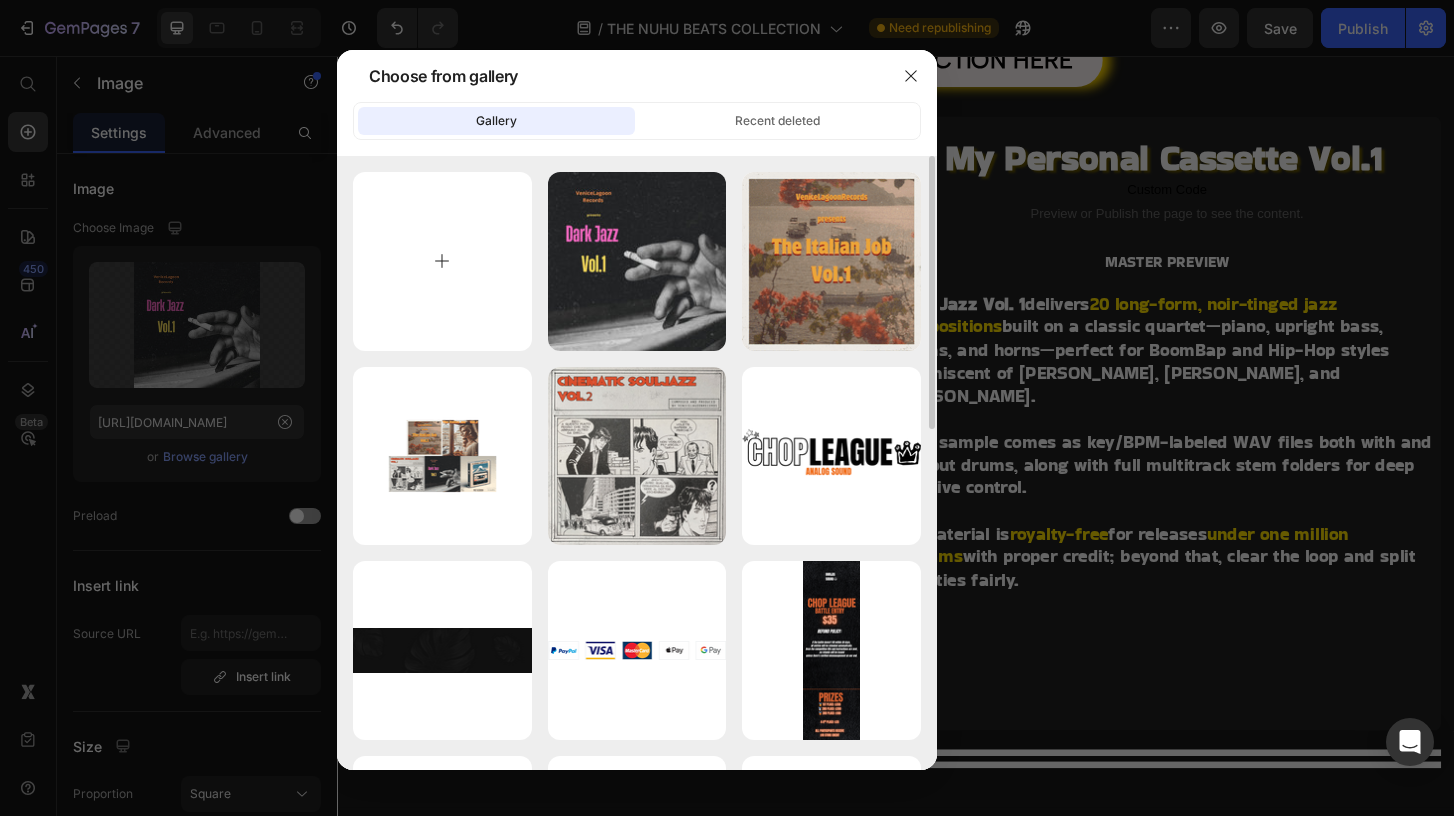 type on "C:\fakepath\MyPersonalCassetteVol.1Cover.jpg" 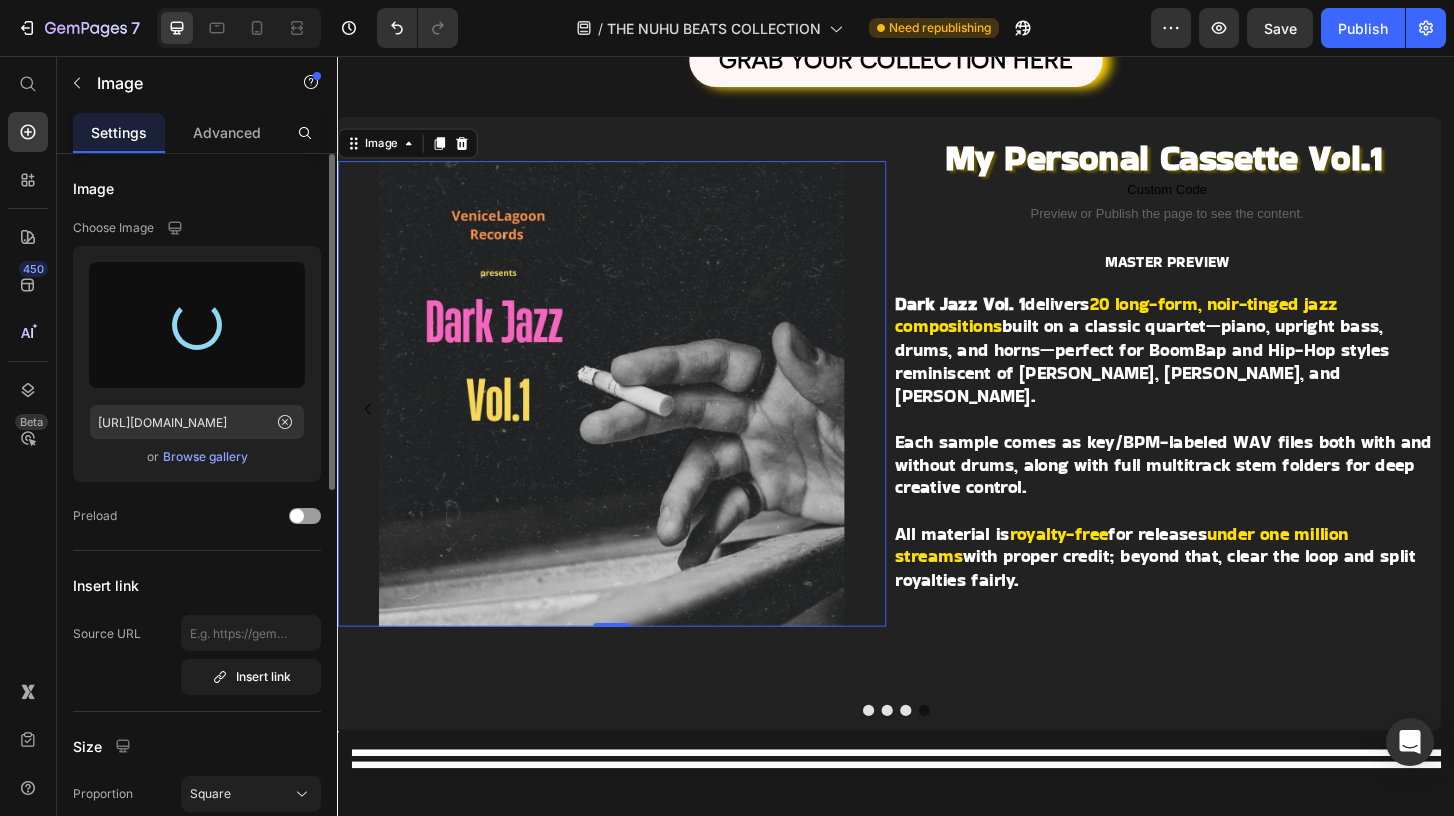type on "[URL][DOMAIN_NAME]" 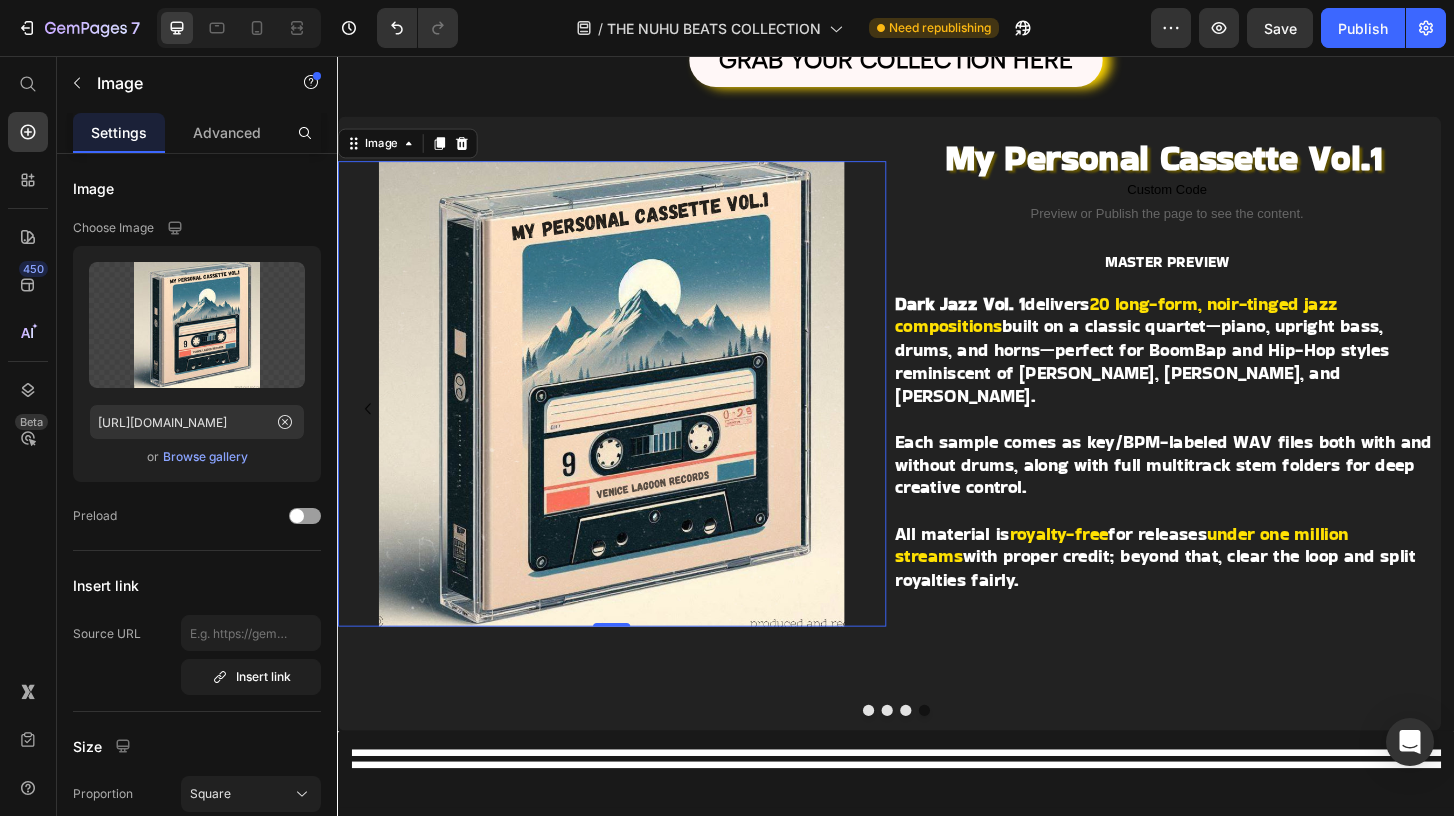 click on "Dark Jazz Vol. 1  delivers  20 long-form, noir-tinged jazz compositions  built on a classic quartet—piano, upright bass, drums, and horns—perfect for BoomBap and Hip-Hop styles reminiscent of [PERSON_NAME], [PERSON_NAME], and [PERSON_NAME].  Each sample comes as key/BPM-labeled WAV files both with and without drums, along with full multitrack stem folders for deep creative control.  All material is  royalty-free  for releases  under one million streams  with proper credit; beyond that, clear the loop and split royalties fairly." at bounding box center (1228, 471) 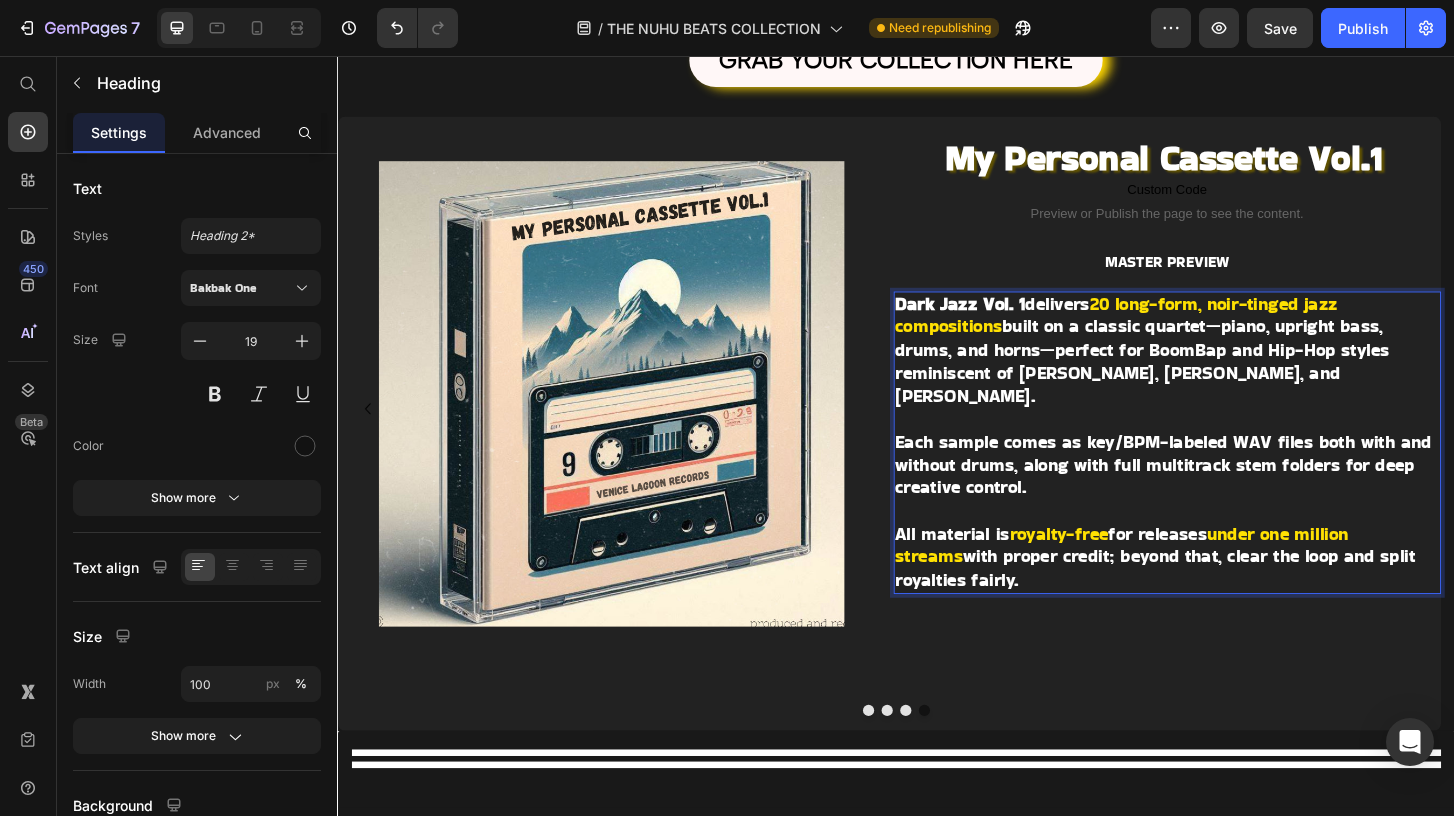 drag, startPoint x: 934, startPoint y: 315, endPoint x: 1136, endPoint y: 590, distance: 341.21695 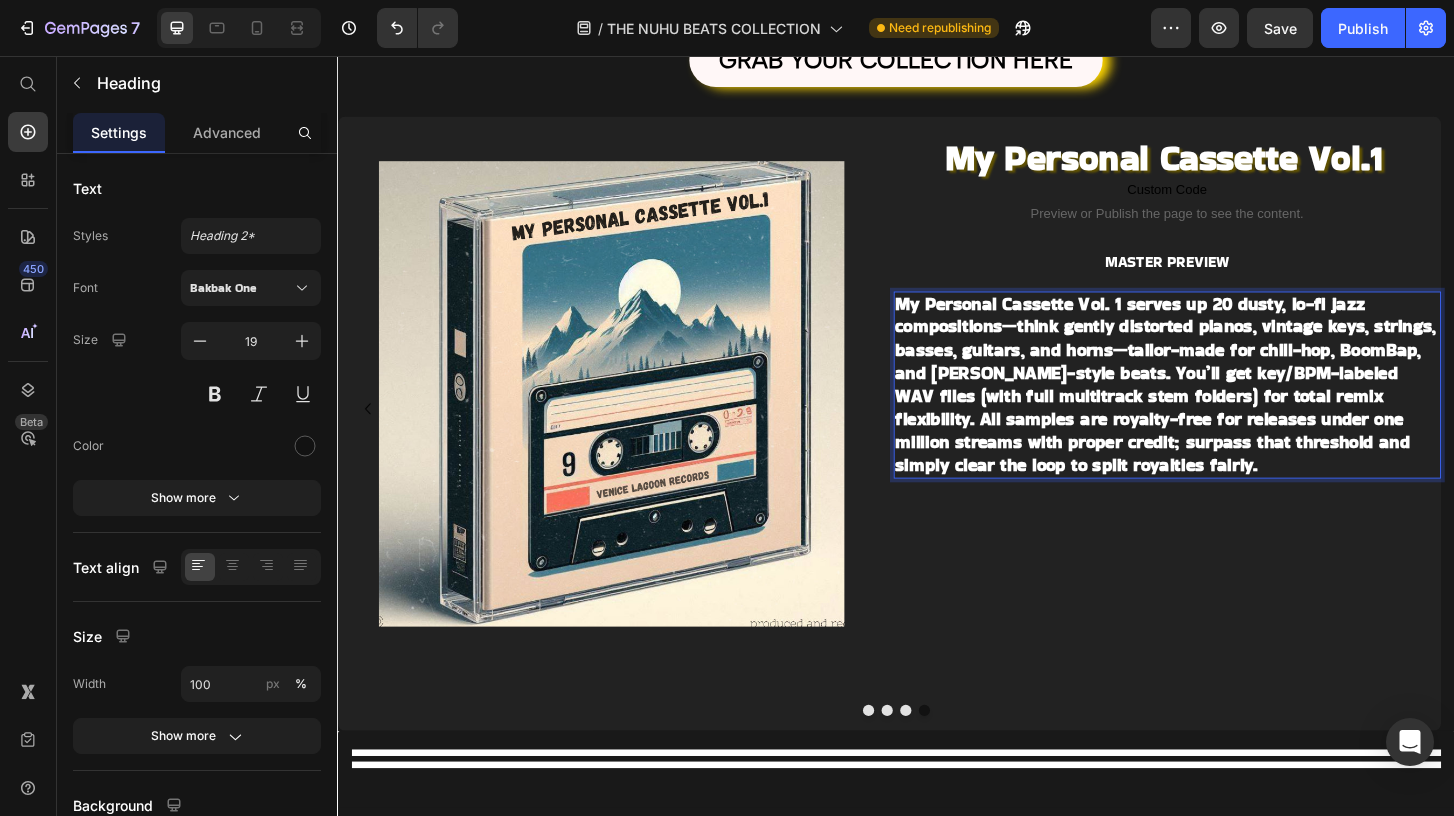 click on "My Personal Cassette Vol. 1 serves up 20 dusty, lo-fi jazz compositions—think gently distorted pianos, vintage keys, strings, basses, guitars, and horns—tailor-made for chill-hop, BoomBap, and [PERSON_NAME]-style beats. You’ll get key/BPM-labeled WAV files (with full multitrack stem folders) for total remix flexibility. All samples are royalty-free for releases under one million streams with proper credit; surpass that threshold and simply clear the loop to split royalties fairly." at bounding box center (1226, 409) 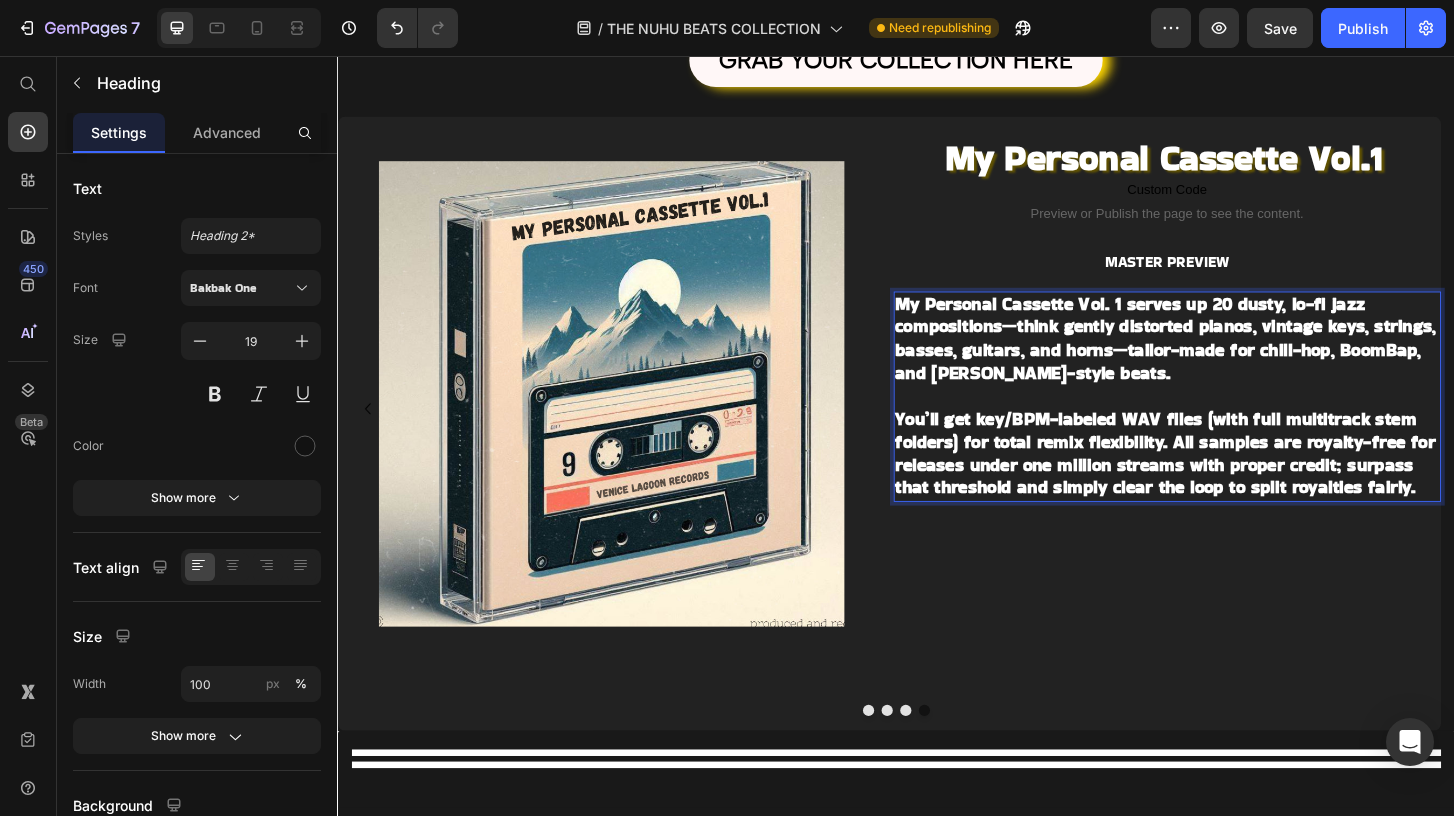 click on "You’ll get key/BPM-labeled WAV files (with full multitrack stem folders) for total remix flexibility. All samples are royalty-free for releases under one million streams with proper credit; surpass that threshold and simply clear the loop to split royalties fairly." at bounding box center (1226, 482) 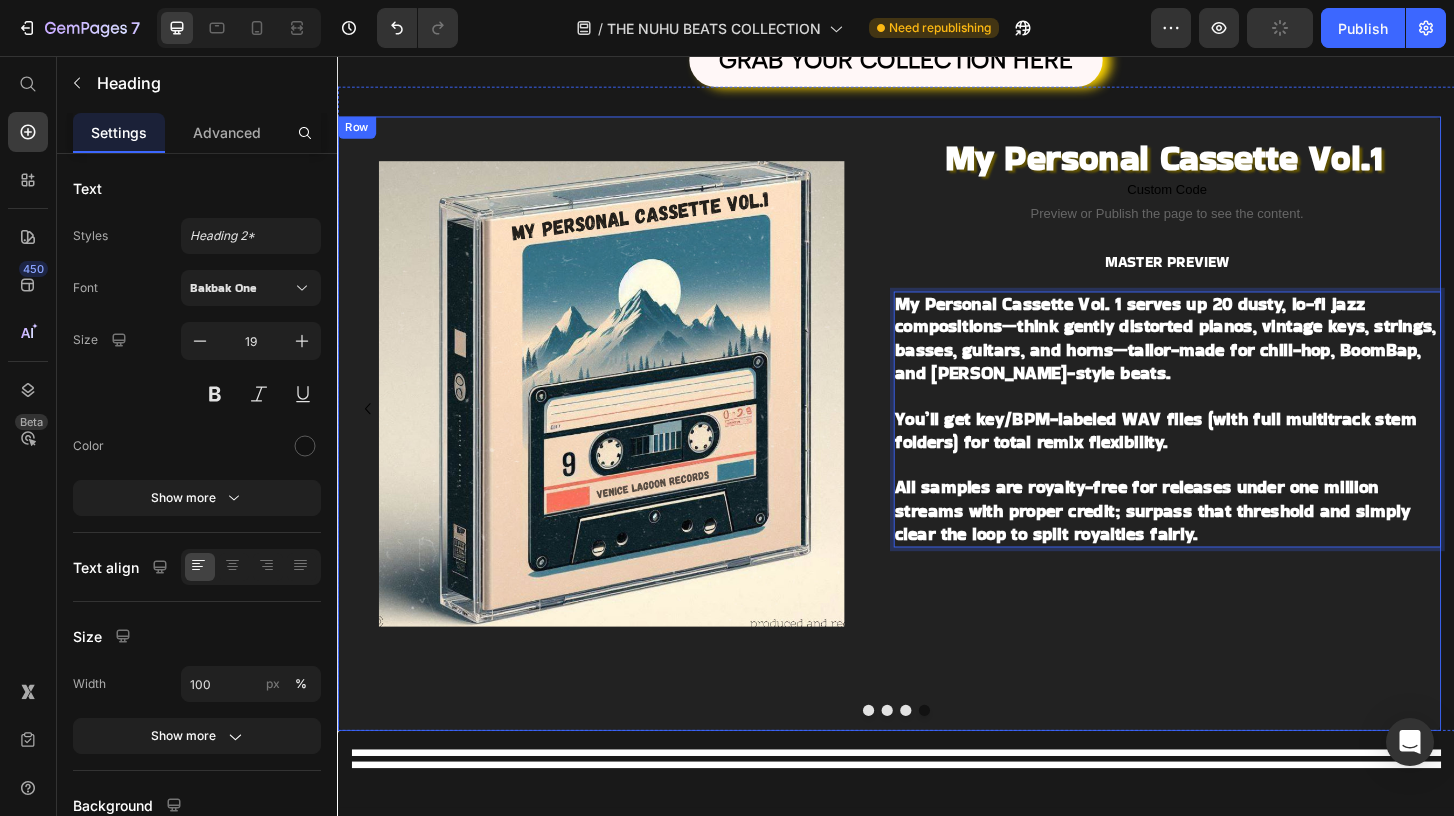 click at bounding box center [947, 759] 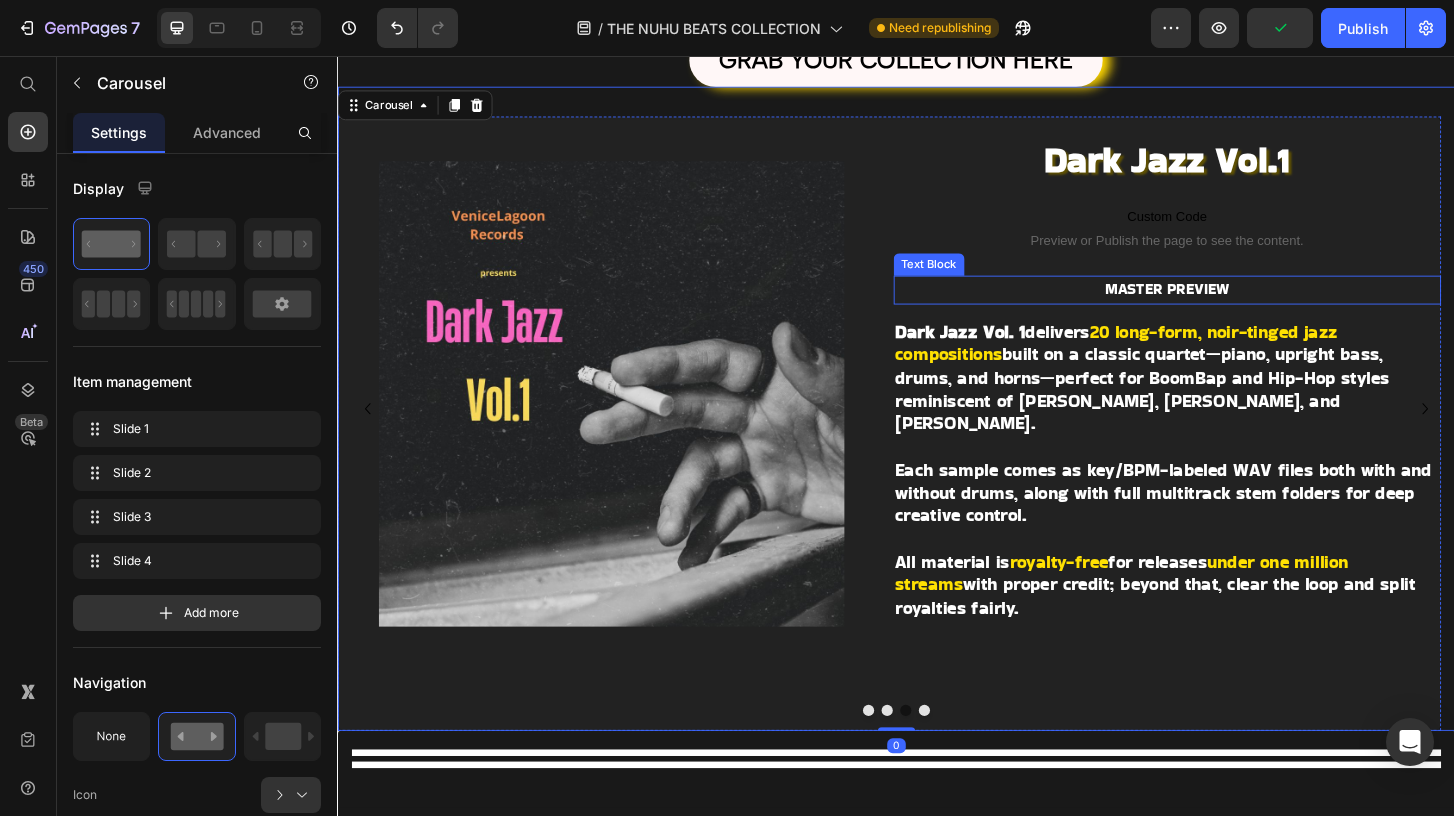 click on "built on a classic quartet—piano, upright bass, drums, and horns—perfect for BoomBap and Hip-Hop styles reminiscent of [PERSON_NAME], [PERSON_NAME], and [PERSON_NAME]." at bounding box center (1201, 413) 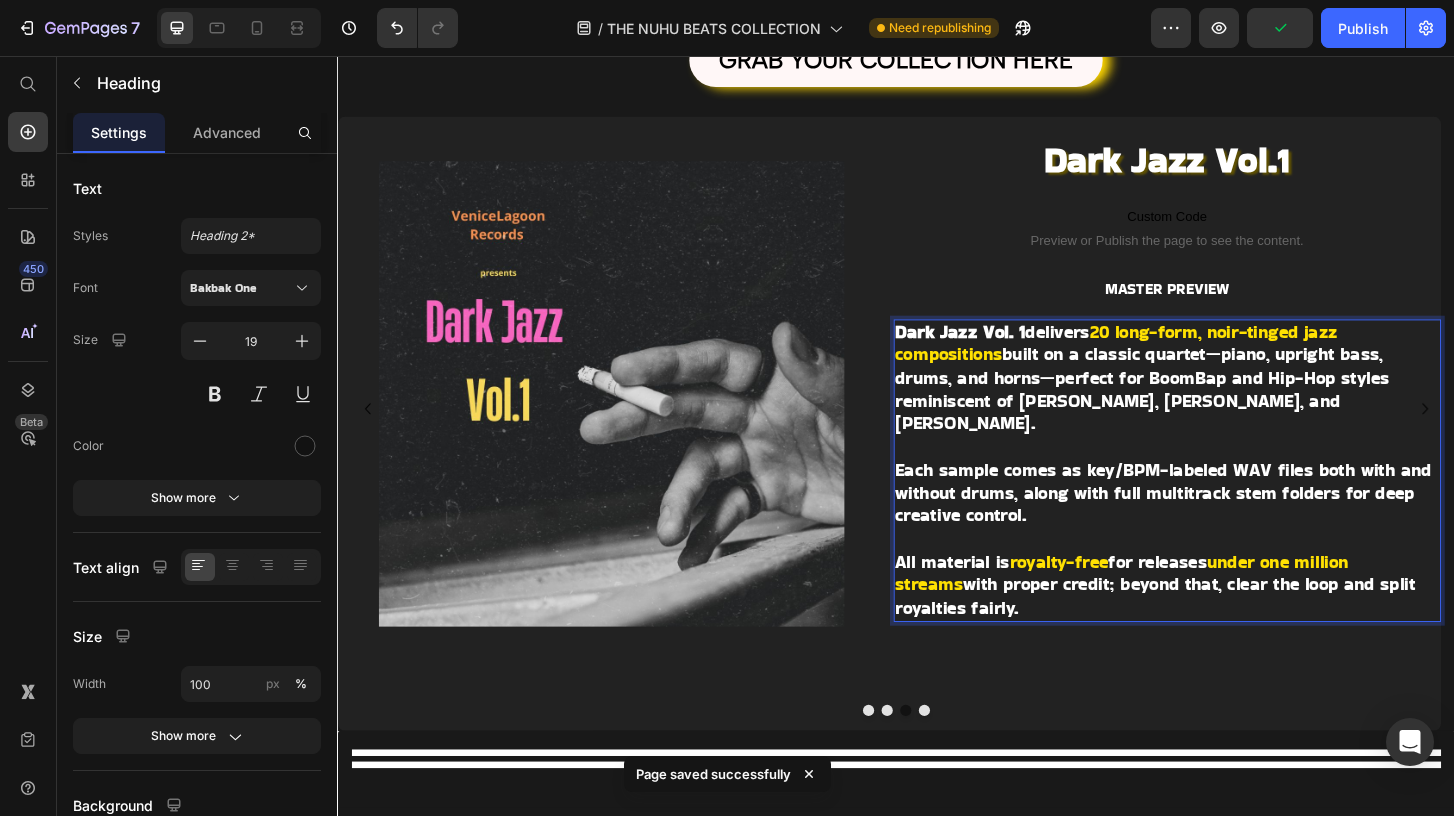 click on "20 long-form, noir-tinged jazz compositions" at bounding box center [1173, 365] 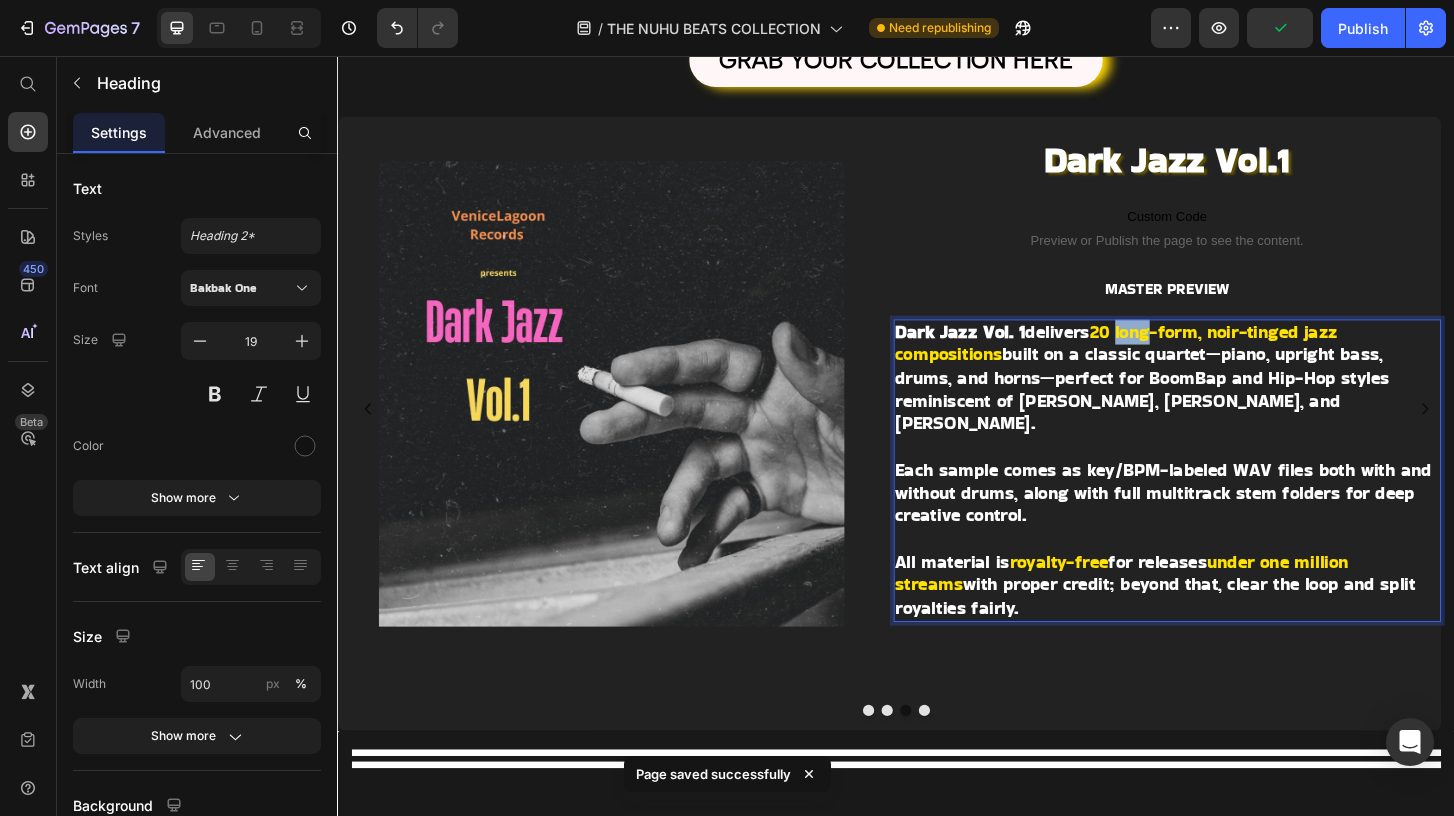 click on "20 long-form, noir-tinged jazz compositions" at bounding box center (1173, 365) 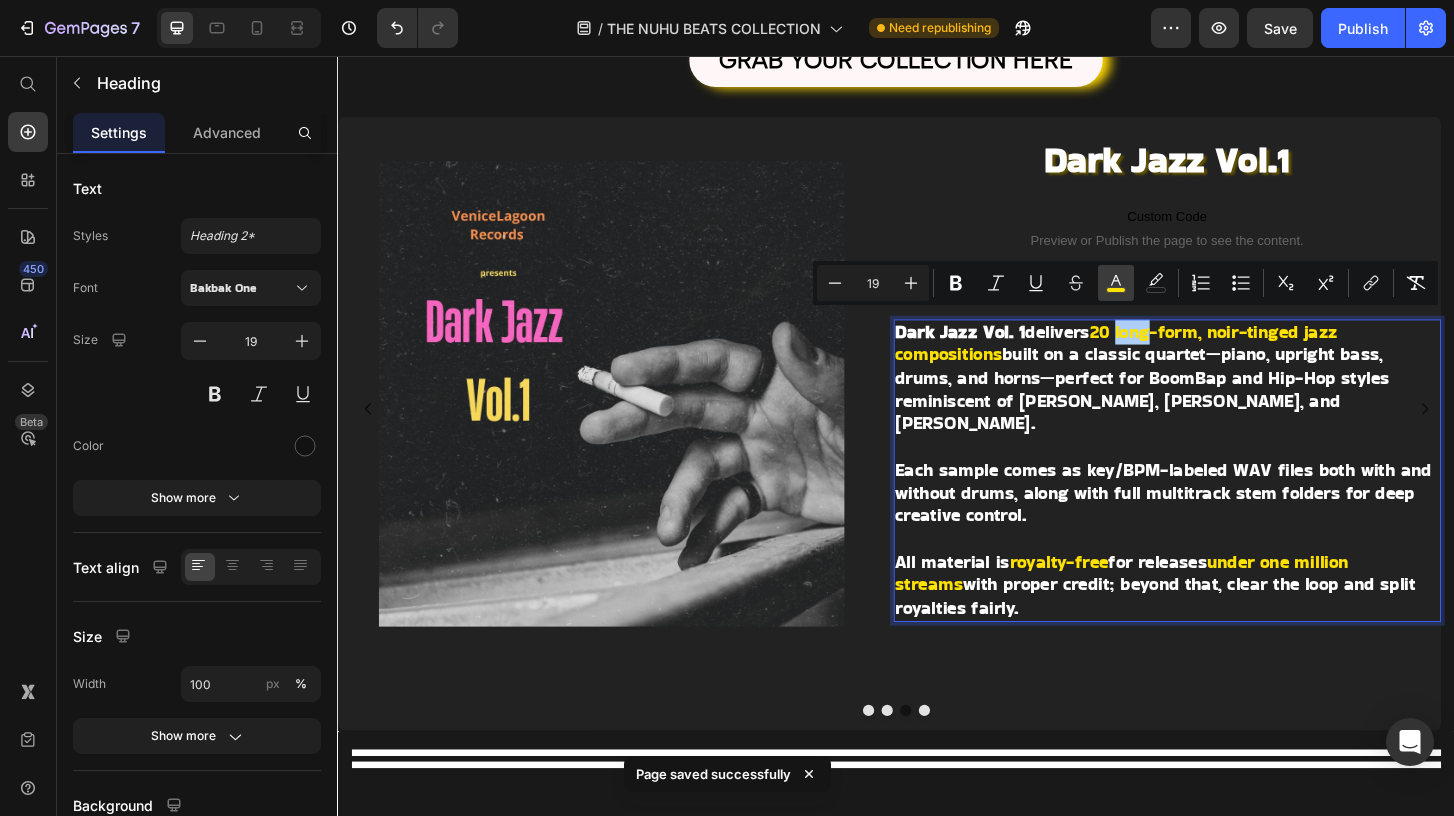 click 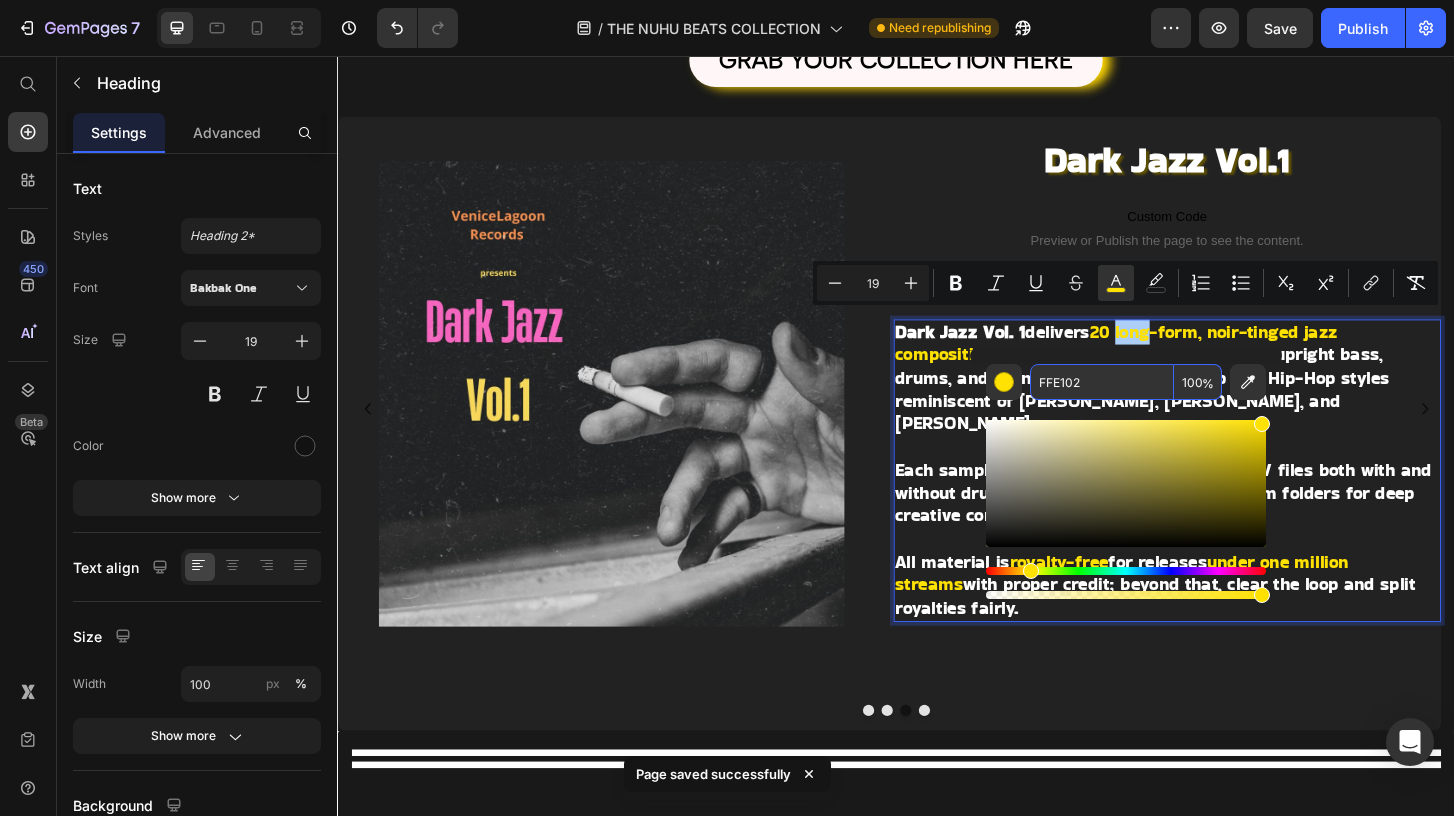click on "FFE102" at bounding box center (1102, 382) 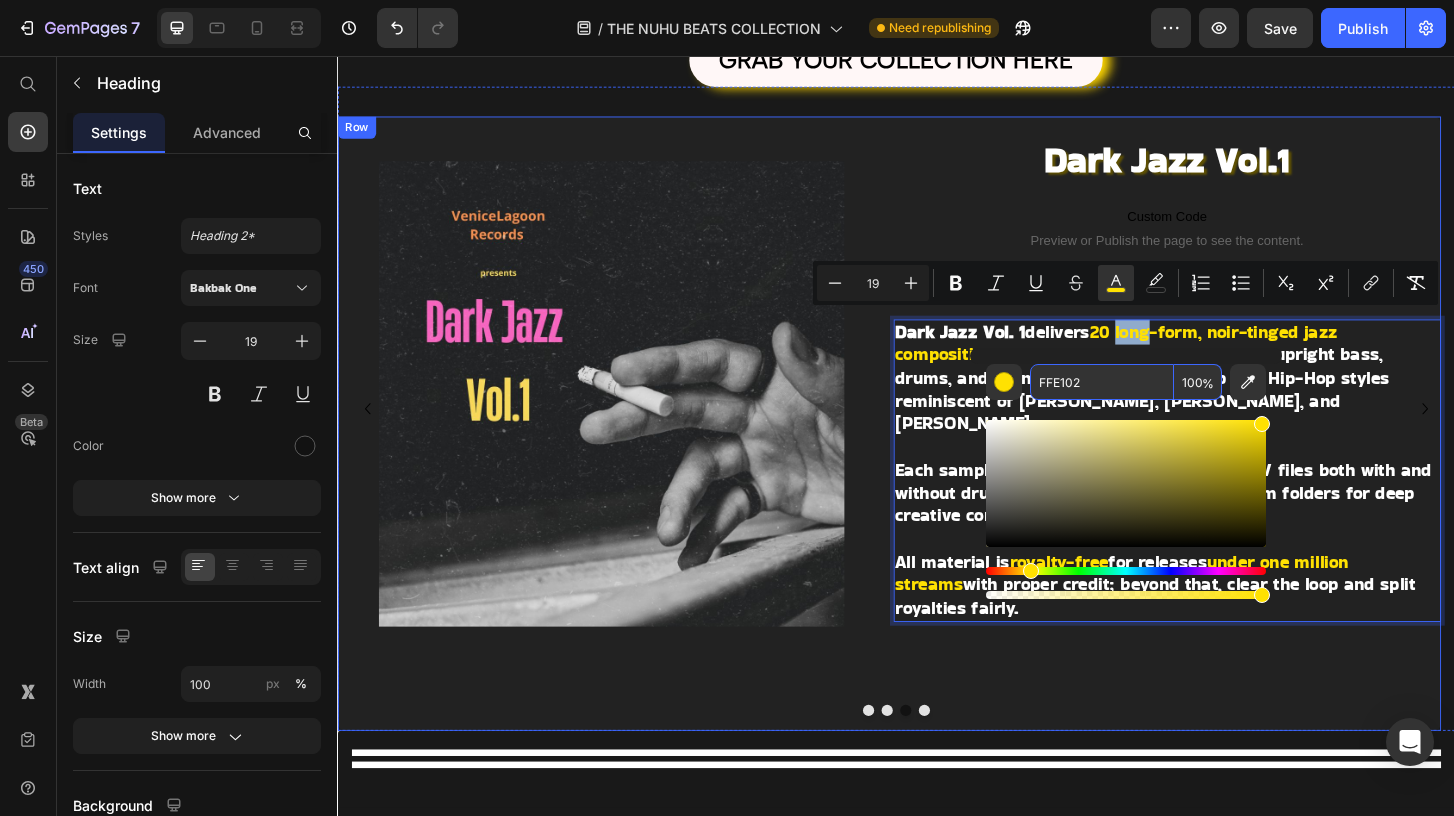 click on "Image ⁠⁠⁠⁠⁠⁠⁠ Dark Jazz Vol.1   Heading
Custom Code
Preview or Publish the page to see the content. Custom Code MASTER PREVIEW Text Block Dark Jazz Vol. 1  delivers  20 long-form, noir-tinged jazz compositions  built on a classic quartet—piano, upright bass, drums, and horns—perfect for BoomBap and Hip-Hop styles reminiscent of [PERSON_NAME], [PERSON_NAME], and [PERSON_NAME].  Each sample comes as key/BPM-labeled WAV files both with and without drums, along with full multitrack stem folders for deep creative control.  All material is  royalty-free  for releases  under one million streams  with proper credit; beyond that, clear the loop and split royalties fairly. Heading   0 Row" at bounding box center (929, 451) 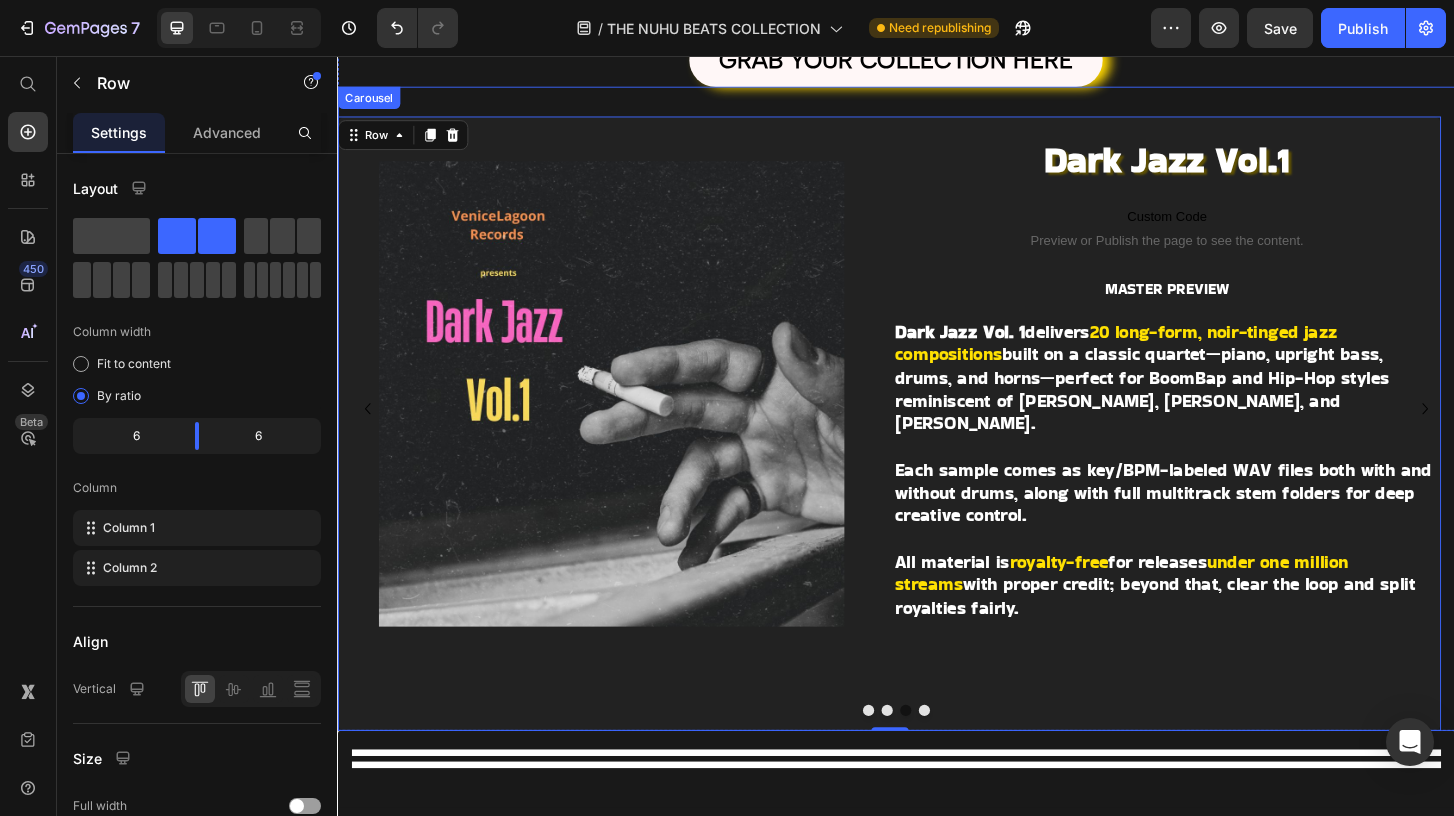 click at bounding box center (967, 759) 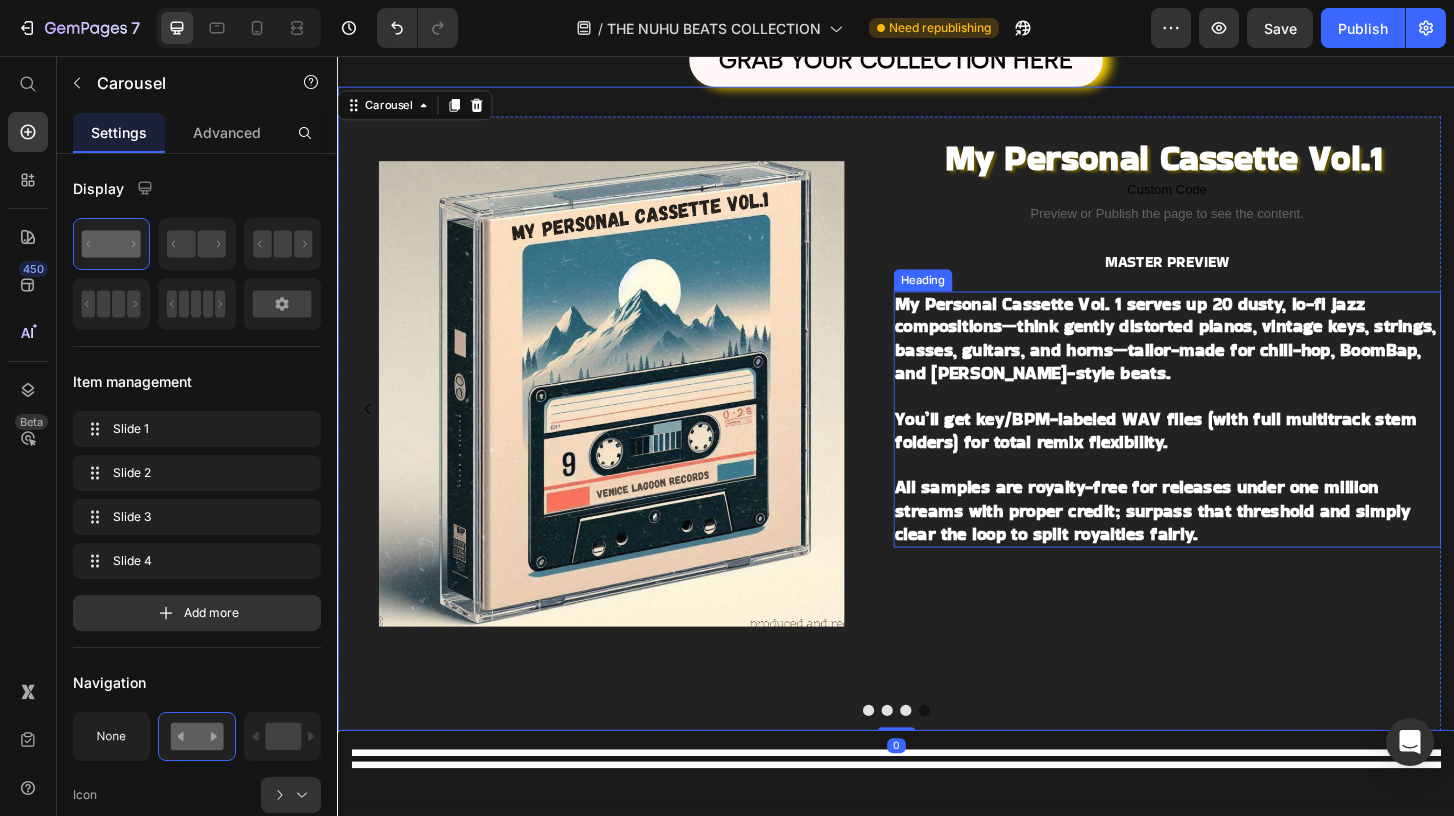 click on "⁠⁠⁠⁠⁠⁠⁠ My Personal Cassette Vol. 1 serves up 20 dusty, lo-fi jazz compositions—think gently distorted pianos, vintage keys, strings, basses, guitars, and horns—tailor-made for chill-hop, BoomBap, and [PERSON_NAME]-style beats.  You’ll get key/BPM-labeled WAV files (with full multitrack stem folders) for total remix flexibility.  All samples are royalty-free for releases under one million streams with proper credit; surpass that threshold and simply clear the loop to split royalties fairly." at bounding box center [1228, 447] 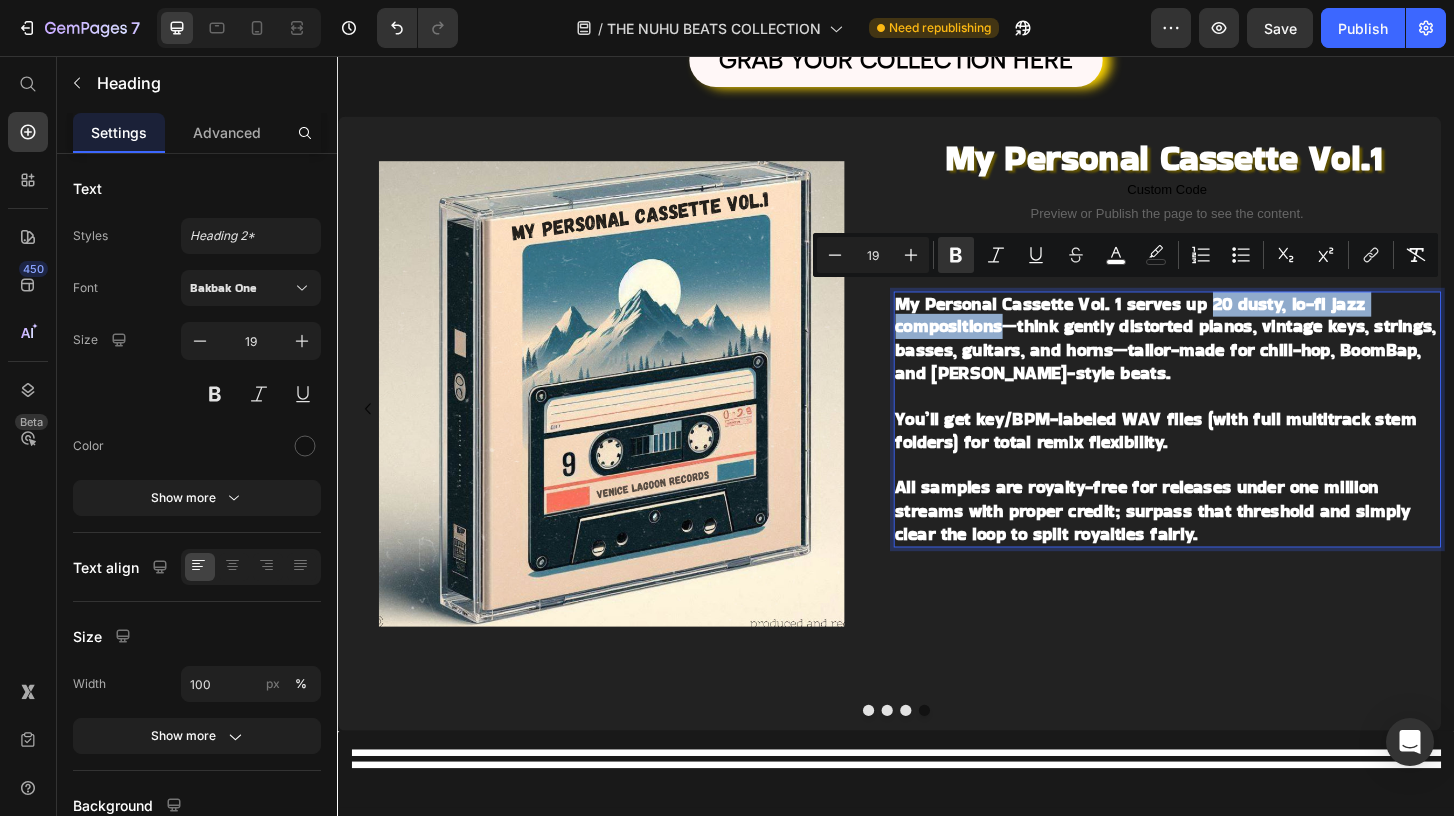 drag, startPoint x: 1276, startPoint y: 314, endPoint x: 1050, endPoint y: 334, distance: 226.88322 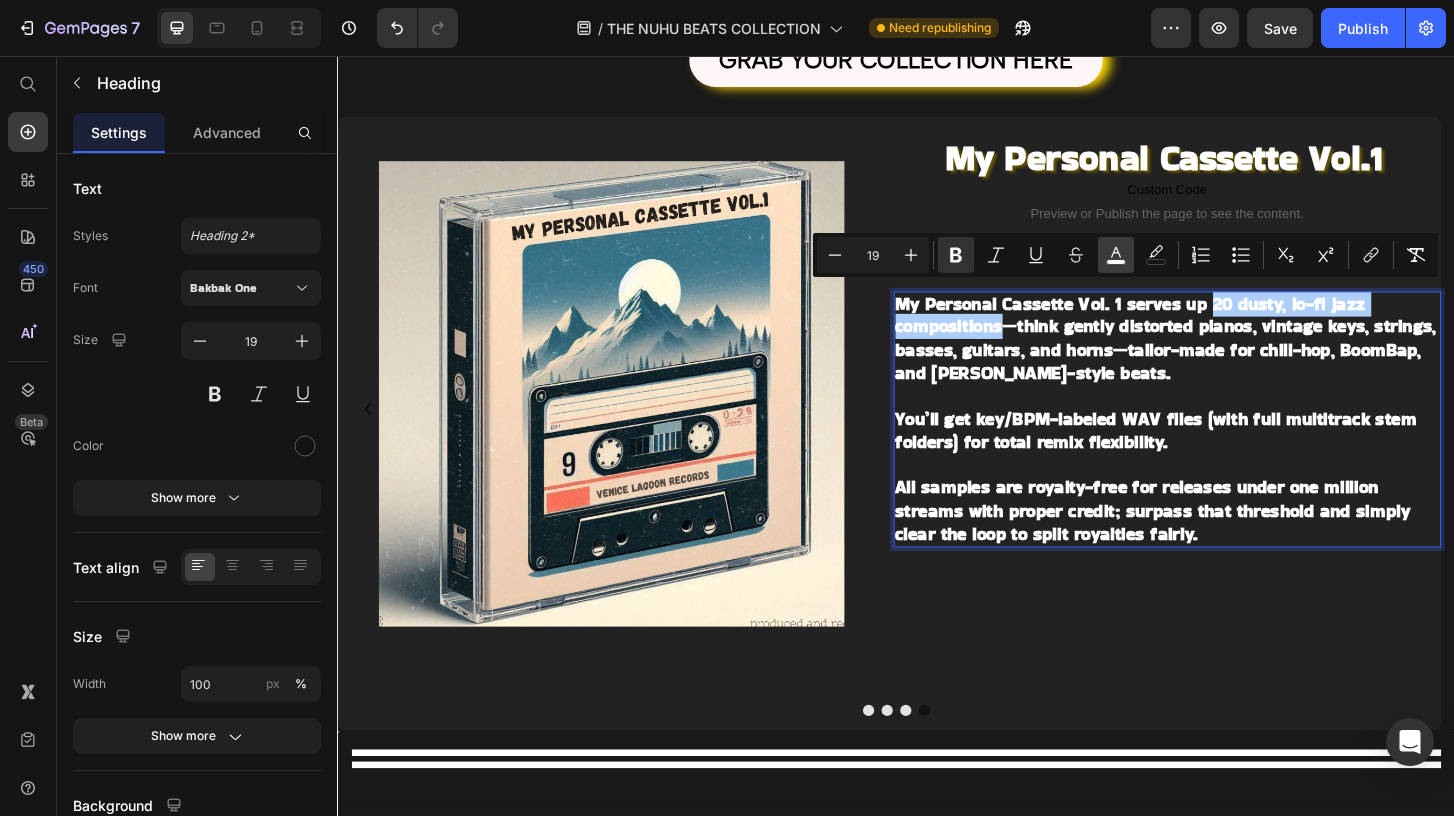 click on "color" at bounding box center [1116, 255] 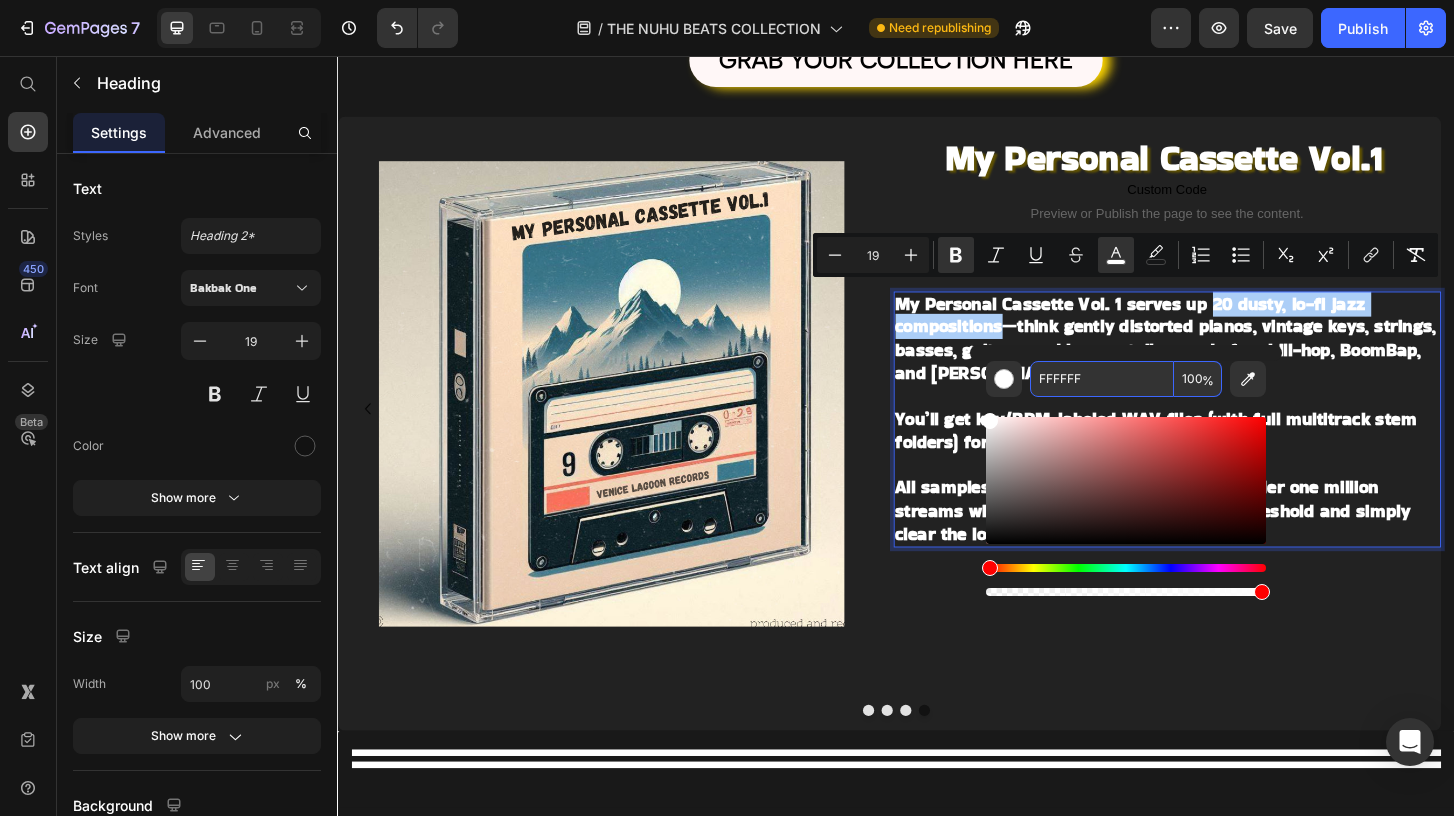 click on "FFFFFF" at bounding box center (1102, 379) 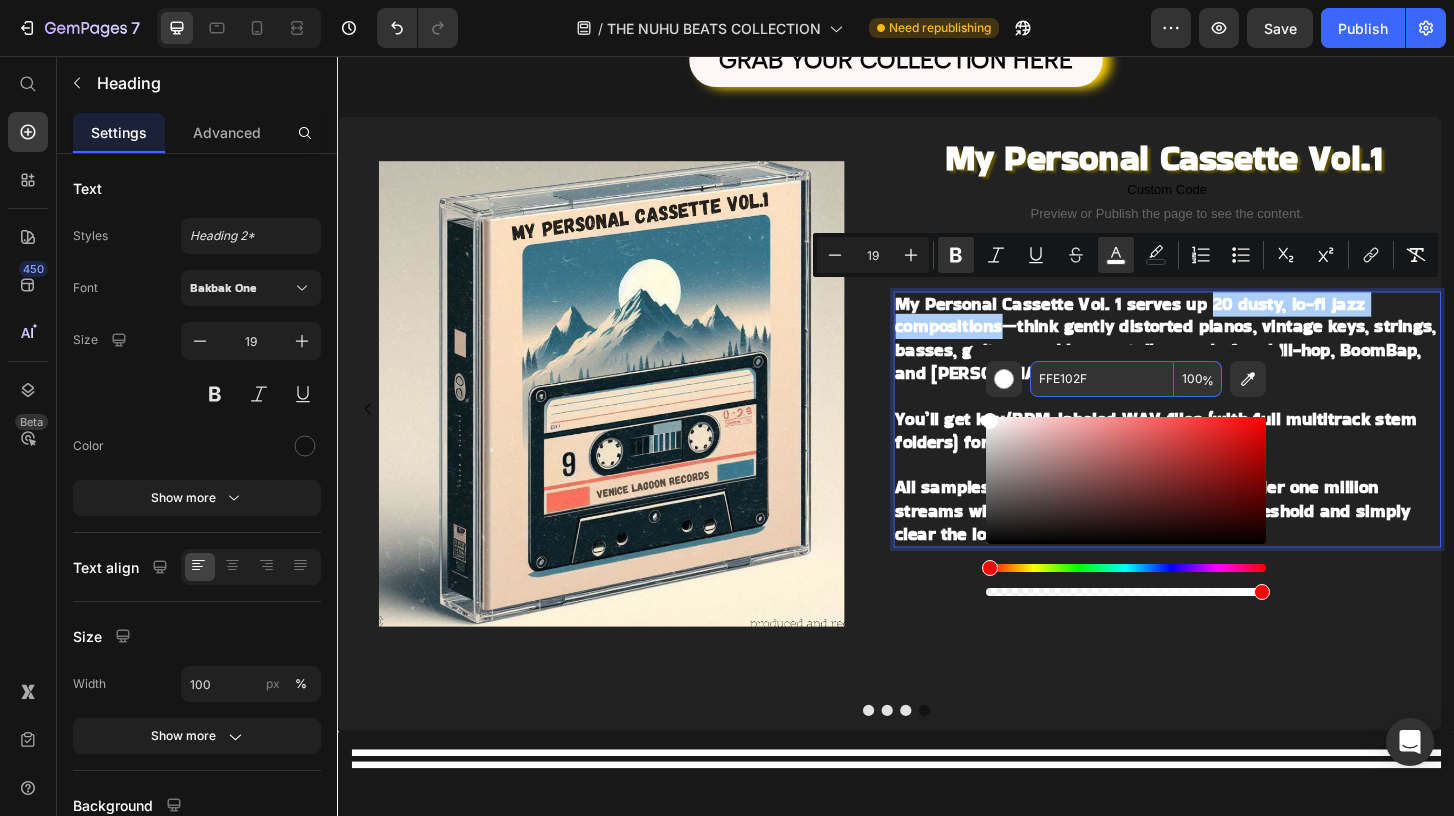 click on "FFE102F" at bounding box center [1102, 379] 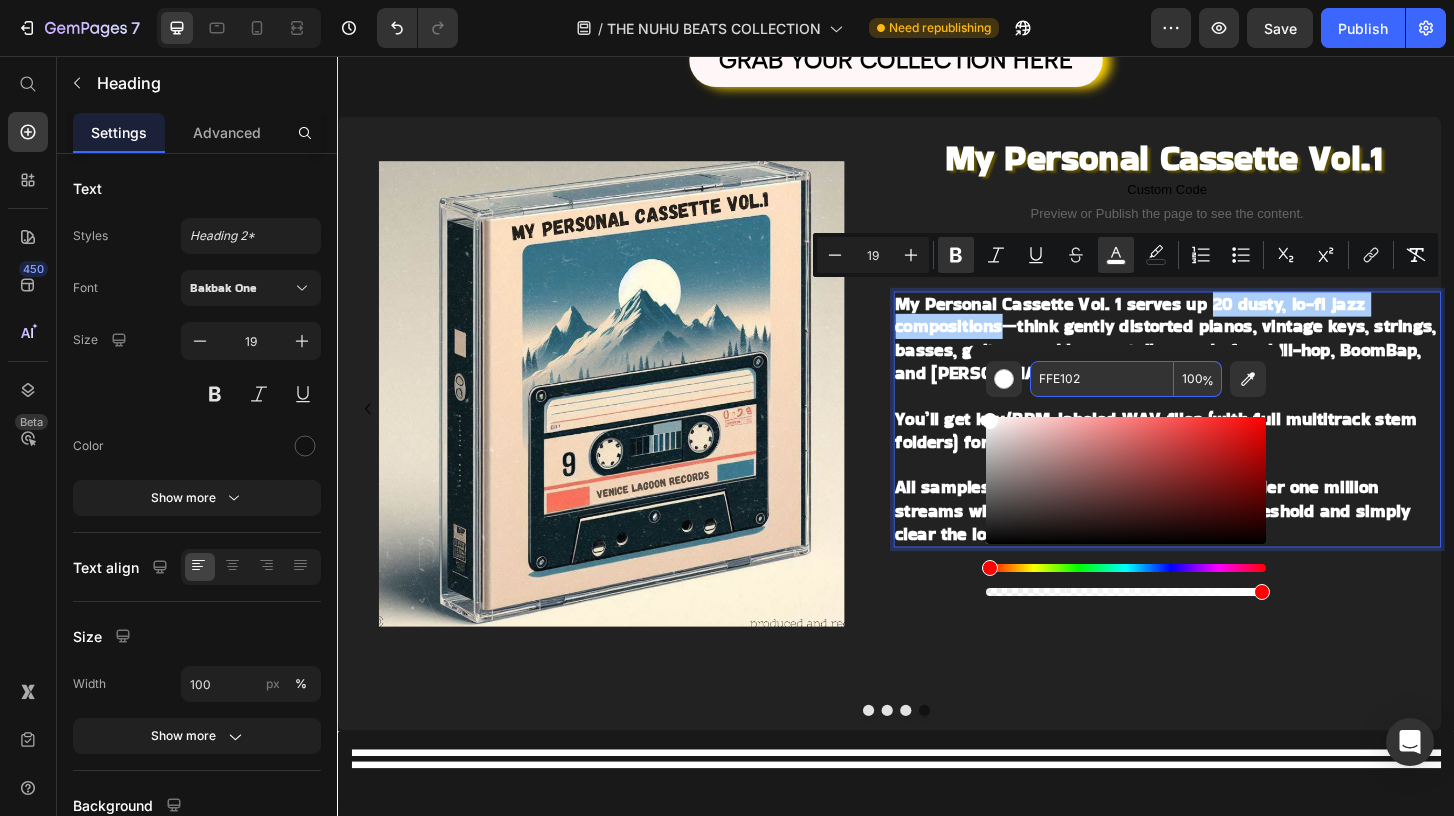 type on "FFE102" 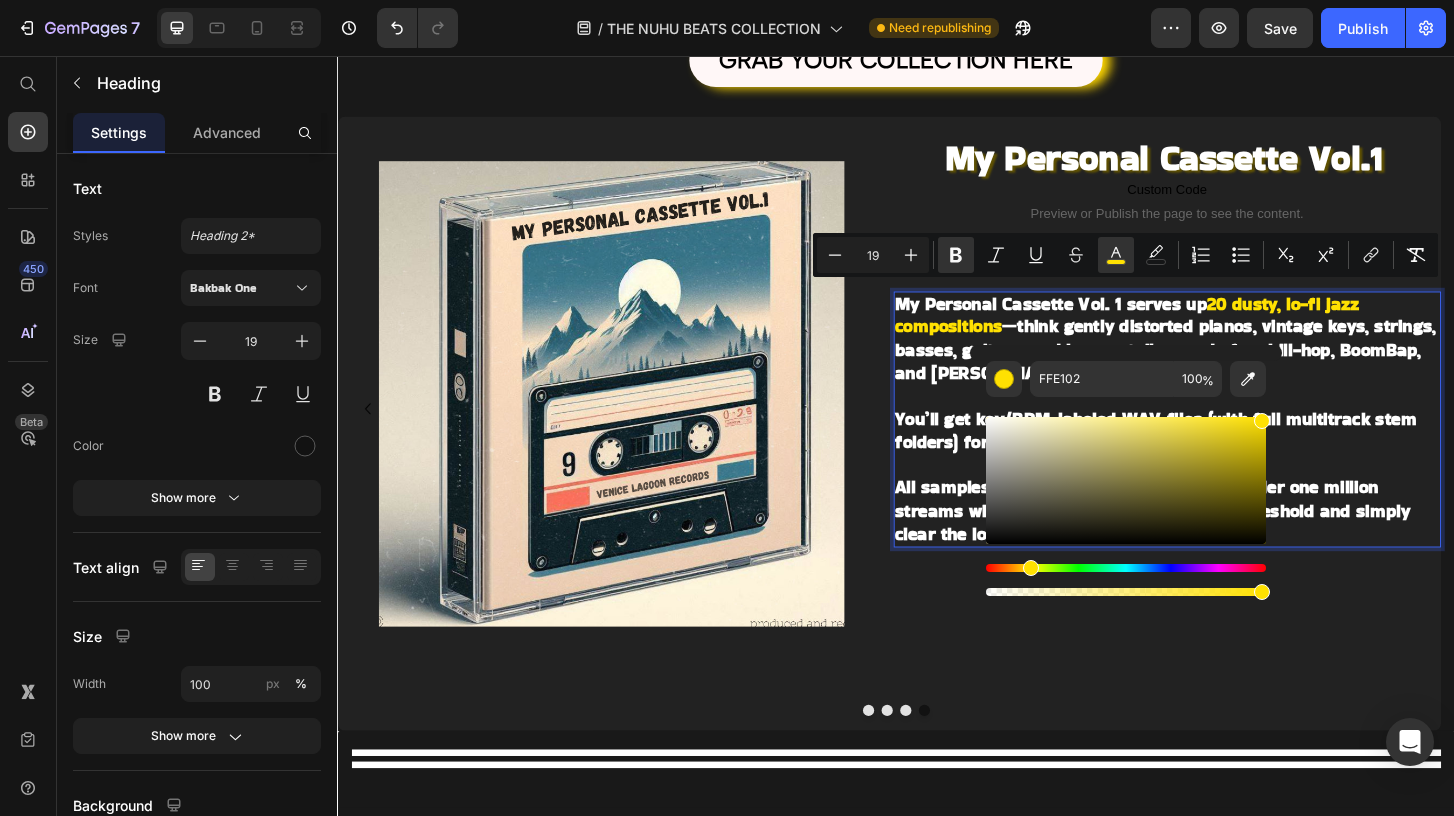 click on "My Personal Cassette Vol. 1 serves up  20 dusty, lo-fi jazz compositions —think gently distorted pianos, vintage keys, strings, basses, guitars, and horns—tailor-made for chill-hop, BoomBap, and [PERSON_NAME]-style beats.  You’ll get key/BPM-labeled WAV files (with full multitrack stem folders) for total remix flexibility.  All samples are royalty-free for releases under one million streams with proper credit; surpass that threshold and simply clear the loop to split royalties fairly." at bounding box center (1228, 447) 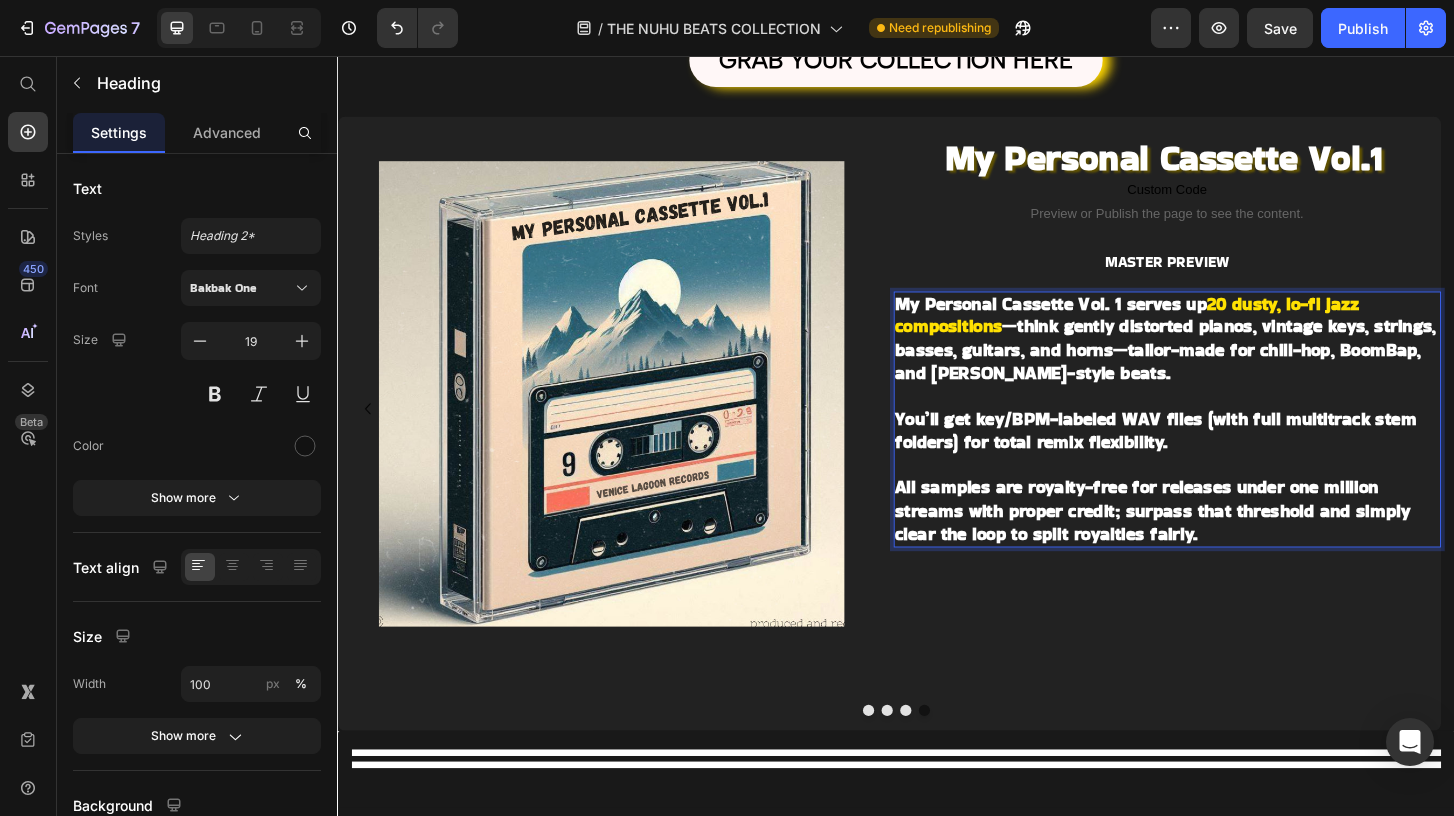 click on "My Personal Cassette Vol. 1 serves up  20 dusty, lo-fi jazz compositions —think gently distorted pianos, vintage keys, strings, basses, guitars, and horns—tailor-made for chill-hop, BoomBap, and [PERSON_NAME]-style beats.  You’ll get key/BPM-labeled WAV files (with full multitrack stem folders) for total remix flexibility.  ⁠⁠⁠⁠⁠⁠⁠ All samples are royalty-free for releases under one million streams with proper credit; surpass that threshold and simply clear the loop to split royalties fairly." at bounding box center (1228, 447) 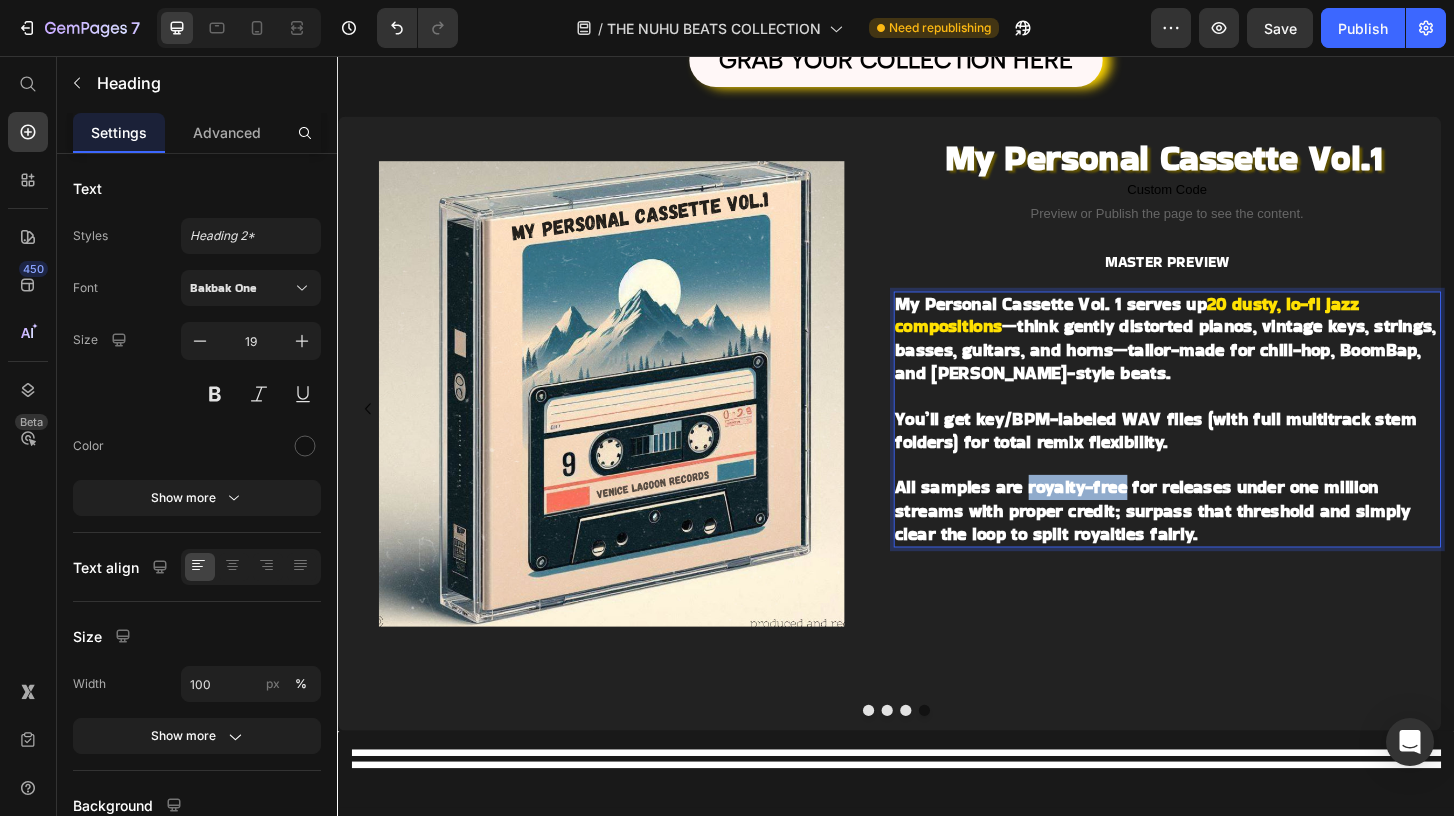 drag, startPoint x: 1077, startPoint y: 519, endPoint x: 1177, endPoint y: 511, distance: 100.31949 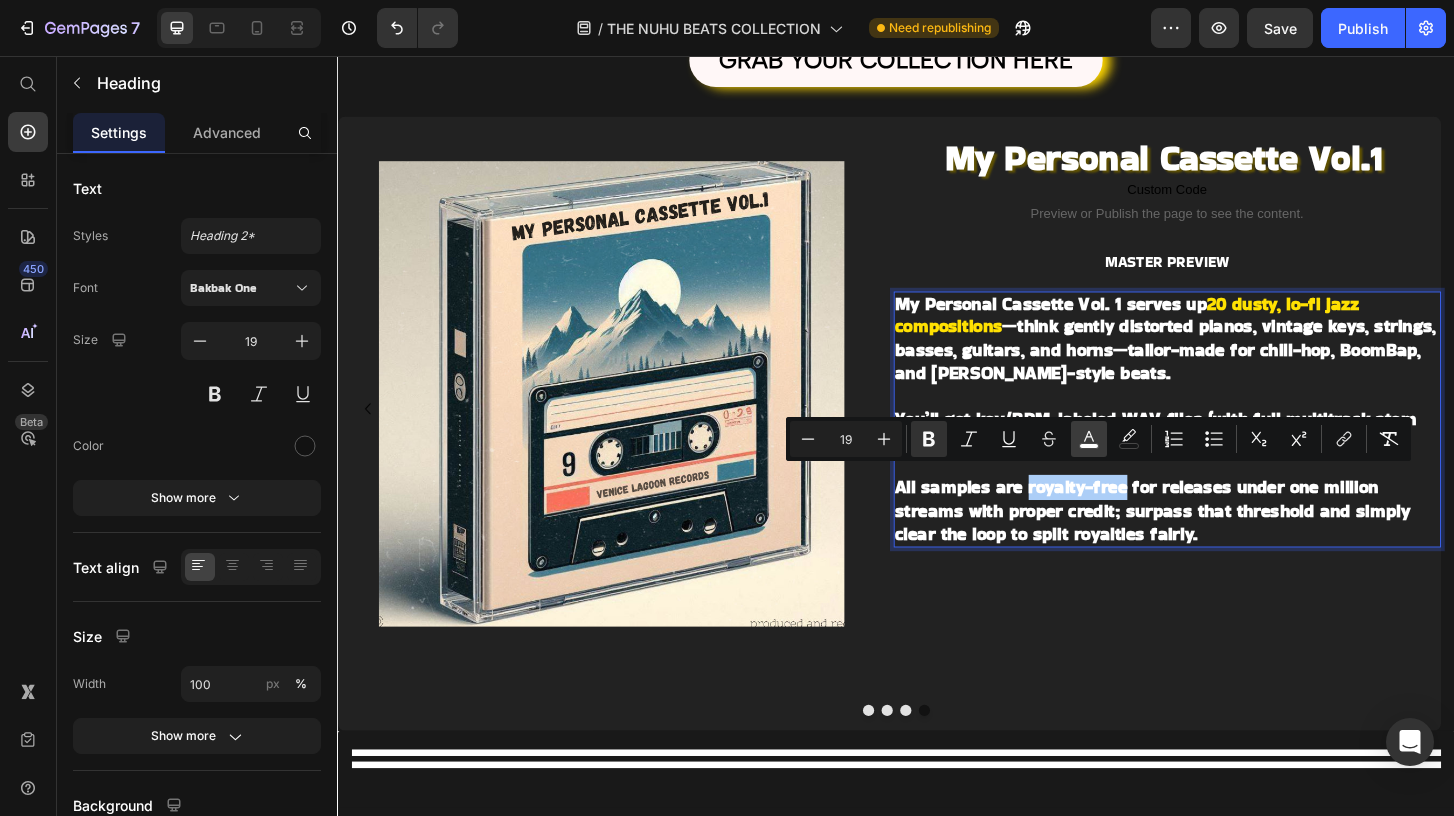 click 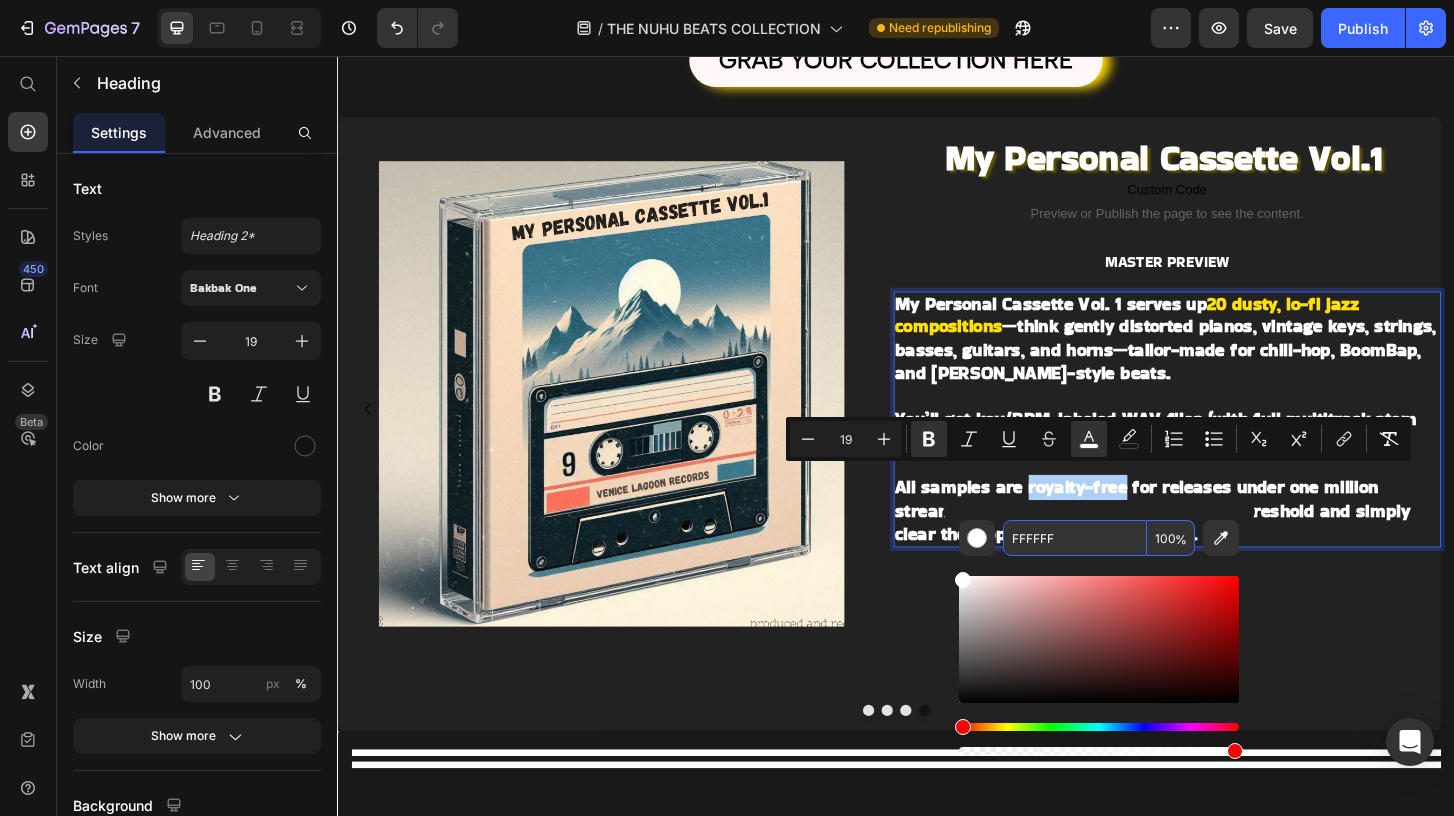 click on "FFFFFF" at bounding box center (1075, 538) 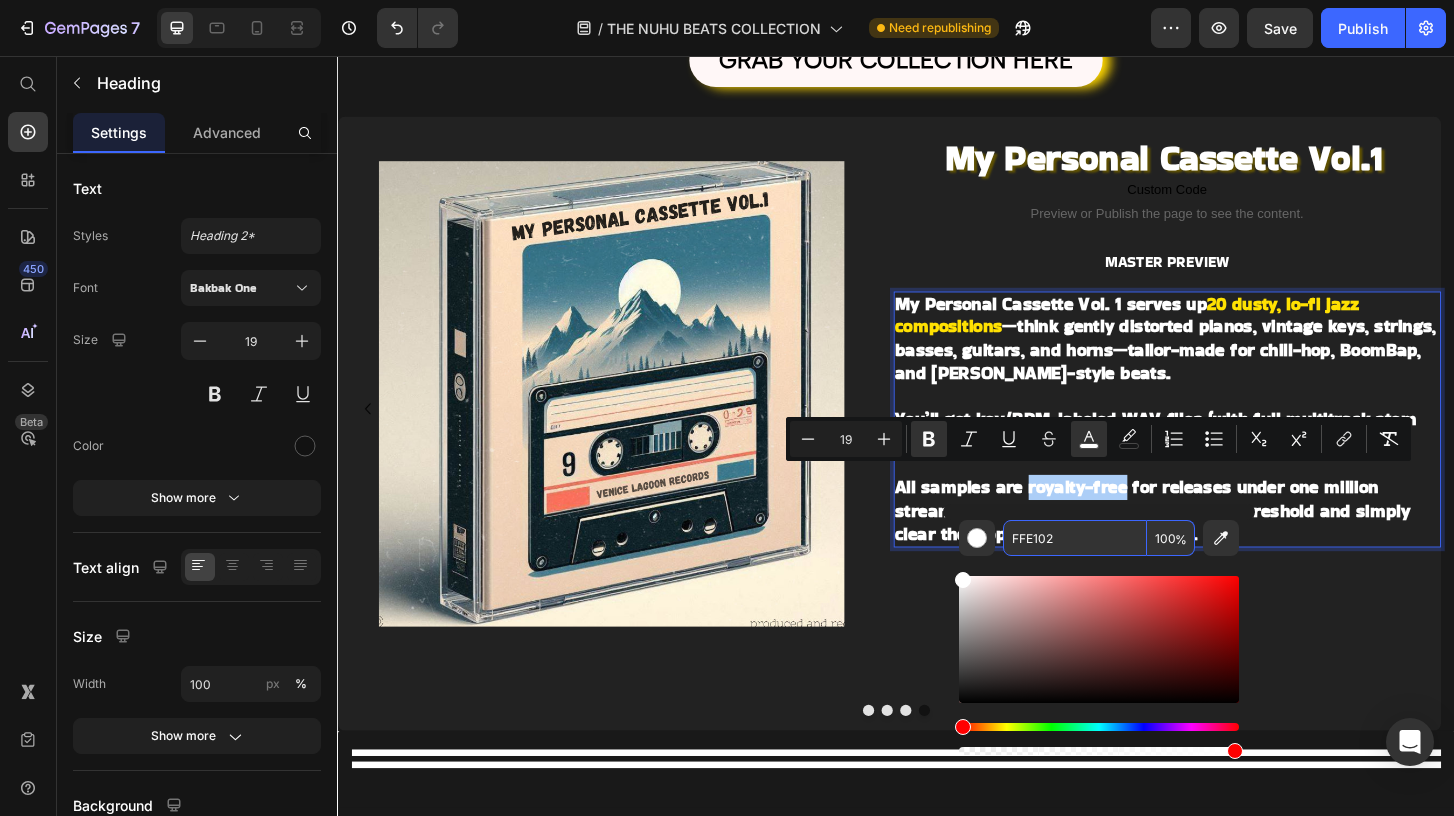 type on "FFE102" 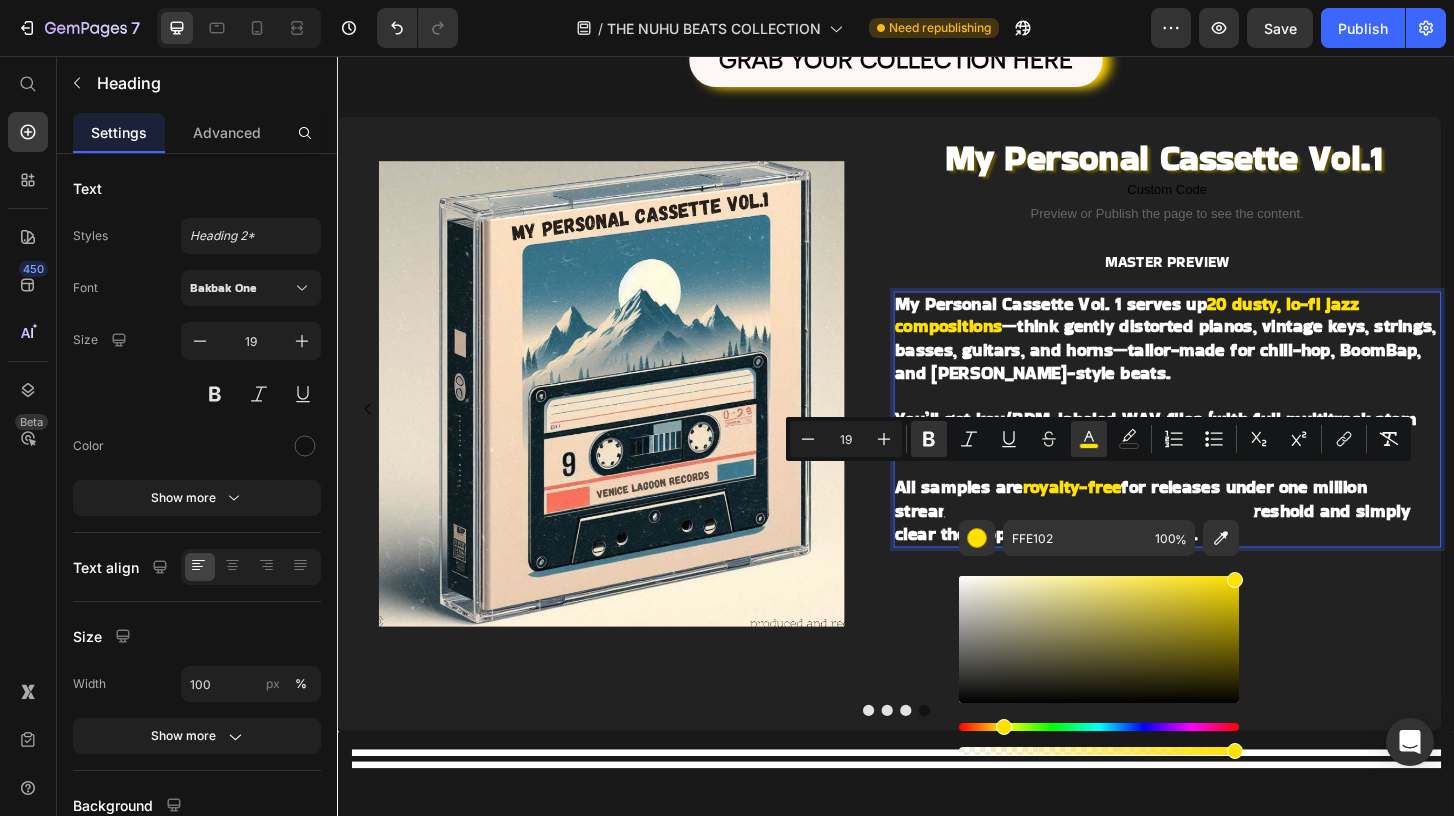 click on "for releases under one million streams with proper credit; surpass that threshold and simply clear the loop to split royalties fairly." at bounding box center (1212, 544) 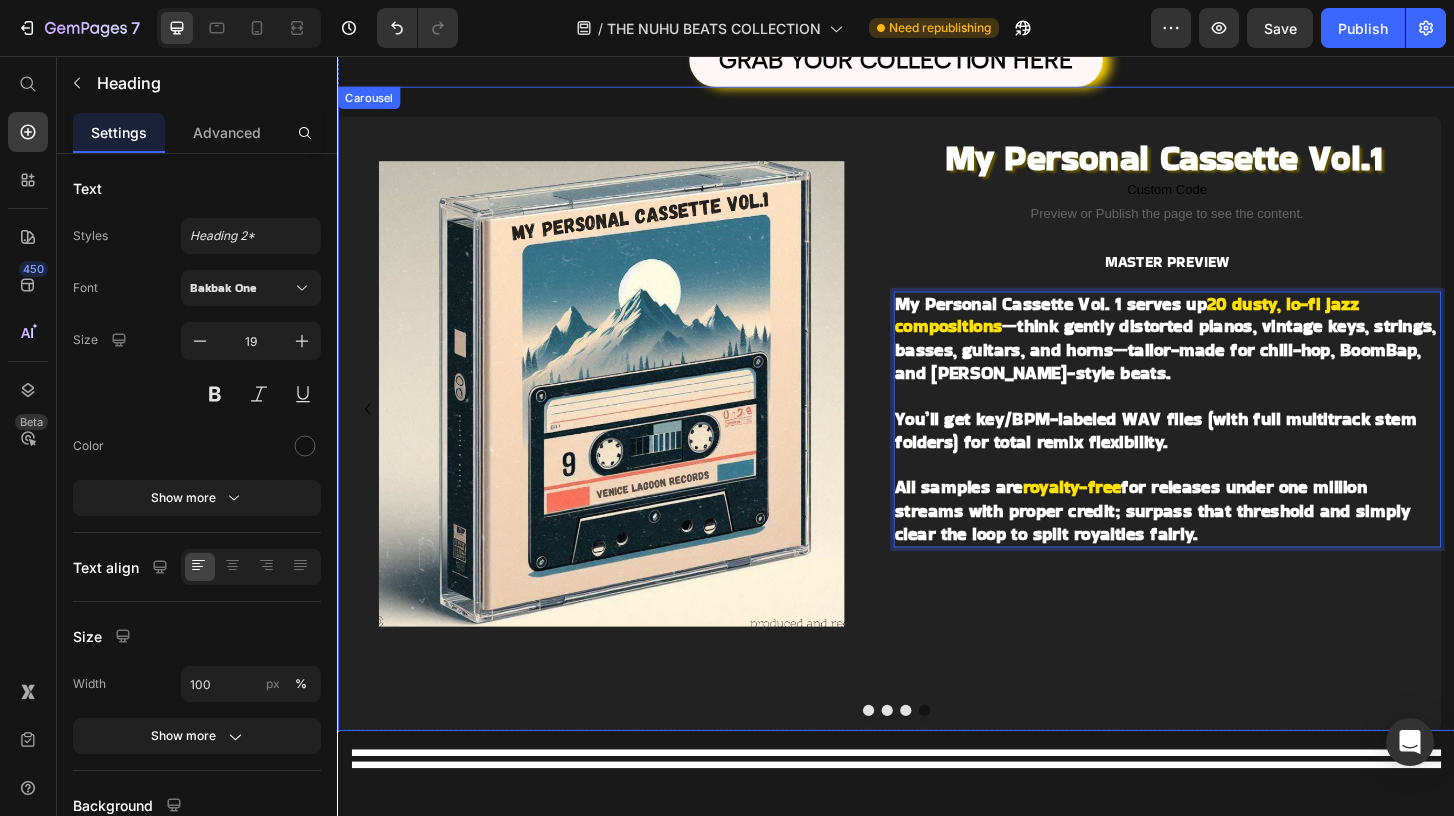 click at bounding box center [947, 759] 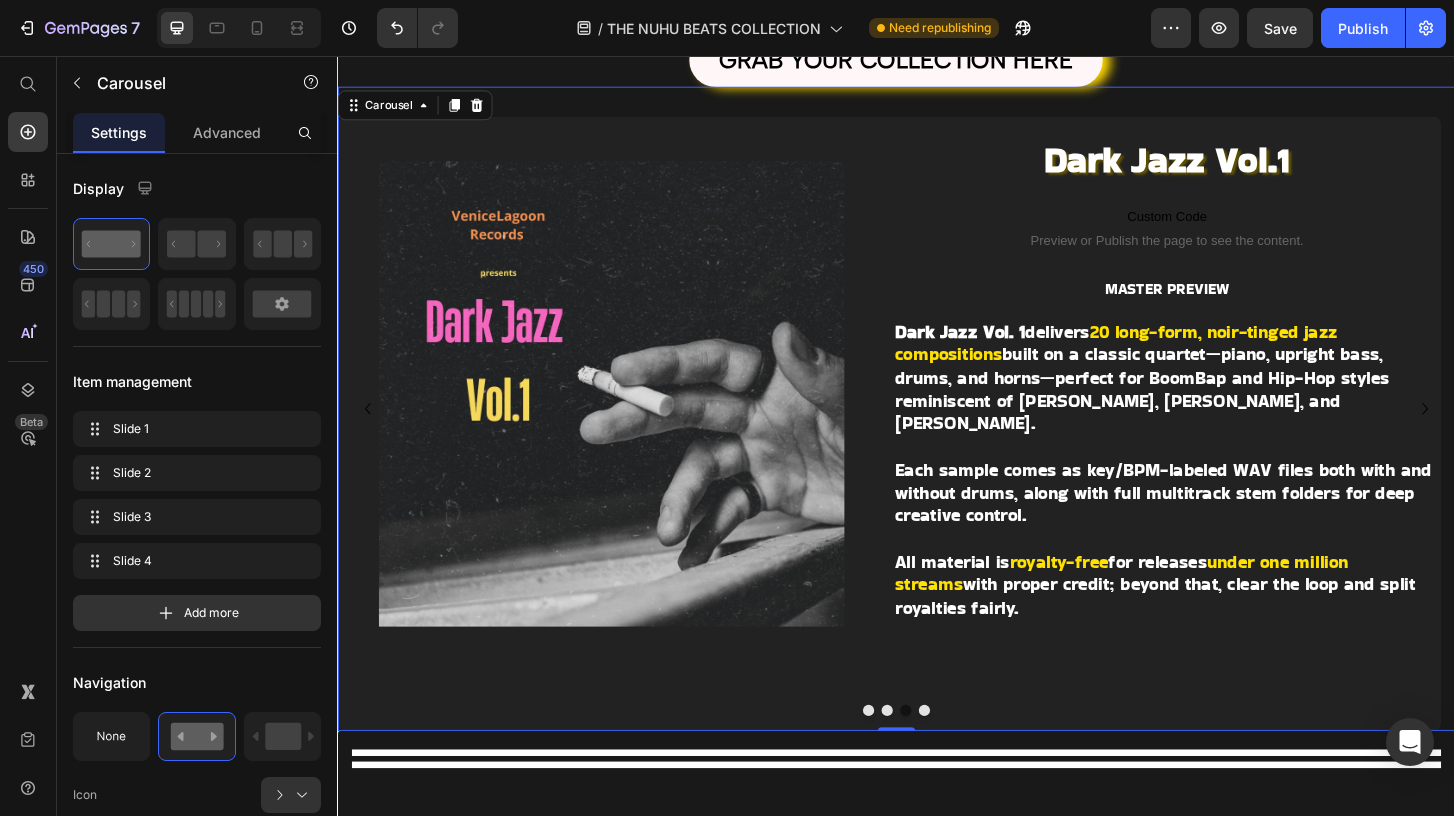 click at bounding box center [927, 759] 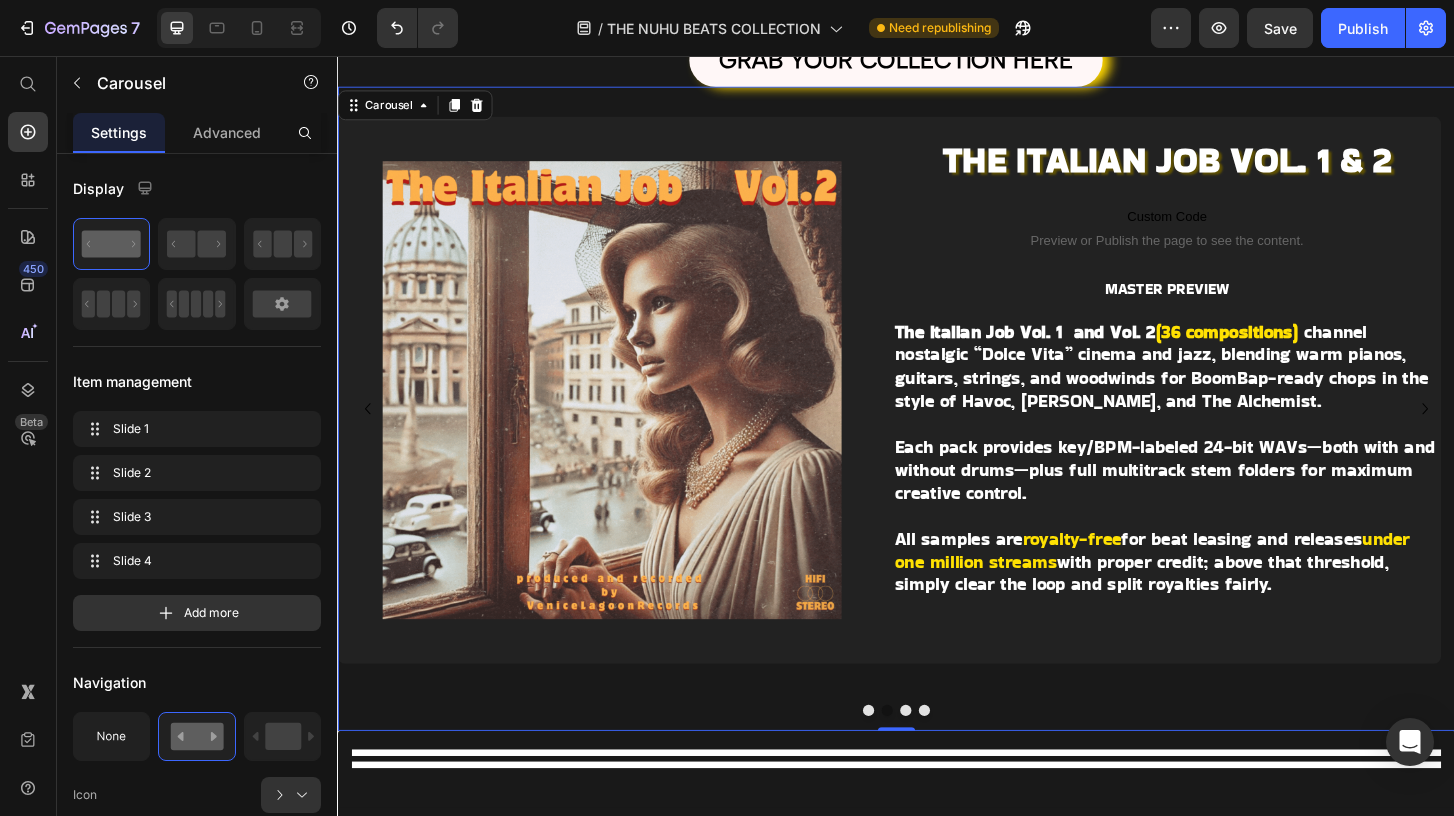click at bounding box center (907, 759) 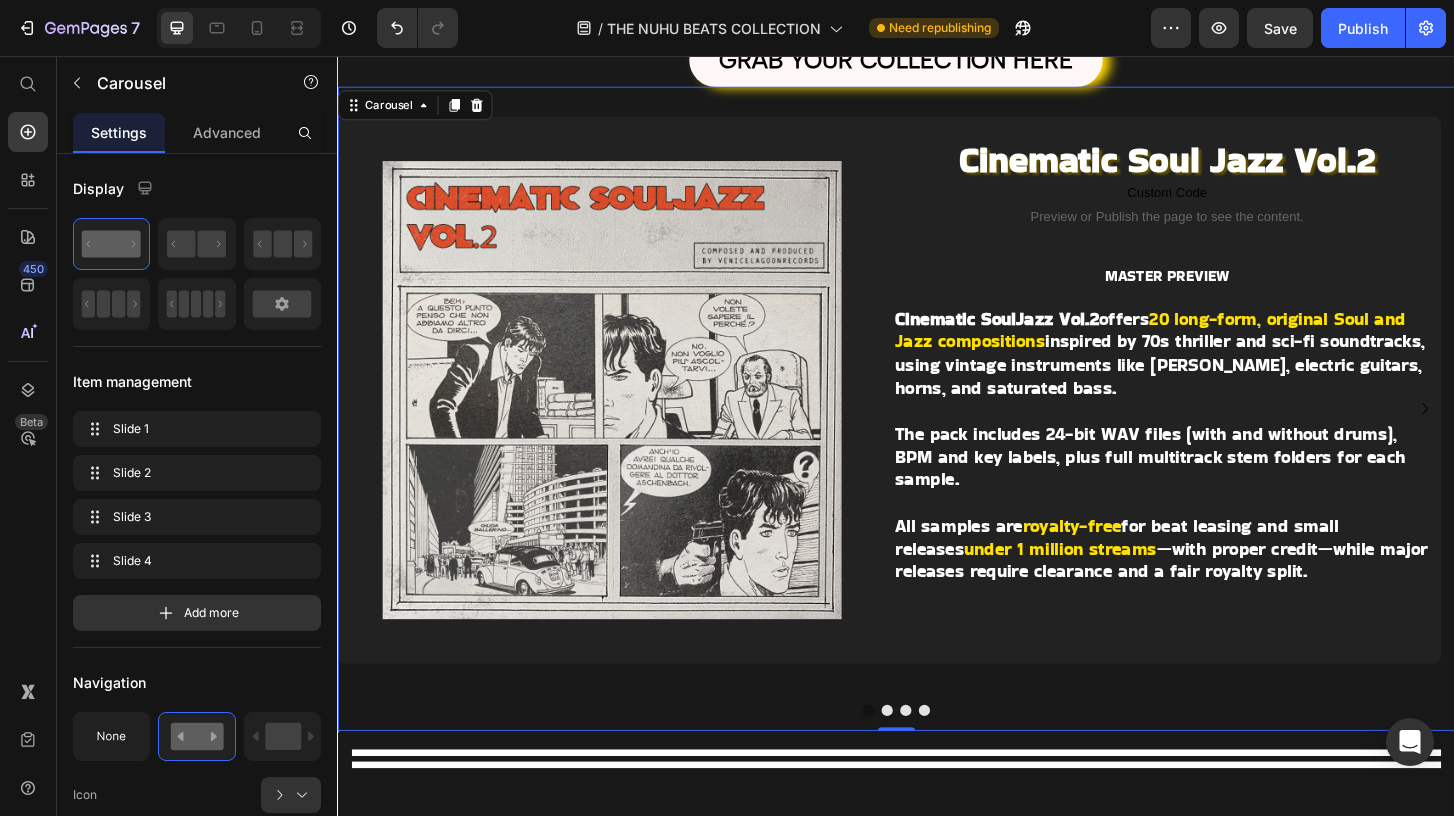 click at bounding box center (927, 759) 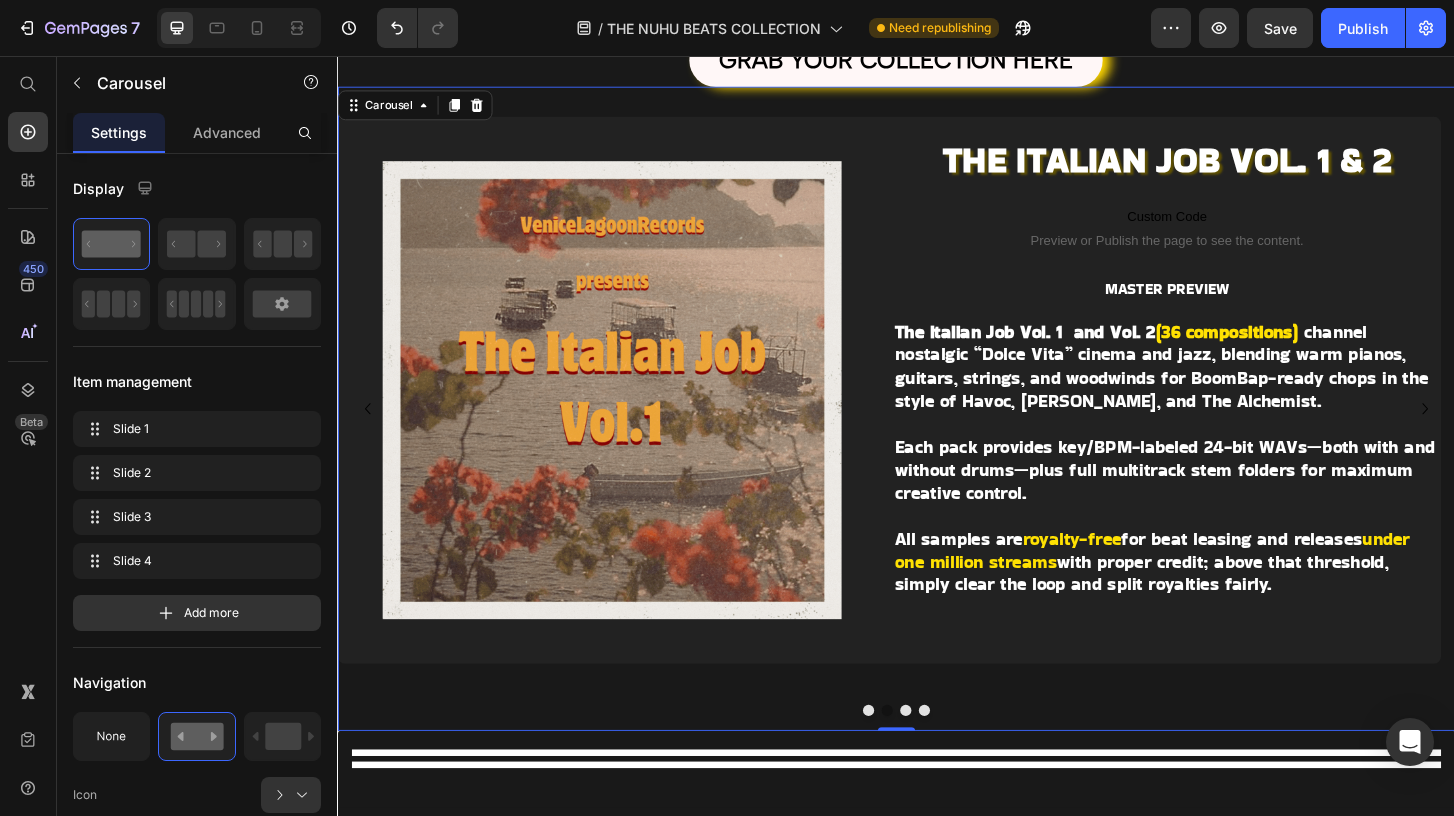 click at bounding box center (947, 759) 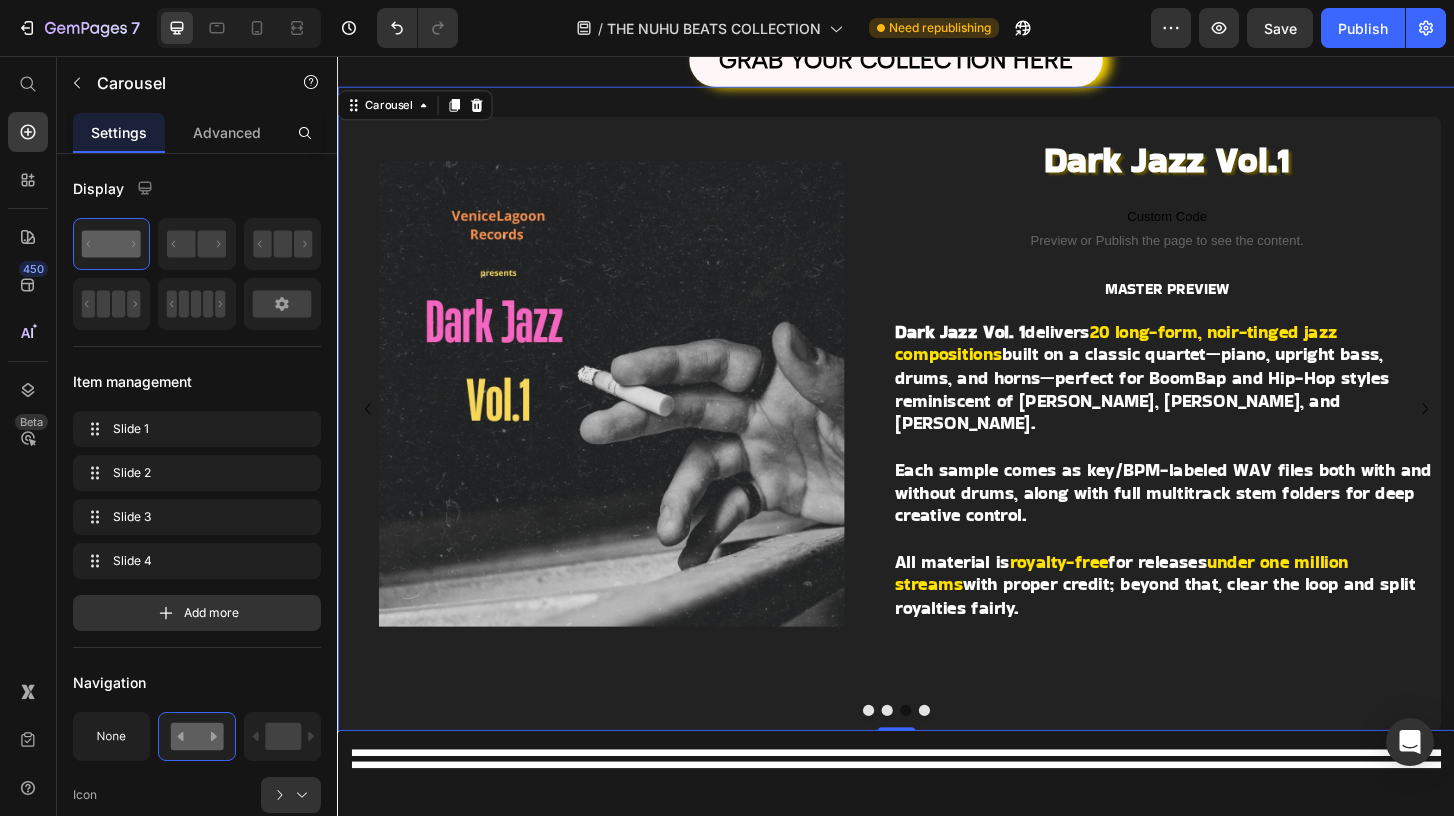 click at bounding box center [967, 759] 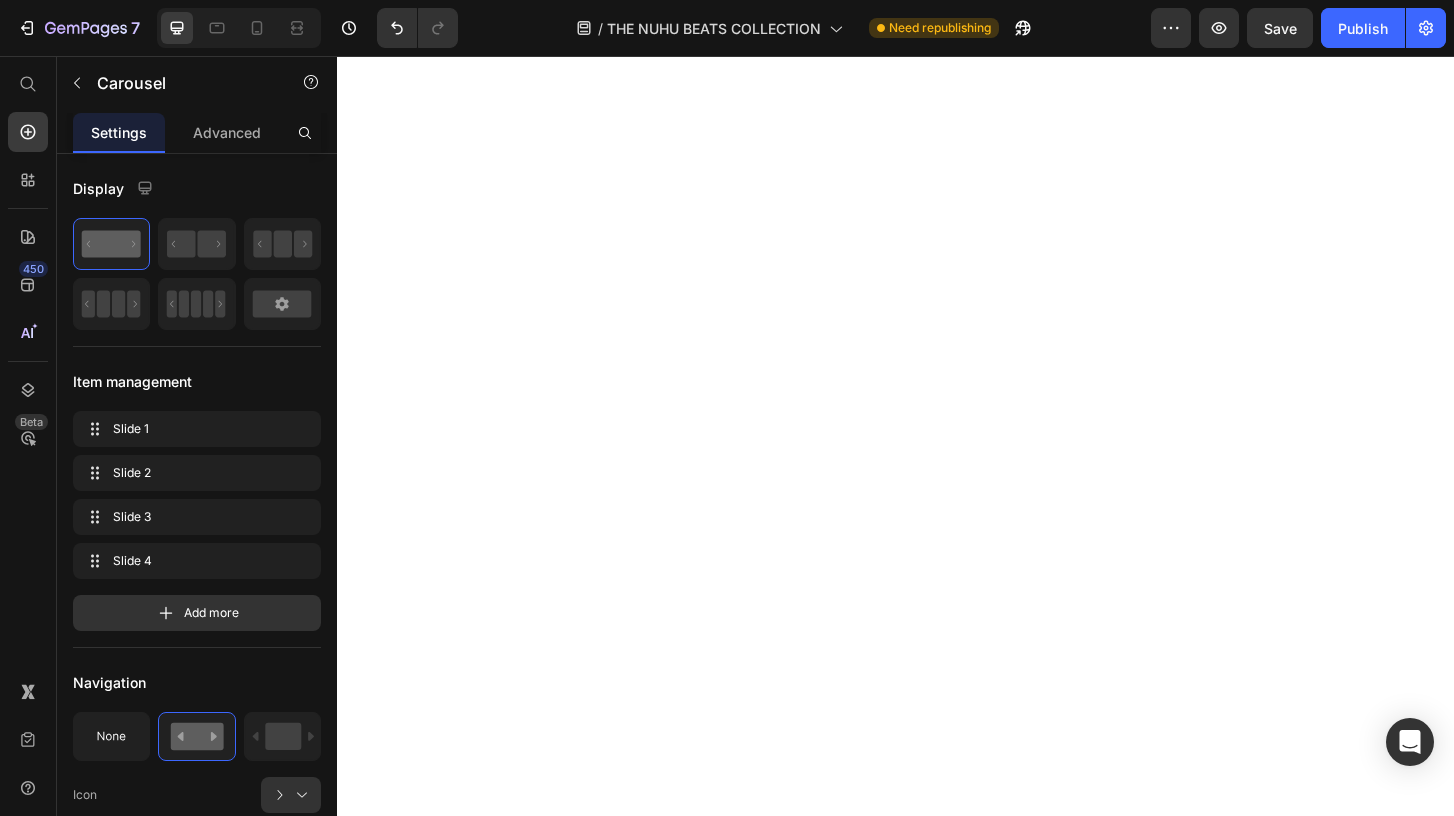 scroll, scrollTop: 0, scrollLeft: 0, axis: both 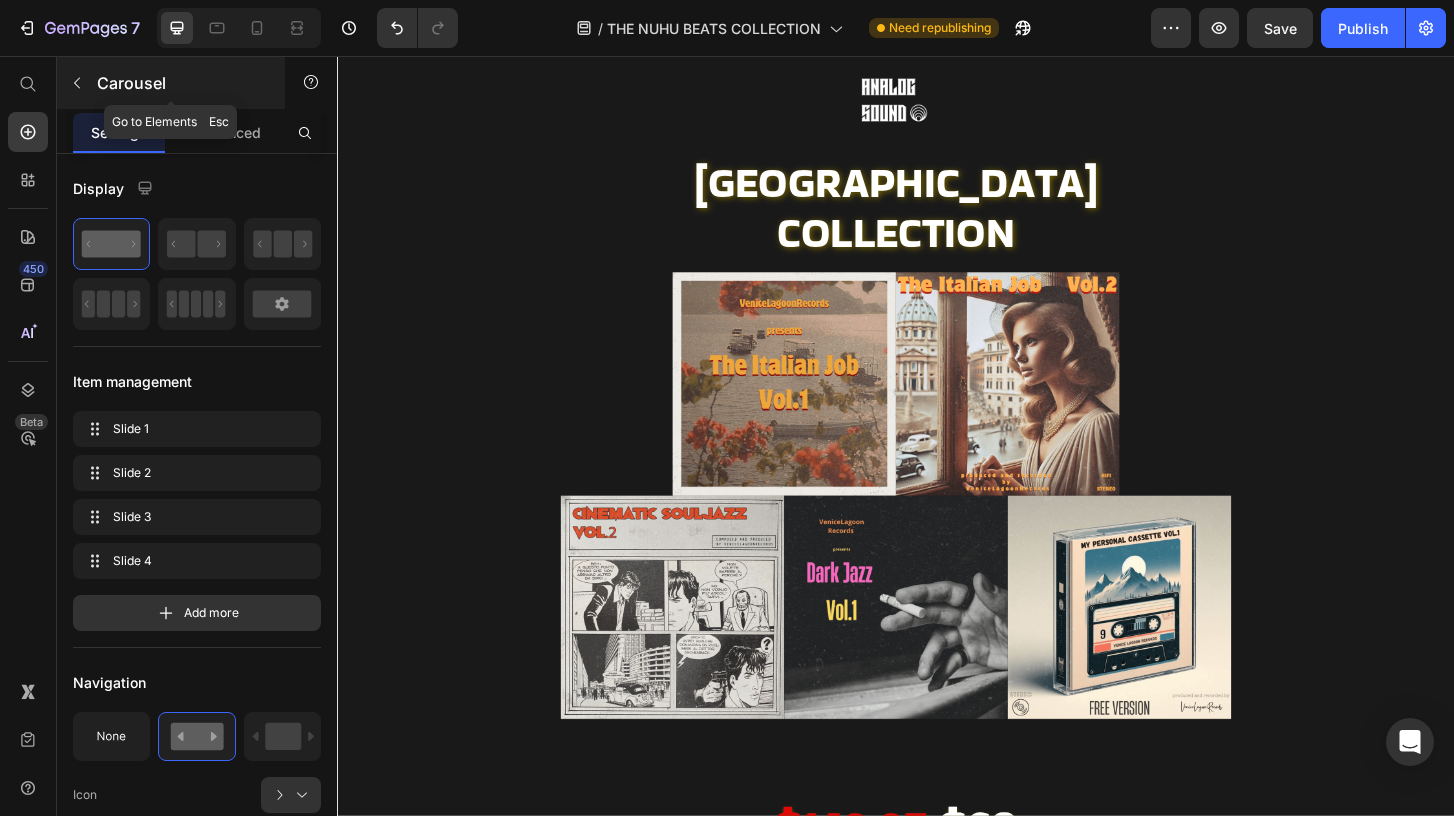 click 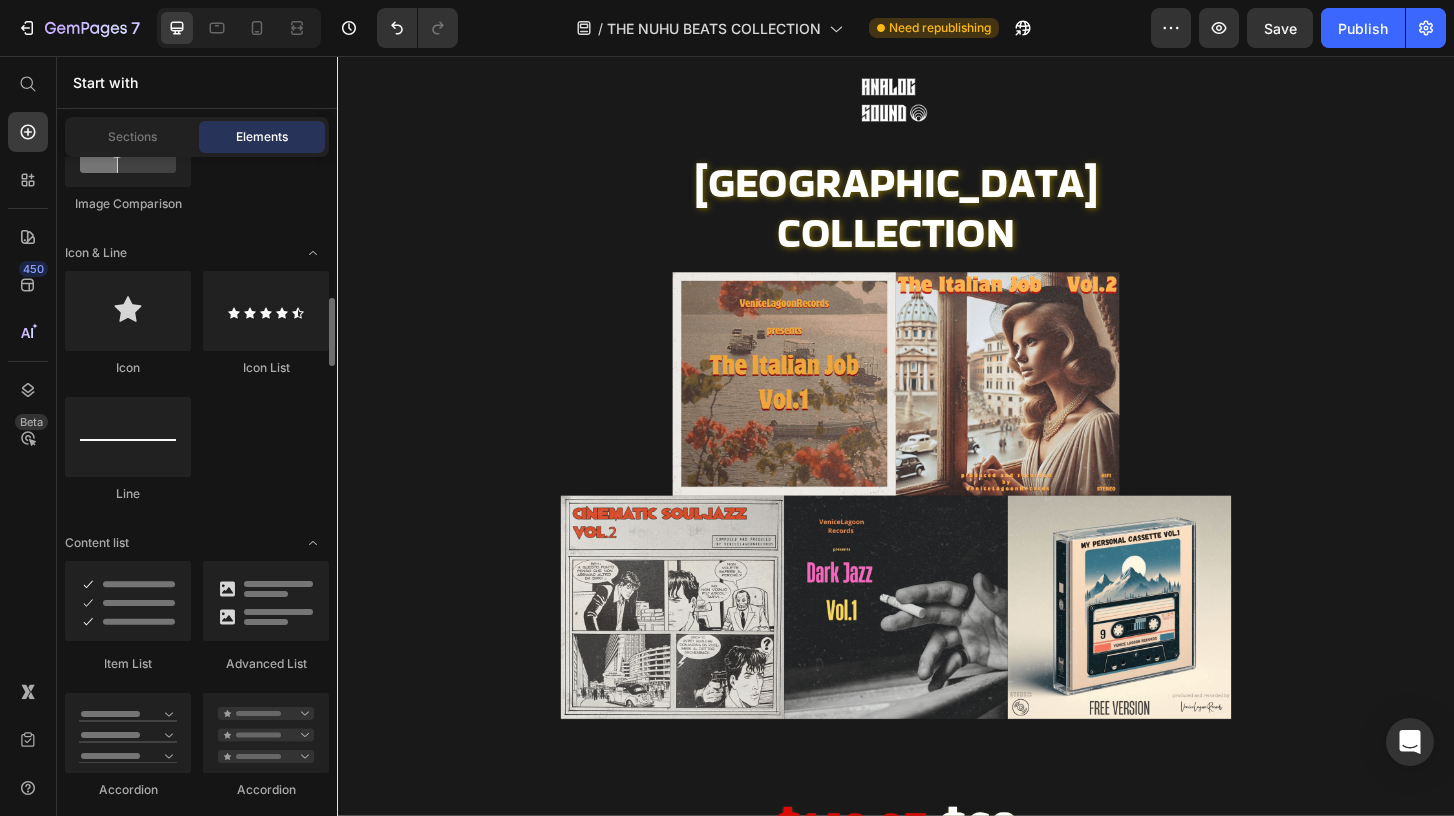 scroll, scrollTop: 1381, scrollLeft: 0, axis: vertical 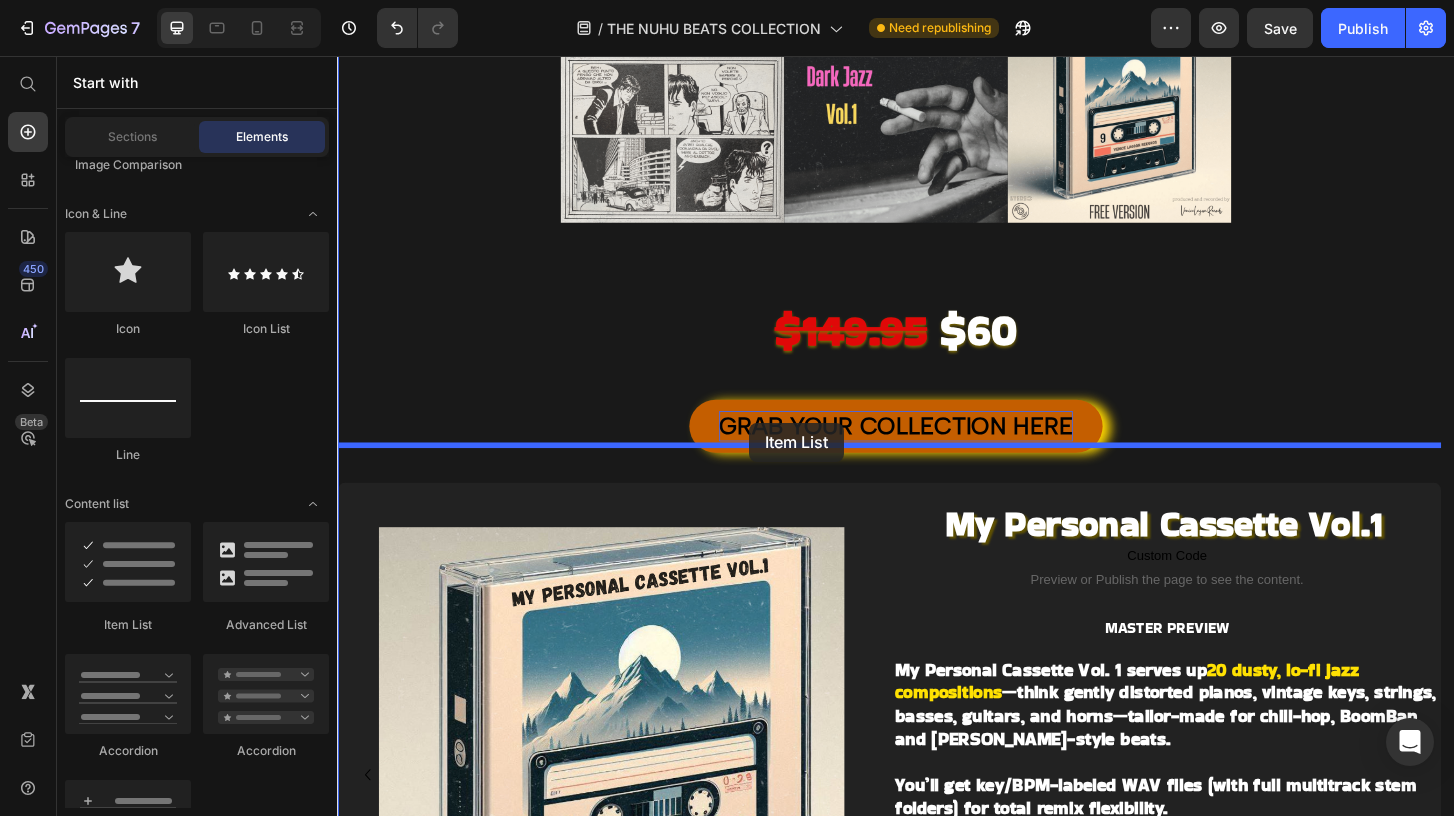 drag, startPoint x: 468, startPoint y: 635, endPoint x: 773, endPoint y: 450, distance: 356.7212 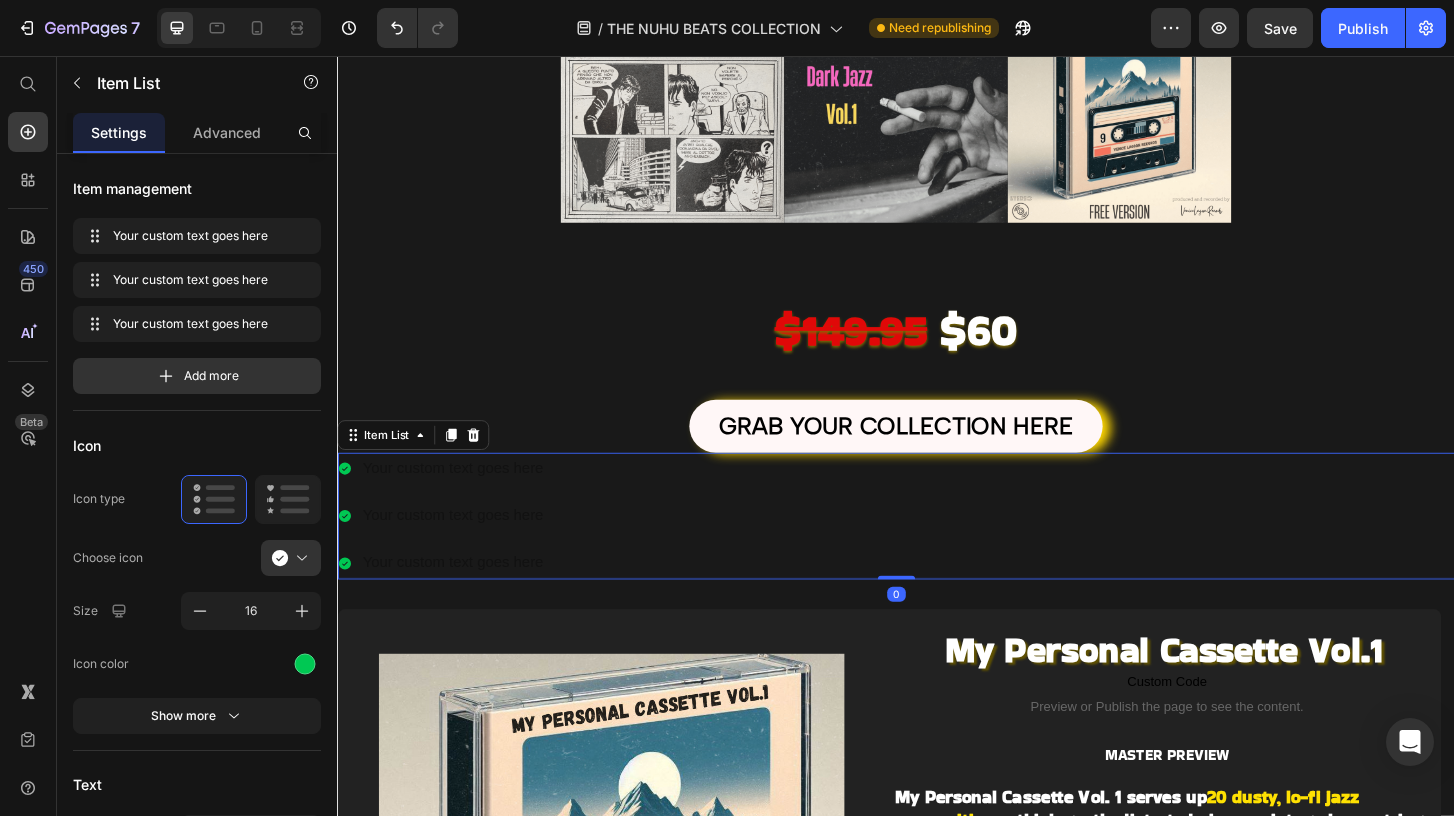 click on "Your custom text goes here Your custom text goes here Your custom text goes here" at bounding box center [937, 550] 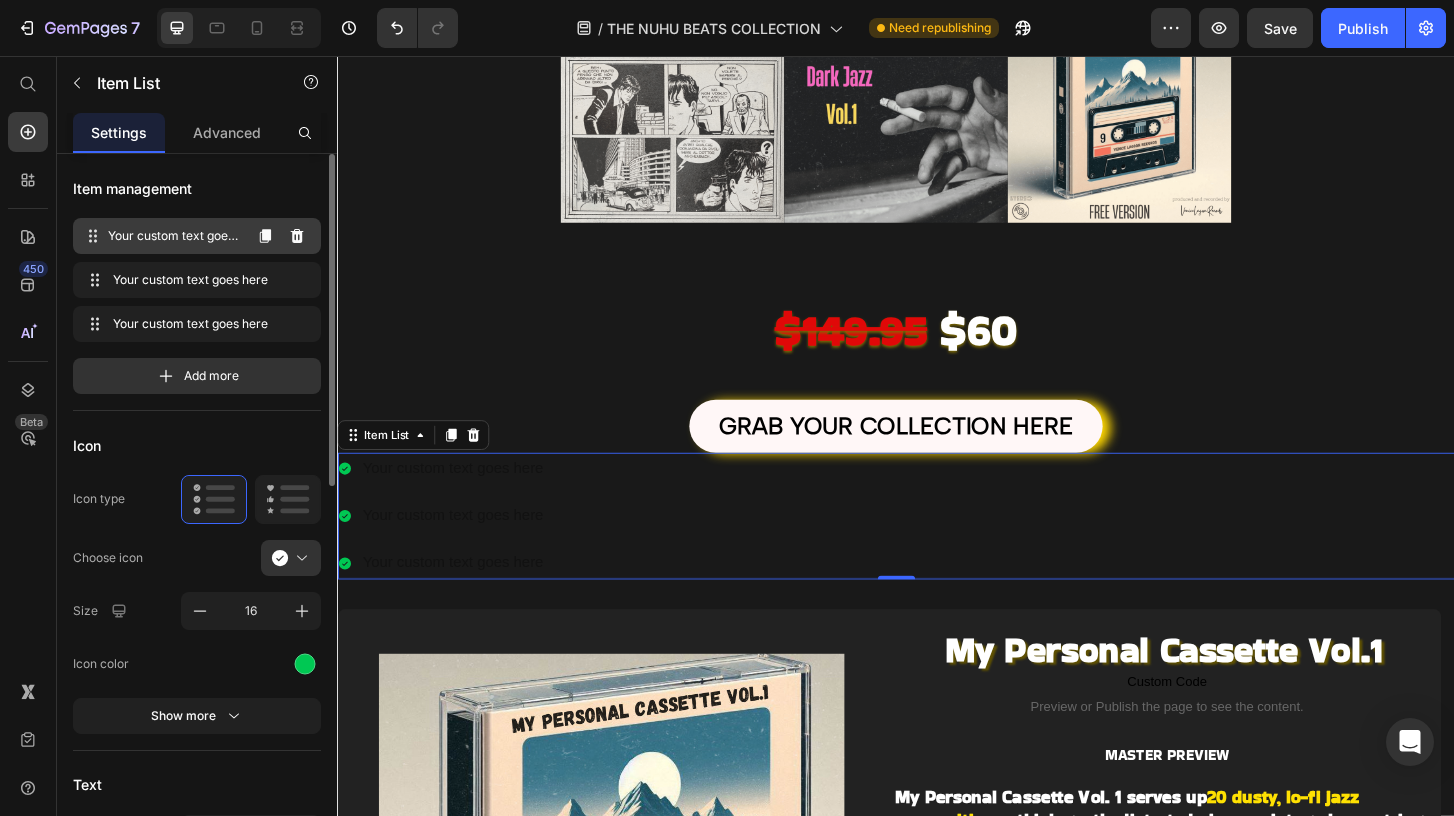 click on "Your custom text goes here" at bounding box center [174, 236] 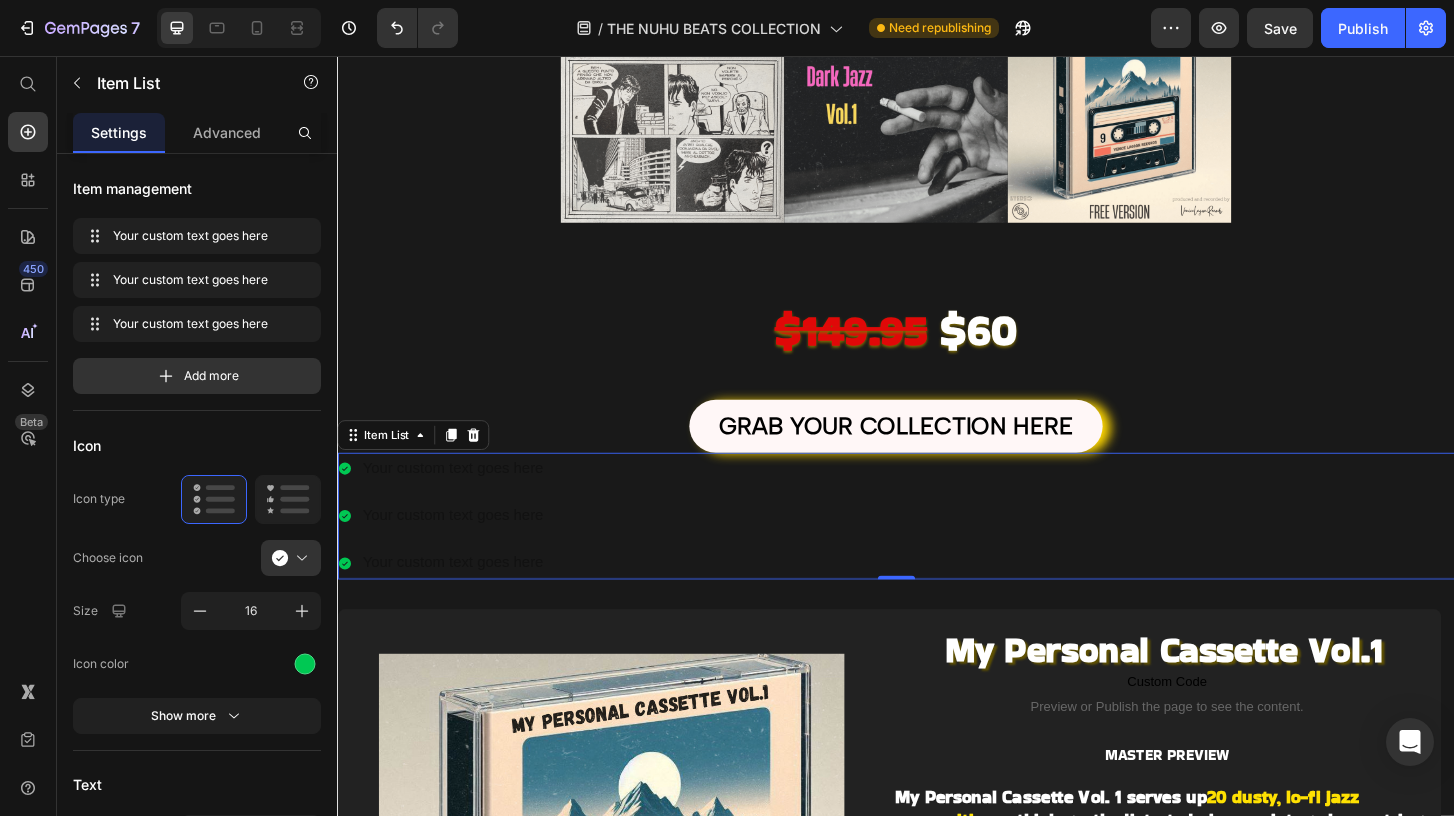 click on "Your custom text goes here Your custom text goes here Your custom text goes here" at bounding box center (937, 550) 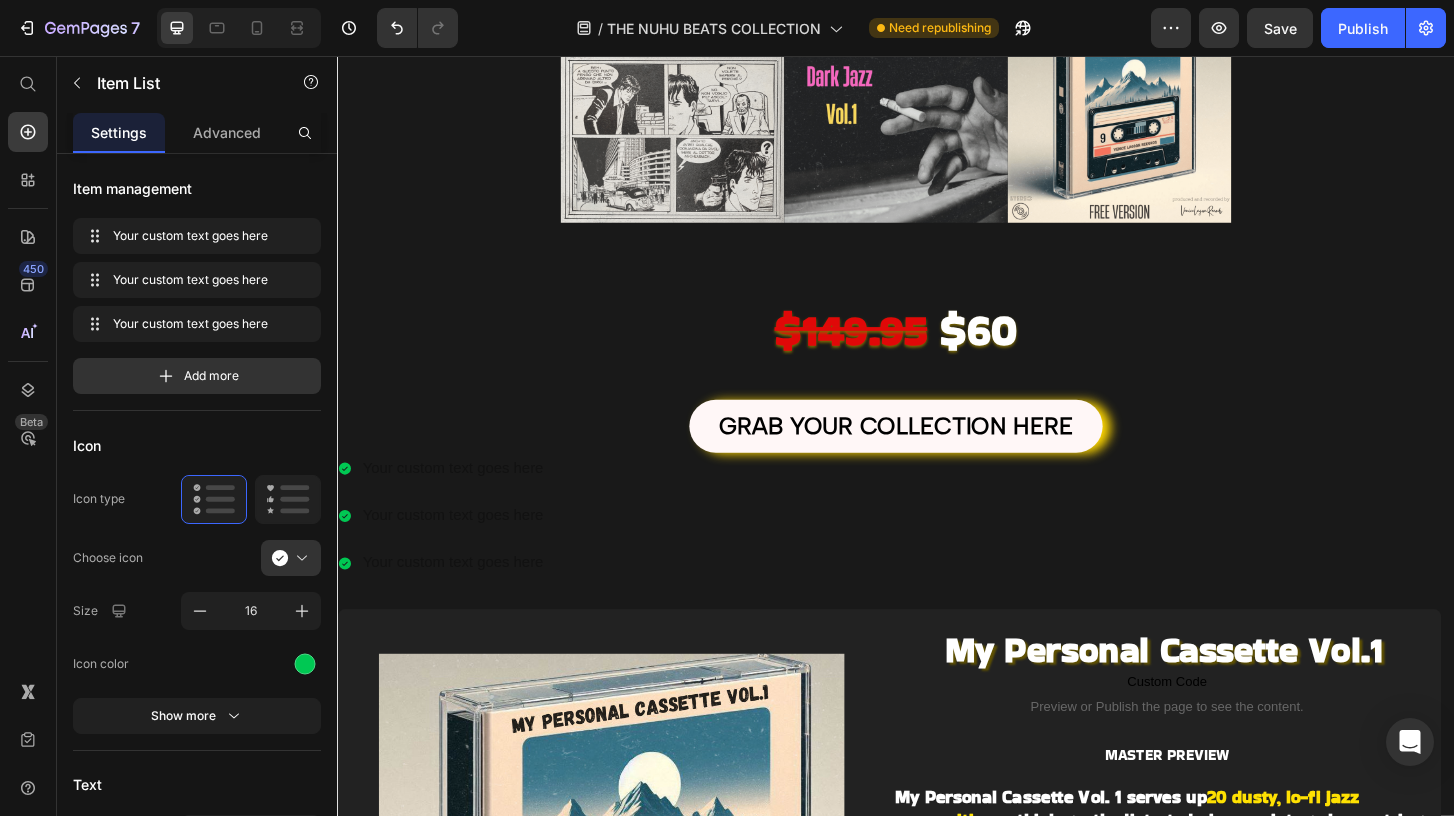 click on "Your custom text goes here Your custom text goes here Your custom text goes here" at bounding box center [449, 550] 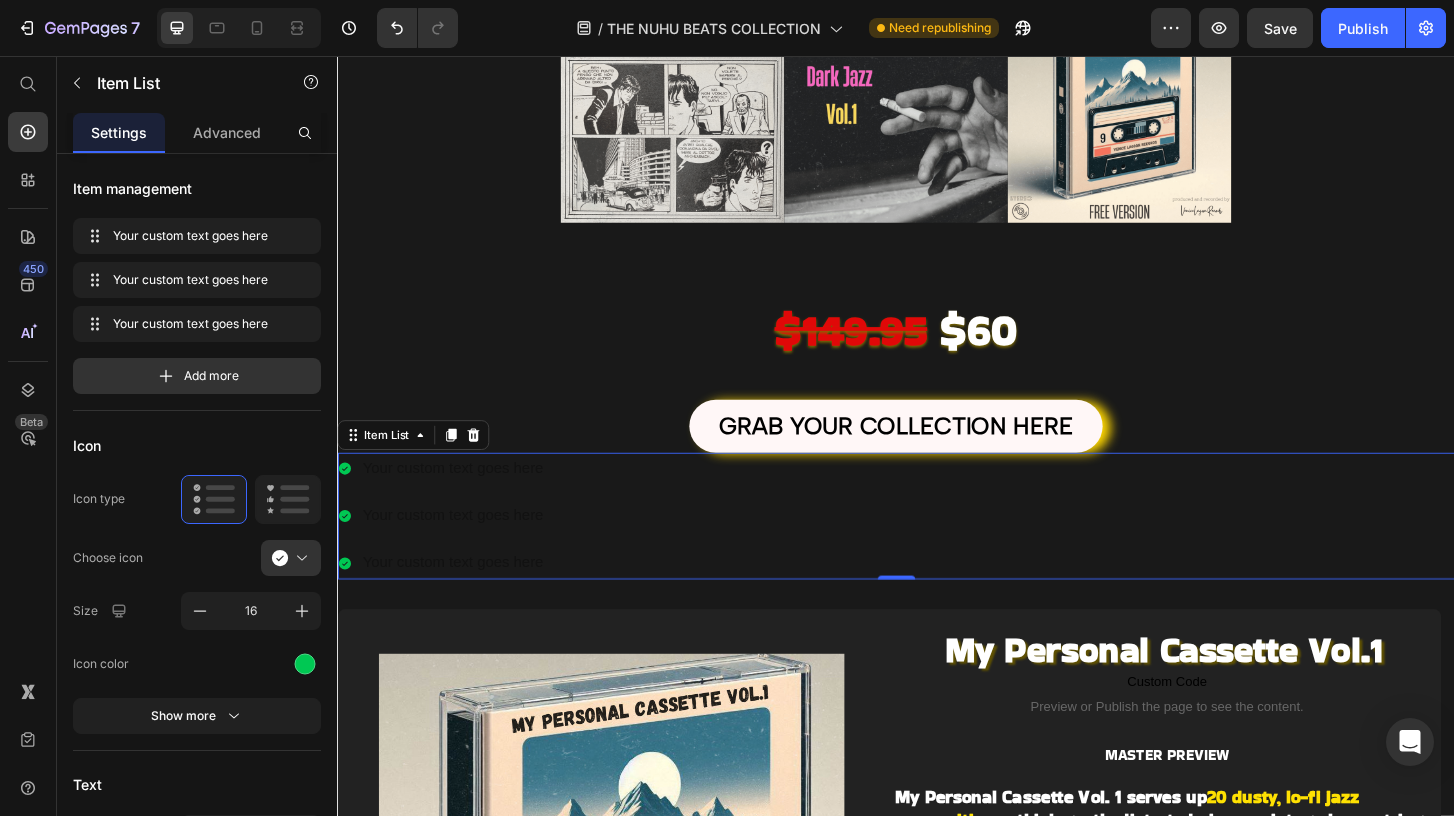 click on "Your custom text goes here" at bounding box center [461, 499] 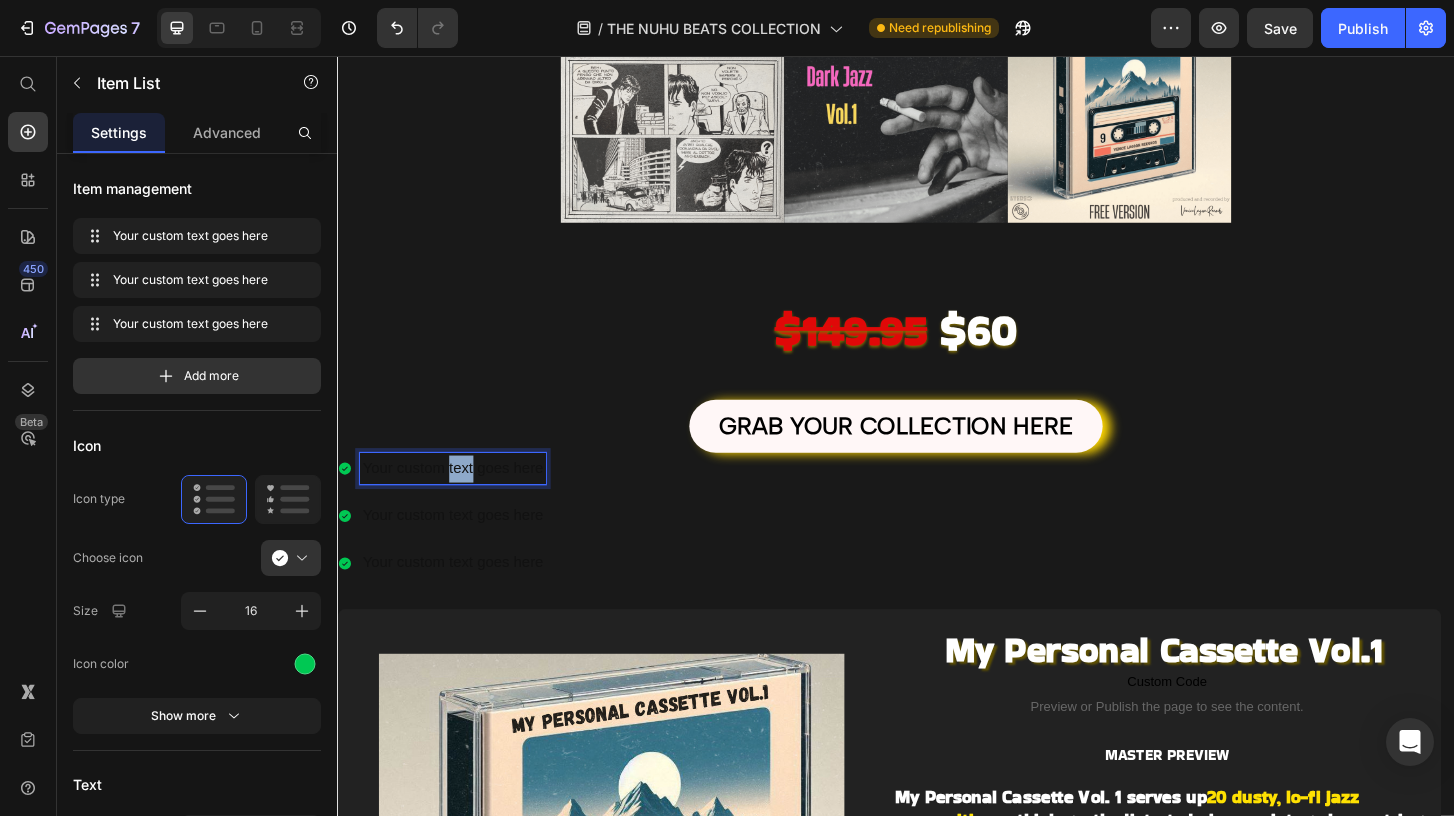 click on "Your custom text goes here" at bounding box center (461, 499) 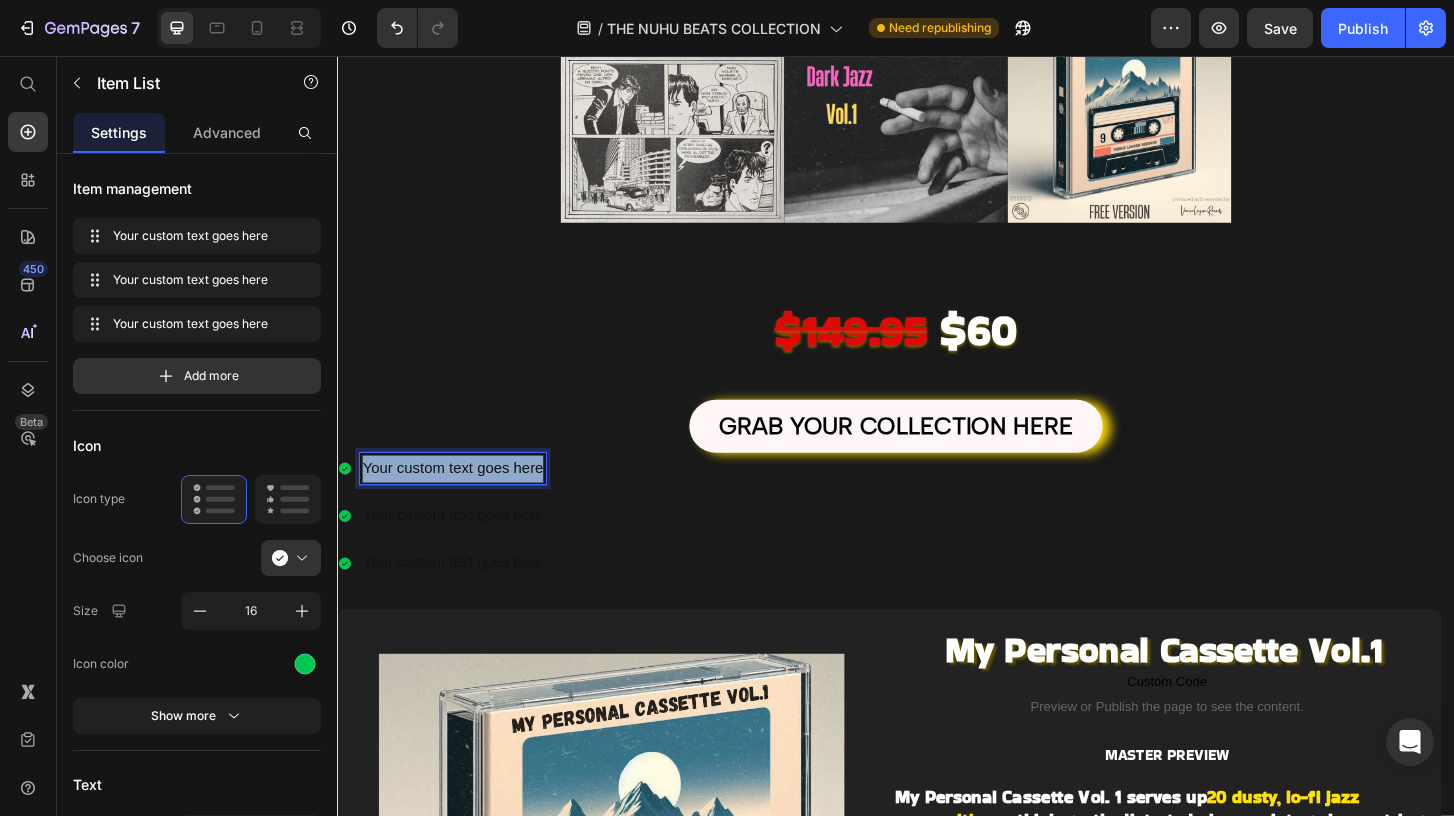 click on "Your custom text goes here" at bounding box center [461, 499] 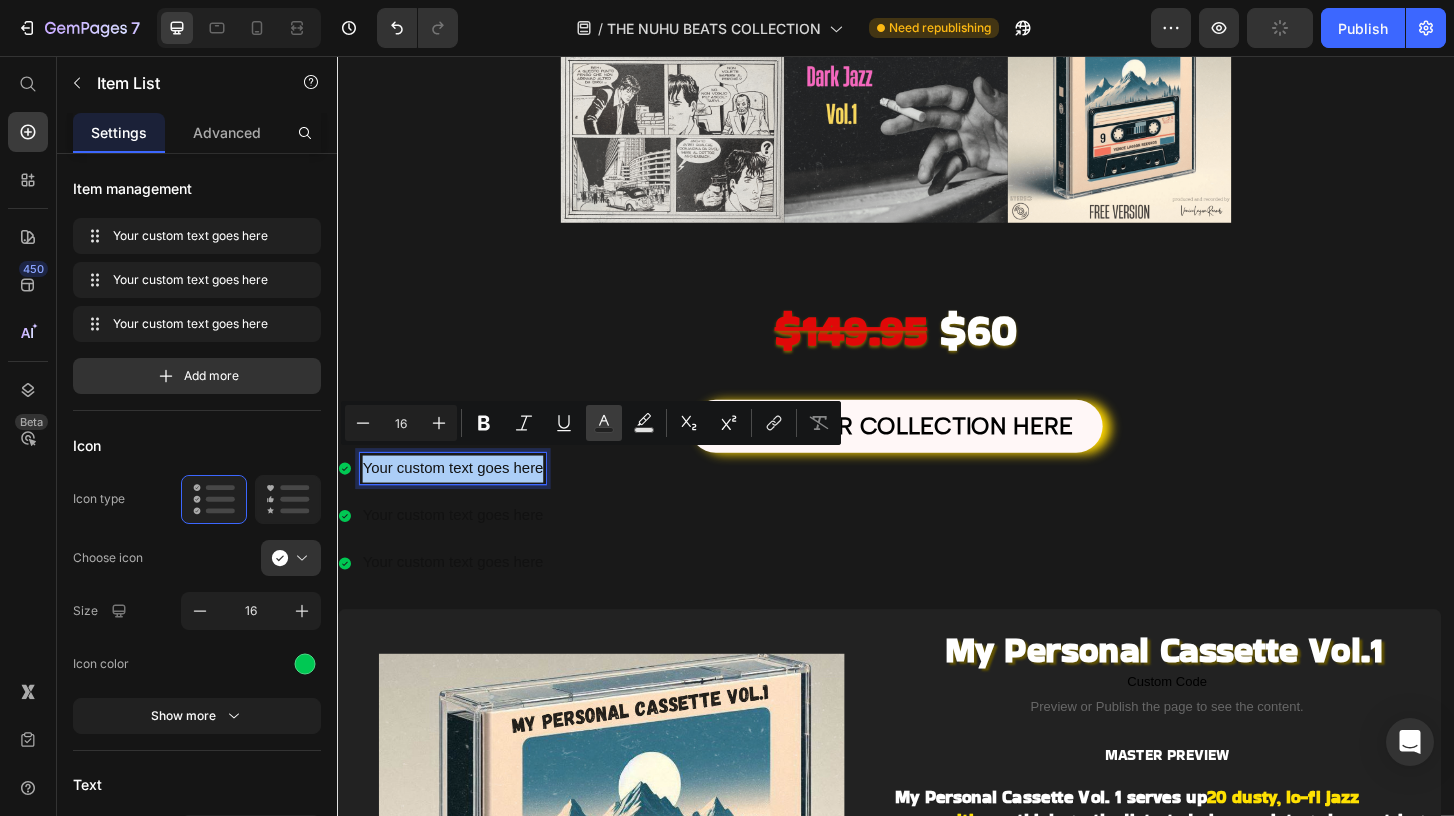 click 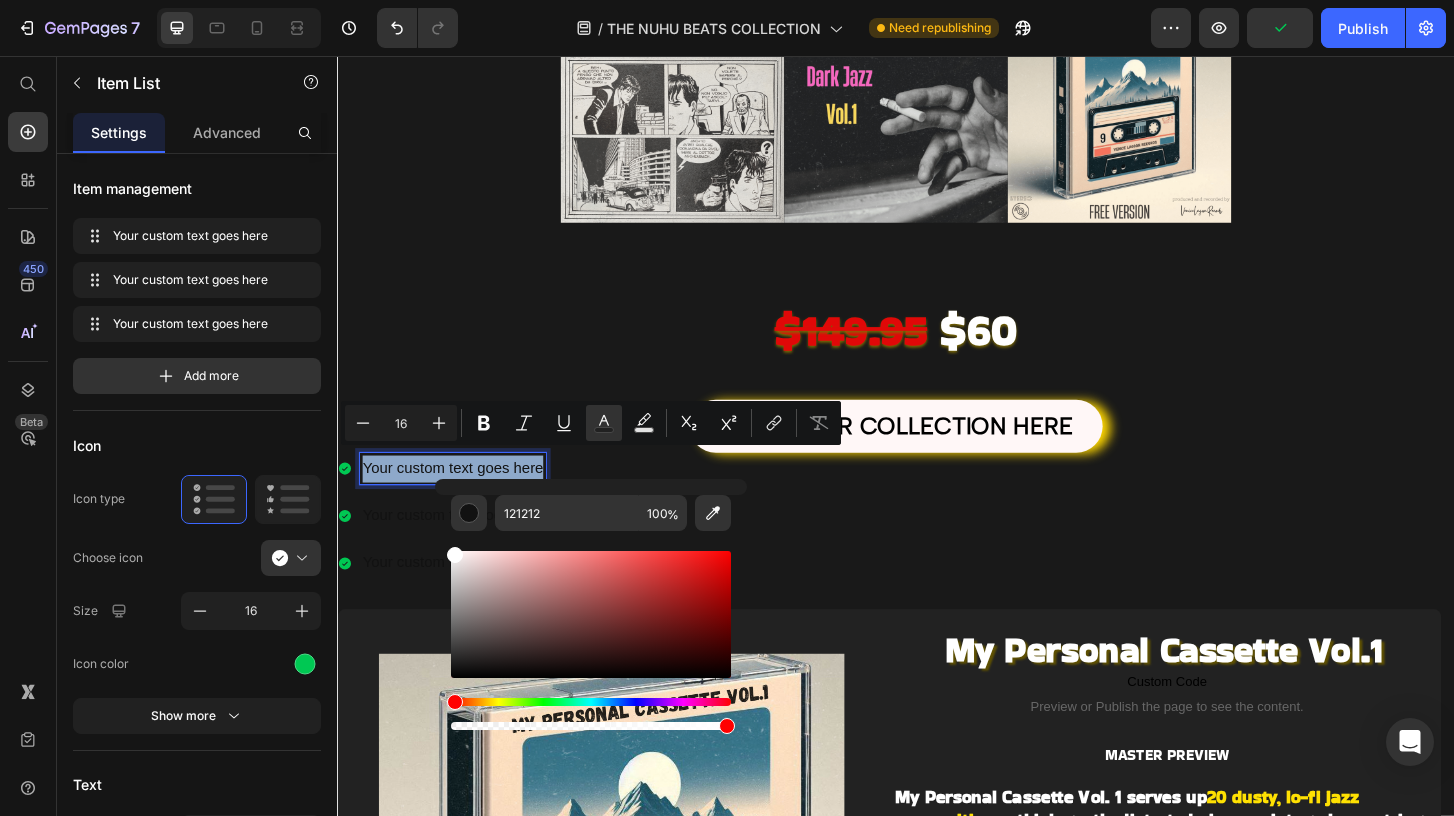 type on "FFFFFF" 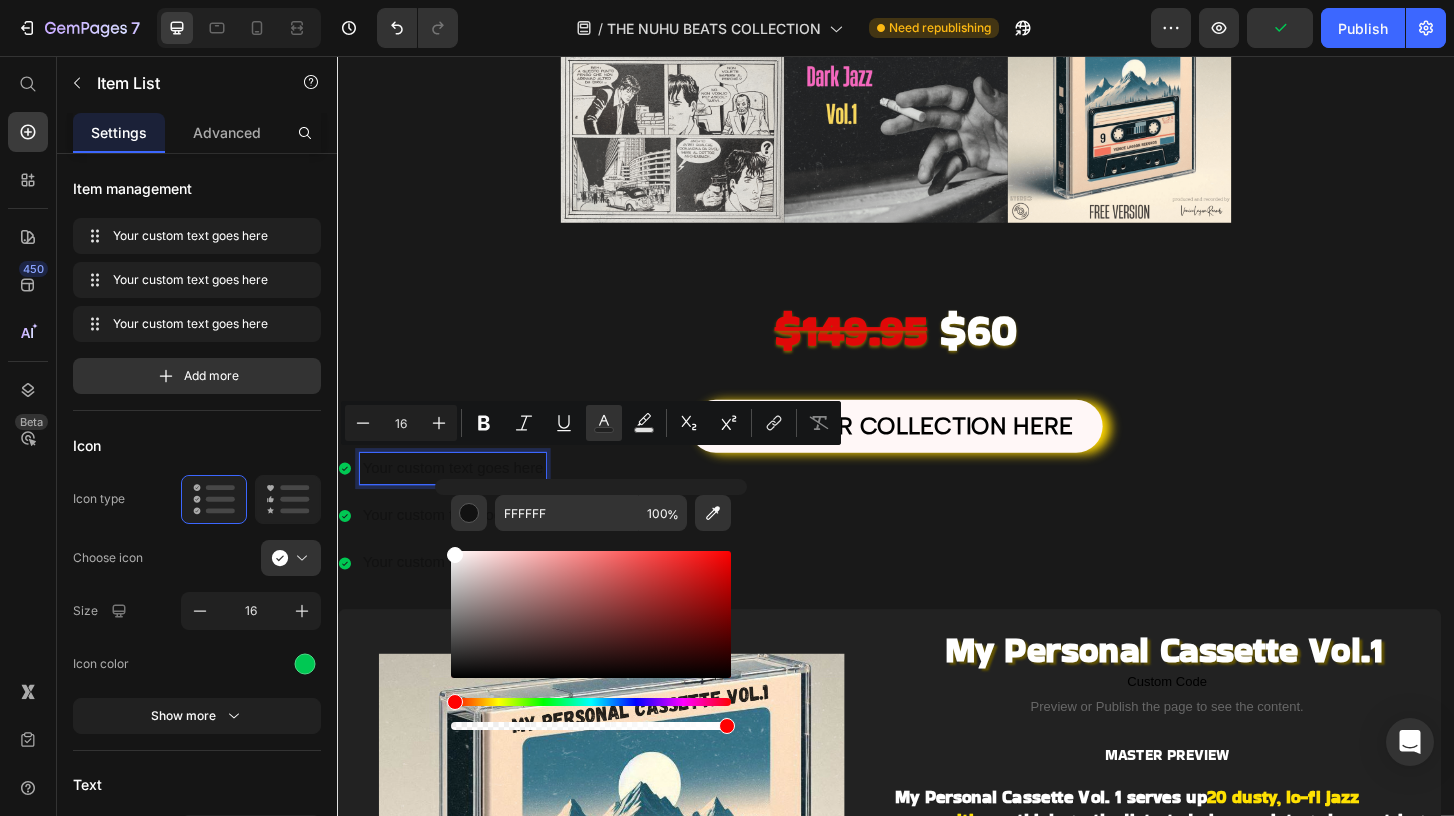 drag, startPoint x: 467, startPoint y: 576, endPoint x: 446, endPoint y: 550, distance: 33.42155 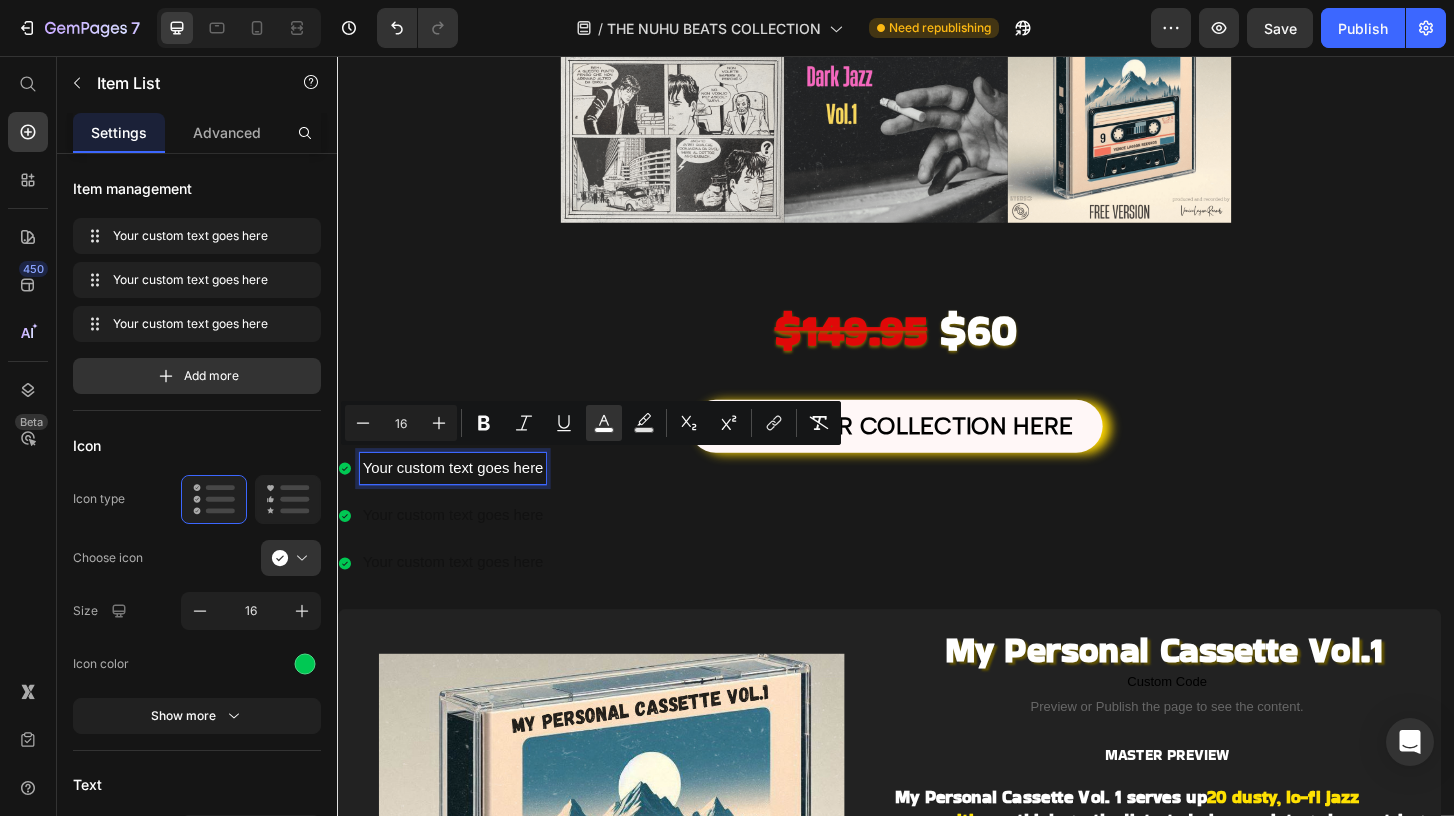 click on "Your custom text goes here" at bounding box center [461, 499] 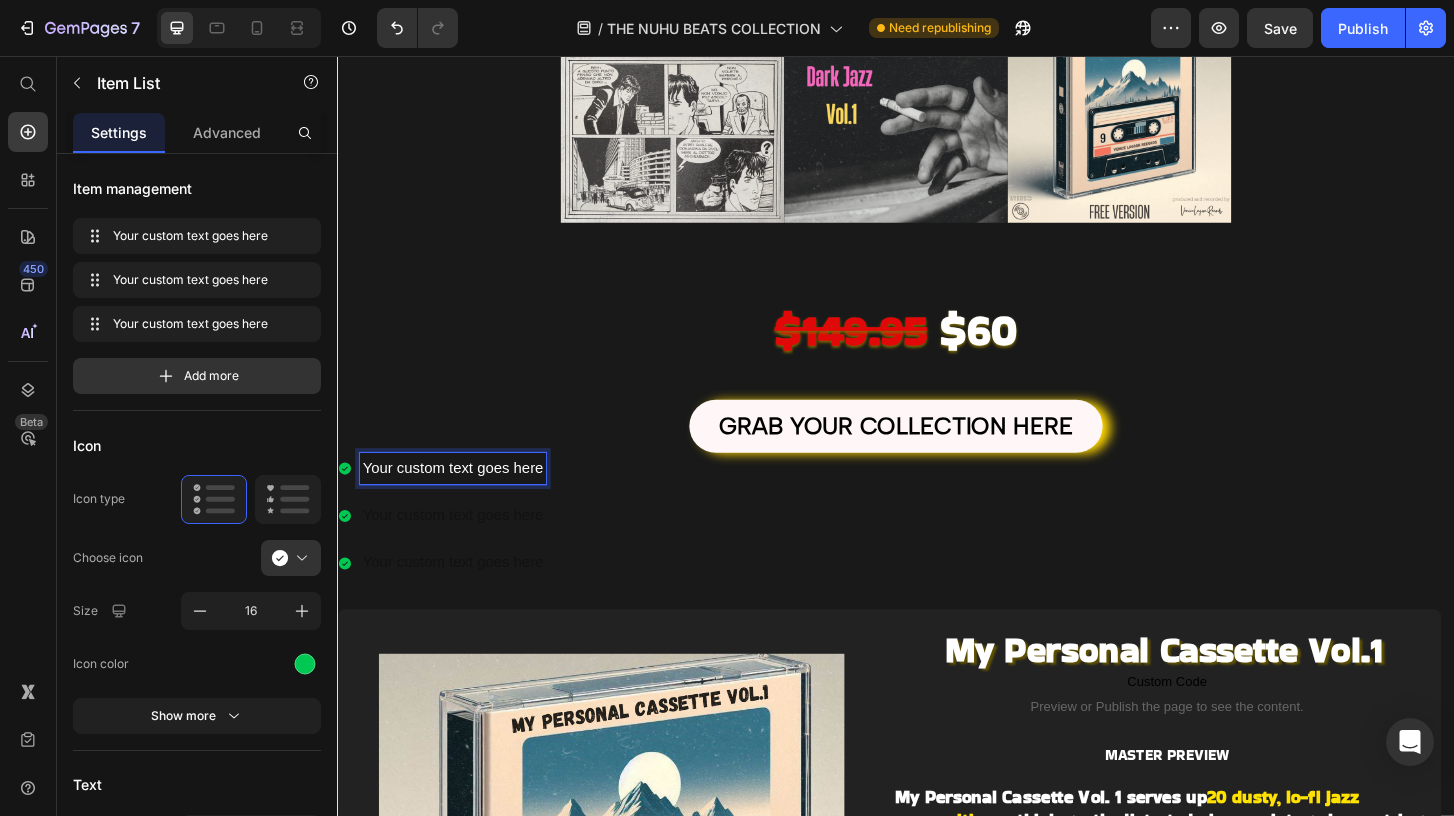 click on "Your custom text goes here" at bounding box center (461, 498) 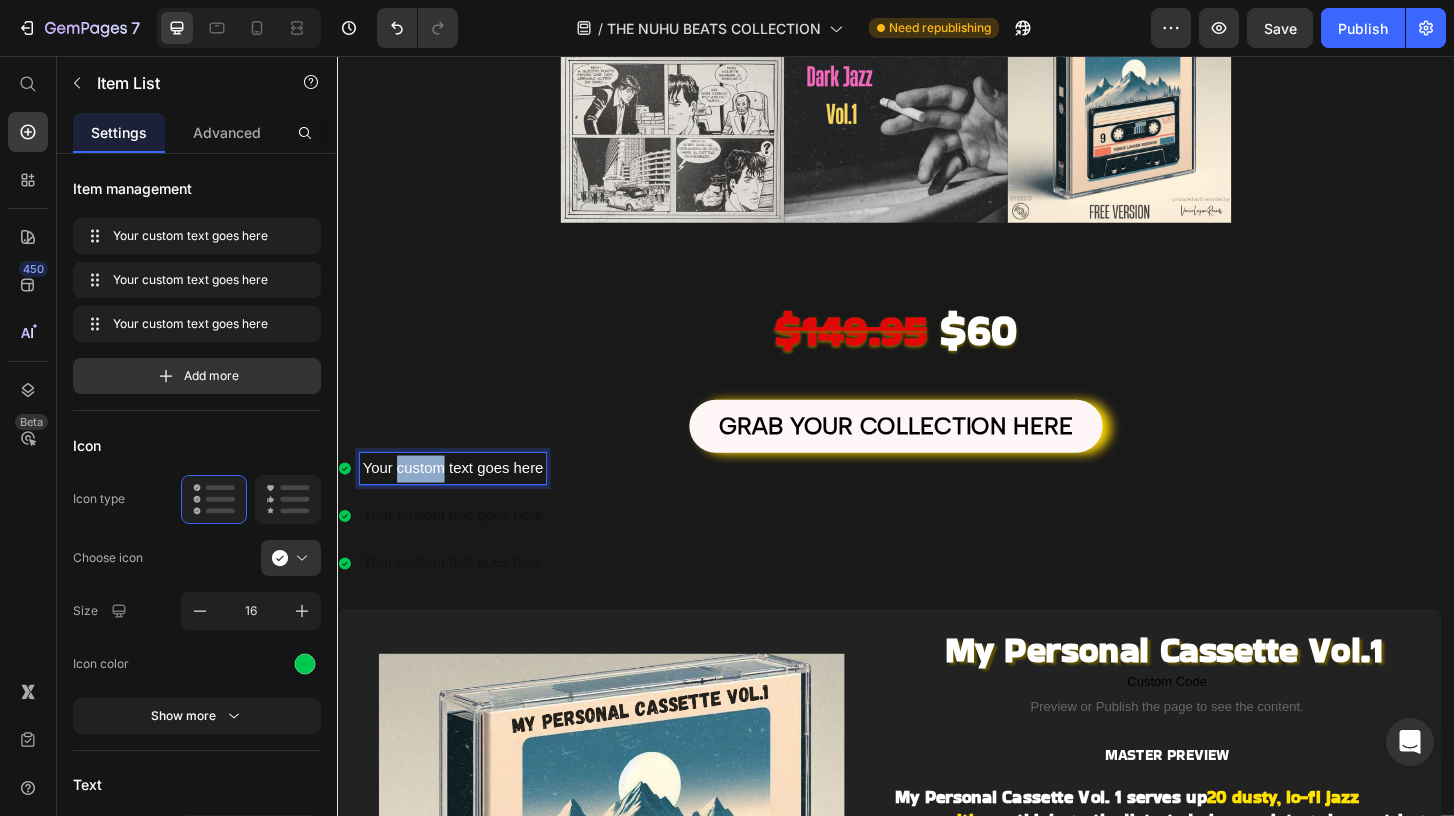 click on "Your custom text goes here" at bounding box center (461, 498) 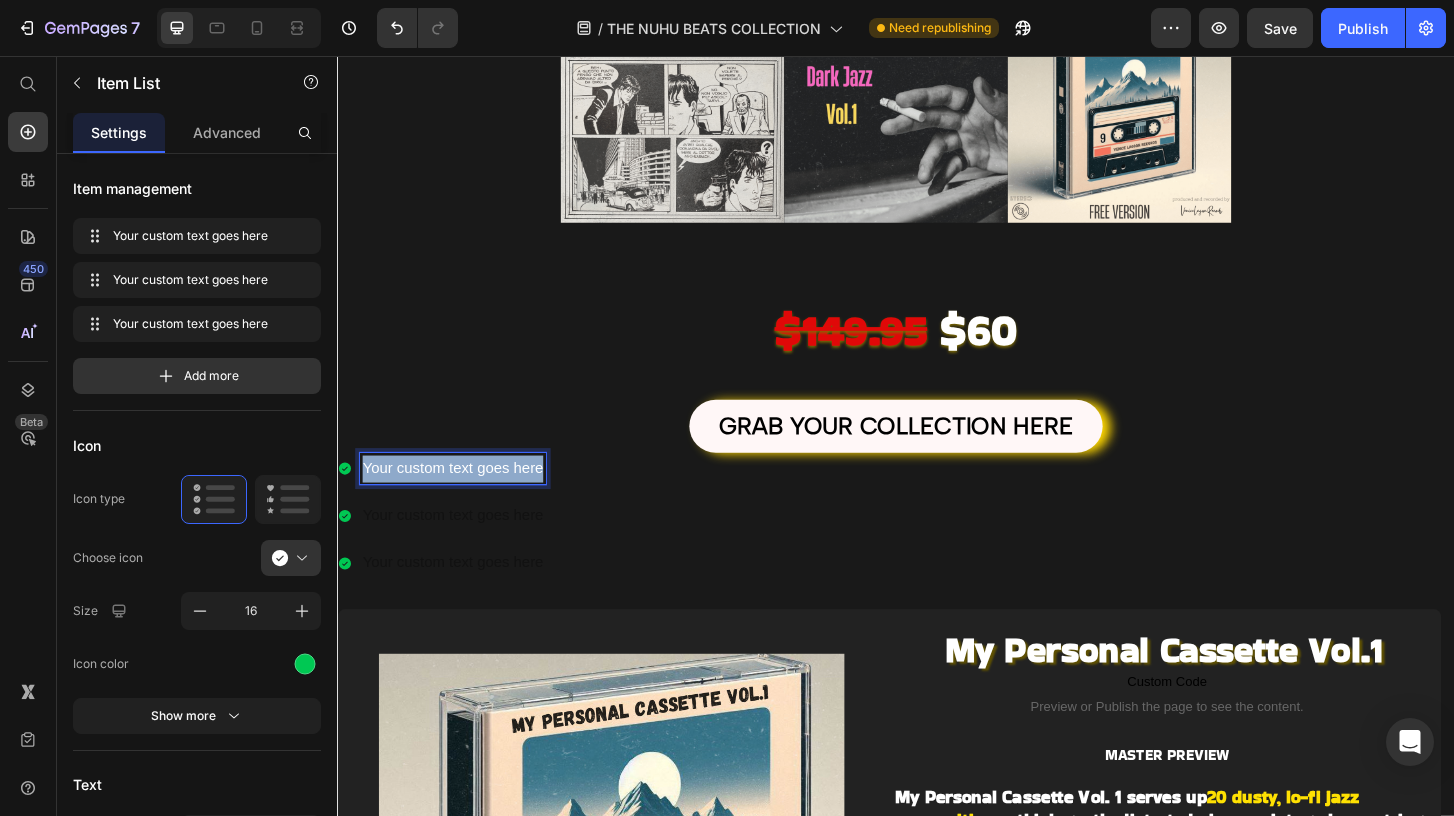 click on "Your custom text goes here" at bounding box center (461, 498) 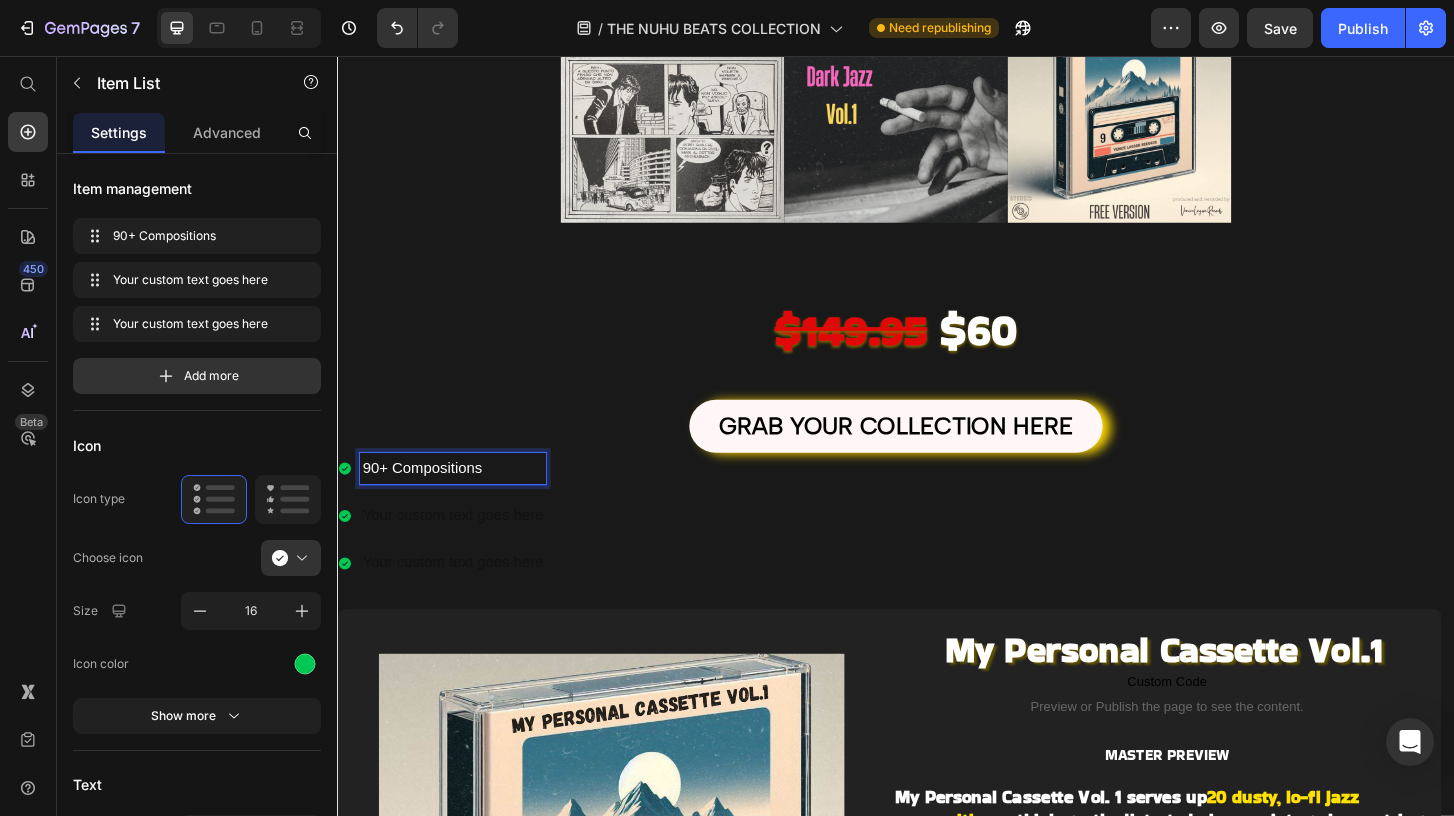 click on "Your custom text goes here" at bounding box center (461, 549) 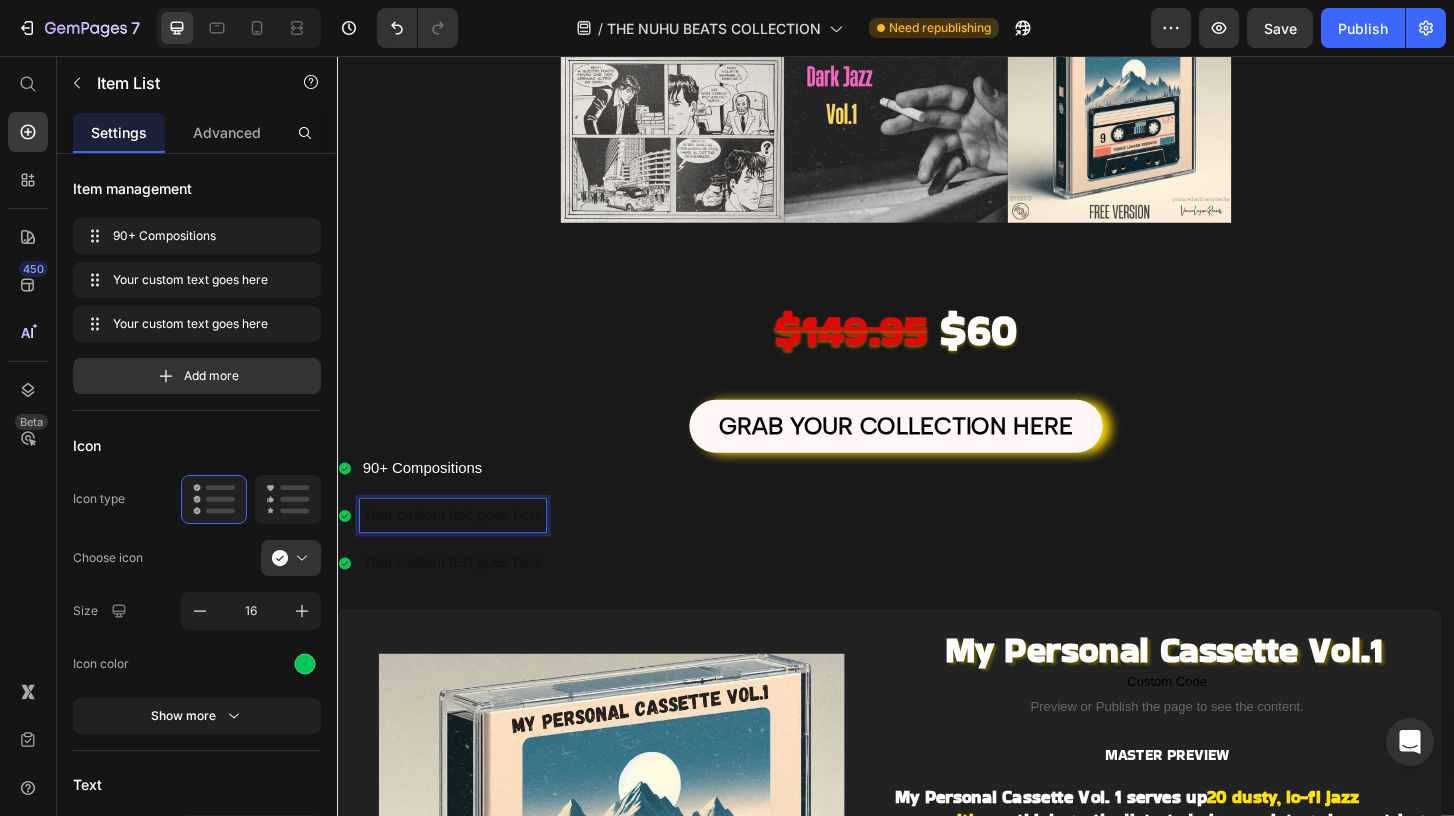 click on "Your custom text goes here" at bounding box center (461, 549) 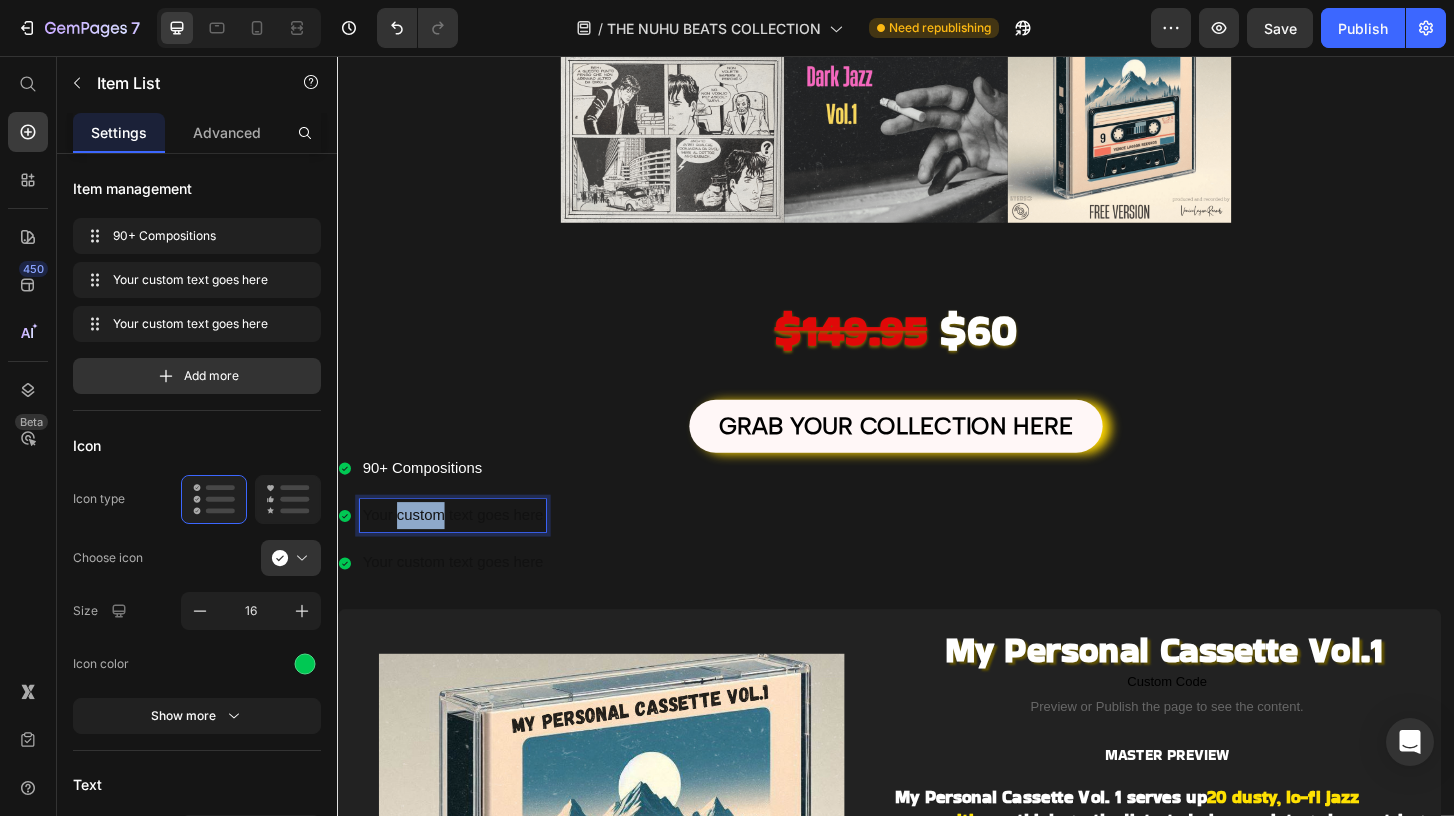 click on "Your custom text goes here" at bounding box center (461, 549) 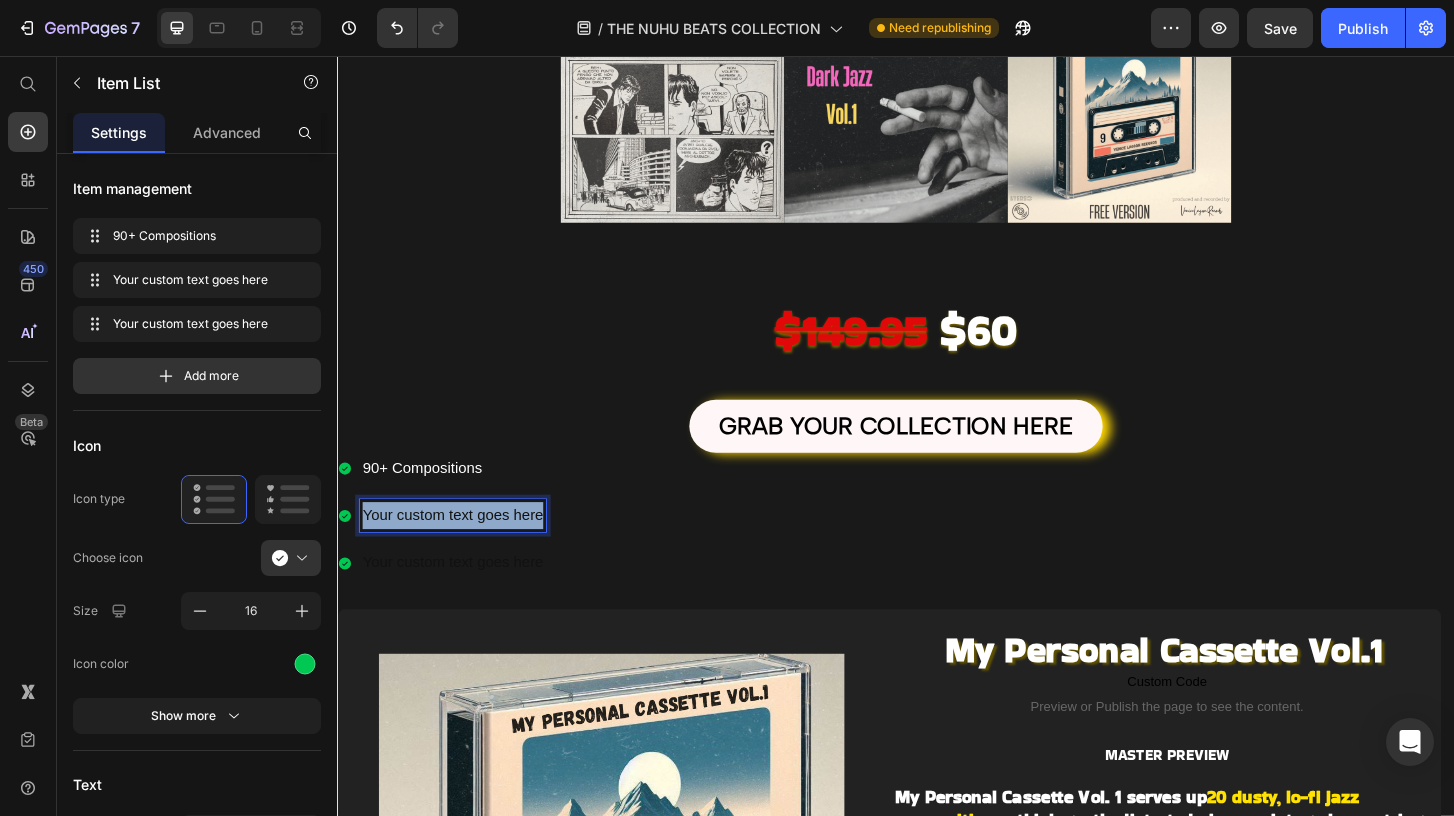 click on "Your custom text goes here" at bounding box center [461, 549] 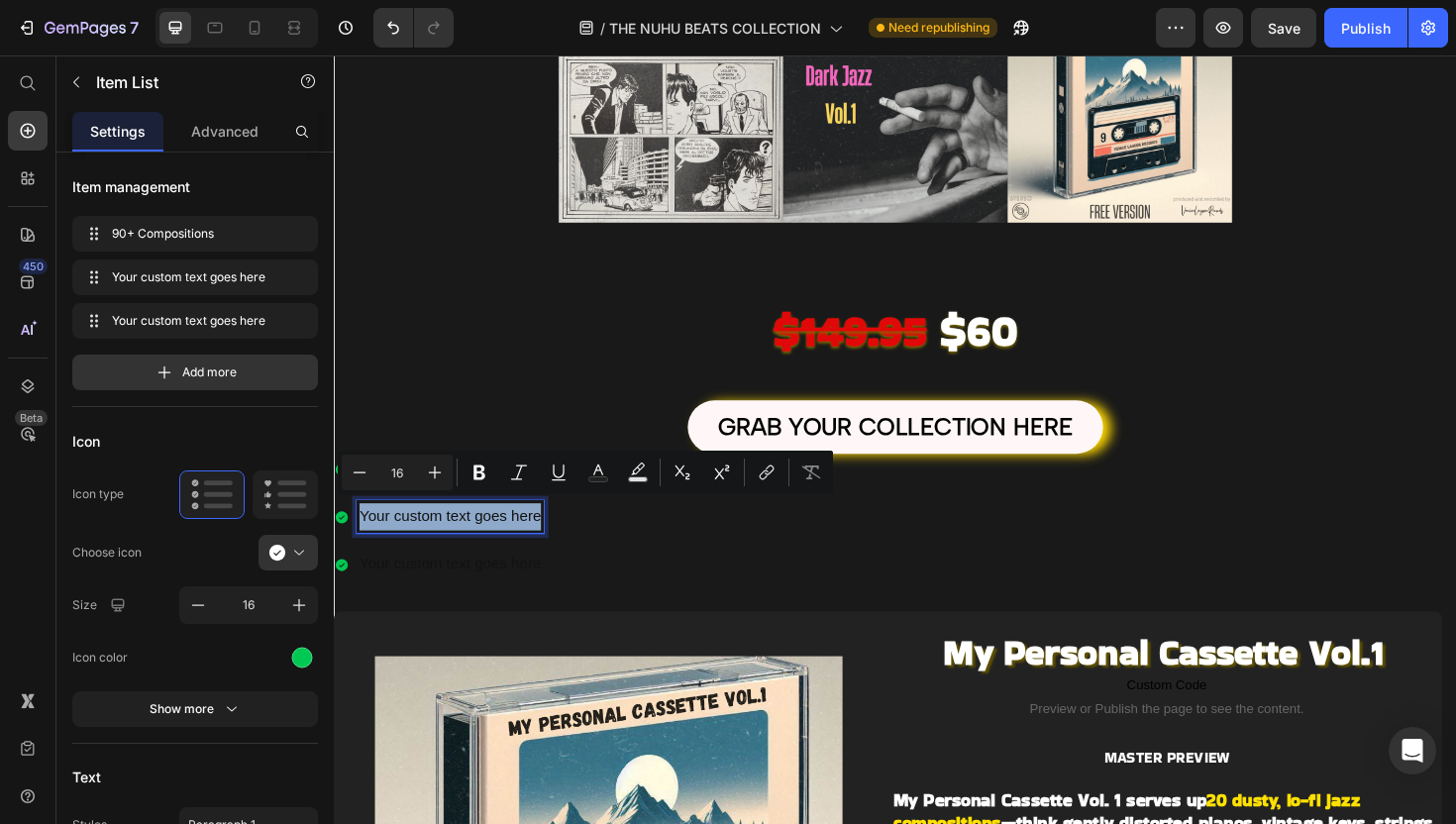 scroll, scrollTop: 3, scrollLeft: 0, axis: vertical 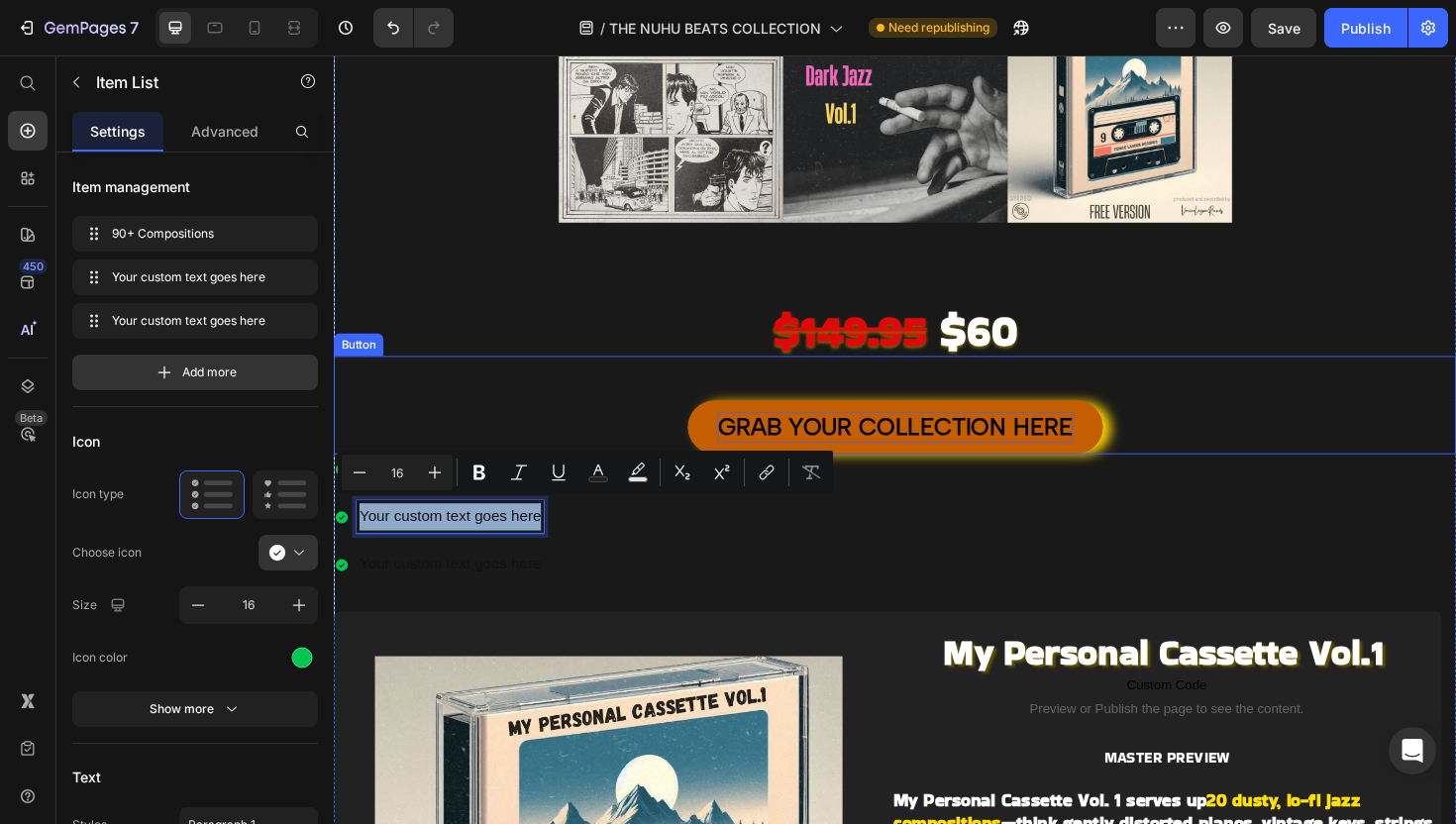 click on "GRAB YOUR COLLECTION HERE" at bounding box center (928, 449) 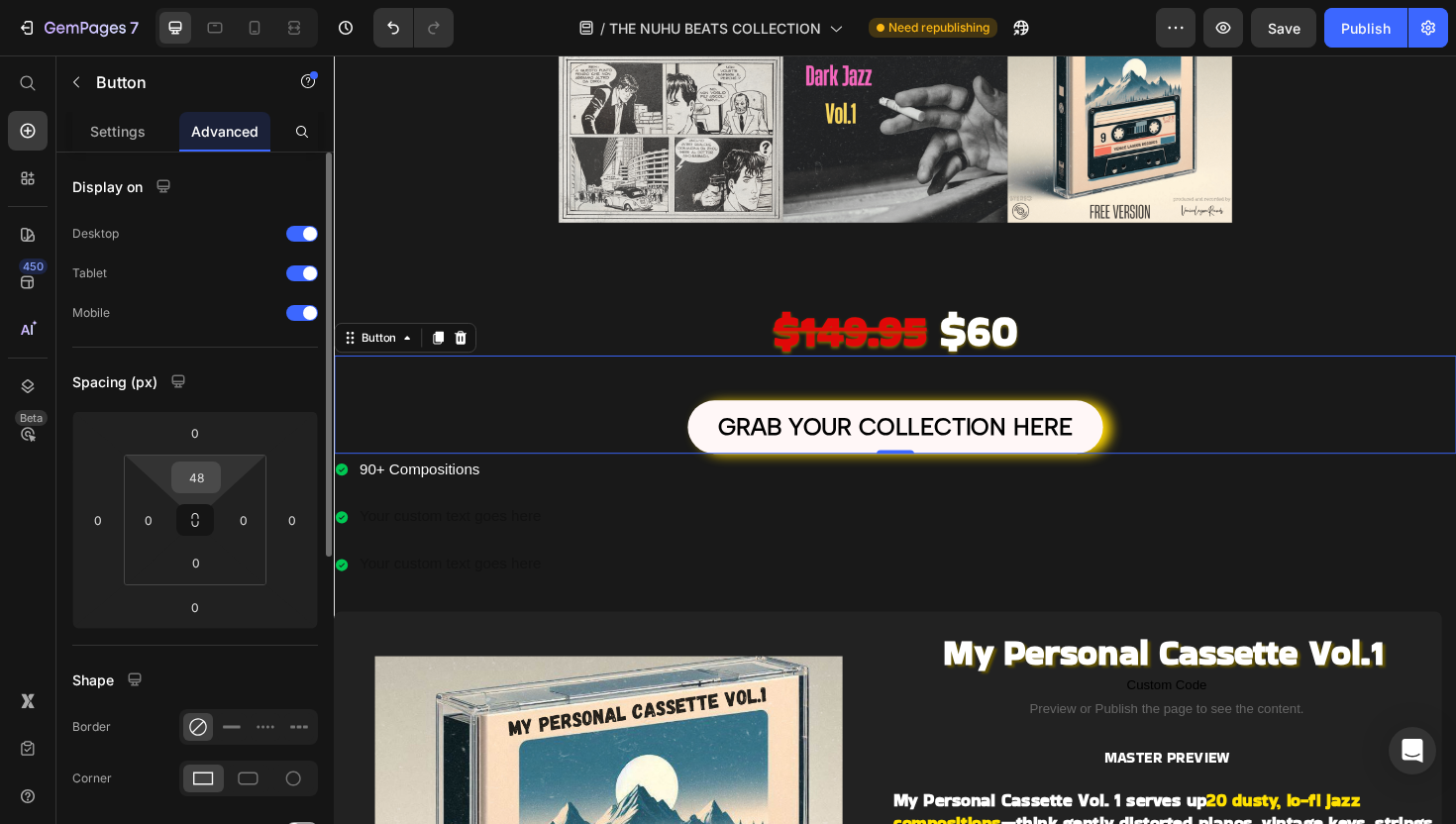 click on "48" at bounding box center [196, 477] 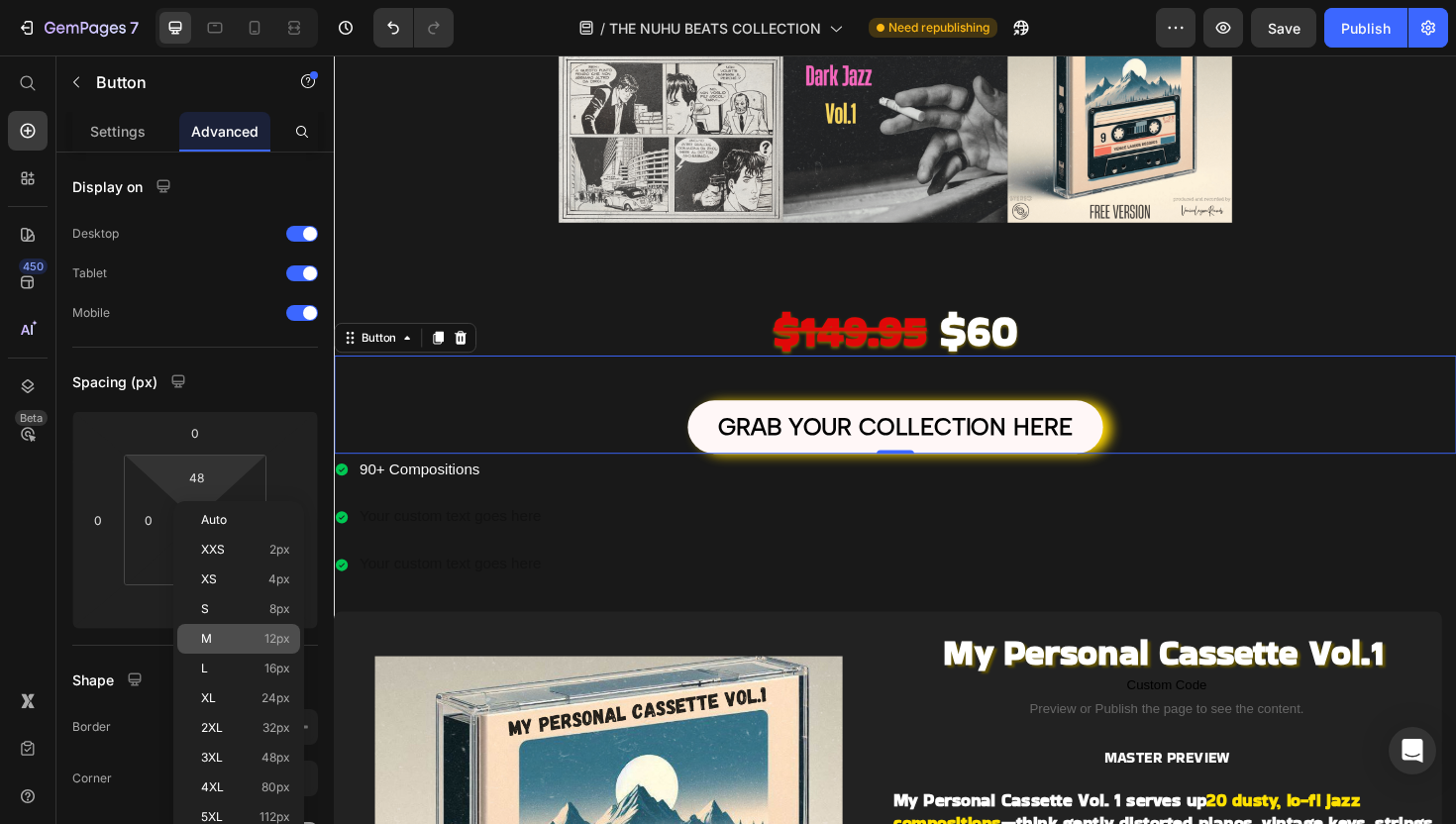 click on "M 12px" at bounding box center (246, 639) 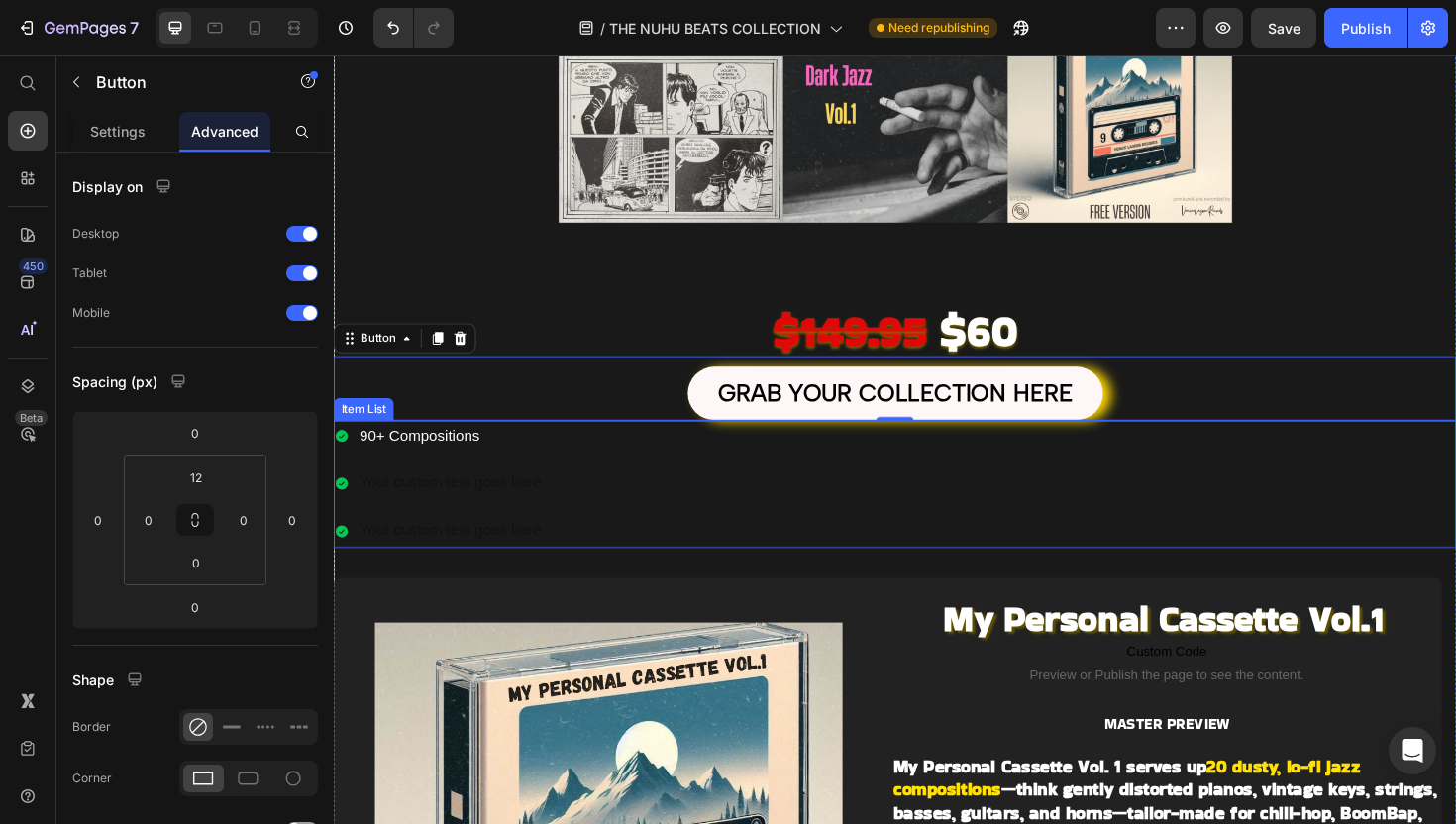 click on "90+ Compositions Your custom text goes here Your custom text goes here" at bounding box center (928, 509) 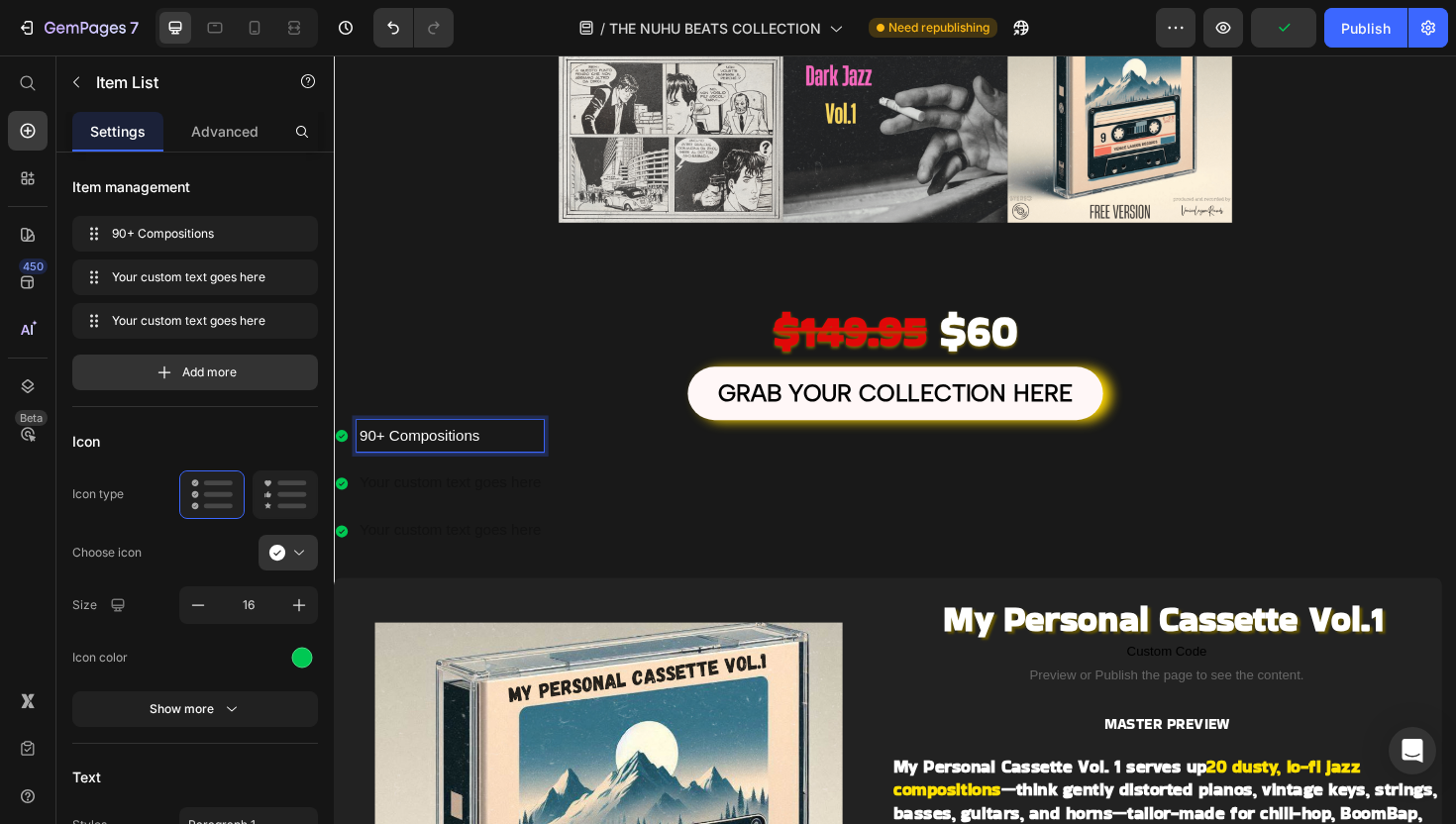 click on "90+ Compositions" at bounding box center [457, 459] 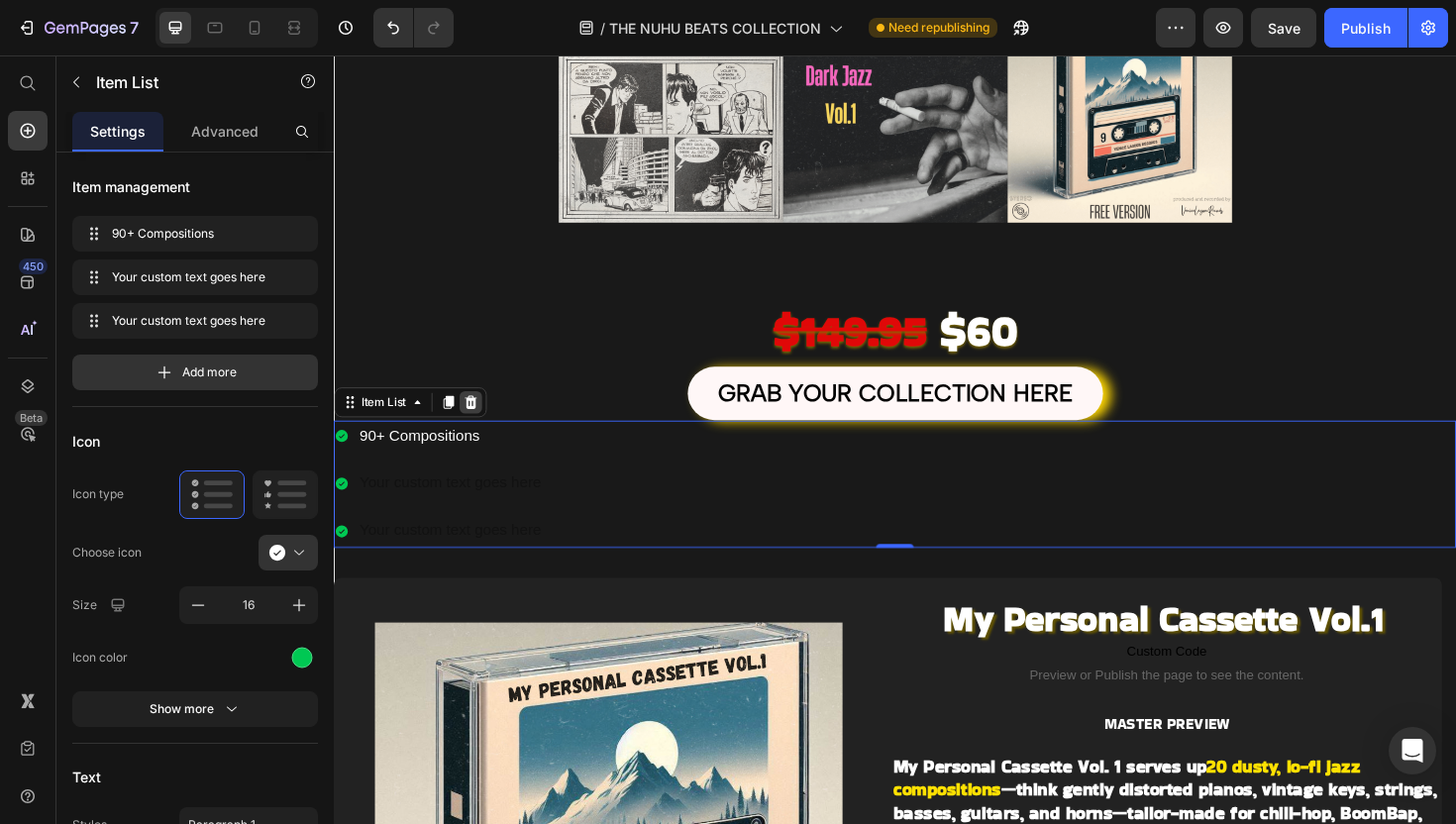 click at bounding box center [478, 423] 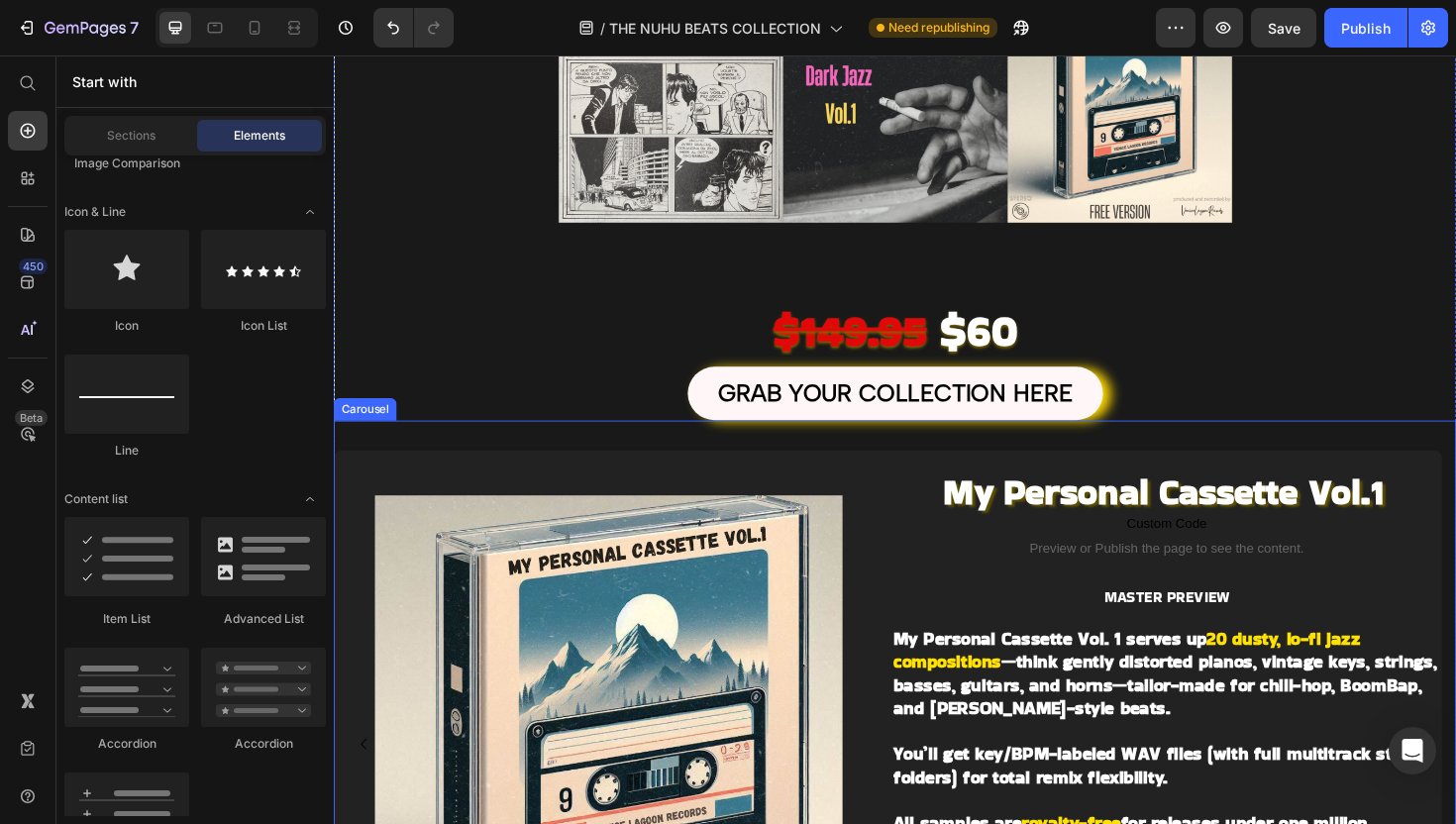 click on "Image ⁠⁠⁠⁠⁠⁠⁠ My Personal Cassette Vol.1   Heading
Custom Code
Preview or Publish the page to see the content. Custom Code MASTER PREVIEW Text Block ⁠⁠⁠⁠⁠⁠⁠ My Personal Cassette Vol. 1 serves up  20 dusty, lo-fi jazz compositions —think gently distorted pianos, vintage keys, strings, basses, guitars, and horns—tailor-made for chill-hop, BoomBap, and J Cole-style beats.  You’ll get key/BPM-labeled WAV files (with full multitrack stem folders) for total remix flexibility.  All samples are  royalty-free  for releases under one million streams with proper credit; surpass that threshold and simply clear the loop to split royalties fairly. Heading Row" at bounding box center (920, 784) 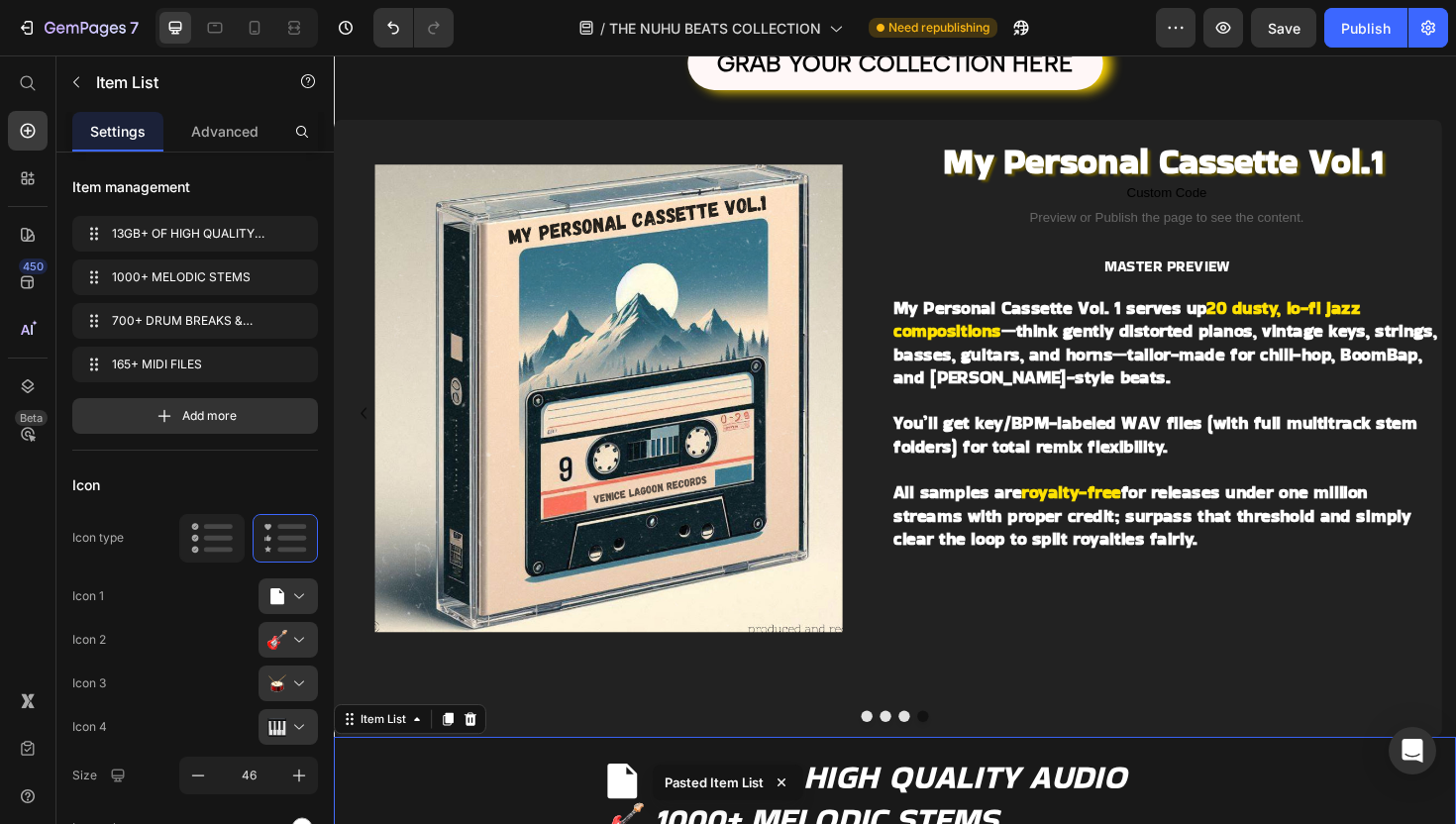scroll, scrollTop: 902, scrollLeft: 0, axis: vertical 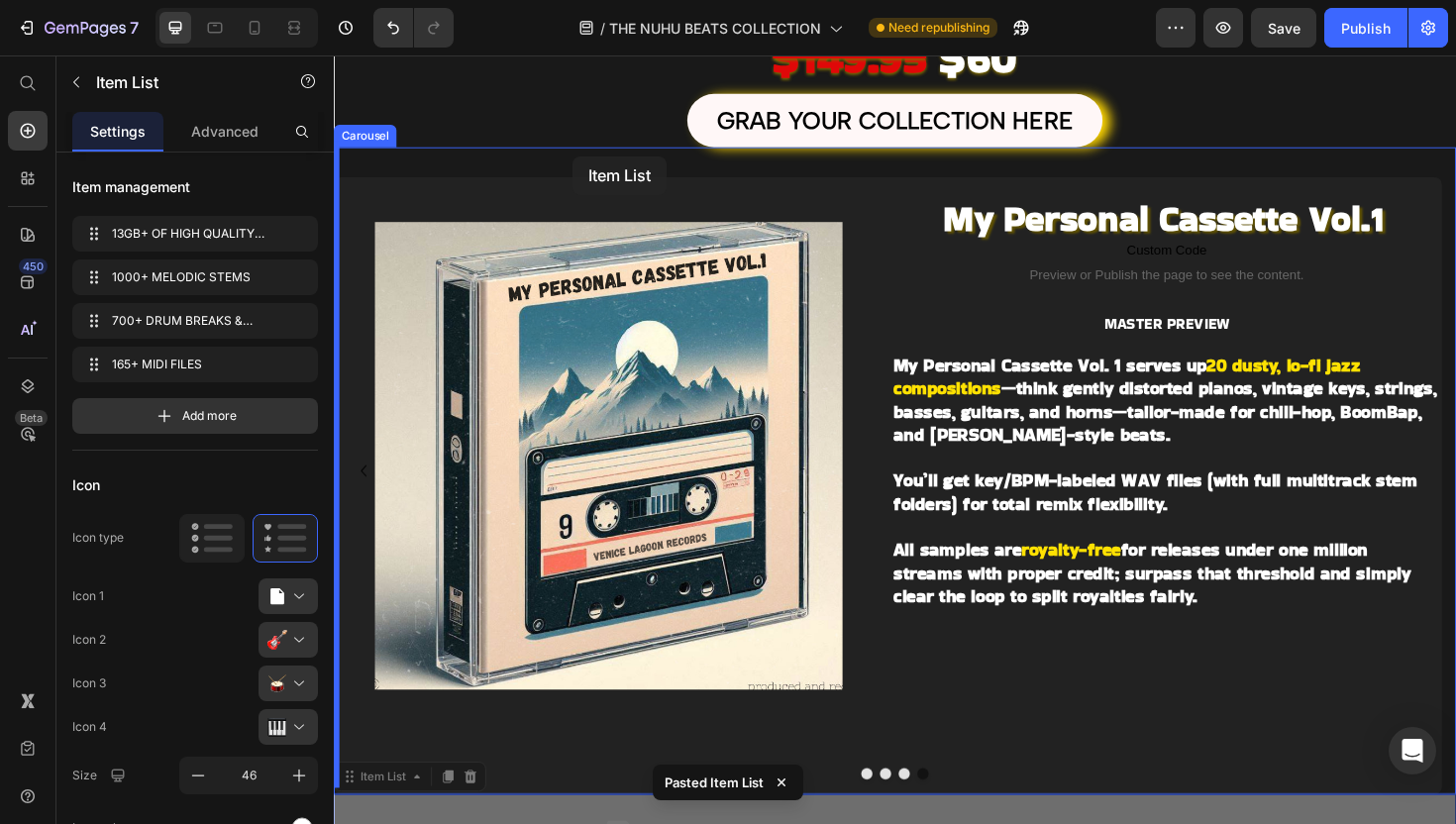 drag, startPoint x: 371, startPoint y: 822, endPoint x: 585, endPoint y: 162, distance: 693.8271 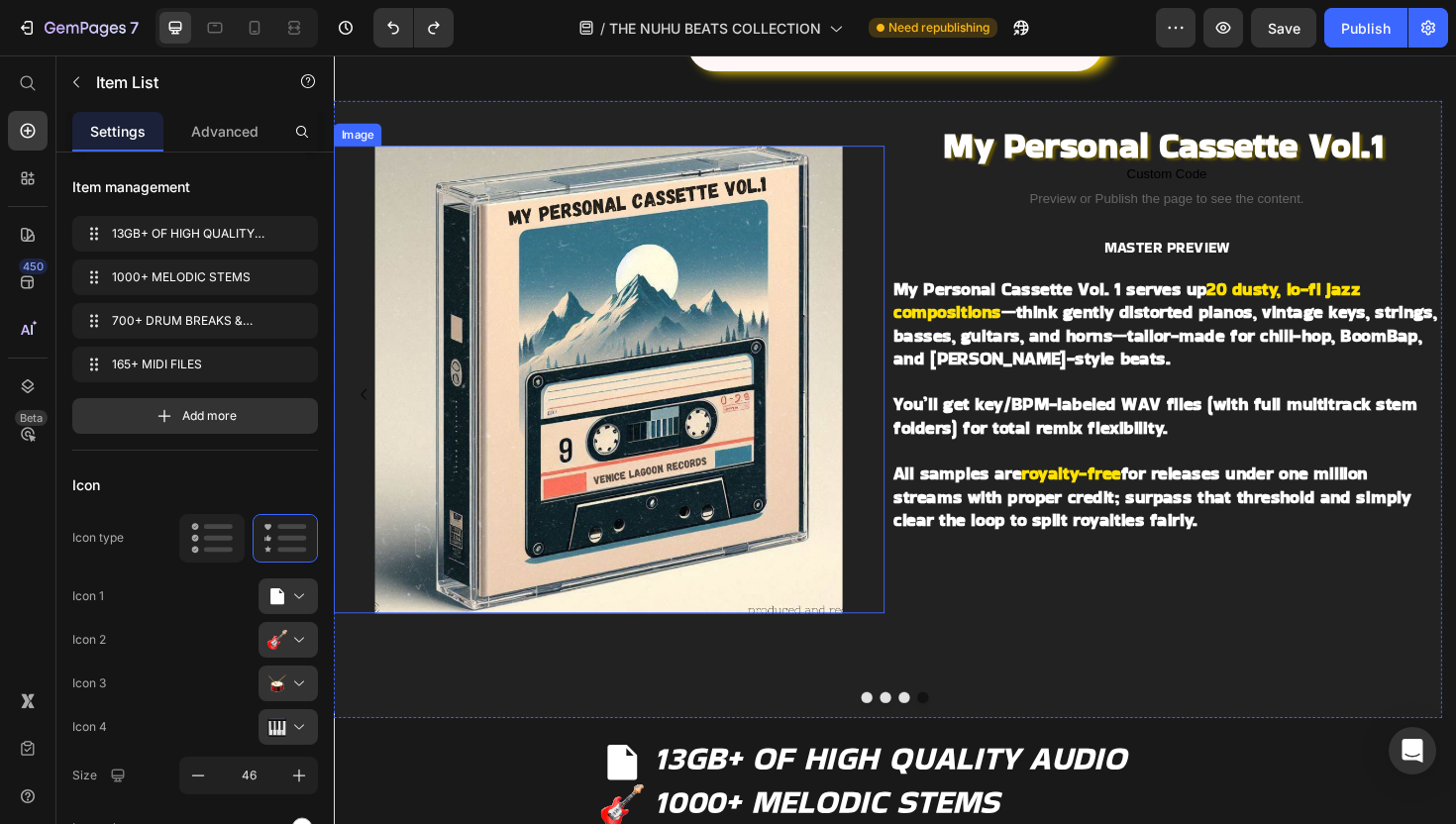 scroll, scrollTop: 1174, scrollLeft: 0, axis: vertical 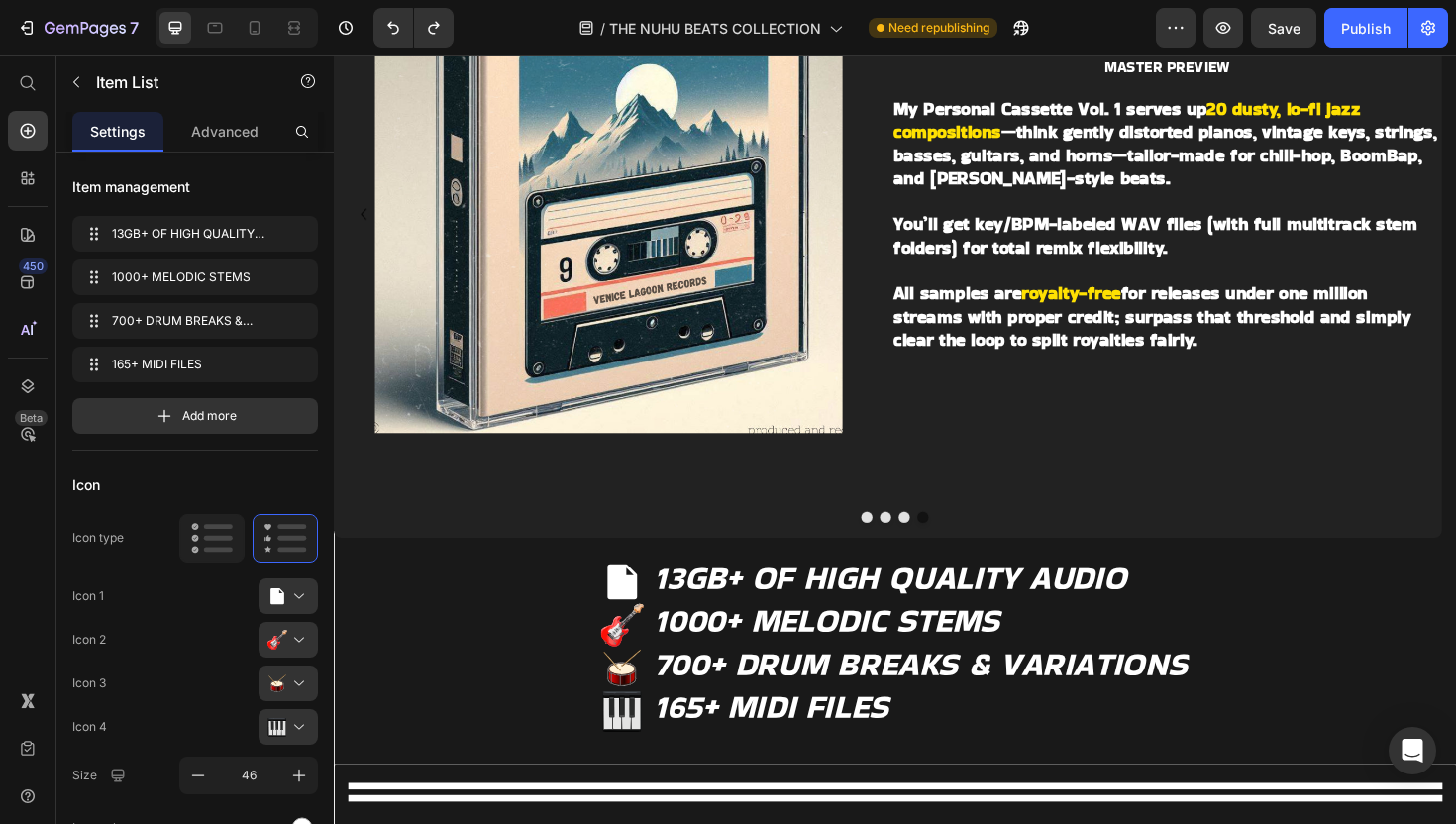 click on "13GB+ OF HIGH QUALITY AUDIO
1000+ MELODIC STEMS 700+ DRUM BREAKS & VARIATIONS
165+ MIDI FILES" at bounding box center (928, 681) 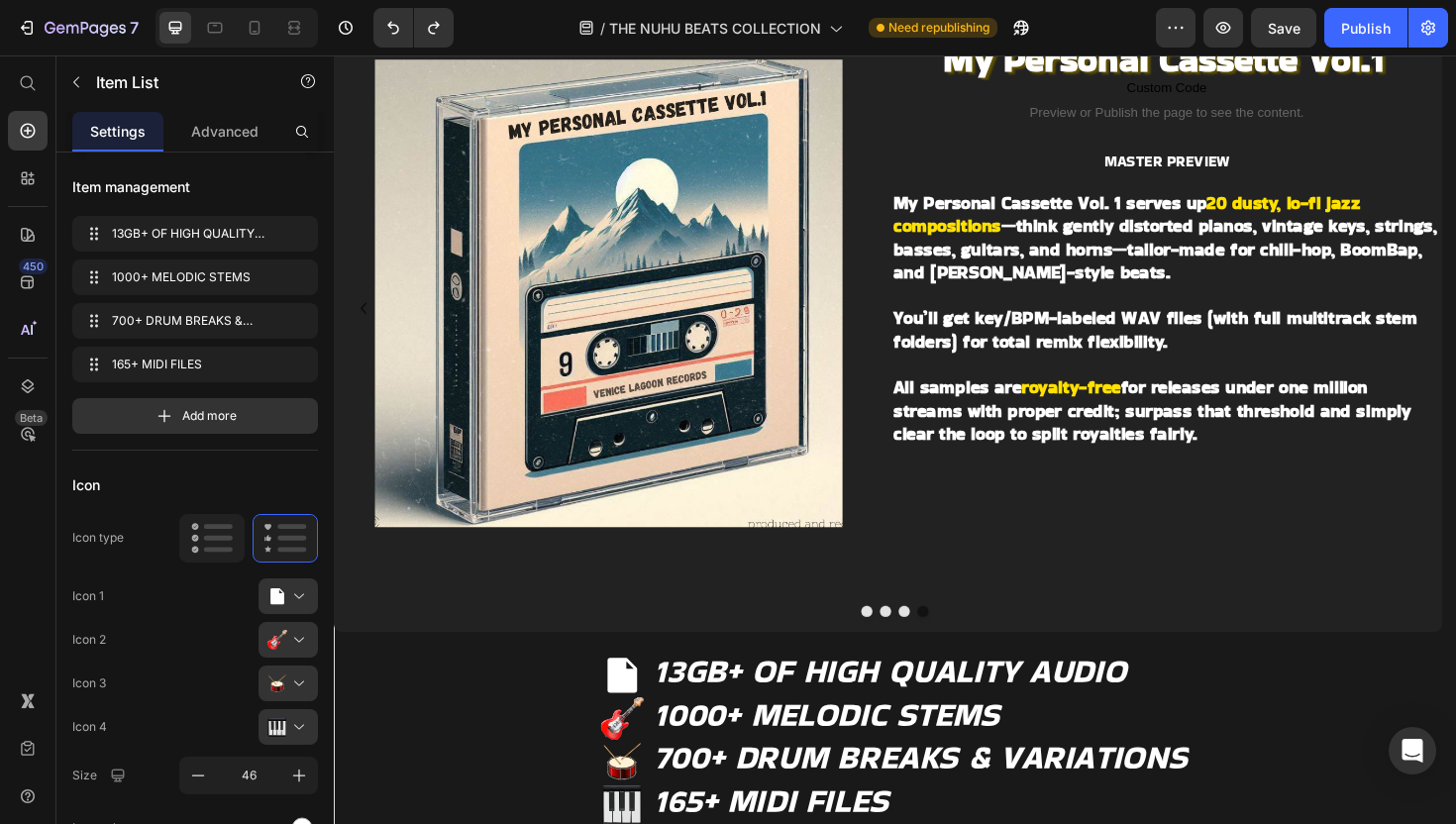 scroll, scrollTop: 1089, scrollLeft: 0, axis: vertical 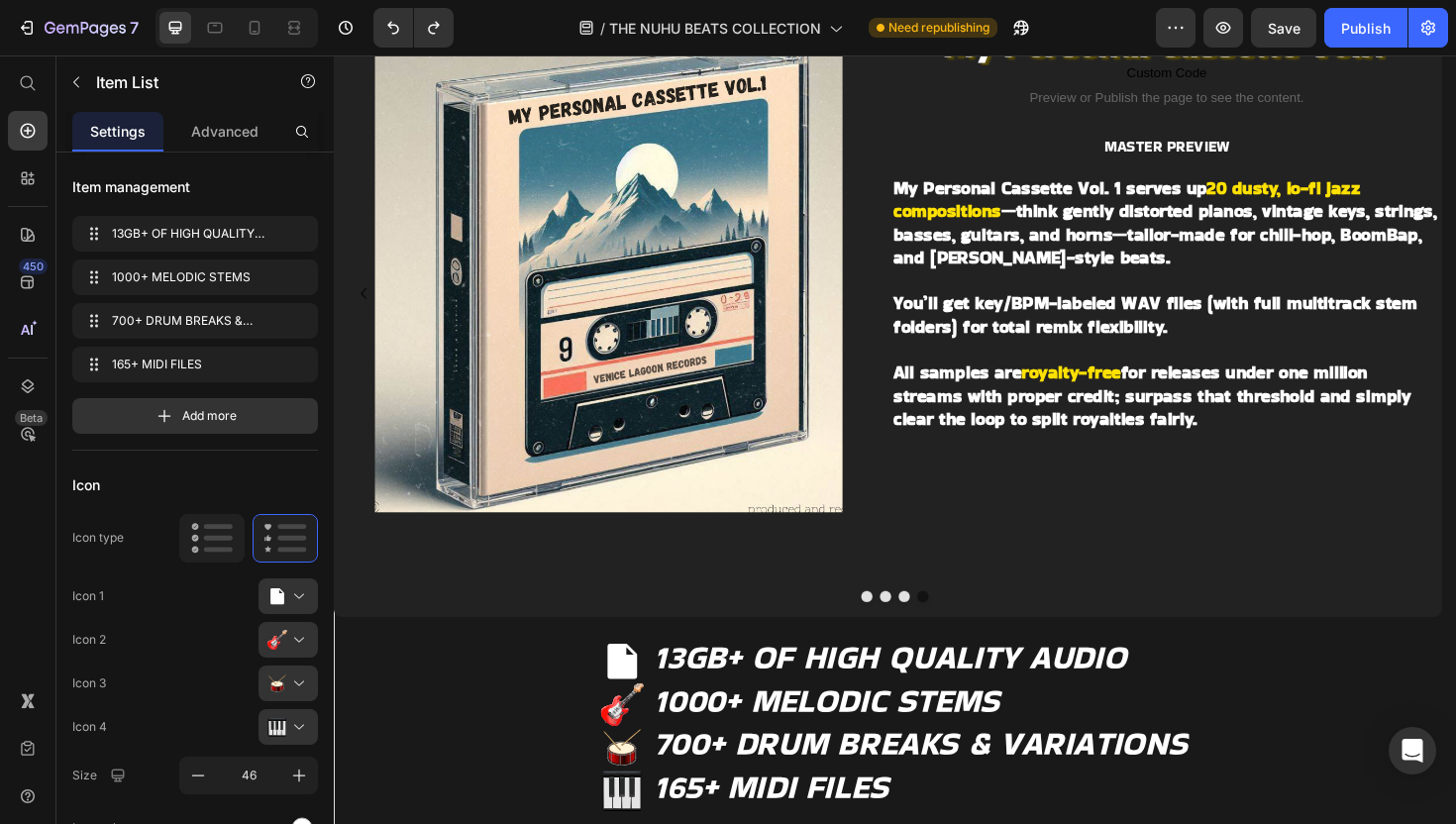 click on "13GB+ OF HIGH QUALITY AUDIO
1000+ MELODIC STEMS 700+ DRUM BREAKS & VARIATIONS
165+ MIDI FILES" at bounding box center (928, 766) 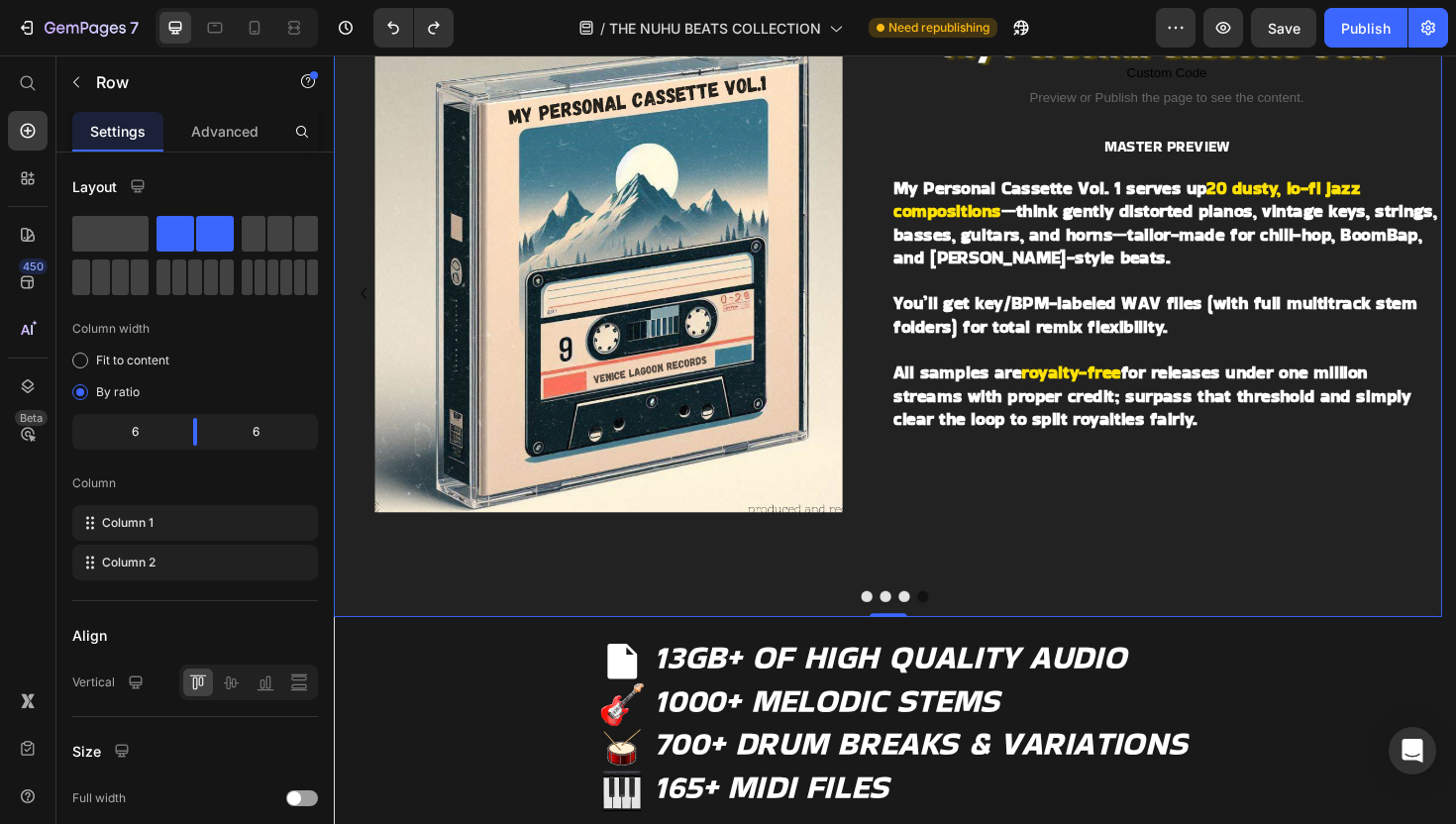 click on "Image My Personal Cassette Vol.1   Heading
Custom Code
Preview or Publish the page to see the content. Custom Code MASTER PREVIEW Text Block My Personal Cassette Vol. 1 serves up  20 dusty, lo-fi jazz compositions —think gently distorted pianos, vintage keys, strings, basses, guitars, and horns—tailor-made for chill-hop, BoomBap, and J Cole-style beats.  You’ll get key/BPM-labeled WAV files (with full multitrack stem folders) for total remix flexibility.  All samples are  royalty-free  for releases under one million streams with proper credit; surpass that threshold and simply clear the loop to split royalties fairly. Heading Row   0" at bounding box center [920, 324] 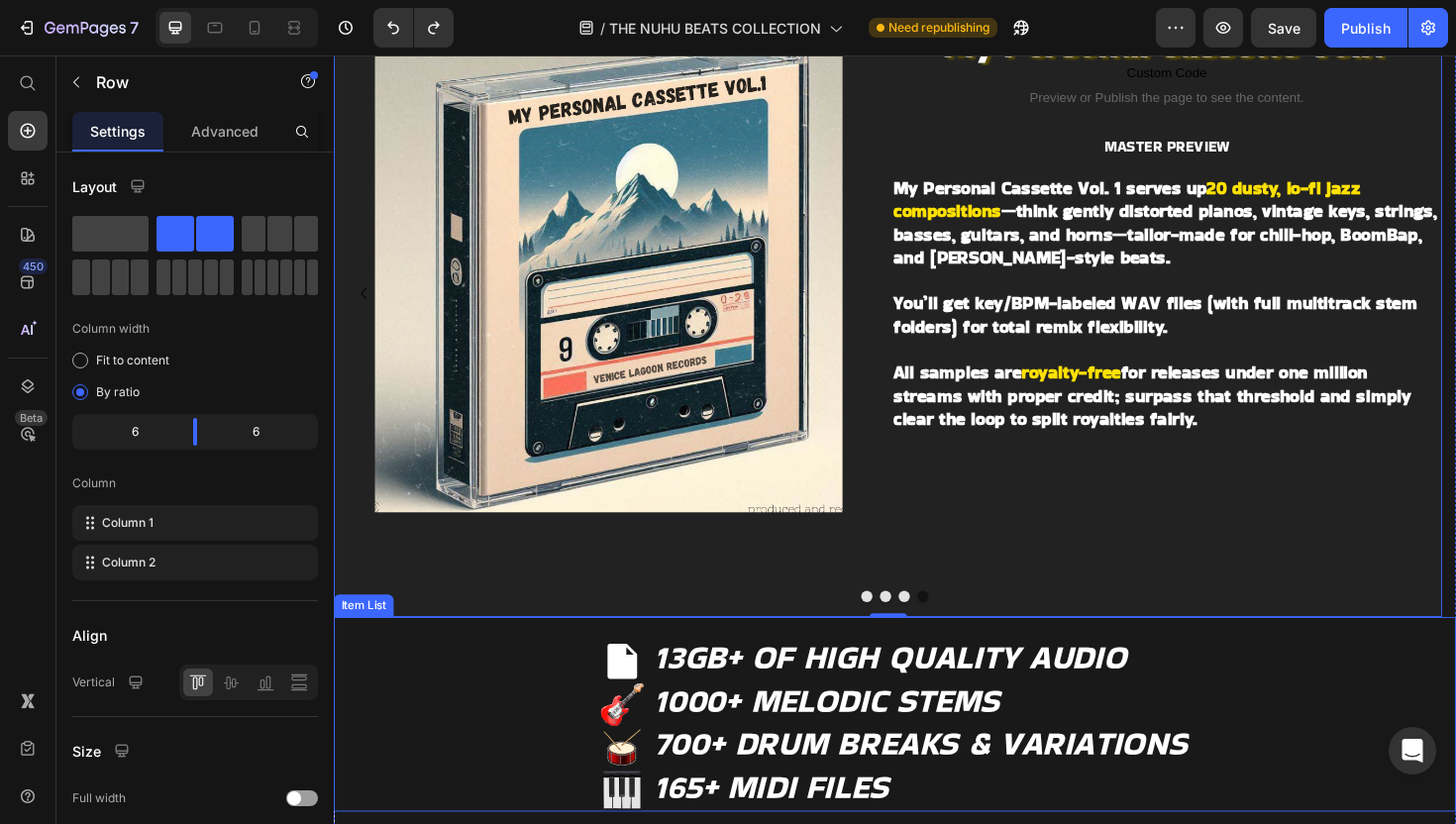 click on "13GB+ OF HIGH QUALITY AUDIO
1000+ MELODIC STEMS 700+ DRUM BREAKS & VARIATIONS
165+ MIDI FILES" at bounding box center (928, 766) 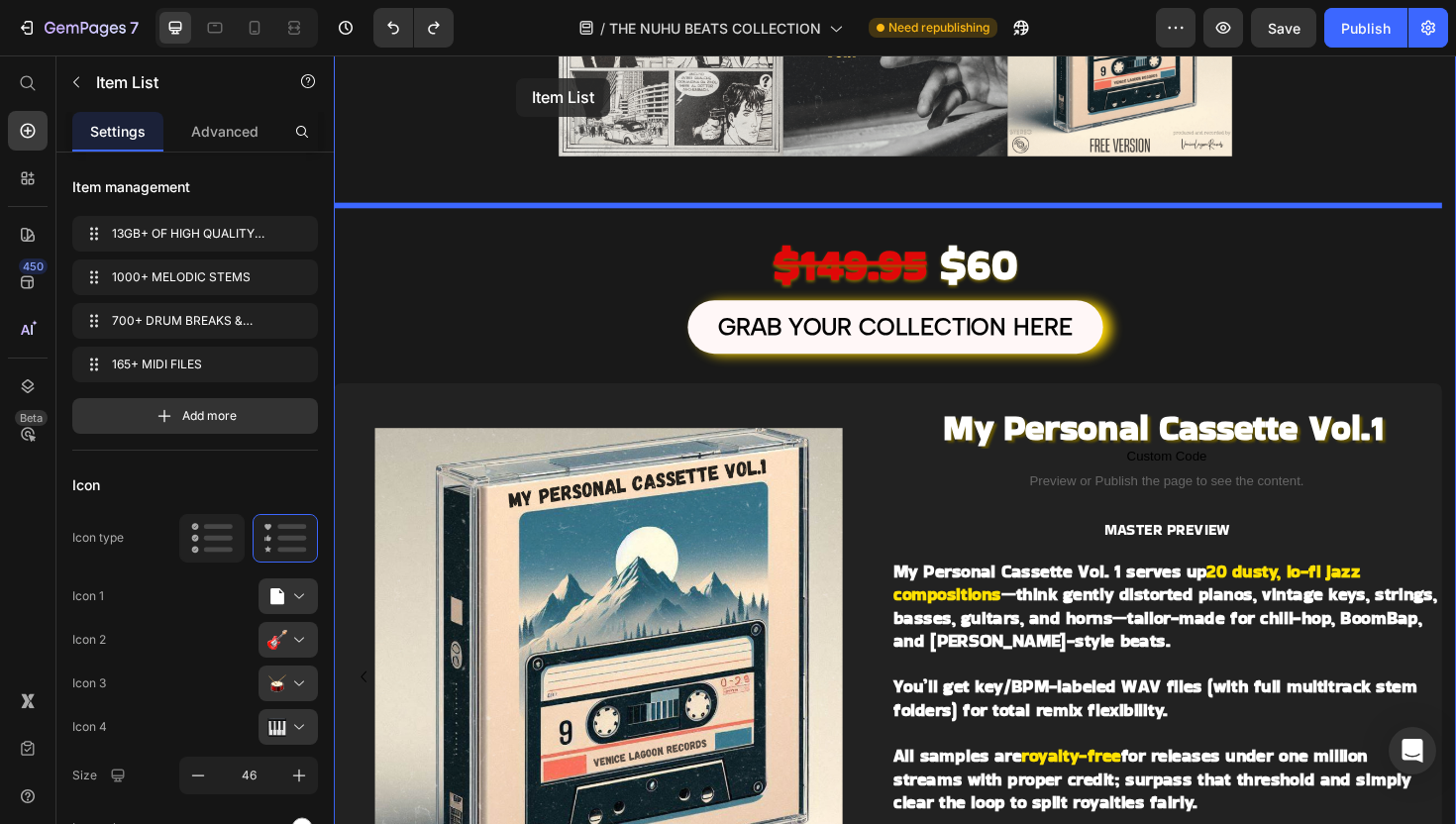scroll, scrollTop: 600, scrollLeft: 0, axis: vertical 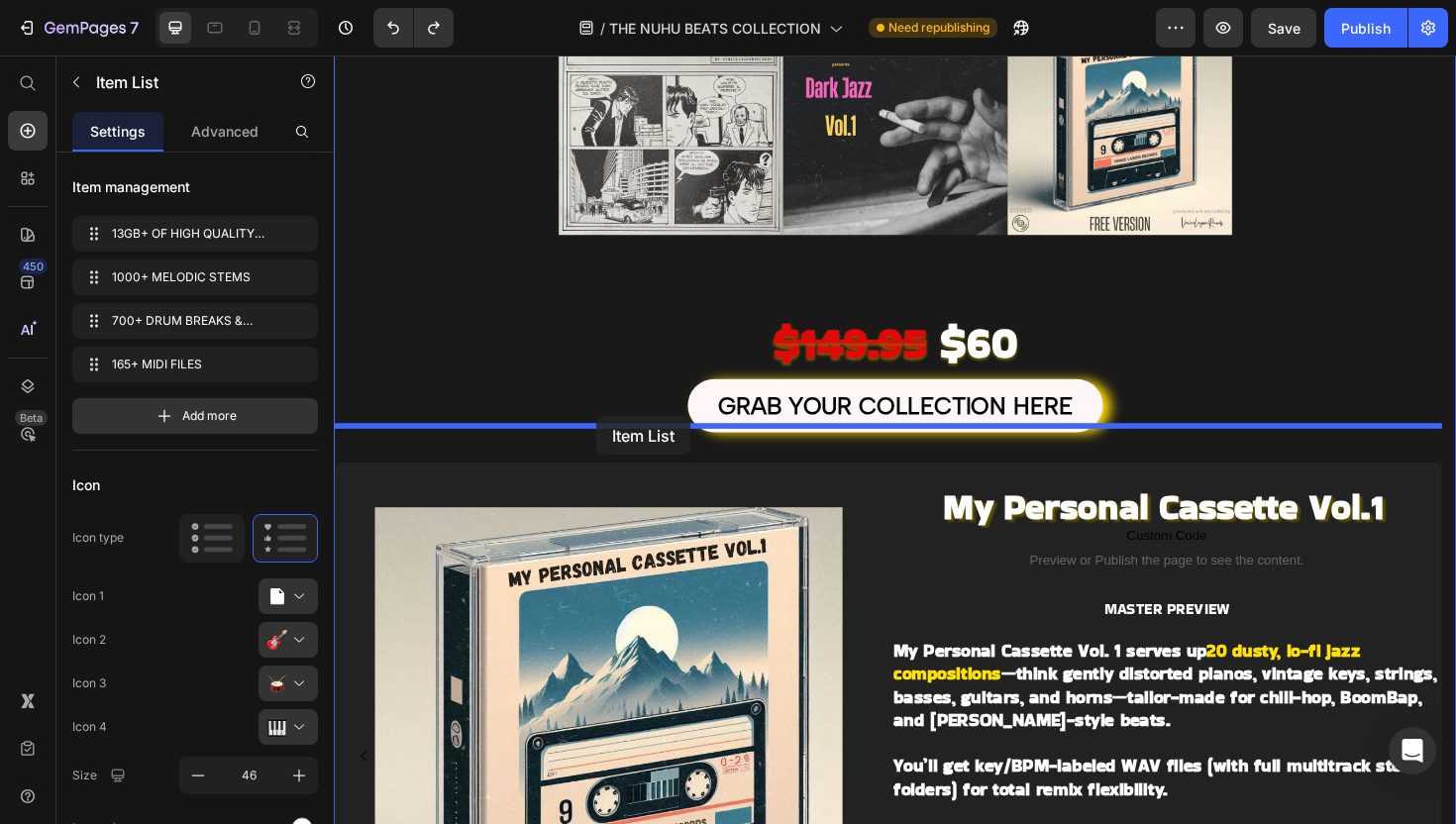 drag, startPoint x: 378, startPoint y: 621, endPoint x: 612, endPoint y: 438, distance: 297.0606 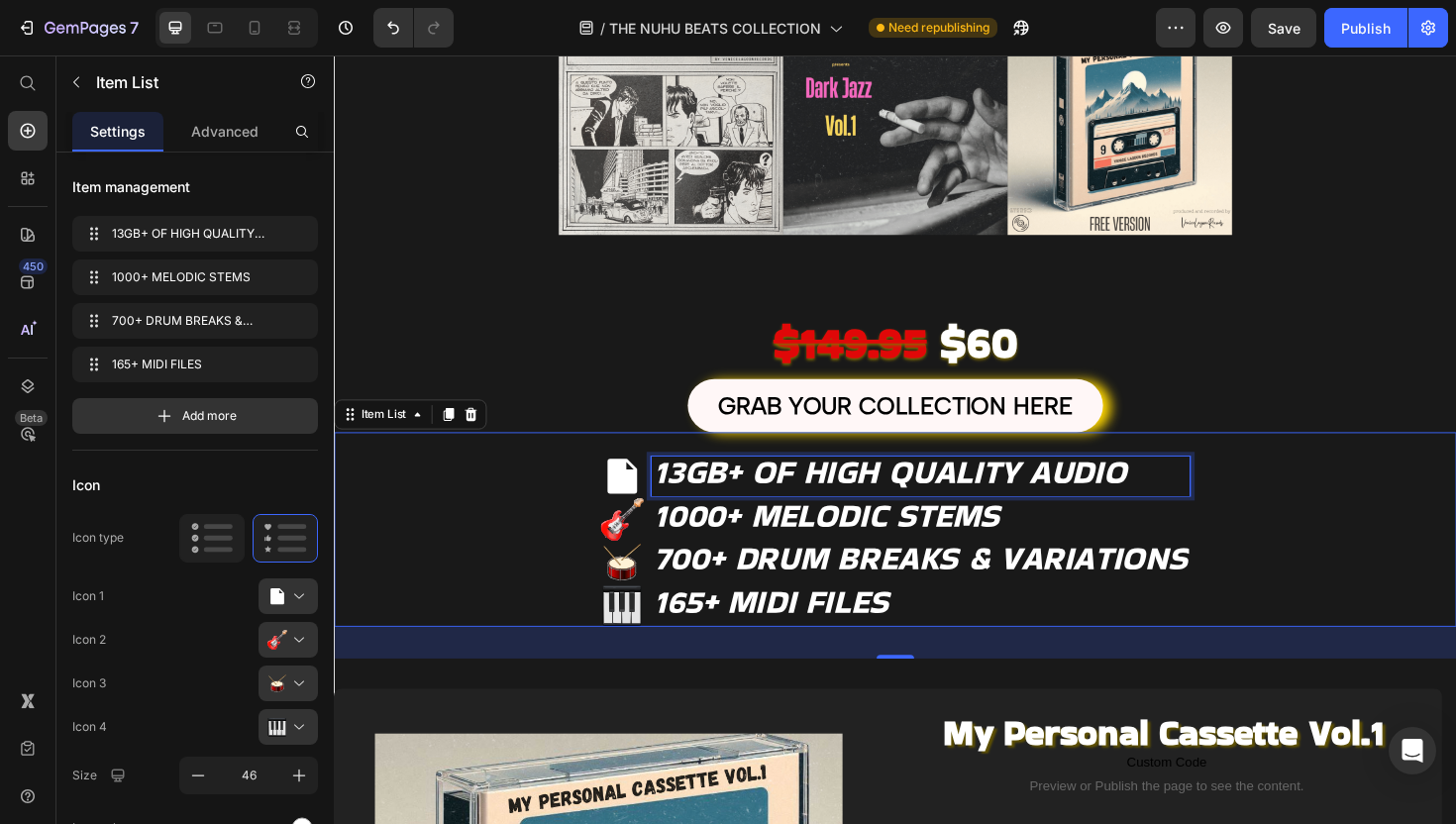 click on "13GB+ OF HIGH QUALITY AUDIO" at bounding box center [922, 496] 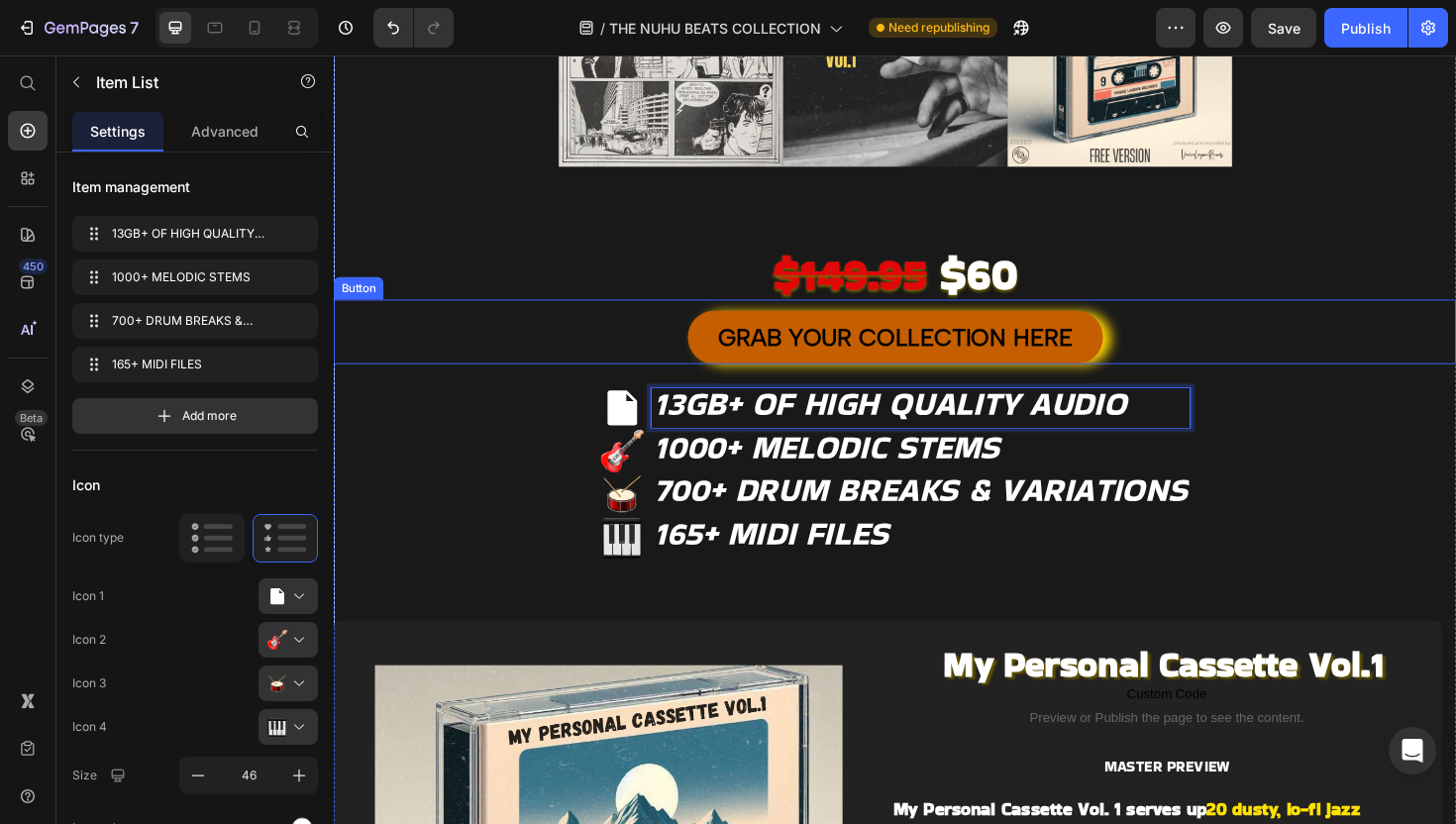 scroll, scrollTop: 1383, scrollLeft: 0, axis: vertical 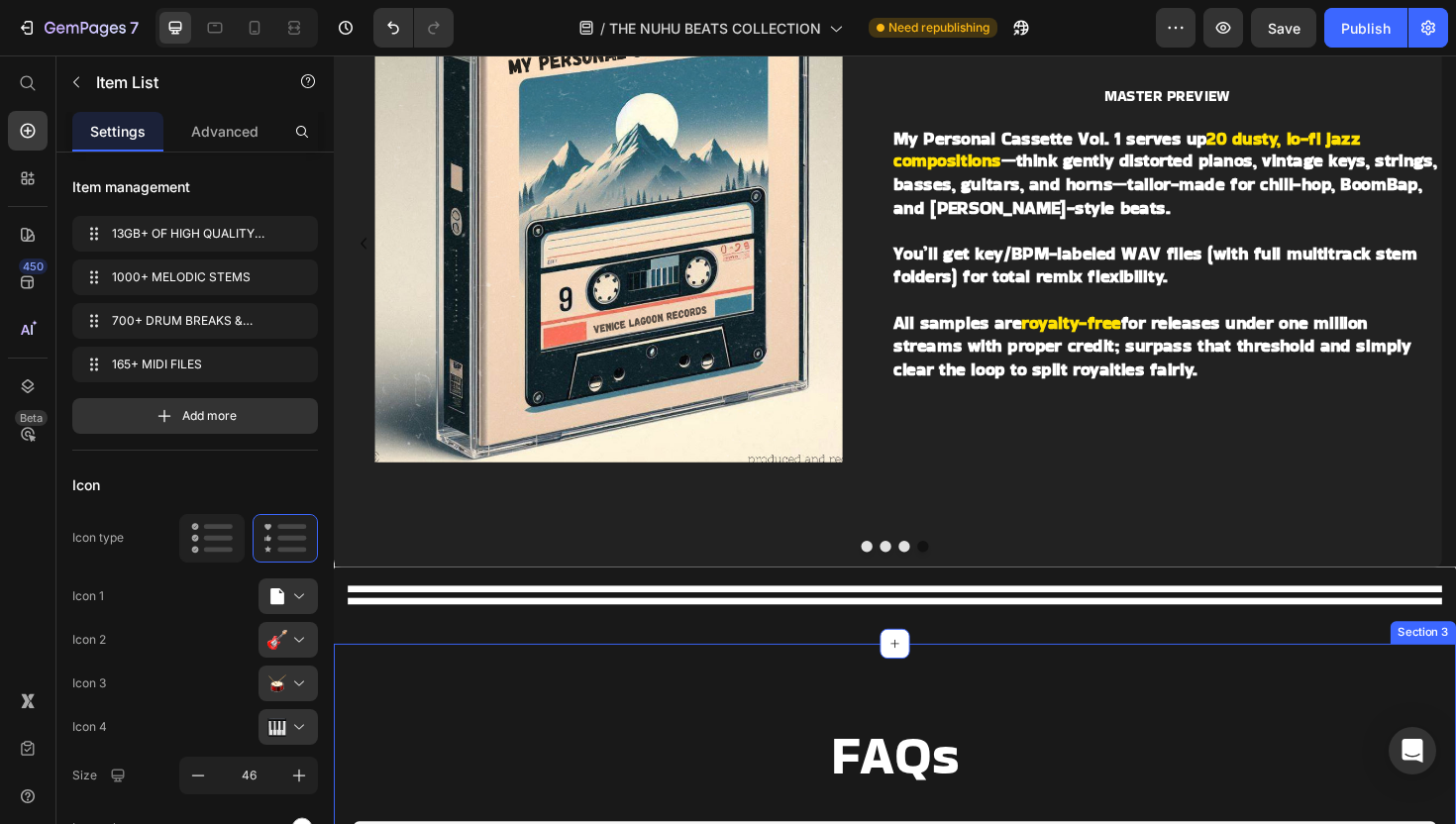 click on "FAQs Heading Row
I purchased a Sample Pack or Drum Kit and haven't received a download link. Where is it ?
Are your Sample Packs and Drum Kits royalty free ? Accordion Row Section 3" at bounding box center [928, 898] 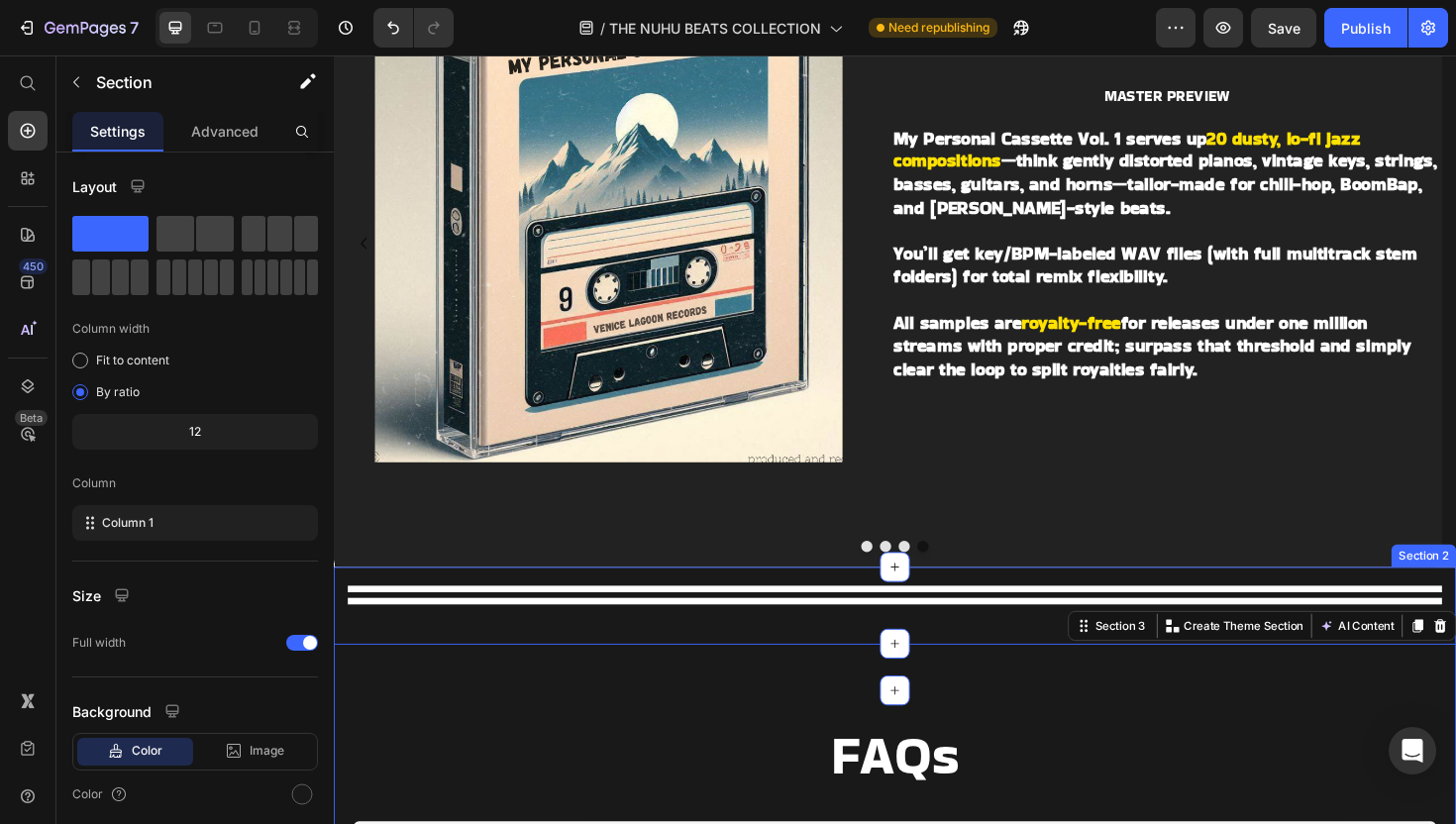 click on "Title Line Section 2" at bounding box center (928, 663) 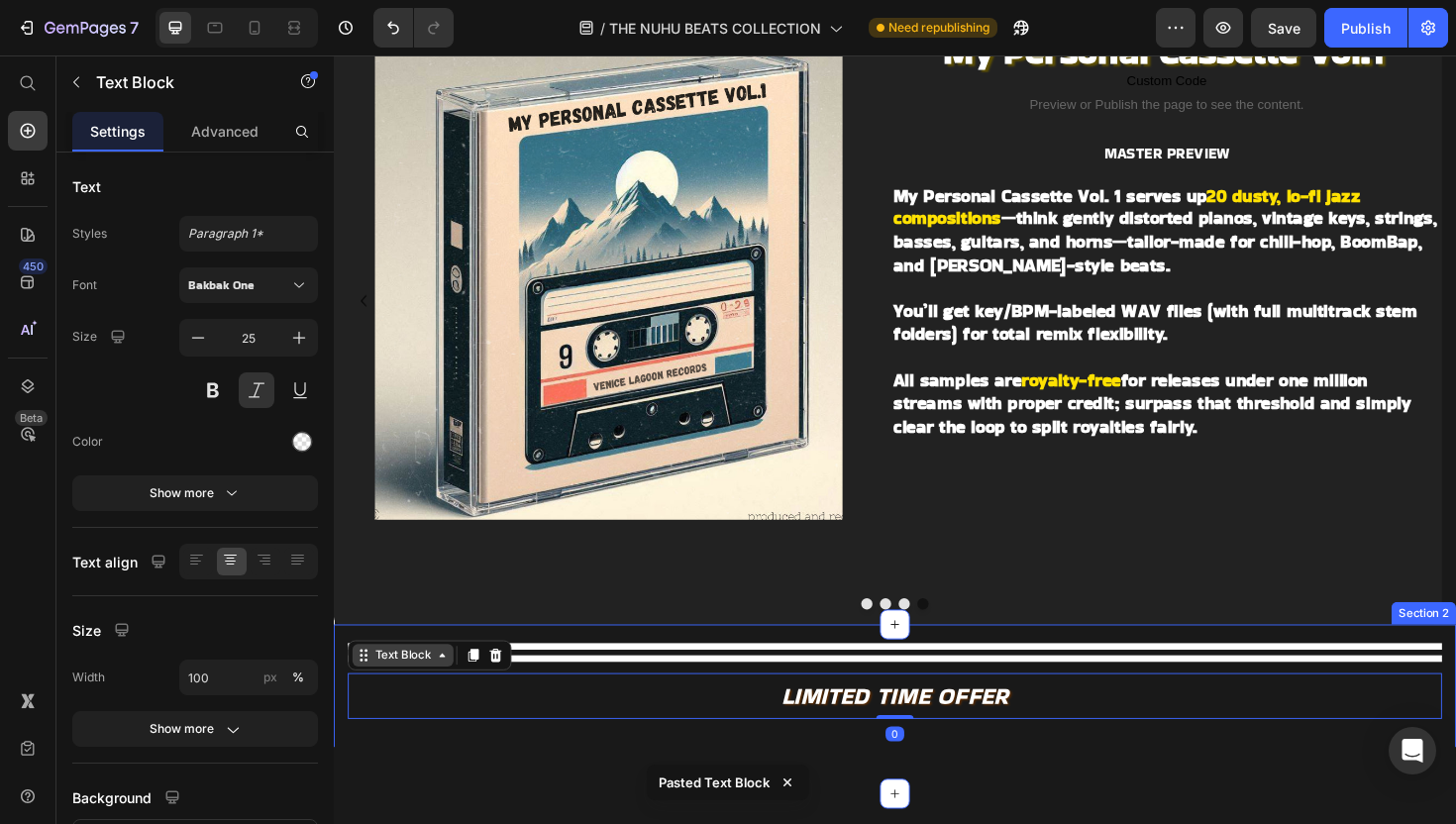 scroll, scrollTop: 1313, scrollLeft: 0, axis: vertical 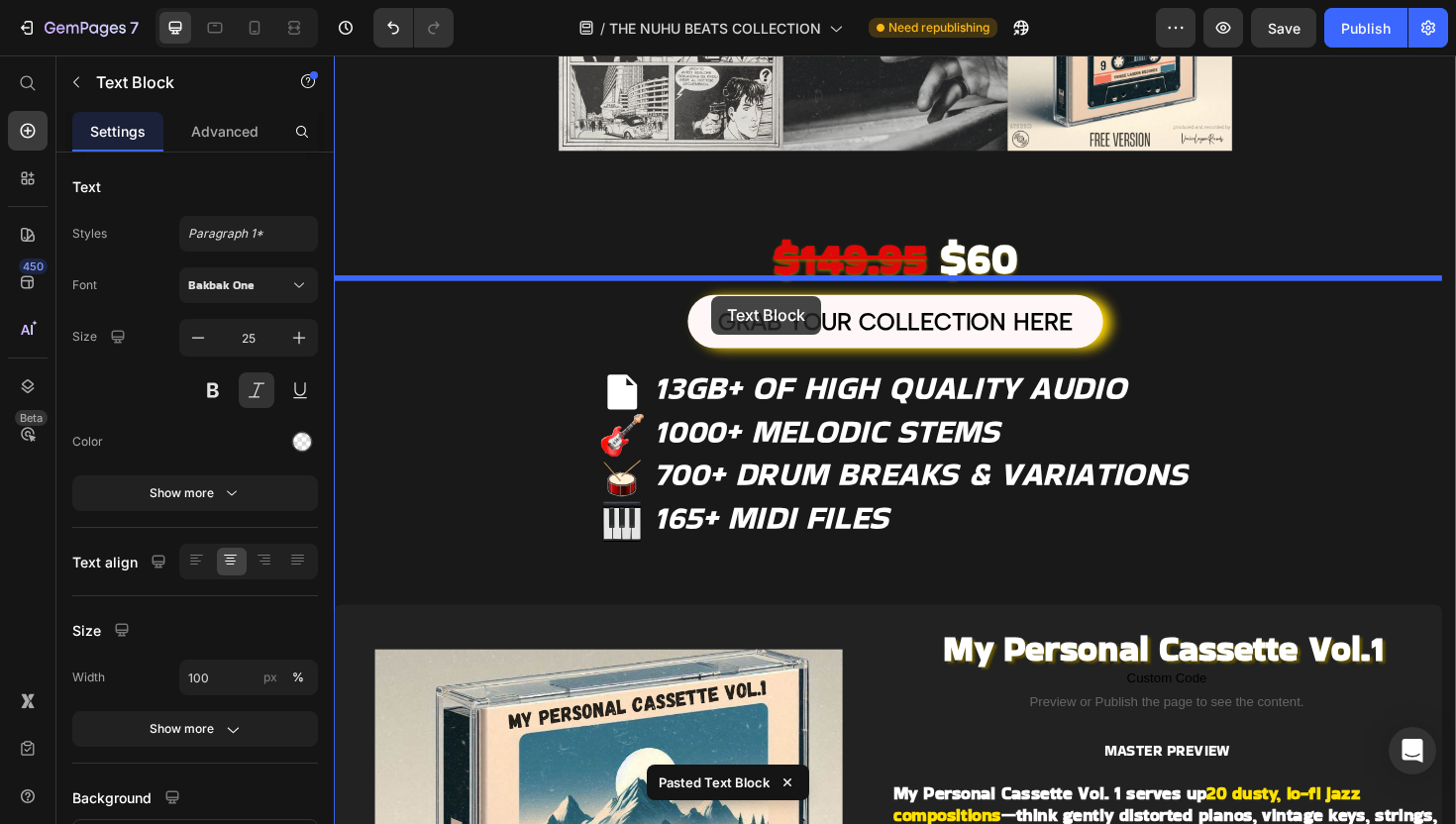 drag, startPoint x: 385, startPoint y: 698, endPoint x: 734, endPoint y: 310, distance: 521.8668 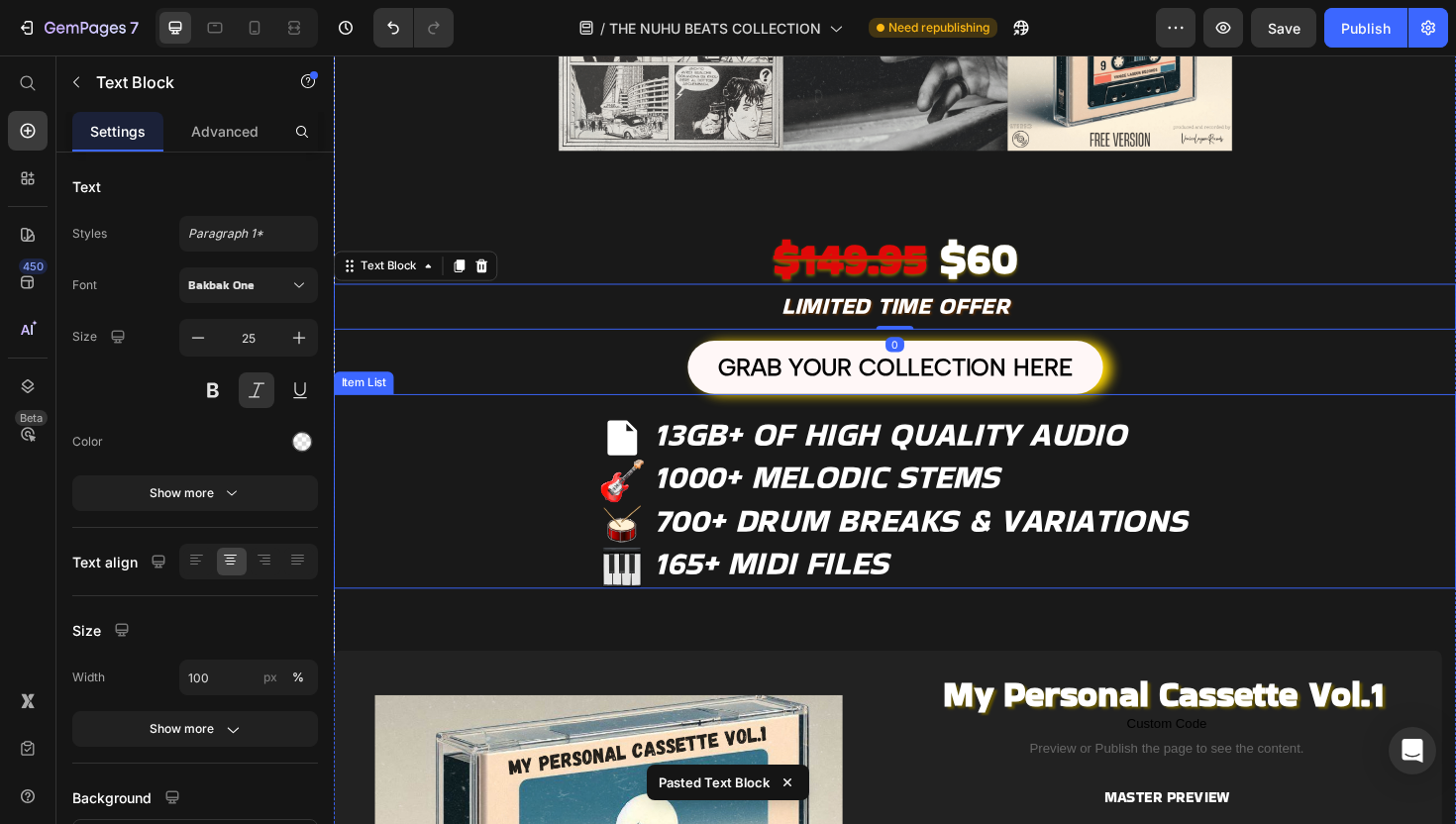 click on "13GB+ OF HIGH QUALITY AUDIO" at bounding box center [922, 456] 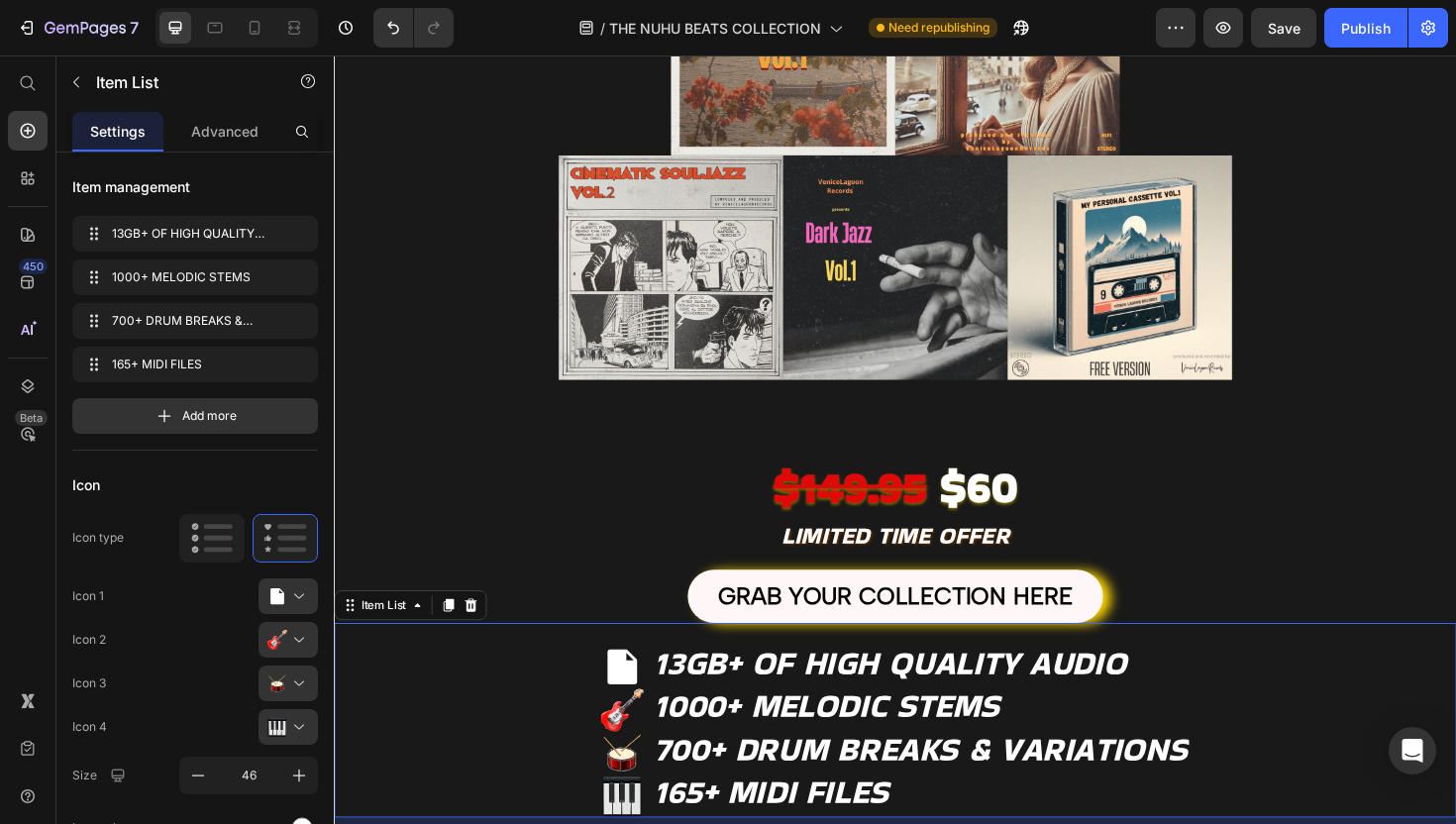 scroll, scrollTop: 459, scrollLeft: 0, axis: vertical 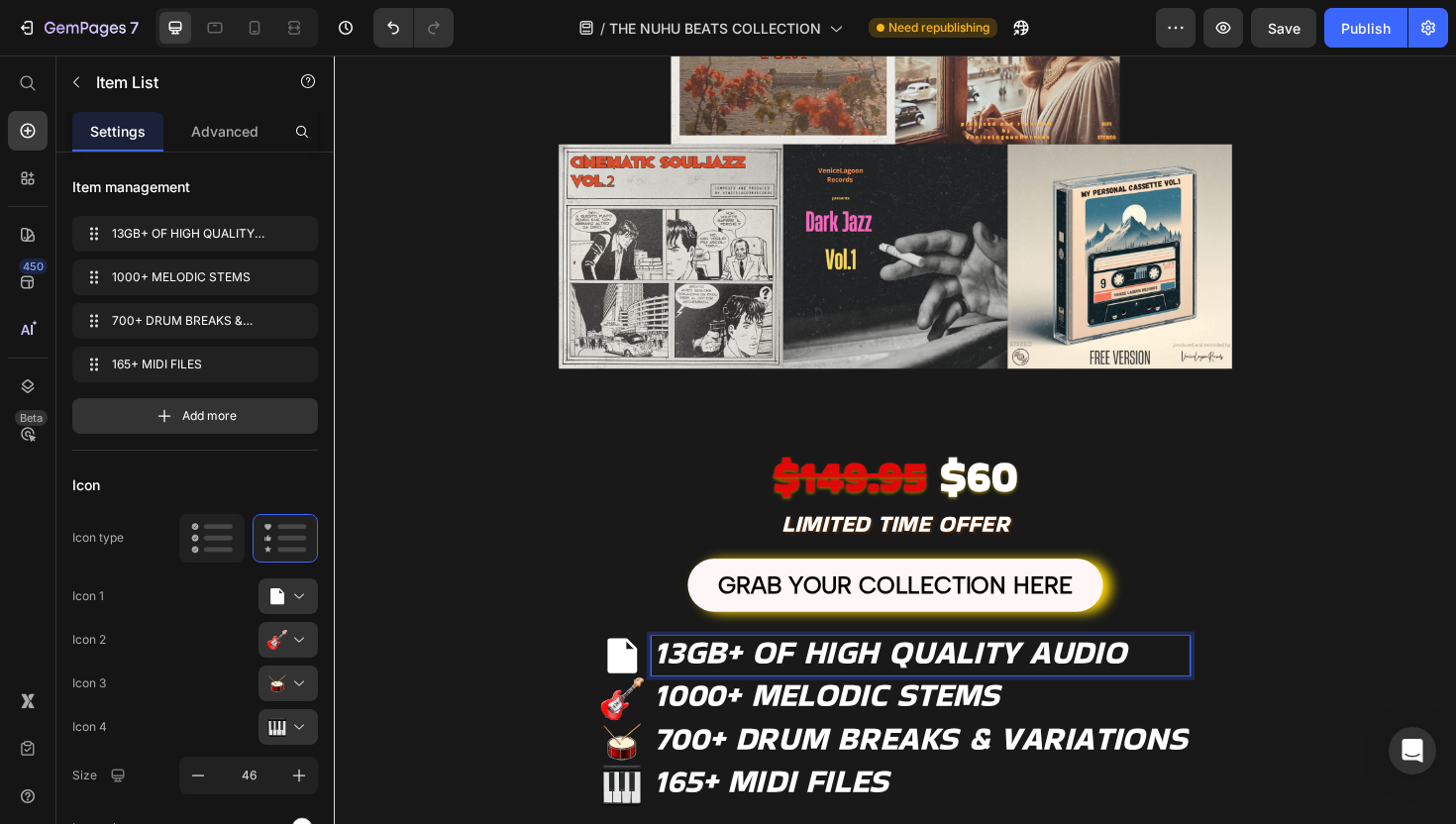 click on "13GB+ OF HIGH QUALITY AUDIO" at bounding box center (922, 686) 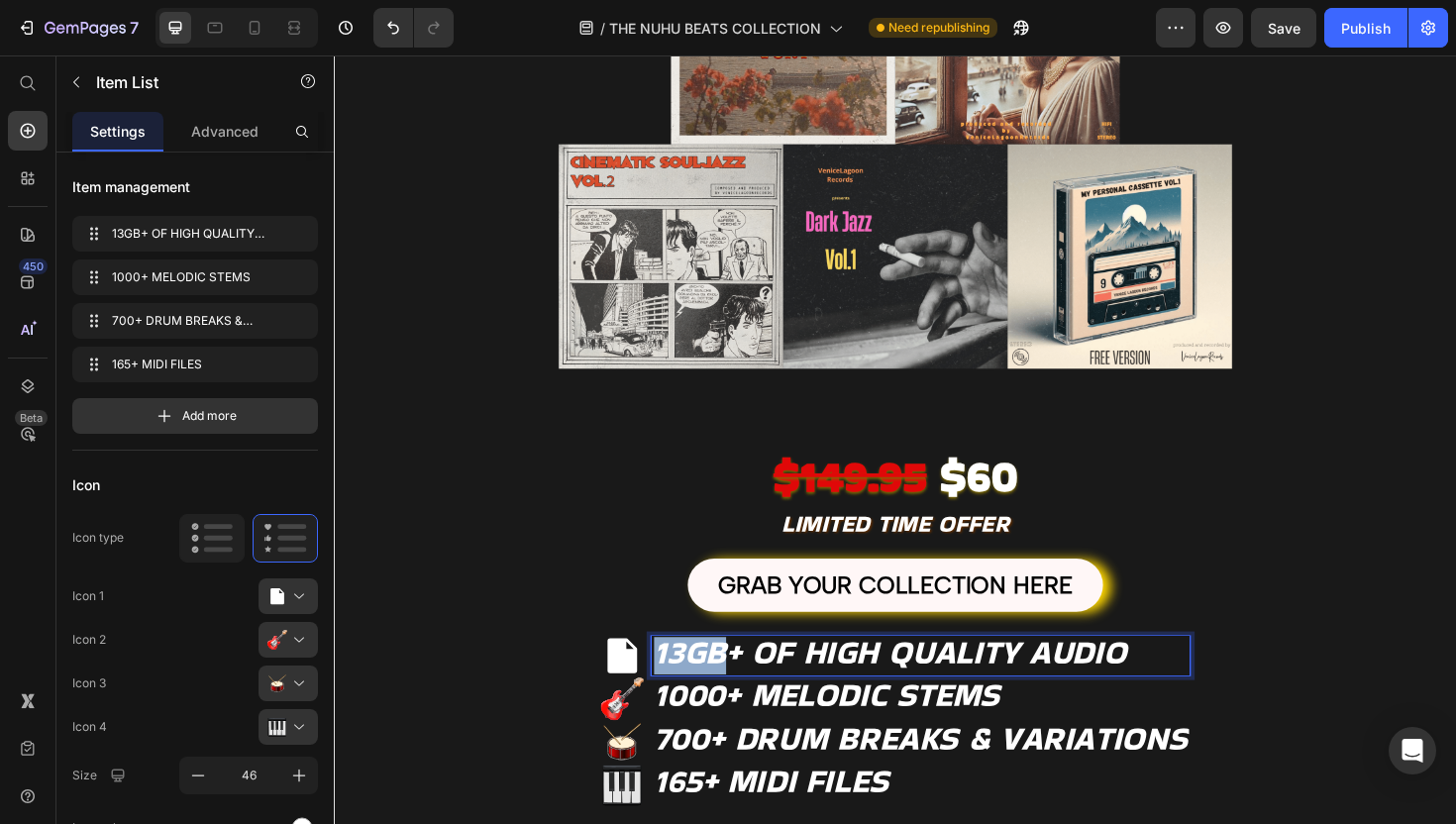 click on "13GB+ OF HIGH QUALITY AUDIO" at bounding box center (922, 686) 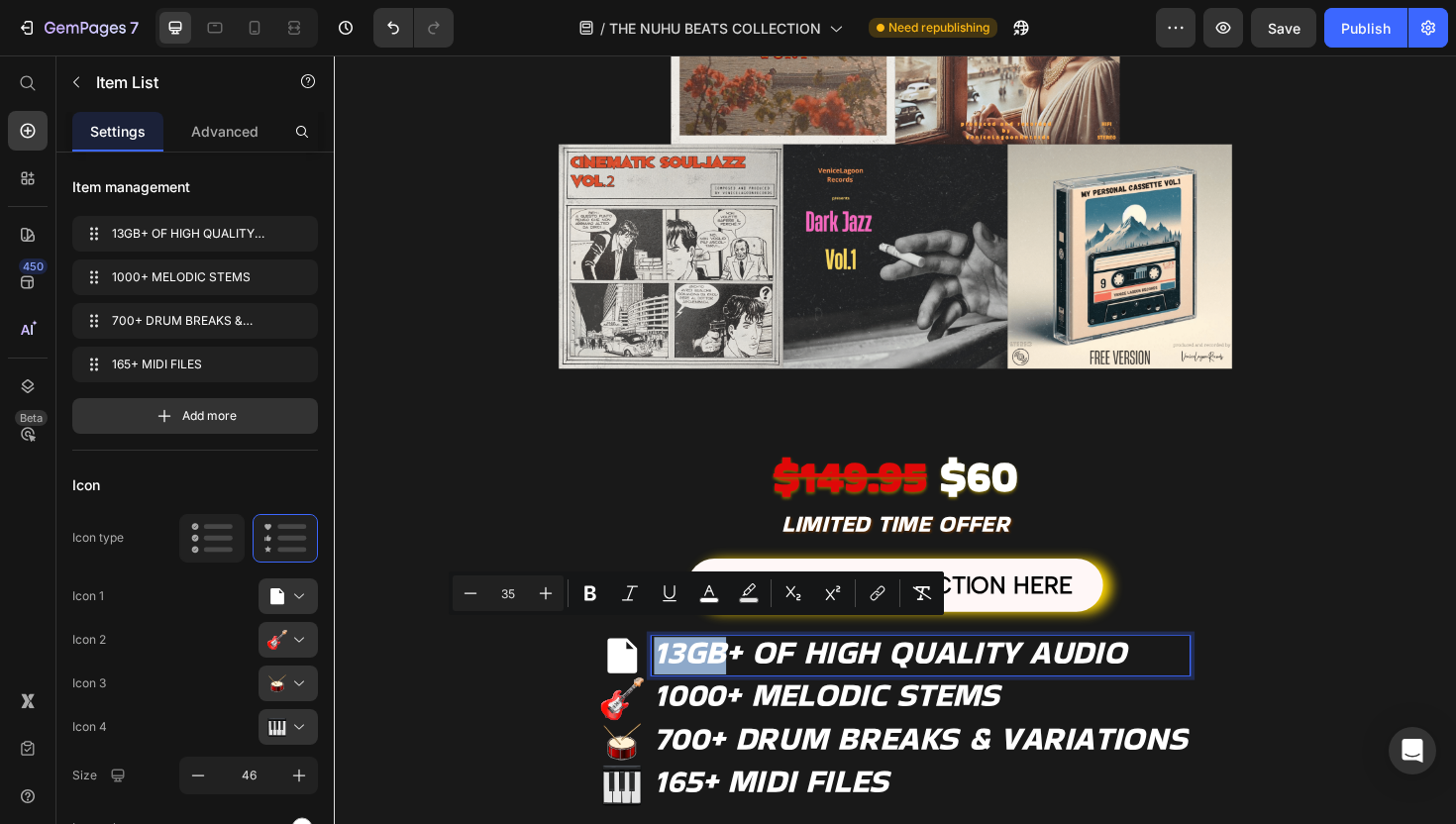 click on "13GB+ OF HIGH QUALITY AUDIO" at bounding box center (922, 686) 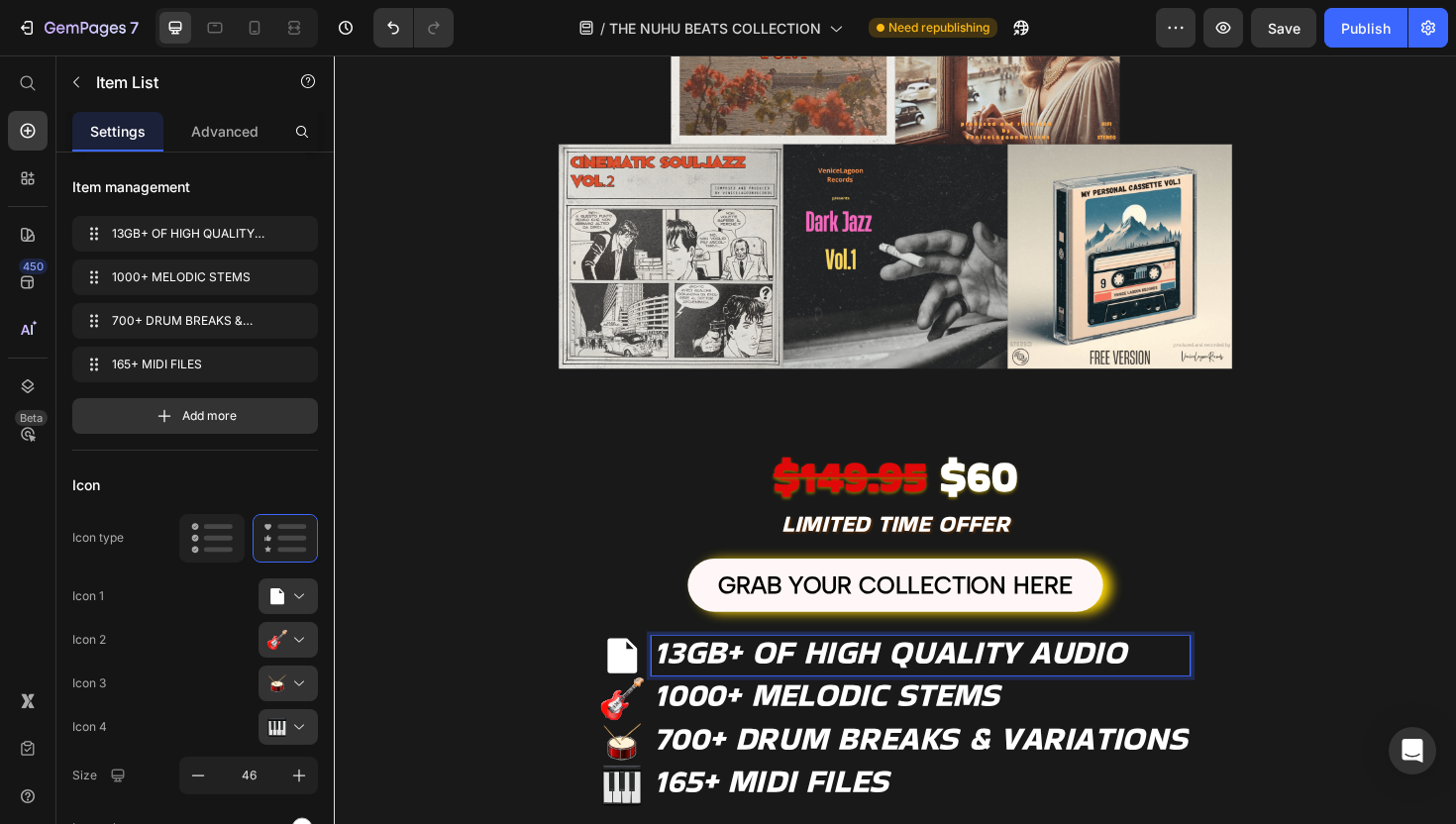 click on "13GB+ OF HIGH QUALITY AUDIO" at bounding box center [922, 686] 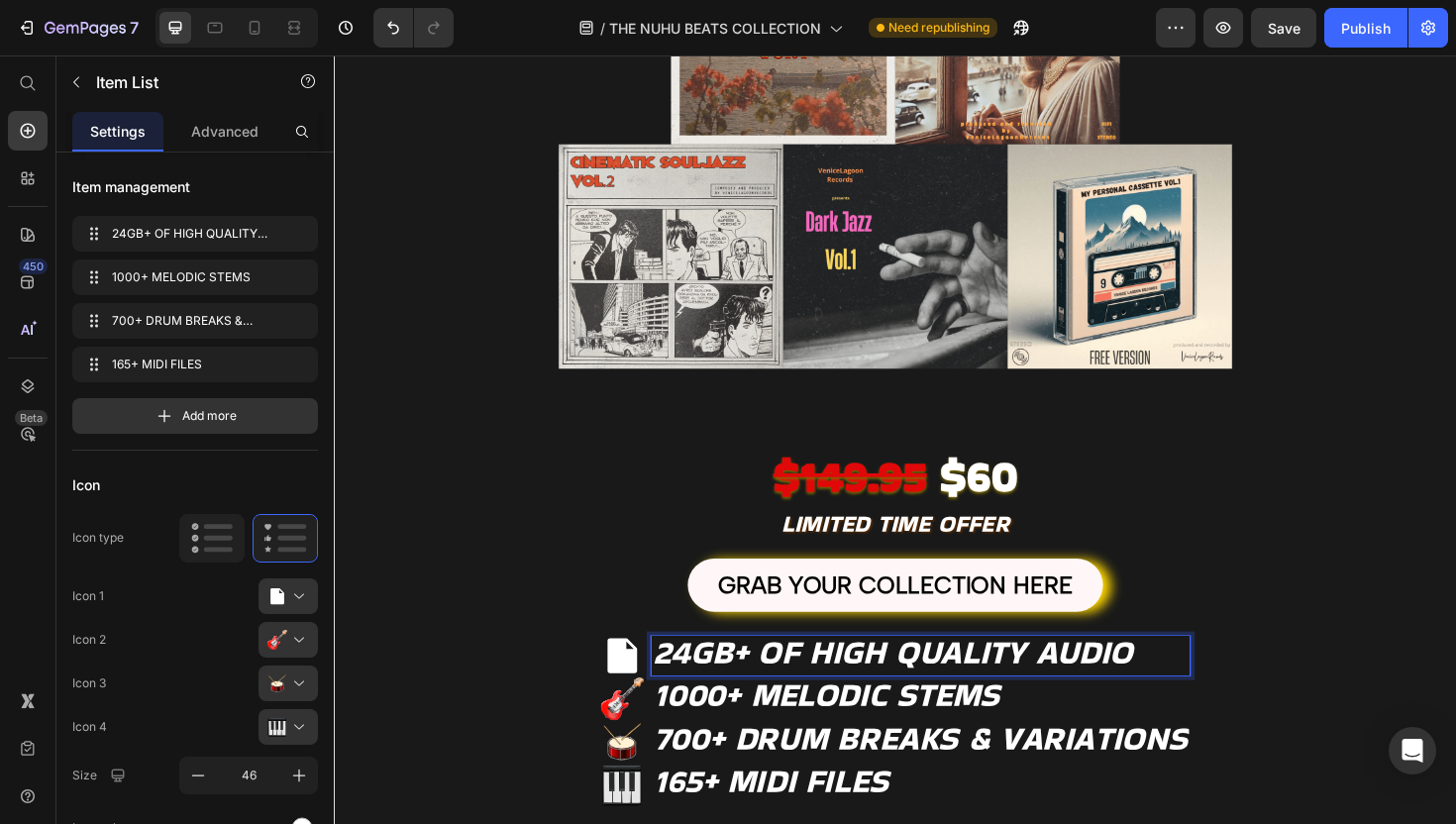 click on "1000+ MELODIC STEMS" at bounding box center (855, 732) 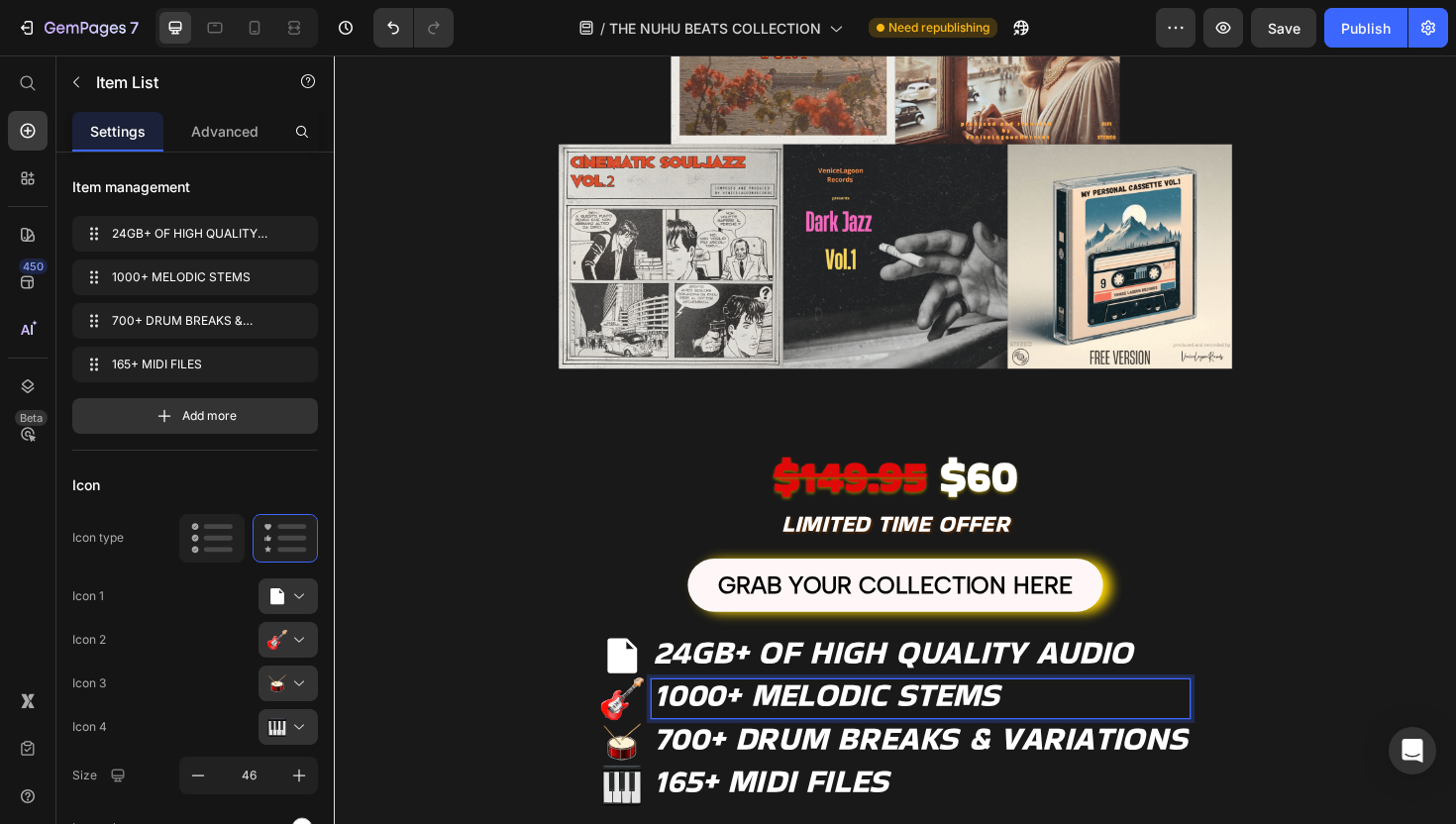 scroll, scrollTop: 547, scrollLeft: 0, axis: vertical 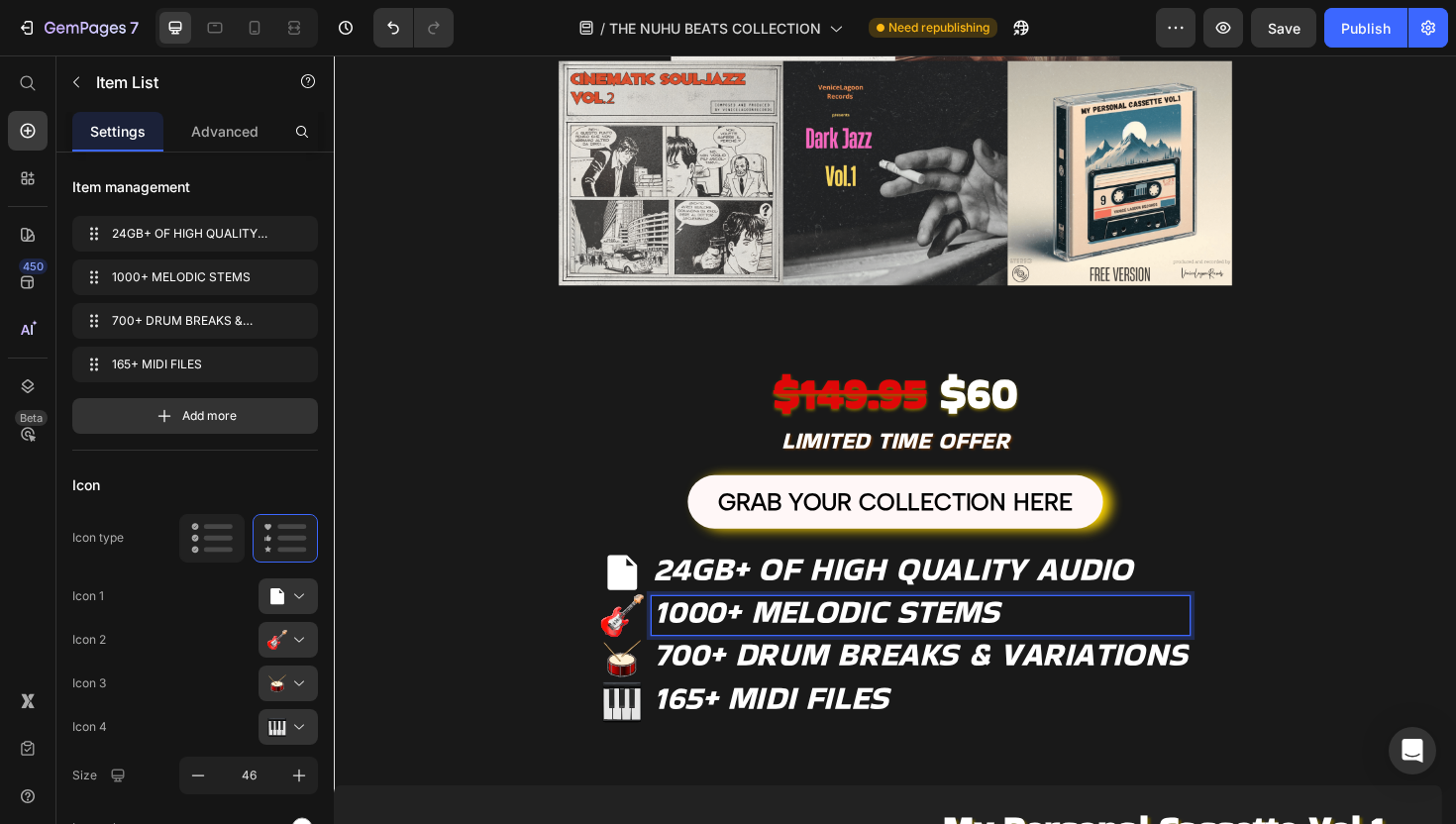 click on "1000+ MELODIC STEMS" at bounding box center [855, 644] 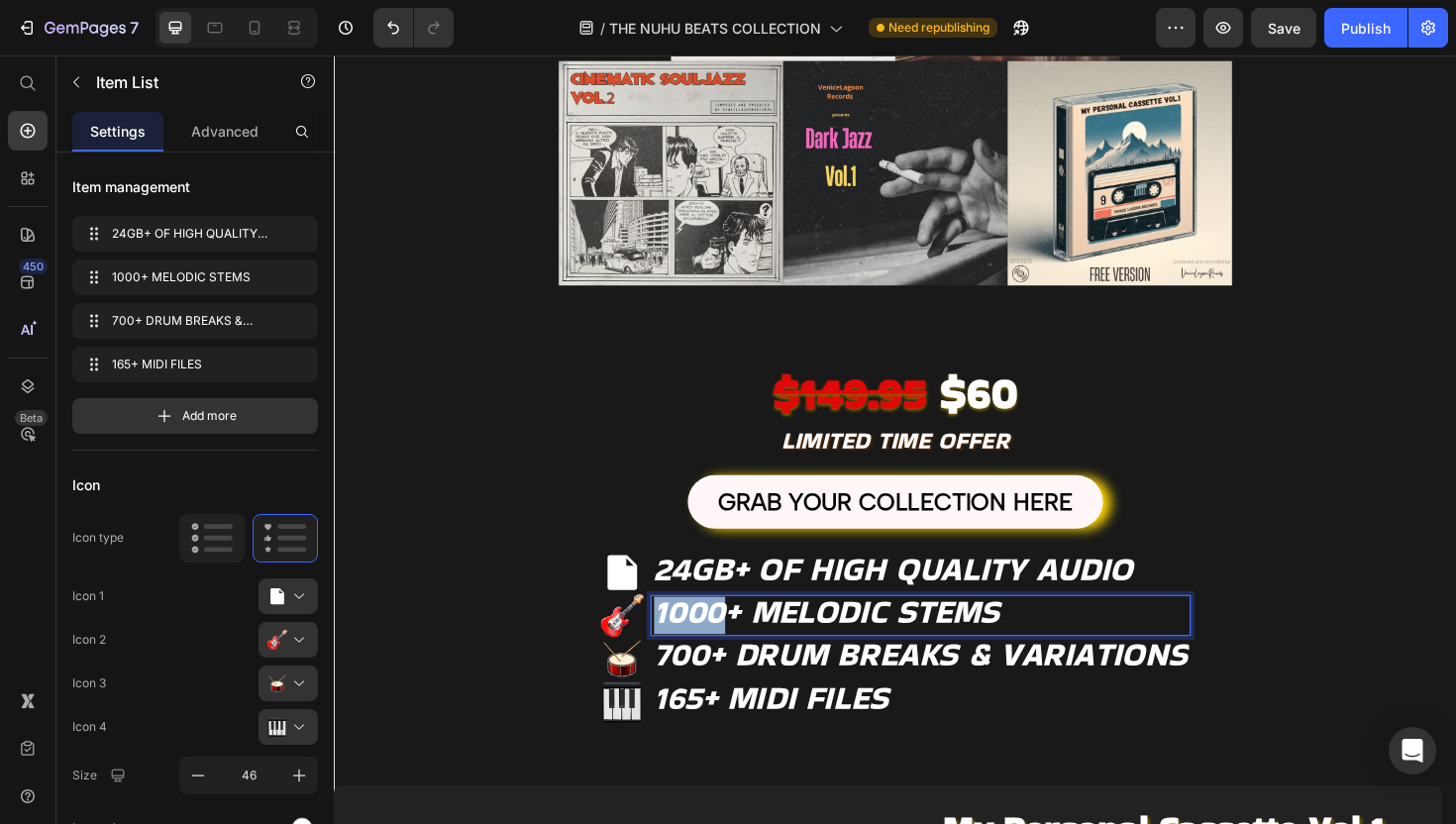 drag, startPoint x: 745, startPoint y: 636, endPoint x: 639, endPoint y: 640, distance: 106.07544 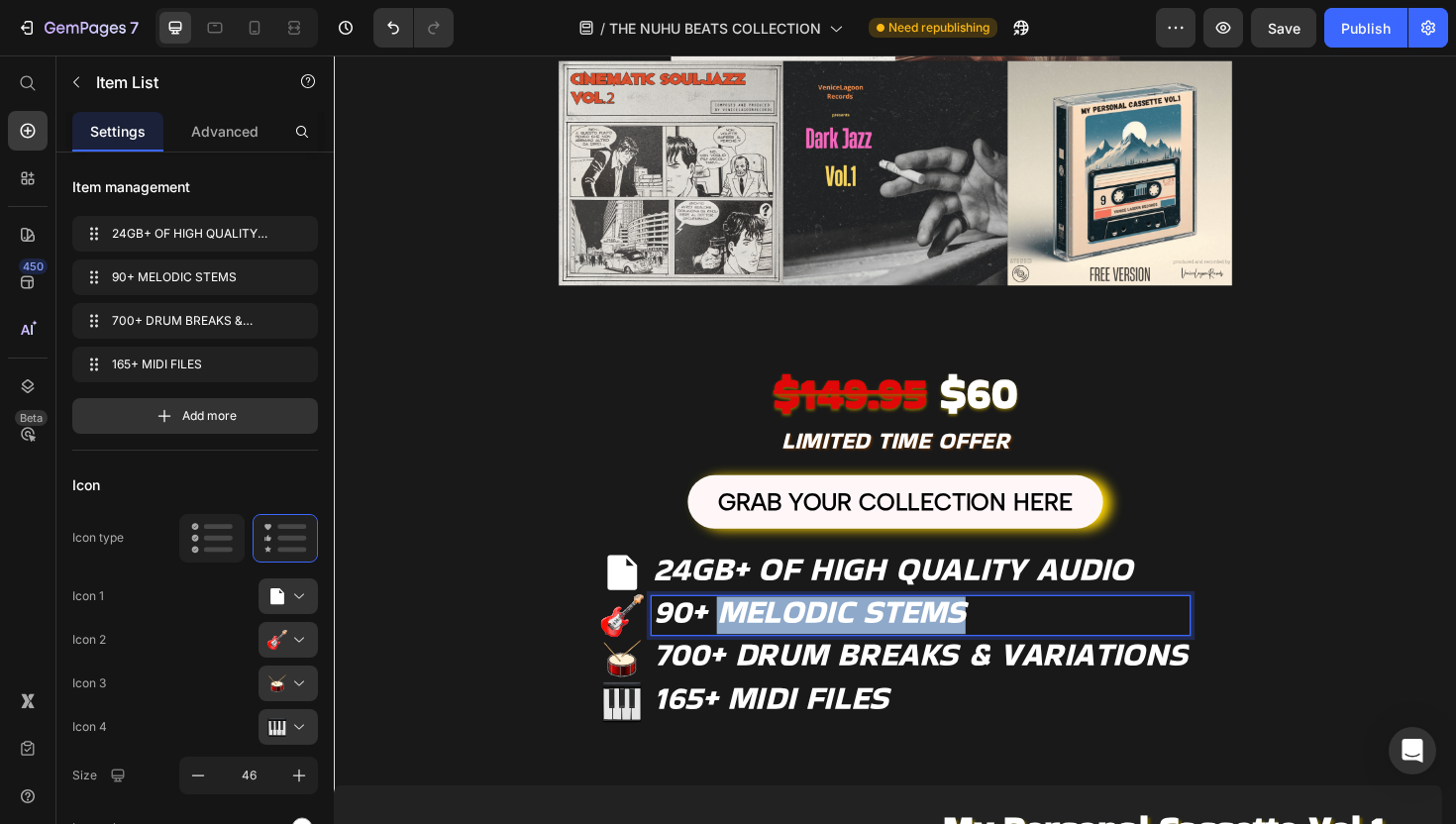 drag, startPoint x: 1021, startPoint y: 641, endPoint x: 737, endPoint y: 629, distance: 284.25341 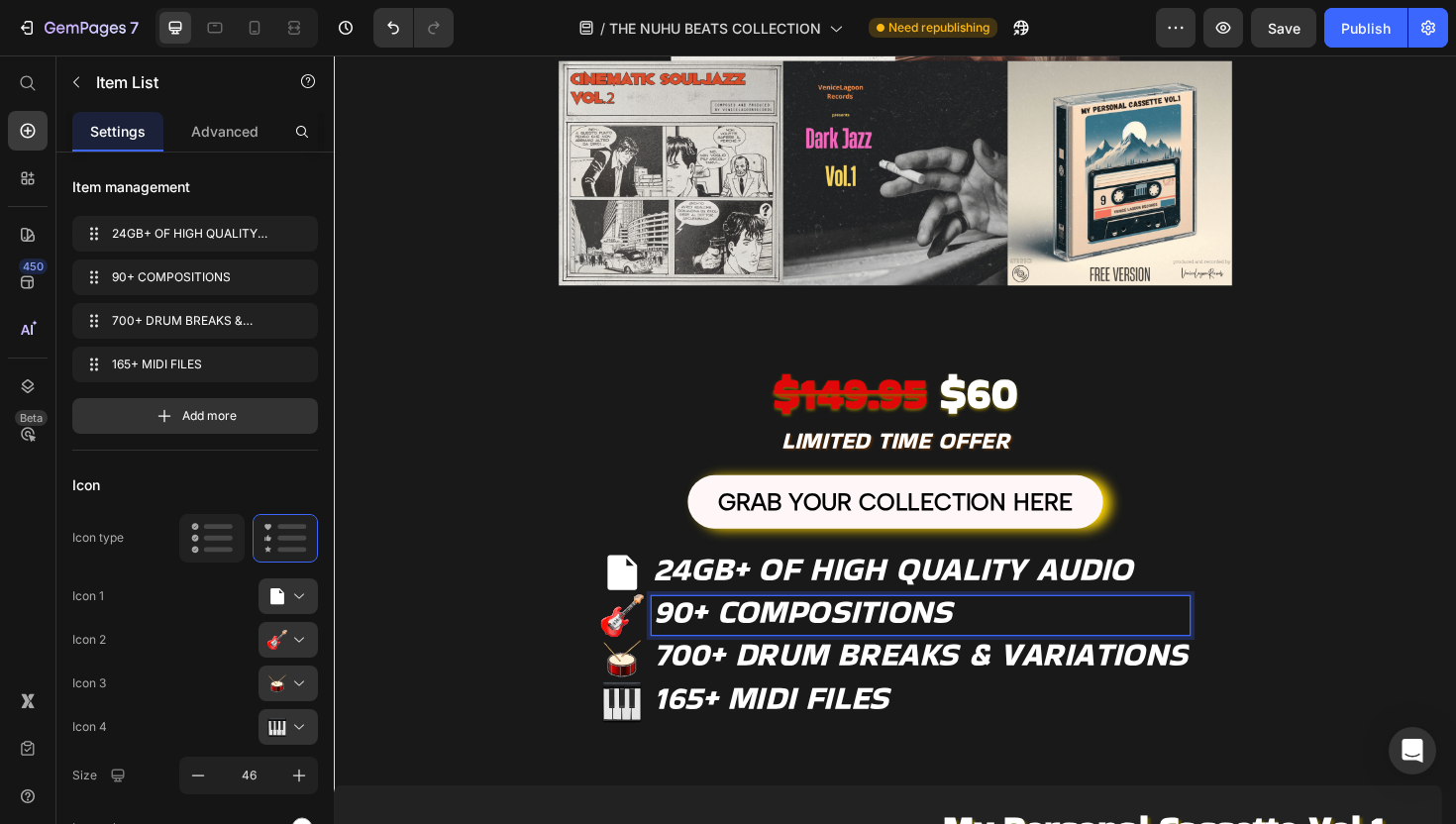 click on "700+ DRUM BREAKS & VARIATIONS" at bounding box center [955, 689] 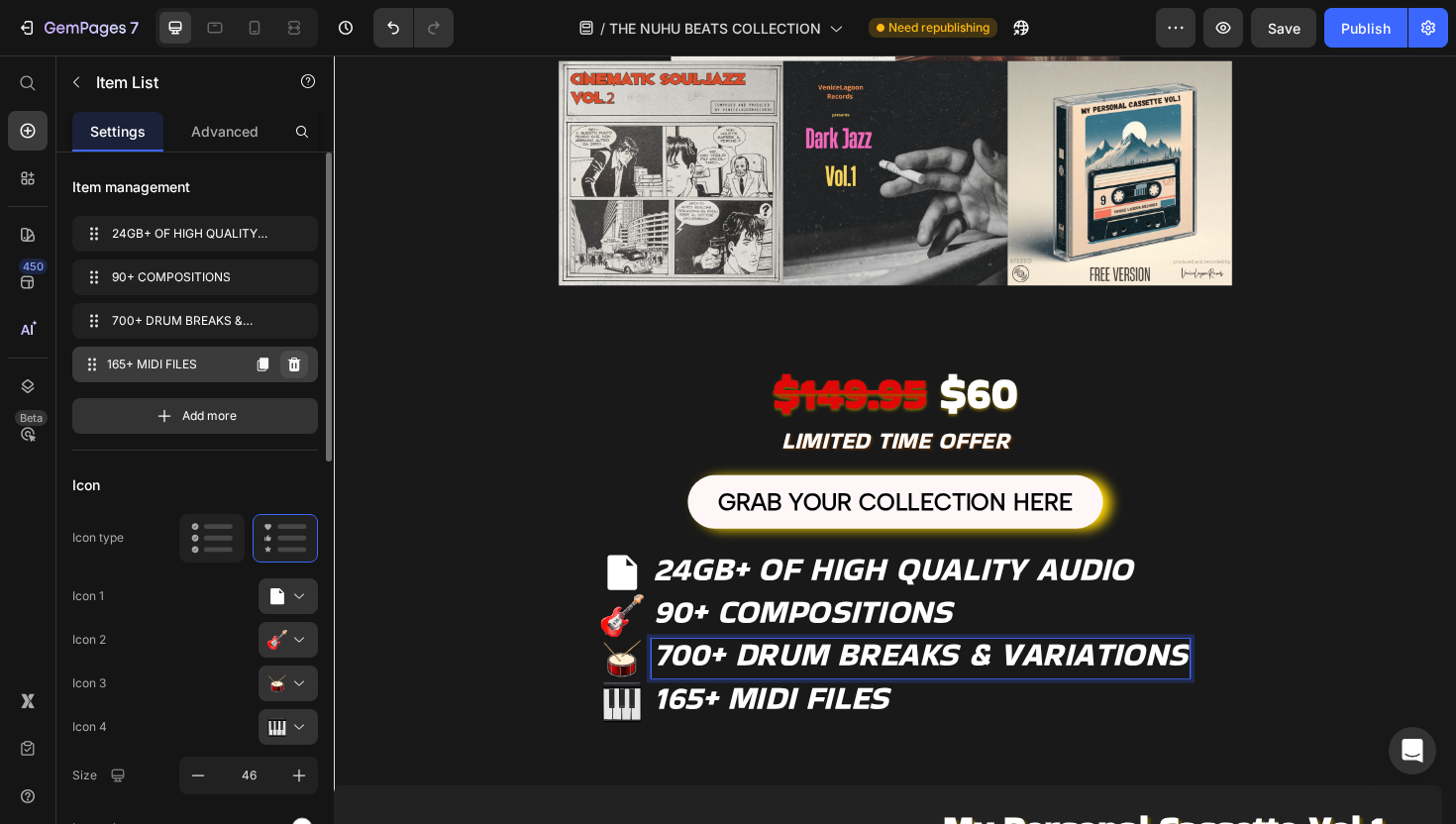 click 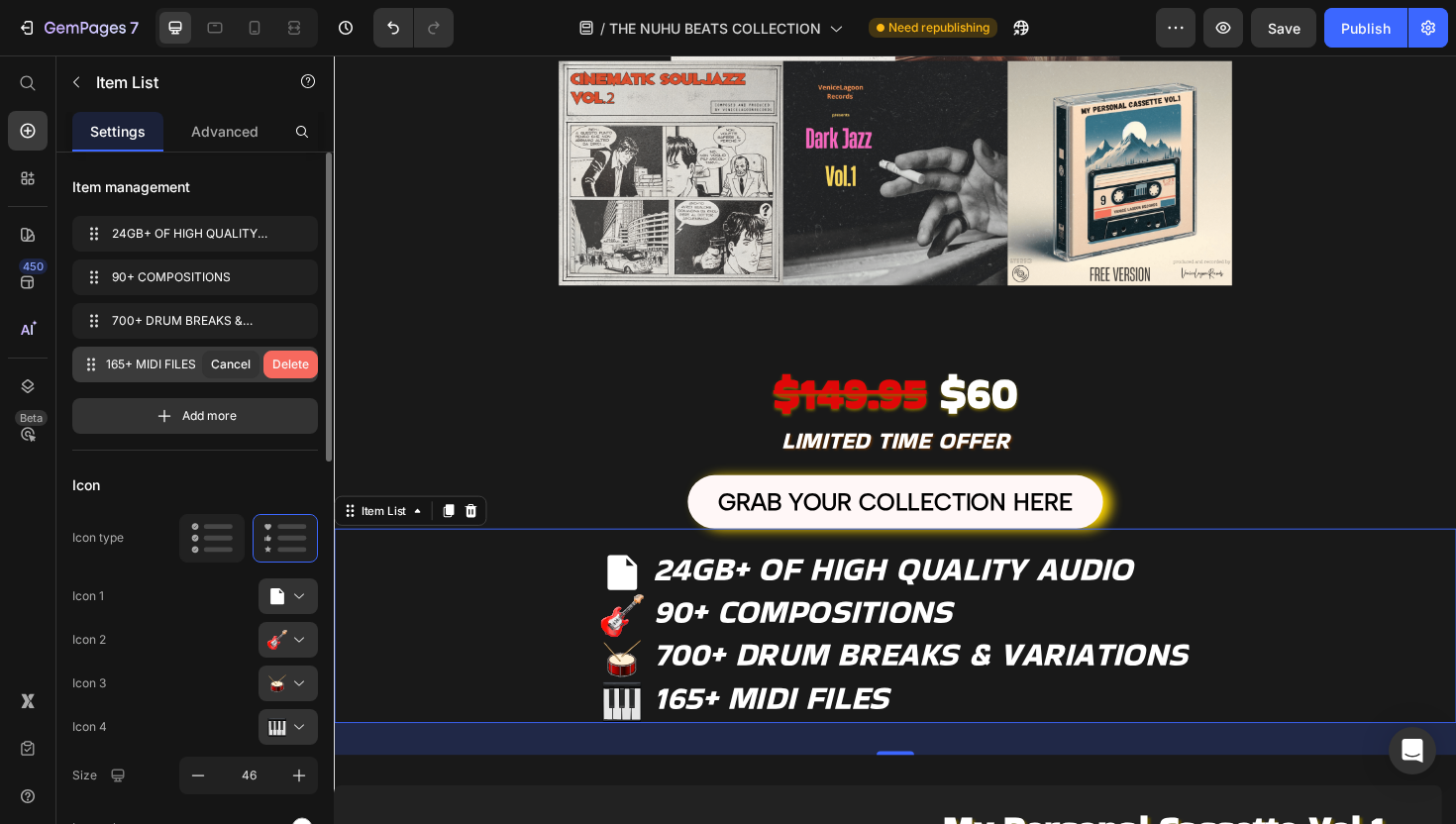 click on "Delete" at bounding box center (290, 364) 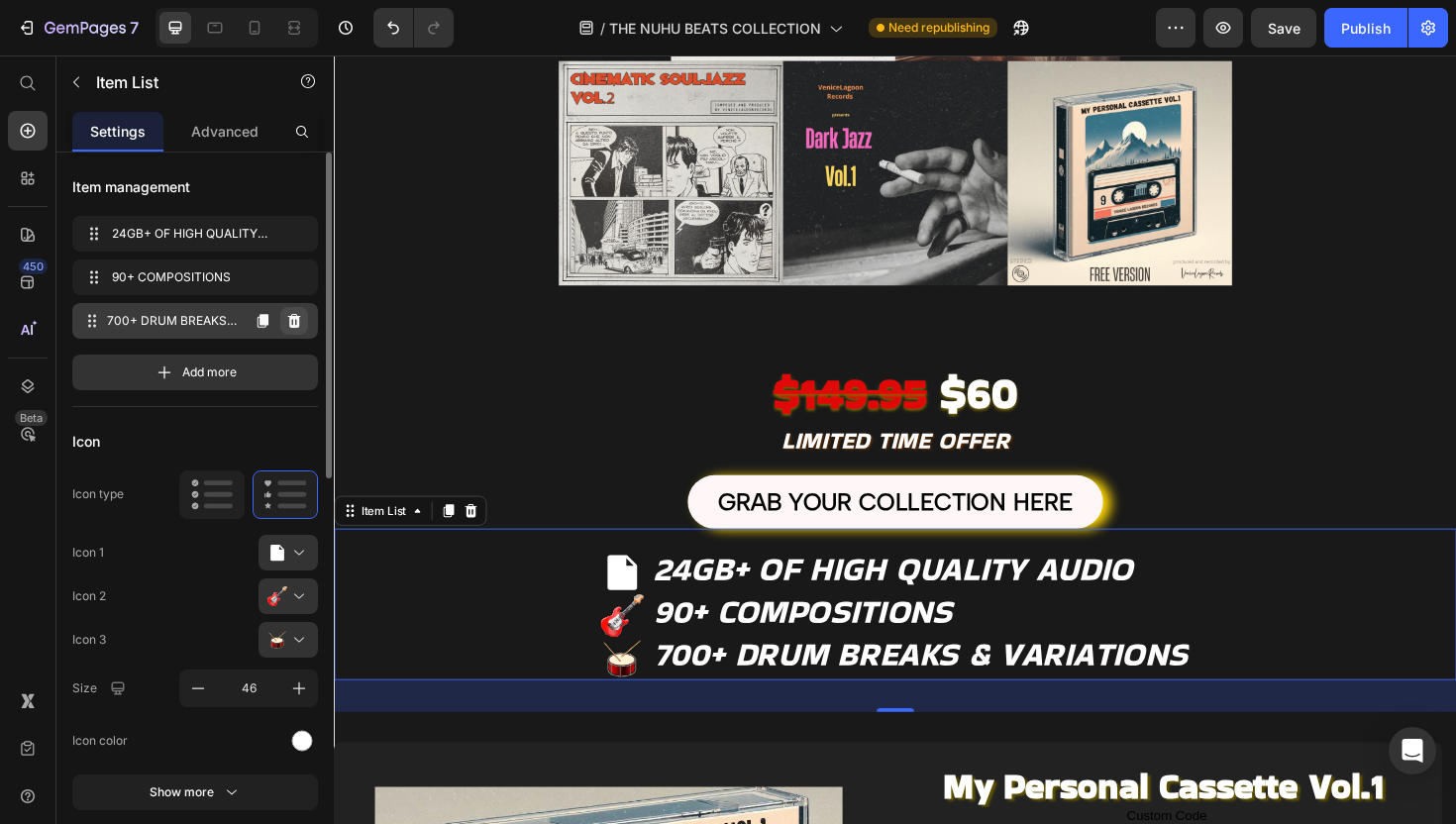 click 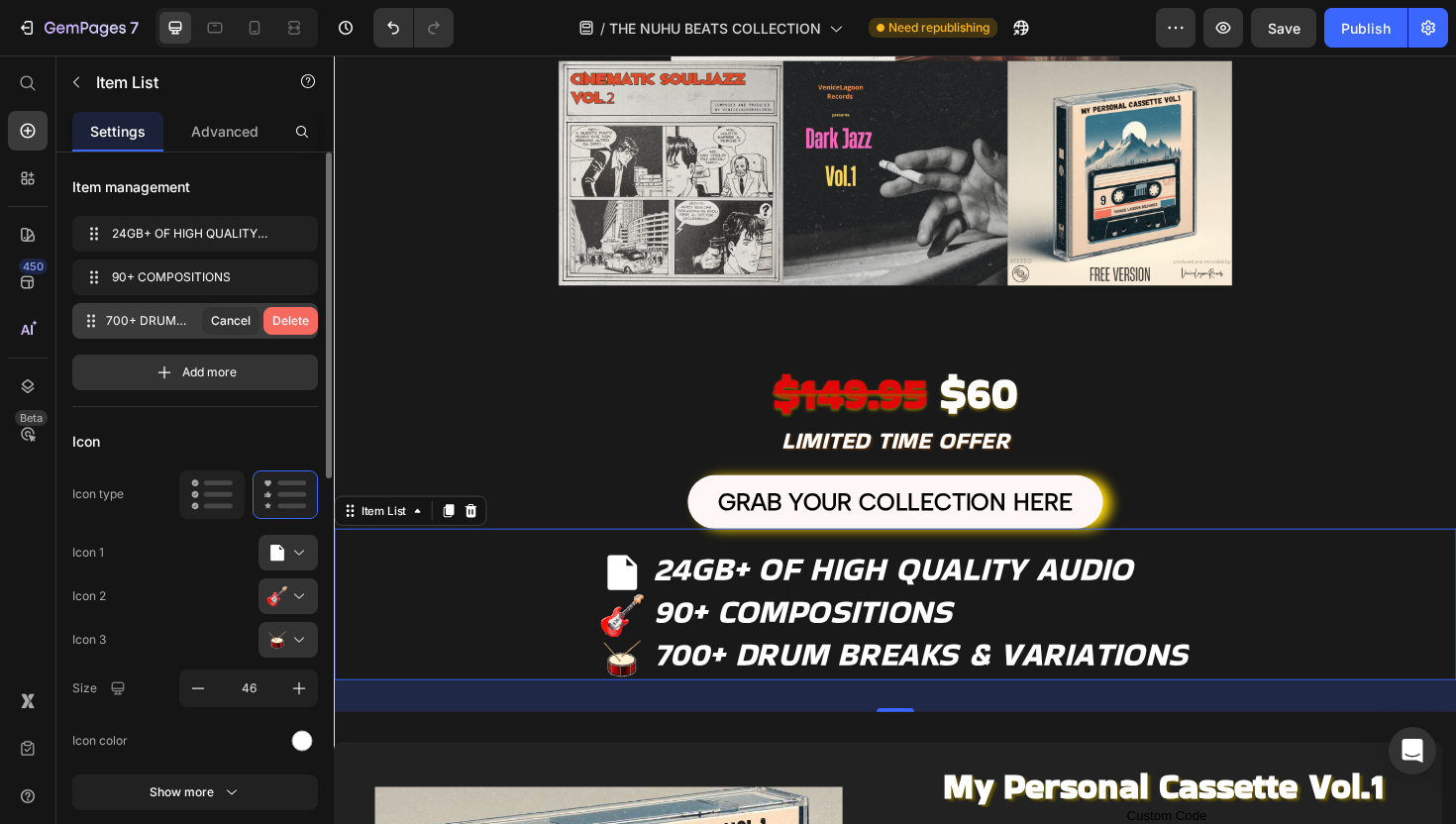 click on "Delete" at bounding box center (290, 321) 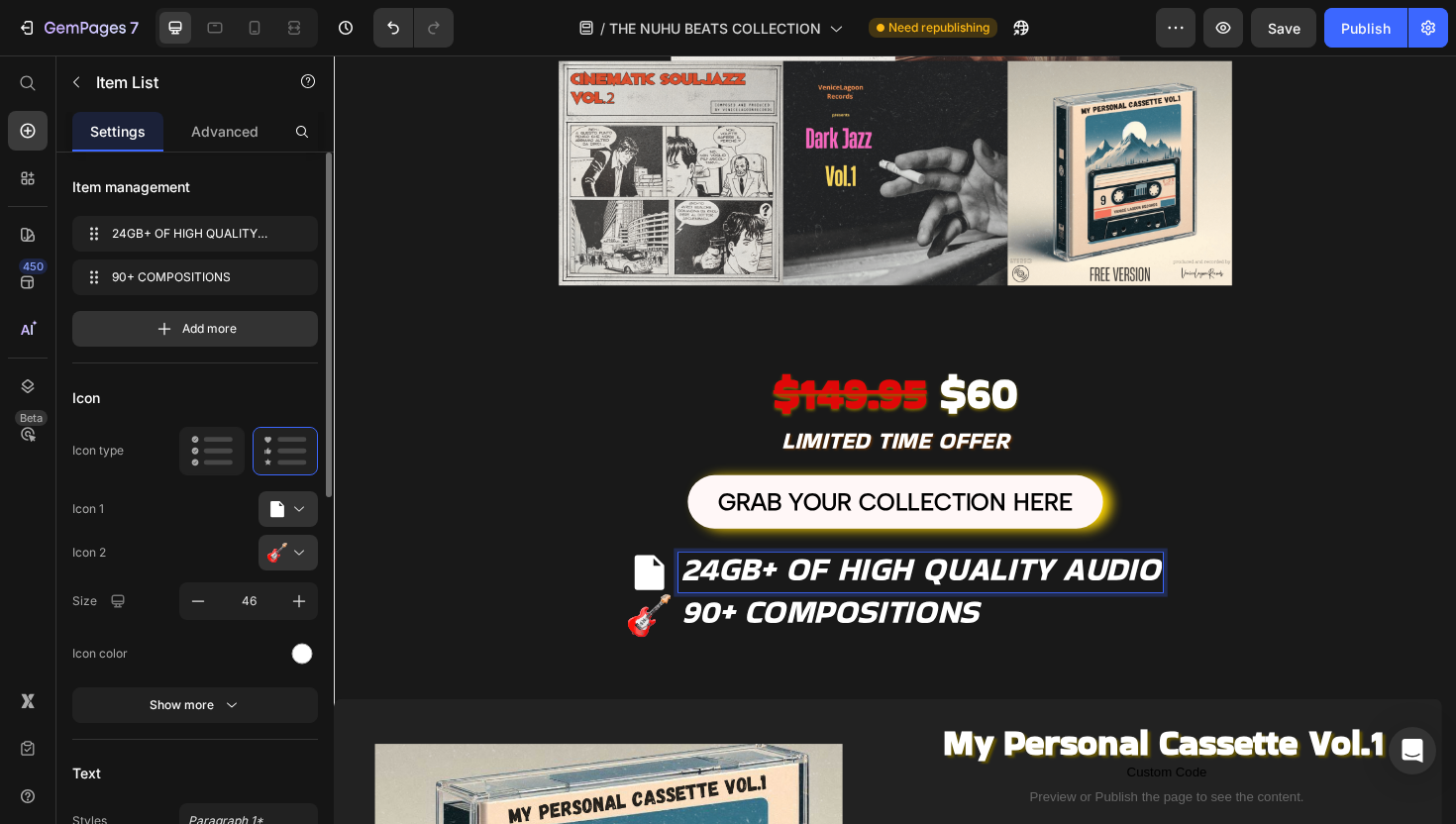 click on "Image" at bounding box center [625, 1008] 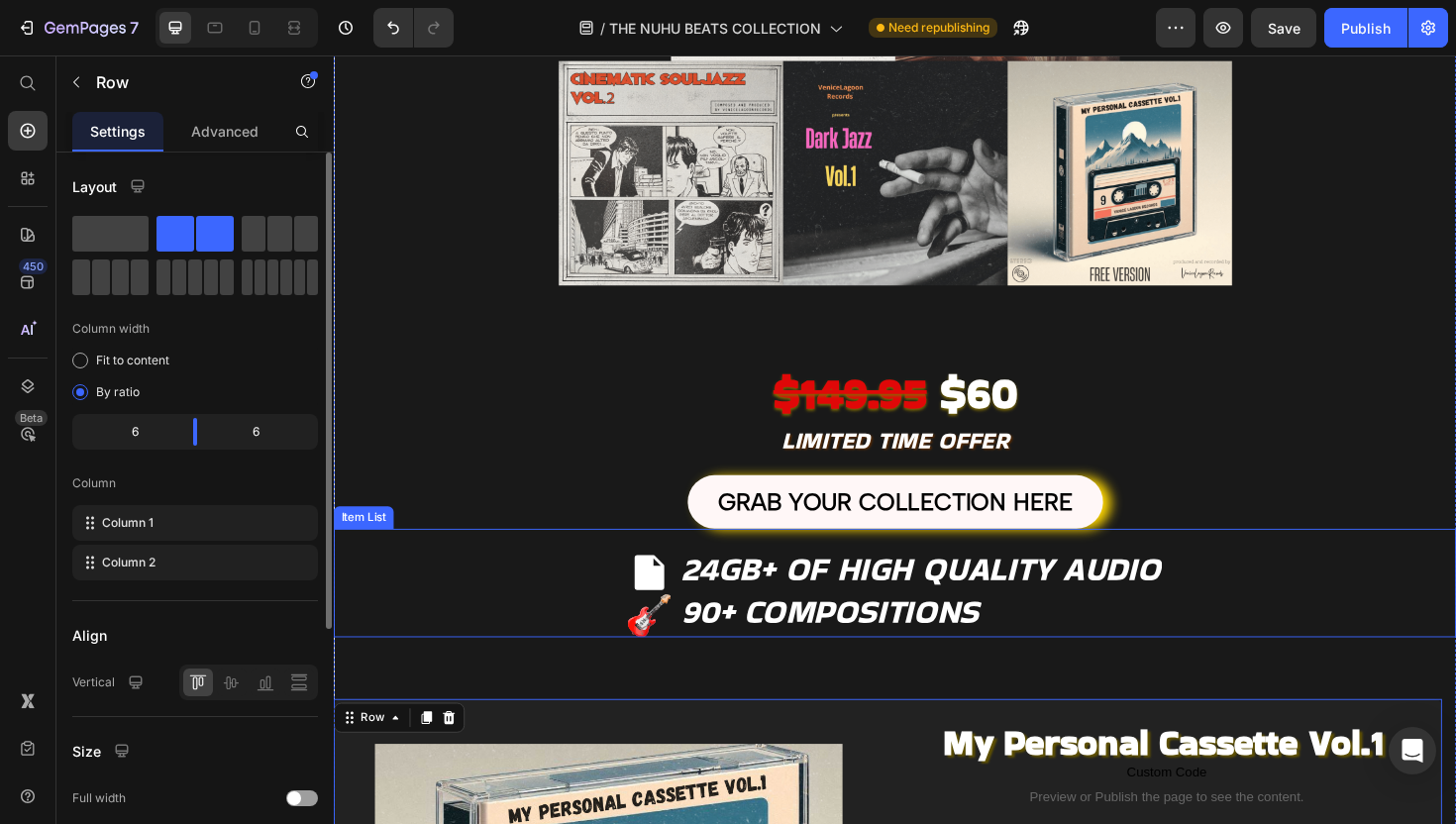 click 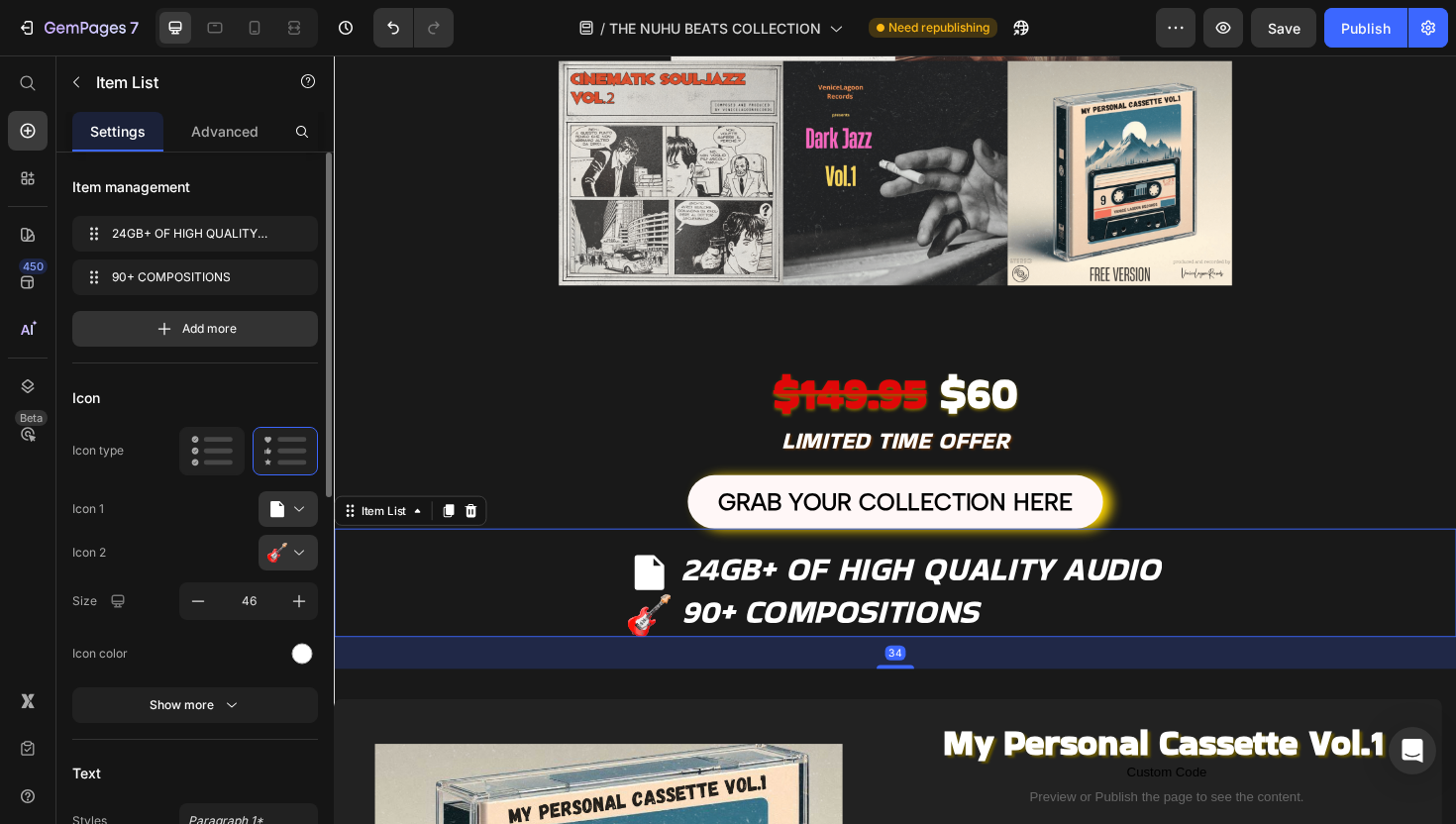 click 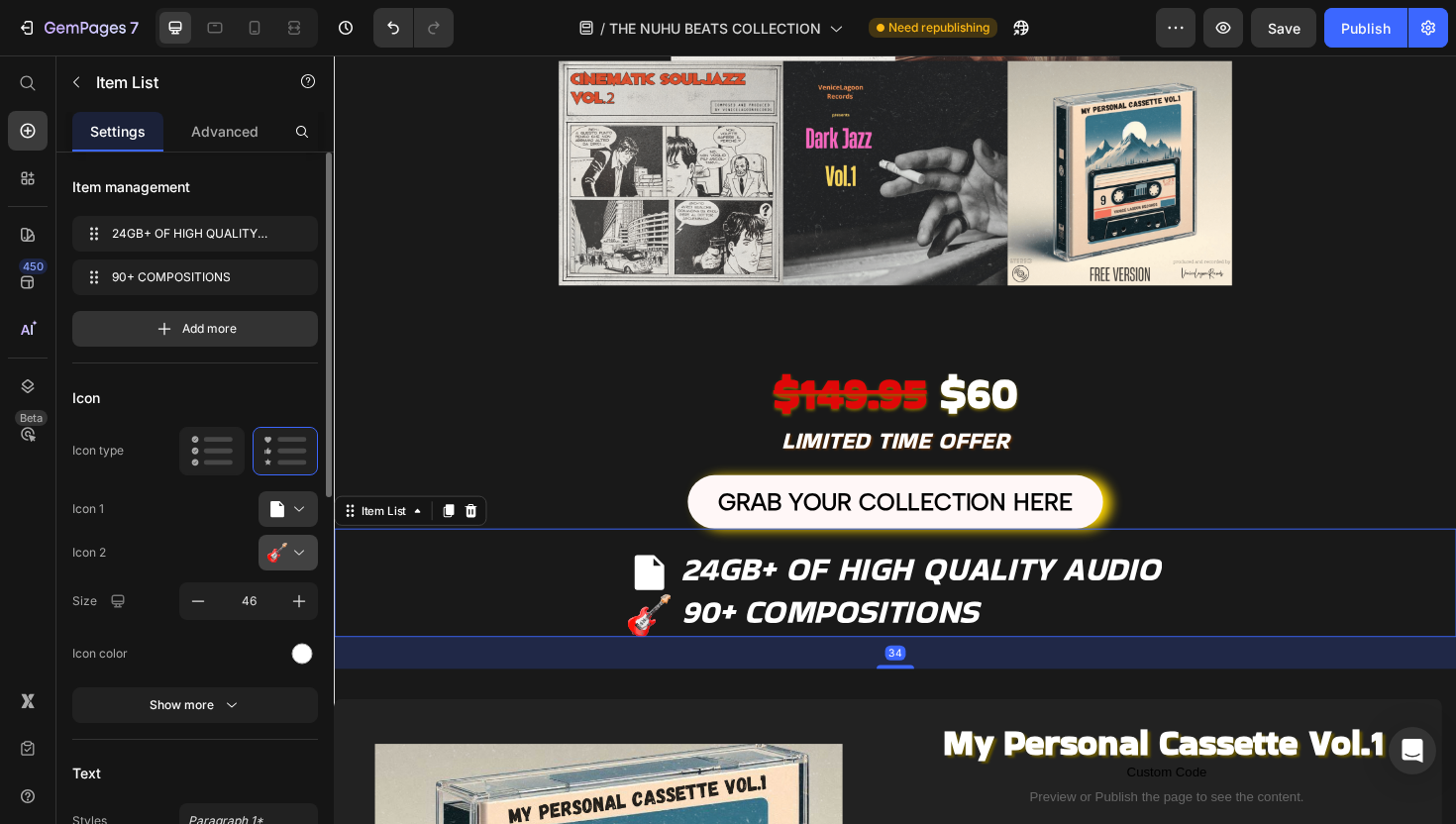 click at bounding box center (296, 553) 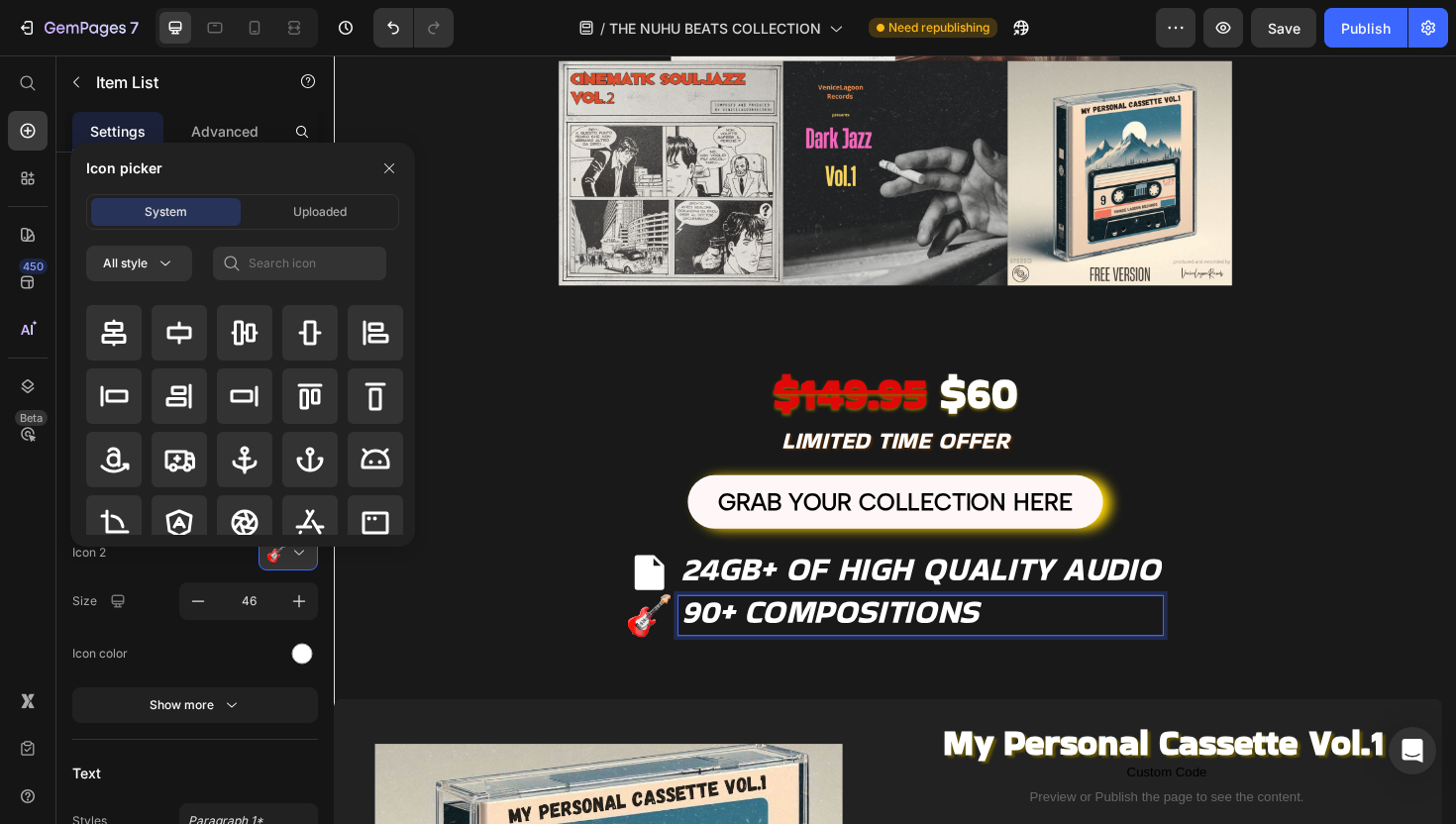 scroll, scrollTop: 233, scrollLeft: 0, axis: vertical 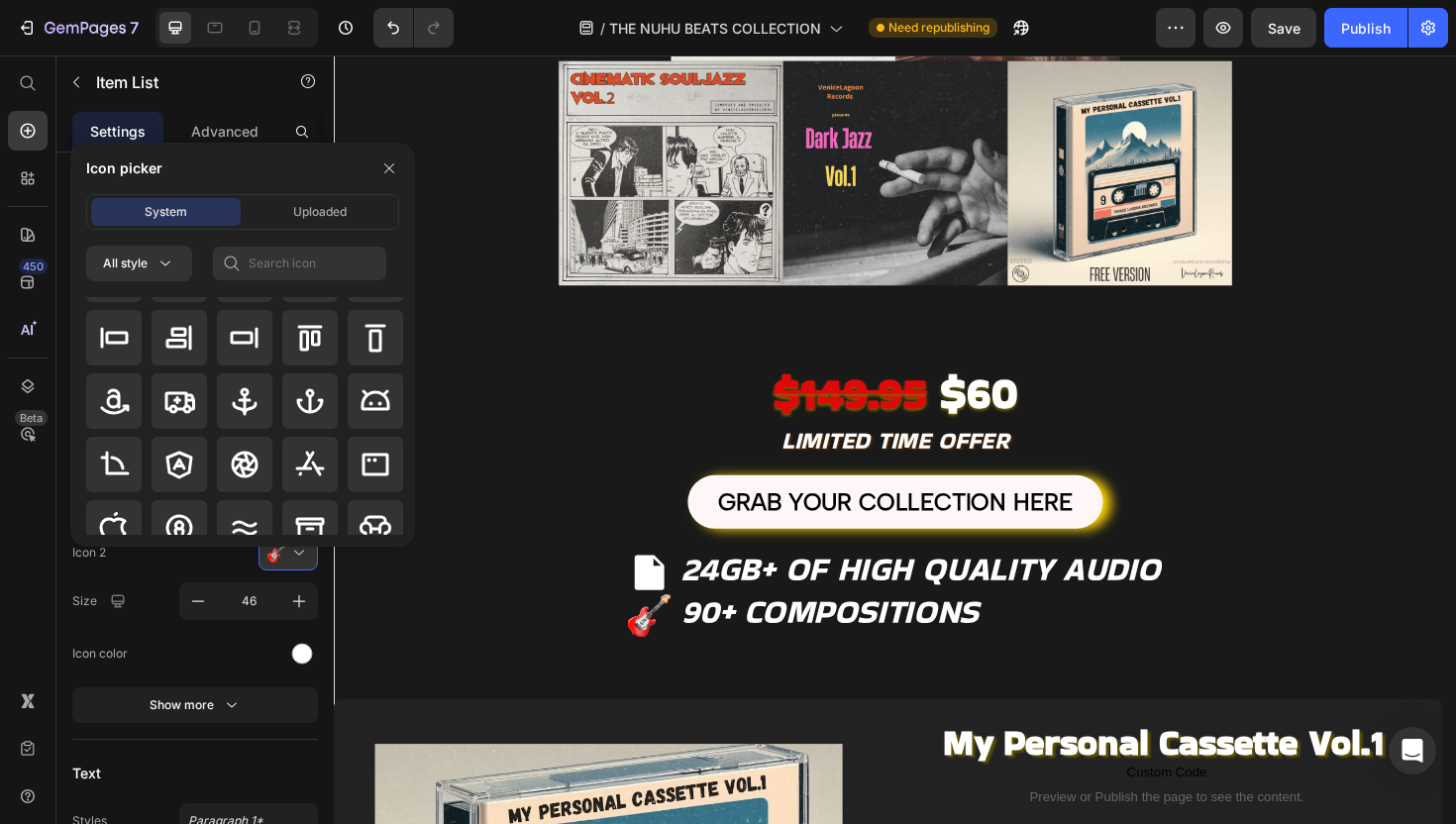click on "System Uploaded All style" at bounding box center [243, 370] 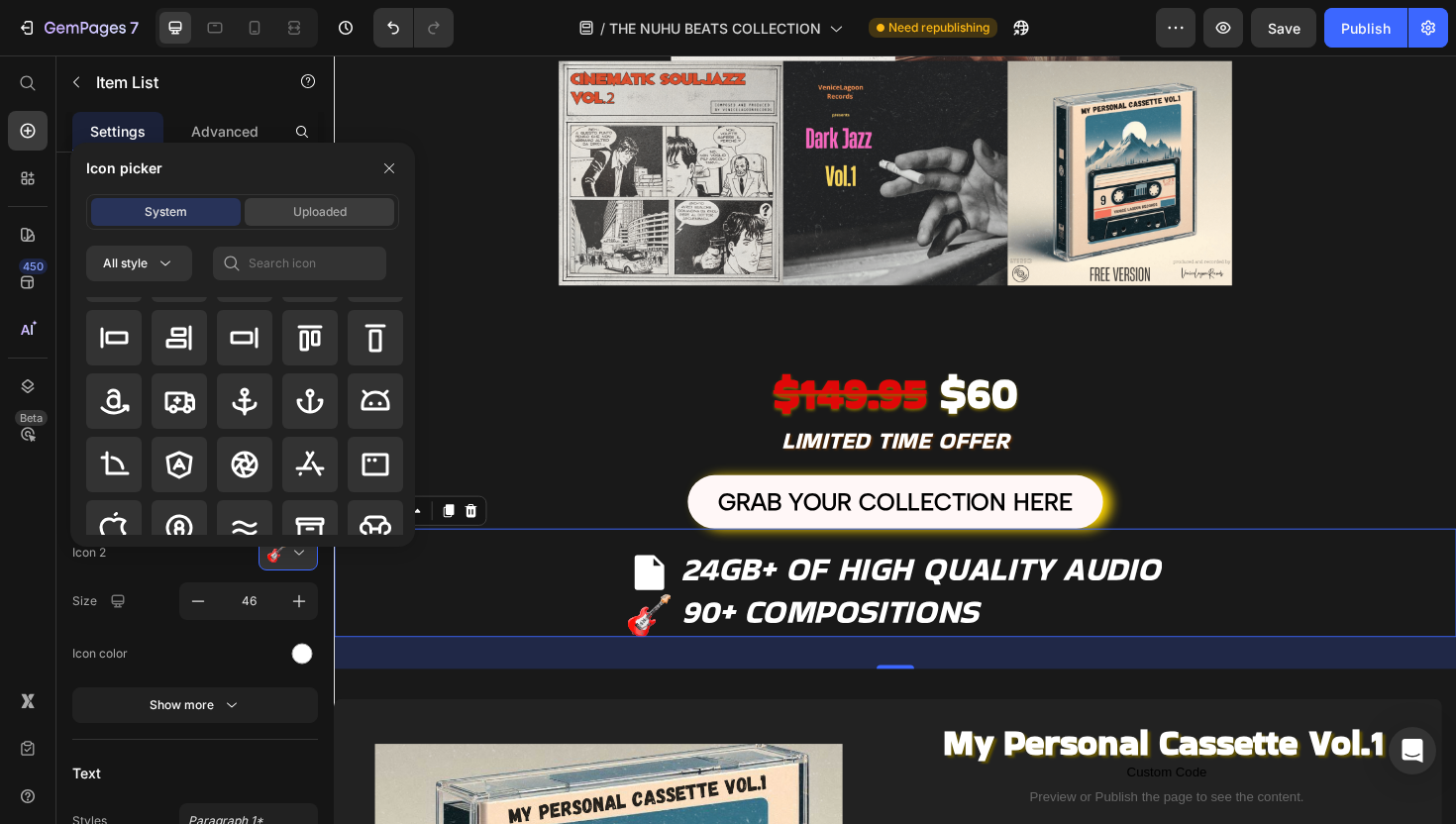 click on "Uploaded" at bounding box center [319, 212] 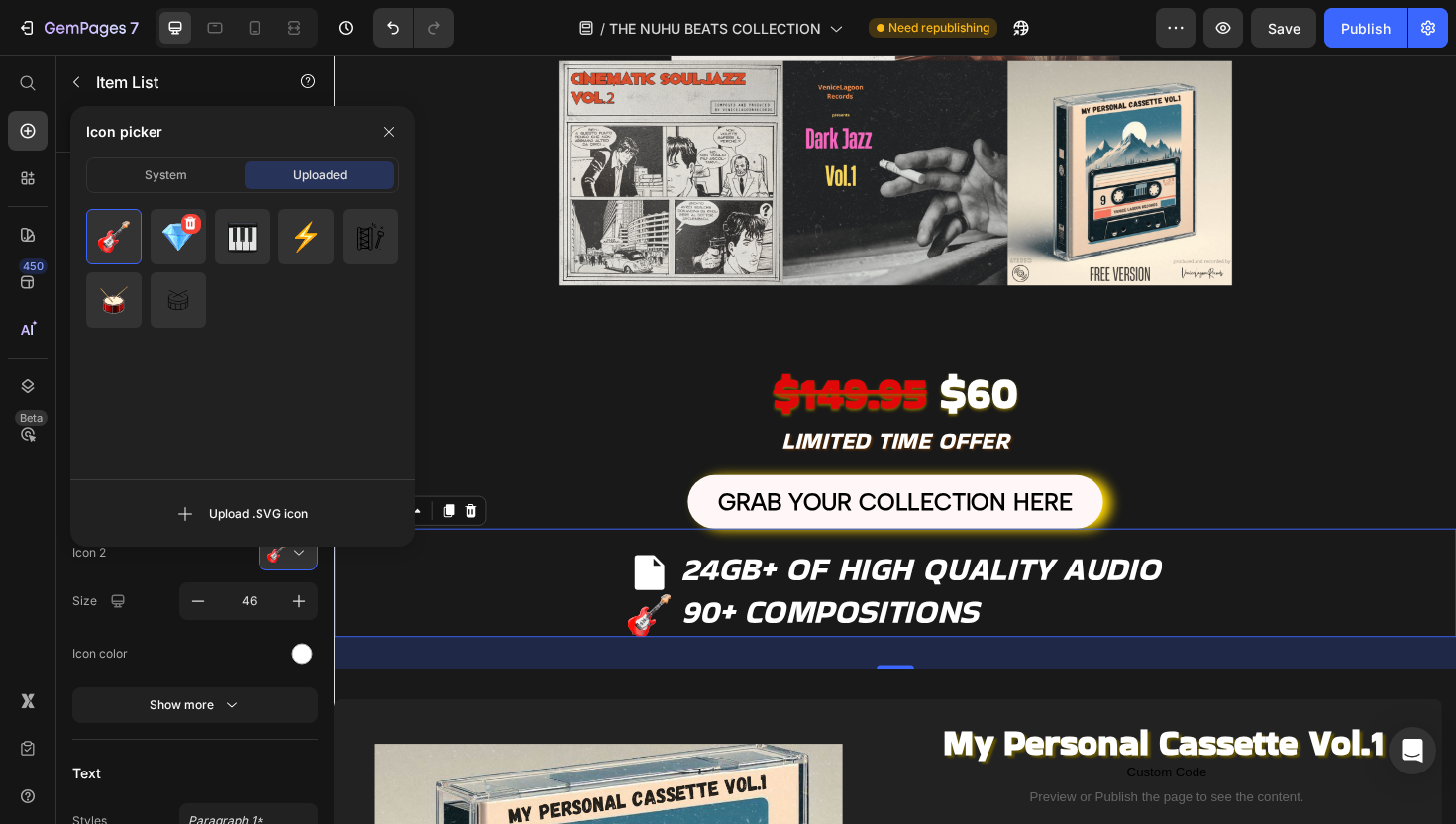 click at bounding box center [178, 237] 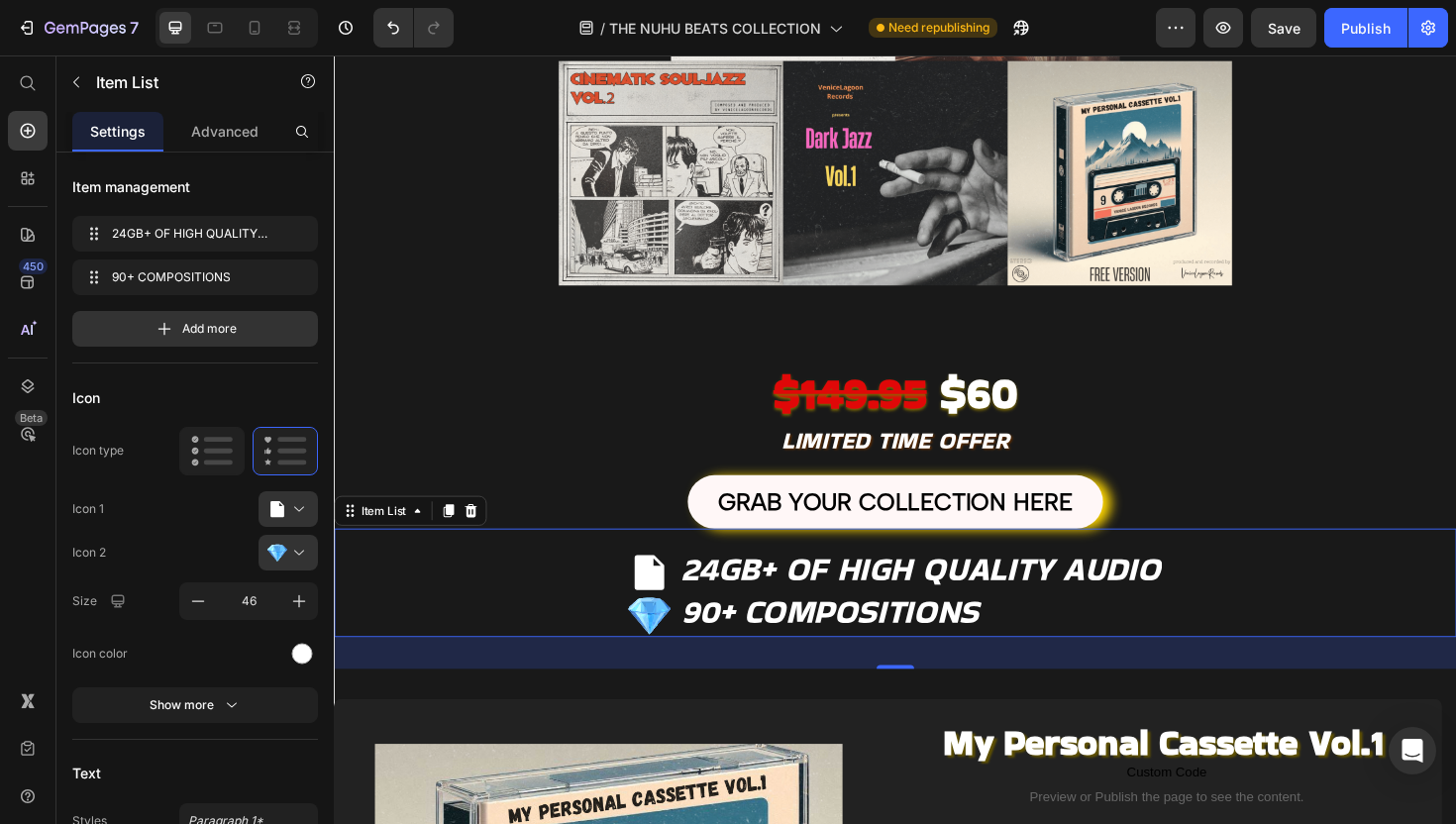 click on "34" at bounding box center (928, 688) 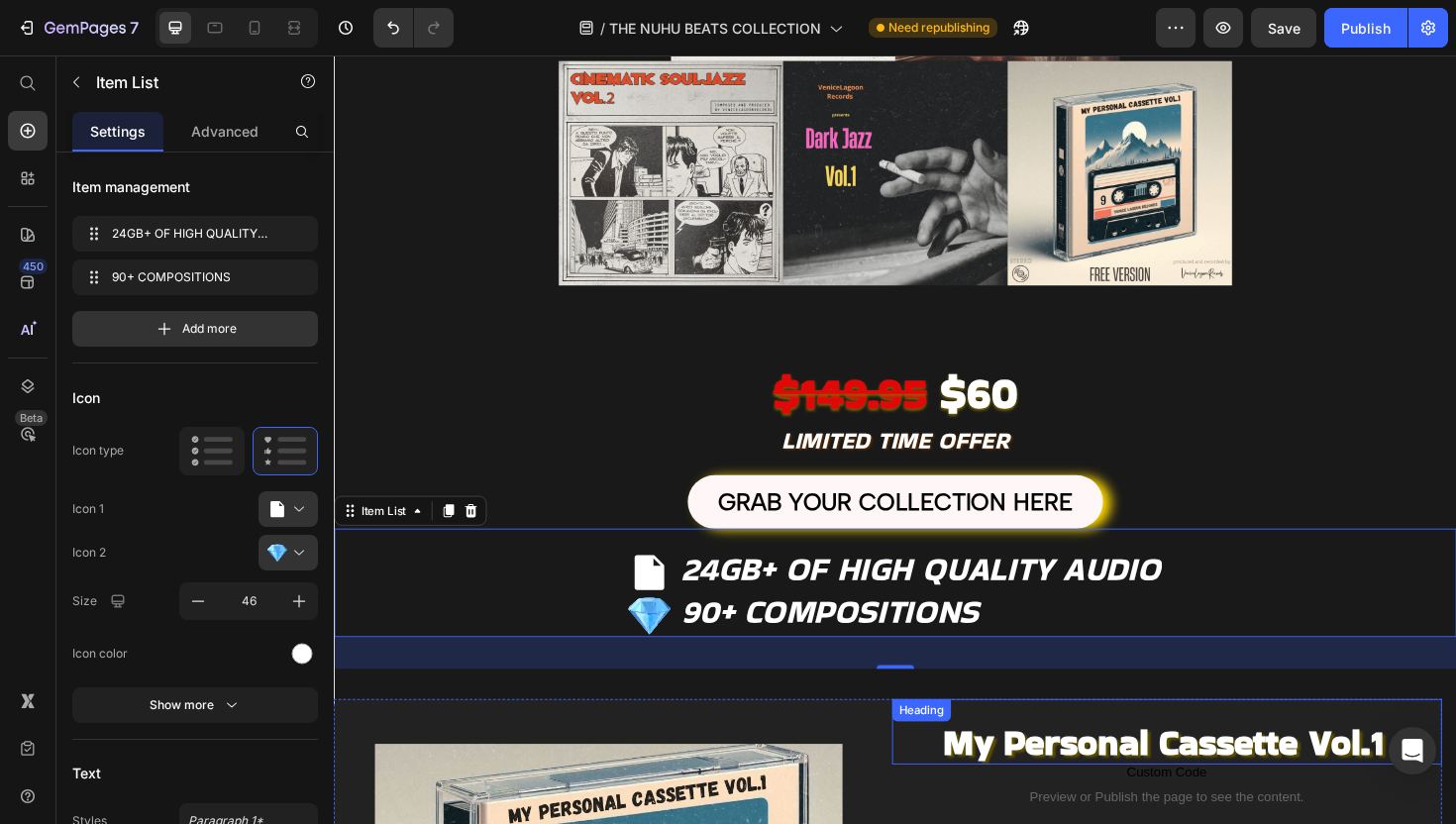 click on "My Personal Cassette Vol.1" at bounding box center (1212, 782) 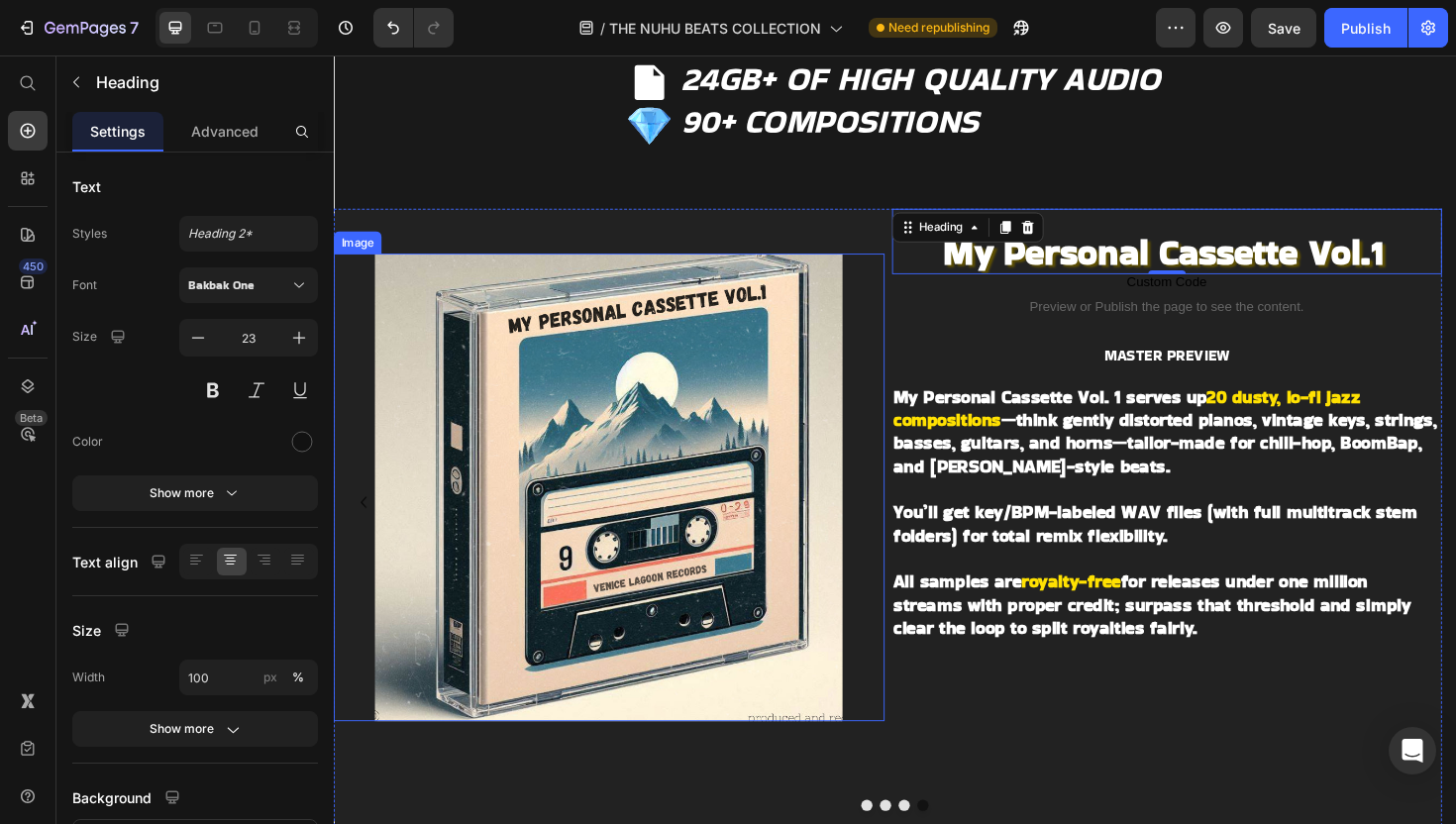 scroll, scrollTop: 1095, scrollLeft: 0, axis: vertical 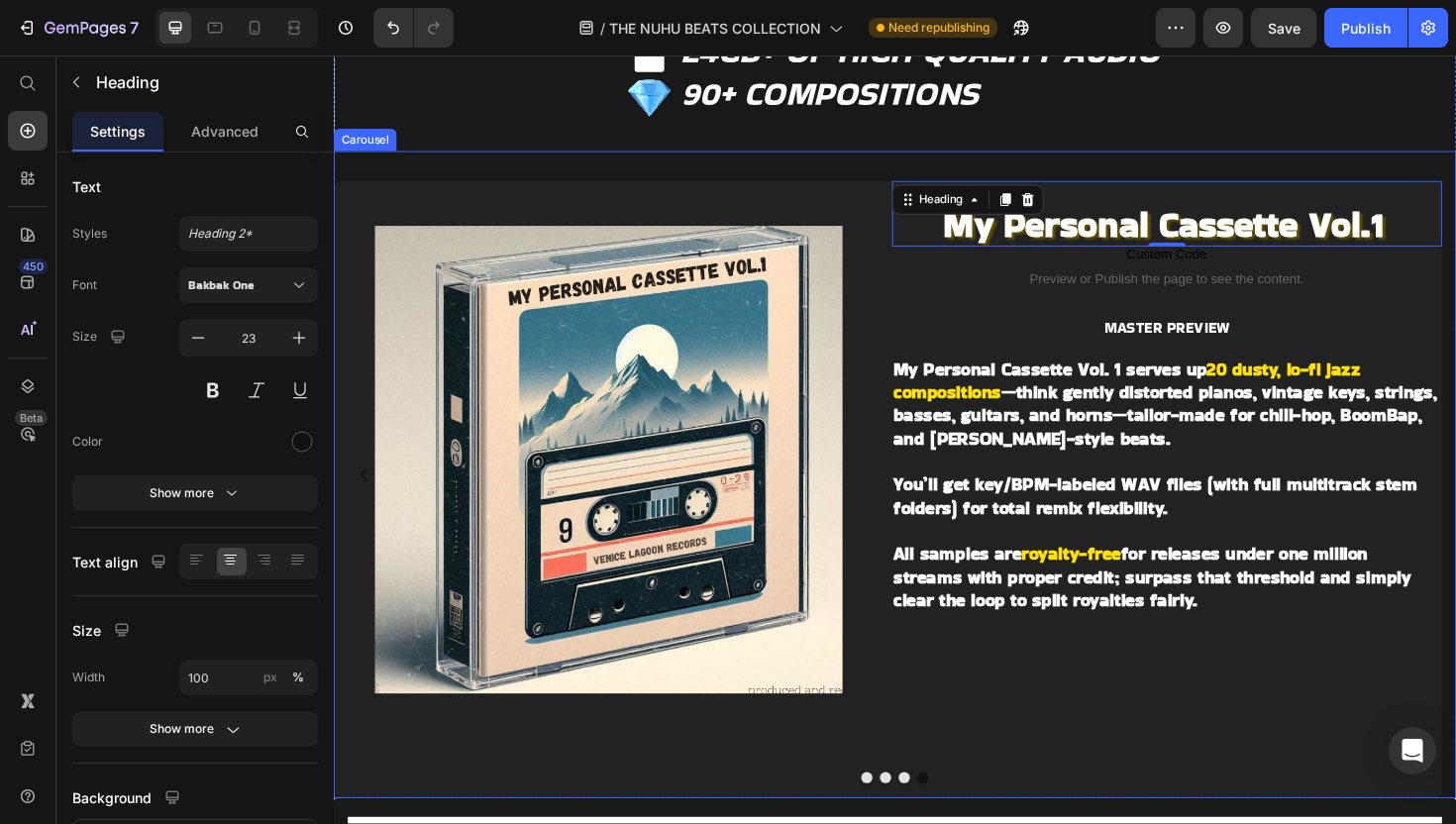 click at bounding box center [898, 820] 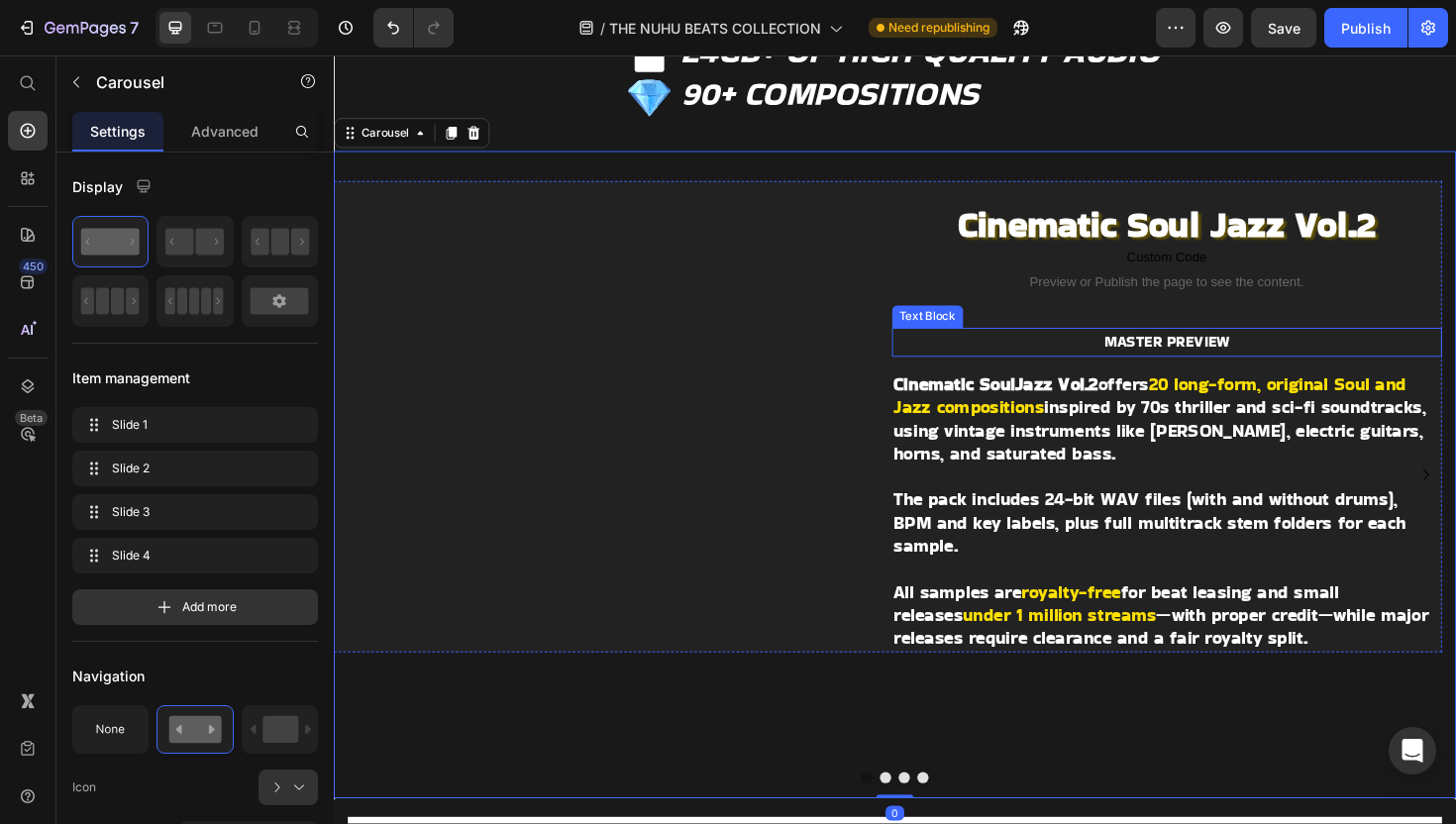 click on "MASTER PREVIEW" at bounding box center [1216, 358] 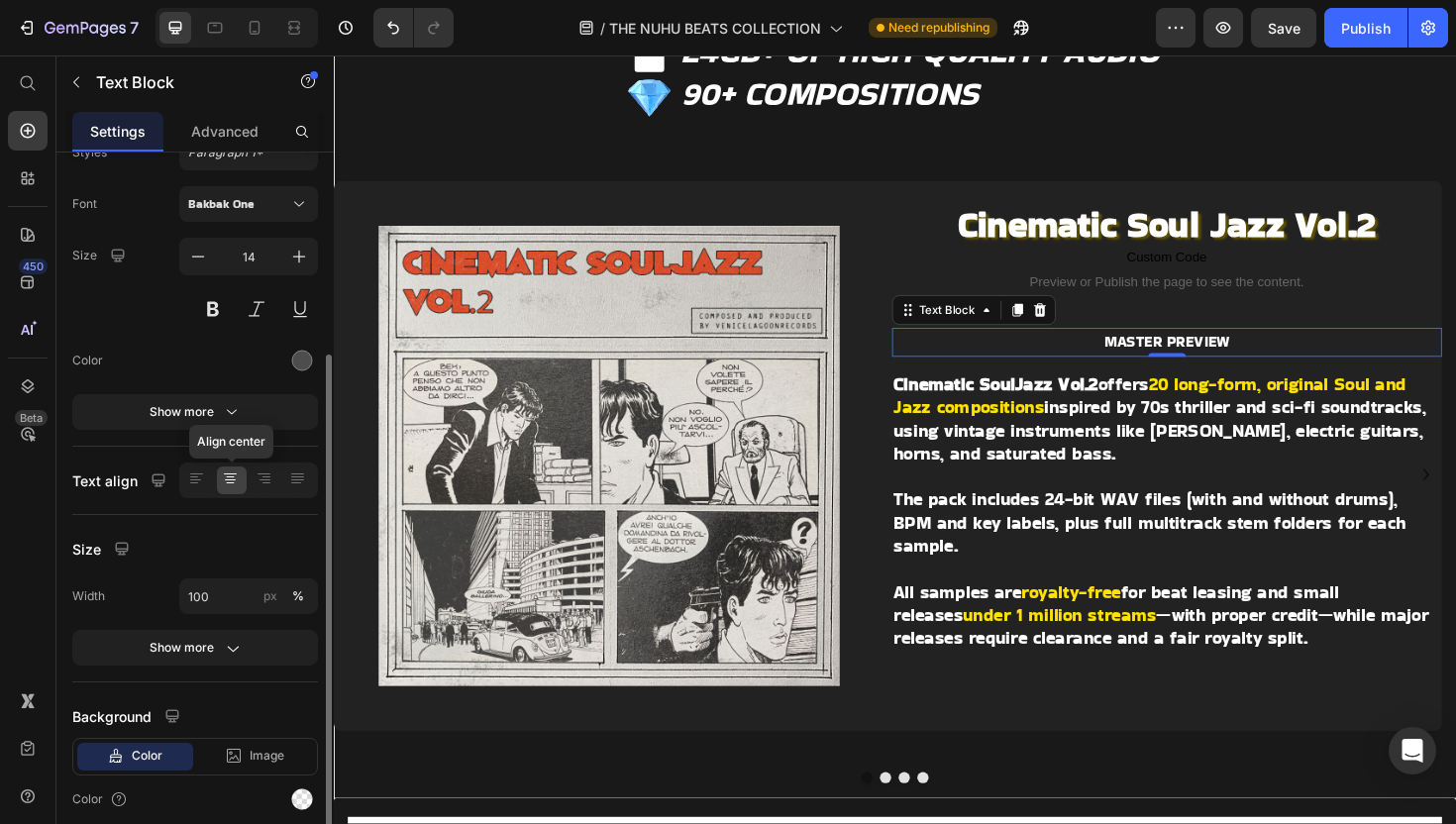 scroll, scrollTop: 0, scrollLeft: 0, axis: both 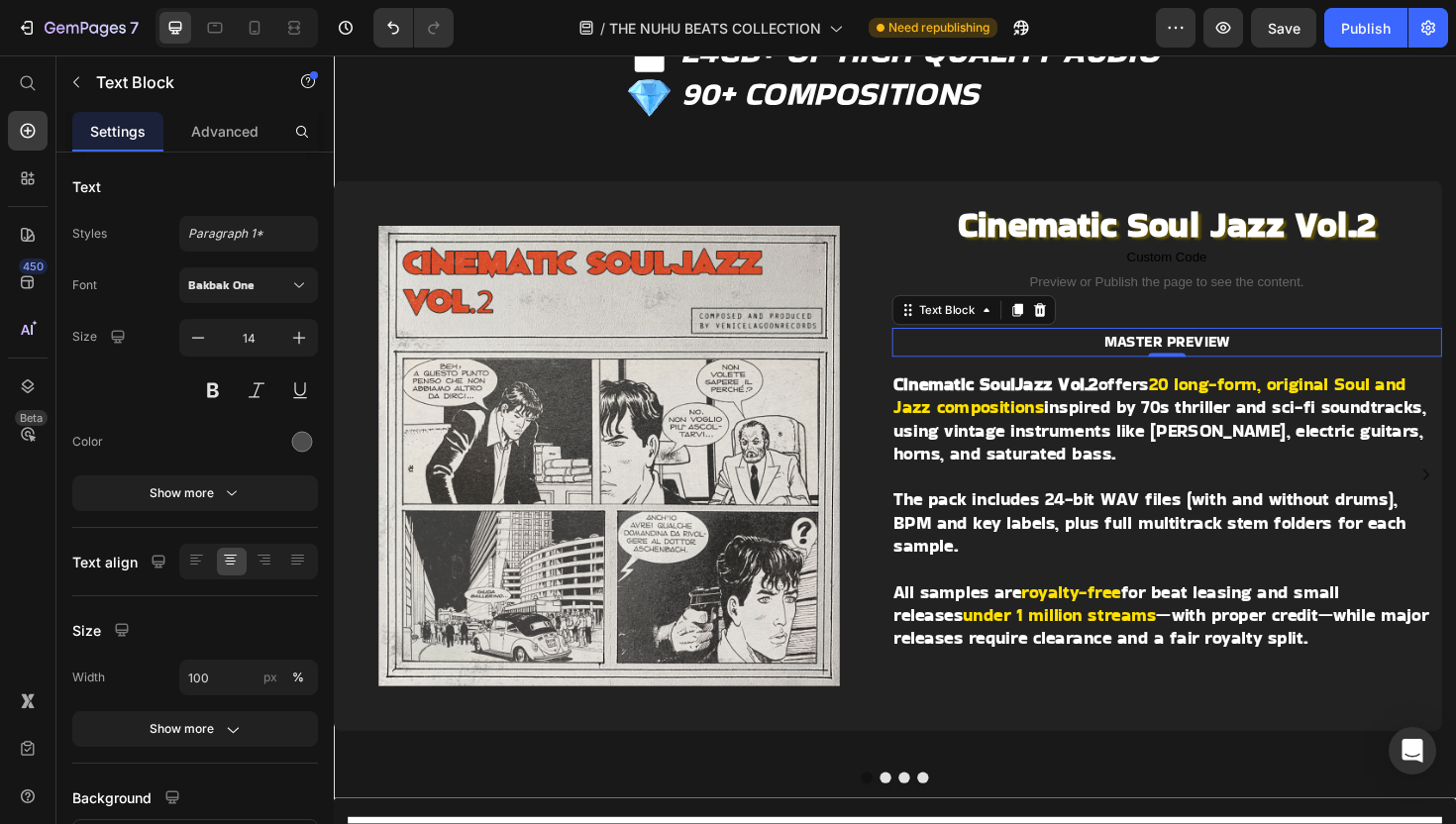 click on "MASTER PREVIEW" at bounding box center [1216, 358] 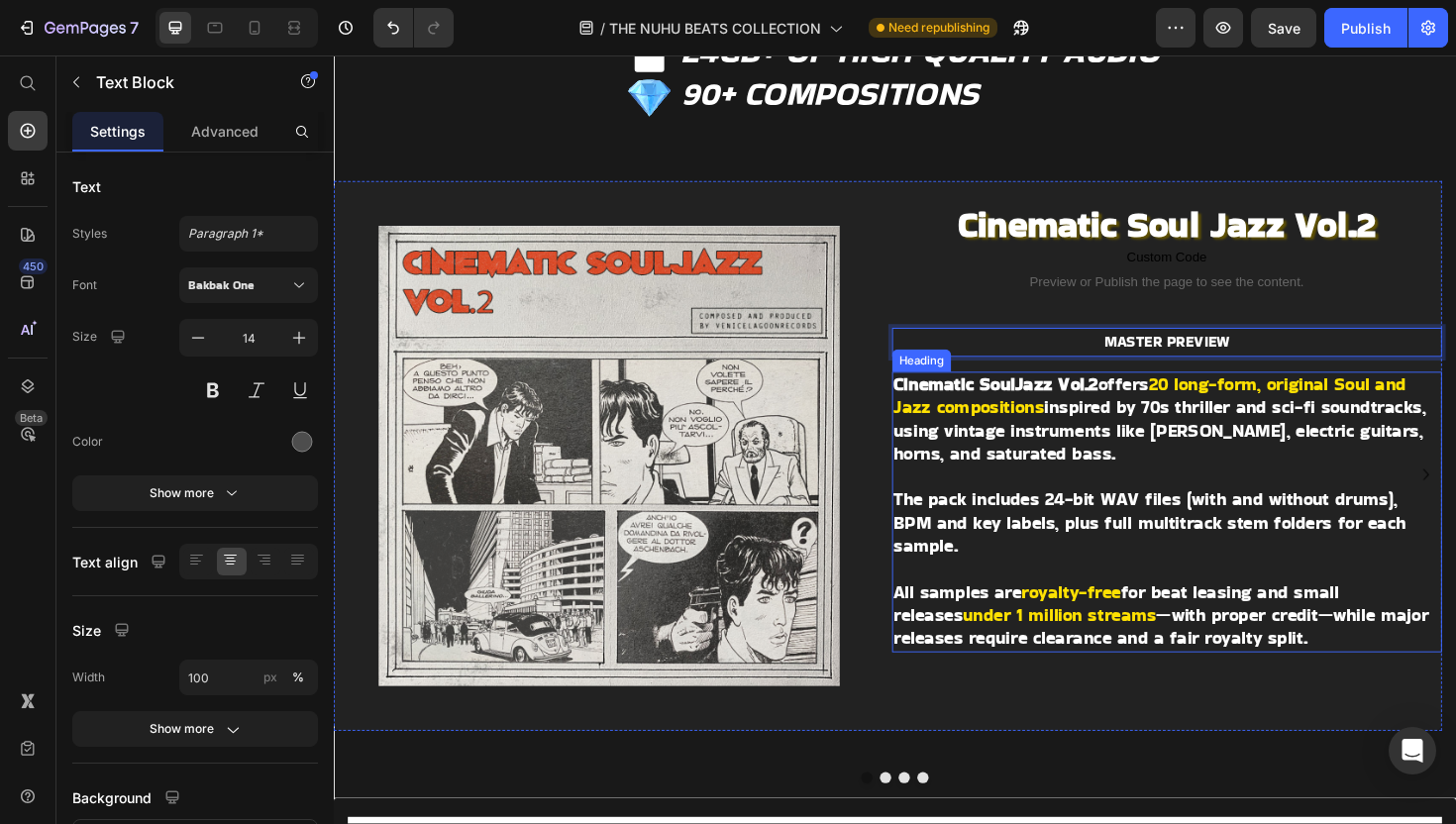 click on "⁠⁠⁠⁠⁠⁠⁠ Cinematic SoulJazz Vol.2  offers  20 long-form, original Soul and Jazz compositions  inspired by 70s thriller and sci-fi soundtracks, using vintage instruments like [PERSON_NAME], electric guitars, horns, and saturated bass. The pack includes 24-bit WAV files (with and without drums), BPM and key labels, plus full multitrack stem folders for each sample. All samples are  royalty-free  for beat leasing and small releases  under 1 million streams —with proper credit—while major releases require clearance and a fair royalty split." at bounding box center [1216, 539] 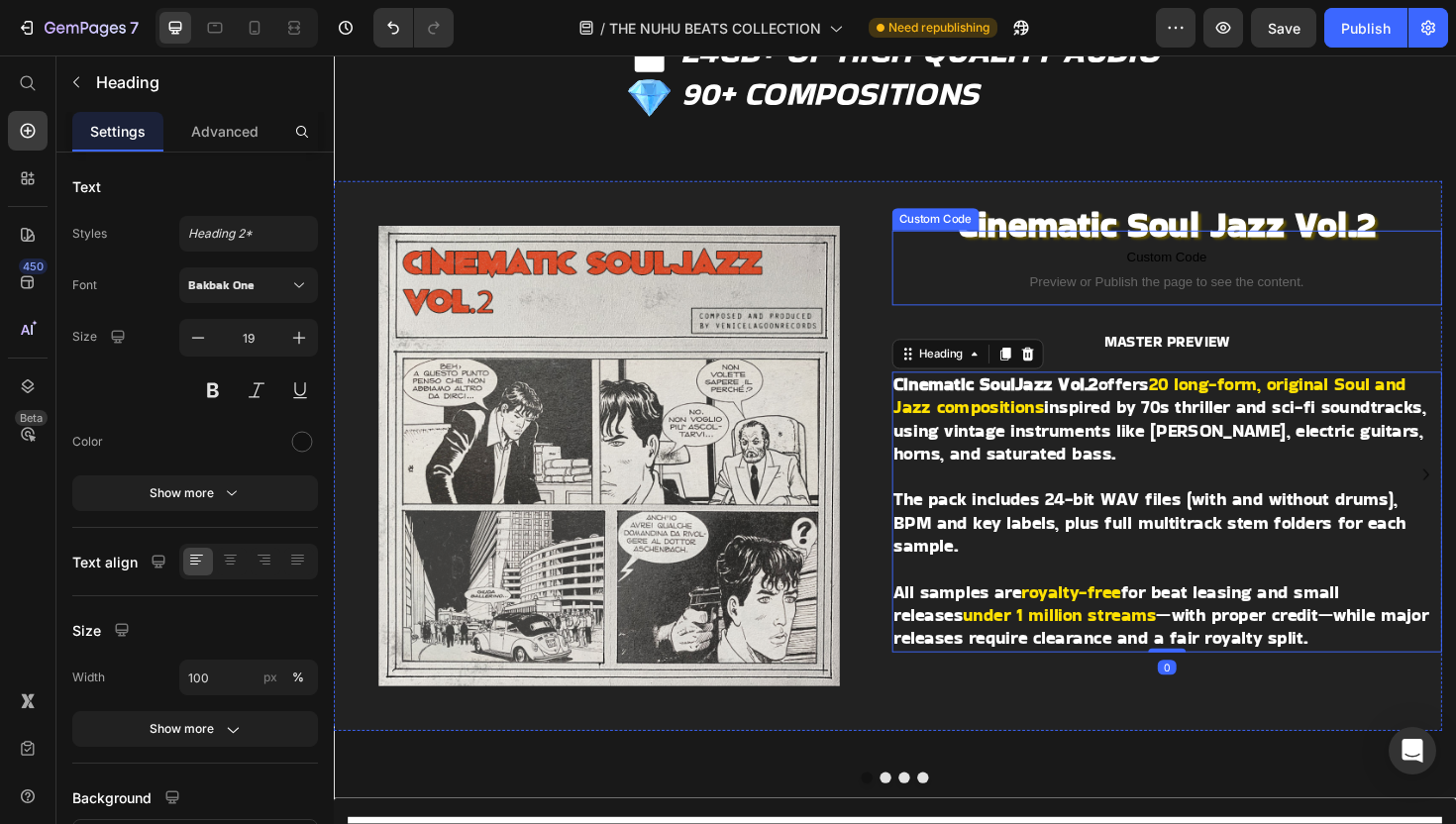 click on "Preview or Publish the page to see the content." at bounding box center (1216, 294) 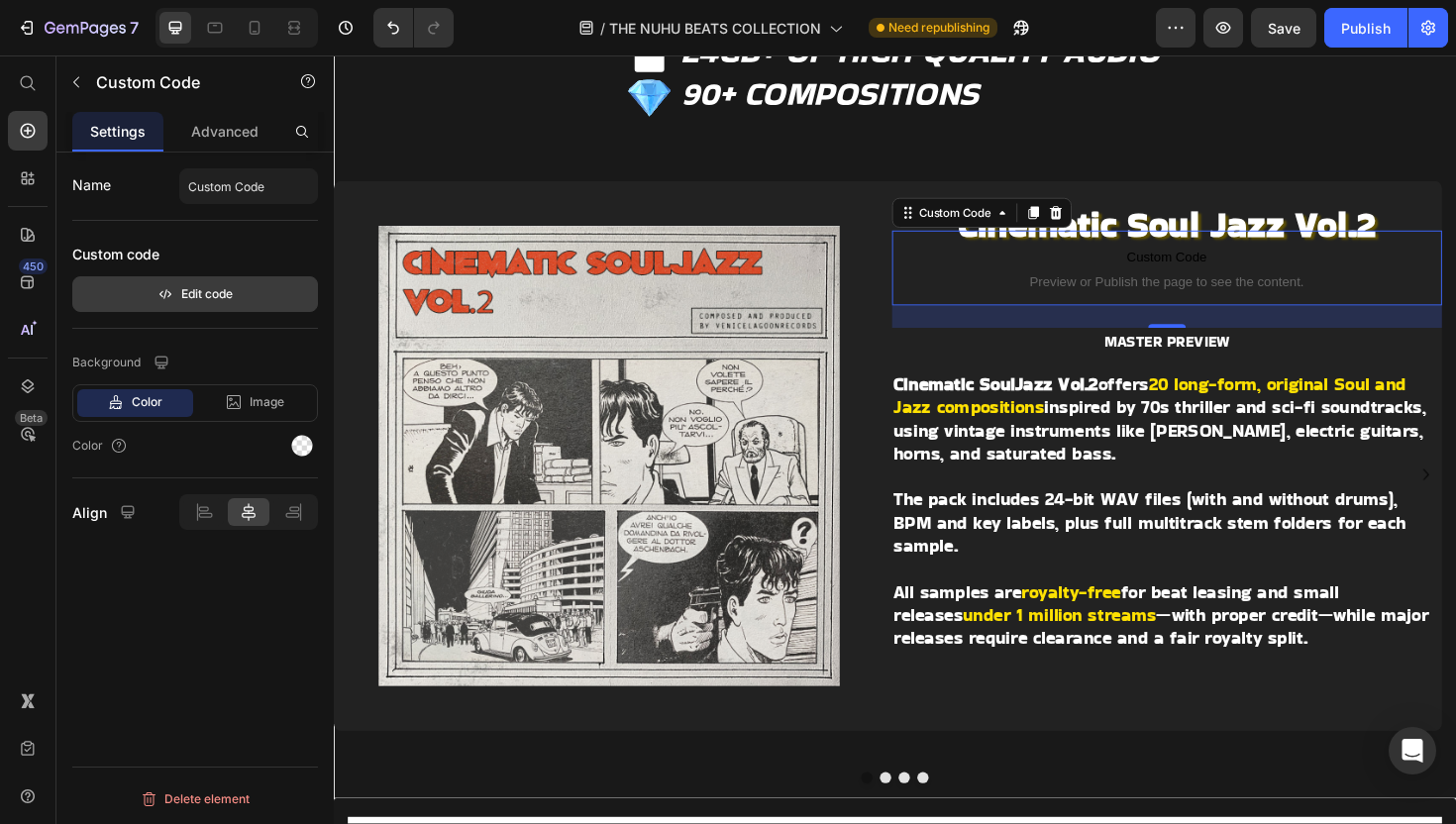 click on "Edit code" at bounding box center [195, 294] 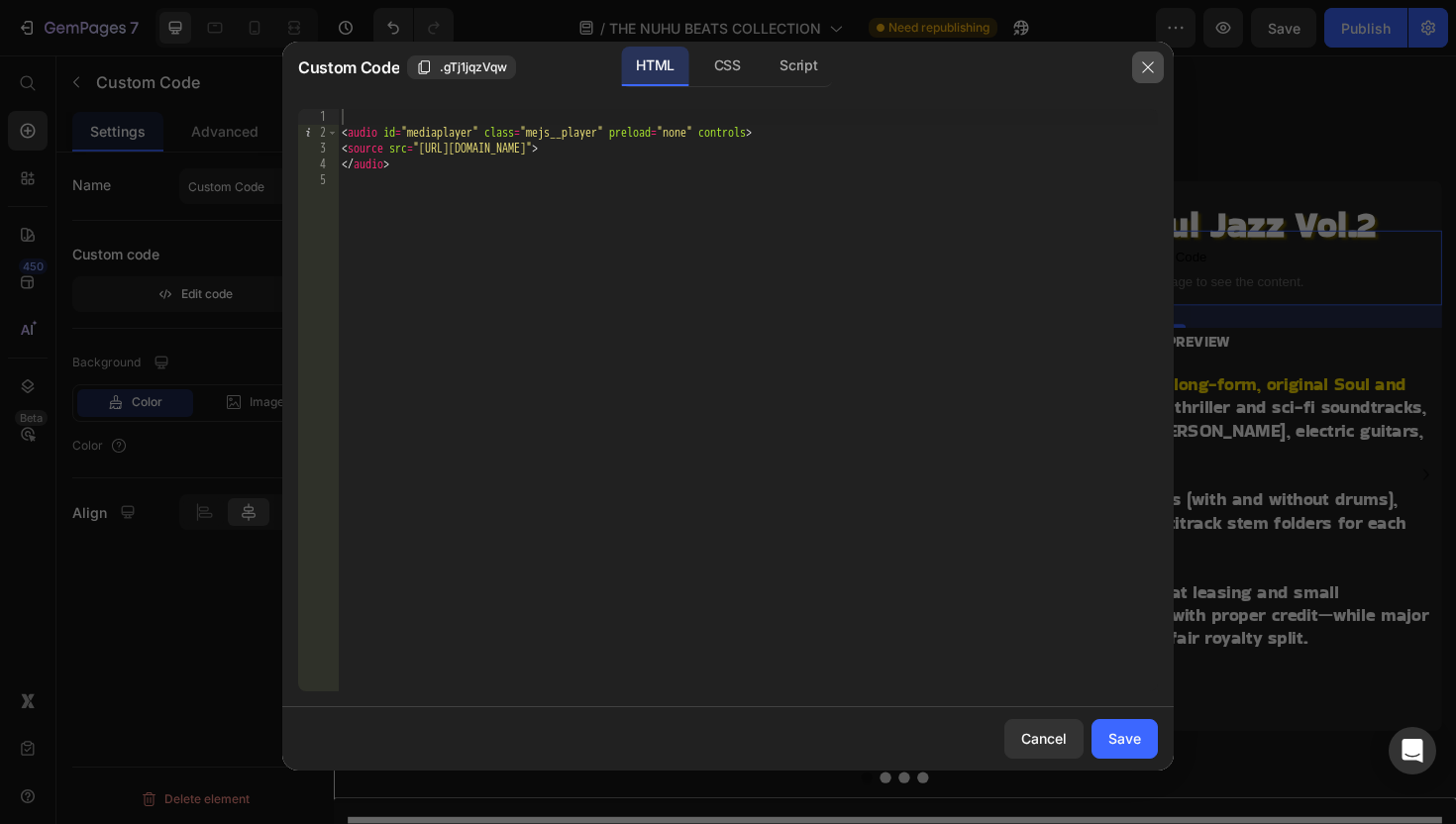 click 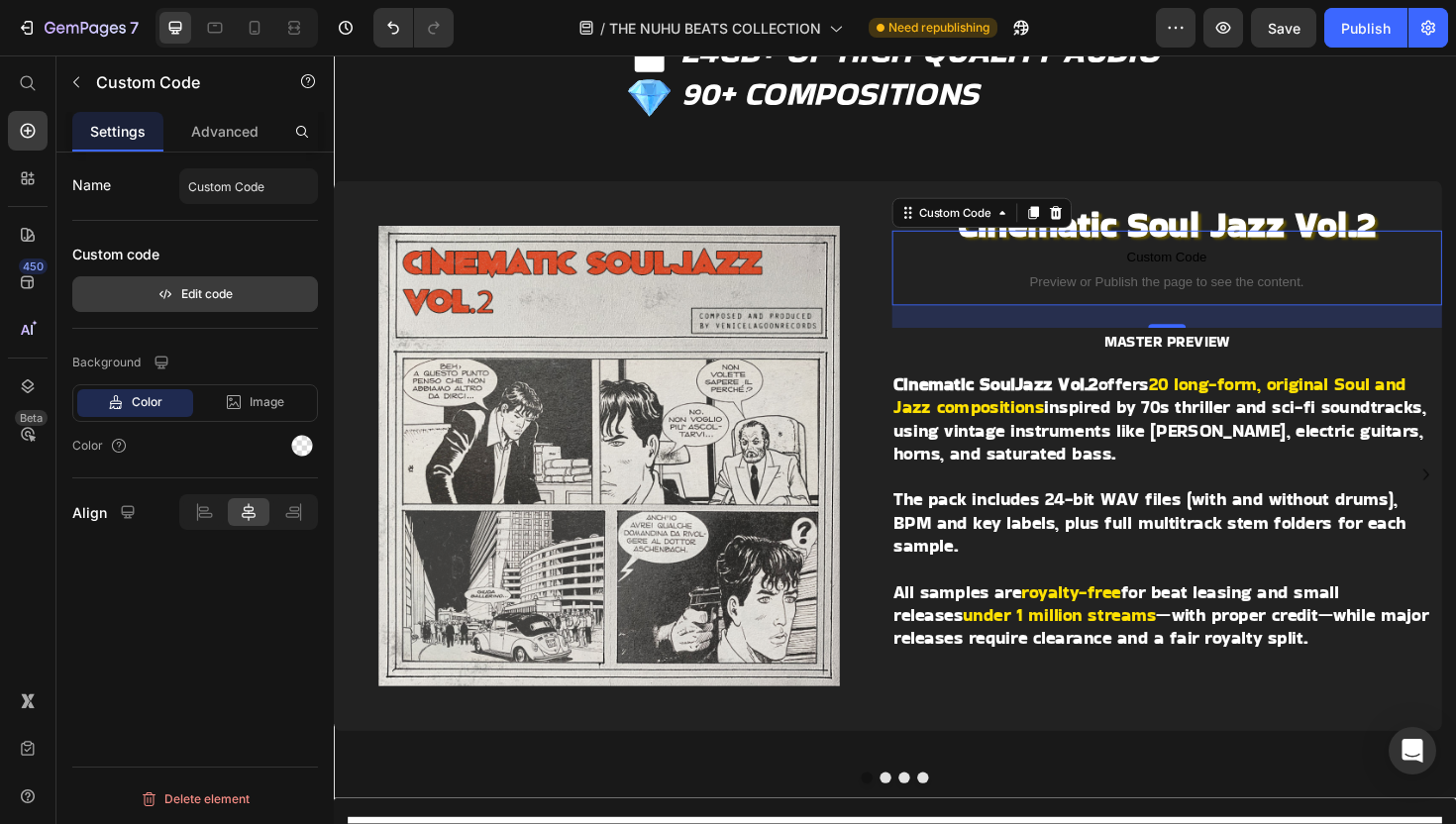 click on "Edit code" at bounding box center [195, 294] 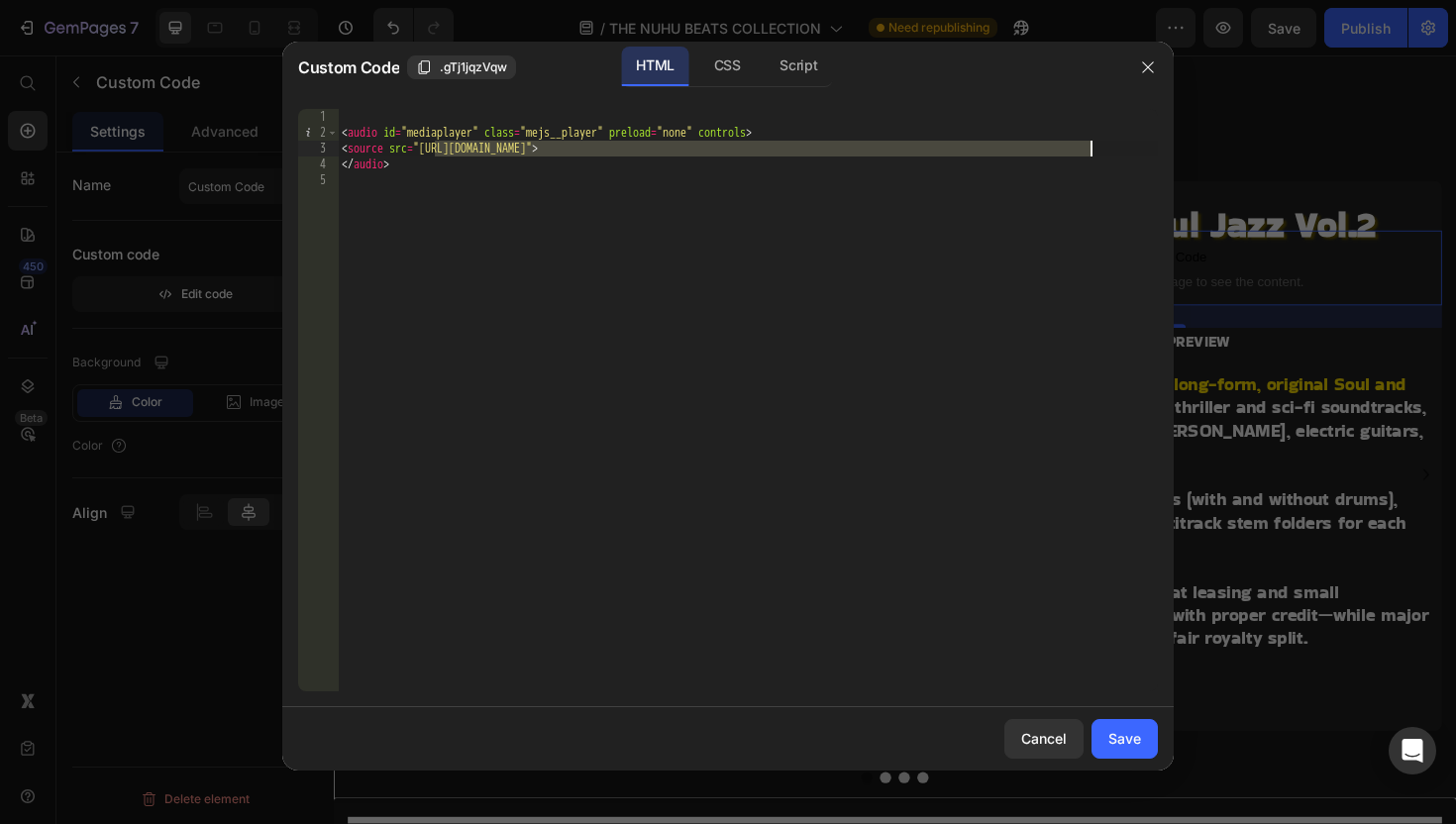 drag, startPoint x: 436, startPoint y: 150, endPoint x: 1092, endPoint y: 147, distance: 656.0069 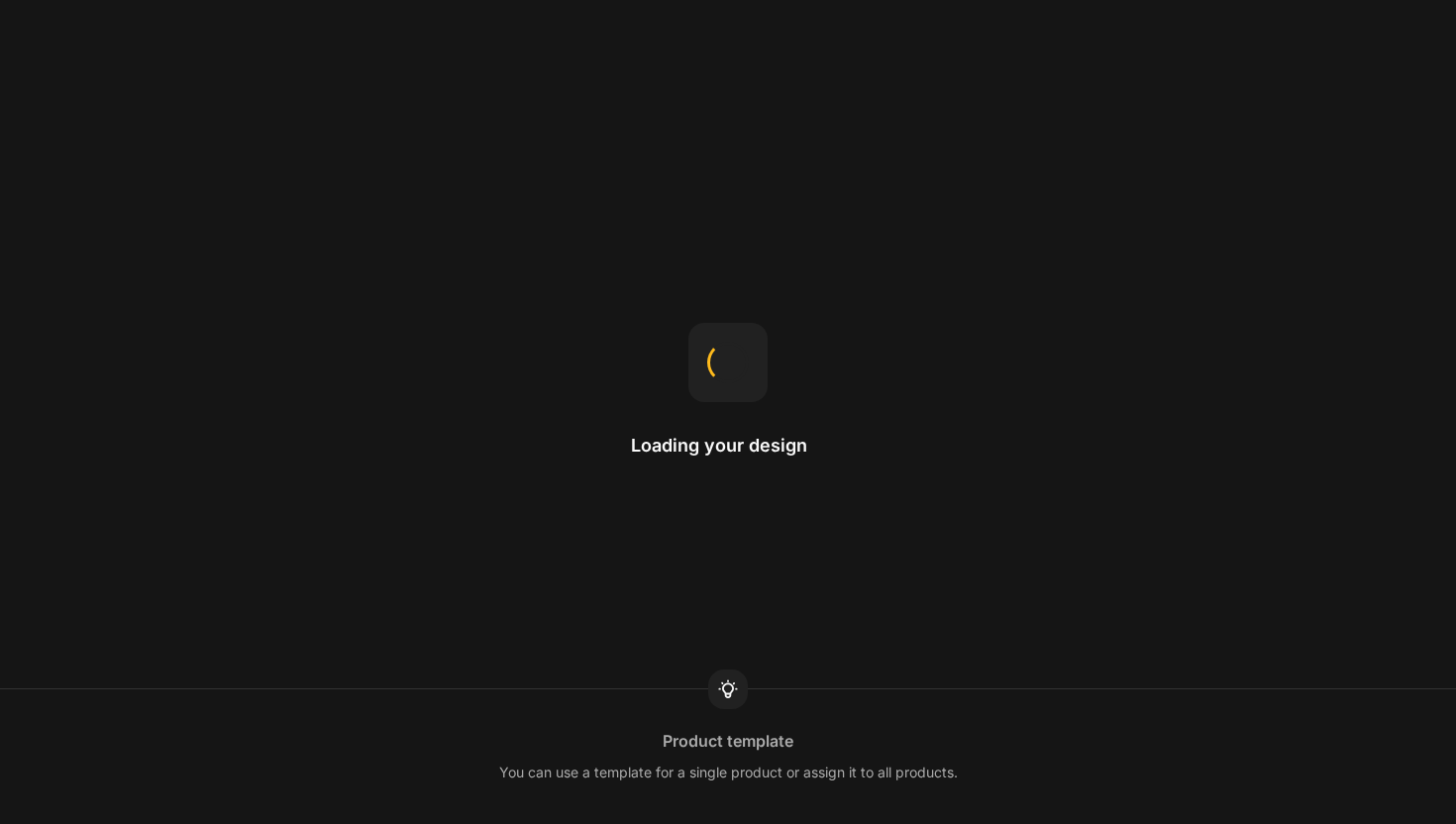 scroll, scrollTop: 0, scrollLeft: 0, axis: both 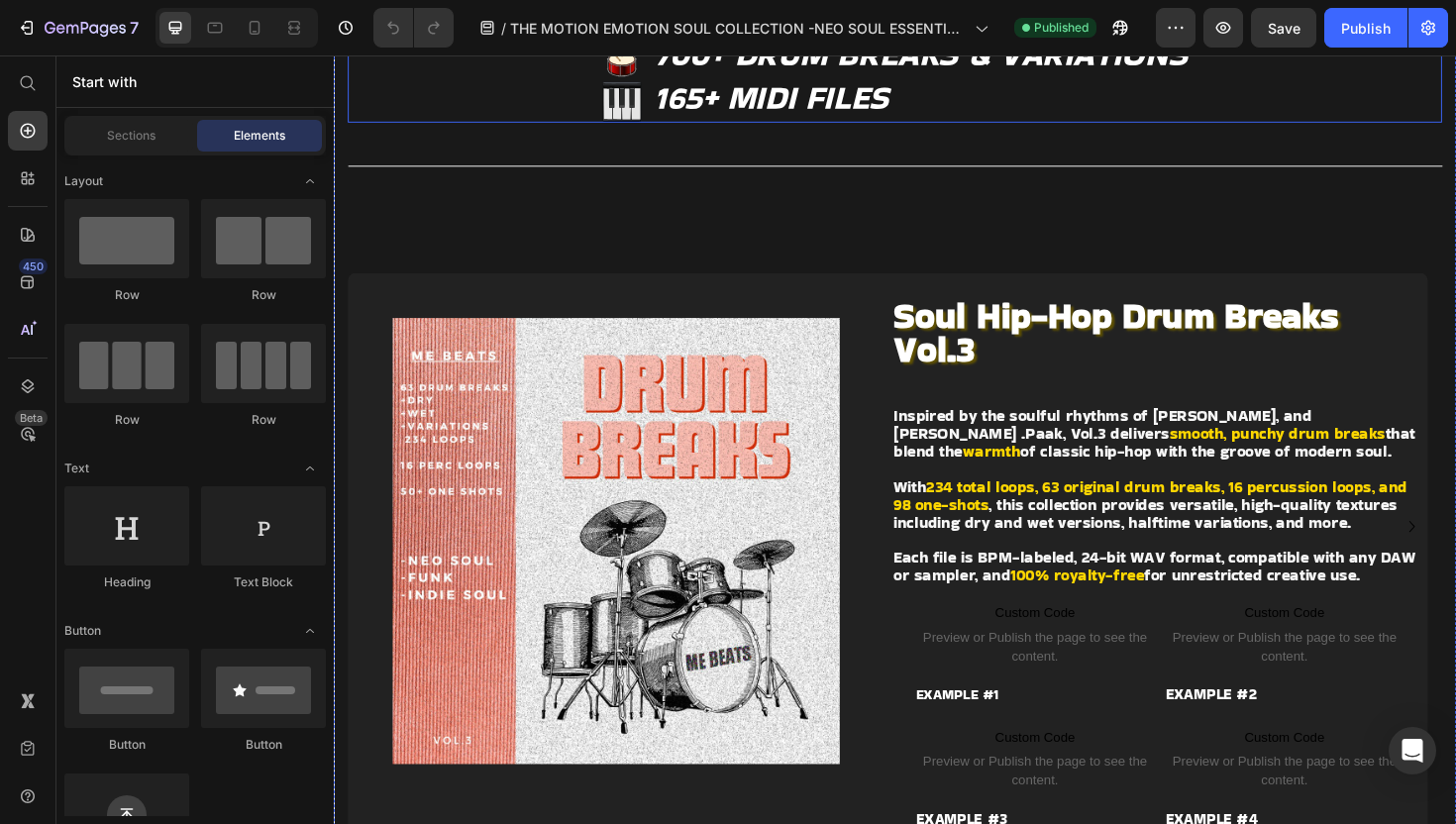 click on "13GB+ OF HIGH QUALITY AUDIO
1000+ MELODIC STEMS 700+ DRUM BREAKS & VARIATIONS
165+ MIDI FILES" at bounding box center [928, 36] 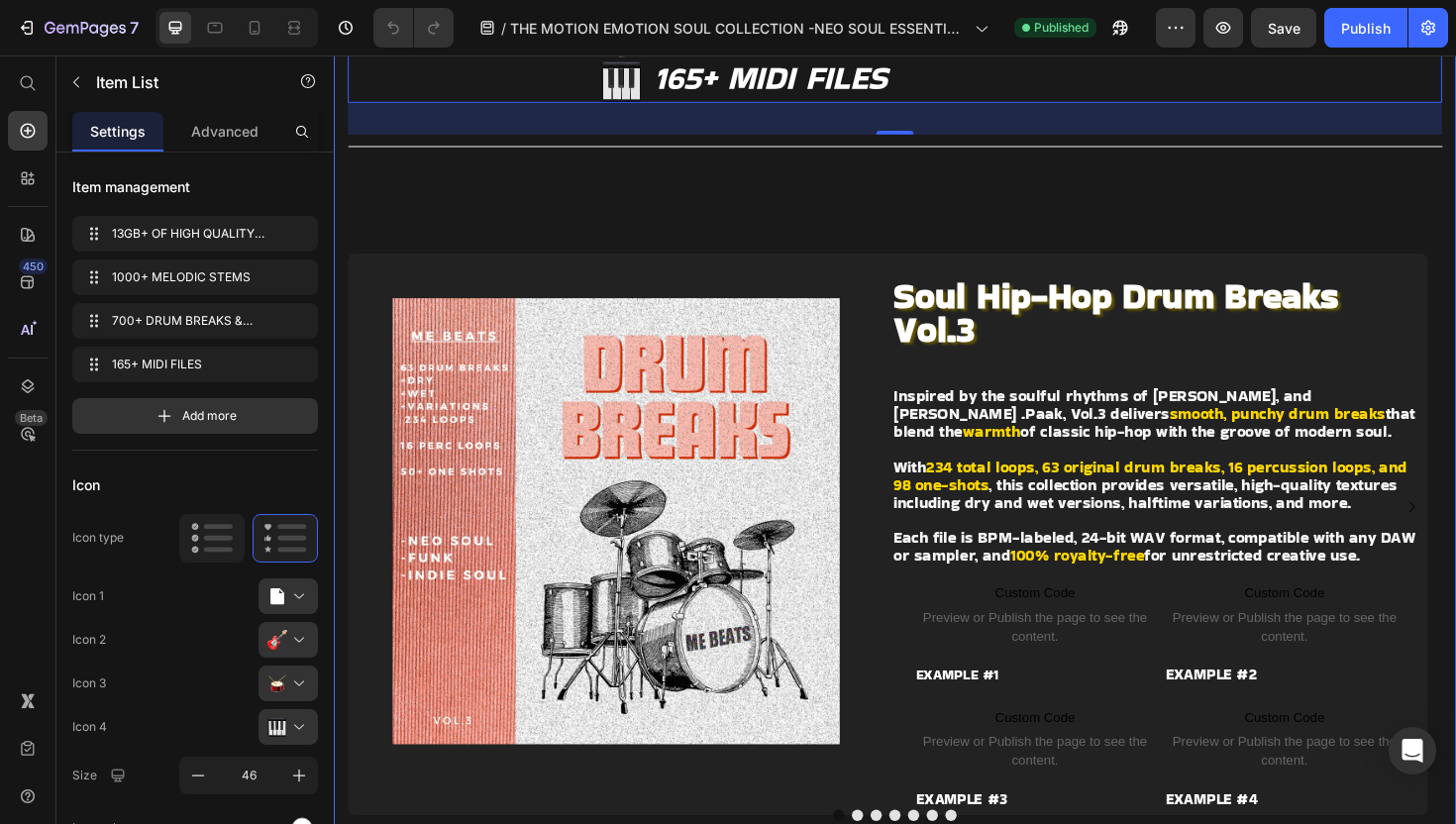 scroll, scrollTop: 1150, scrollLeft: 0, axis: vertical 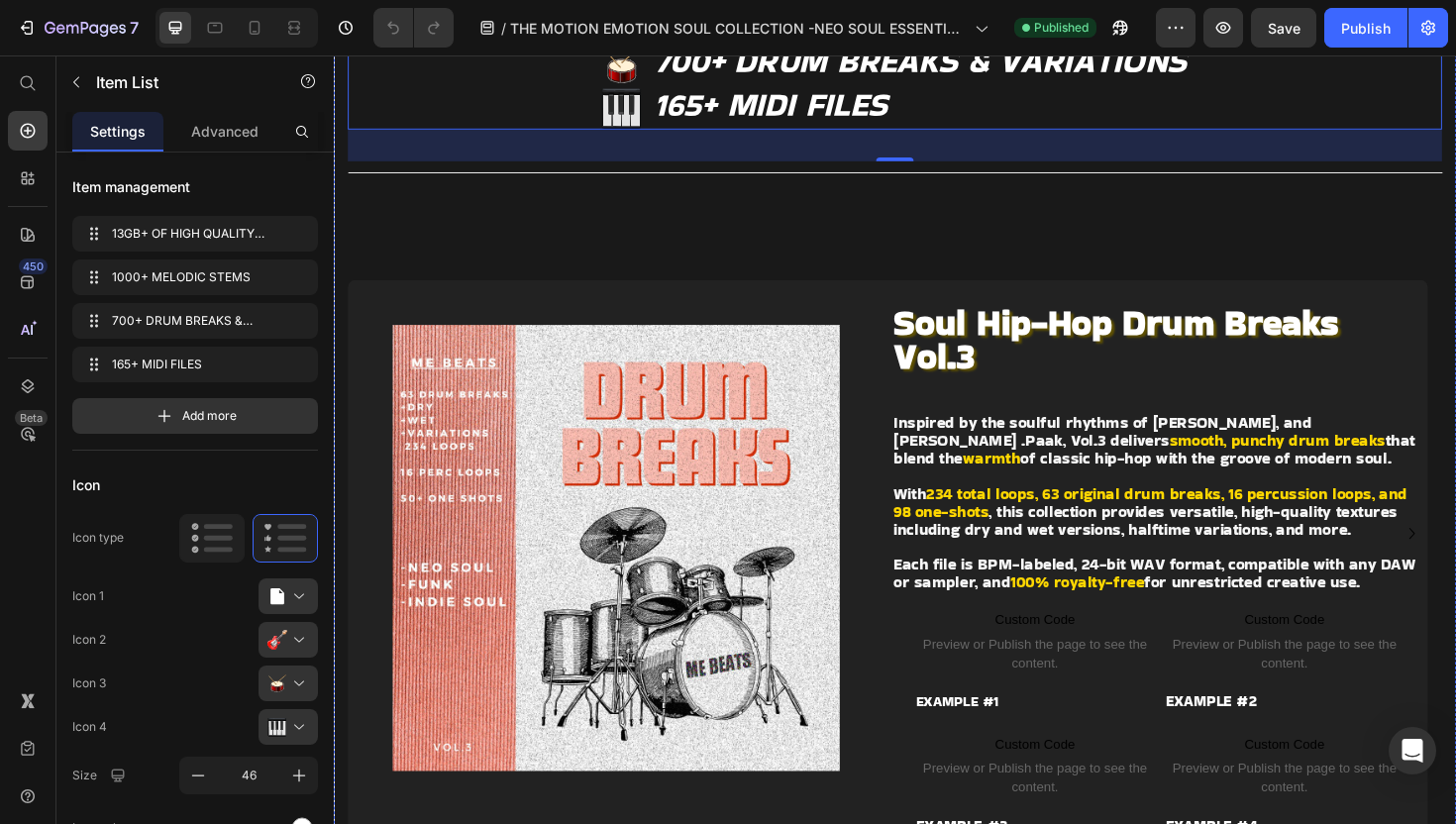 click on "LIMITED TIME OFFER" at bounding box center (928, -97) 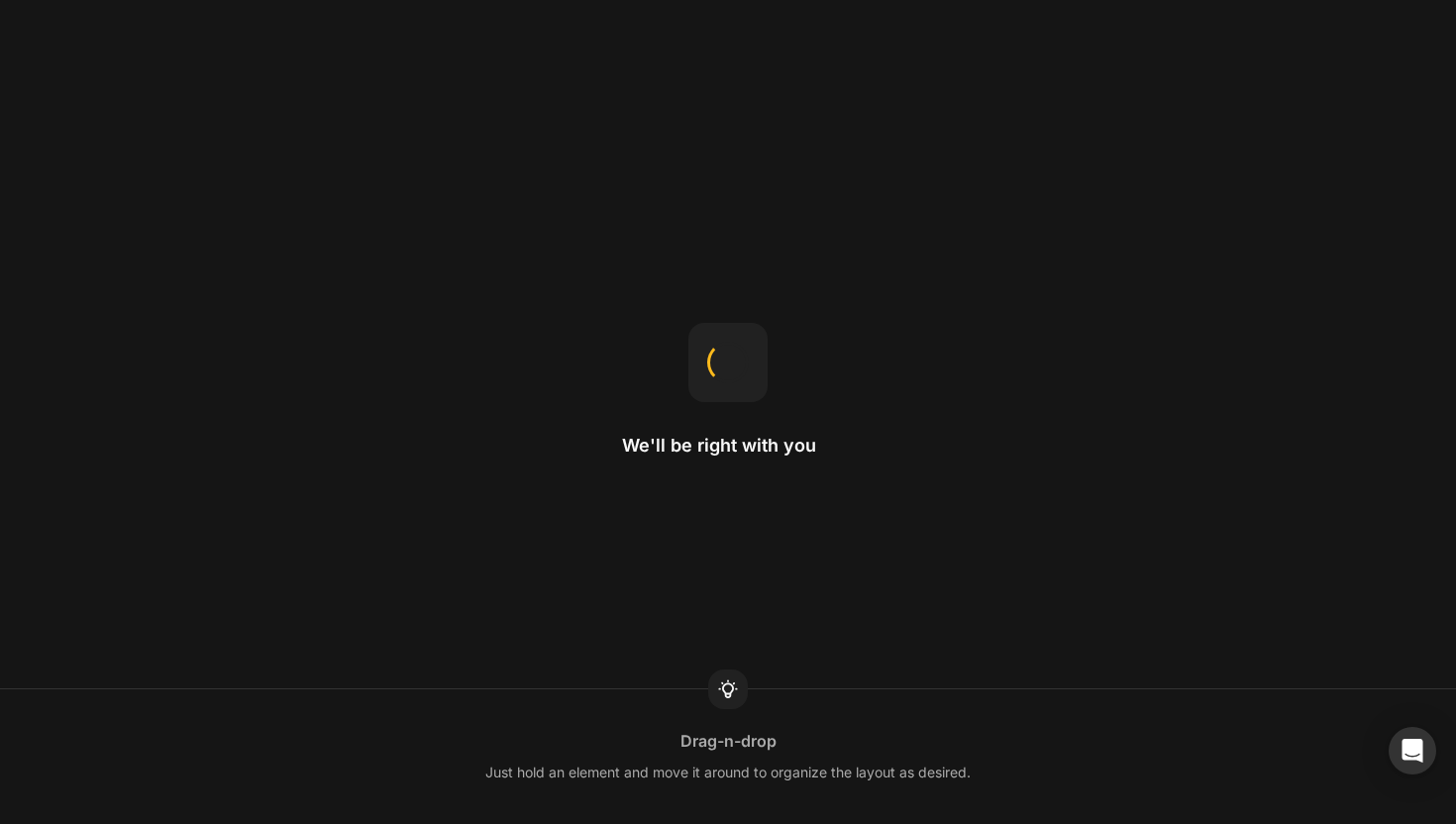 scroll, scrollTop: 0, scrollLeft: 0, axis: both 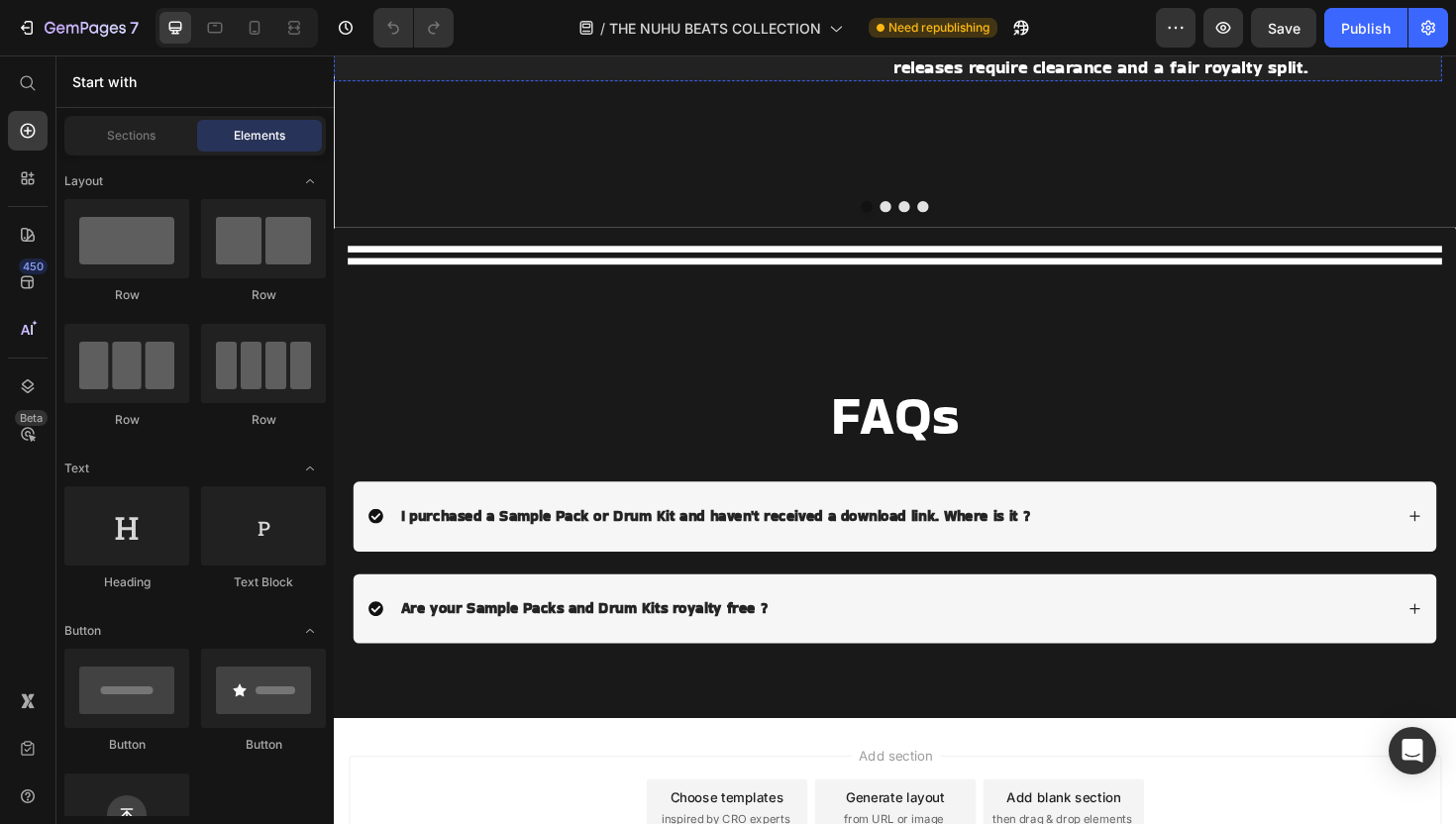 click on "Preview or Publish the page to see the content." at bounding box center (1216, -310) 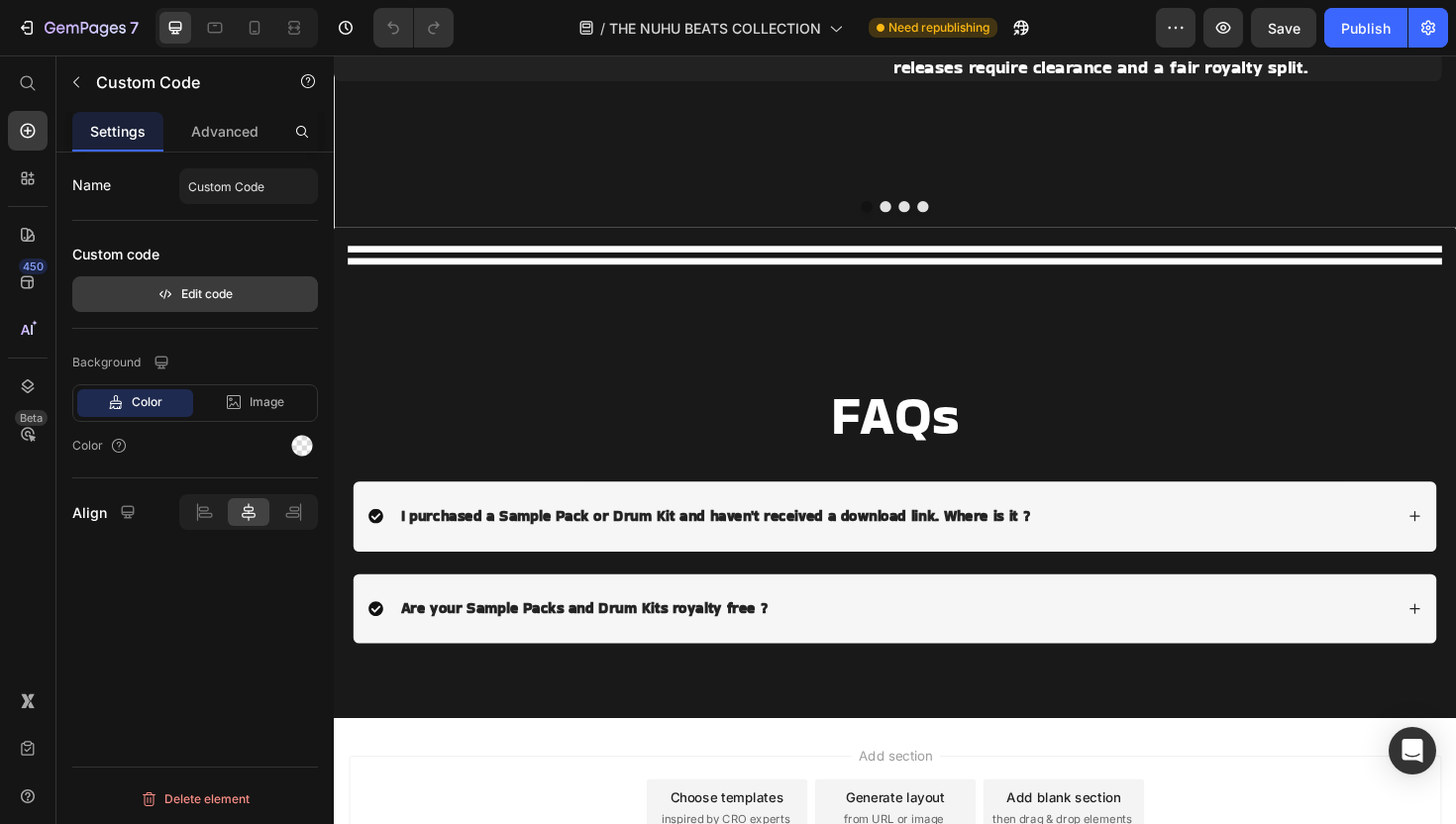 click on "Edit code" at bounding box center [195, 294] 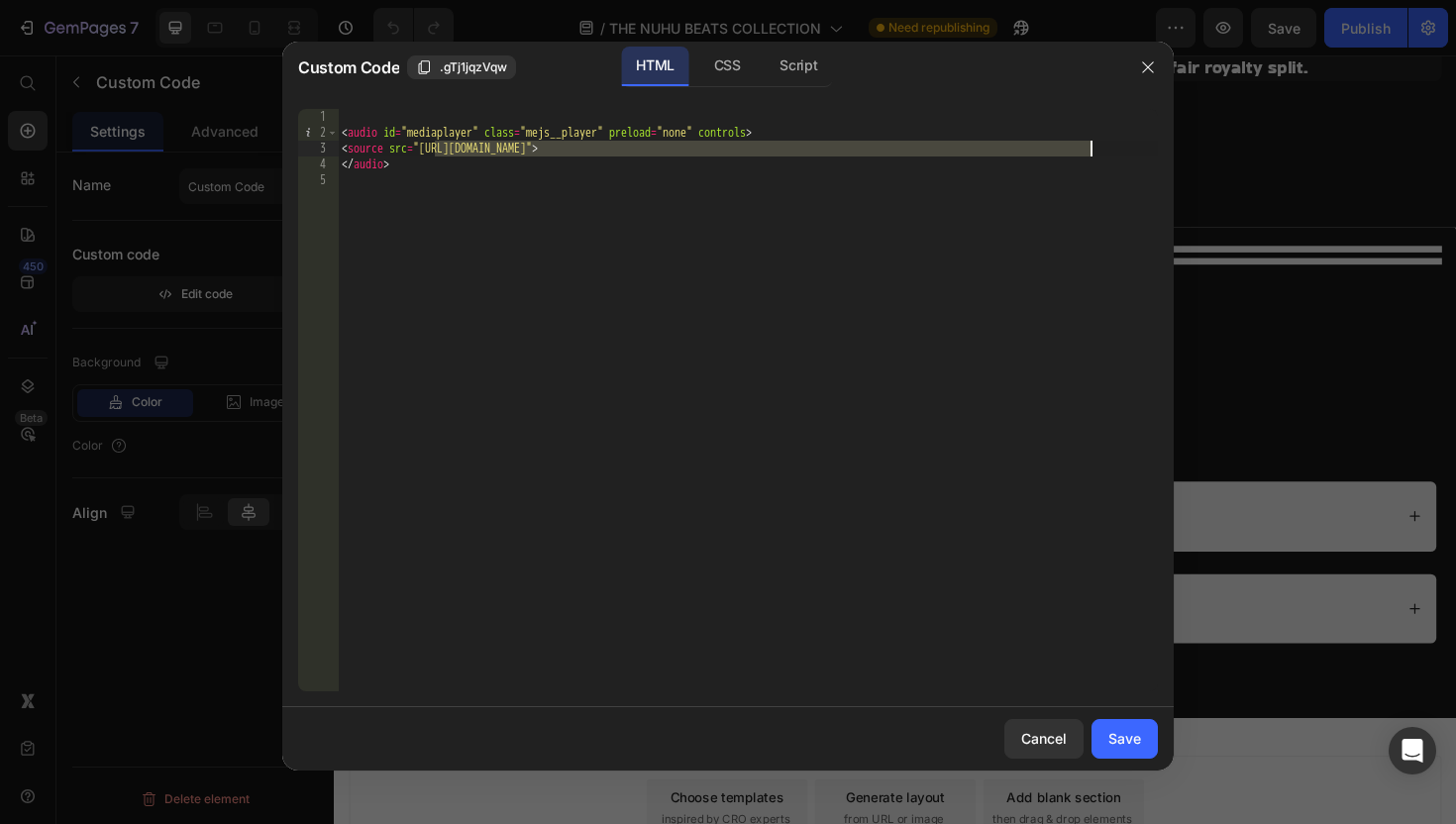 drag, startPoint x: 433, startPoint y: 150, endPoint x: 1089, endPoint y: 152, distance: 656.003 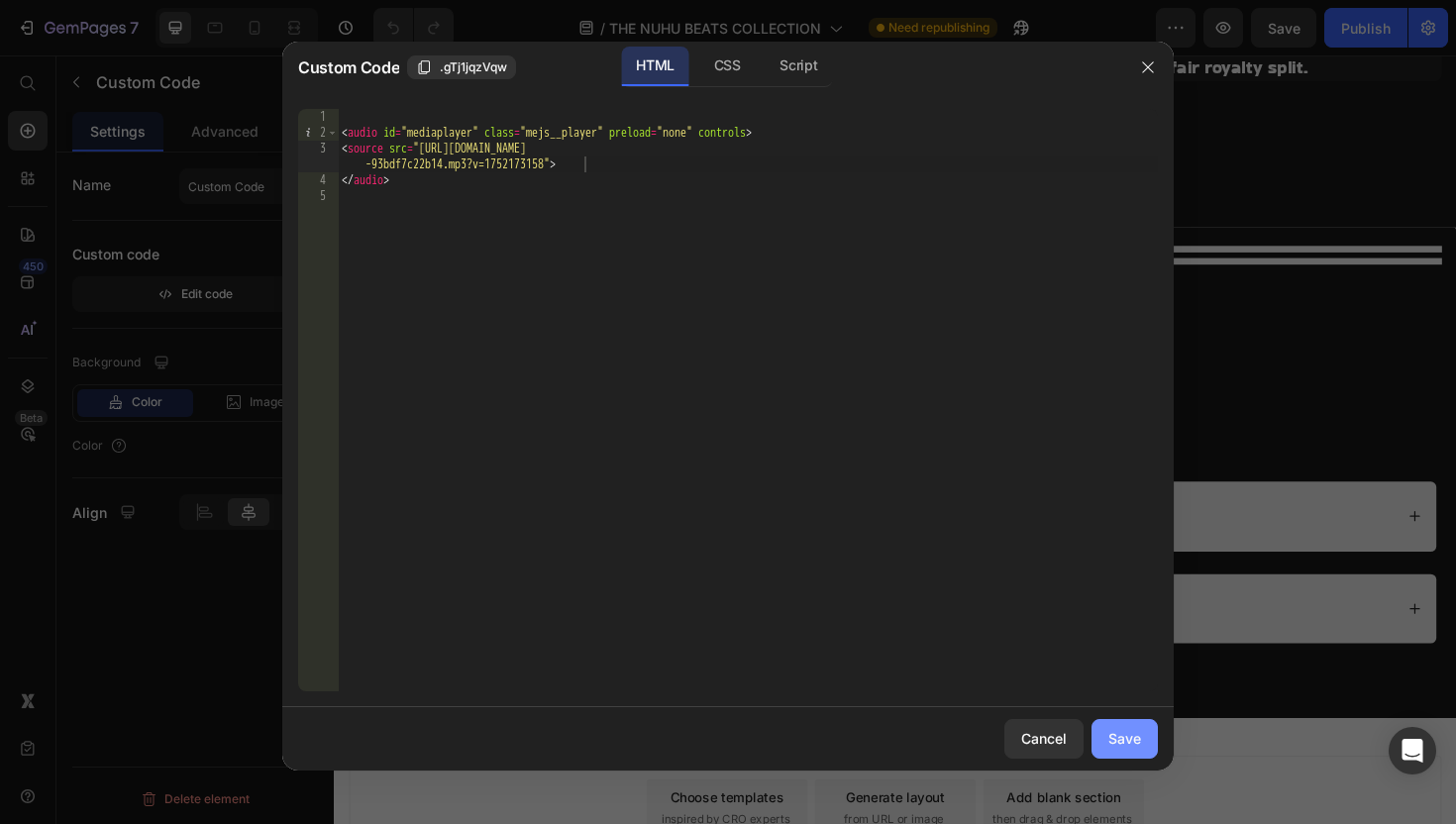 drag, startPoint x: 1138, startPoint y: 734, endPoint x: 852, endPoint y: 718, distance: 286.4472 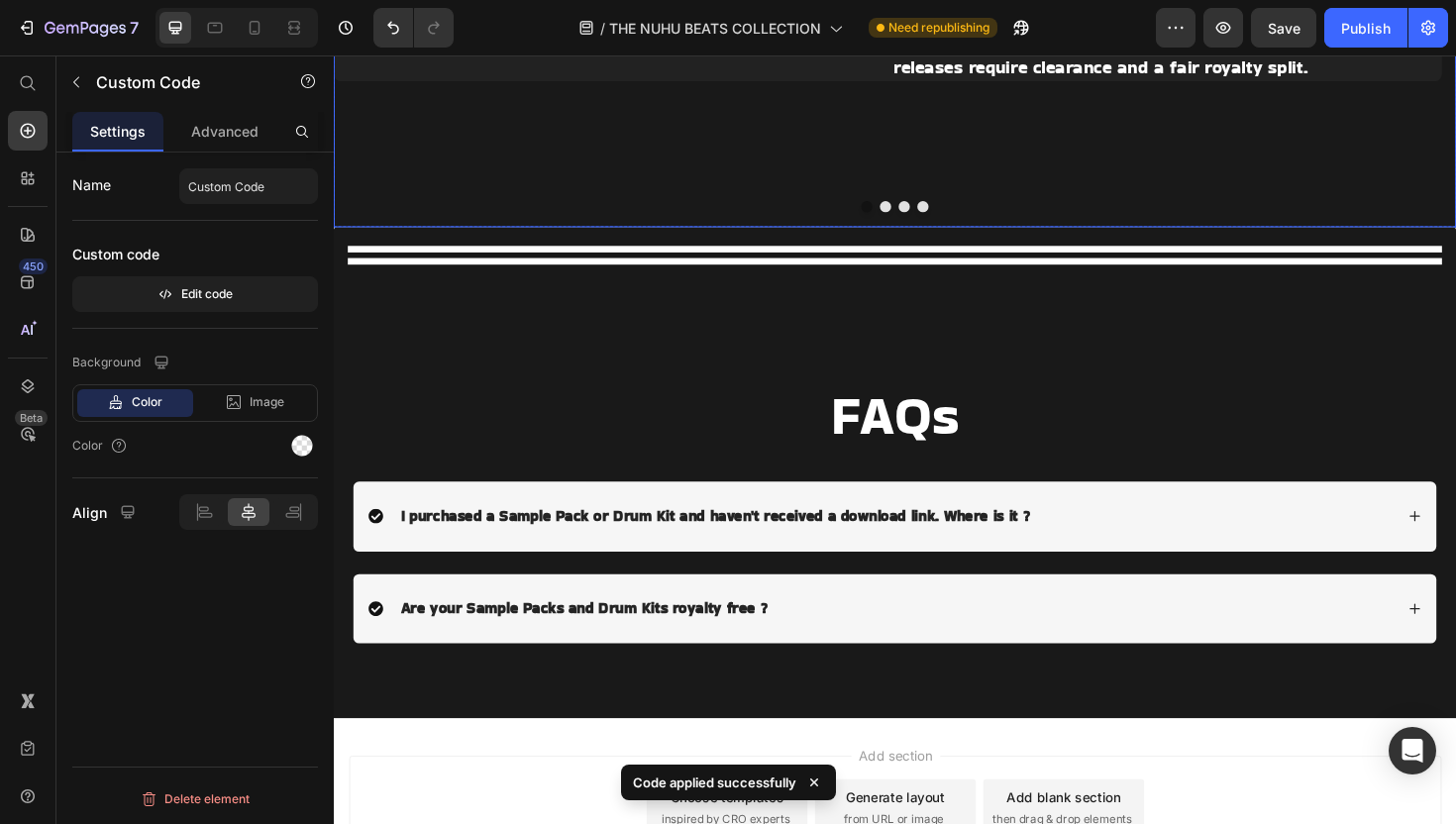 click at bounding box center [918, 216] 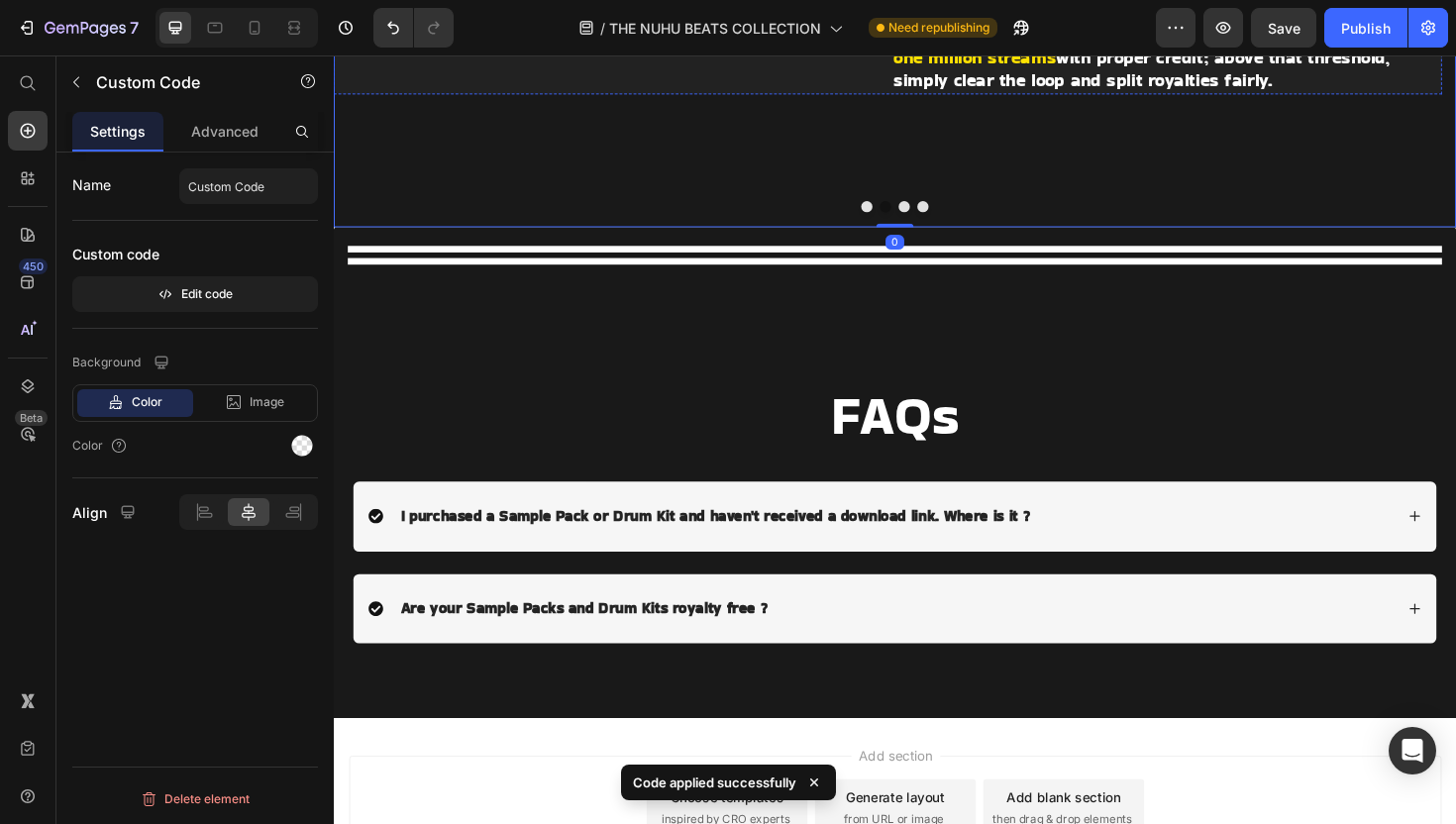 click on "Preview or Publish the page to see the content." at bounding box center [1216, -284] 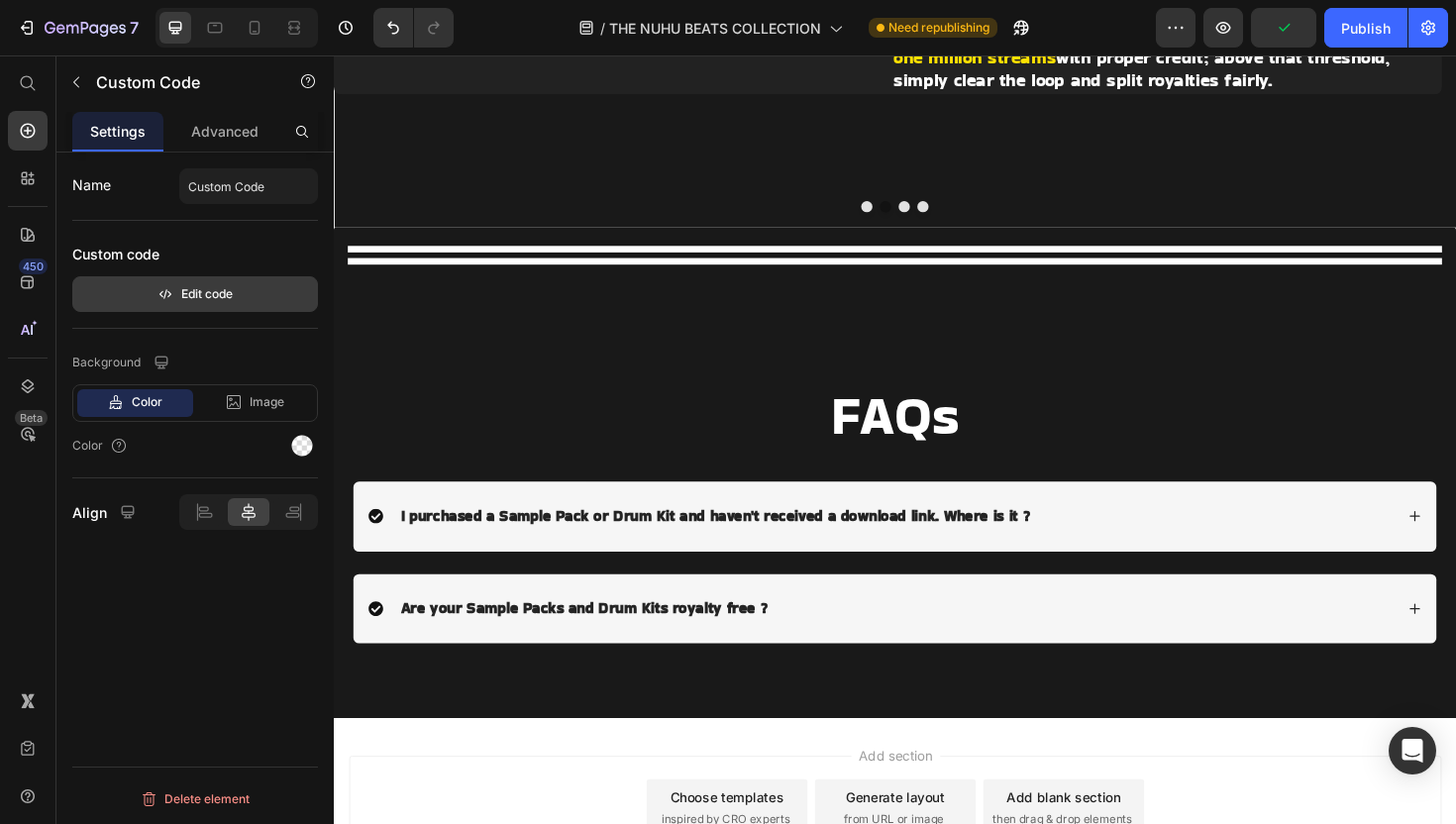 click on "Edit code" at bounding box center (195, 294) 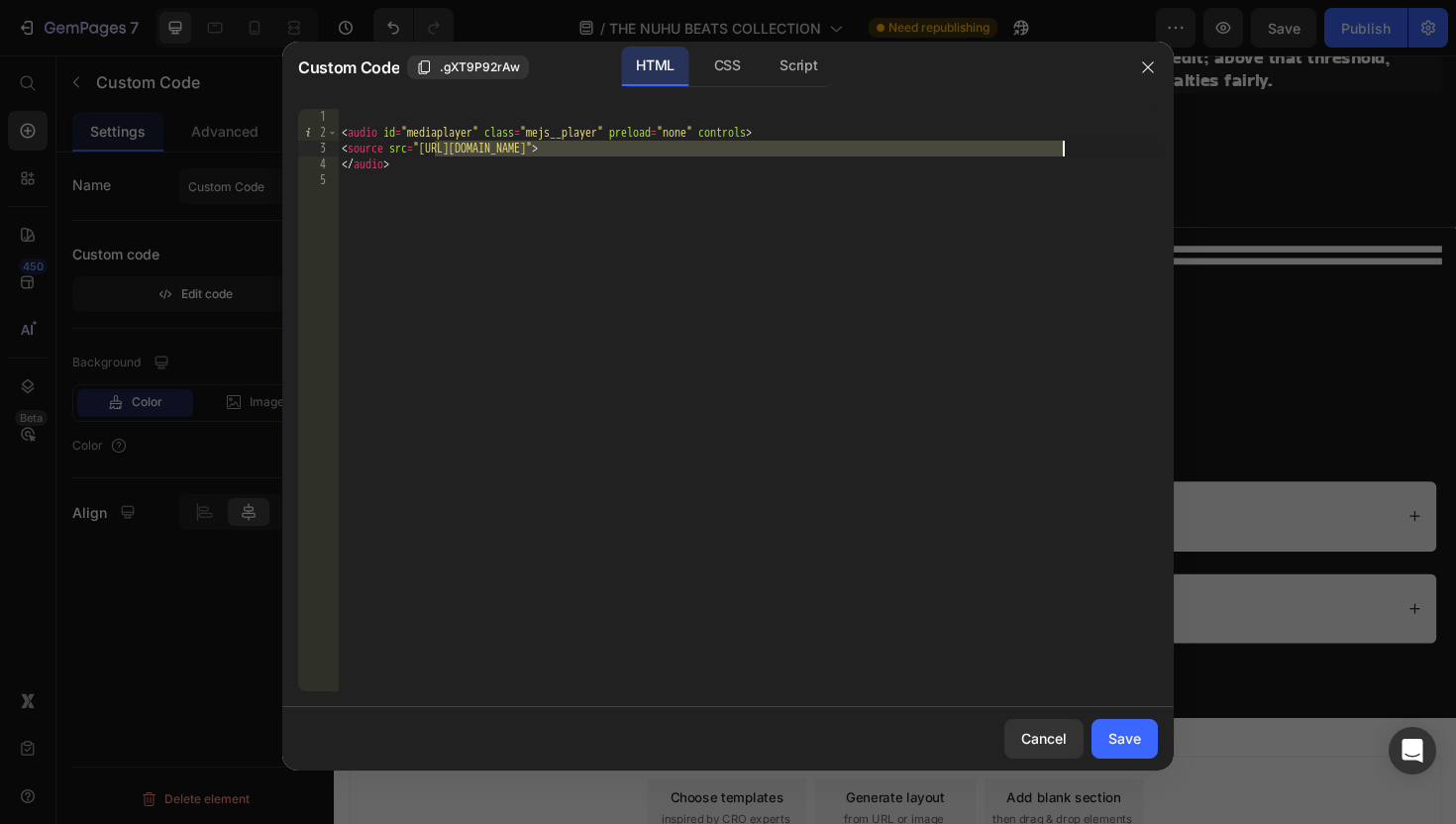 drag, startPoint x: 436, startPoint y: 149, endPoint x: 1060, endPoint y: 148, distance: 624.0008 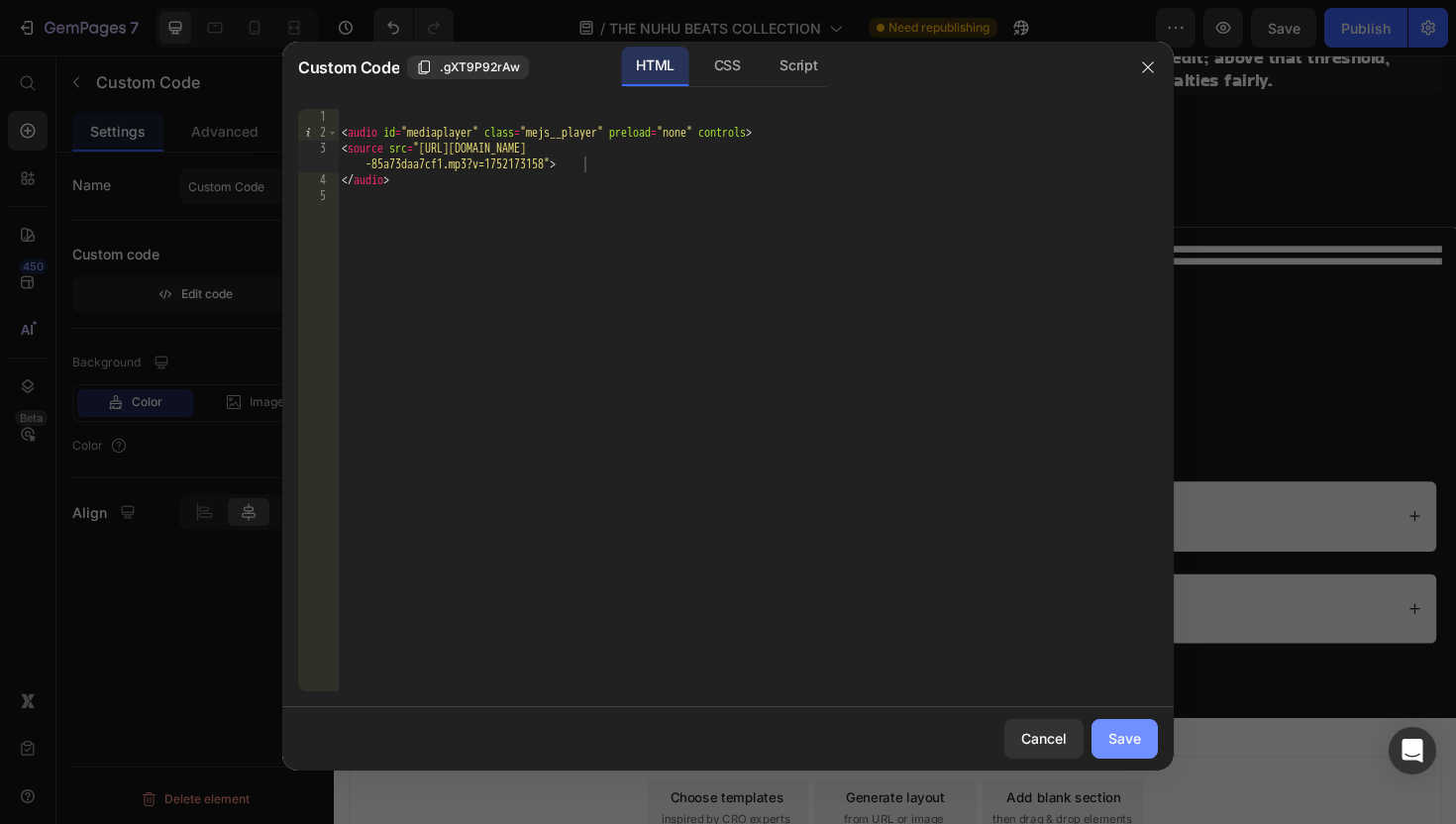 click on "Save" at bounding box center (1124, 738) 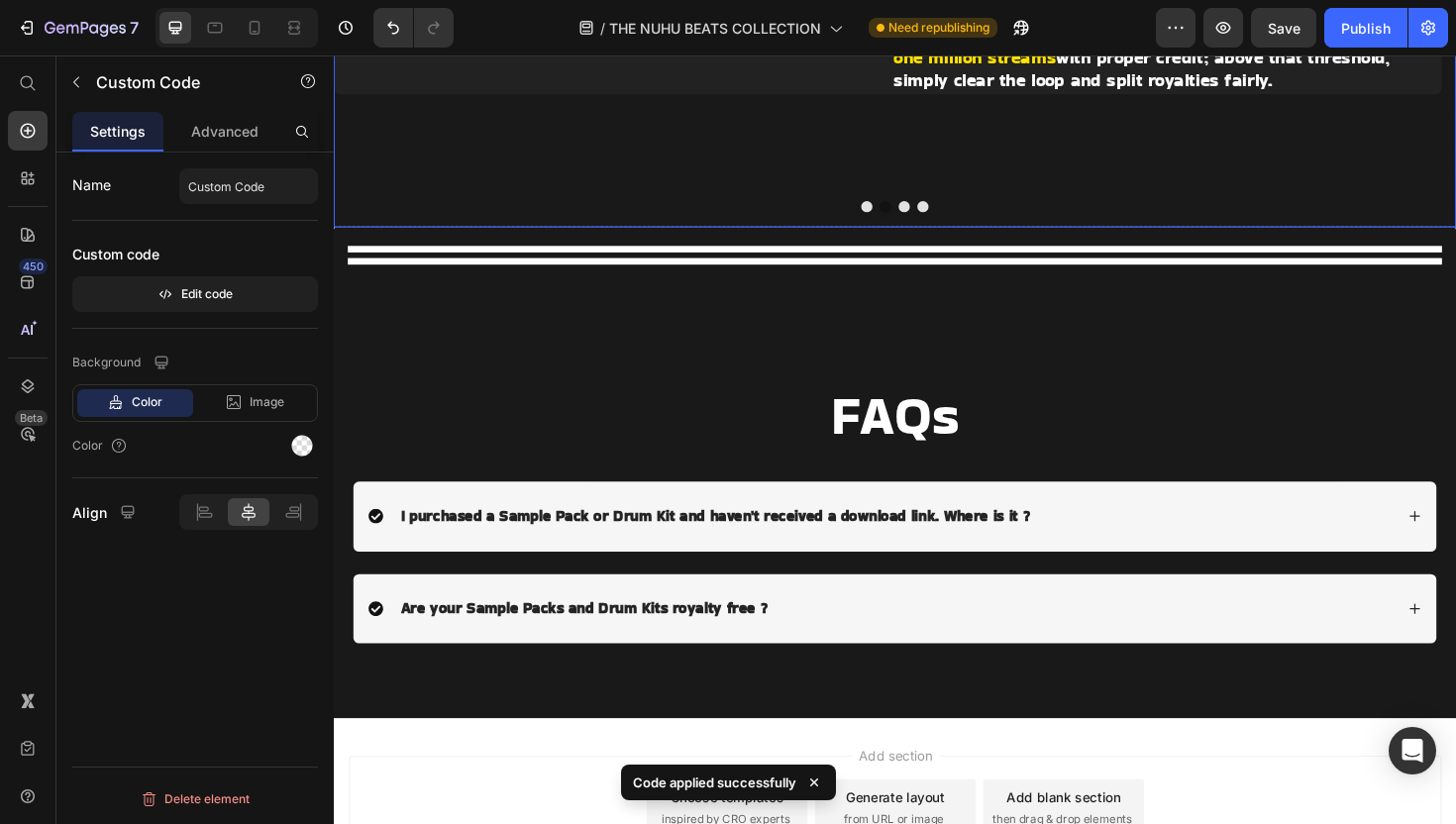 click at bounding box center (938, 216) 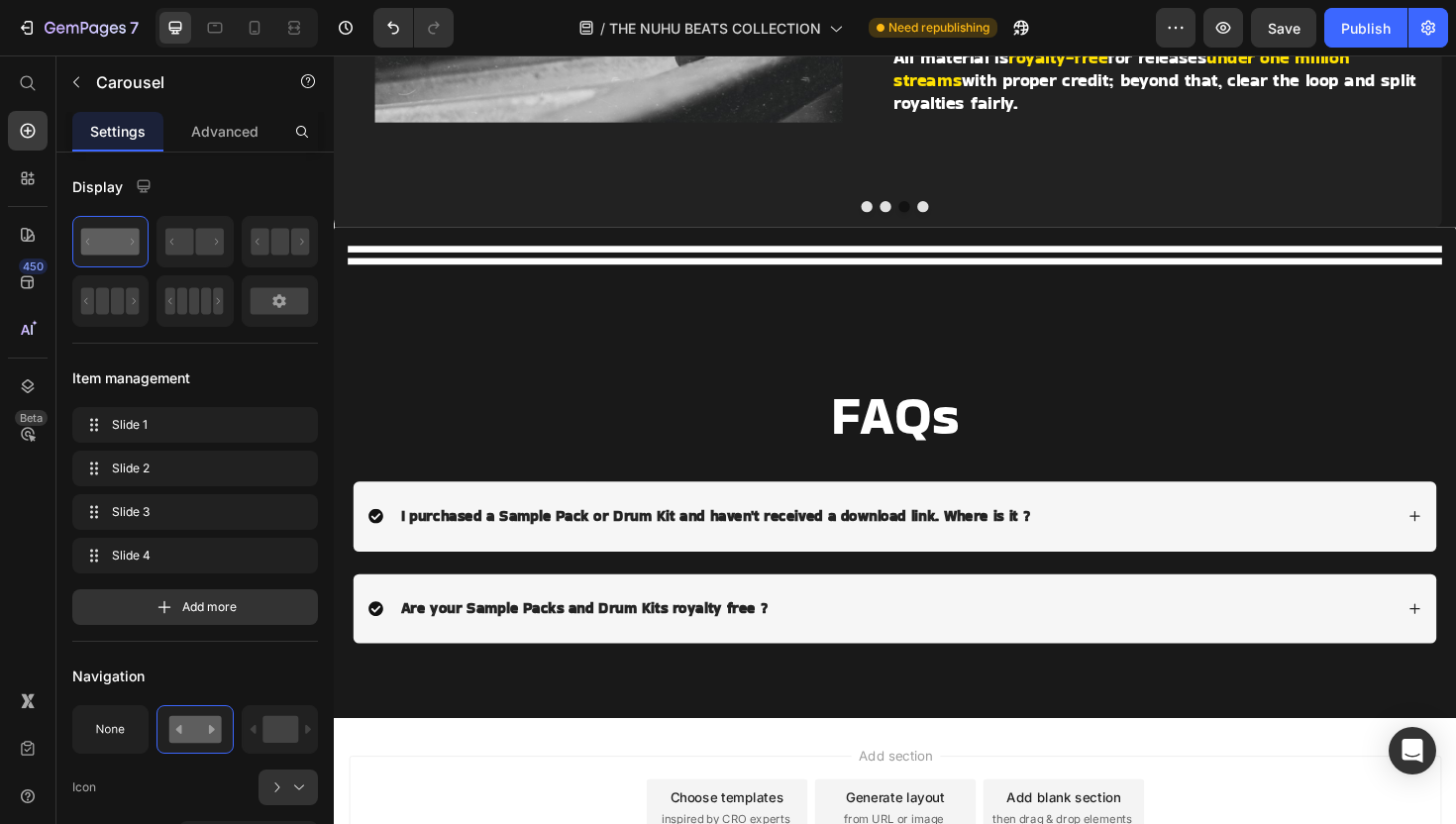 click on "Preview or Publish the page to see the content." at bounding box center [1216, -284] 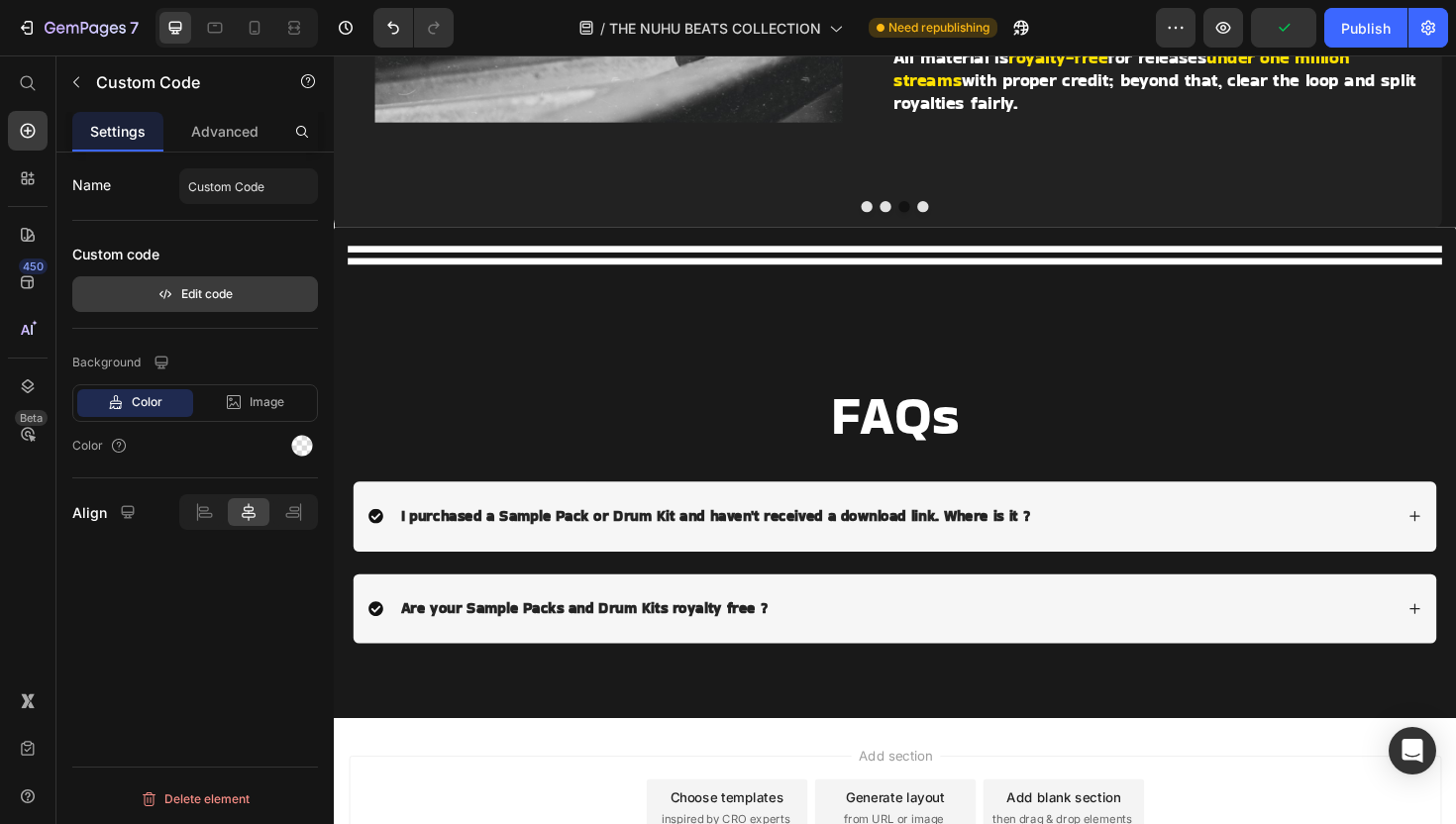 click on "Edit code" at bounding box center (195, 294) 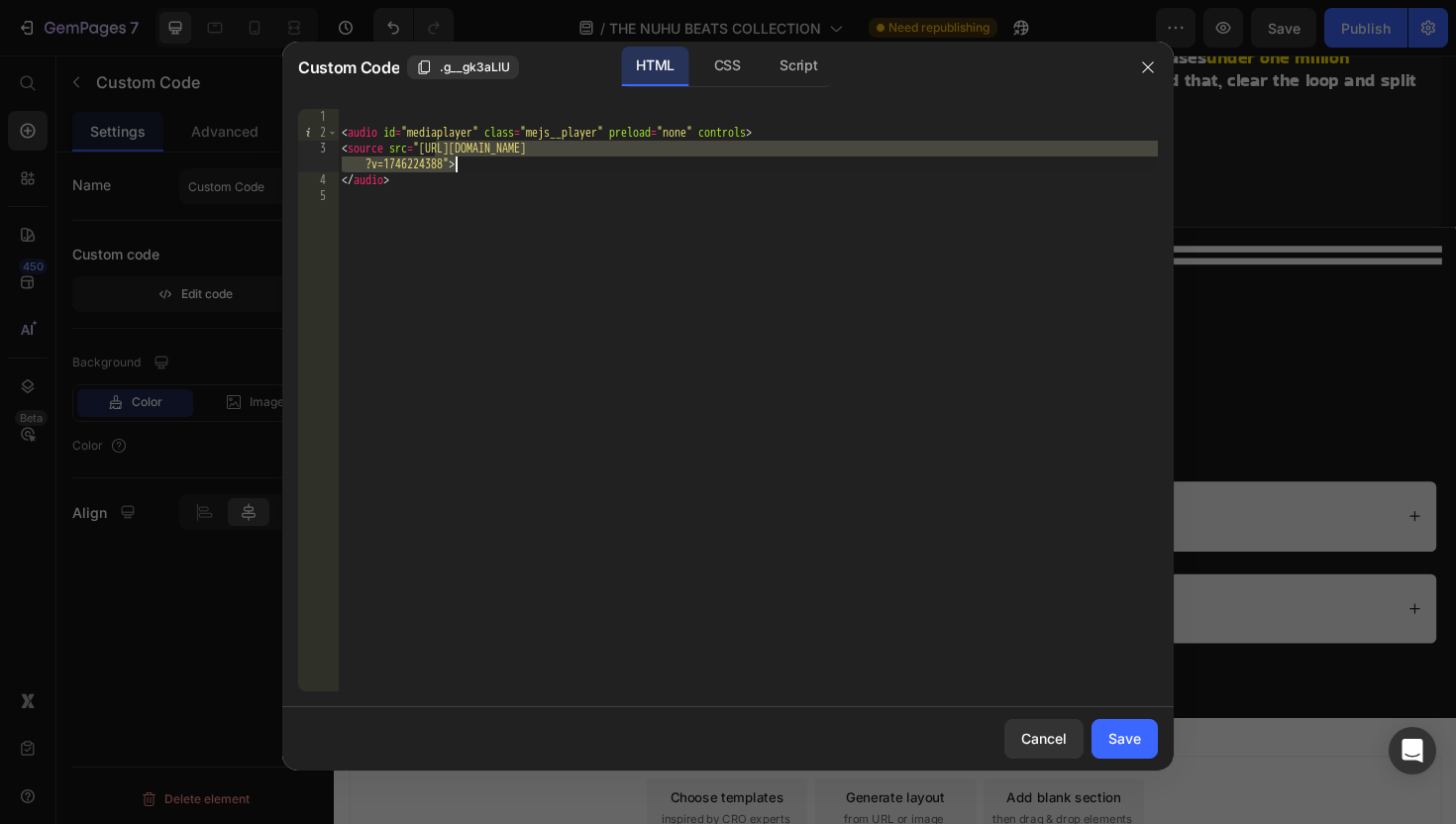 drag, startPoint x: 434, startPoint y: 143, endPoint x: 460, endPoint y: 177, distance: 42.80187 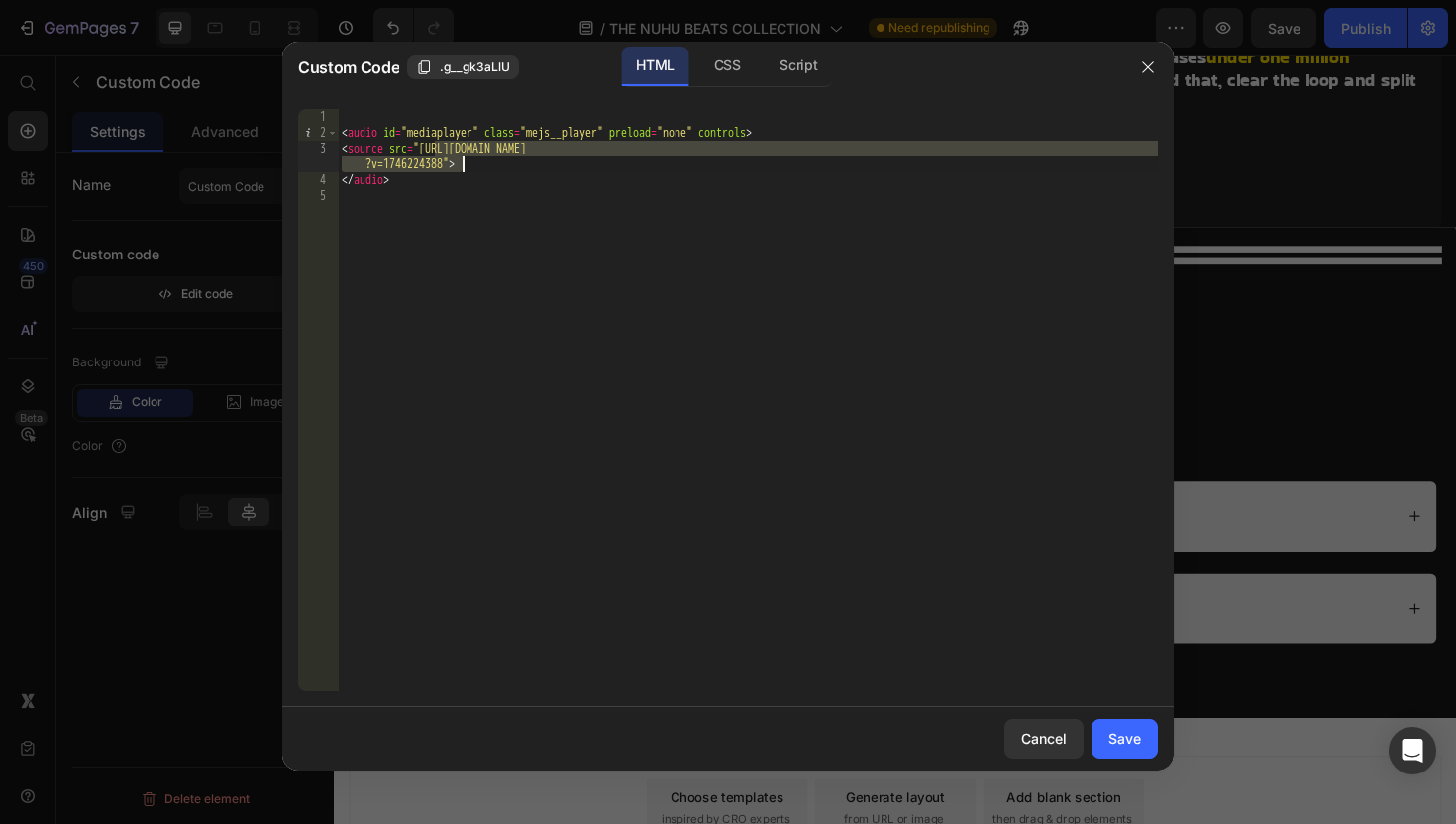 drag, startPoint x: 433, startPoint y: 149, endPoint x: 464, endPoint y: 169, distance: 36.89173 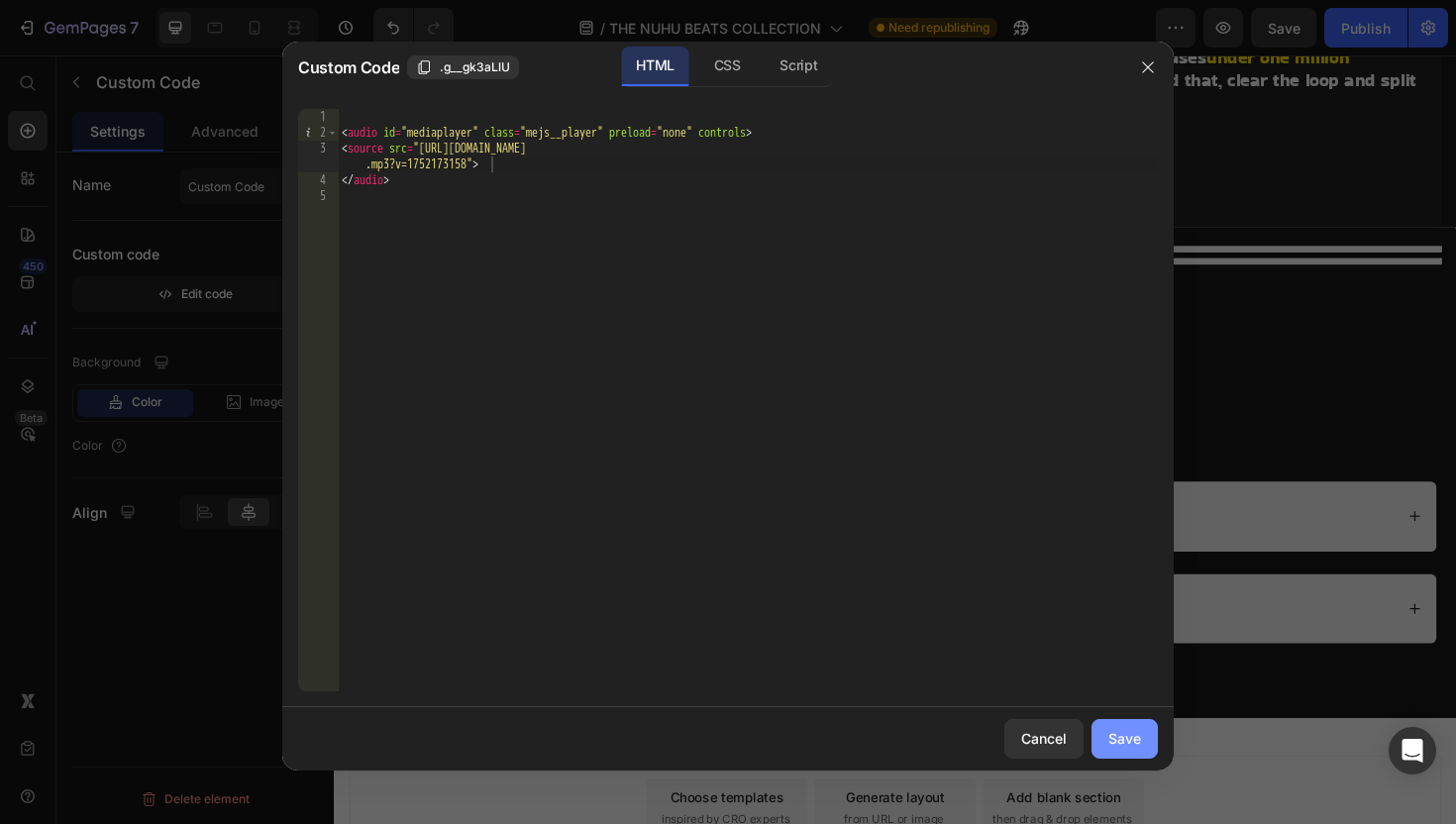 click on "Save" at bounding box center (1124, 738) 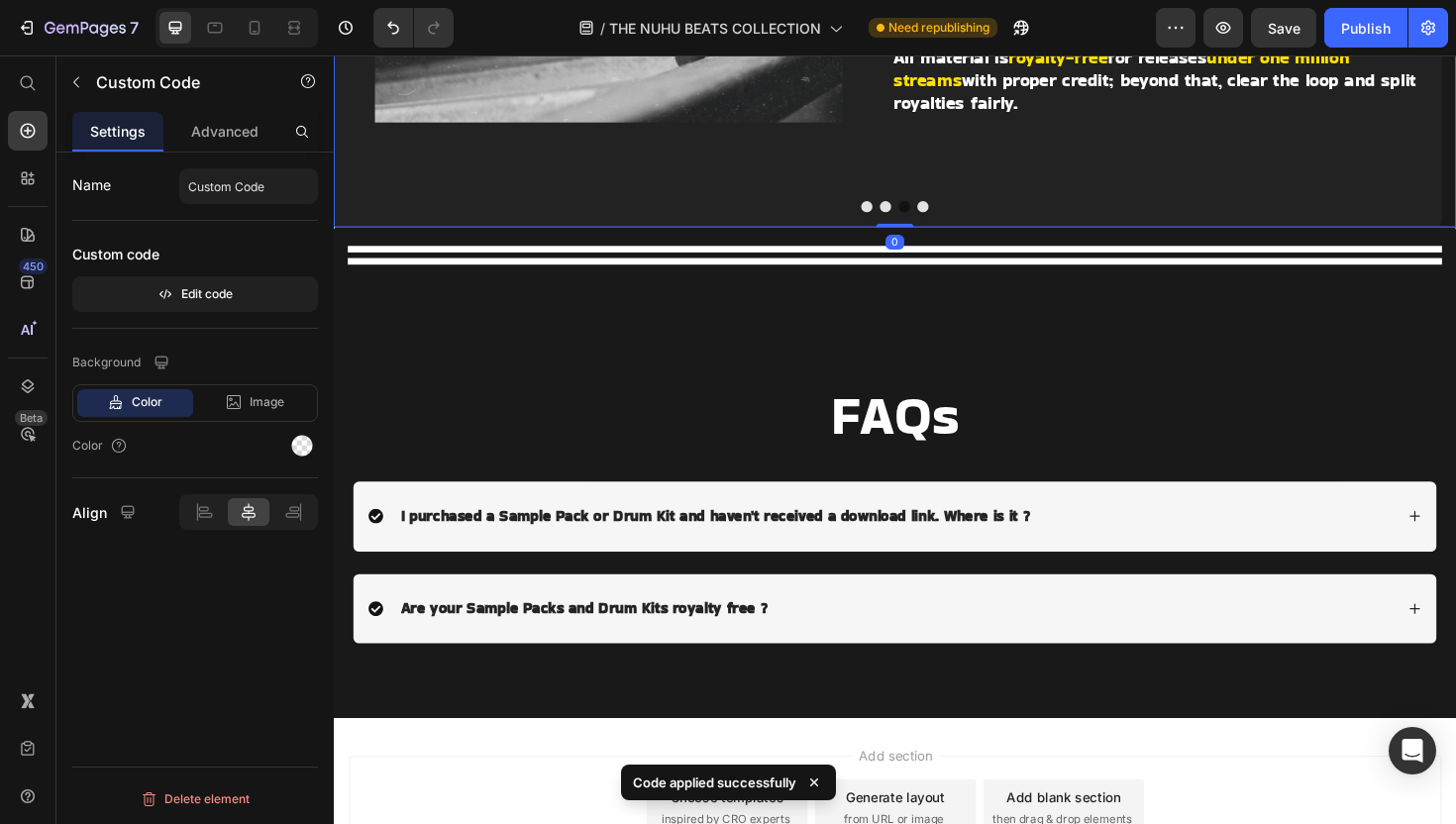 click at bounding box center [958, 216] 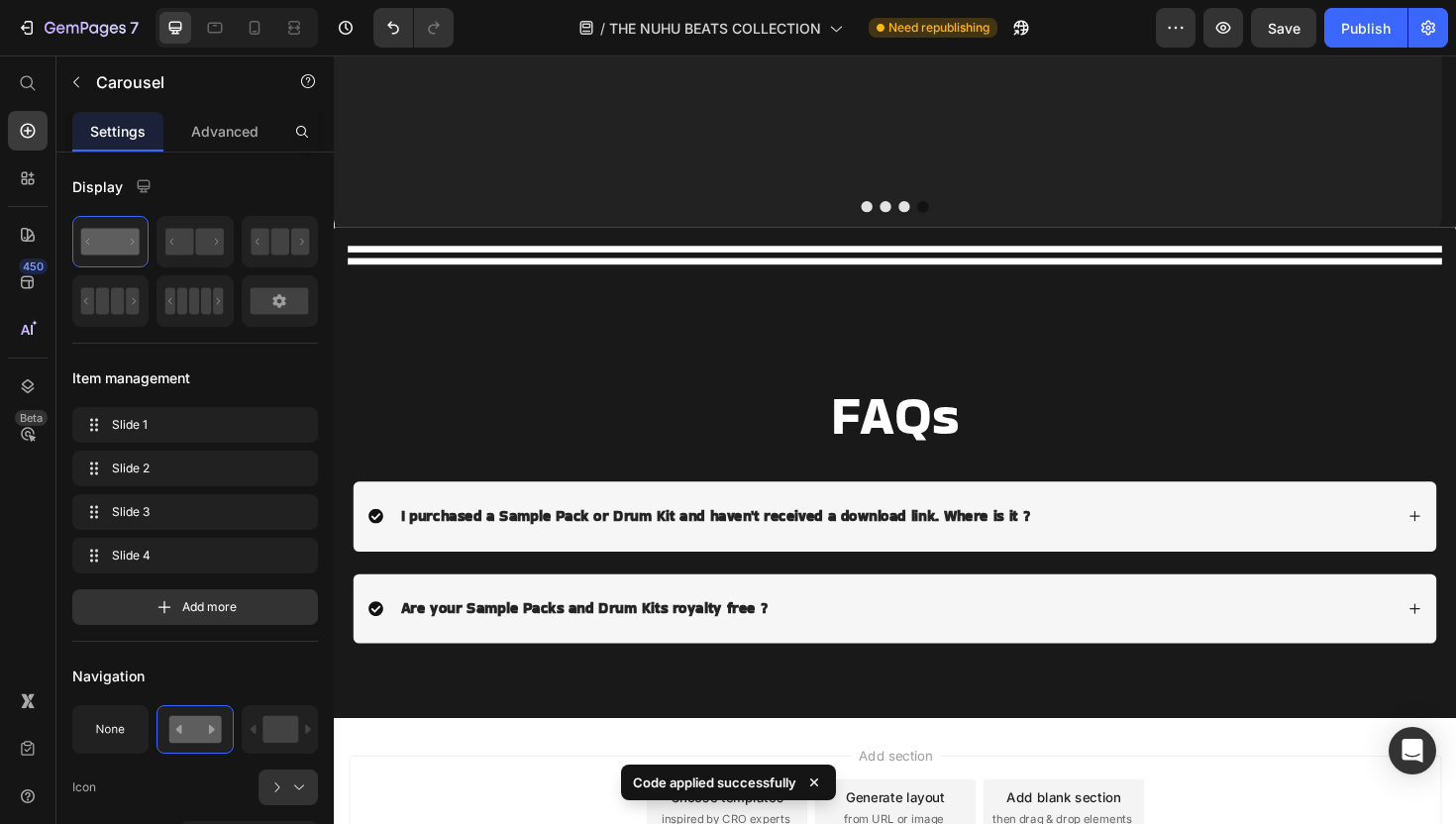 click on "Preview or Publish the page to see the content." at bounding box center [1216, -313] 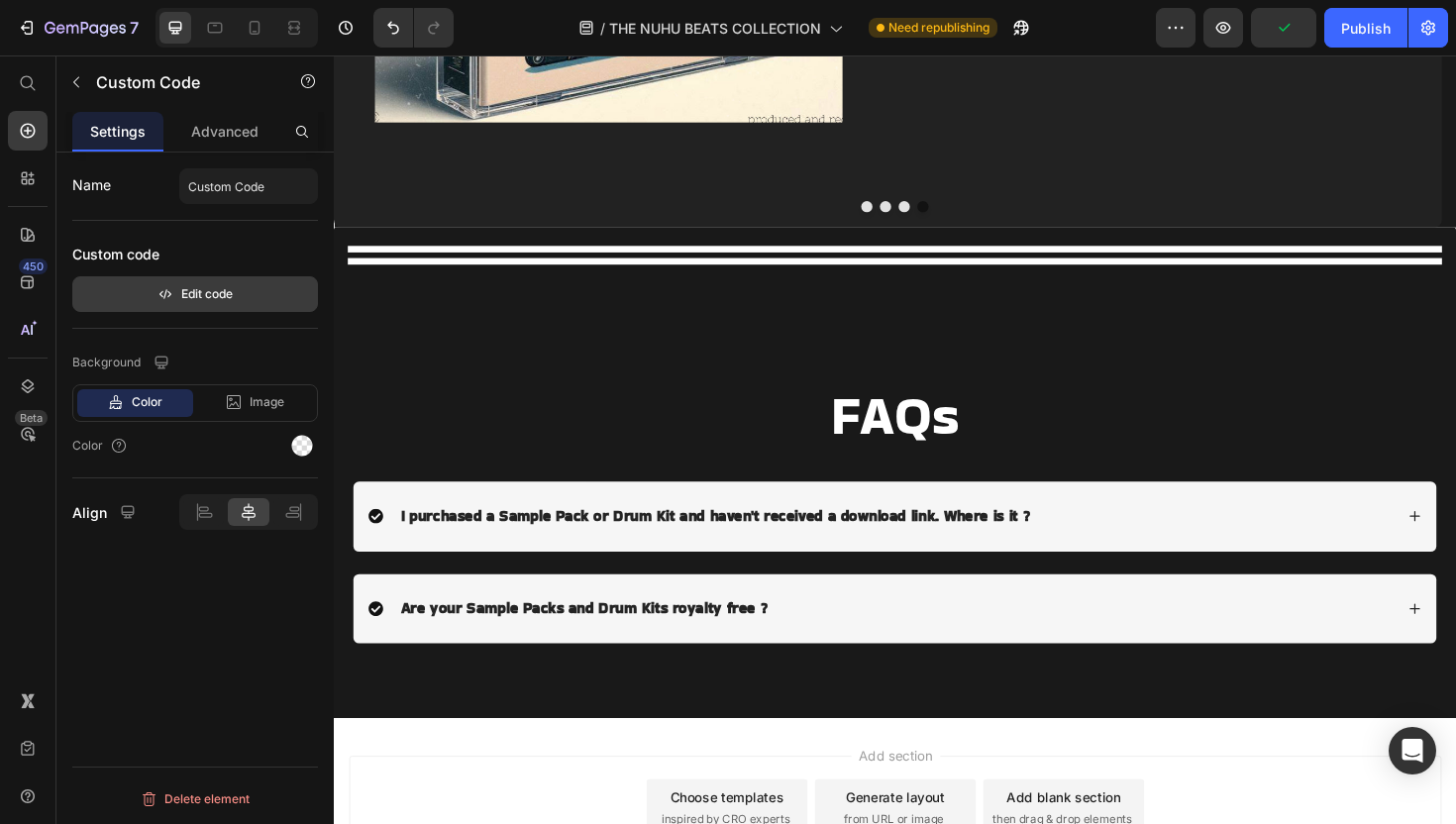 click on "Edit code" at bounding box center [195, 294] 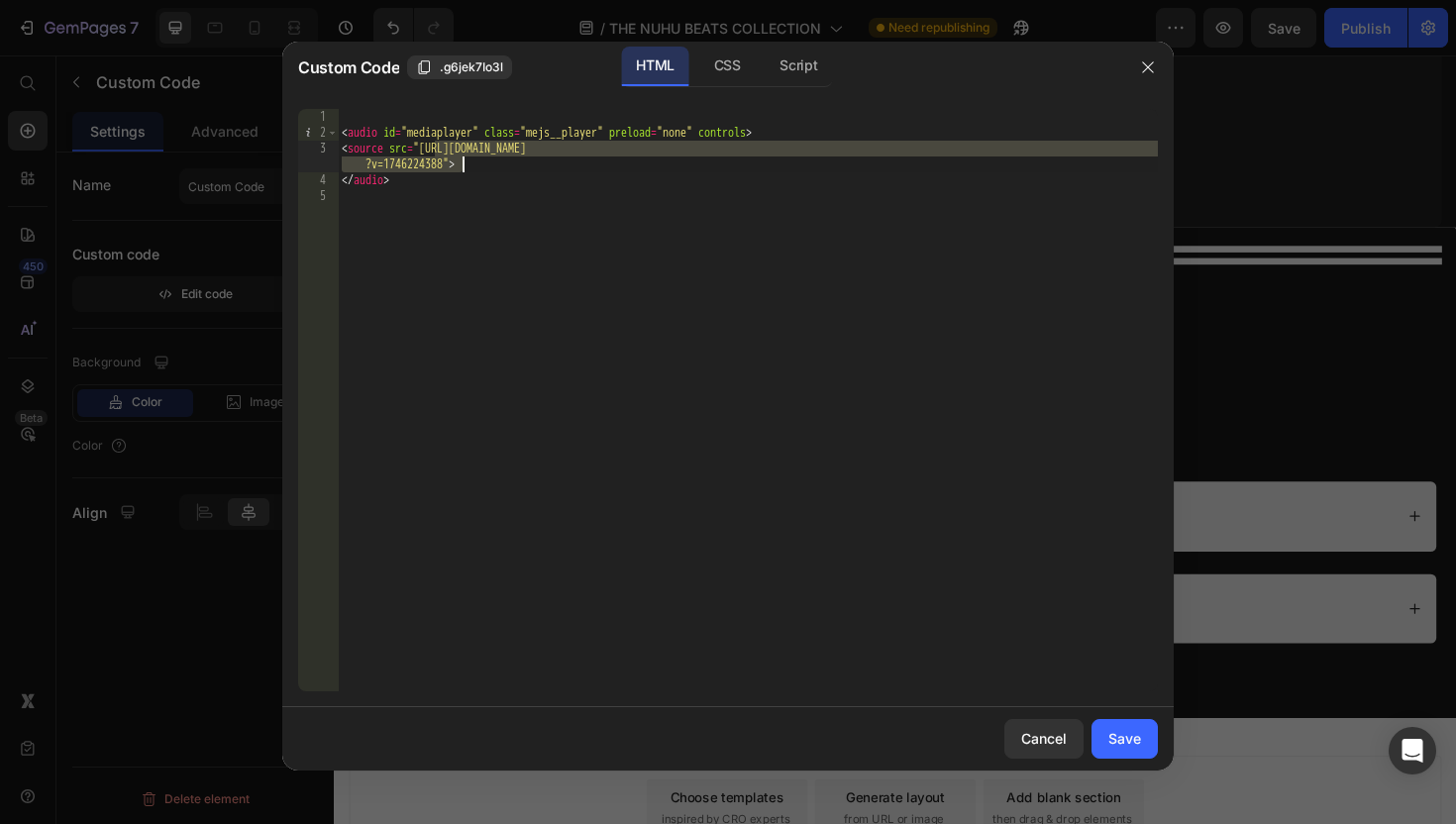 drag, startPoint x: 433, startPoint y: 149, endPoint x: 464, endPoint y: 168, distance: 36.359318 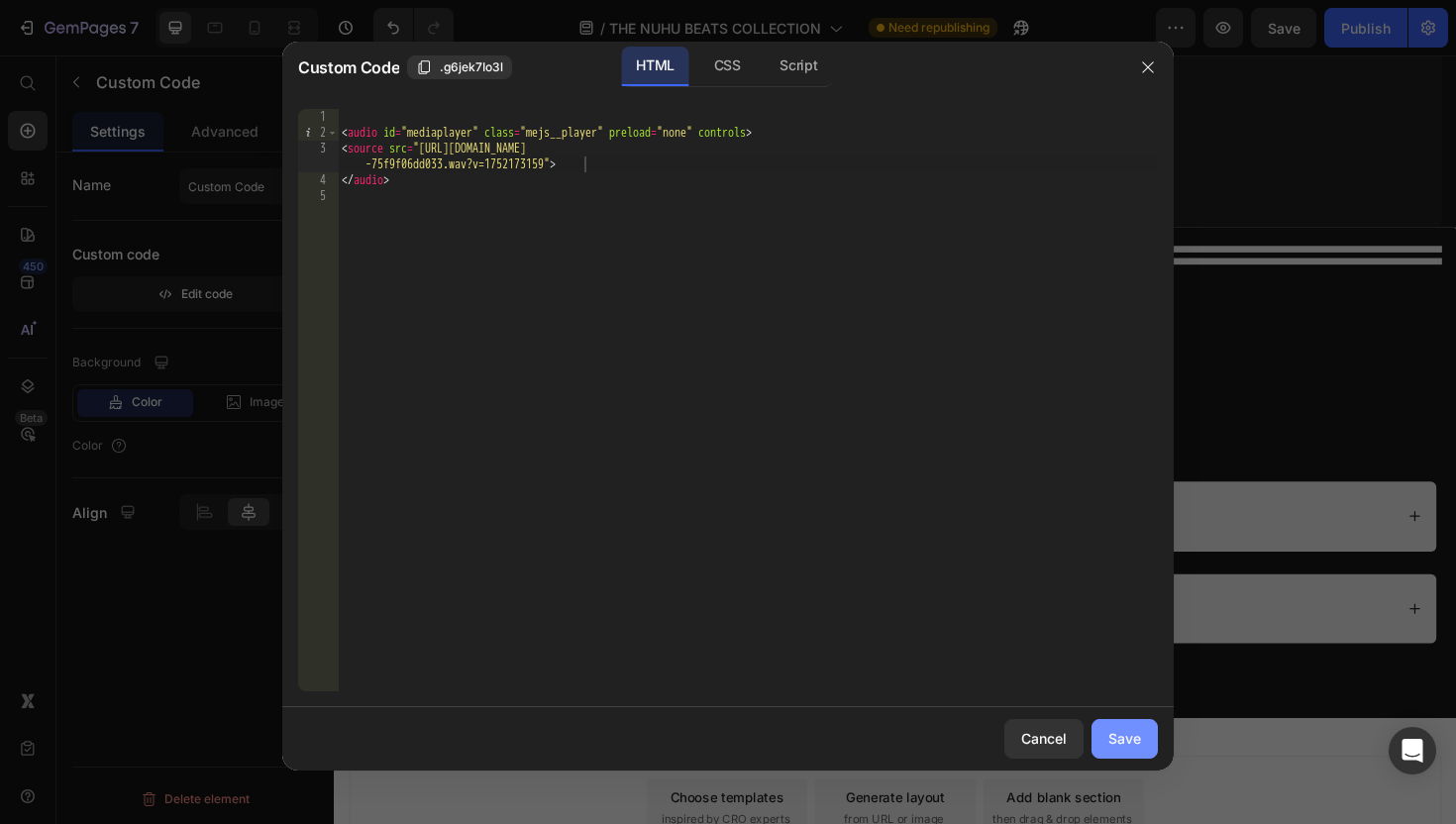 click on "Save" 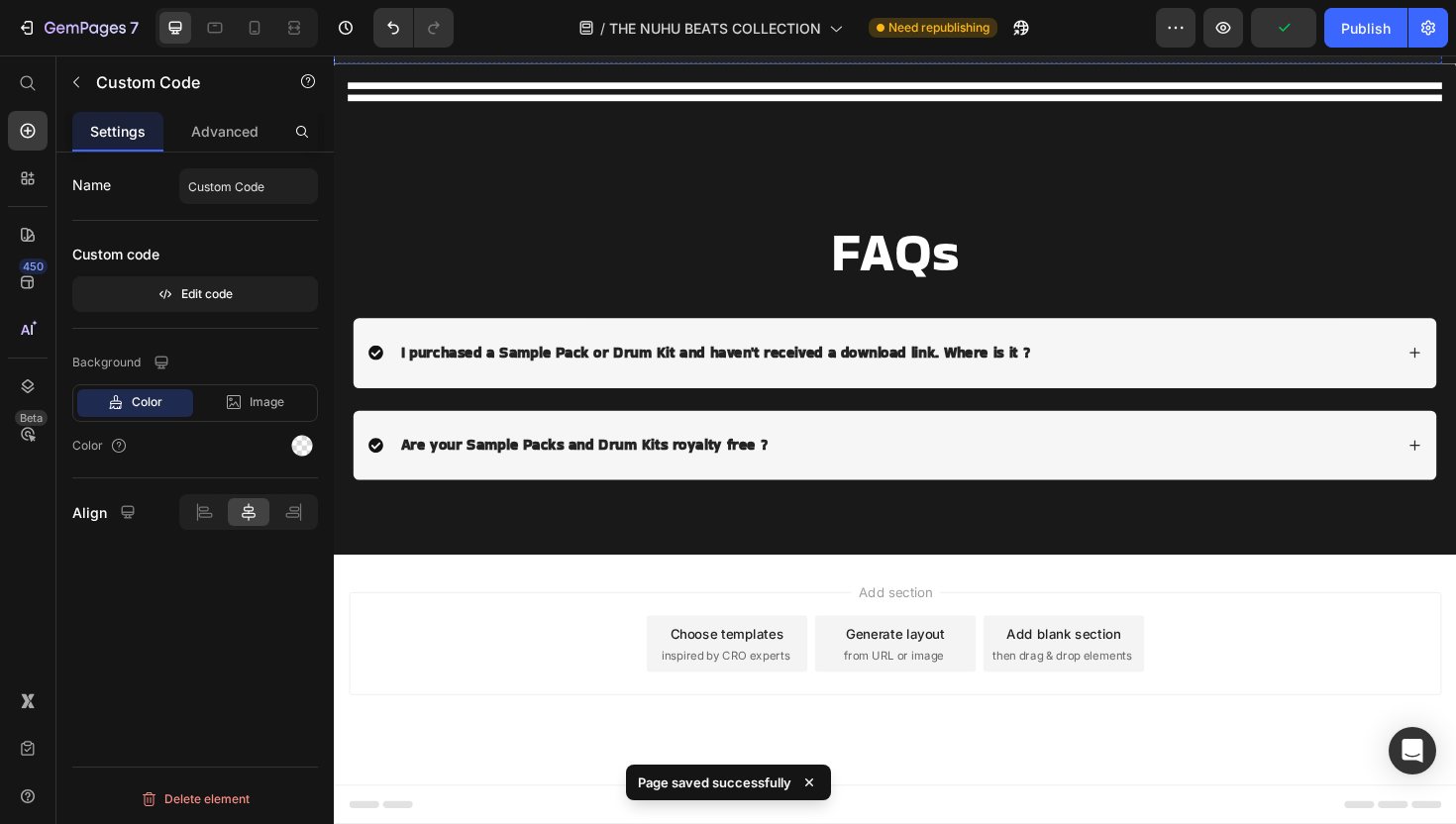 scroll, scrollTop: 1854, scrollLeft: 0, axis: vertical 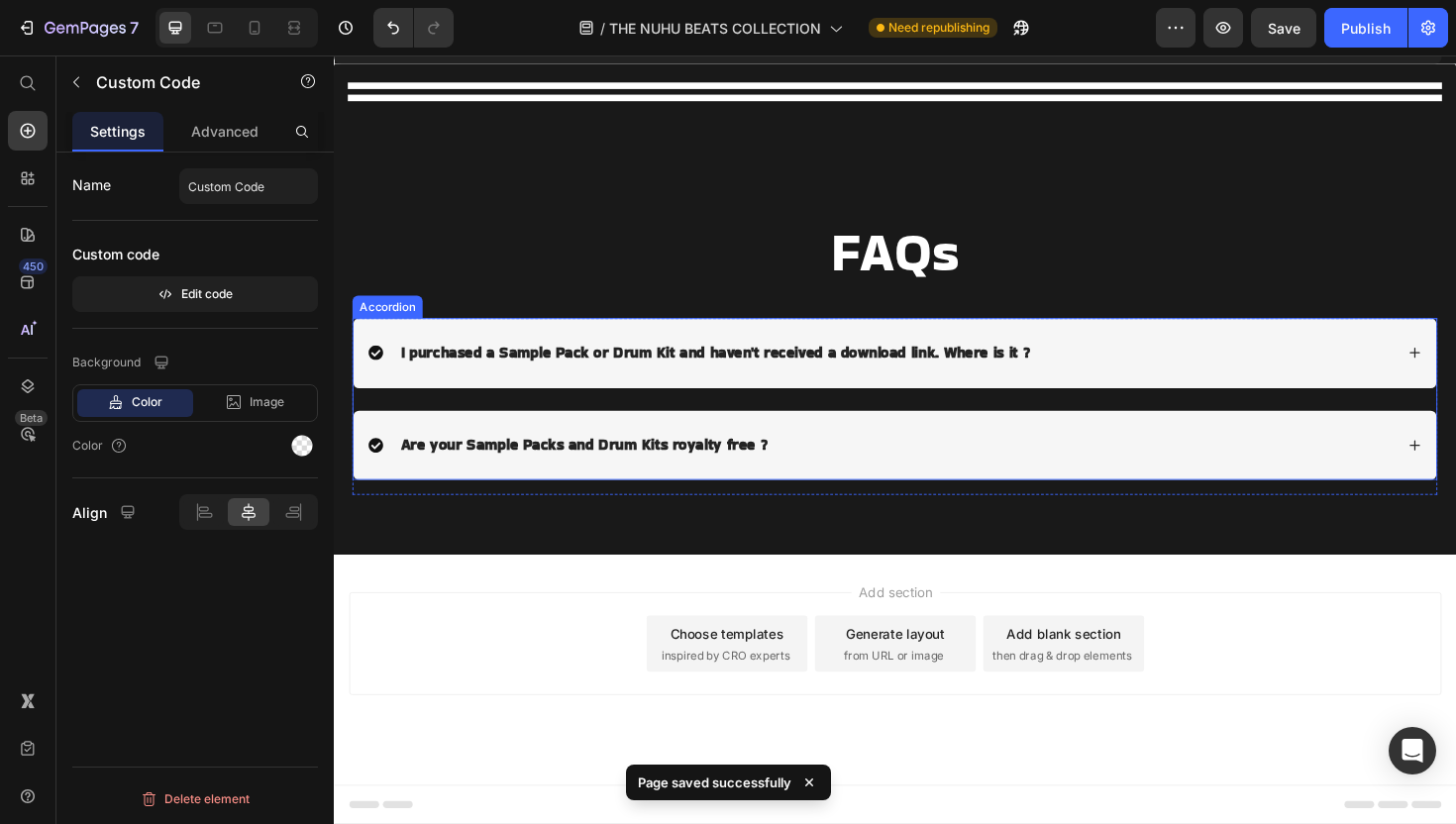 click on "Are your Sample Packs and Drum Kits royalty free ?" at bounding box center [913, 468] 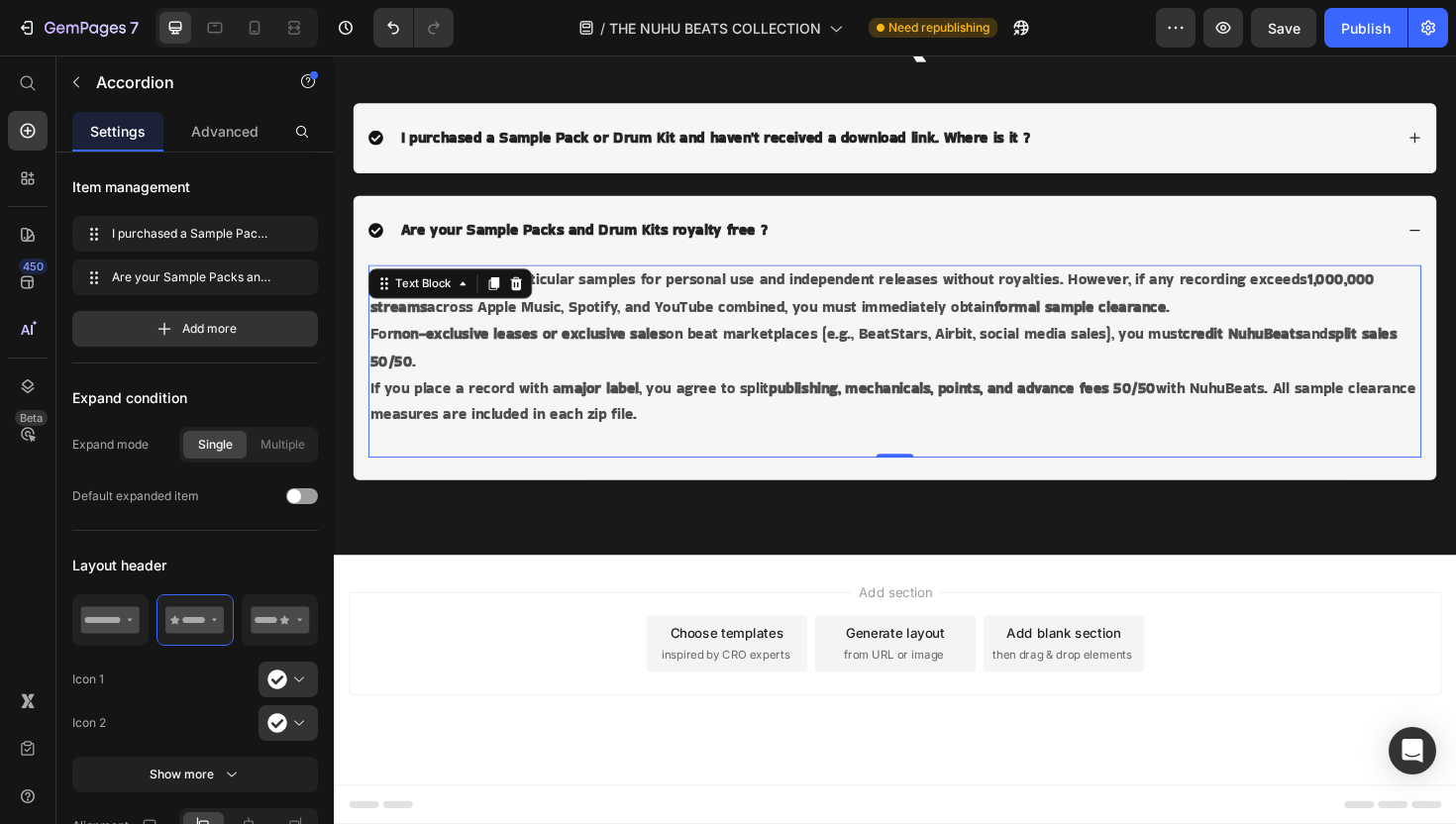click on "For  non-exclusive leases or exclusive sales  on beat marketplaces (e.g., BeatStars, Airbit, social media sales), you must  credit NuhuBeats  and  split sales 50/50 ." at bounding box center [928, 365] 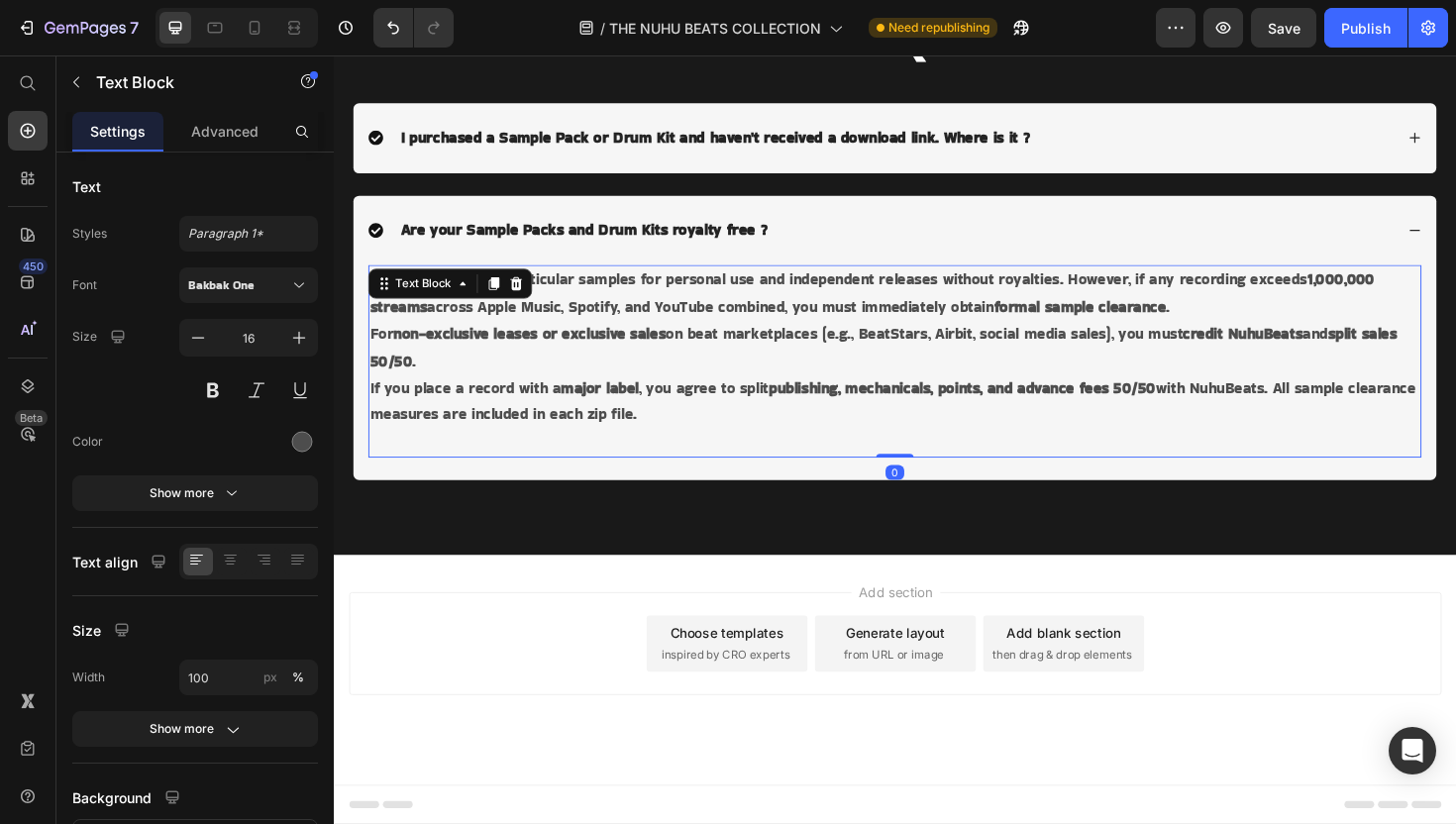 click on "credit NuhuBeats" at bounding box center [1297, 350] 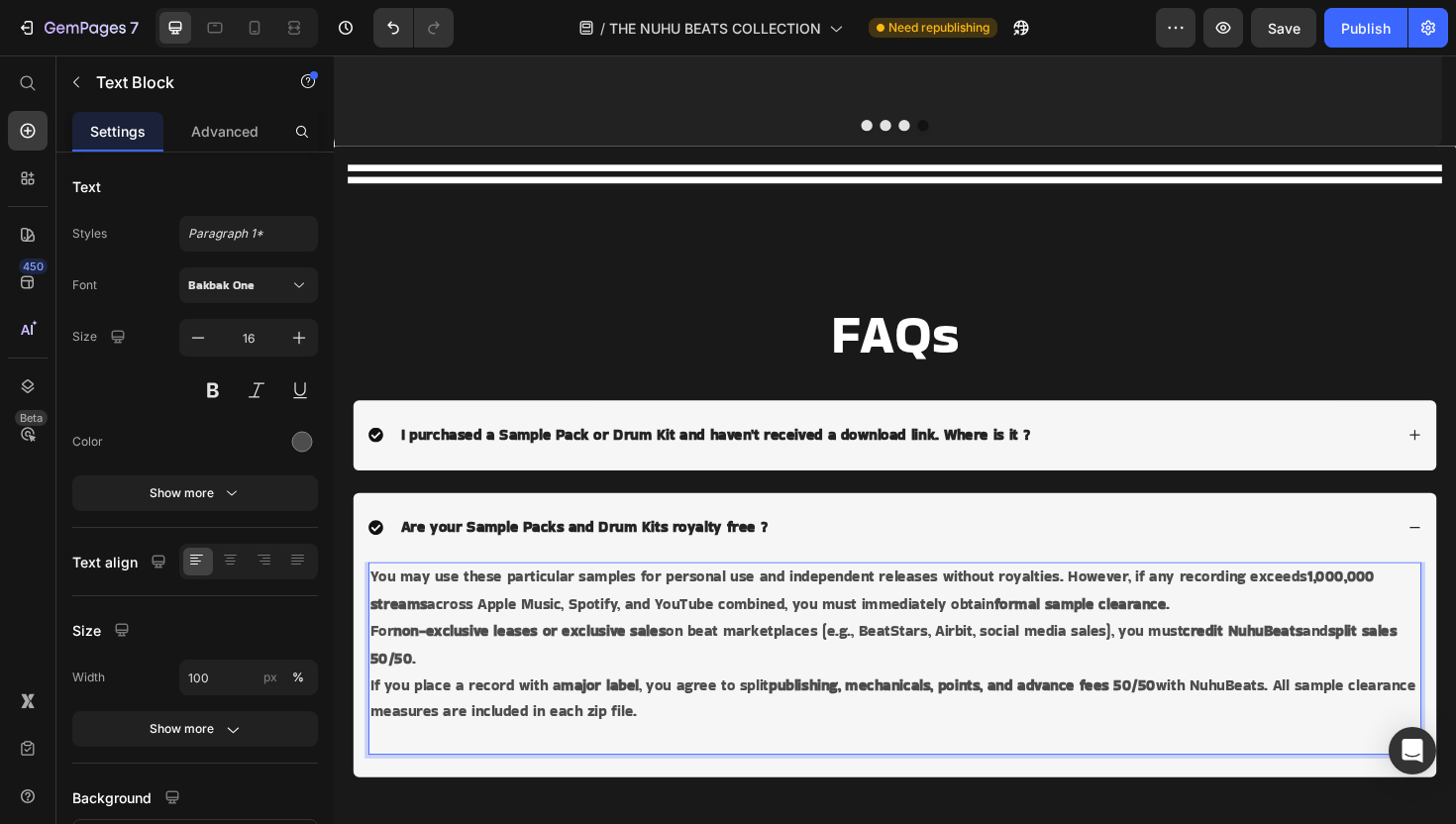 scroll, scrollTop: 1180, scrollLeft: 0, axis: vertical 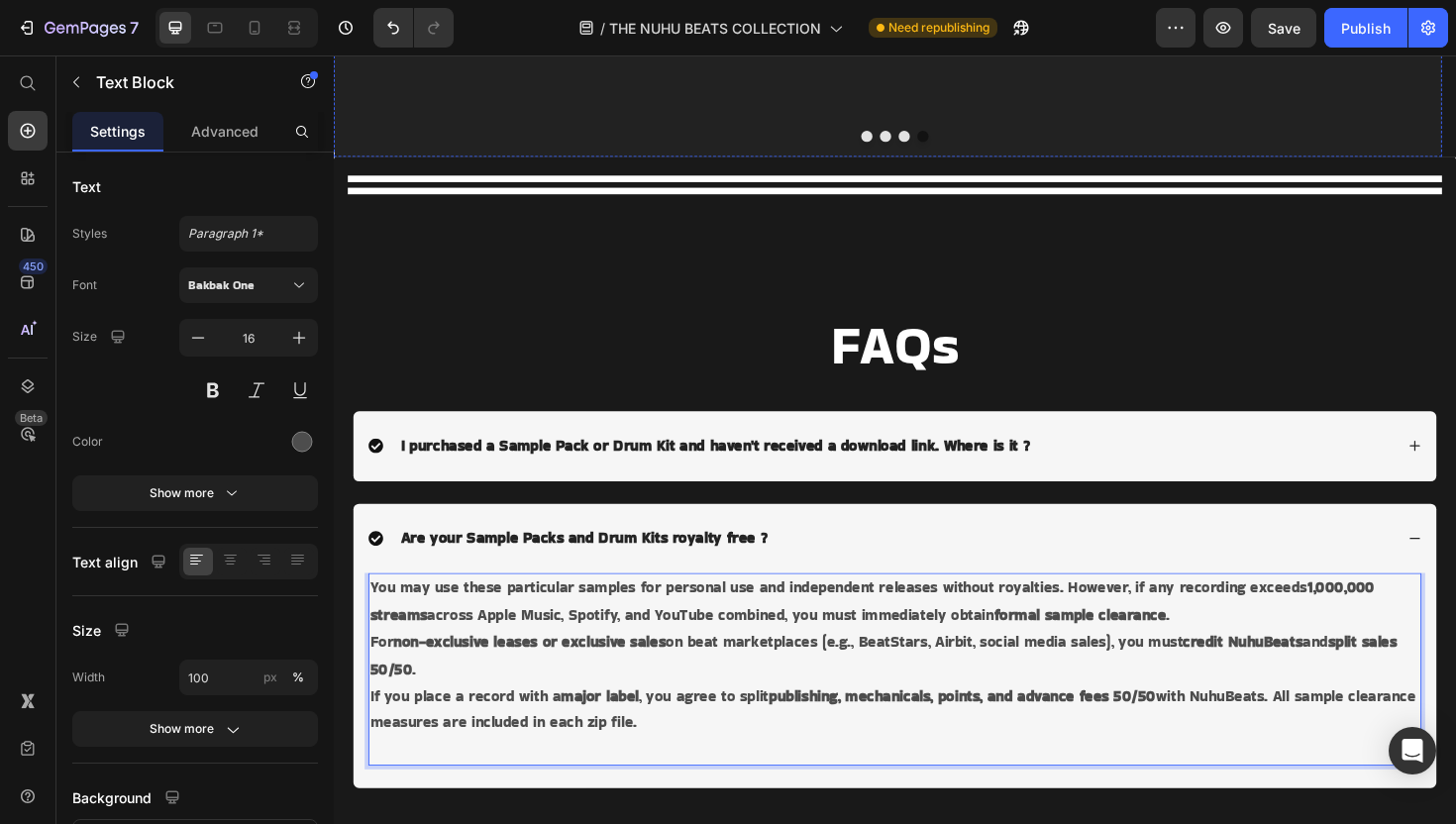 click on "for releases under one million streams with proper credit; surpass that threshold and simply clear the loop to split royalties fairly." at bounding box center (1200, -71) 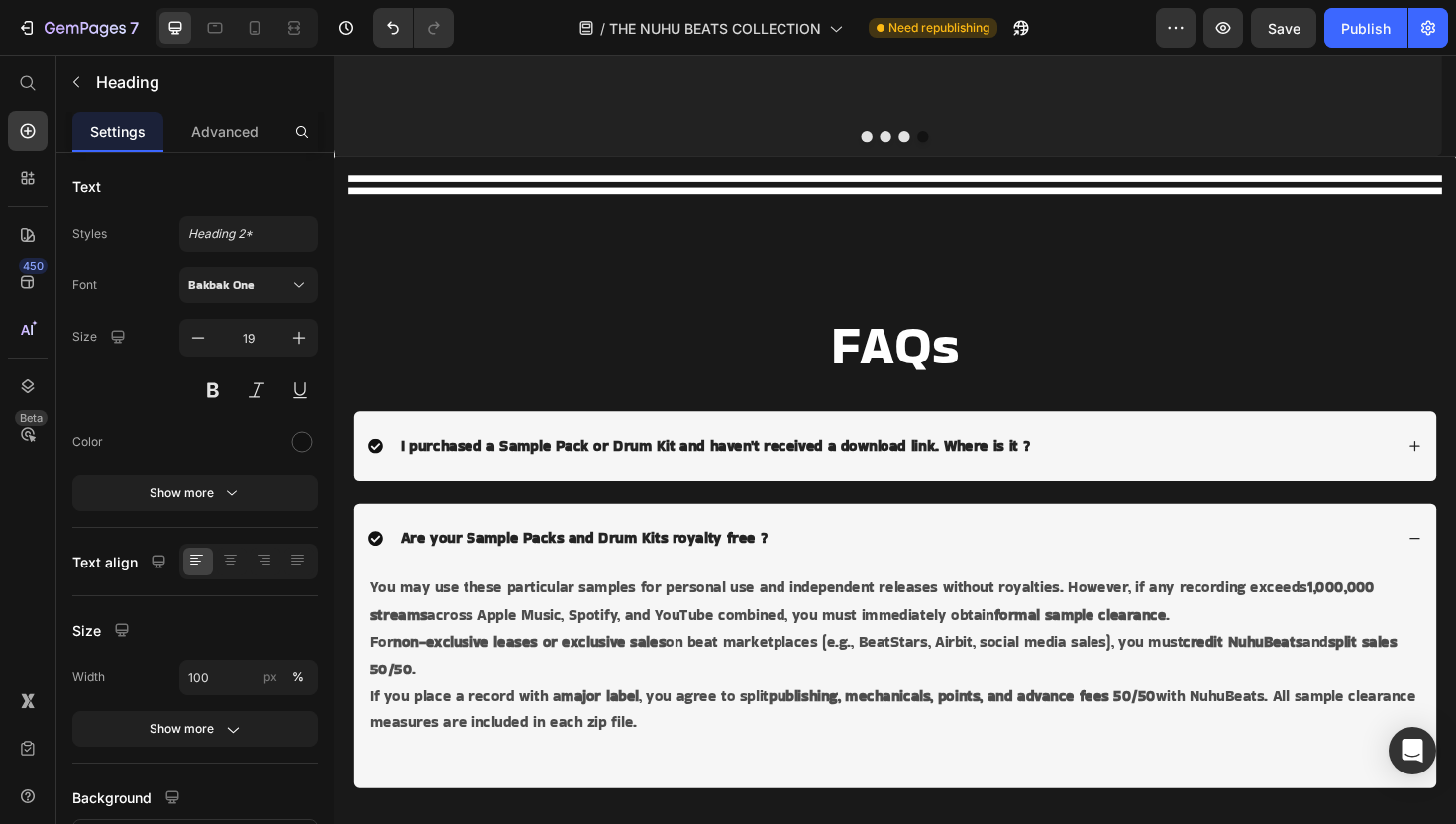 drag, startPoint x: 1414, startPoint y: 517, endPoint x: 1496, endPoint y: 533, distance: 83.546394 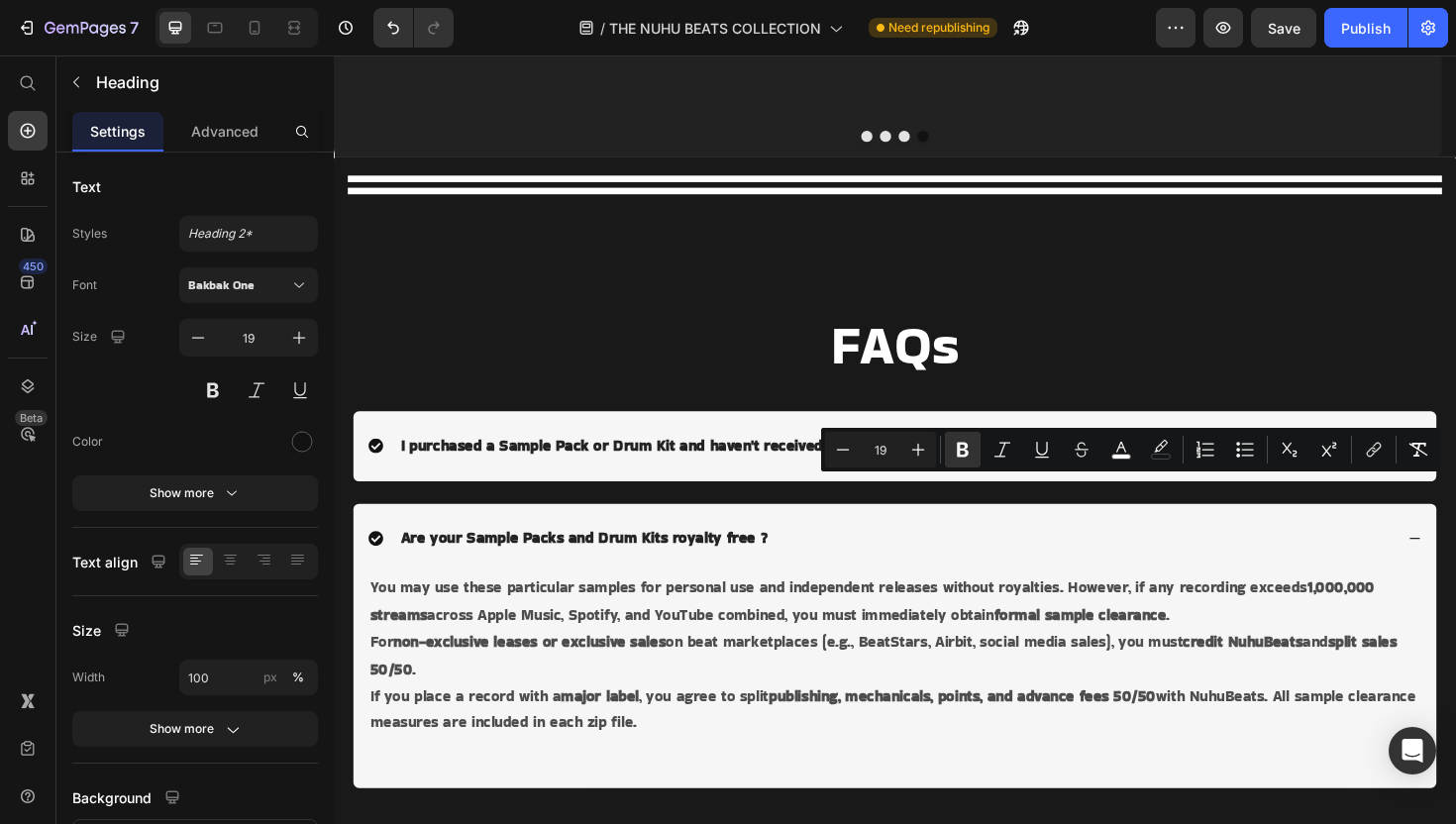 copy on "simply clear the loop to split royalties fairly." 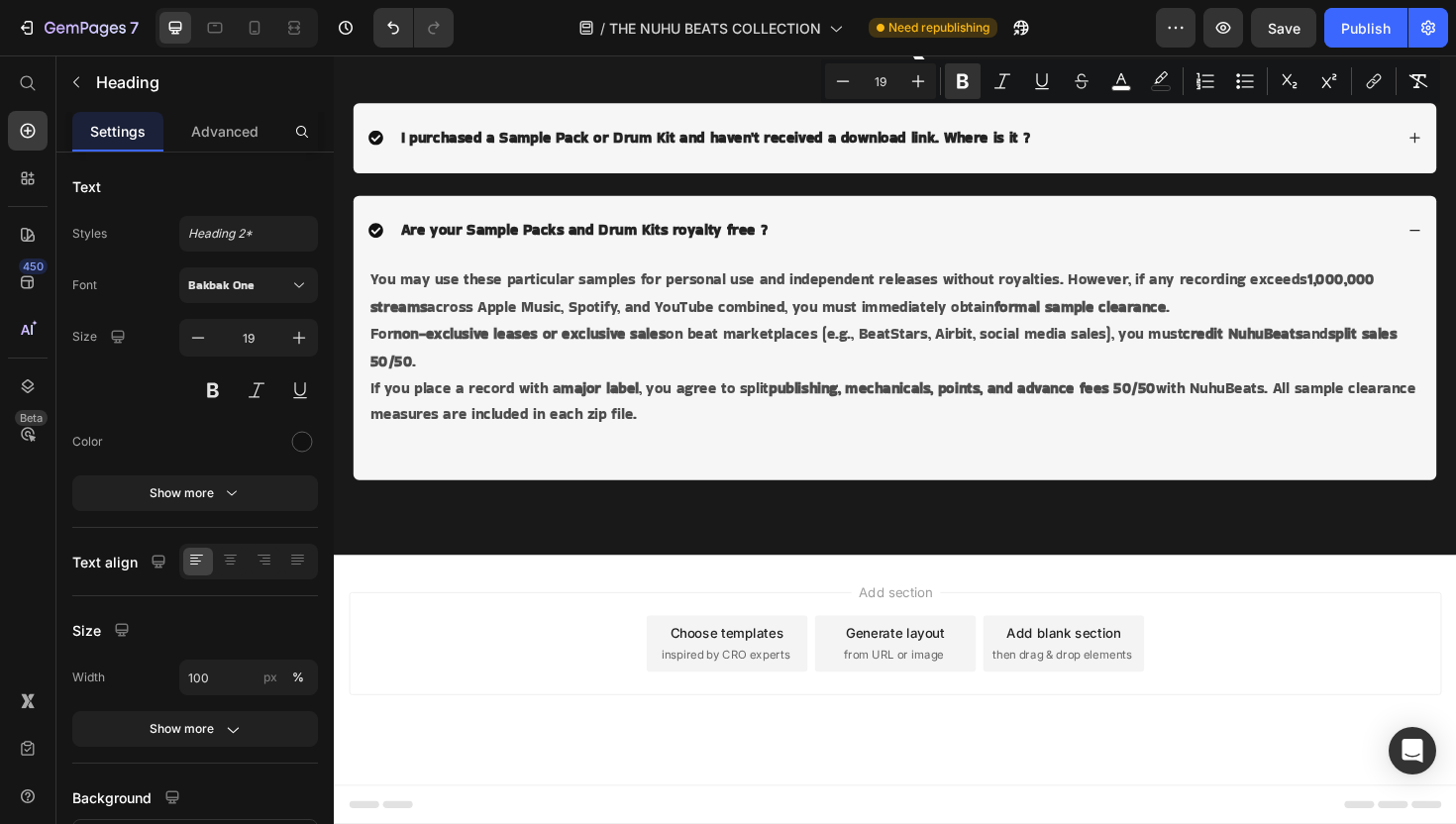 scroll, scrollTop: 2094, scrollLeft: 0, axis: vertical 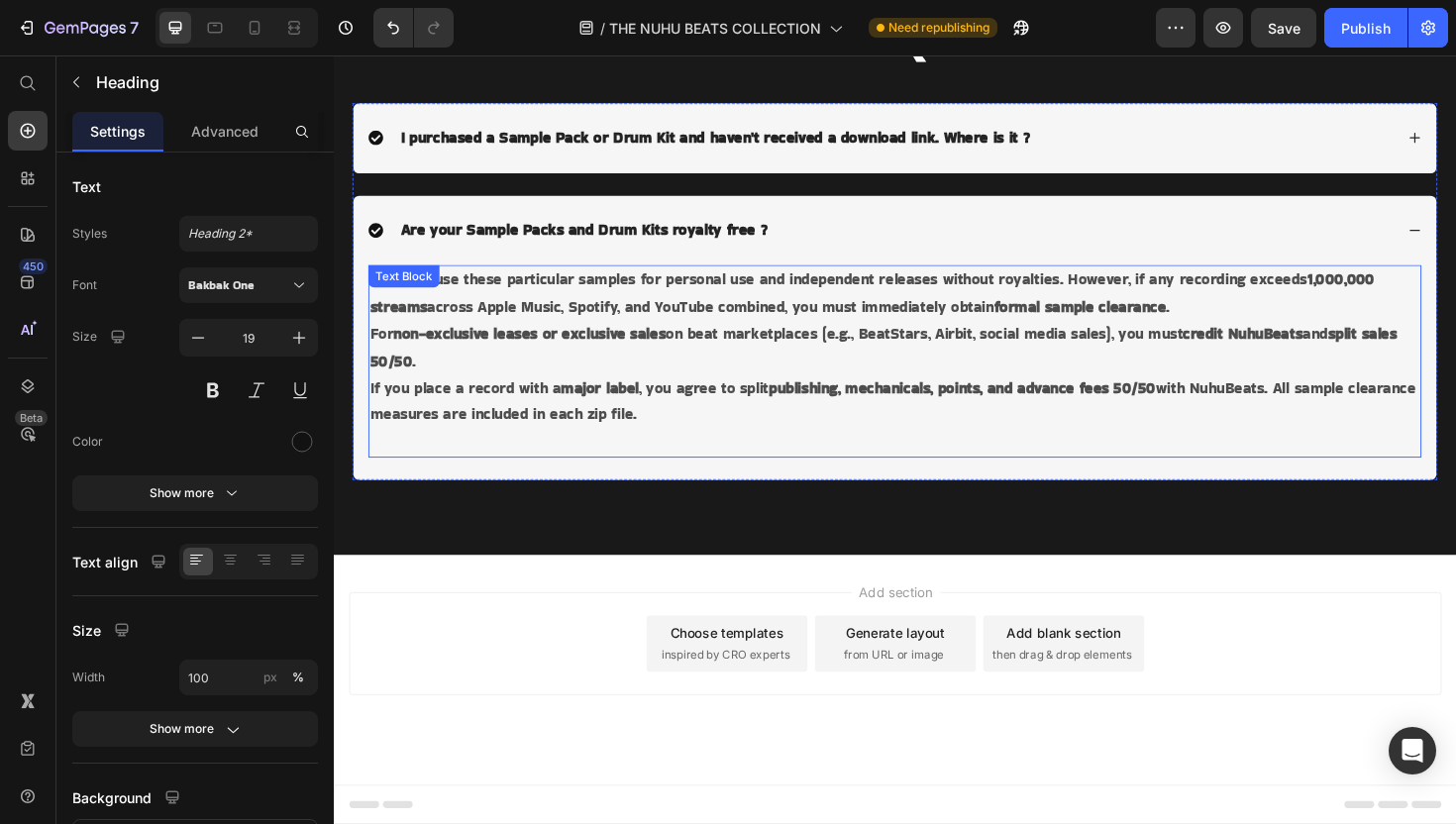 click on "For  non-exclusive leases or exclusive sales  on beat marketplaces (e.g., BeatStars, Airbit, social media sales), you must  credit NuhuBeats  and  split sales 50/50 ." at bounding box center (928, 365) 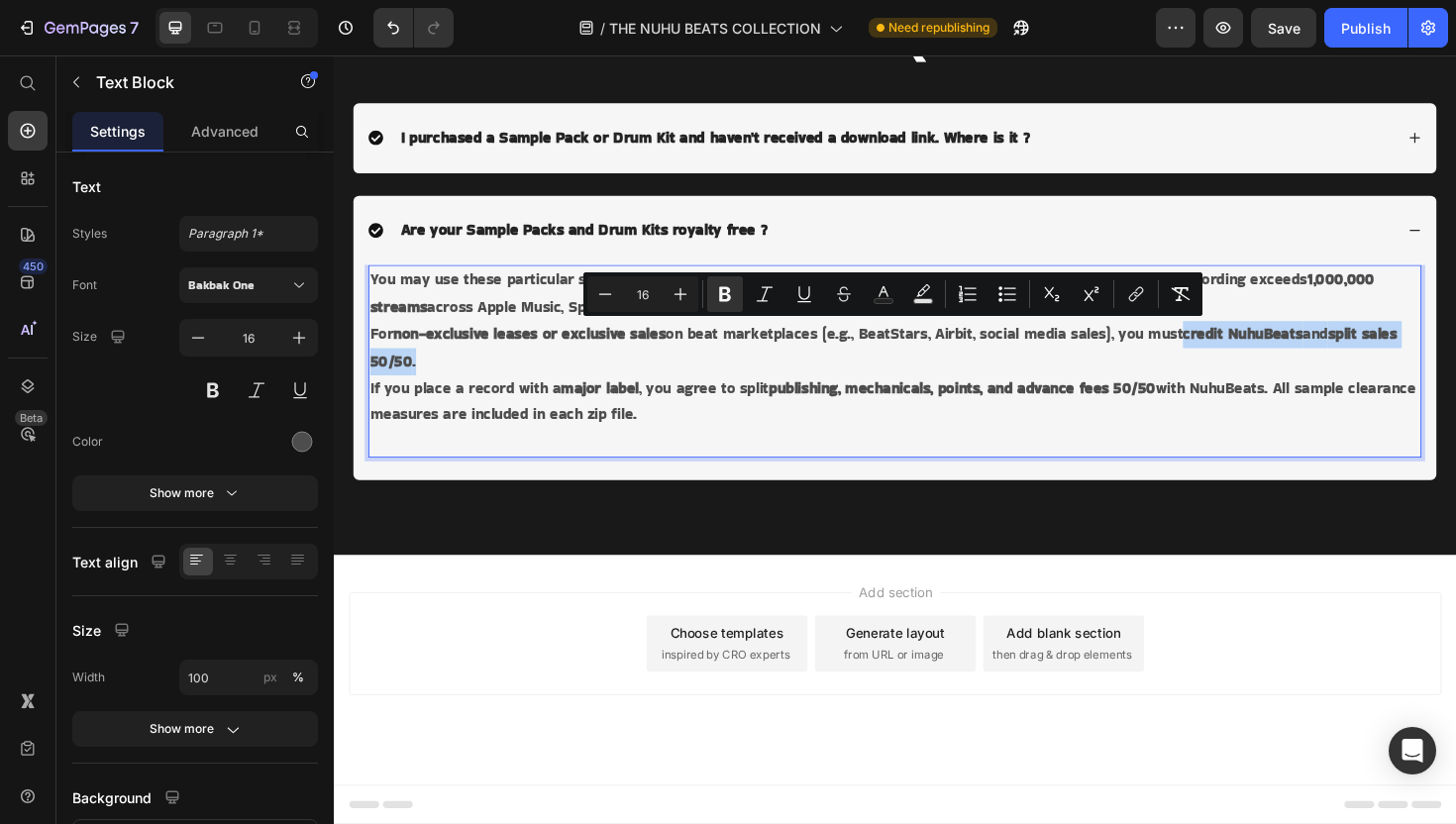 drag, startPoint x: 1246, startPoint y: 350, endPoint x: 470, endPoint y: 377, distance: 776.4696 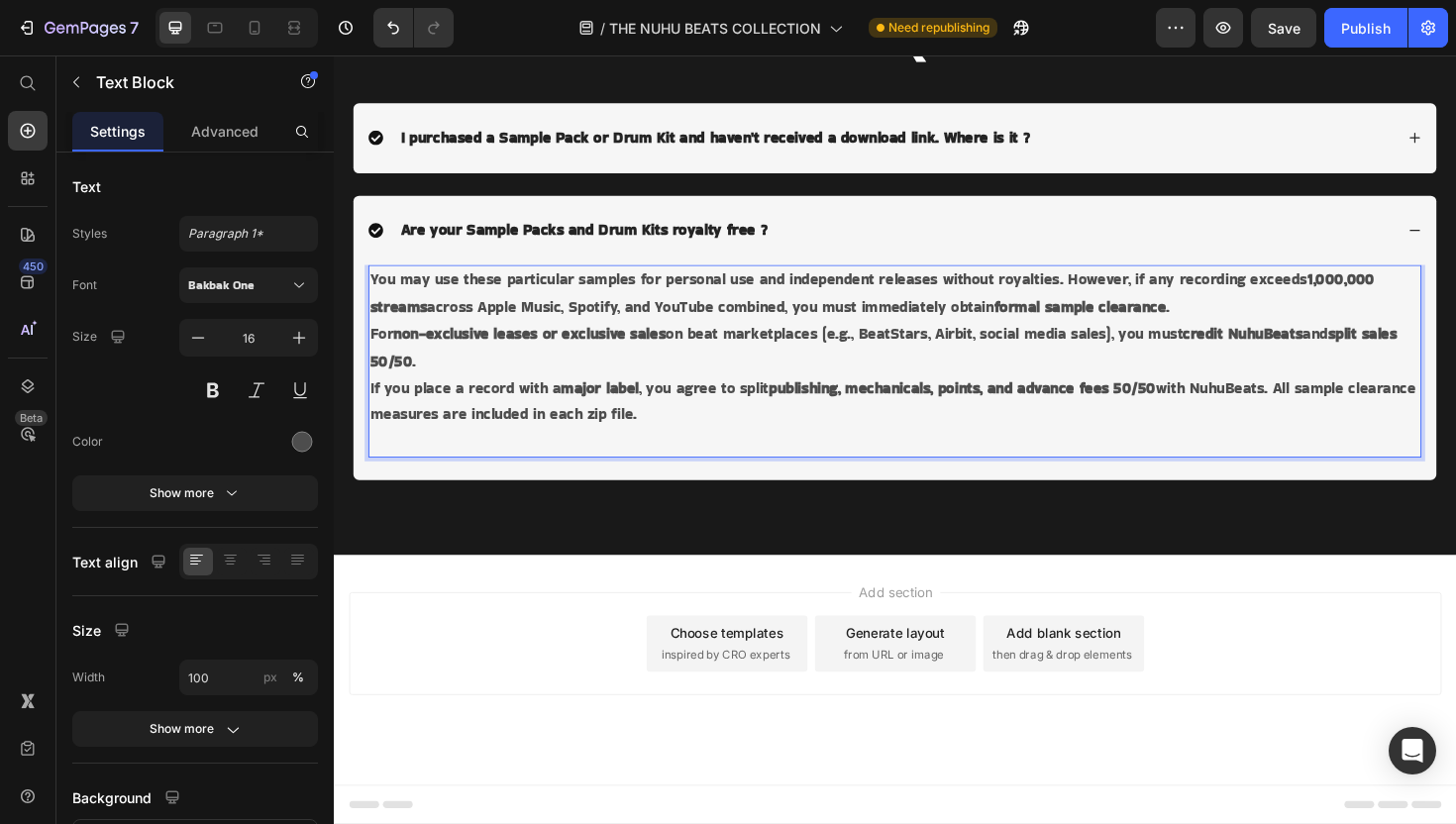 click on "If you place a record with a  major label , you agree to split  publishing, mechanicals, points, and advance fees 50/50  with NuhuBeats. All sample clearance measures are included in each zip file." at bounding box center (928, 423) 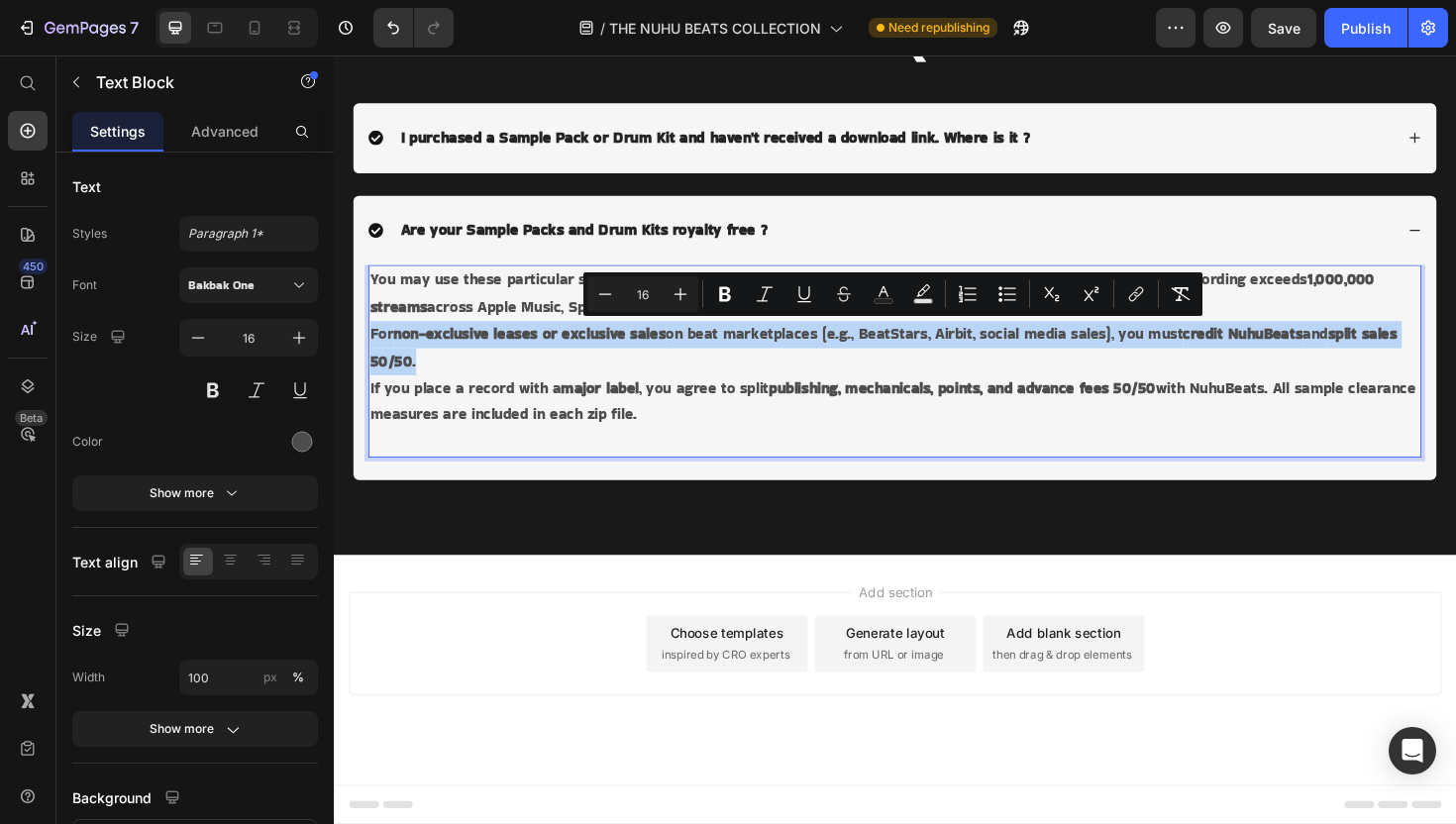drag, startPoint x: 370, startPoint y: 347, endPoint x: 526, endPoint y: 384, distance: 160.32779 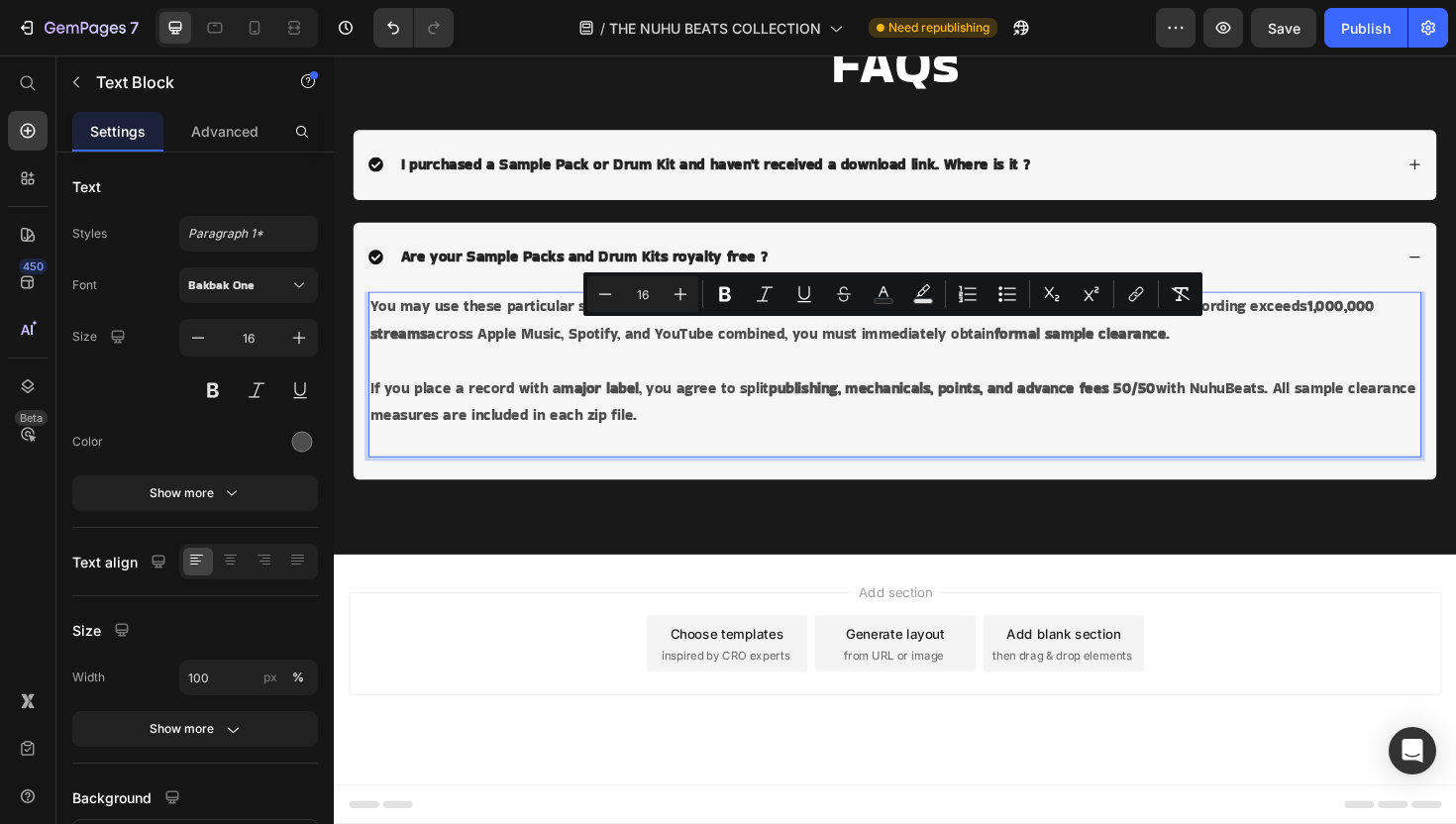 scroll, scrollTop: 2065, scrollLeft: 0, axis: vertical 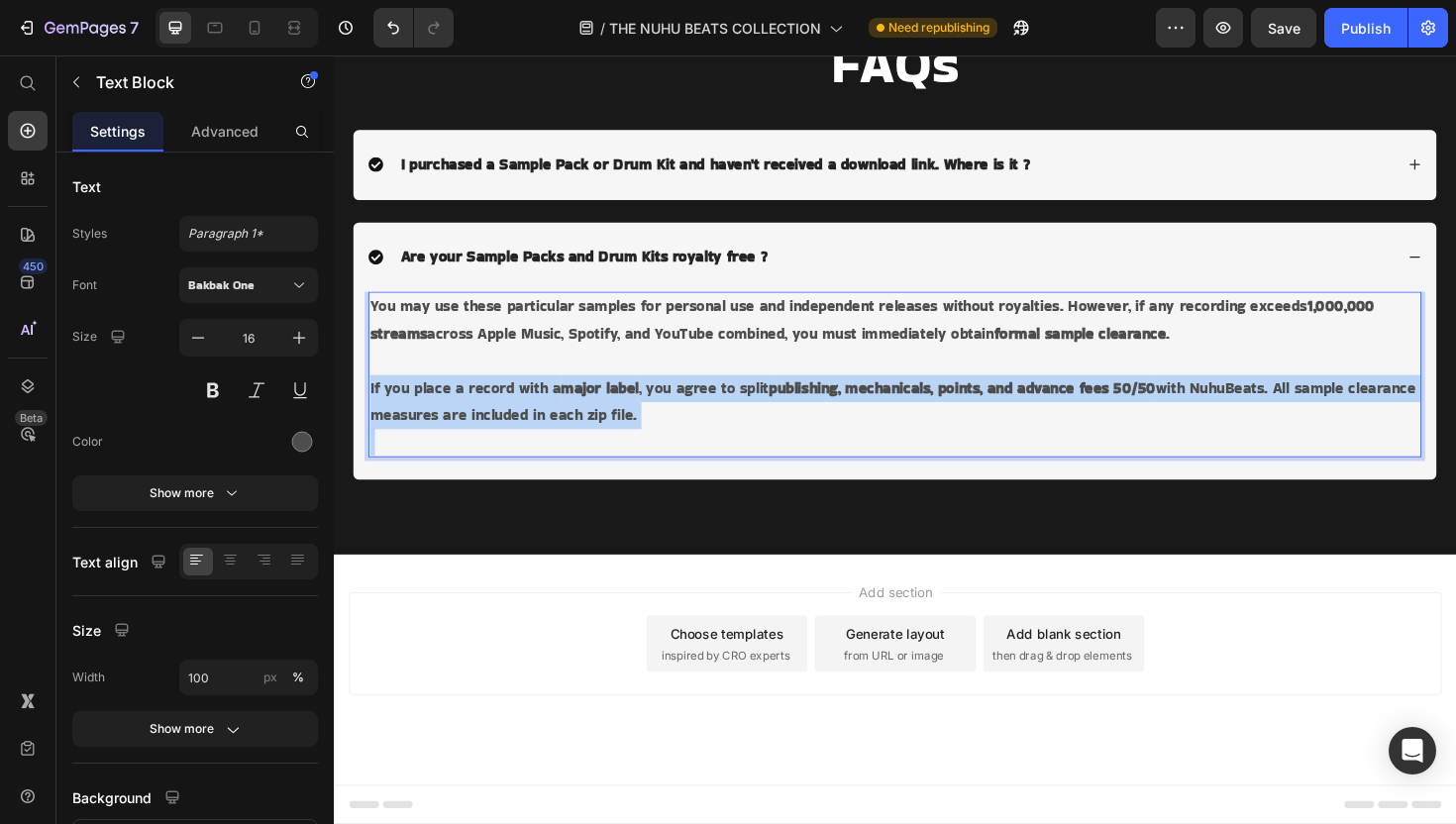 drag, startPoint x: 371, startPoint y: 409, endPoint x: 930, endPoint y: 467, distance: 562.0009 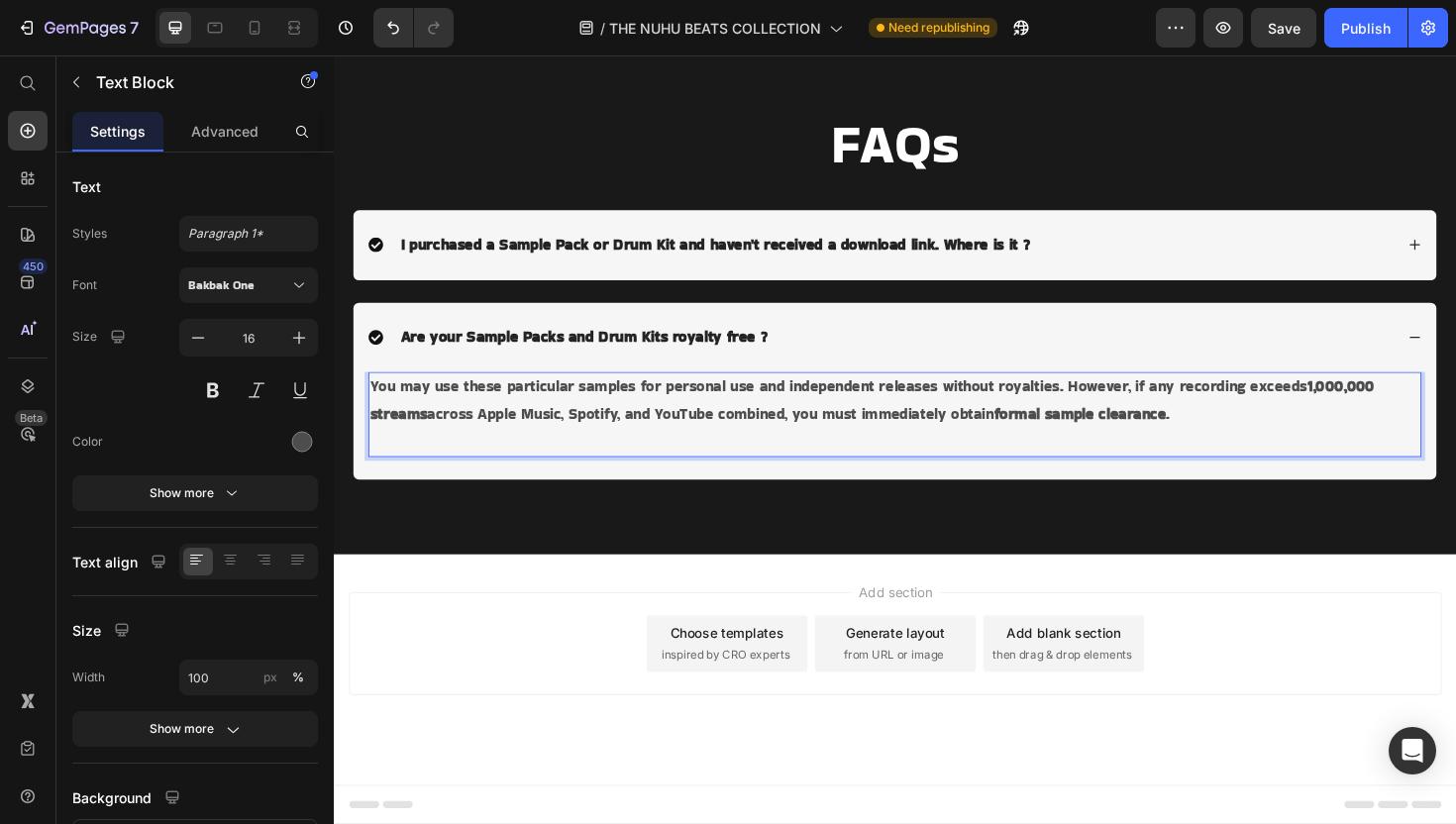 scroll, scrollTop: 1980, scrollLeft: 0, axis: vertical 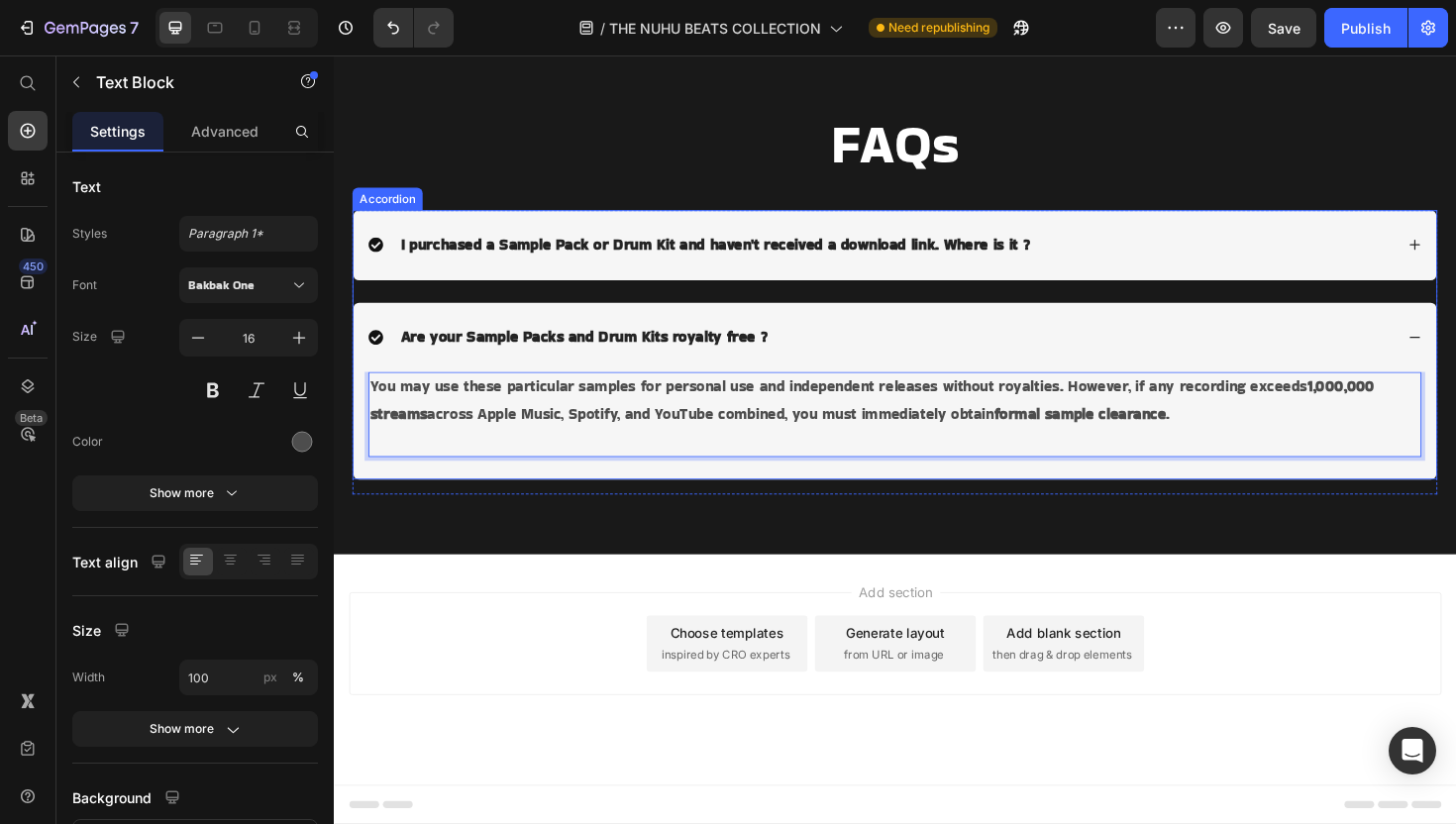 click on "You may use these particular samples for personal use and independent releases without royalties. However, if any recording exceeds  1,000,000 streams  across Apple Music, Spotify, and YouTube combined, you must immediately obtain  formal sample clearance . Text Block   0" at bounding box center (928, 448) 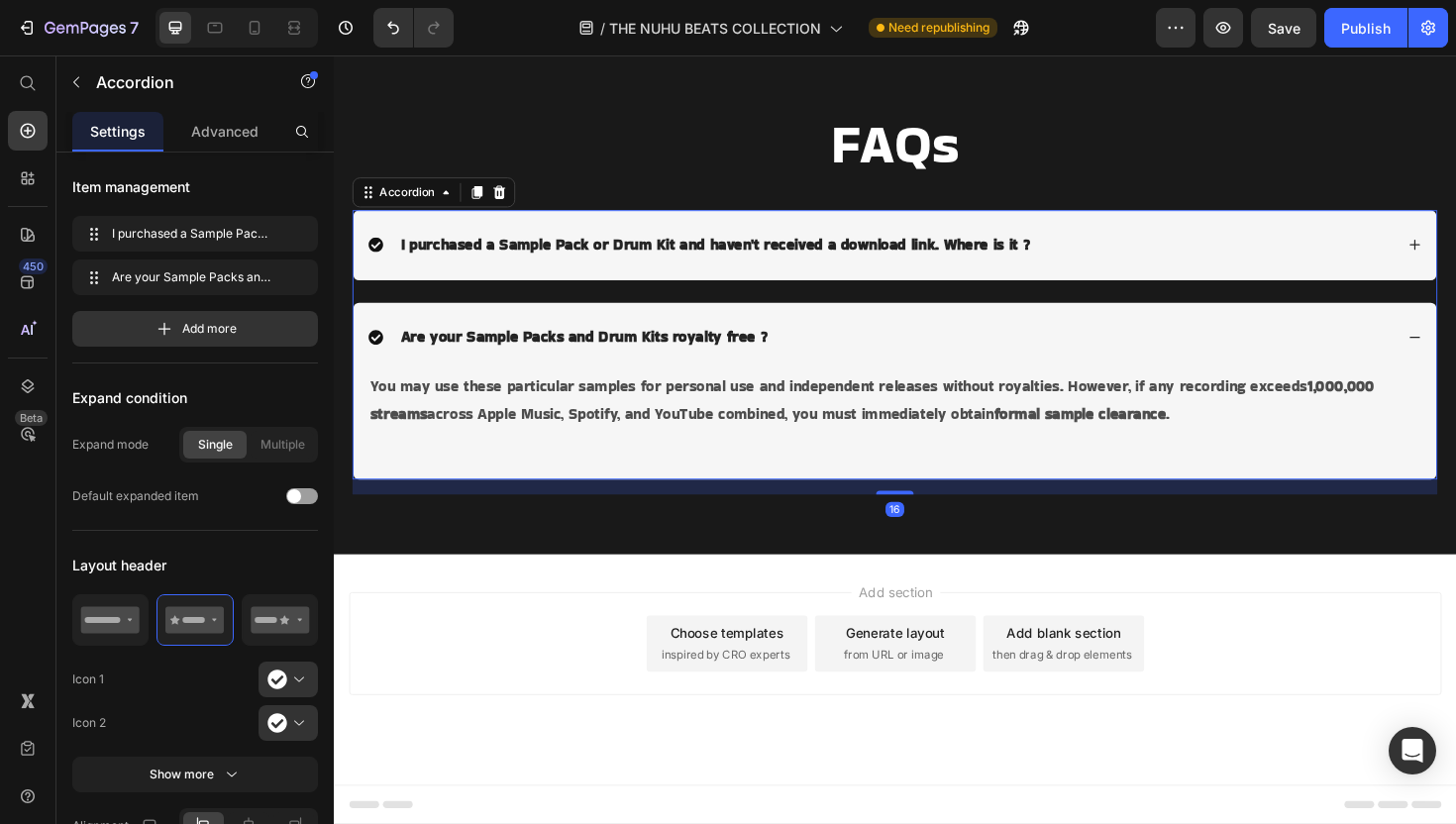 click 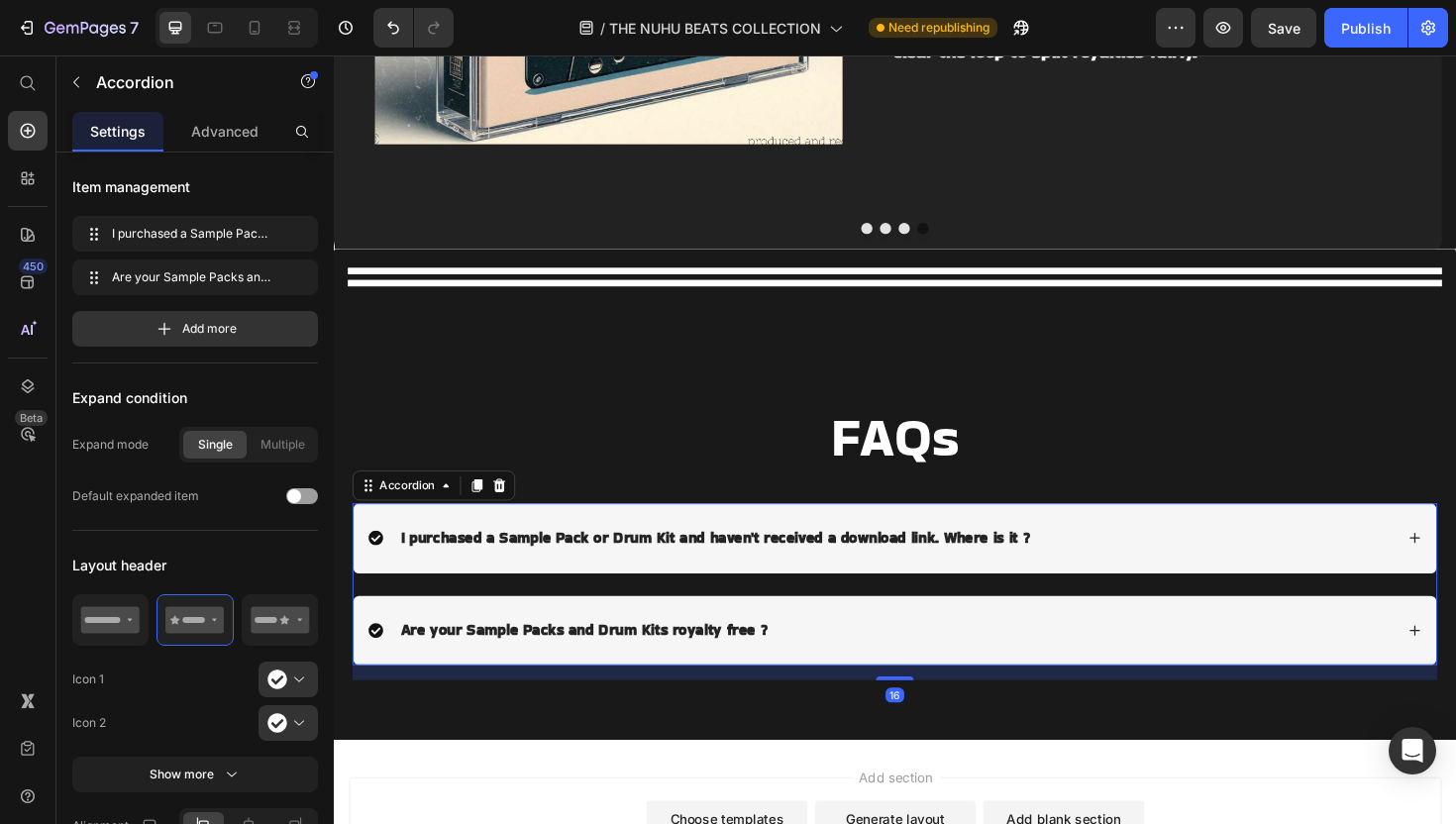 scroll, scrollTop: 1058, scrollLeft: 0, axis: vertical 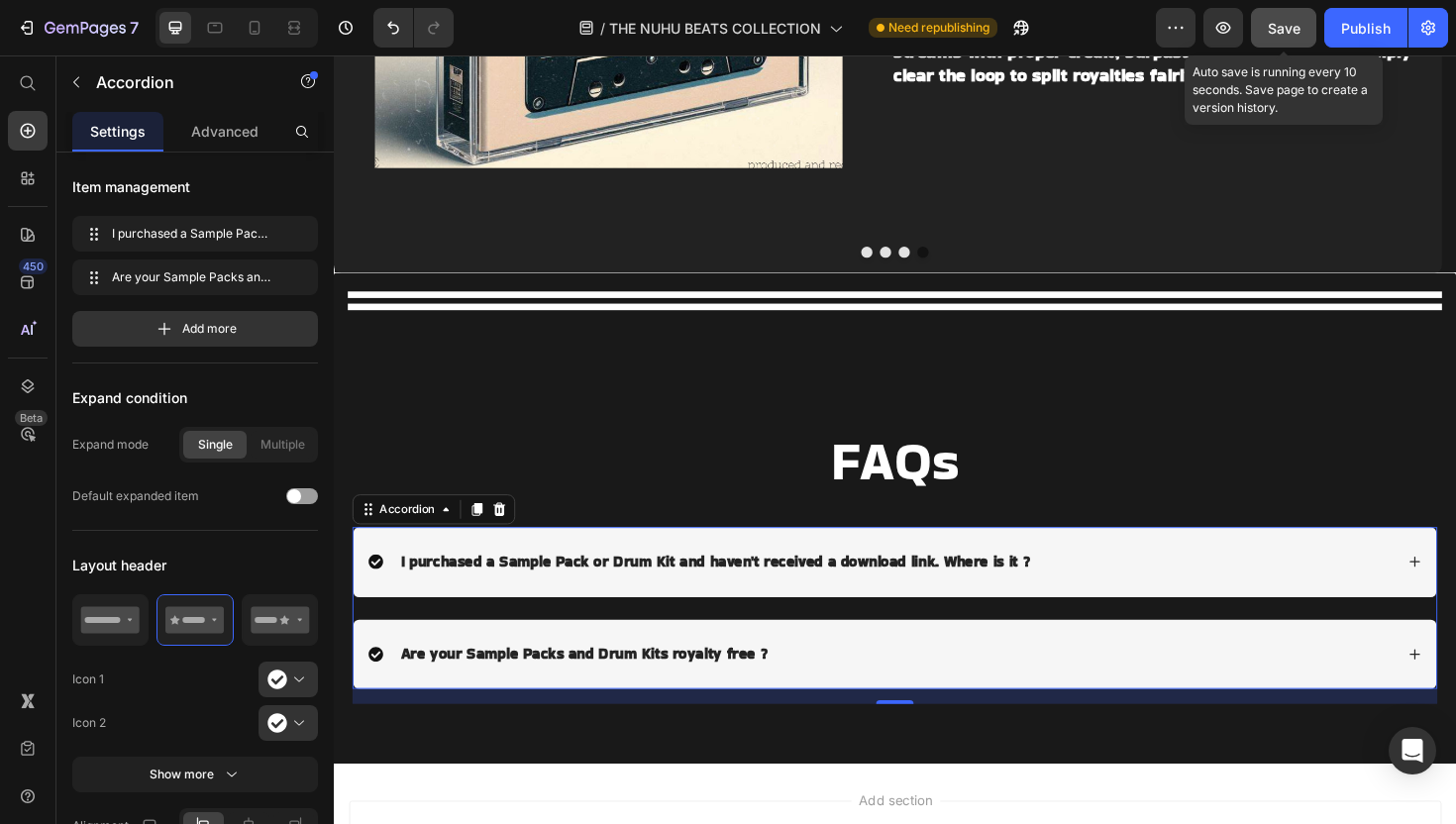 click on "Save" 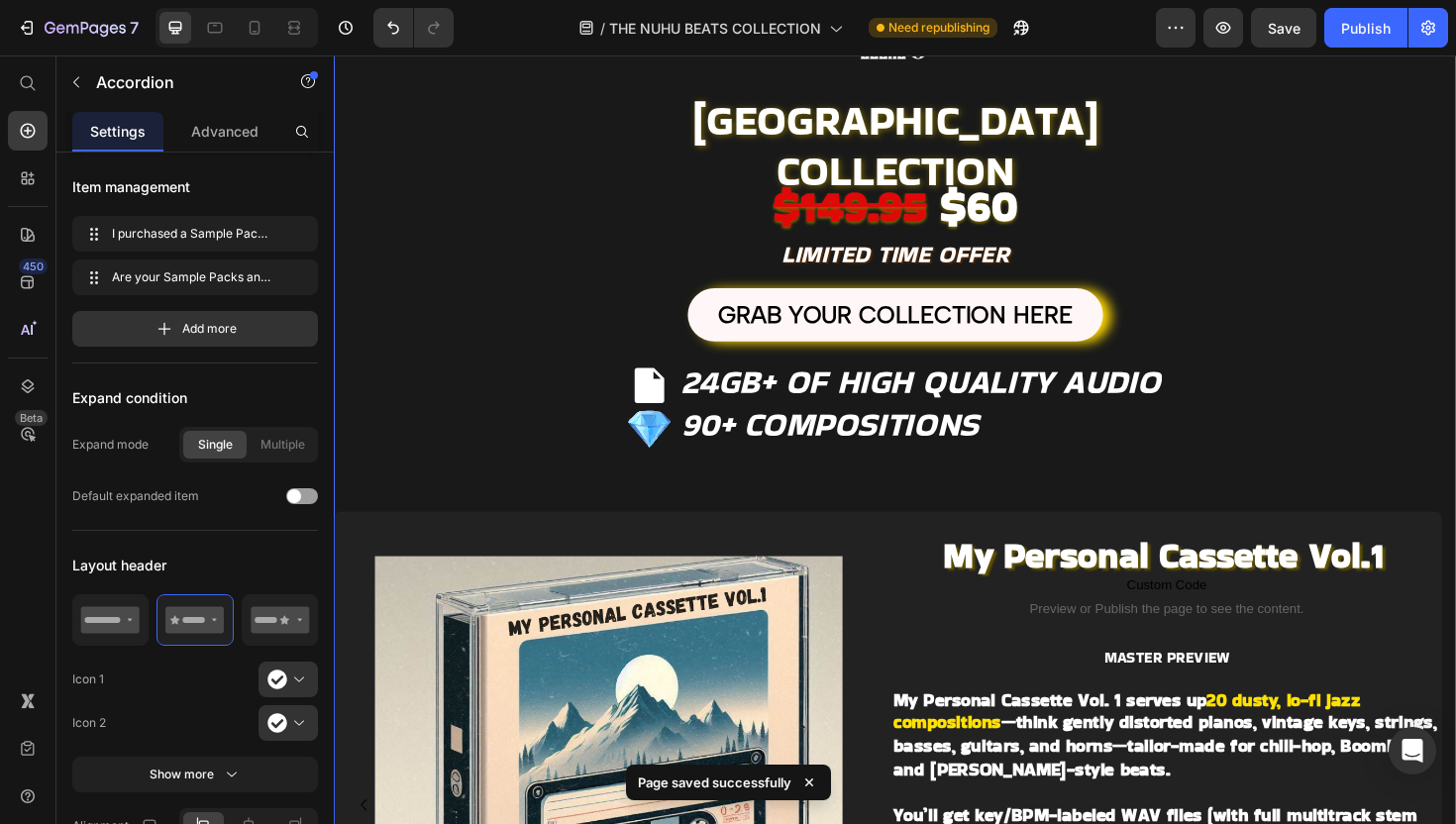 scroll, scrollTop: 17, scrollLeft: 0, axis: vertical 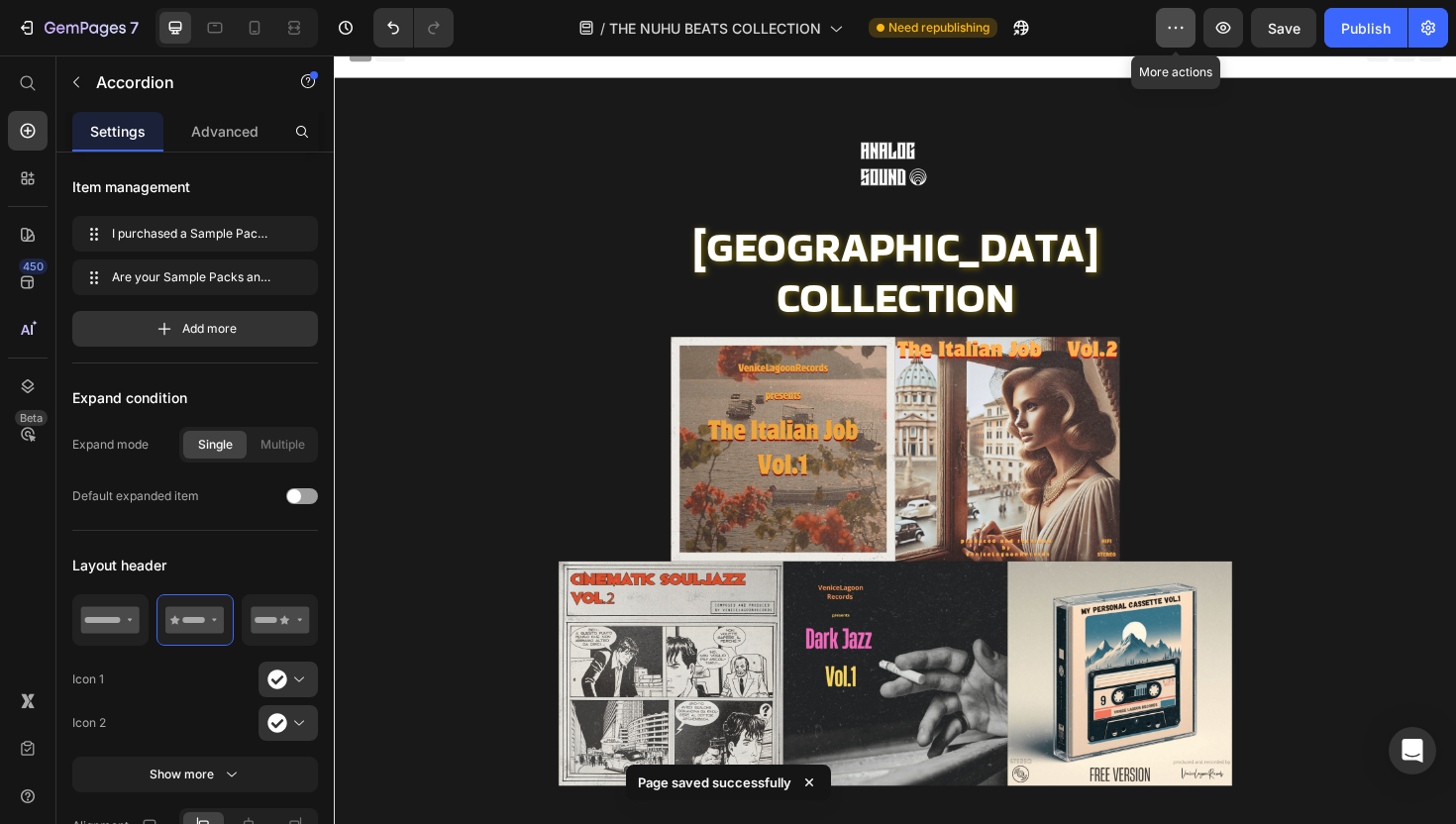 click 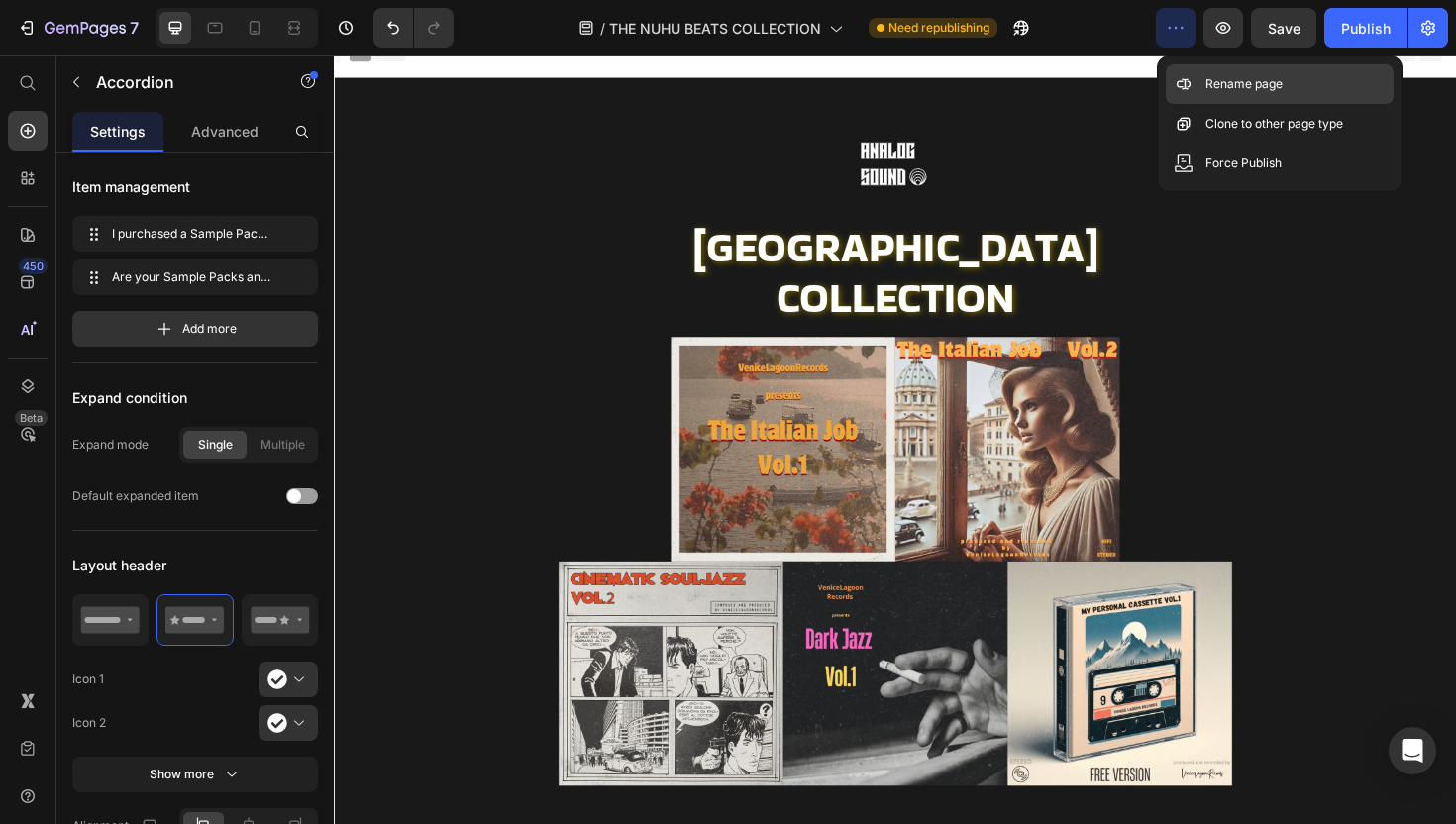 click on "Rename page" 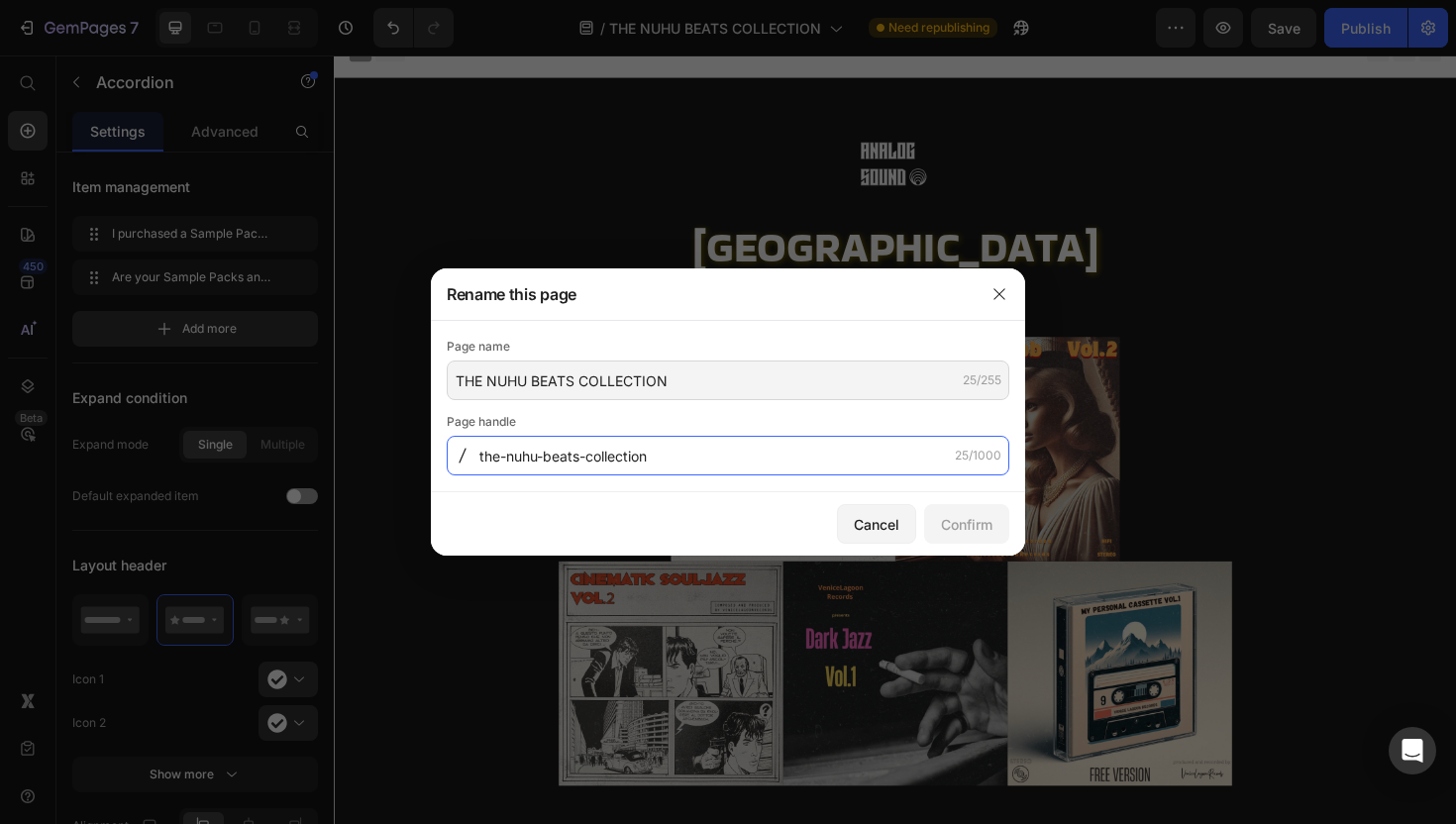 drag, startPoint x: 670, startPoint y: 459, endPoint x: 447, endPoint y: 457, distance: 223.009 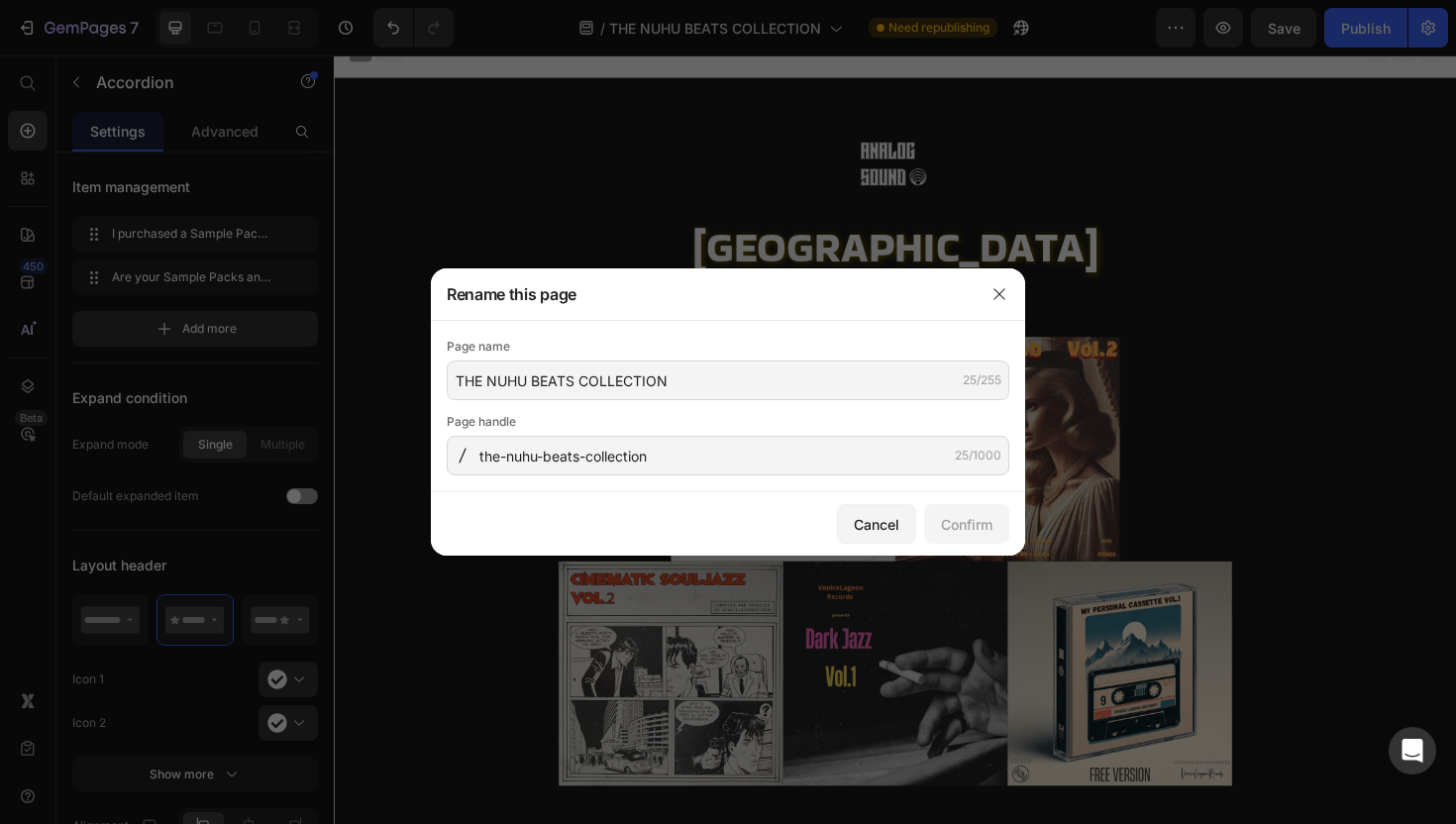 click 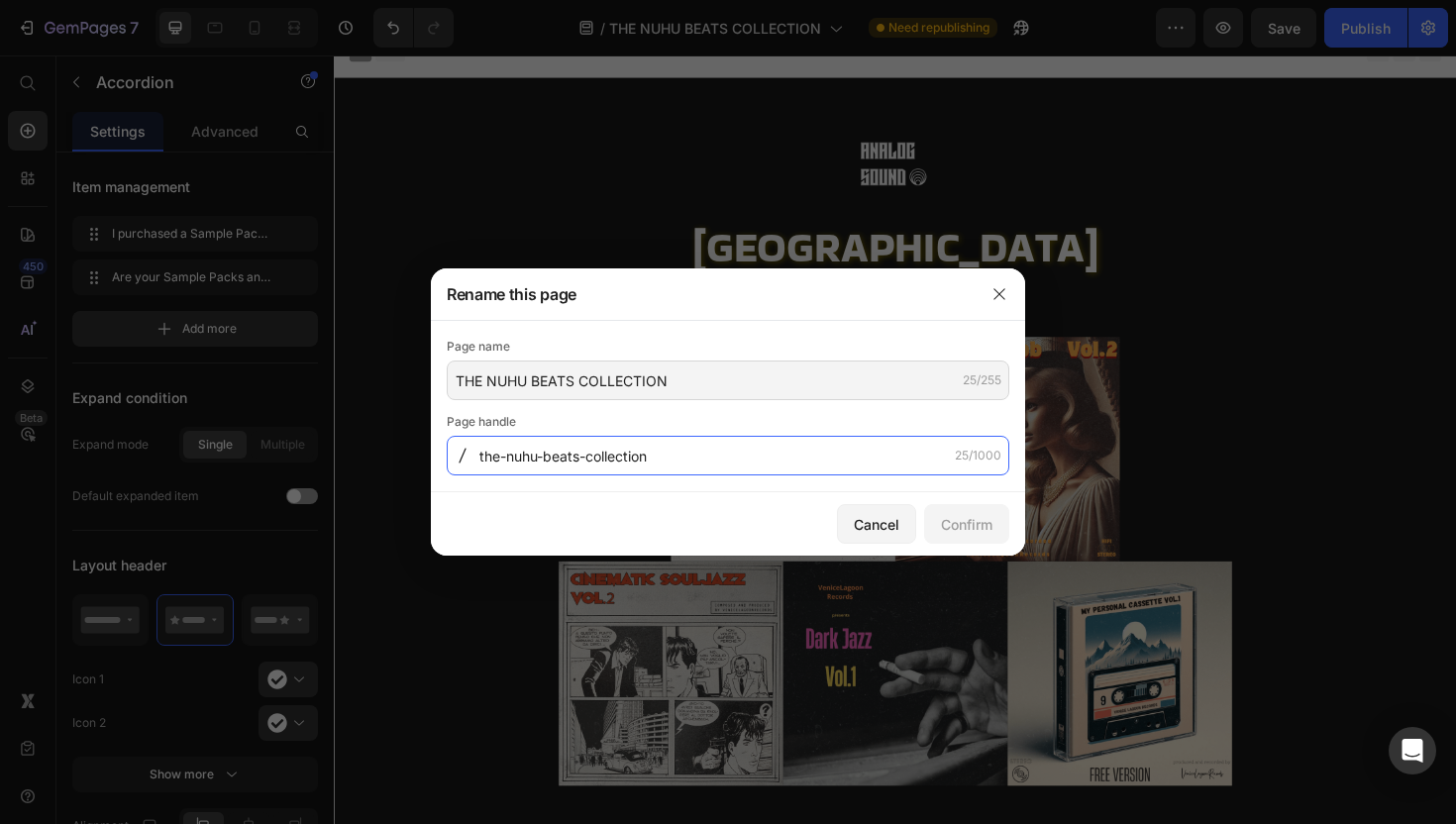drag, startPoint x: 480, startPoint y: 455, endPoint x: 910, endPoint y: 451, distance: 430.0186 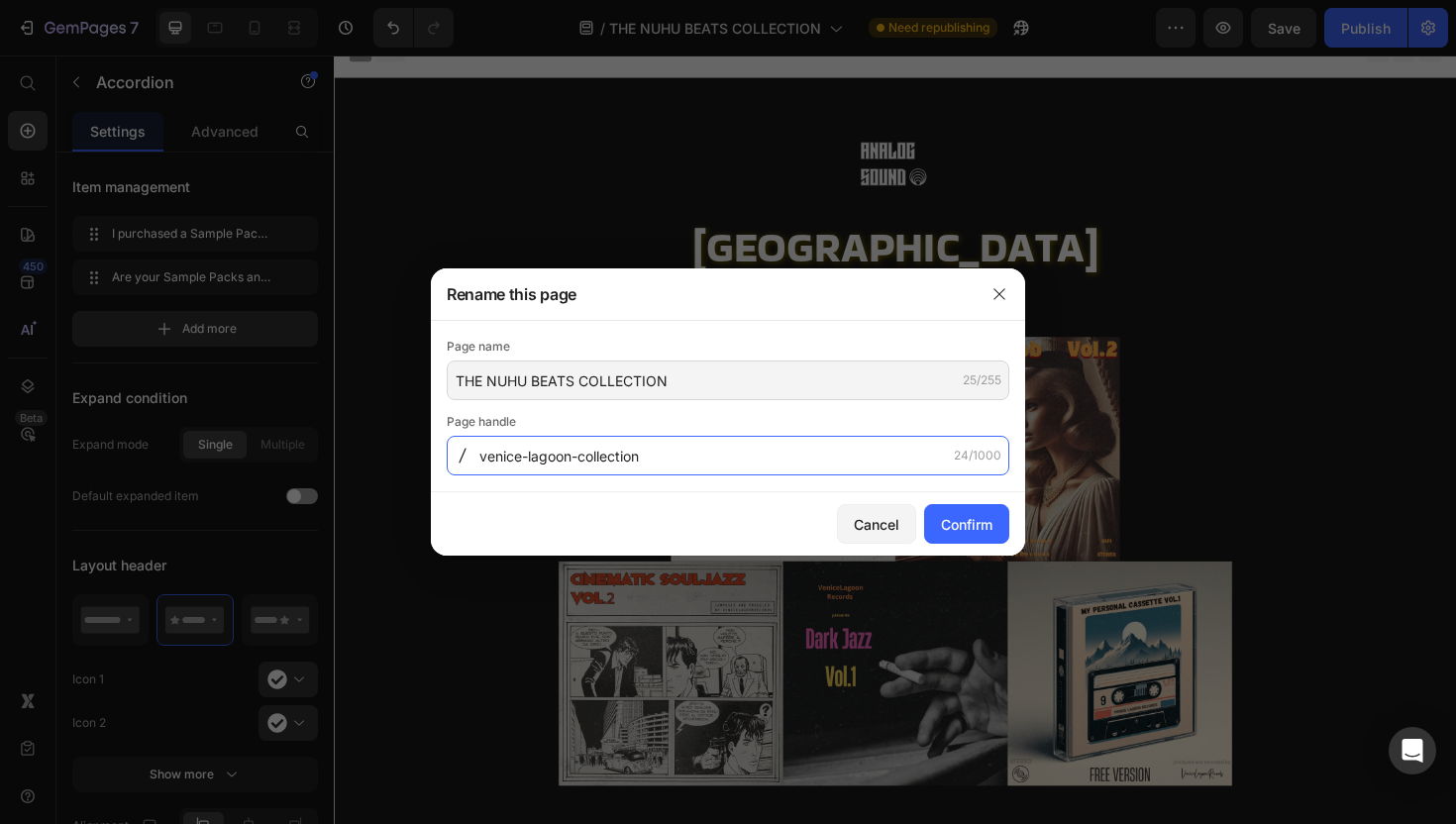 type on "venice-lagoon-collection" 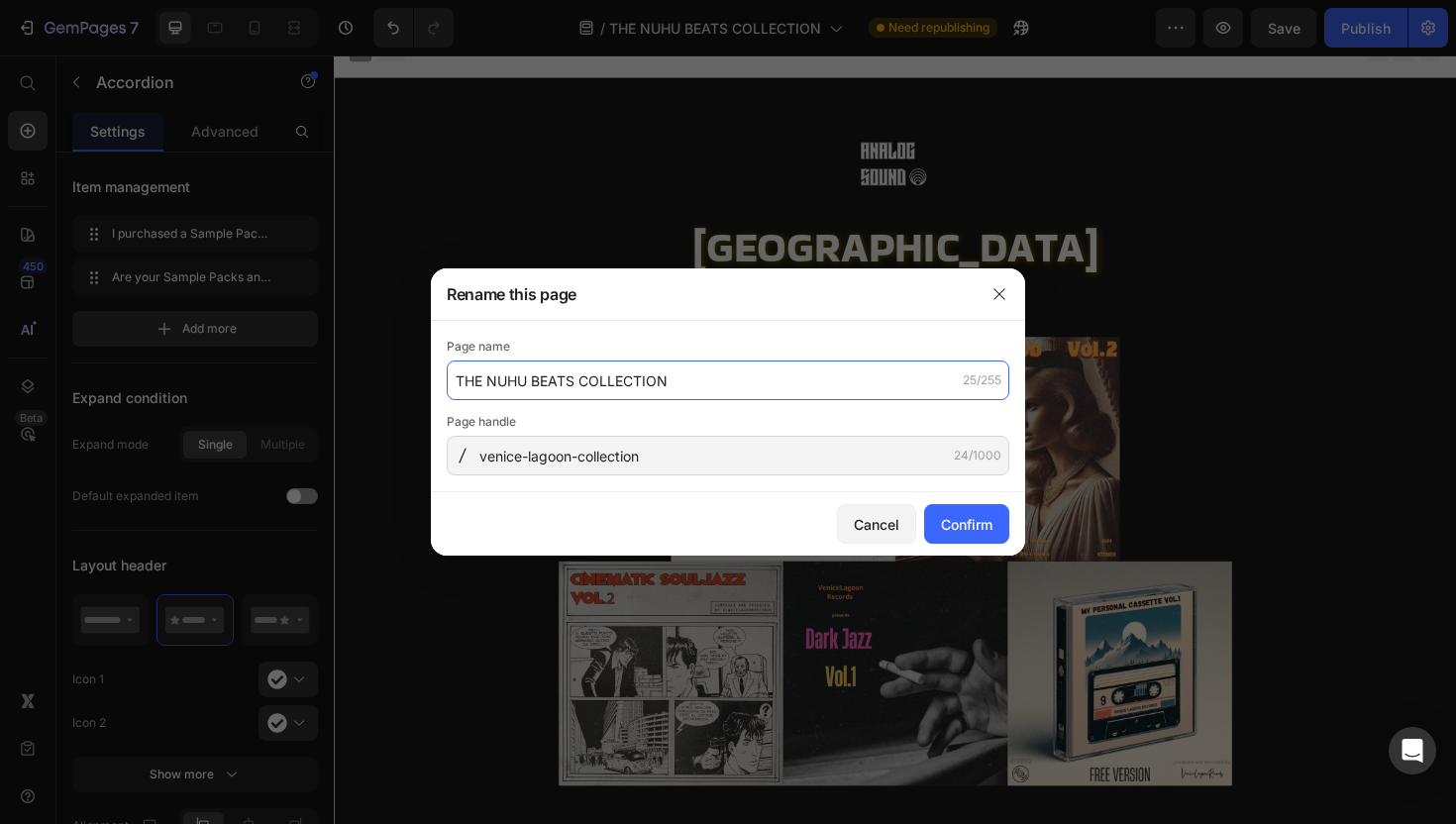 click on "THE NUHU BEATS COLLECTION" 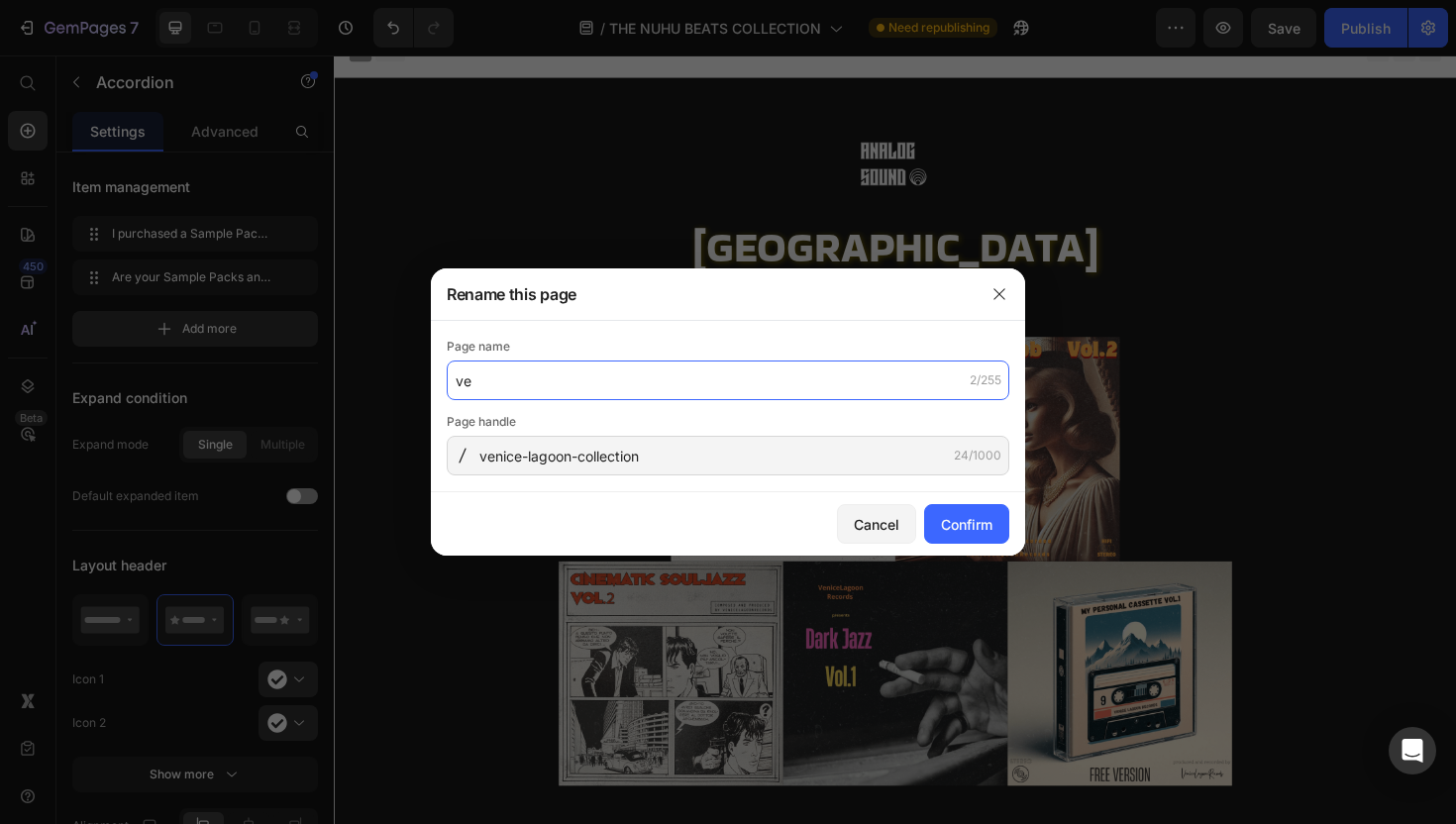 type on "v" 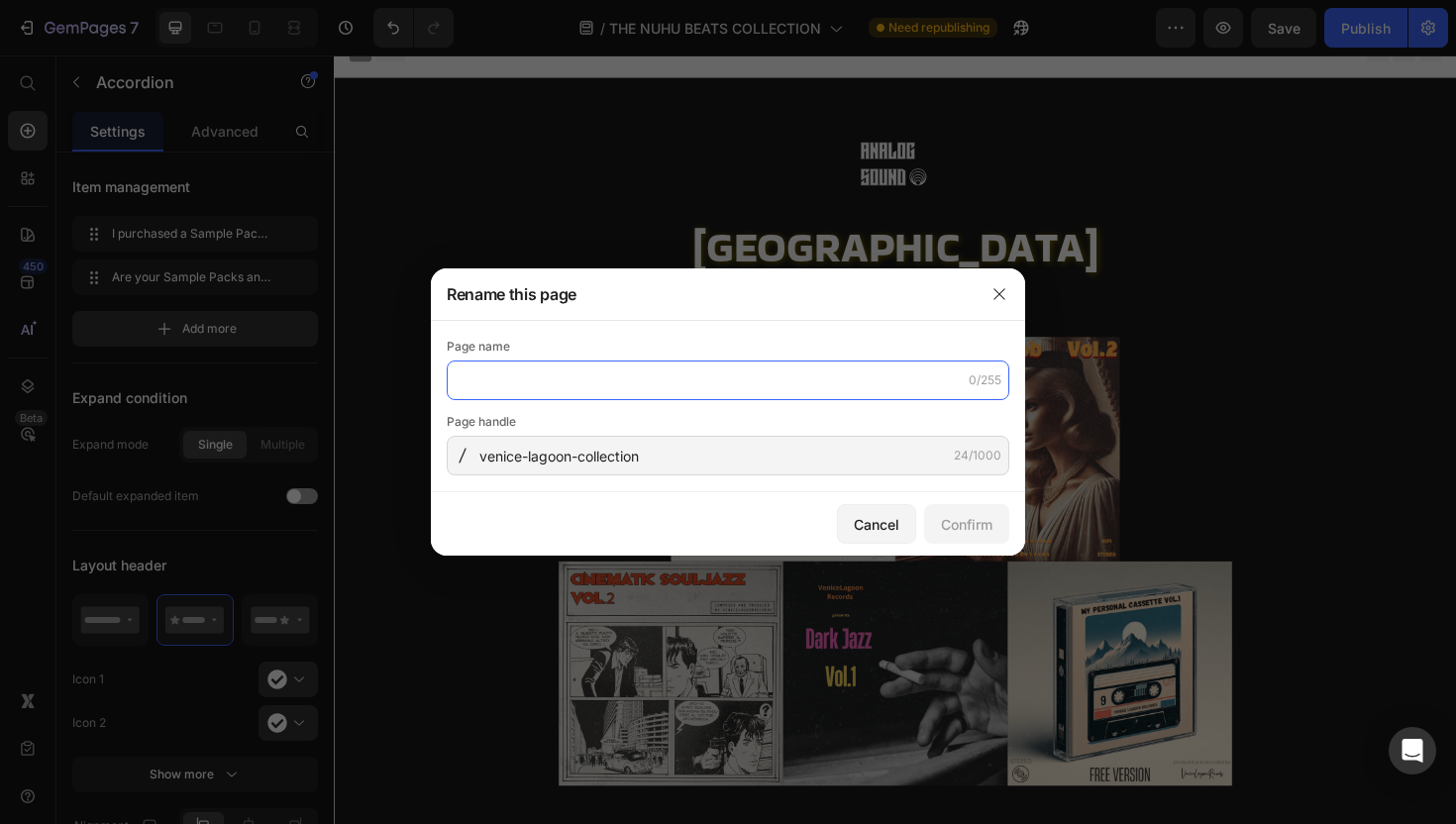 type on "E" 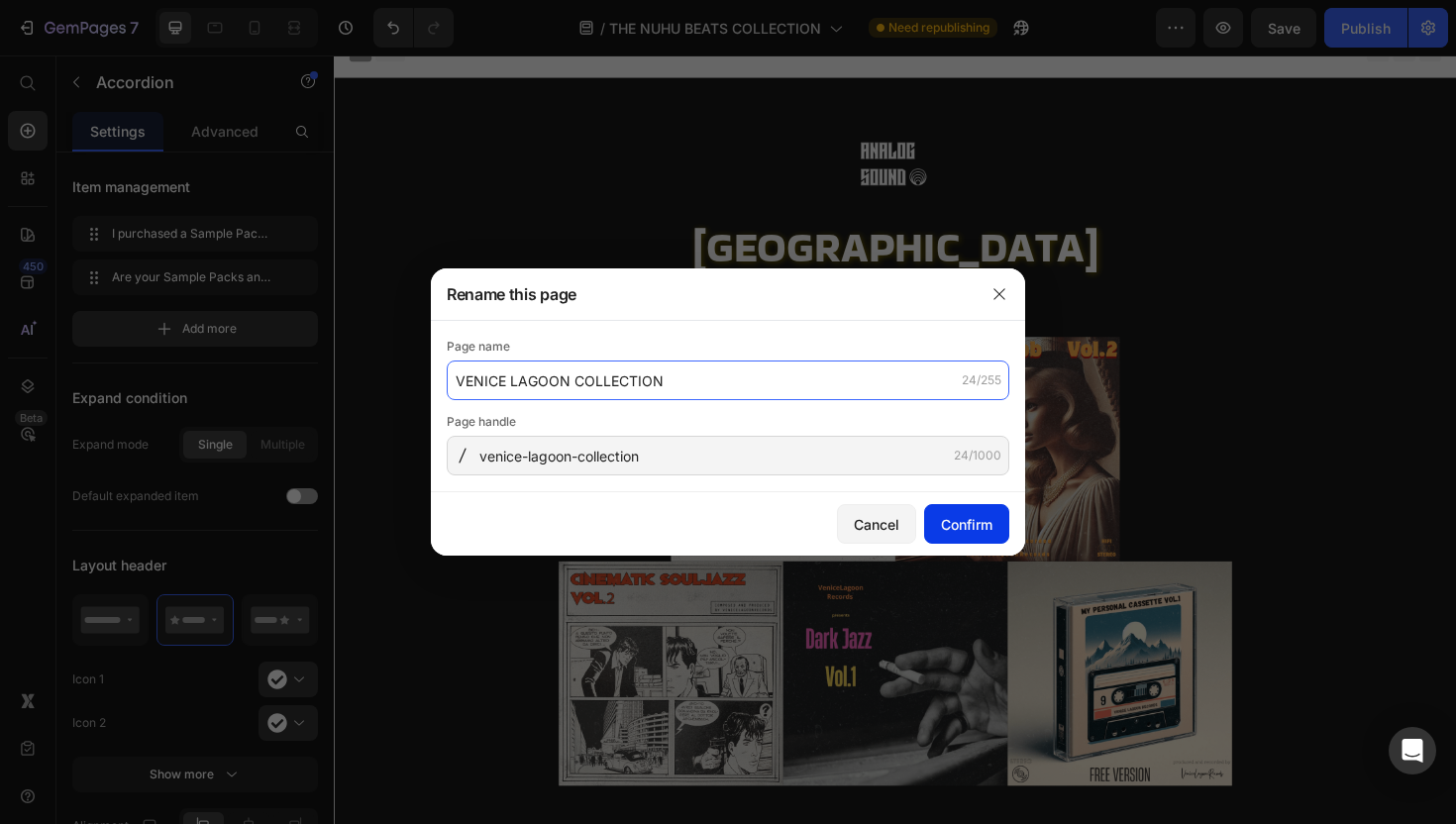 type on "VENICE LAGOON COLLECTION" 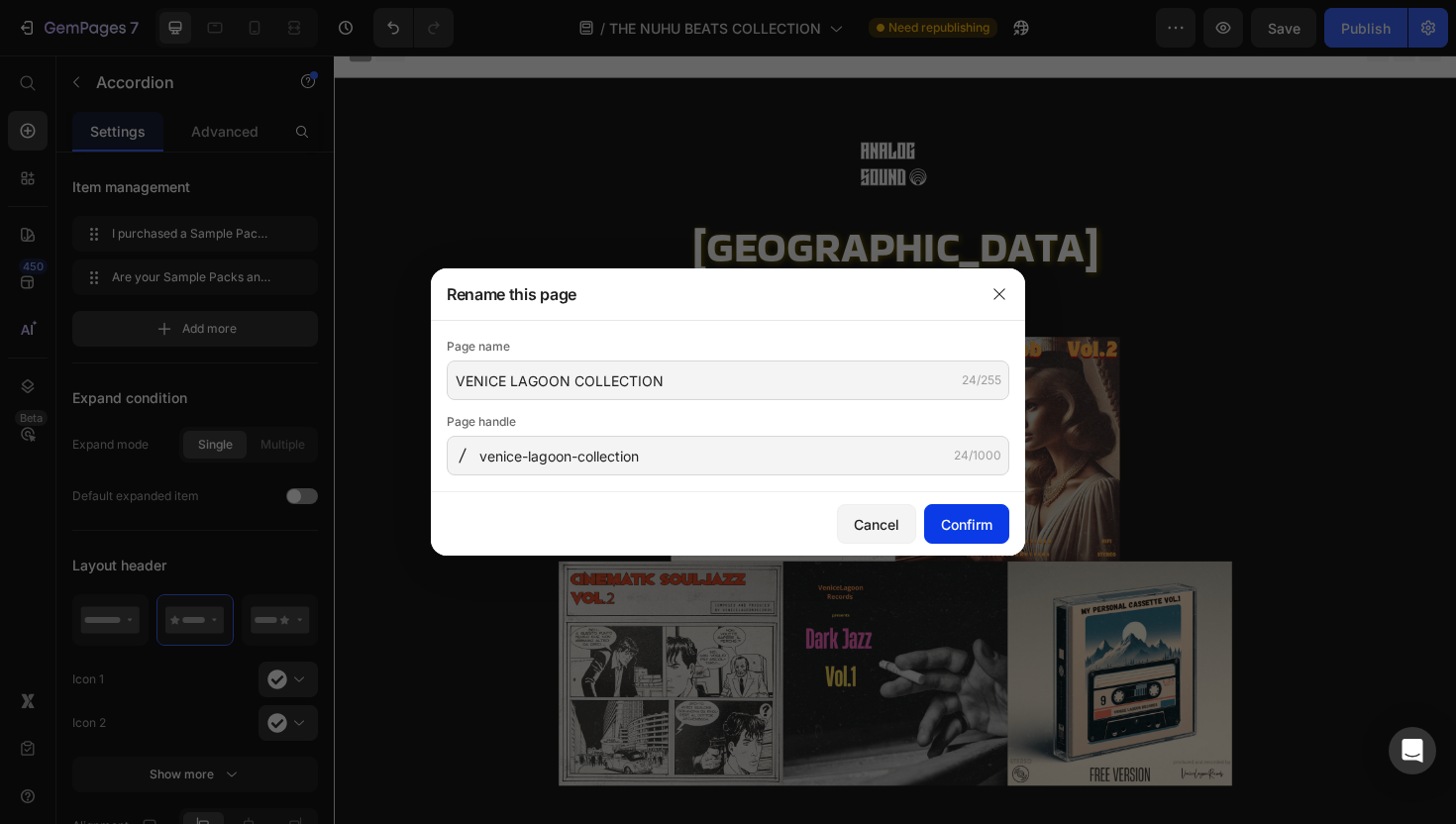 click on "Confirm" 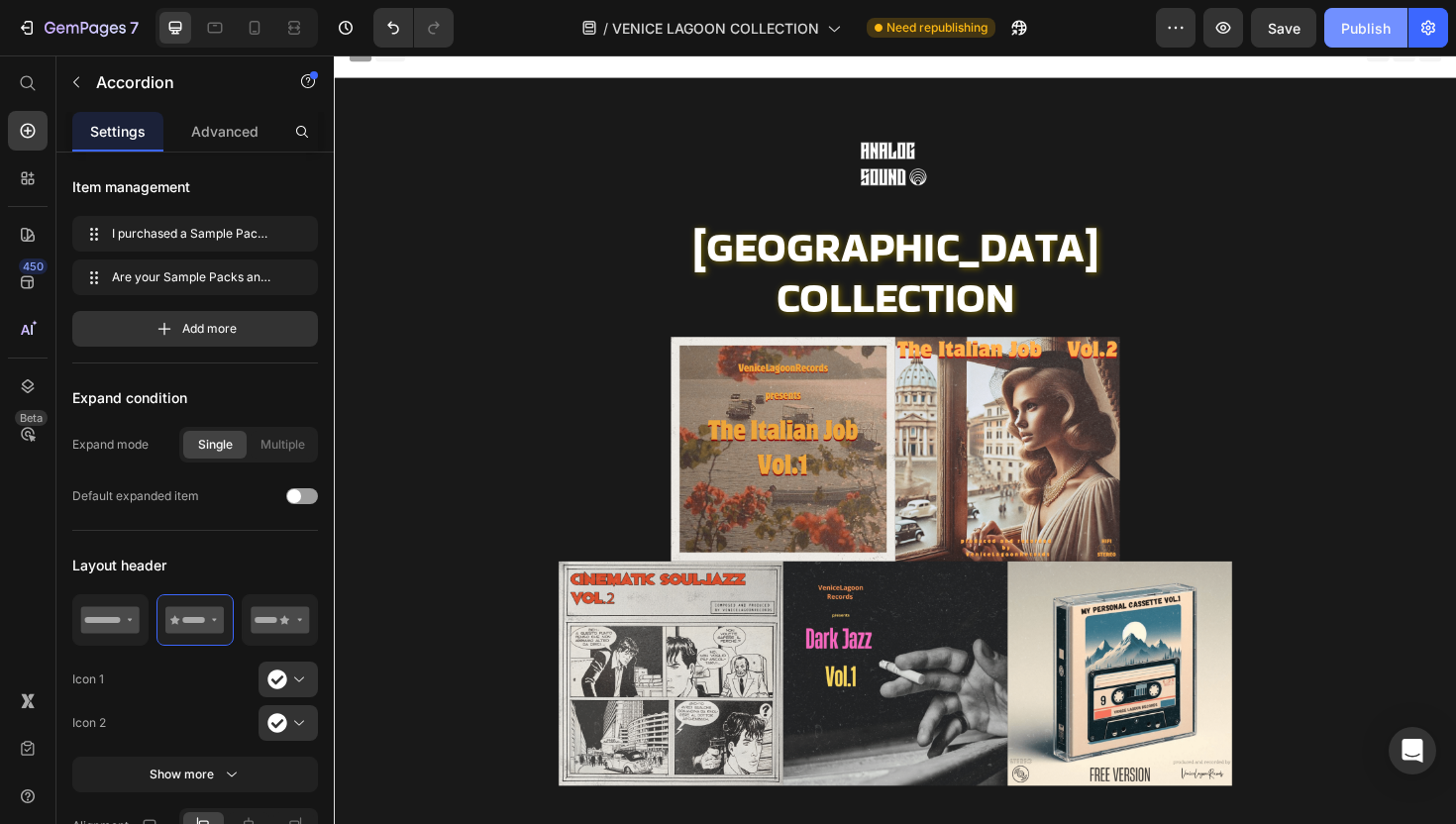 click on "Publish" at bounding box center [1366, 28] 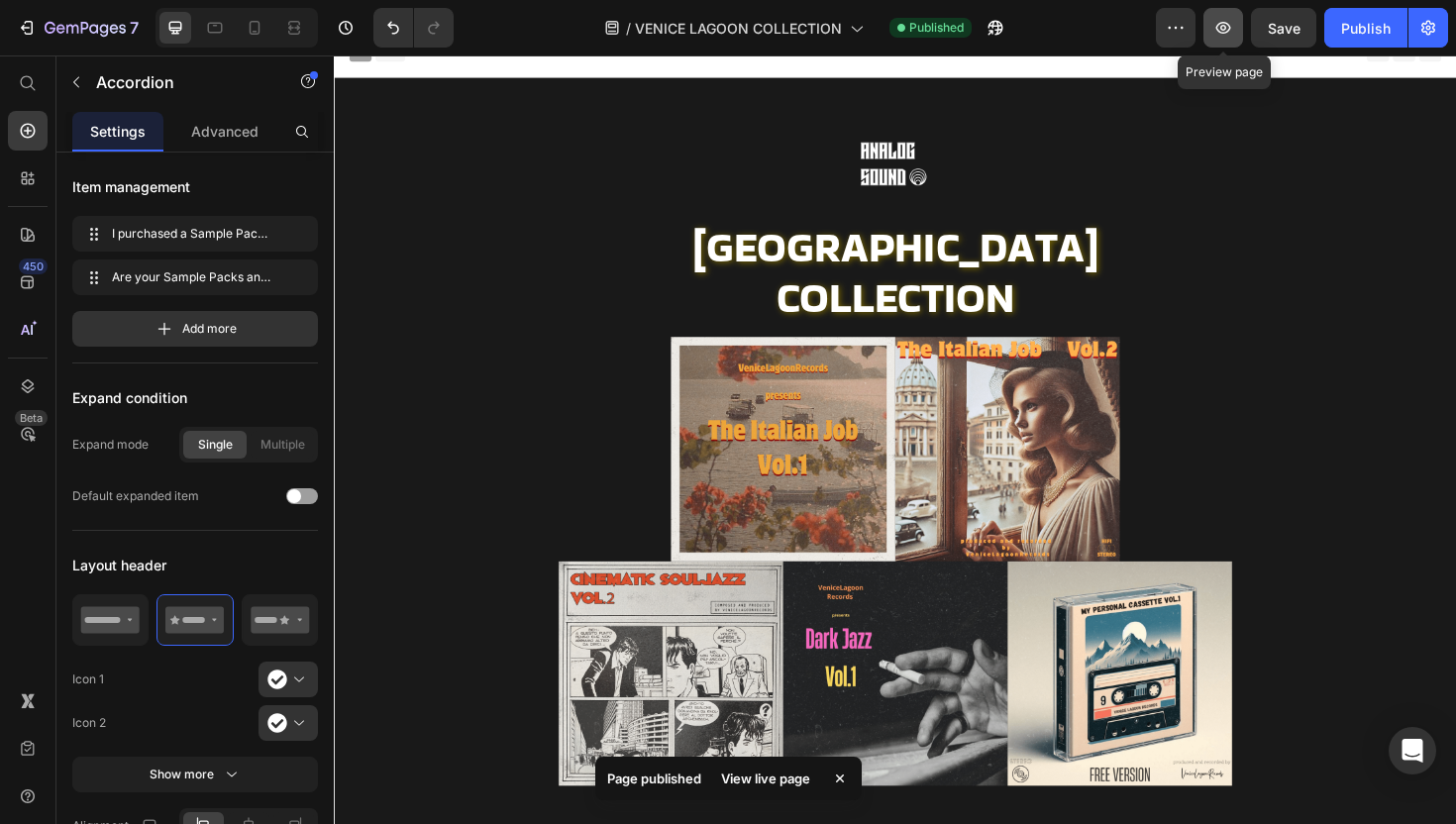 click 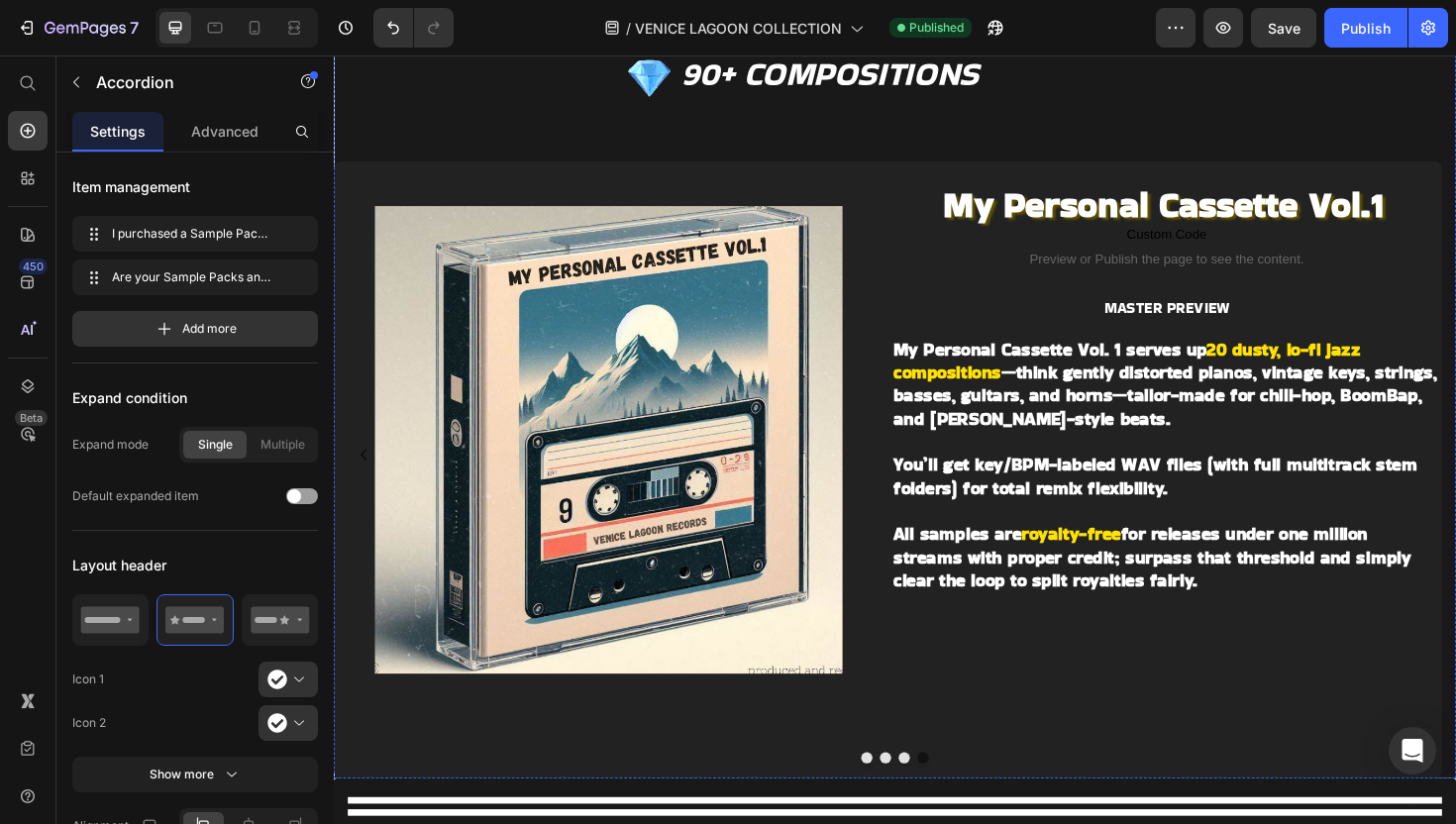 scroll, scrollTop: 1249, scrollLeft: 0, axis: vertical 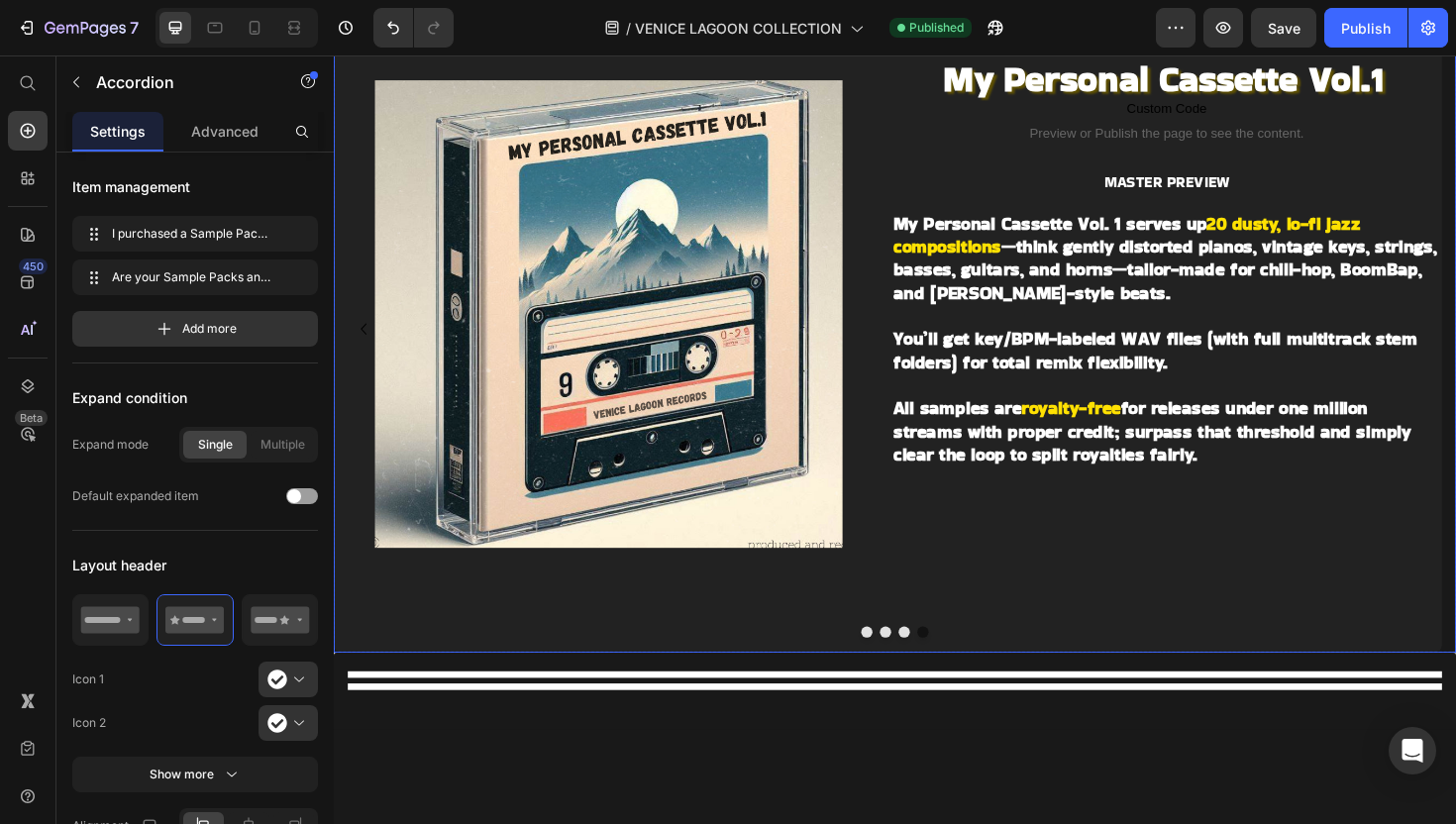 click at bounding box center (898, 667) 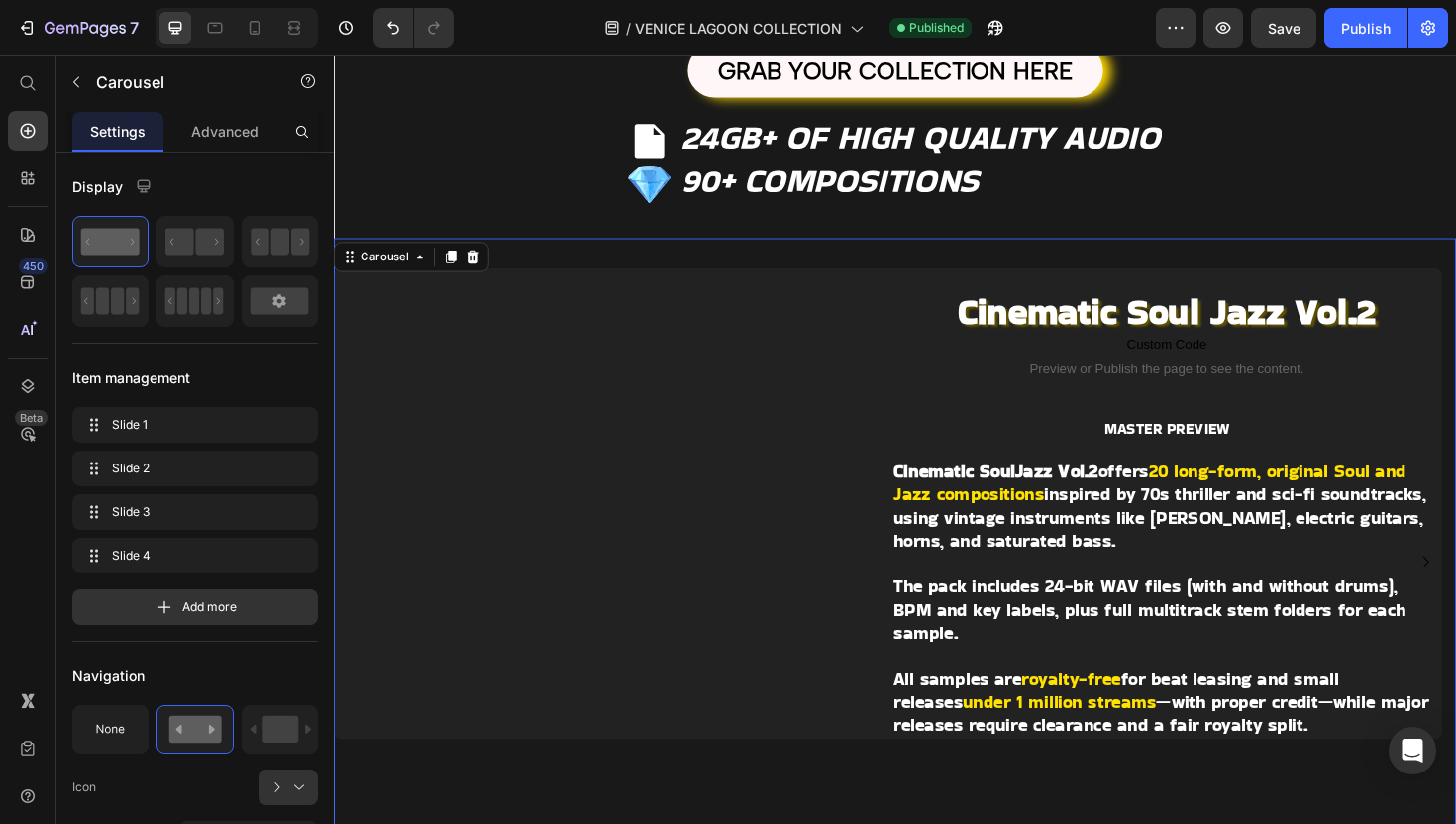 scroll, scrollTop: 935, scrollLeft: 0, axis: vertical 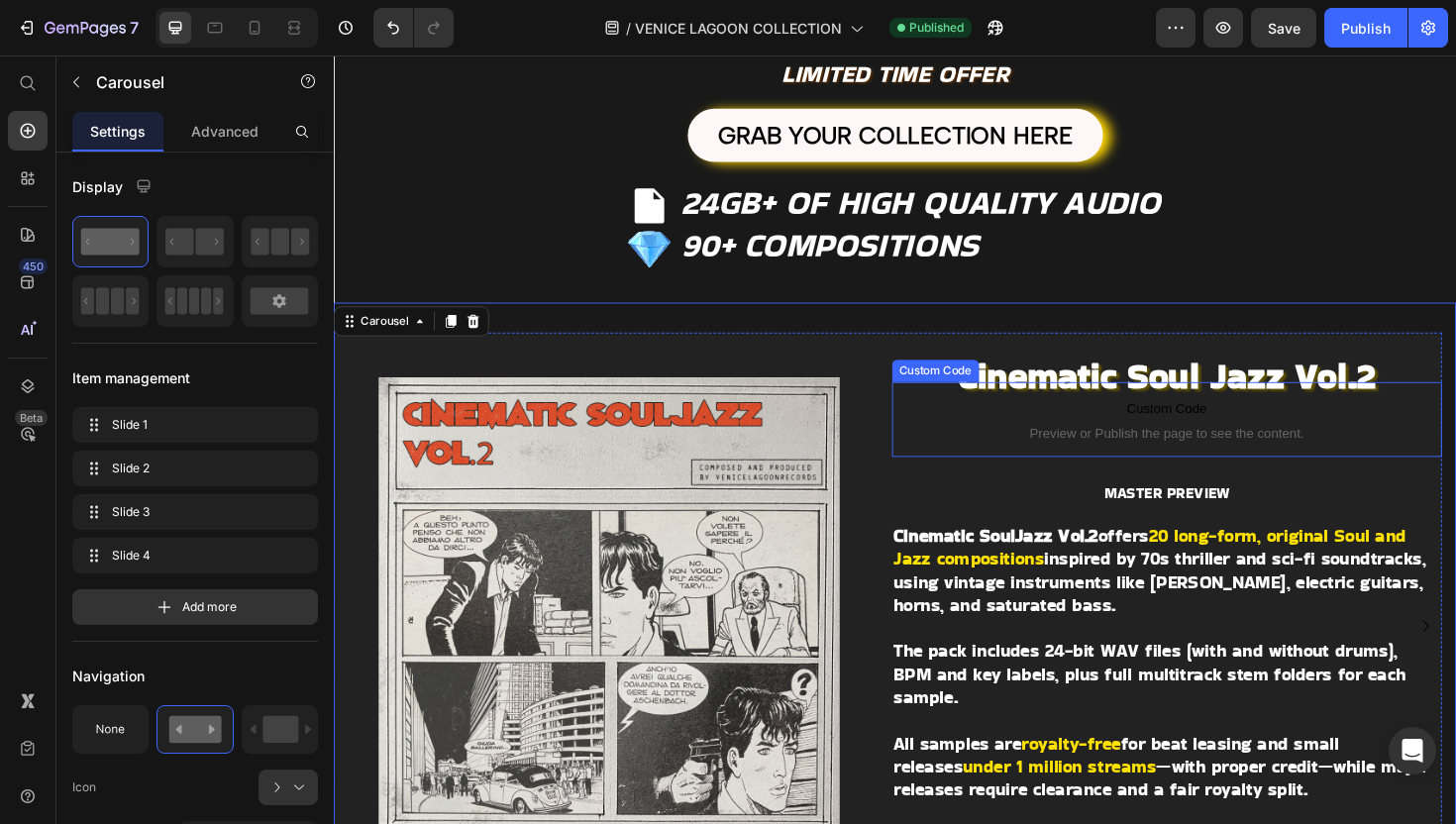 click on "Preview or Publish the page to see the content." at bounding box center (1216, 455) 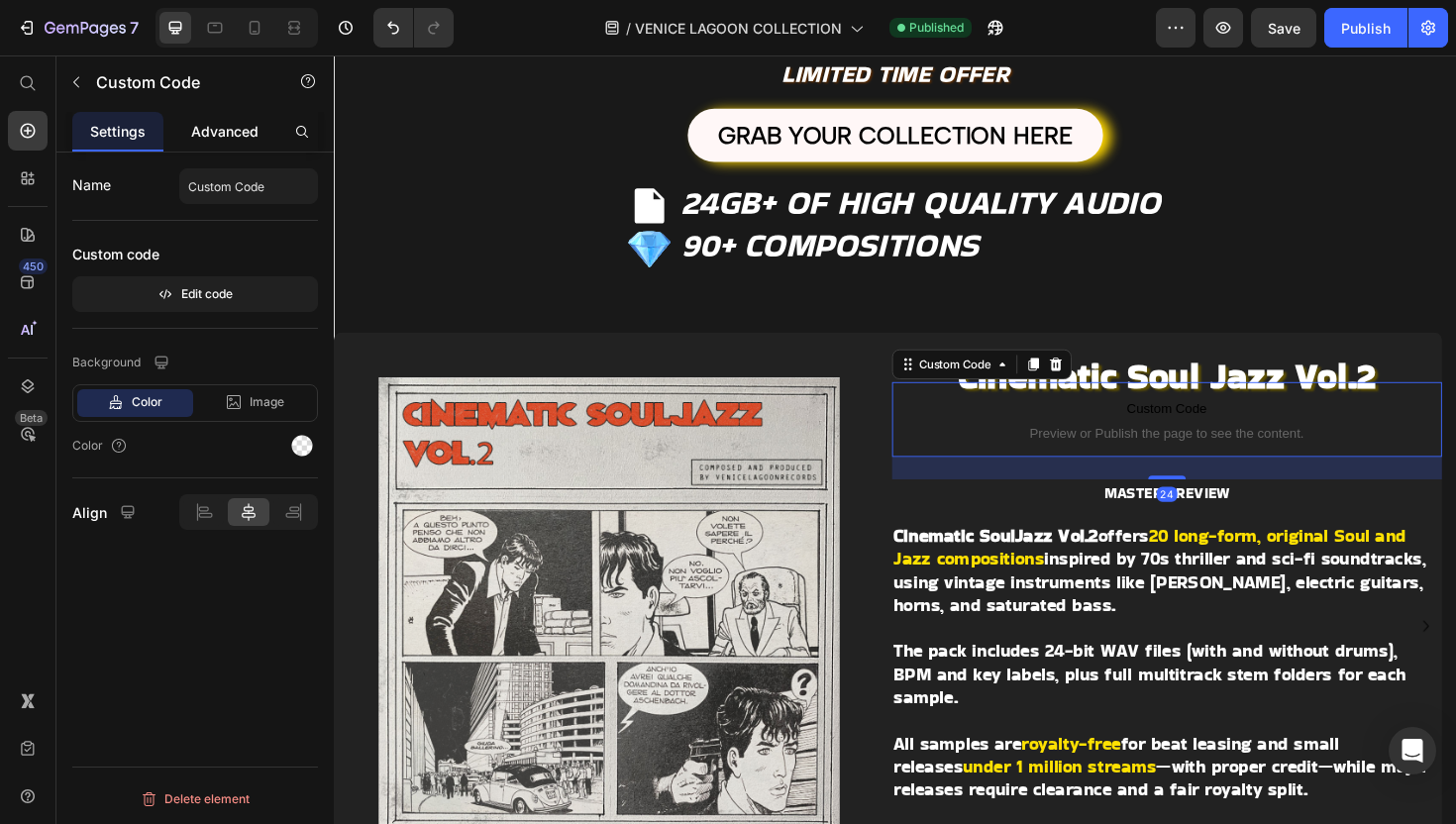 click on "Advanced" at bounding box center (225, 131) 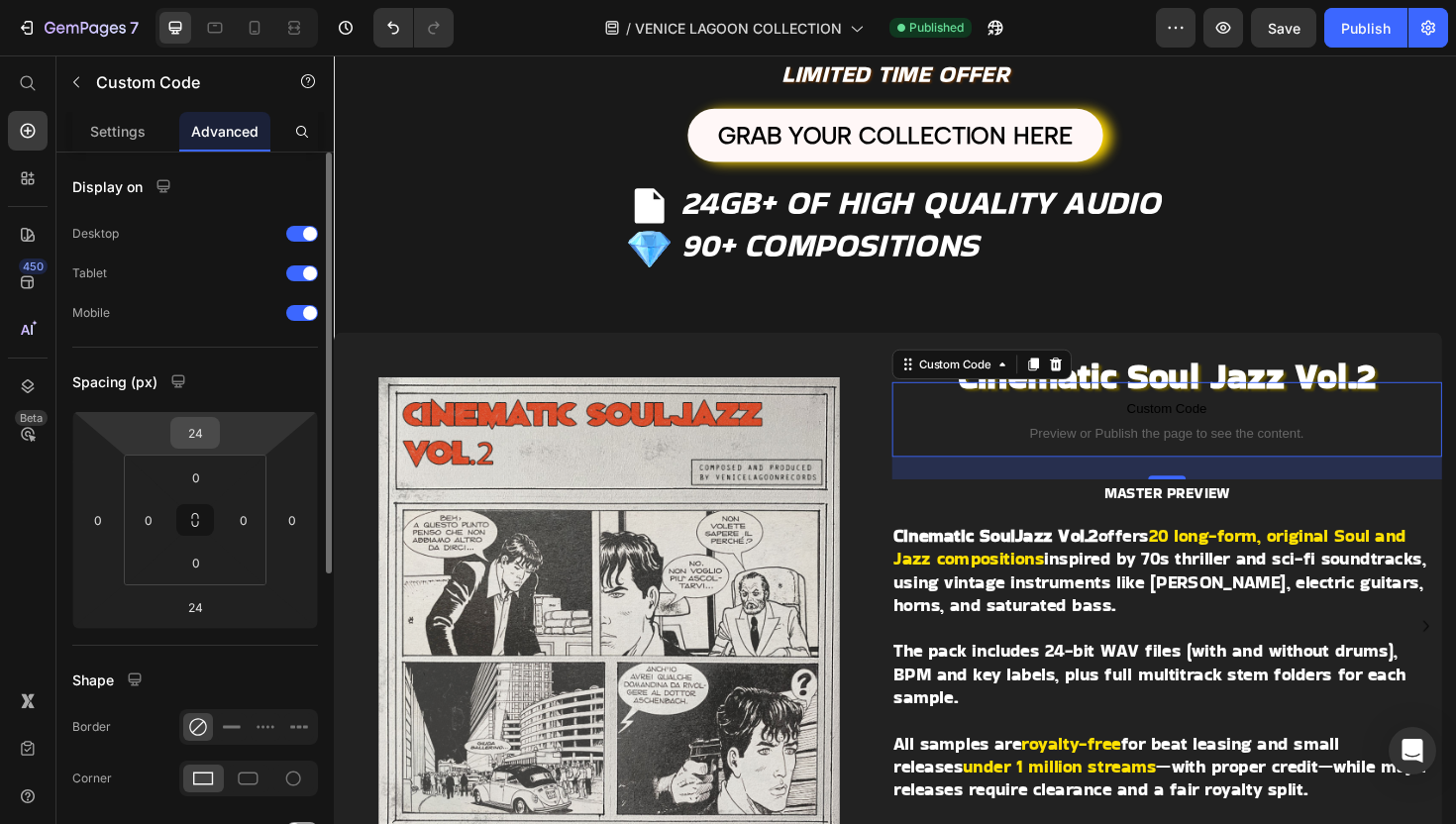 click on "24" at bounding box center (195, 433) 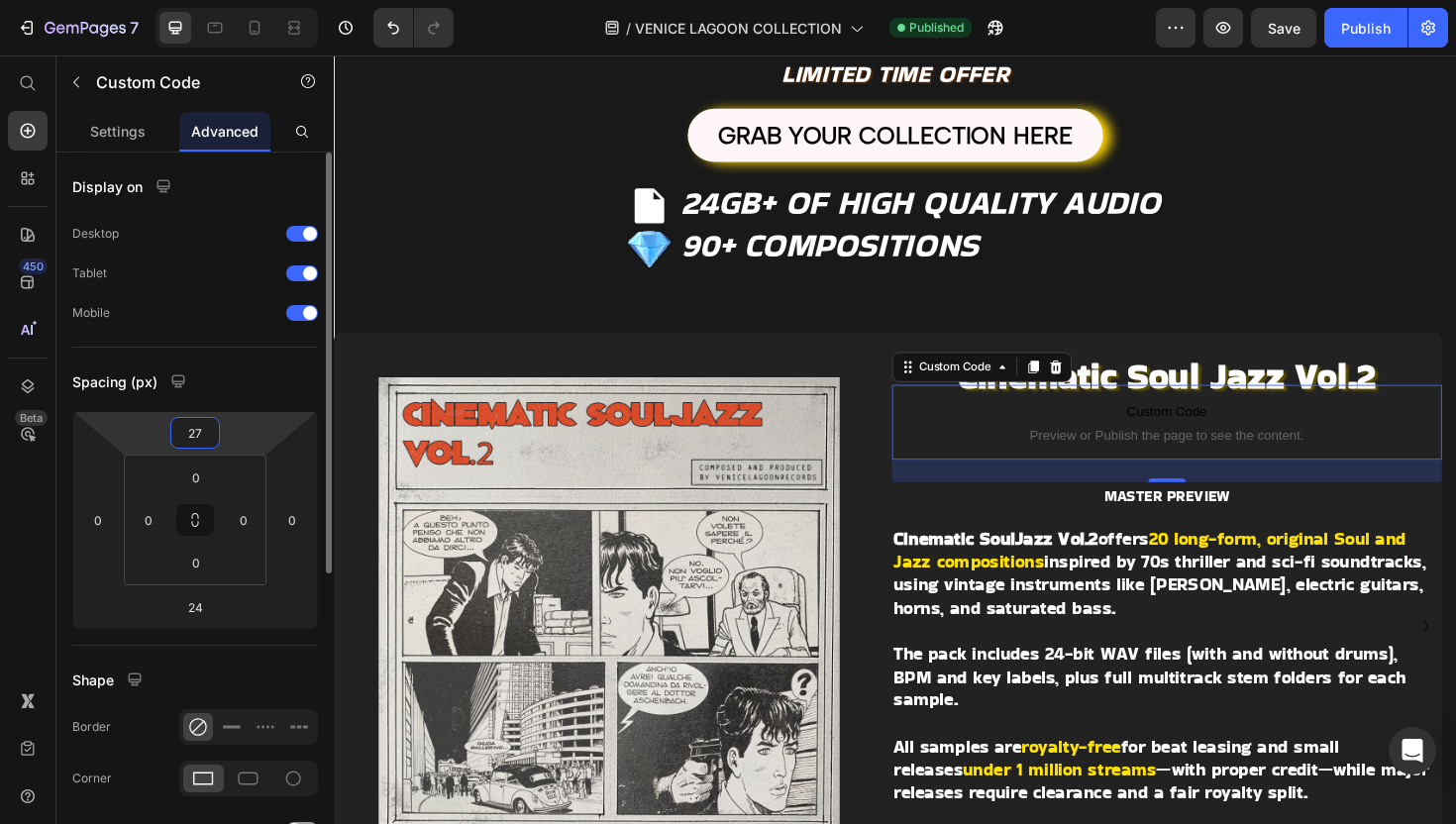 click on "27" at bounding box center (195, 433) 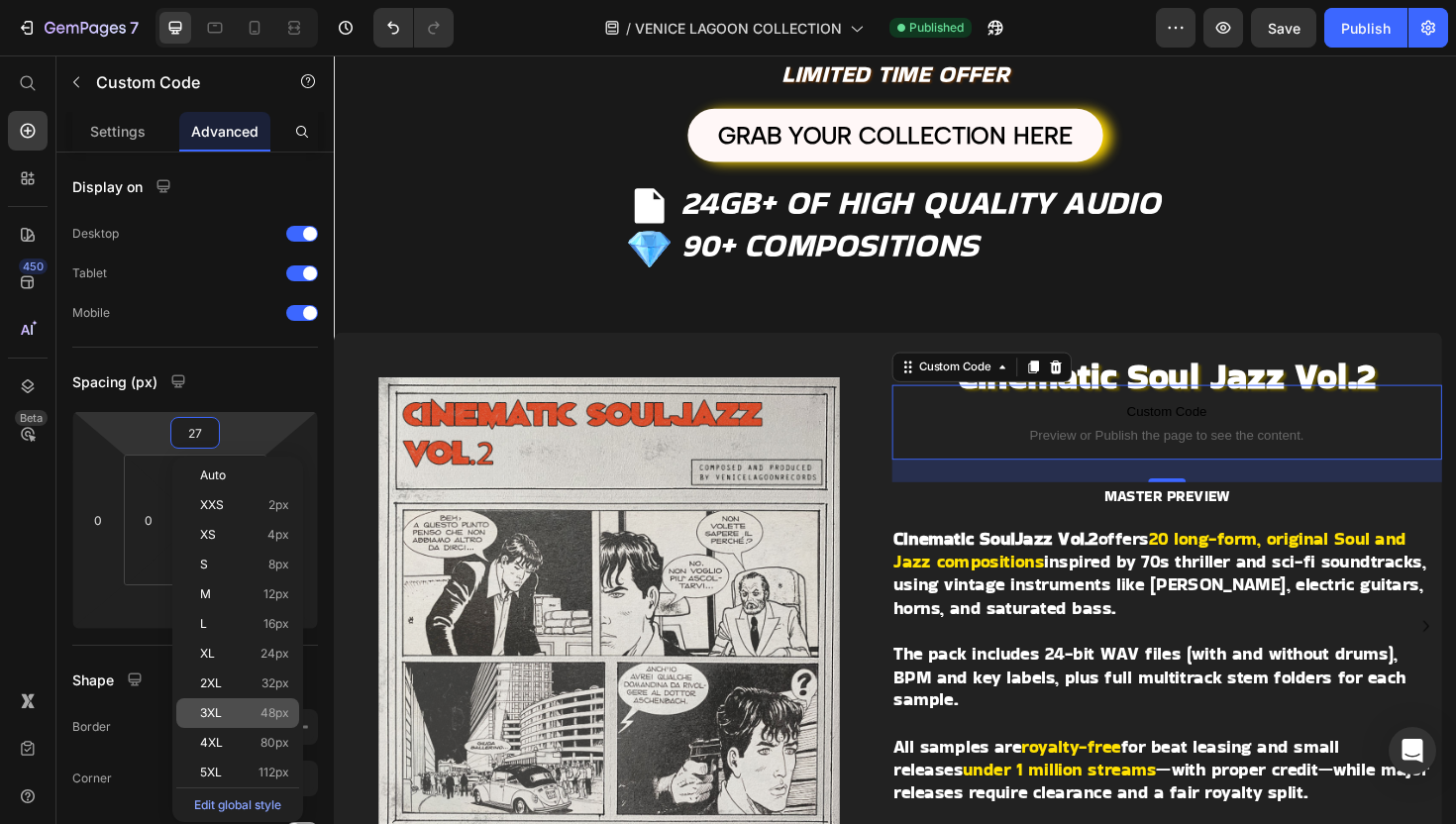 click on "48px" at bounding box center [274, 713] 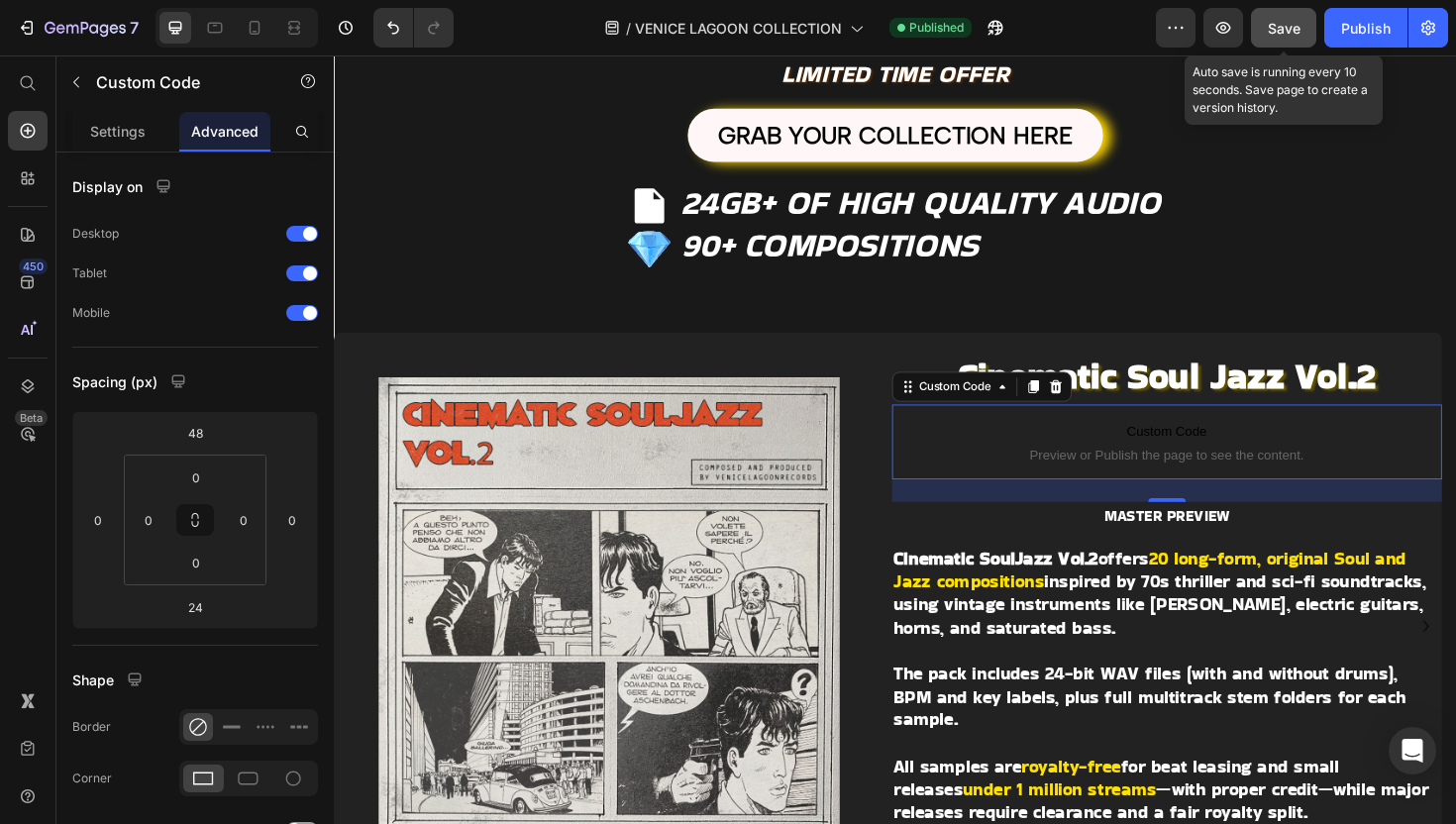 click on "Save" 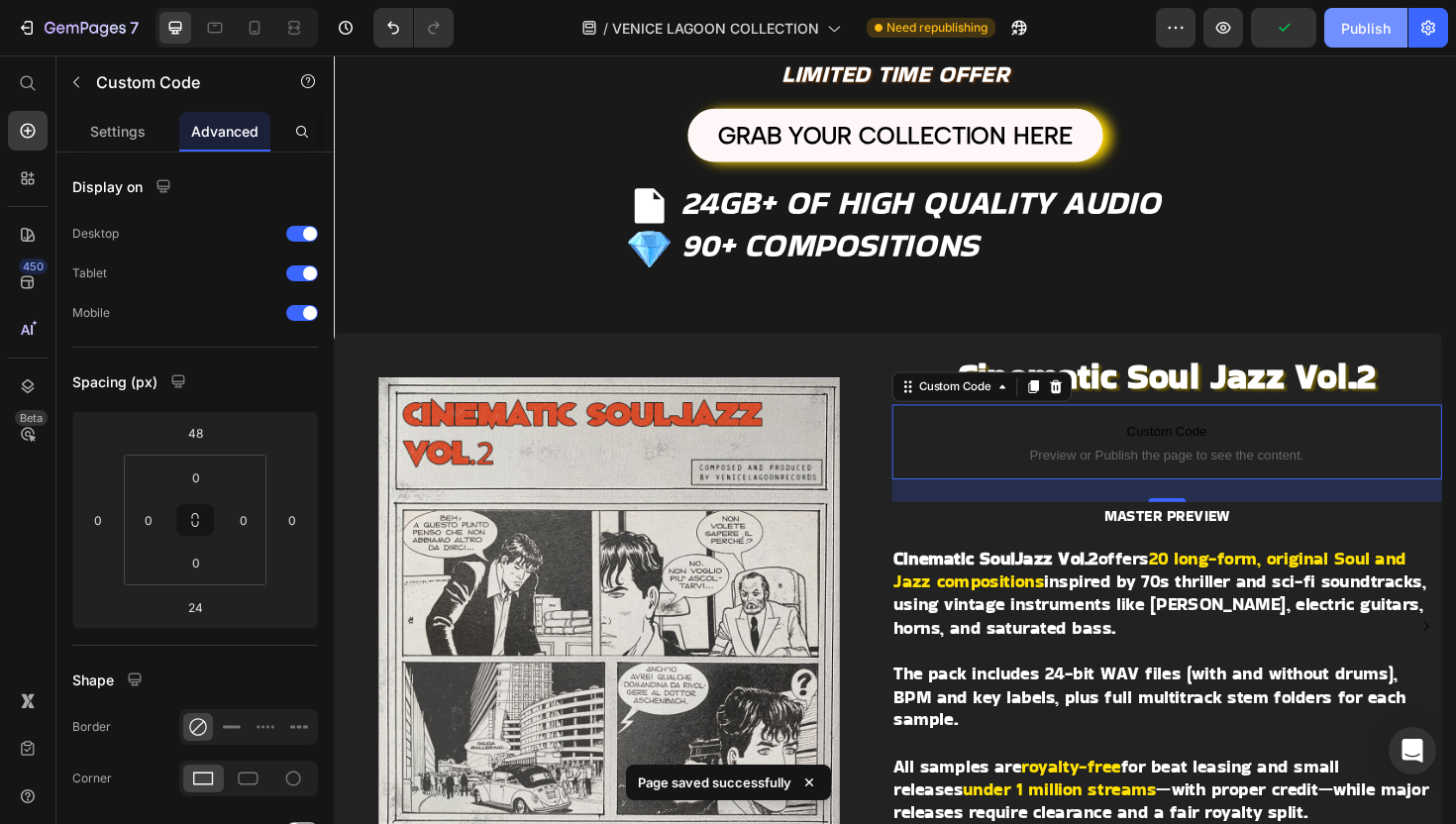 click on "Publish" at bounding box center (1366, 28) 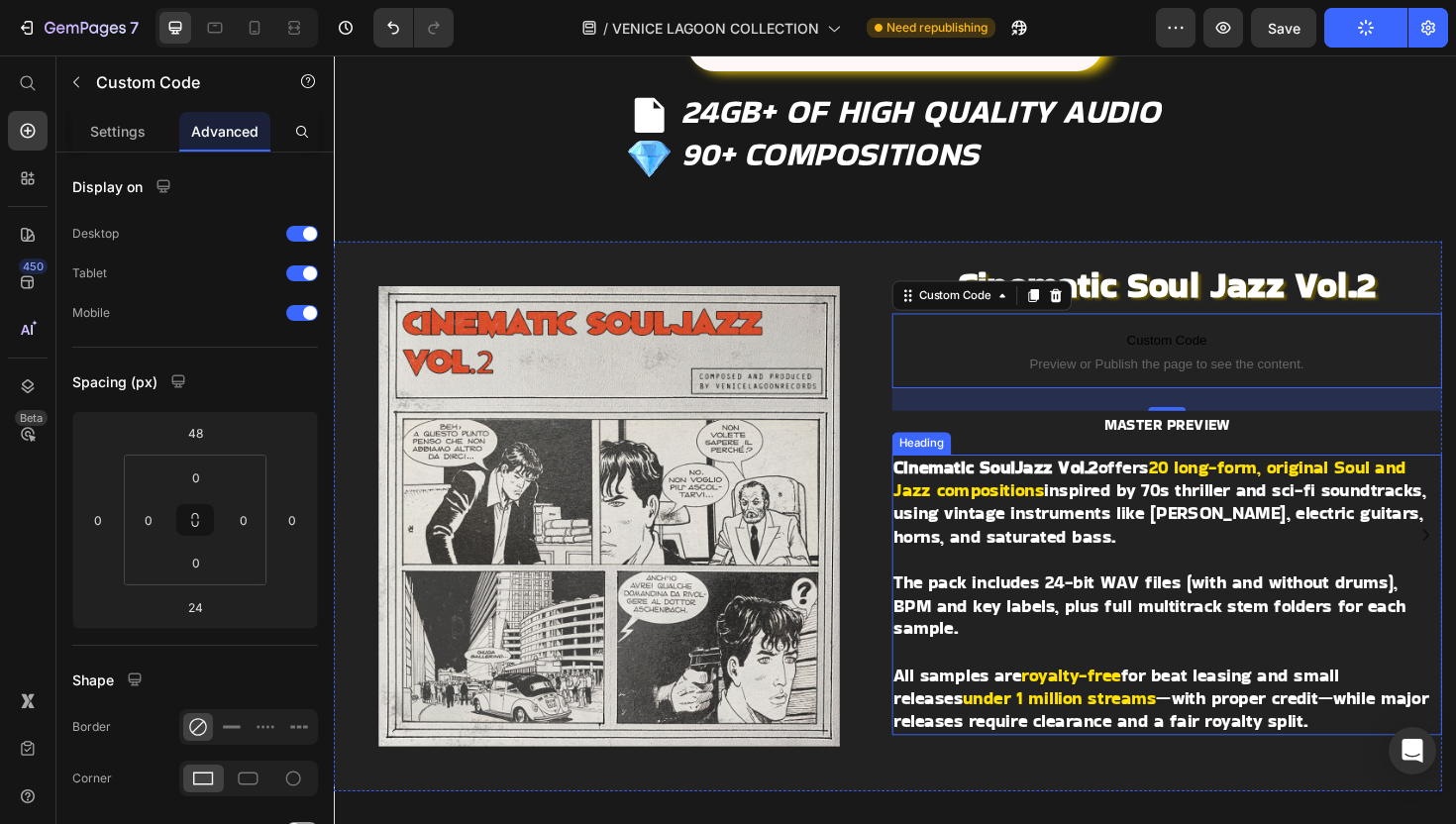 scroll, scrollTop: 1057, scrollLeft: 0, axis: vertical 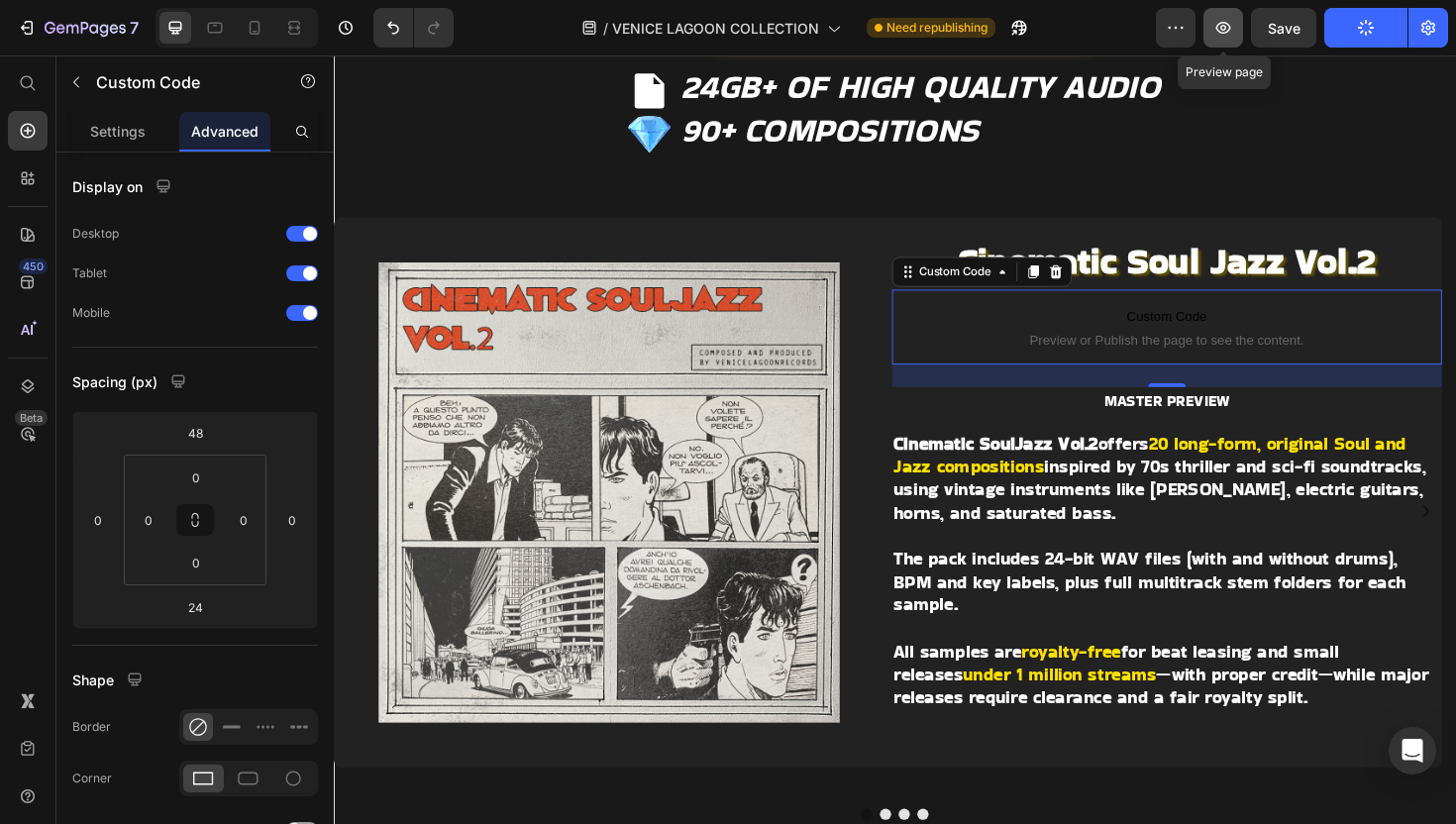 click 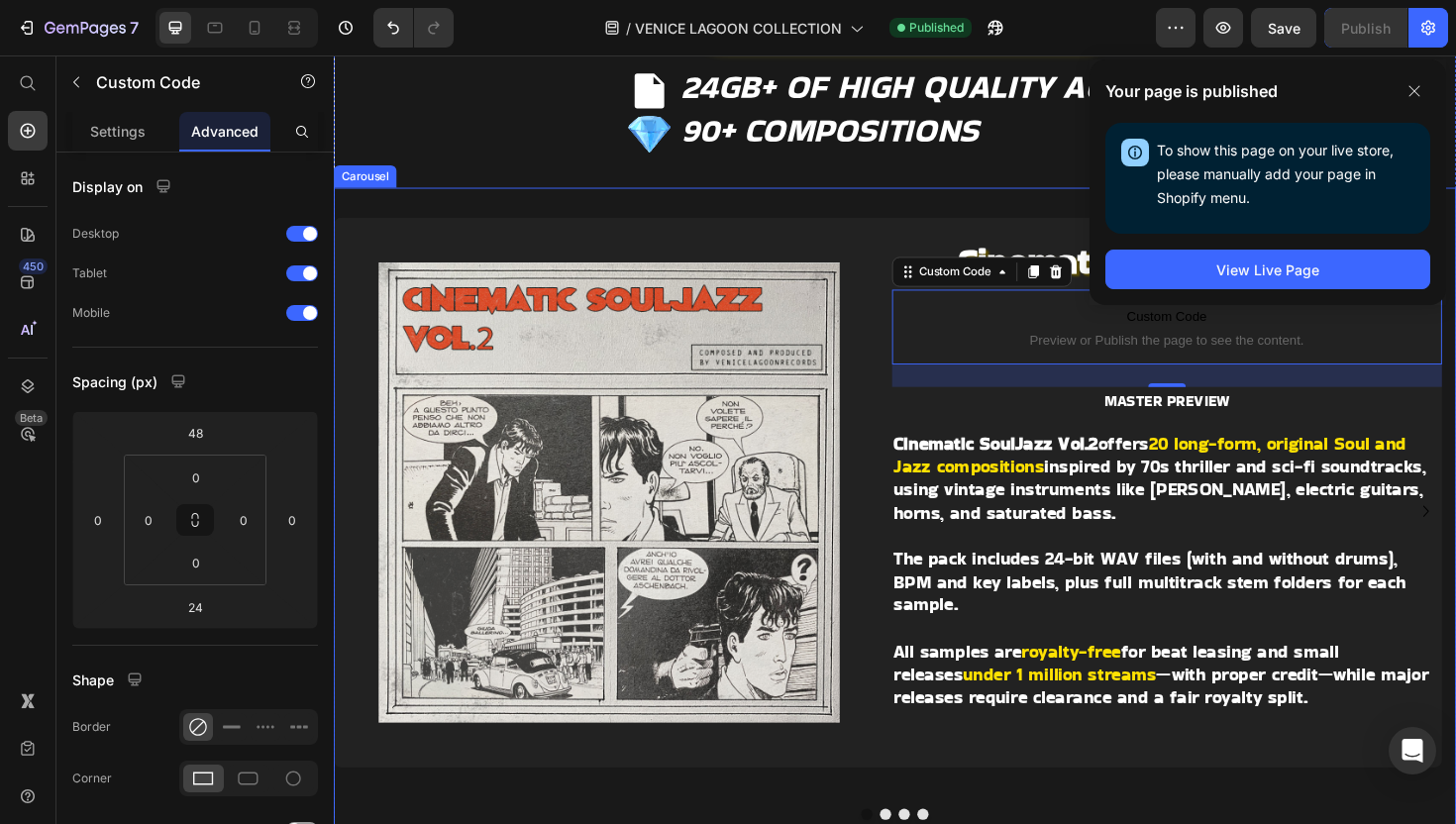 click at bounding box center [918, 859] 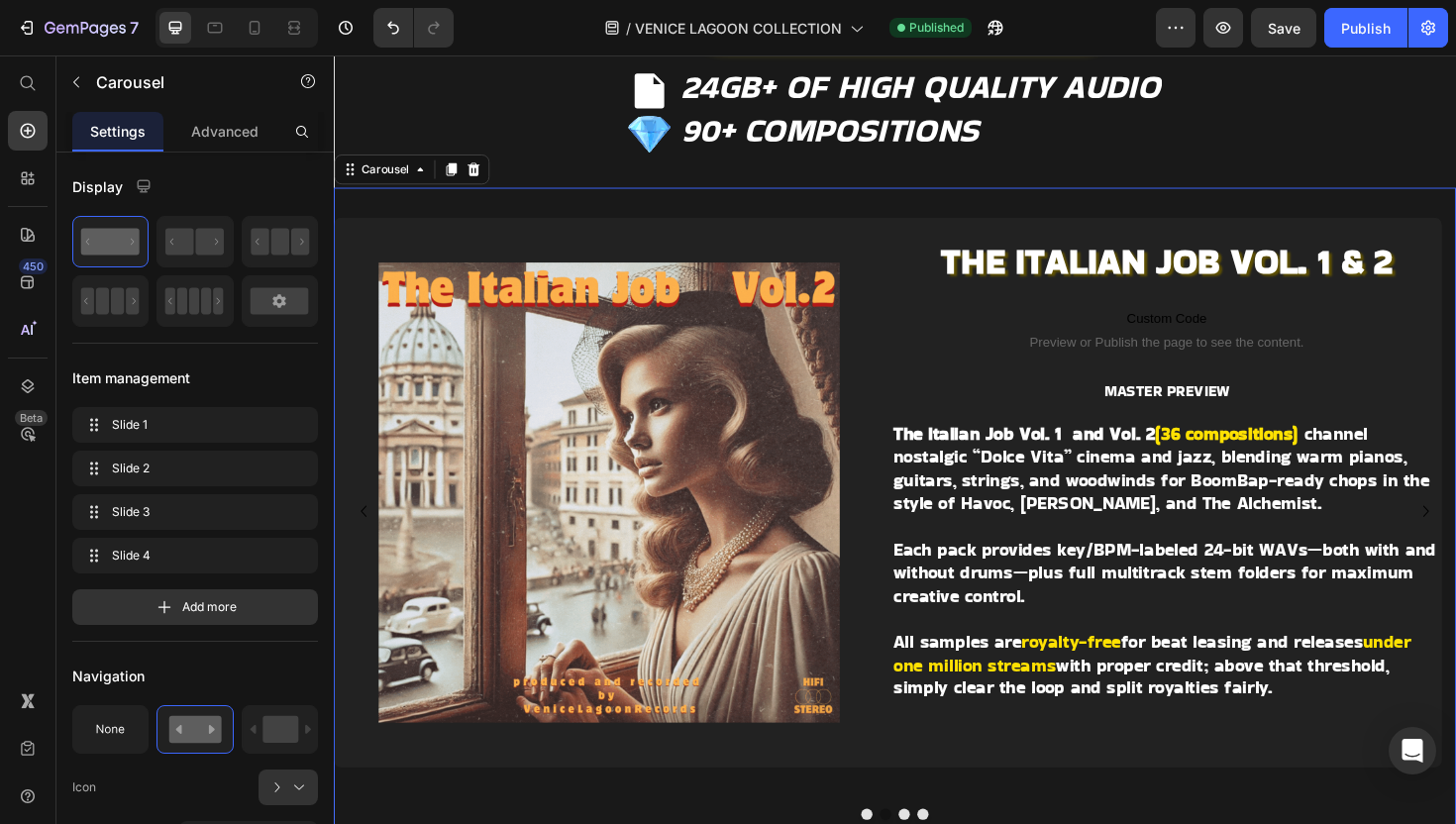 click at bounding box center [898, 859] 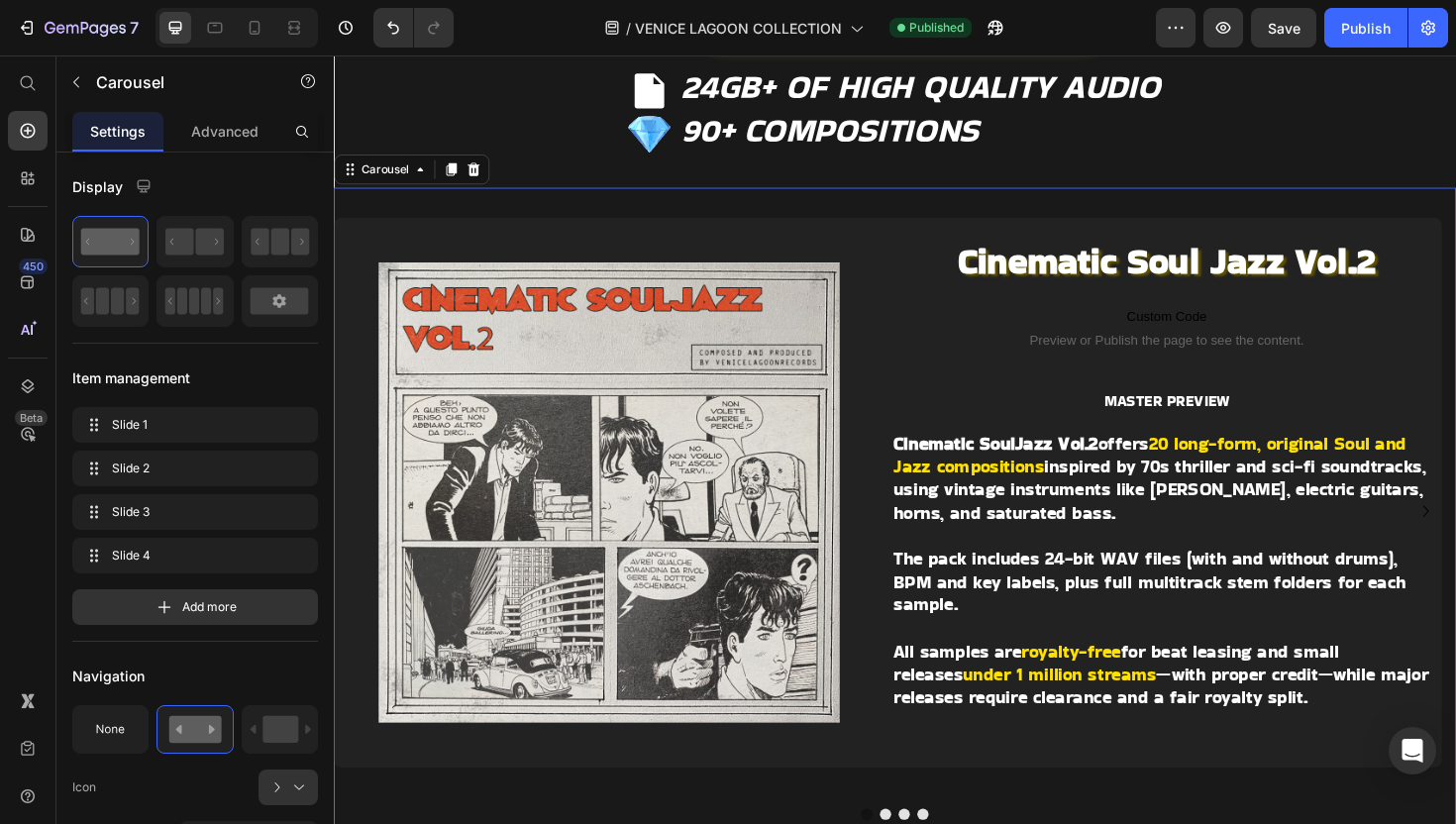click at bounding box center (918, 859) 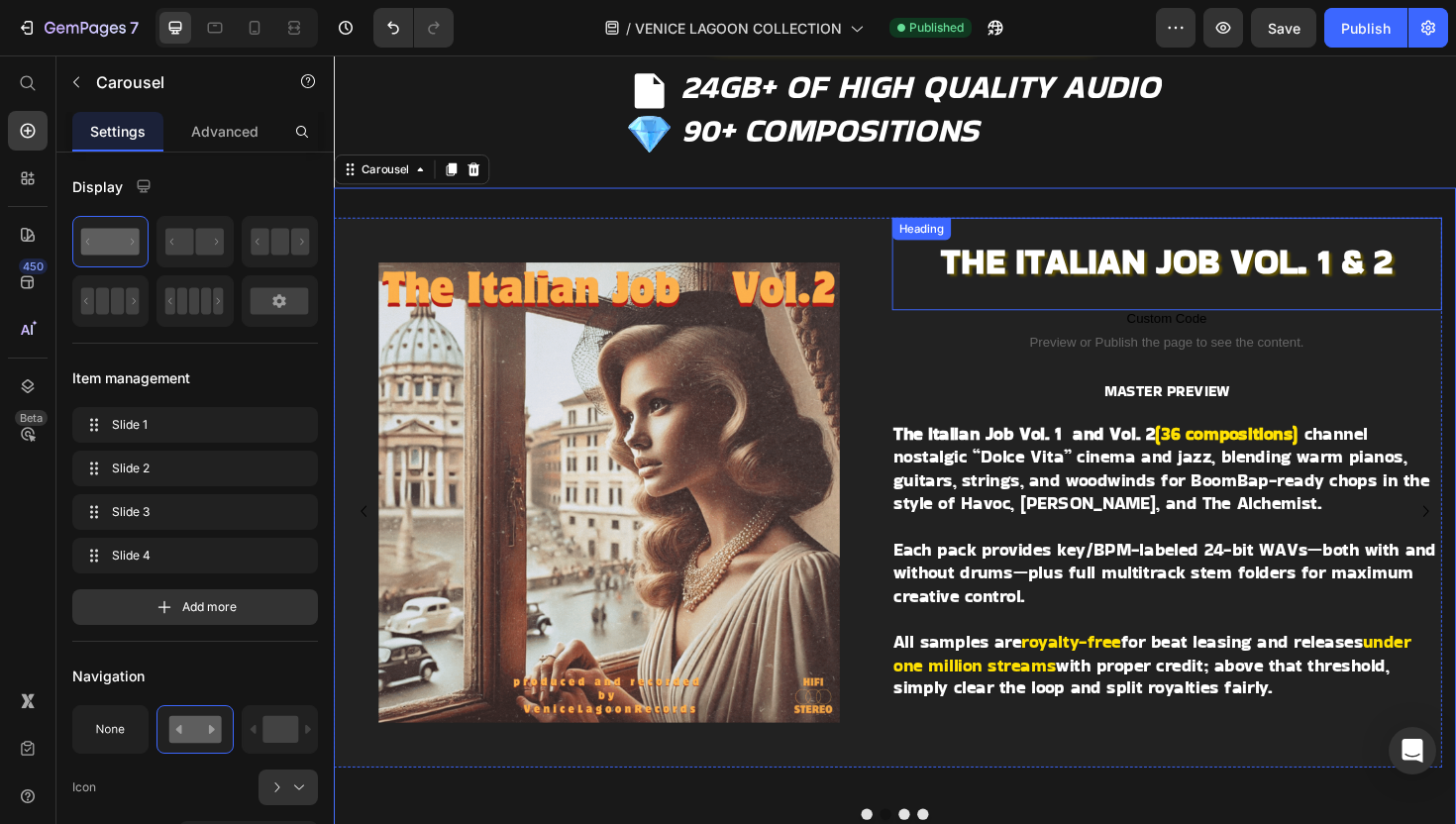 click on "THE ITALIAN JOB VOL. 1 & 2" at bounding box center (1216, 272) 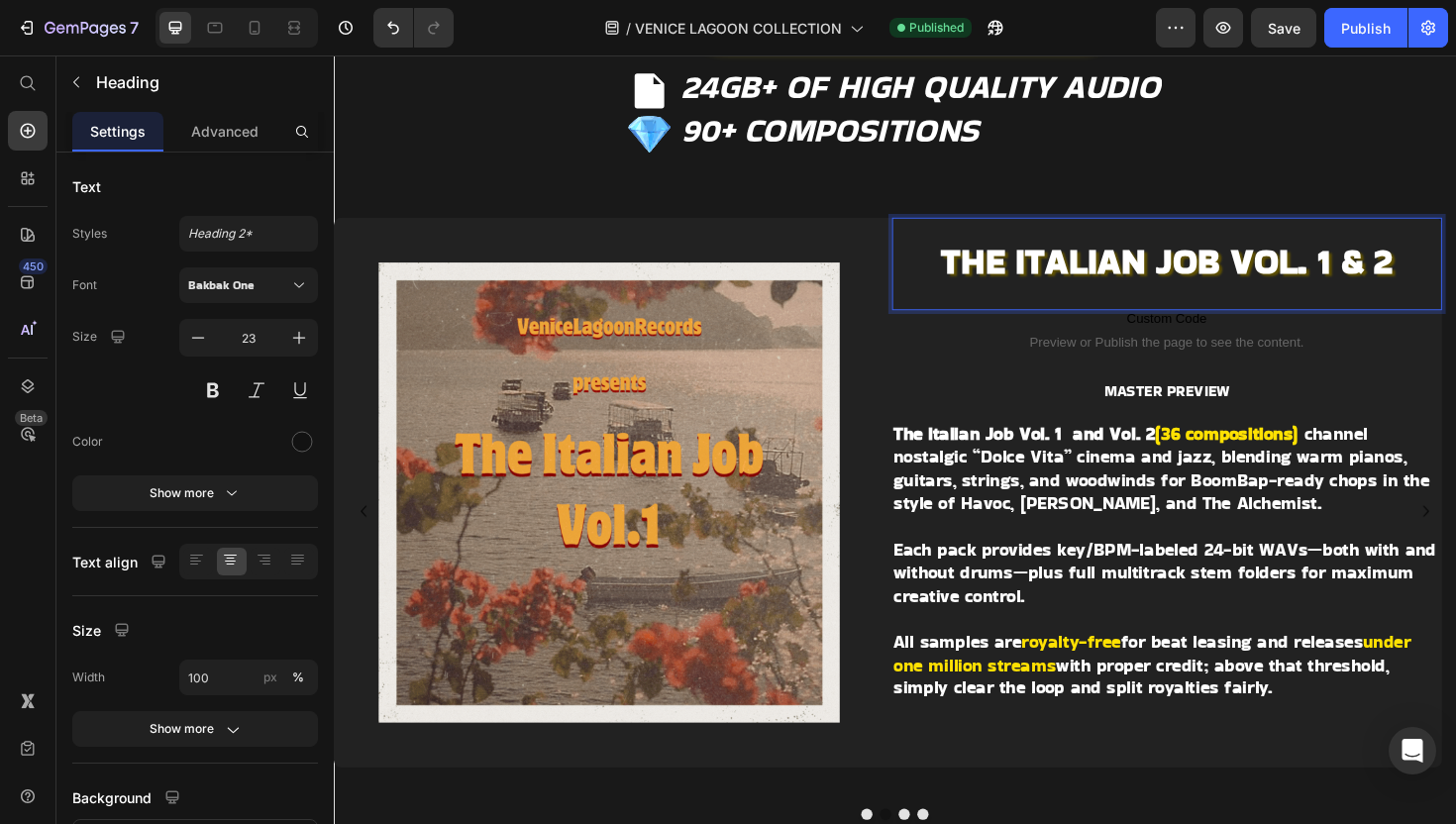 click on "THE ITALIAN JOB VOL. 1 & 2" at bounding box center [1216, 272] 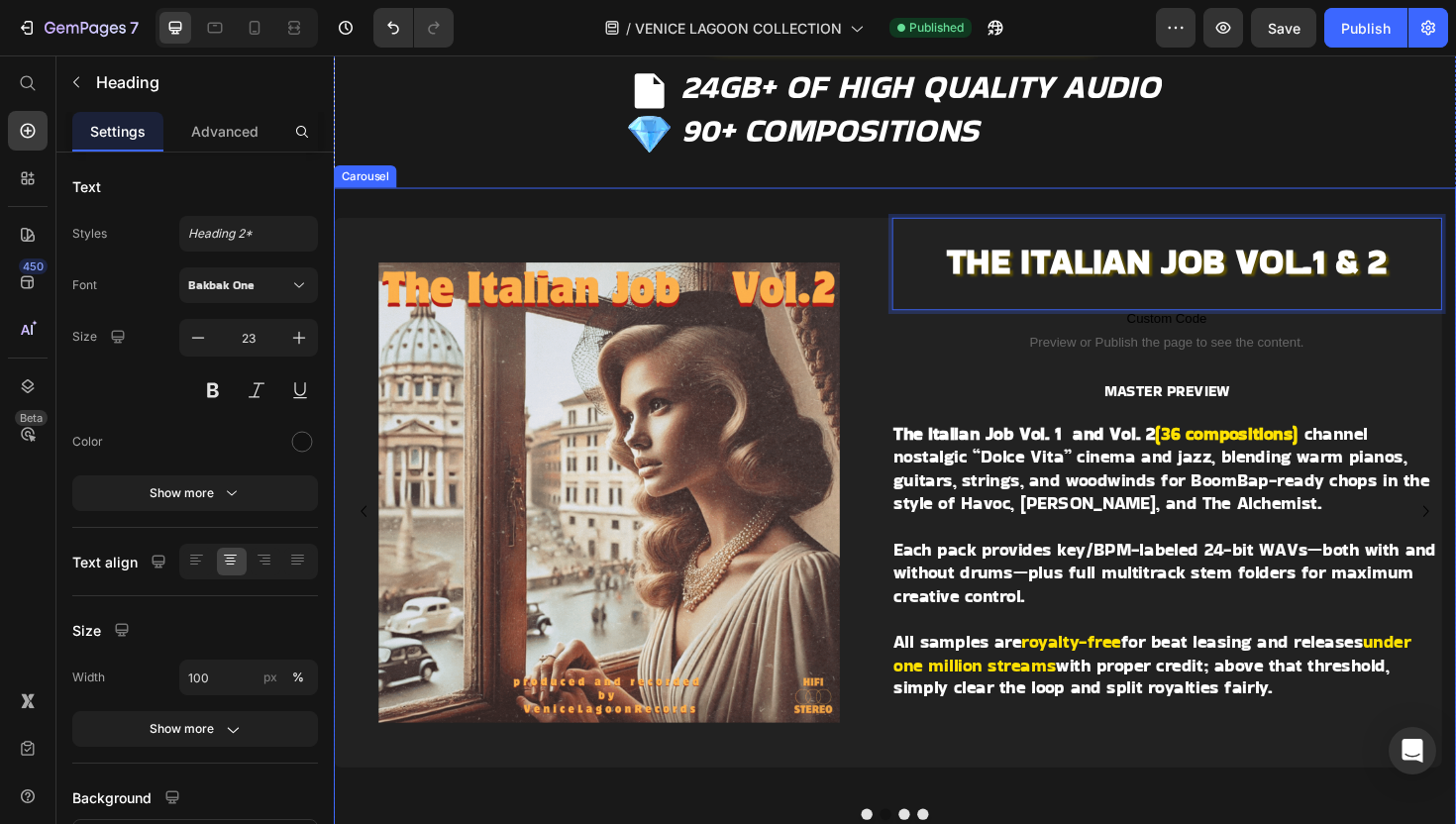 click at bounding box center (938, 859) 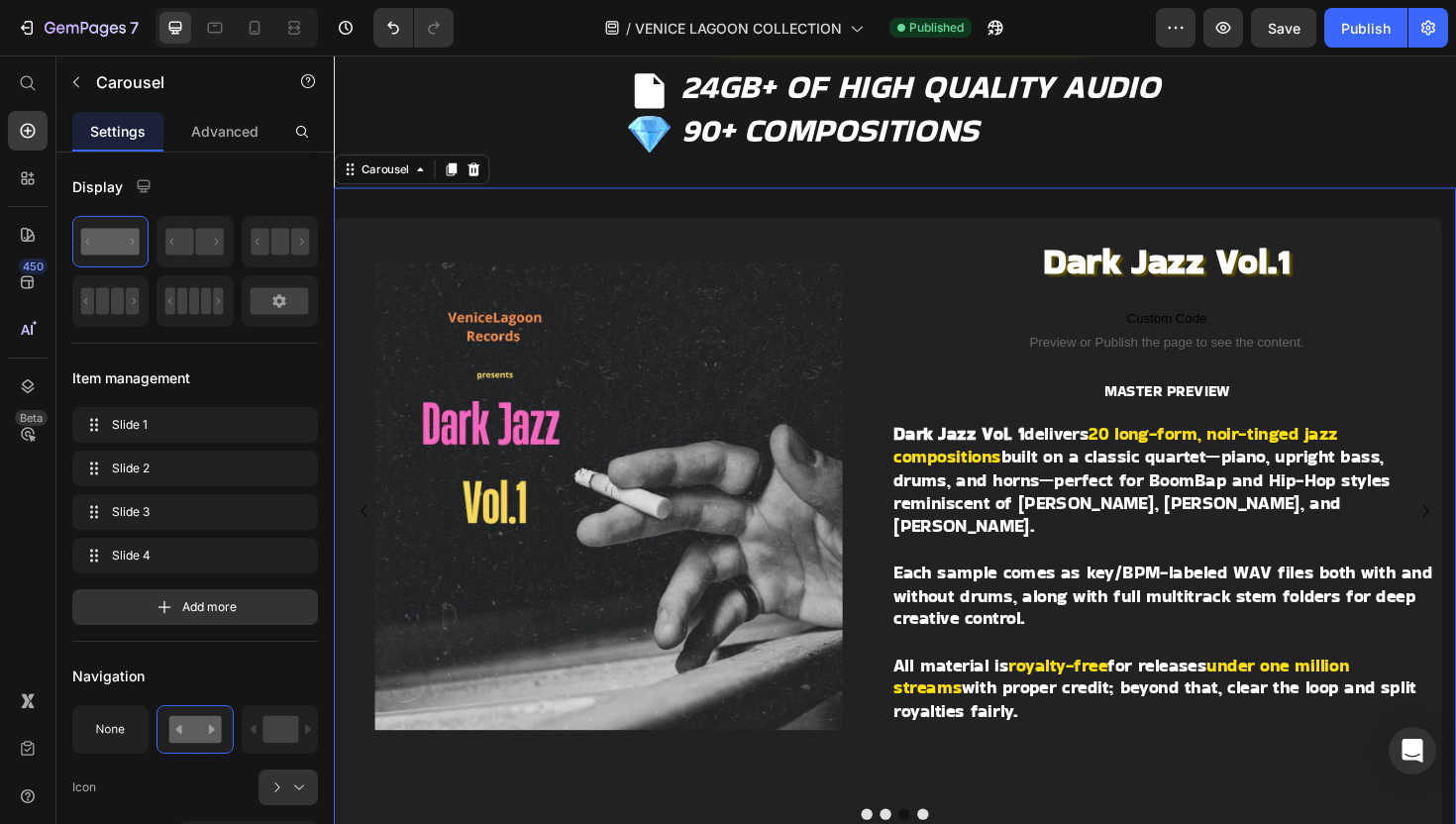 click at bounding box center (928, 859) 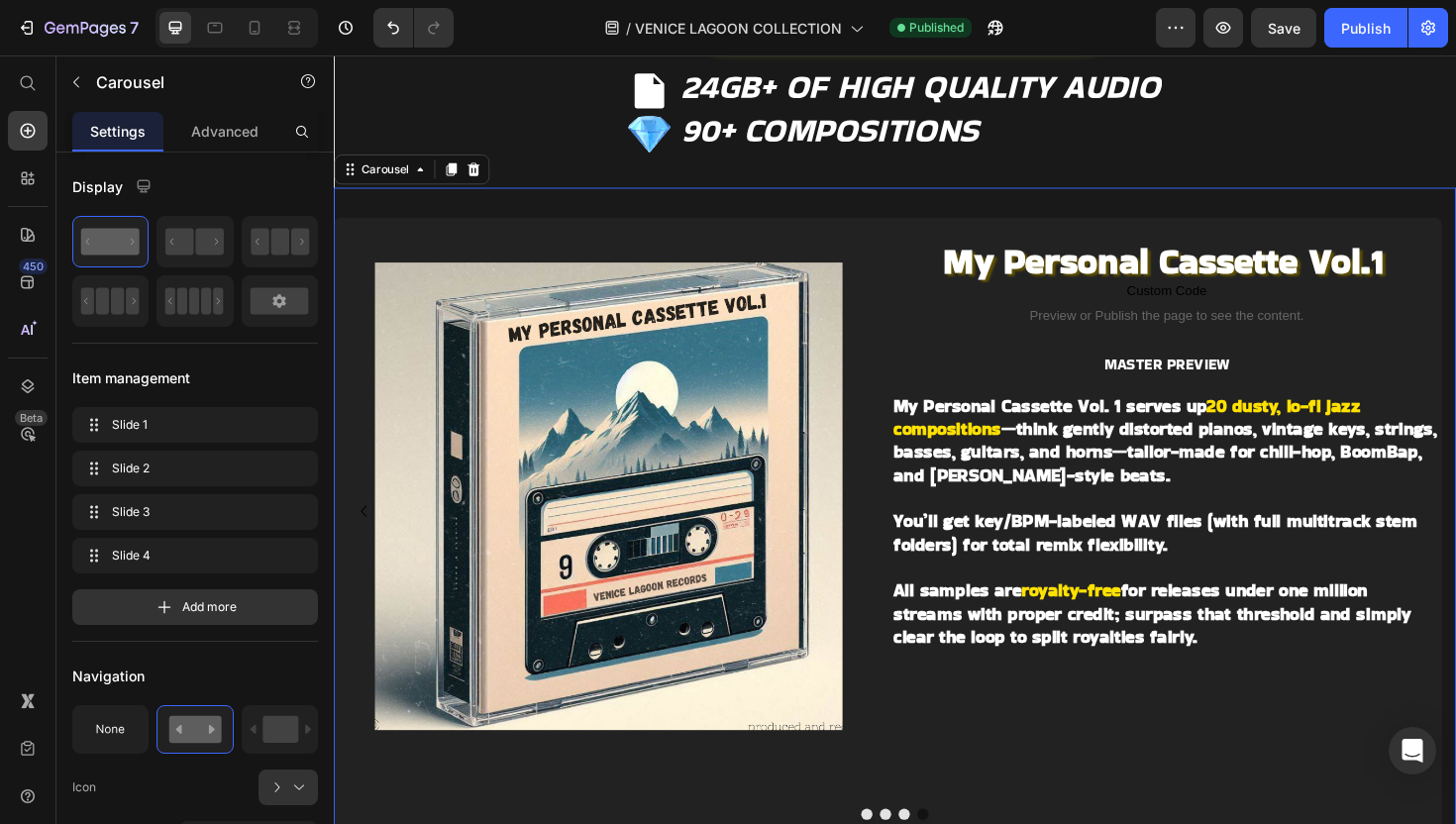 click at bounding box center [898, 859] 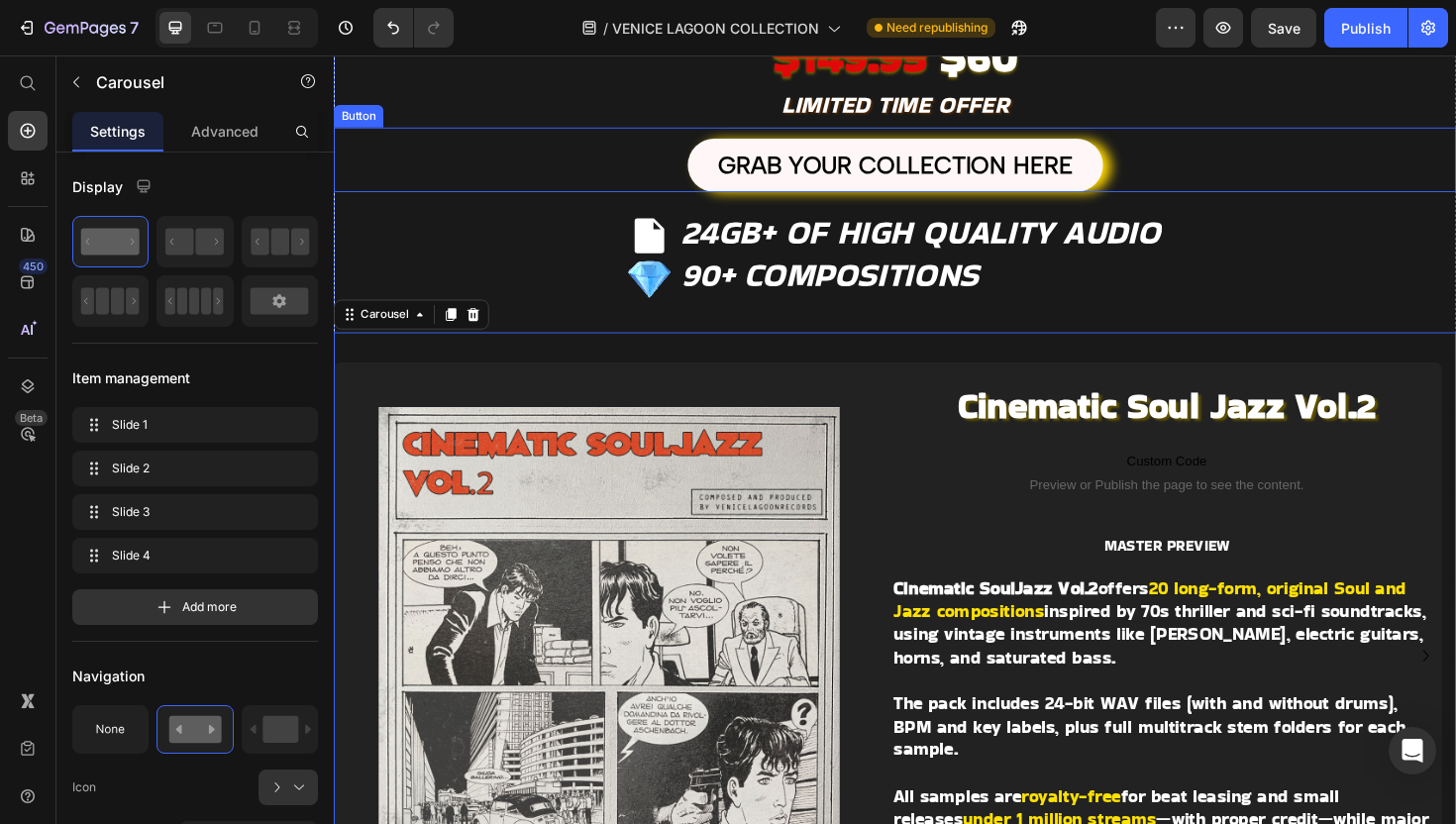 scroll, scrollTop: 896, scrollLeft: 0, axis: vertical 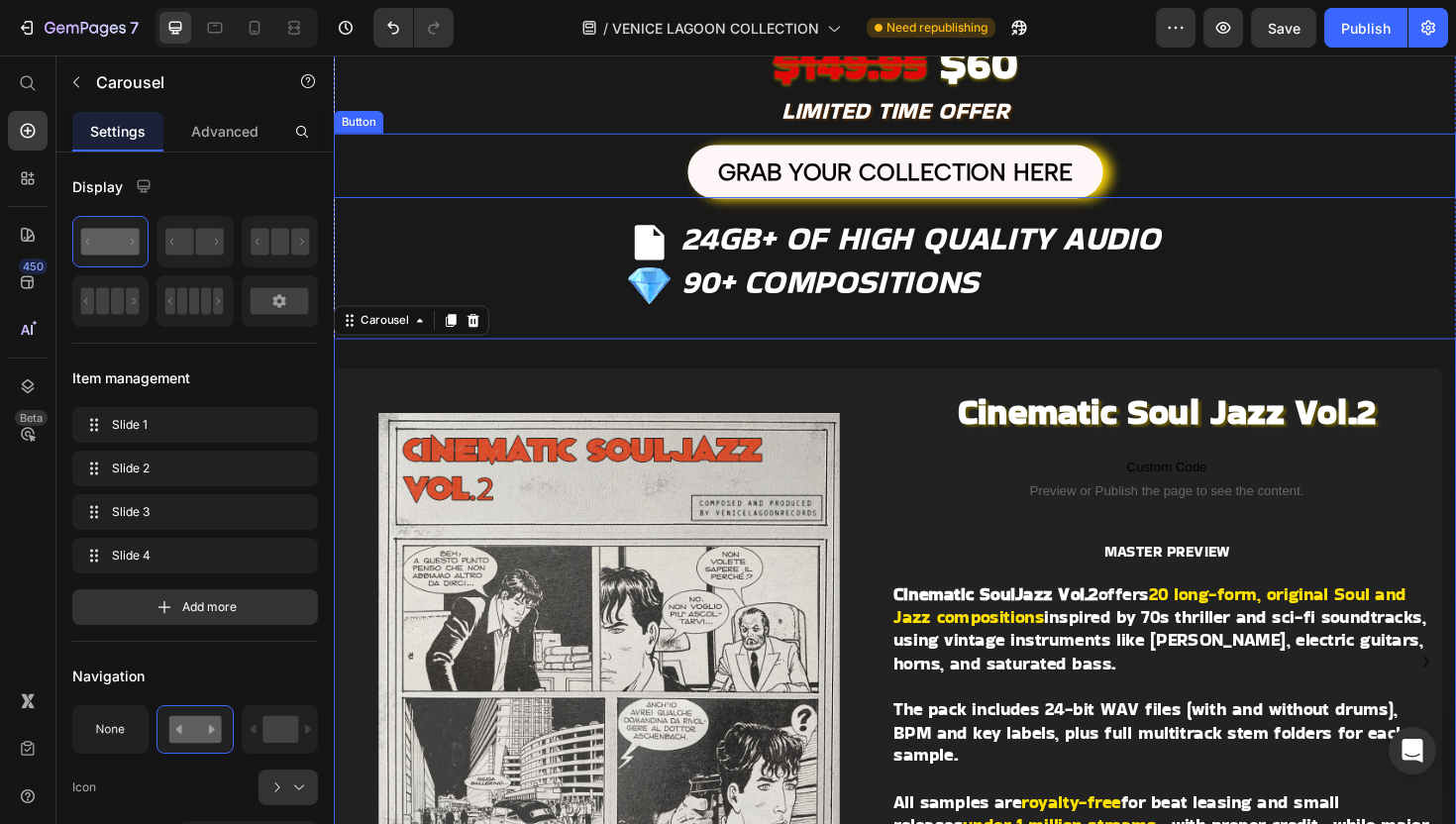 click on "GRAB YOUR COLLECTION HERE Button" at bounding box center (928, 172) 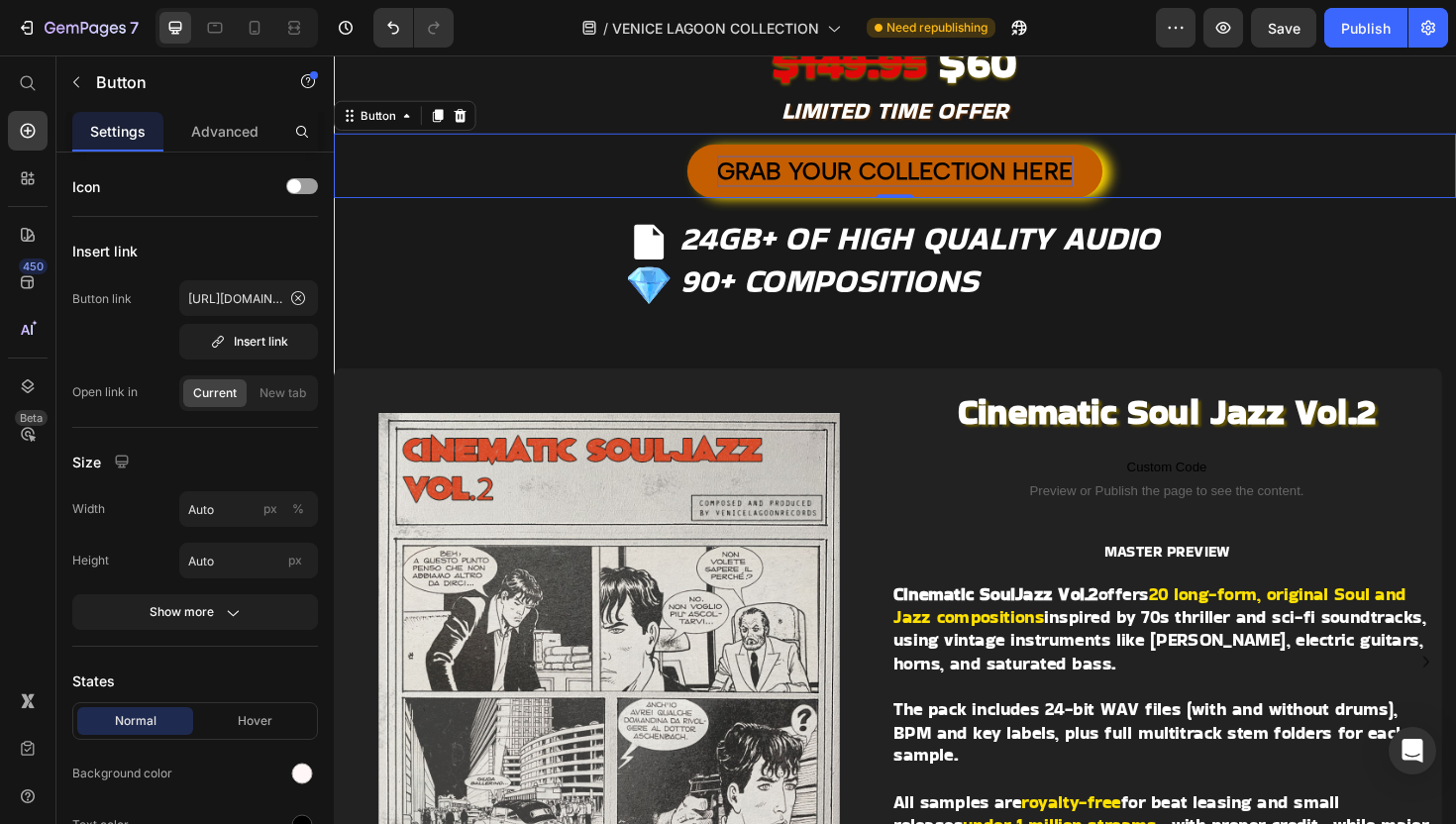 click on "GRAB YOUR COLLECTION HERE" at bounding box center [928, 178] 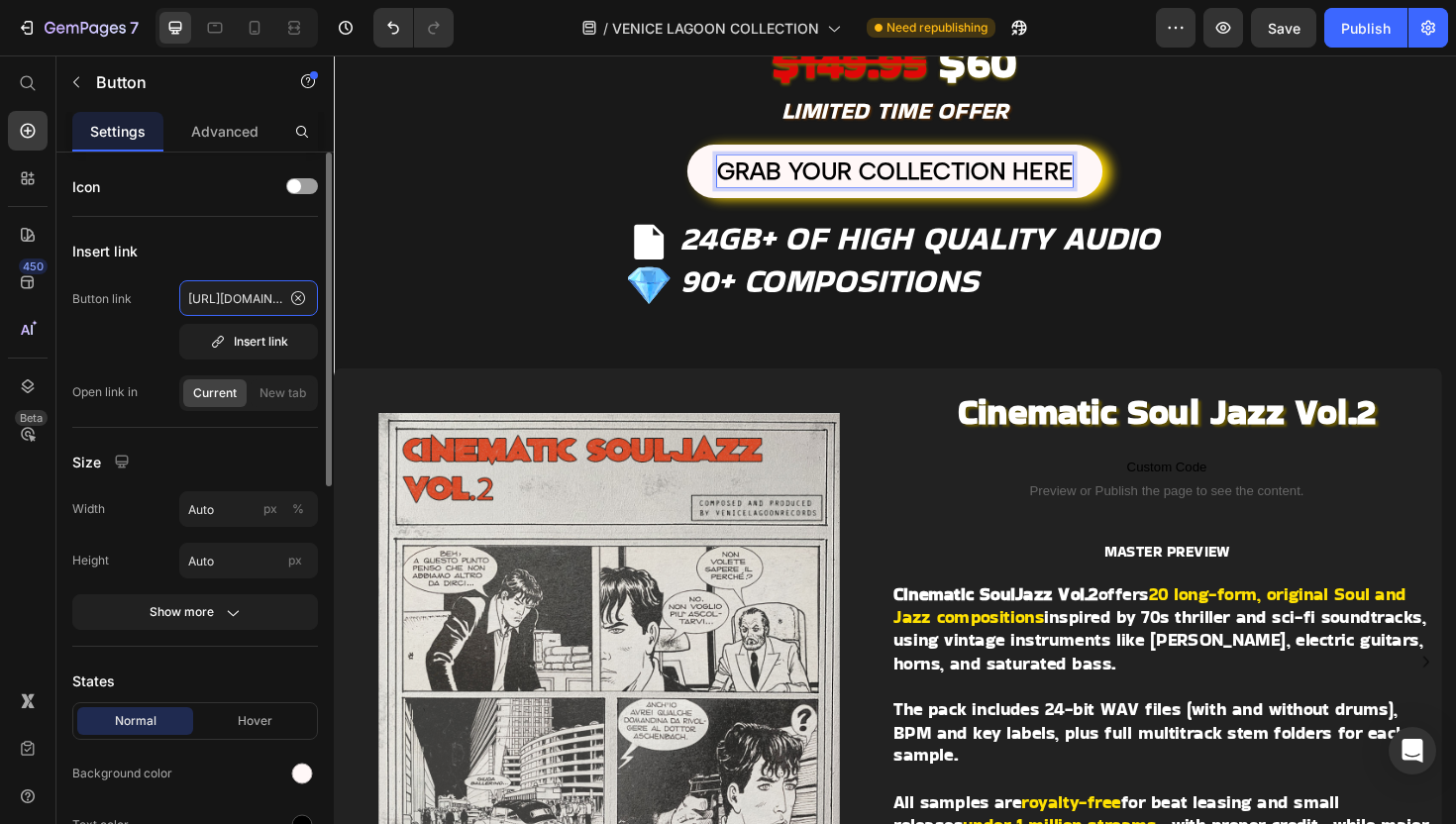 click on "[URL][DOMAIN_NAME]" 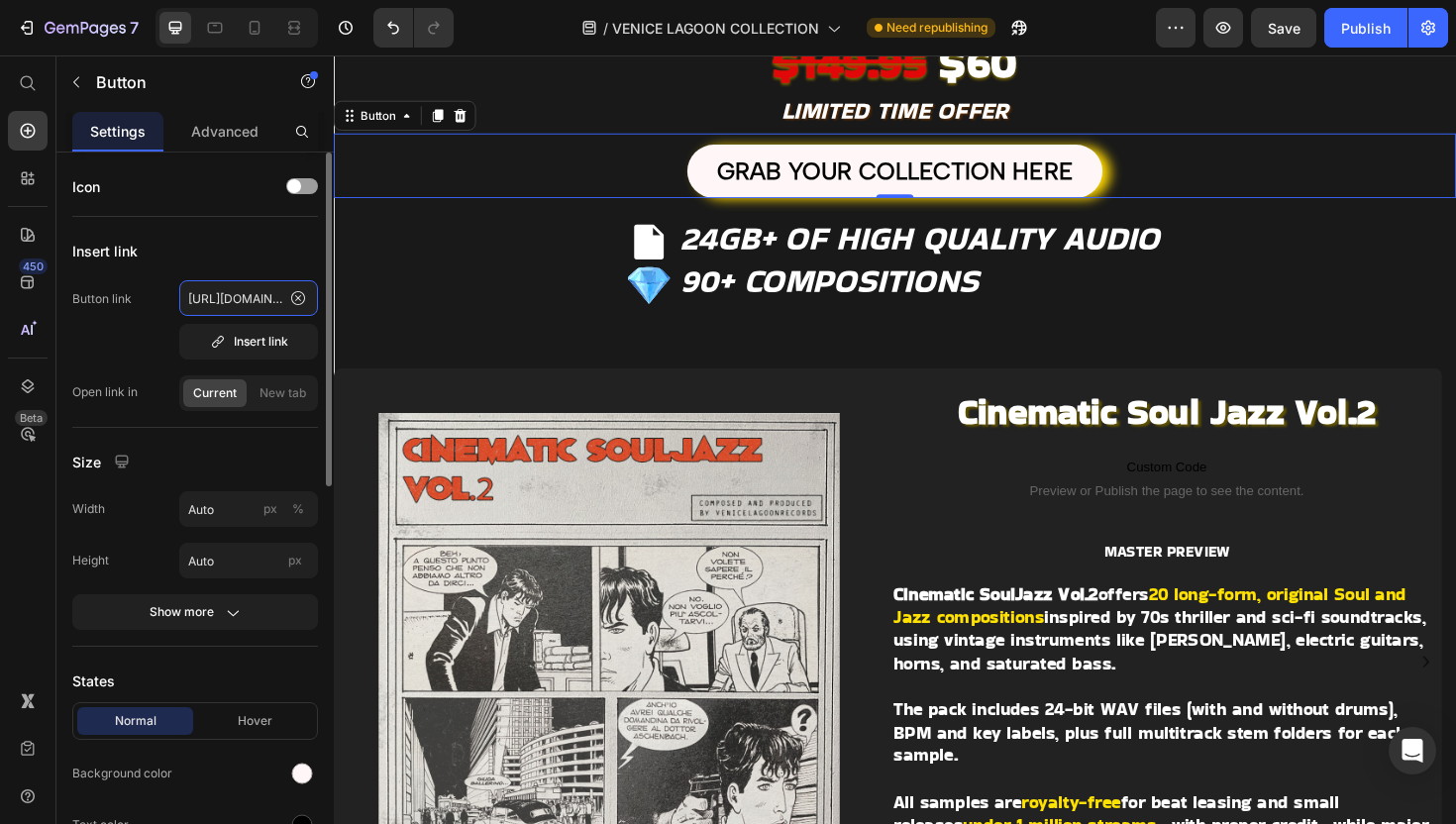 click on "[URL][DOMAIN_NAME]" 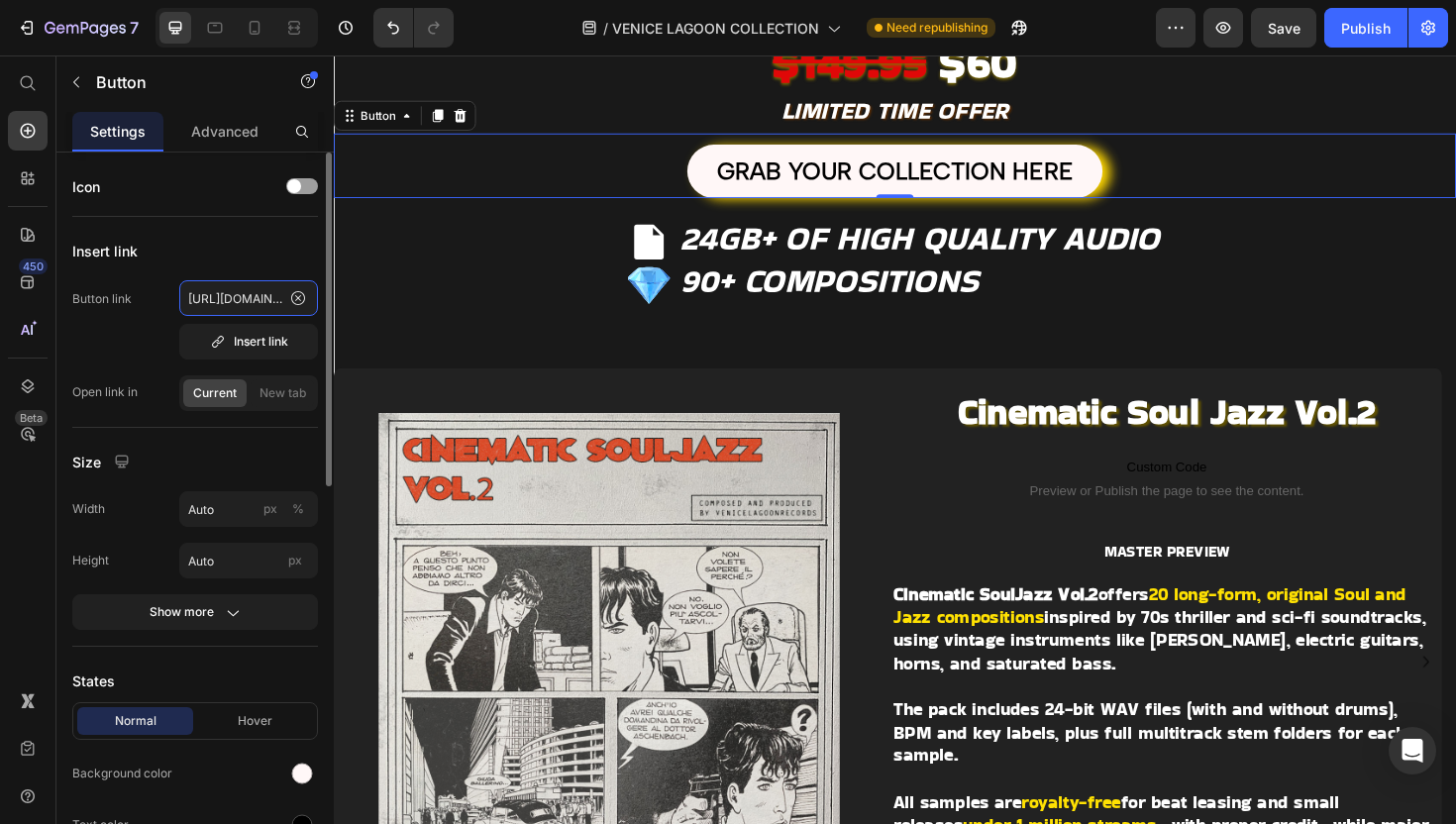 scroll, scrollTop: 0, scrollLeft: 787, axis: horizontal 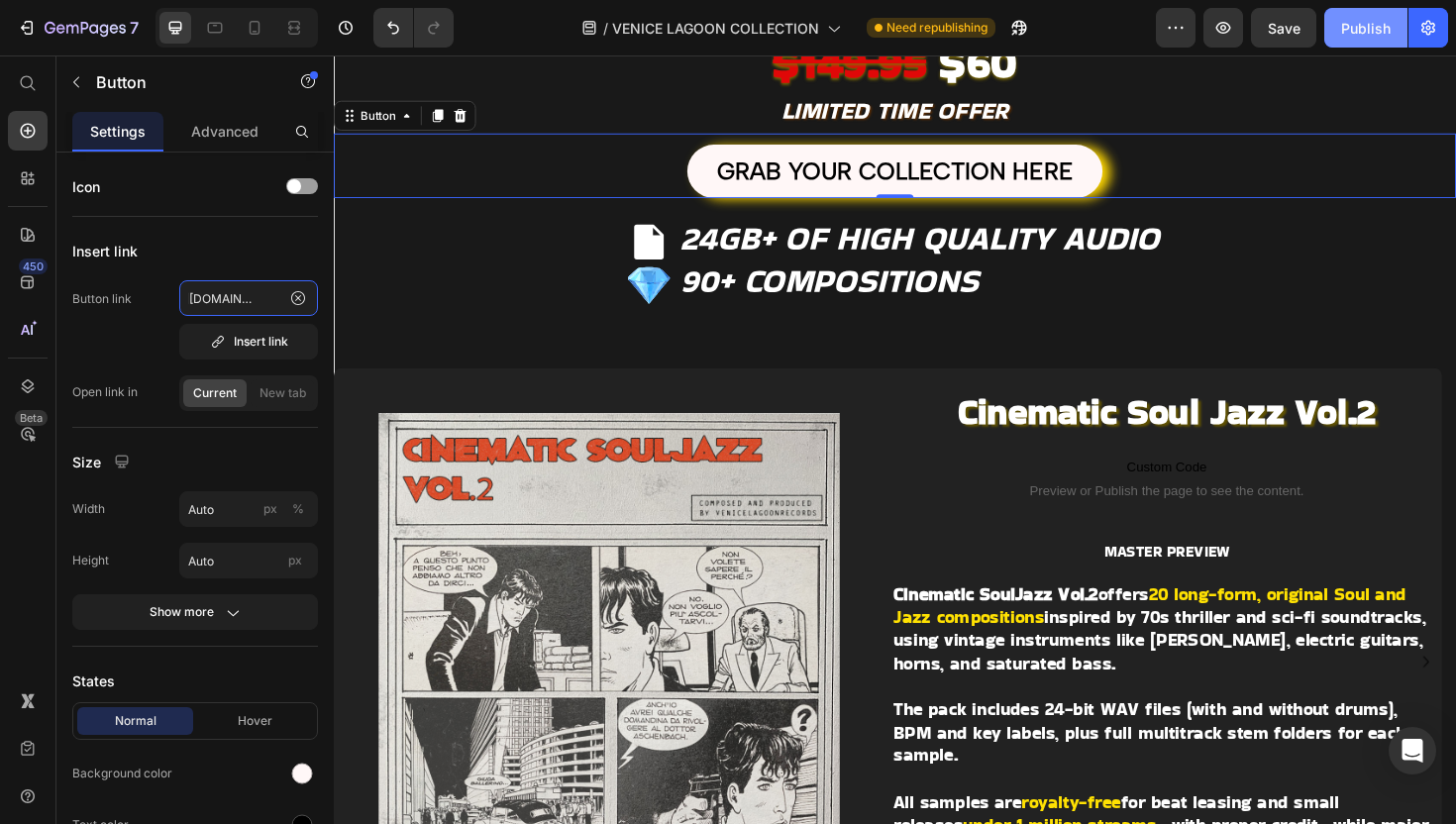 type on "https://www.analogsoundkits.com/cart/46668049252572:1,46668048335068:1,46668045287644:1,46668032475356:1,46668035031260:1?storefront=false" 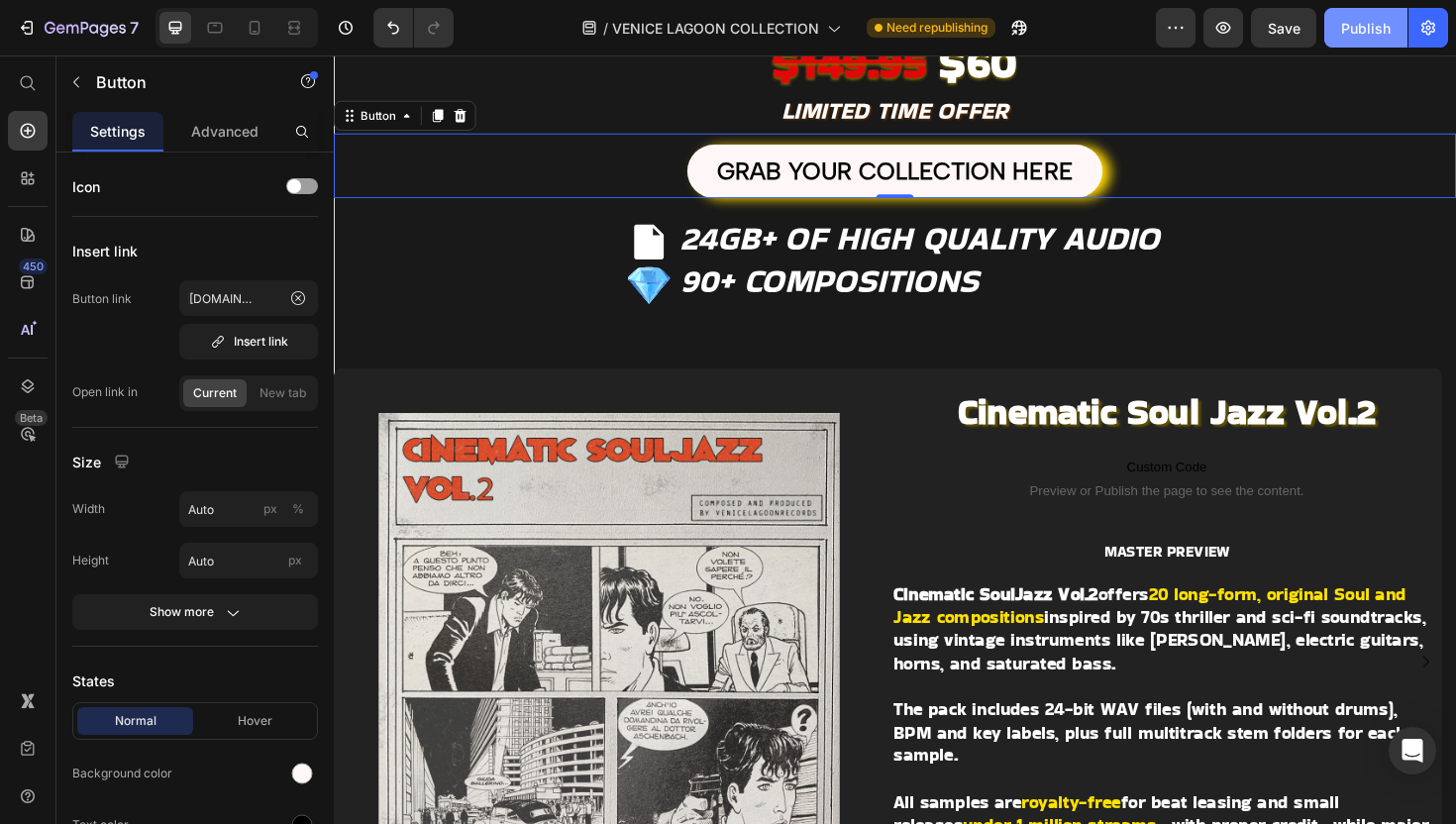 scroll, scrollTop: 0, scrollLeft: 0, axis: both 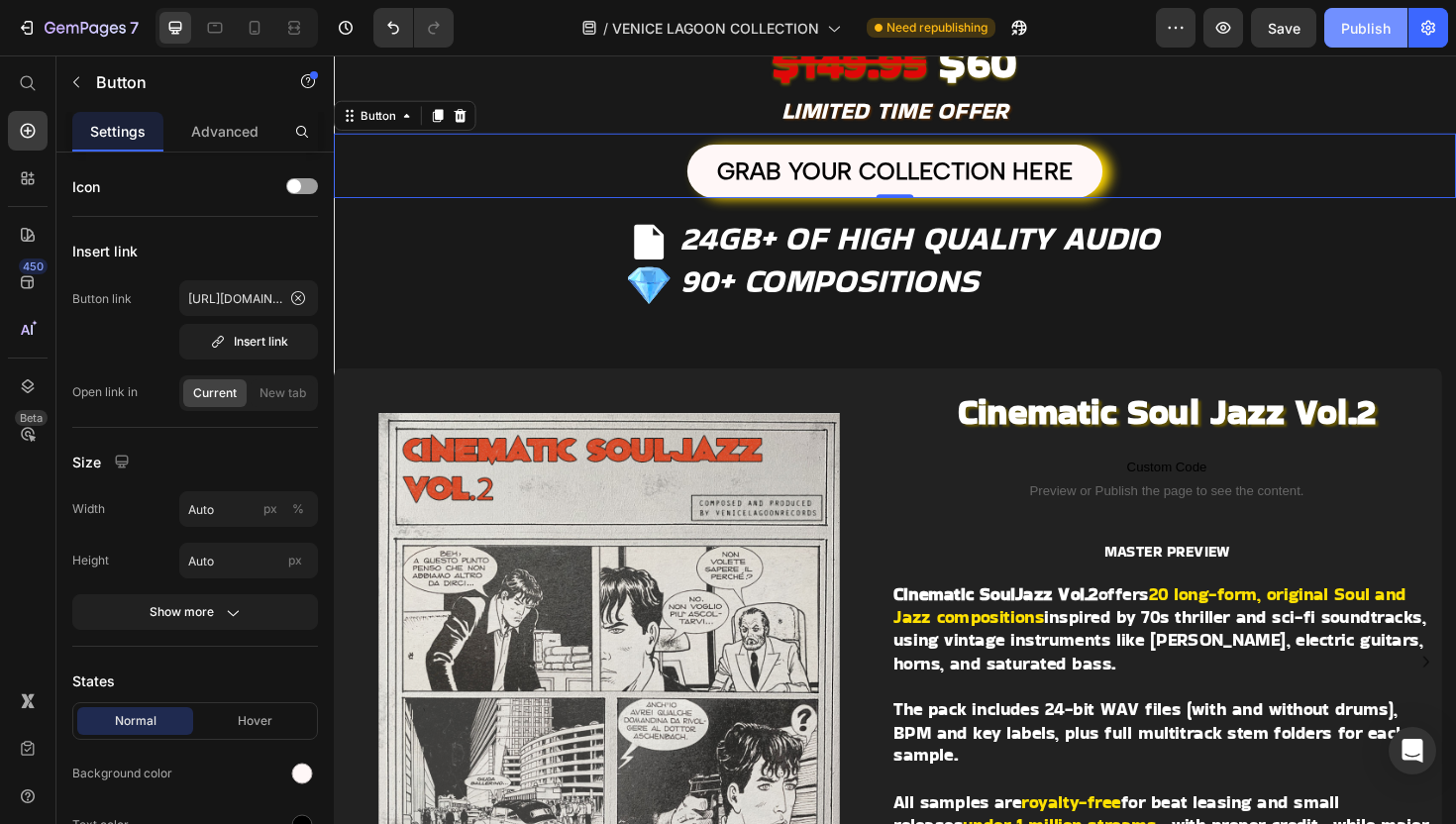 click on "Publish" at bounding box center (1366, 28) 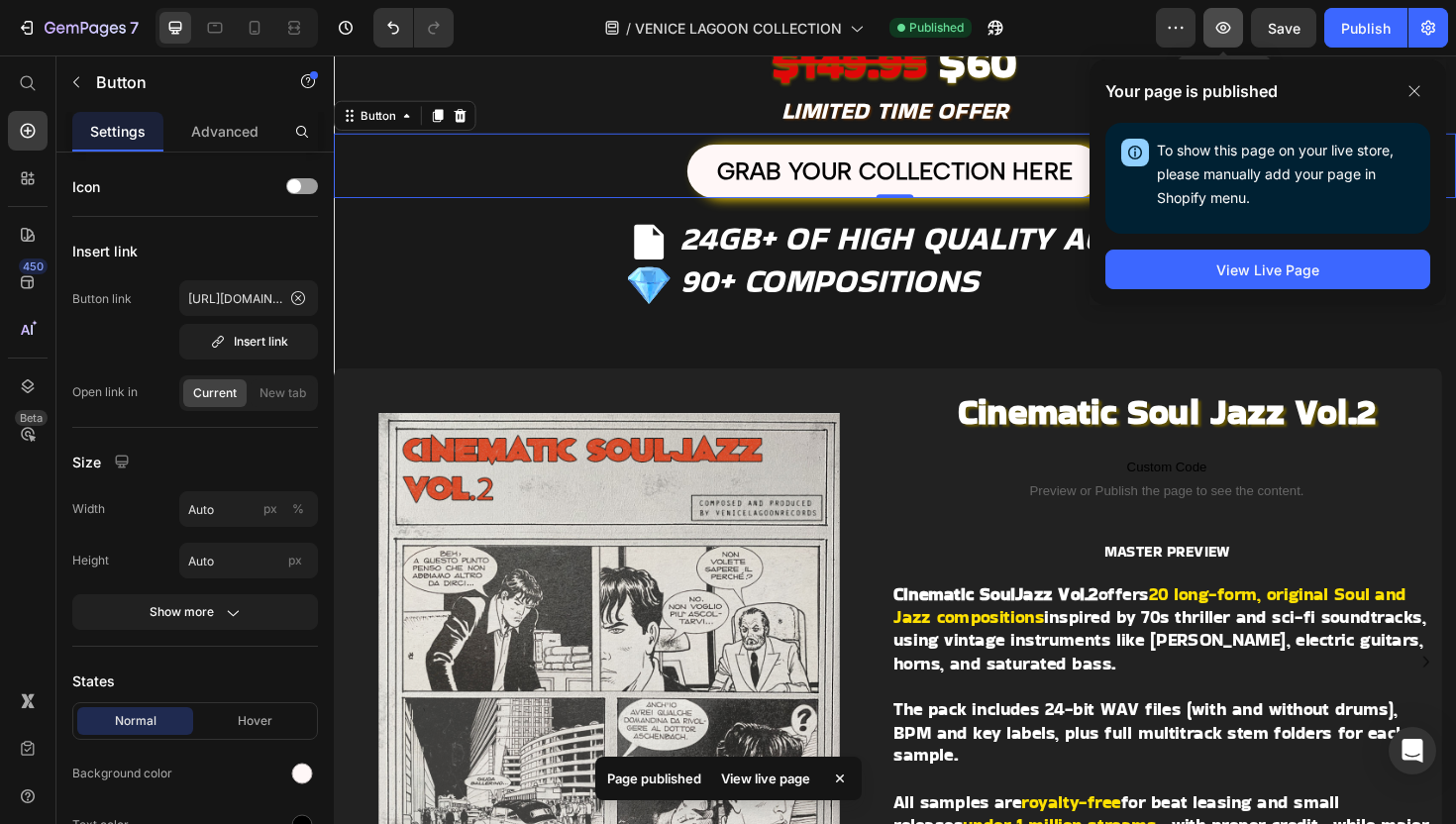 click 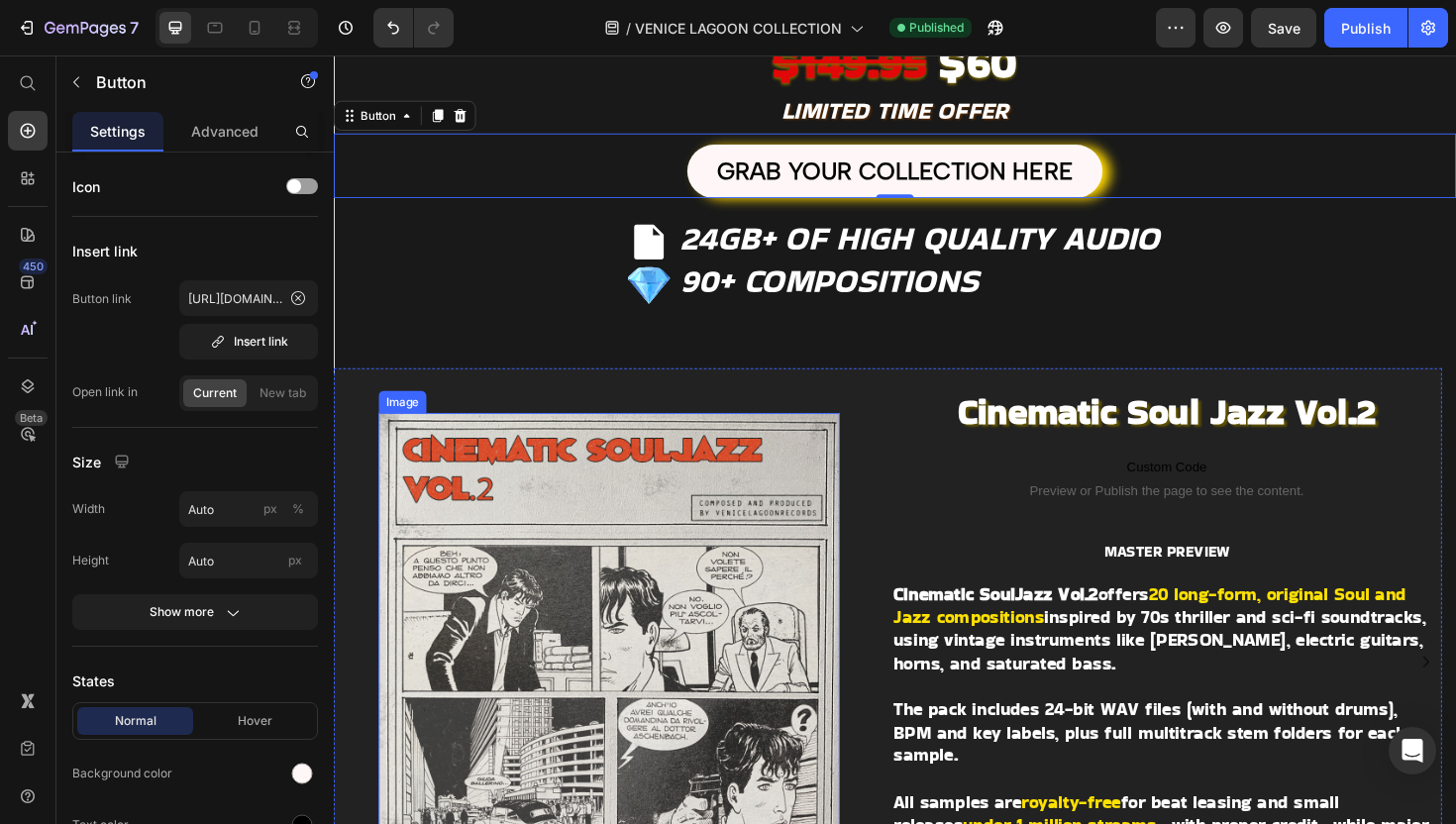 click at bounding box center (625, 678) 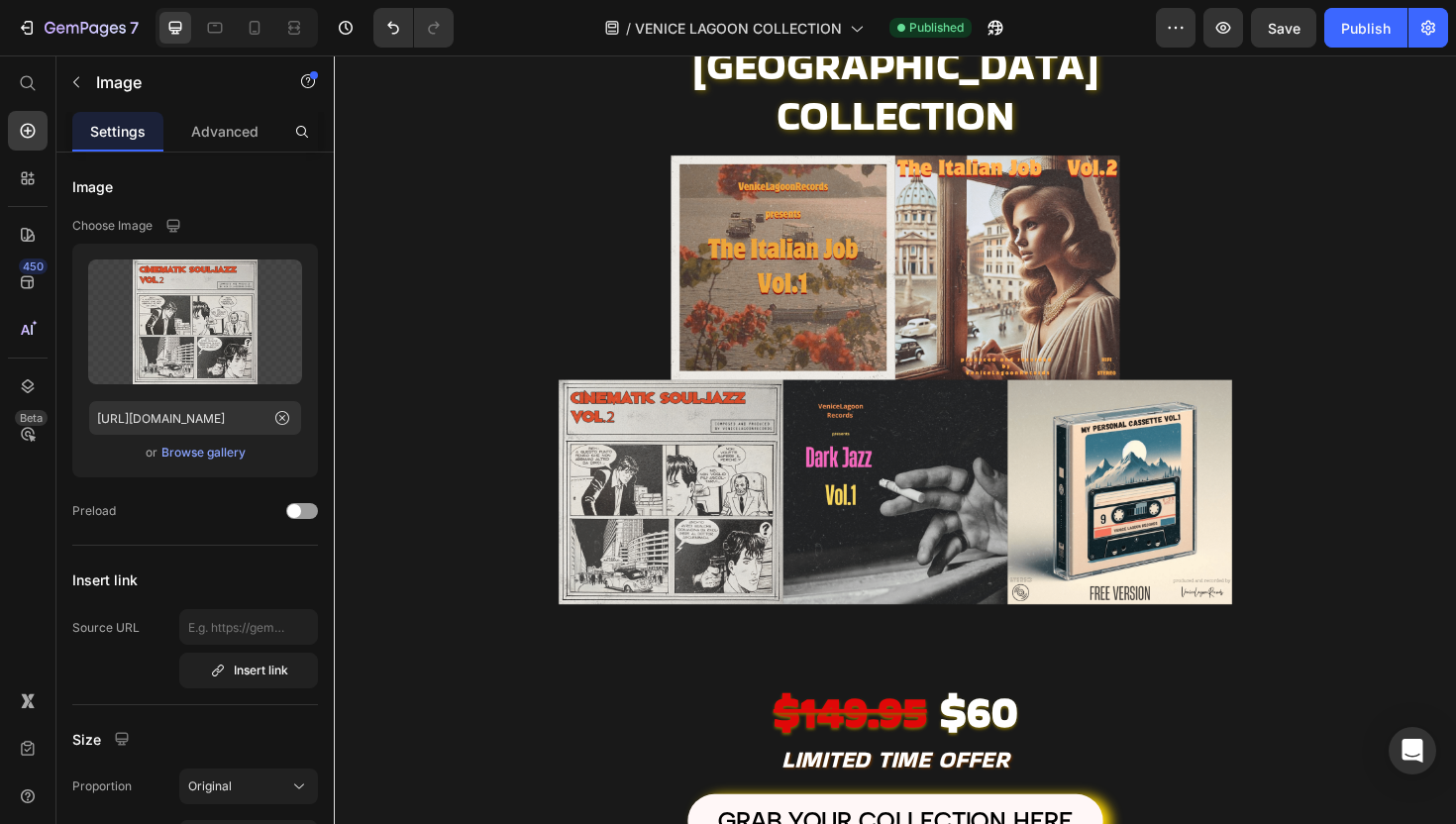 scroll, scrollTop: 230, scrollLeft: 0, axis: vertical 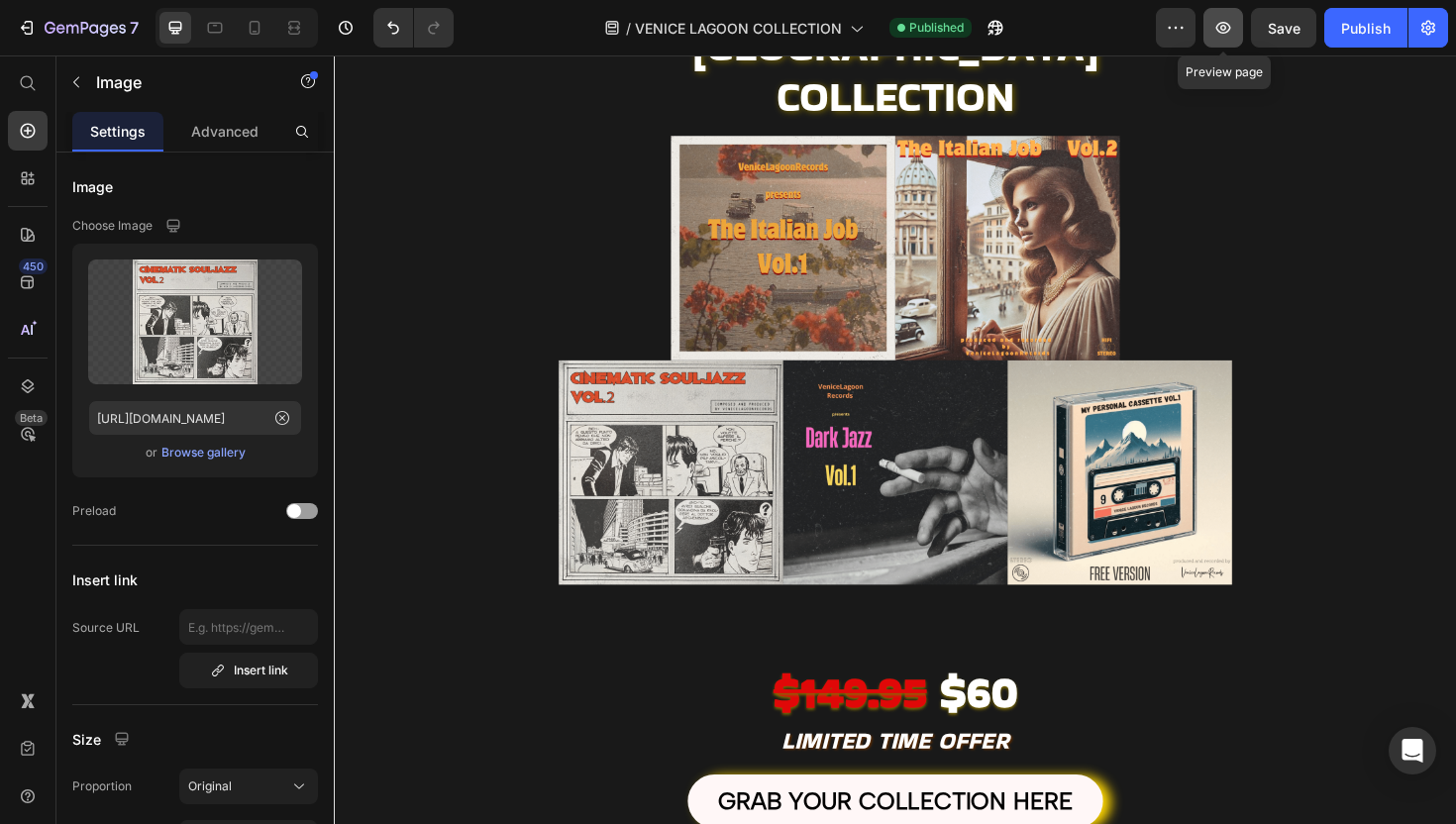click 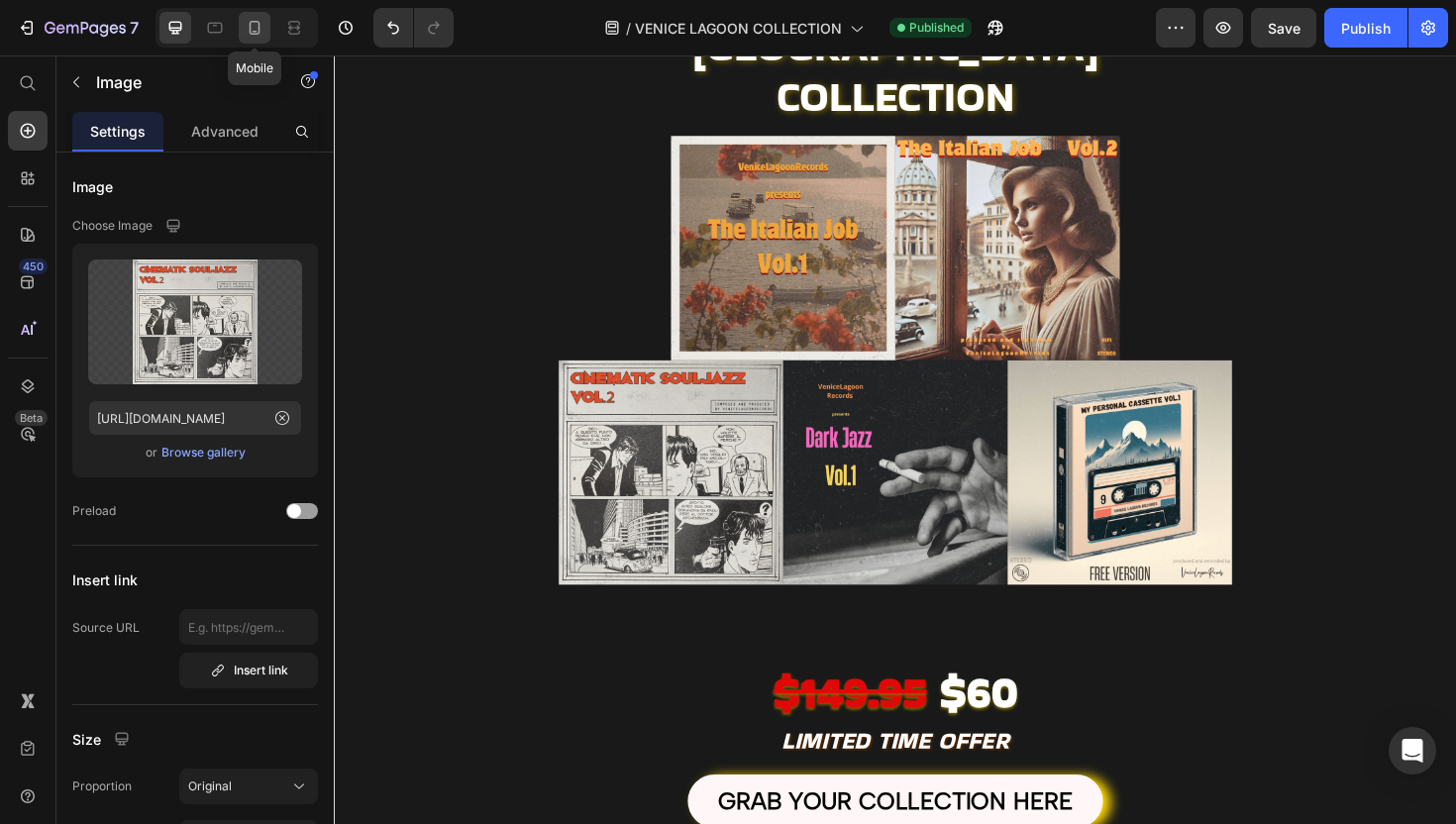 click 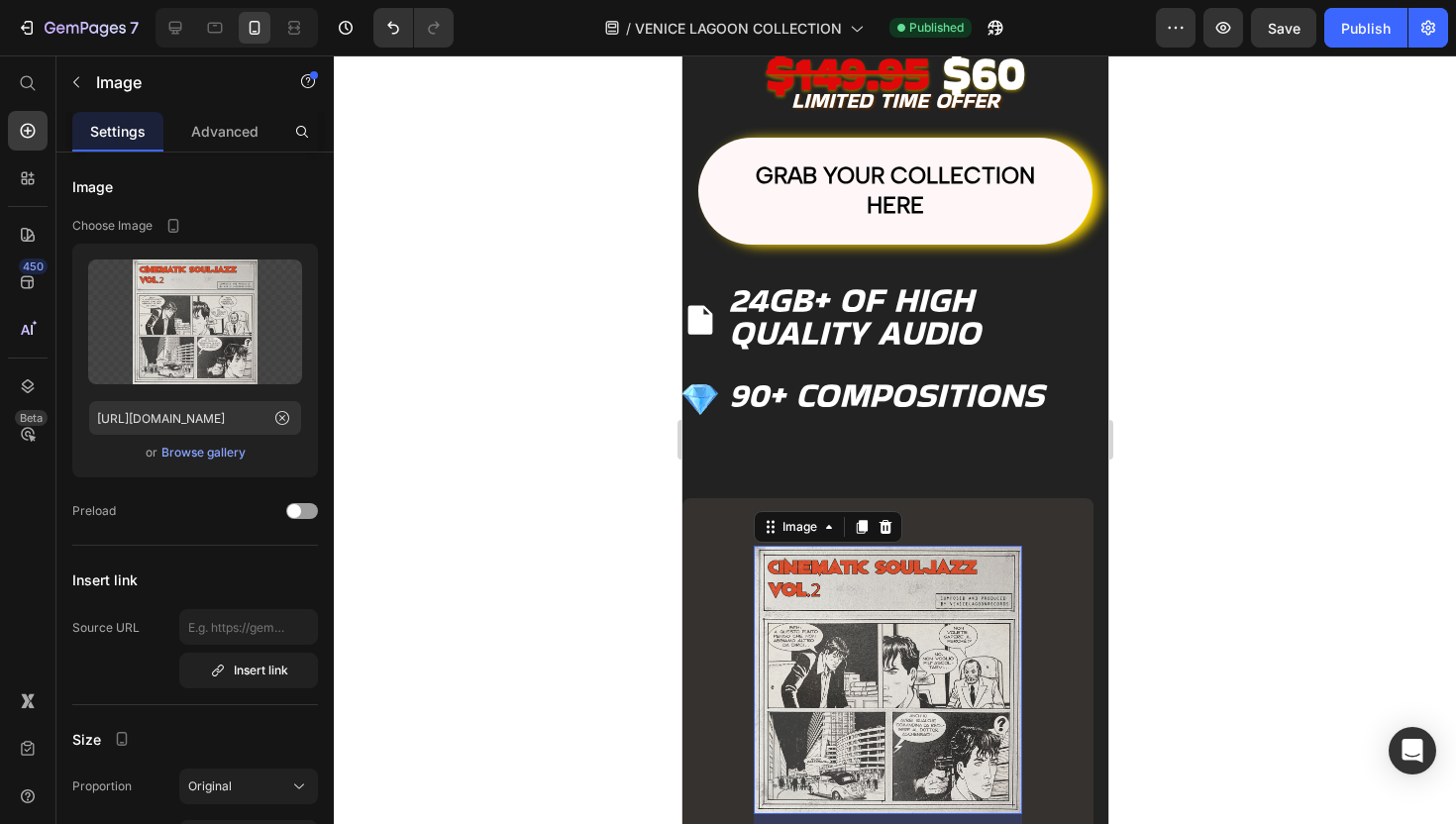 scroll, scrollTop: 453, scrollLeft: 0, axis: vertical 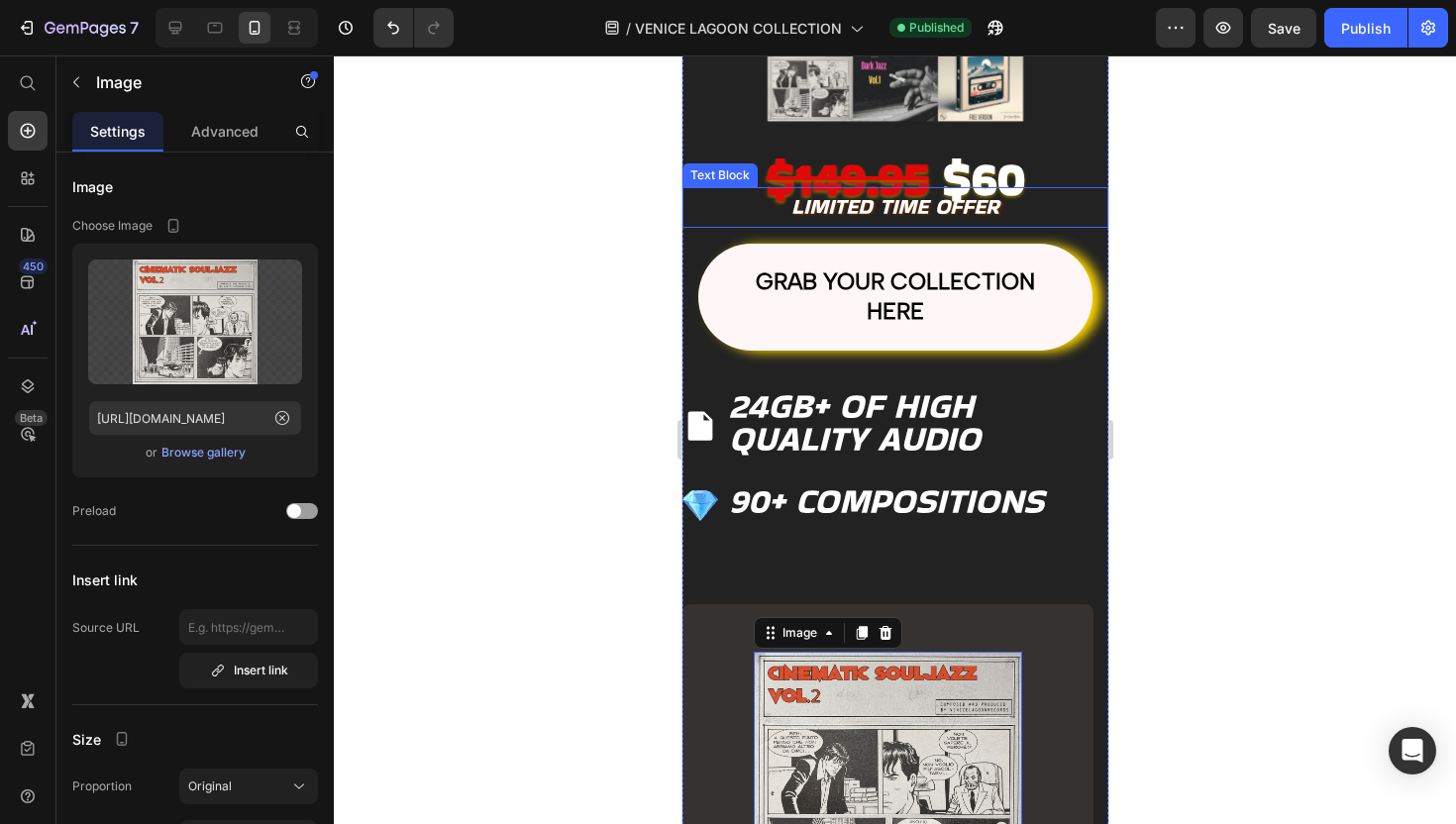 click on "LIMITED TIME OFFER" at bounding box center (894, 206) 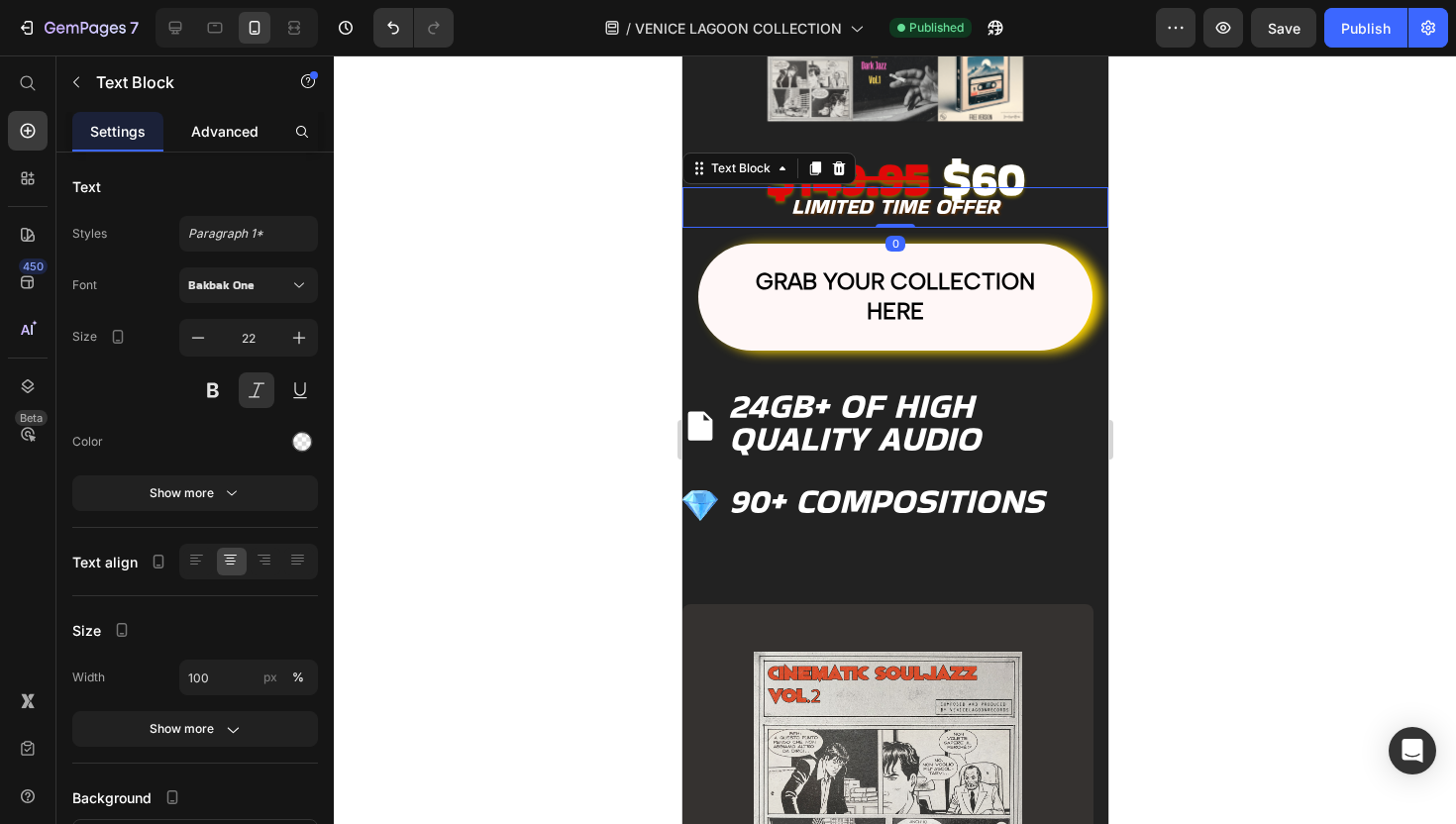 click on "Advanced" at bounding box center [225, 131] 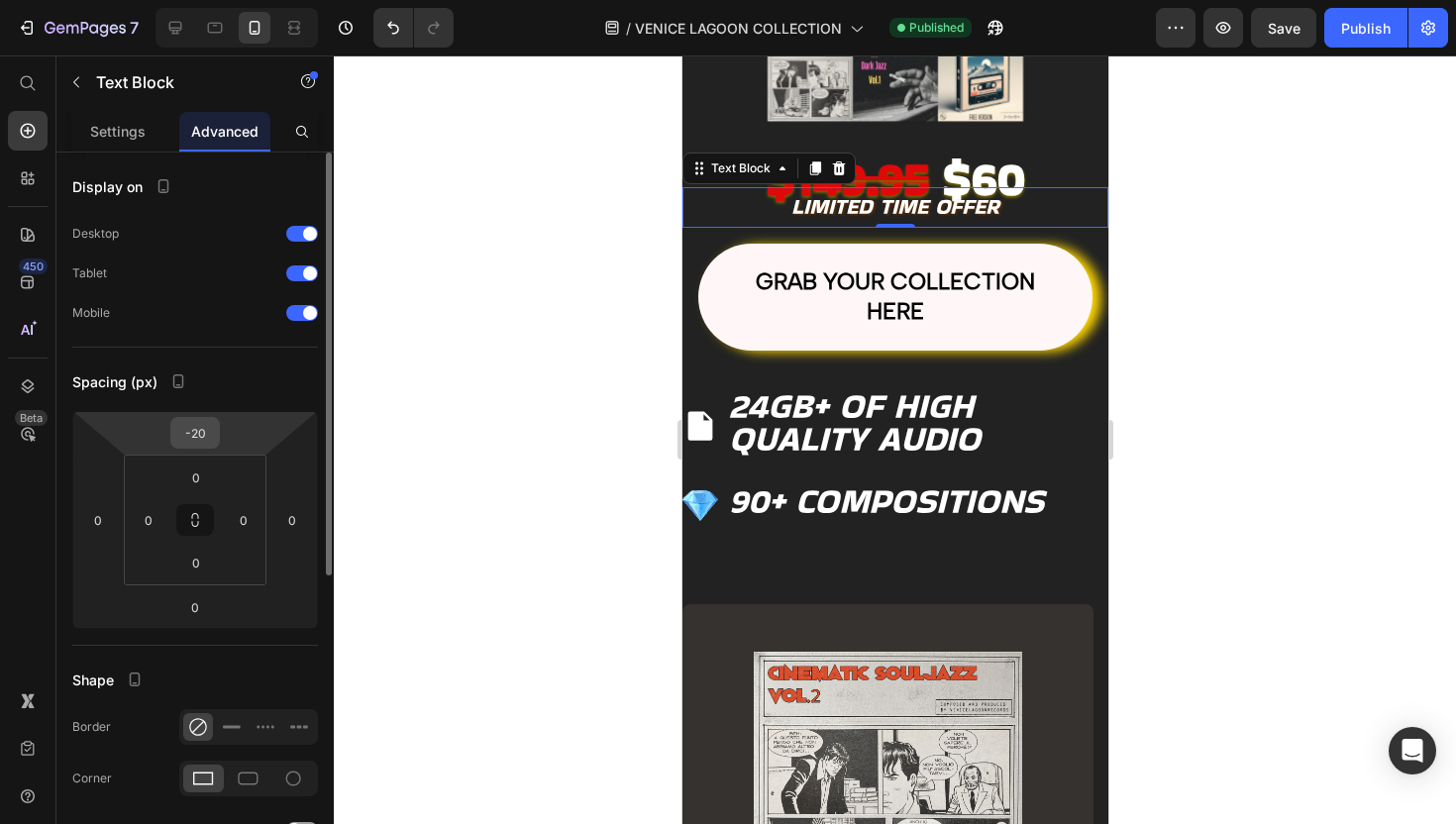 click on "-20" at bounding box center (195, 433) 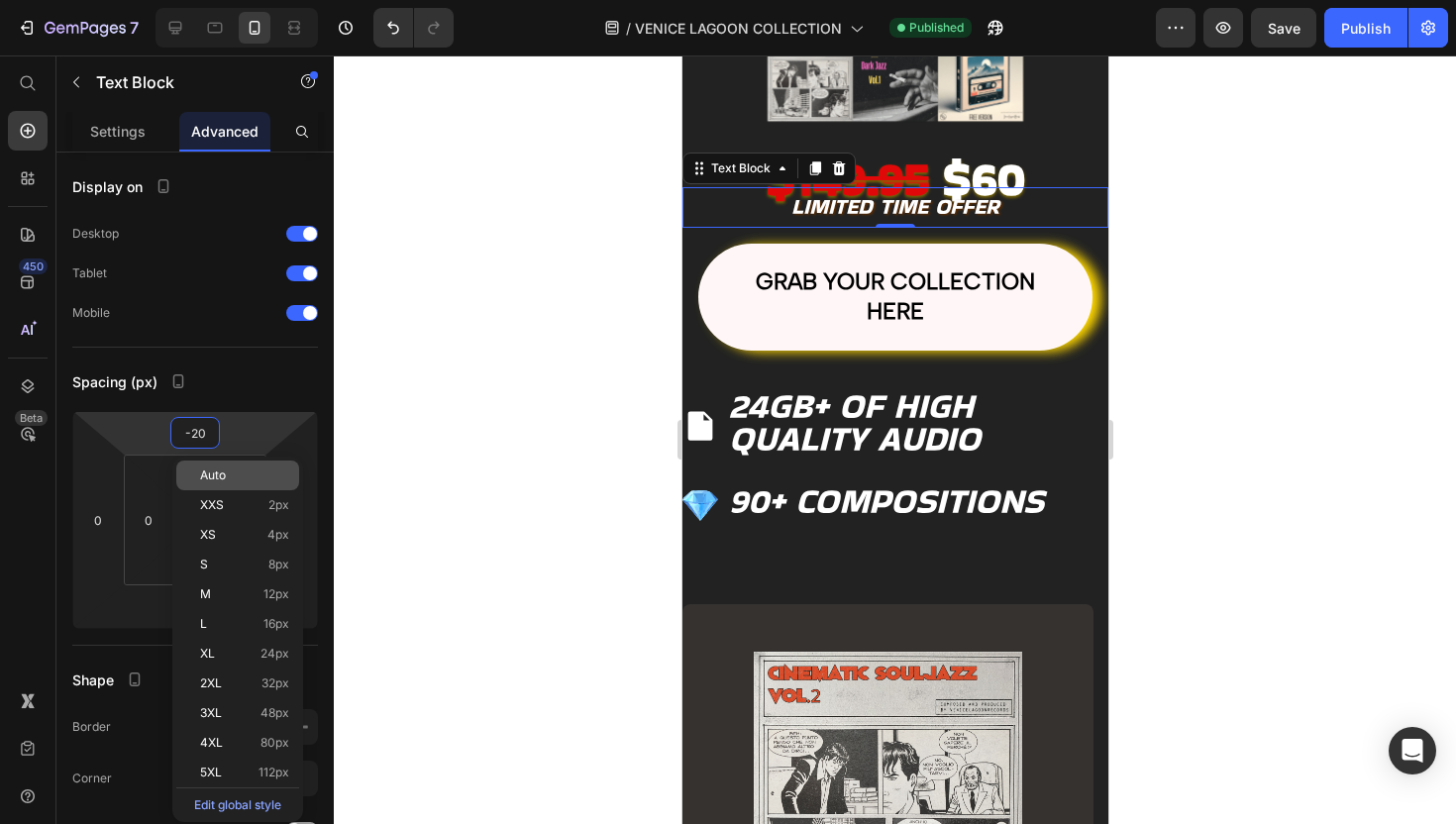 click on "Auto" at bounding box center [245, 475] 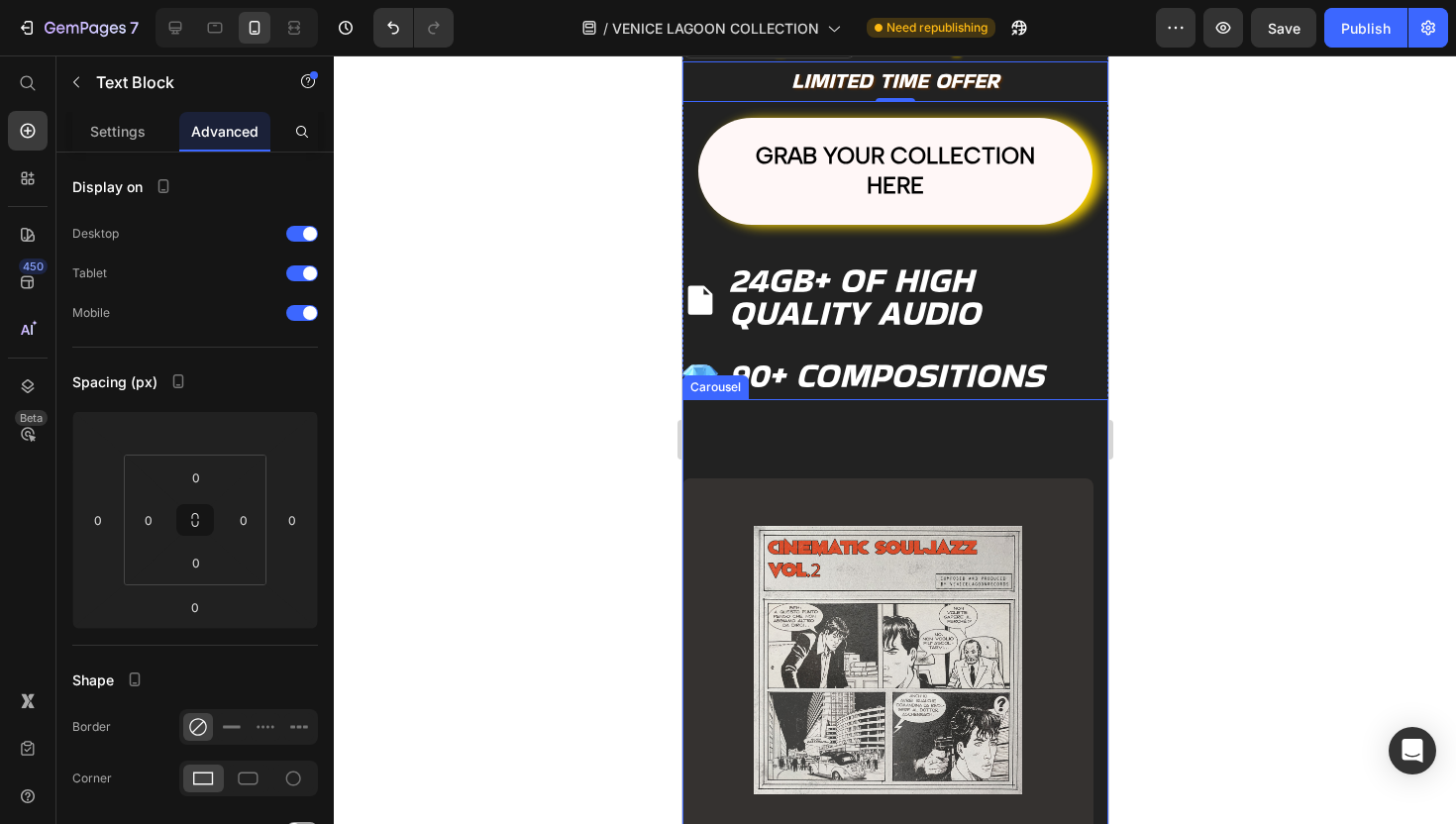 scroll, scrollTop: 779, scrollLeft: 0, axis: vertical 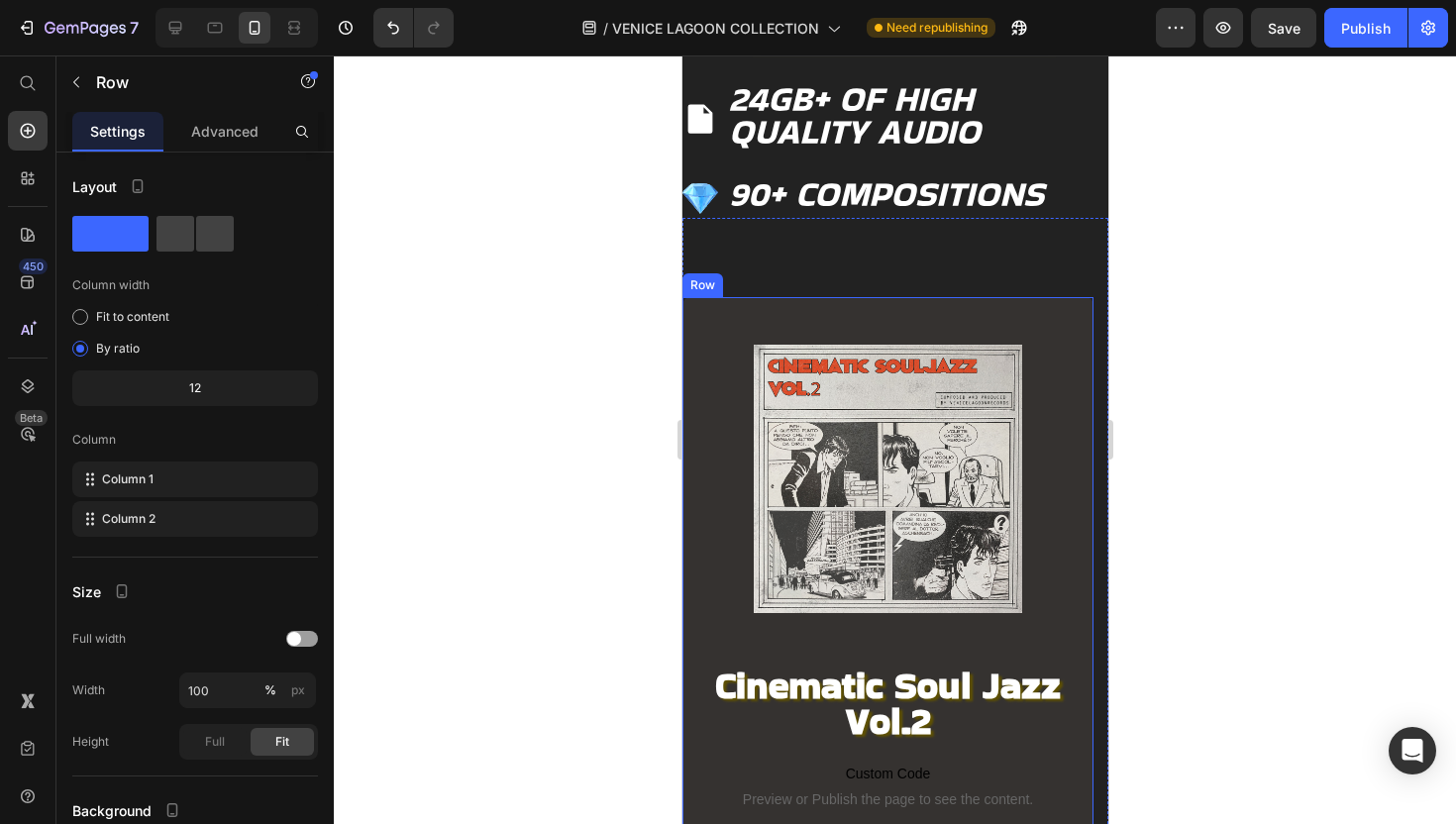 click on "Image Cinematic Soul Jazz Vol.2   Heading
Custom Code
Preview or Publish the page to see the content. Custom Code MASTER PREVIEW Text Block Cinematic SoulJazz Vol.2  offers  20 long-form, original Soul and Jazz compositions  inspired by 70s thriller and sci-fi soundtracks, using vintage instruments like Rhodes, electric guitars, horns, and saturated bass. The pack includes 24-bit WAV files (with and without drums), BPM and key labels, plus full multitrack stem folders for each sample. All samples are  royalty-free  for beat leasing and small releases  under 1 million streams —with proper credit—while major releases require clearance and a fair royalty split. Heading Row" at bounding box center [886, 830] 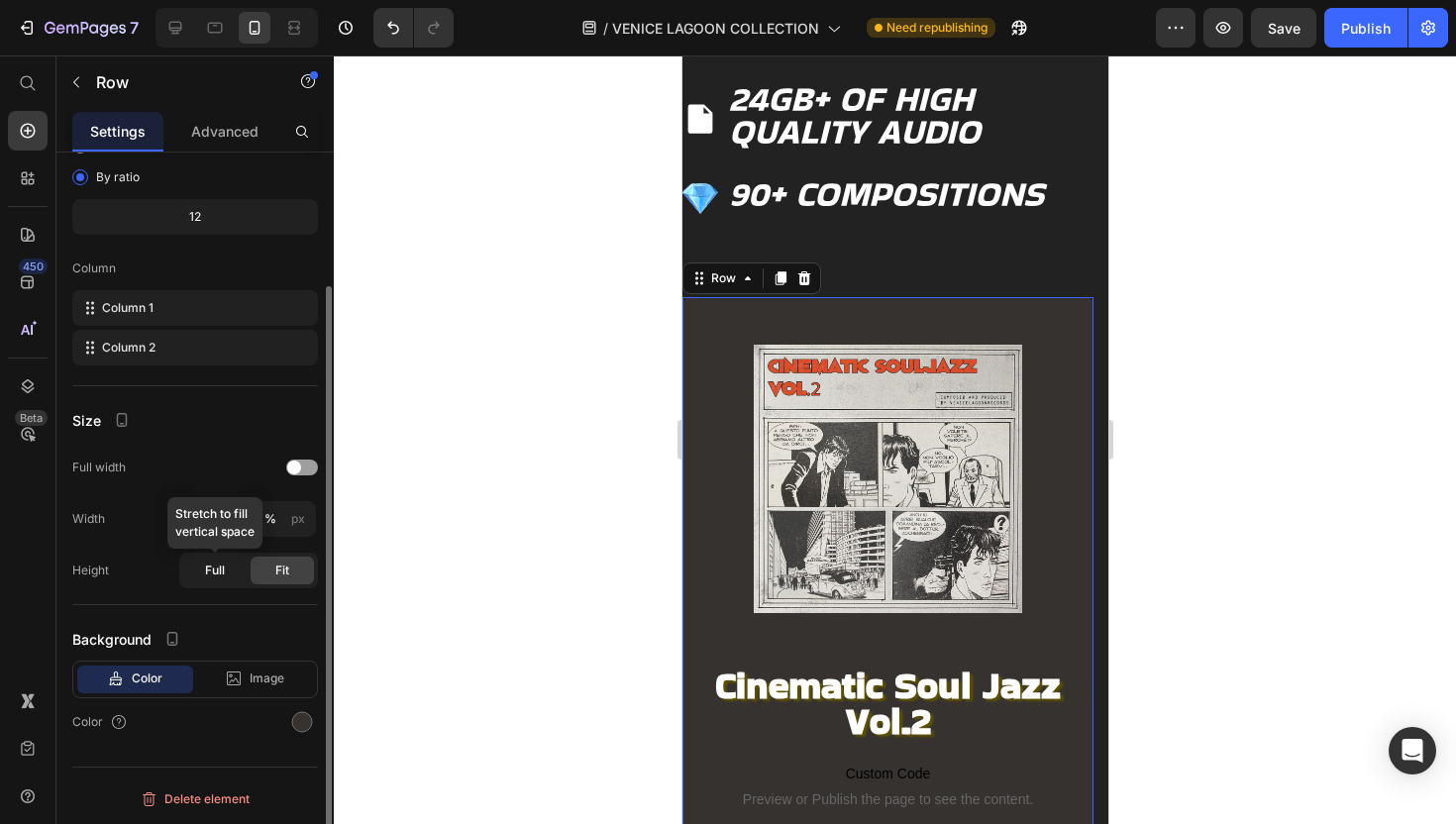 scroll, scrollTop: 0, scrollLeft: 0, axis: both 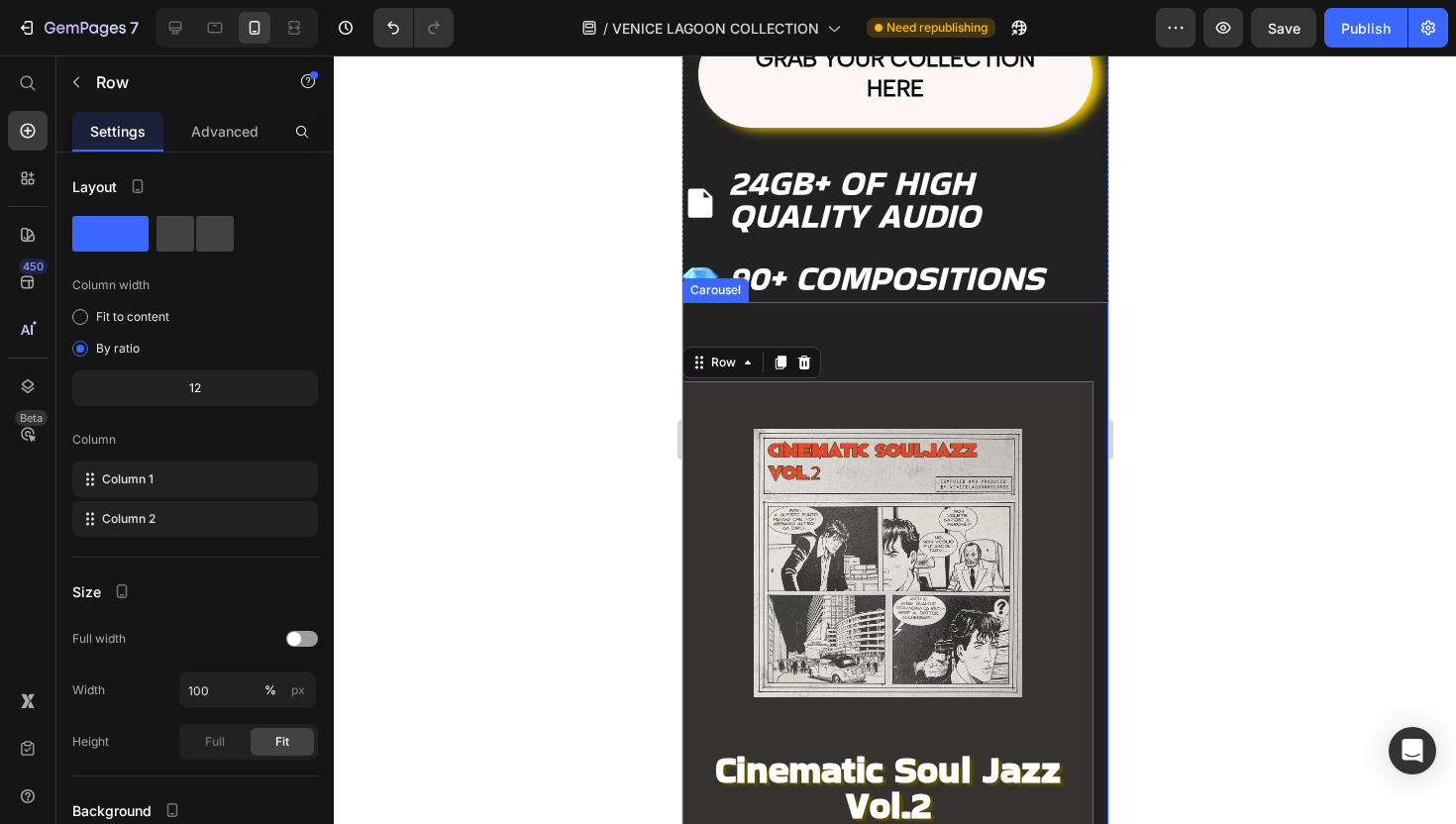click on "Image Cinematic Soul Jazz Vol.2   Heading
Custom Code
Preview or Publish the page to see the content. Custom Code MASTER PREVIEW Text Block Cinematic SoulJazz Vol.2  offers  20 long-form, original Soul and Jazz compositions  inspired by 70s thriller and sci-fi soundtracks, using vintage instruments like Rhodes, electric guitars, horns, and saturated bass. The pack includes 24-bit WAV files (with and without drums), BPM and key labels, plus full multitrack stem folders for each sample. All samples are  royalty-free  for beat leasing and small releases  under 1 million streams —with proper credit—while major releases require clearance and a fair royalty split. Heading Row   0" at bounding box center (886, 964) 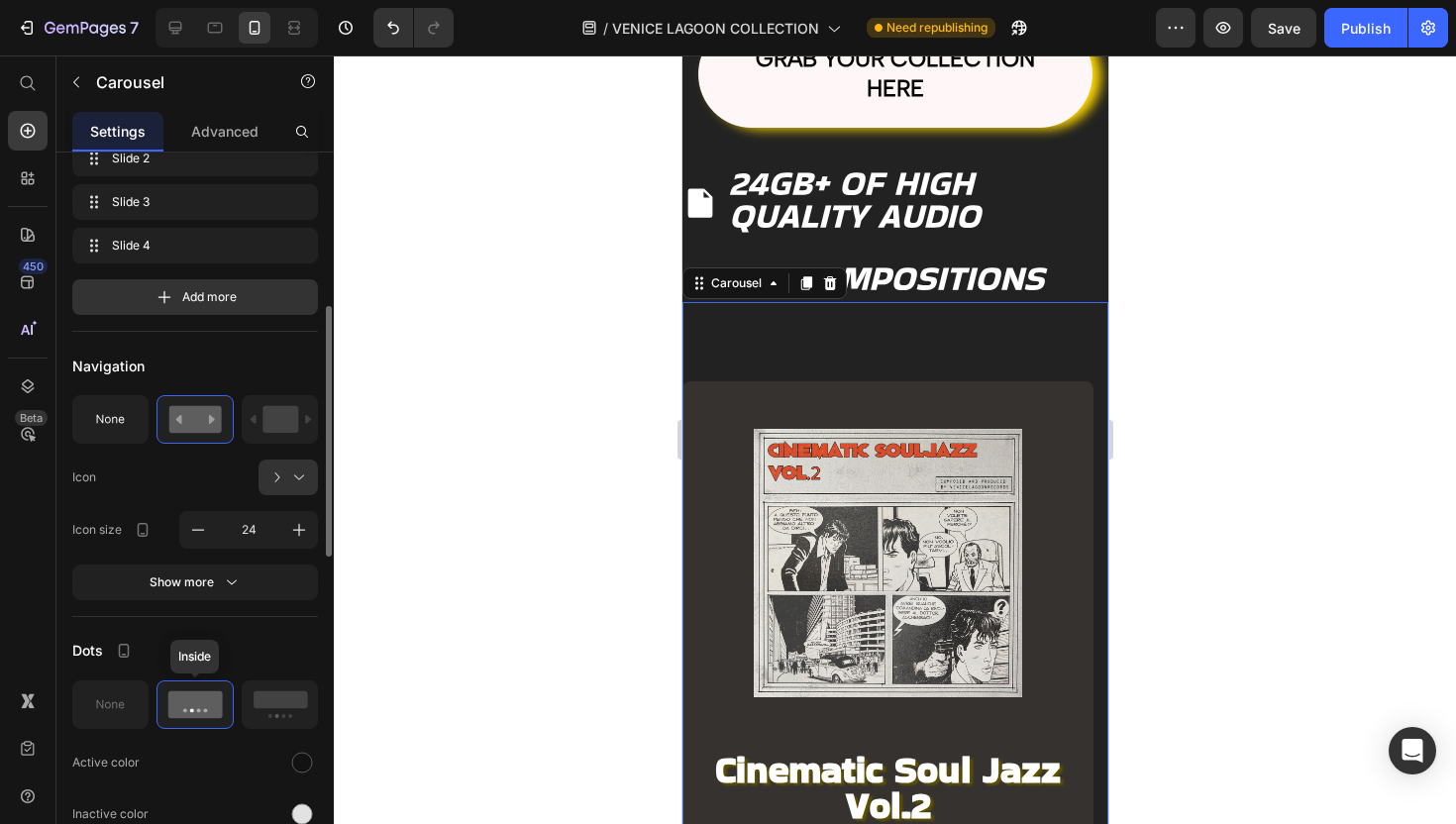 scroll, scrollTop: 345, scrollLeft: 0, axis: vertical 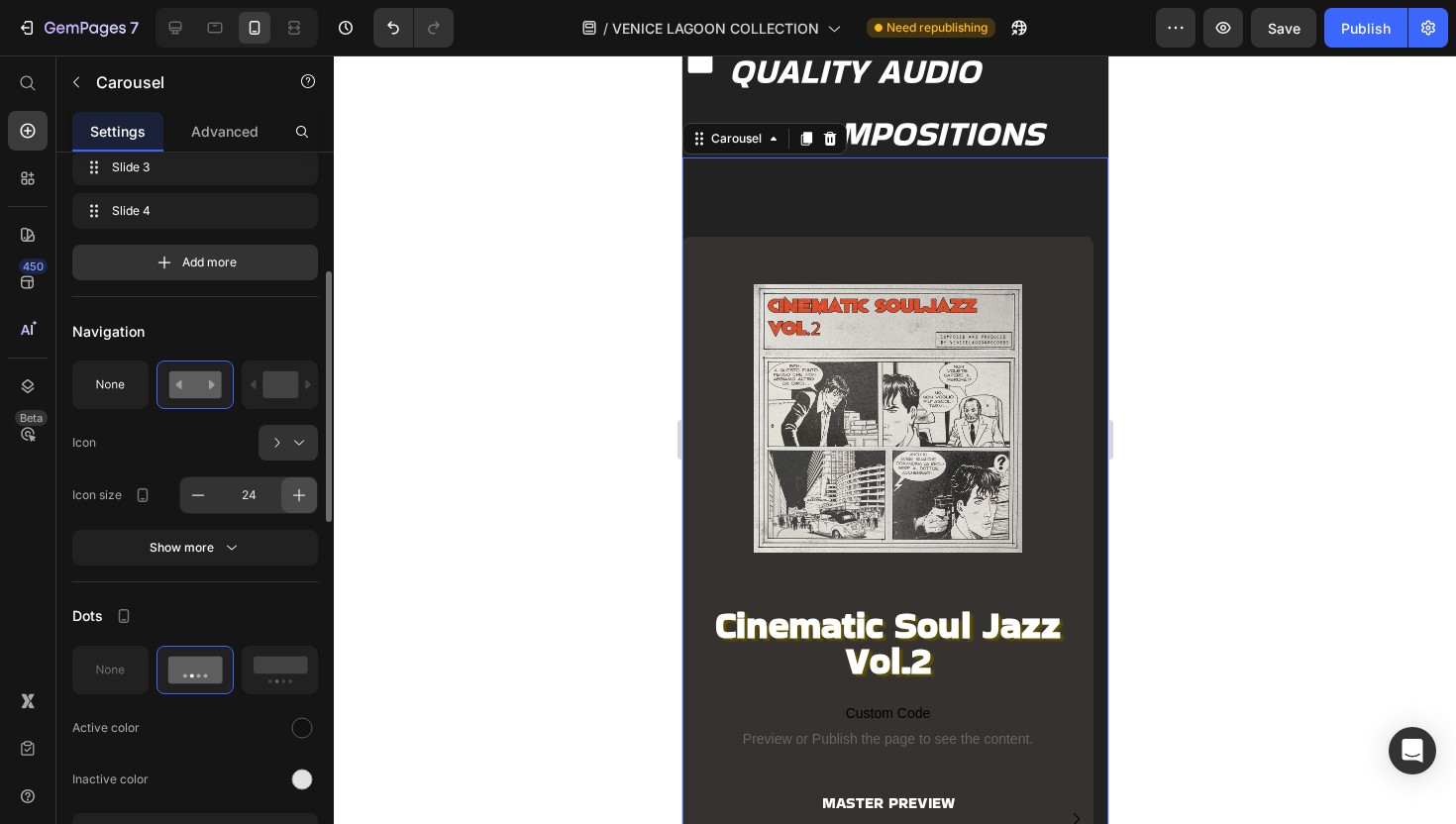 click 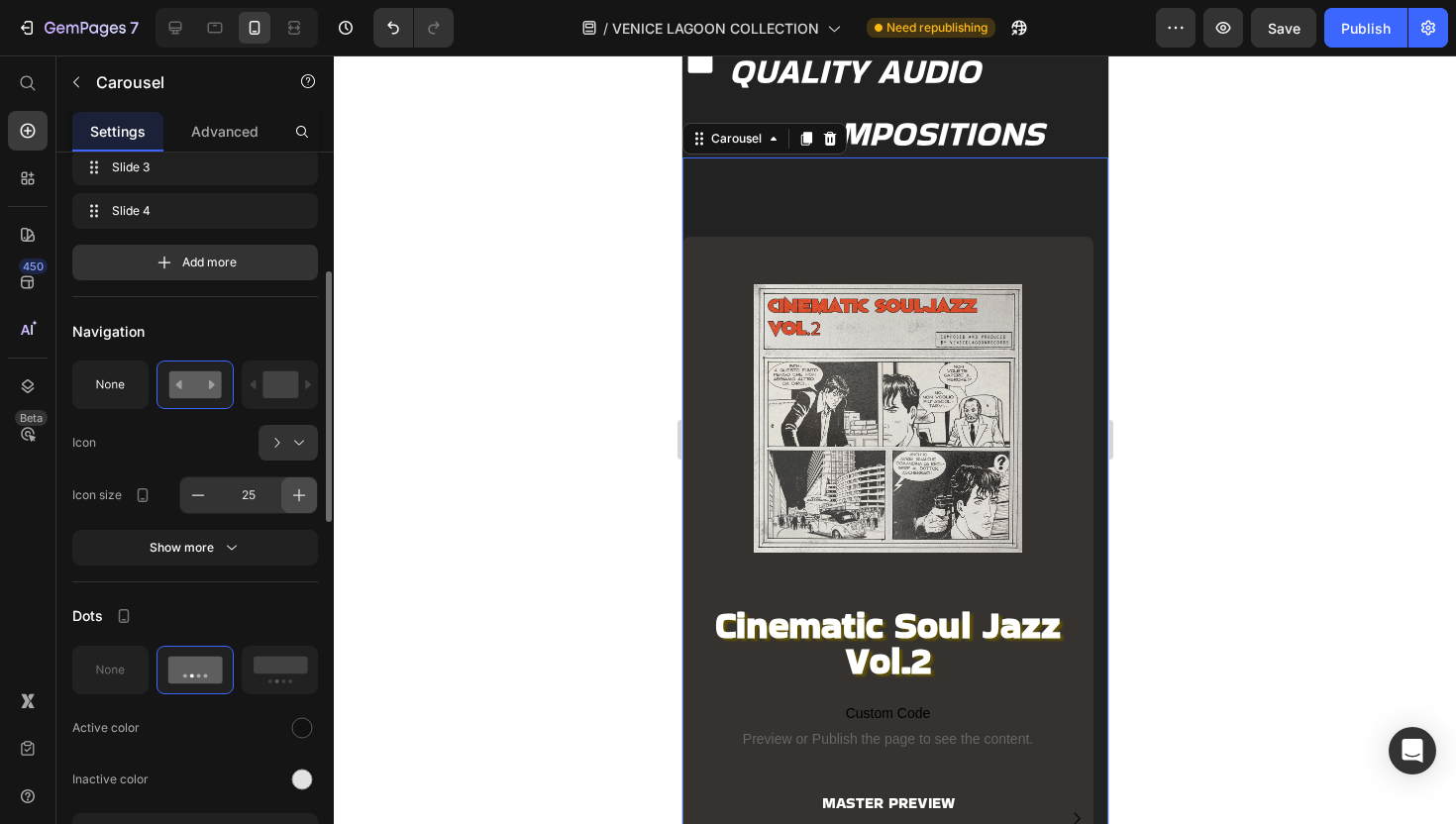 click 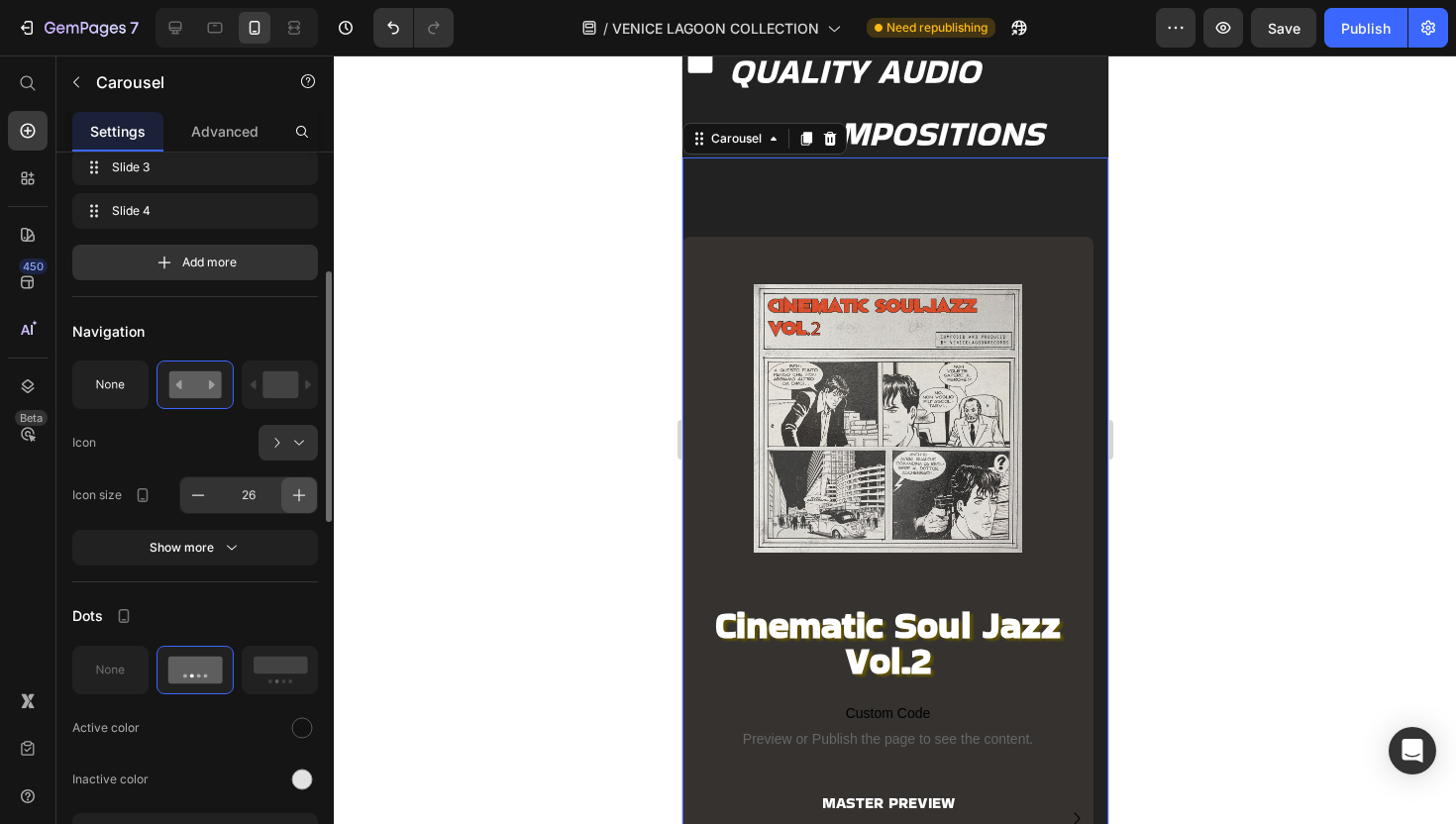 click 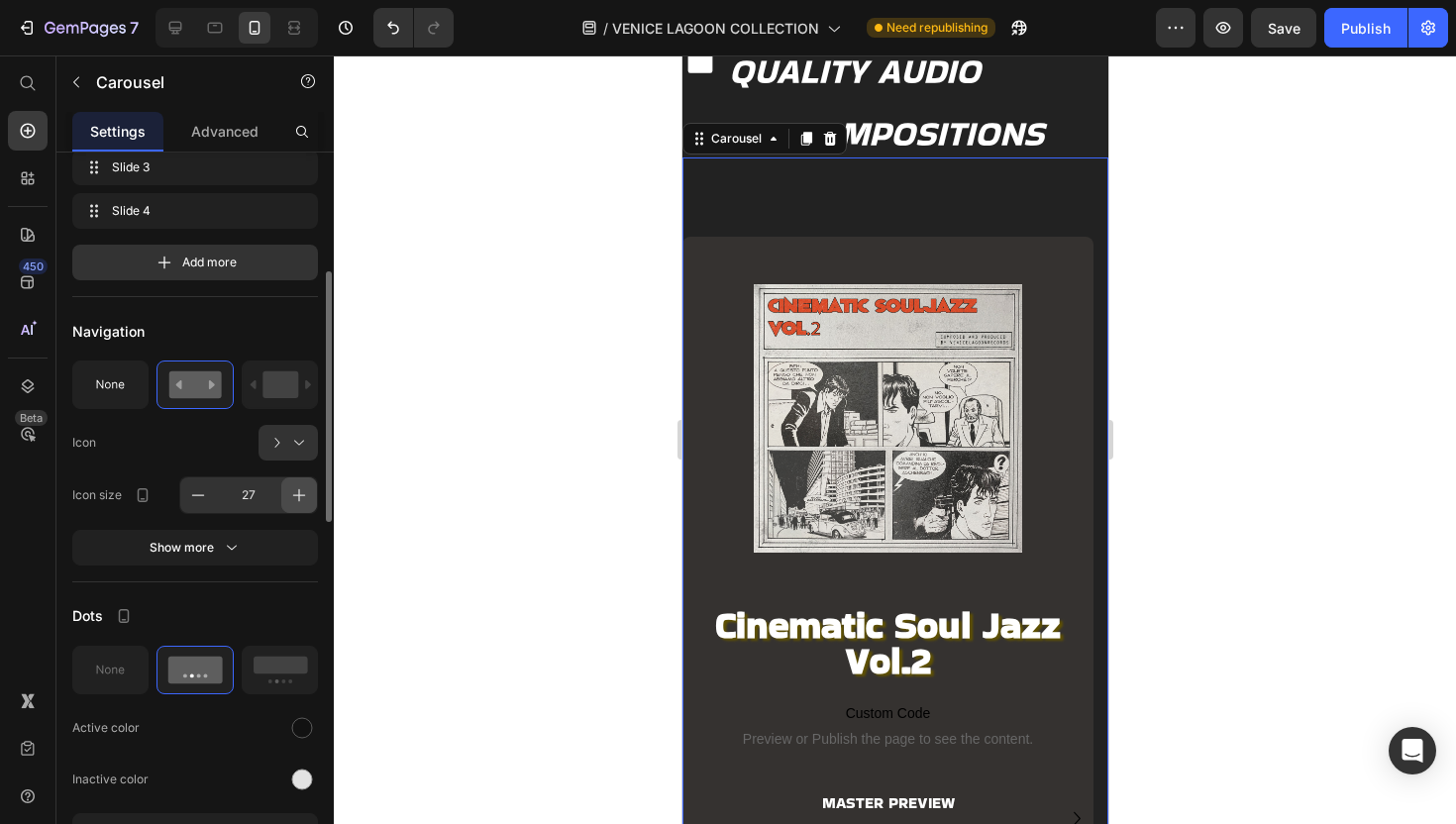 click 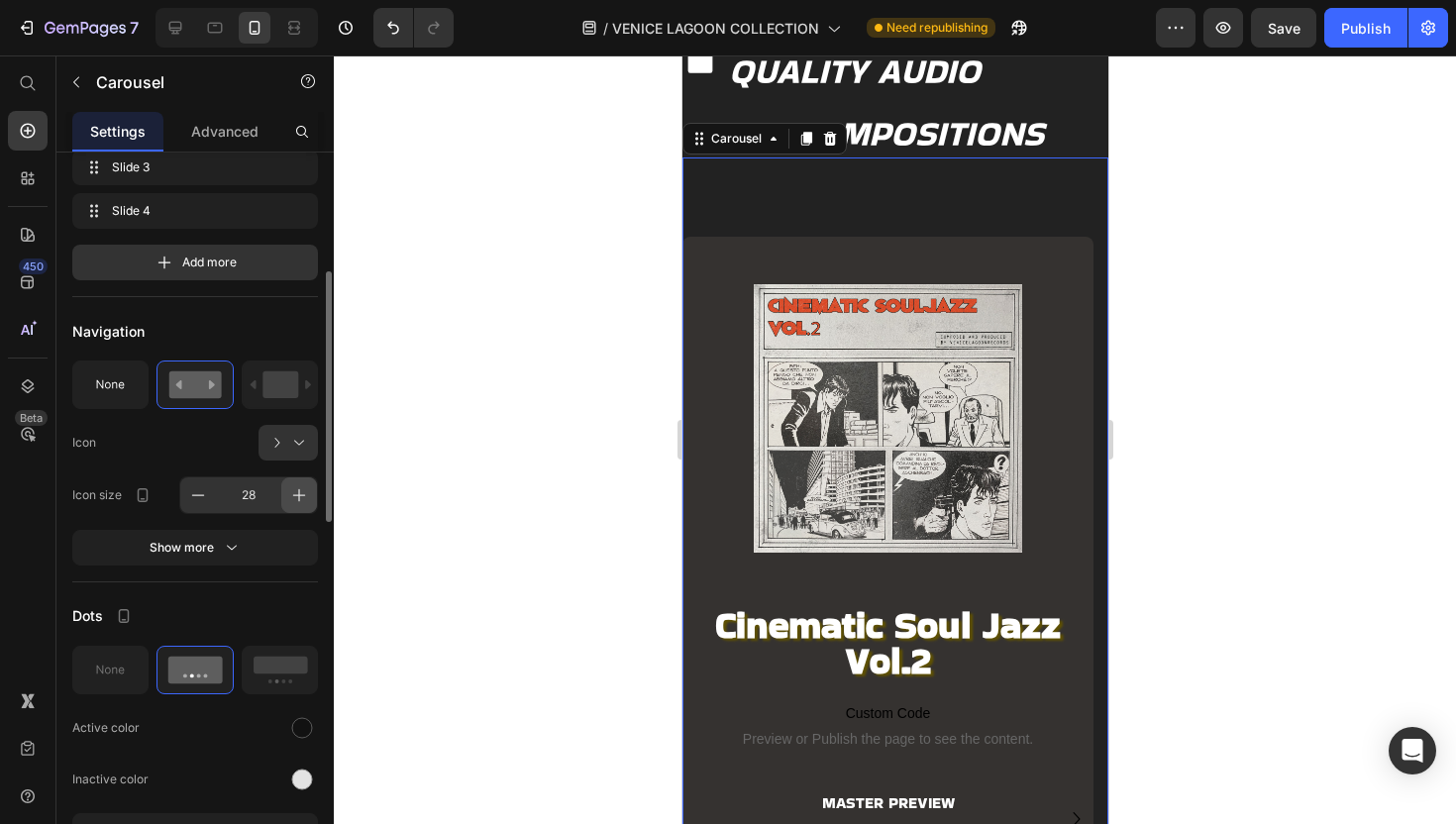 click 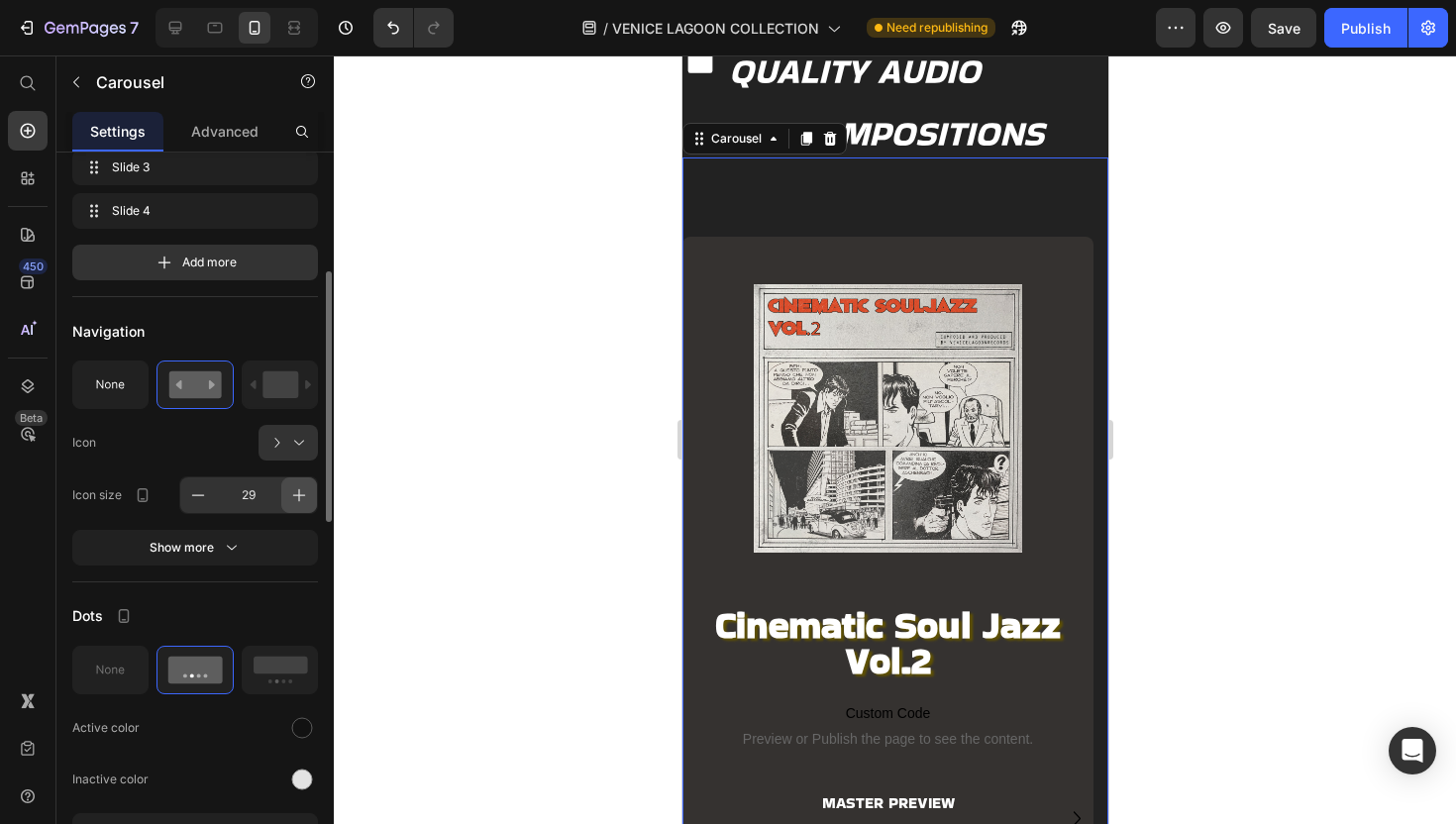 click 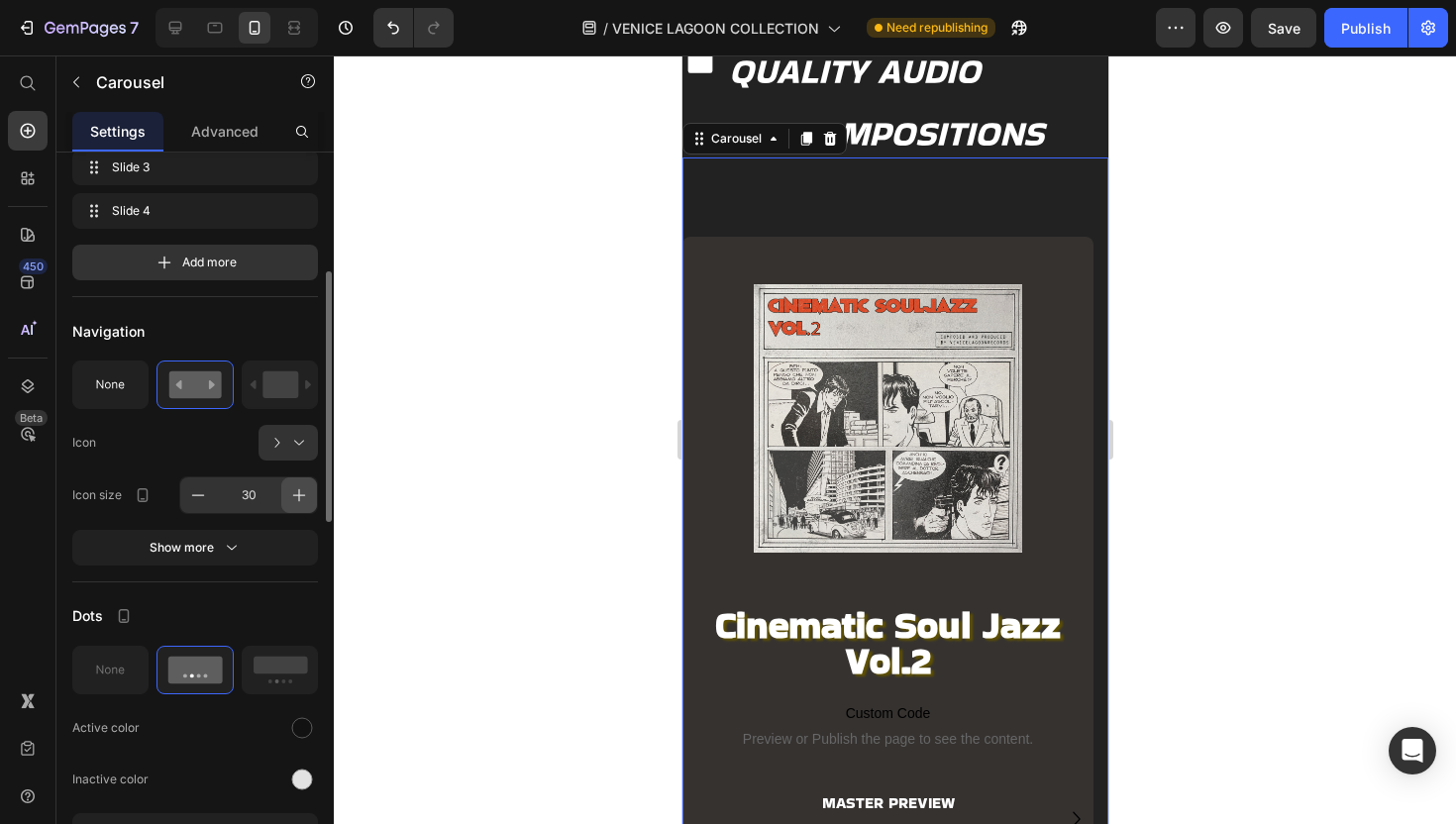 click 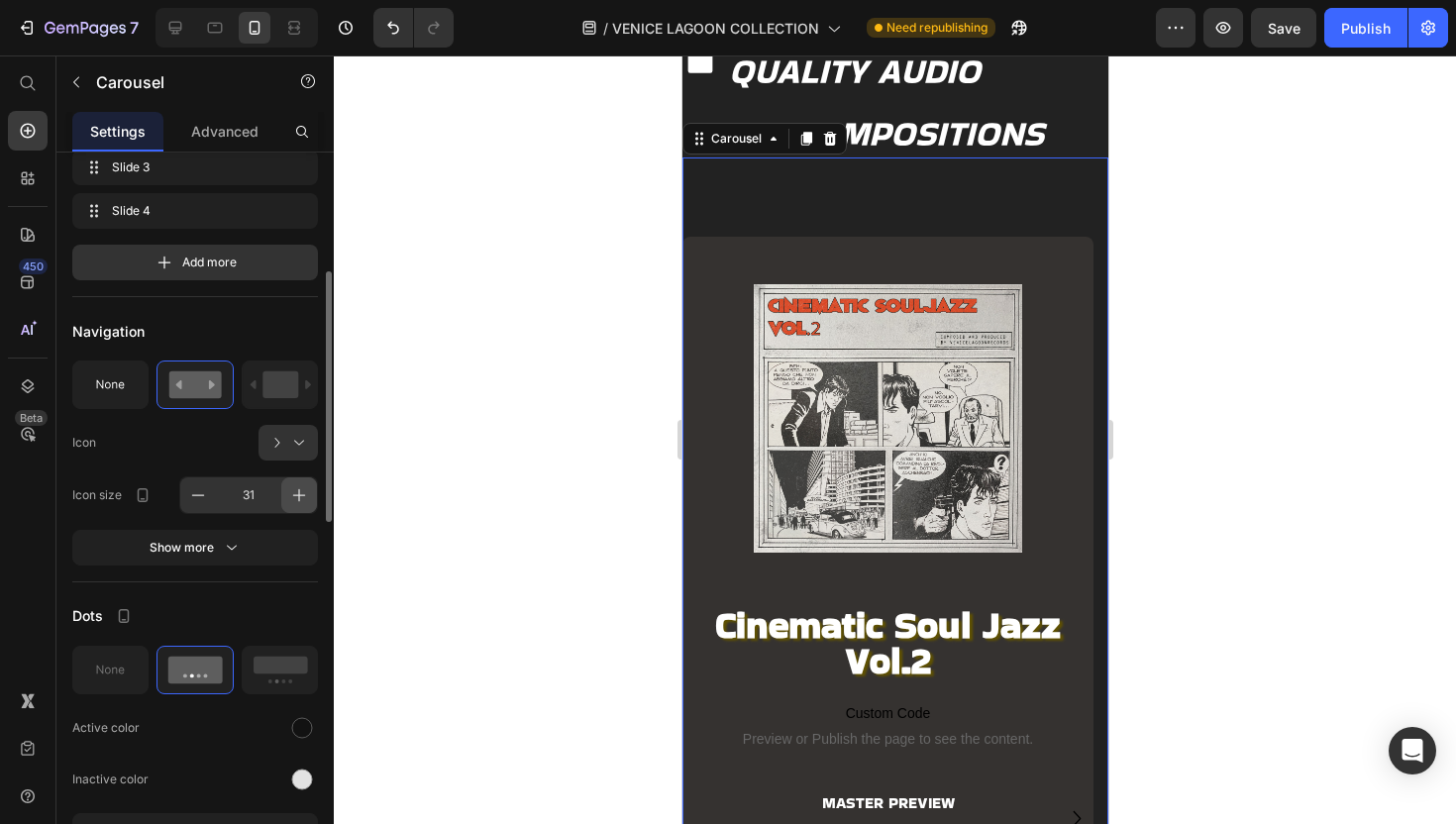 click 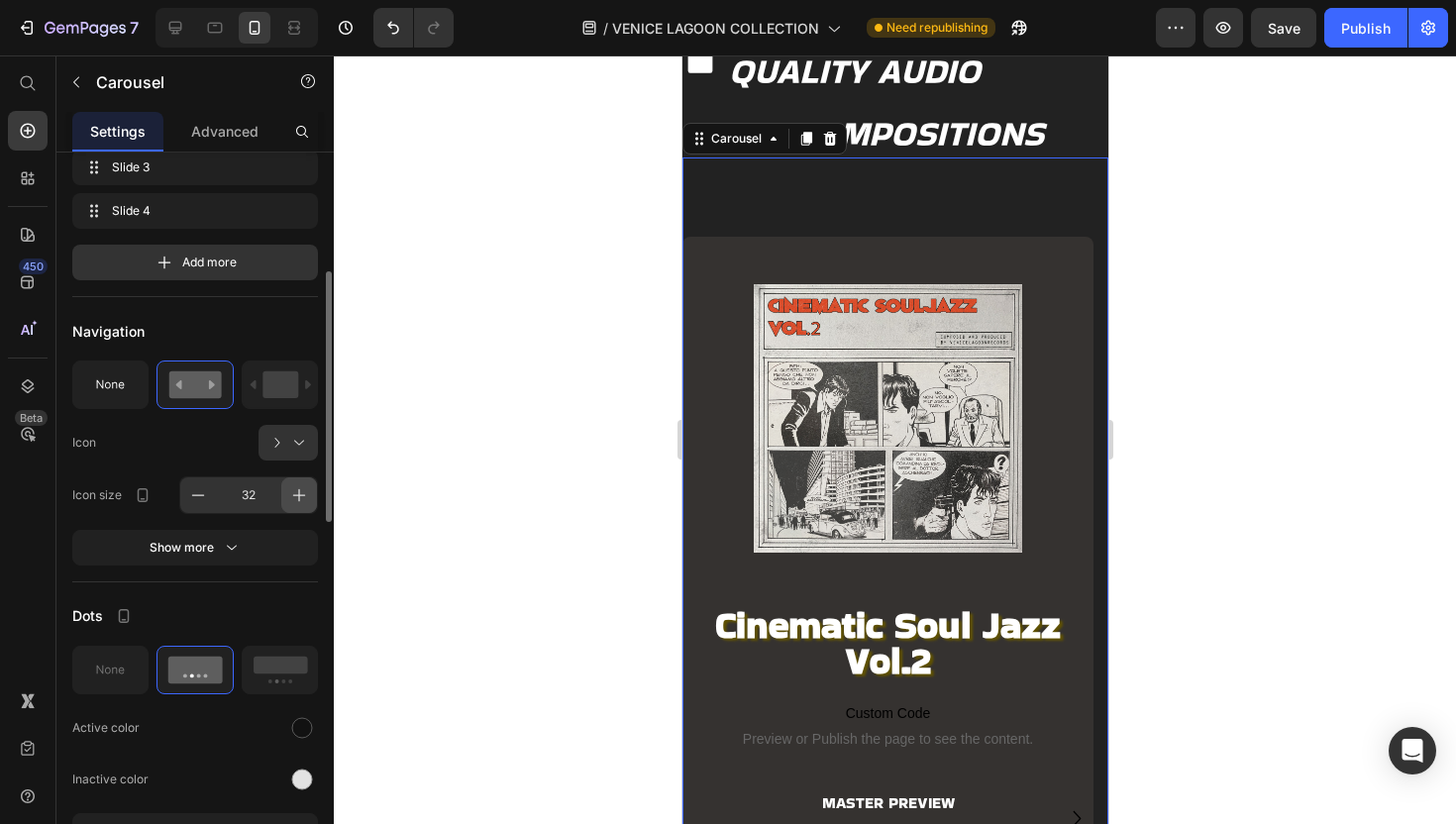 click 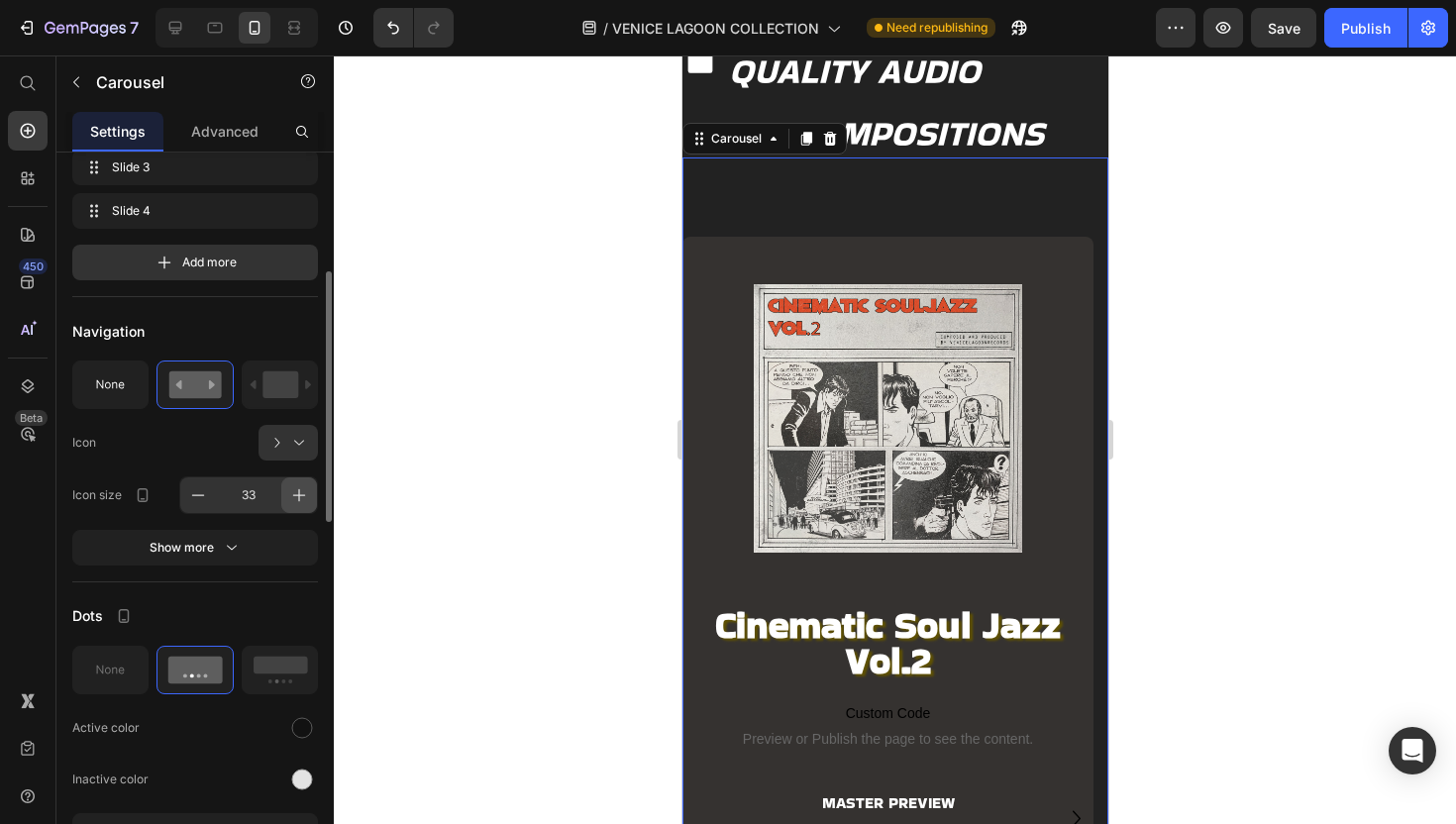 click 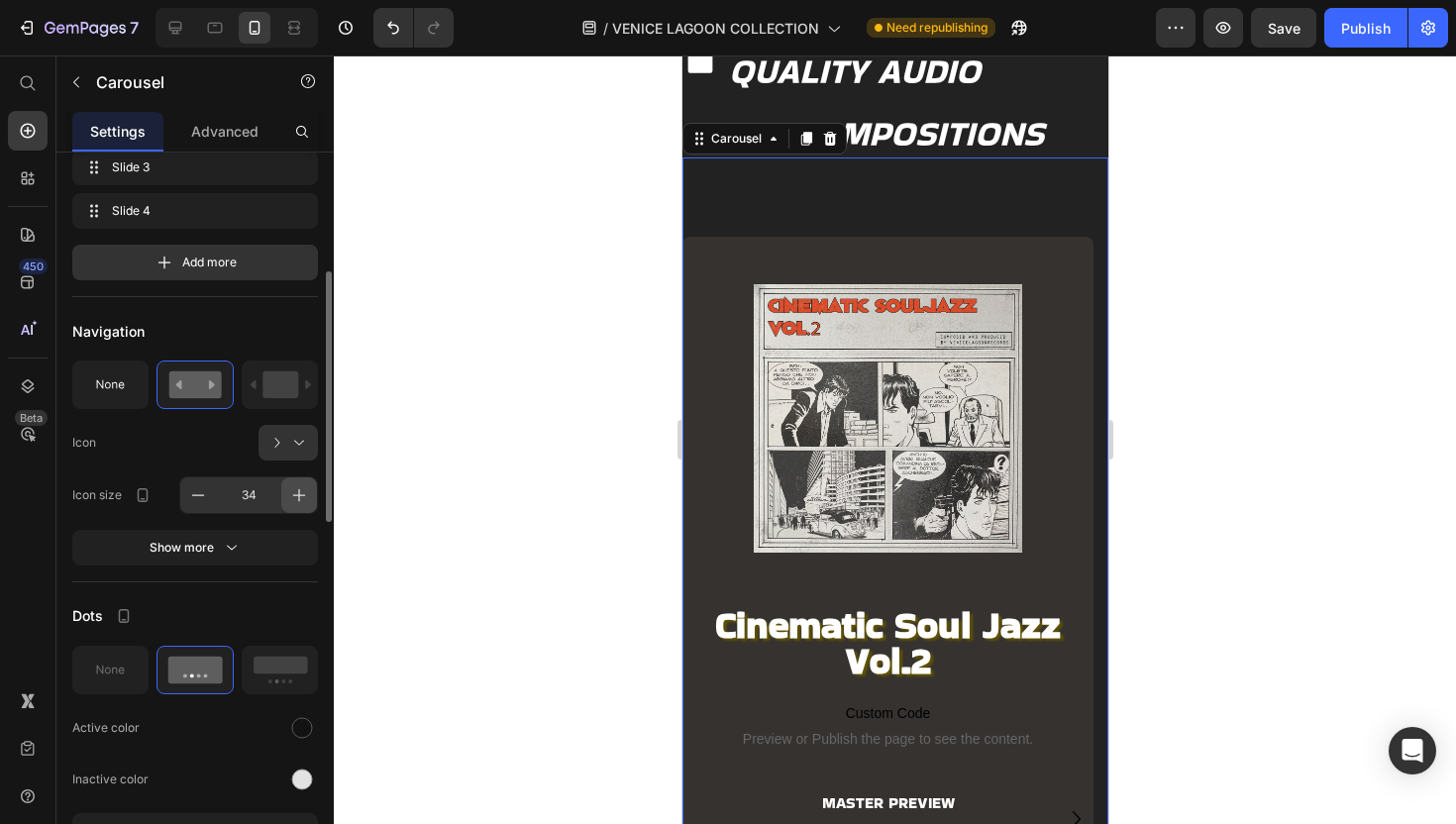 click 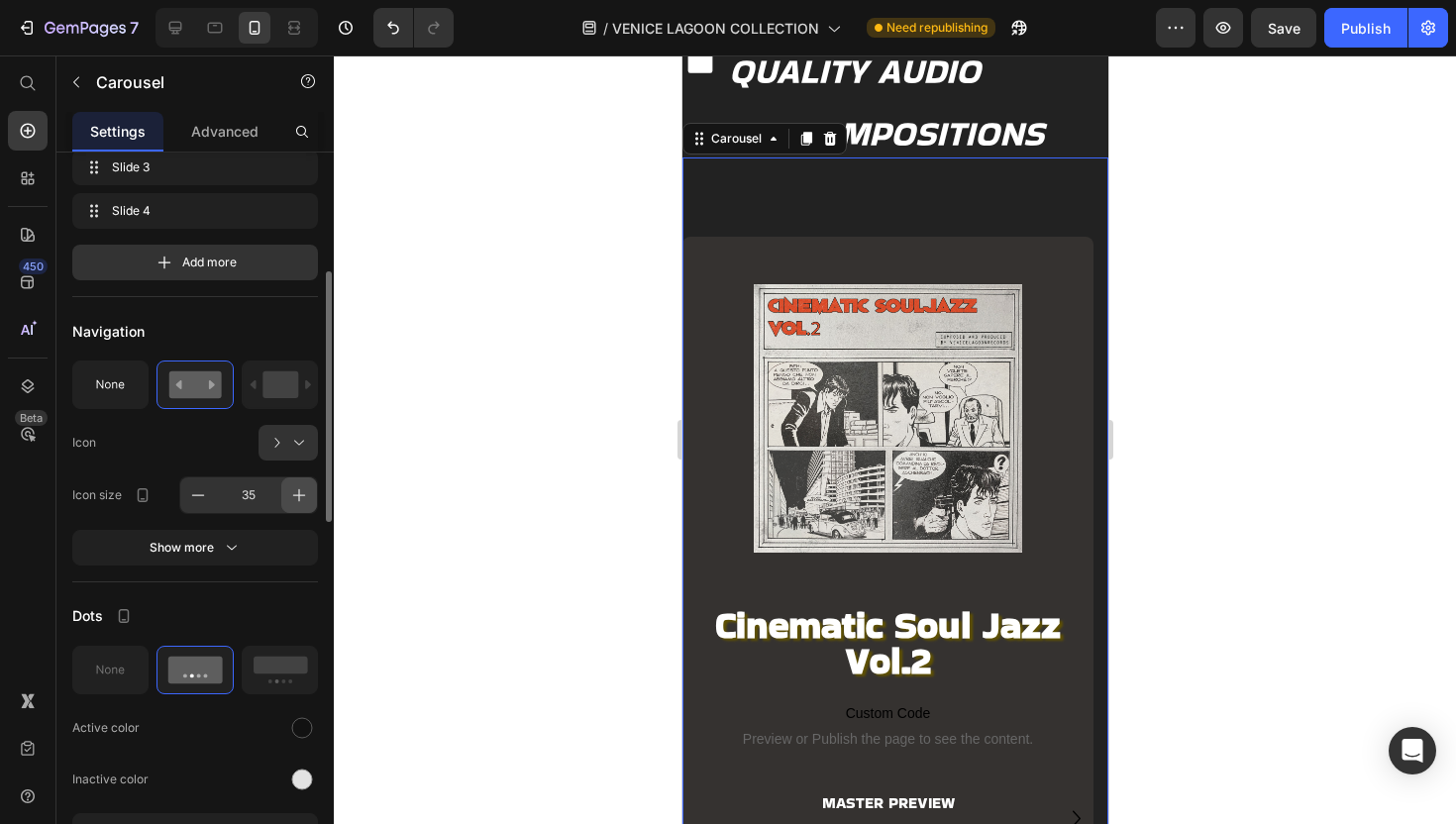 click 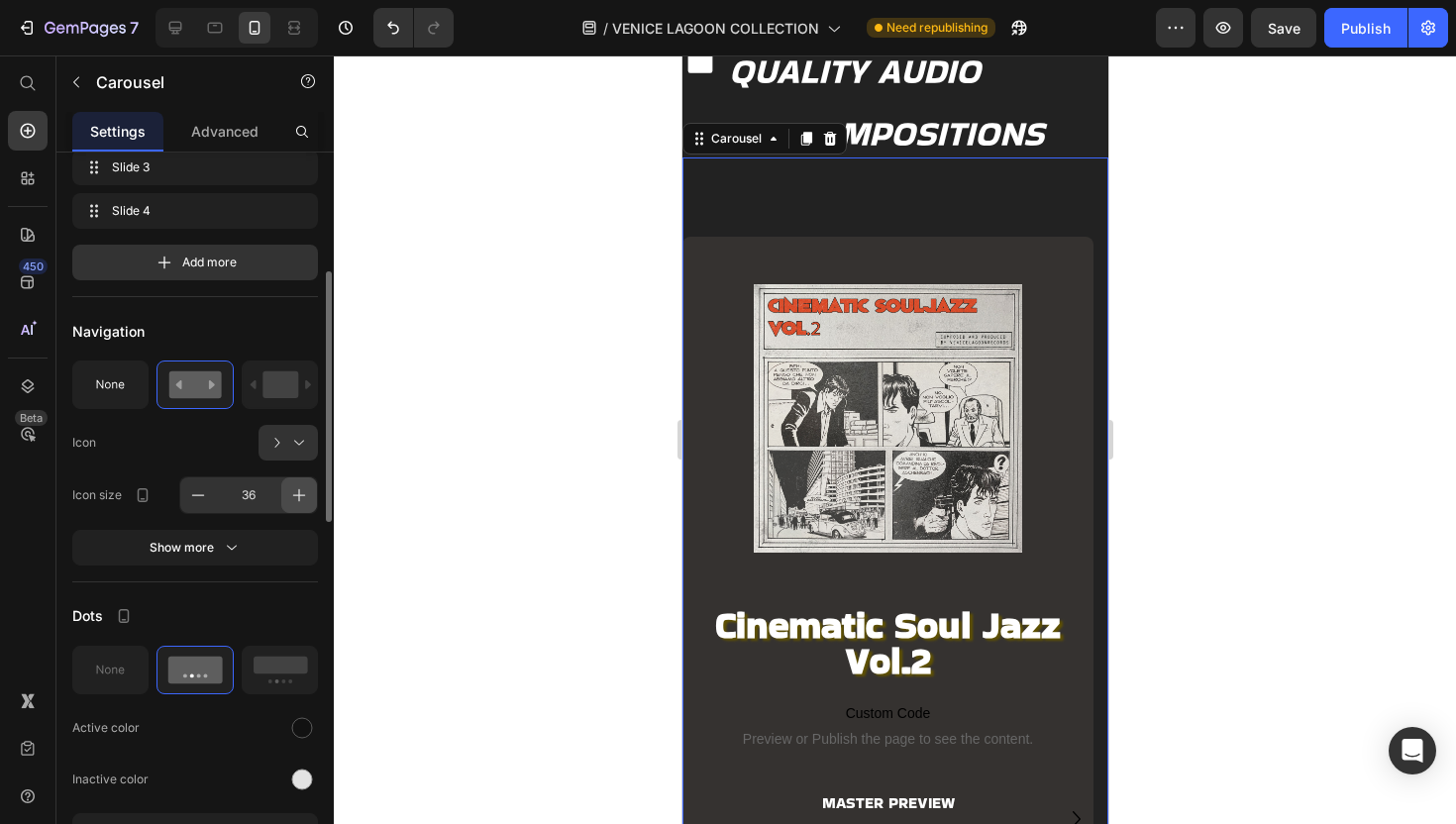 click 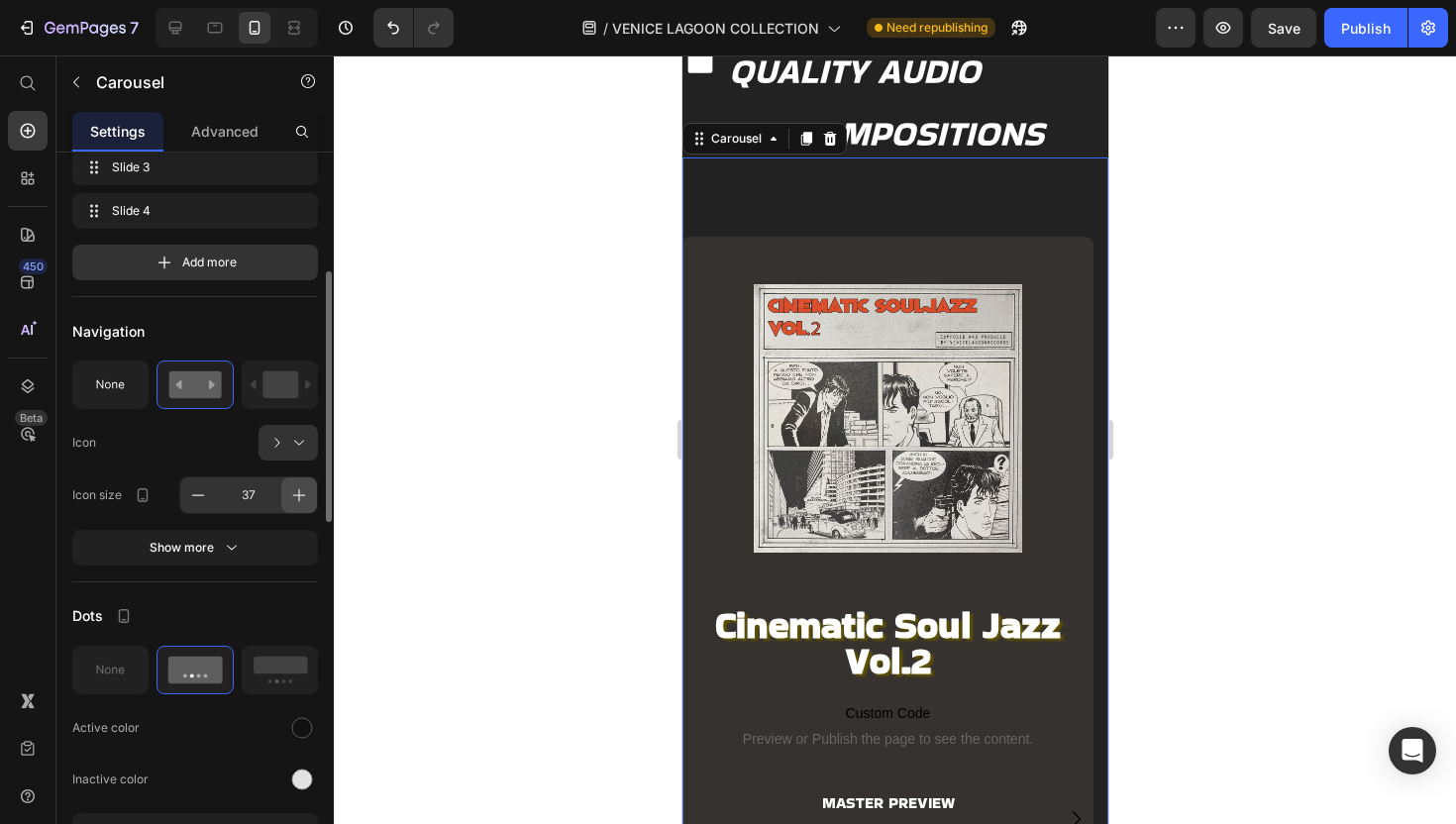 click 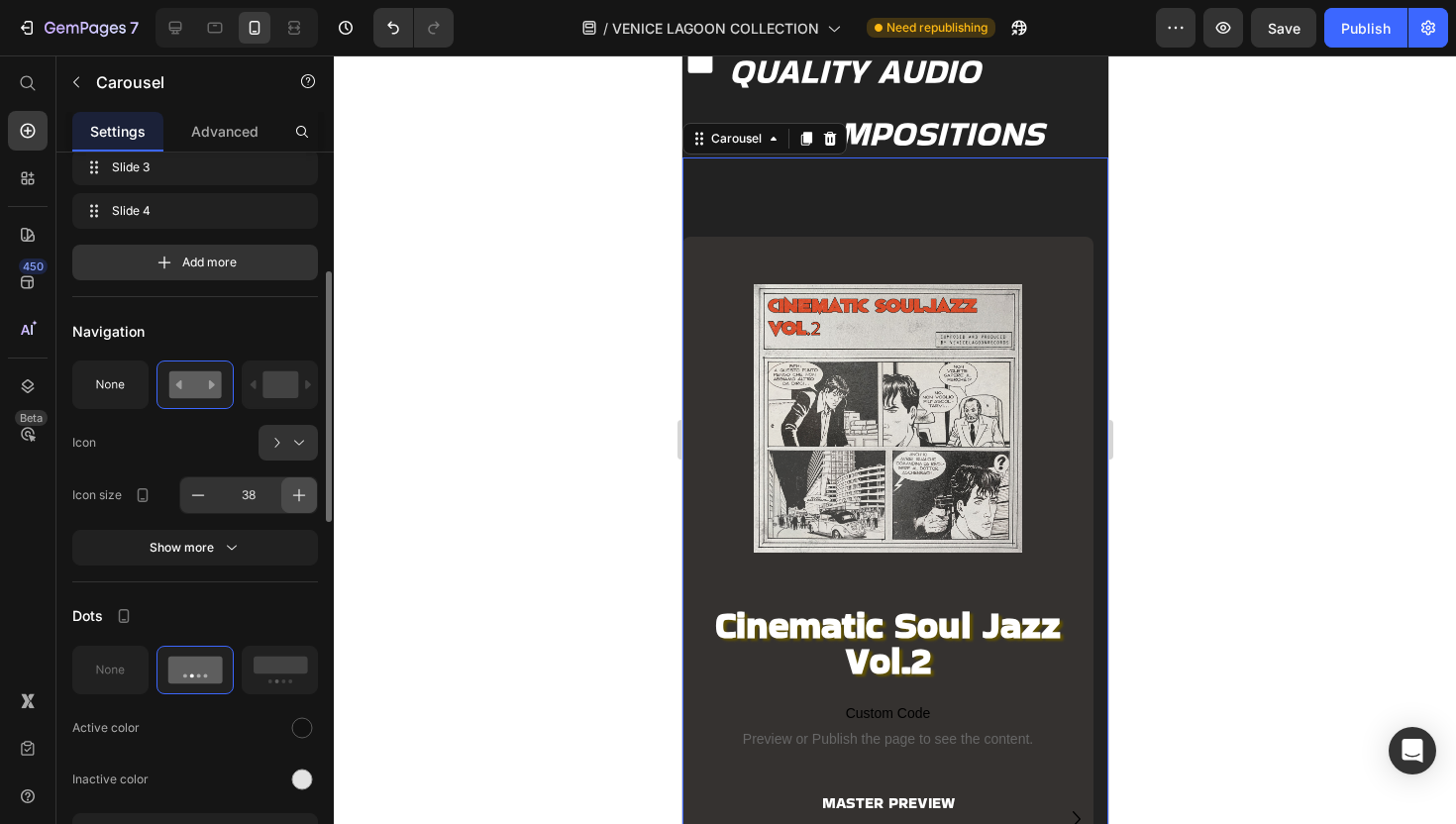 click 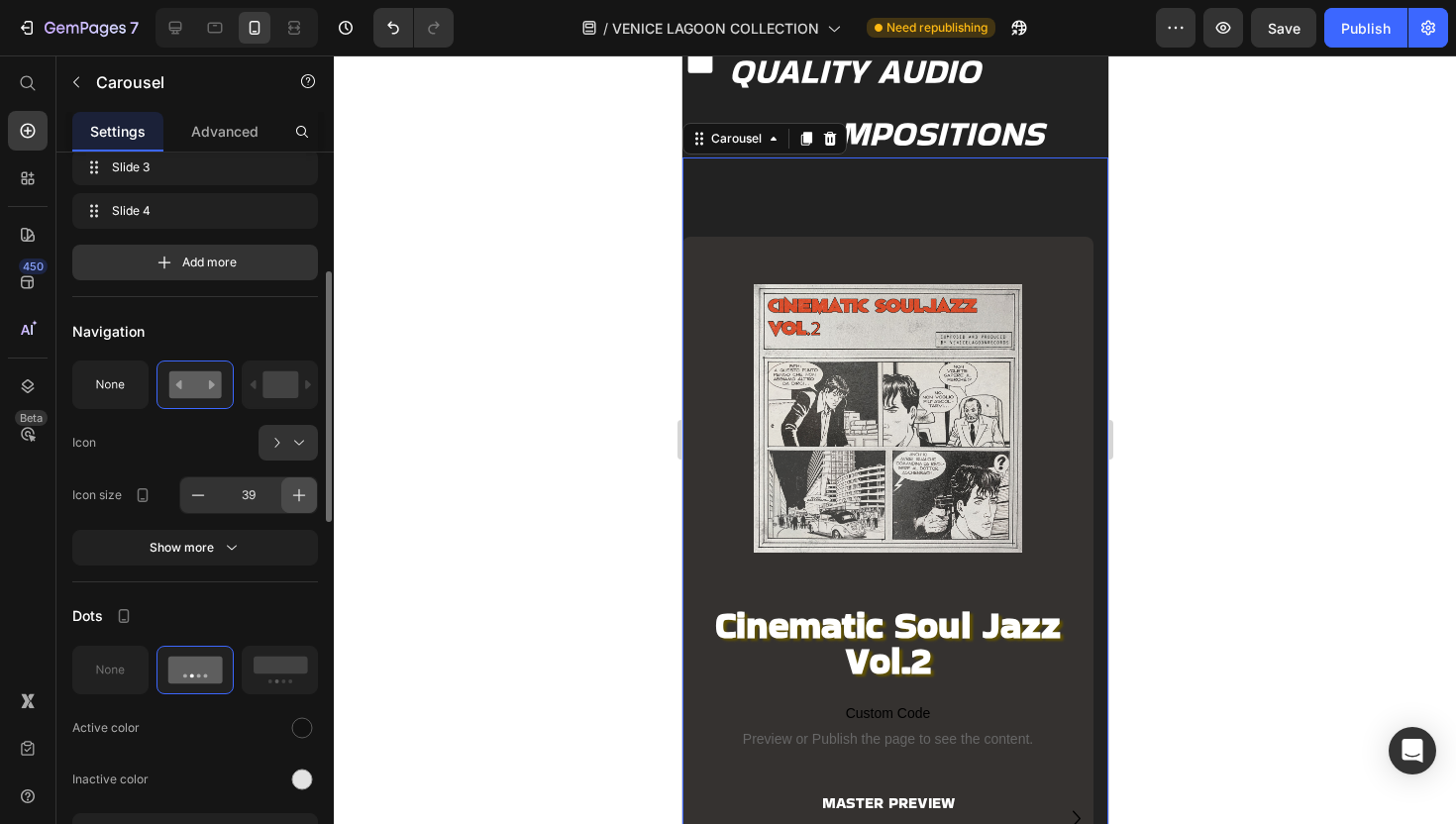 click 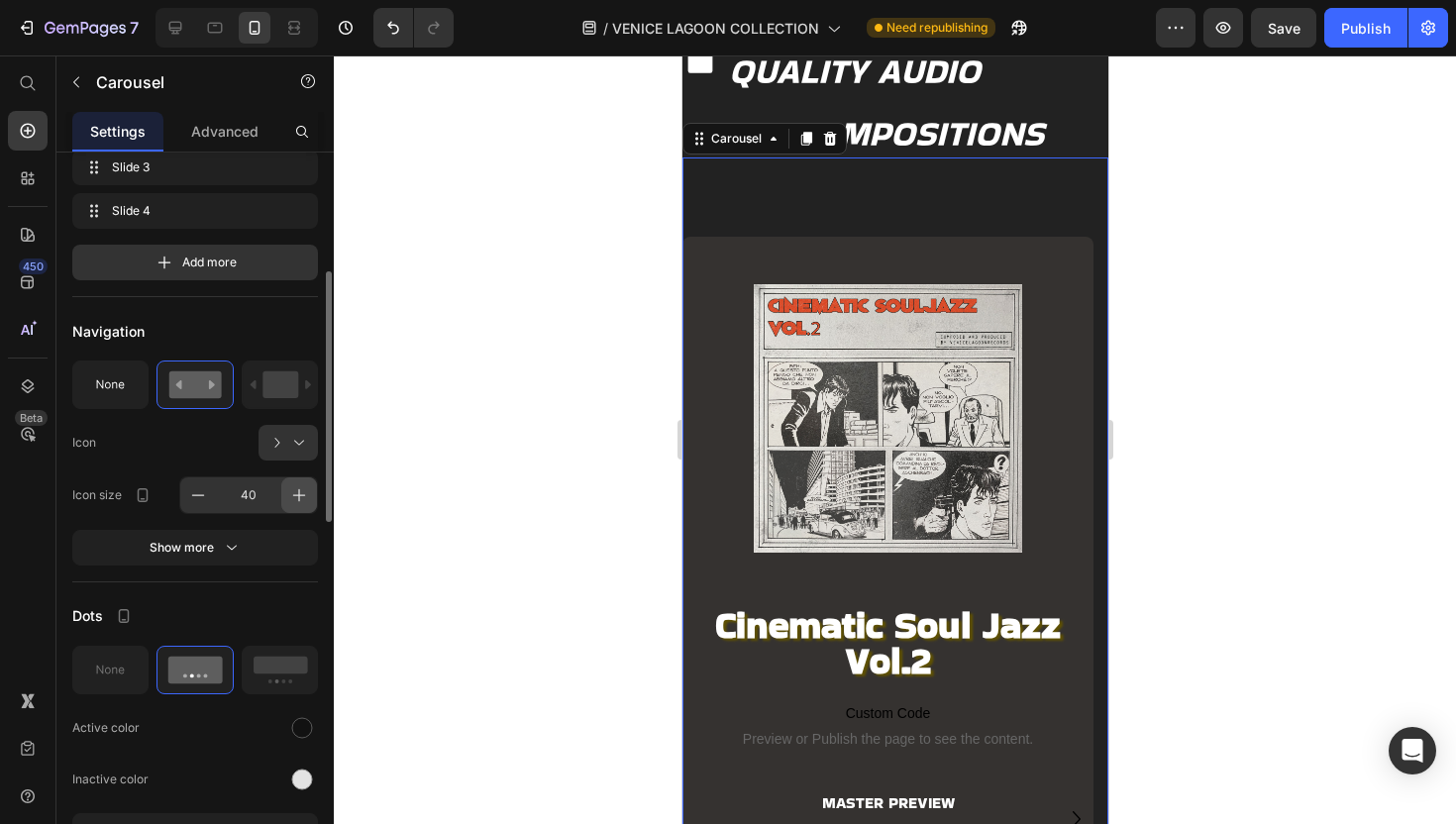 click 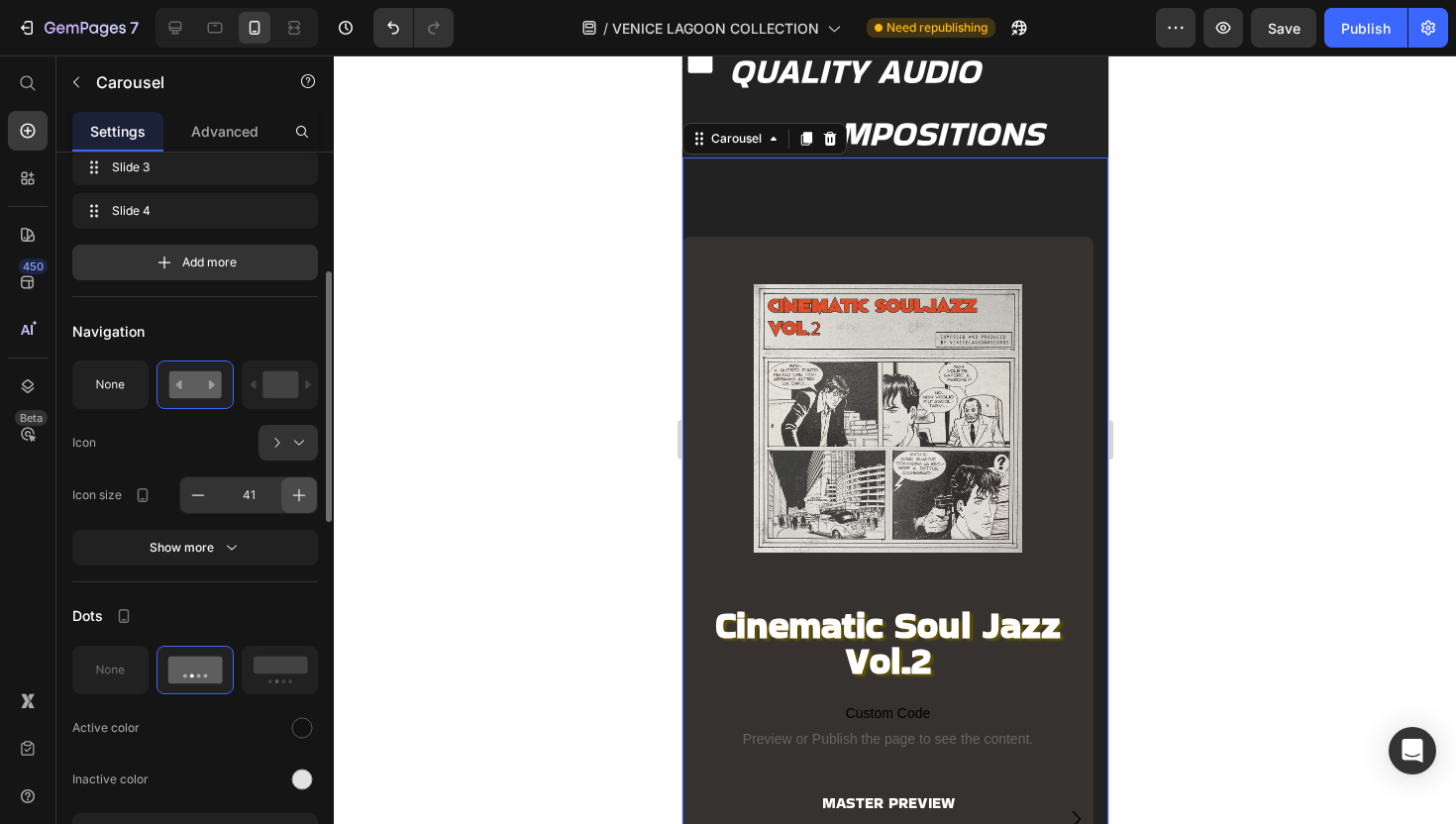 click 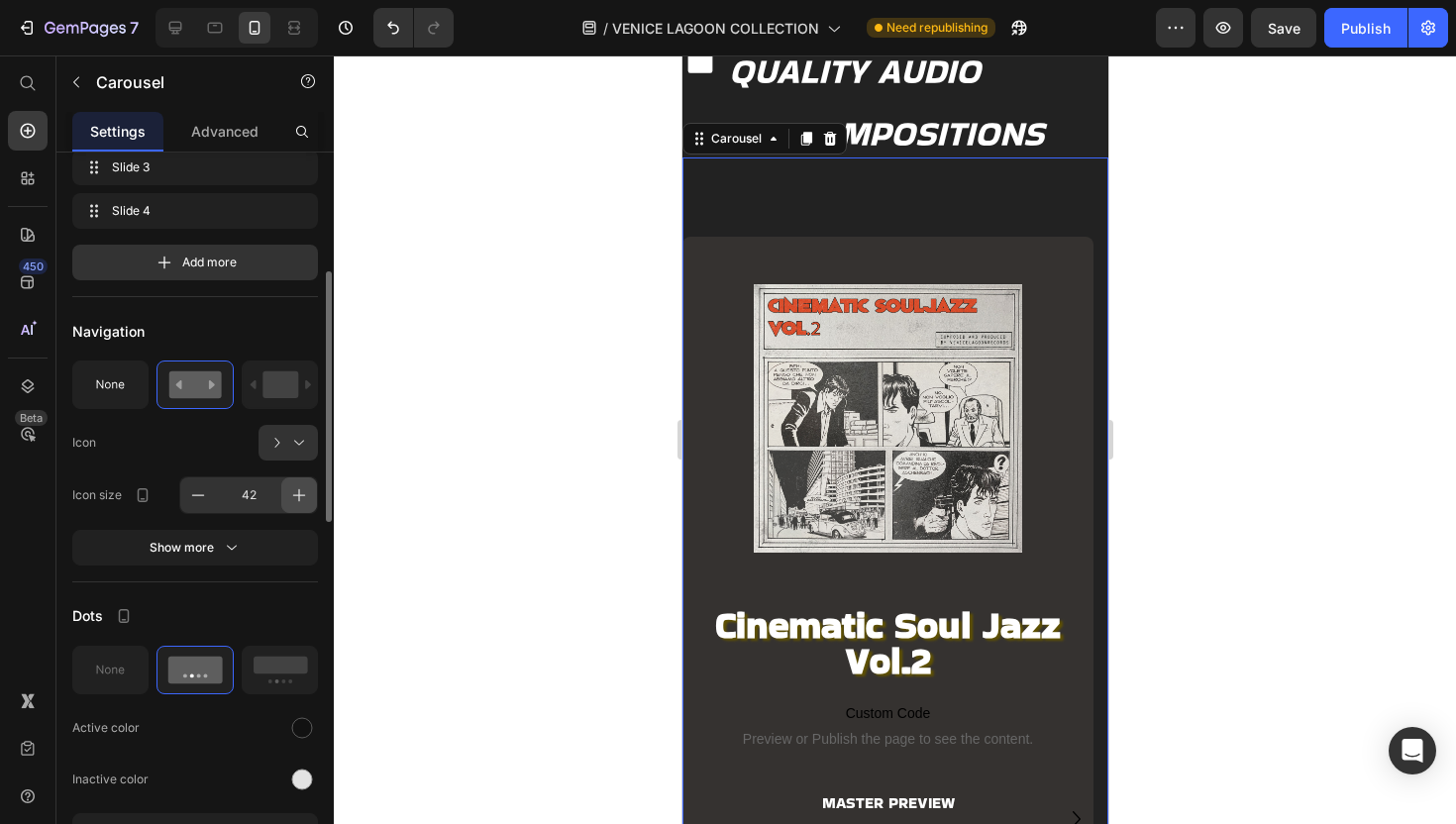 click 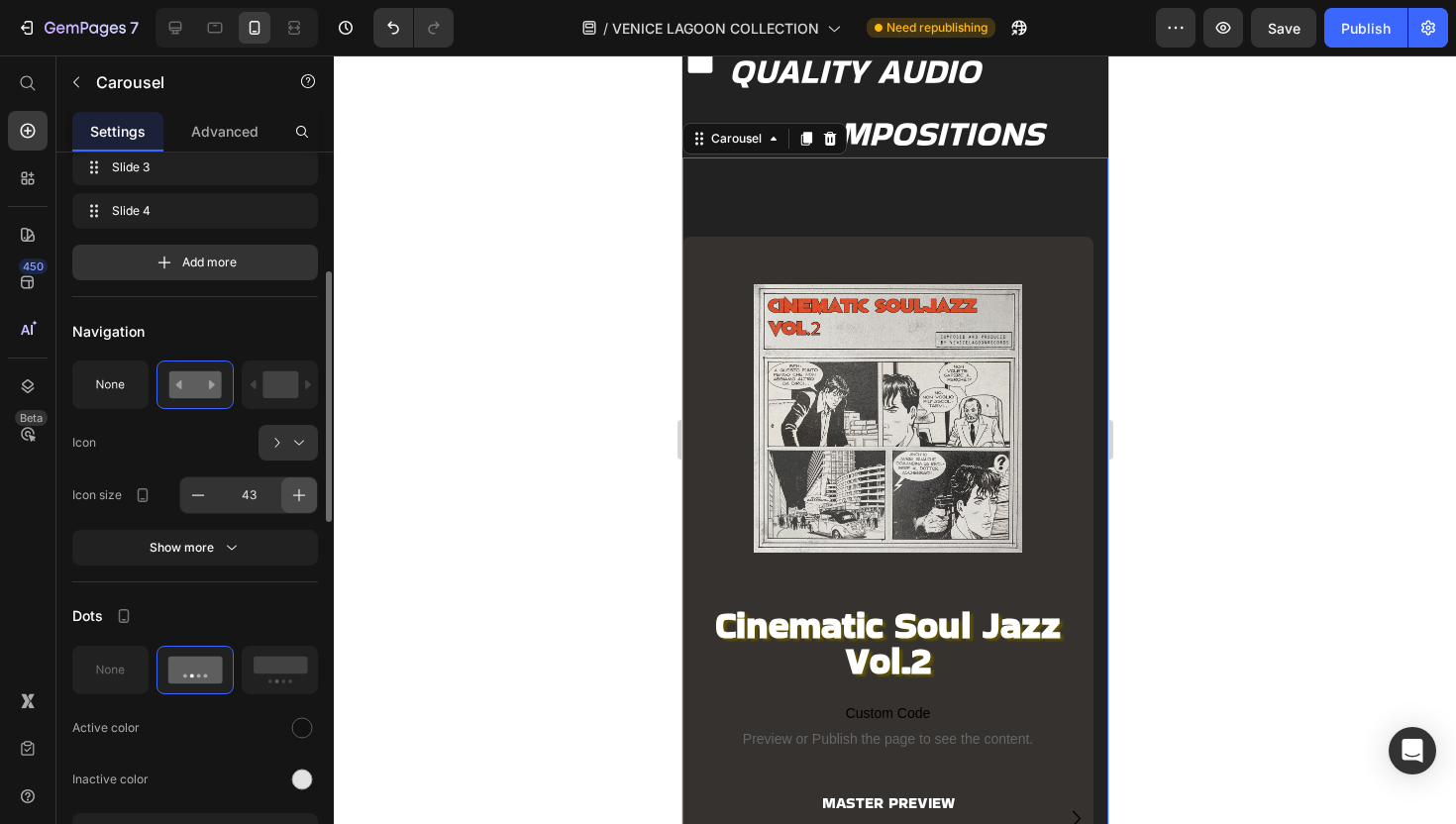 click 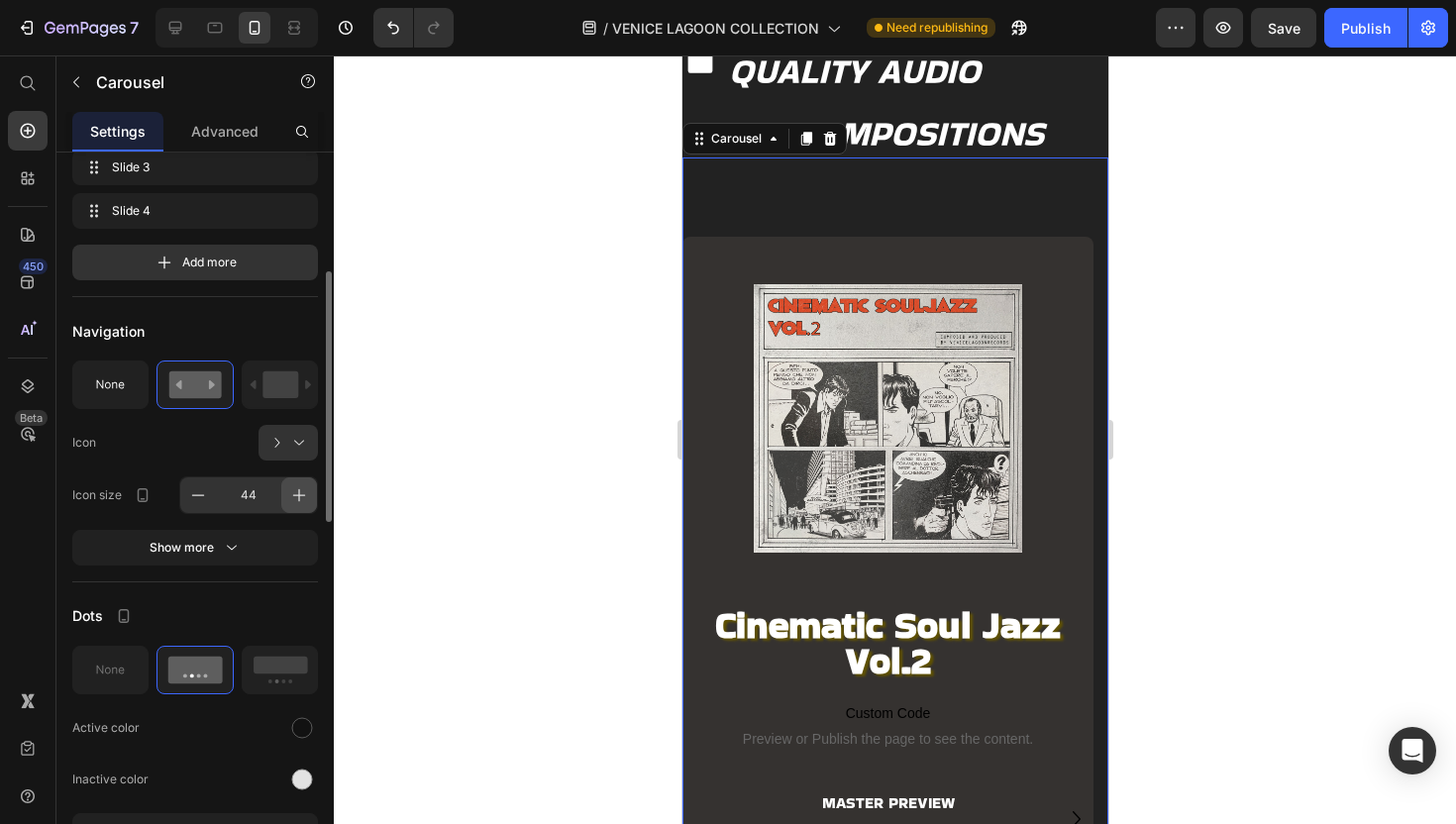 click 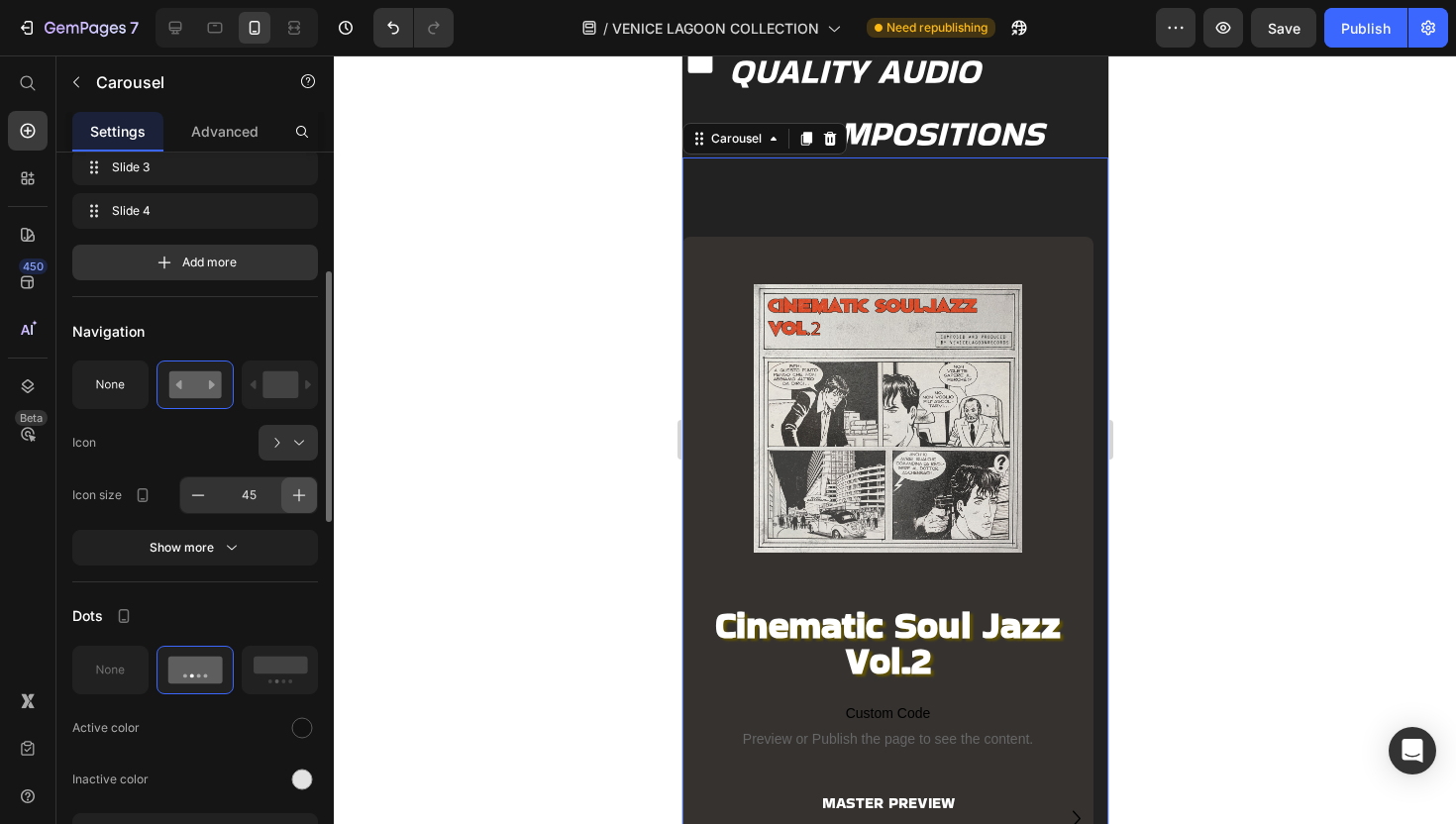 click 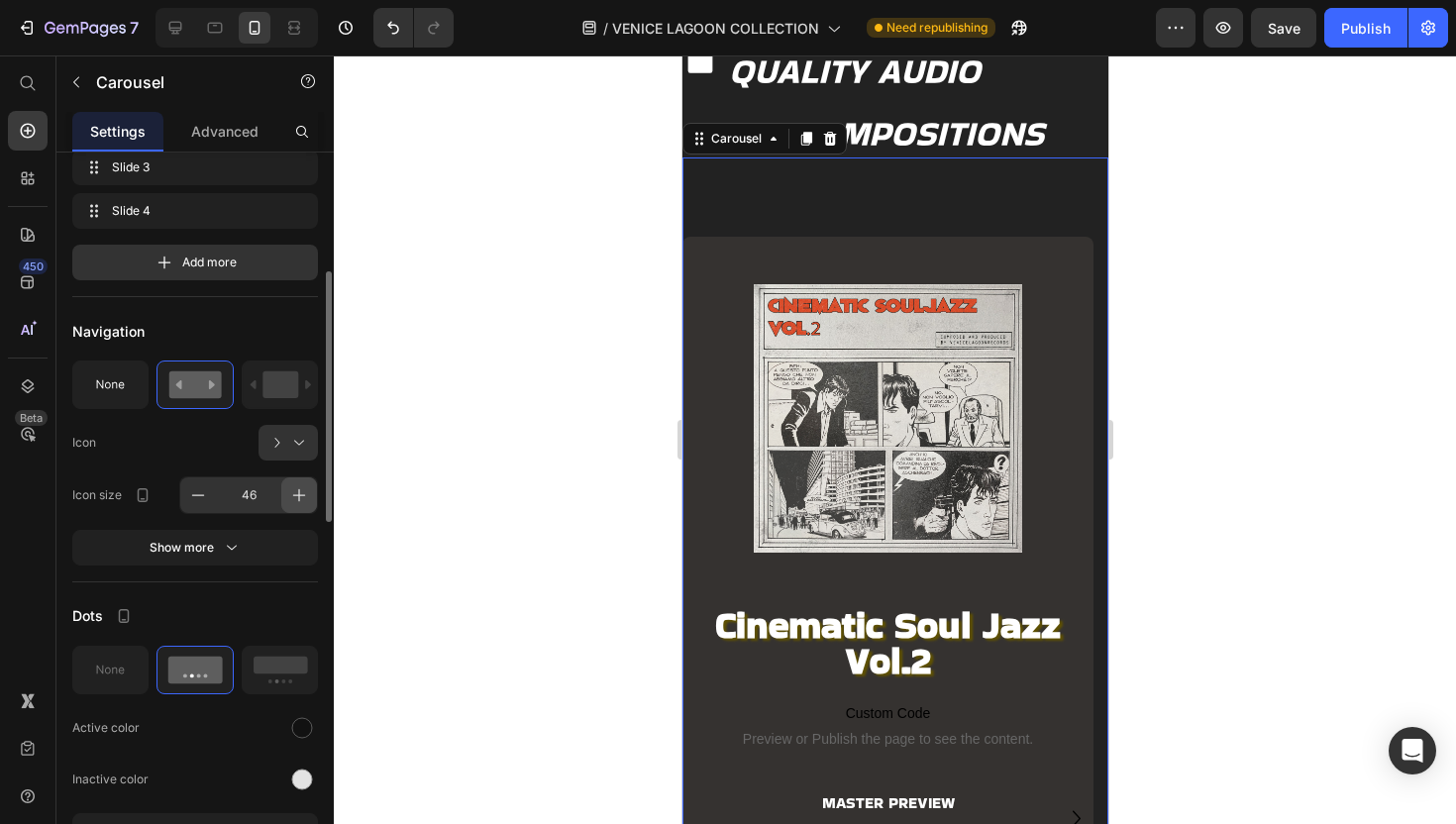 click 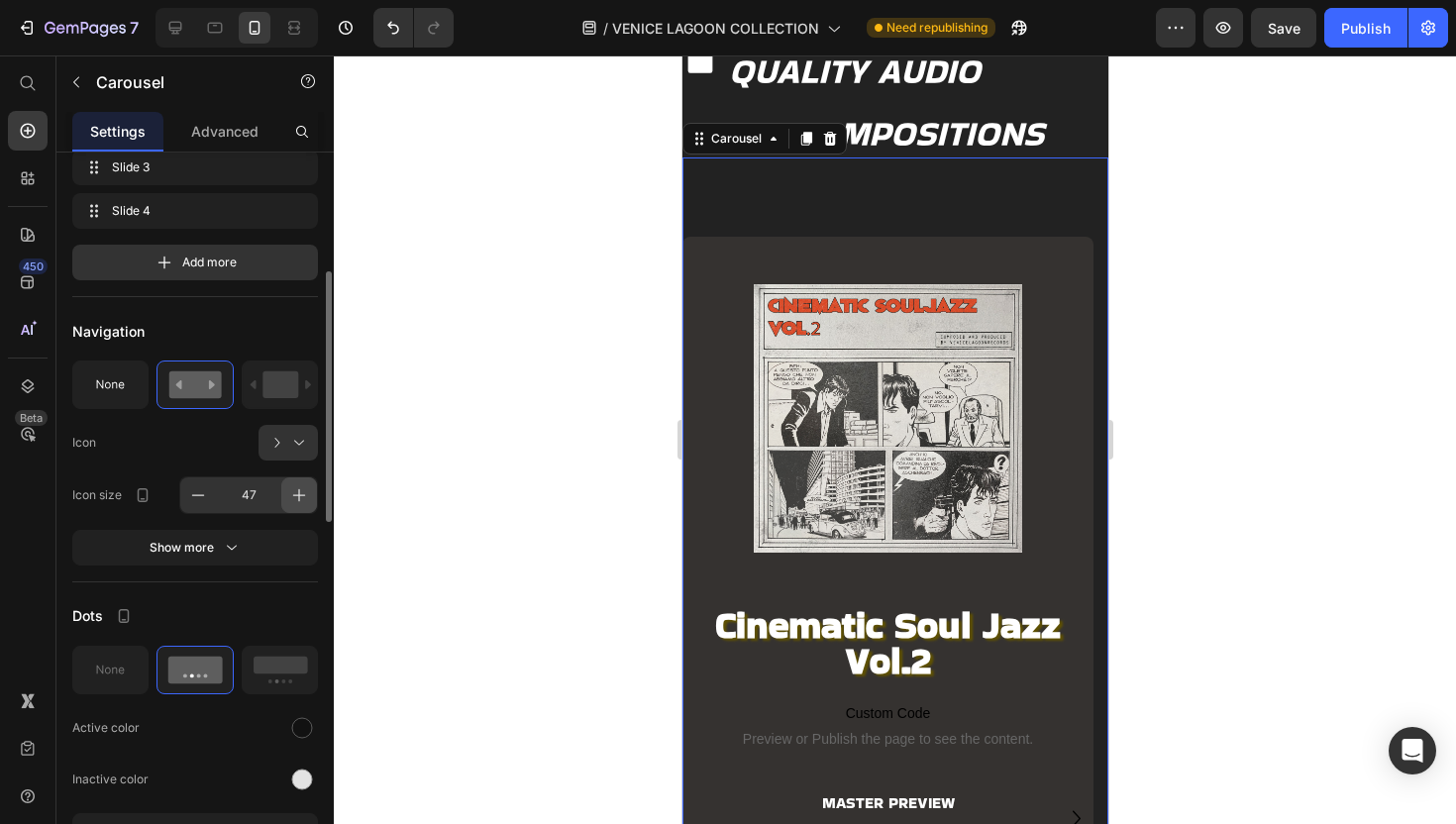 click 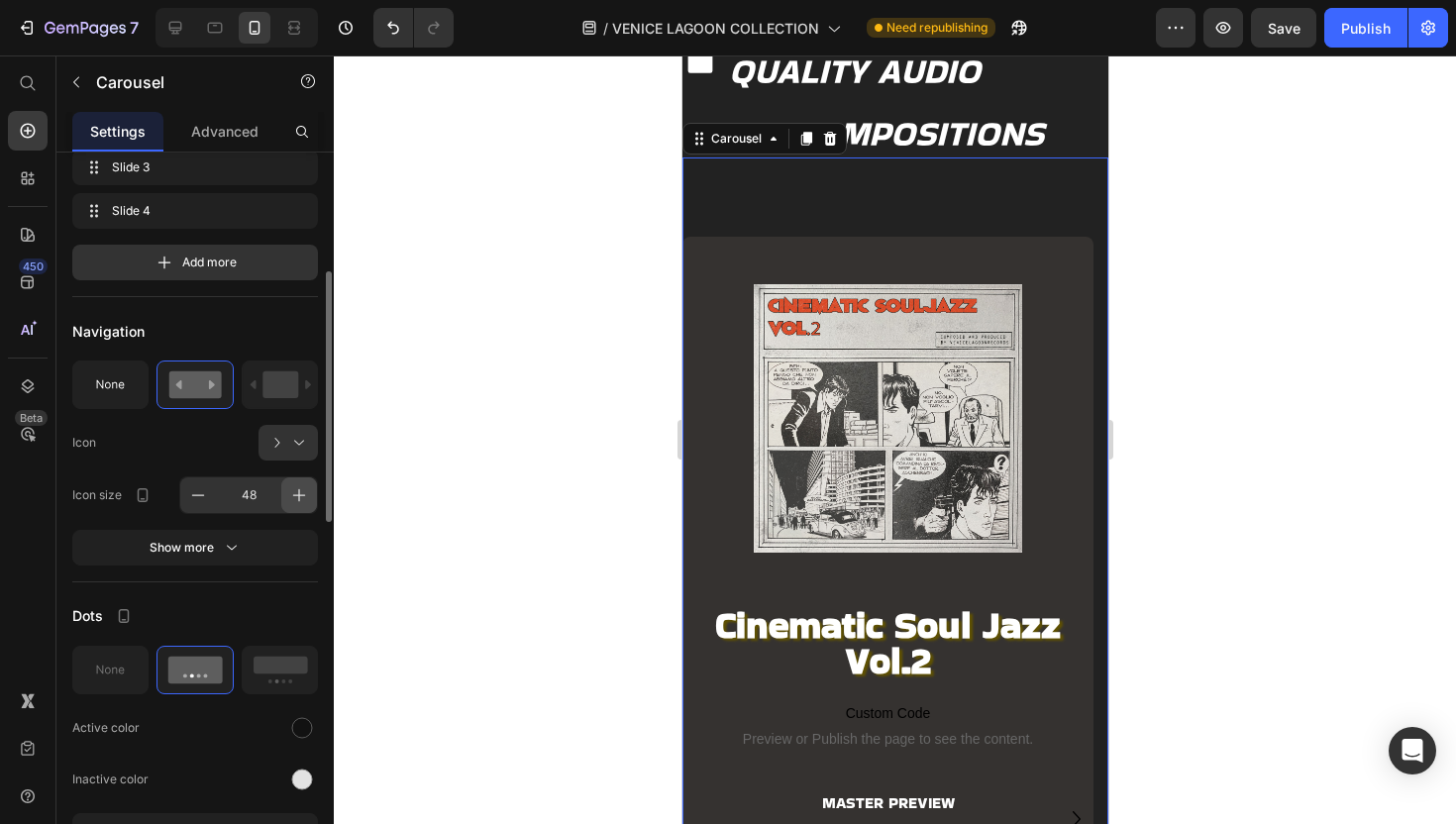 click 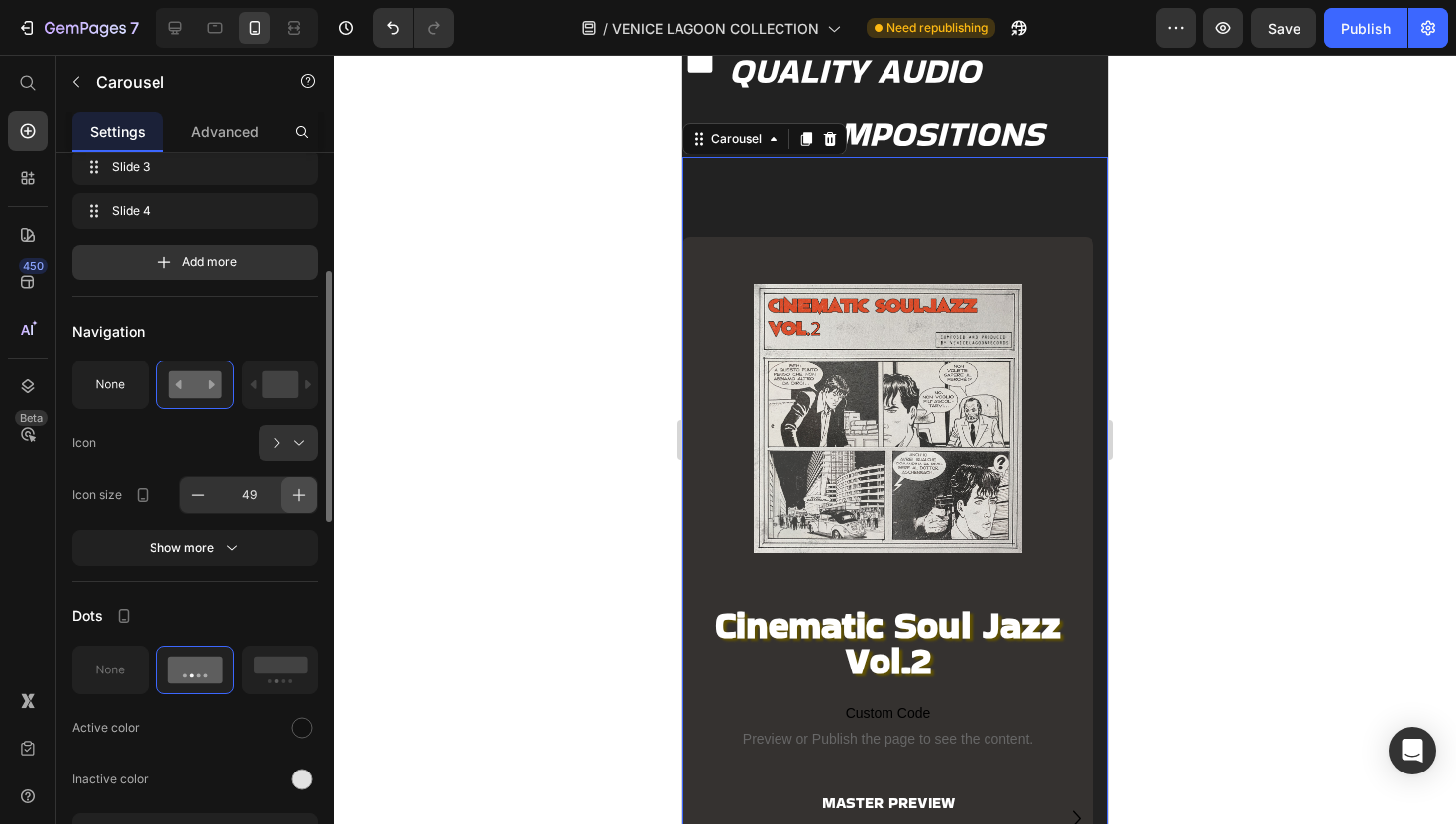 click 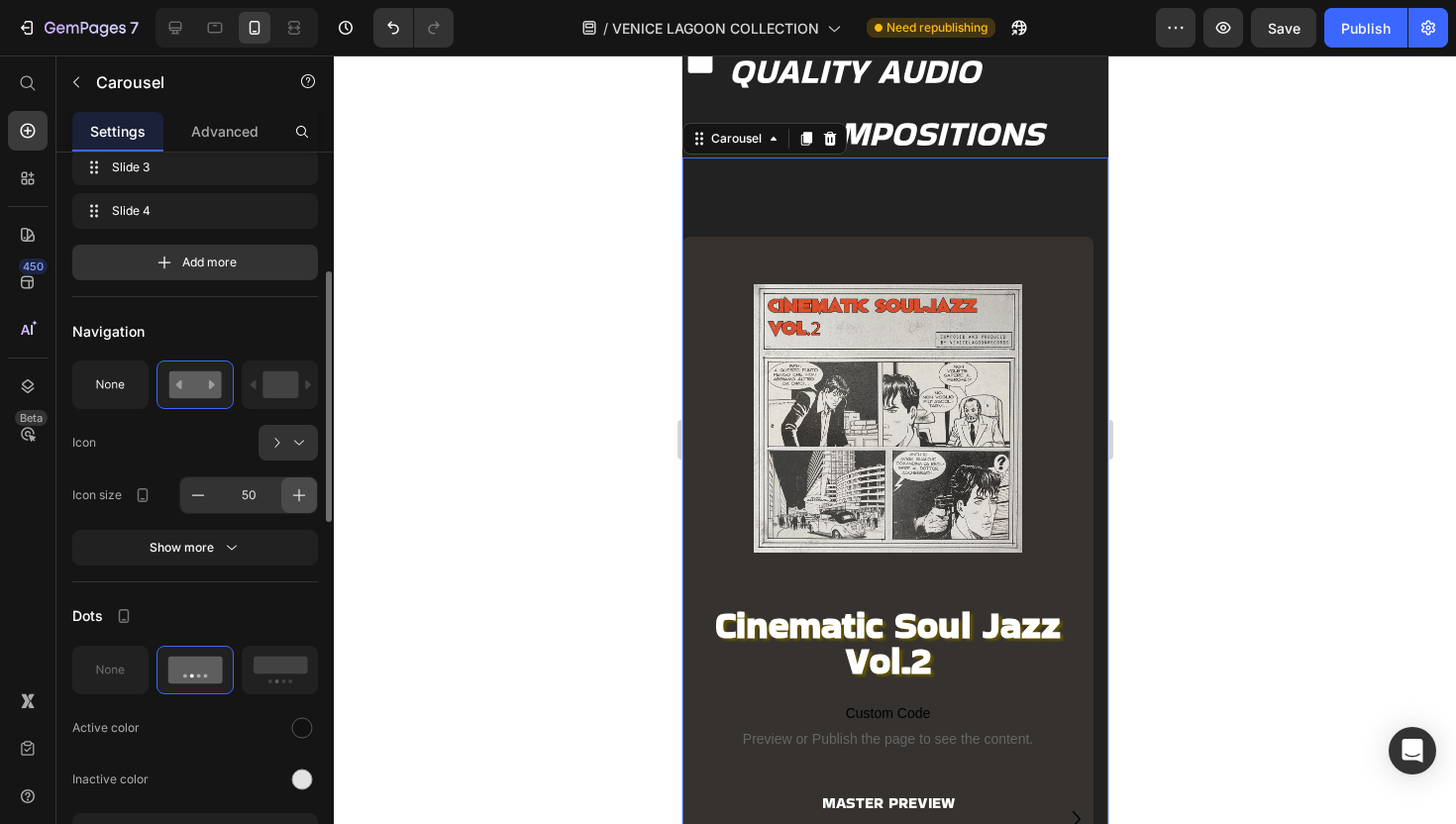 click 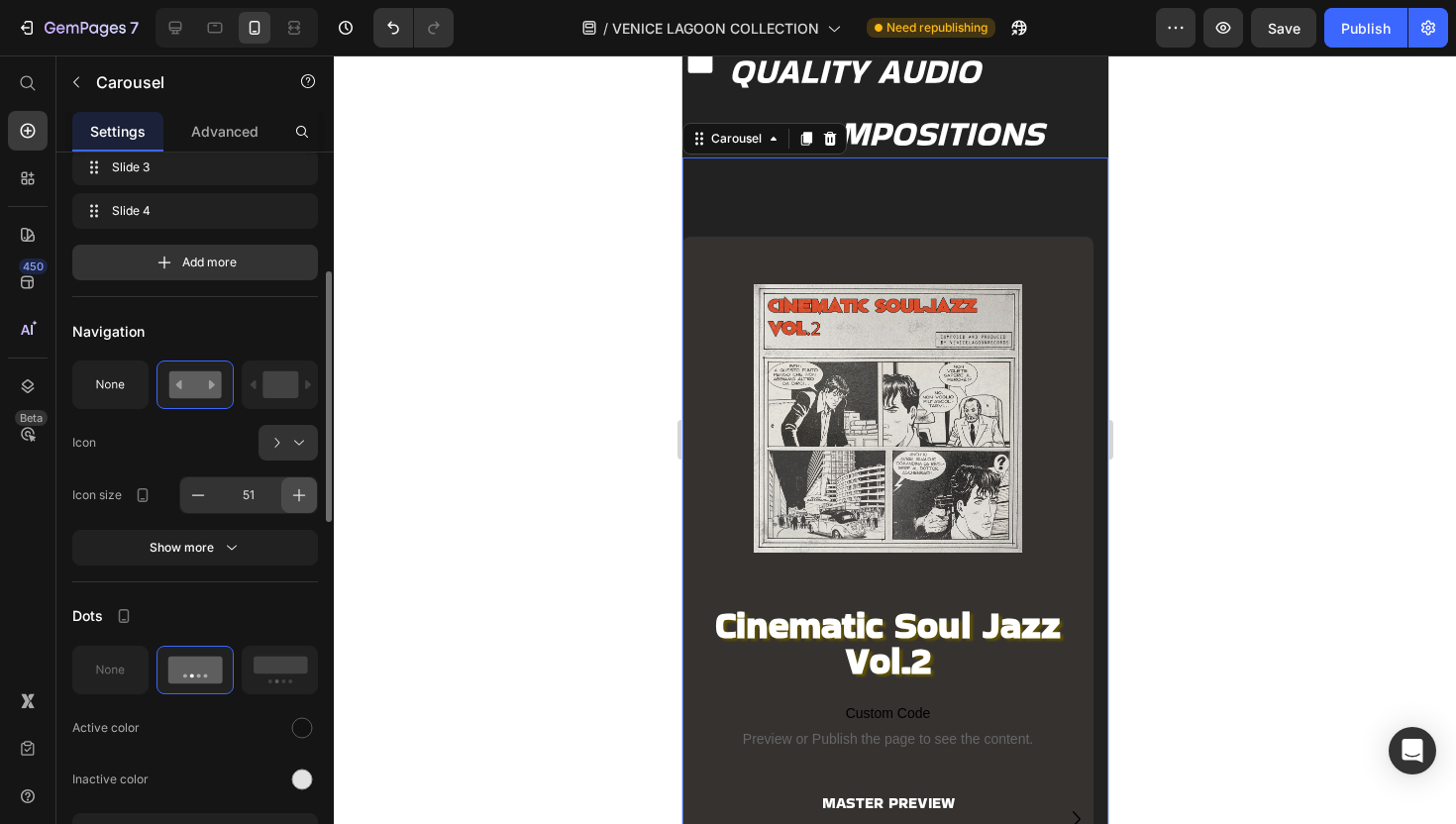 click 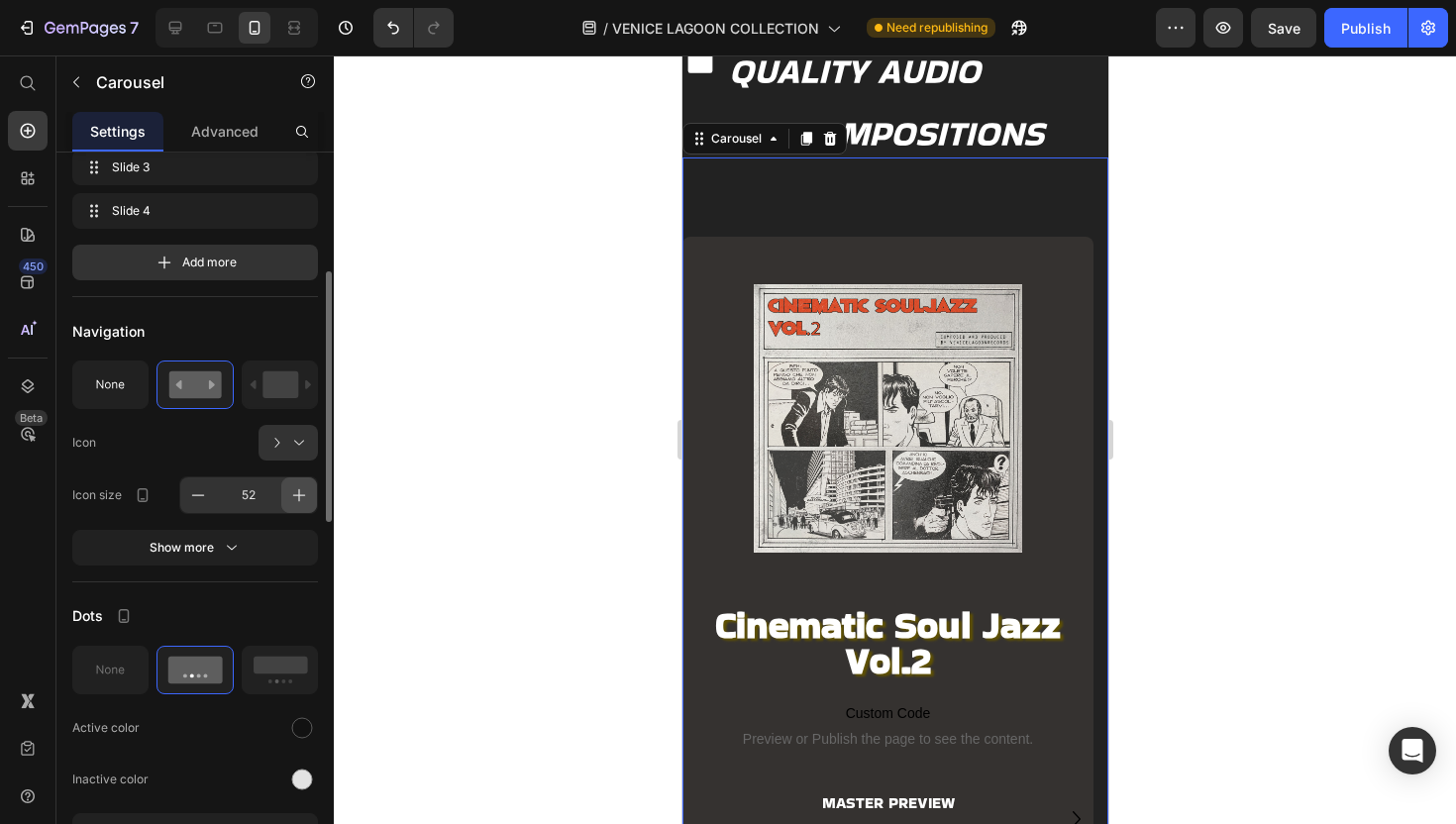 click 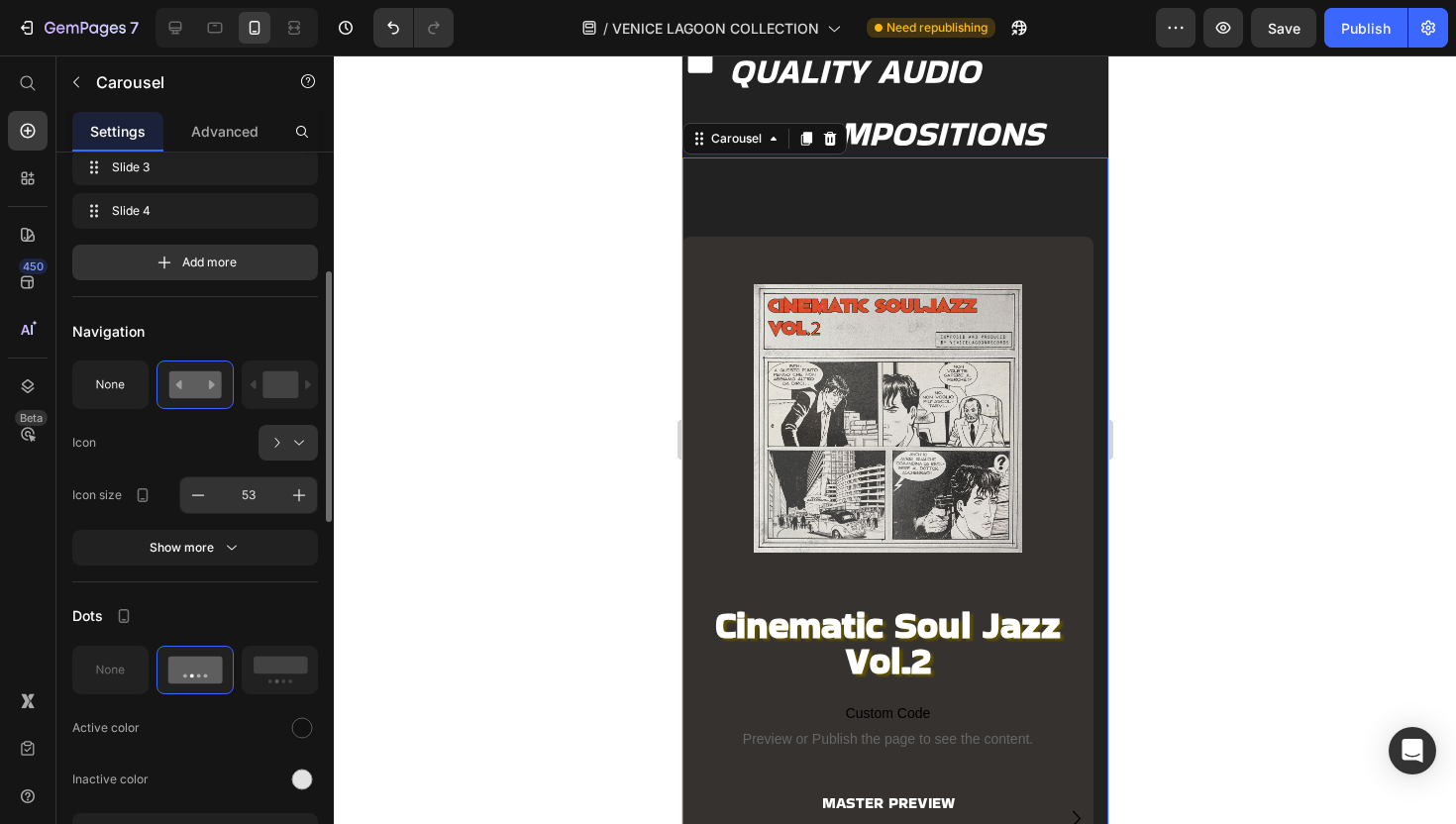 click on "53" at bounding box center [249, 495] 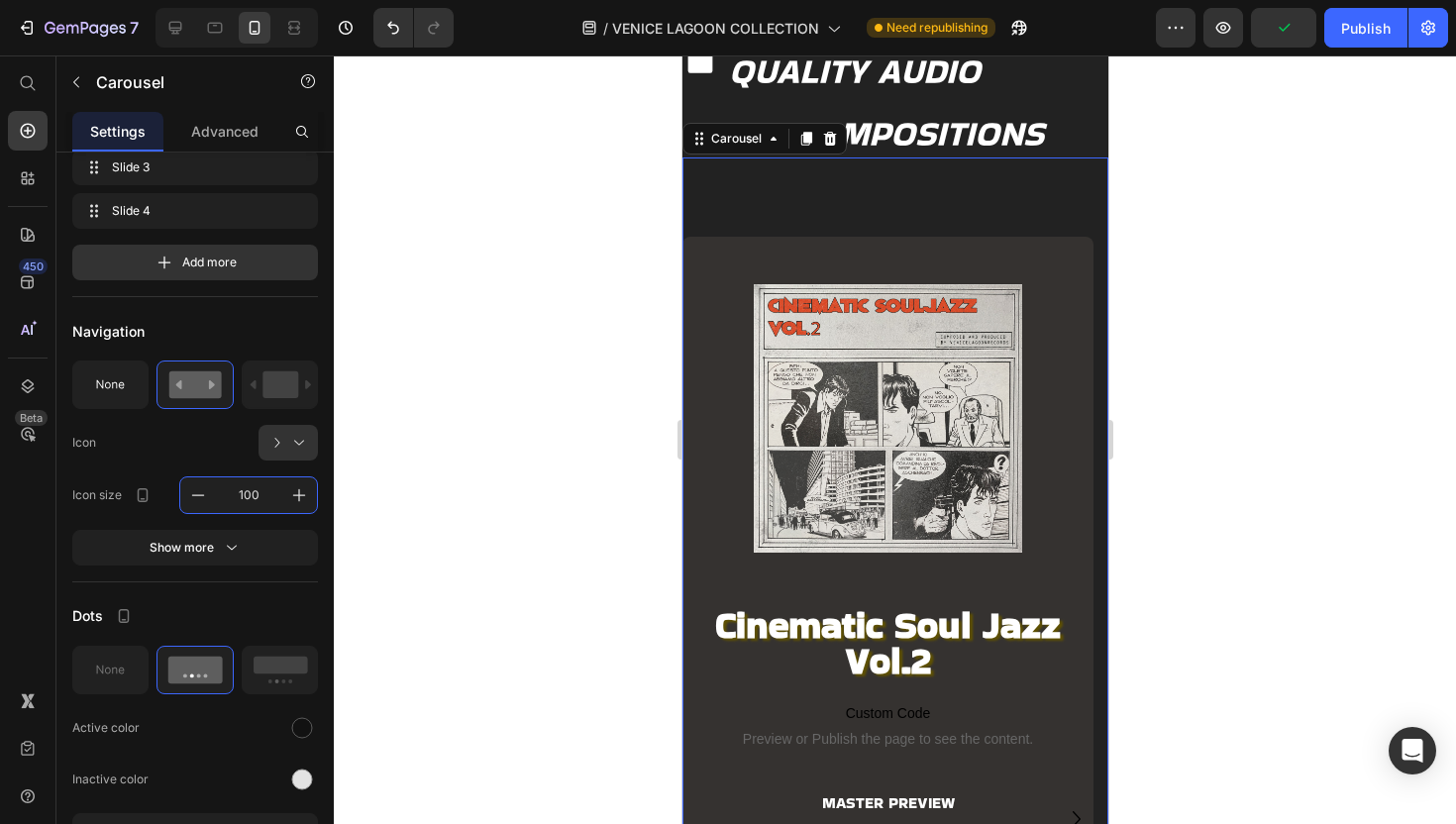 type on "100" 